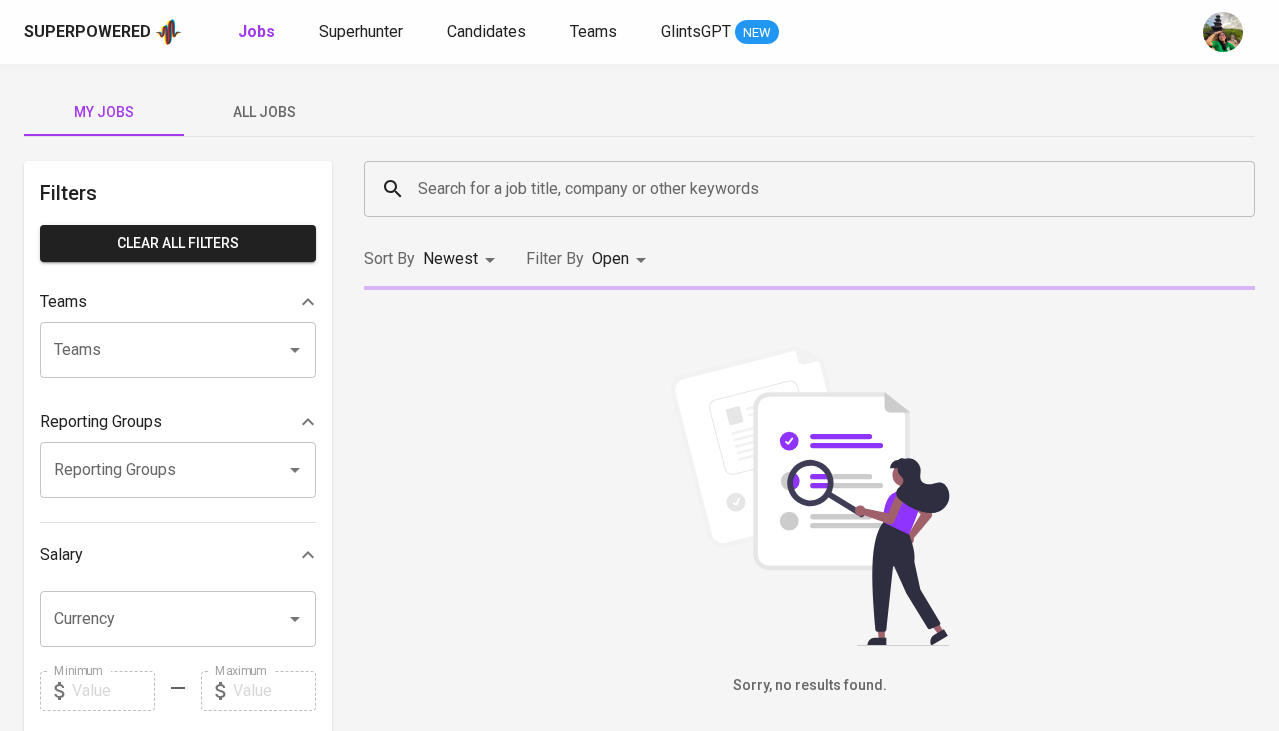 scroll, scrollTop: 0, scrollLeft: 0, axis: both 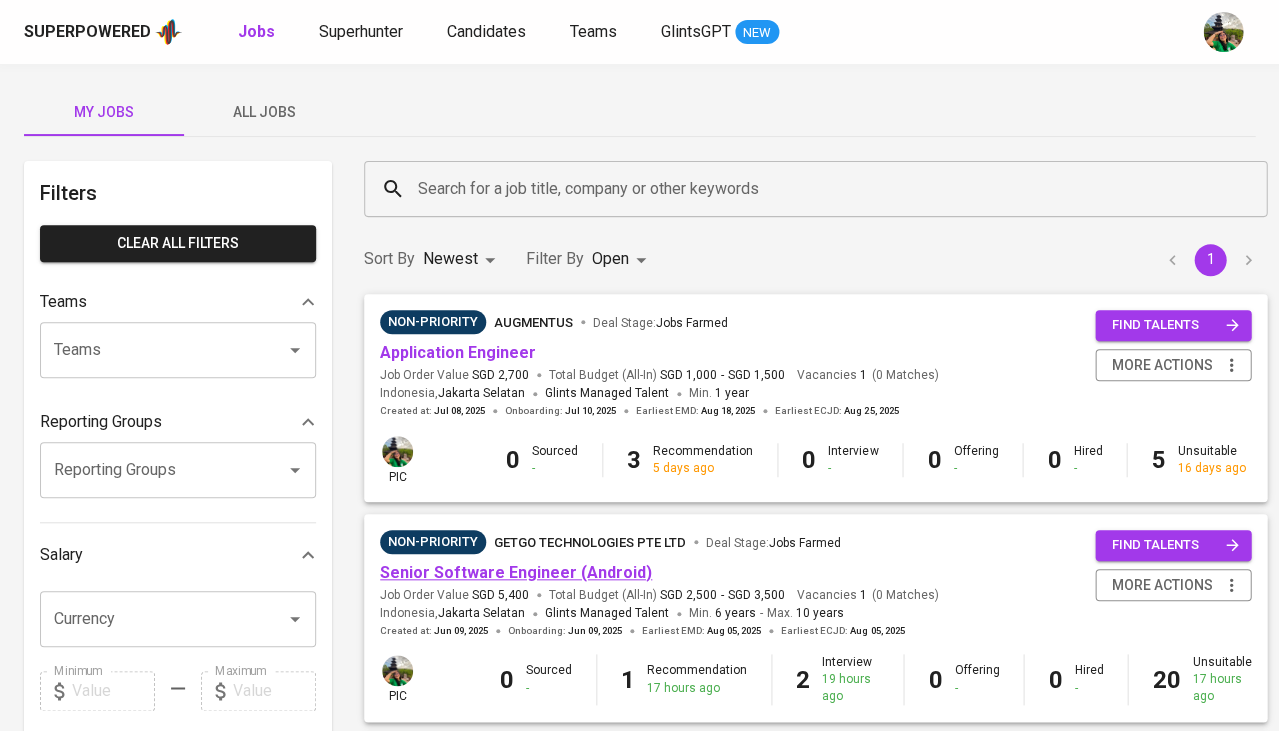 click on "Senior Software Engineer (Android)" at bounding box center (516, 572) 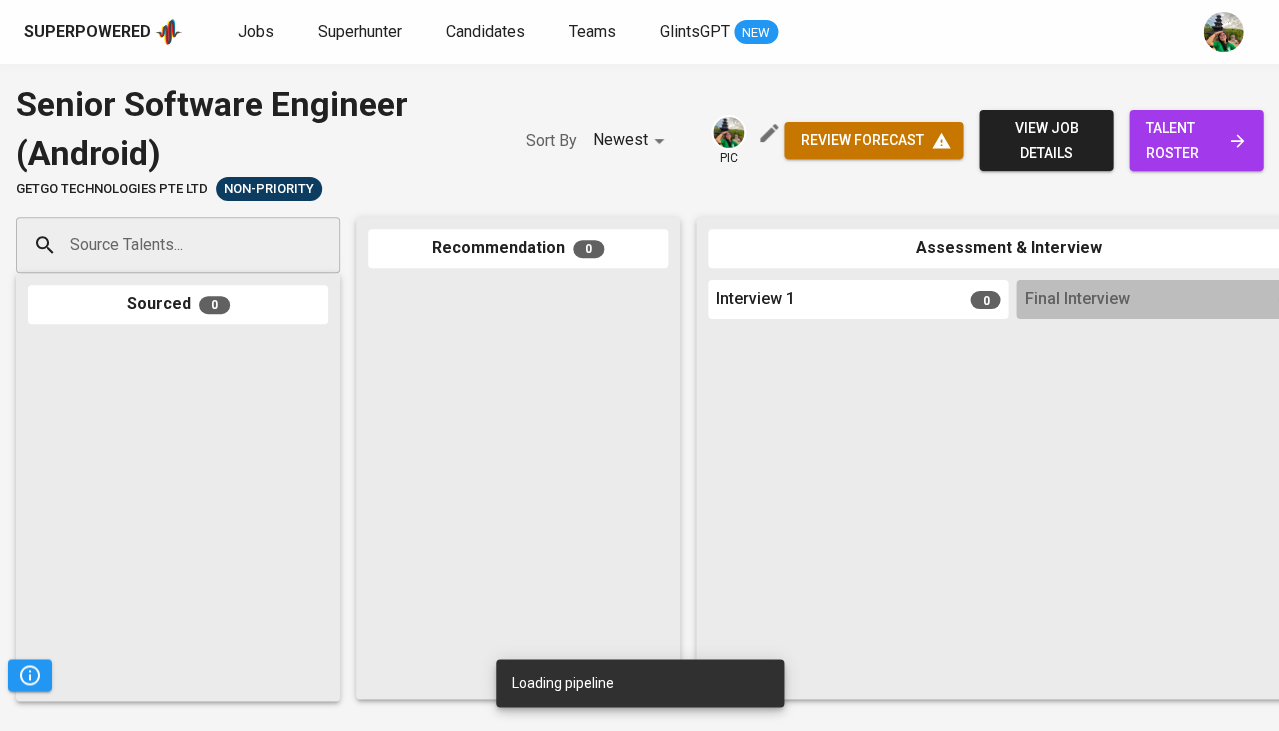click on "talent roster" at bounding box center [1196, 140] 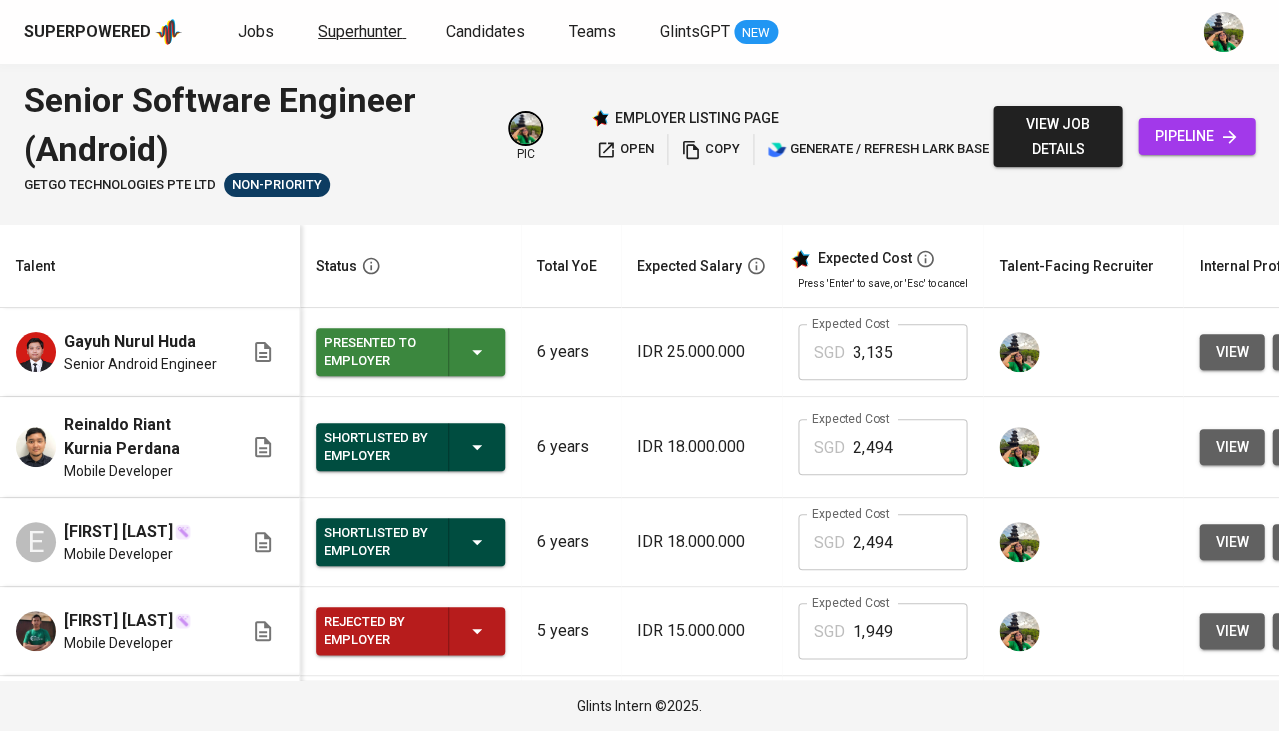 click on "Superhunter" at bounding box center (360, 31) 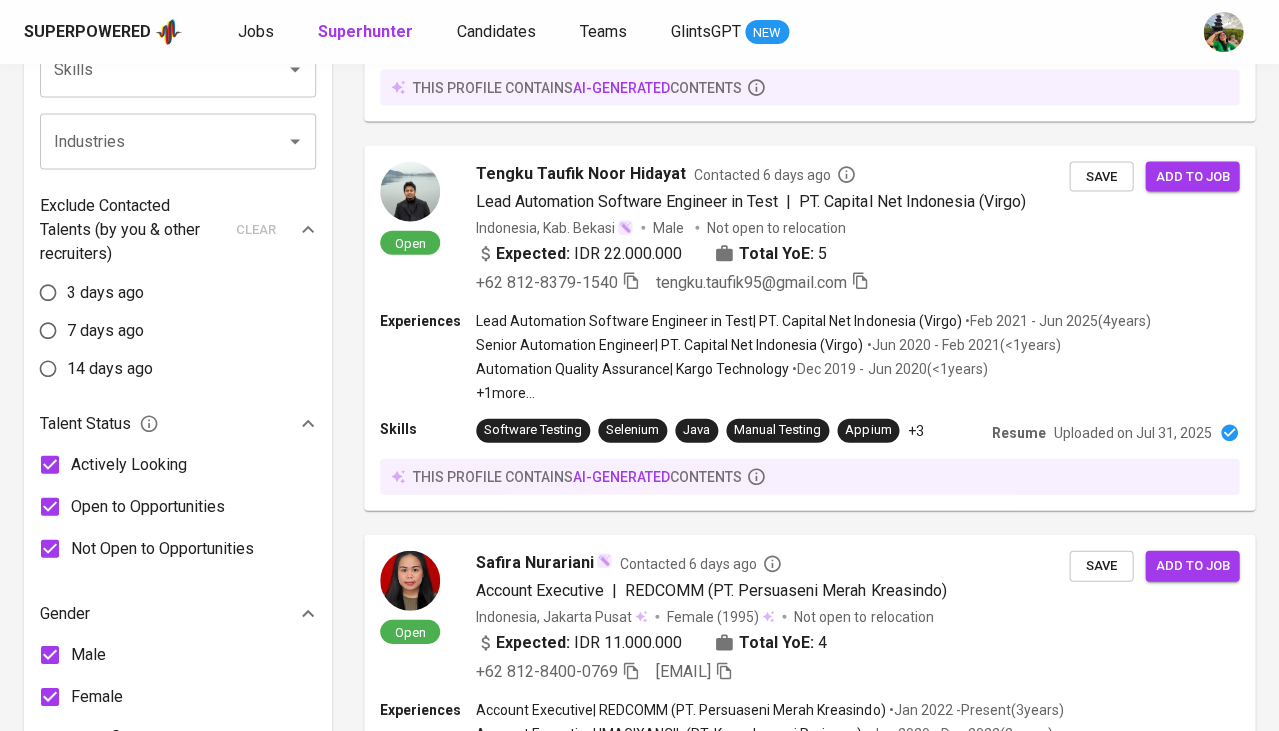 scroll, scrollTop: 914, scrollLeft: 0, axis: vertical 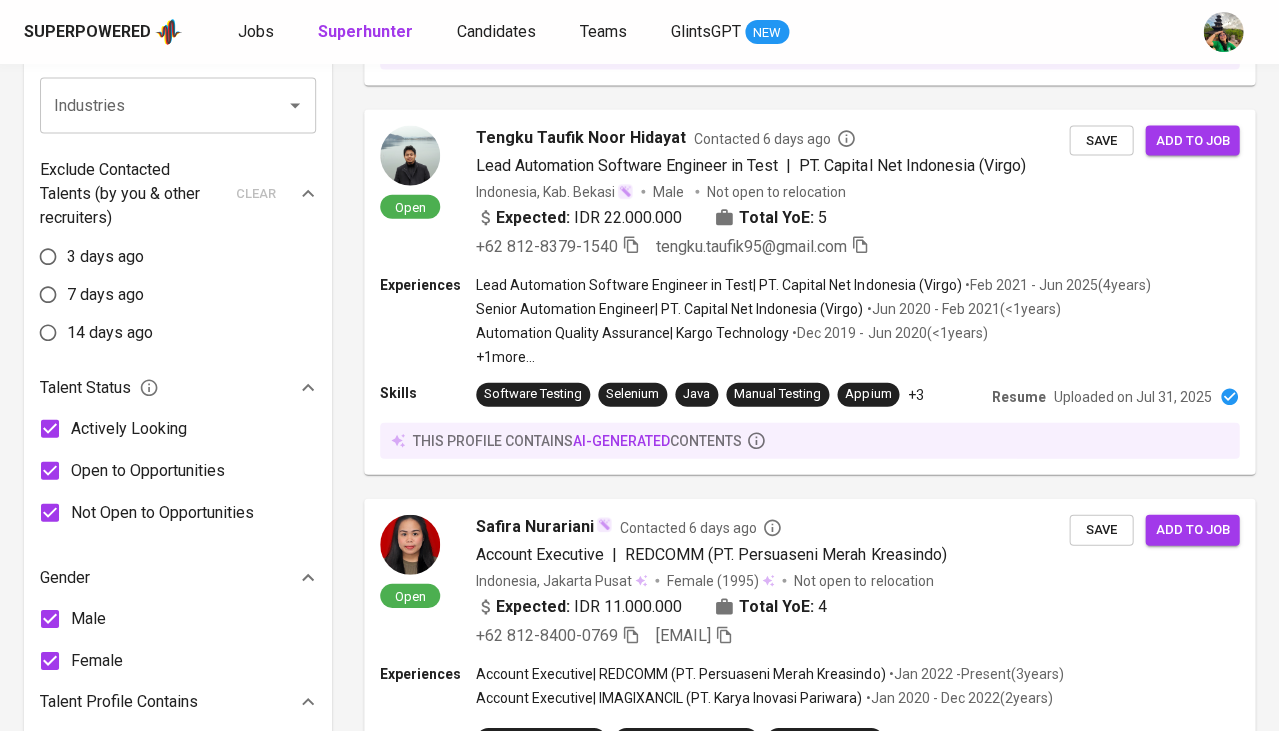 click on "Male" at bounding box center [50, 619] 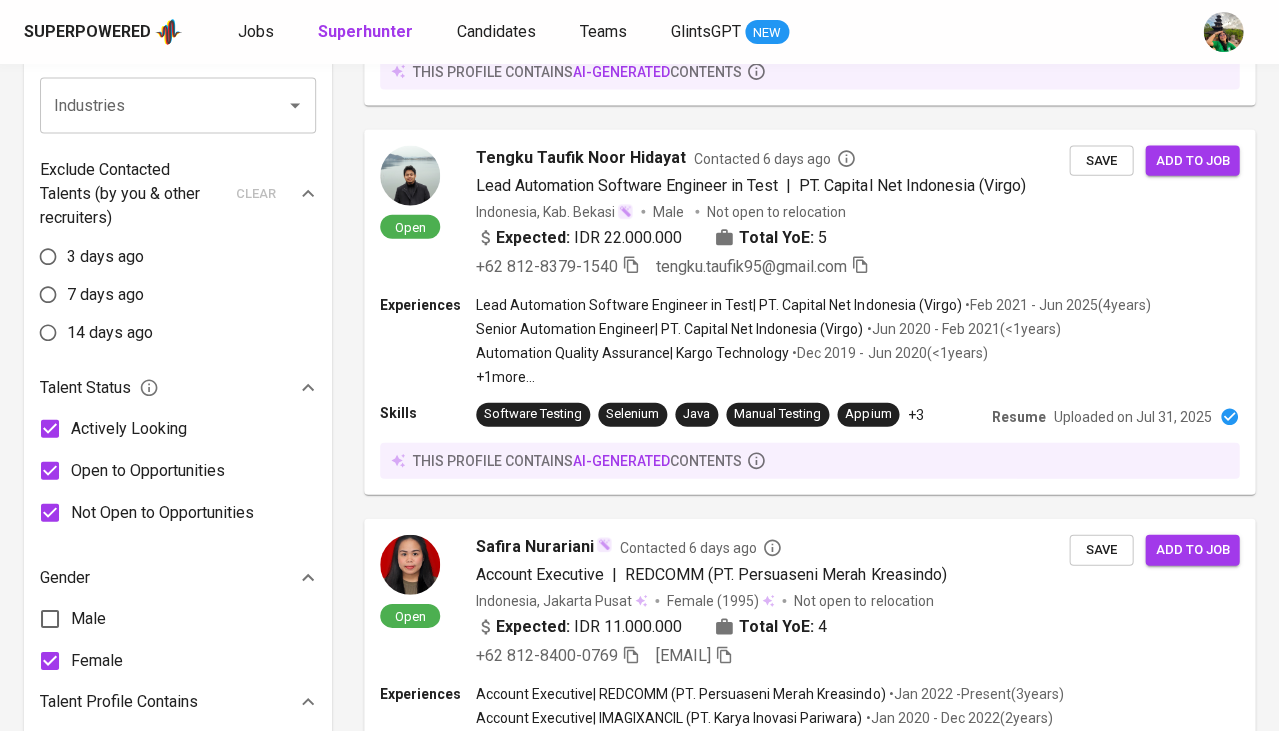 click on "Search for a job title, company or other keywords" at bounding box center [714, -798] 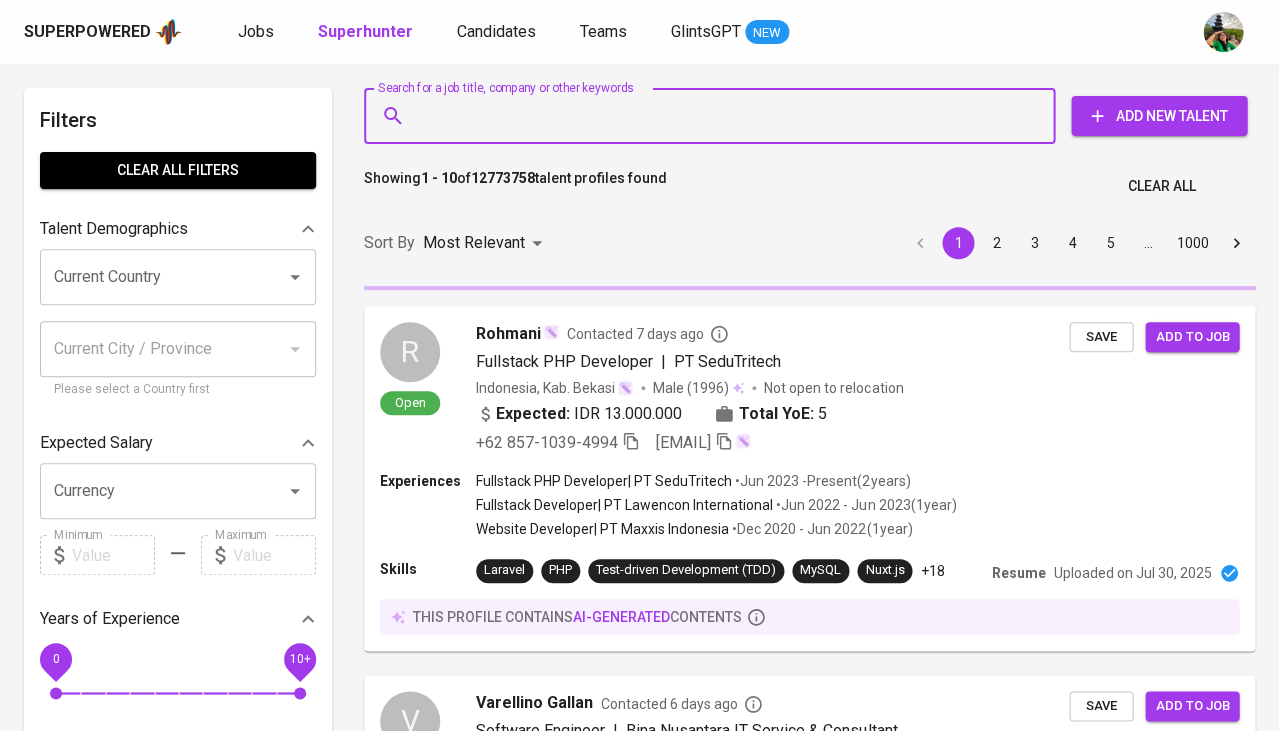 click on "Search for a job title, company or other keywords" at bounding box center [714, 116] 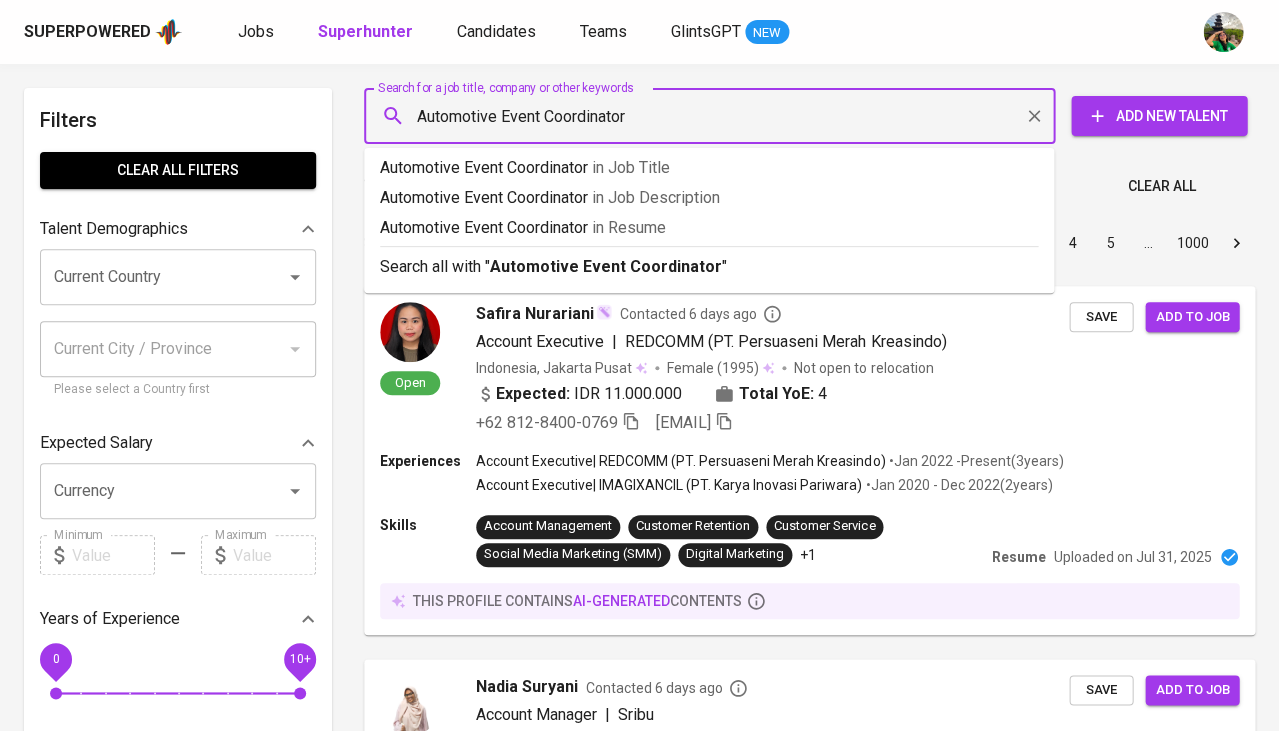 click at bounding box center (397, 116) 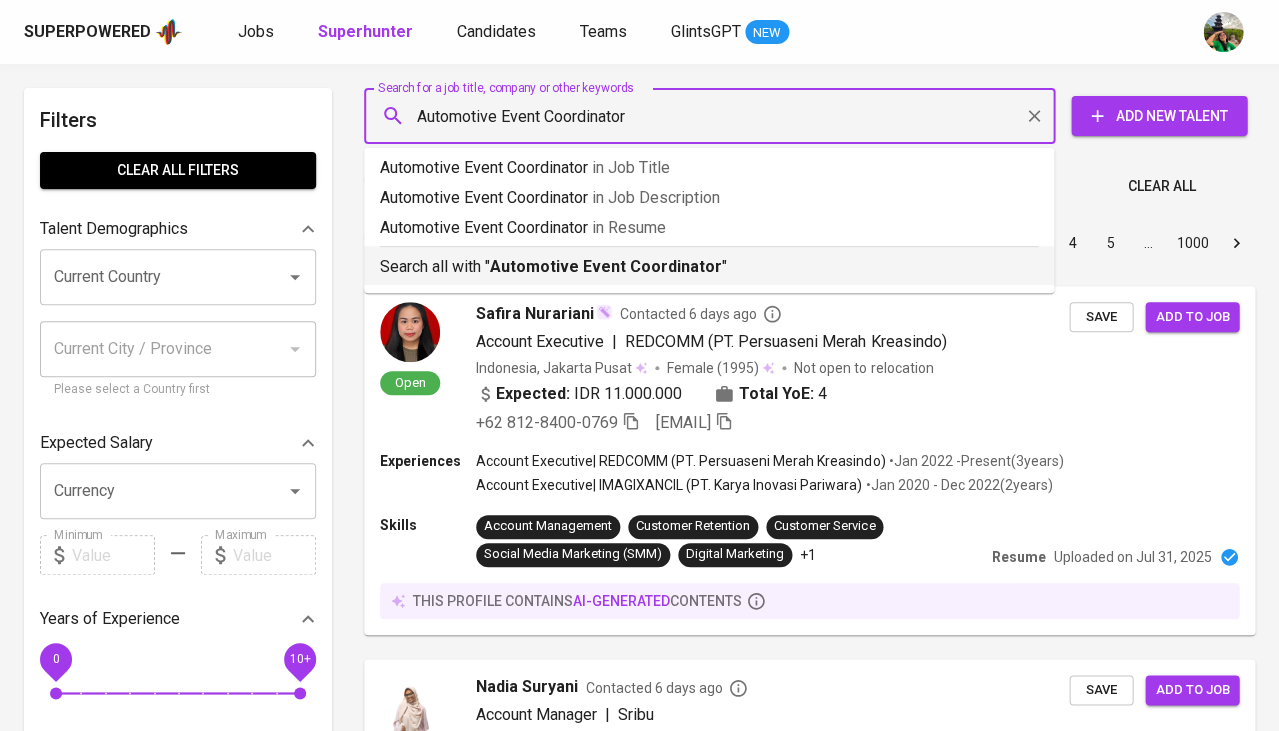click on "Automotive Event Coordinator" at bounding box center [606, 266] 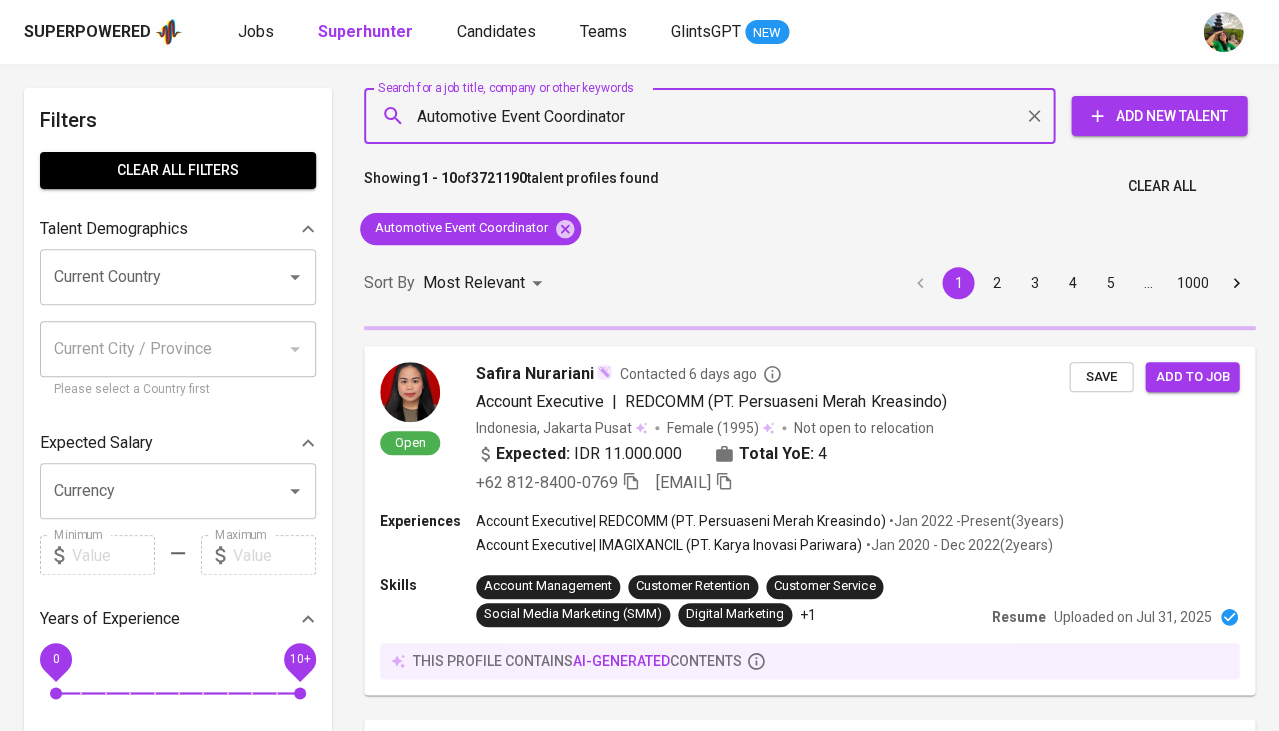 type 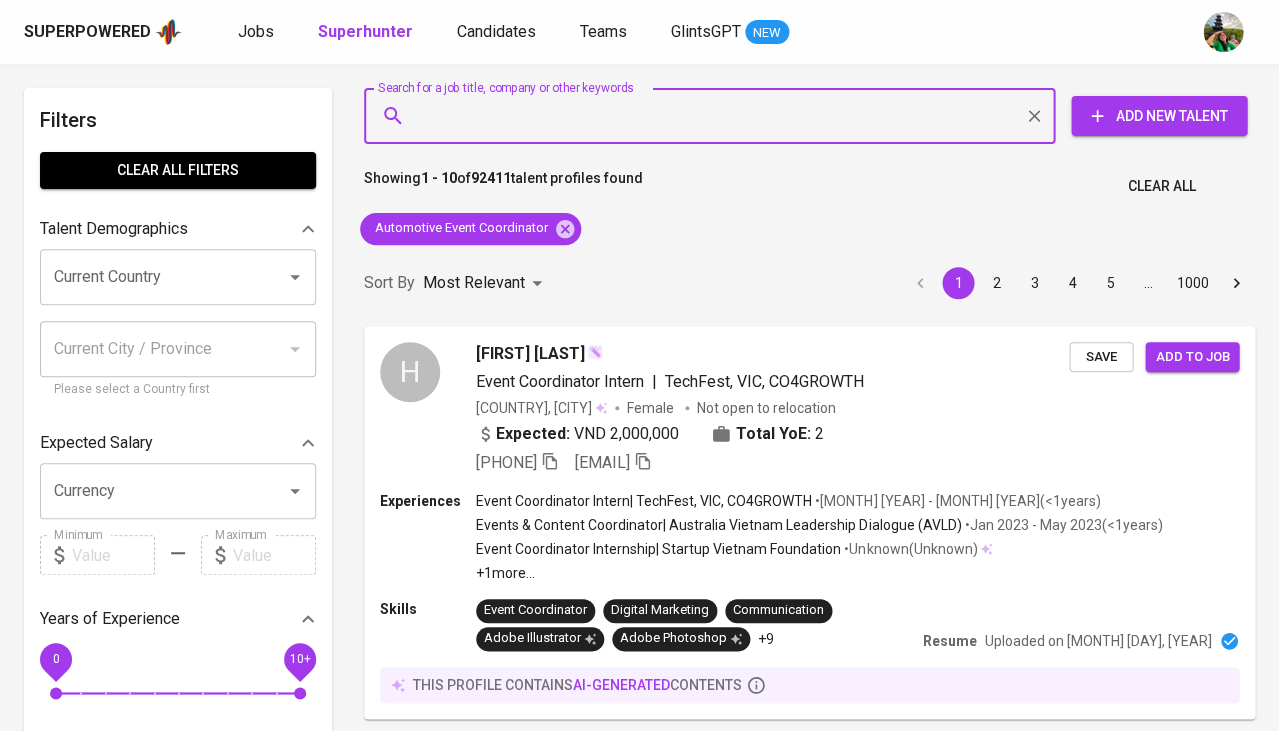click on "Current Country" at bounding box center (150, 277) 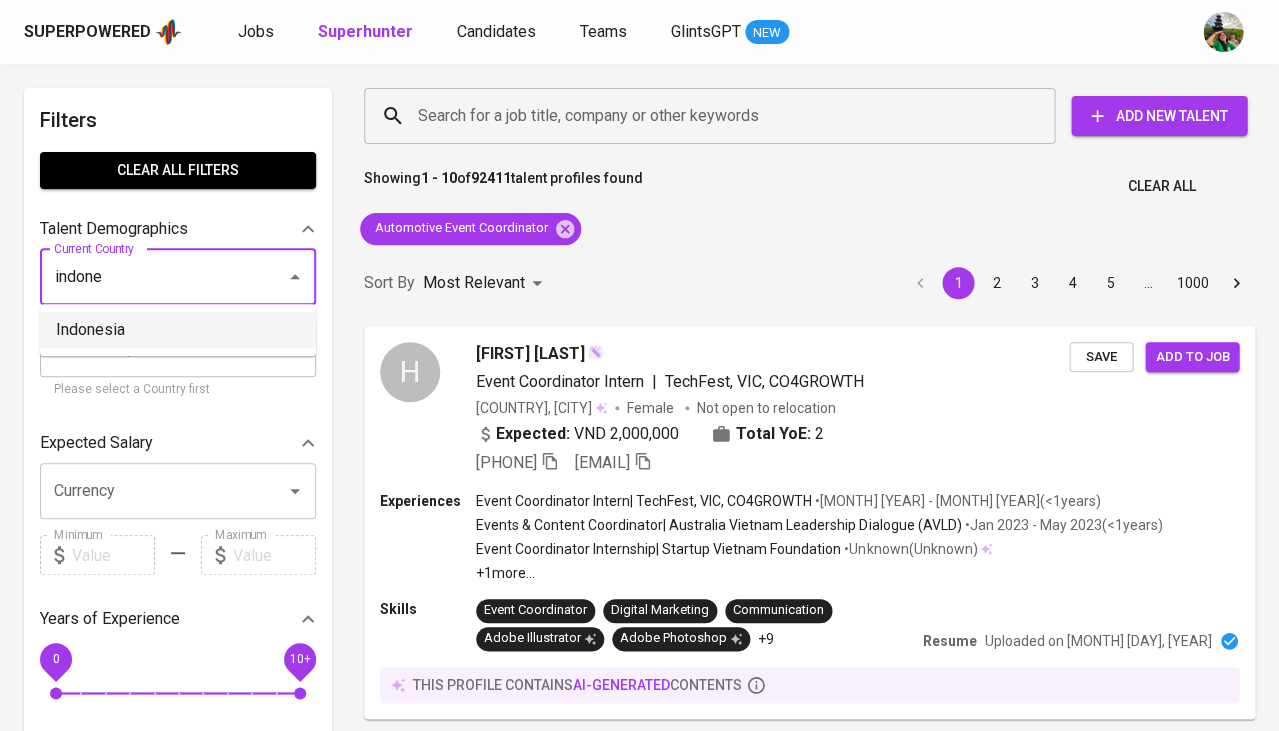 click on "Indonesia" at bounding box center [178, 330] 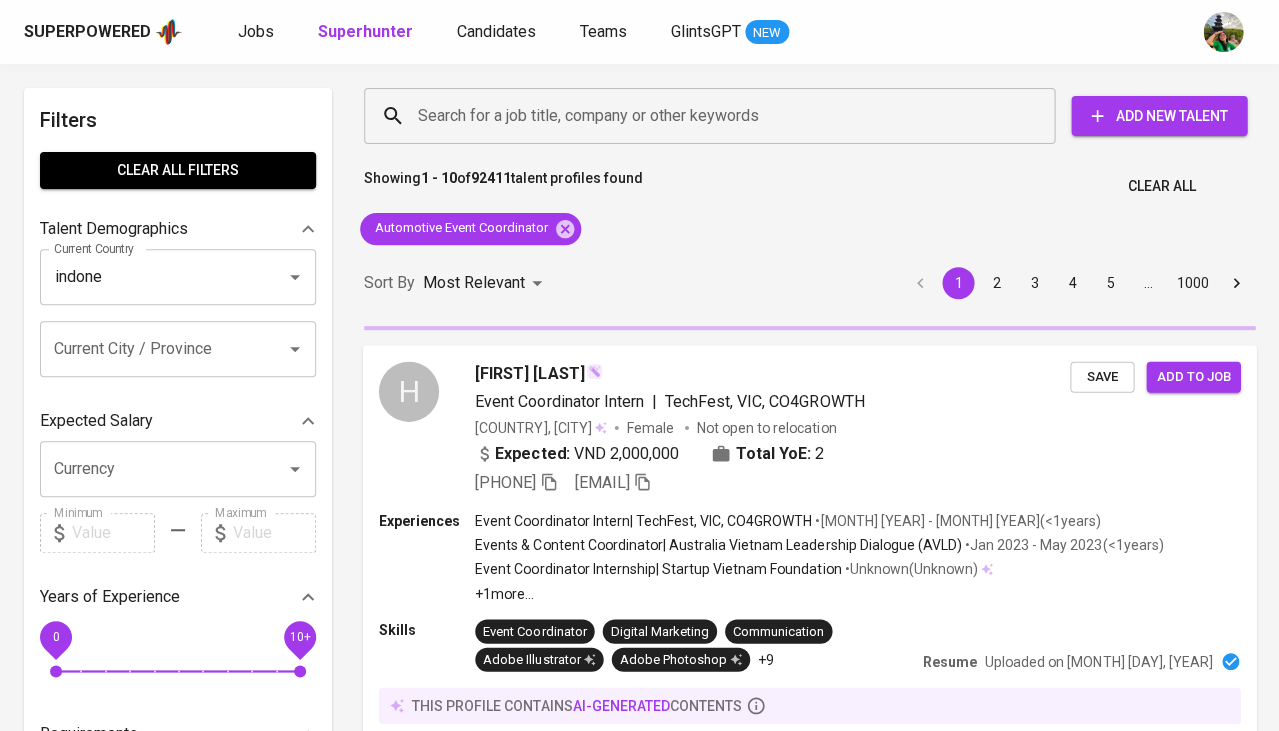 type on "Indonesia" 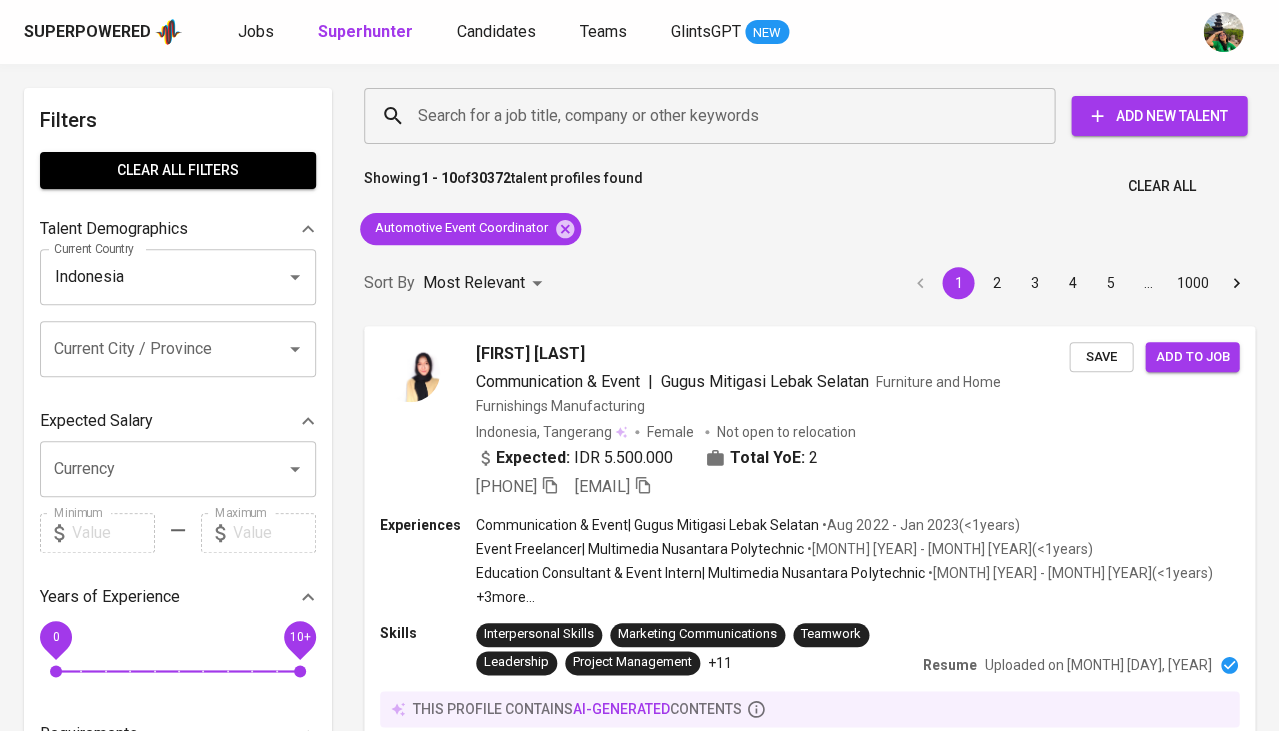 scroll, scrollTop: 0, scrollLeft: 0, axis: both 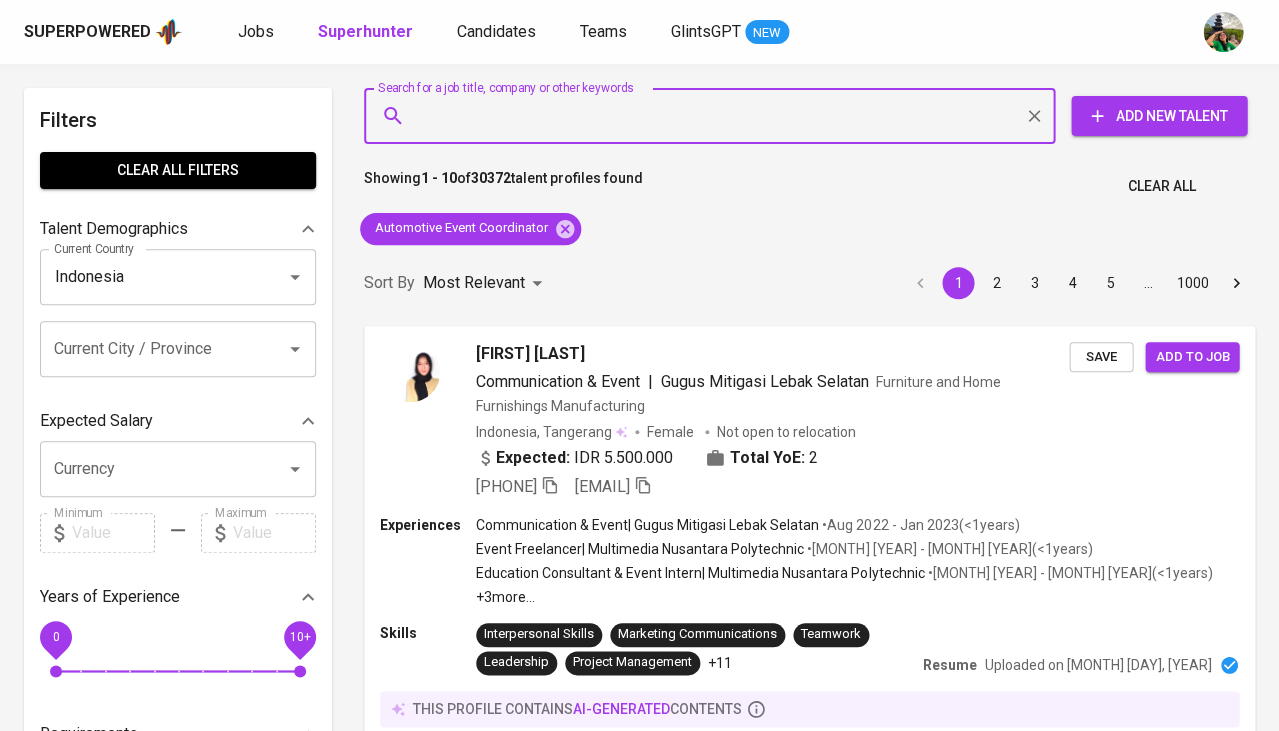 click on "Search for a job title, company or other keywords" at bounding box center [714, 116] 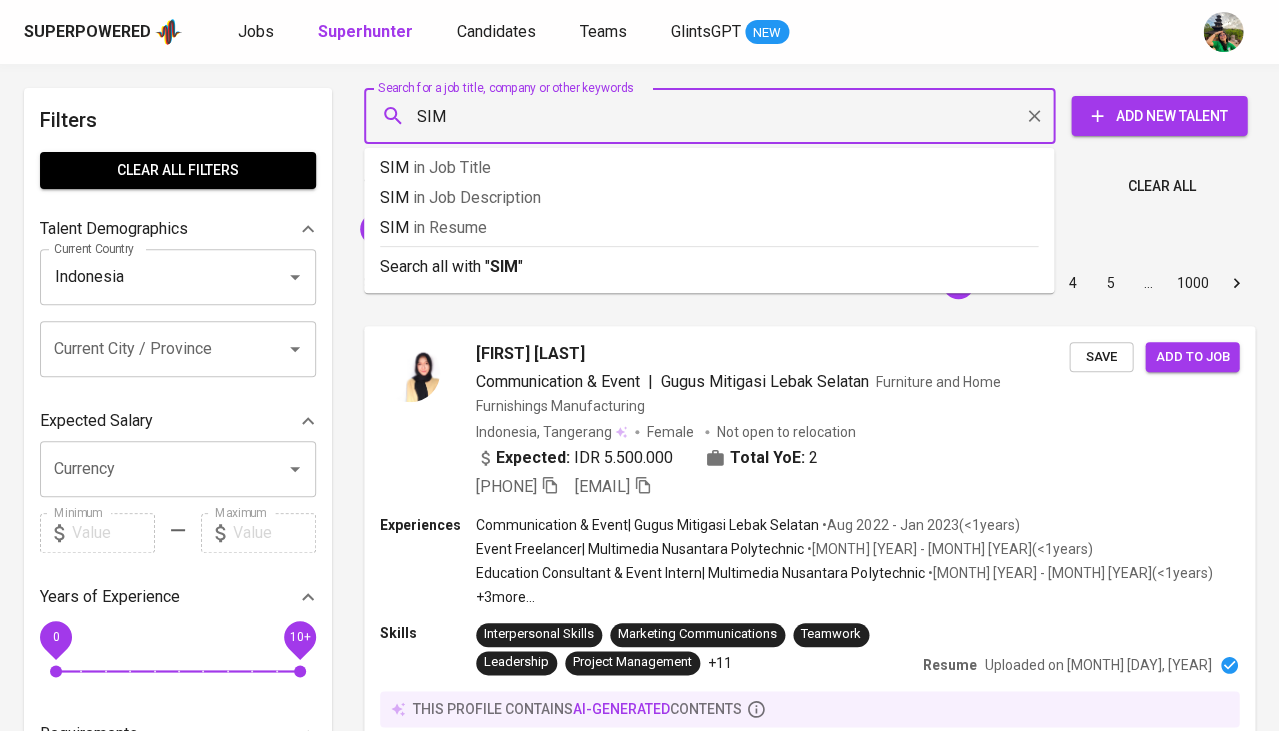 type on "SIM A" 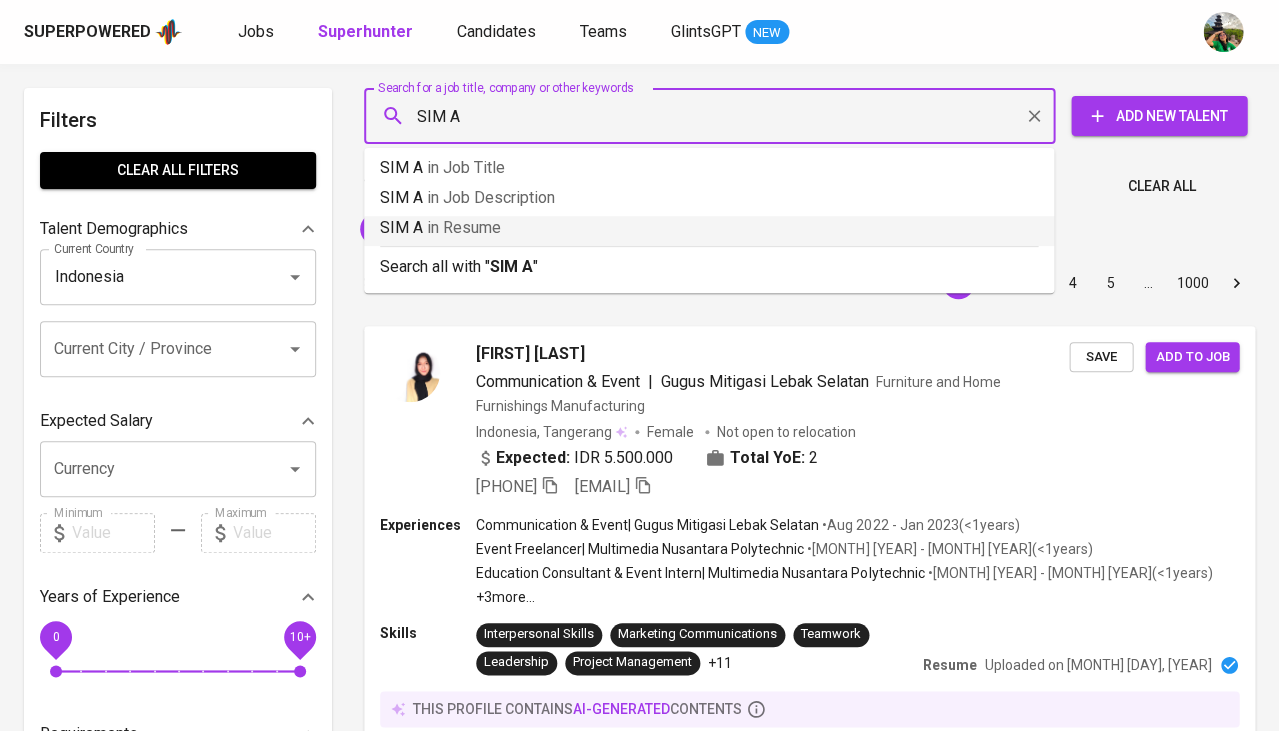 click on "in   Resume" at bounding box center [464, 227] 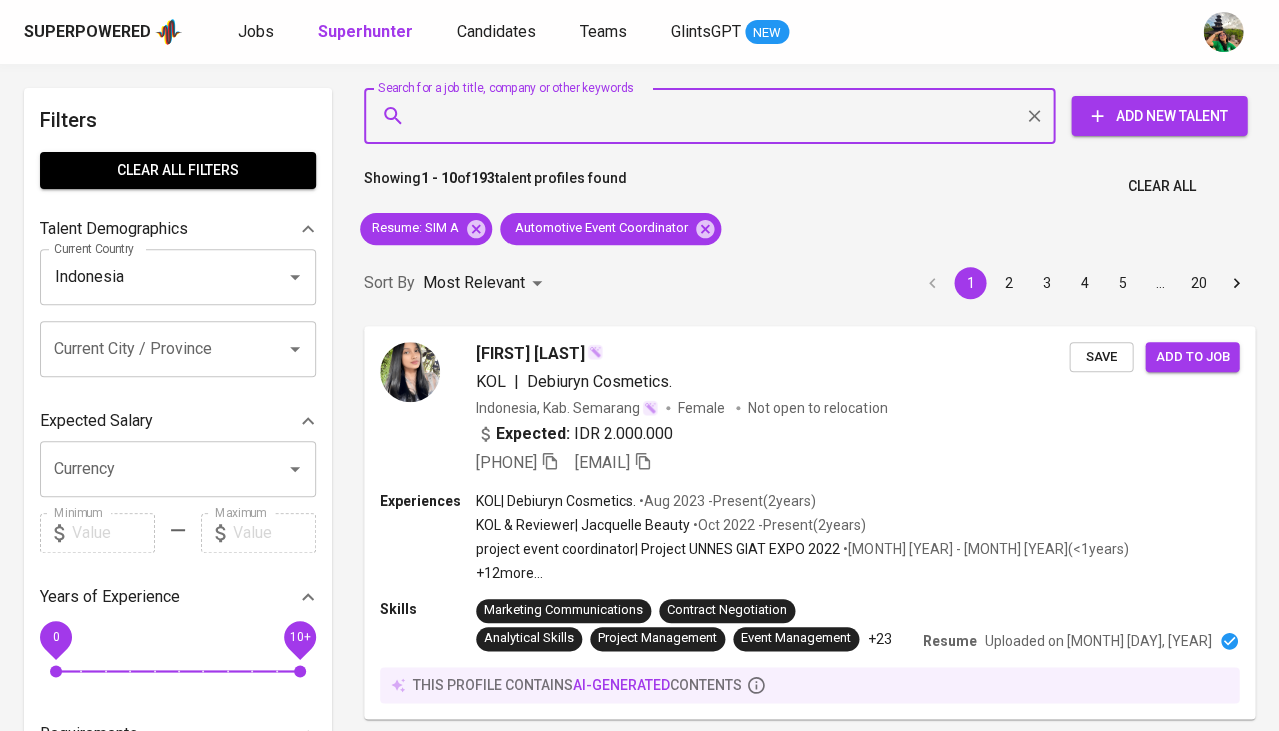 scroll, scrollTop: 0, scrollLeft: 0, axis: both 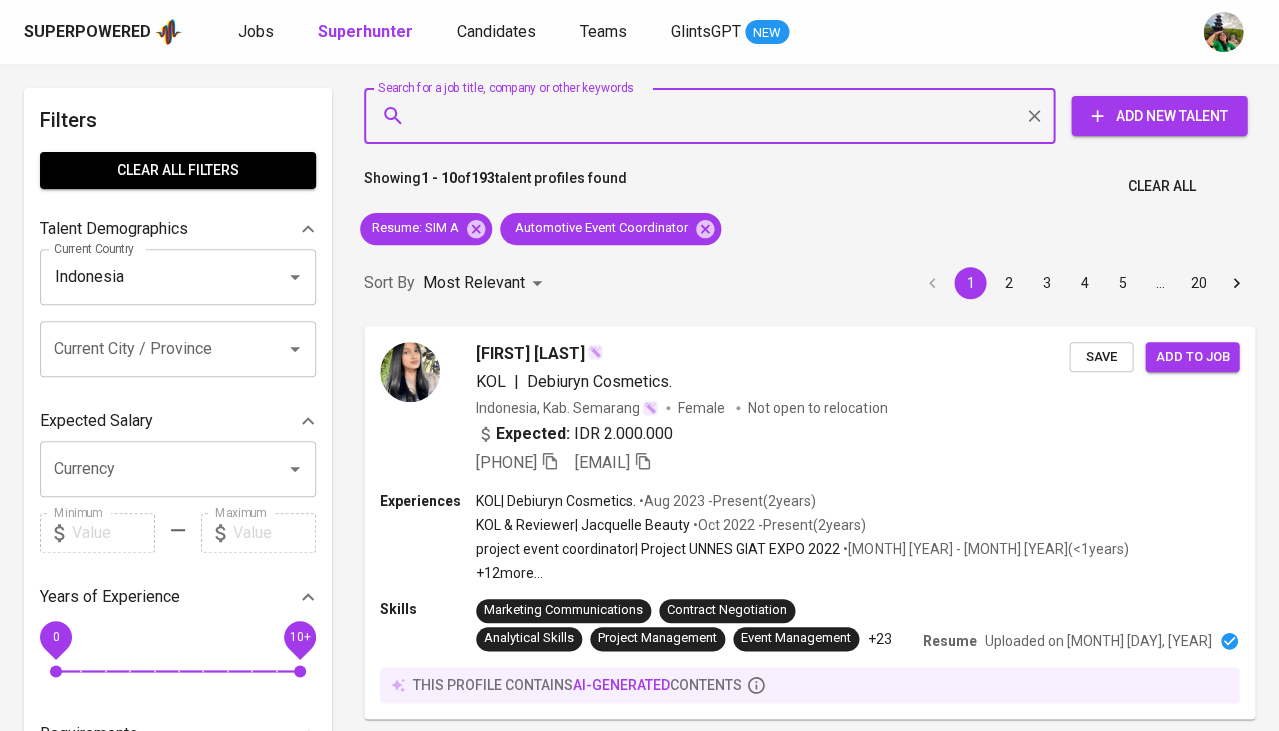 click on "Search for a job title, company or other keywords" at bounding box center [714, 116] 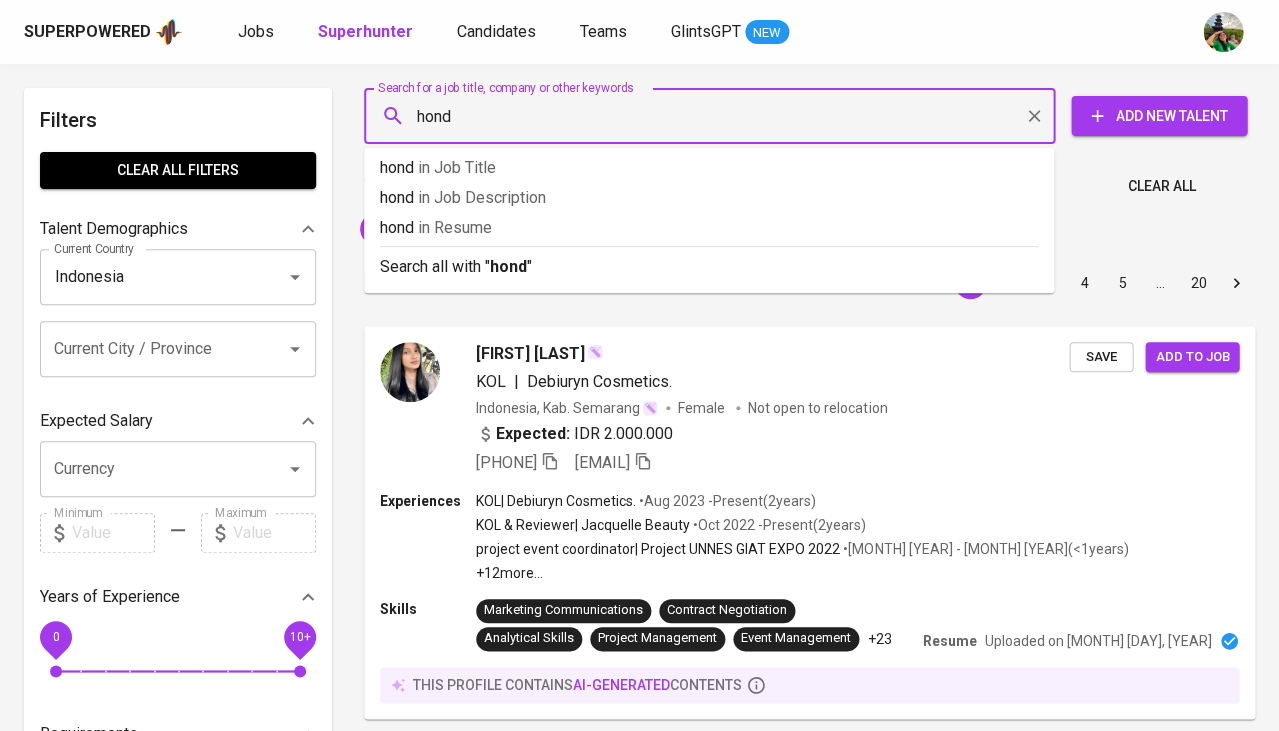 type on "honda" 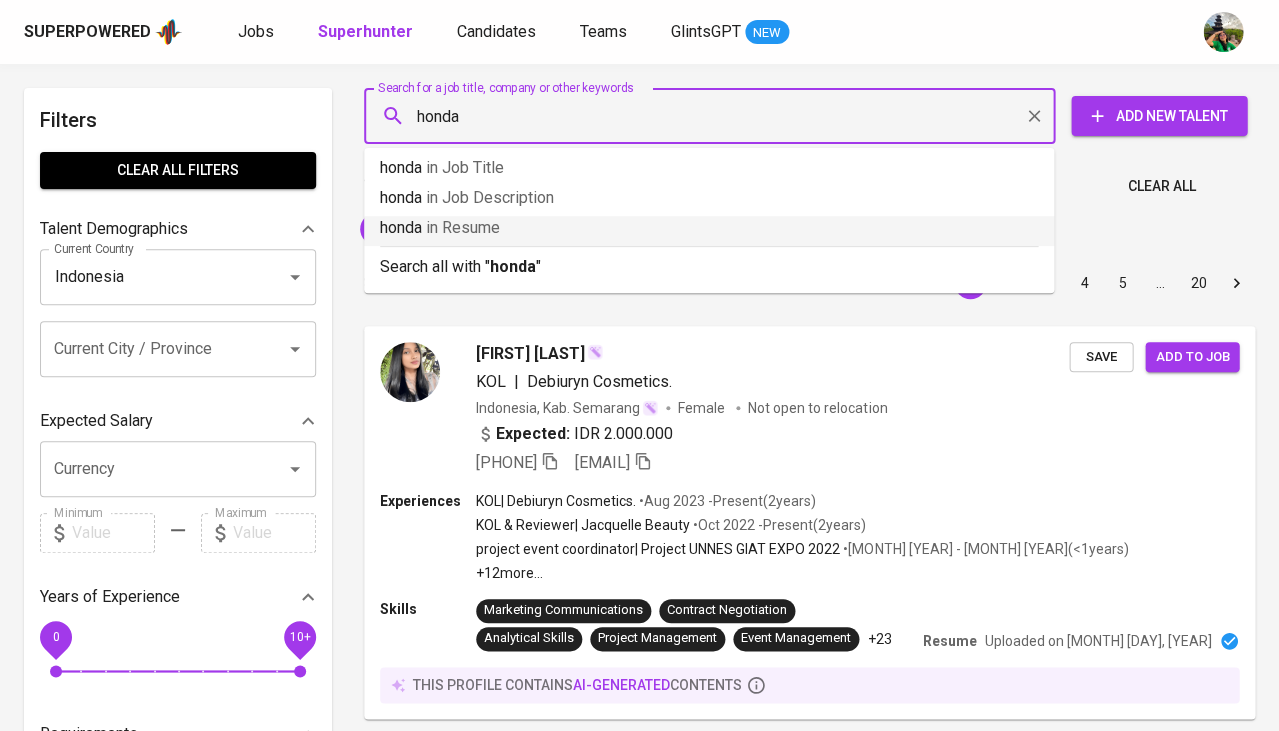 click on "honda   in   Resume" at bounding box center (709, 228) 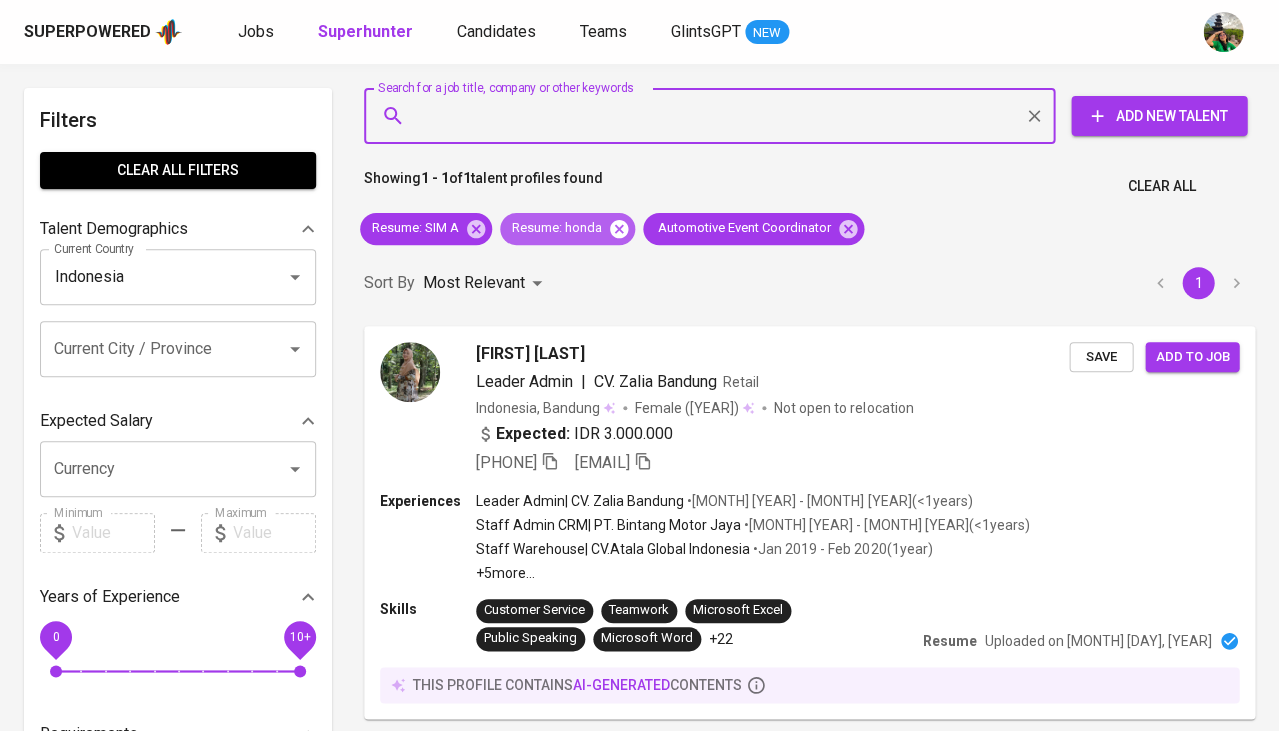 click 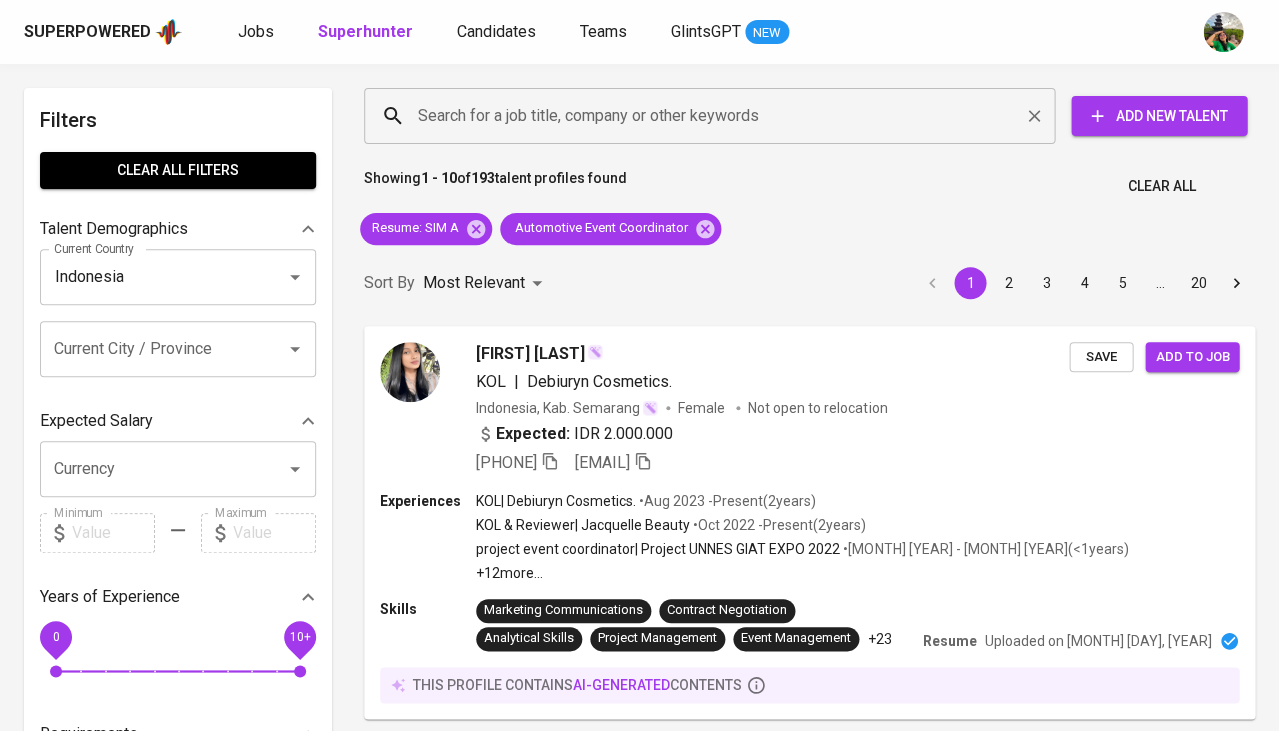 click on "Search for a job title, company or other keywords" at bounding box center [714, 116] 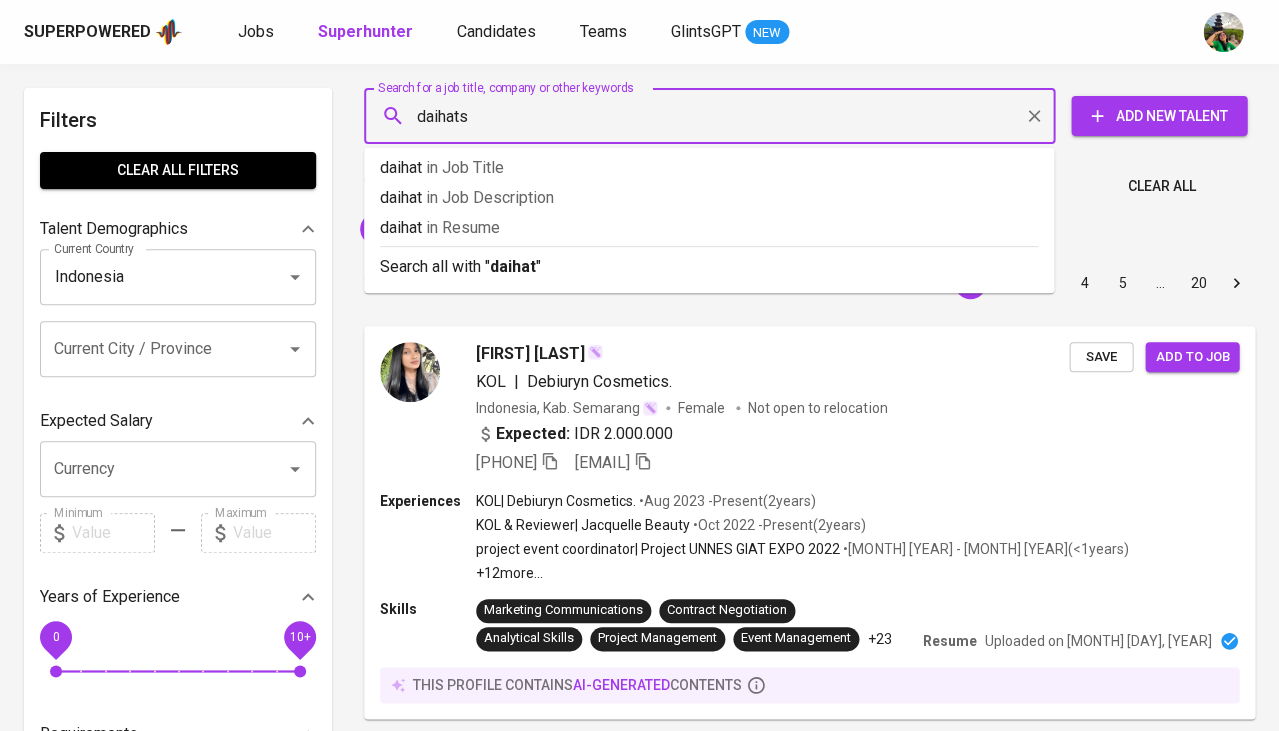 type on "daihatsu" 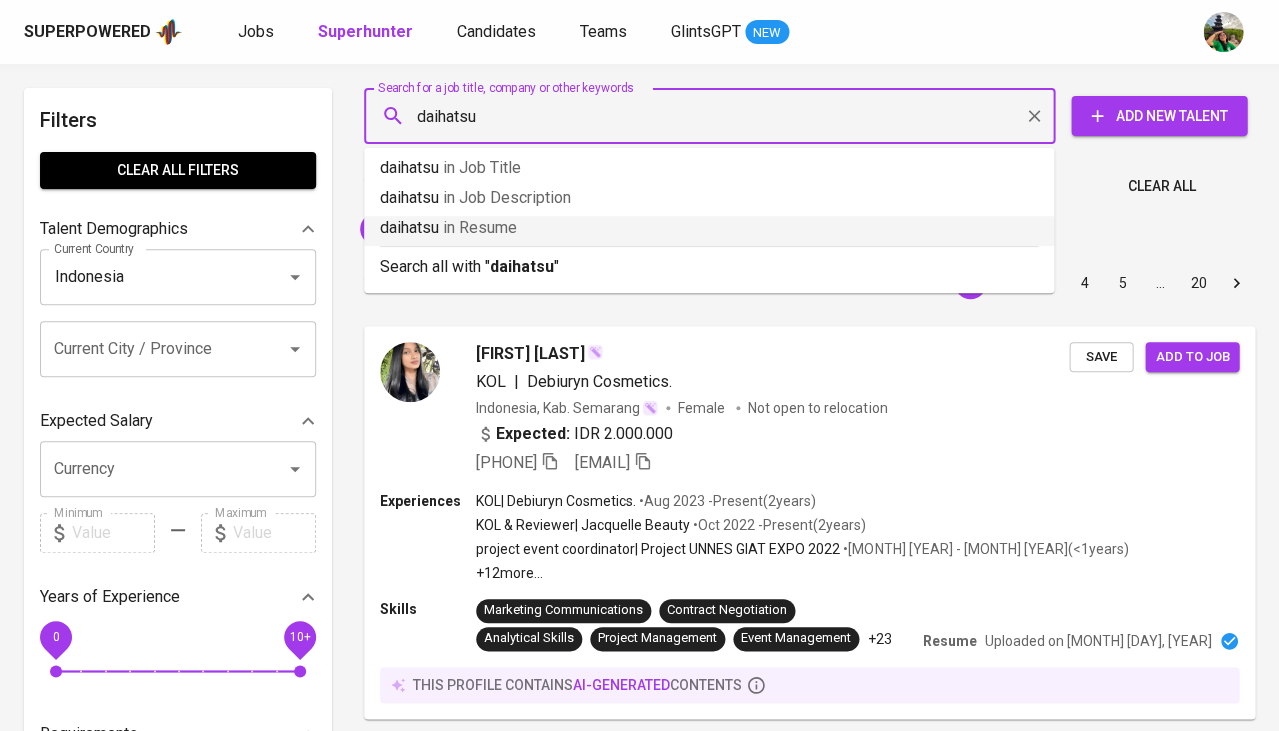 click on "daihatsu   in   Resume" at bounding box center [709, 228] 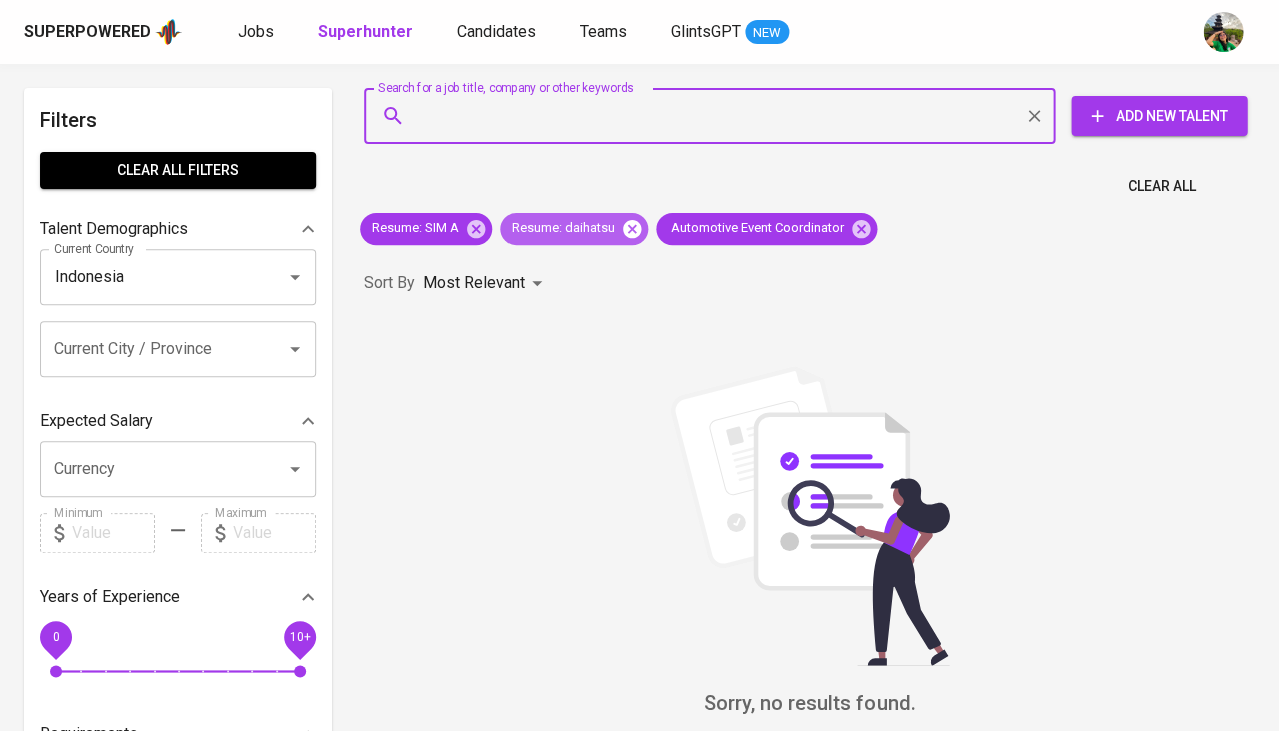 click 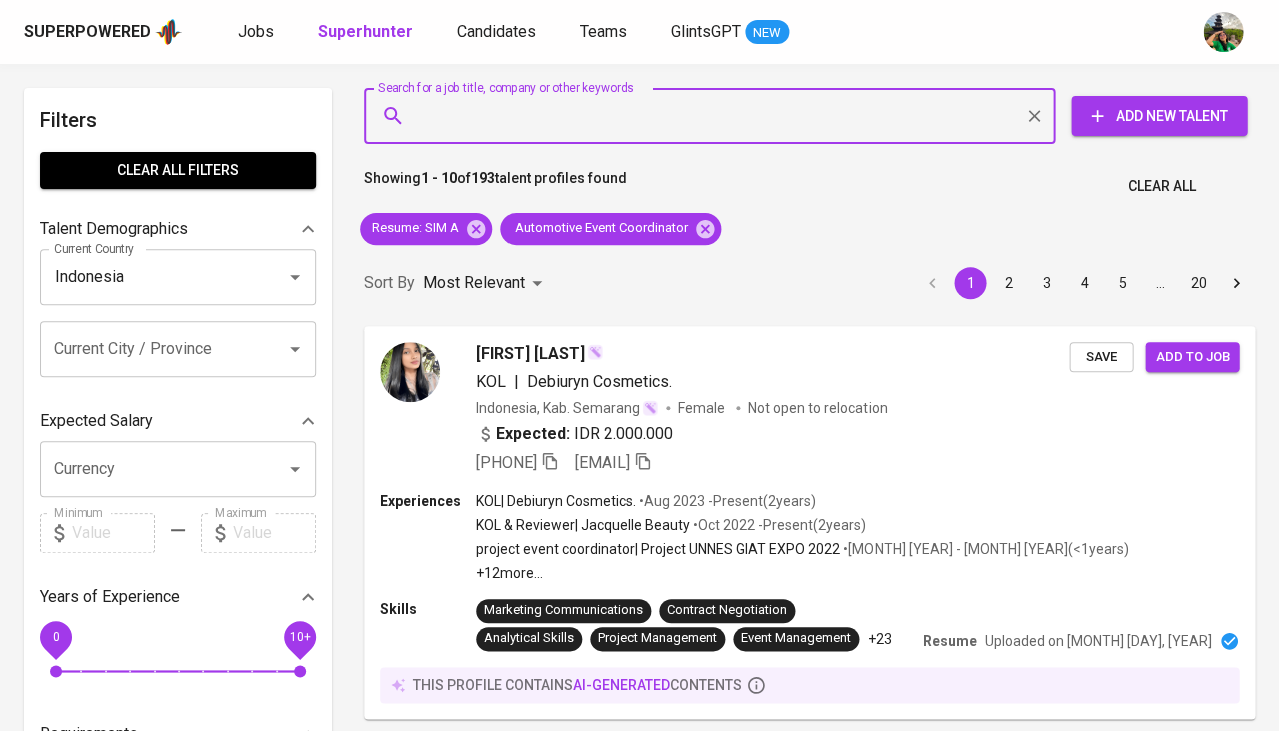 click on "Search for a job title, company or other keywords" at bounding box center (714, 116) 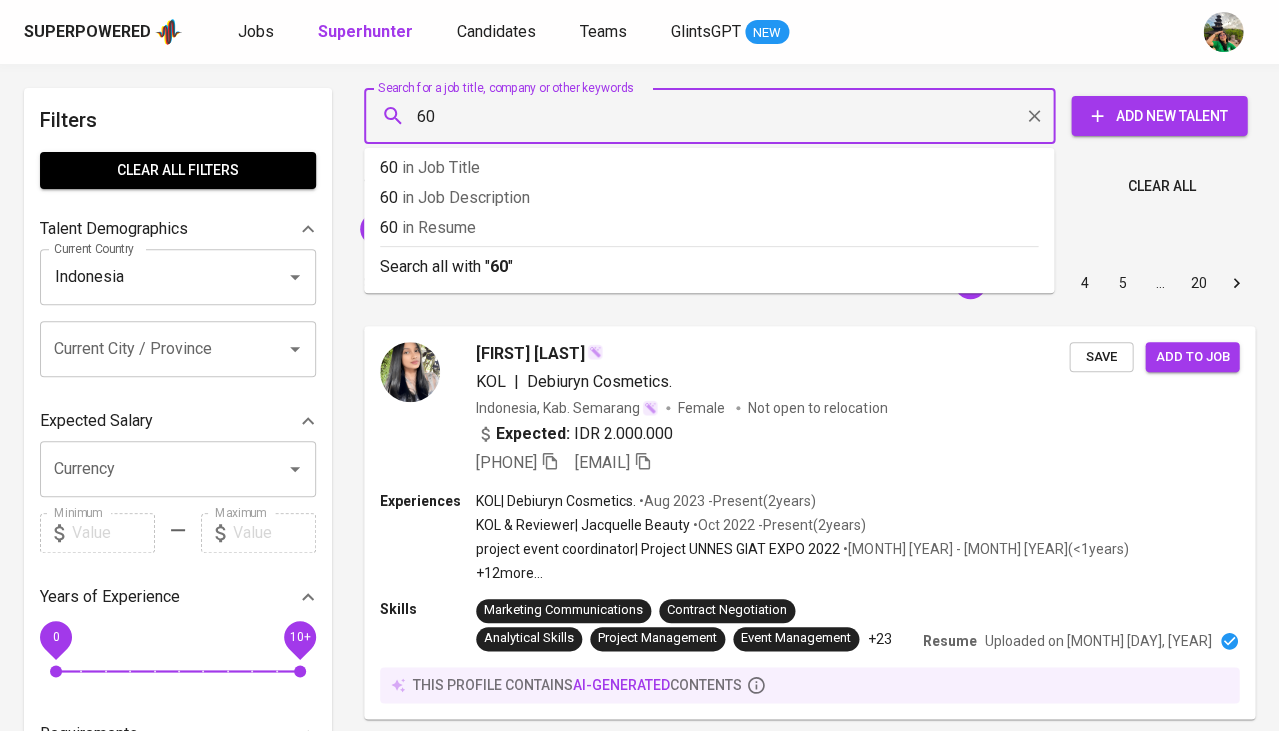 type on "6" 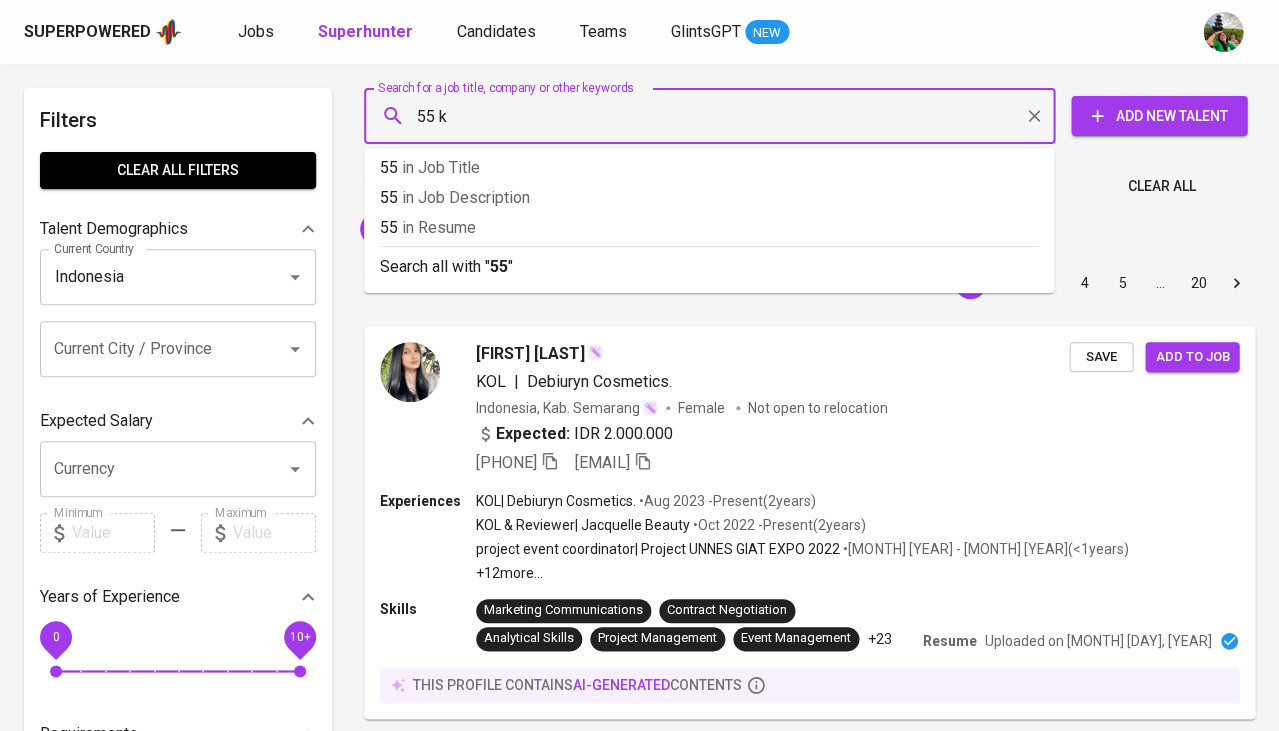 type on "55 kg" 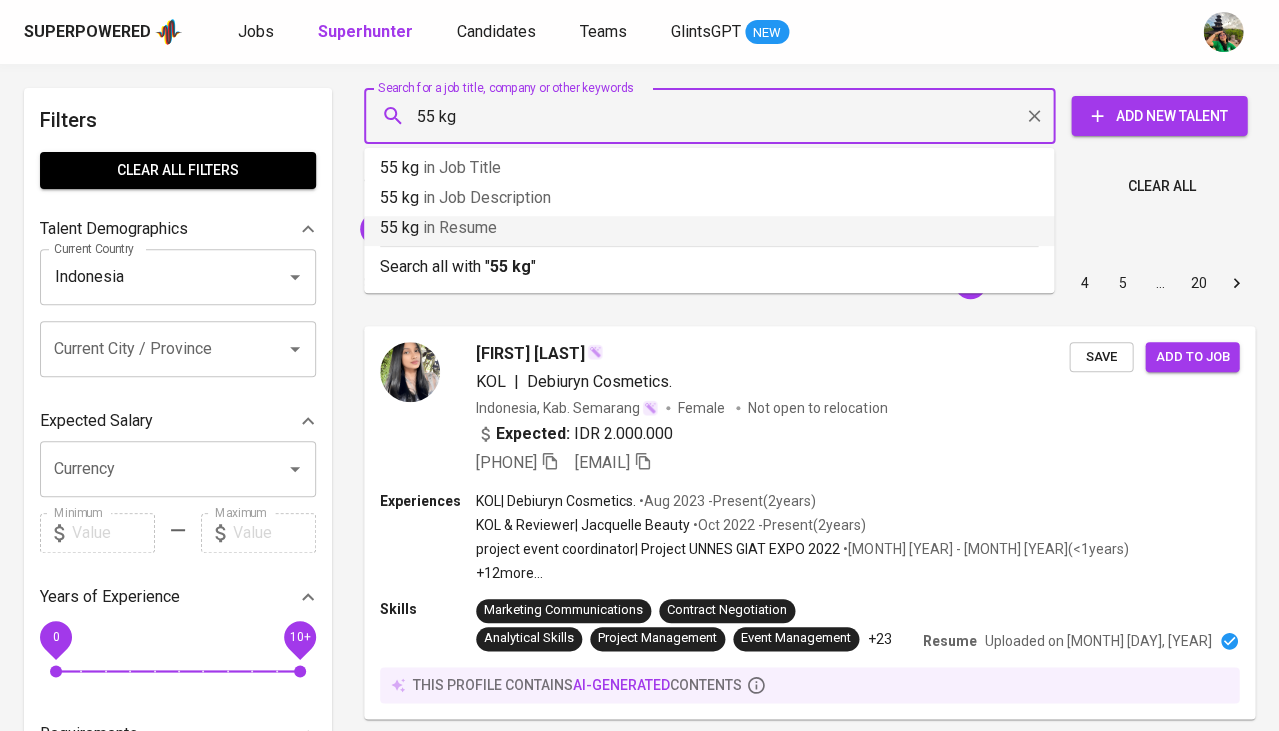 click on "55 kg   in   Resume" at bounding box center [709, 228] 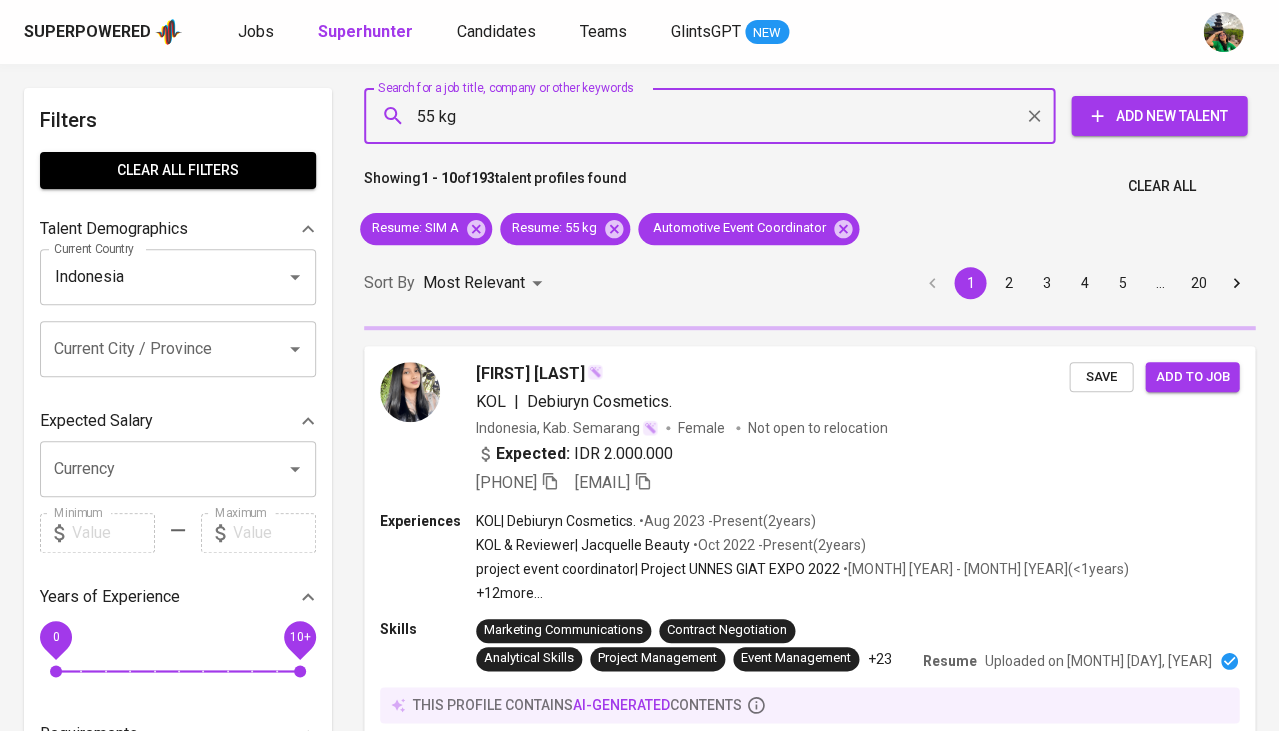 type 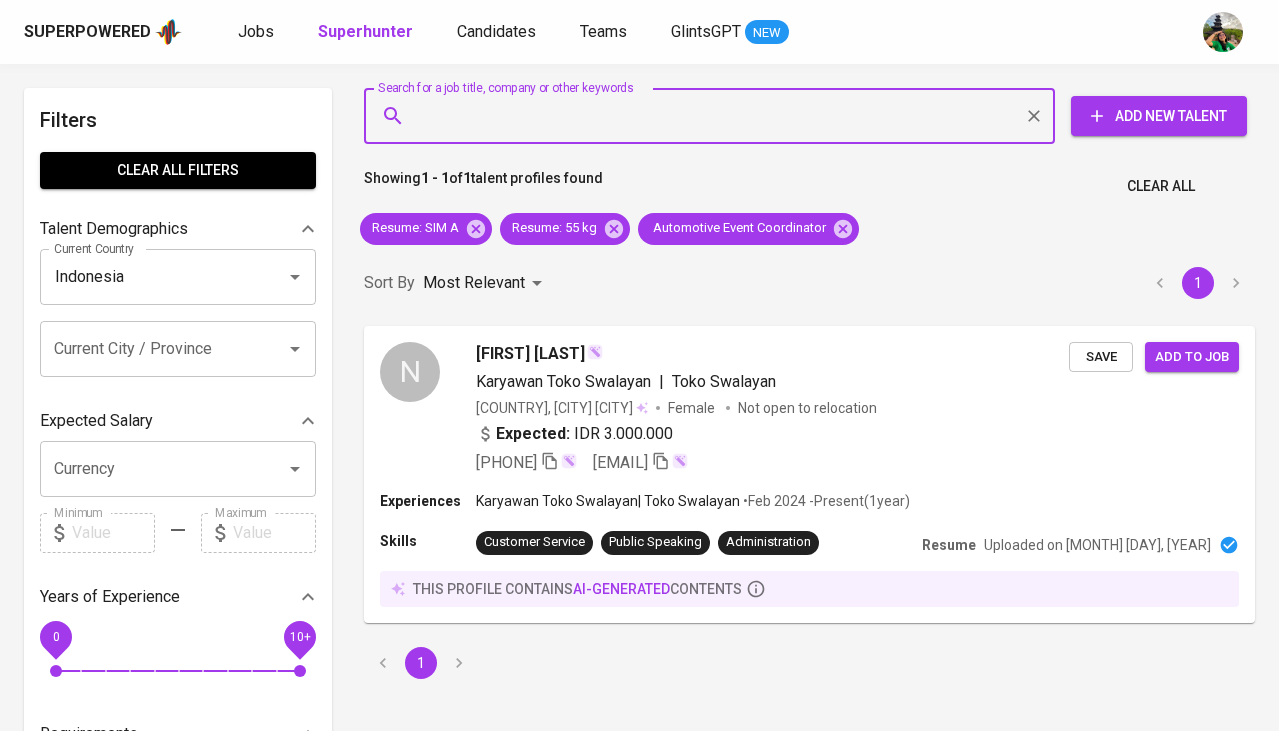 scroll, scrollTop: 0, scrollLeft: 0, axis: both 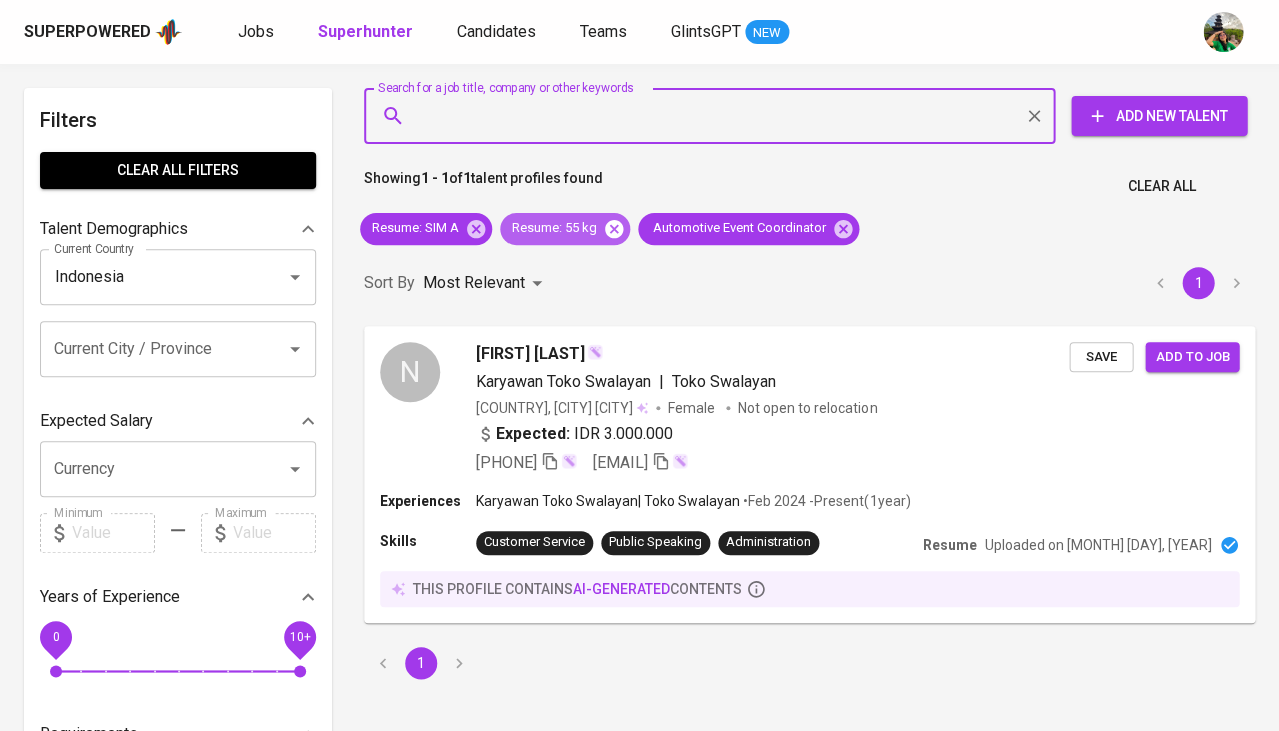 click 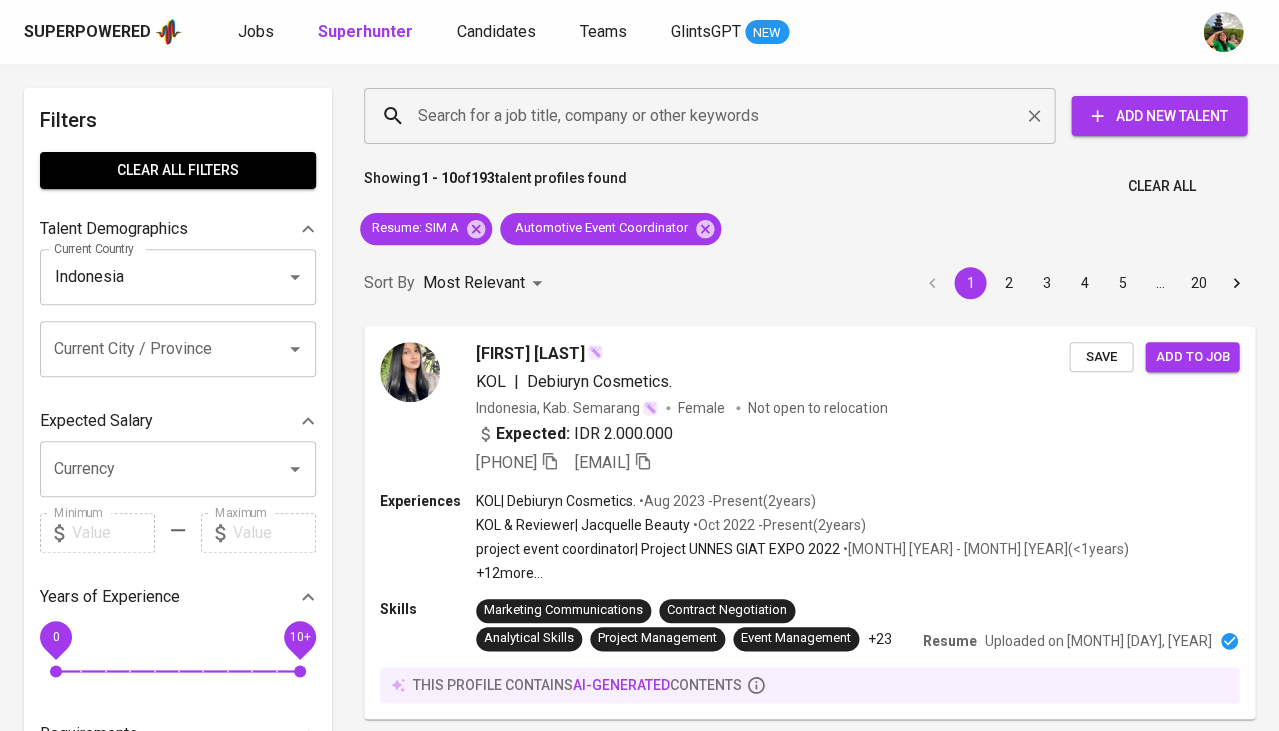 click on "Search for a job title, company or other keywords" at bounding box center (714, 116) 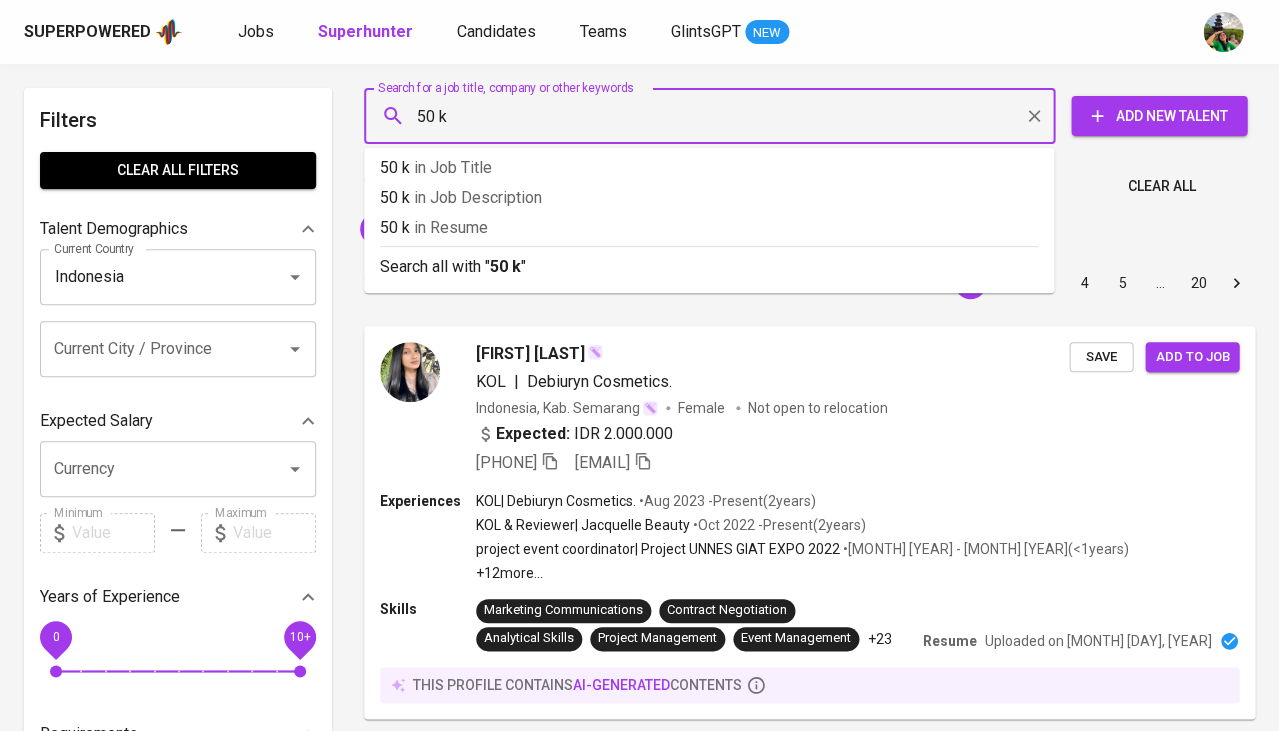 type on "50 kg" 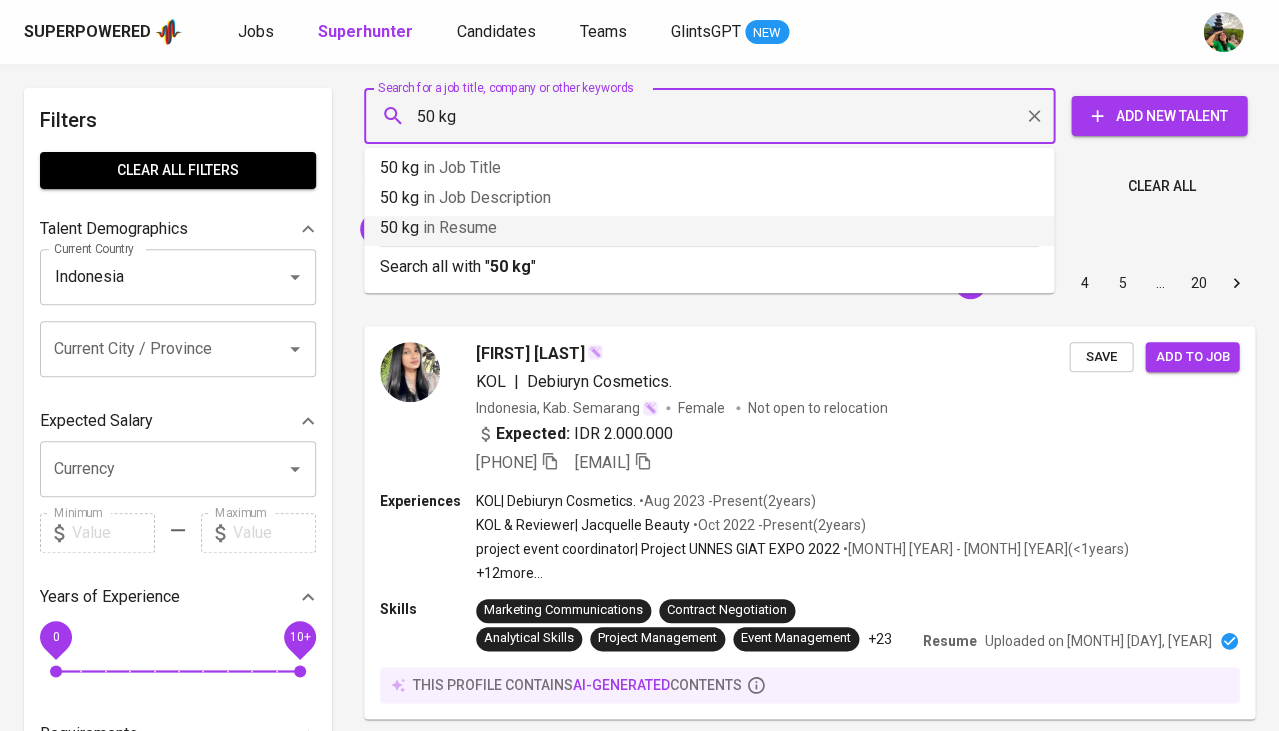 click on "50 kg   in   Resume" at bounding box center (709, 228) 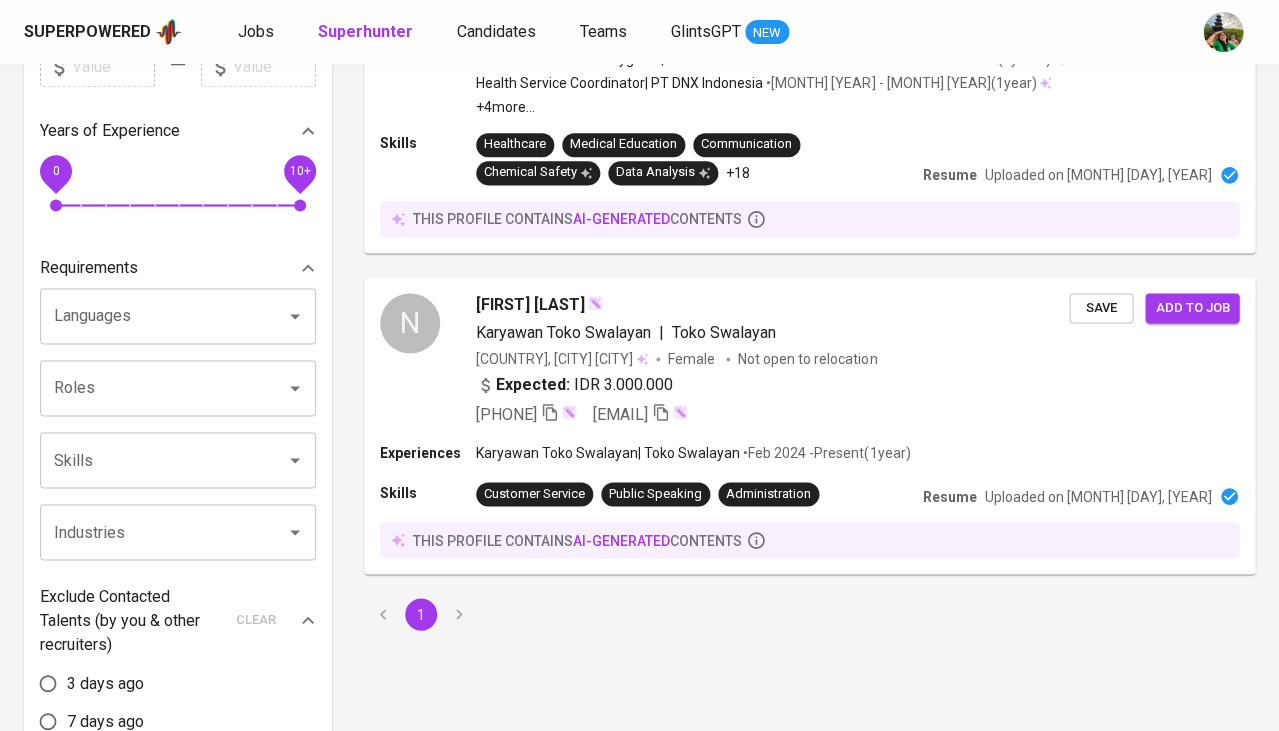 scroll, scrollTop: 489, scrollLeft: 0, axis: vertical 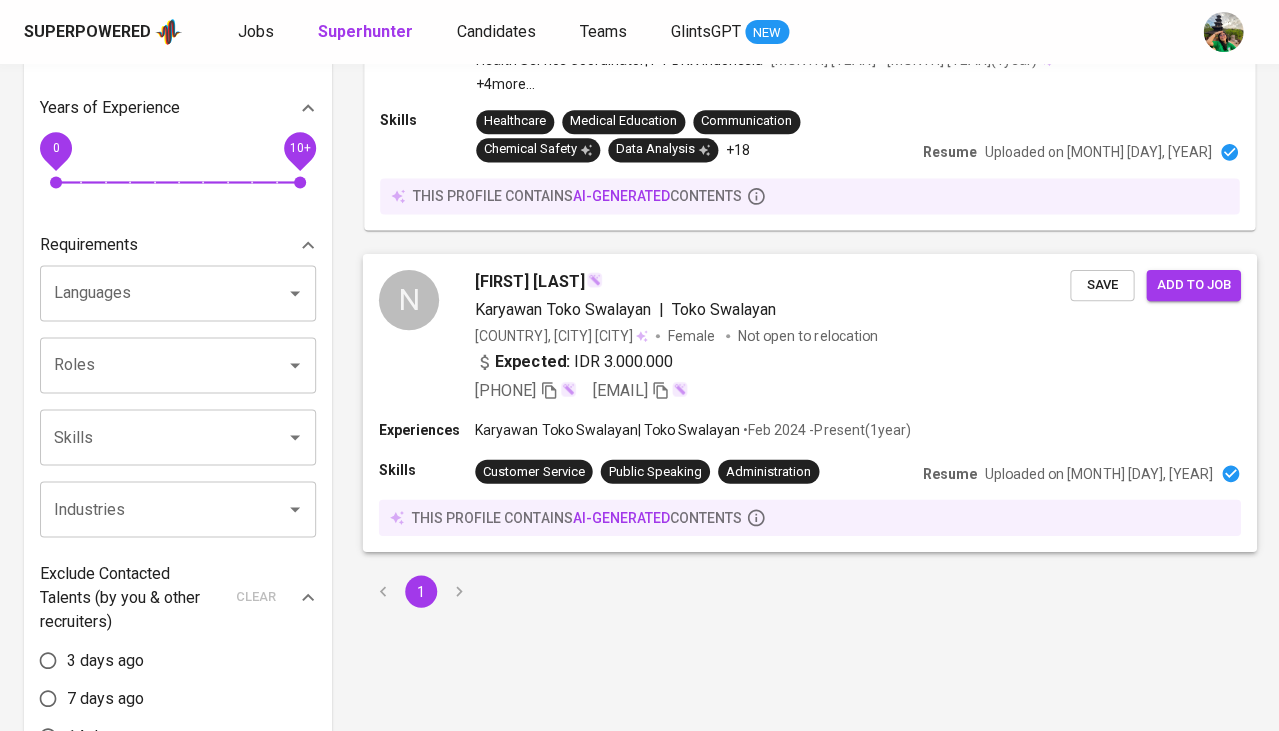 click on "Expected:" at bounding box center (532, 361) 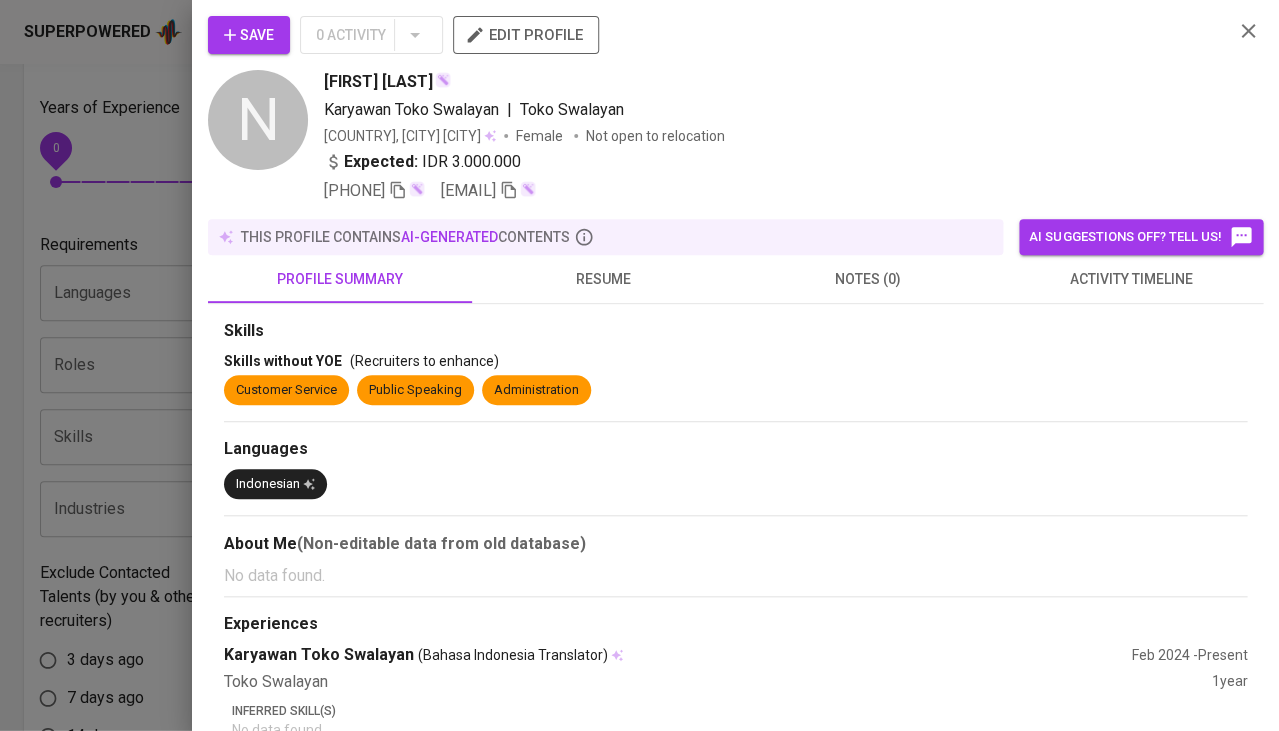 click on "resume" at bounding box center [604, 279] 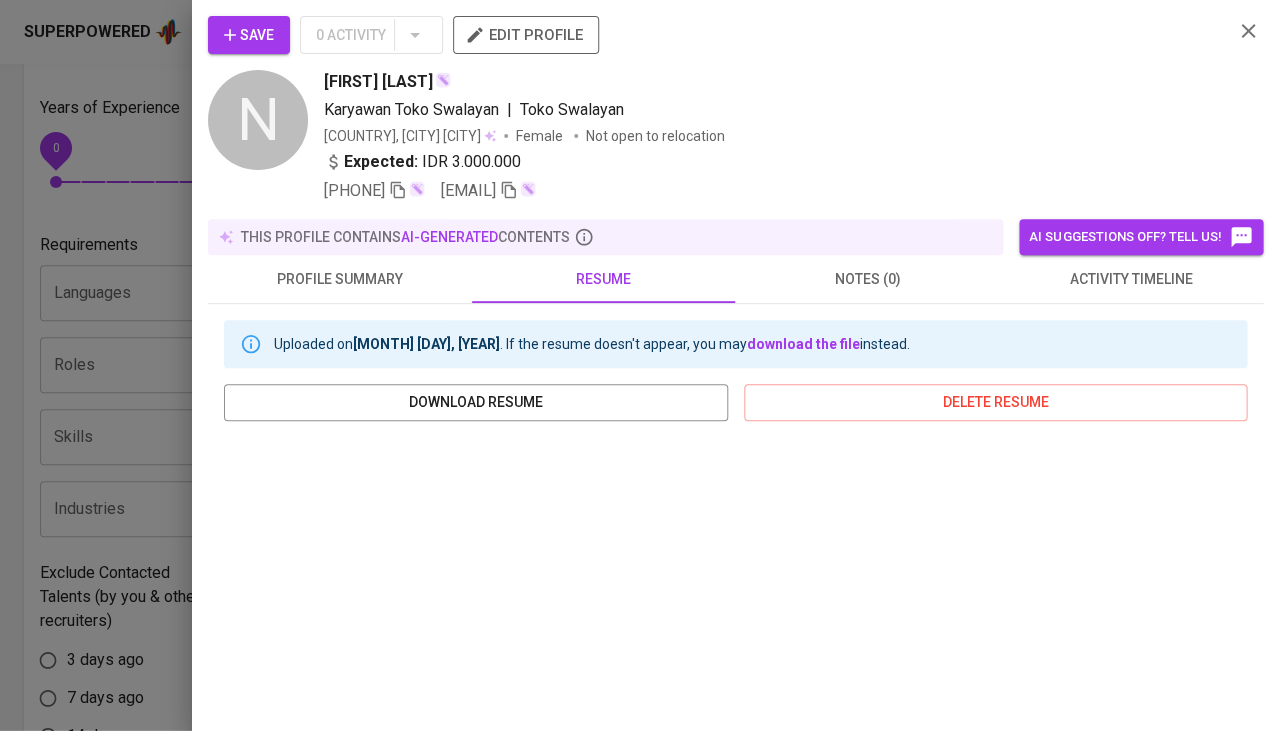 click at bounding box center [639, 365] 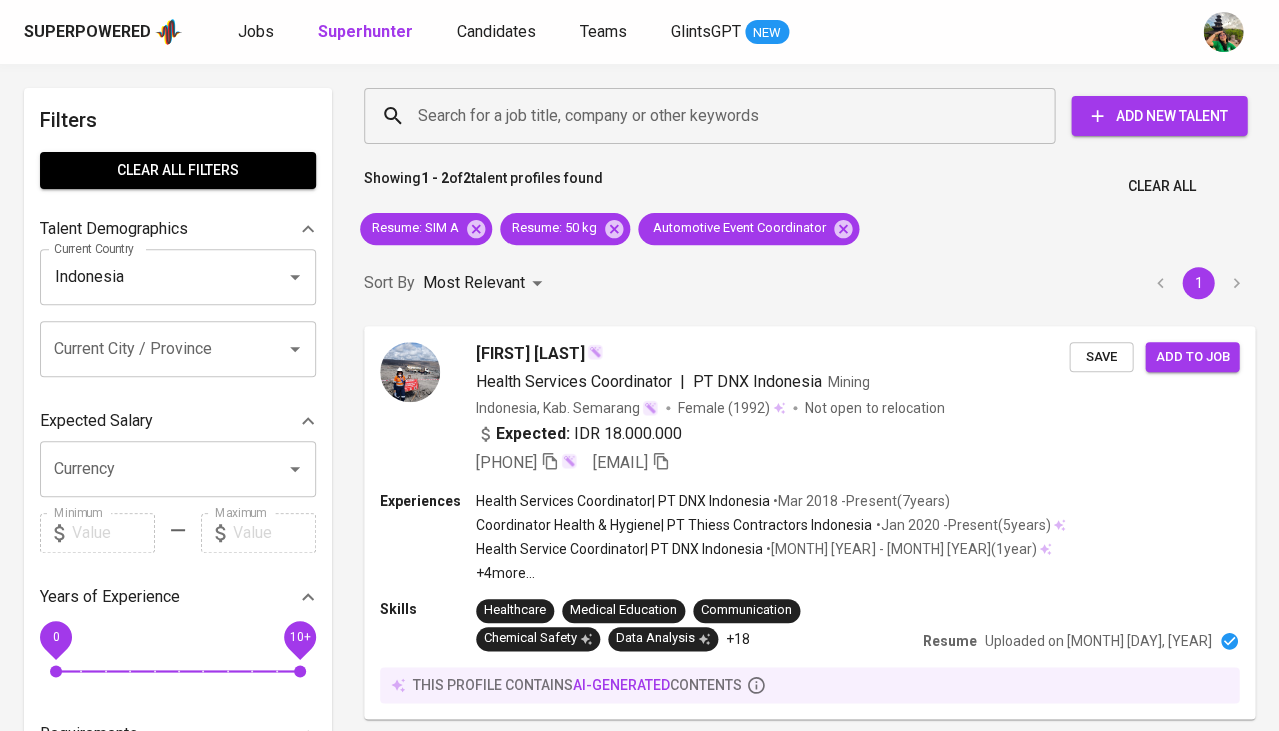 scroll, scrollTop: 0, scrollLeft: 0, axis: both 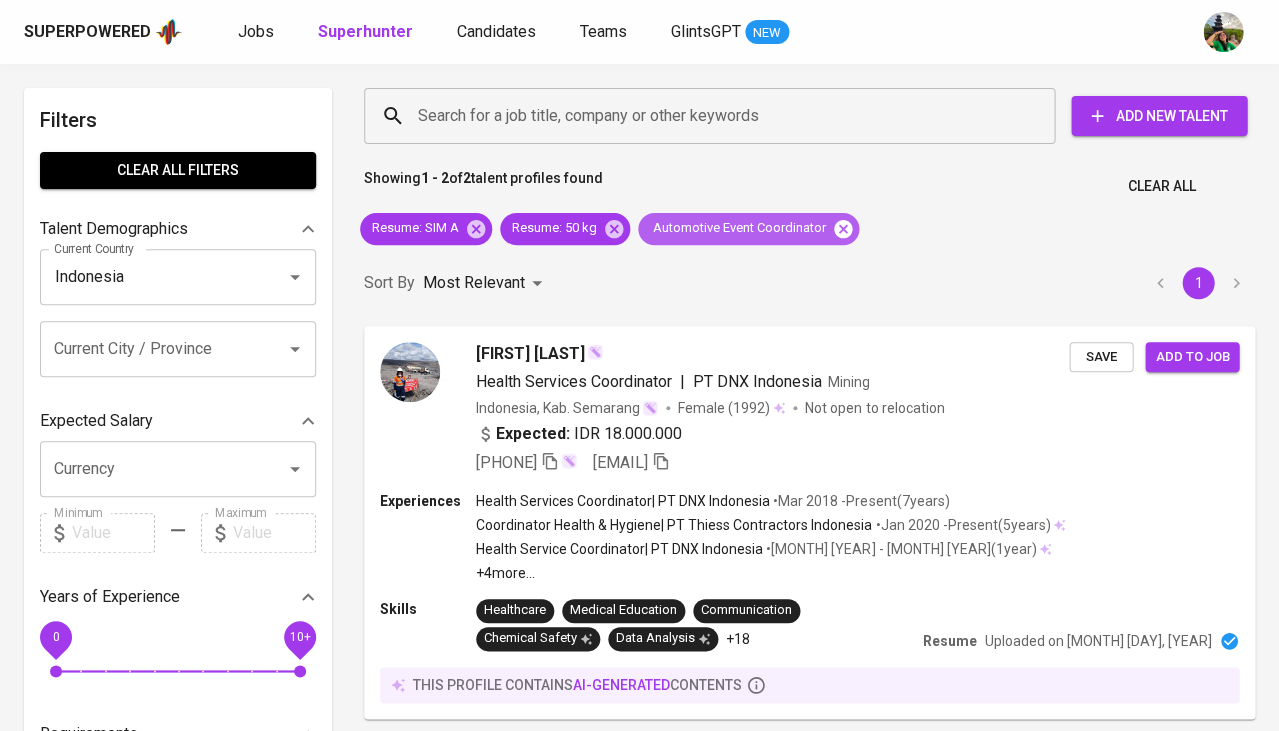 click 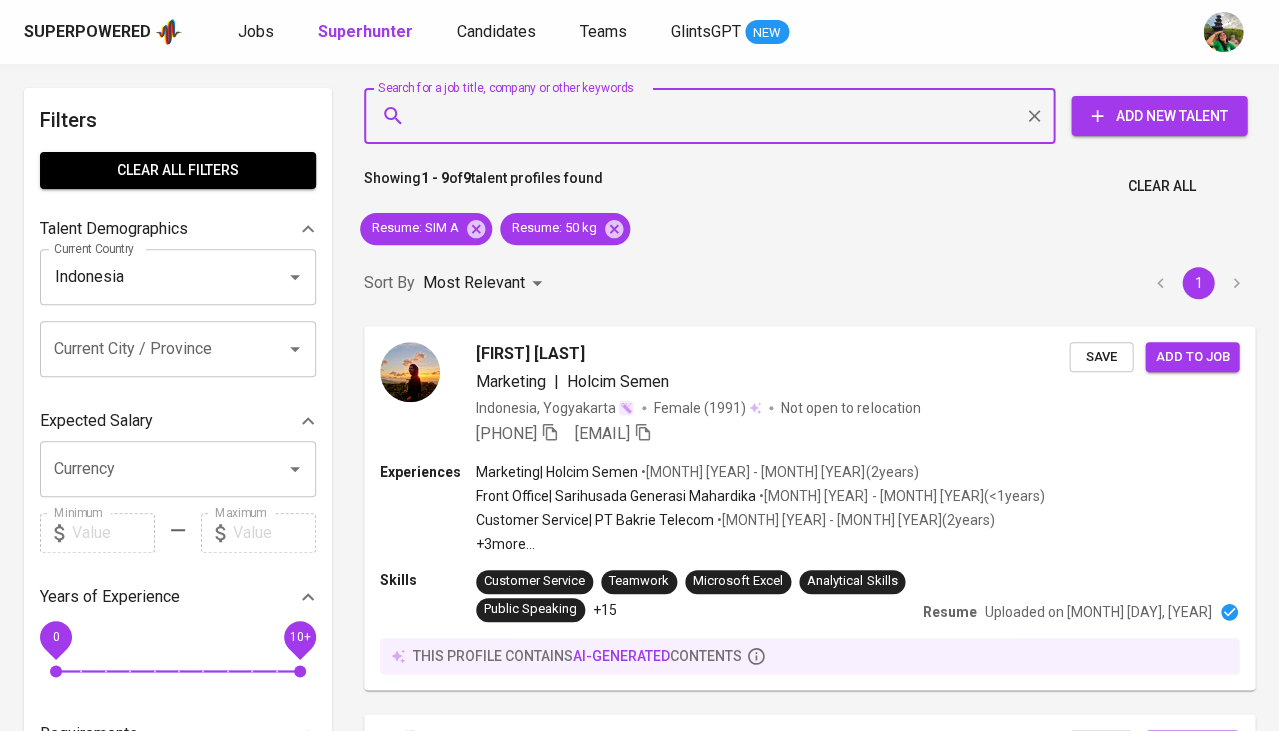 click on "Search for a job title, company or other keywords" at bounding box center (714, 116) 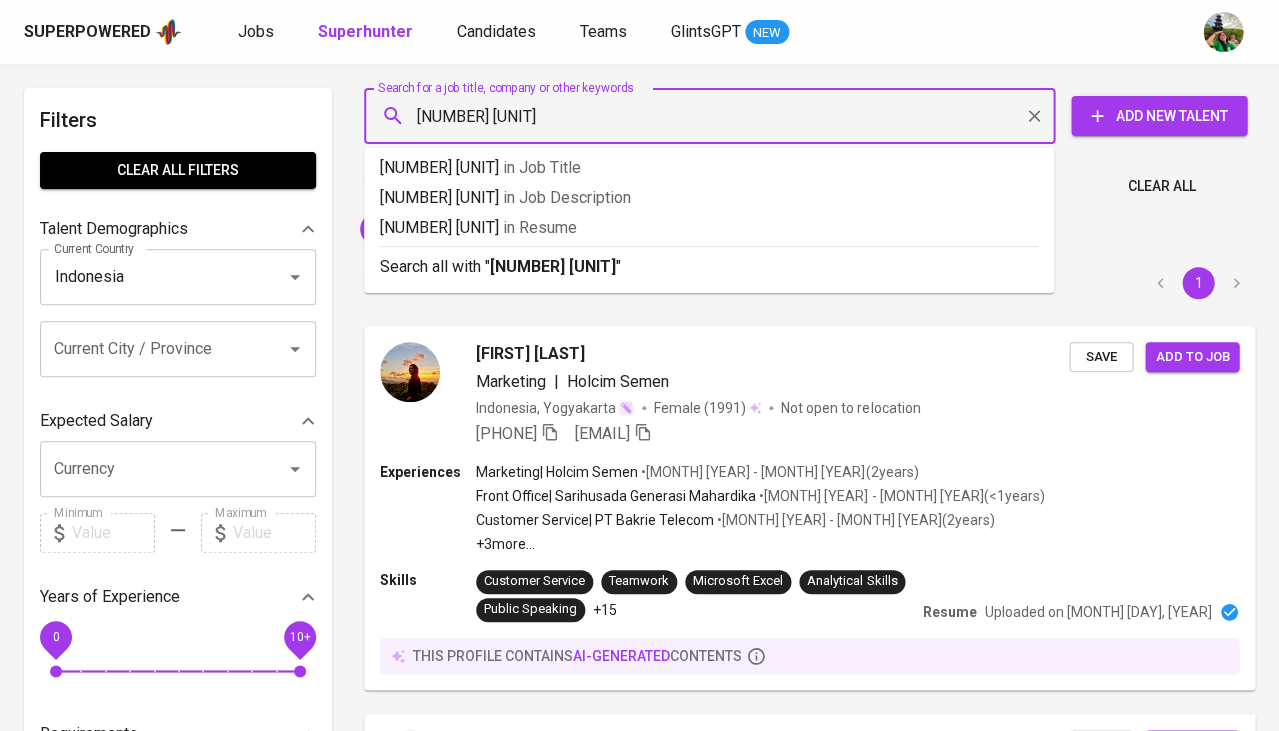 type on "160 cm" 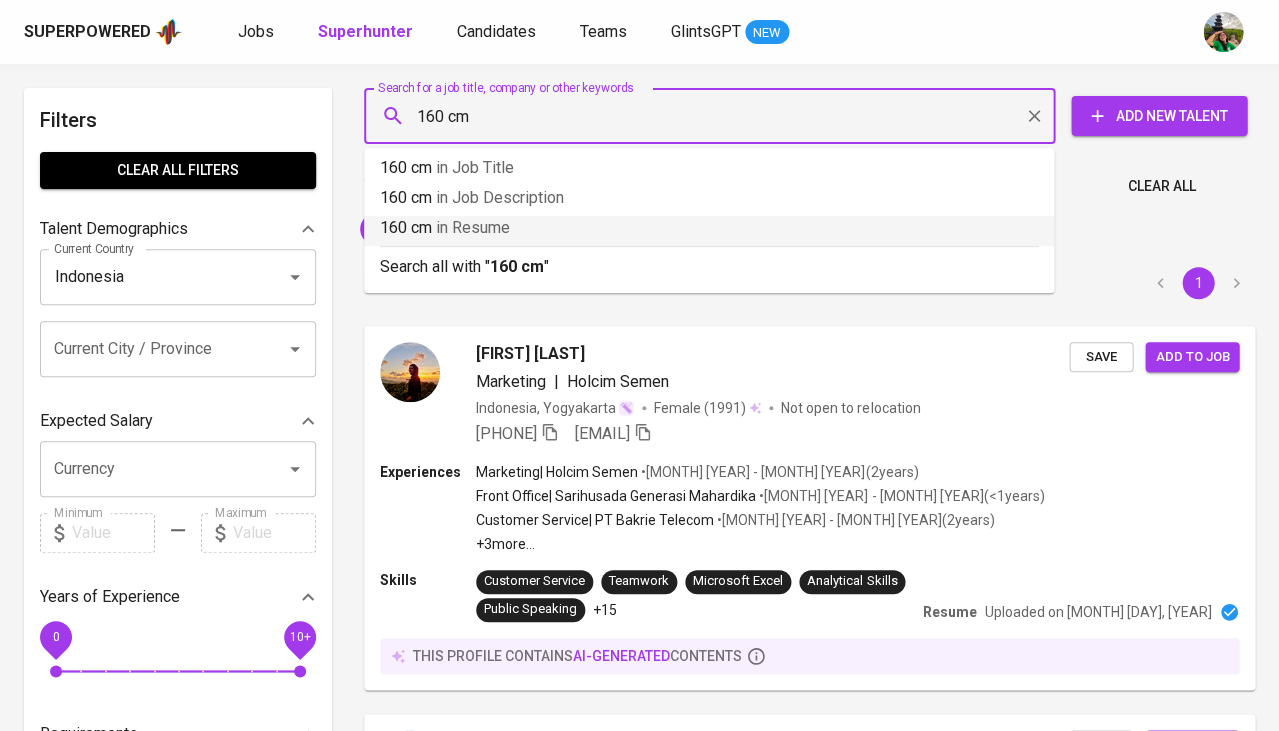 click on "in   Resume" at bounding box center (473, 227) 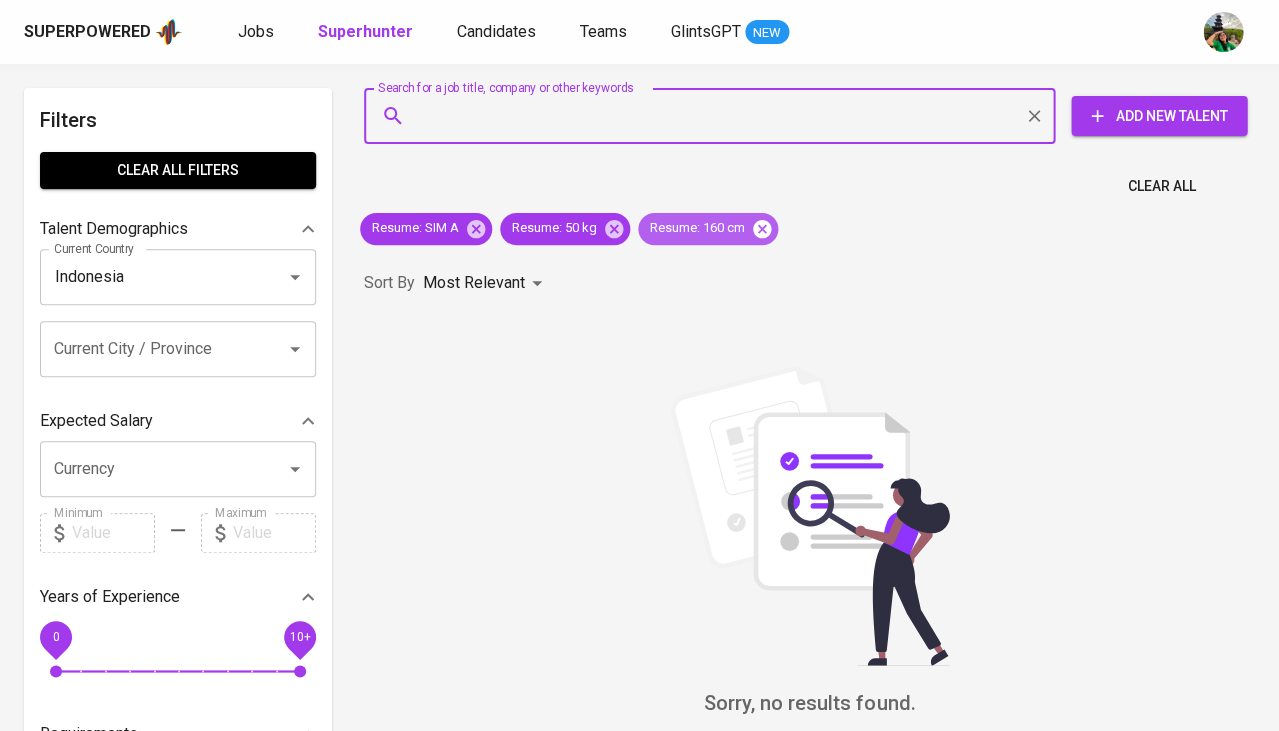 click 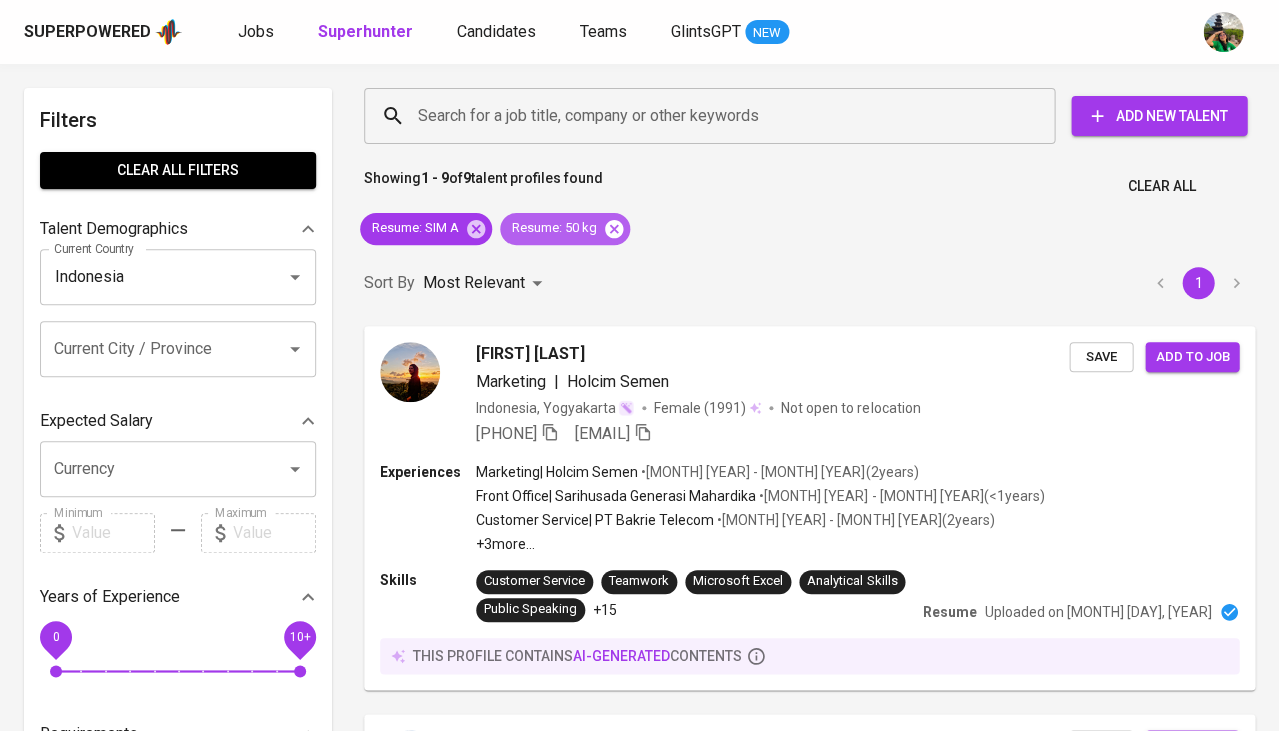 click 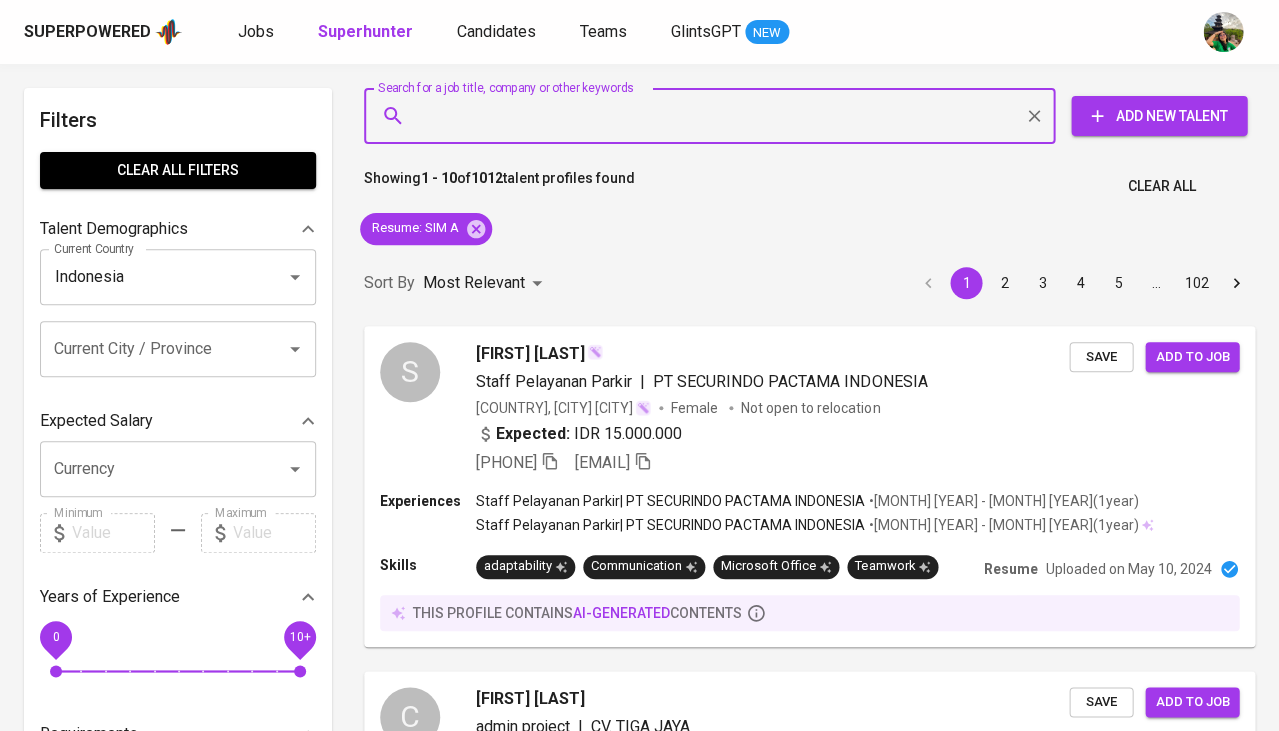 click on "Search for a job title, company or other keywords" at bounding box center [714, 116] 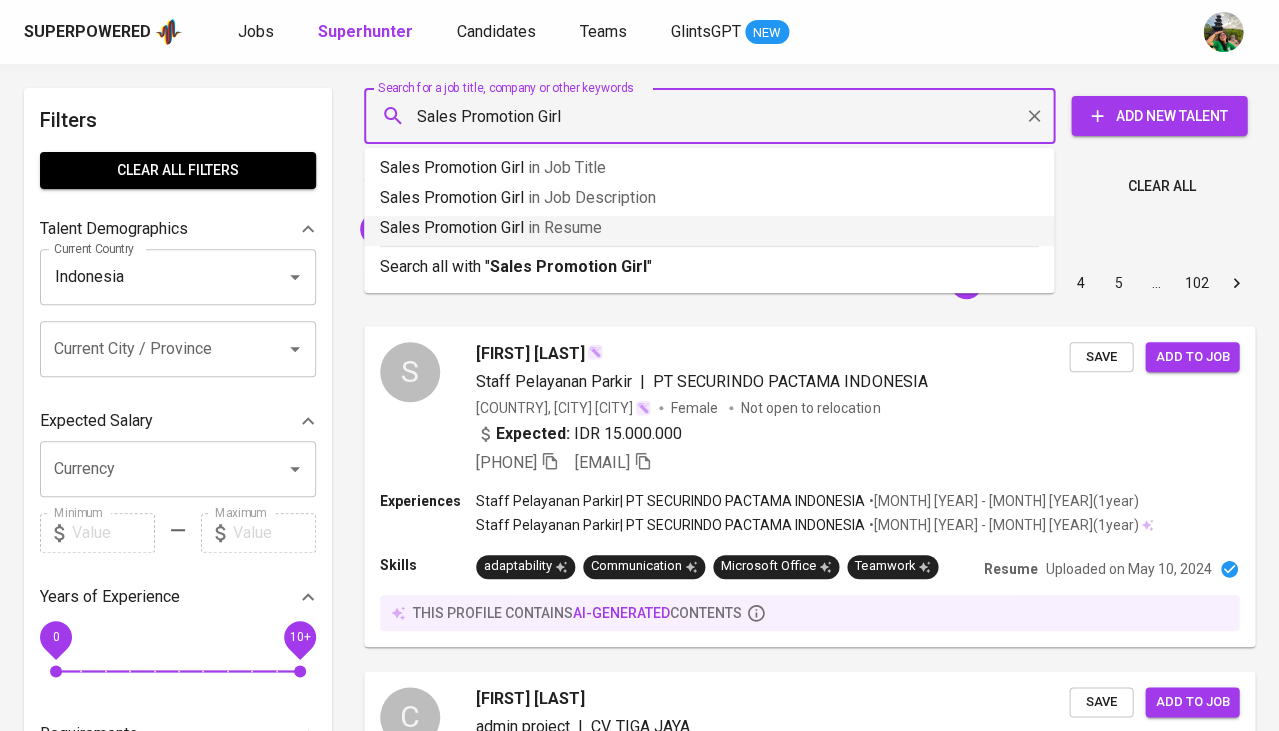 click on "in   Resume" at bounding box center [565, 227] 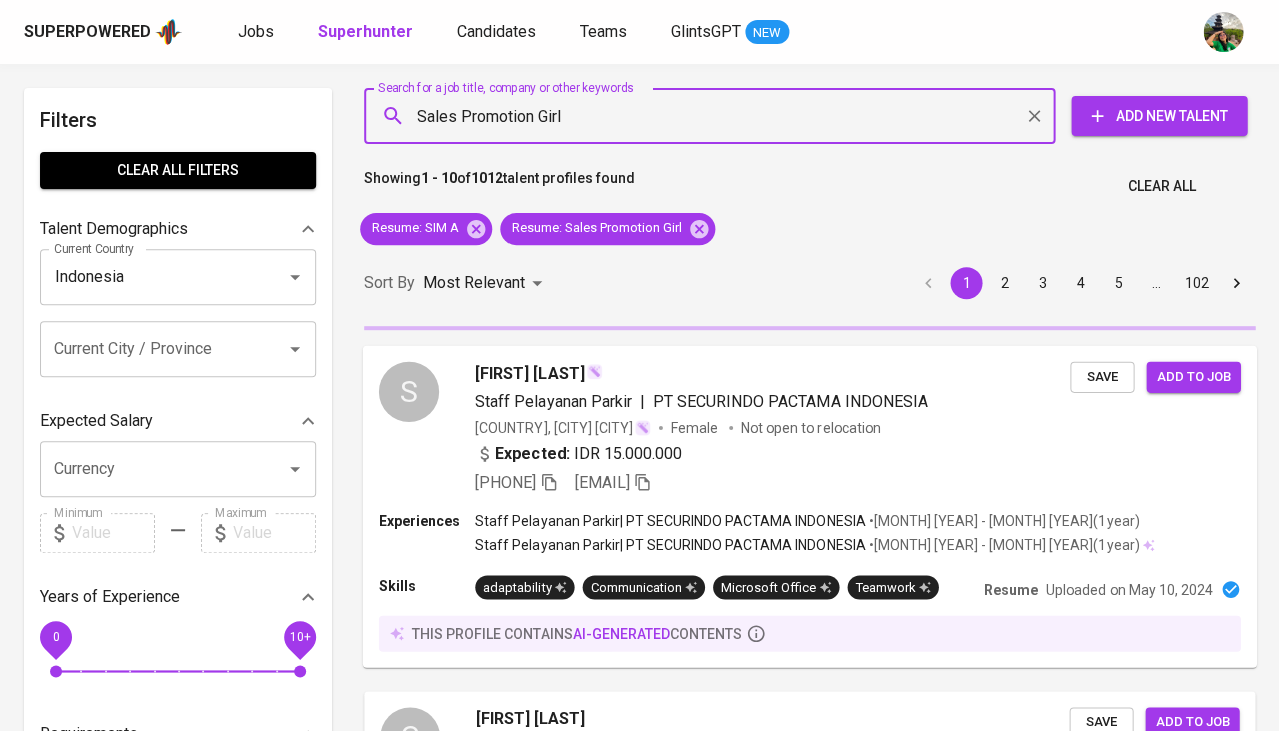 type 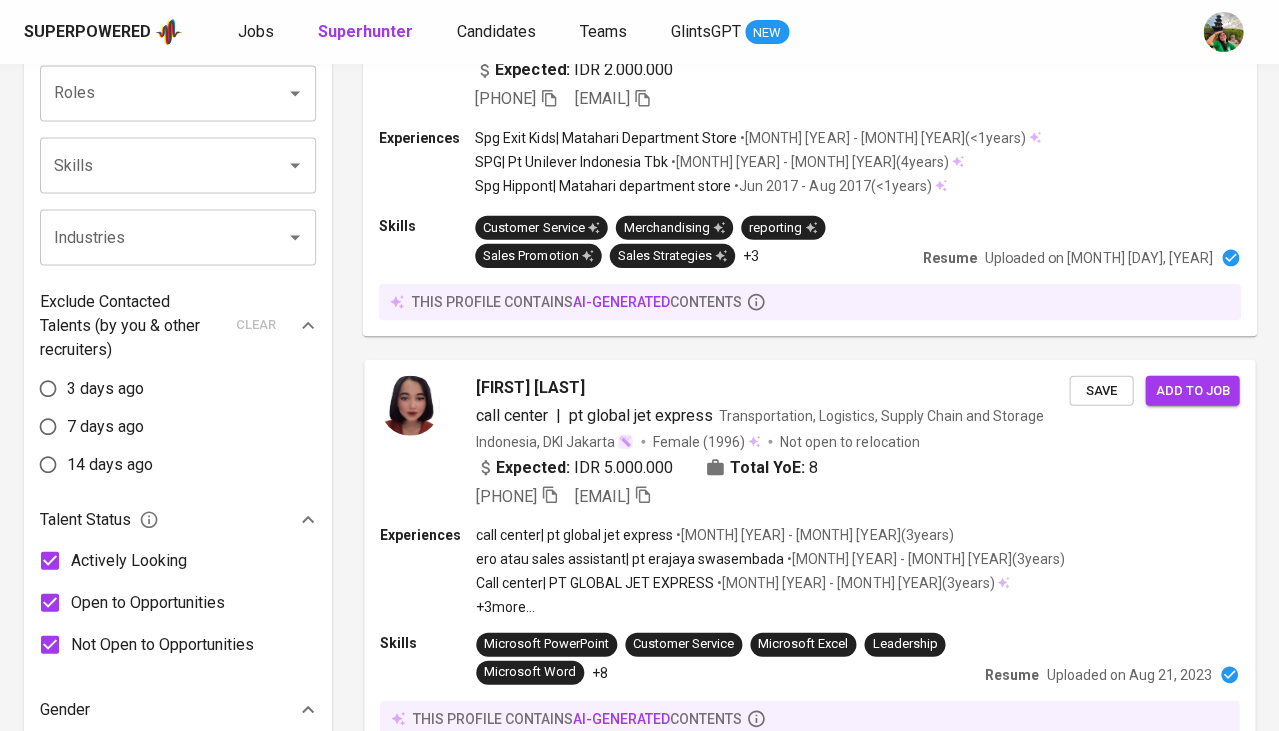 scroll, scrollTop: 762, scrollLeft: 0, axis: vertical 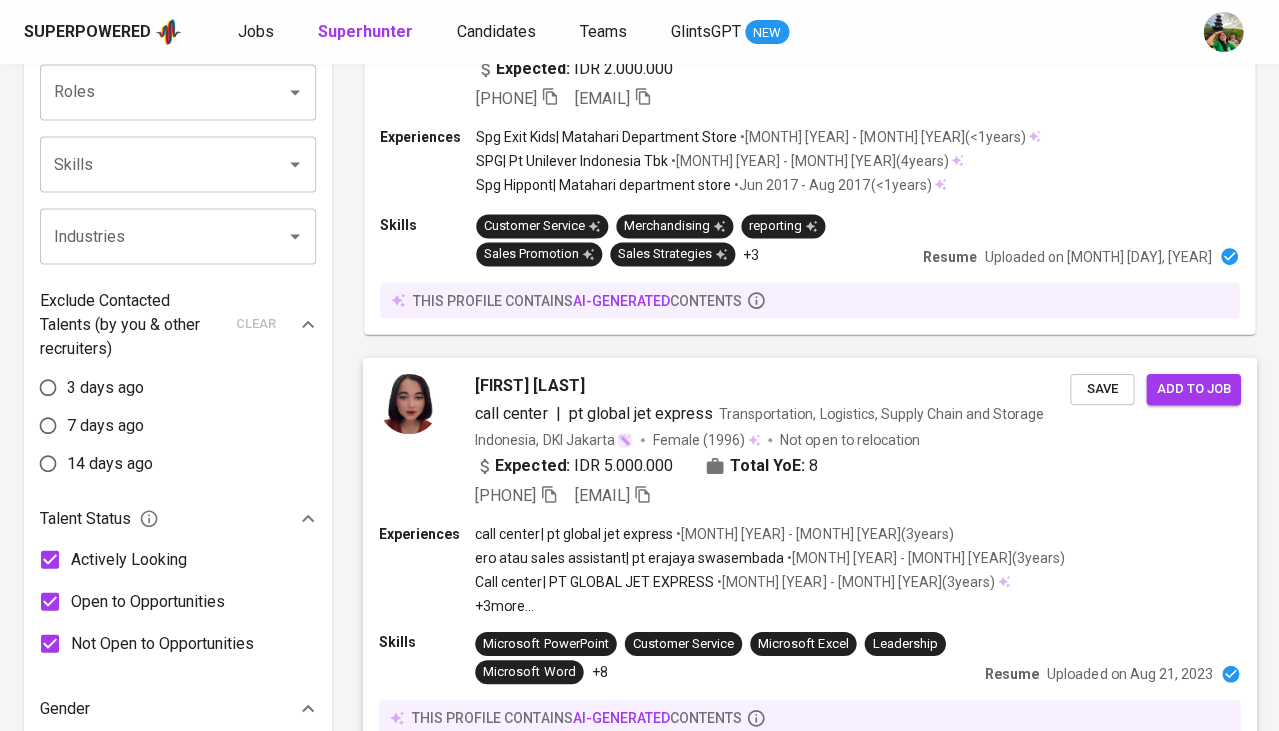click on "desy widia sari" at bounding box center [529, 385] 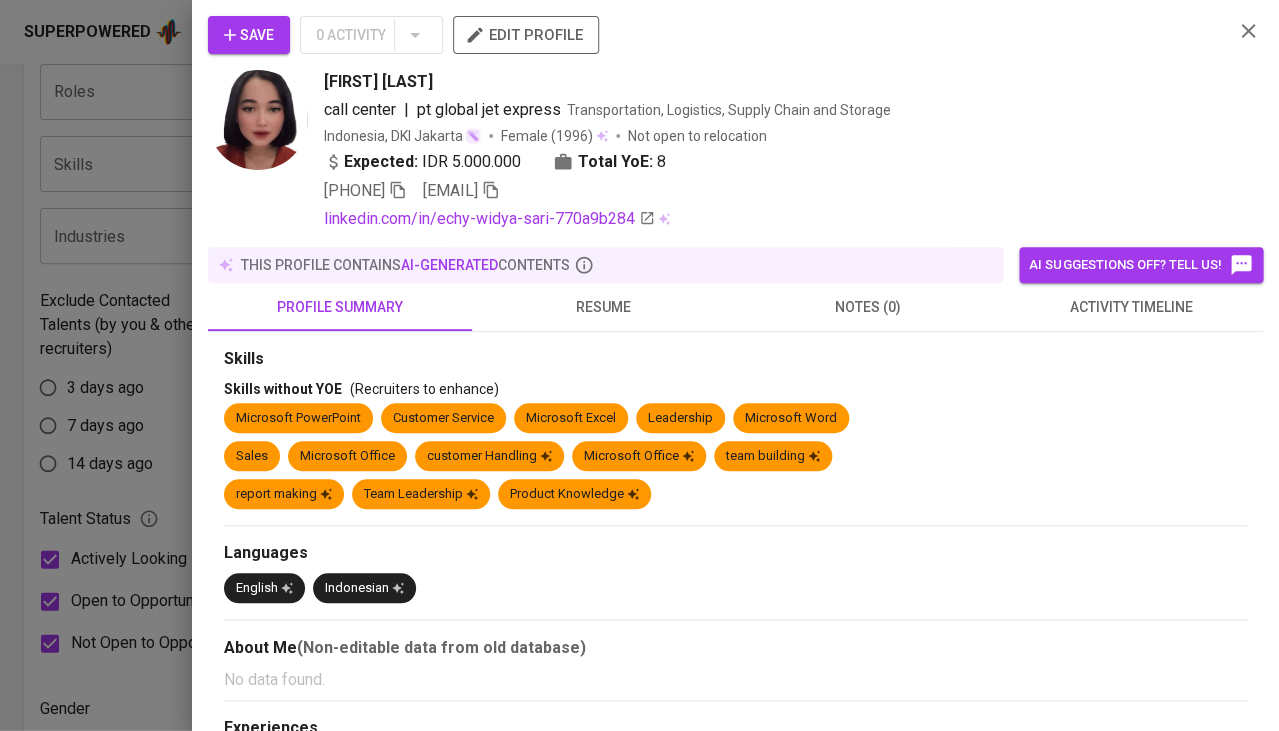 click on "resume" at bounding box center (604, 307) 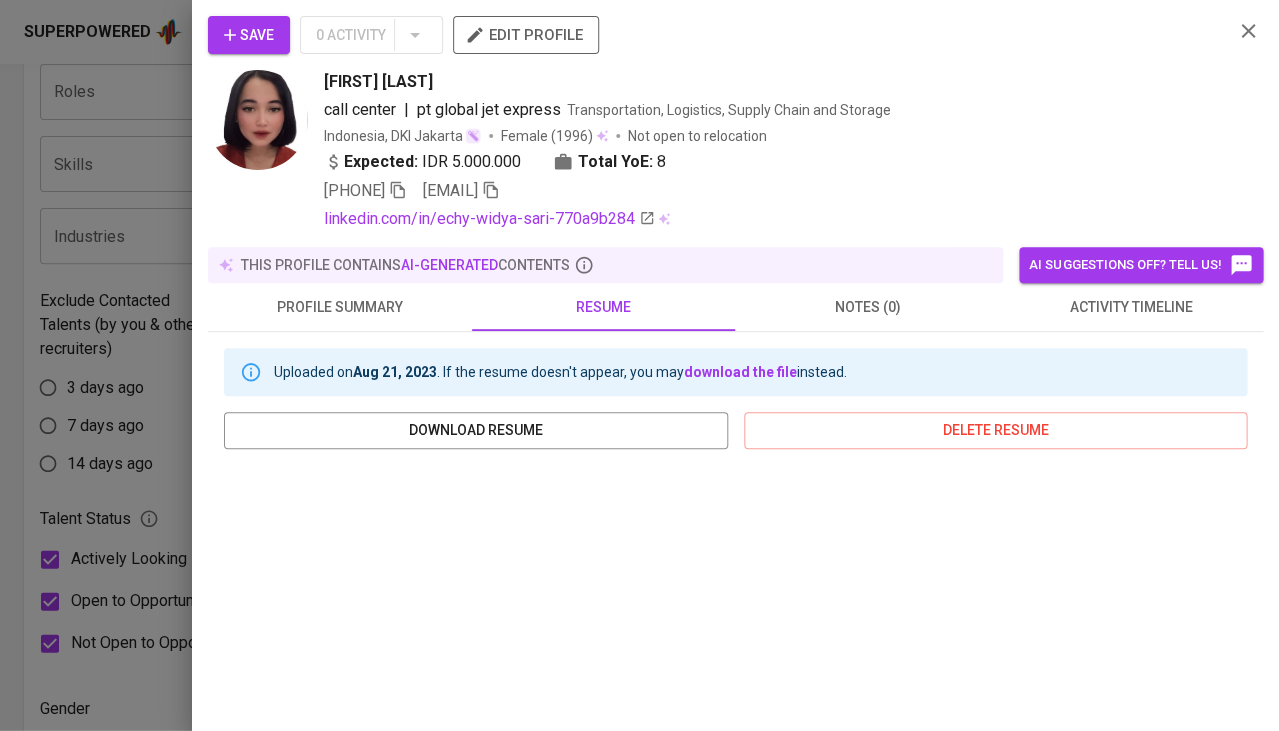 scroll, scrollTop: 361, scrollLeft: 0, axis: vertical 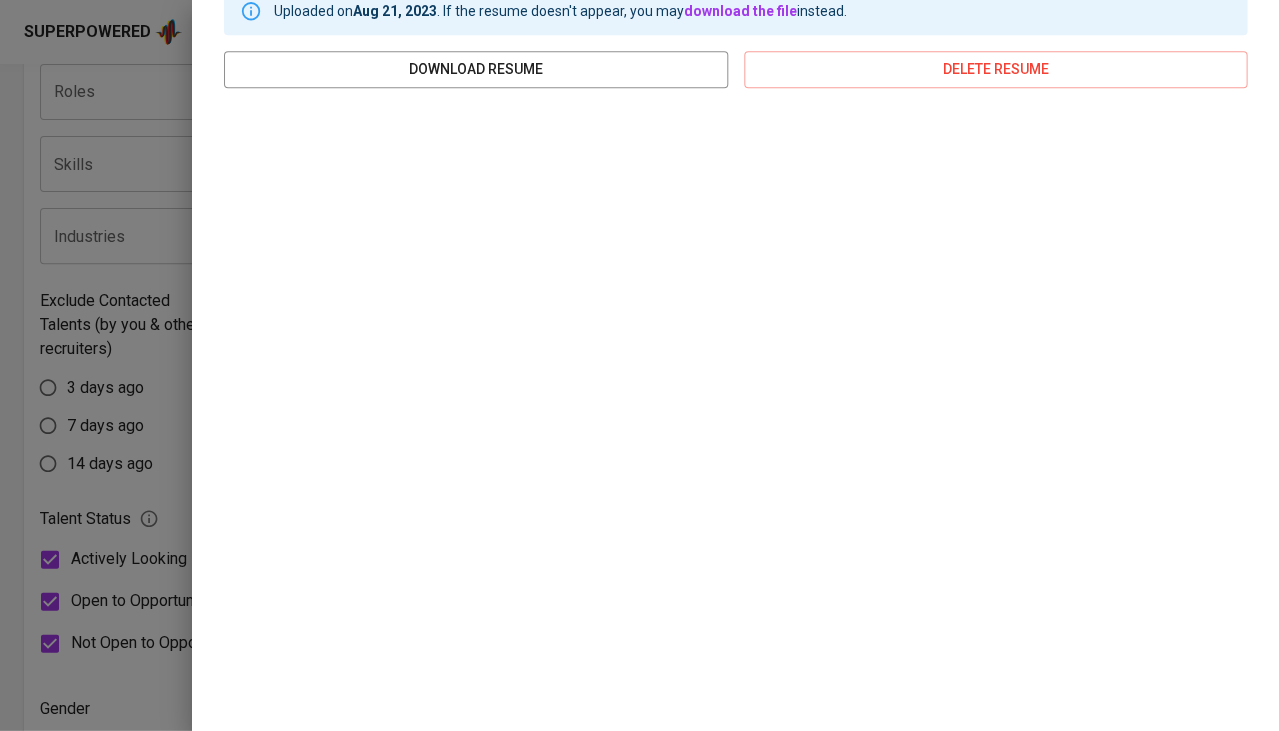 click at bounding box center [639, 365] 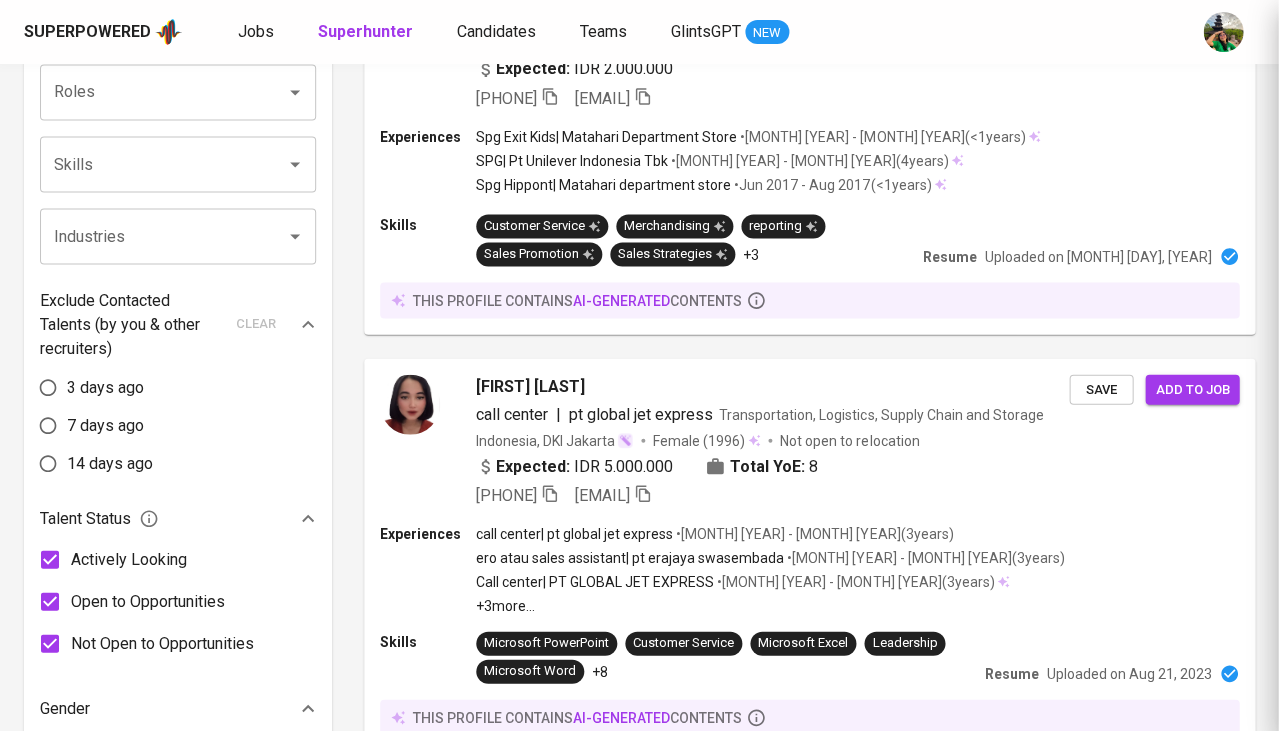 scroll, scrollTop: 0, scrollLeft: 0, axis: both 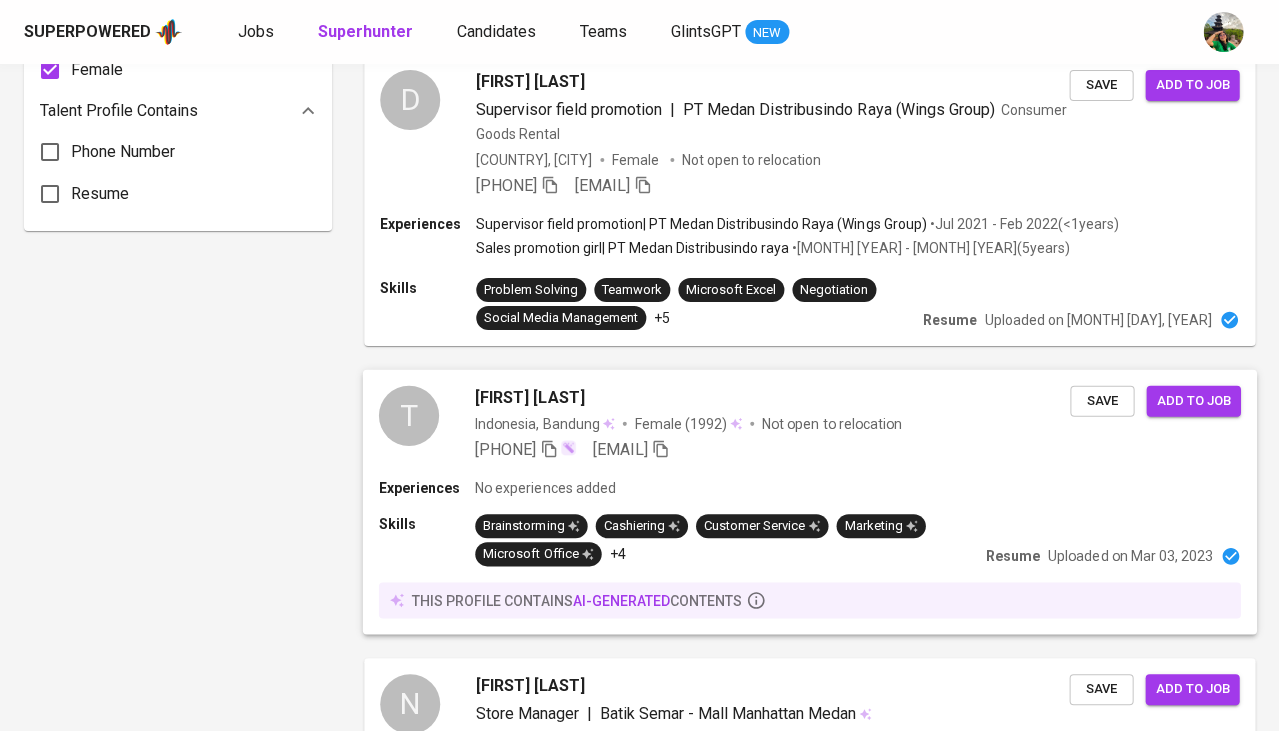 click on "tika puspita" at bounding box center [529, 397] 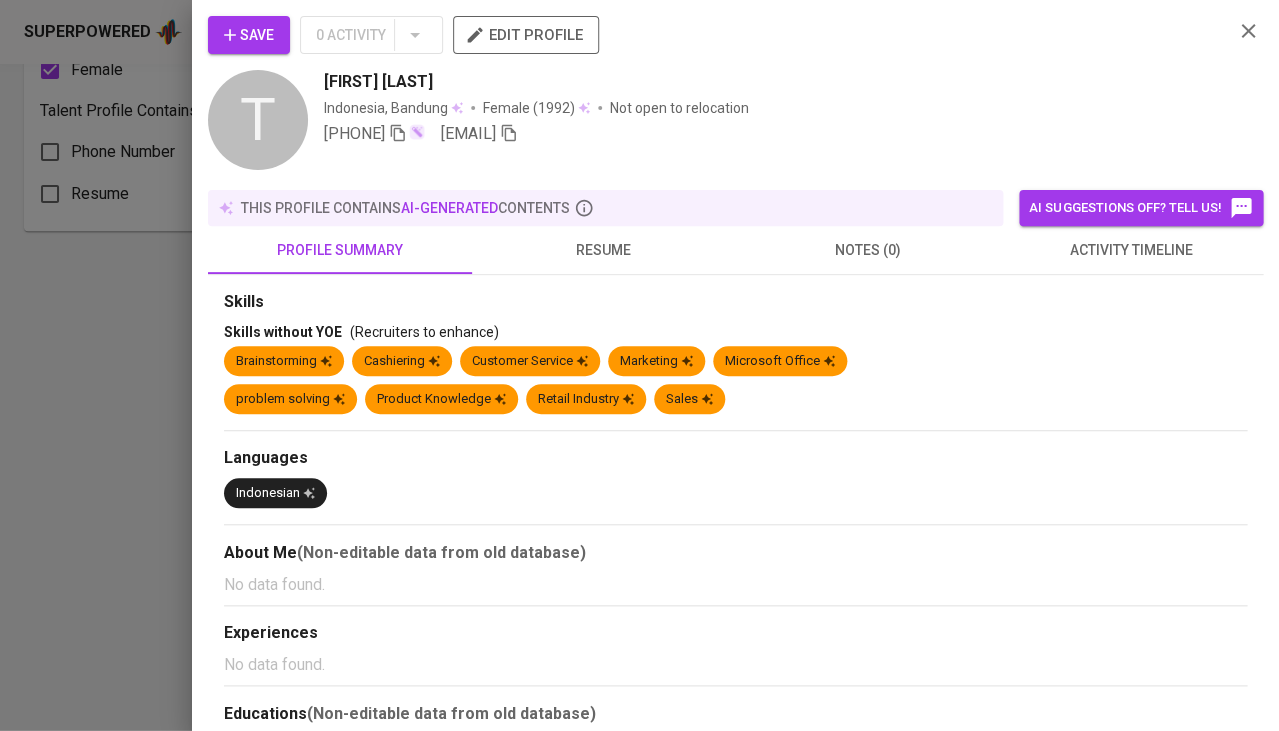 click on "resume" at bounding box center [604, 250] 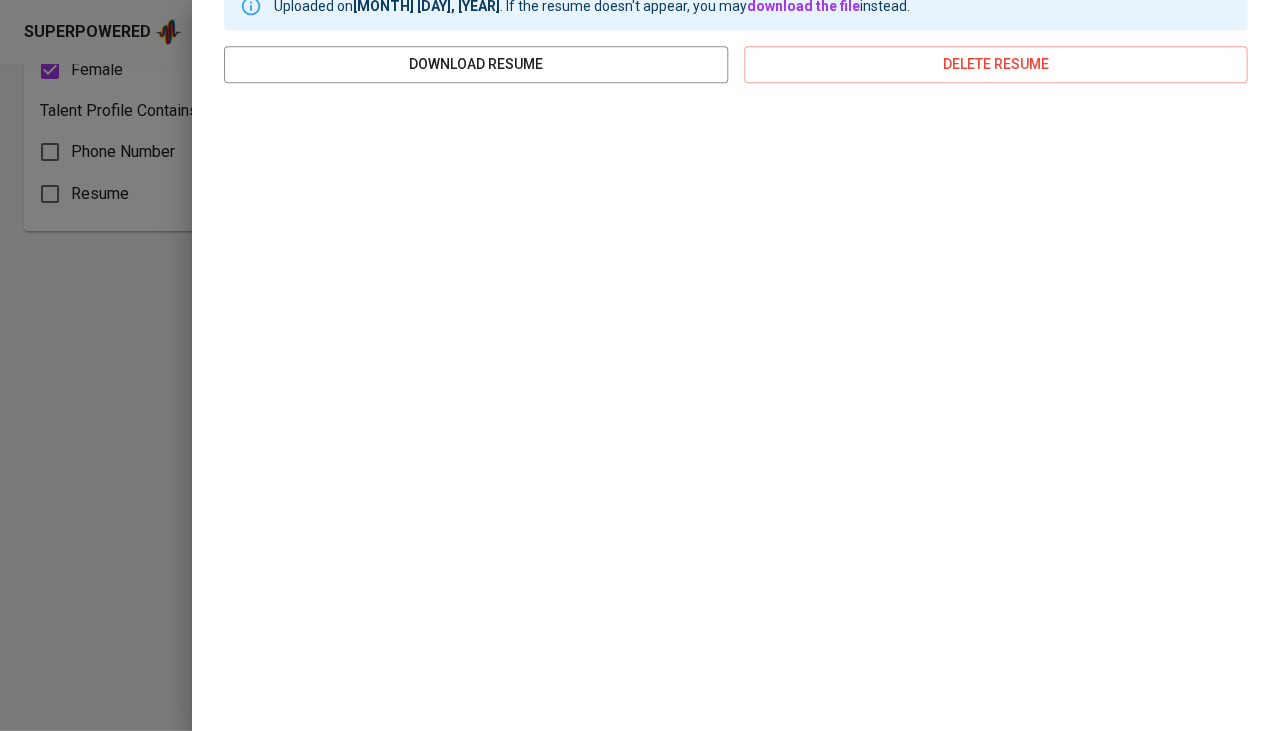 scroll, scrollTop: 309, scrollLeft: 0, axis: vertical 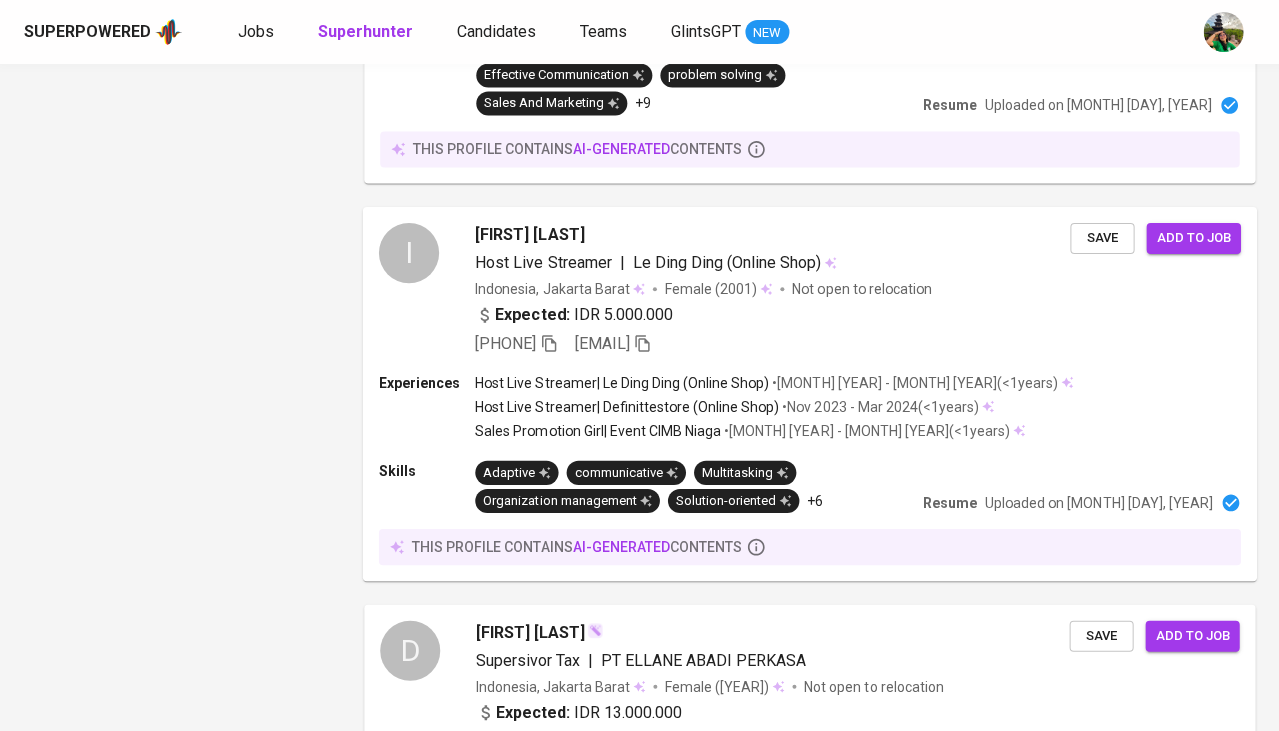 click on "Indri Meida Anjani" at bounding box center [529, 234] 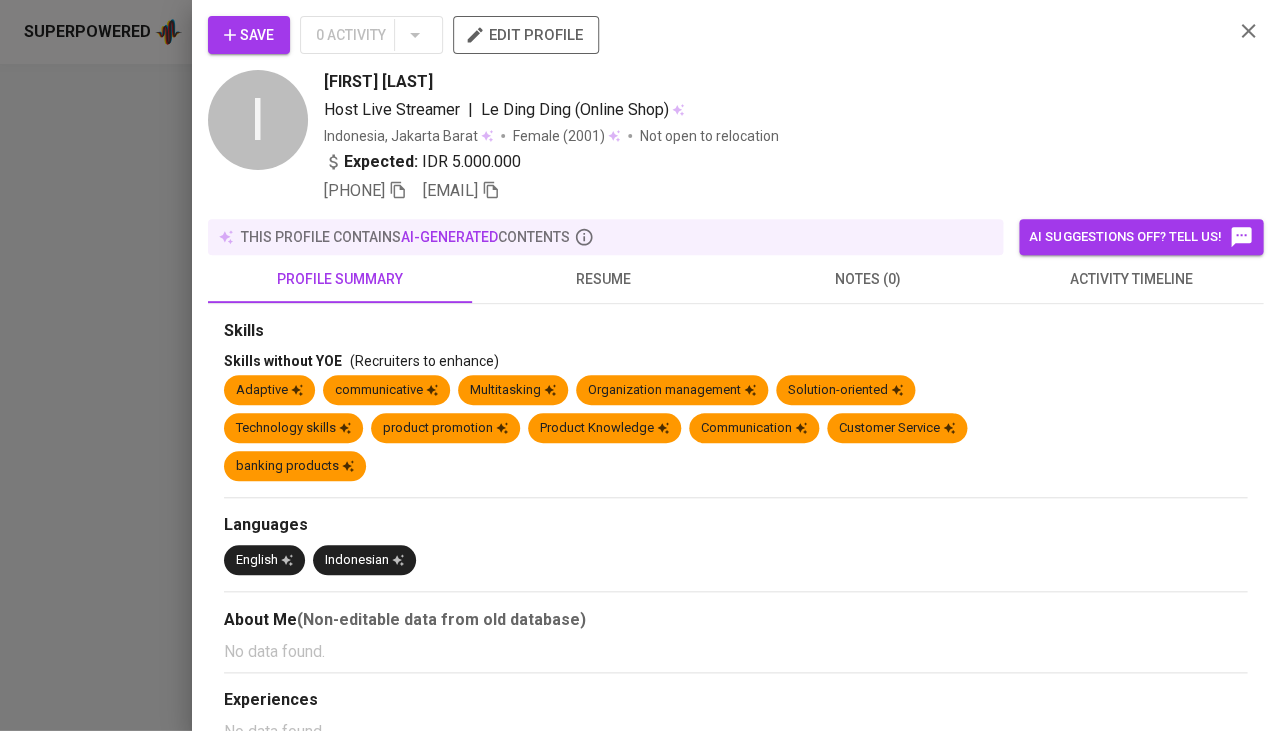 click on "resume" at bounding box center (604, 279) 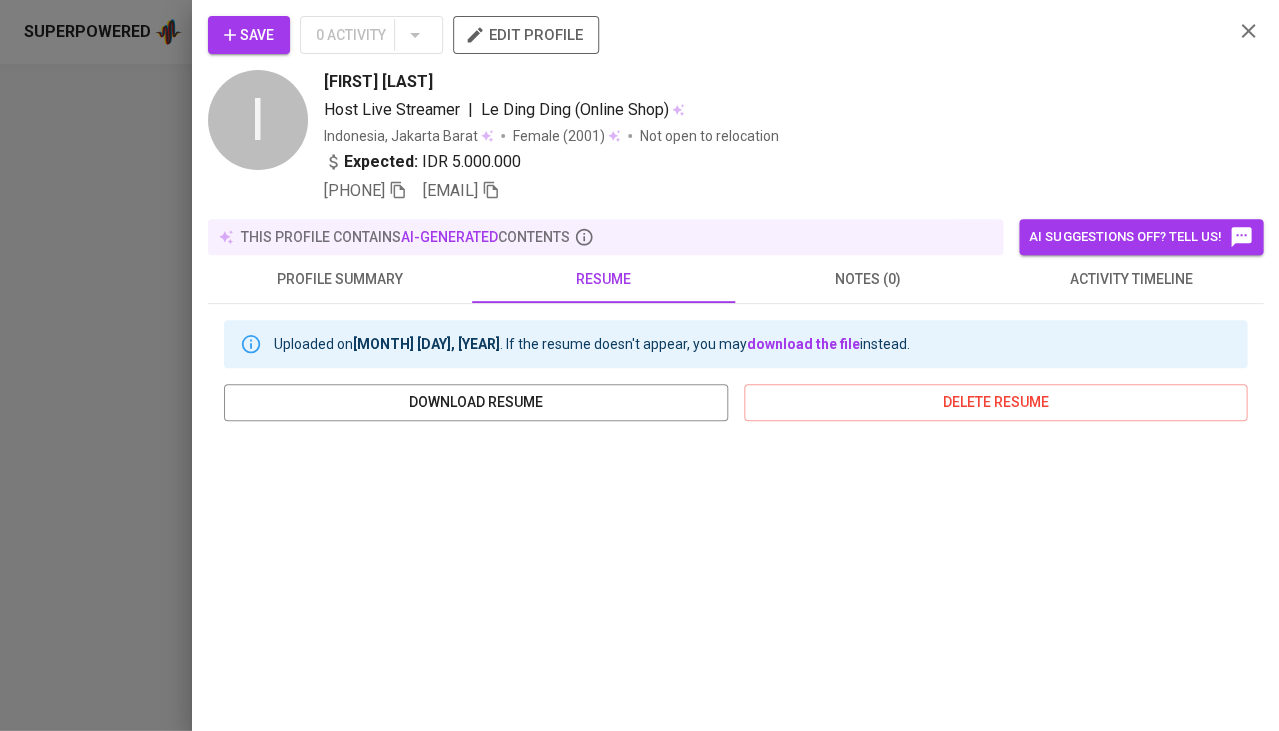 scroll, scrollTop: 144, scrollLeft: 0, axis: vertical 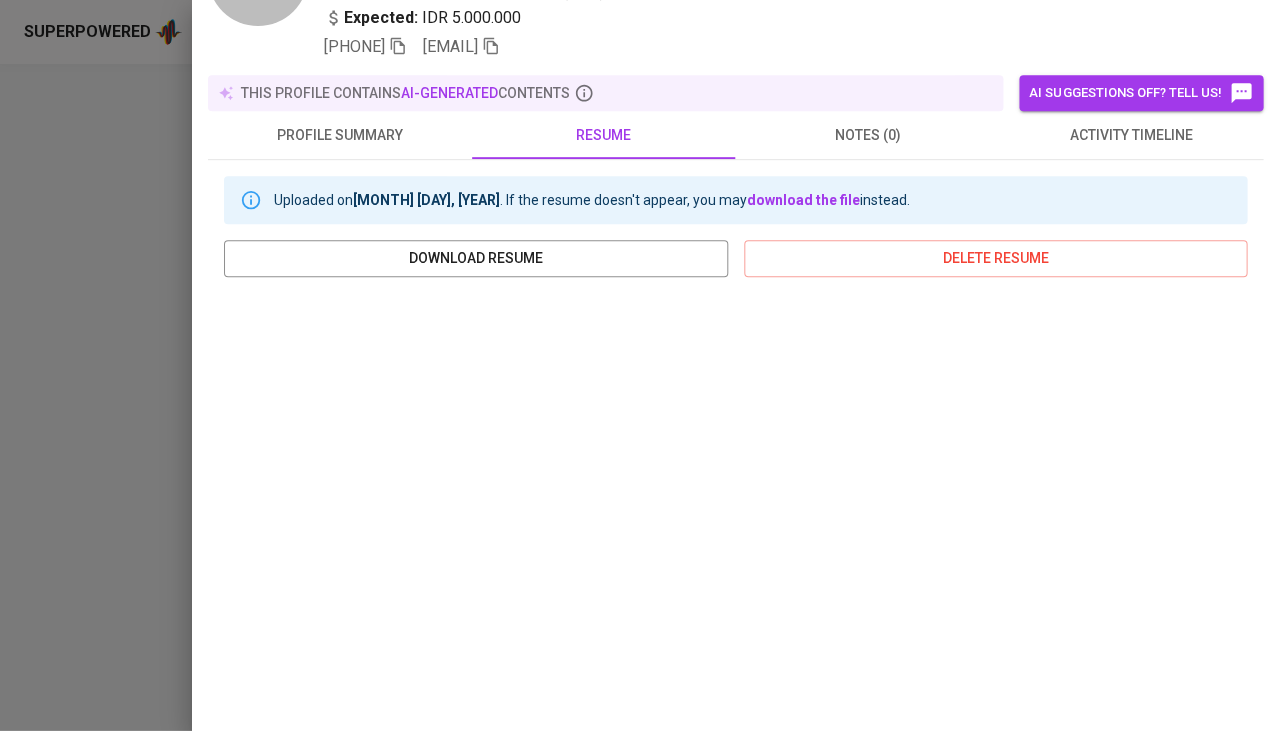 click at bounding box center [639, 365] 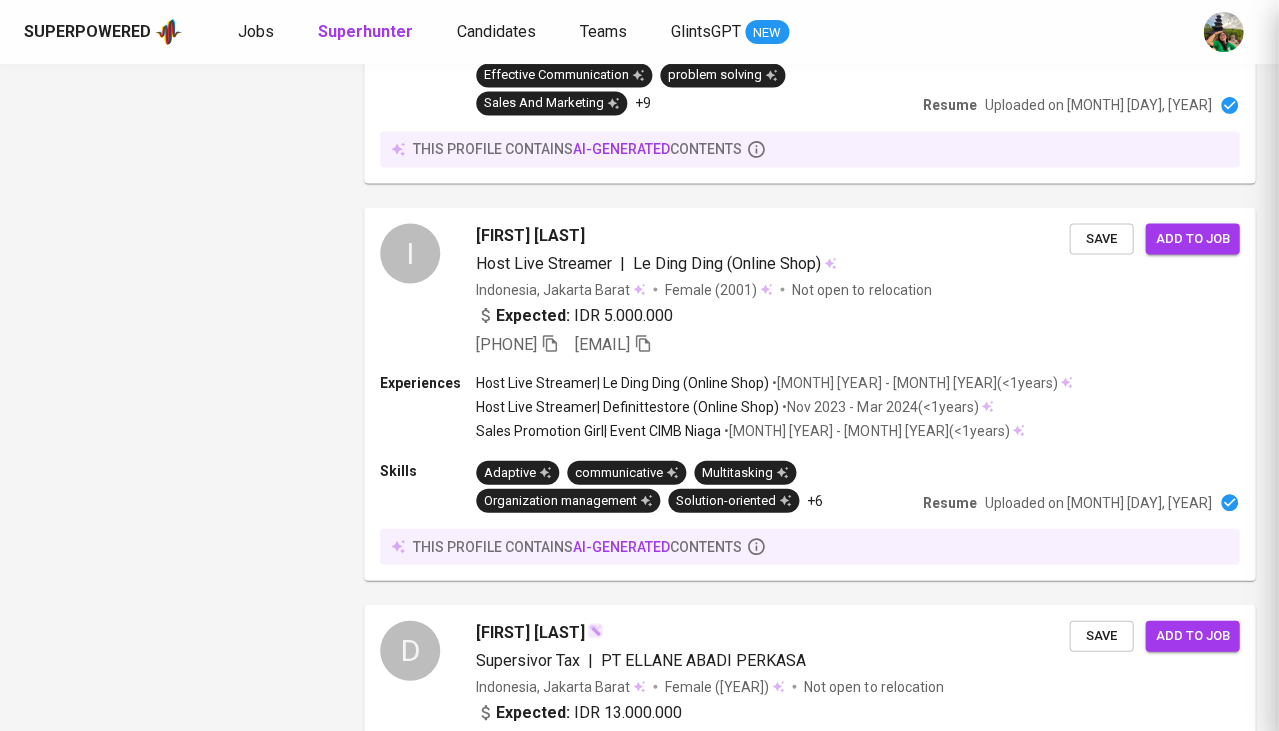 scroll, scrollTop: 0, scrollLeft: 0, axis: both 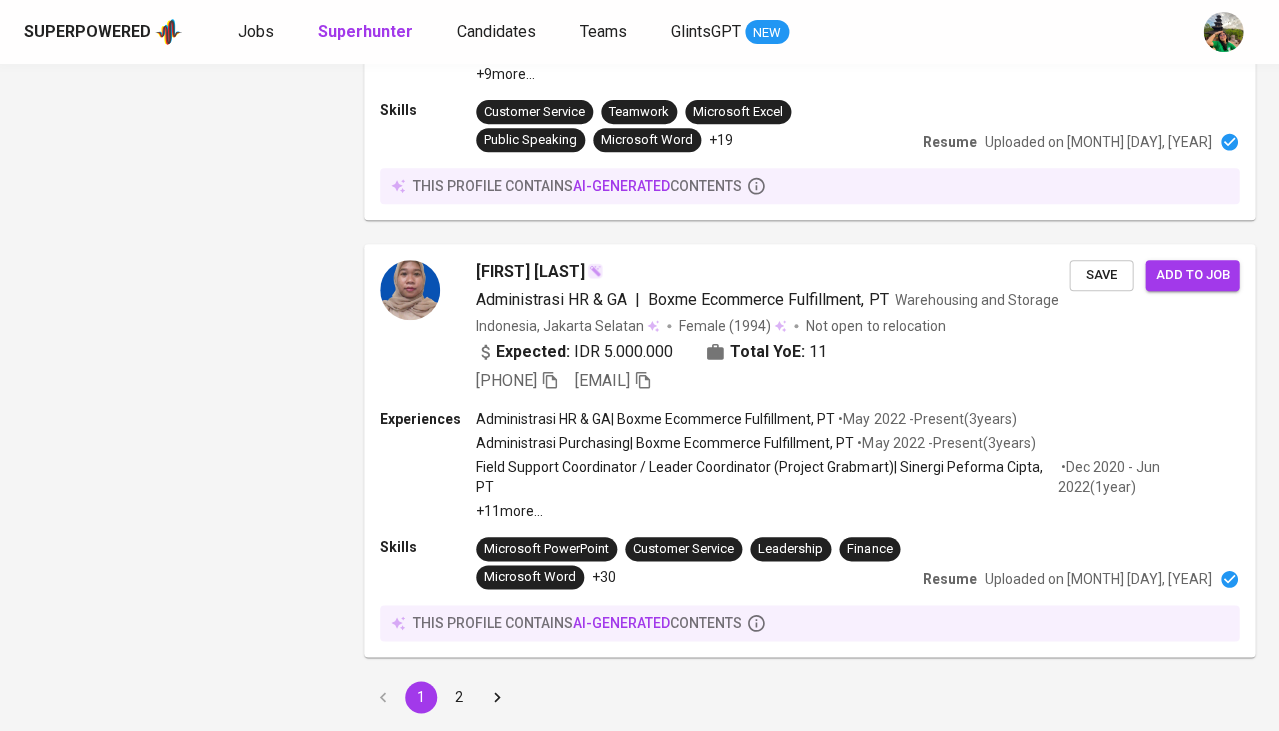 click on "2" at bounding box center (459, 697) 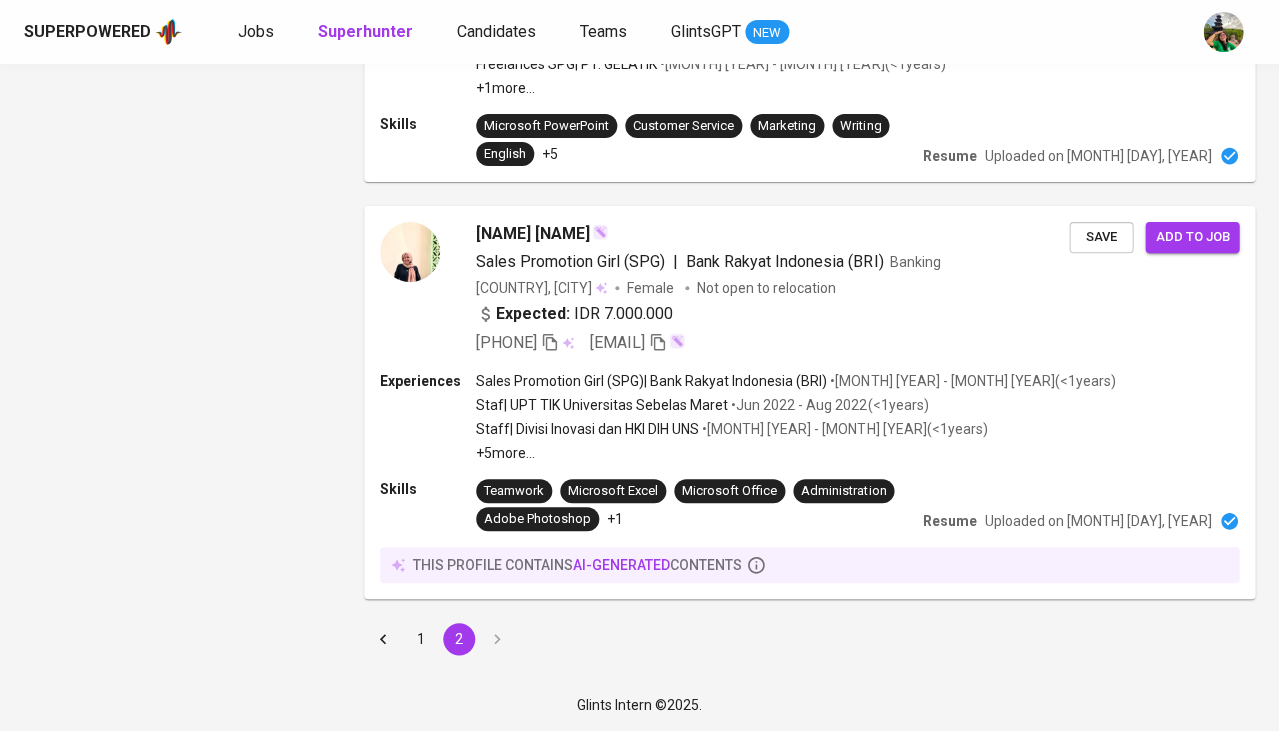 scroll, scrollTop: 0, scrollLeft: 0, axis: both 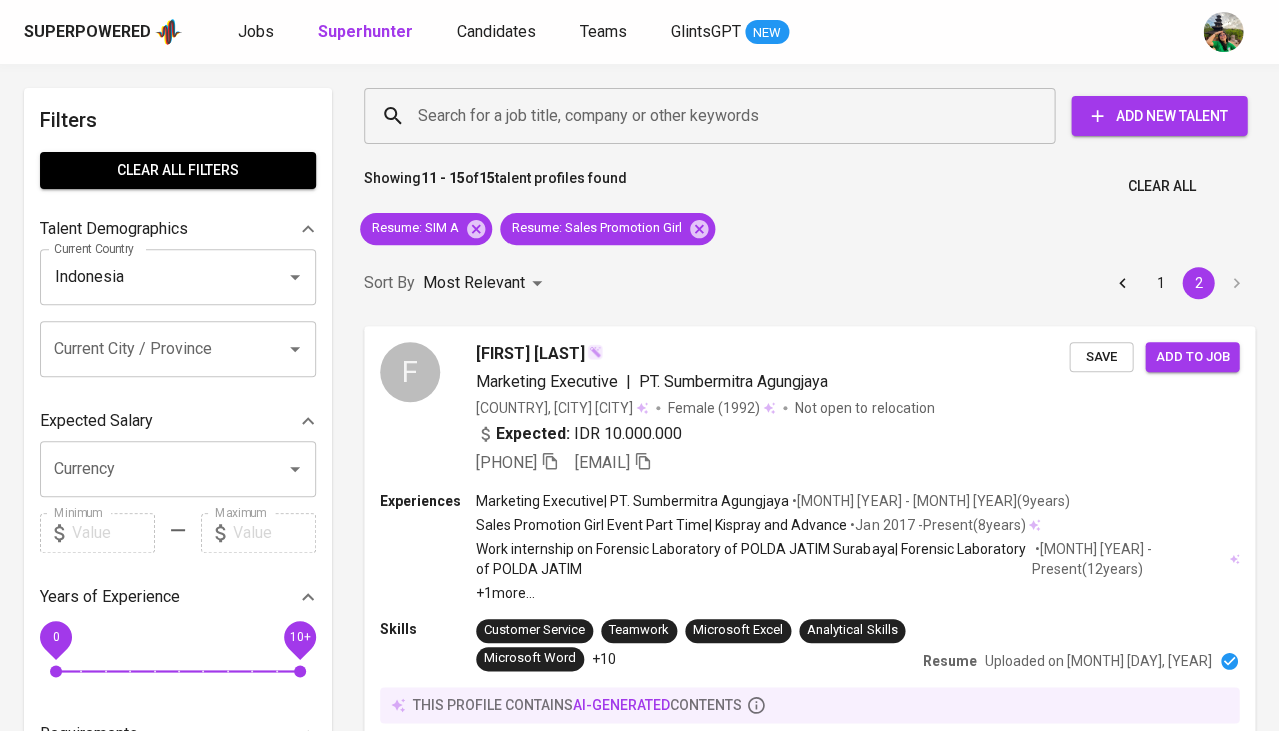 click on "Clear All" at bounding box center [1161, 186] 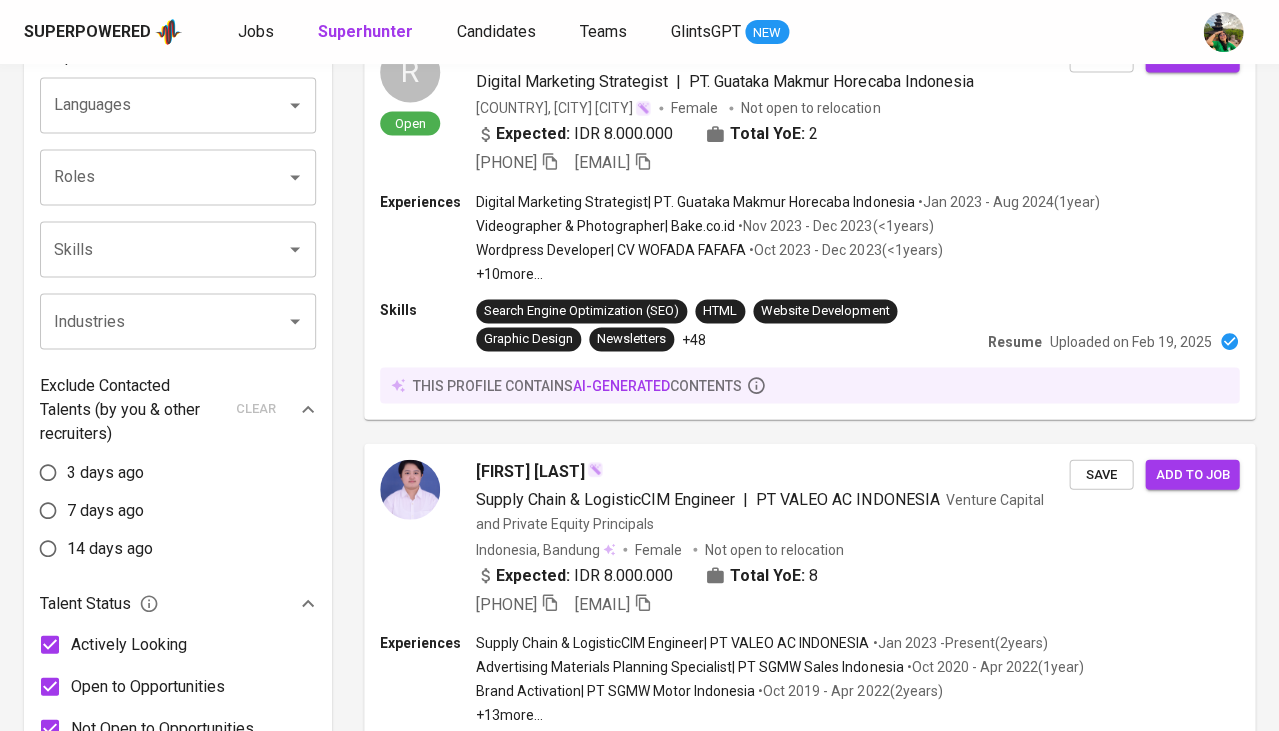scroll, scrollTop: 957, scrollLeft: 0, axis: vertical 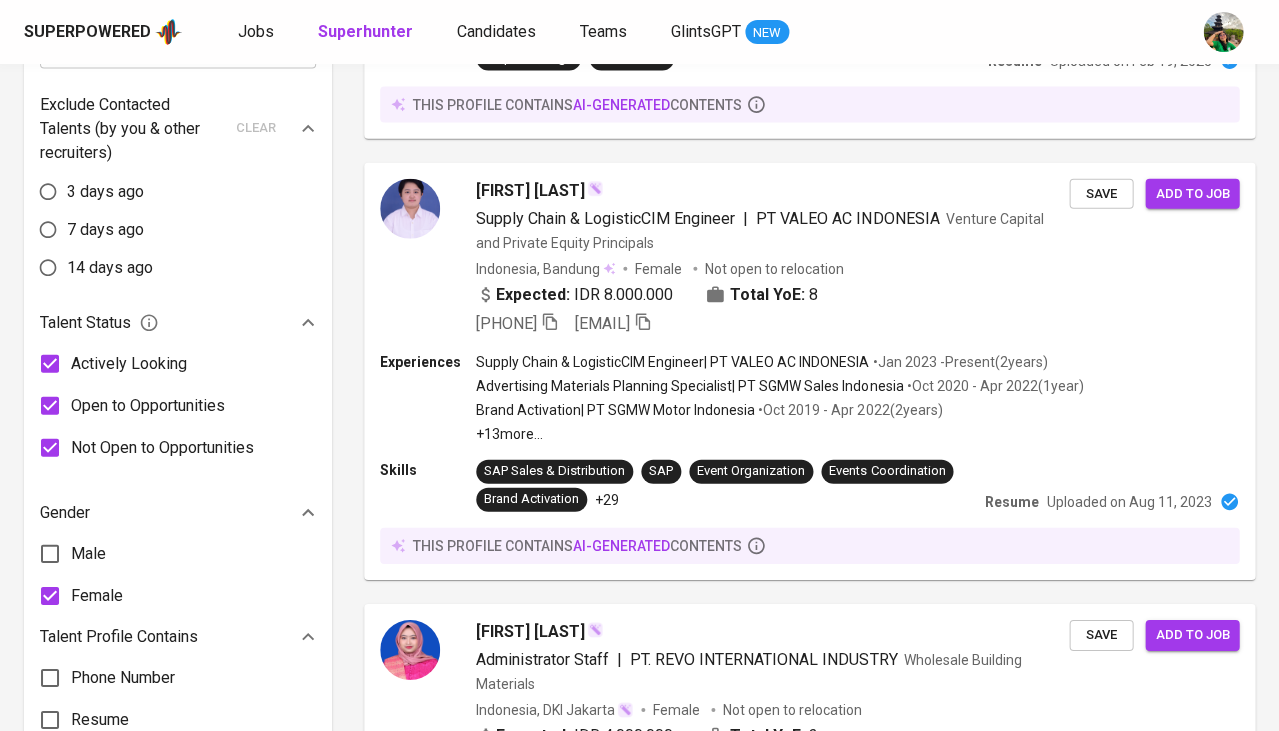click on "Male" at bounding box center [88, 554] 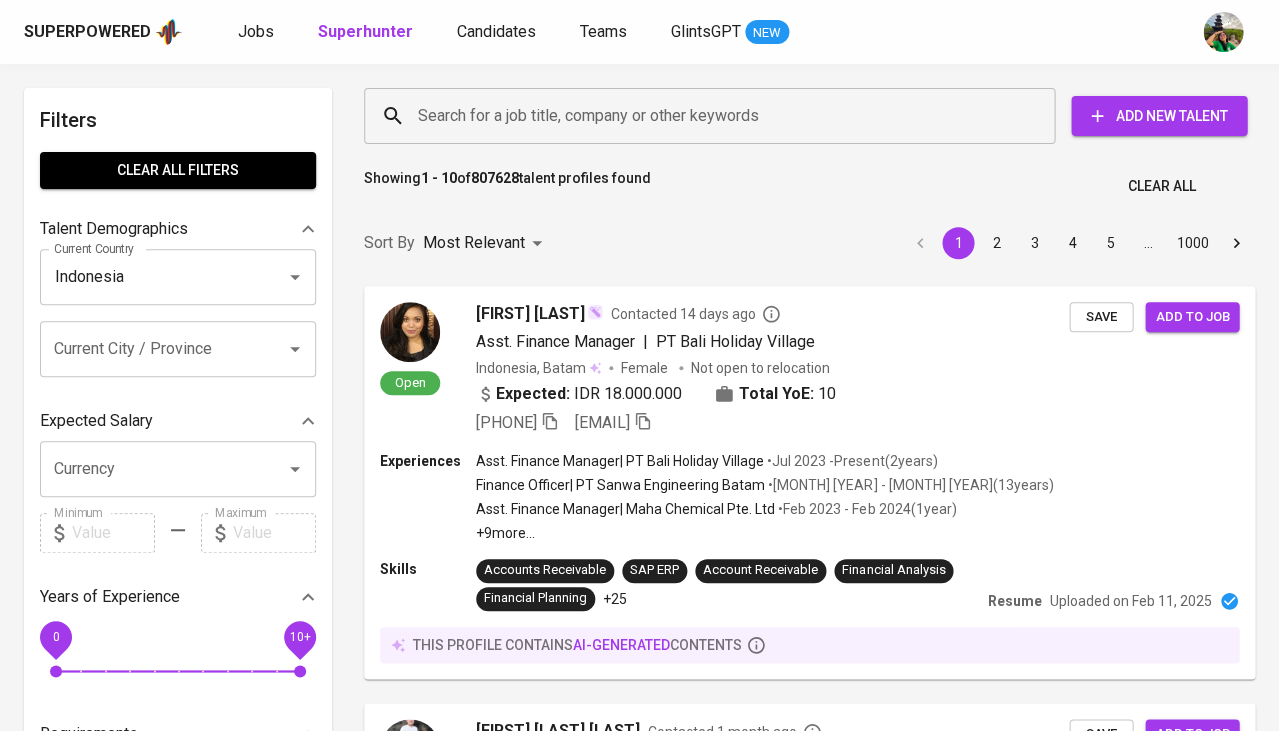 scroll, scrollTop: 0, scrollLeft: 0, axis: both 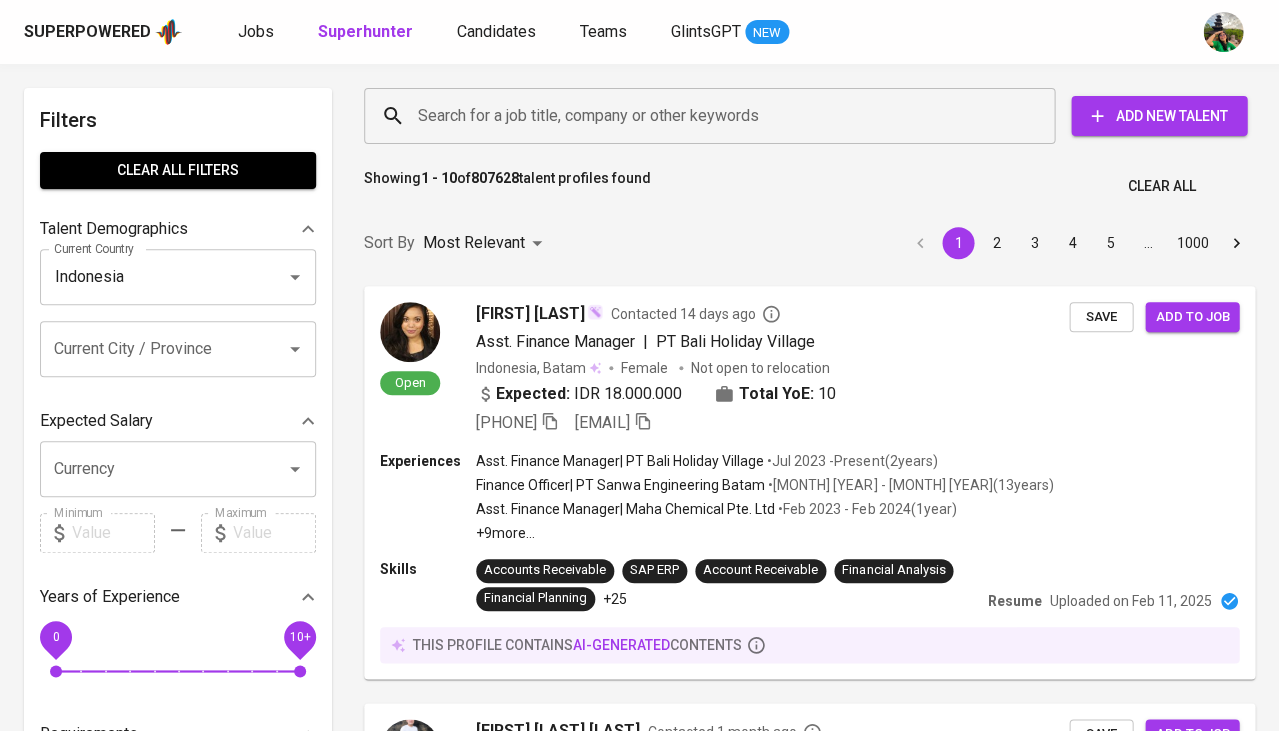 click on "Search for a job title, company or other keywords" at bounding box center (714, 116) 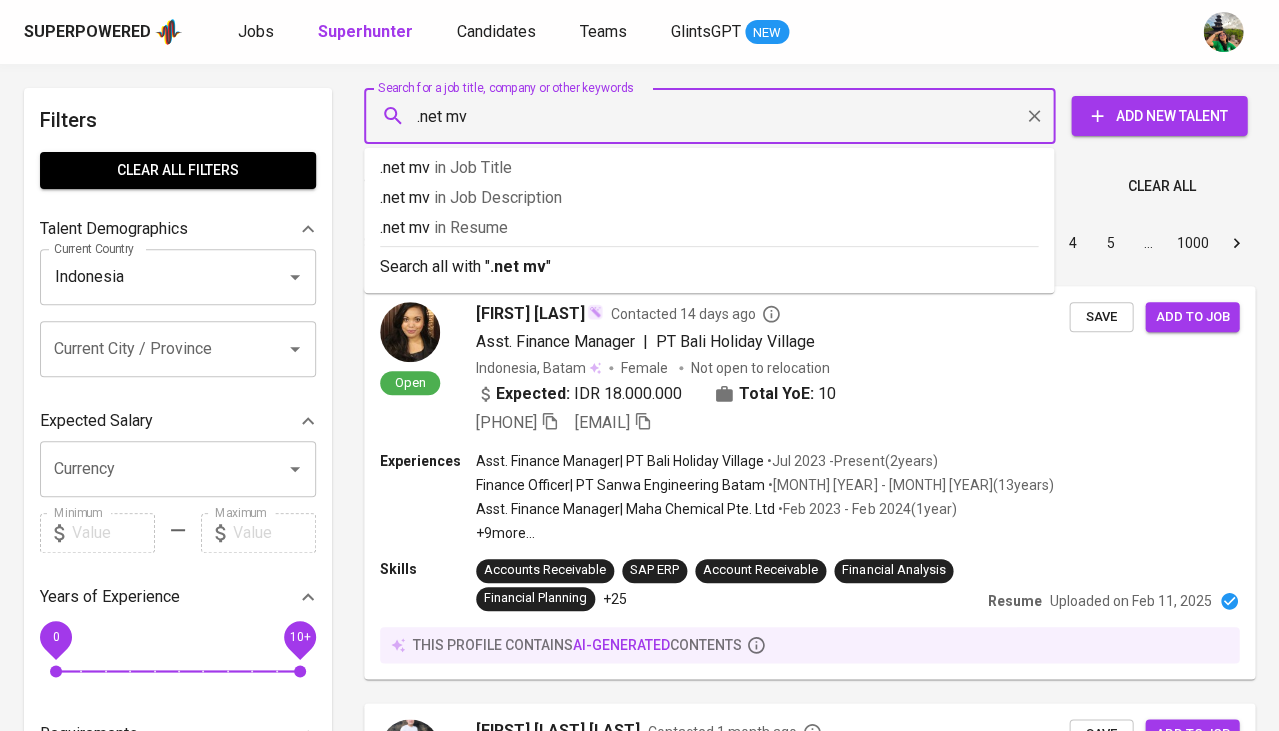 type on ".net mvc" 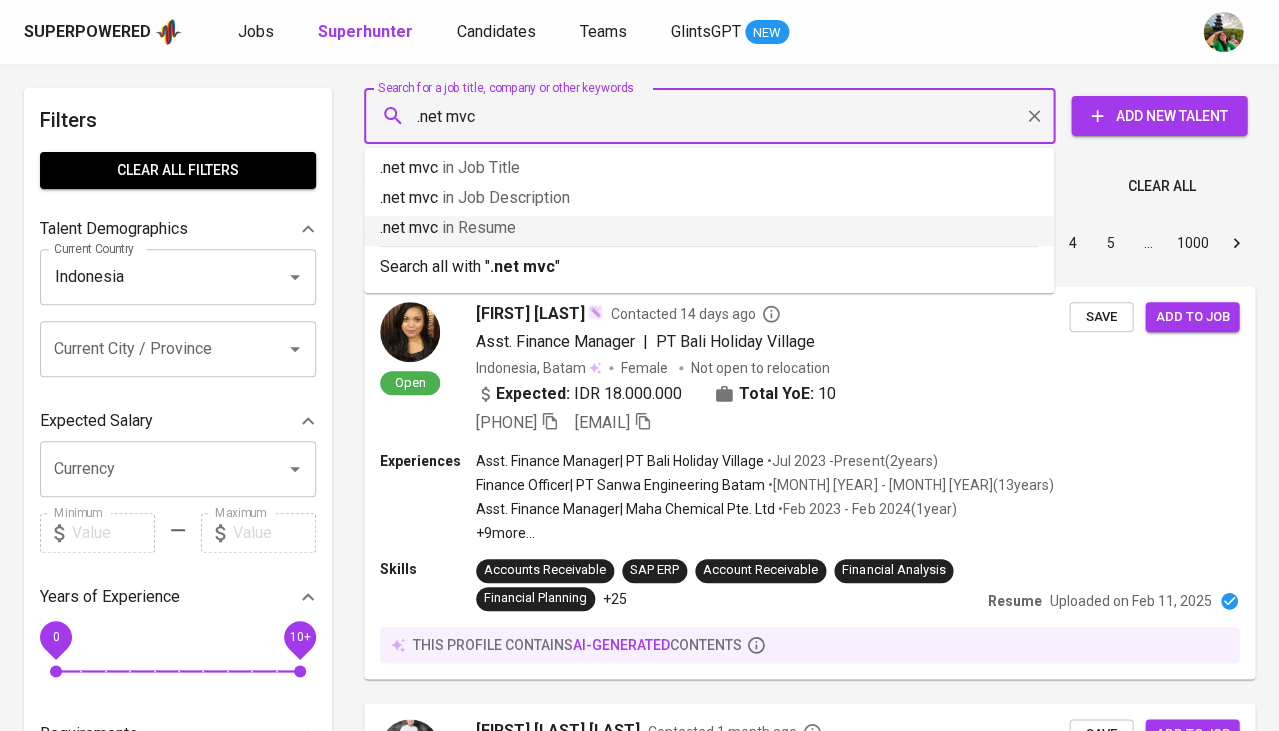 click on ".net mvc   in   Resume" at bounding box center [709, 228] 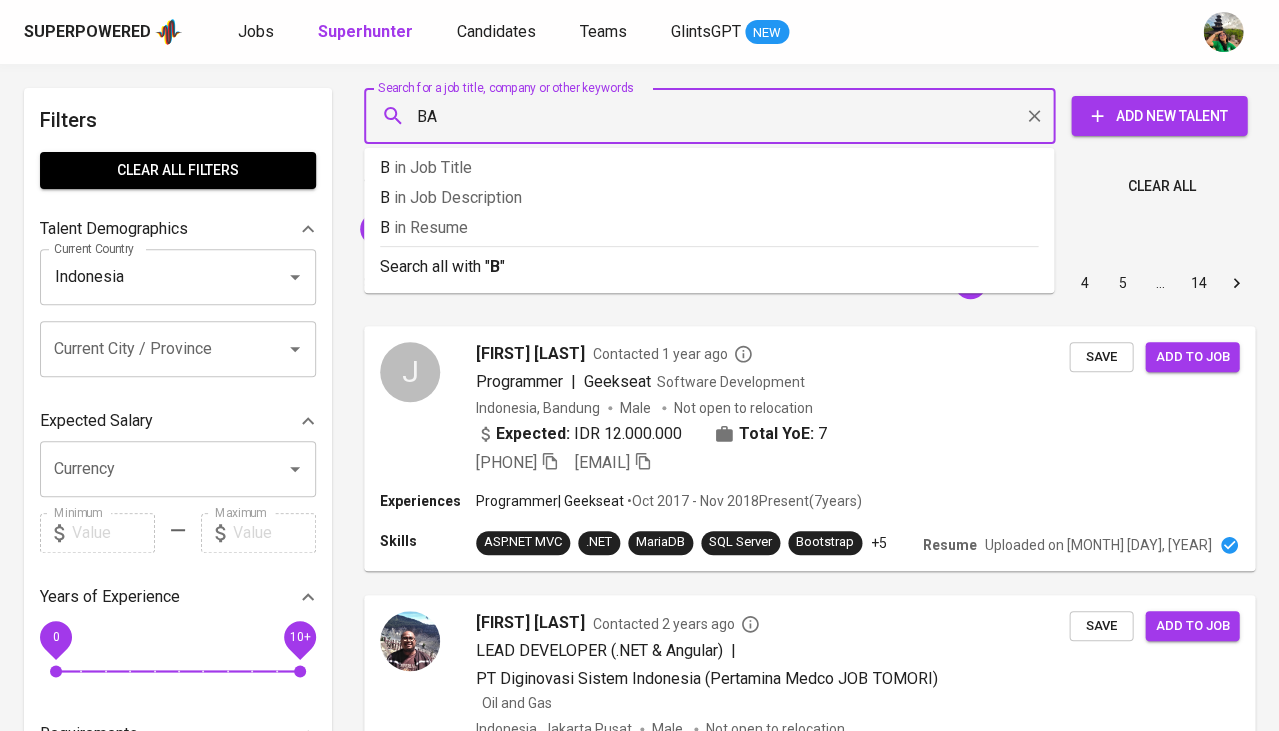 type on "BAU" 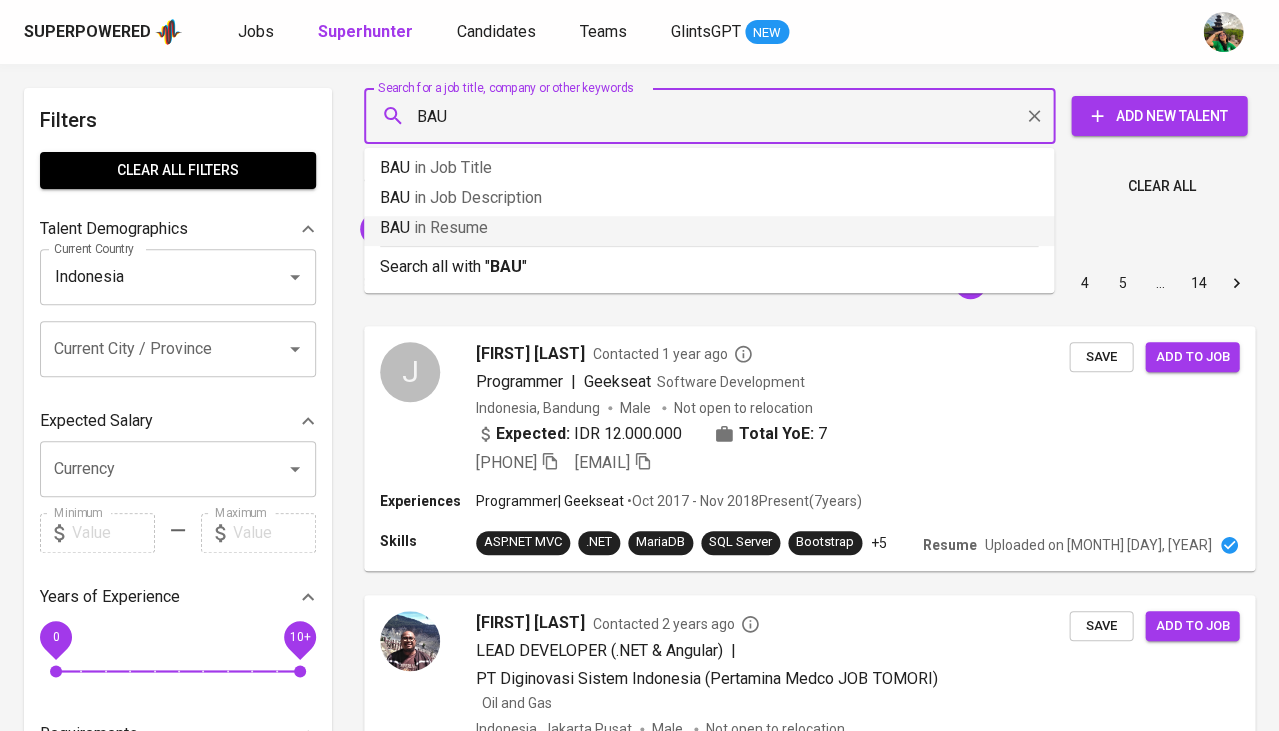 click on "BAU   in   Resume" at bounding box center [709, 228] 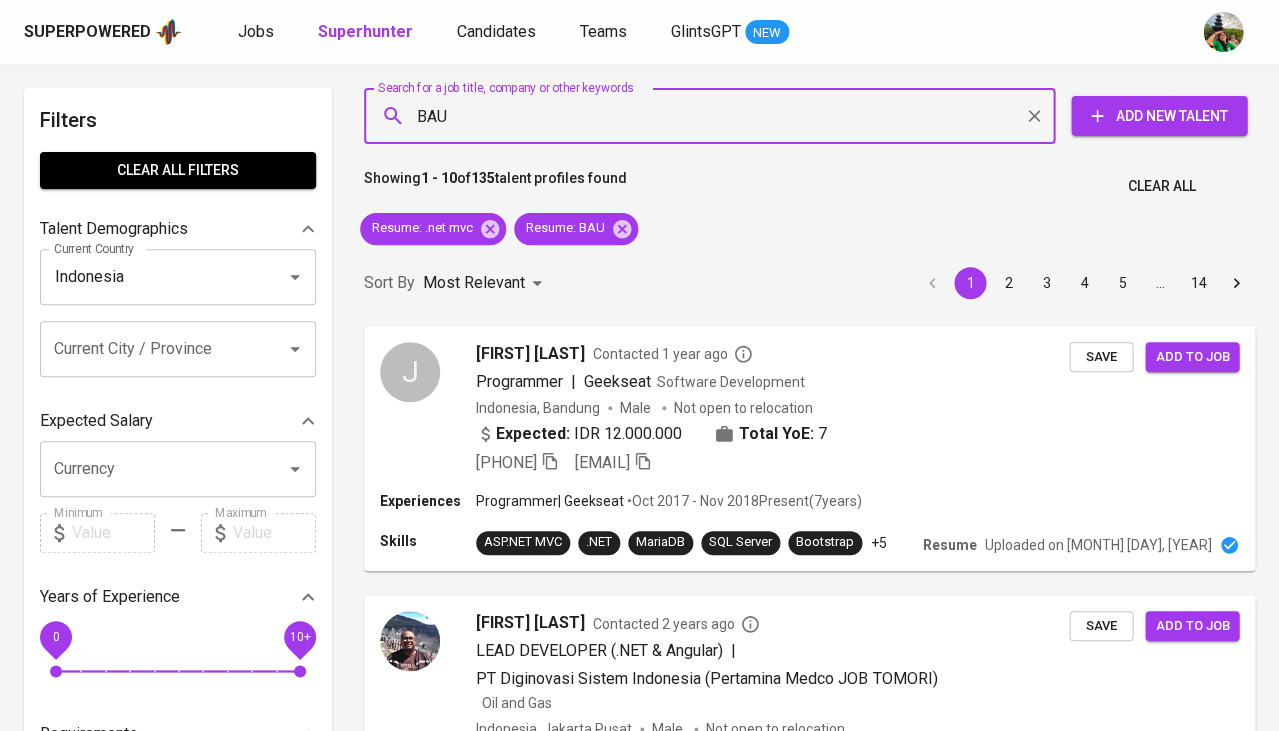 type 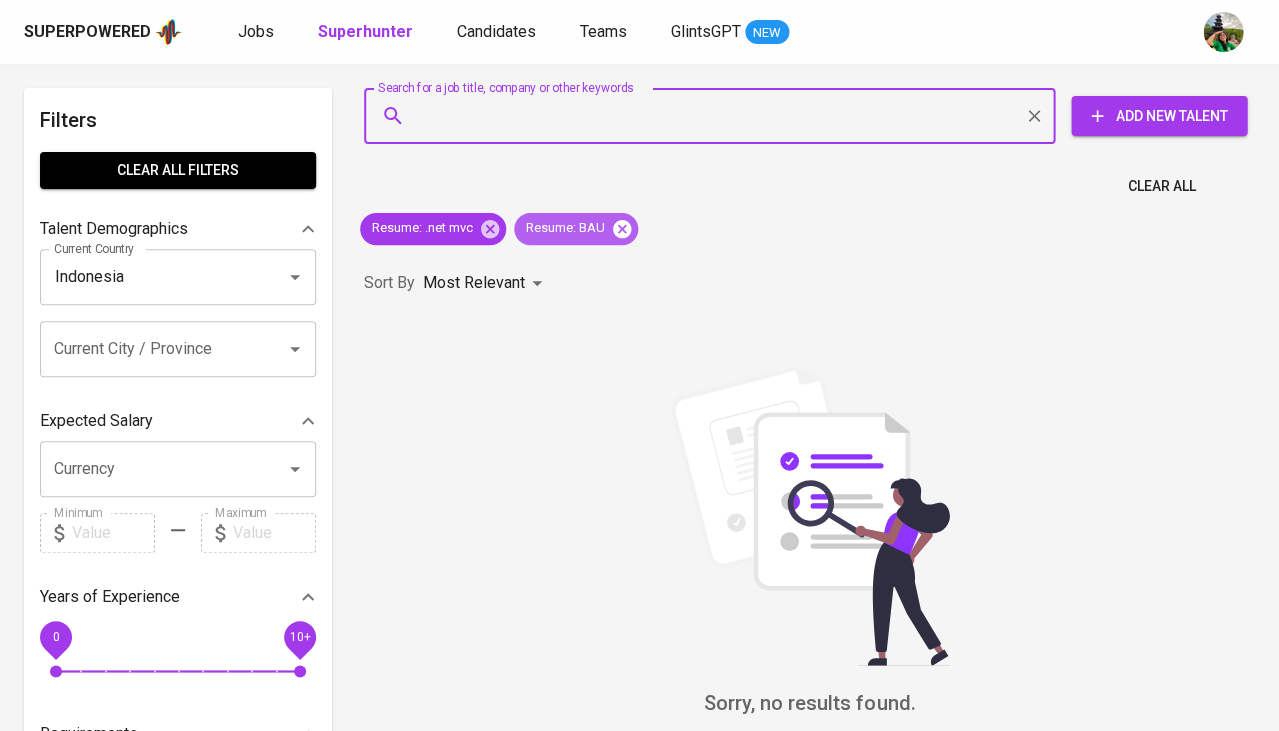 click 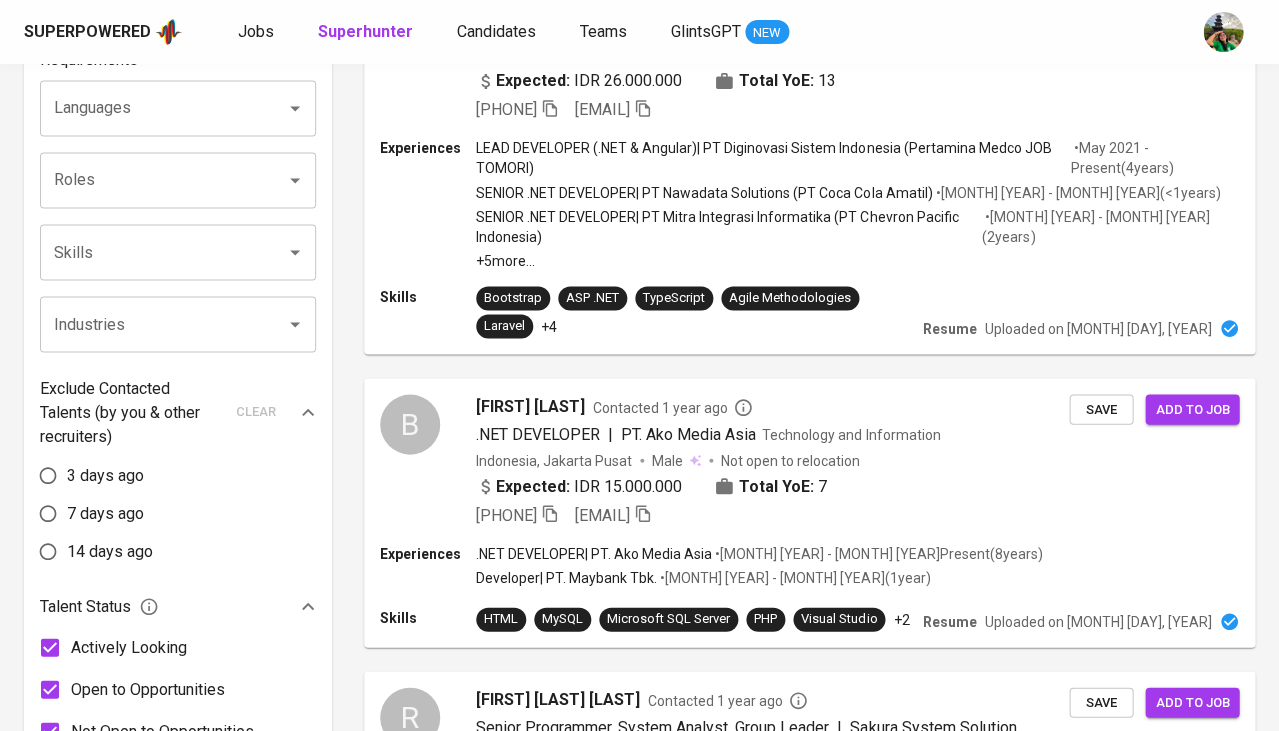 scroll, scrollTop: 675, scrollLeft: 0, axis: vertical 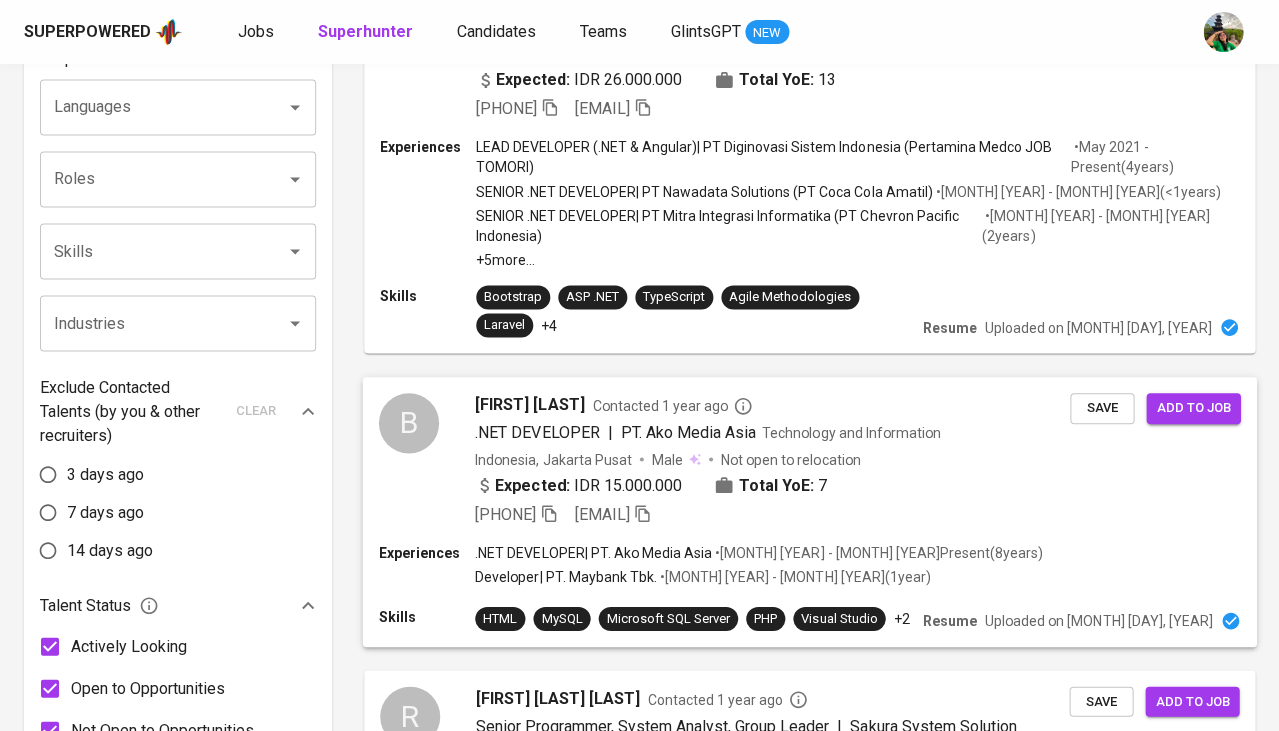 click on "Bryant Linardy" at bounding box center [529, 404] 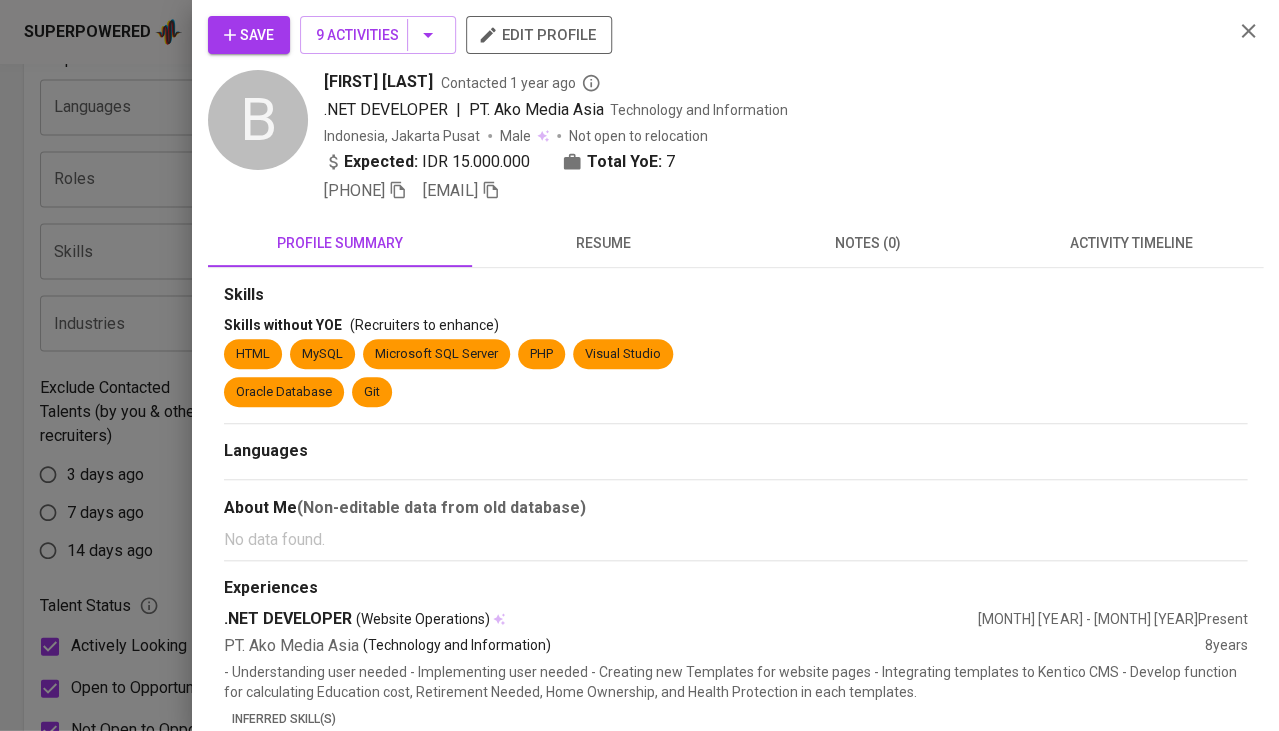 click on "resume" at bounding box center (604, 243) 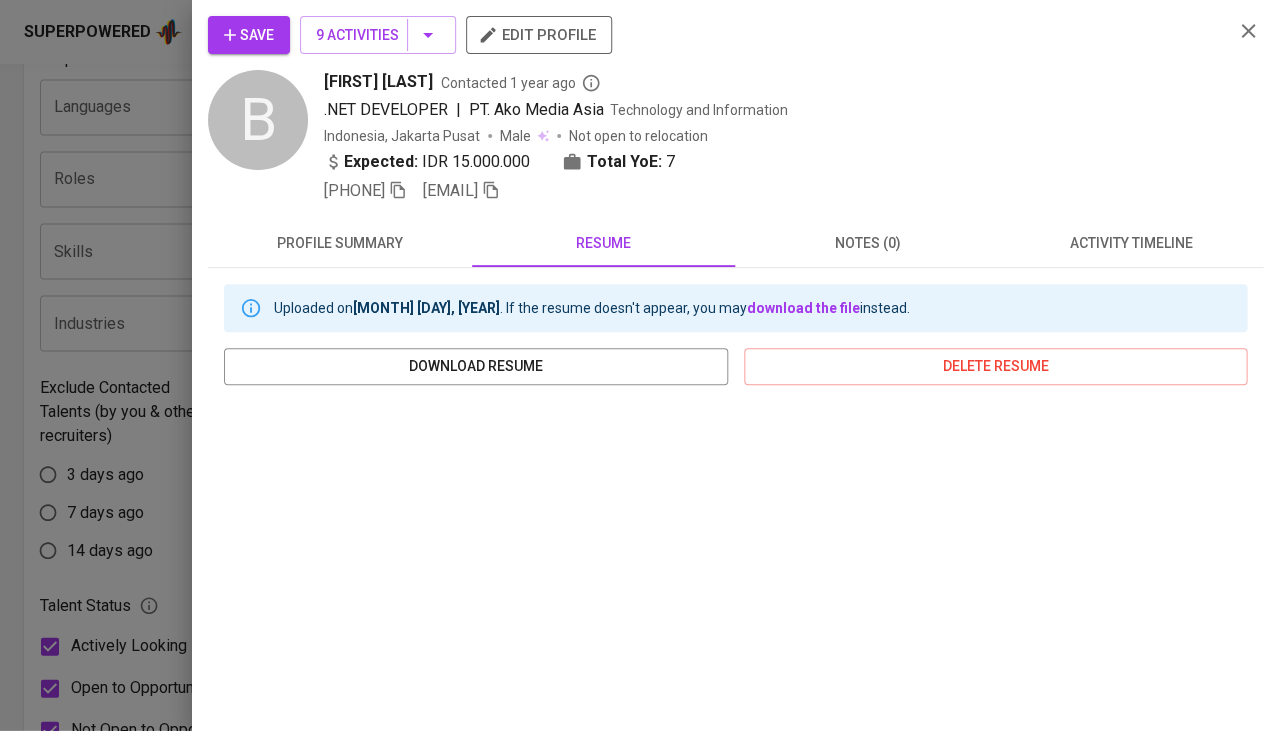 click at bounding box center (639, 365) 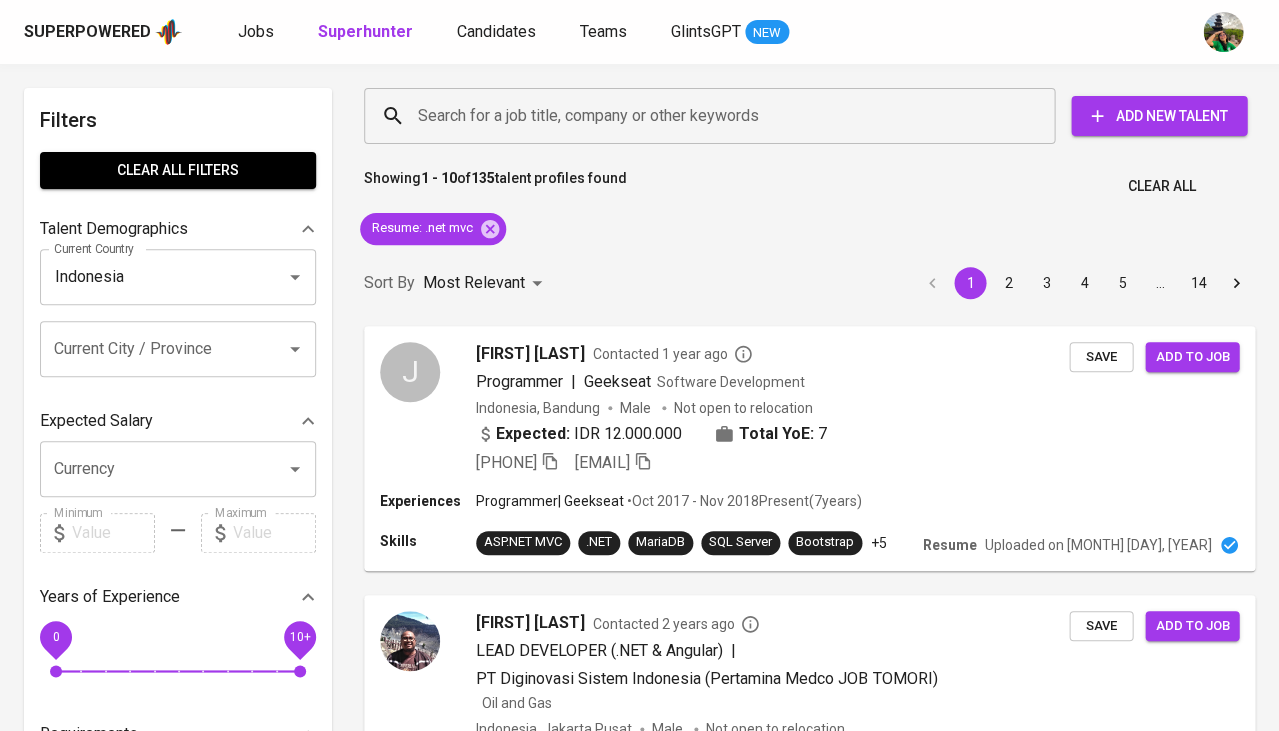 scroll, scrollTop: 0, scrollLeft: 0, axis: both 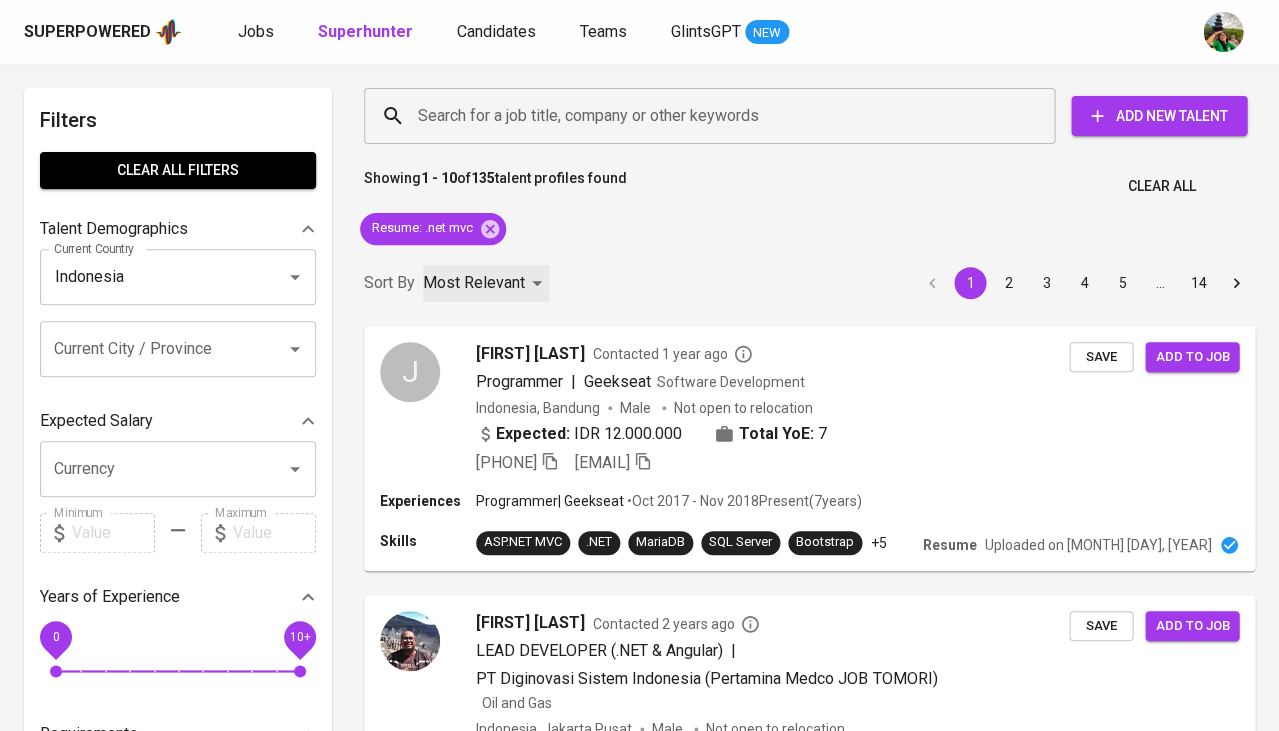 click on "Most Relevant" at bounding box center [474, 283] 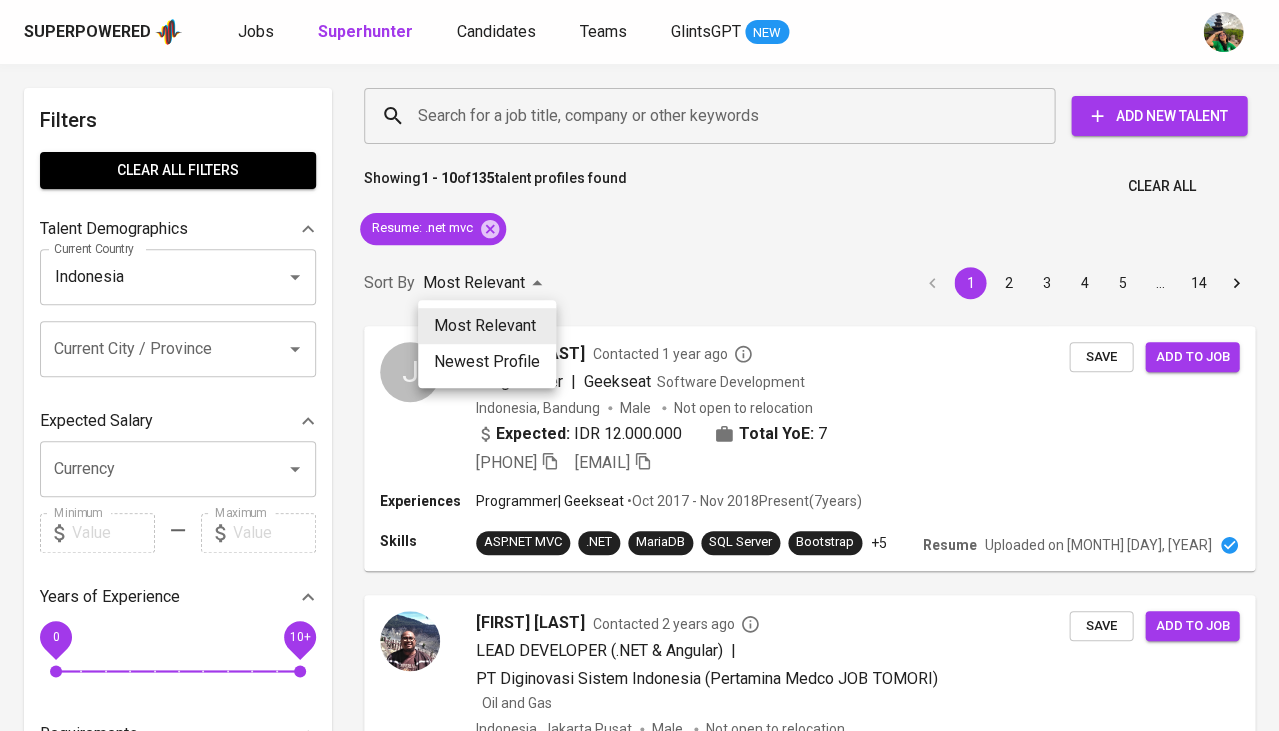 click on "Newest Profile" at bounding box center [487, 362] 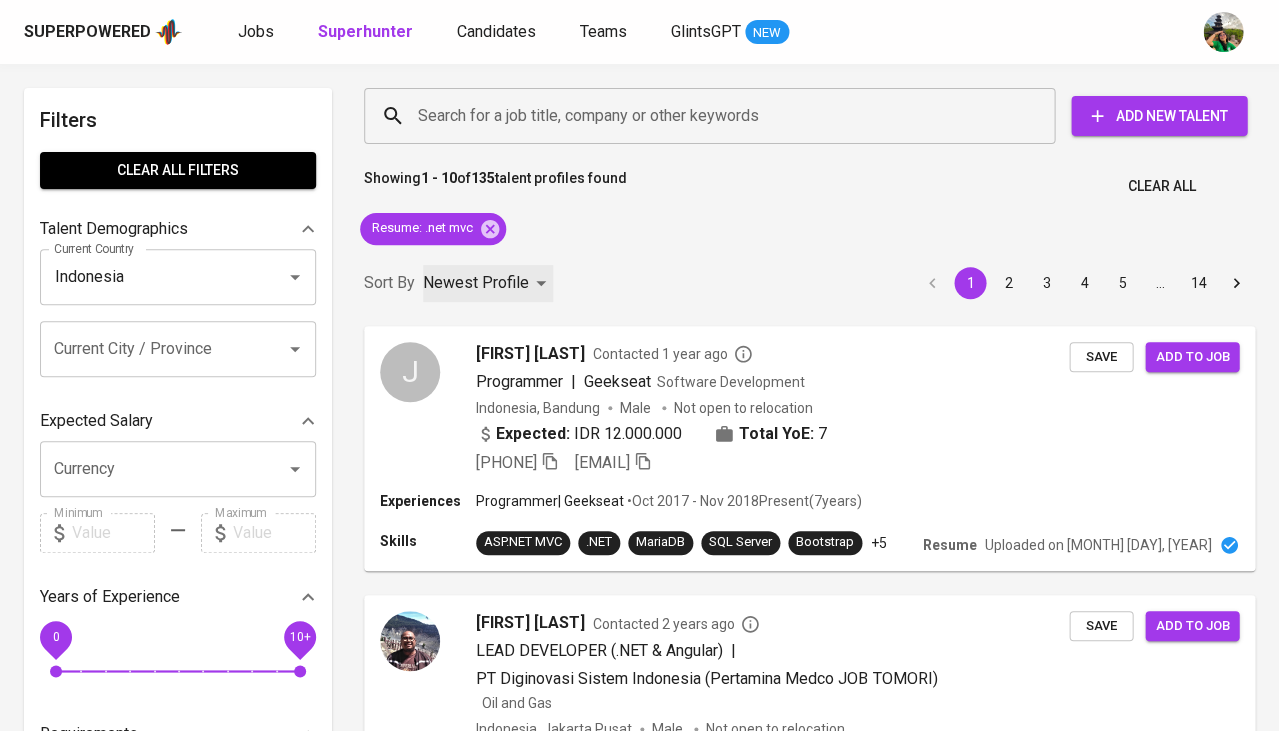 type on "PROFILE_CREATION" 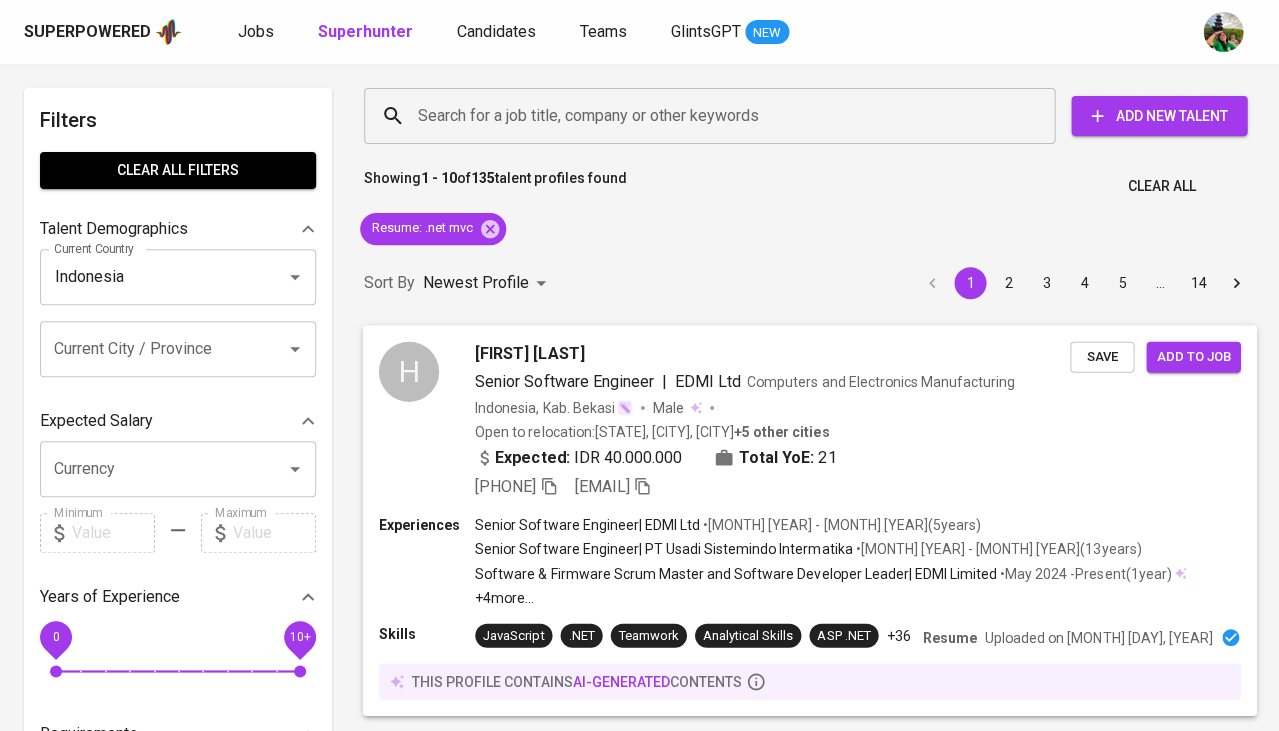 click on "Hendi Wibowo Senior Software Engineer | EDMI Ltd Computers and Electronics Manufacturing Indonesia, Kab. Bekasi Male   Open to relocation :  DKI Jakarta, Semarang, Balikpapan  + 5 other cities Expected:   IDR 40.000.000 Total YoE:   21 +62 853-1900-8749   hendi135@gmail.com" at bounding box center [772, 420] 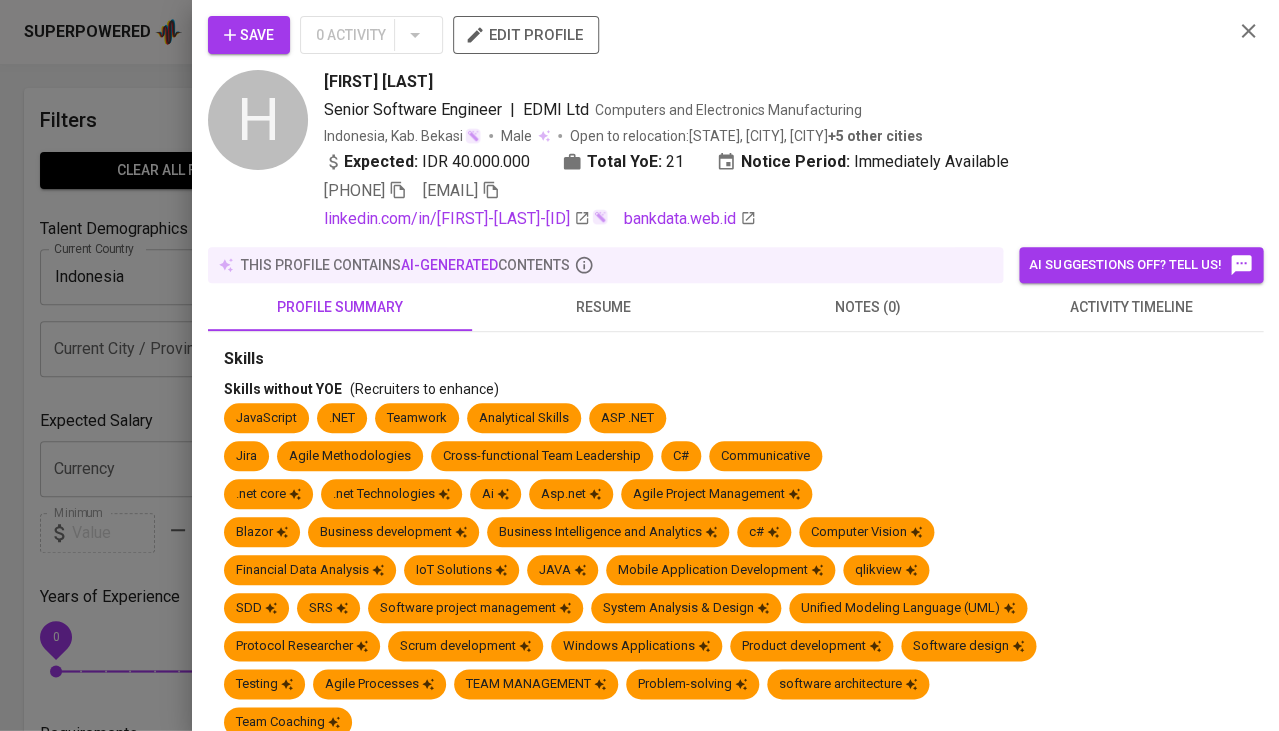 scroll, scrollTop: 108, scrollLeft: 0, axis: vertical 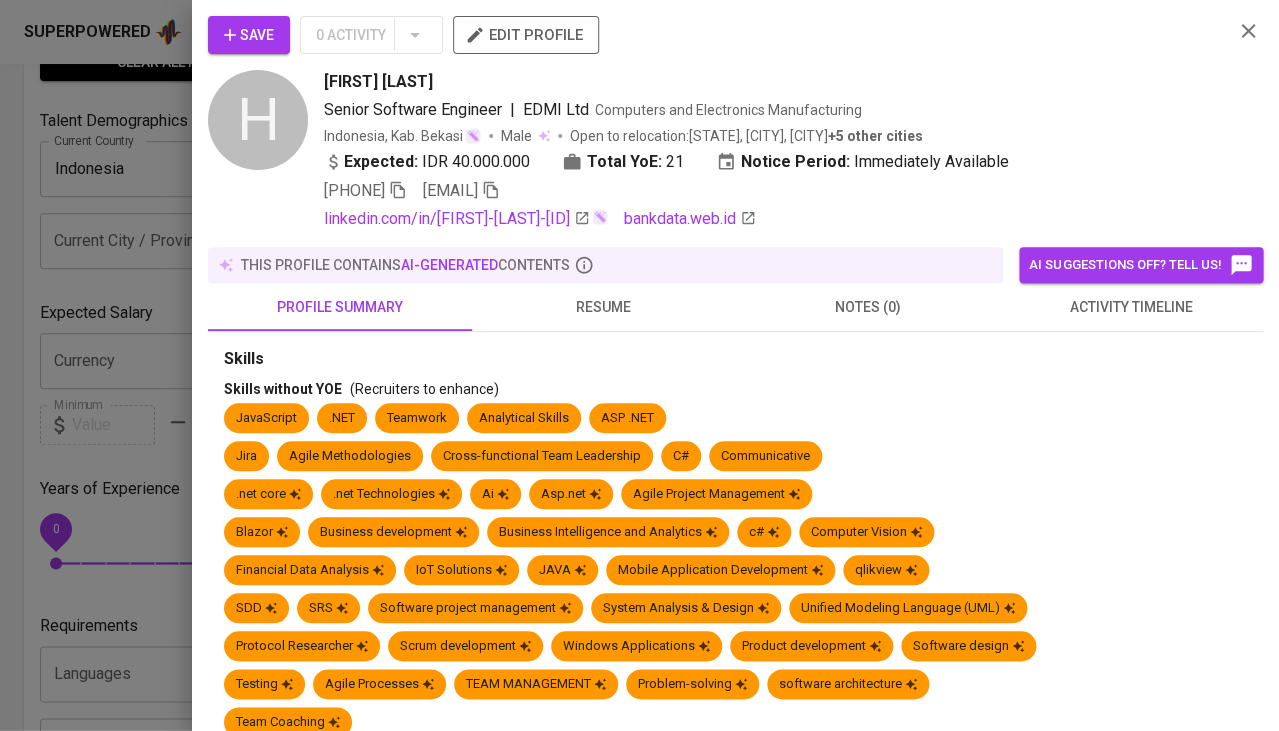 click at bounding box center [639, 365] 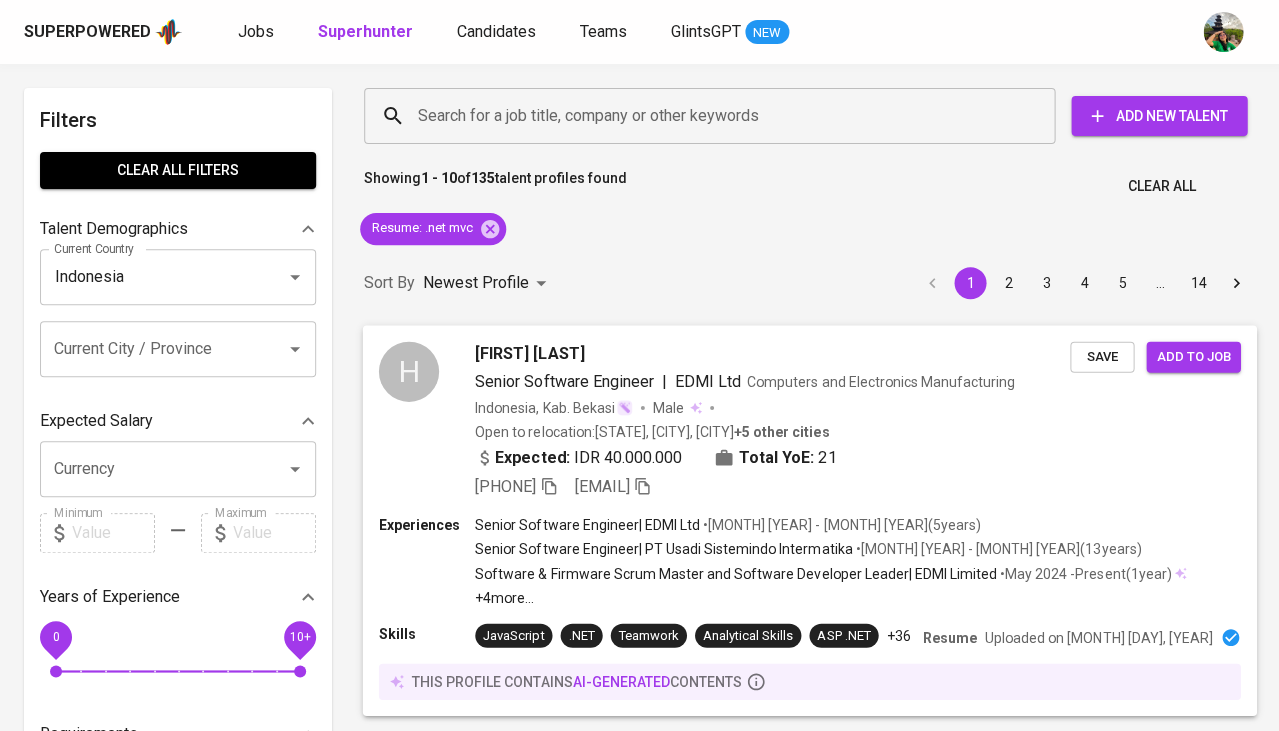 scroll, scrollTop: 0, scrollLeft: 0, axis: both 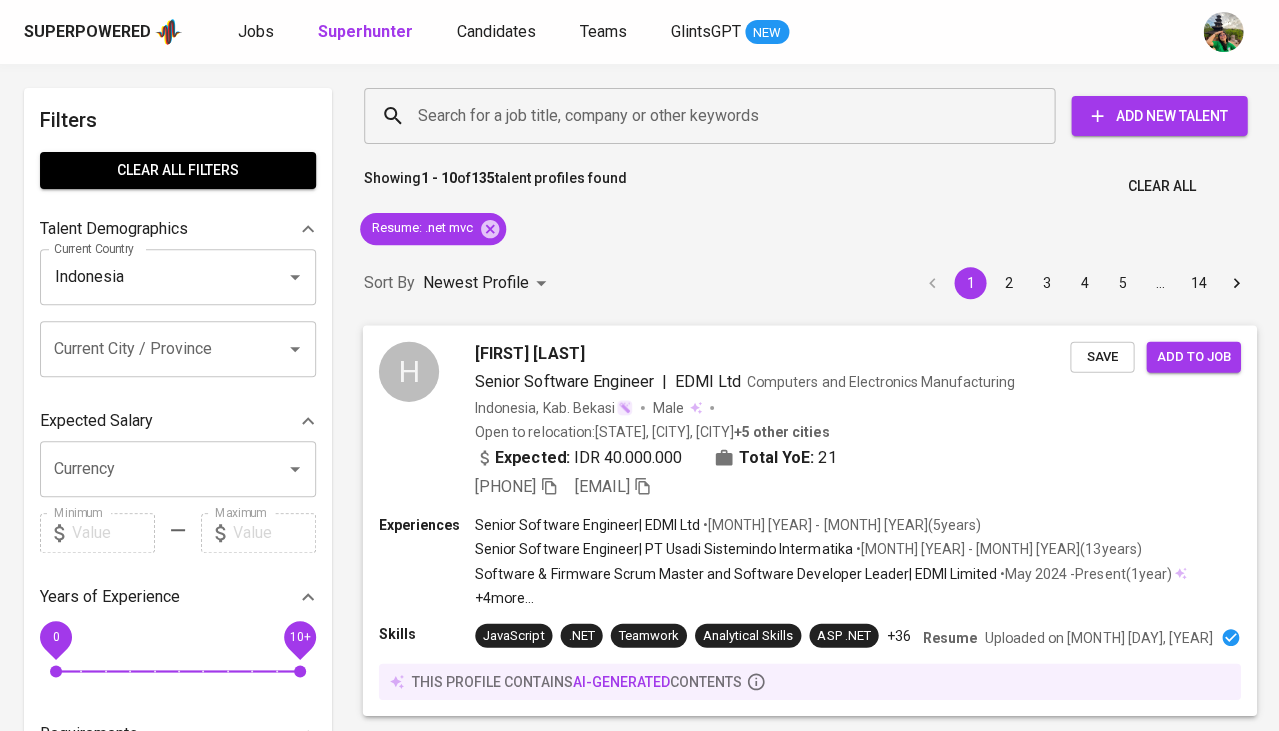 click on "[FIRST] [LAST]" at bounding box center (772, 353) 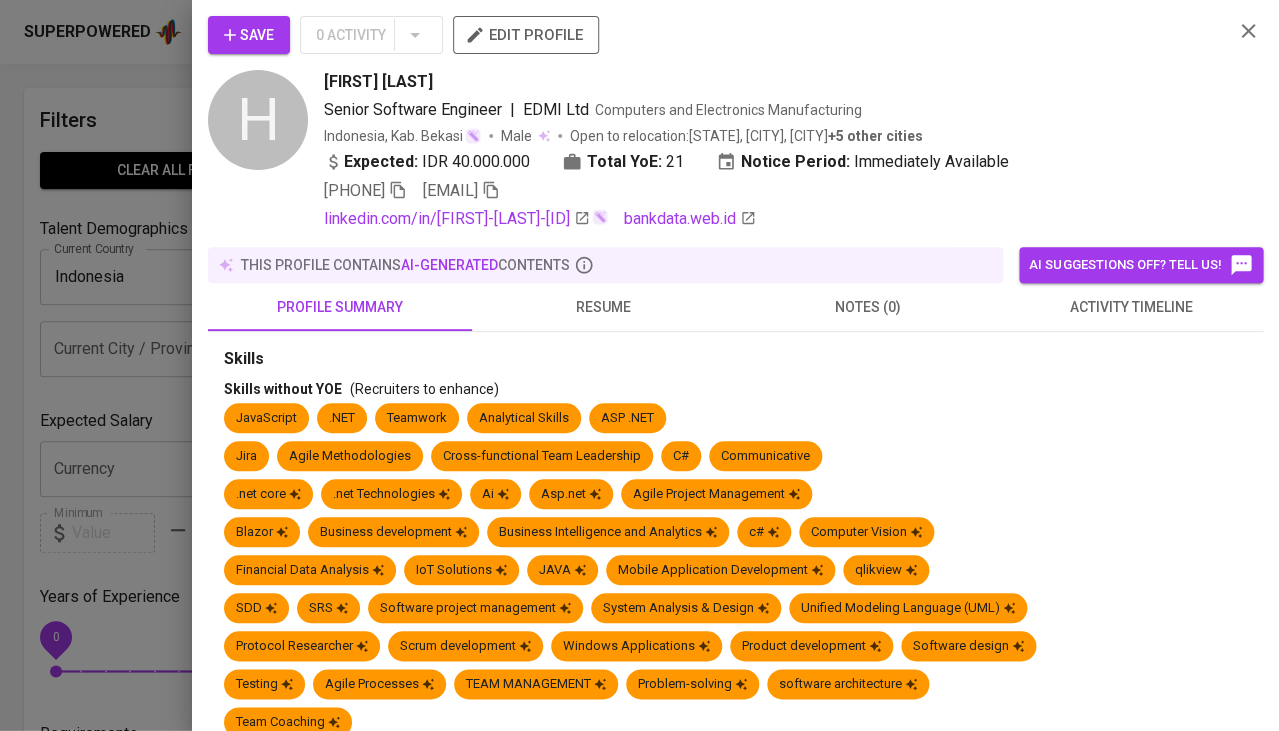 click on "Skills Skills without YOE (Recruiters to enhance) JavaScript .NET Teamwork Analytical Skills ASP .NET Jira Agile Methodologies Cross-functional Team Leadership C# Communicative .net core .net Technologies Ai  Asp.net Agile Project Management Blazor Business development  Business Intelligence and Analytics c#  Computer Vision Financial Data Analysis IoT Solutions JAVA Mobile Application Development qlikview SDD SRS Software project management System Analysis & Design Unified Modeling Language (UML) Protocol Researcher Scrum development Windows Applications Product development Software design Testing Agile Processes TEAM MANAGEMENT Problem-solving software architecture Team Coaching Languages English Indonesian About Me  (Non-editable data from old database) No data found. Experiences Senior Software Engineer (Software Architect) Jan 2020 - Jan 2025 EDMI Ltd   (Computers and Electronics Manufacturing) 5  years Inferred Skill(s) No data found. Senior Software Engineer (Full Stack Developer) Jul 2006 - Dec 2019" at bounding box center (735, 1350) 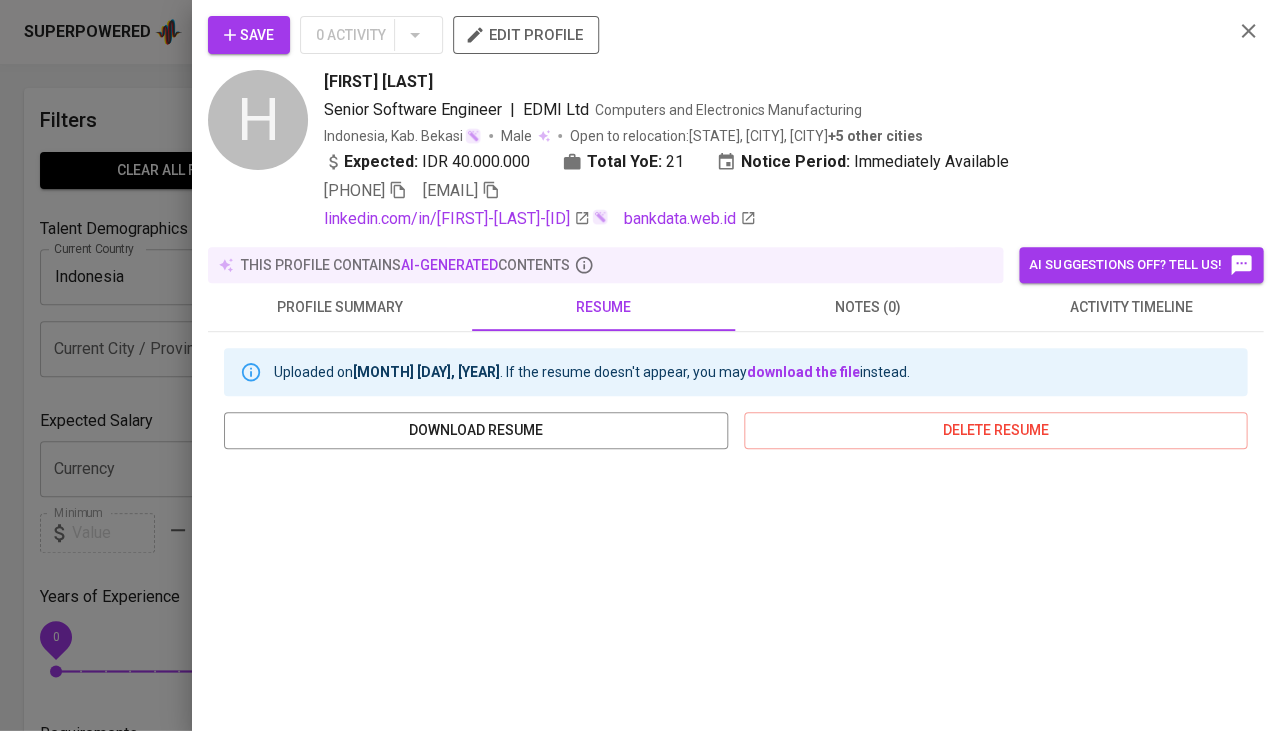 click at bounding box center [639, 365] 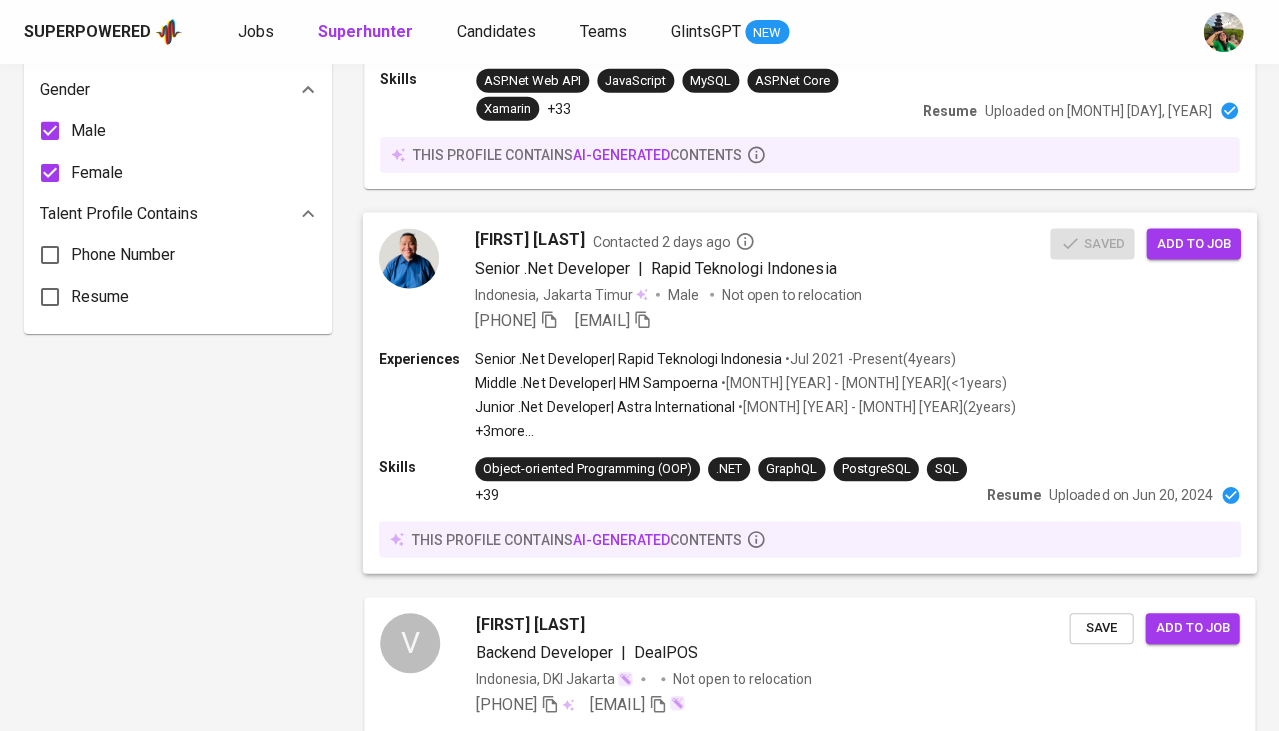 scroll, scrollTop: 1381, scrollLeft: 0, axis: vertical 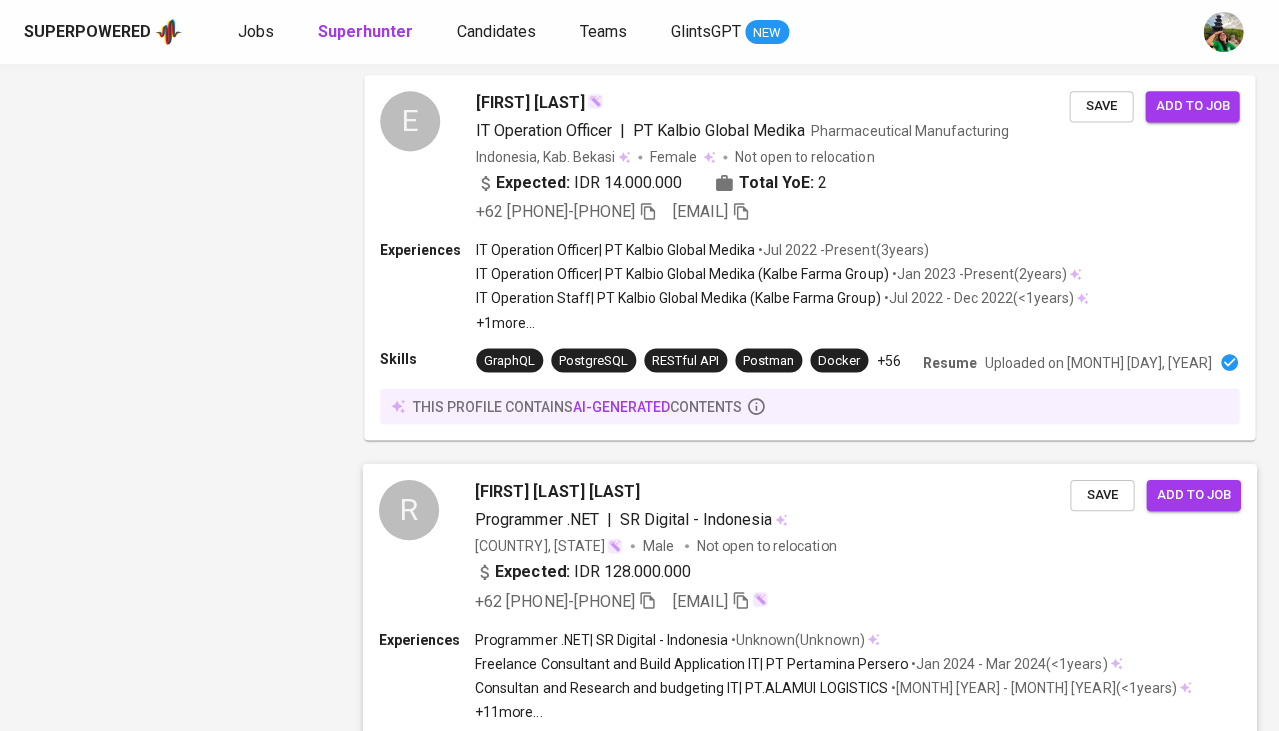 click on "[FIRST] [LAST] [LAST]" at bounding box center (557, 492) 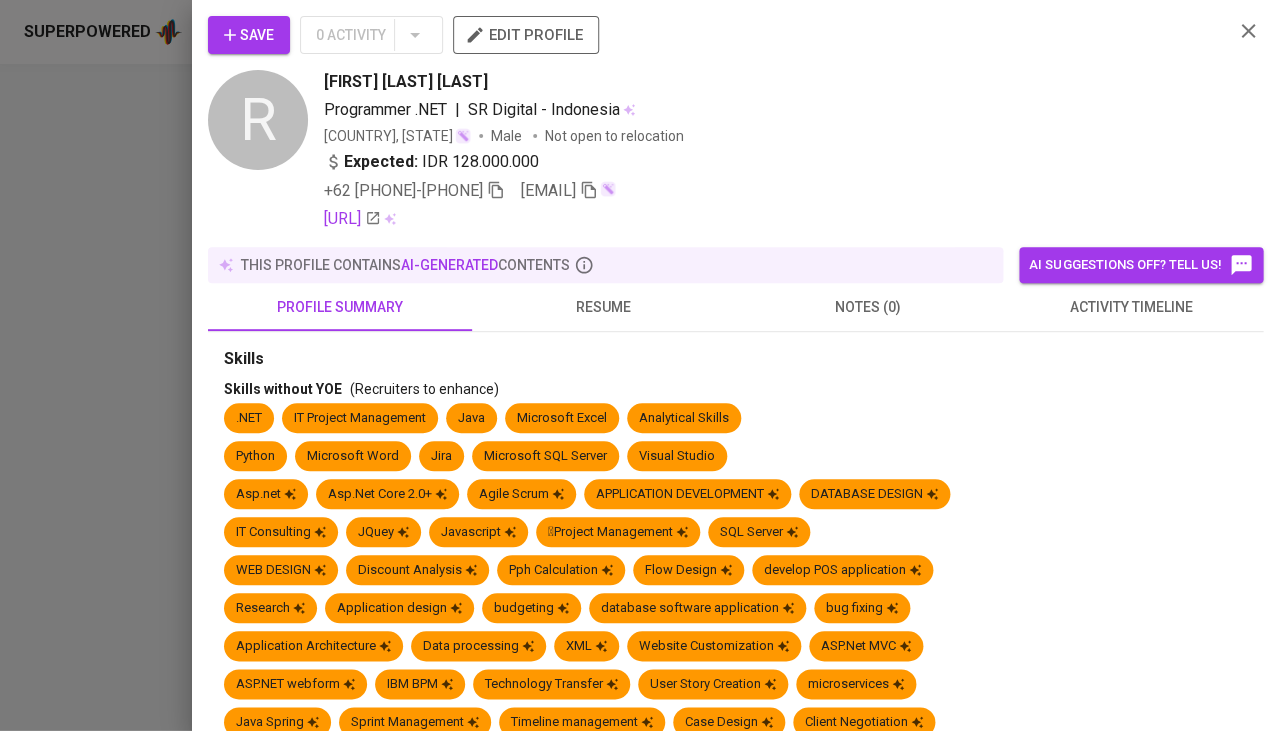 click on "Skills Skills without YOE (Recruiters to enhance) .NET IT Project Management Java Microsoft Excel Analytical Skills Python Microsoft Word Jira Microsoft SQL Server Visual Studio  Asp.net Asp.Net Core 2.0+ Agile Scrum APPLICATION DEVELOPMENT DATABASE DESIGN IT Consulting JQuey Javascript  Project Management SQL Server WEB DESIGN Discount Analysis Pph Calculation Flow Design develop POS application Research  Application design budgeting  database software application bug fixing Application Architecture Data processing XML Website Customization ASP.Net MVC ASP.NET webform IBM BPM Technology Transfer  User Story Creation microservices Java Spring Sprint Management Timeline management Case Design Client Negotiation Use Case Development .NET6 Website Development Data Analysis Asp.net Core 5 api development Languages English About Me  (Non-editable data from old database) No data found. Experiences No data found. Educations  (Non-editable data from old database) No data found. below are  AI-generated  contents" at bounding box center [735, 2017] 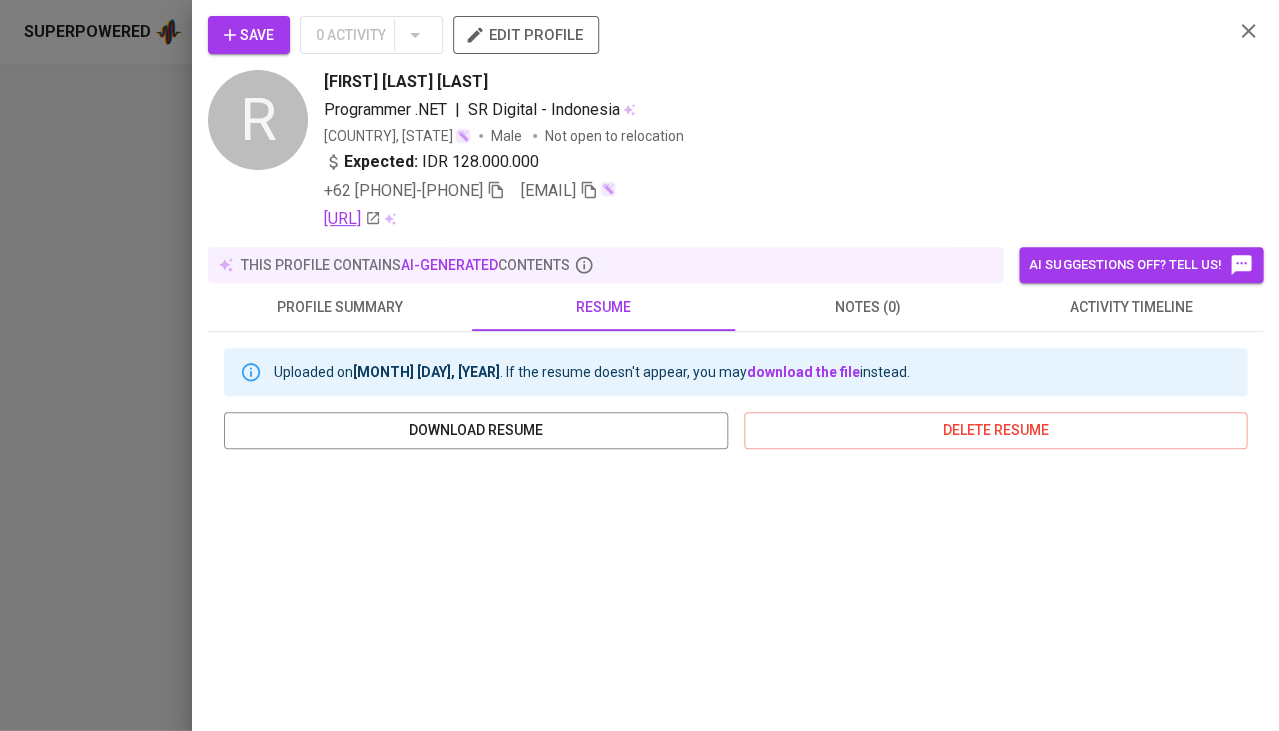 scroll, scrollTop: 0, scrollLeft: 0, axis: both 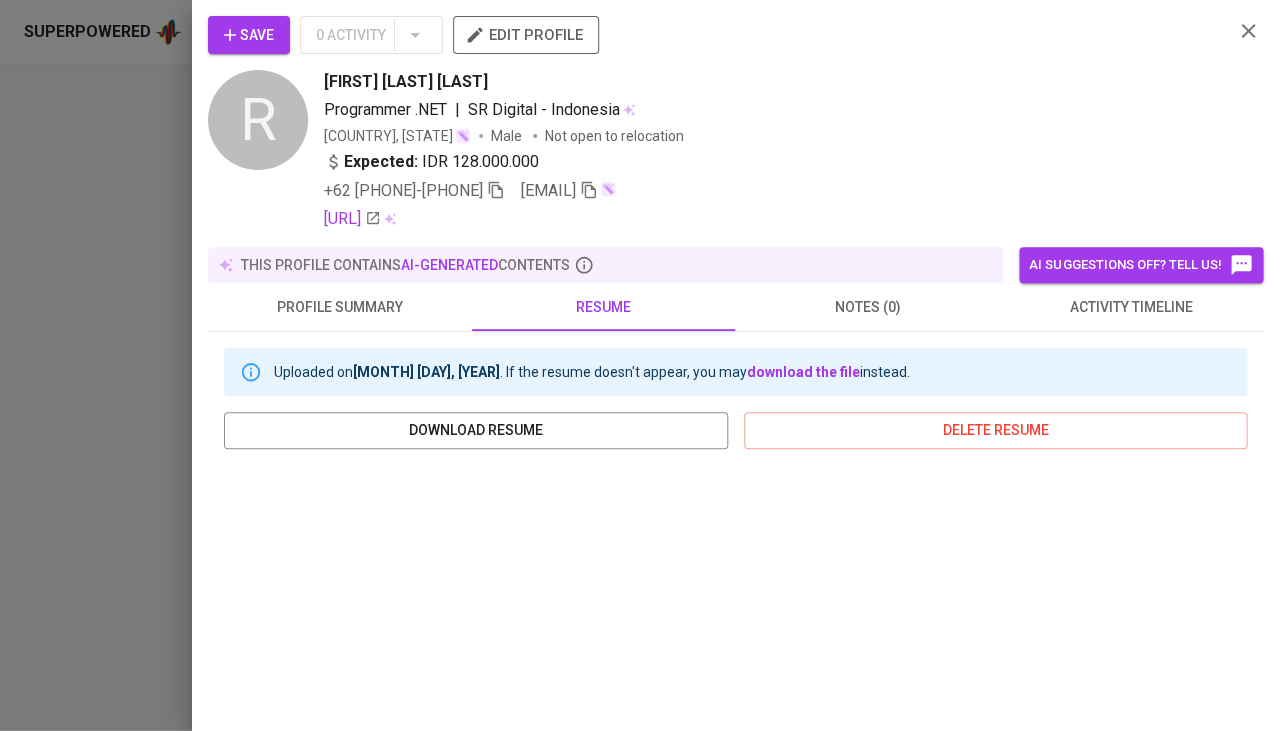 click at bounding box center (639, 365) 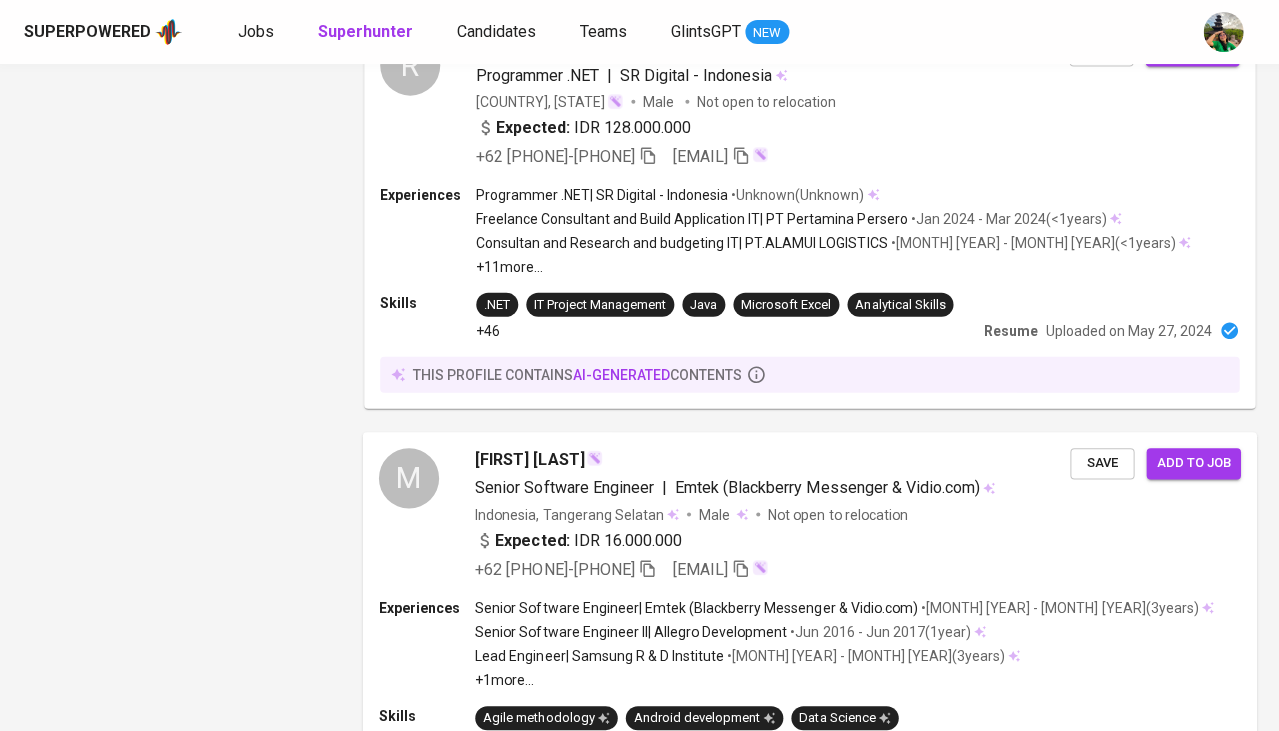 scroll, scrollTop: 2720, scrollLeft: 0, axis: vertical 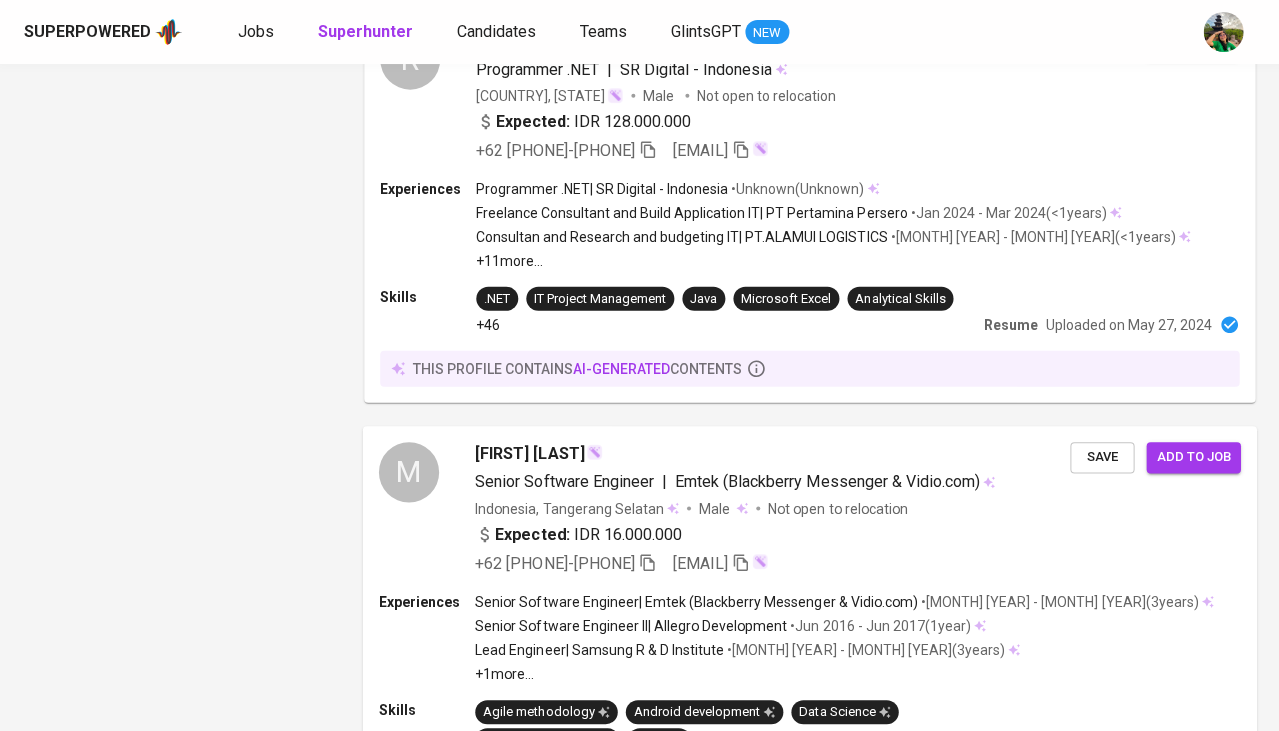 click on "Moch Nasrullah" at bounding box center (529, 455) 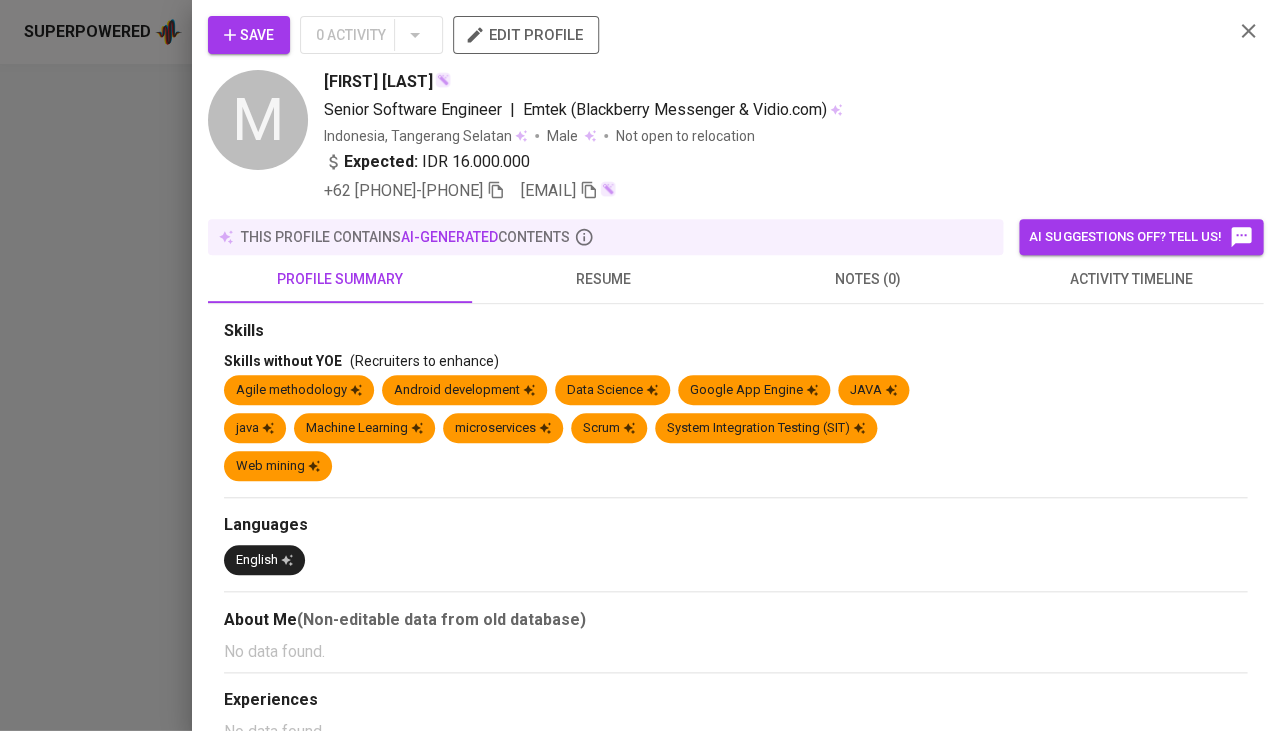 click on "activity timeline" at bounding box center (1131, 279) 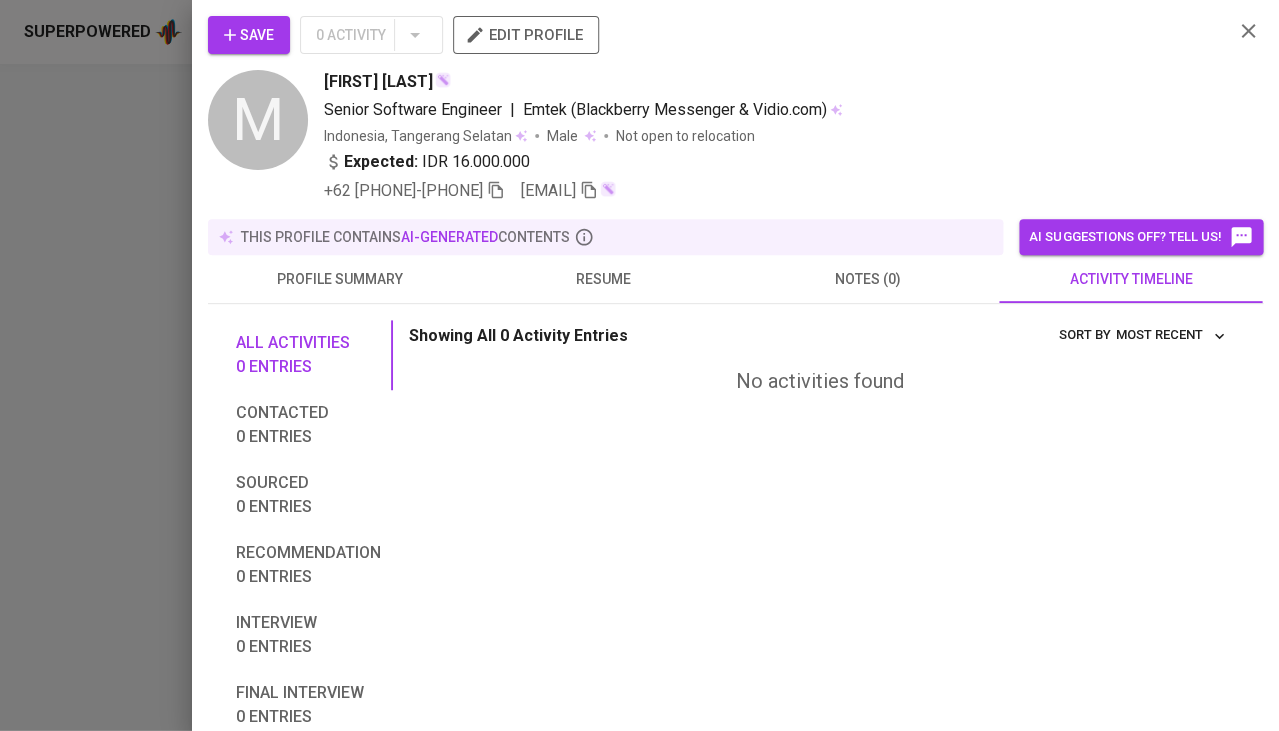 click on "resume" at bounding box center [604, 279] 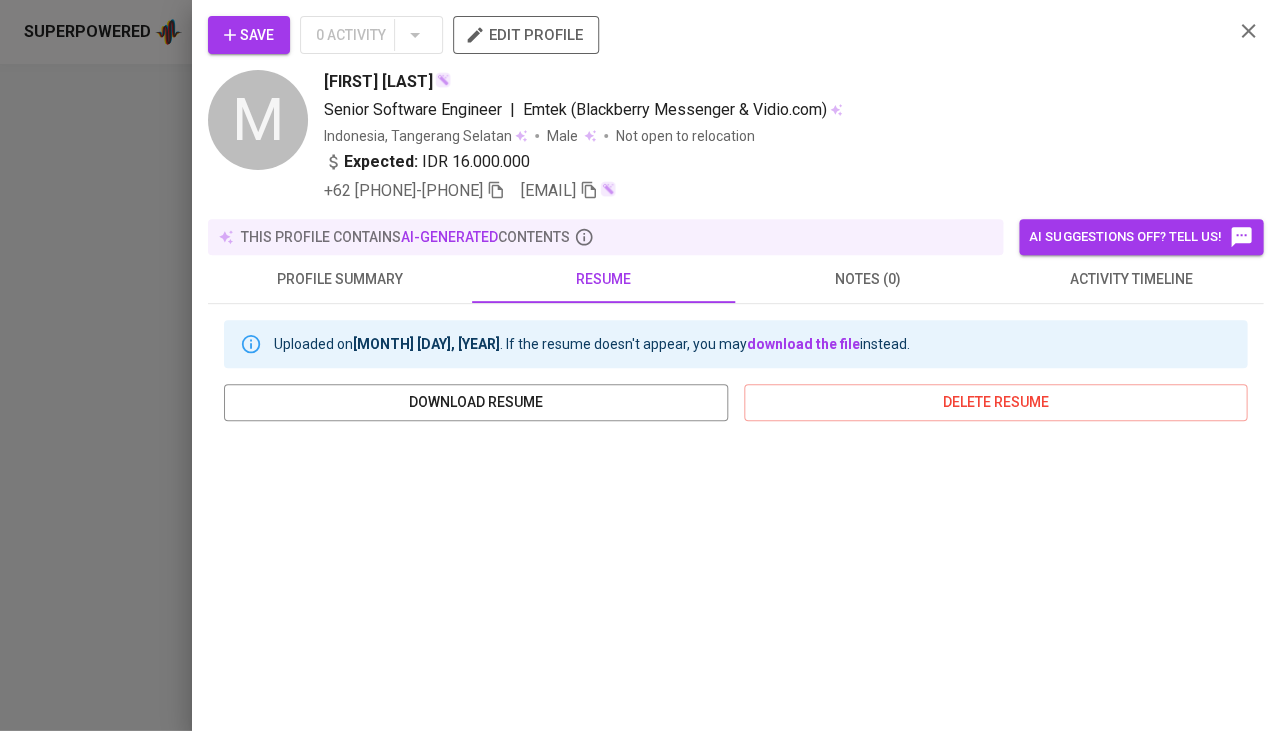 click at bounding box center (639, 365) 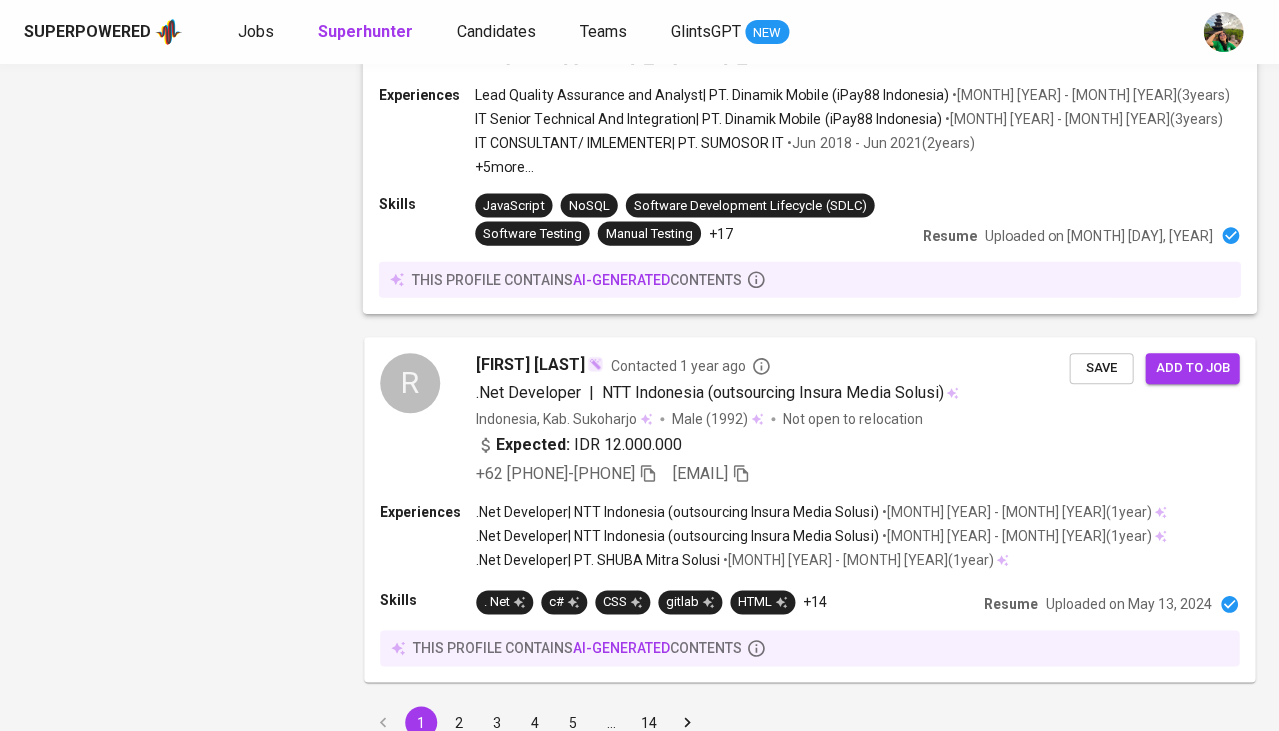 scroll, scrollTop: 3640, scrollLeft: 0, axis: vertical 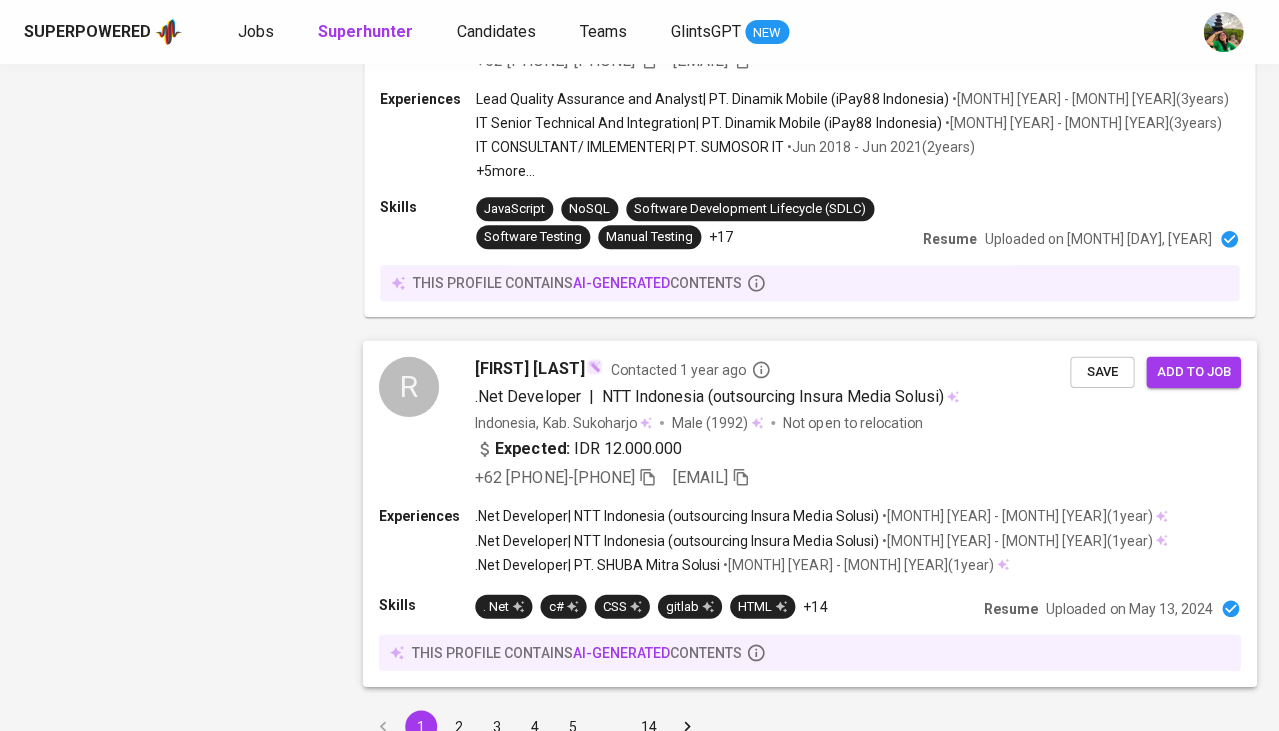click on "Rizky Alviansyah" at bounding box center [529, 369] 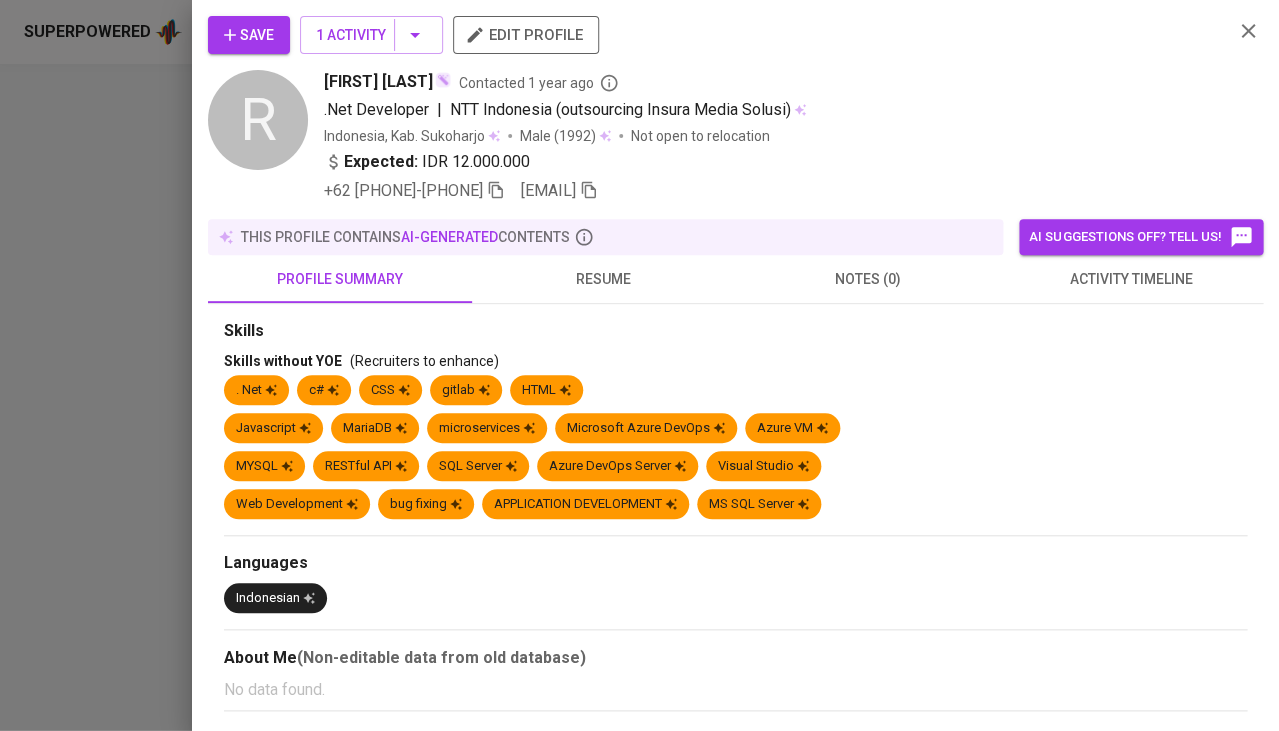 click on "resume" at bounding box center [604, 279] 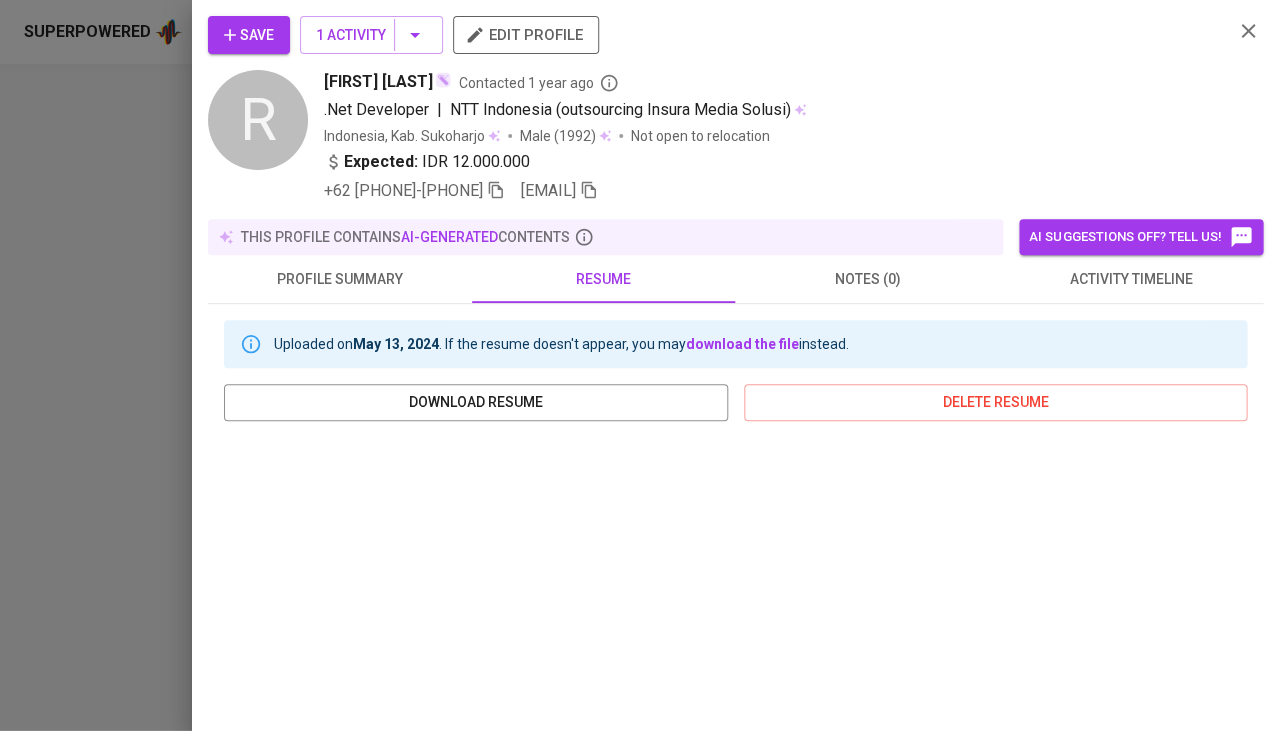 click at bounding box center [639, 365] 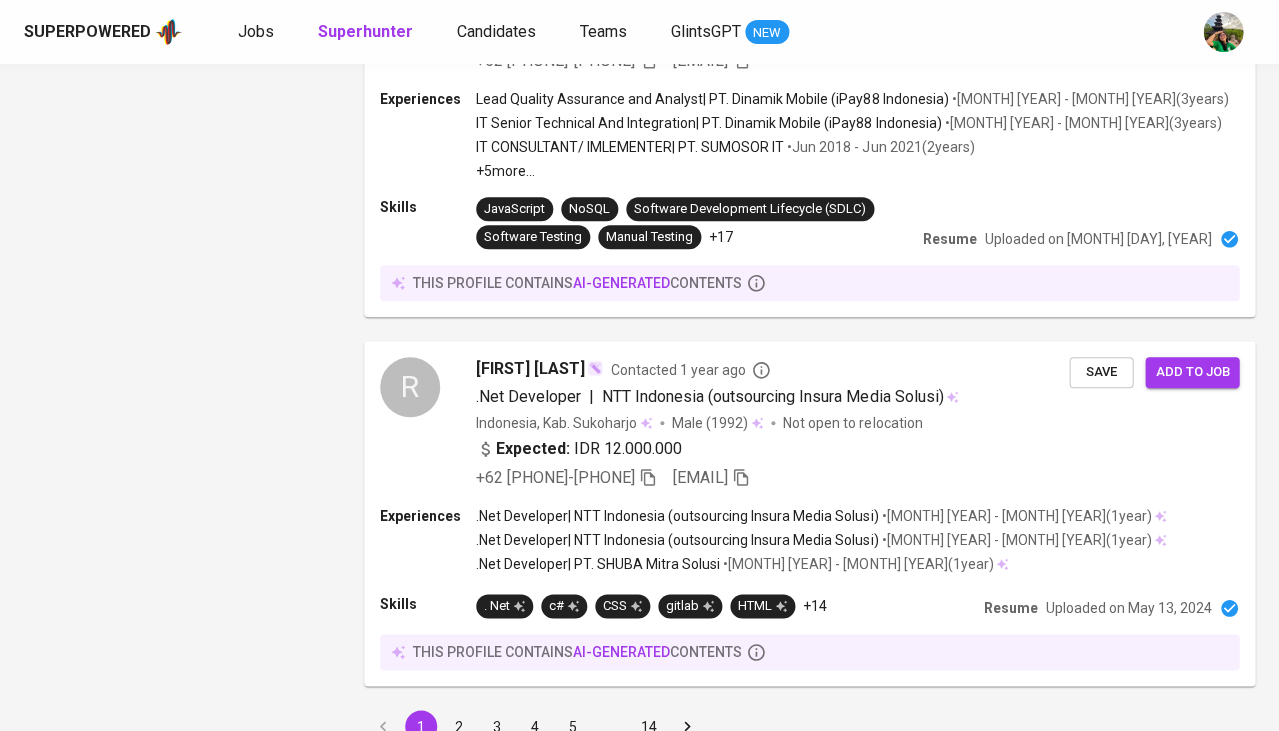 click on "2" at bounding box center [459, 726] 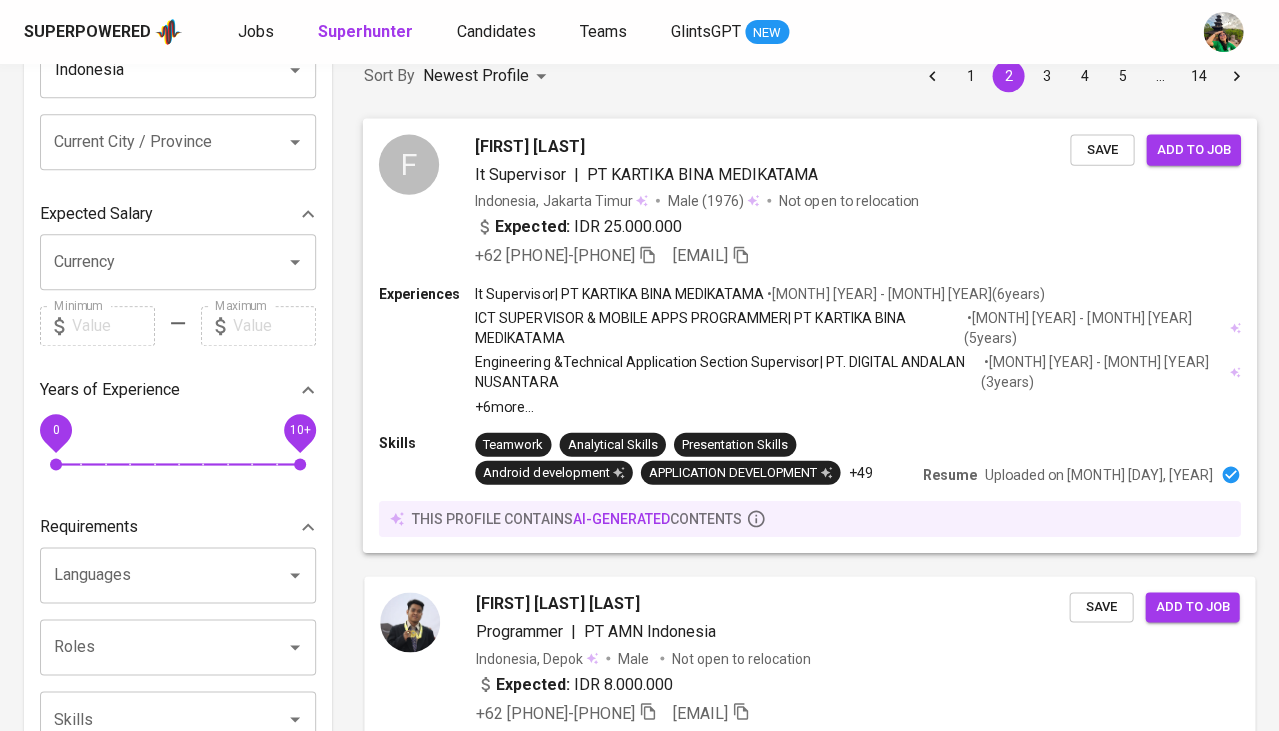 scroll, scrollTop: 208, scrollLeft: 0, axis: vertical 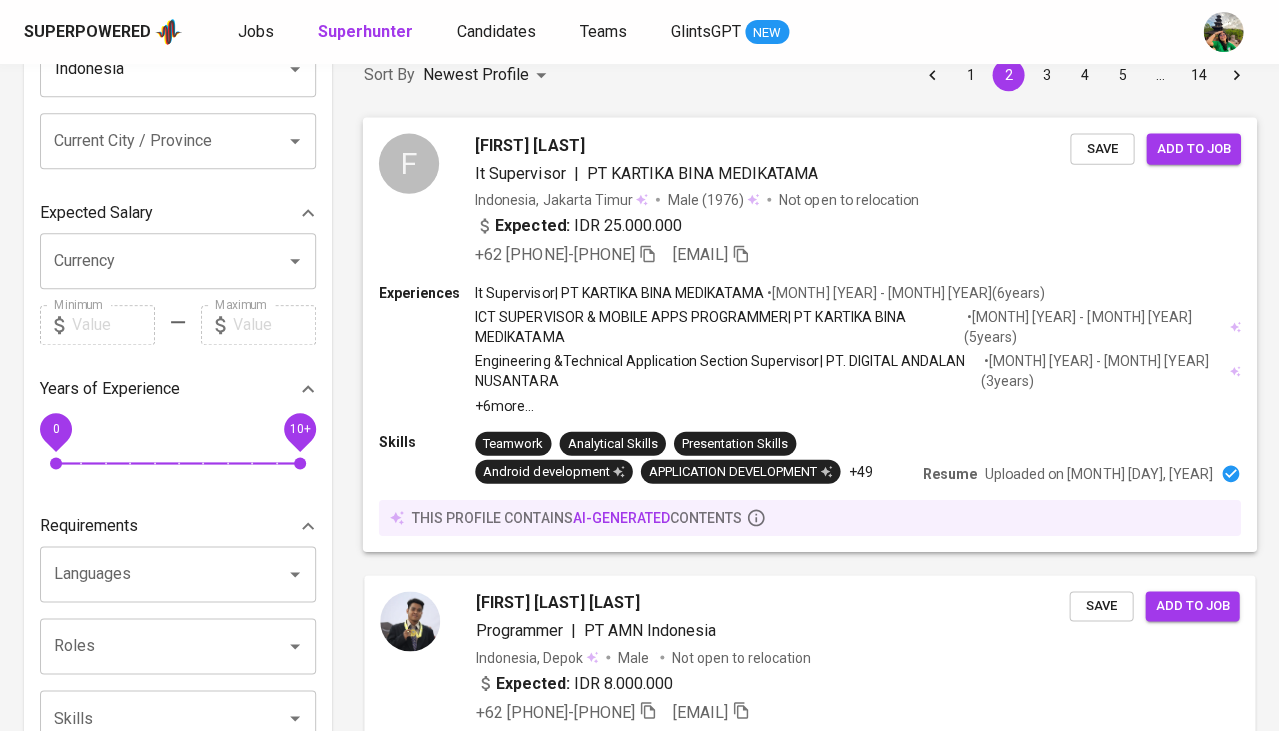 click on "F Fachrur Rozi It Supervisor | PT KARTIKA BINA MEDIKATAMA Indonesia, Jakarta Timur Male   (1976) Not open to relocation Expected:   IDR 25.000.000 +62 818-0820-5209   freecode76@gmail.com" at bounding box center [724, 199] 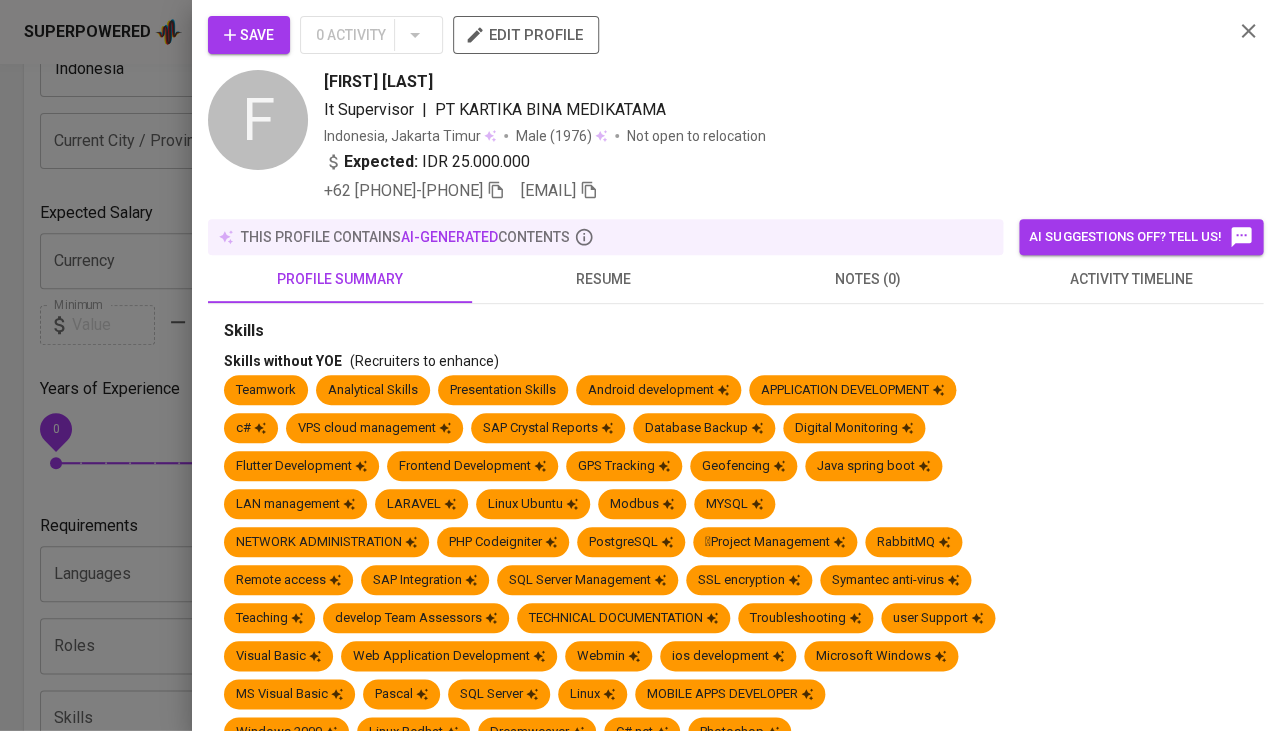 click on "resume" at bounding box center [604, 279] 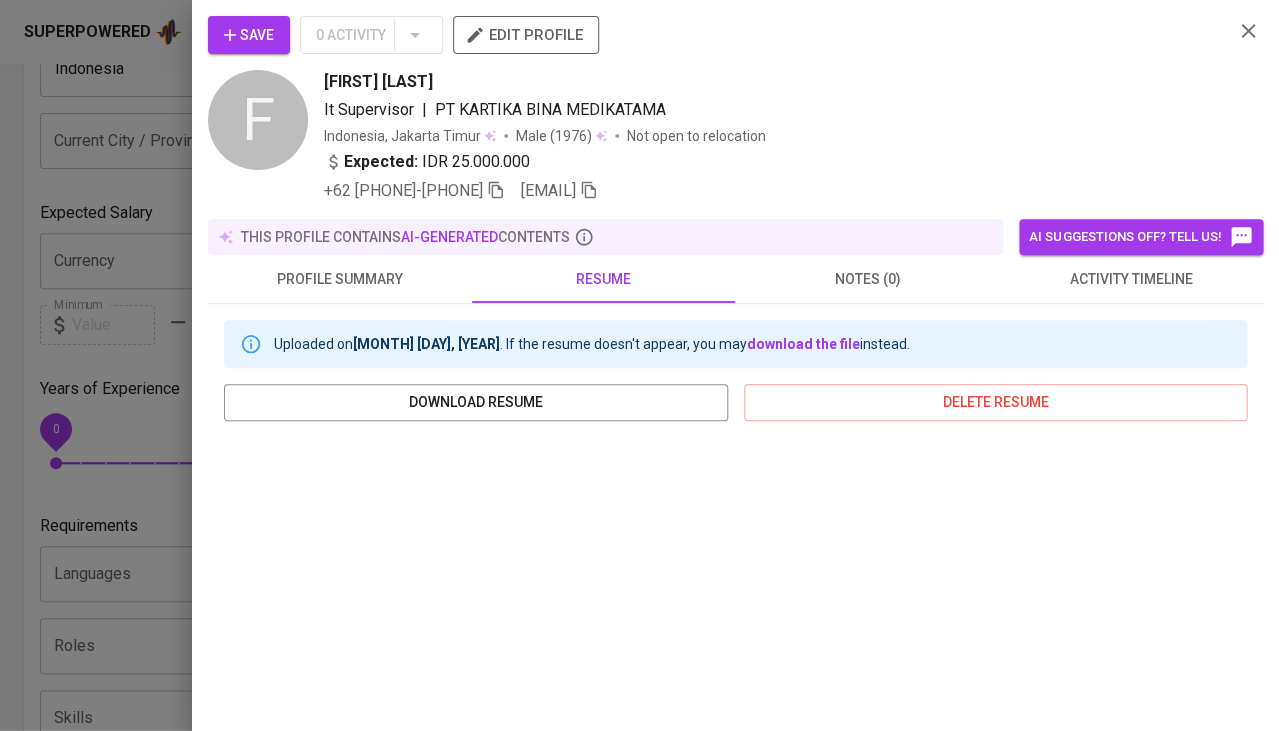 click at bounding box center [639, 365] 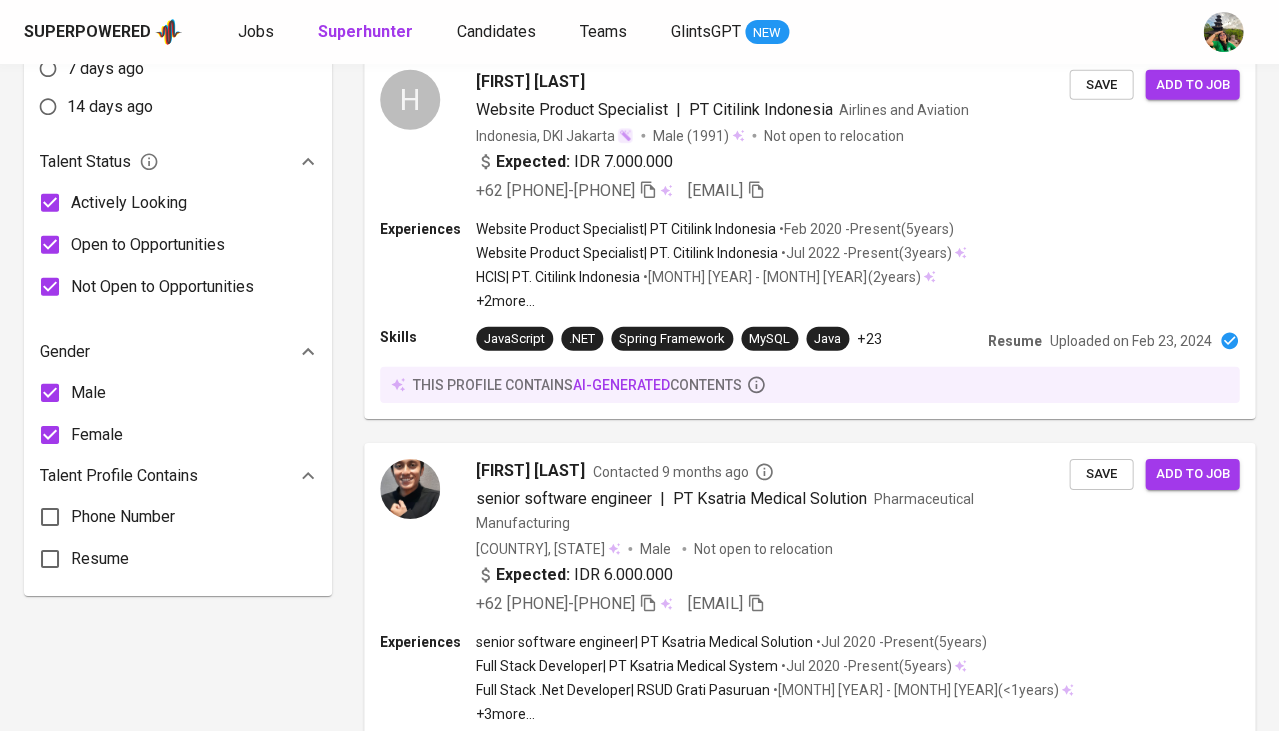 scroll, scrollTop: 1120, scrollLeft: 0, axis: vertical 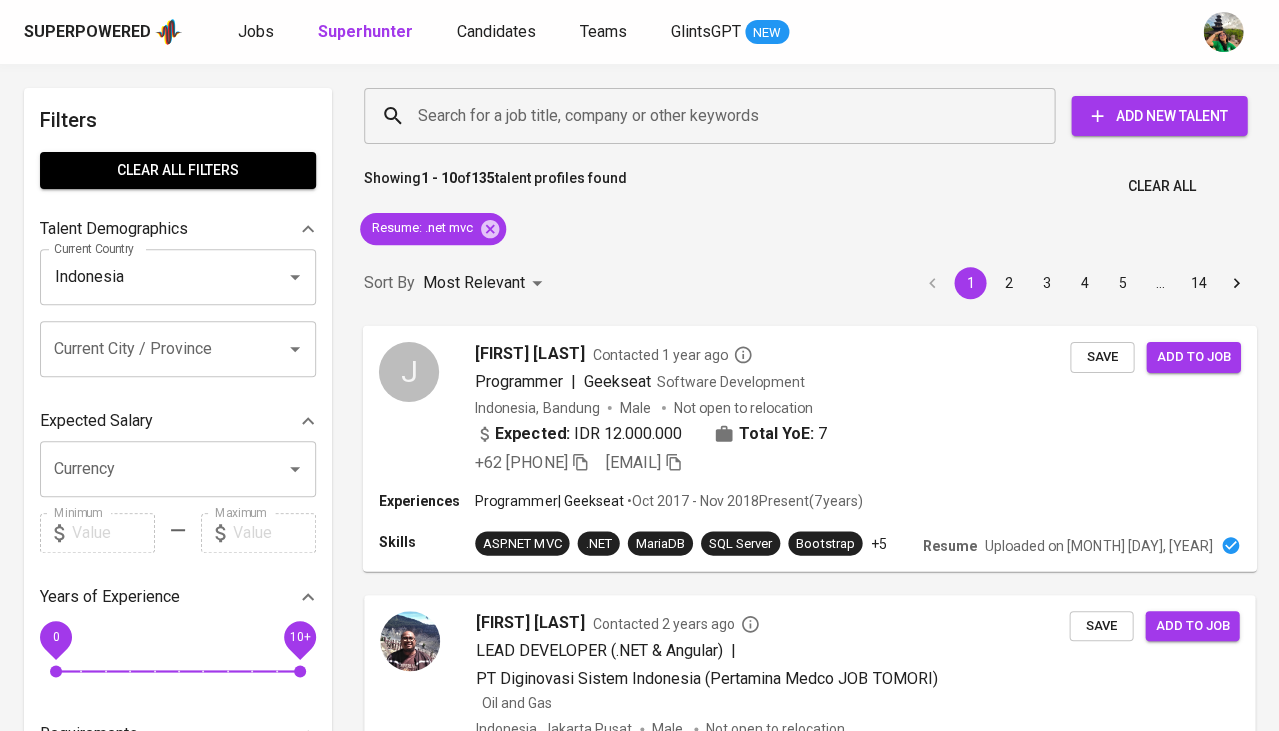 click on "Jeremia NATHANAEL" at bounding box center [529, 353] 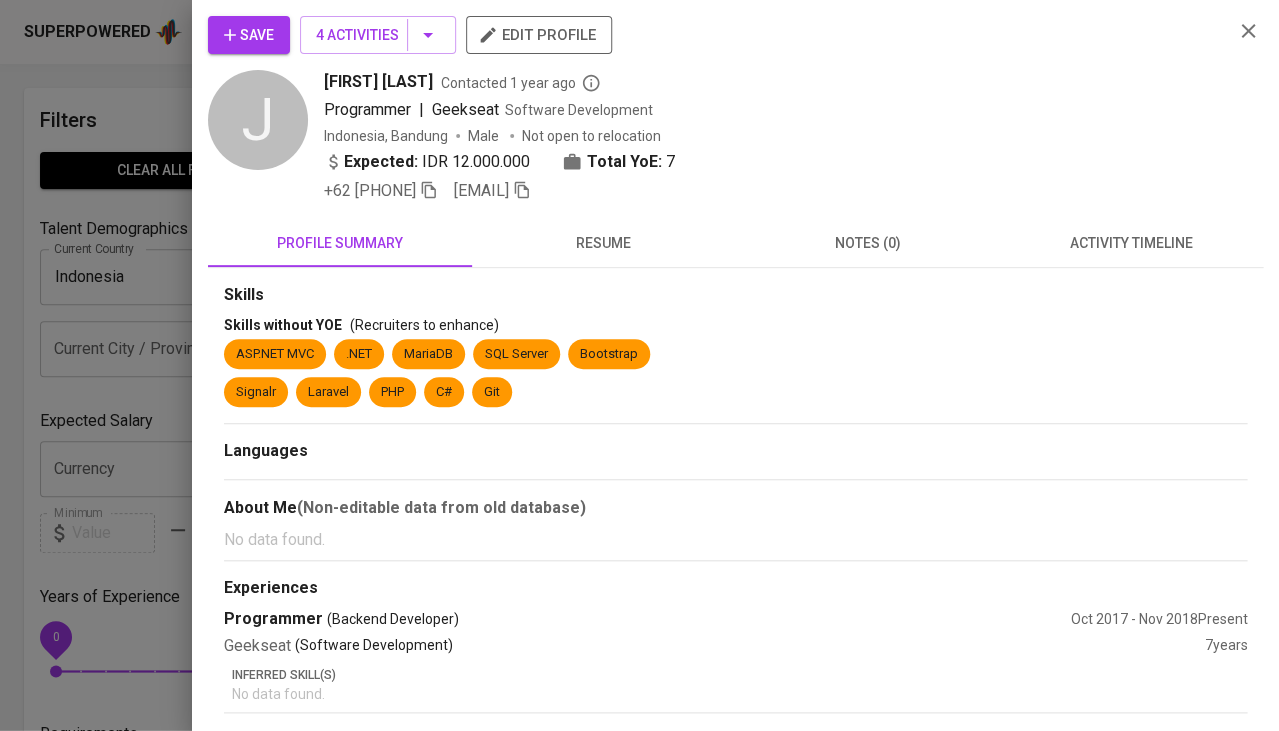 click on "activity timeline" at bounding box center [1131, 243] 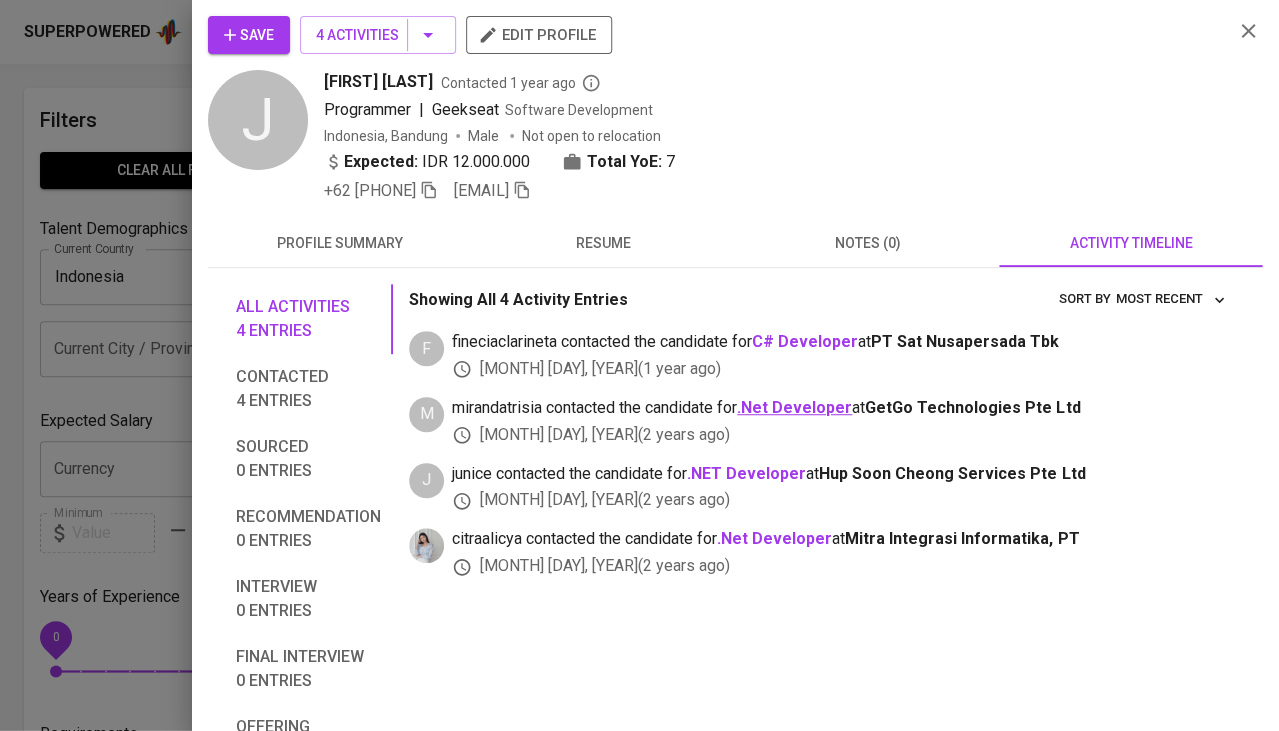 click on ".Net Developer" at bounding box center [794, 407] 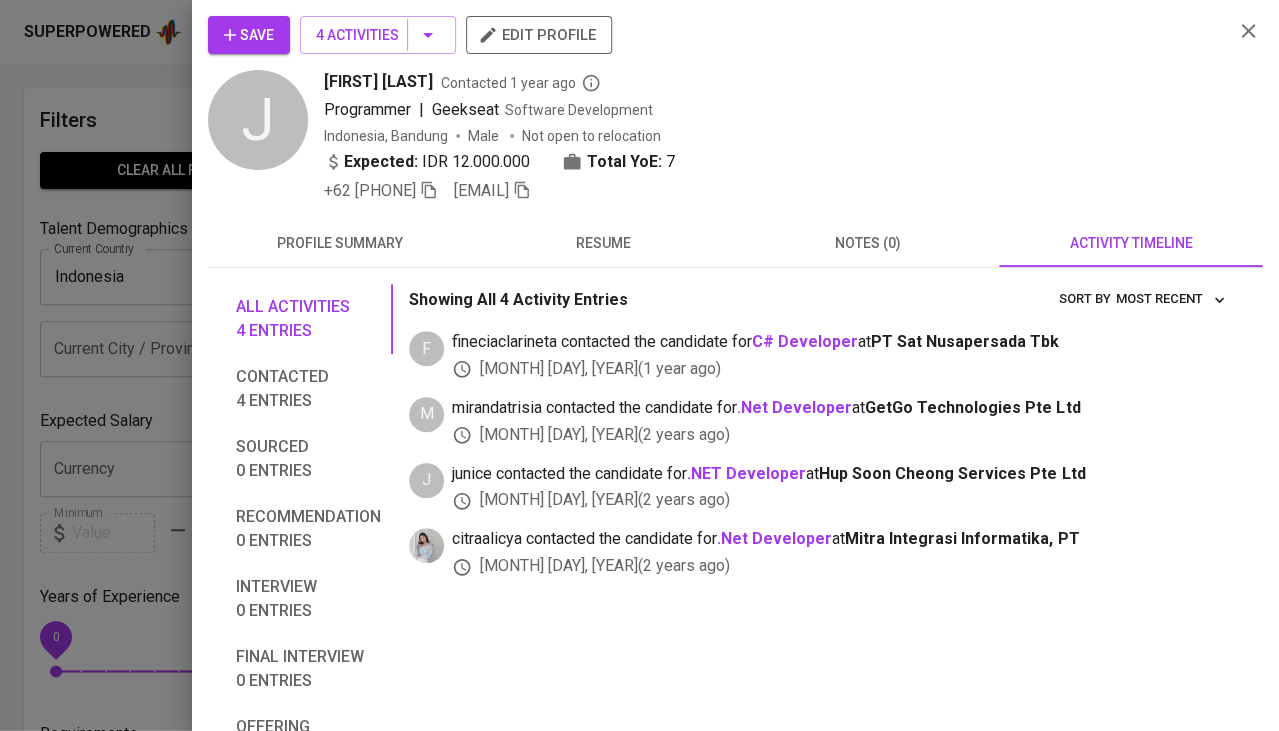 click on "resume" at bounding box center (604, 243) 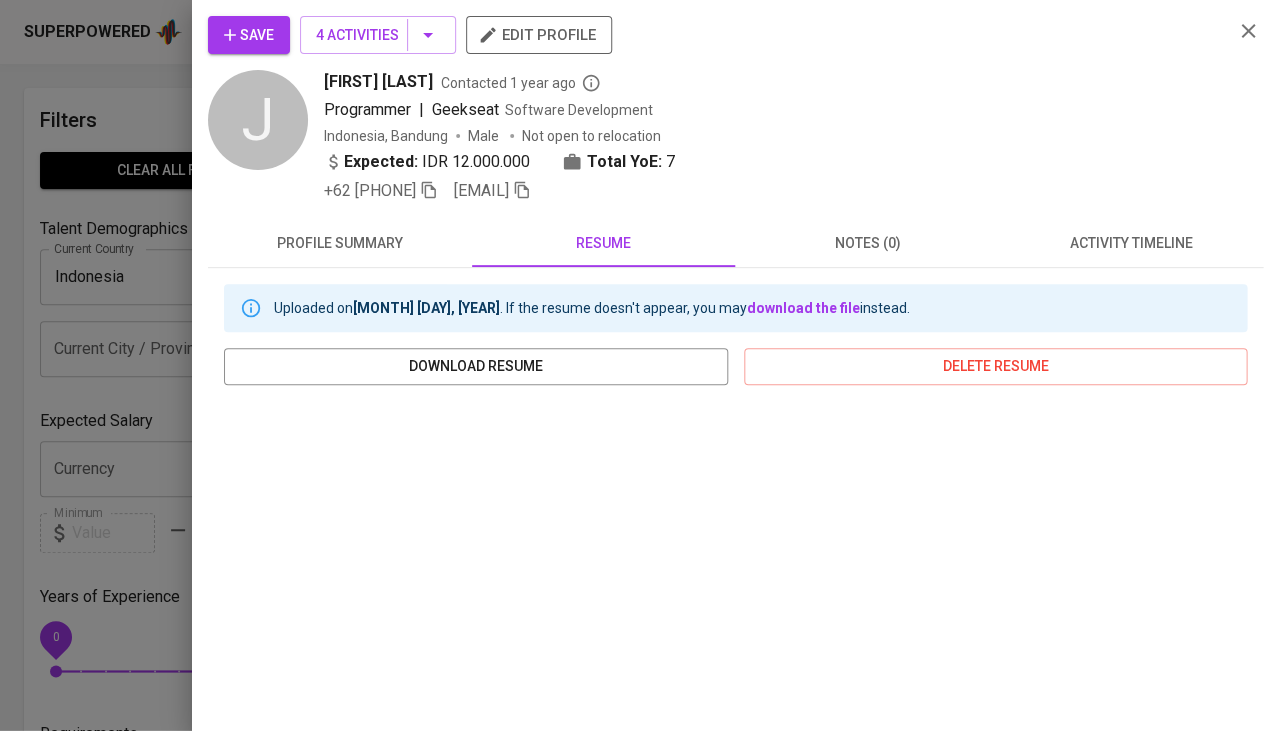 drag, startPoint x: 478, startPoint y: 78, endPoint x: 328, endPoint y: 79, distance: 150.00333 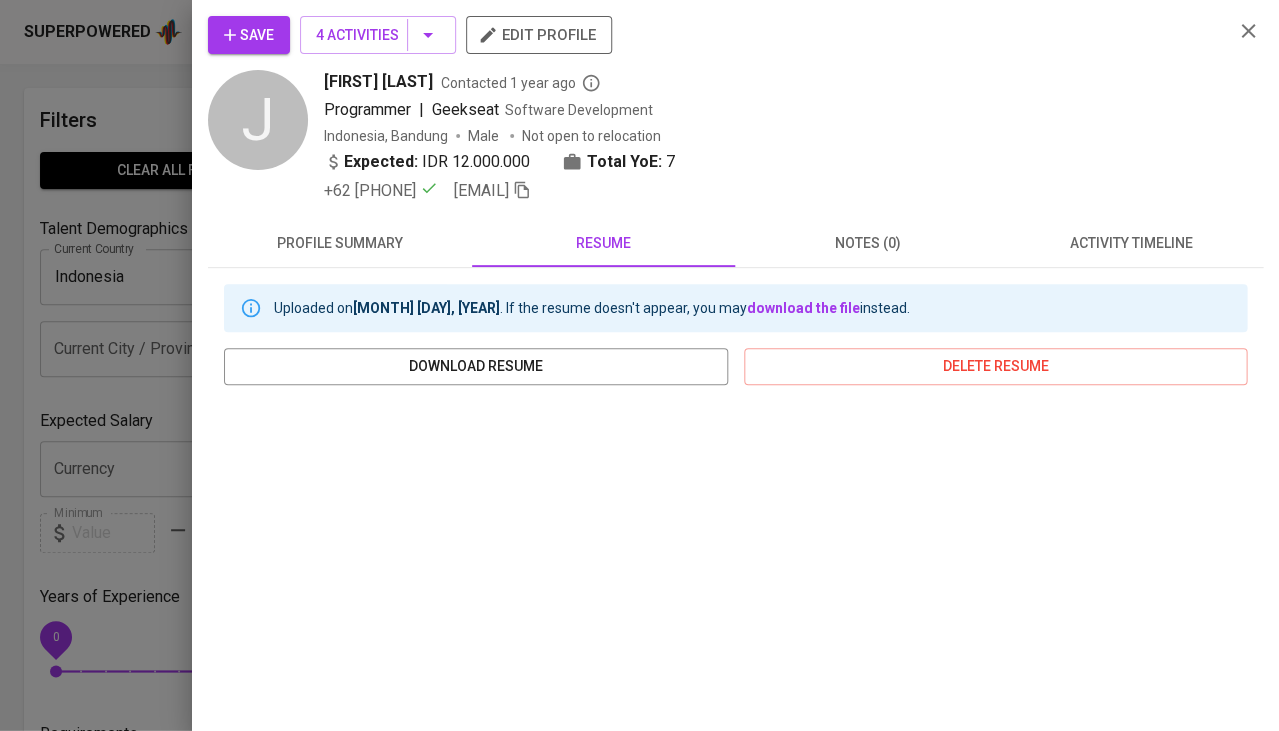 click on "Save" at bounding box center (249, 35) 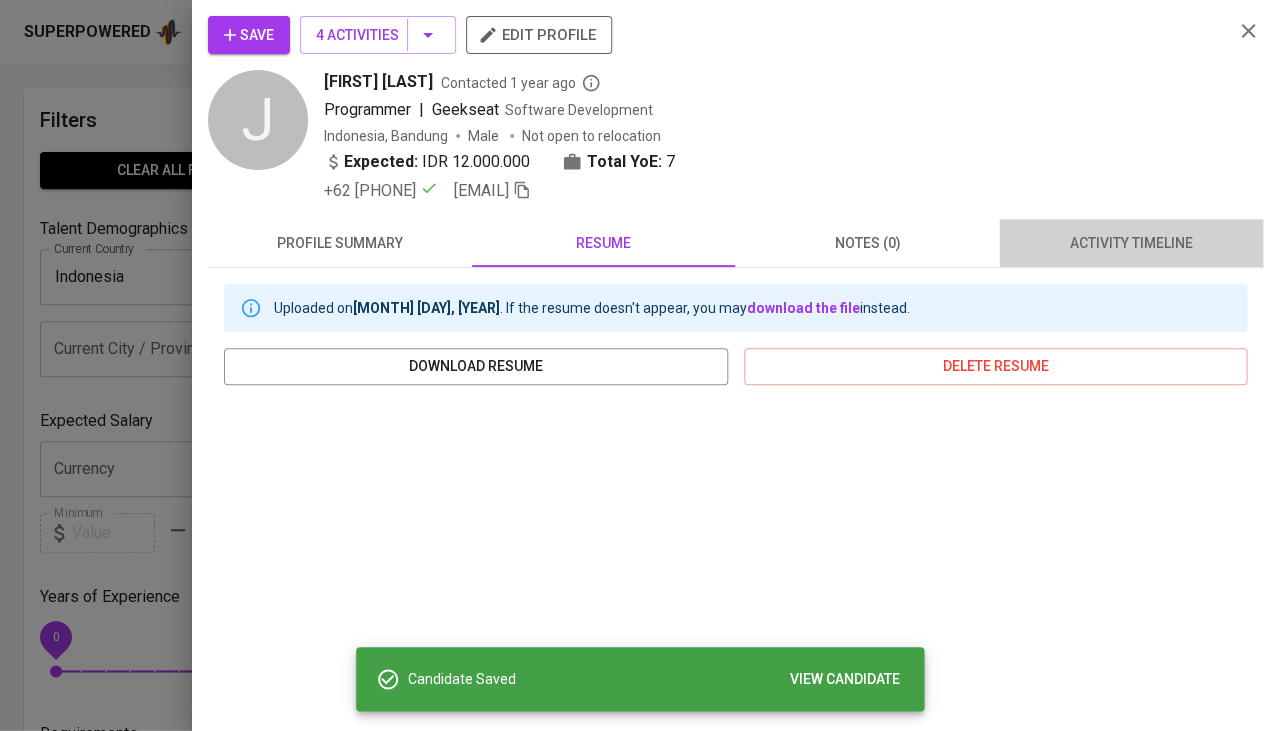 click on "activity timeline" at bounding box center (1131, 243) 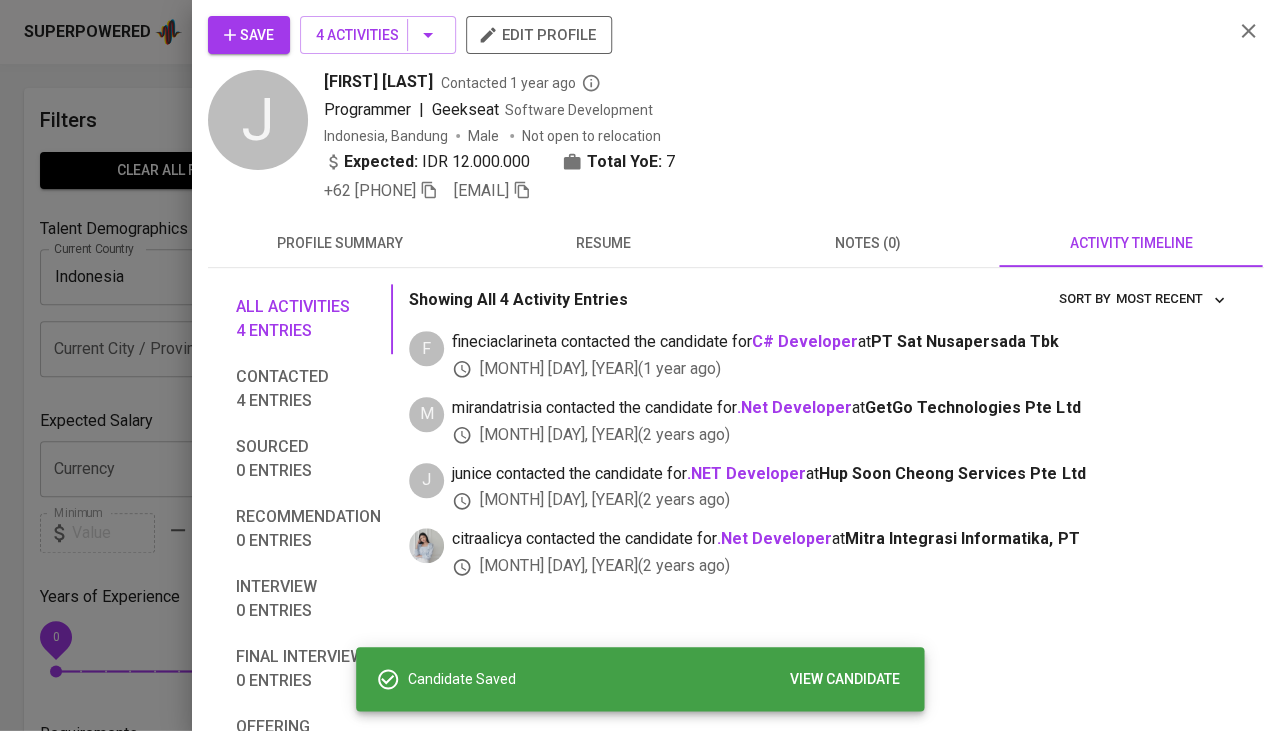 click on "activity timeline" at bounding box center (1131, 243) 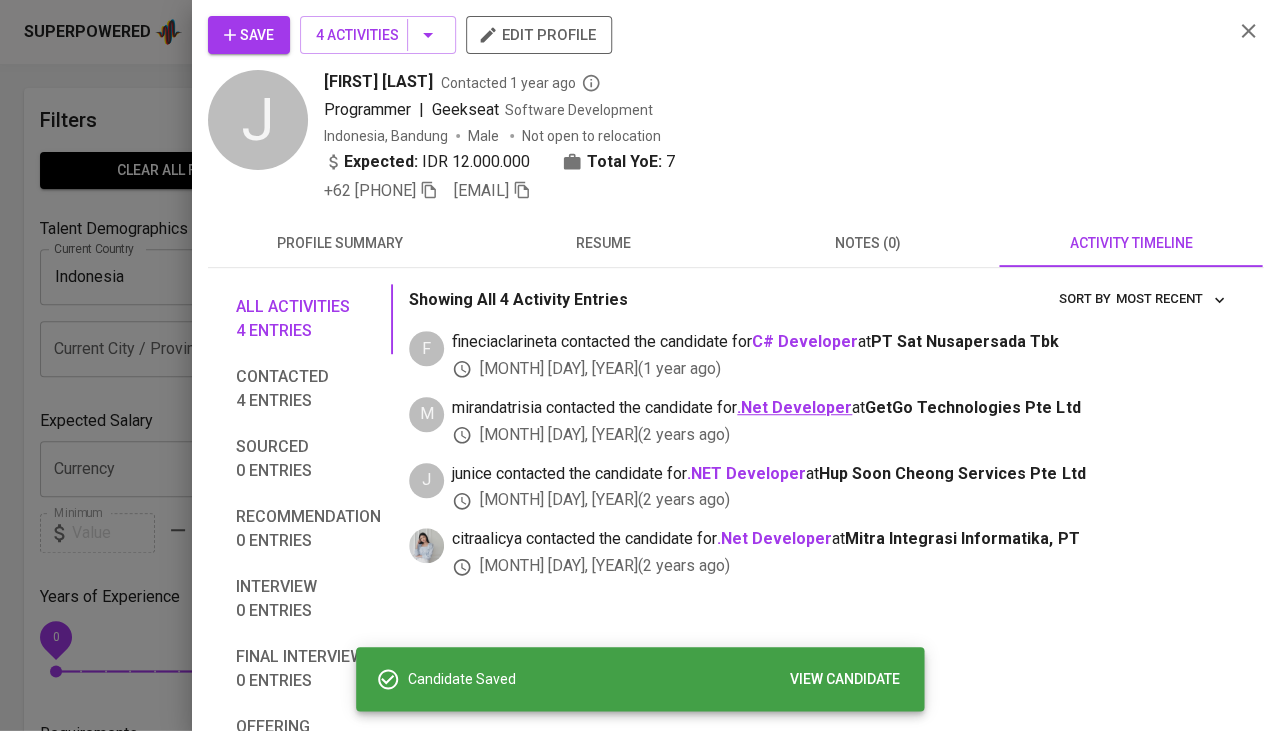 type 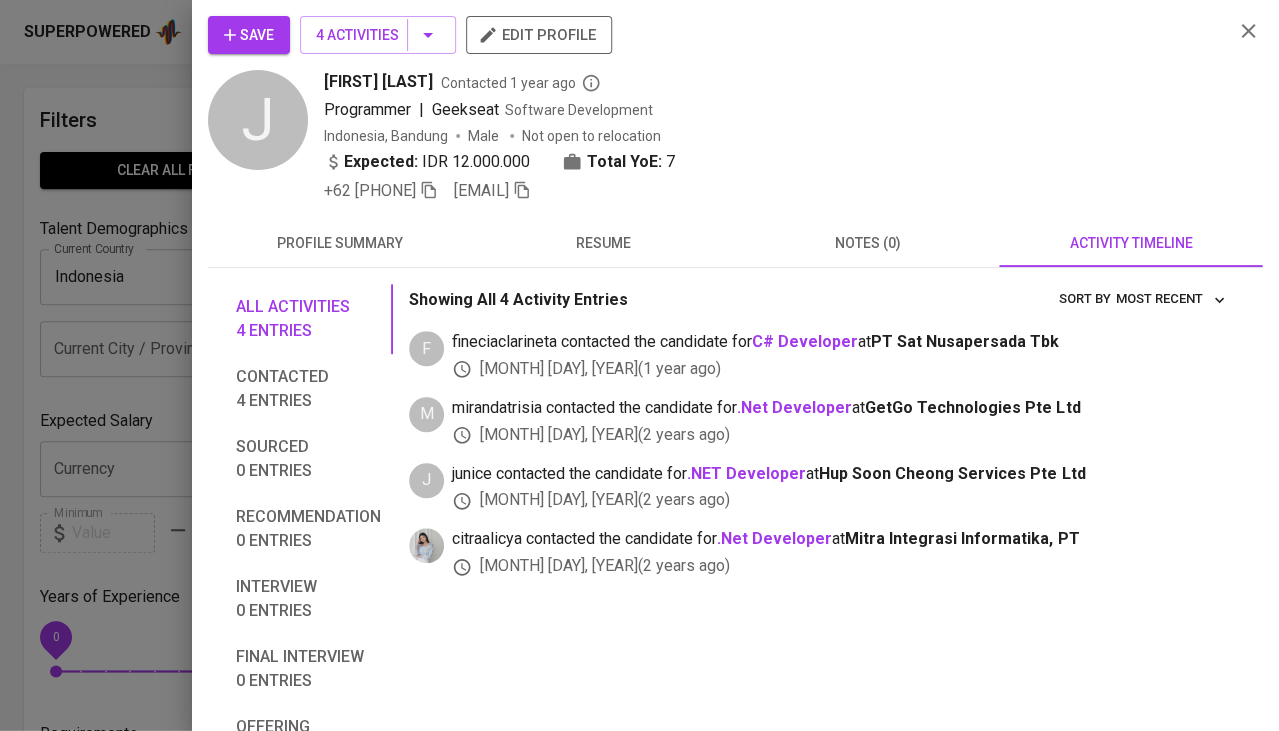 click at bounding box center (639, 365) 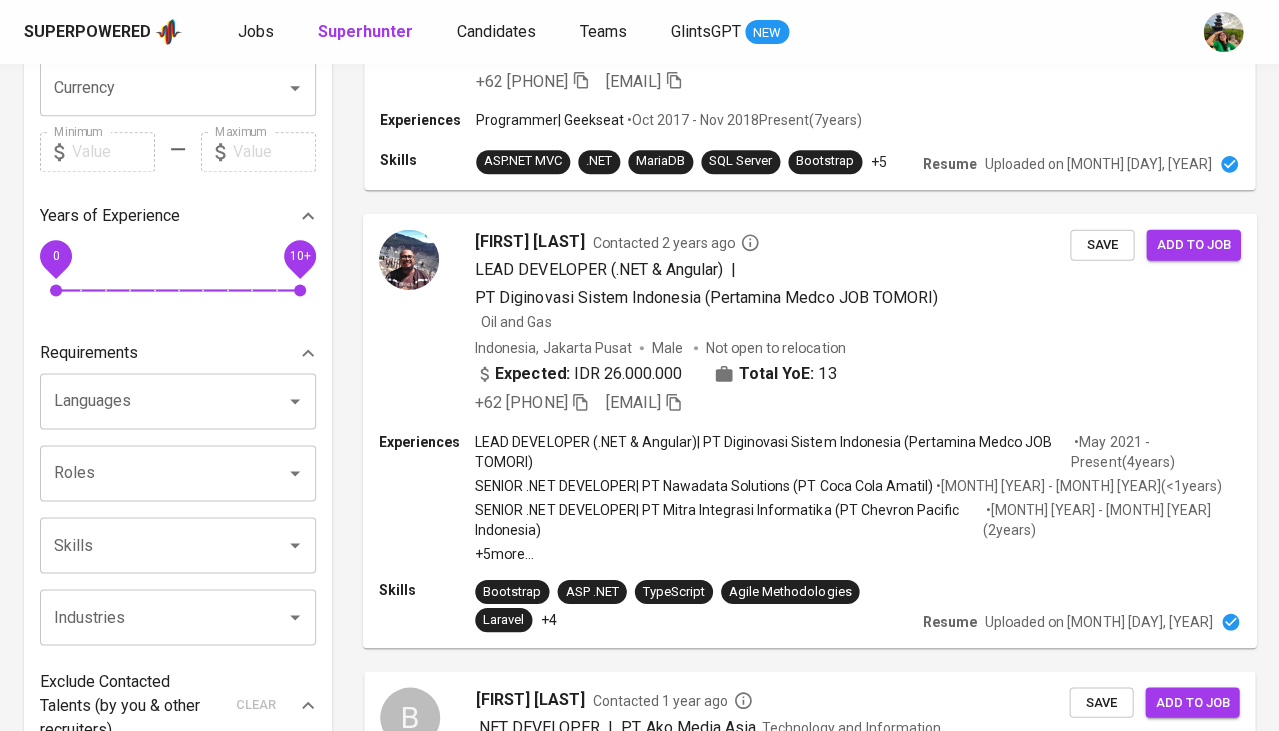 scroll, scrollTop: 383, scrollLeft: 0, axis: vertical 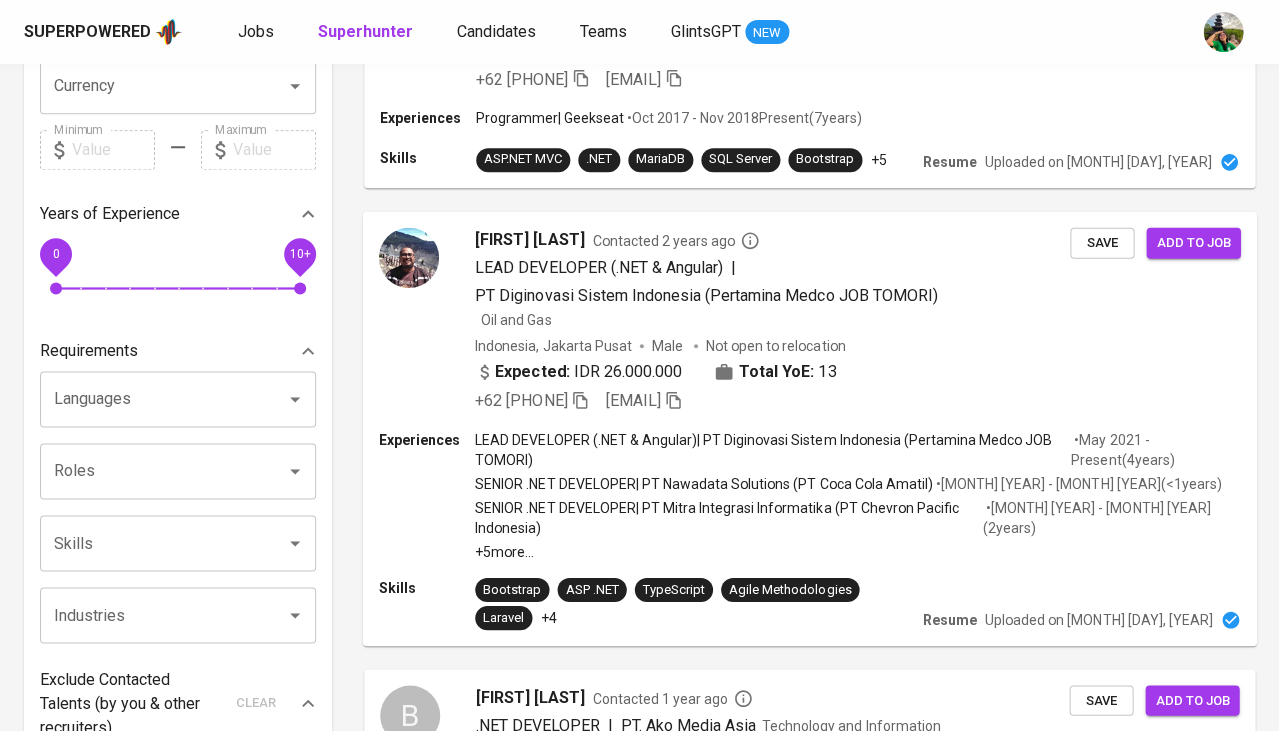 click on "[FIRST] EUREKA" at bounding box center [529, 239] 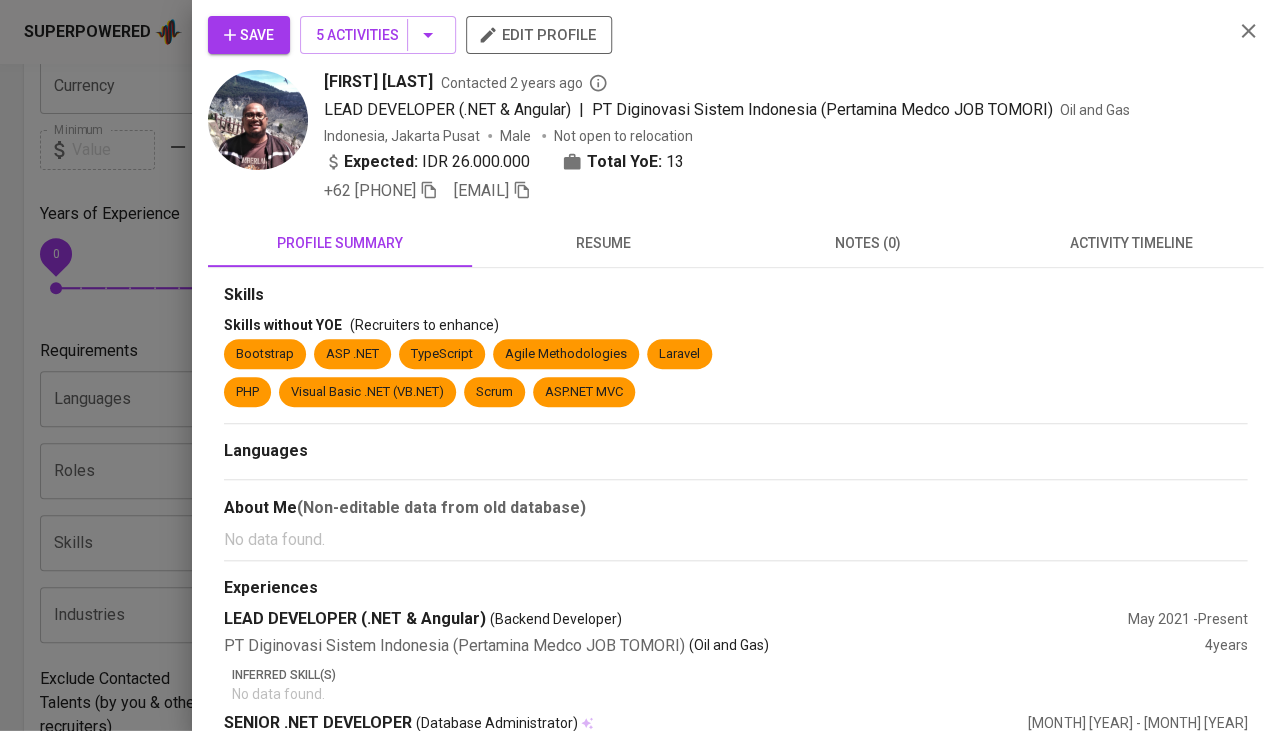 click on "activity timeline" at bounding box center (1131, 243) 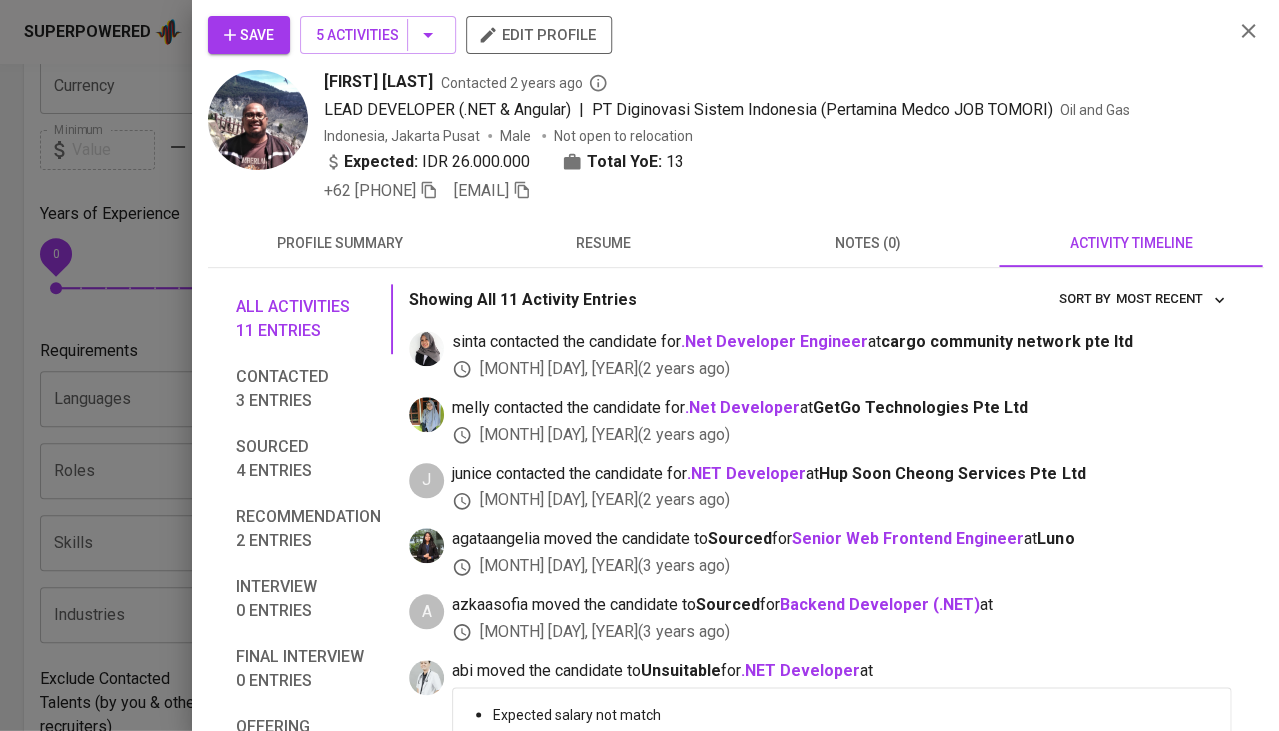 click on "All activities 11 entries Contacted 3 entries Sourced 4 entries Recommendation 2 entries Interview 0 entries Final interview 0 entries Offering 0 entries Hired 0 entries Unsuitable 2 entries Showing All 11 Activity Entries Most Recent sort by sinta contacted the candidate for  .Net Developer Engineer  at  cargo community network pte ltd   May 22, 2023  ( 2 years ago ) melly contacted the candidate for  .Net Developer  at  GetGo Technologies Pte Ltd   May 04, 2023  ( 2 years ago ) J junice contacted the candidate for  .NET Developer  at  Hup Soon Cheong Services Pte Ltd   Feb 24, 2023  ( 2 years ago ) agataangelia moved the candidate to  Sourced  for  Senior Web Frontend Engineer  at  Luno   Dec 02, 2022  ( 3 years ago ) A azkaasofia moved the candidate to  Sourced  for  Backend Developer (.NET)  at   Jul 26, 2022  ( 3 years ago ) abi moved the candidate to  Unsuitable  for  .NET Developer  at   Expected salary not match Jan 11, 2022  ( 4 years ago ) L leeja moved the candidate to  Unsuitable  for   at" at bounding box center (735, 712) 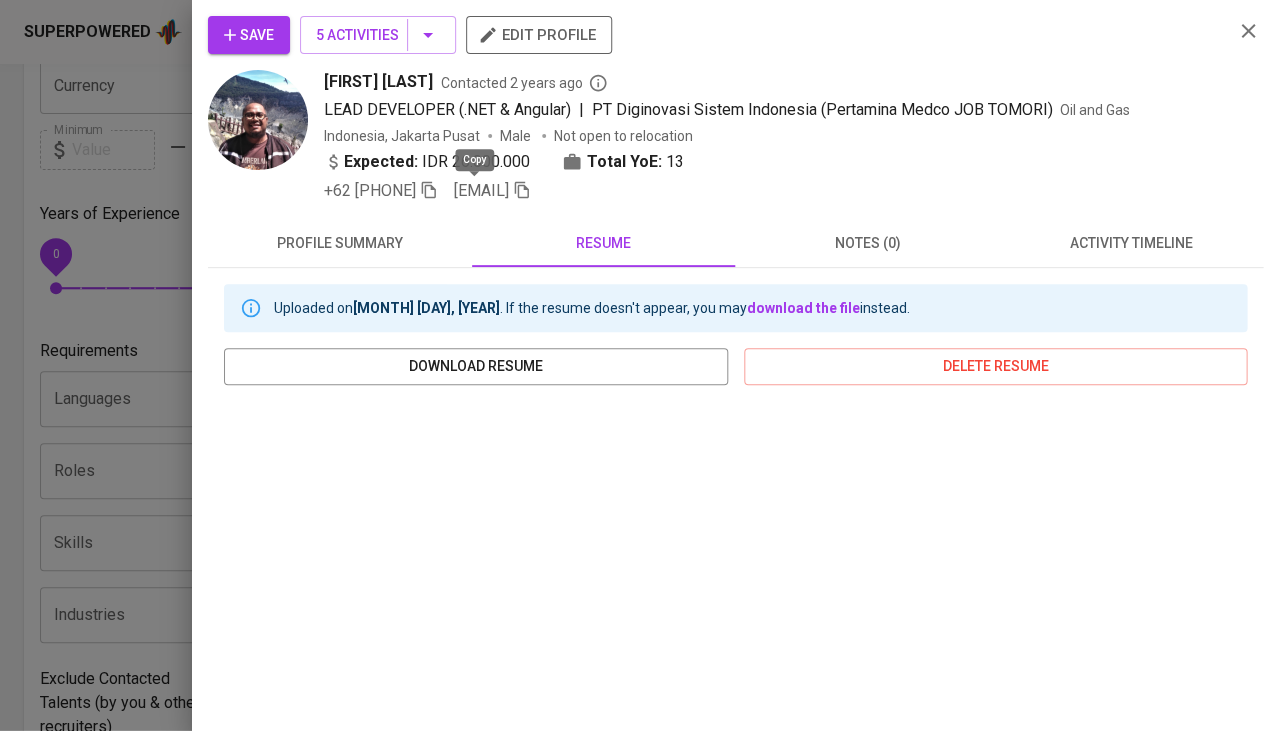 click 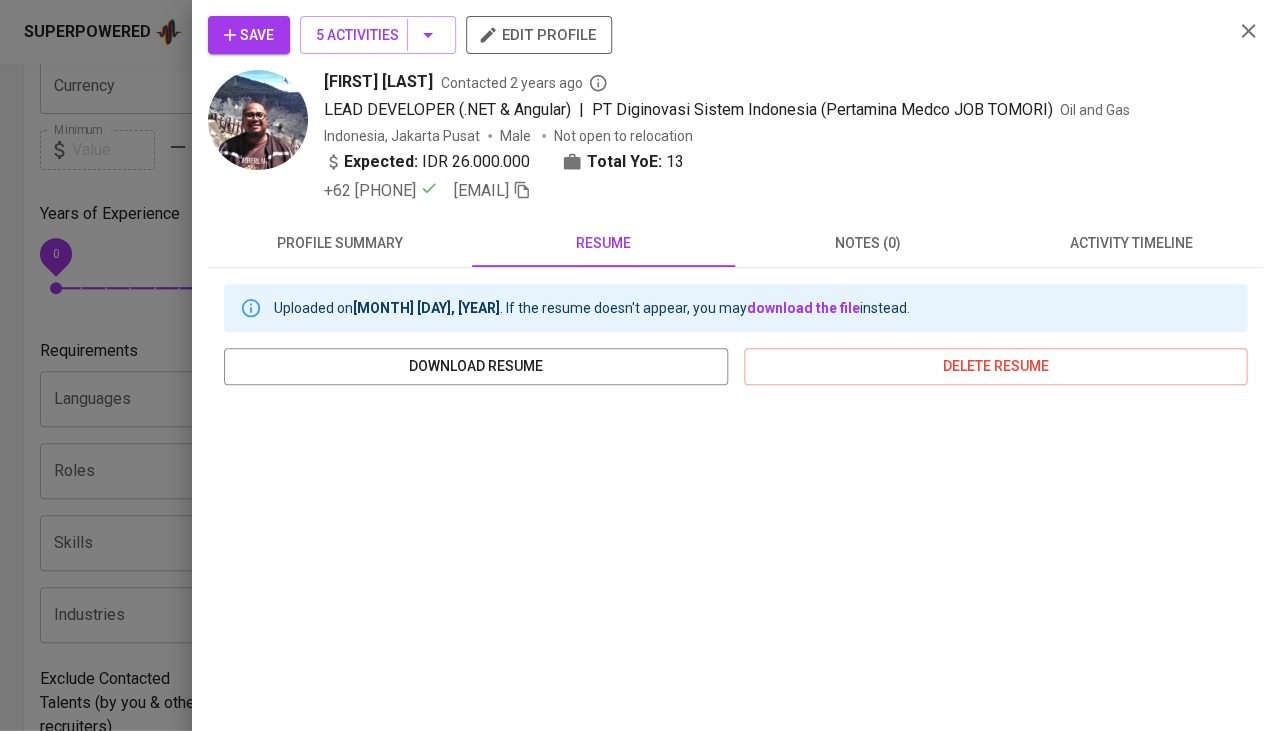 click on "Save" at bounding box center [249, 35] 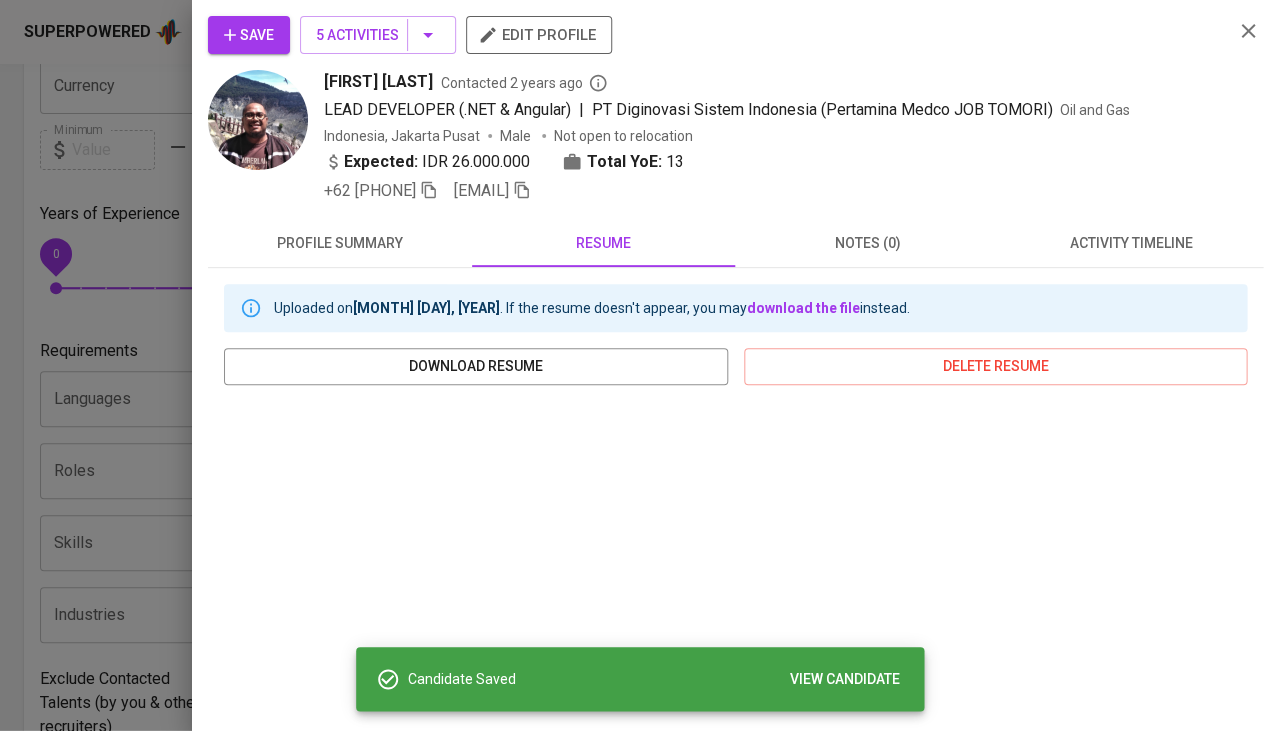 click on "Save" at bounding box center [249, 35] 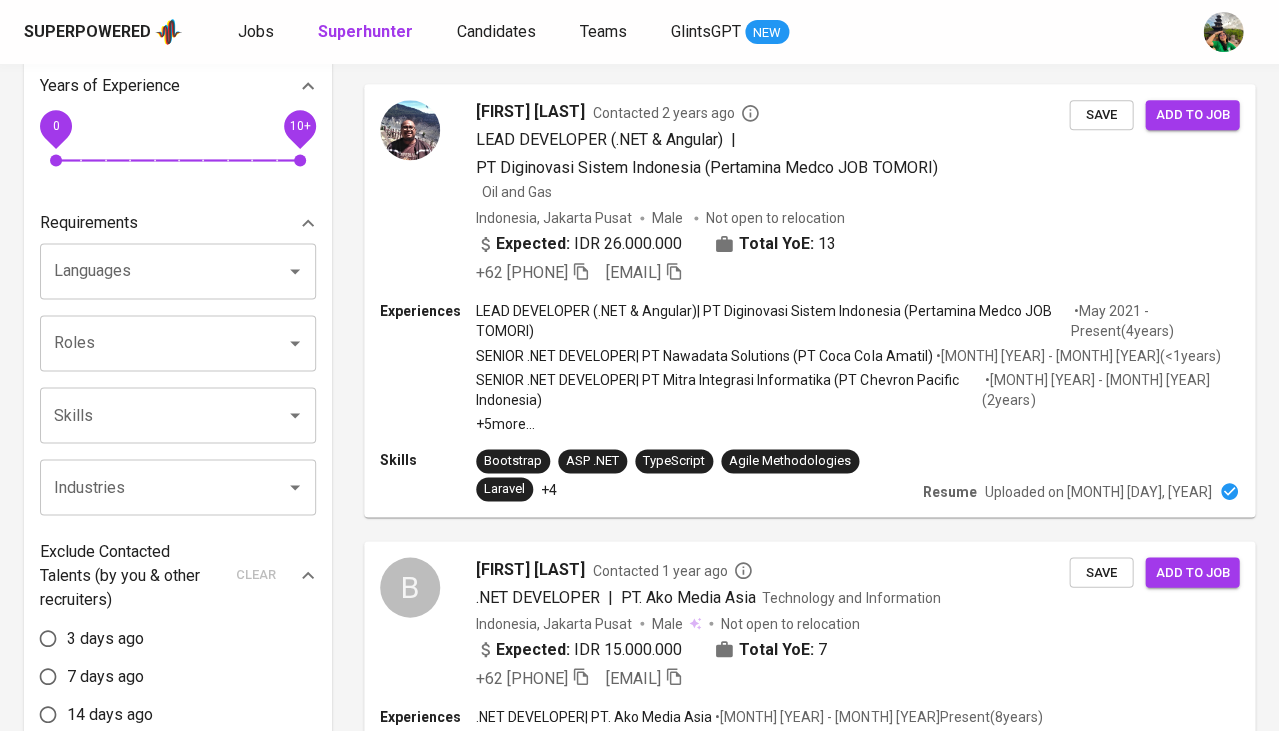 scroll, scrollTop: 597, scrollLeft: 0, axis: vertical 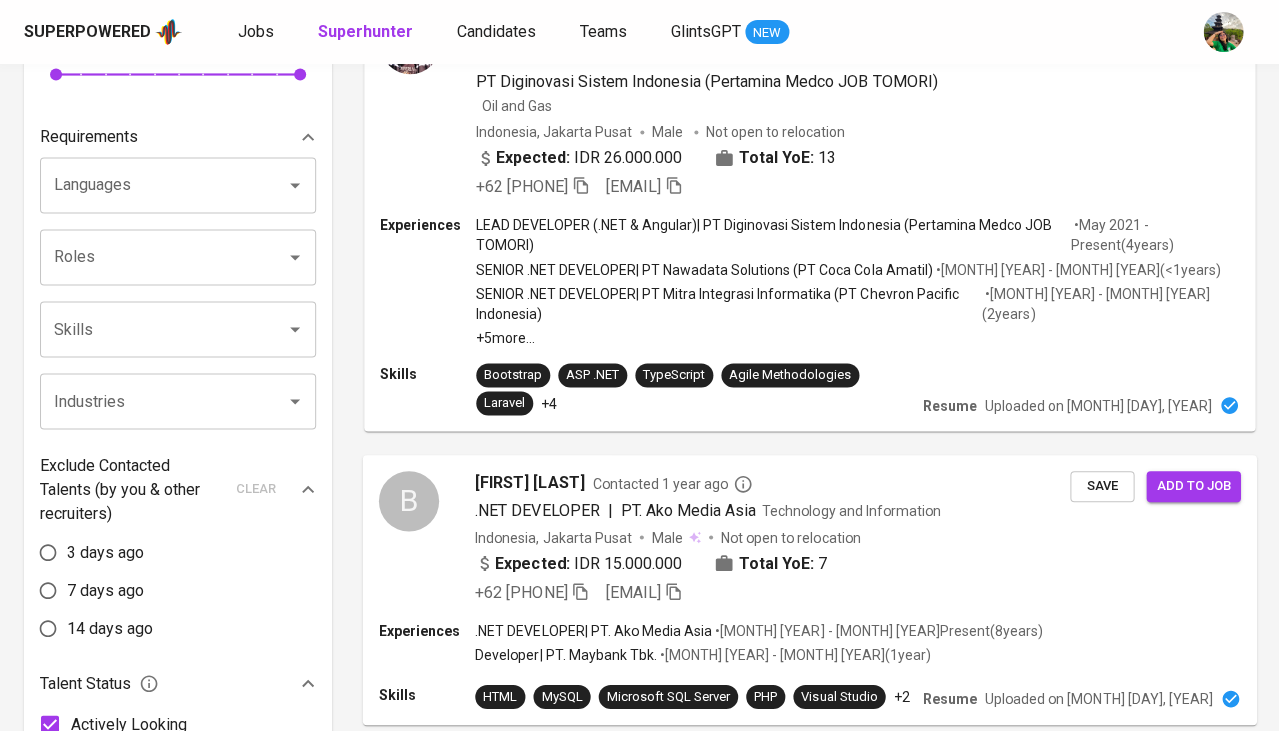 click on "Bryant Linardy" at bounding box center (529, 482) 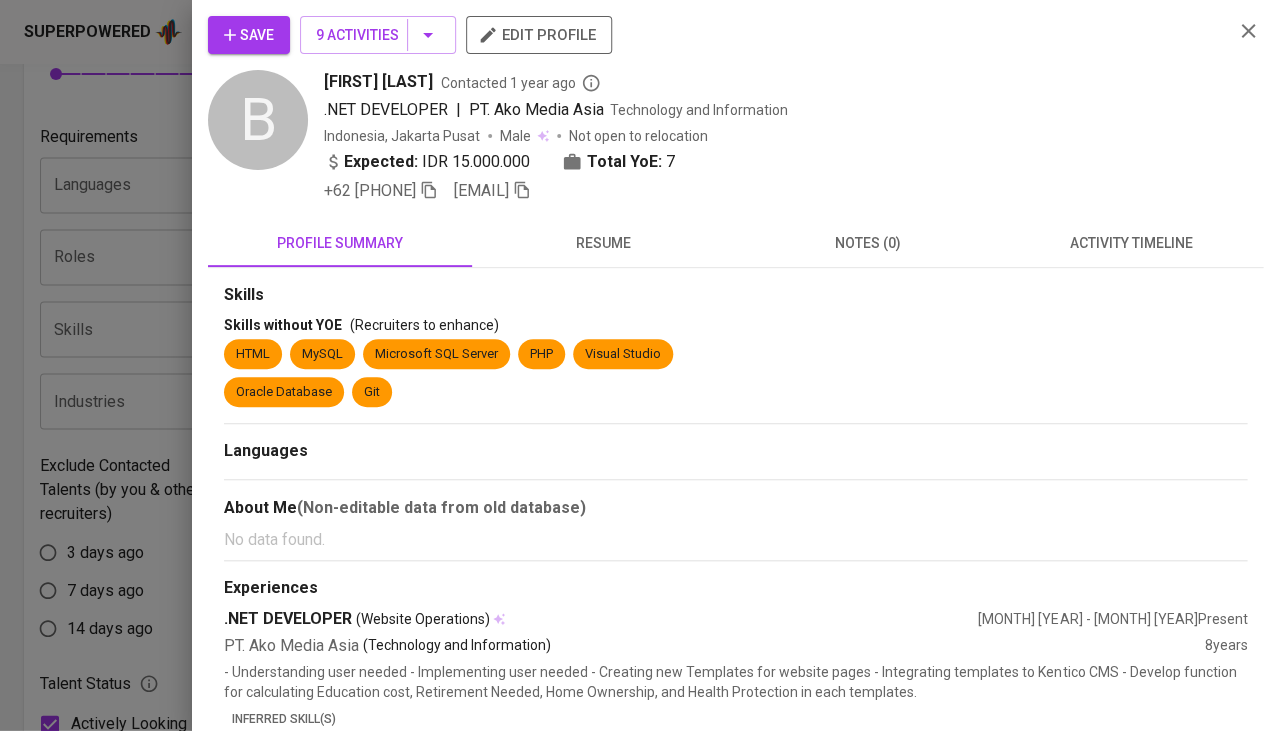 click on "activity timeline" at bounding box center (1131, 243) 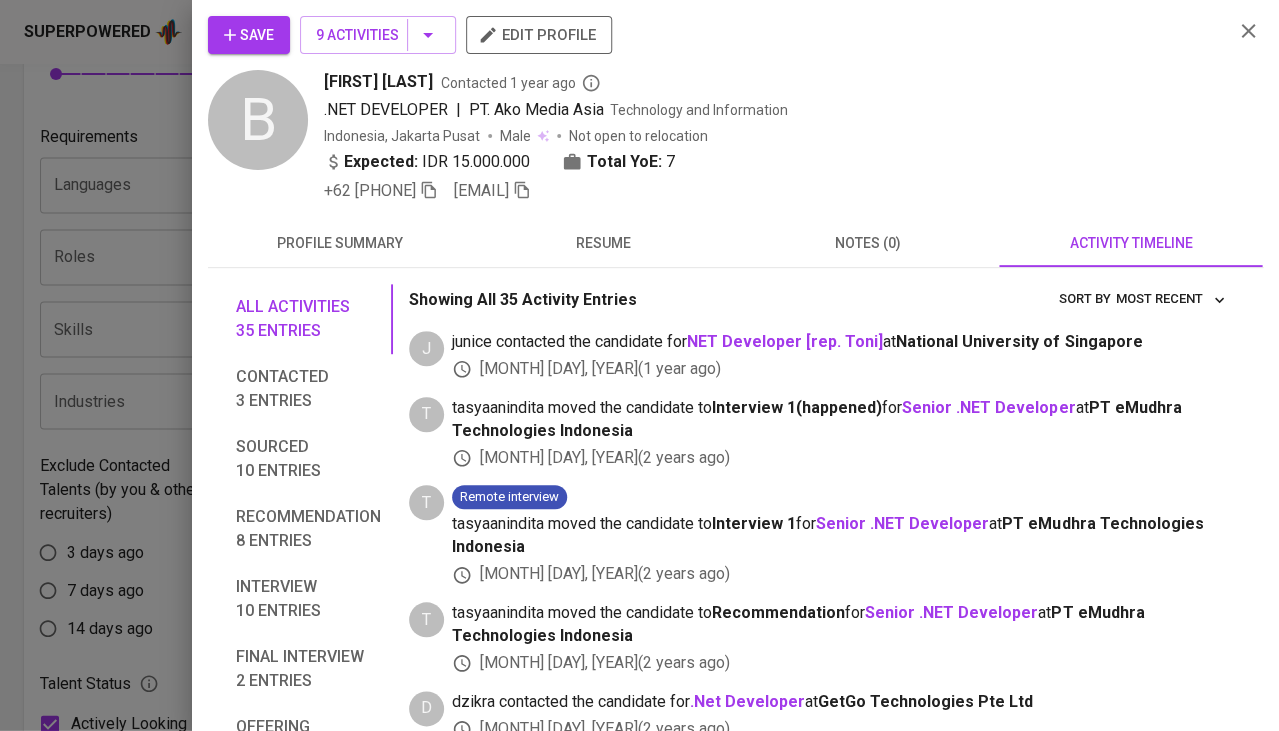 click on "resume" at bounding box center [604, 243] 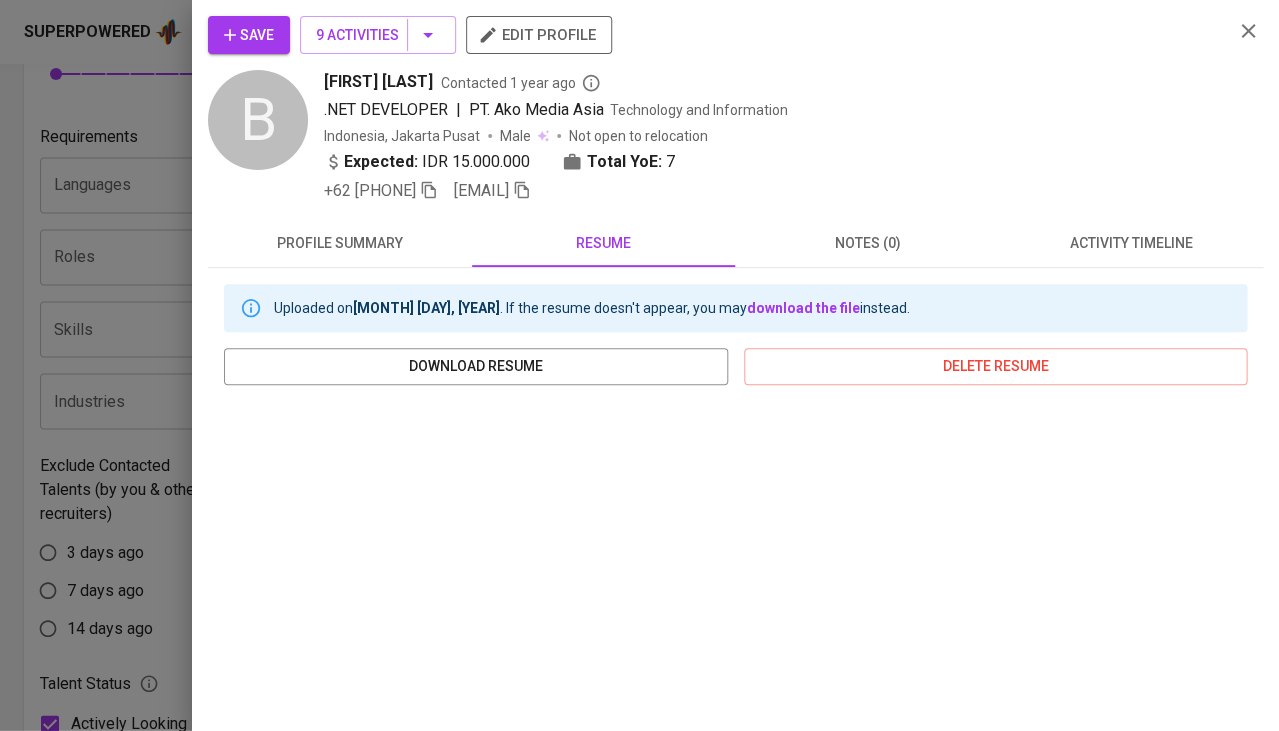 scroll, scrollTop: 0, scrollLeft: 0, axis: both 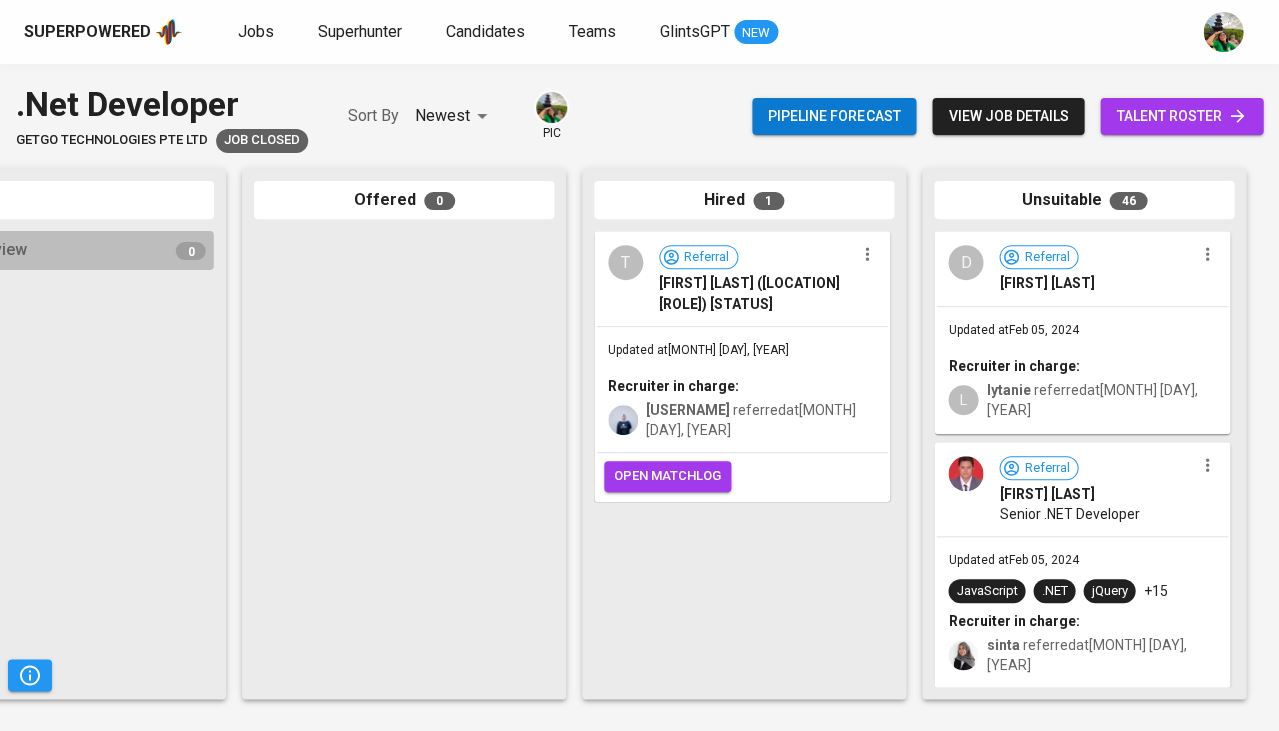 click on "Updated at [MONTH] [DAY], [YEAR] Recruiter in charge: [INITIALS] [LASTNAME] referred at [MONTH] [DAY], [YEAR]" at bounding box center (1082, 370) 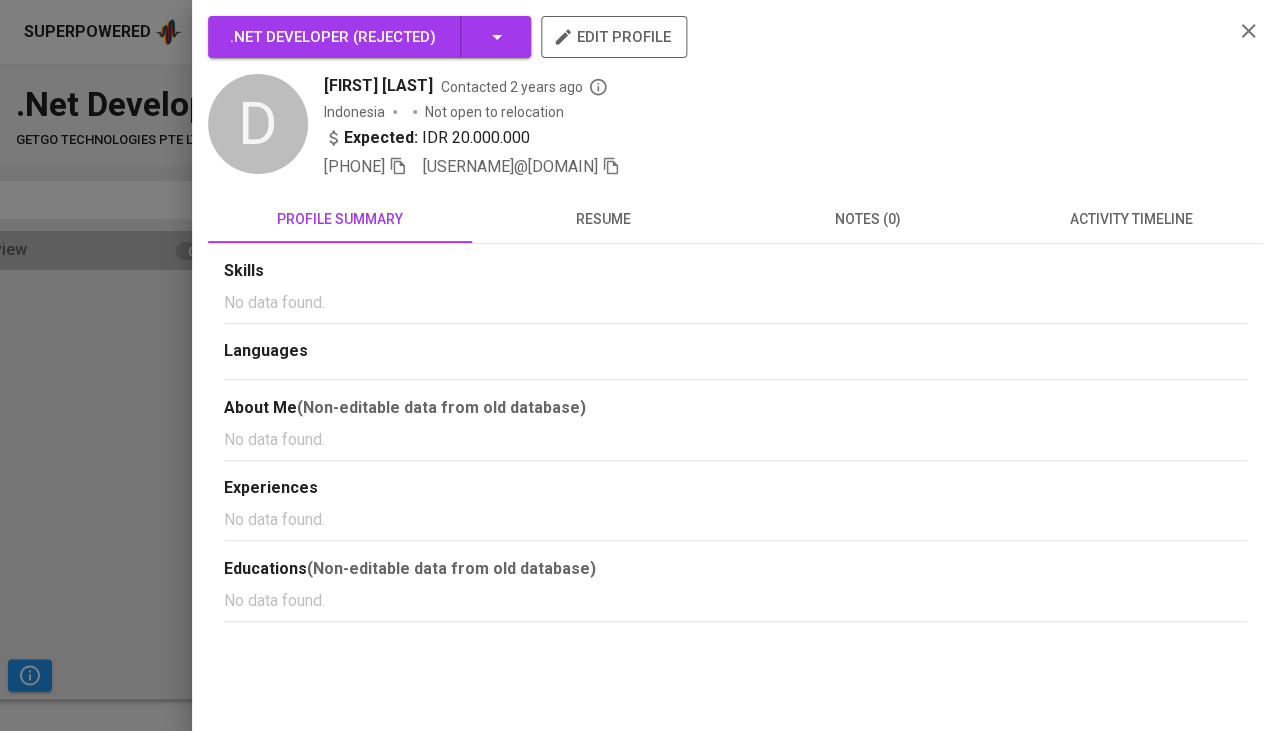 click on "resume" at bounding box center (604, 219) 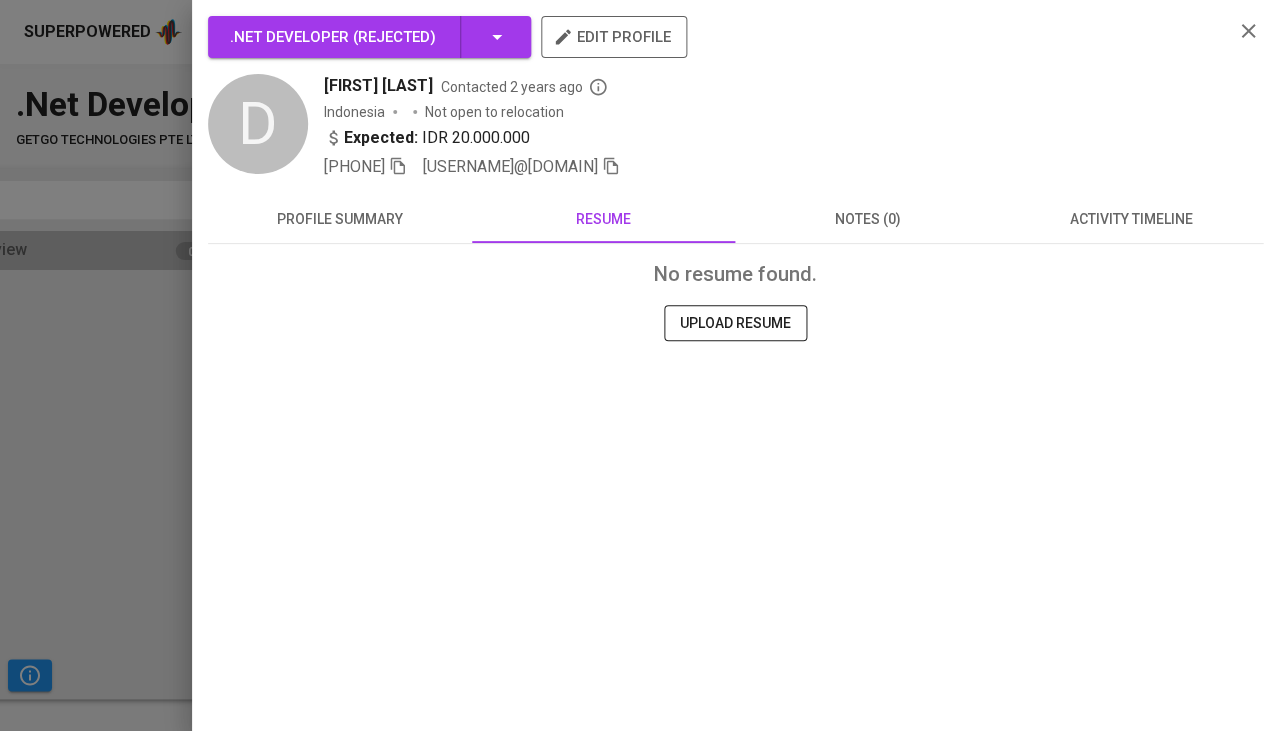 click on "profile summary" at bounding box center [340, 219] 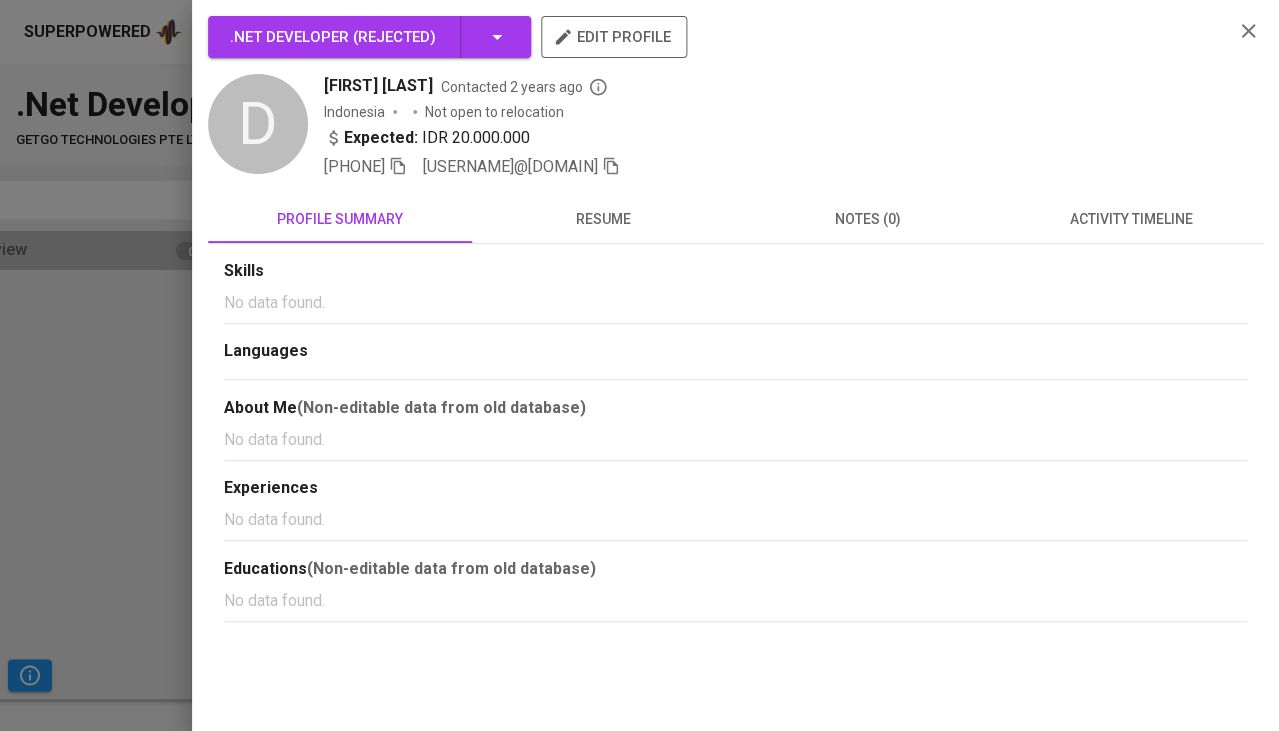 click at bounding box center (639, 365) 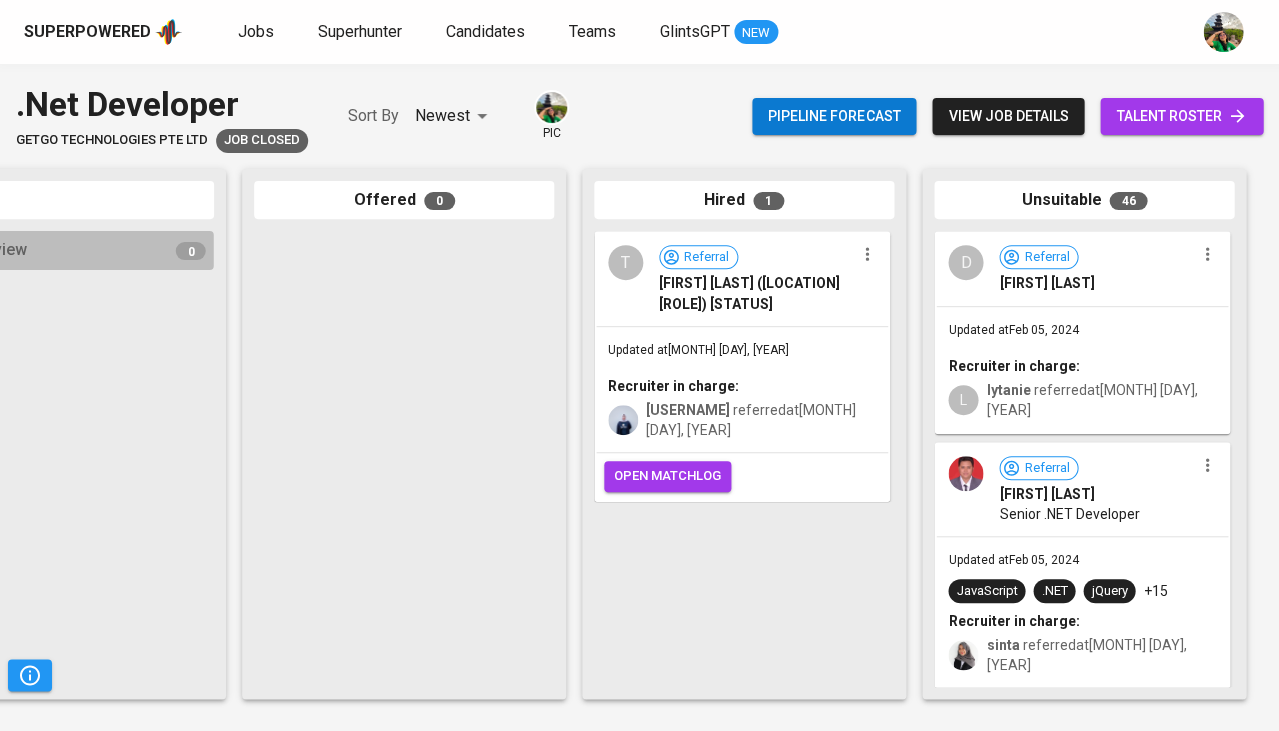 scroll, scrollTop: 0, scrollLeft: 0, axis: both 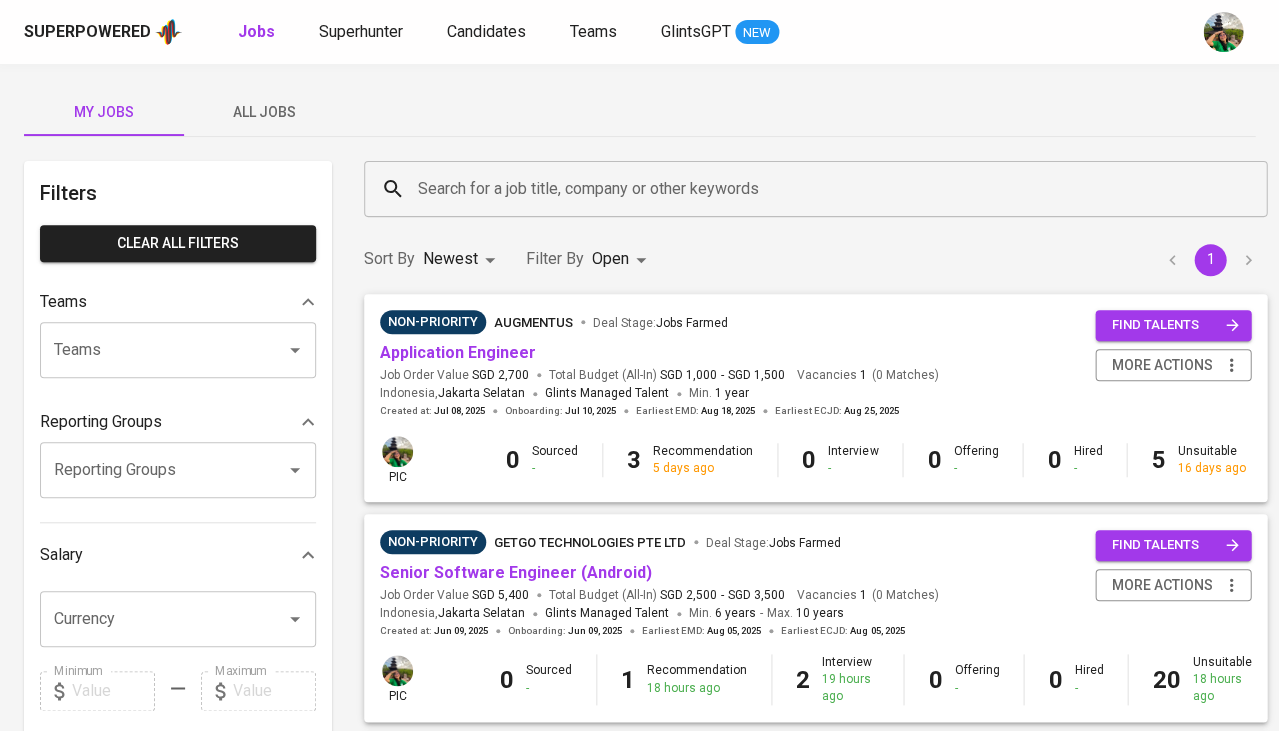 click on "All Jobs" at bounding box center [264, 112] 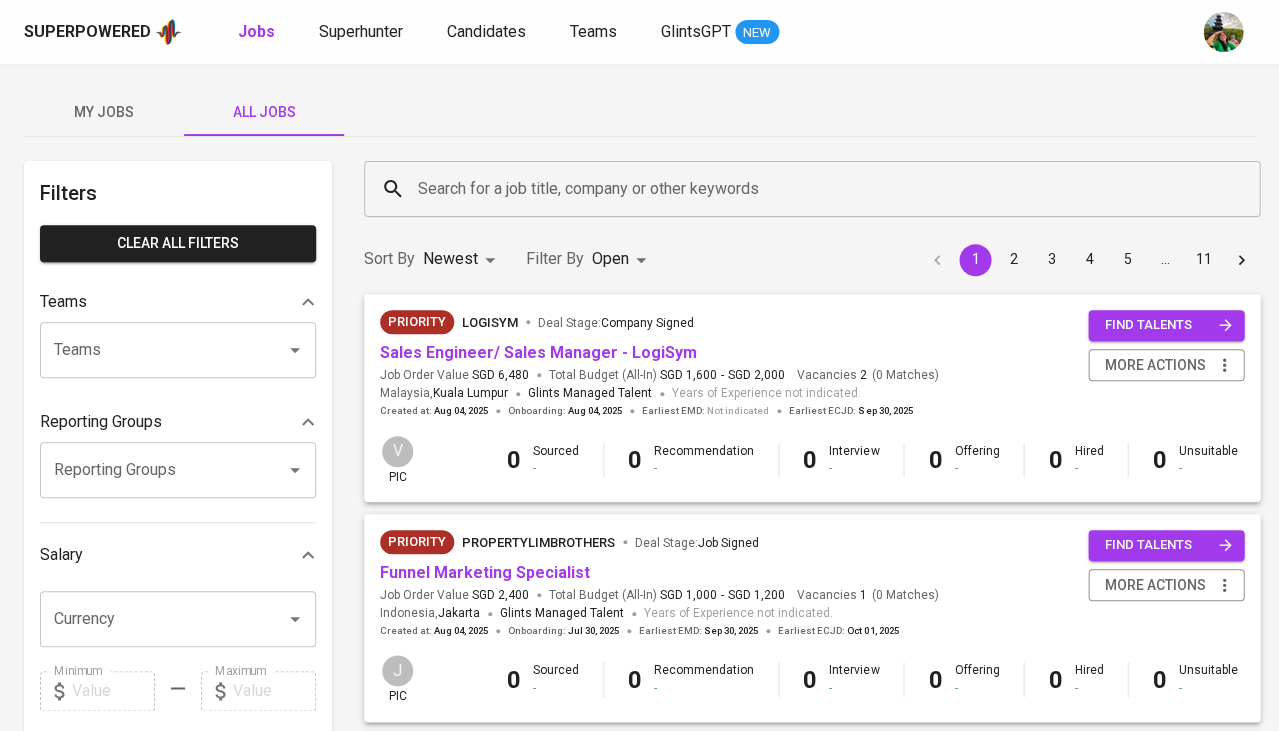 click on "Search for a job title, company or other keywords" at bounding box center (817, 189) 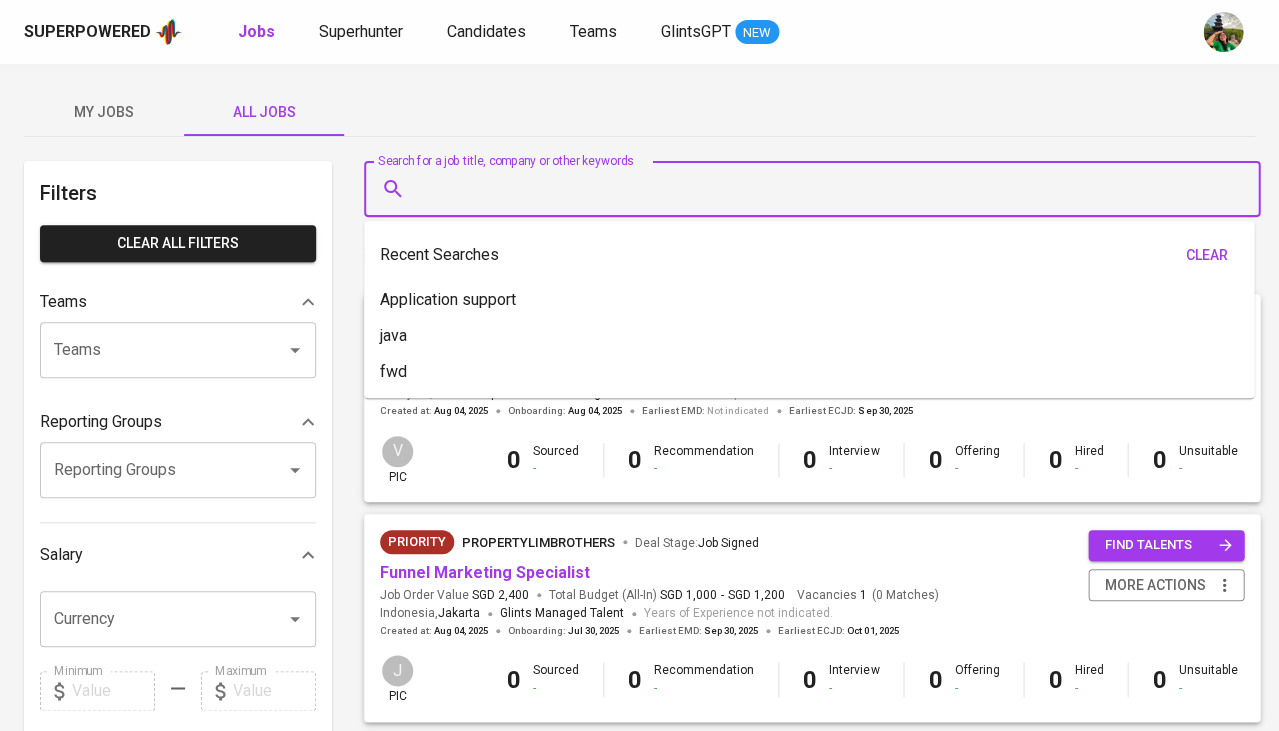 click on "Search for a job title, company or other keywords" at bounding box center (817, 189) 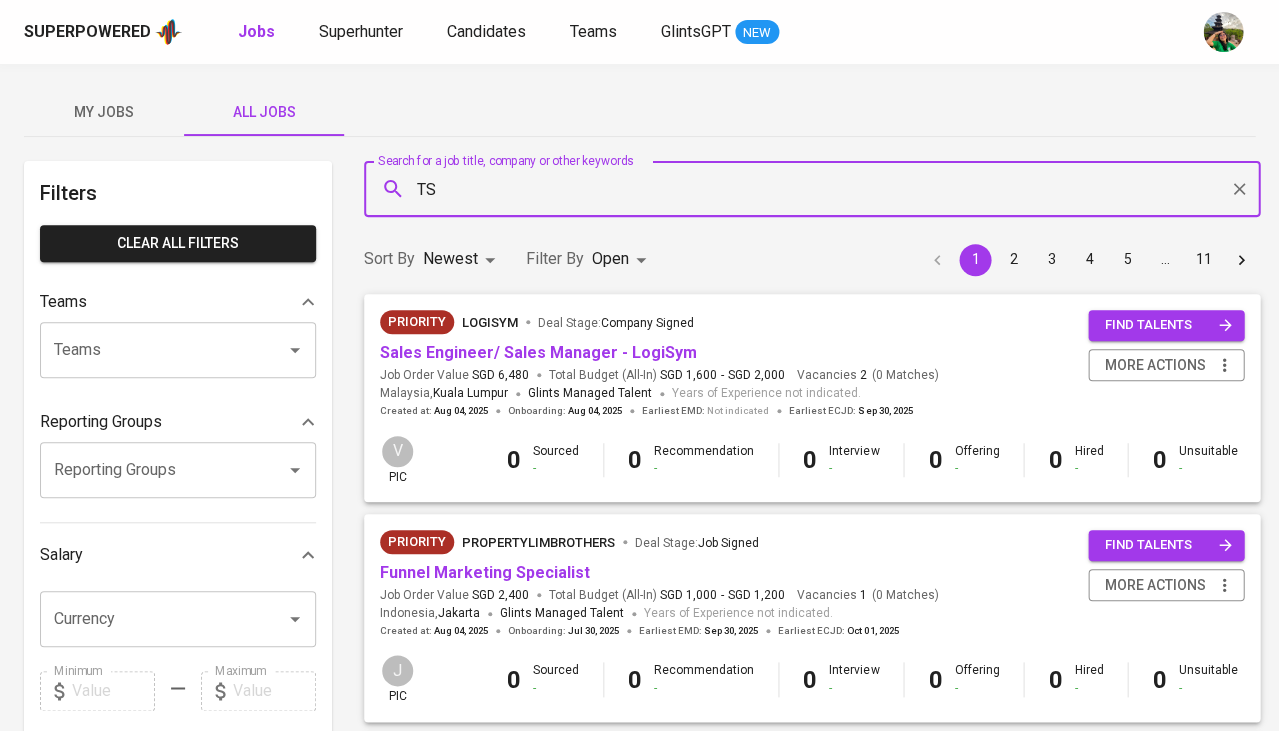 type on "T" 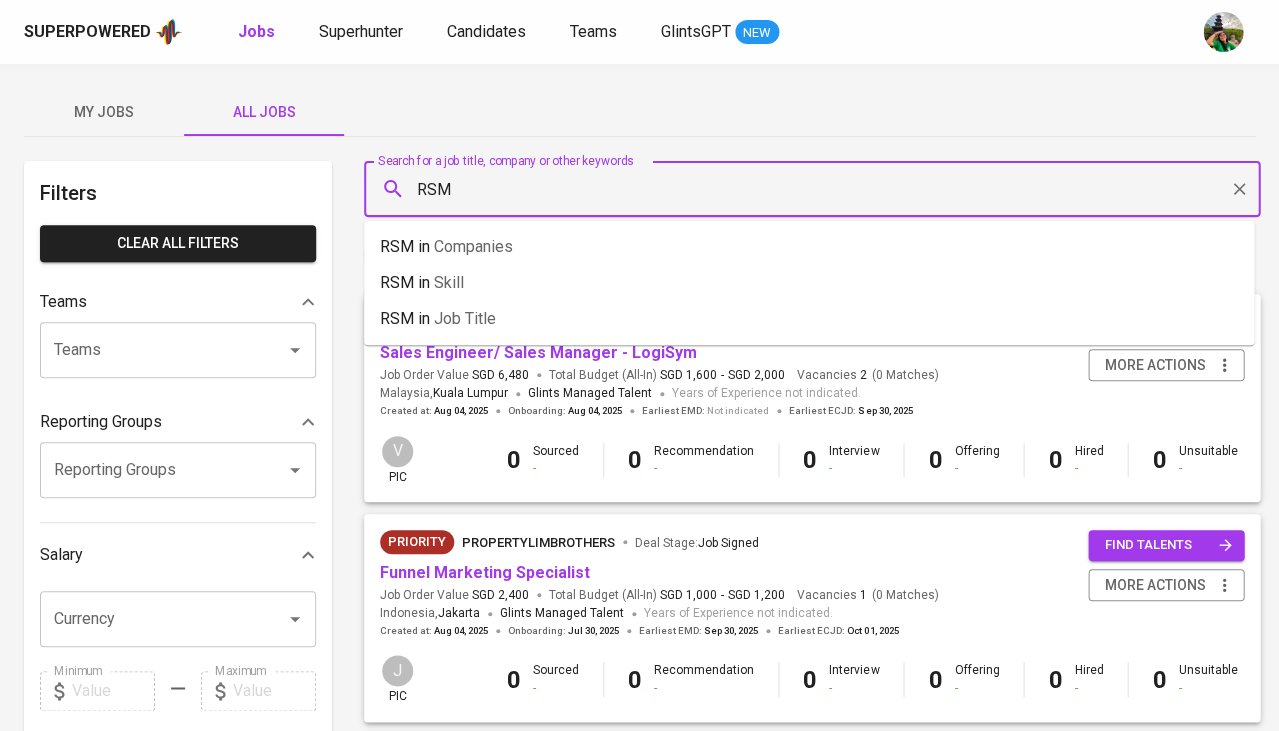type on "RSM" 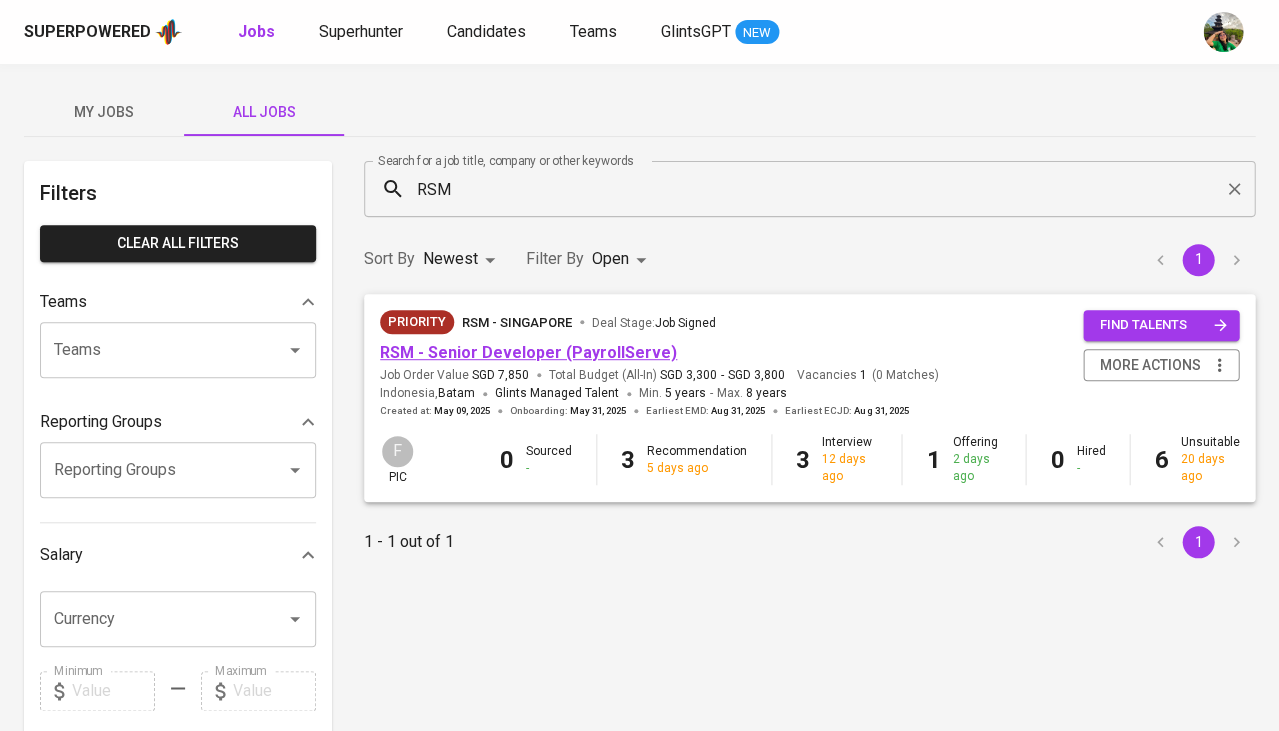 click on "RSM - Senior Developer (PayrollServe)" at bounding box center [528, 352] 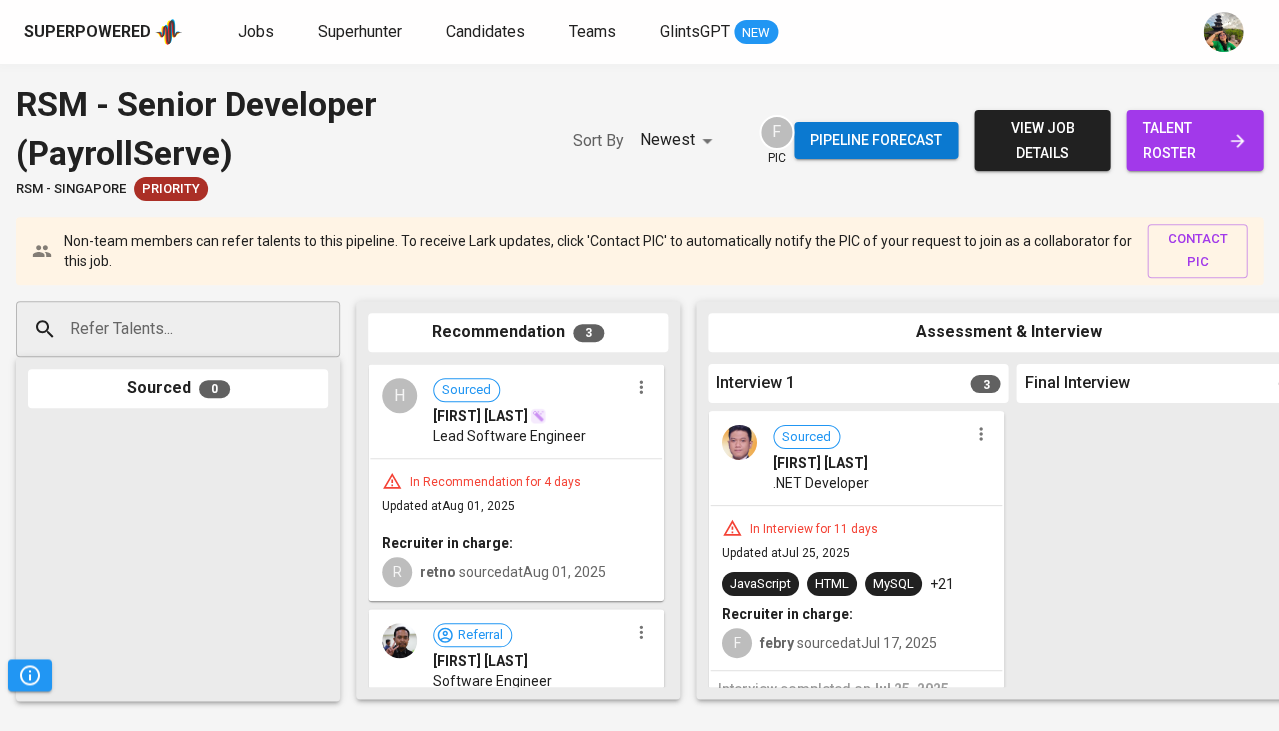 click on "view job details" at bounding box center (1042, 140) 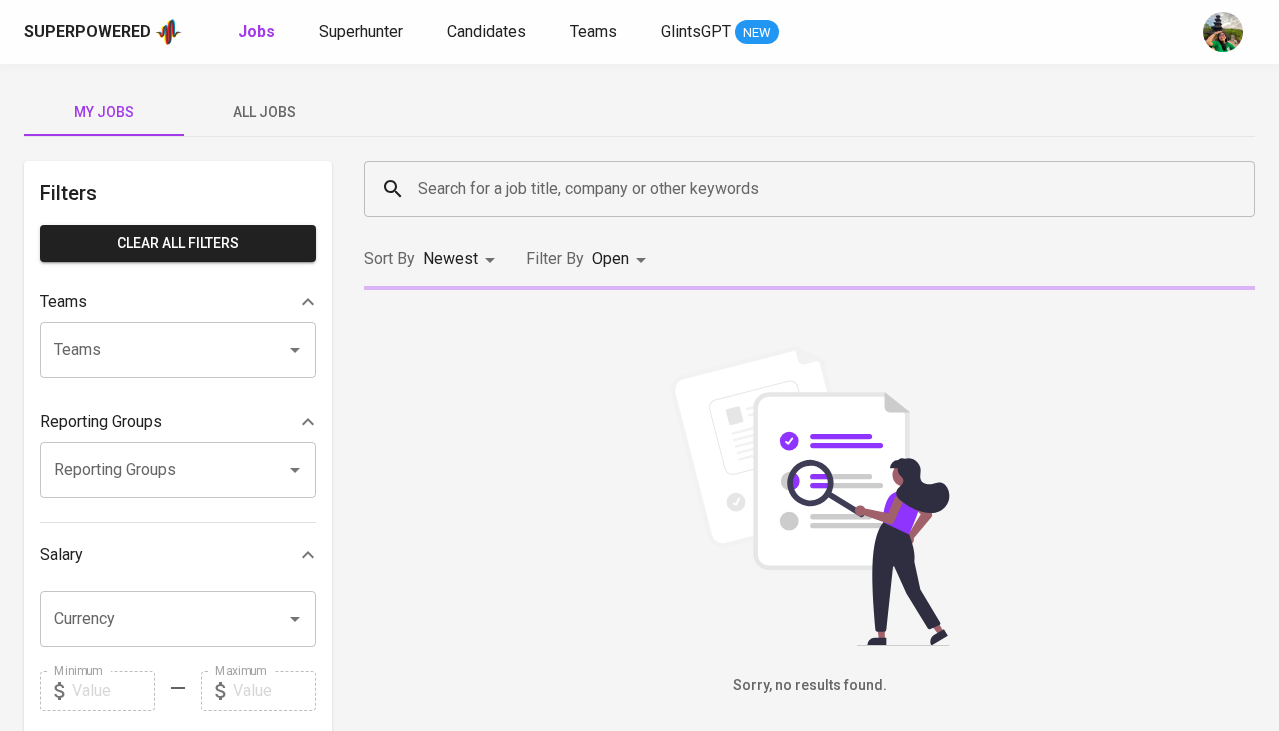 scroll, scrollTop: 0, scrollLeft: 0, axis: both 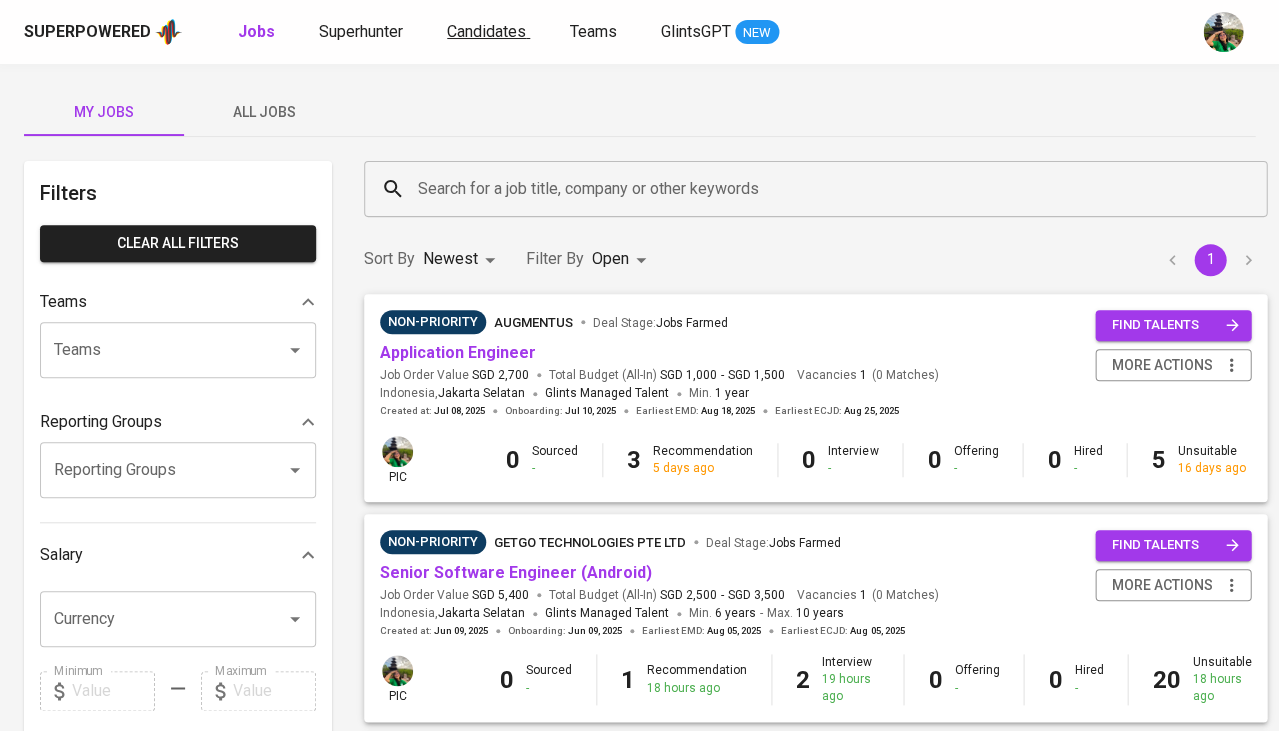 click on "Candidates" at bounding box center (486, 31) 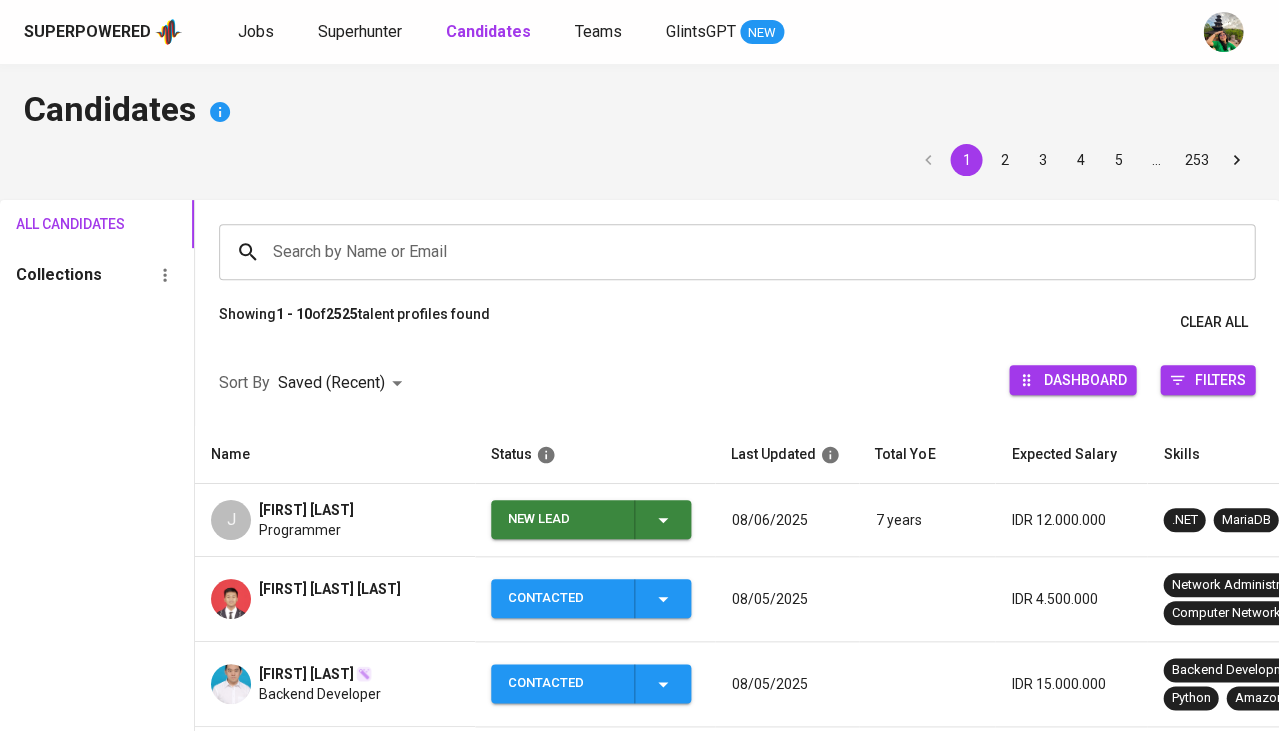 click on "New Lead" at bounding box center [591, 519] 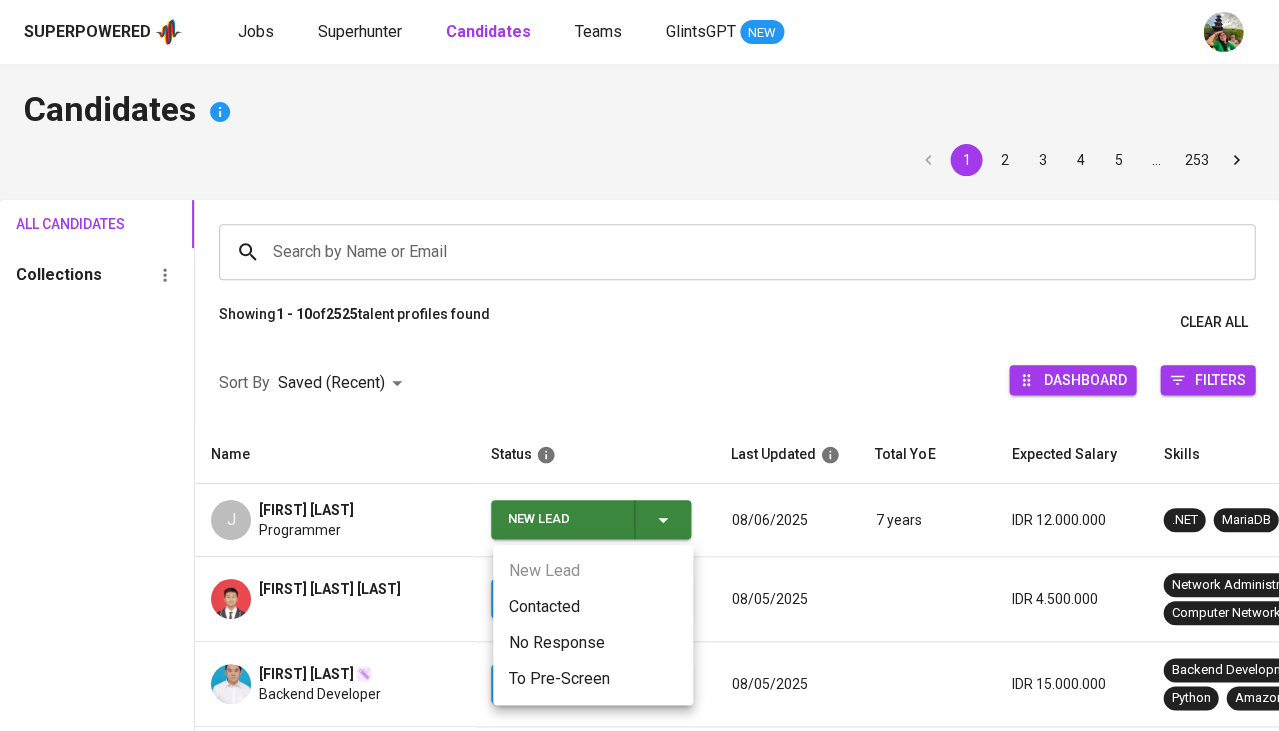 click on "Contacted" at bounding box center (593, 607) 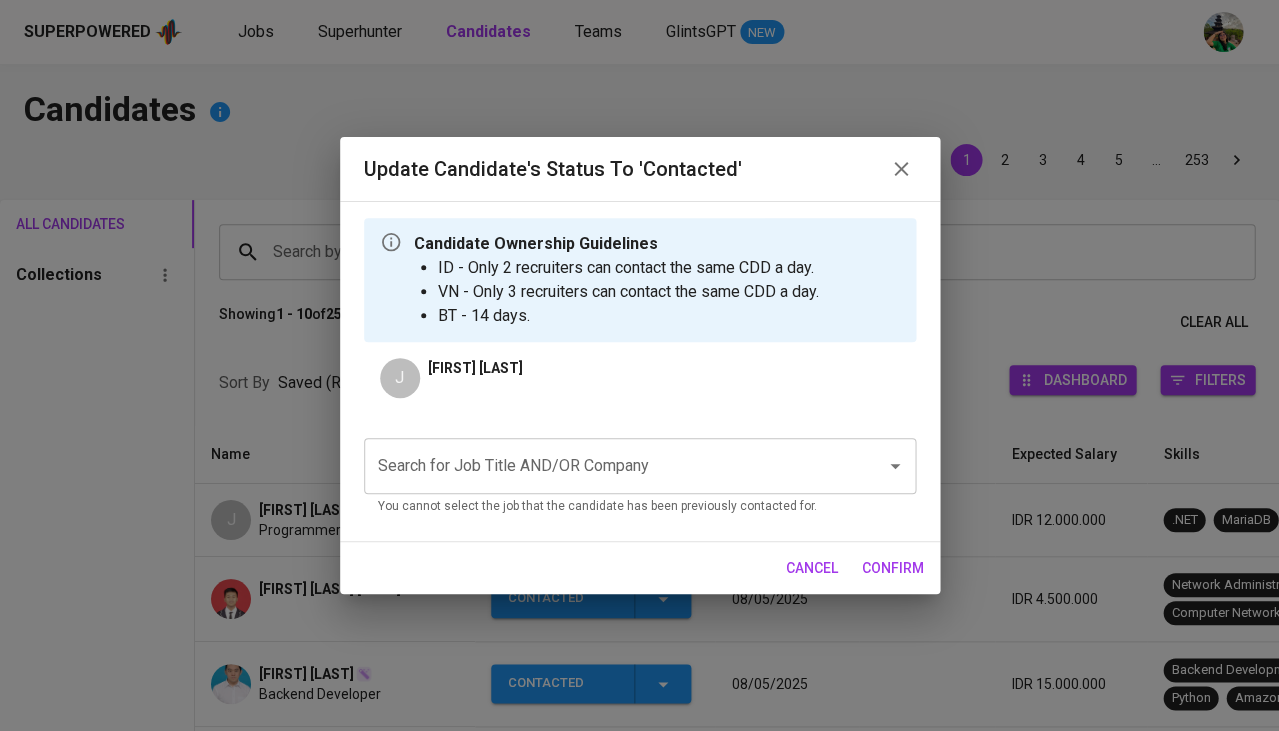 click on "Search for Job Title AND/OR Company" at bounding box center (612, 466) 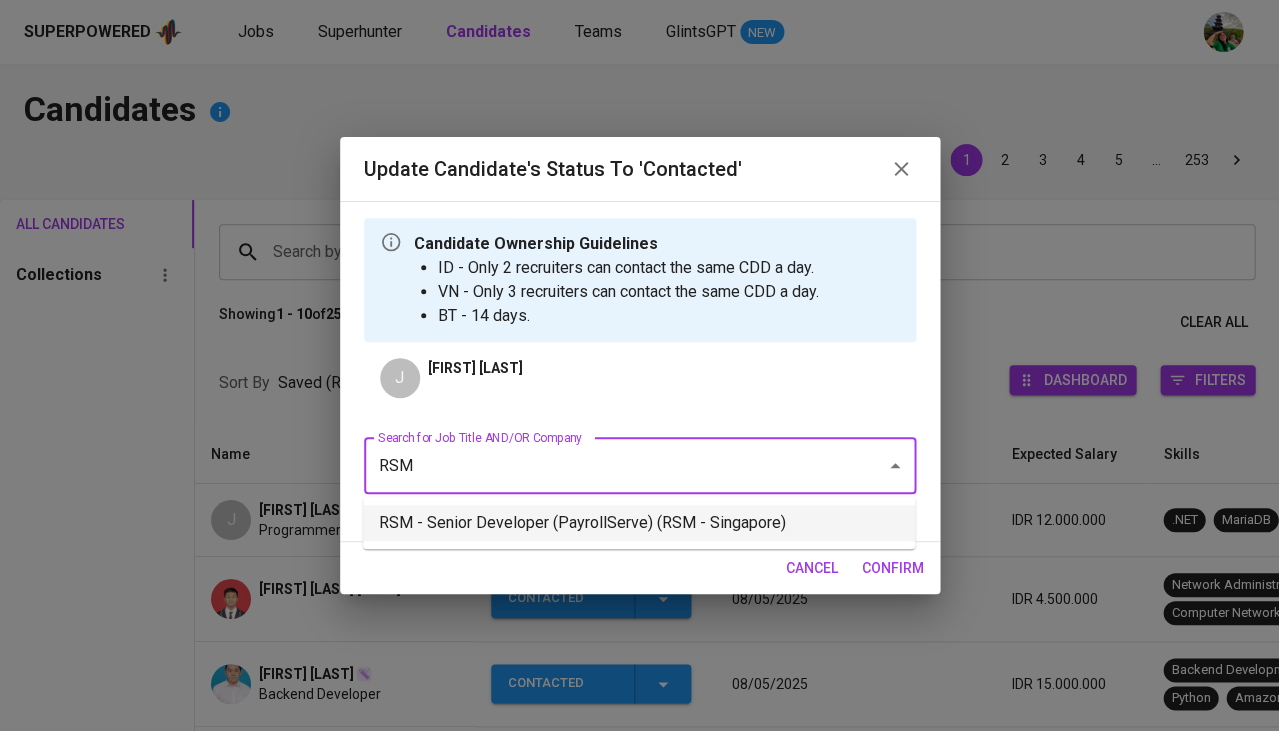 click on "RSM - Senior Developer (PayrollServe) (RSM - Singapore)" at bounding box center (639, 523) 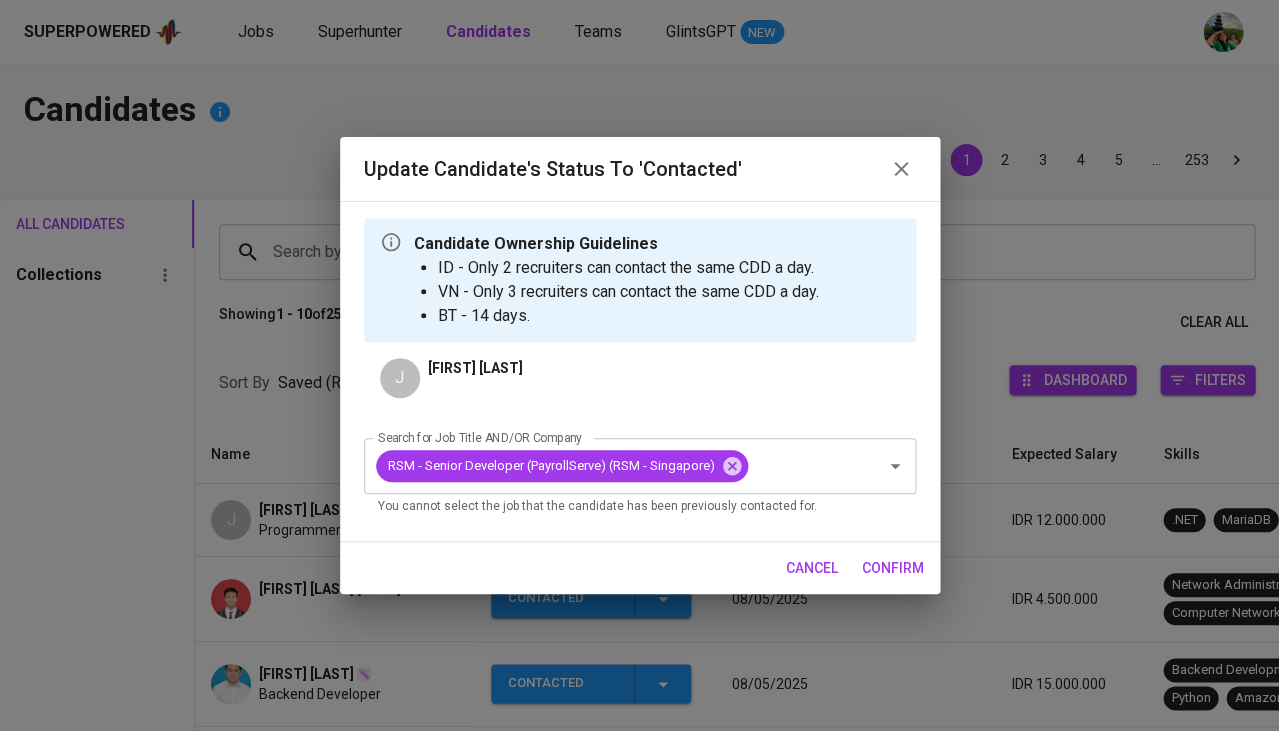 click on "confirm" at bounding box center (893, 568) 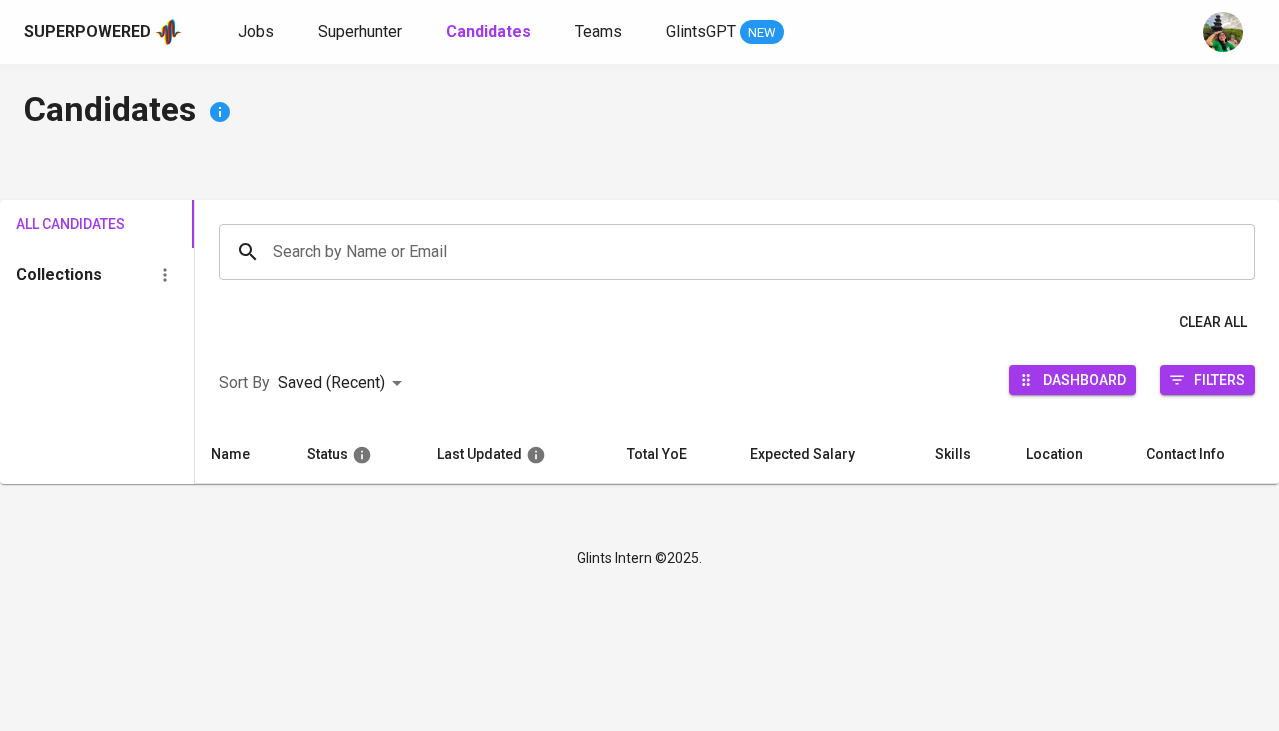 scroll, scrollTop: 0, scrollLeft: 0, axis: both 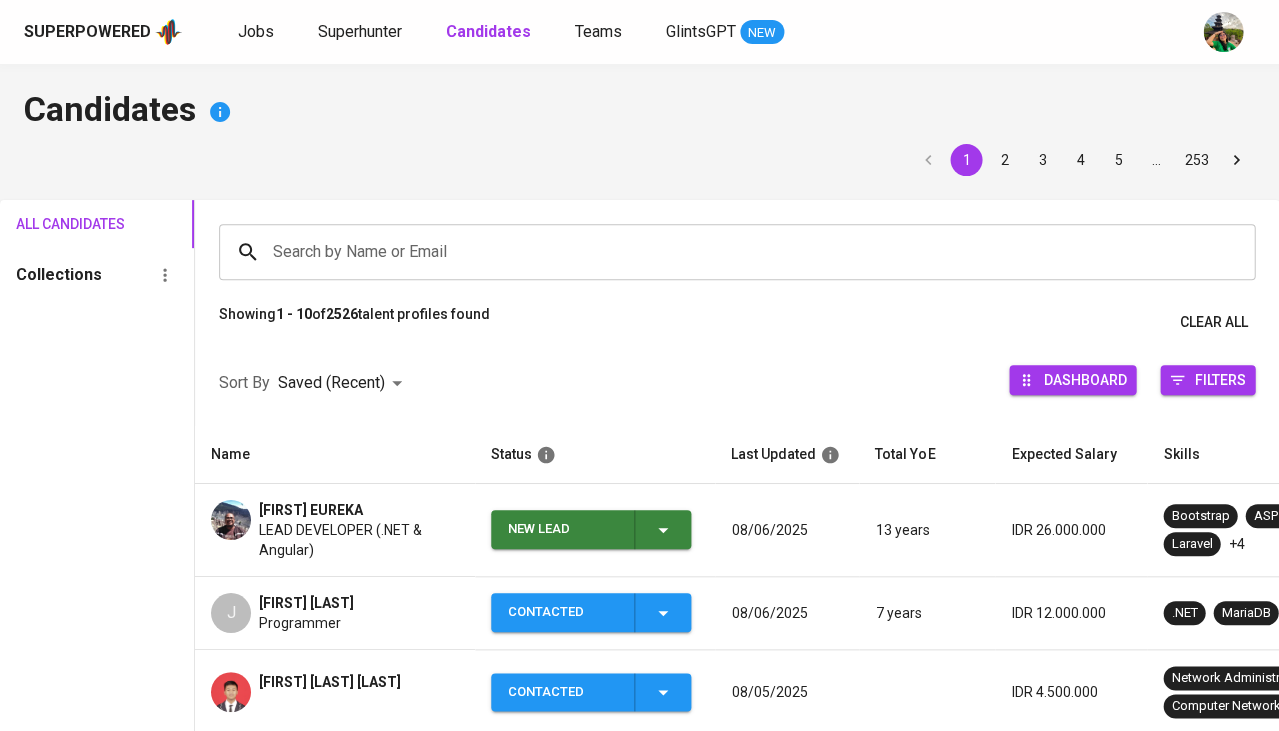 click on "New Lead" at bounding box center [591, 529] 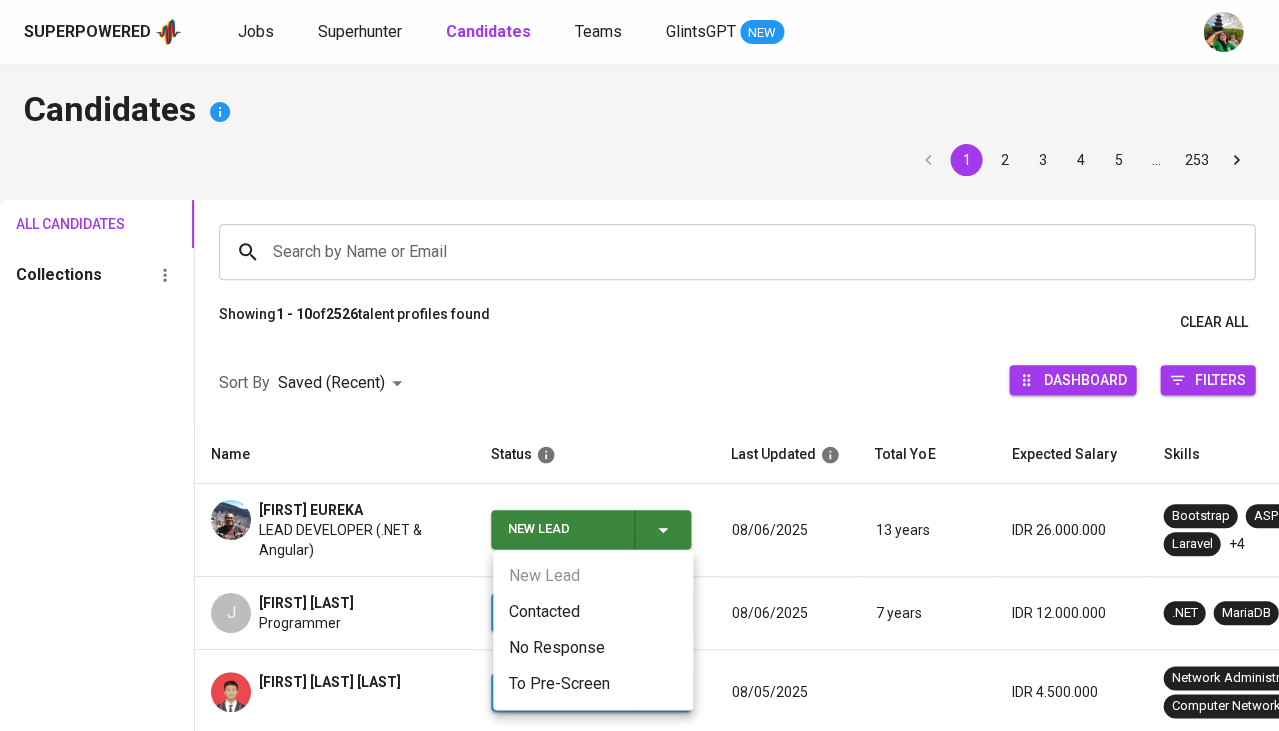 click on "Contacted" at bounding box center [593, 612] 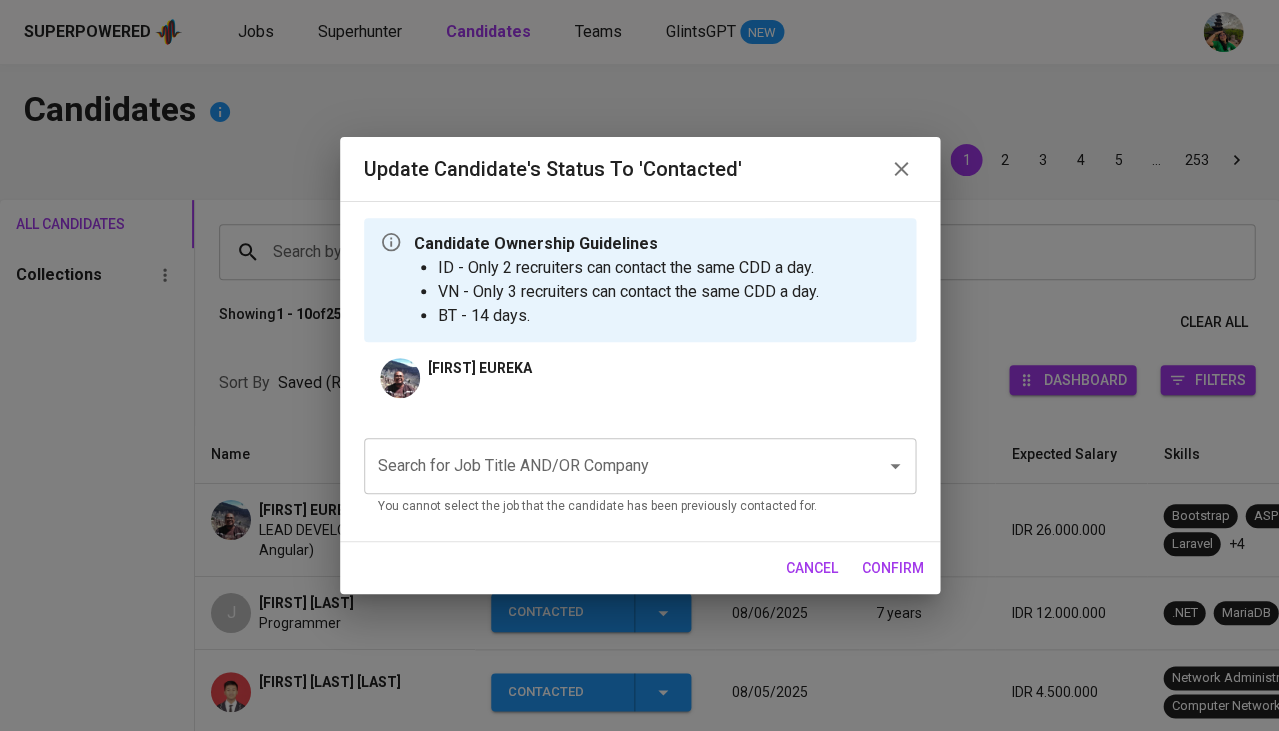click on "Search for Job Title AND/OR Company" at bounding box center [612, 466] 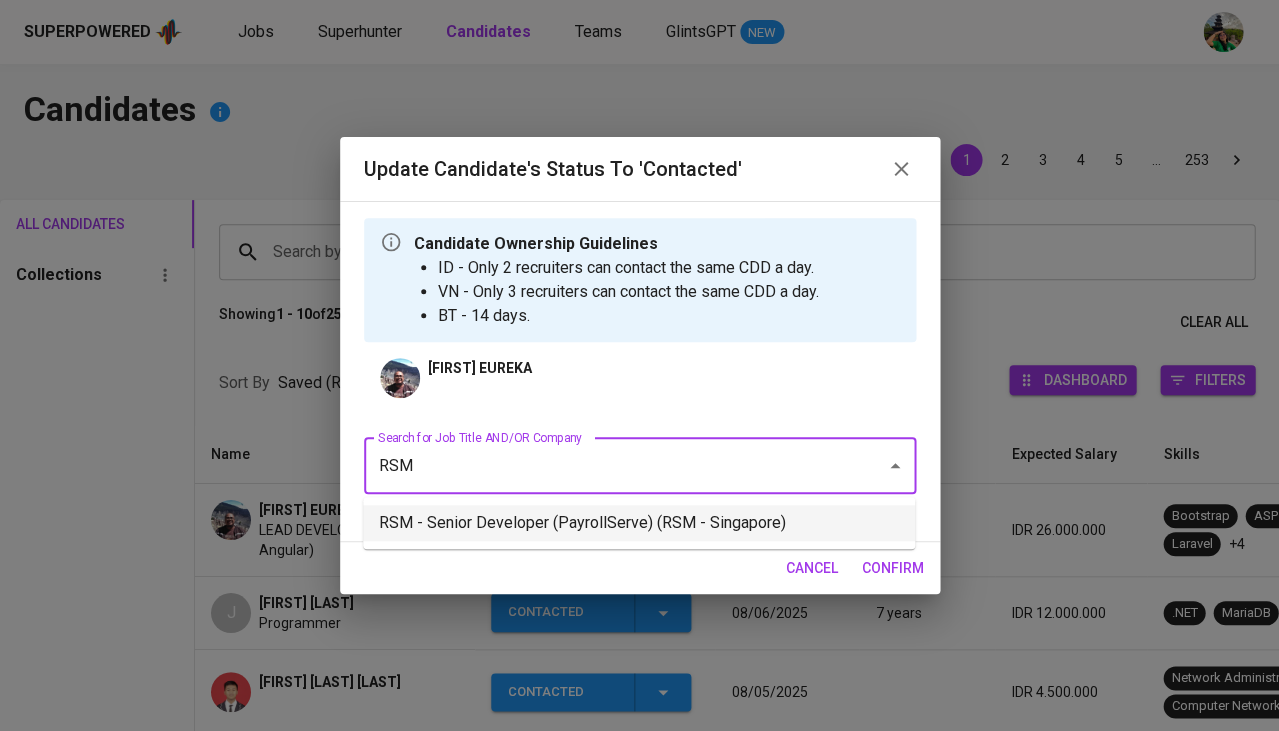 click on "RSM - Senior Developer (PayrollServe) (RSM - Singapore)" at bounding box center [639, 523] 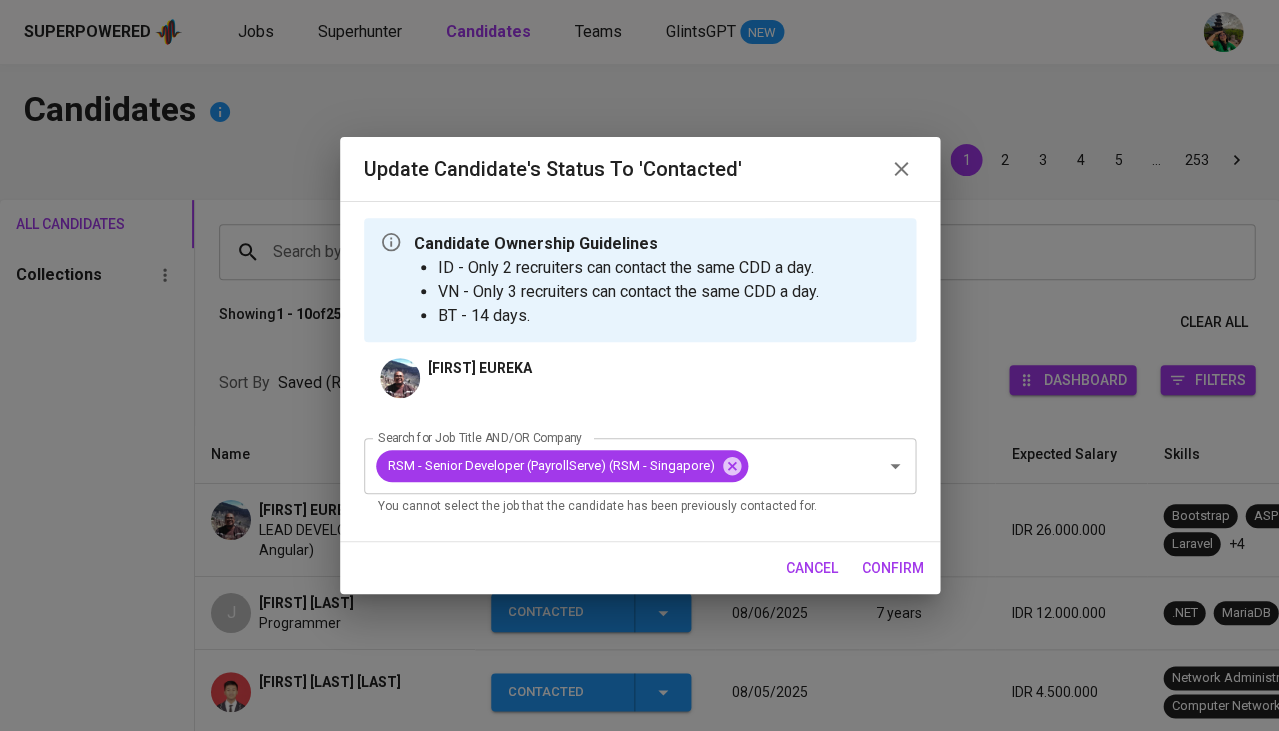 click on "confirm" at bounding box center [893, 568] 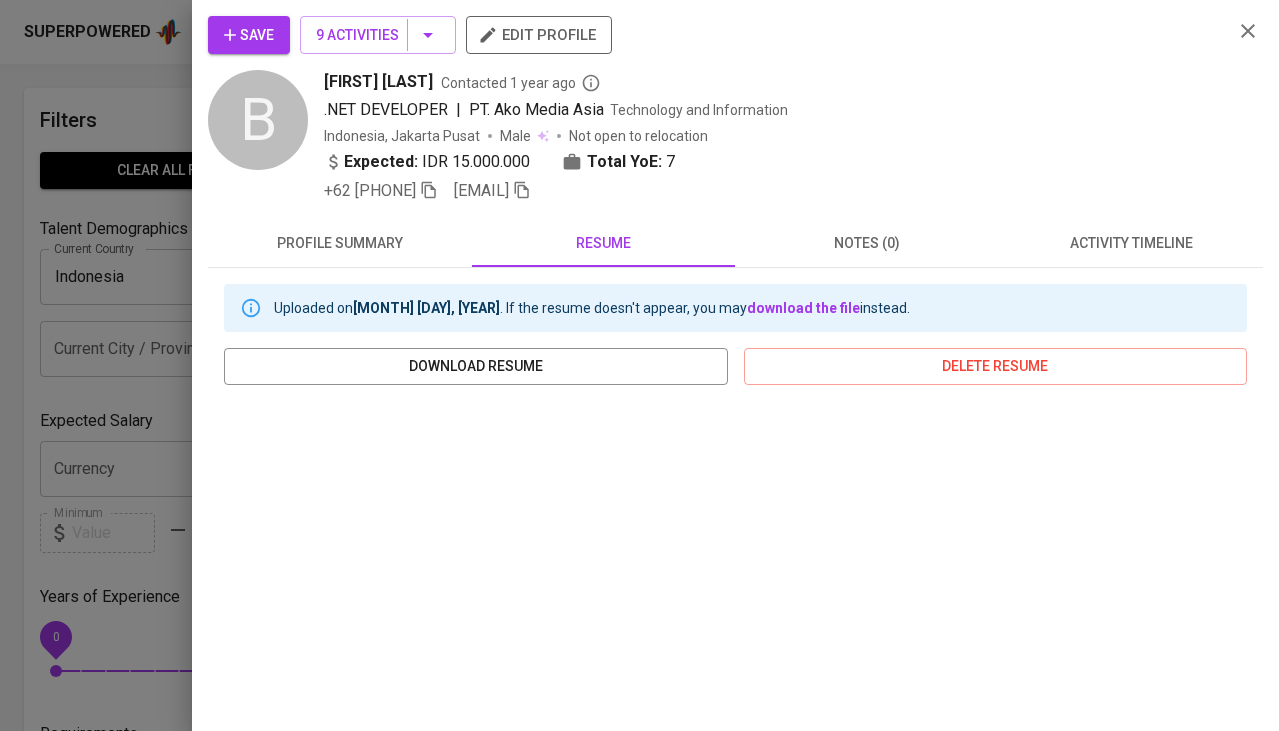 scroll, scrollTop: 598, scrollLeft: 0, axis: vertical 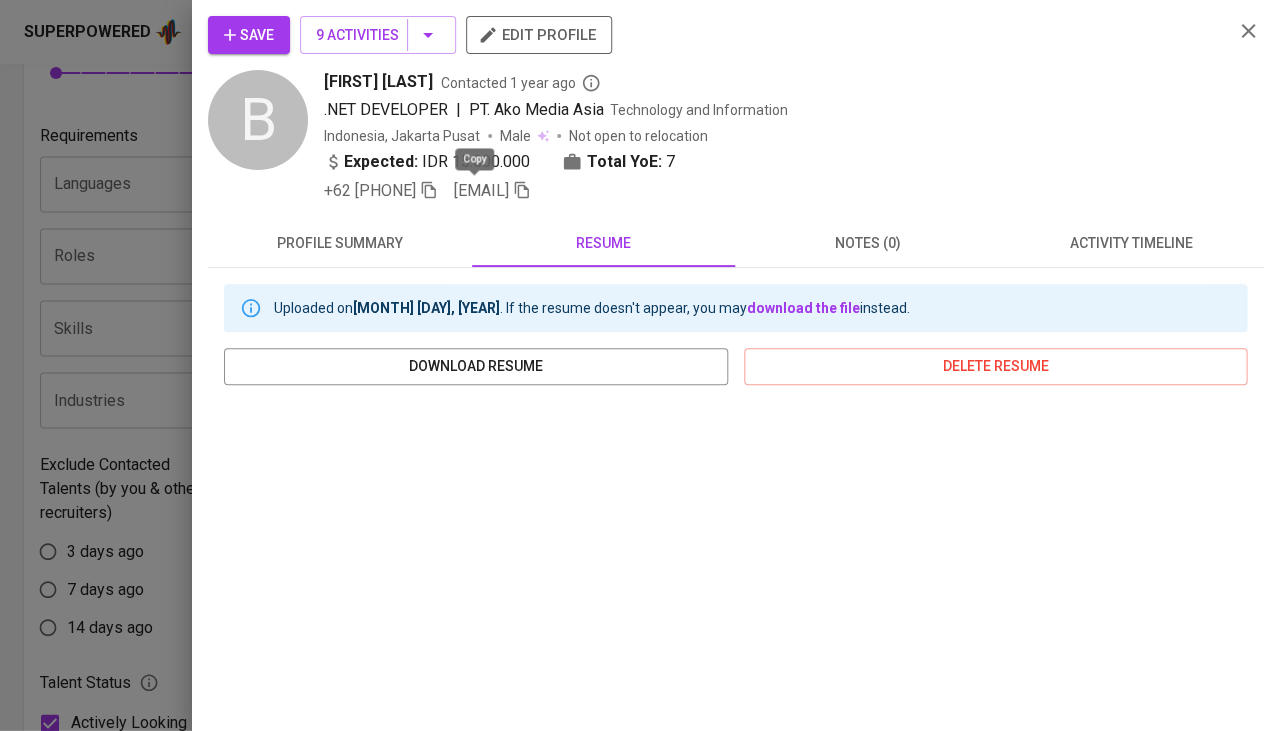 click on "Save" at bounding box center [249, 35] 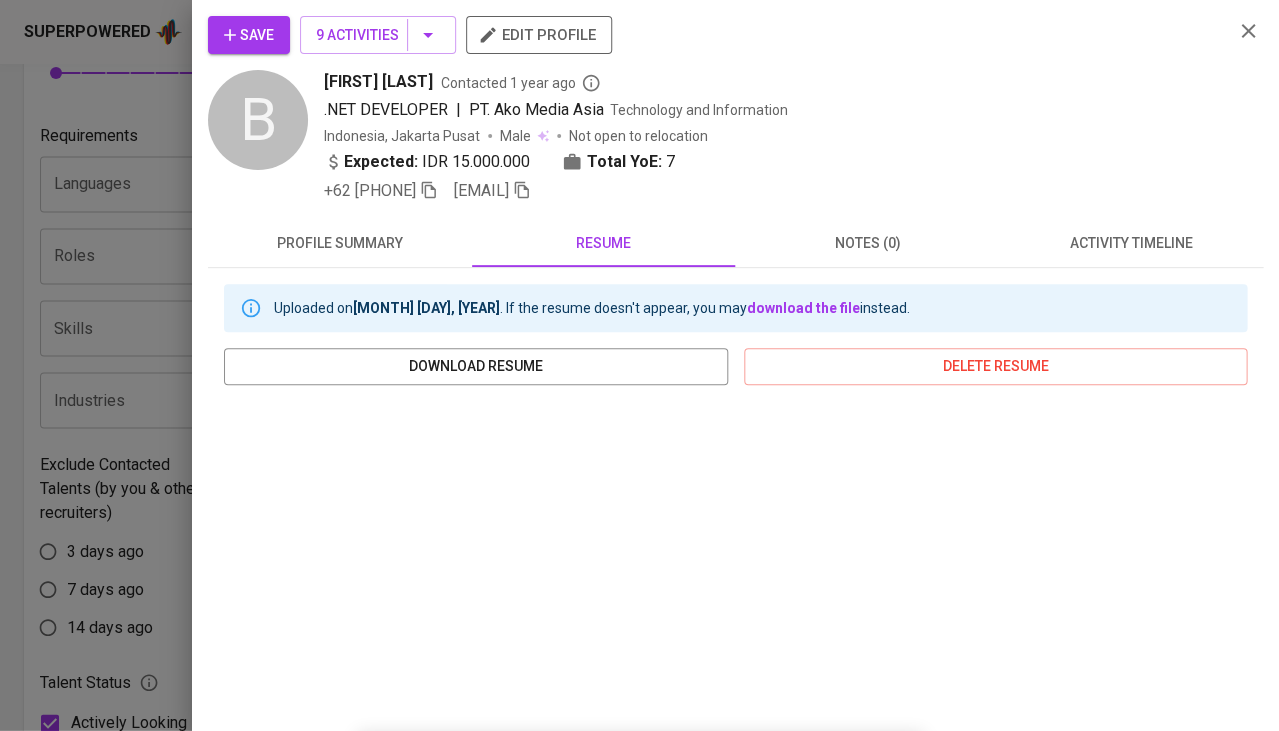 click on "Save" at bounding box center [249, 35] 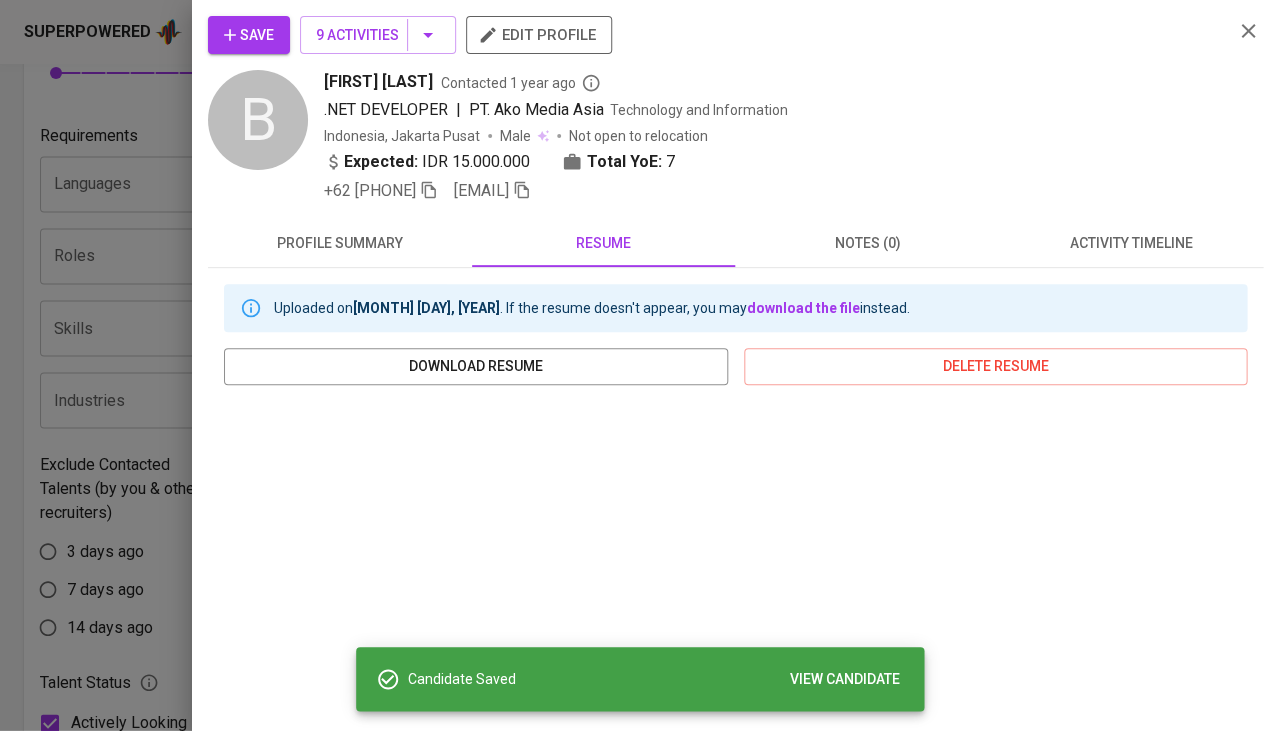 click at bounding box center (639, 365) 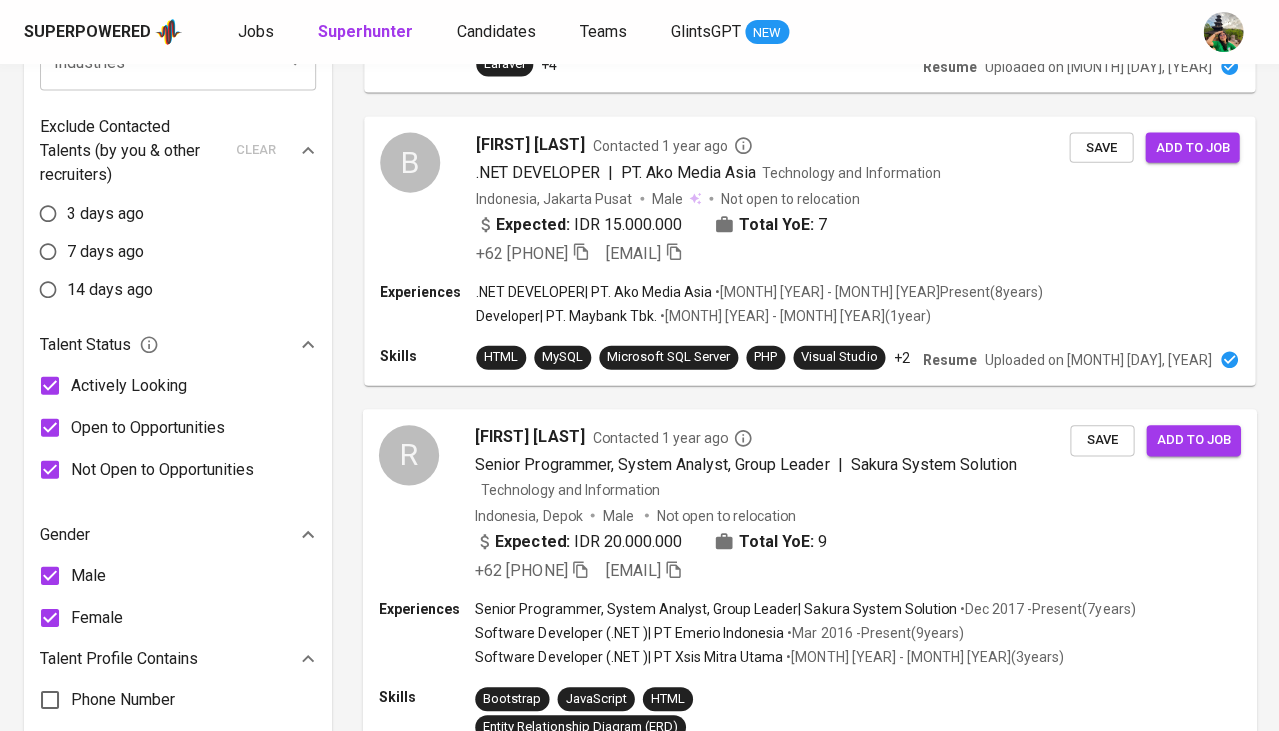 scroll, scrollTop: 1058, scrollLeft: 0, axis: vertical 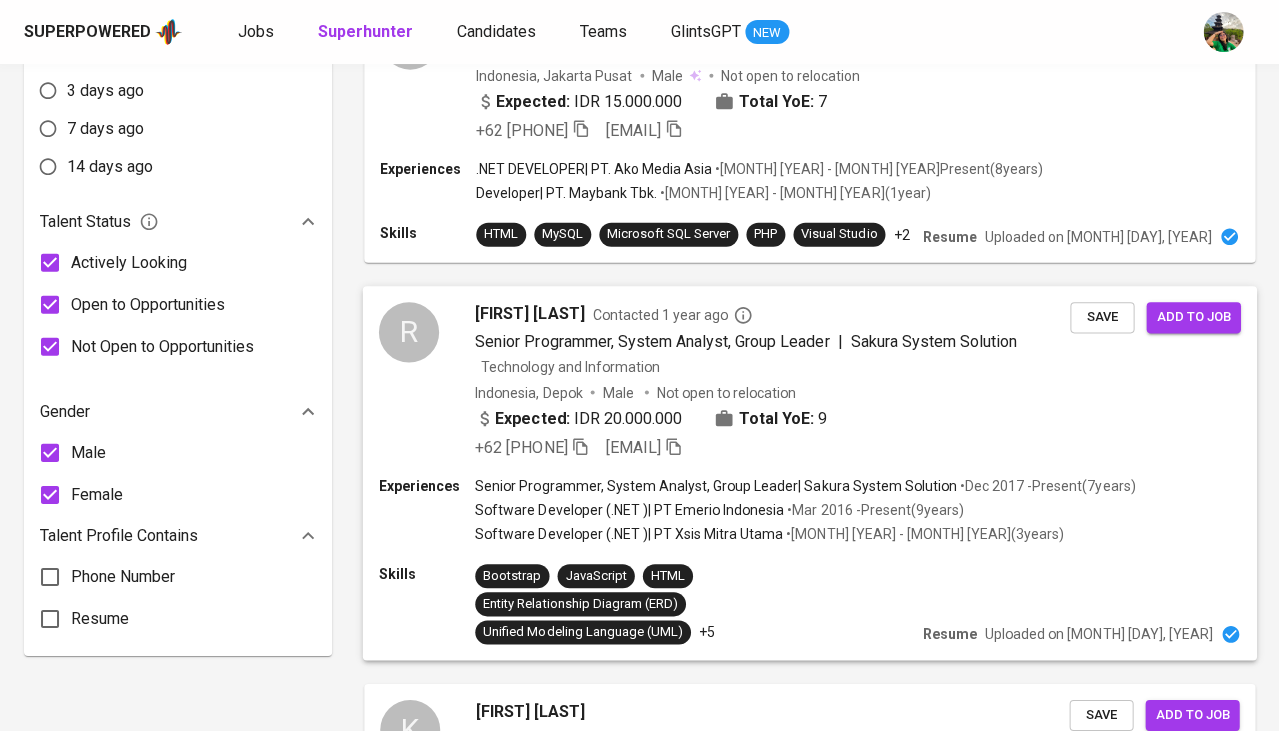 click on "Reza Rizky PRADANA" at bounding box center [529, 314] 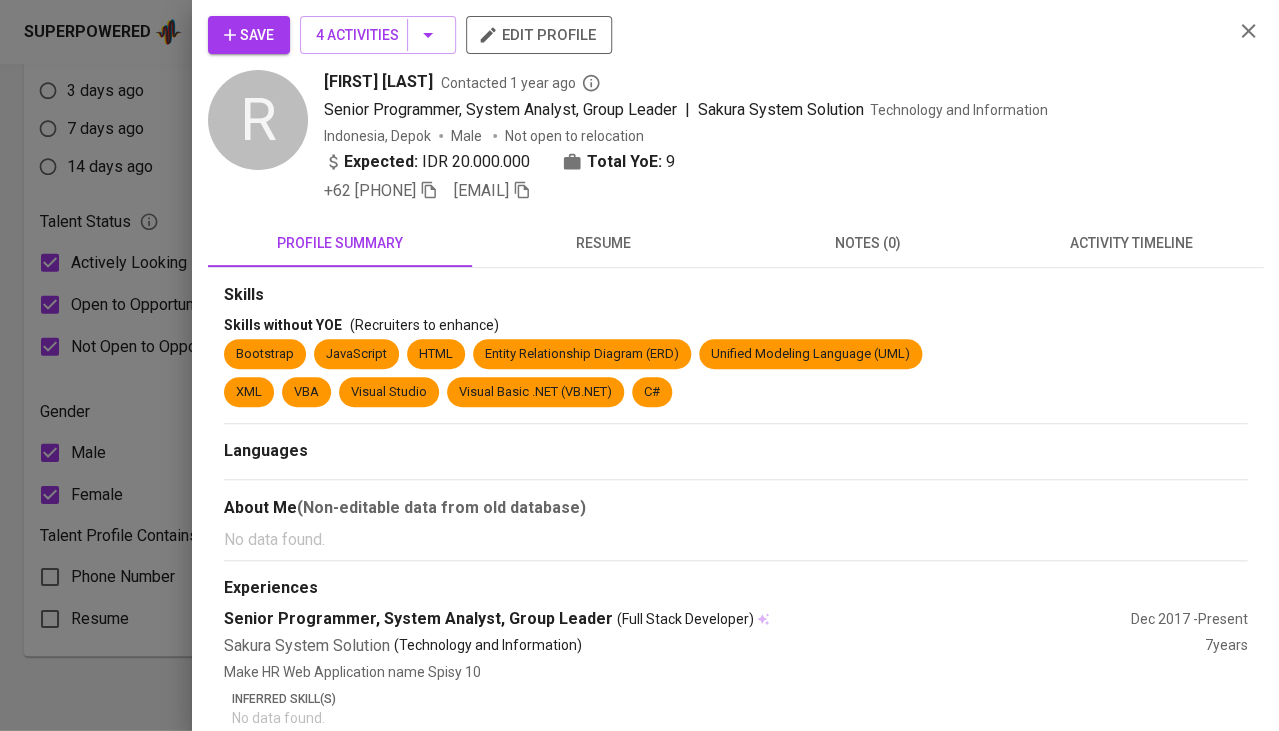 click on "resume" at bounding box center (604, 243) 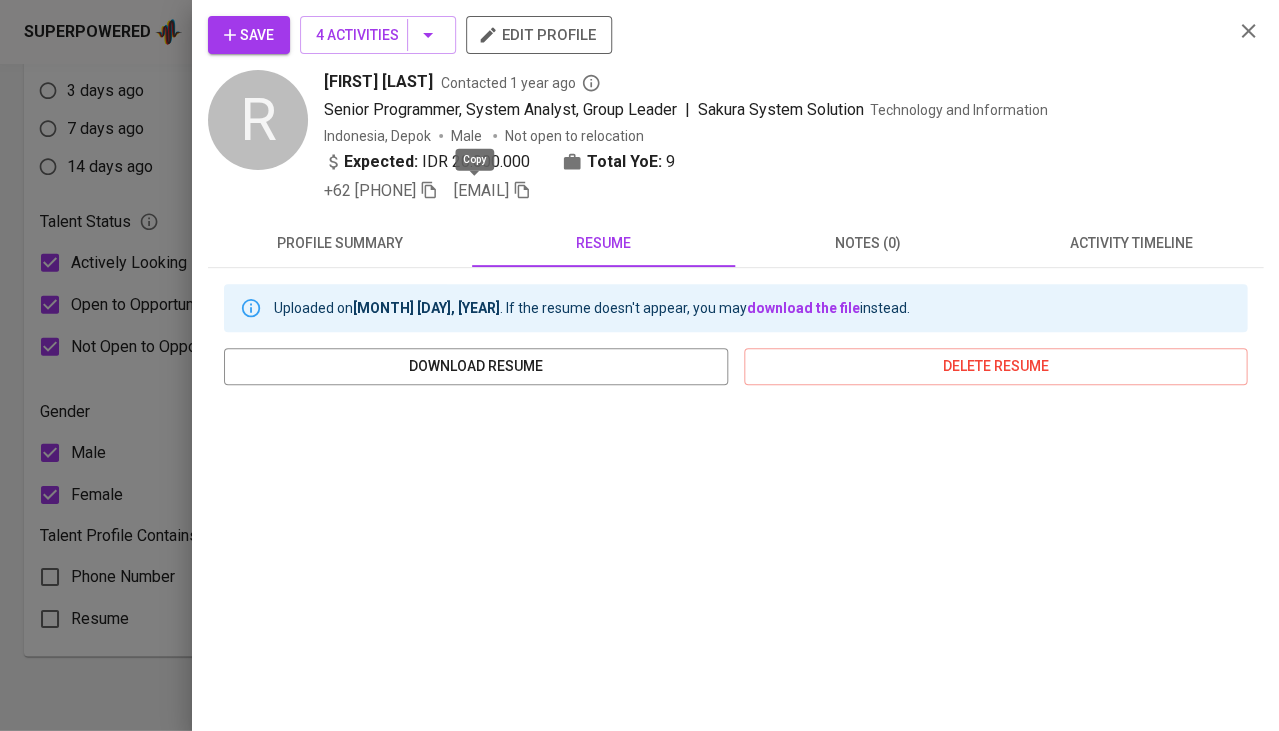 click 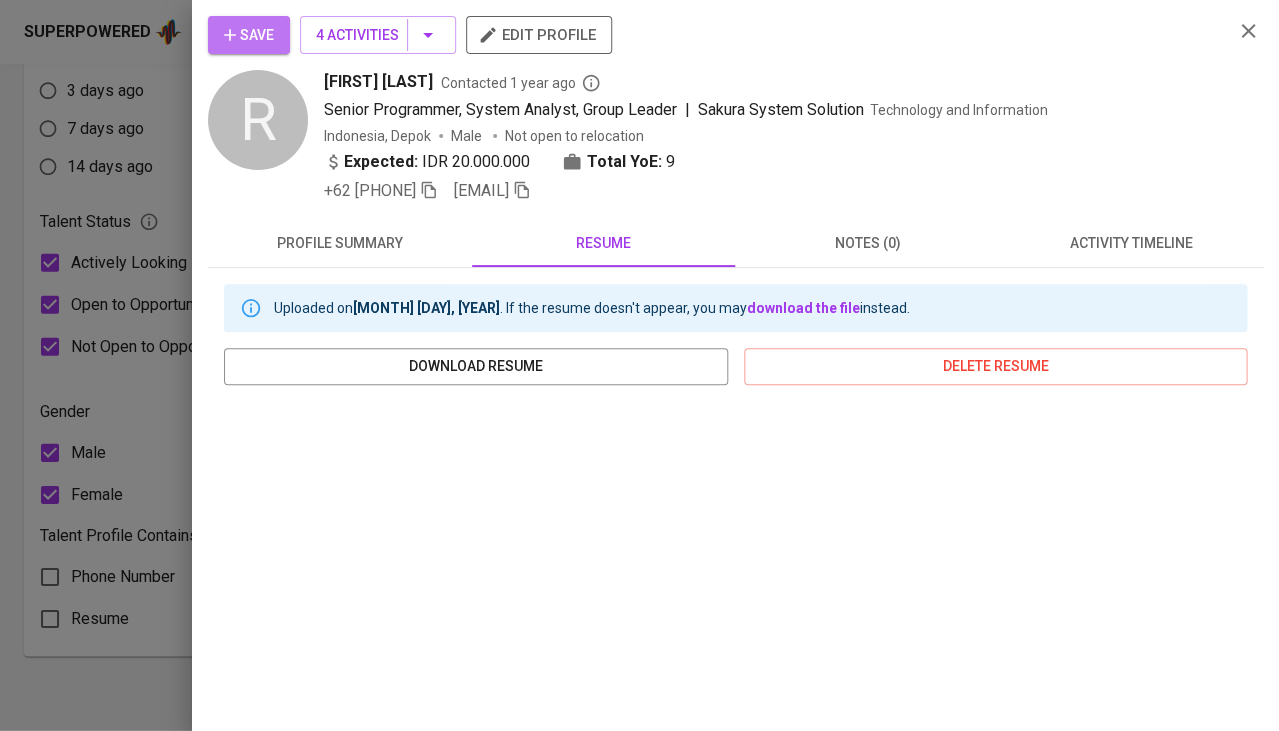 click on "Save" at bounding box center [249, 35] 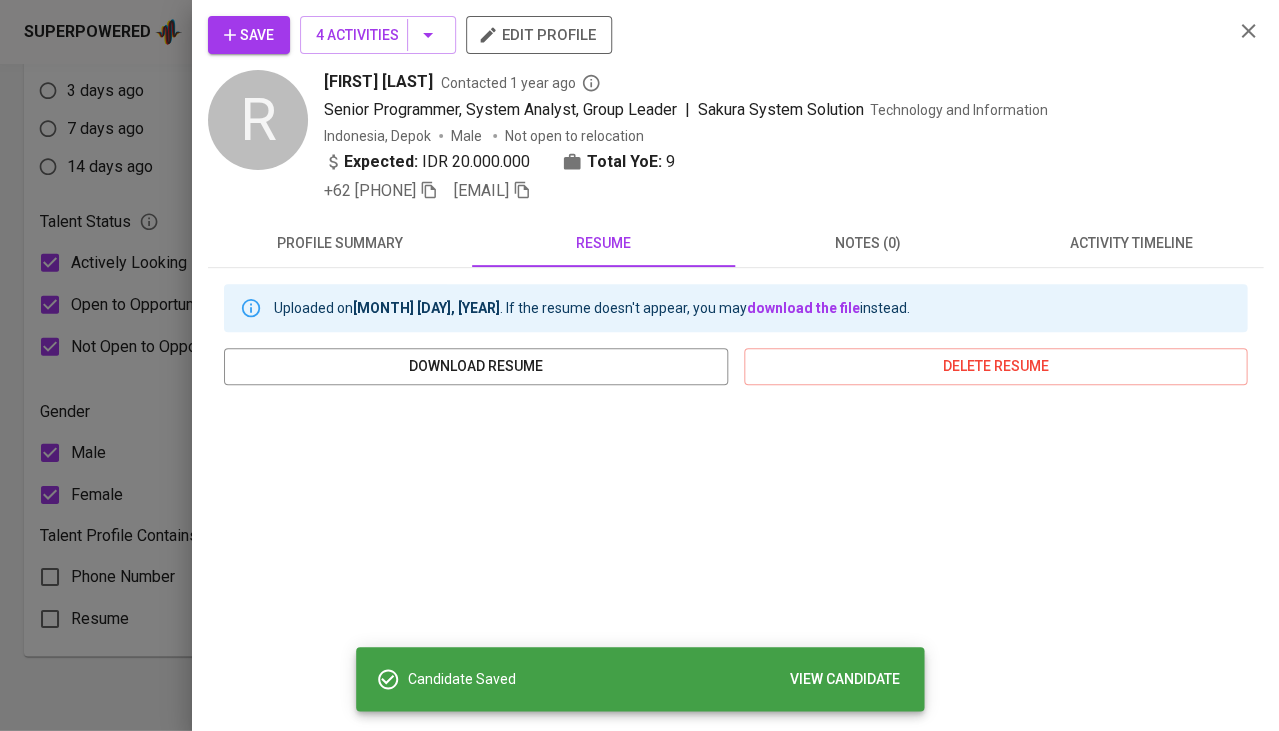 click at bounding box center (639, 365) 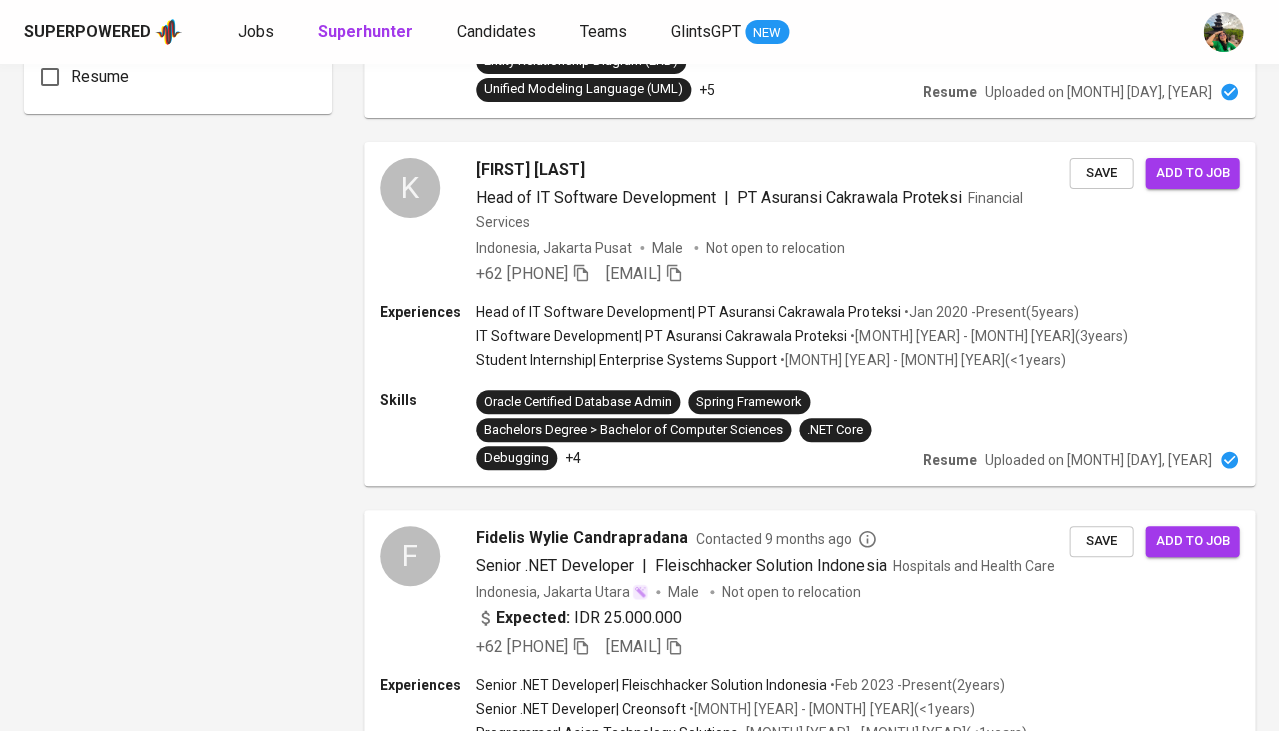 scroll, scrollTop: 1604, scrollLeft: 0, axis: vertical 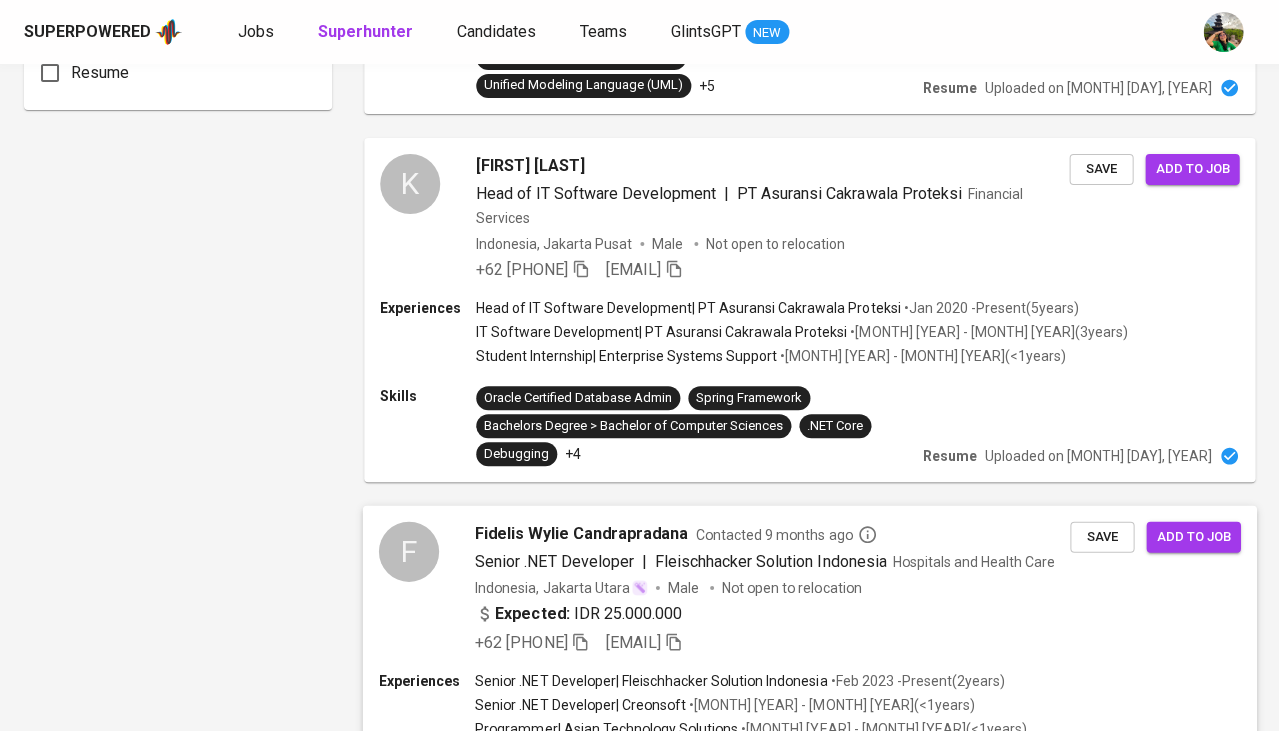 click on "Fidelis Wylie Candrapradana Contacted 9 months ago Senior .NET Developer | Fleischhacker Solution Indonesia Hospitals and Health Care Indonesia, Jakarta Utara Male   Not open to relocation Expected:   IDR 25.000.000 +62 811-1525-757   fidelis21061999@gmail.com" at bounding box center [772, 587] 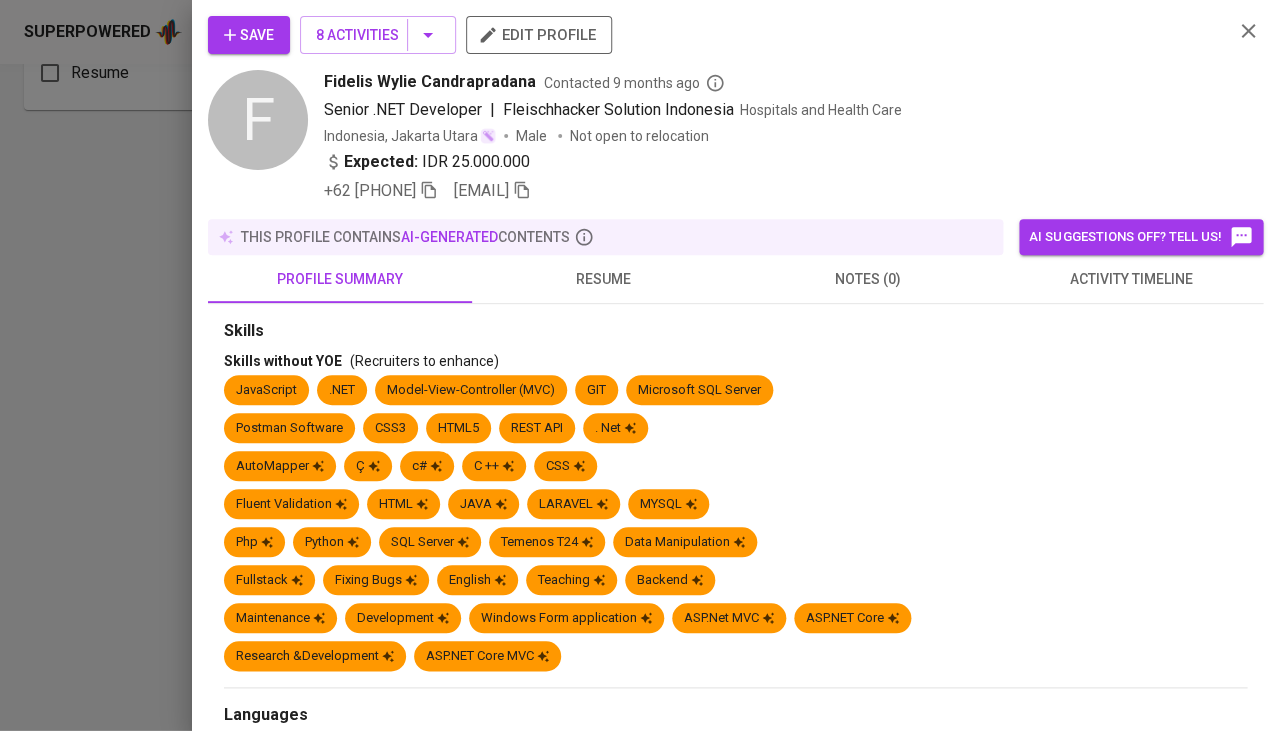 click on "activity timeline" at bounding box center [1131, 279] 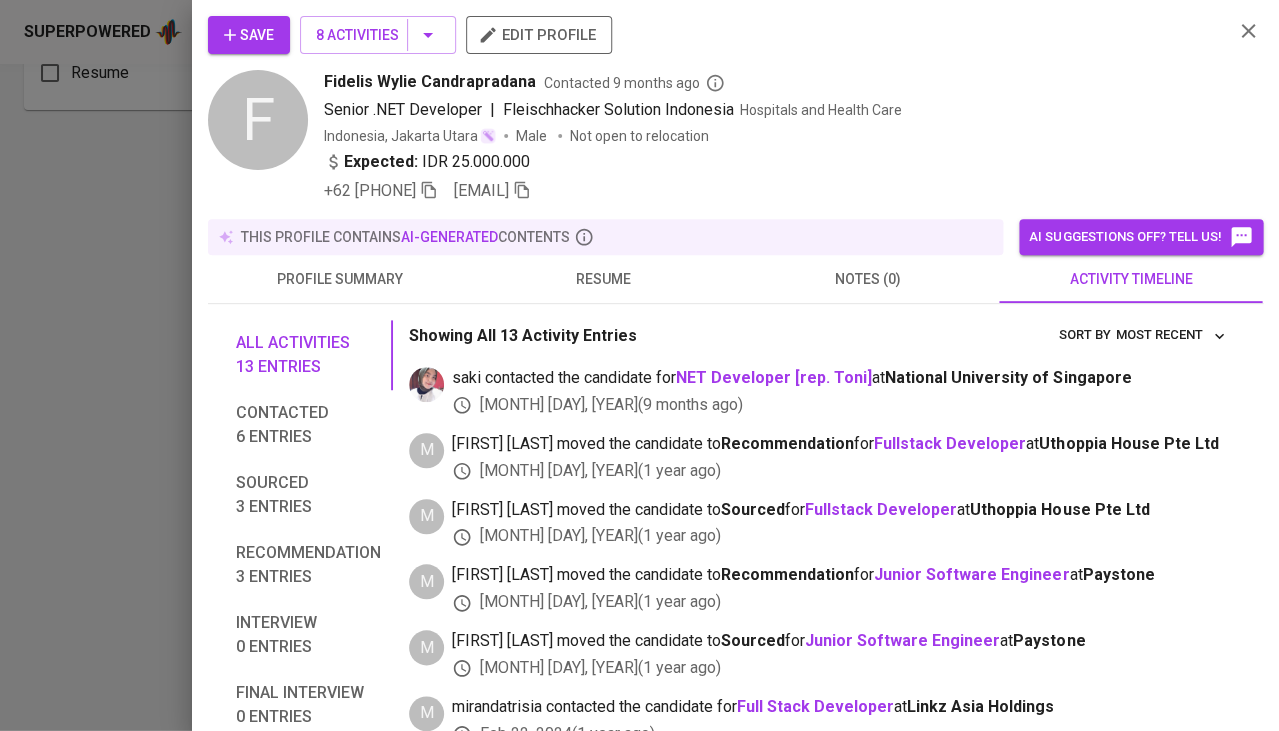 click on "resume" at bounding box center [604, 279] 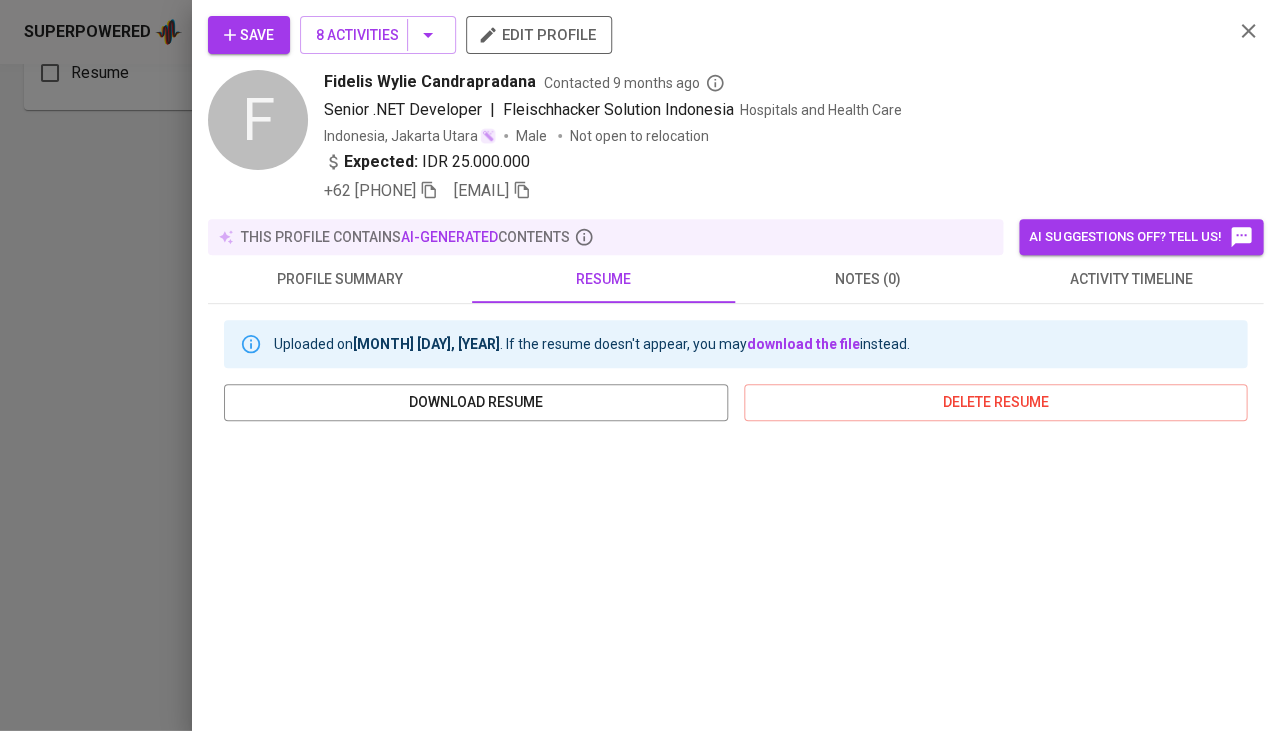 scroll, scrollTop: 333, scrollLeft: 0, axis: vertical 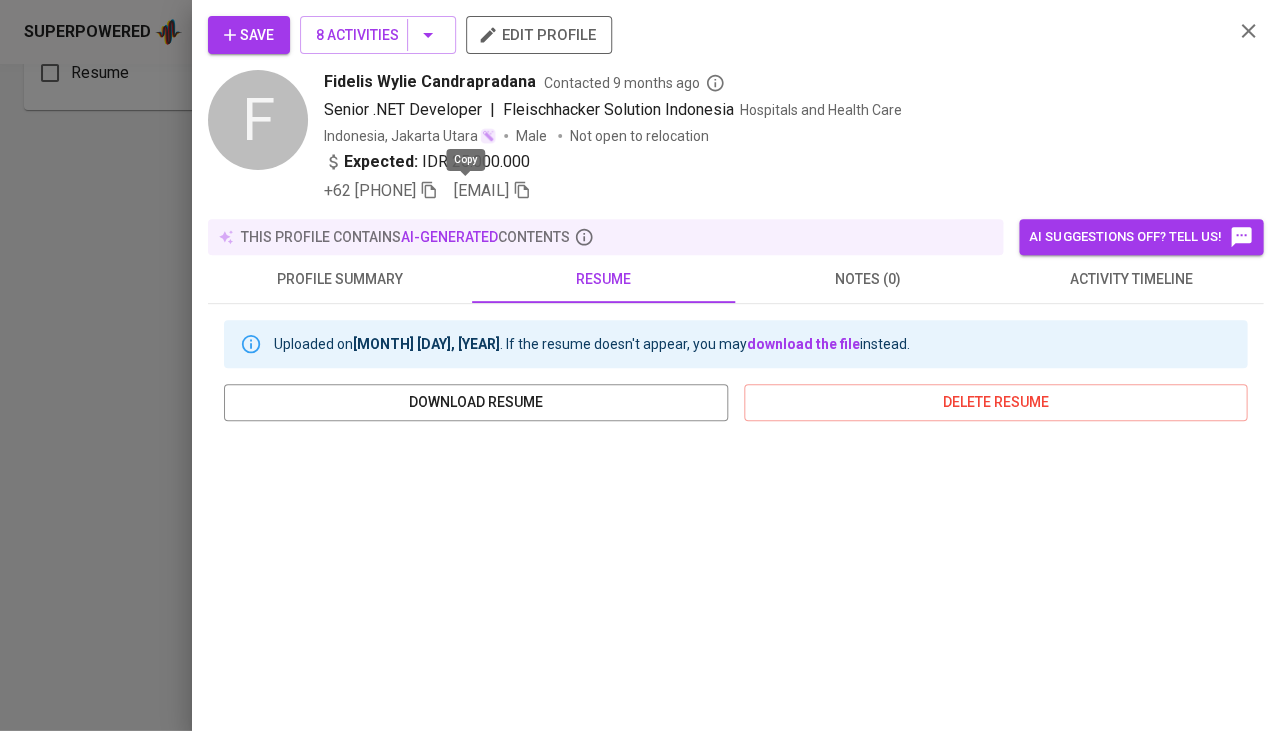 click 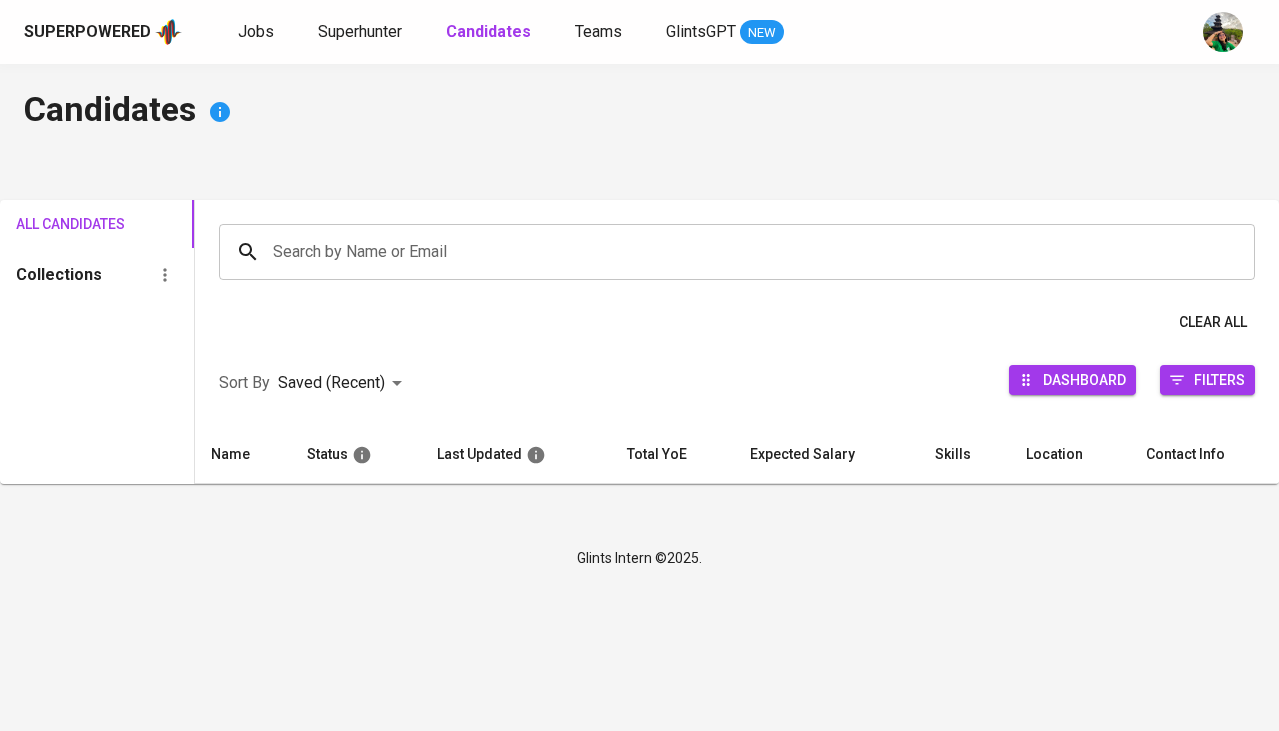 scroll, scrollTop: 0, scrollLeft: 0, axis: both 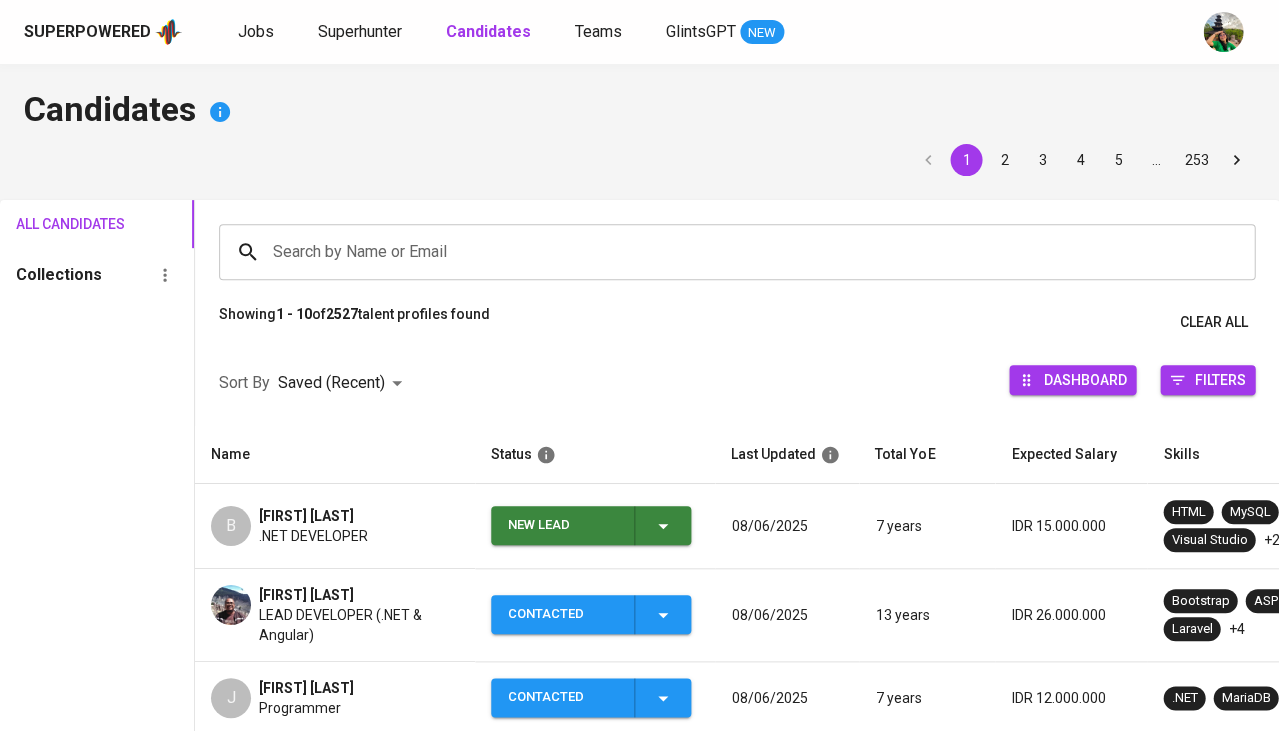 click on "New Lead" at bounding box center [591, 525] 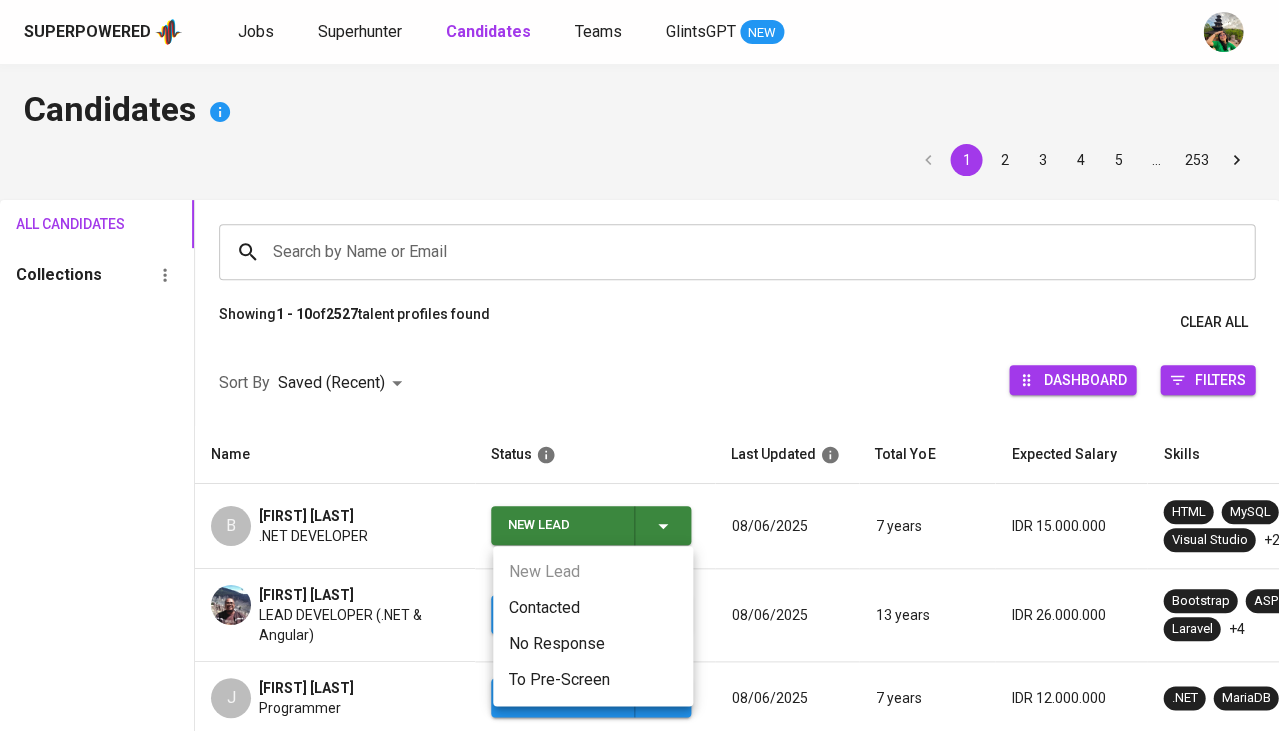 click on "Contacted" at bounding box center (593, 608) 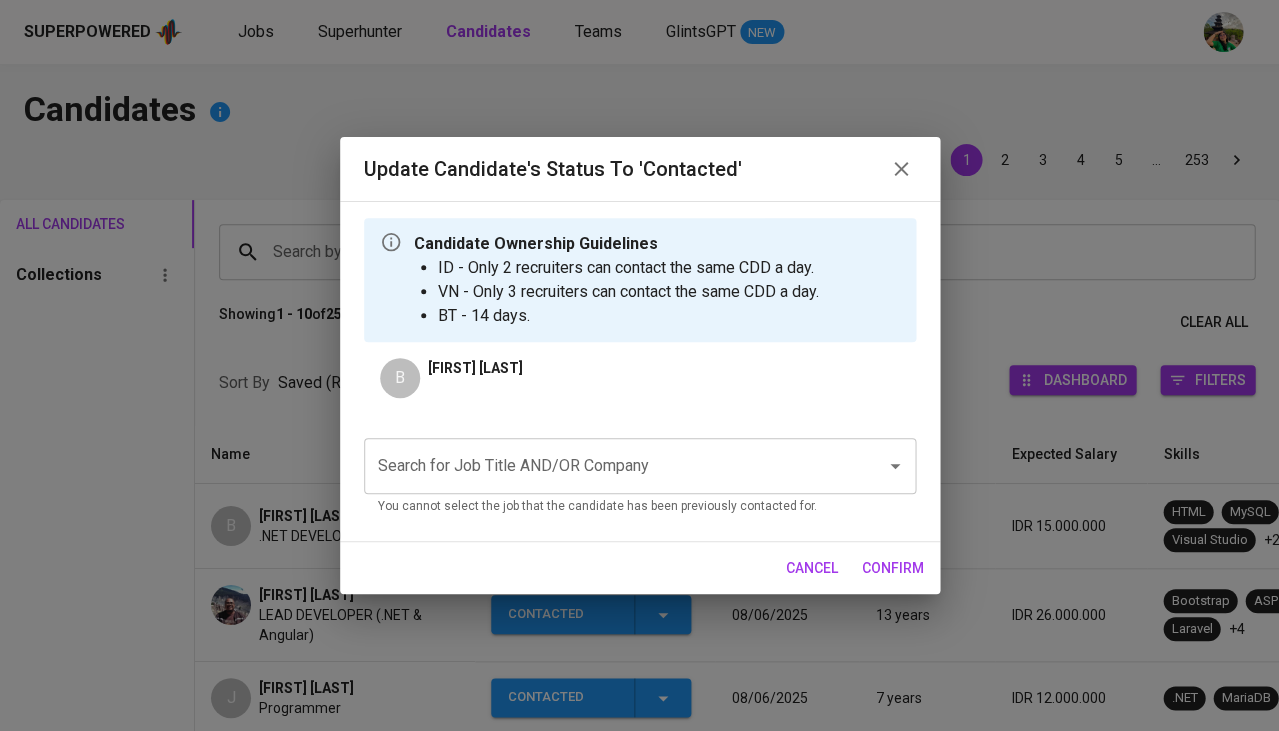 click on "Search for Job Title AND/OR Company" at bounding box center [612, 466] 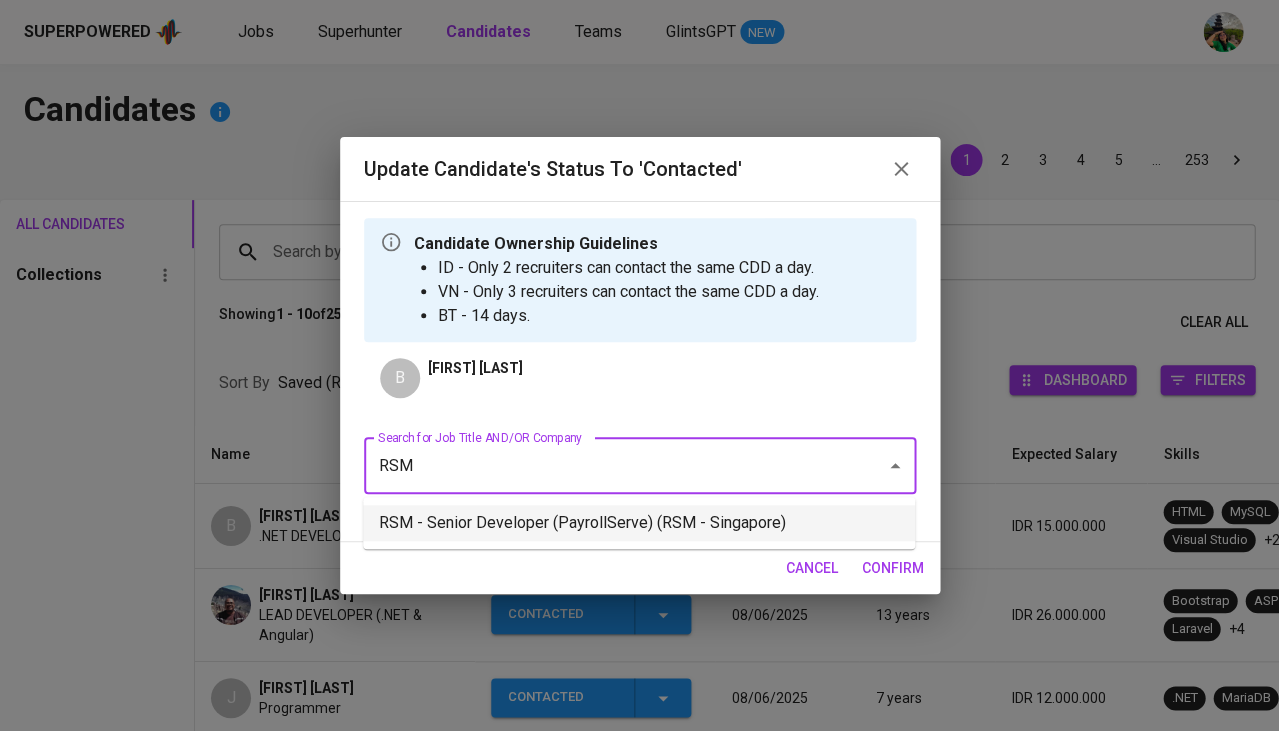 click on "RSM - Senior Developer (PayrollServe) (RSM - Singapore)" at bounding box center (639, 523) 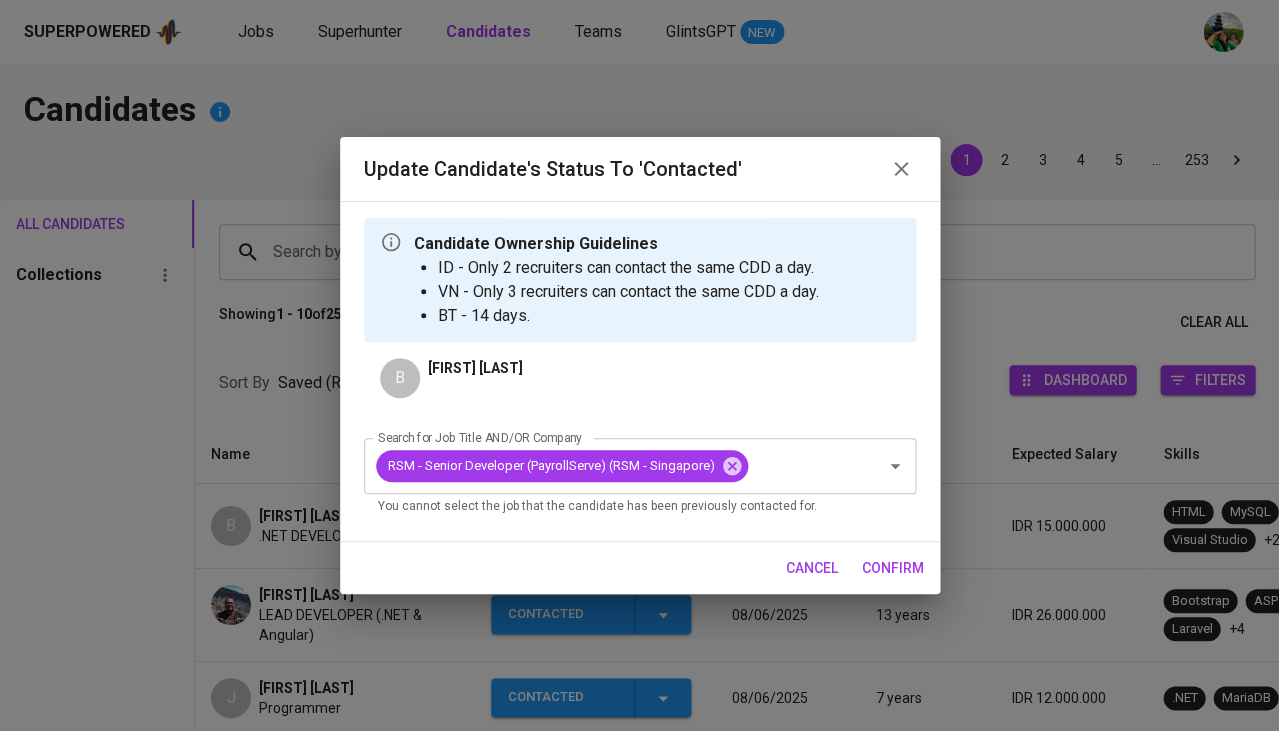 click on "confirm" at bounding box center (893, 568) 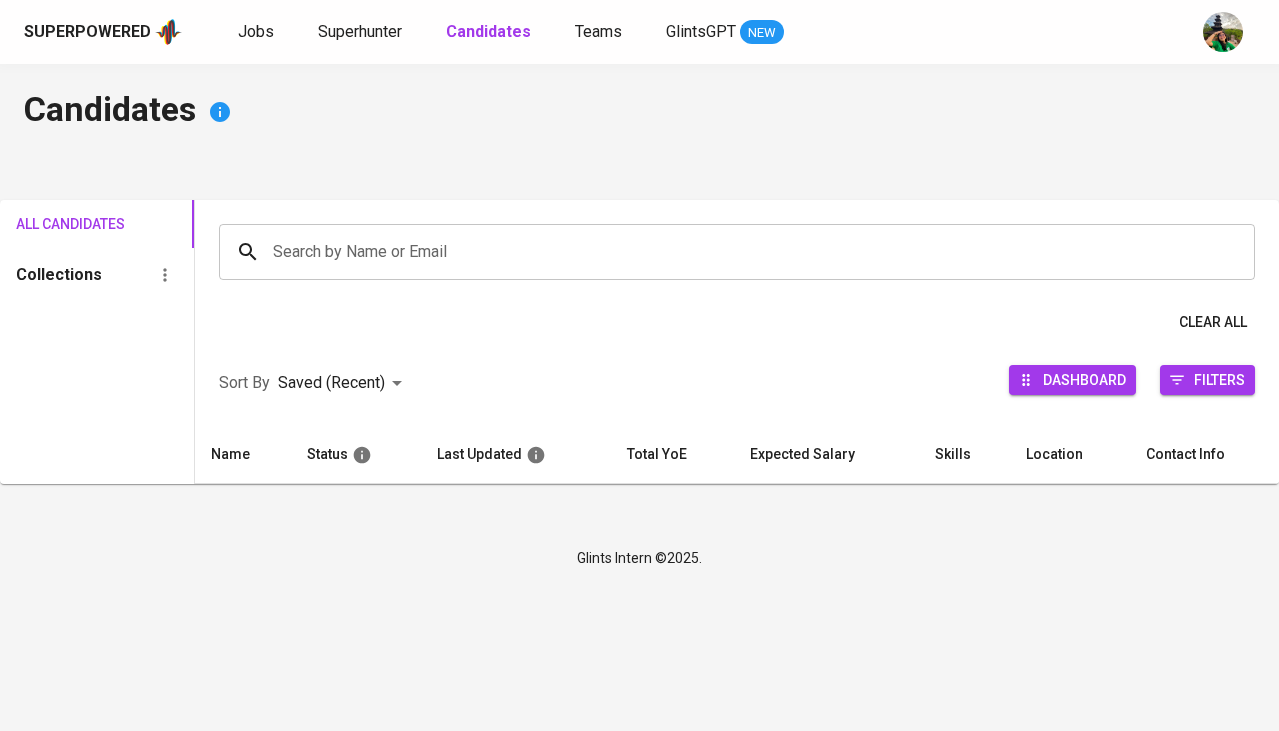 scroll, scrollTop: 0, scrollLeft: 0, axis: both 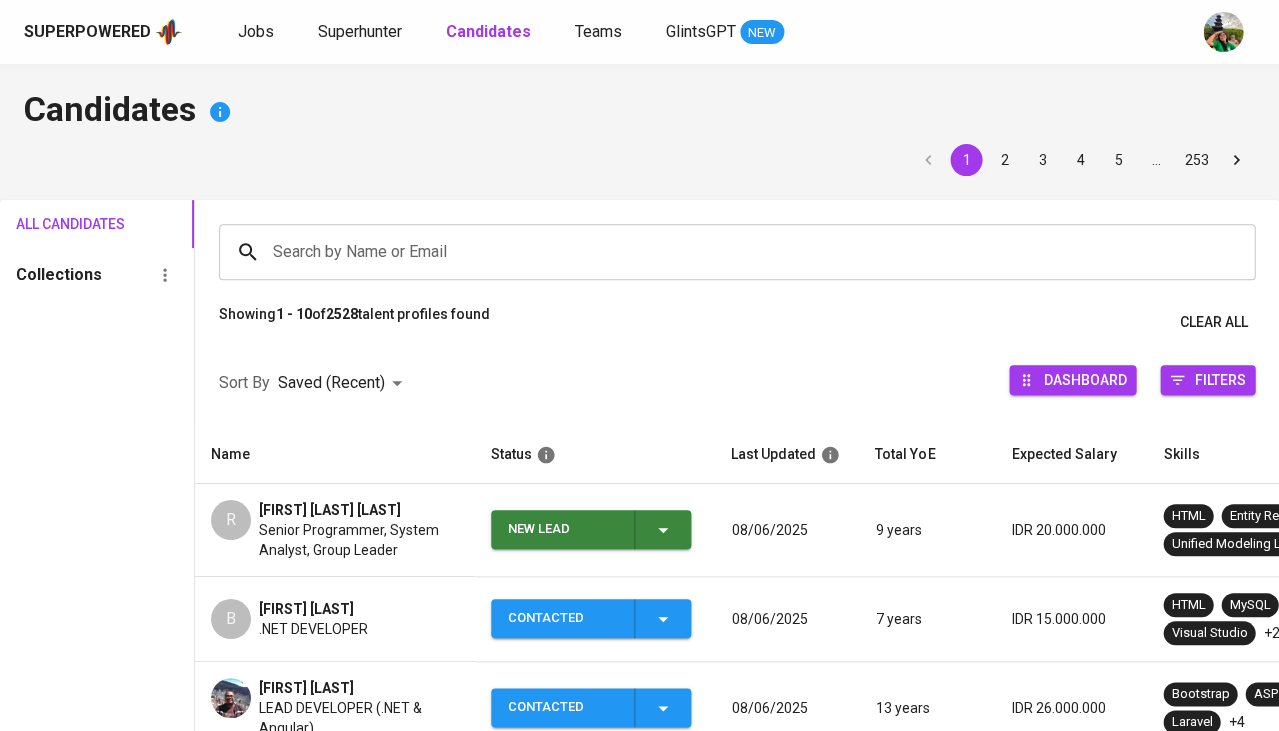 click on "New Lead" at bounding box center [595, 530] 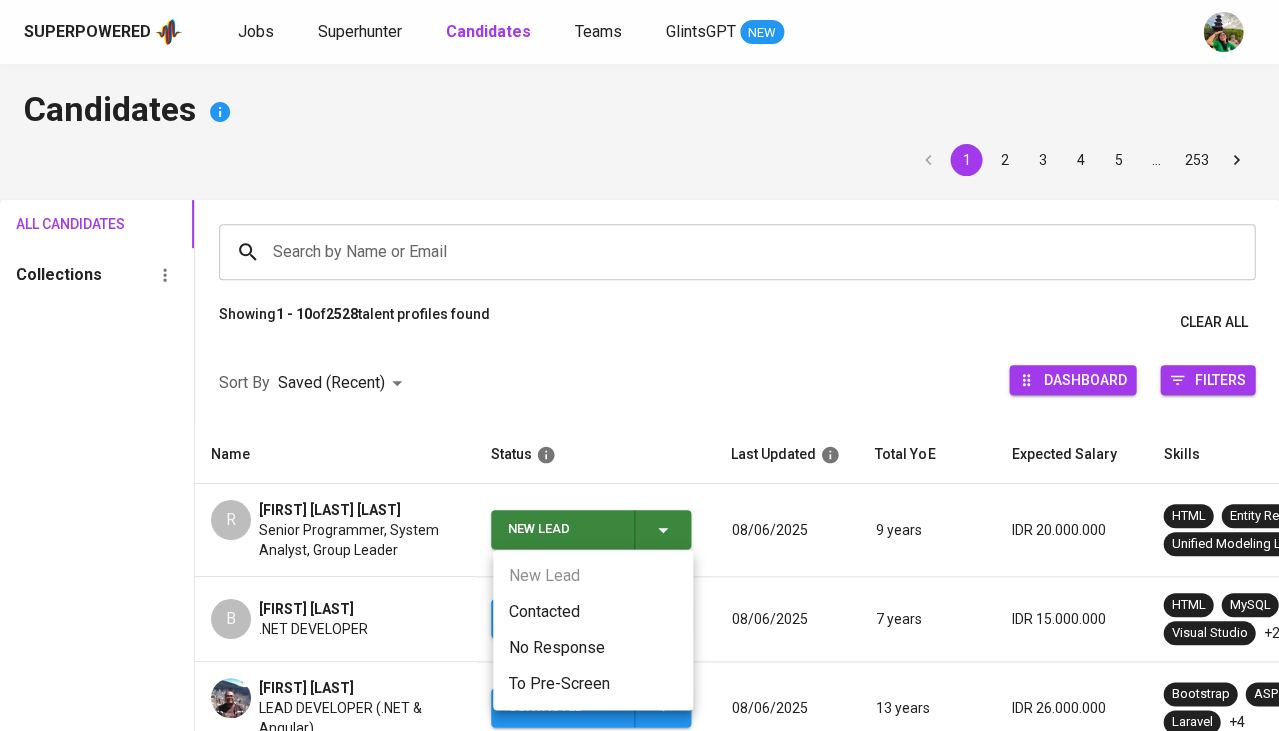 click on "Contacted" at bounding box center (593, 612) 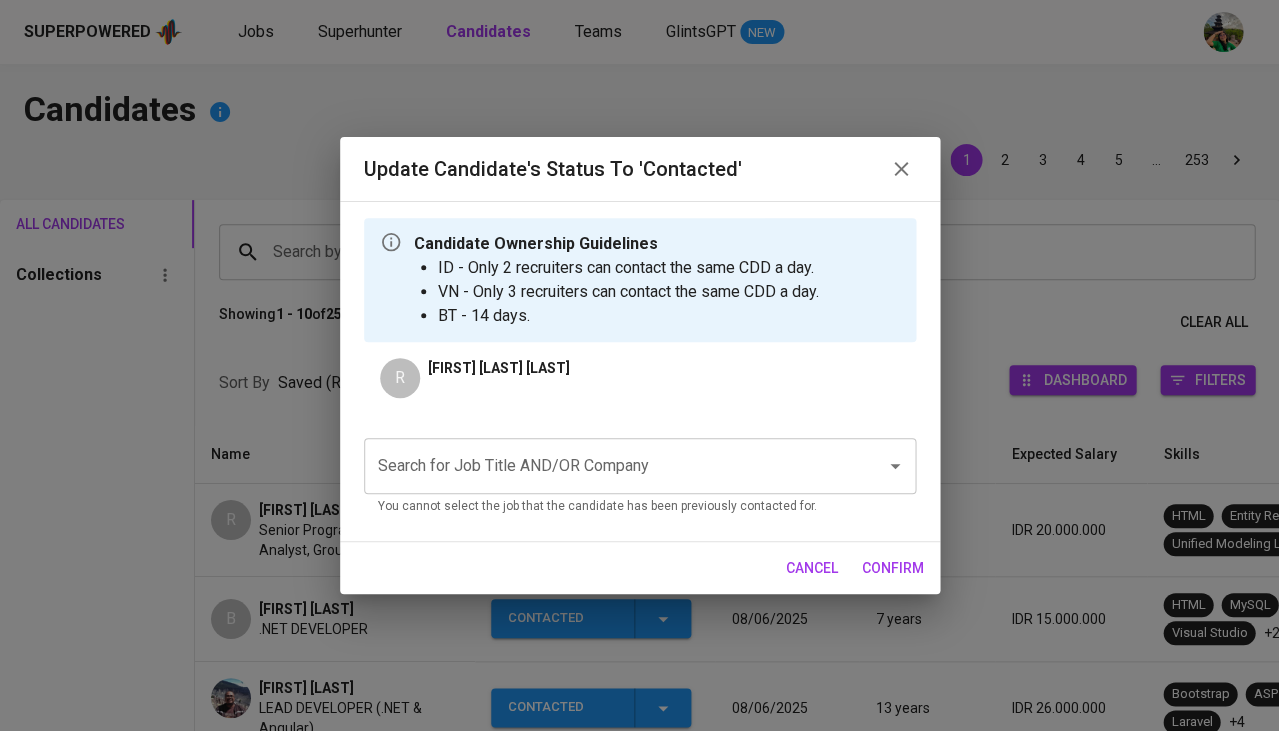 click on "Search for Job Title AND/OR Company" at bounding box center [612, 466] 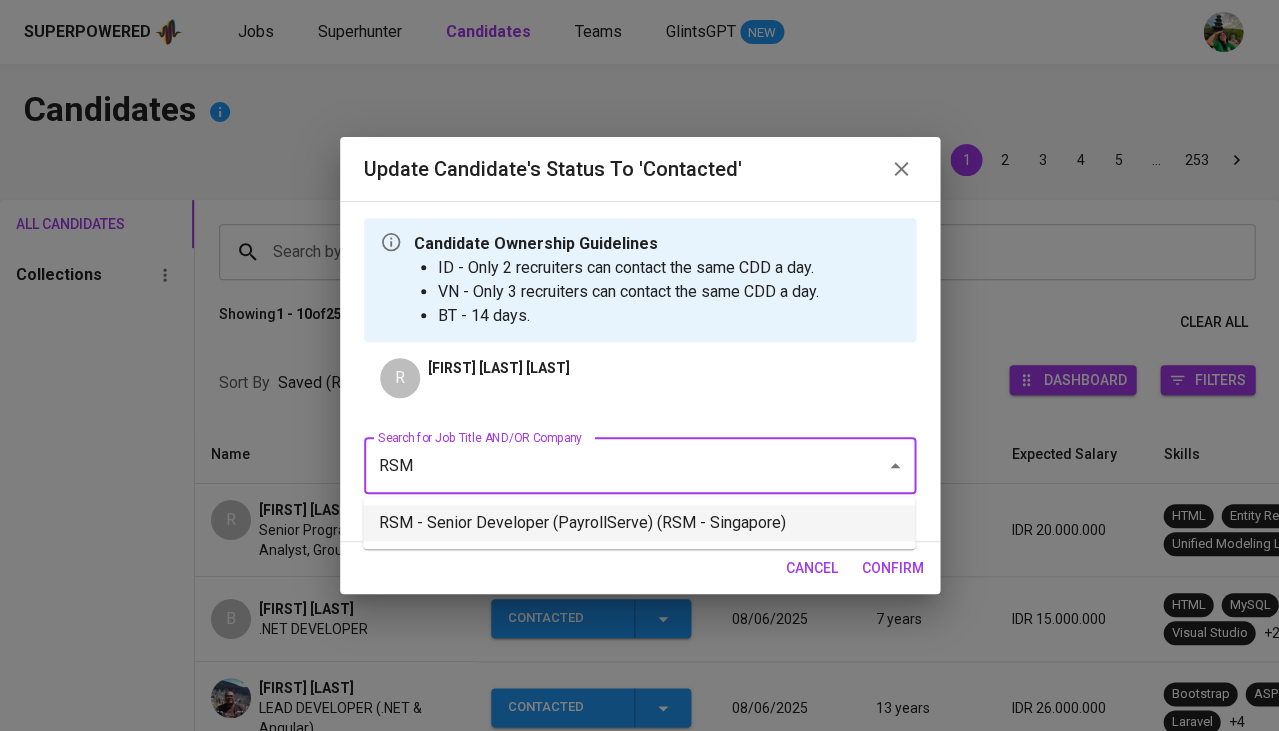 click on "RSM - Senior Developer (PayrollServe) (RSM - Singapore)" at bounding box center [639, 523] 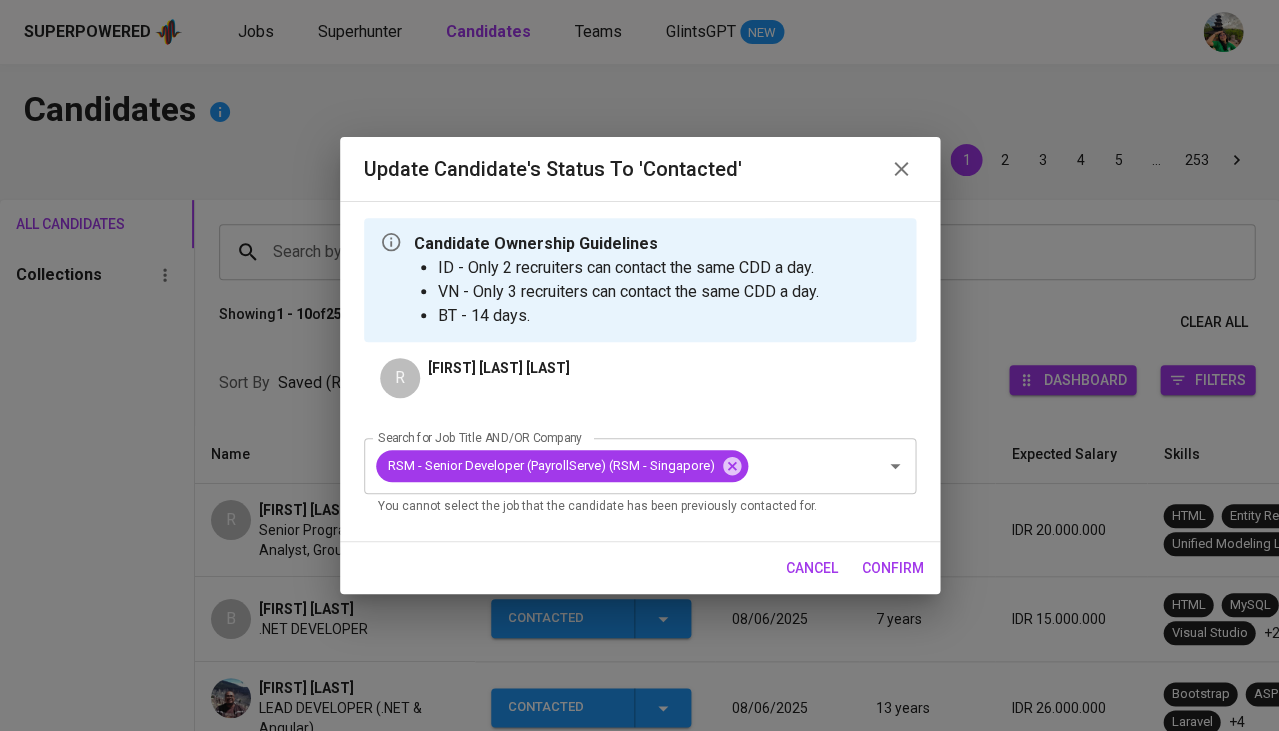click on "confirm" at bounding box center (893, 568) 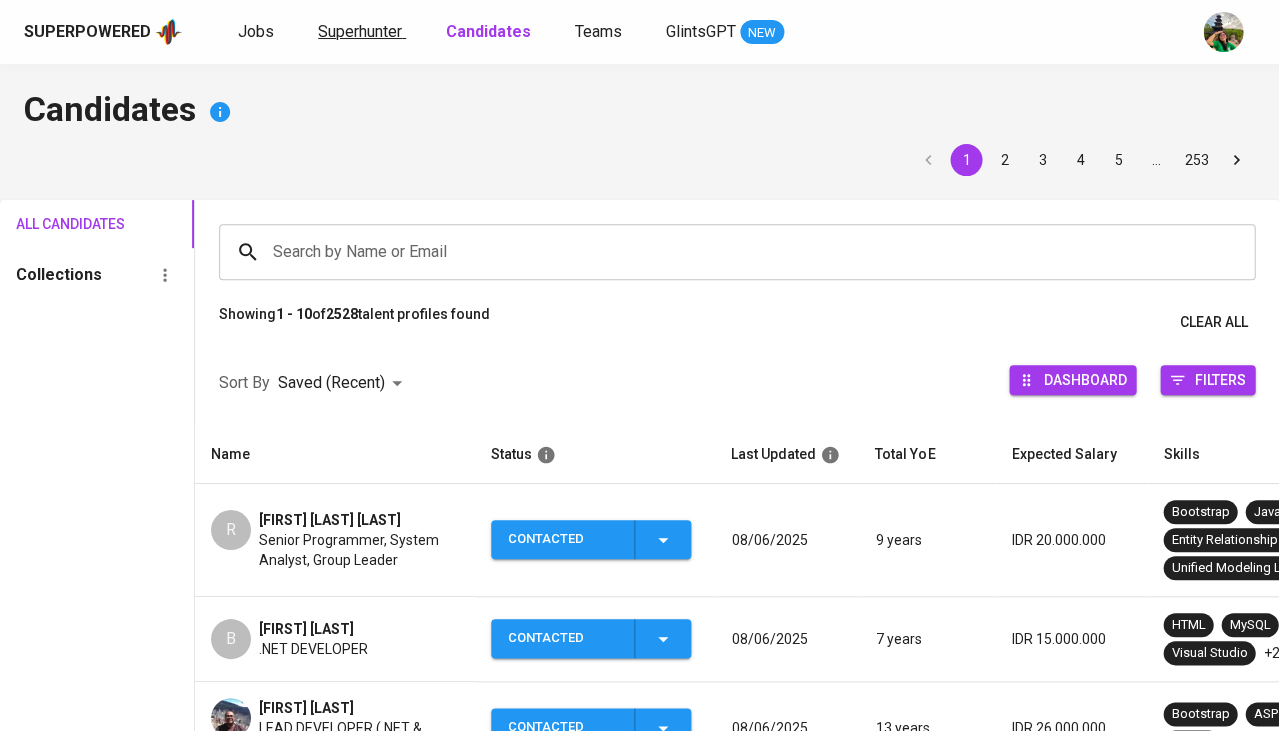 click on "Superhunter" at bounding box center (360, 31) 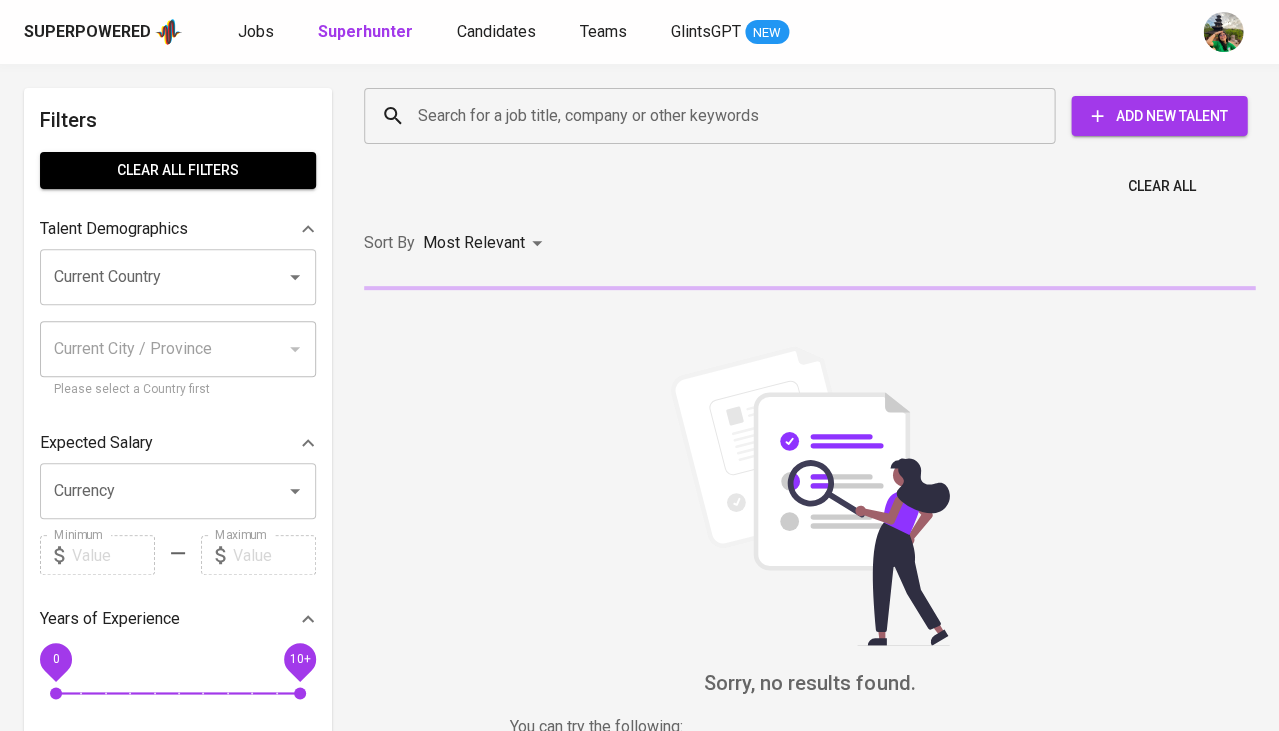 click on "Search for a job title, company or other keywords" at bounding box center [714, 116] 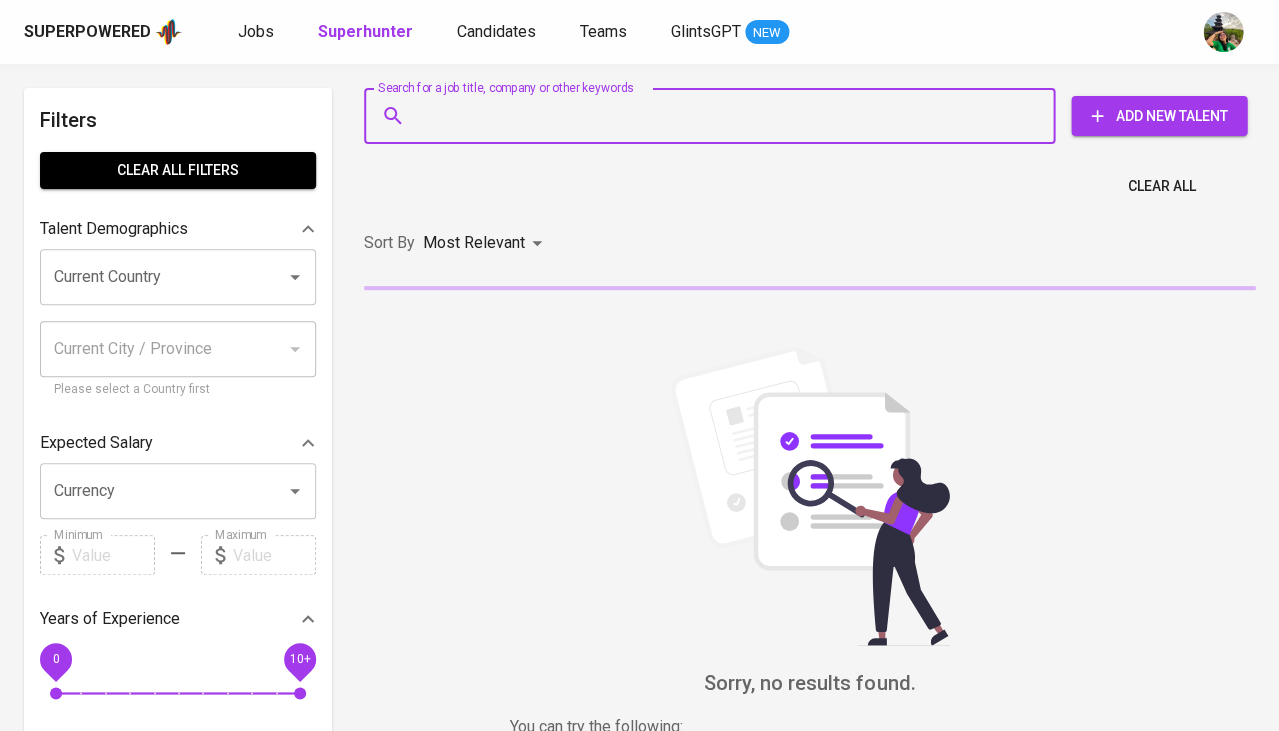 paste on "adityanugrahadisini@gmail.com" 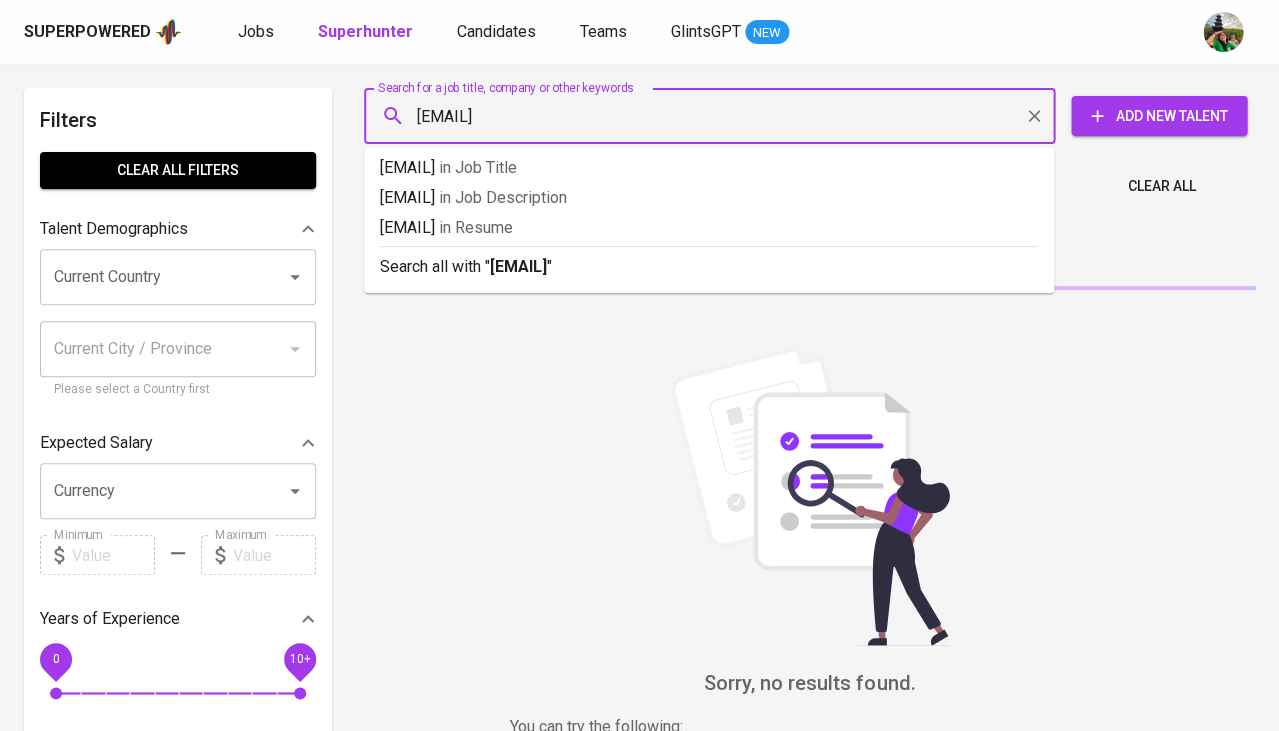 type 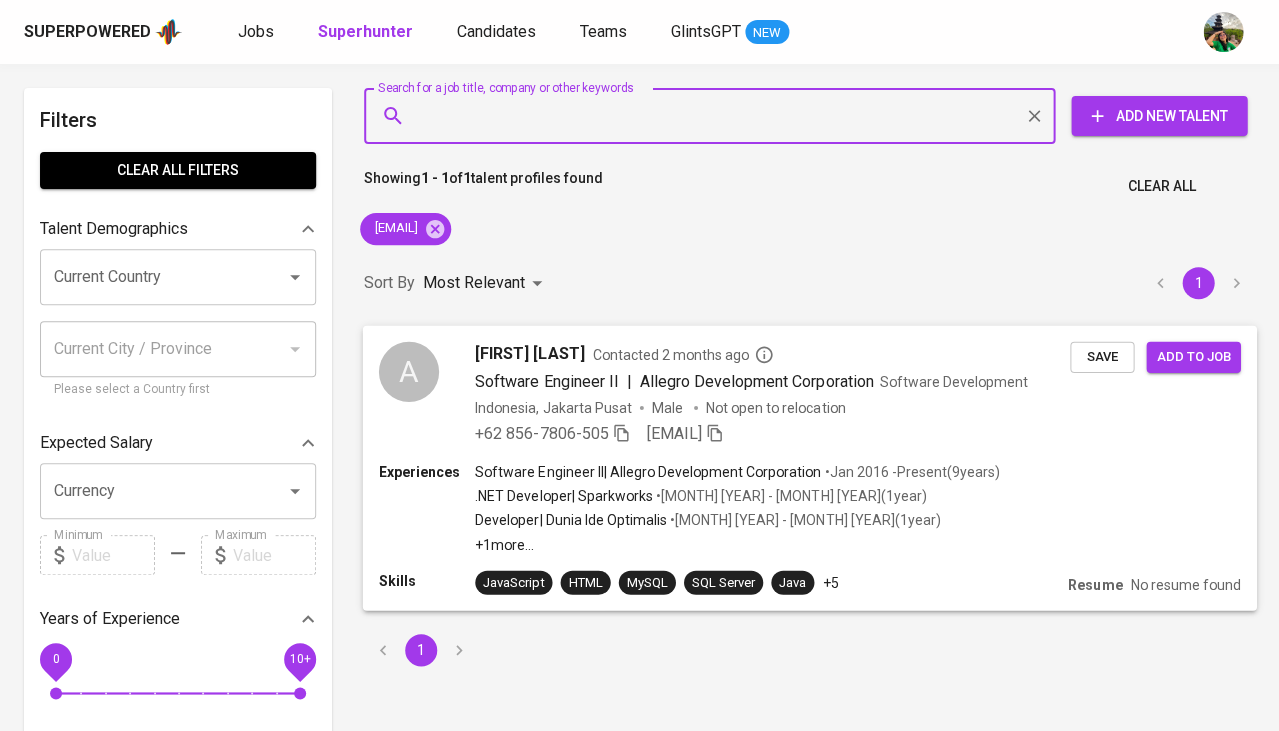 click on "Save" at bounding box center [1102, 356] 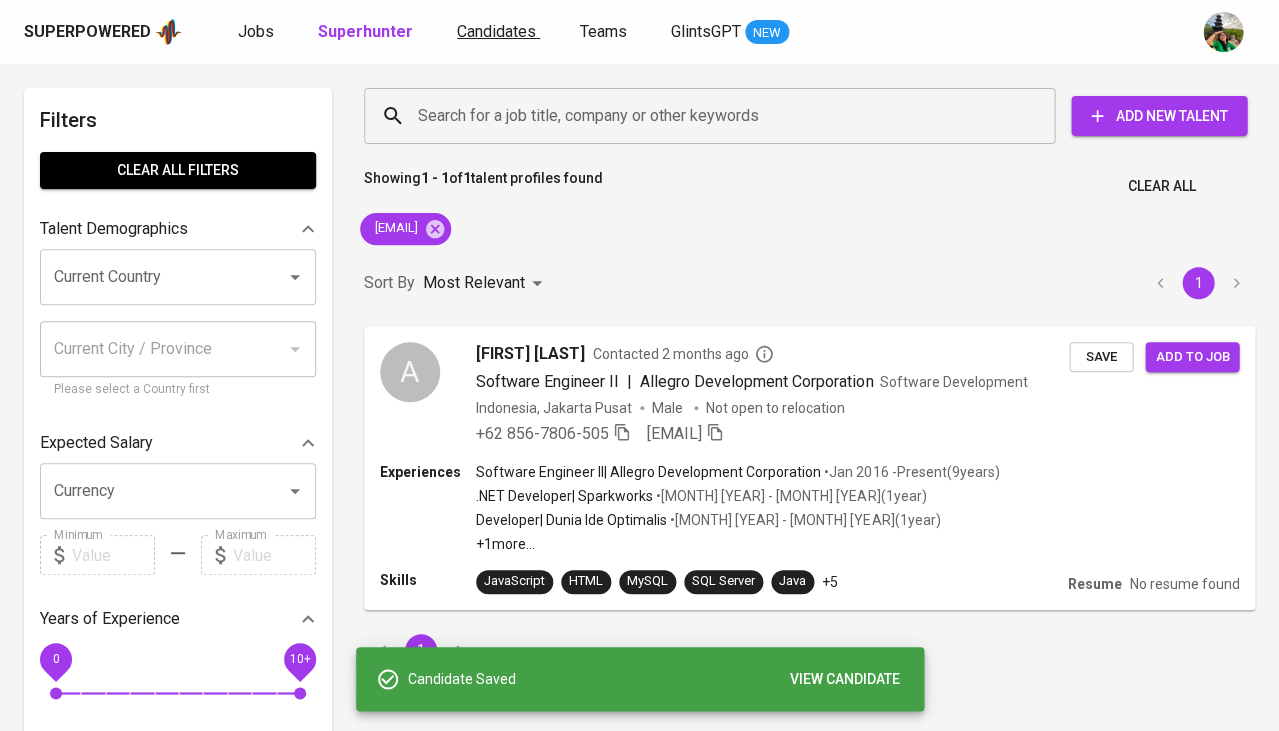click on "Candidates" at bounding box center [496, 31] 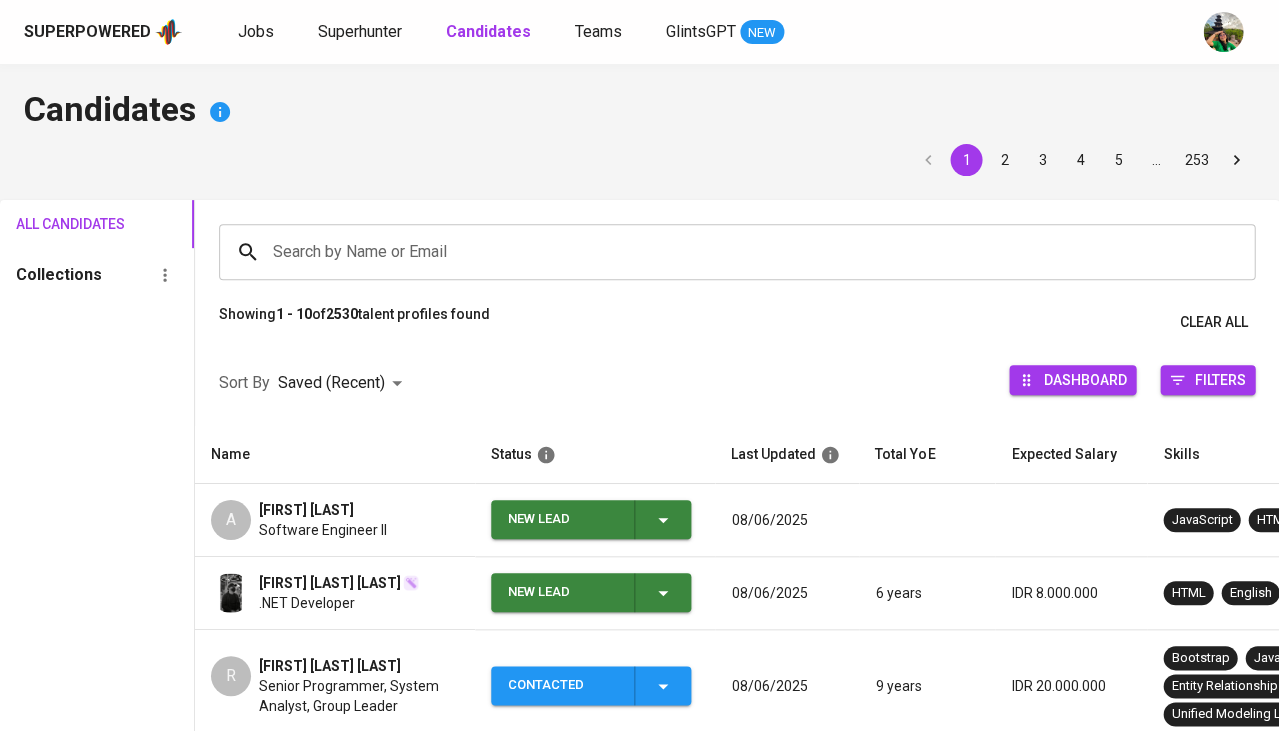 click 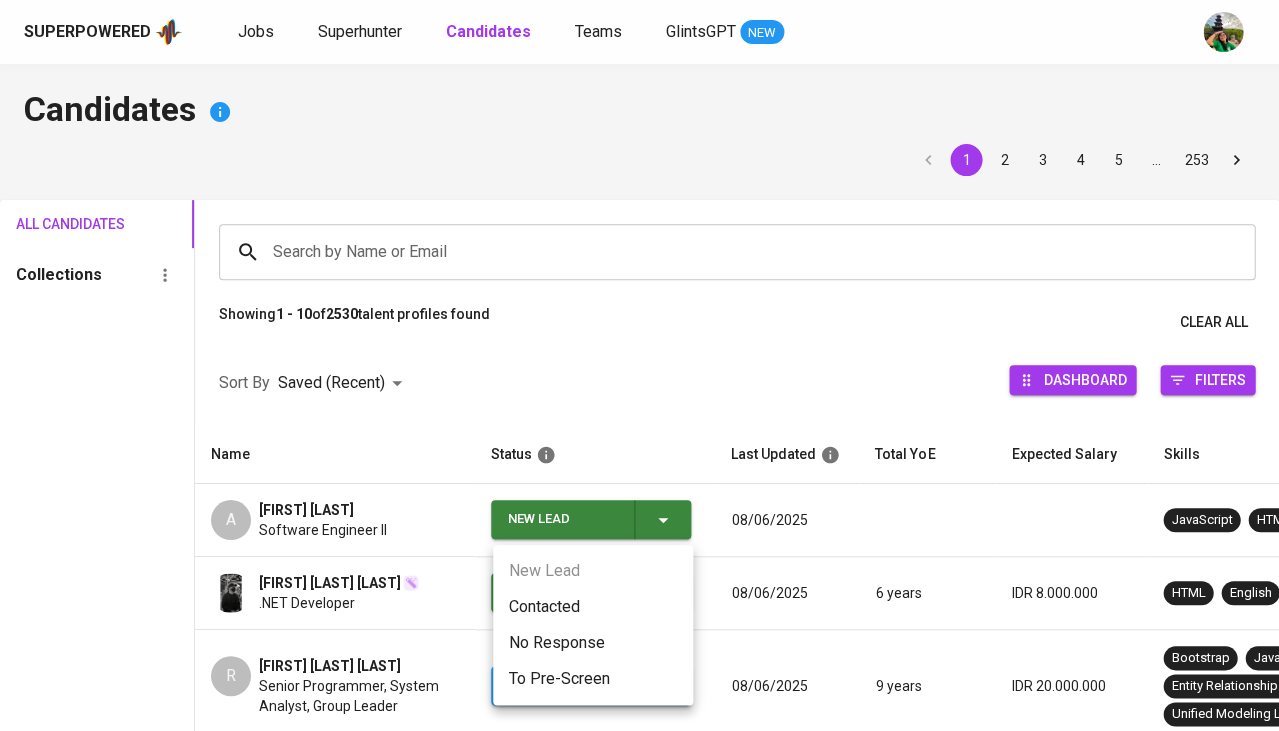 click on "Contacted" at bounding box center [593, 607] 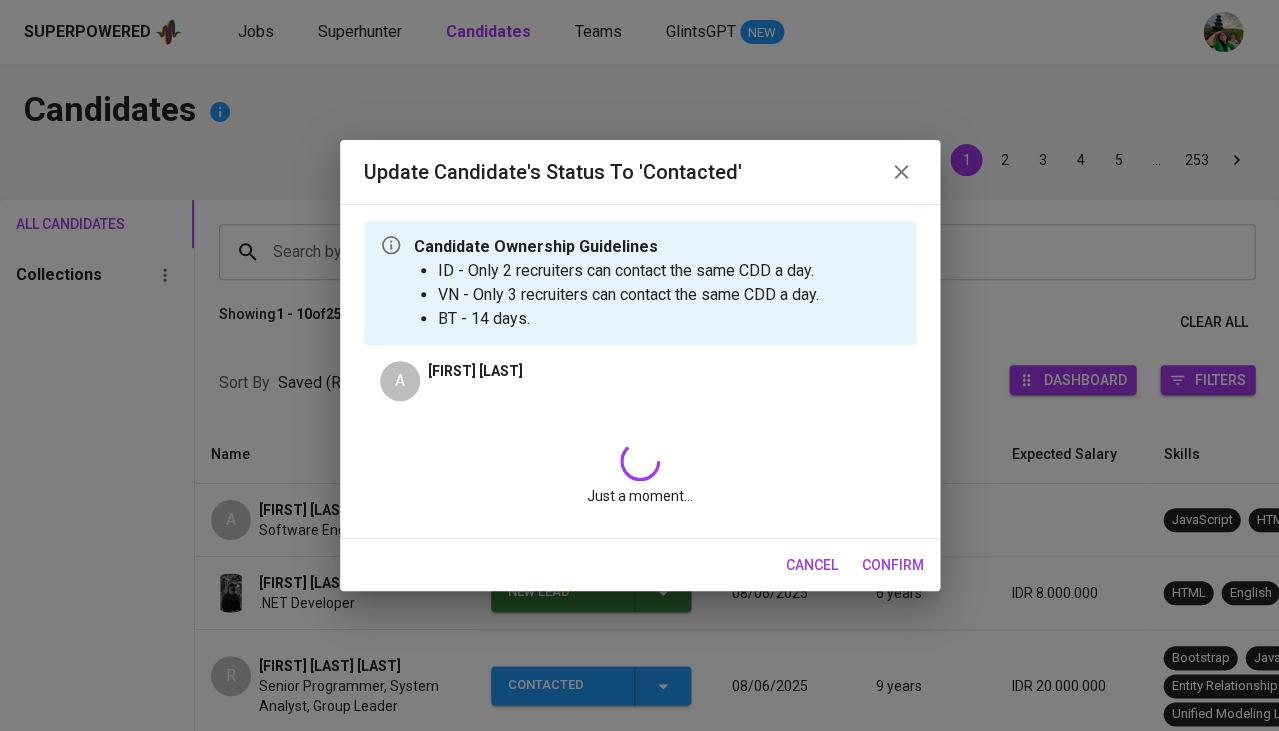 click on "Just a moment..." at bounding box center (640, 473) 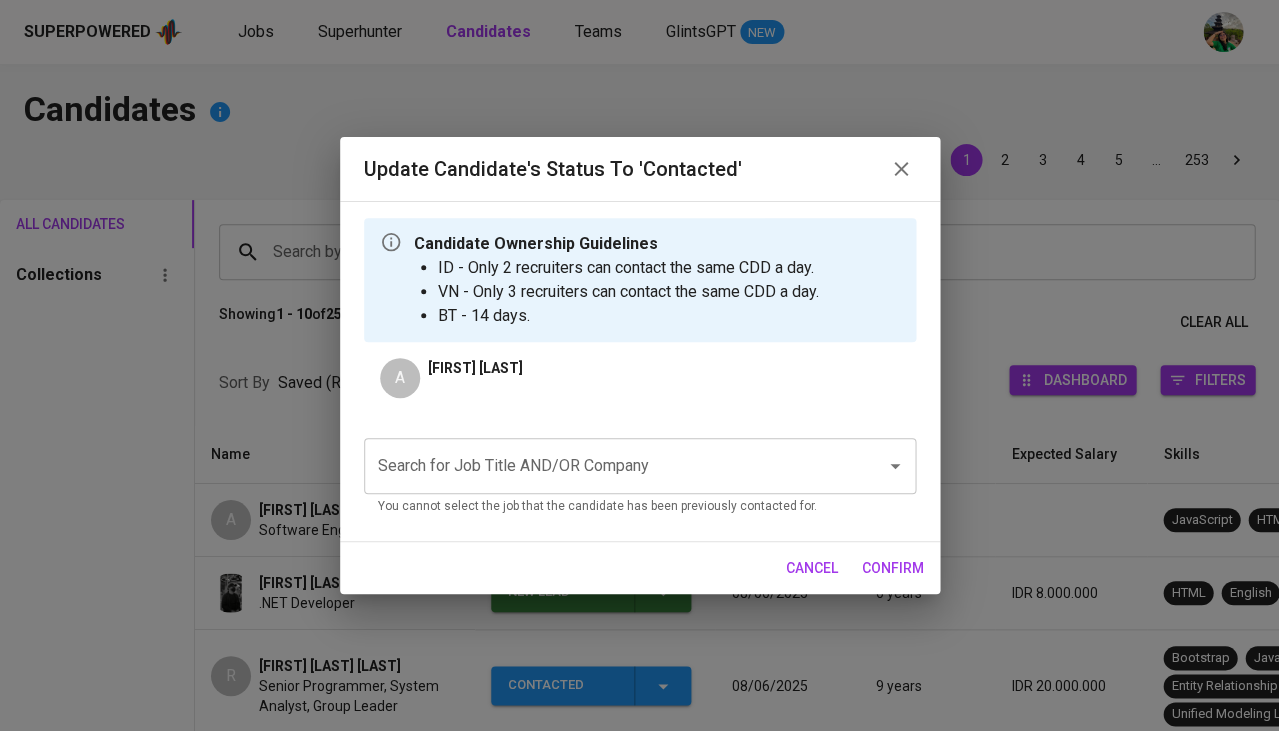 click on "Search for Job Title AND/OR Company" at bounding box center [612, 466] 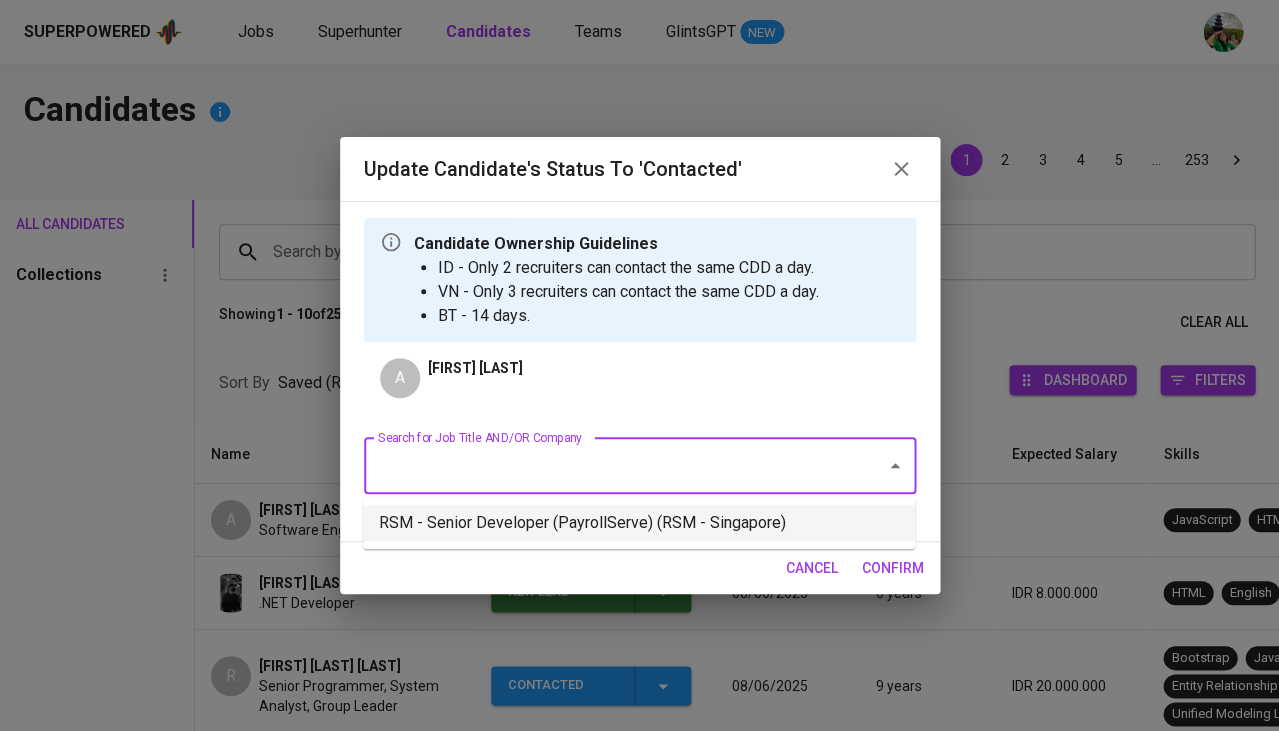 click on "RSM - Senior Developer (PayrollServe) (RSM - Singapore)" at bounding box center [639, 523] 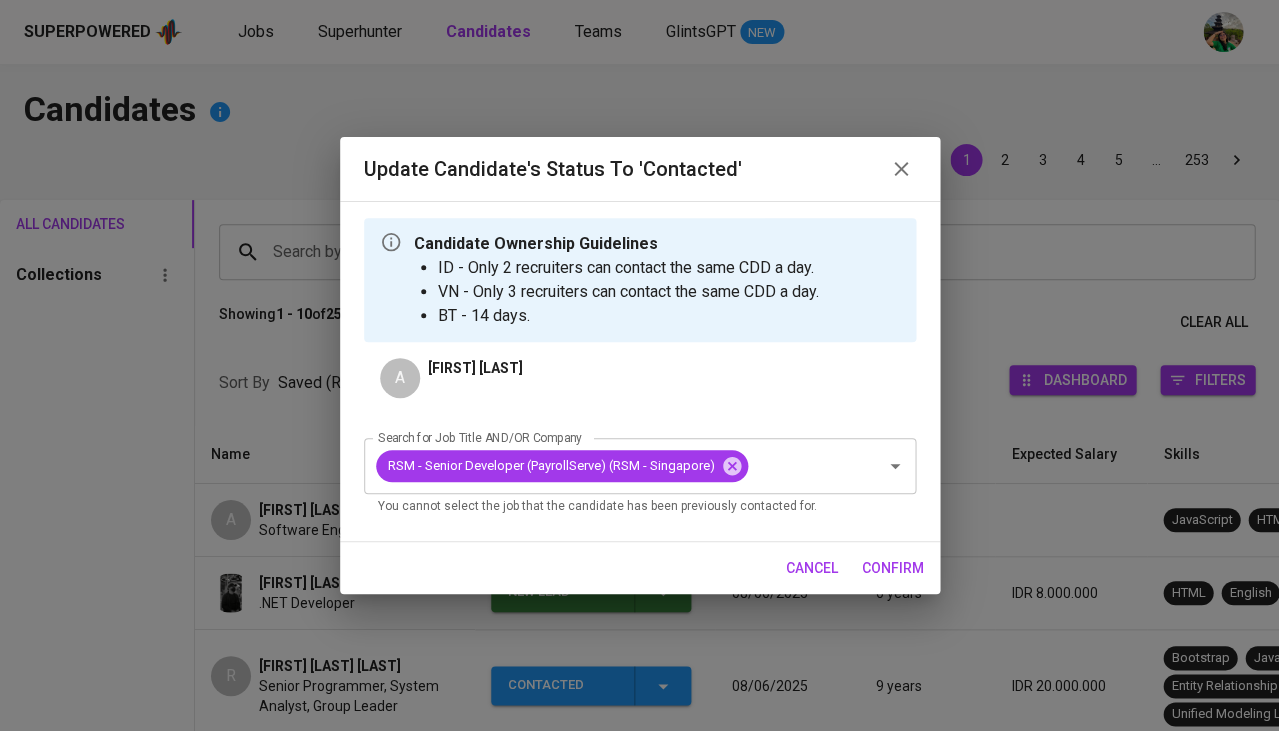 click on "confirm" at bounding box center [893, 568] 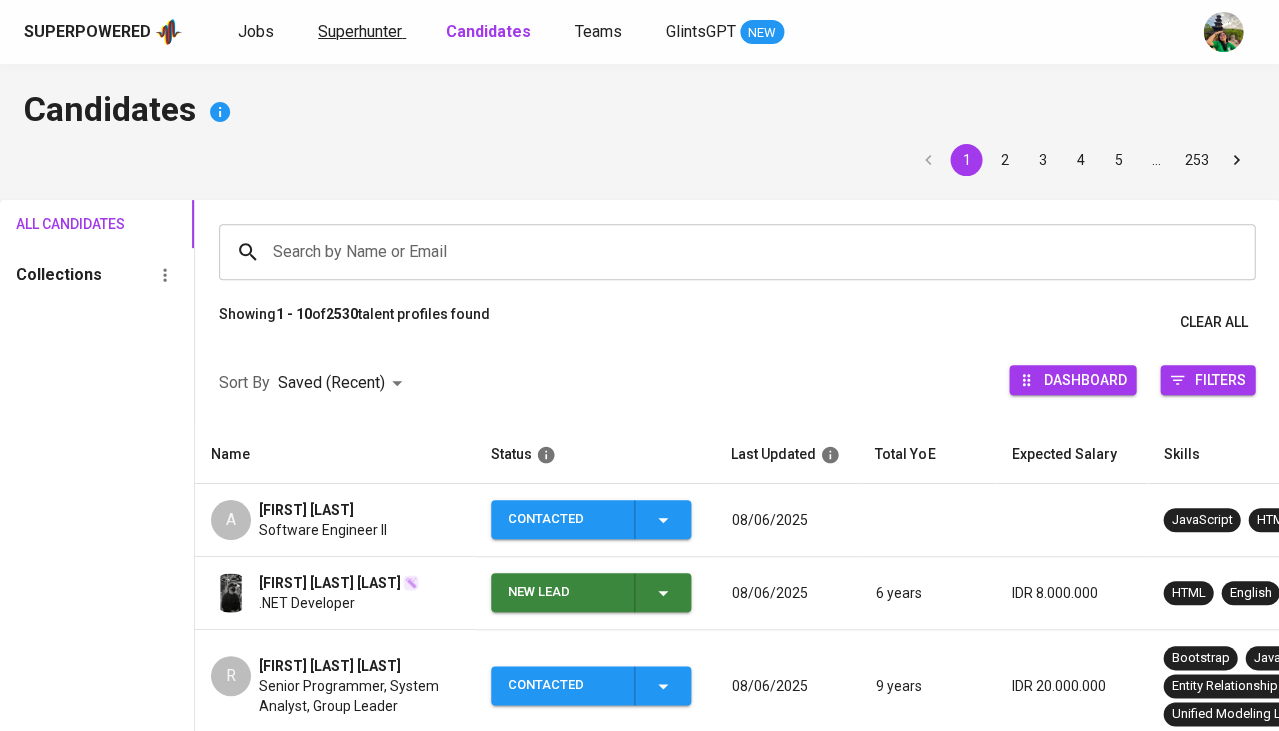 click on "Superhunter" at bounding box center (360, 31) 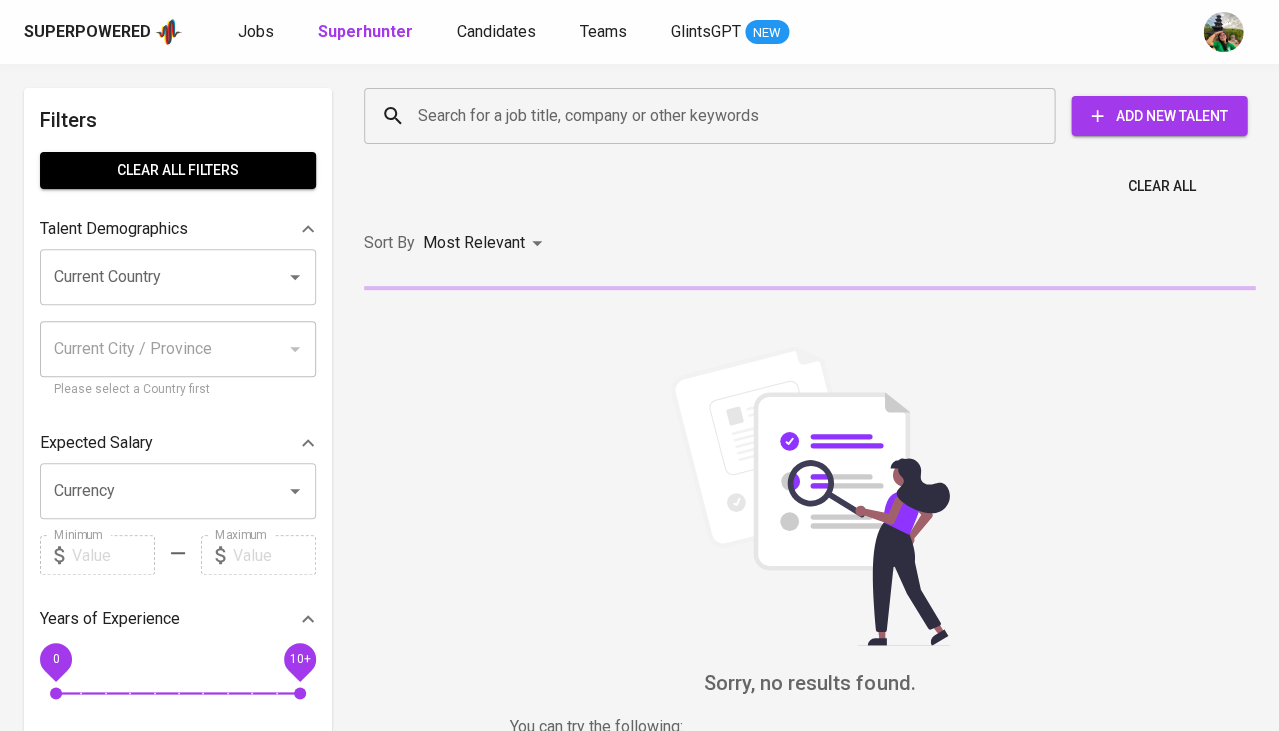 click on "Search for a job title, company or other keywords" at bounding box center (714, 116) 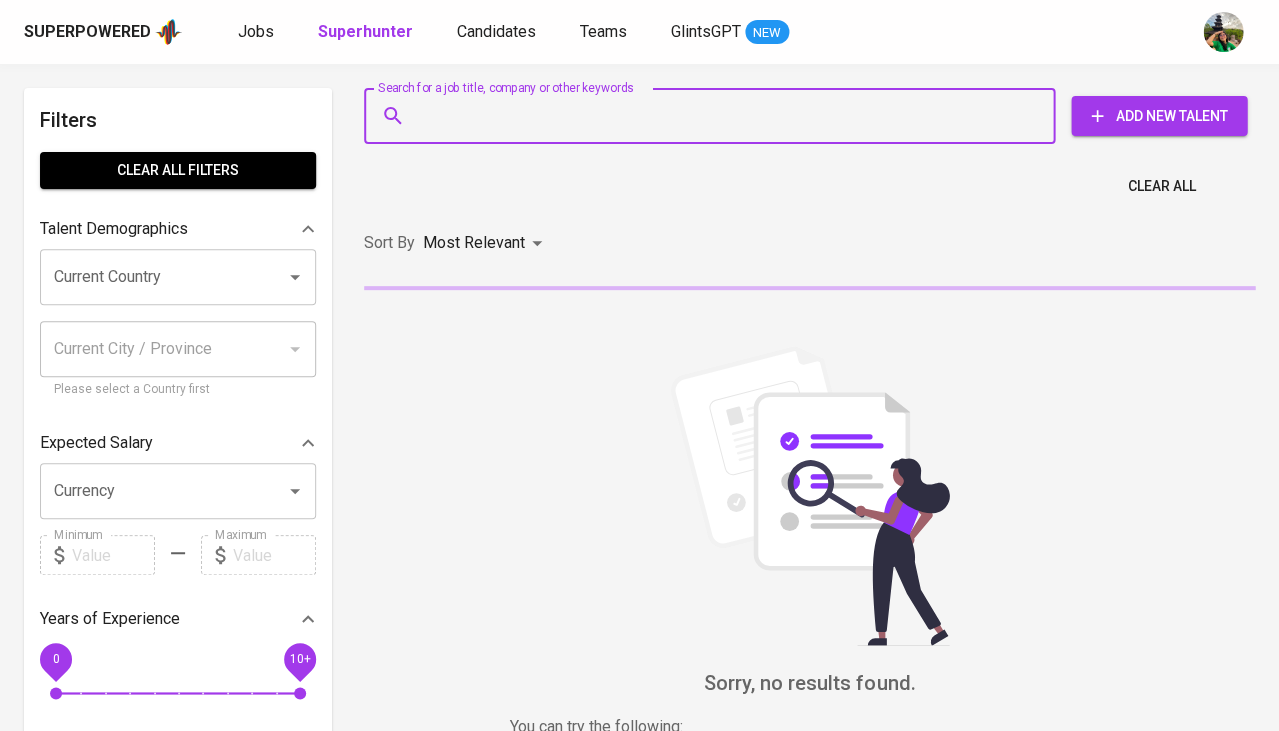 paste on "santososimon92@gmail.com" 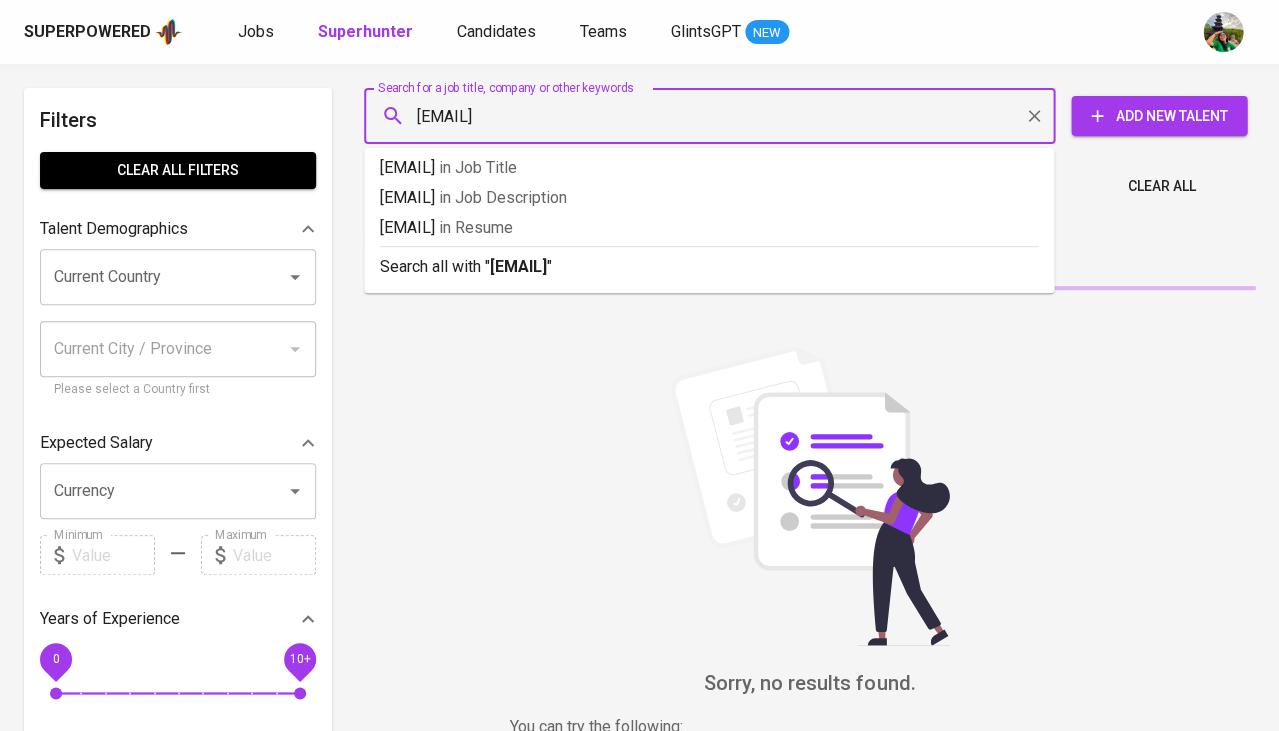 type 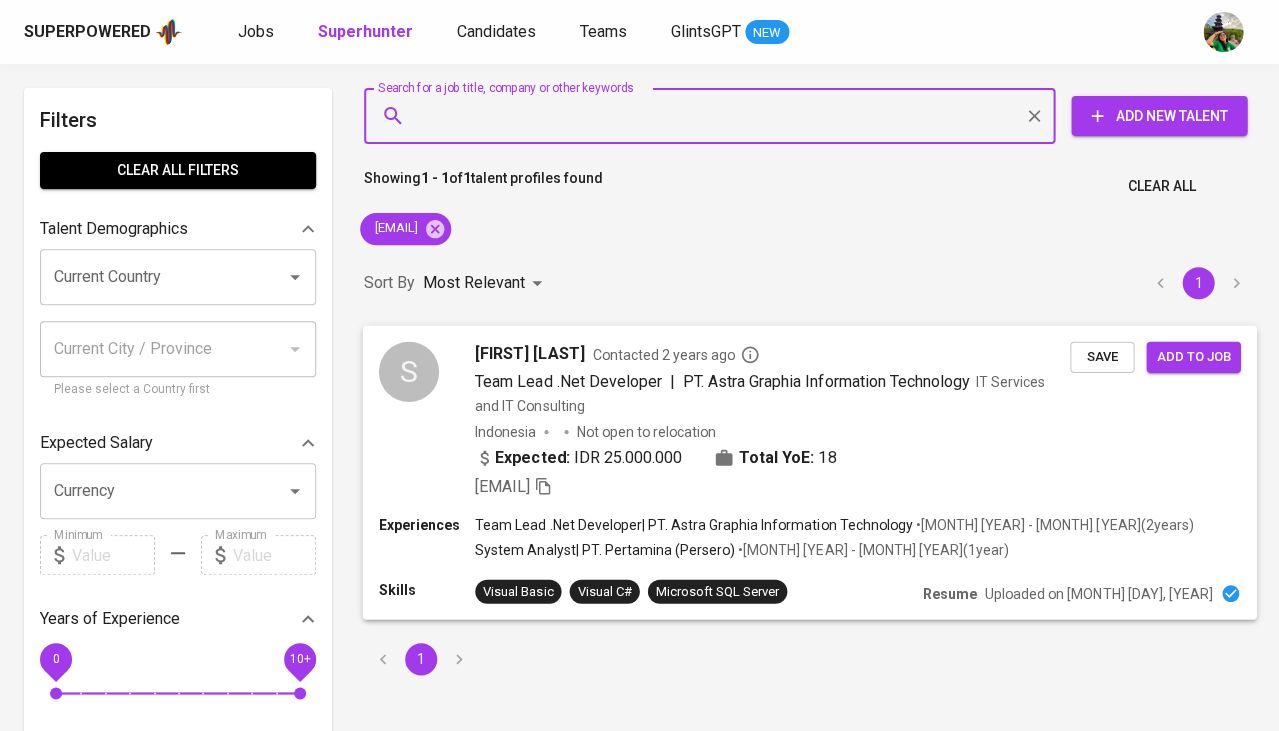 click on "Save" at bounding box center [1102, 356] 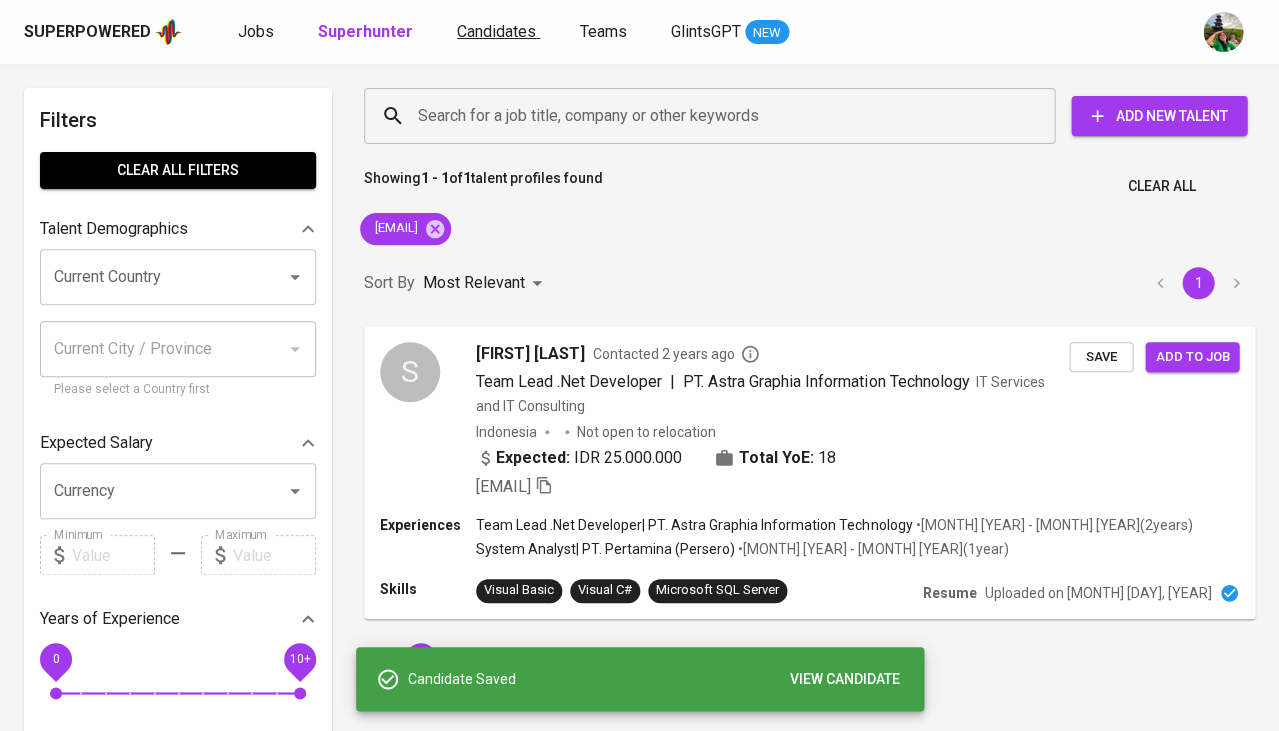 click on "Candidates" at bounding box center (496, 31) 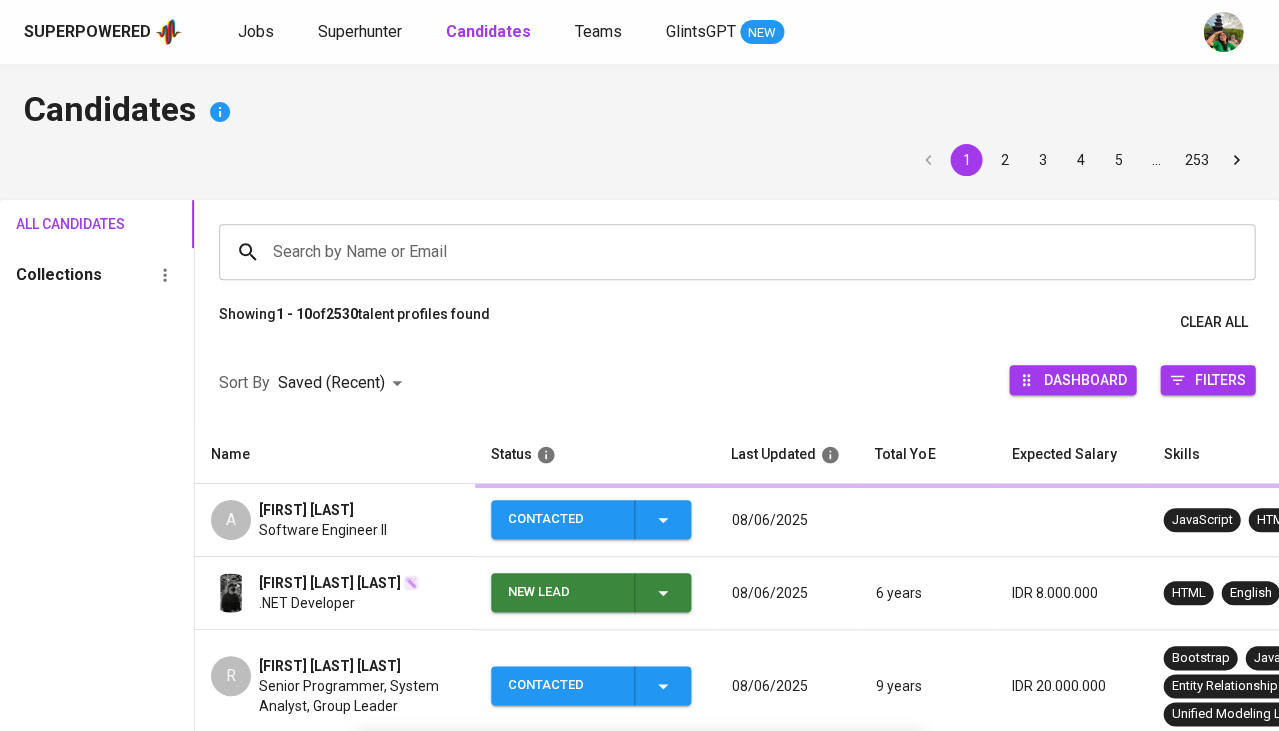 click on "Candidates" at bounding box center [488, 31] 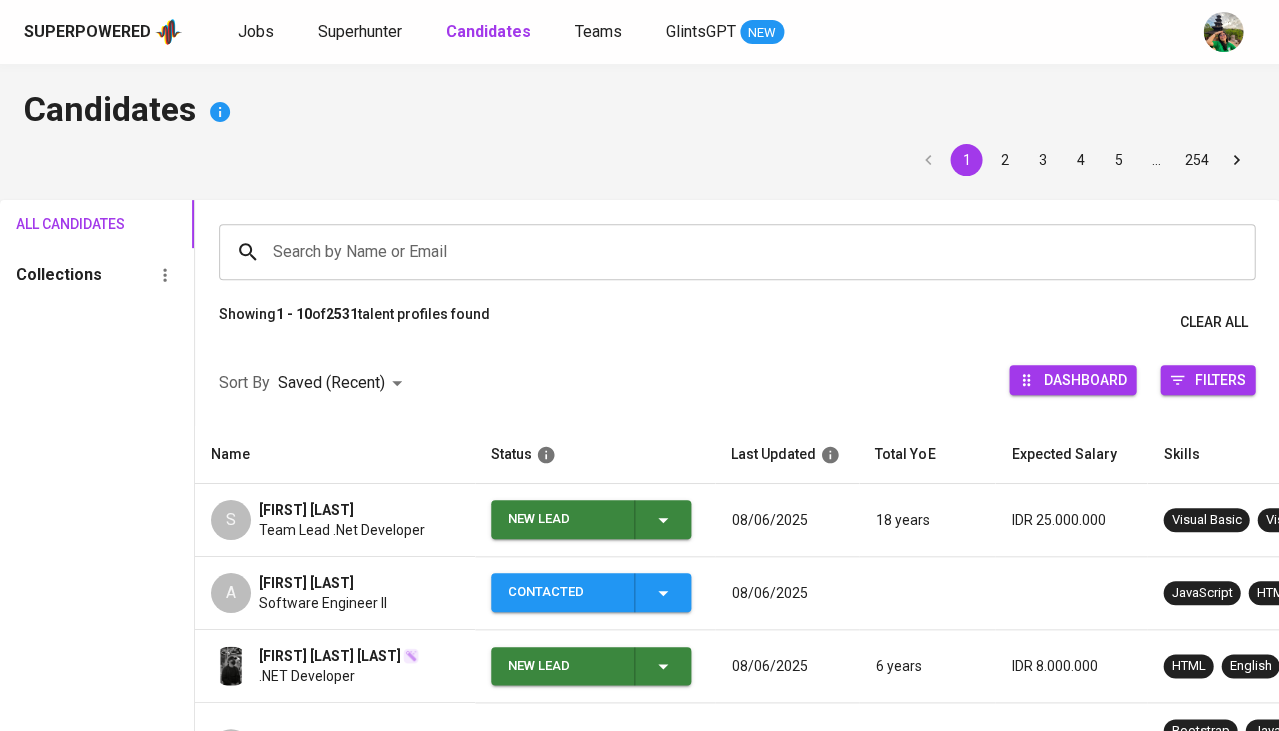 click 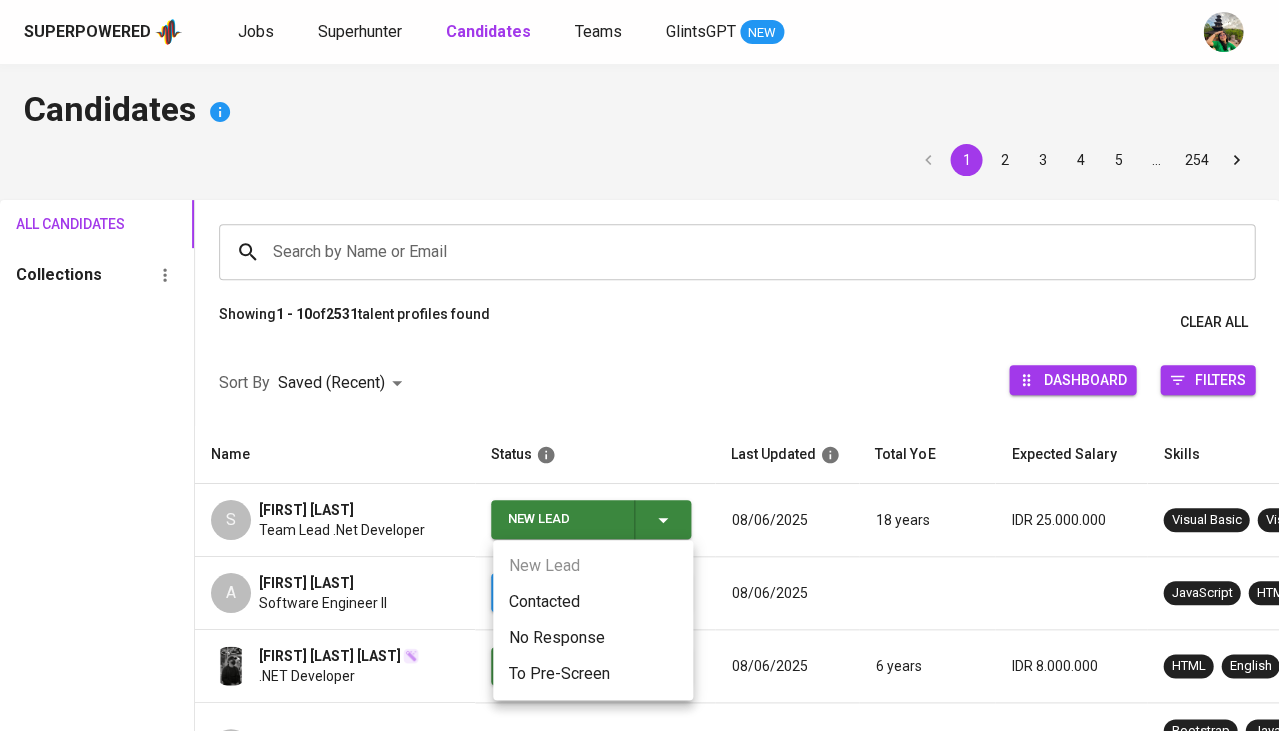 click on "Contacted" at bounding box center [593, 602] 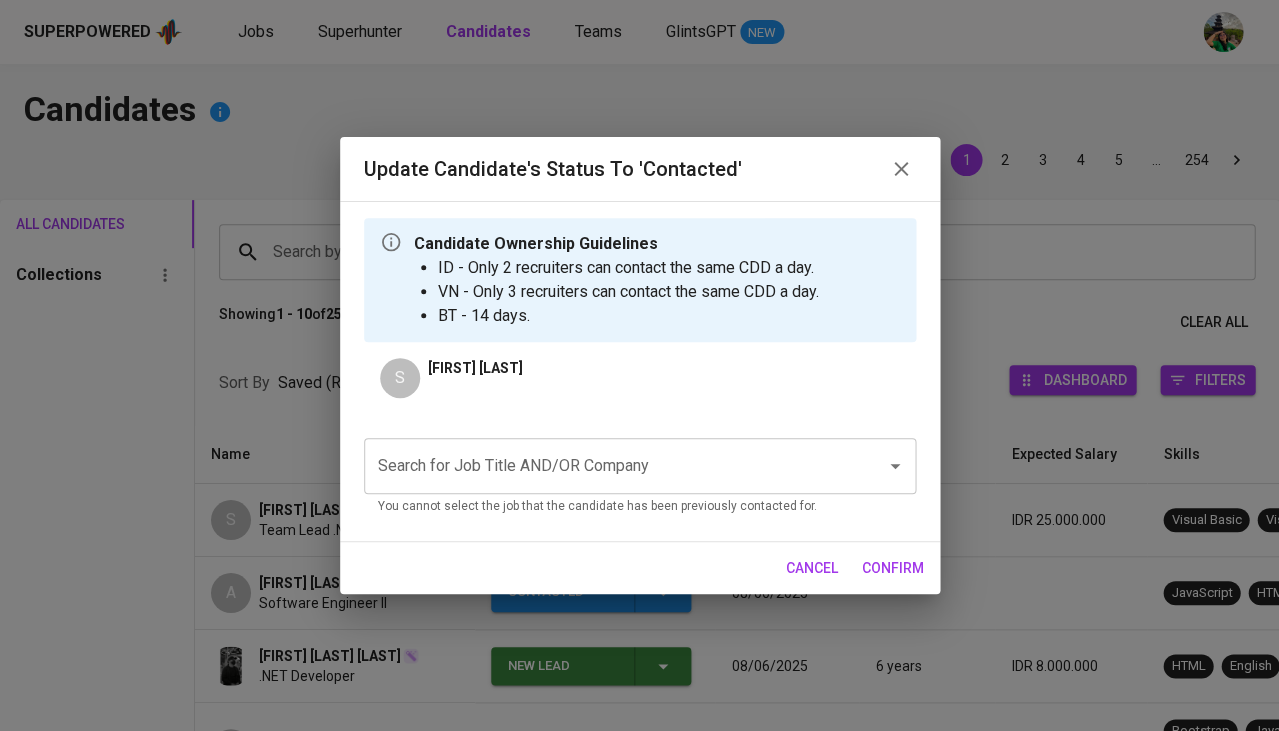 click on "Search for Job Title AND/OR Company" at bounding box center (612, 466) 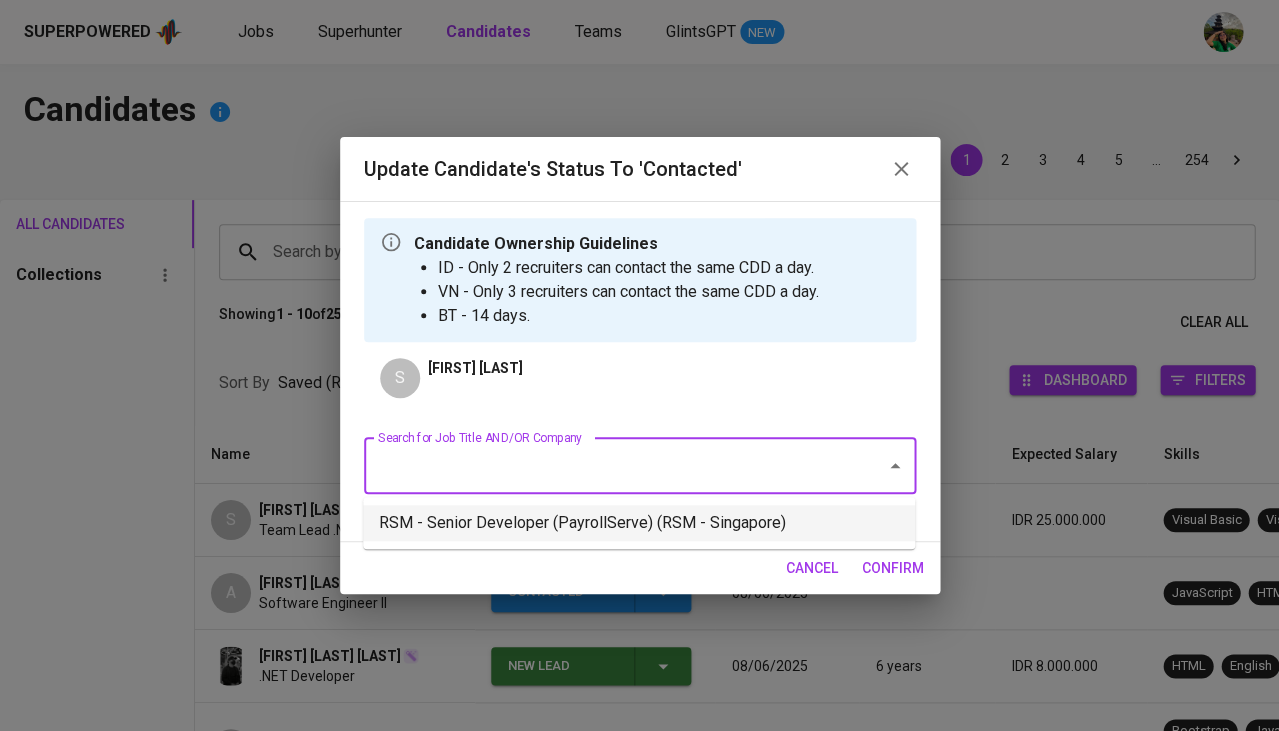click on "RSM - Senior Developer (PayrollServe) (RSM - Singapore)" at bounding box center [639, 523] 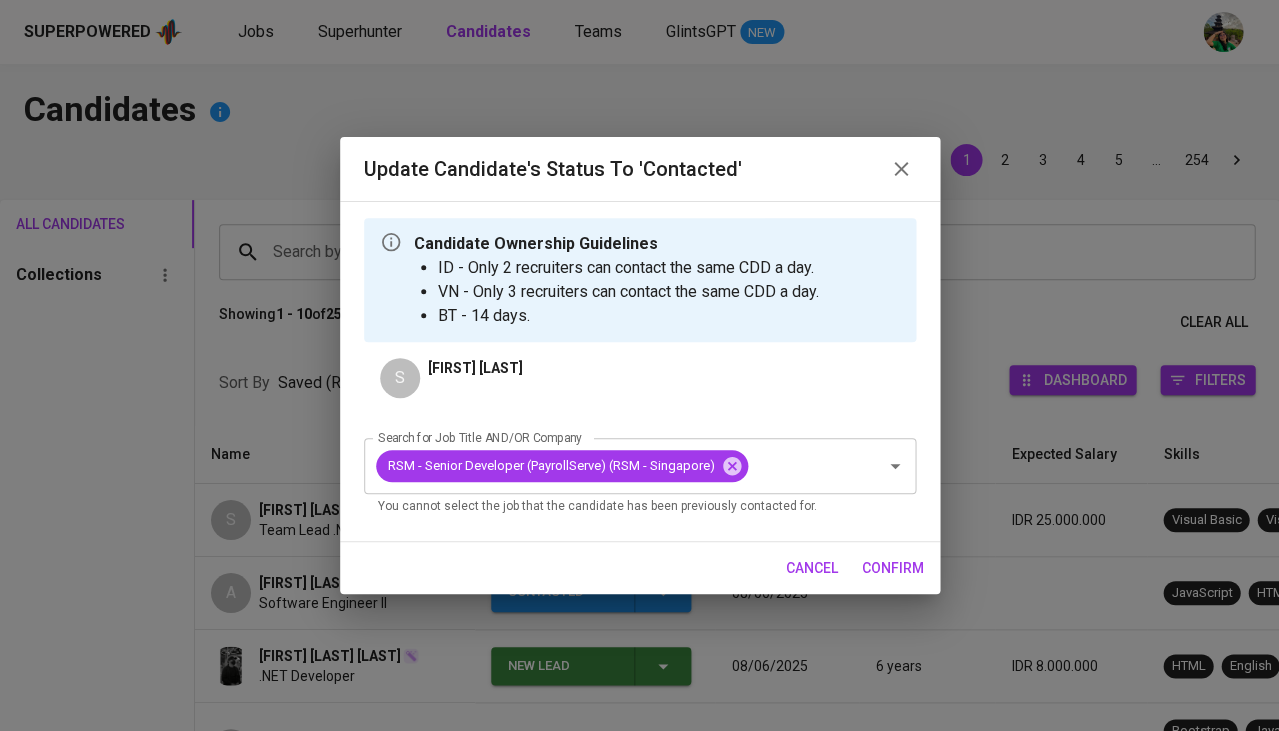 click on "confirm" at bounding box center (893, 568) 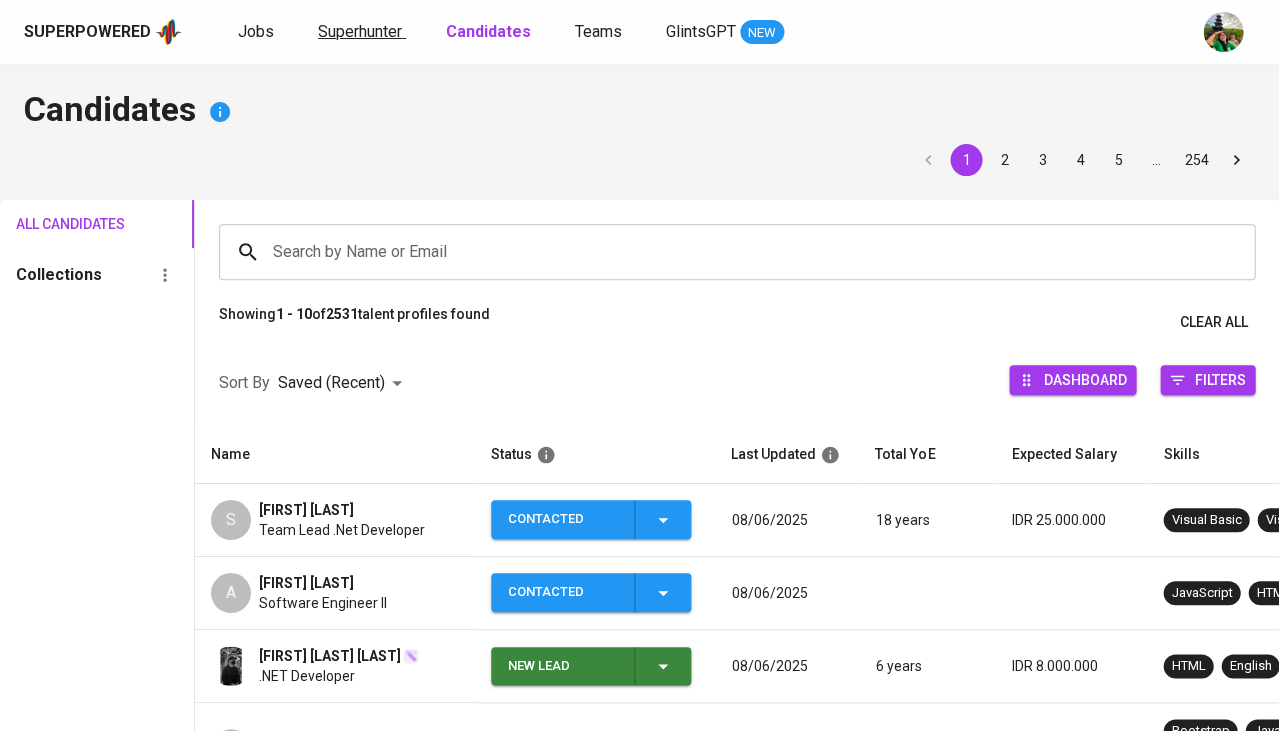 click on "Superhunter" at bounding box center [360, 31] 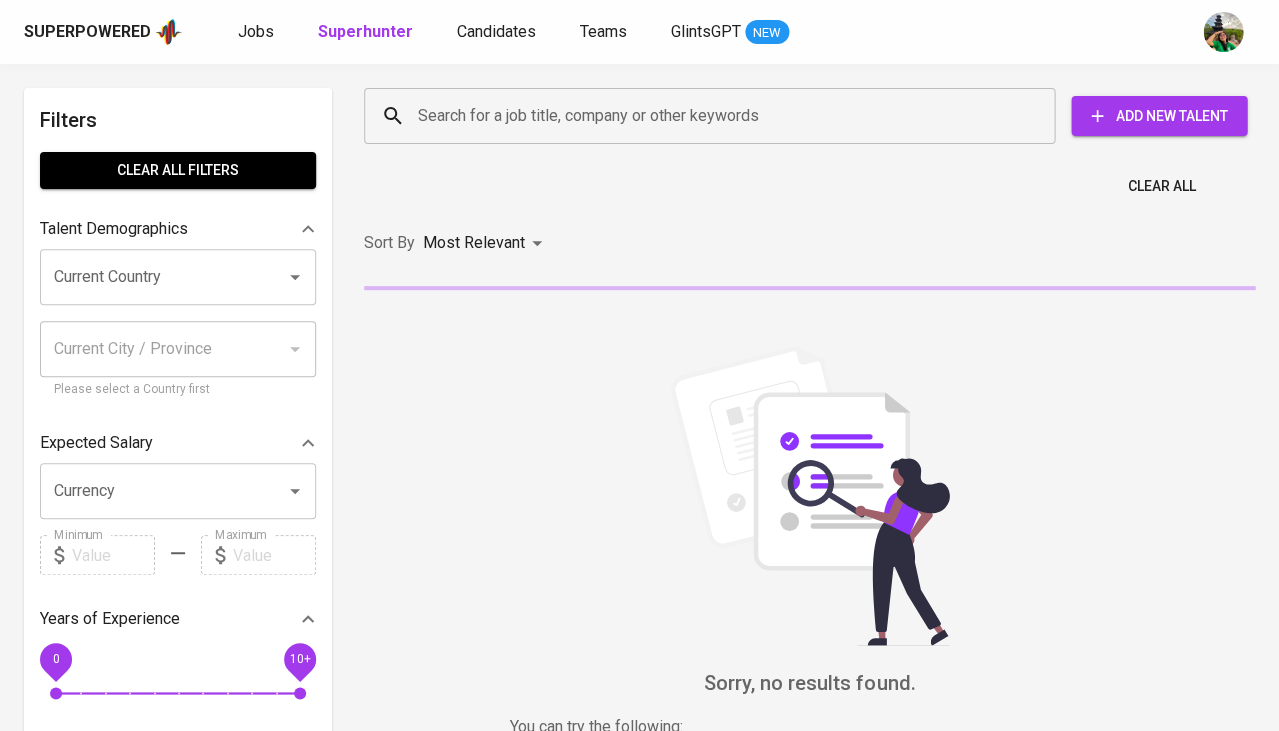 click on "Search for a job title, company or other keywords" at bounding box center [714, 116] 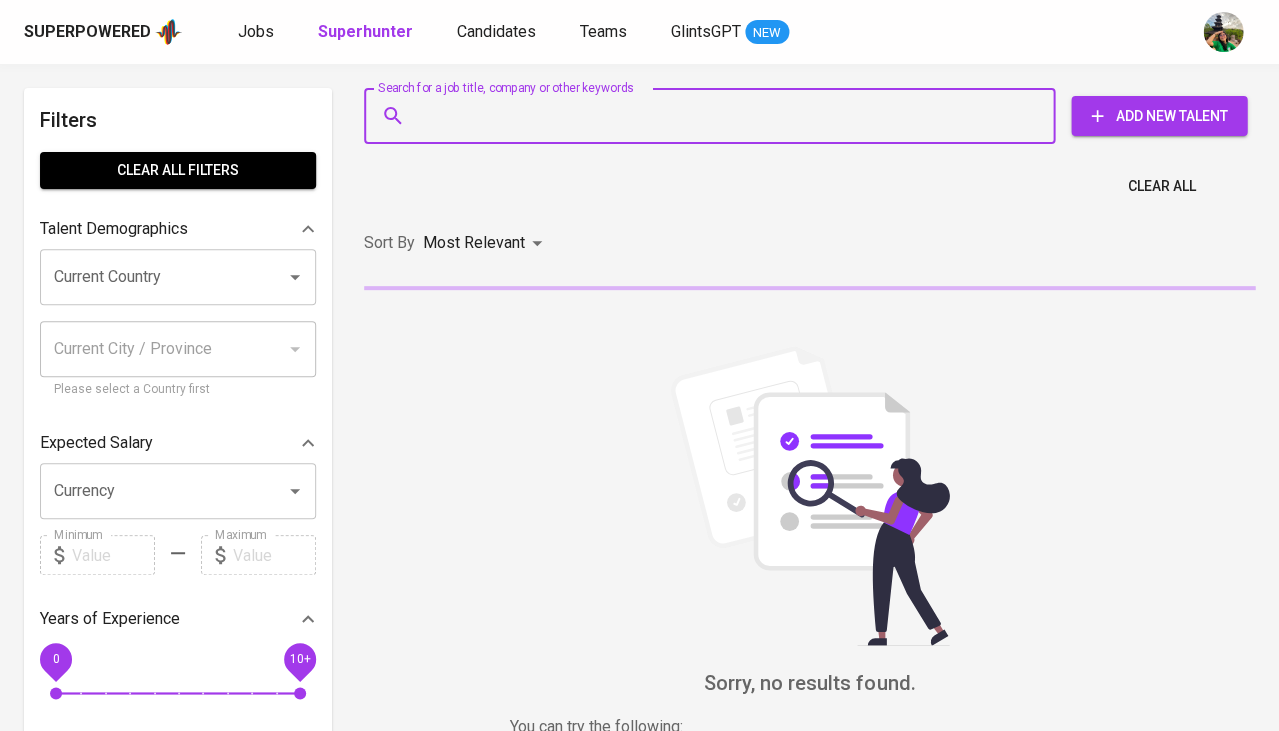 paste on "wi.lazuardi@gmail.com" 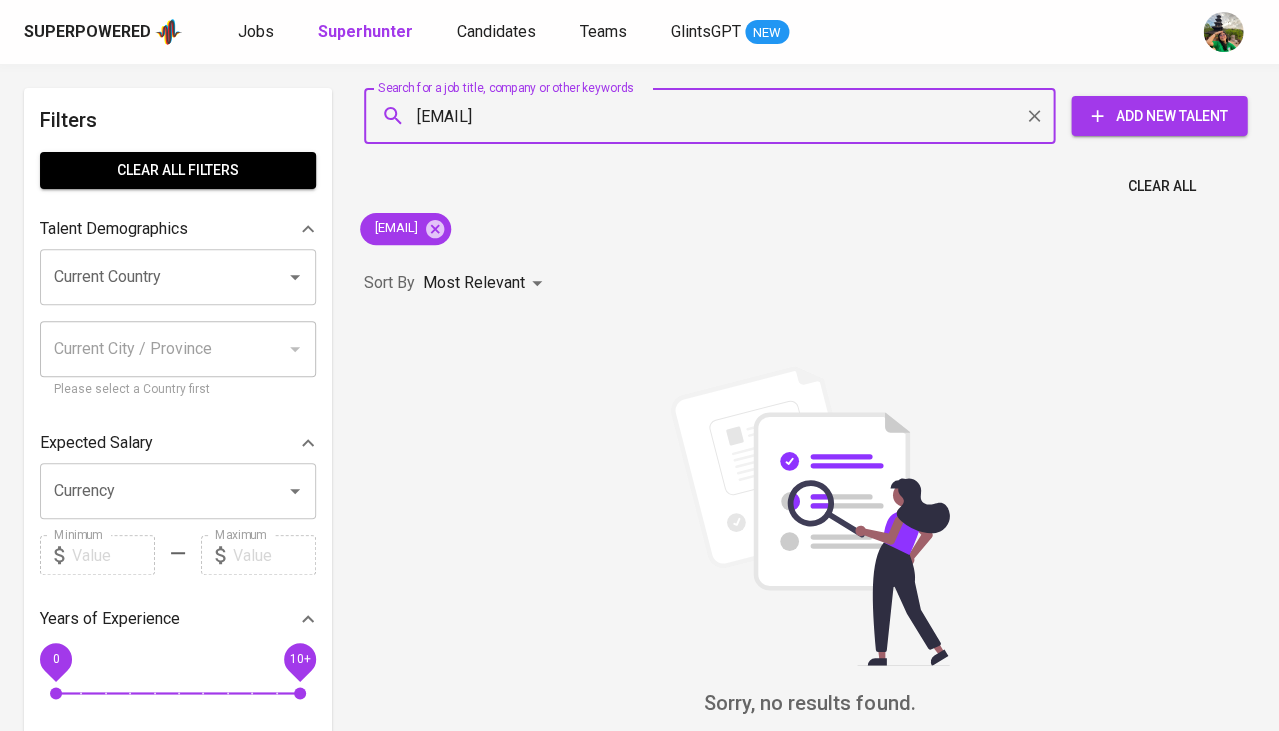 type 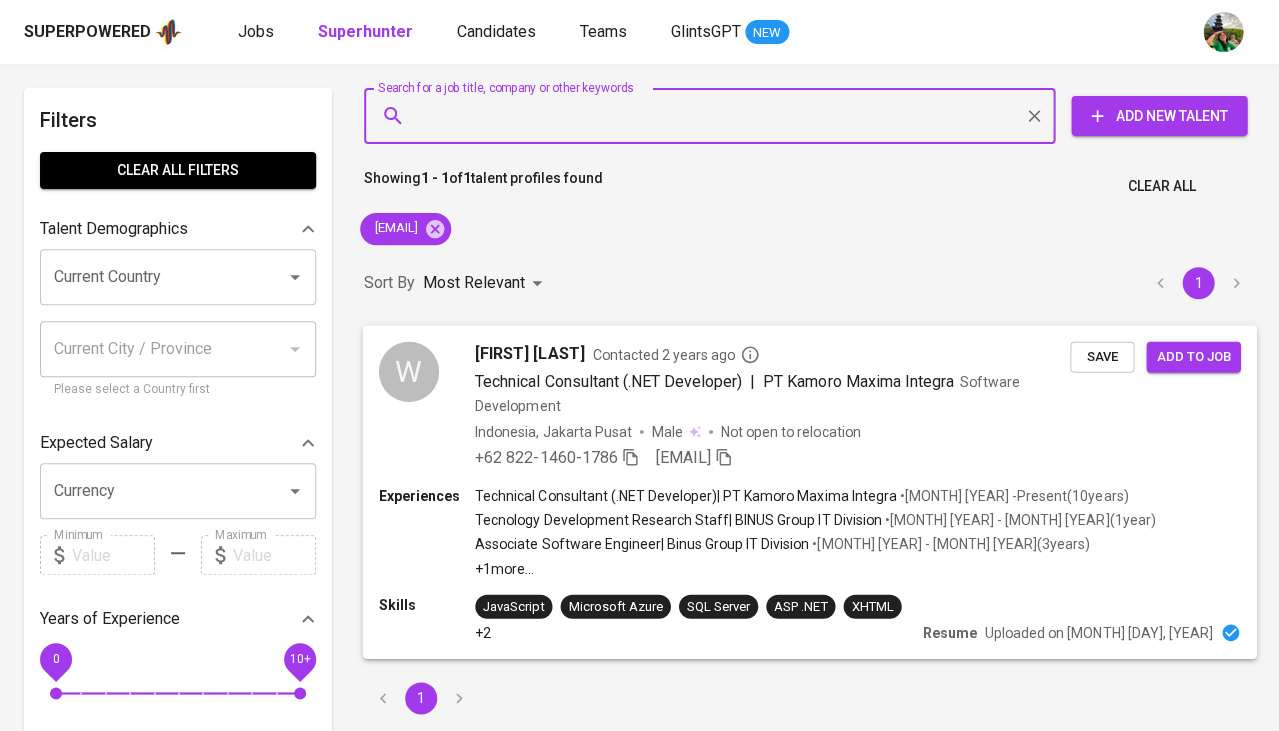 click on "Save" at bounding box center [1102, 356] 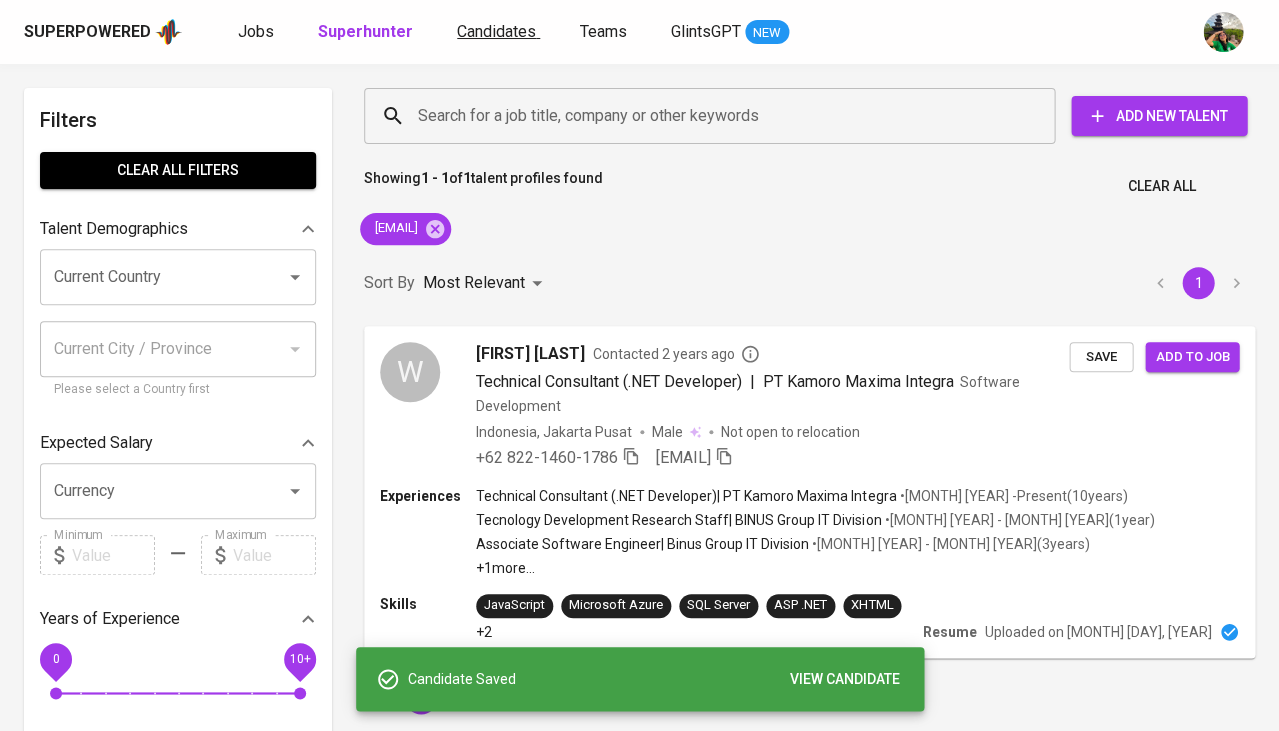 click on "Candidates" at bounding box center [496, 31] 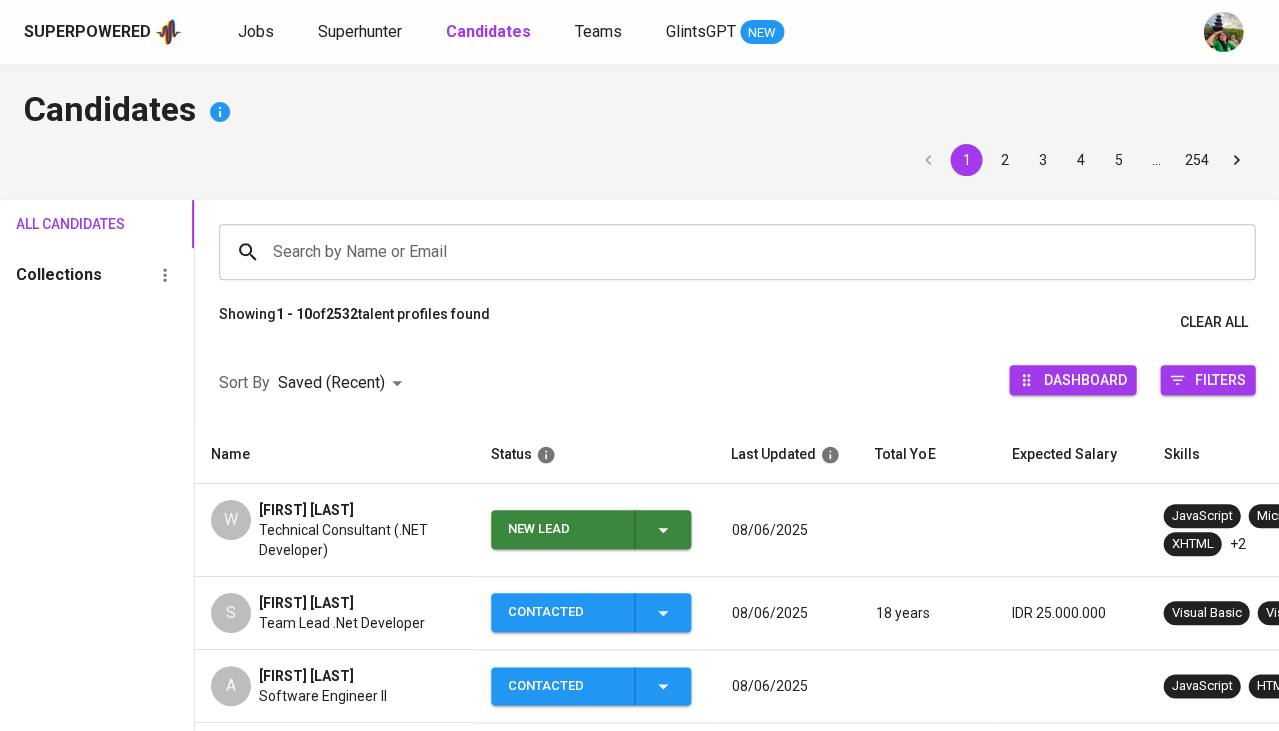 click on "New Lead" at bounding box center (591, 529) 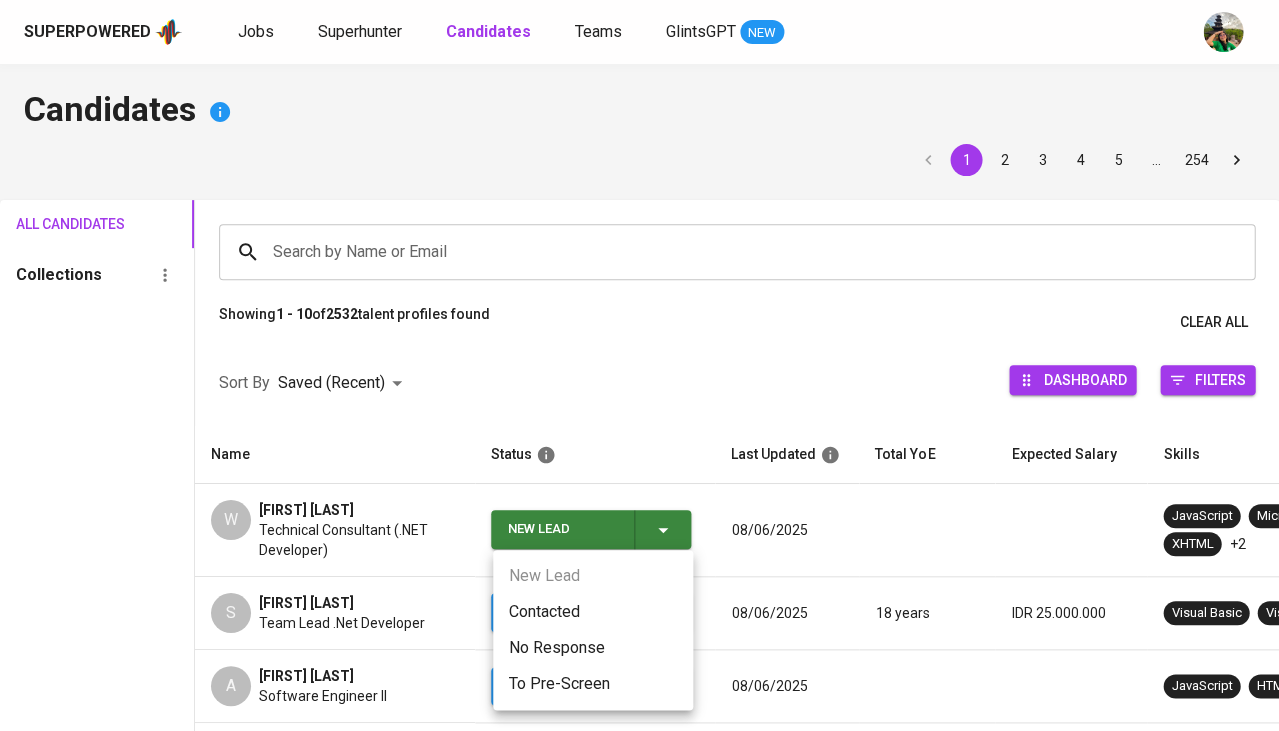 click on "Contacted" at bounding box center [593, 612] 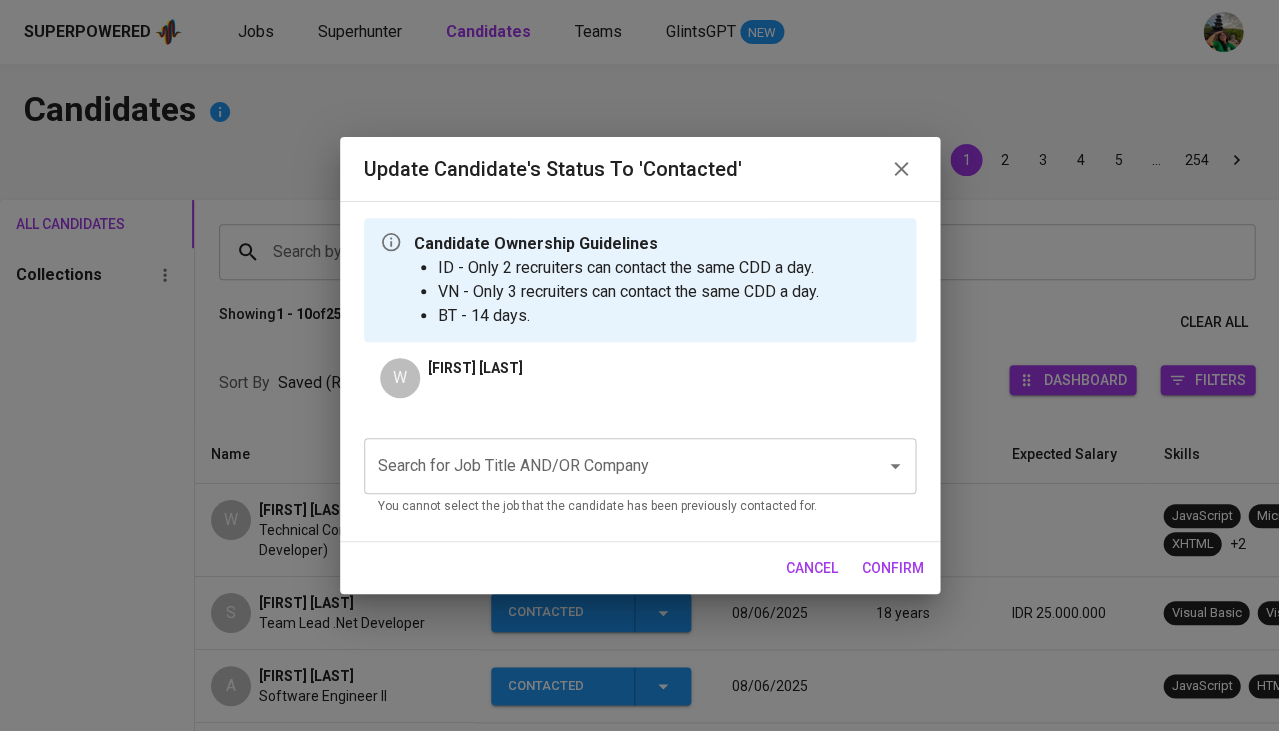click on "Search for Job Title AND/OR Company" at bounding box center [612, 466] 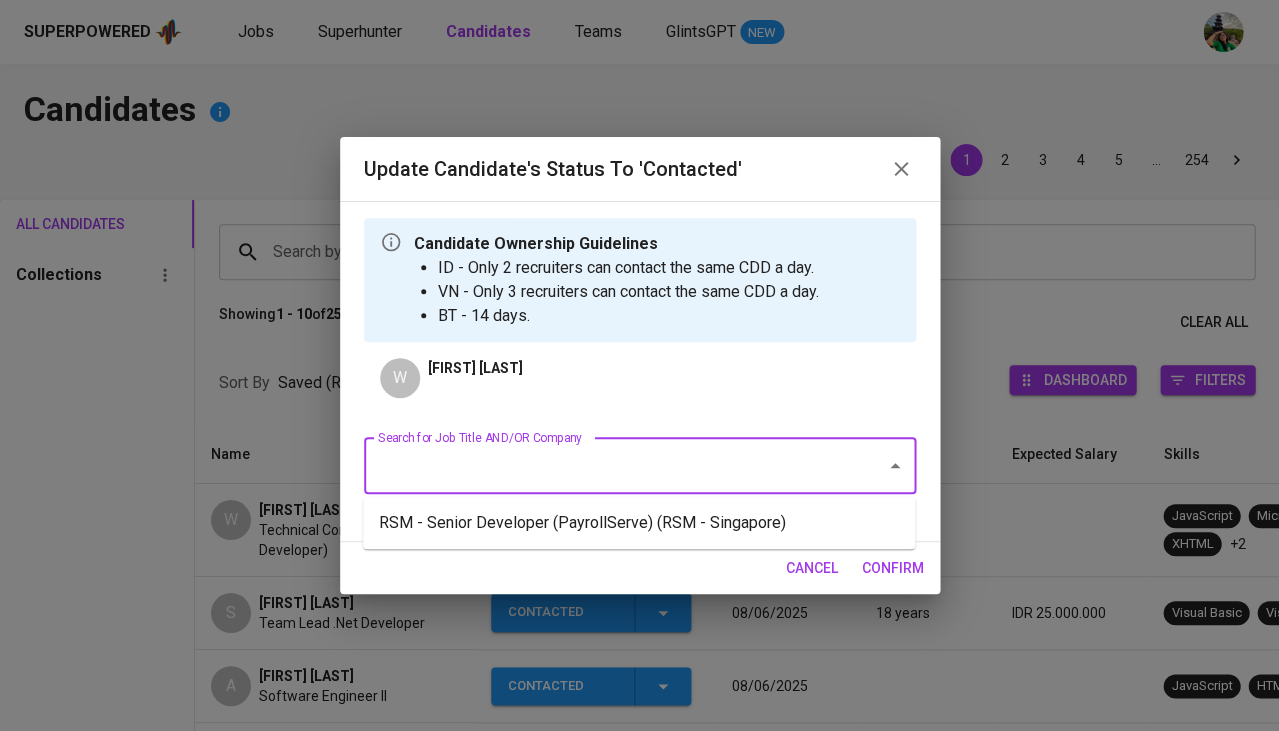 click on "RSM - Senior Developer (PayrollServe) (RSM - Singapore)" at bounding box center [639, 523] 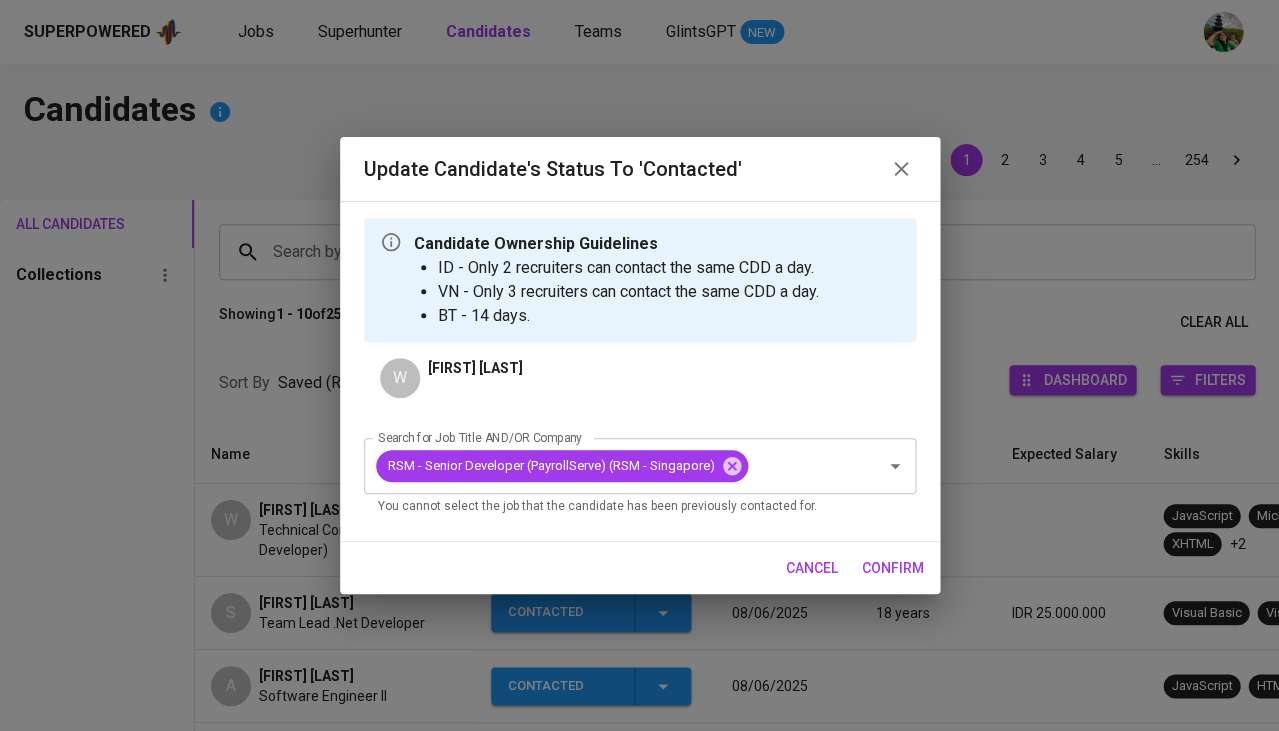 click on "confirm" at bounding box center (893, 568) 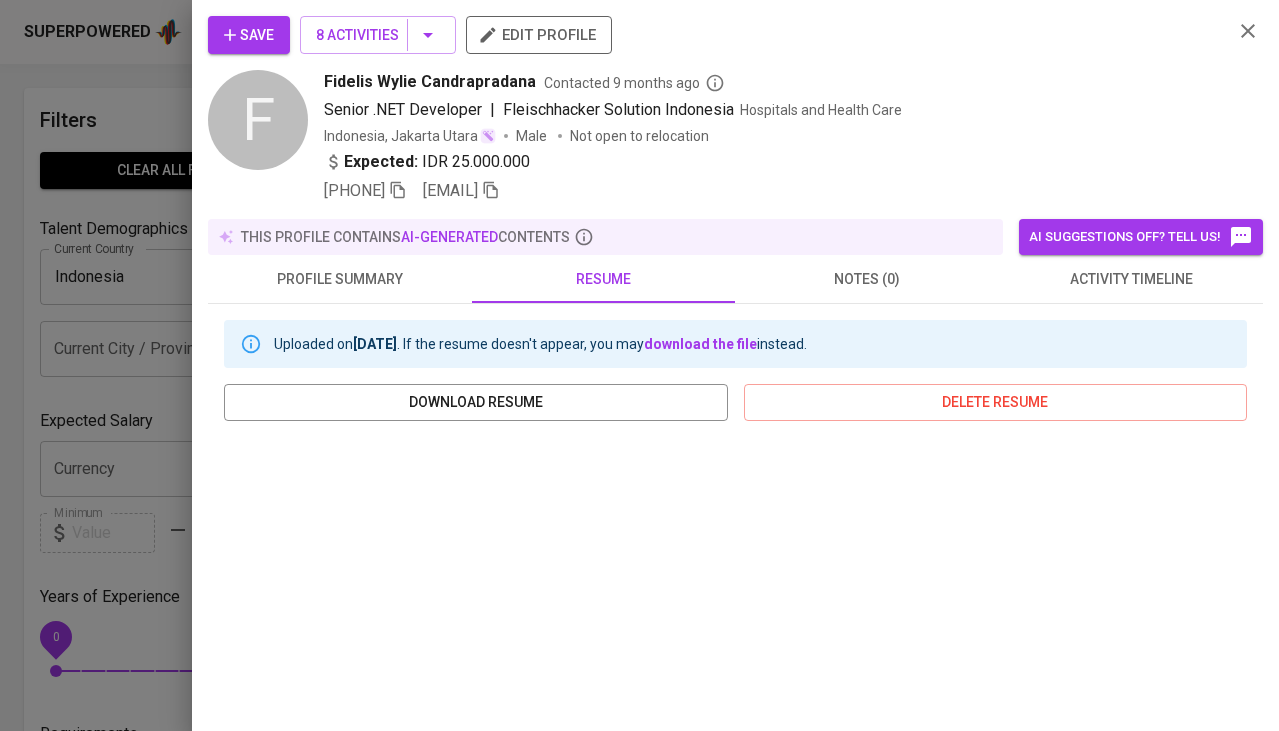 scroll, scrollTop: 1605, scrollLeft: 0, axis: vertical 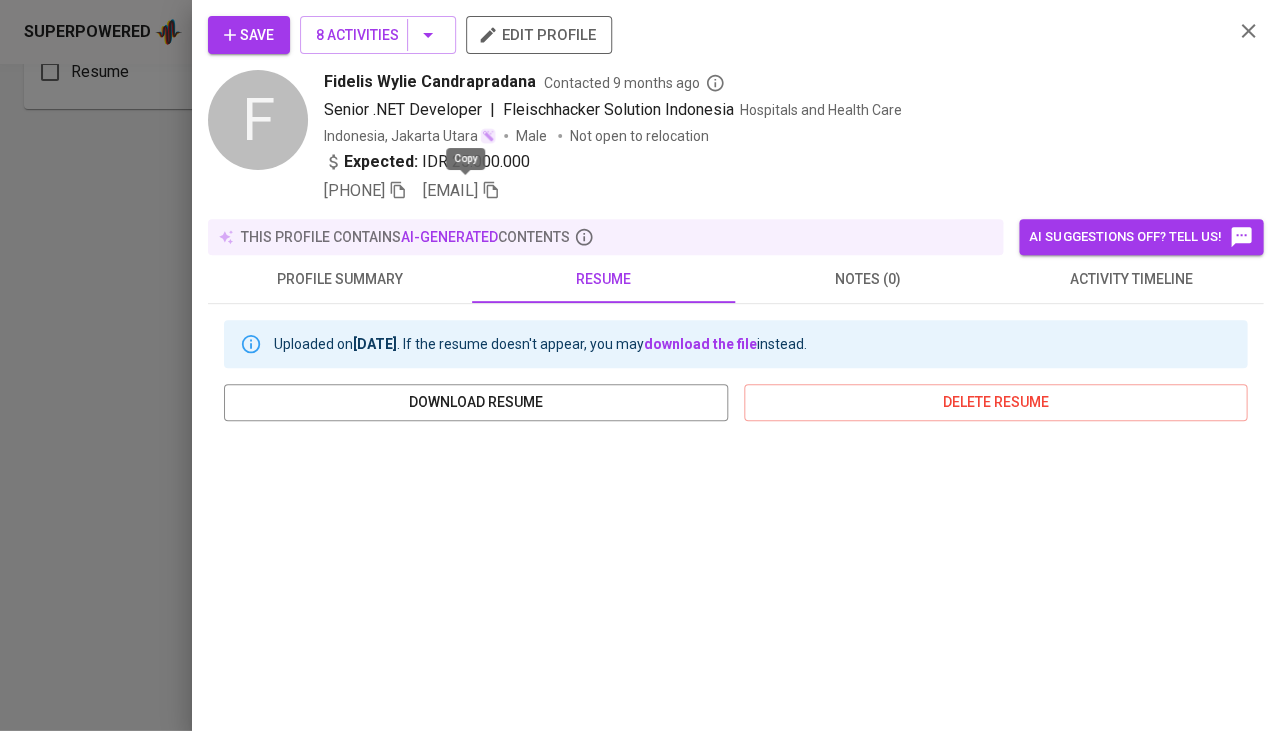 type 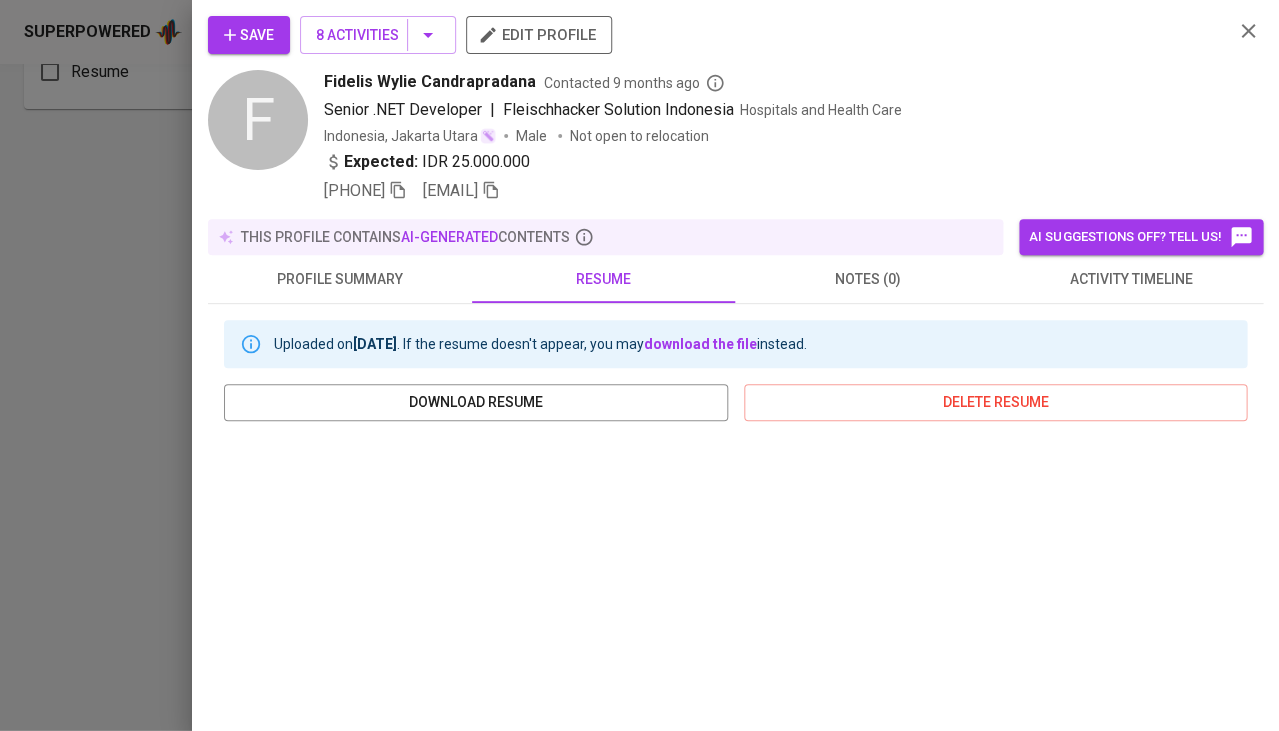click at bounding box center (639, 365) 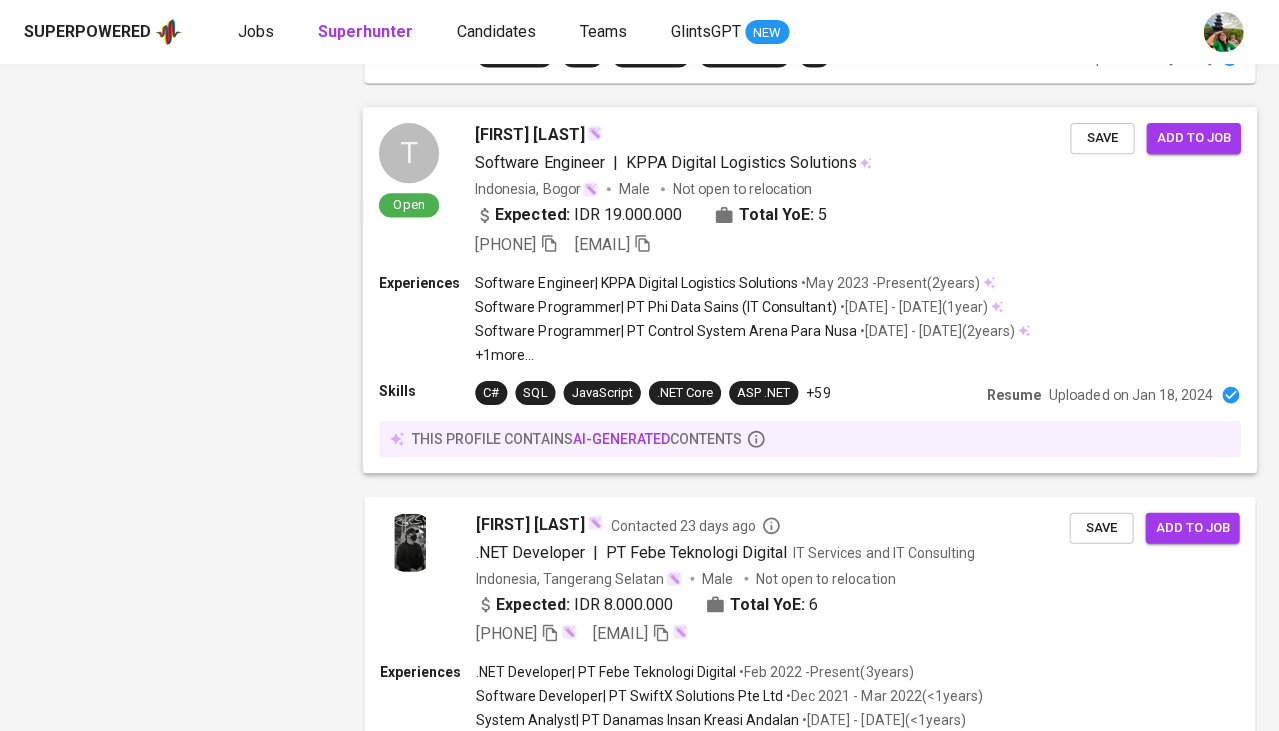 scroll, scrollTop: 2766, scrollLeft: 0, axis: vertical 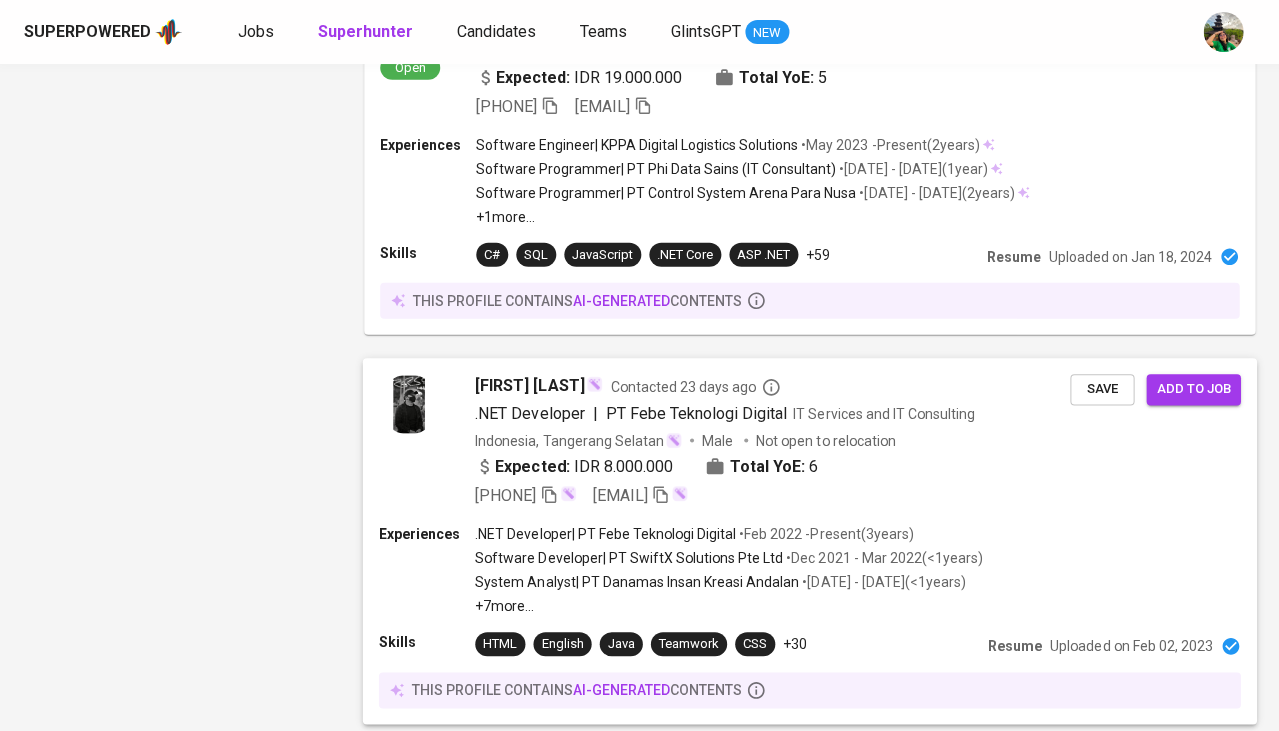 click on "[FIRST] [LAST]" at bounding box center [529, 387] 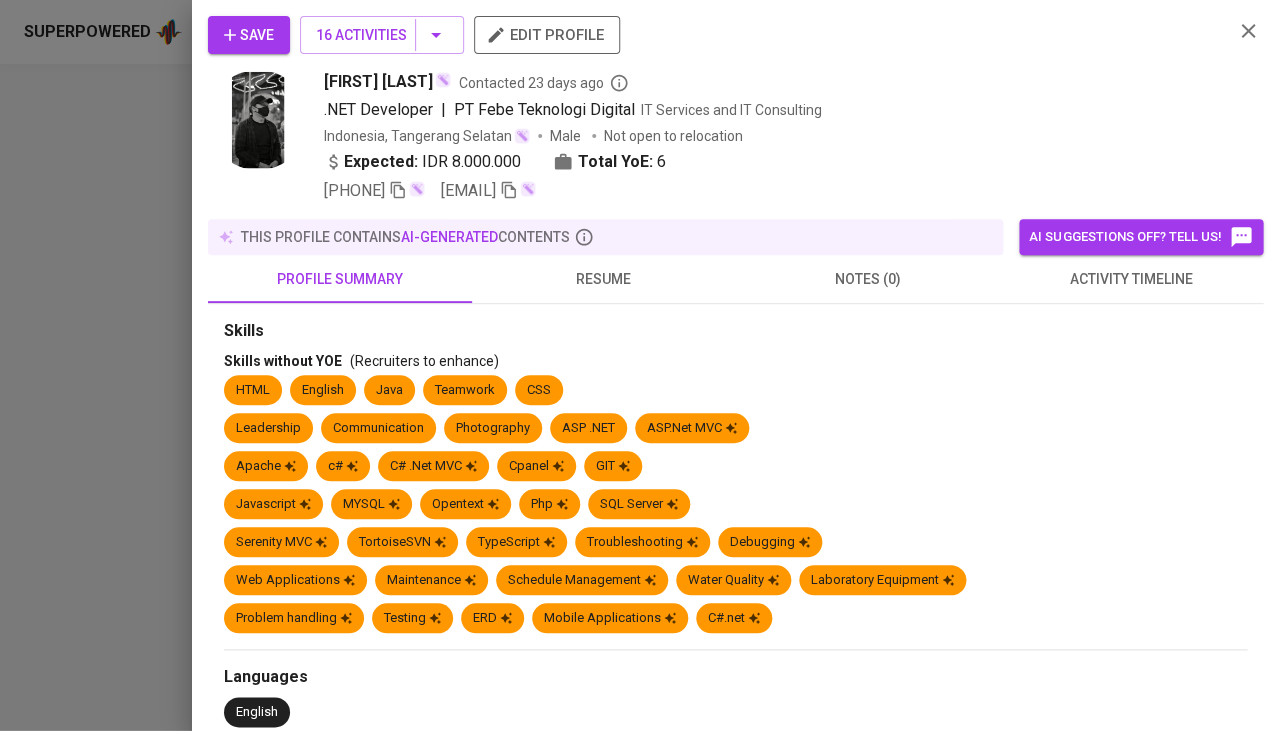 click on "activity timeline" at bounding box center (1131, 279) 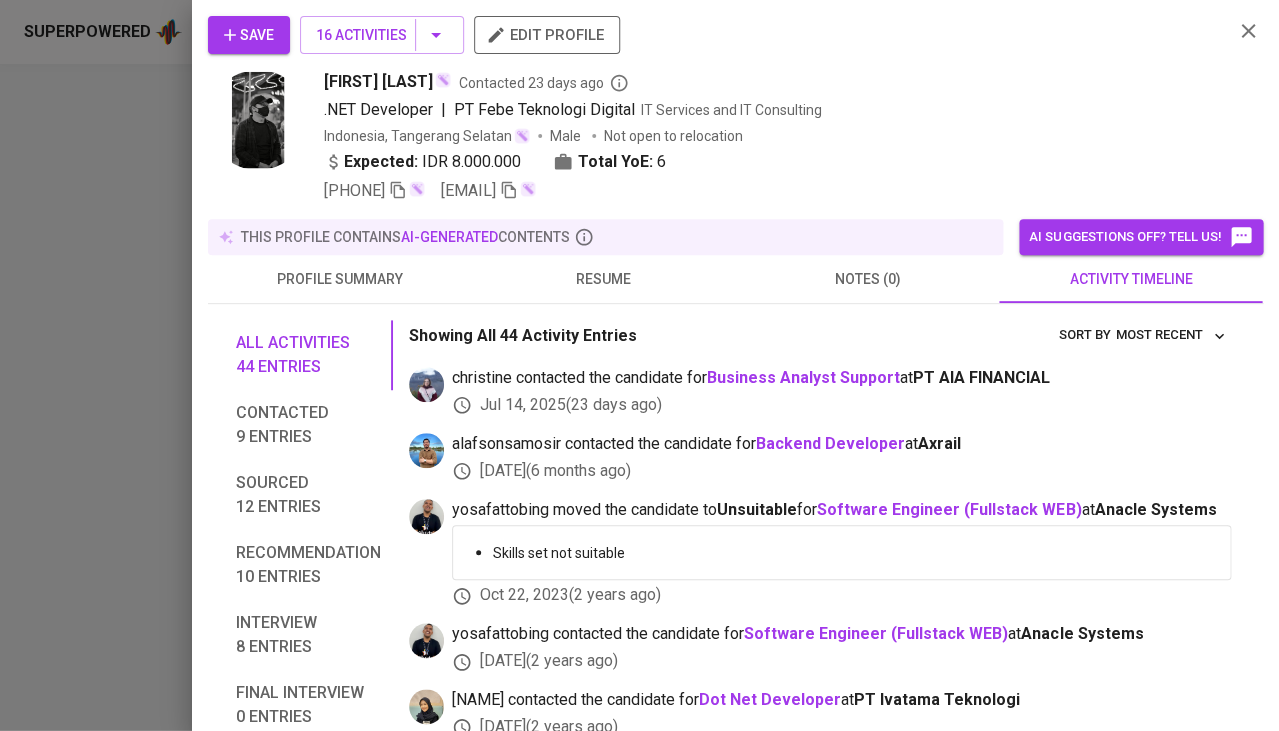 click on "resume" at bounding box center [604, 279] 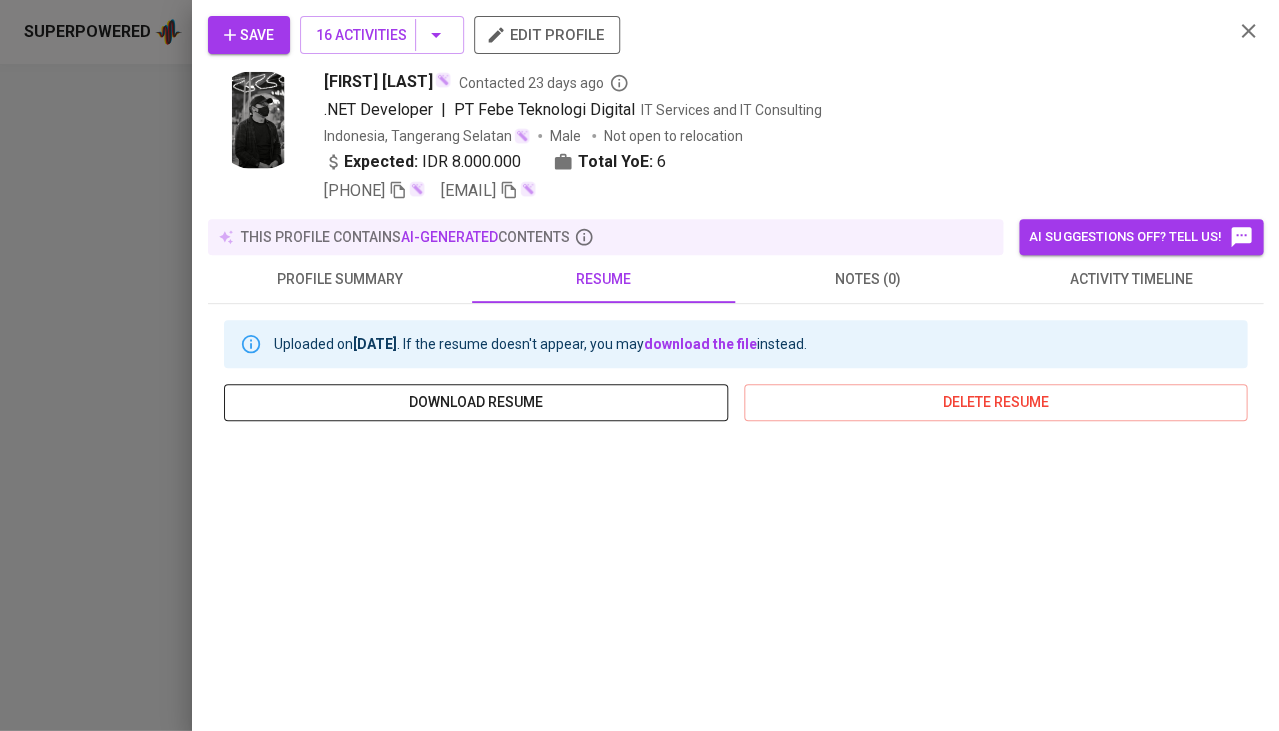 scroll, scrollTop: 0, scrollLeft: 0, axis: both 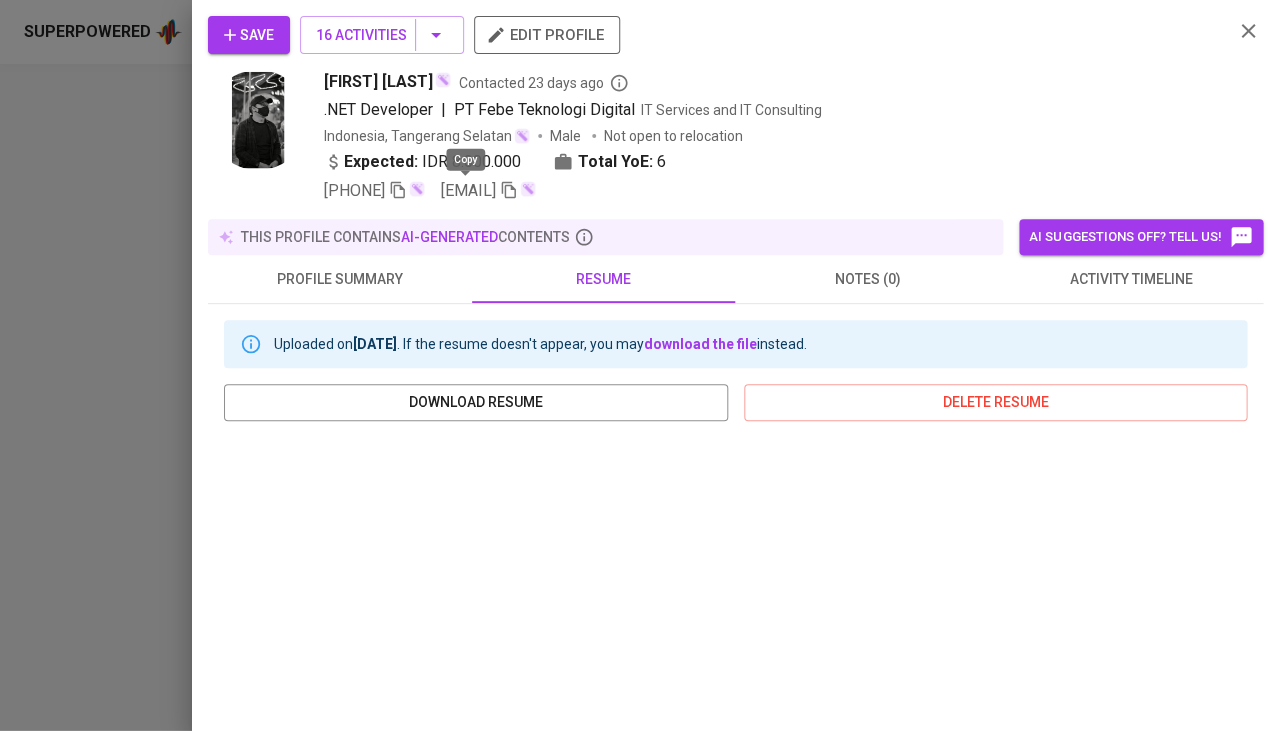 click 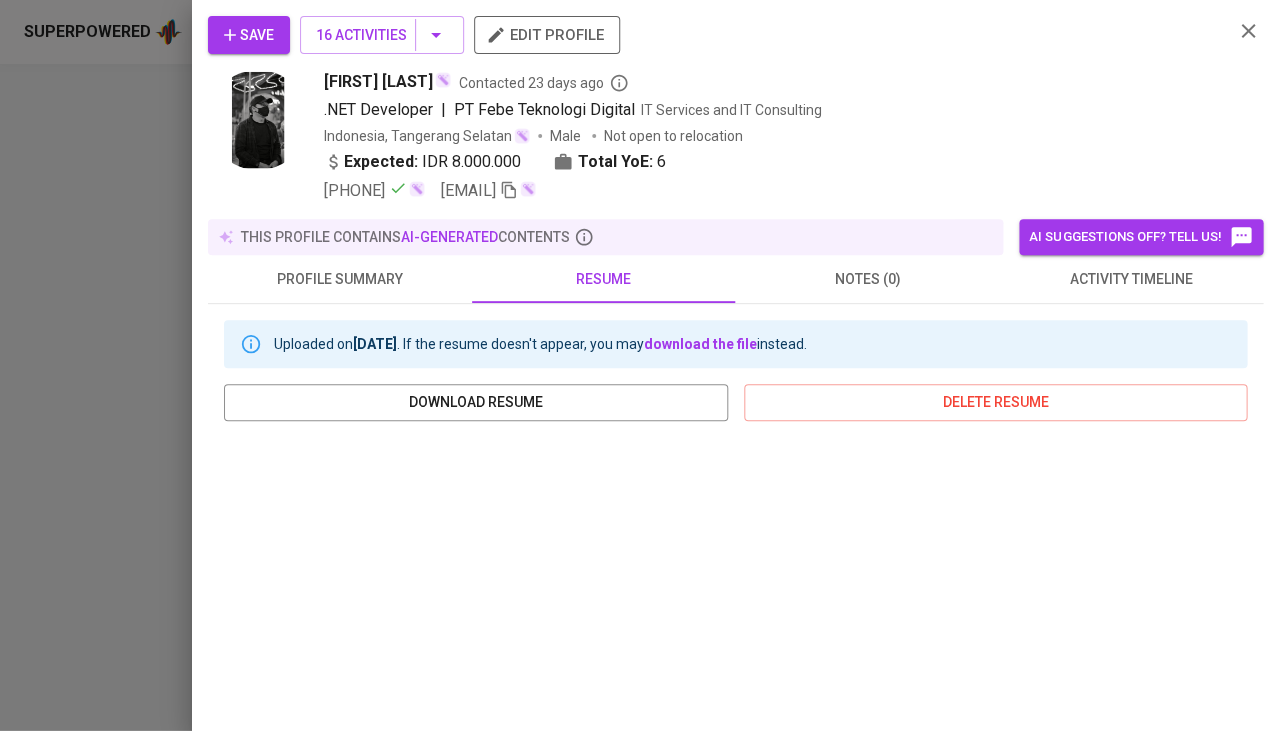 click on "Save" at bounding box center (249, 35) 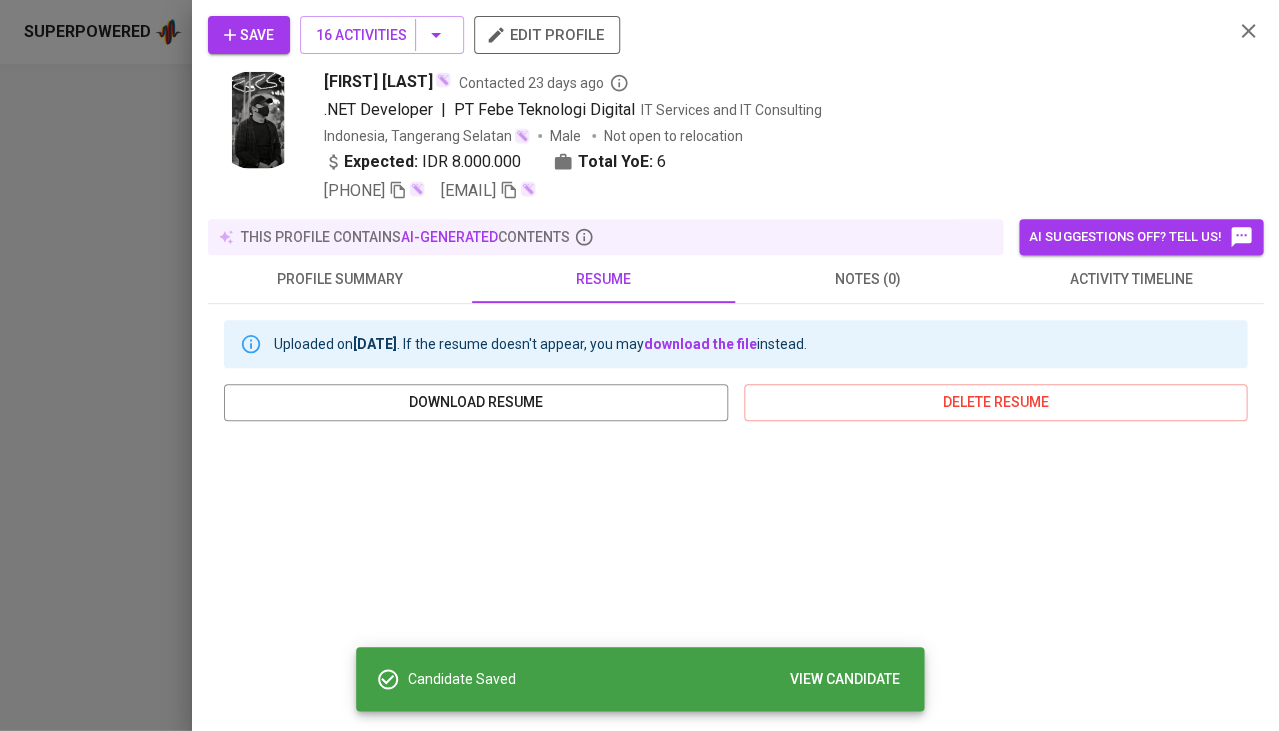 click at bounding box center (639, 365) 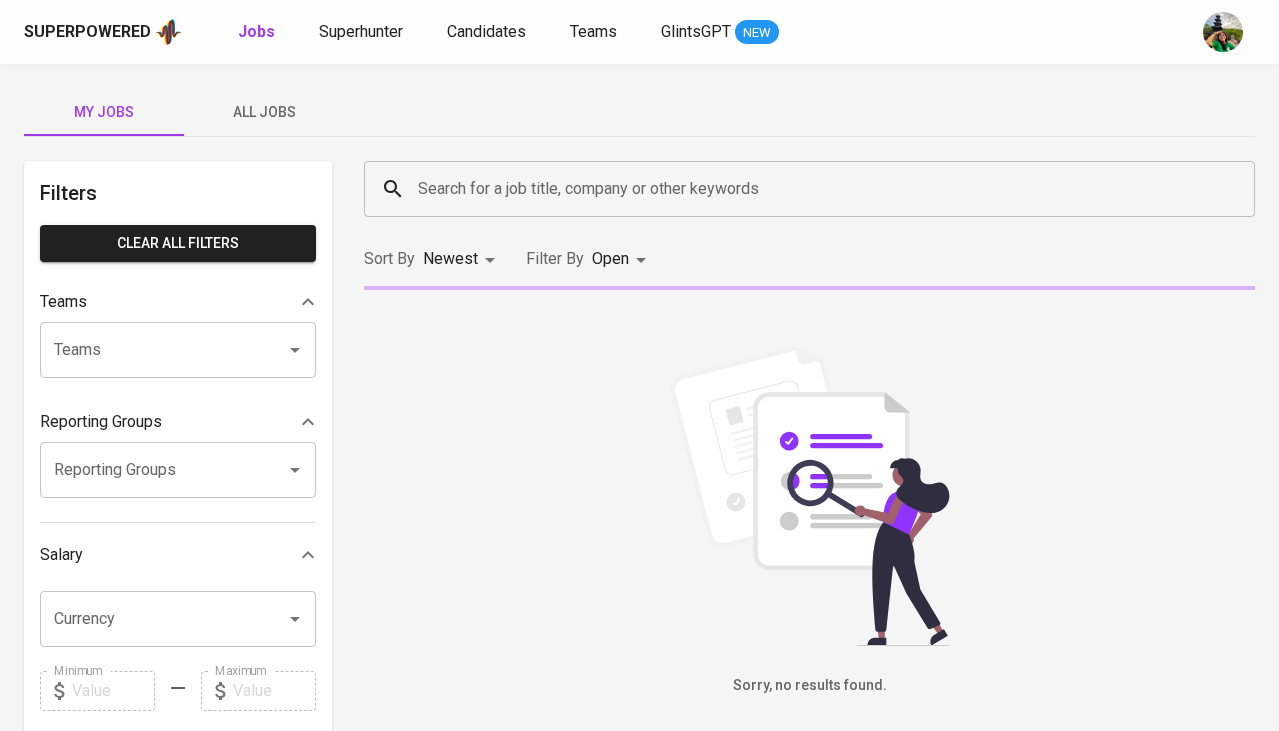 scroll, scrollTop: 0, scrollLeft: 0, axis: both 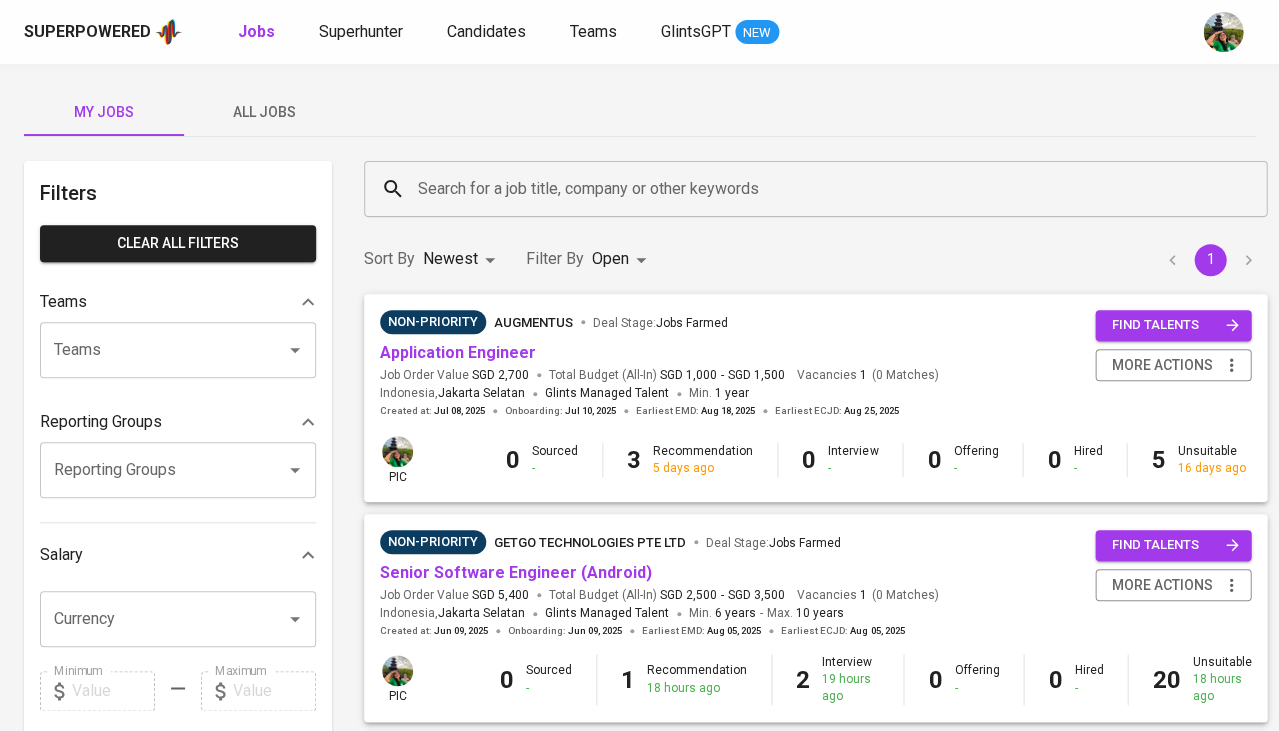 click on "Superpowered Jobs   Superhunter   Candidates   Teams   GlintsGPT   NEW" at bounding box center (607, 32) 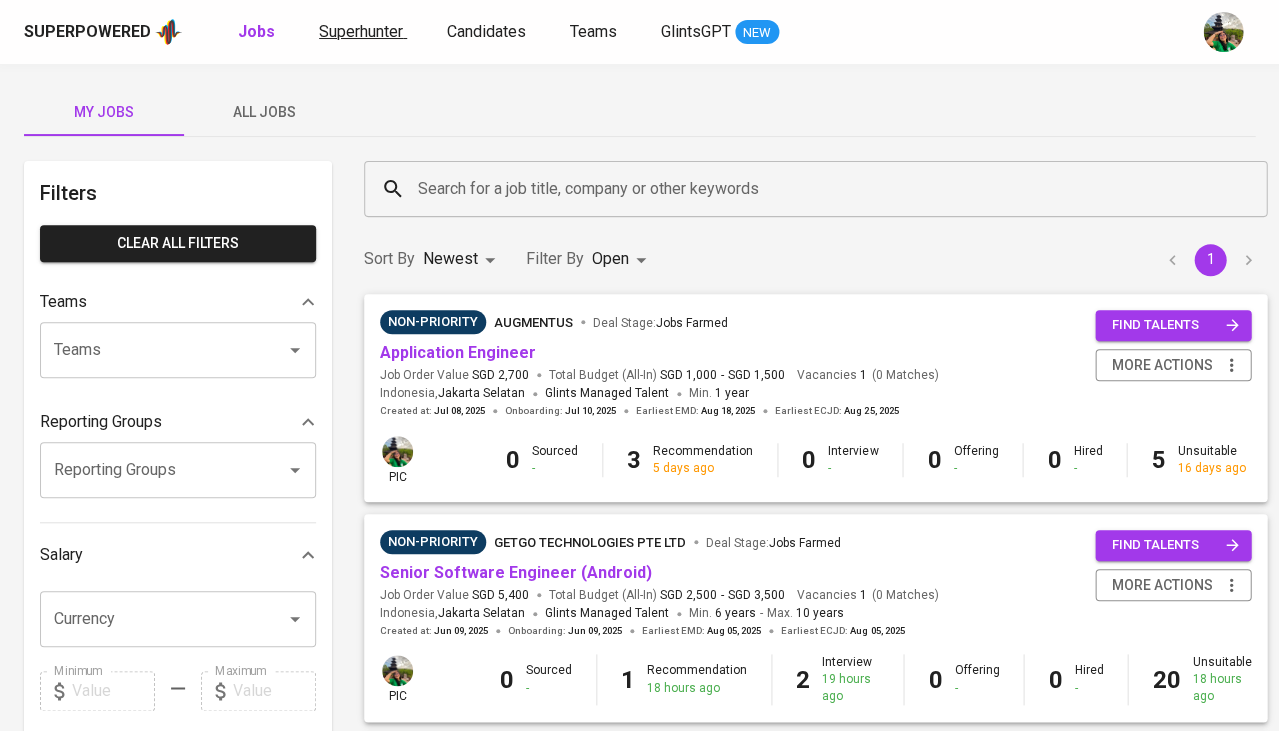 click on "Superhunter" at bounding box center (361, 31) 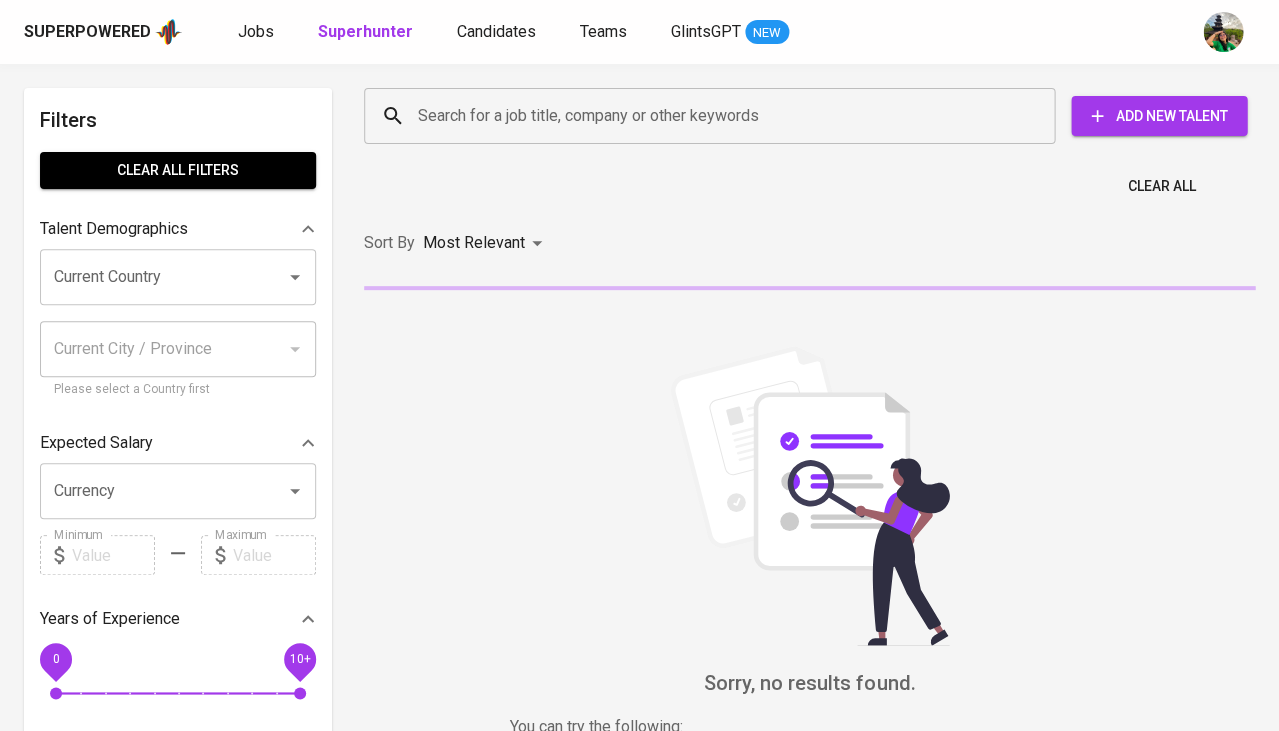 click on "Current Country" at bounding box center [150, 277] 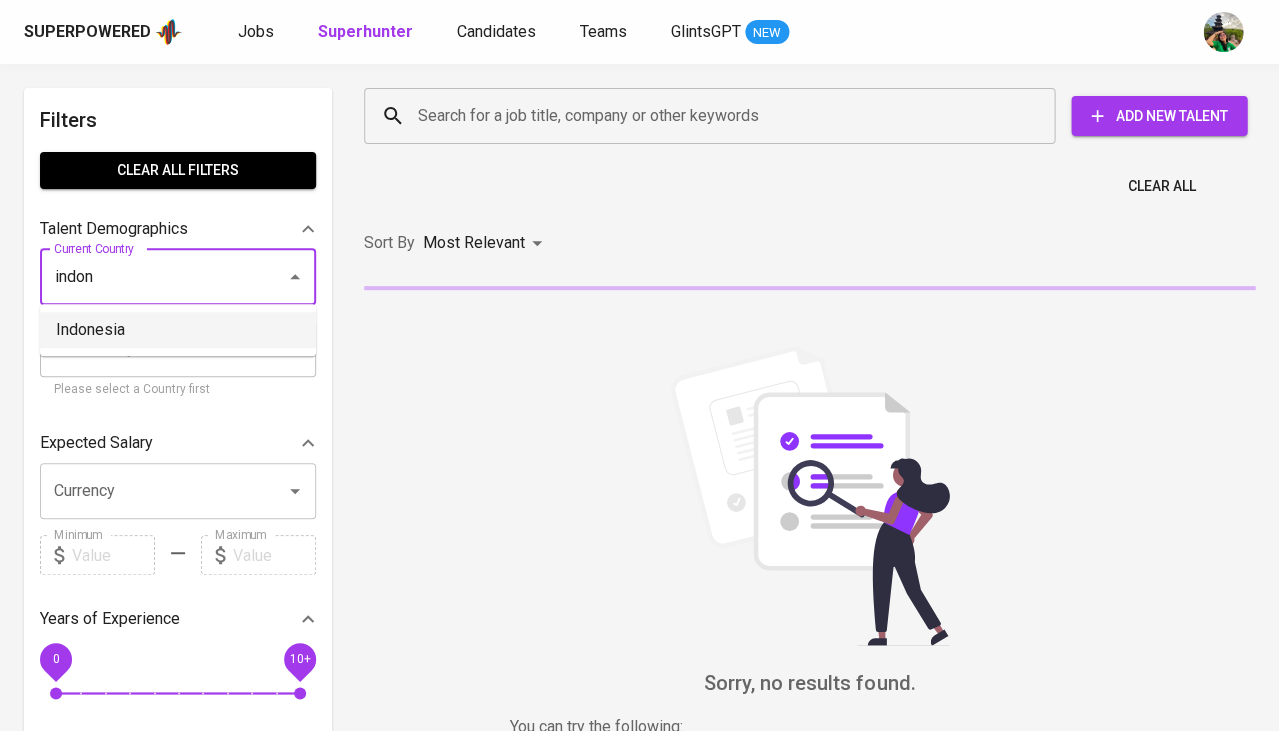 click on "Indonesia" at bounding box center [178, 330] 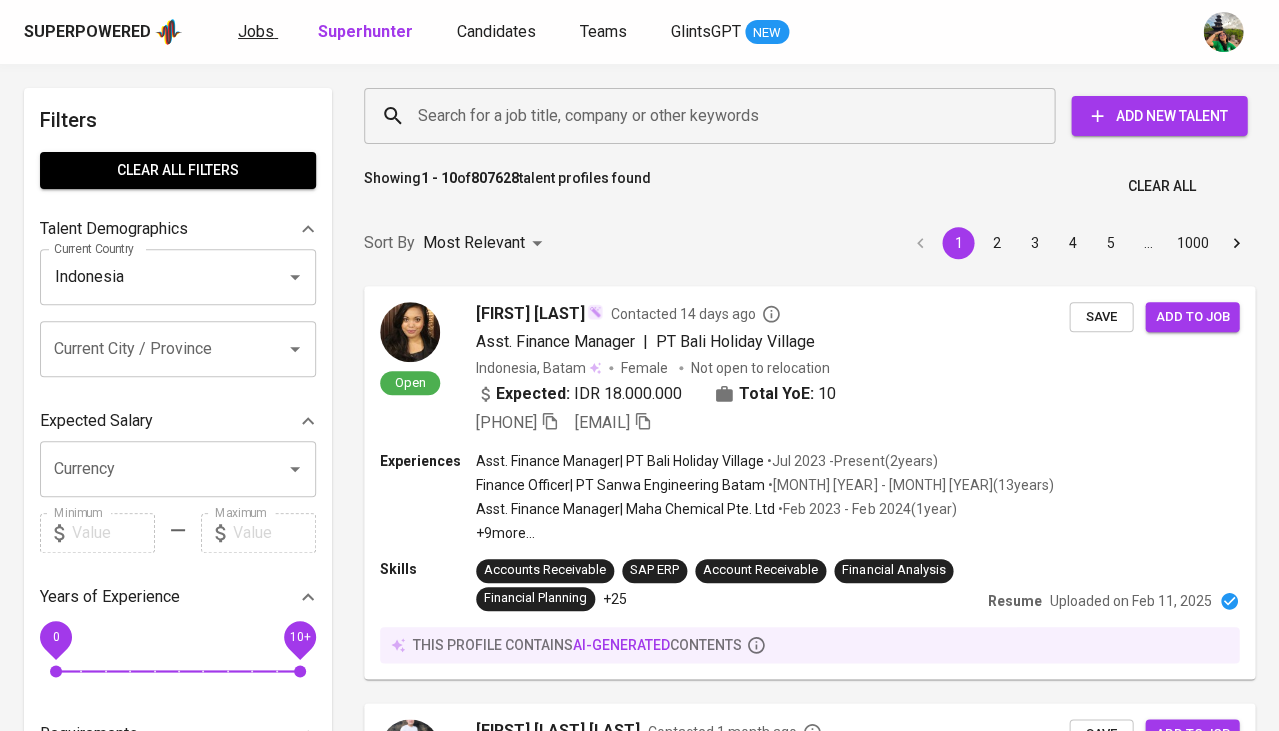 click on "Jobs" at bounding box center [256, 31] 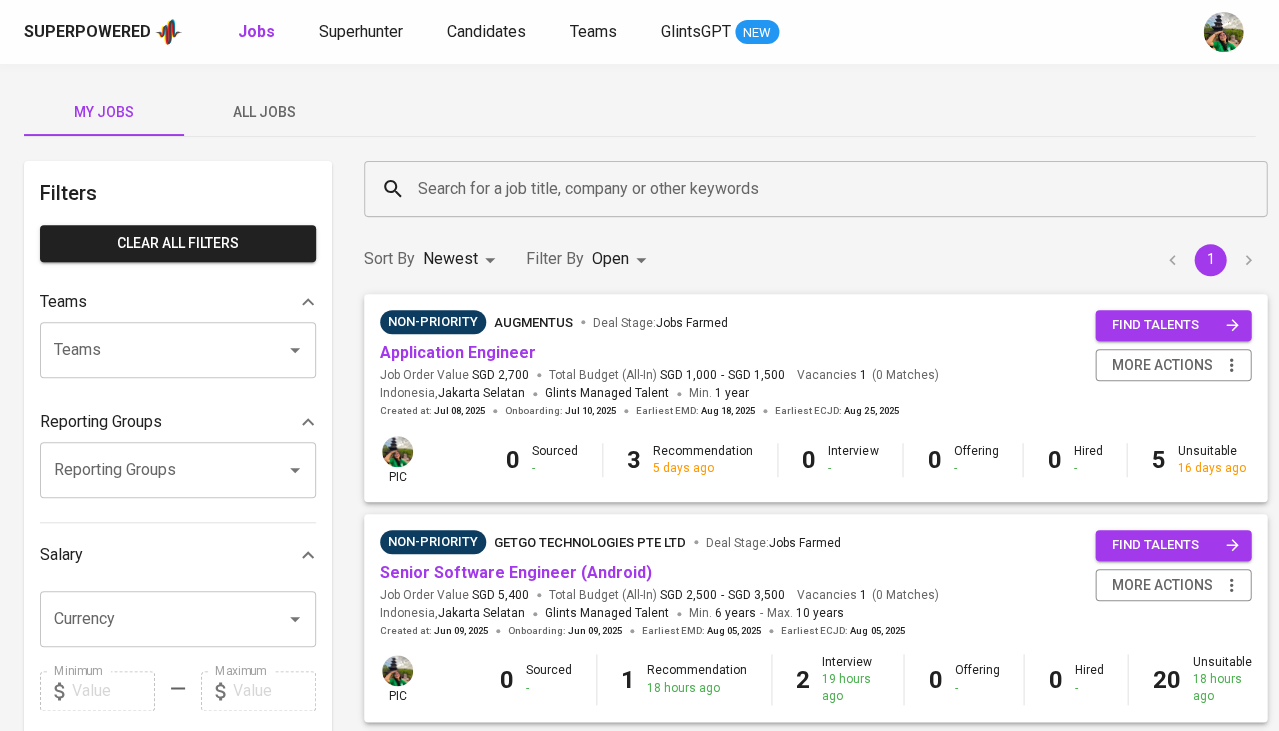 click on "All Jobs" at bounding box center (264, 112) 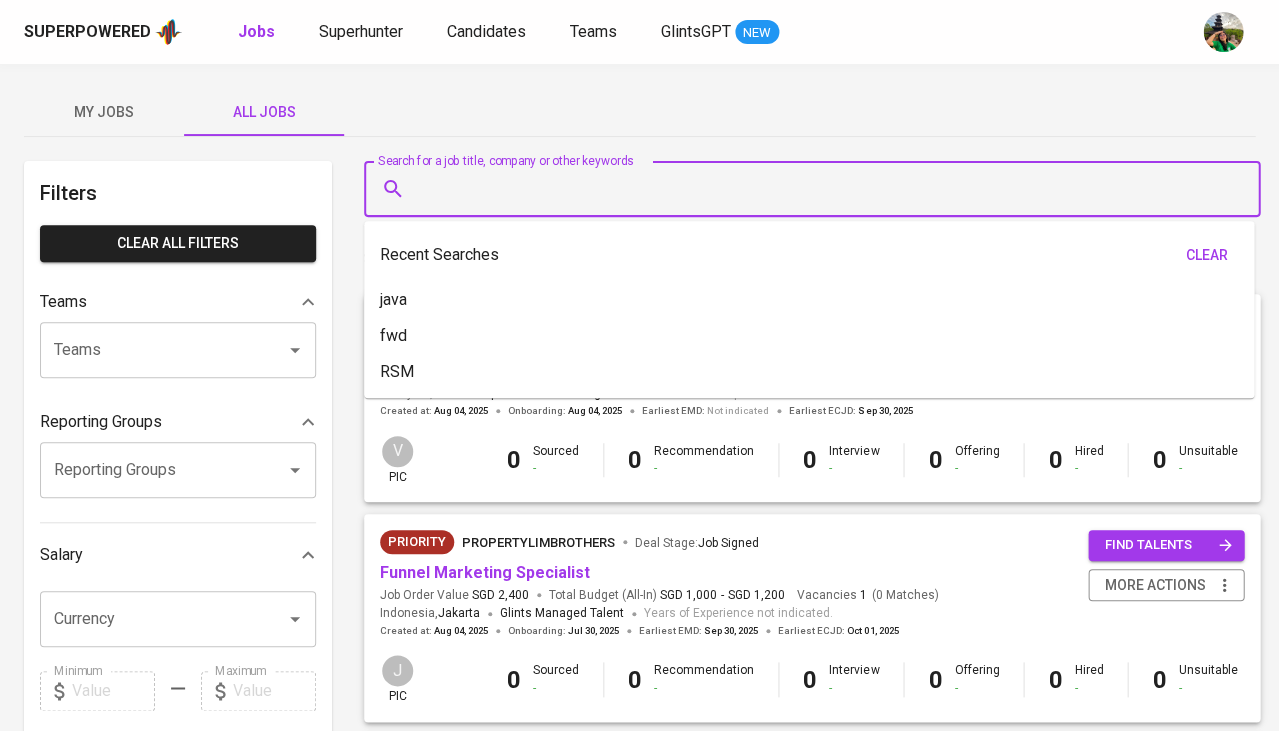 click on "Search for a job title, company or other keywords" at bounding box center [817, 189] 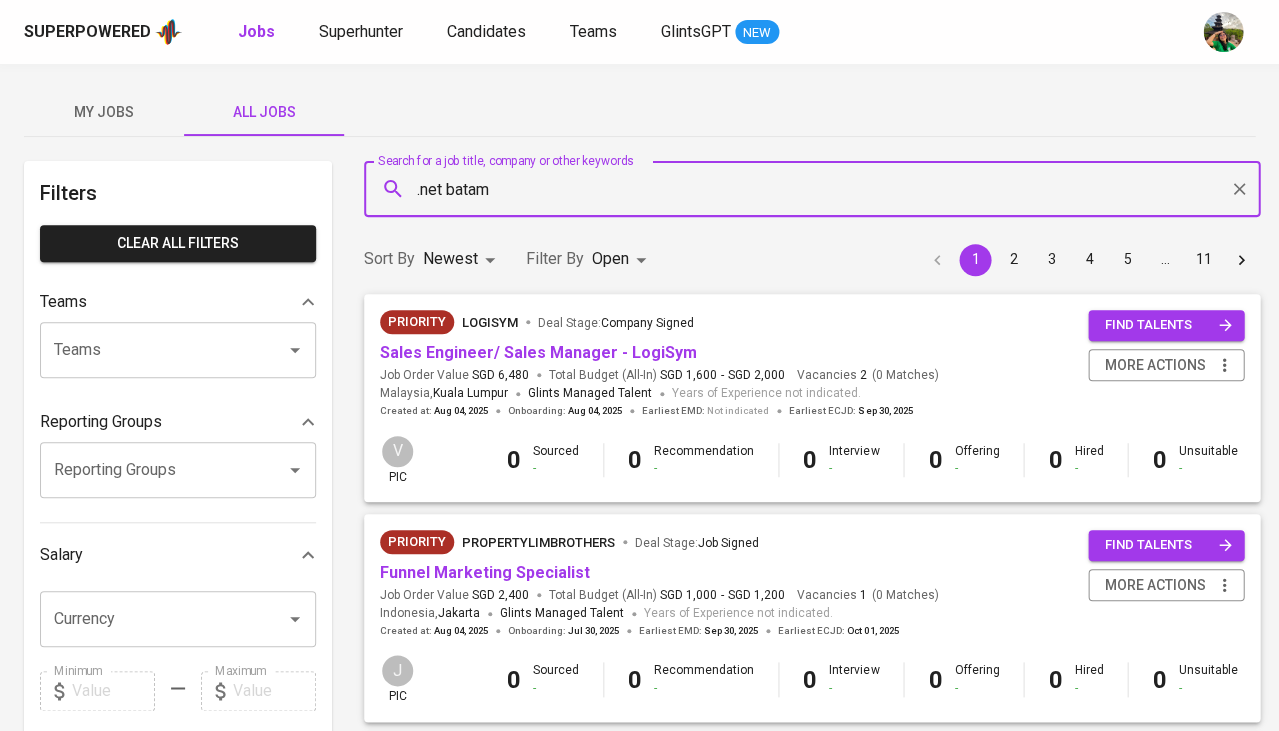 type on ".net batam" 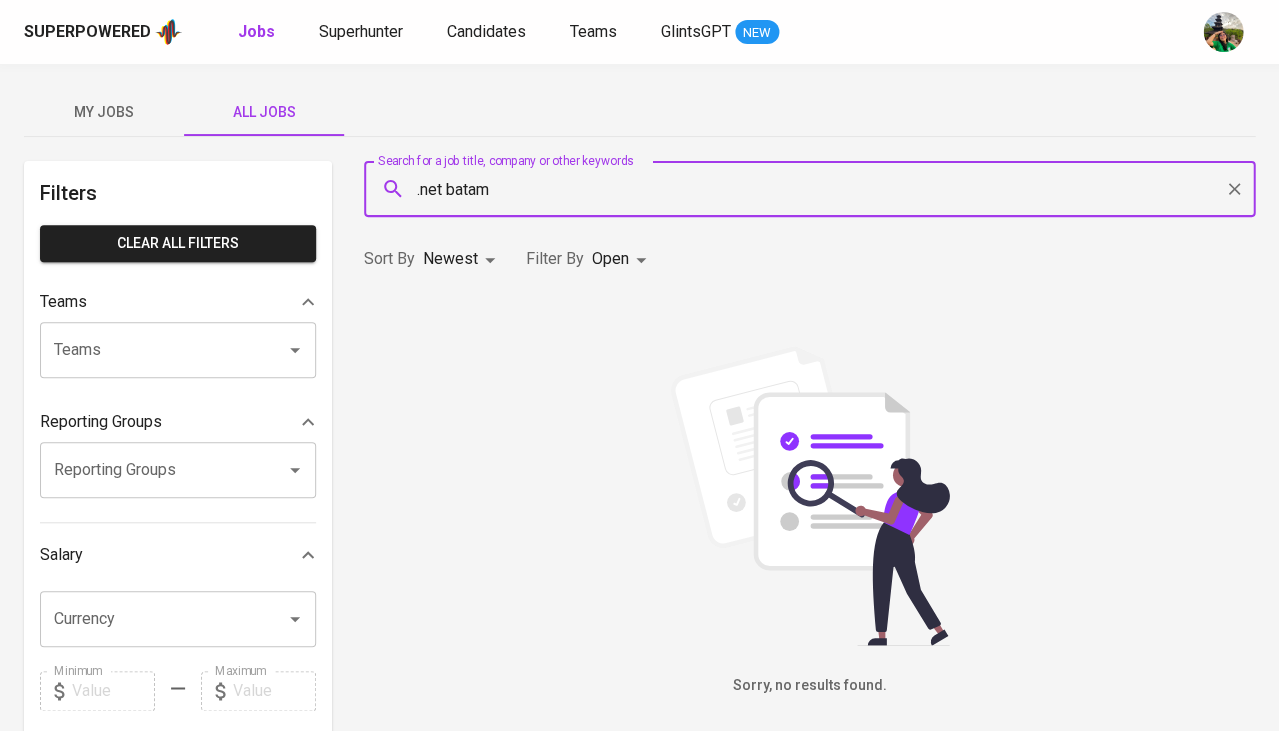 click on "Superpowered Jobs   Superhunter   Candidates   Teams   GlintsGPT   NEW My Jobs All Jobs Filters Clear All filters Teams Teams Teams Reporting Groups Reporting Groups Reporting Groups Salary Currency Currency Minimum Minimum Maximum Maximum Years of Experience 0 10+ Roles Roles Roles Skills Skills Skills Candidates Sourced by me Referred by me Search for a job title, company or other keywords .net batam Search for a job title, company or other keywords Sort By Newest NEWEST Filter By Open OPEN Sorry, no results found. Glints Intern ©2025.
Superpowered" at bounding box center (639, 682) 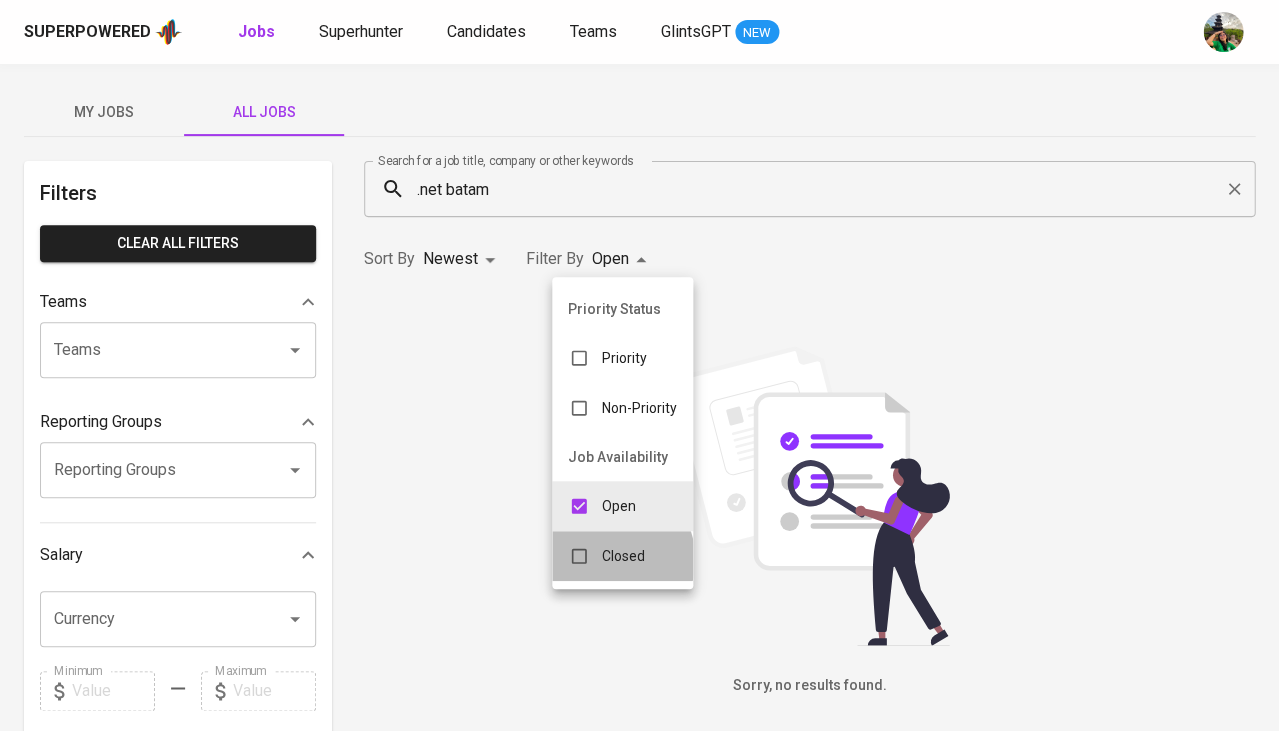 click on "Closed" at bounding box center [623, 556] 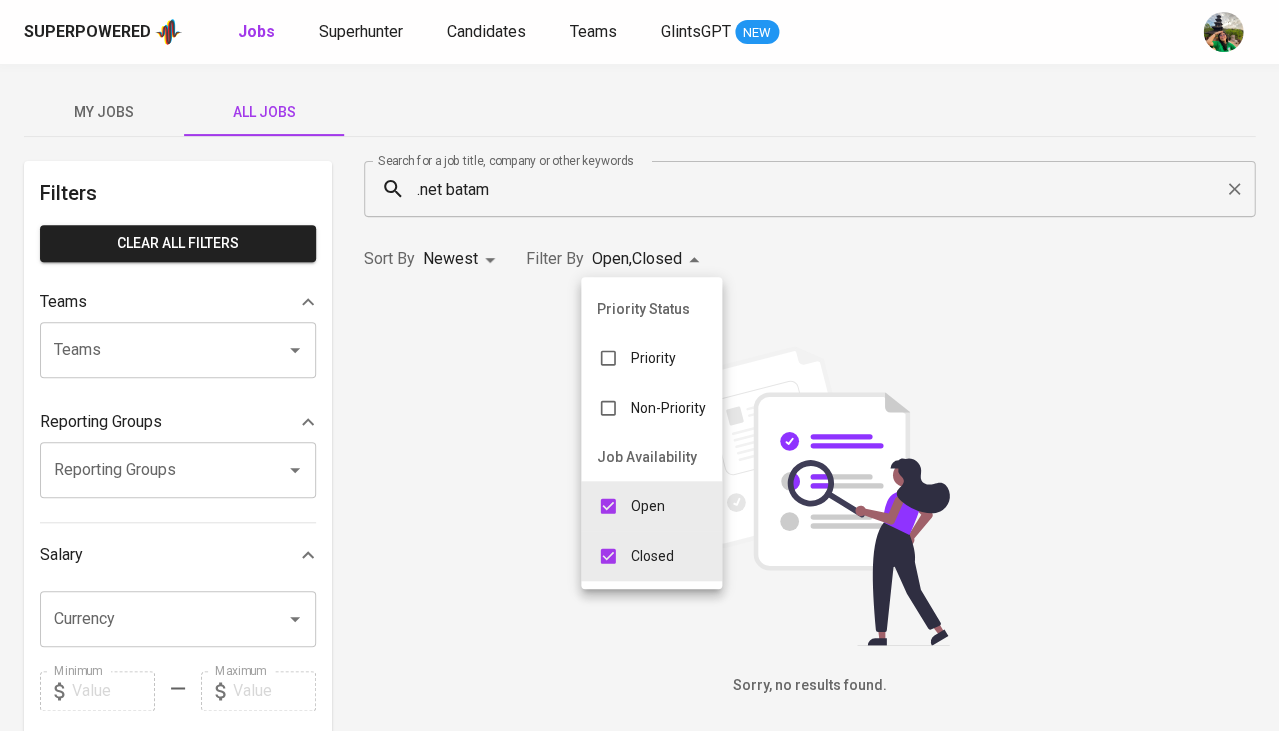 click at bounding box center (639, 365) 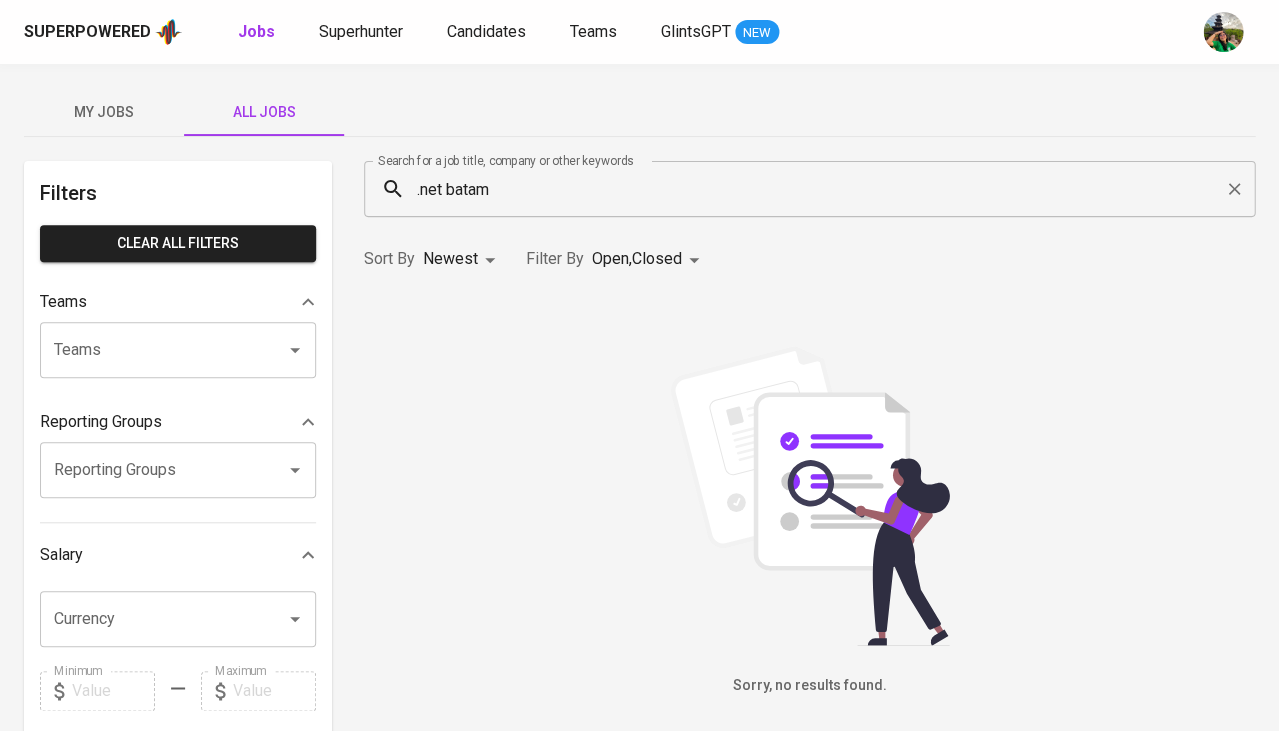 click on "Priority Status   Priority   Non-Priority Job Availability   Open   Closed" at bounding box center (639, 365) 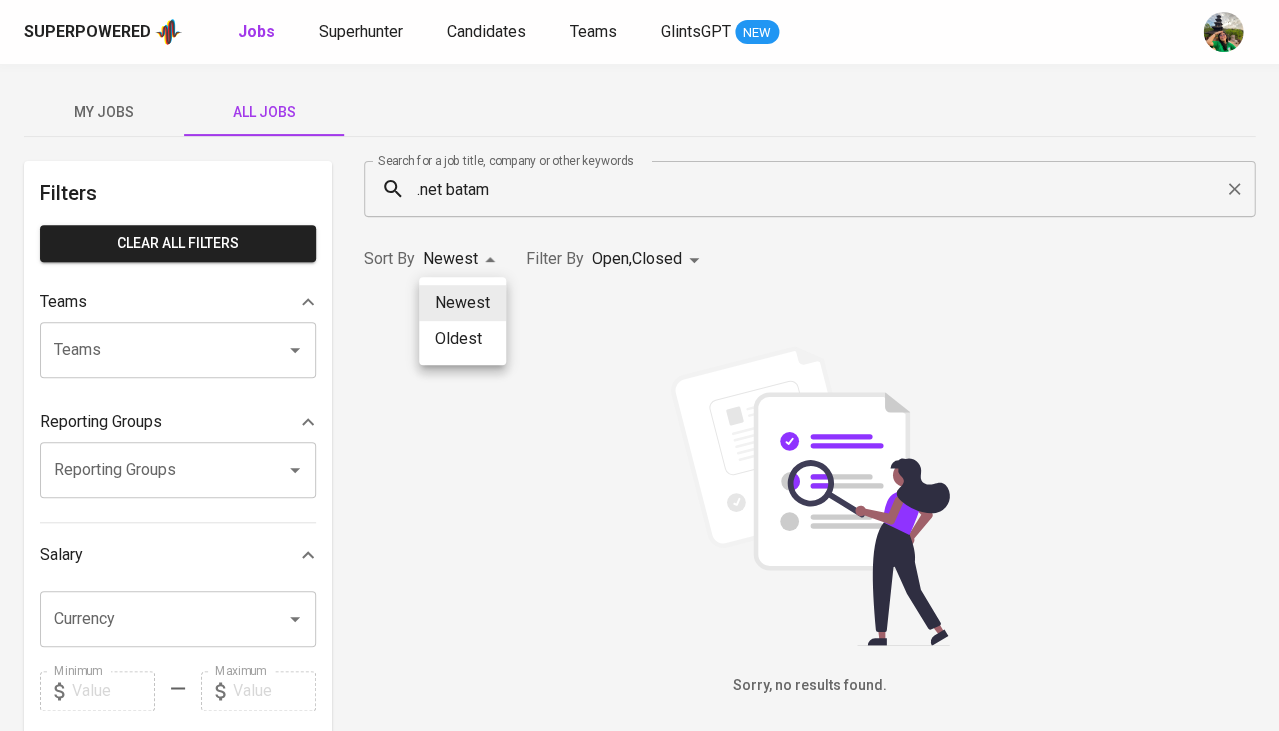 click on "Oldest" at bounding box center (462, 339) 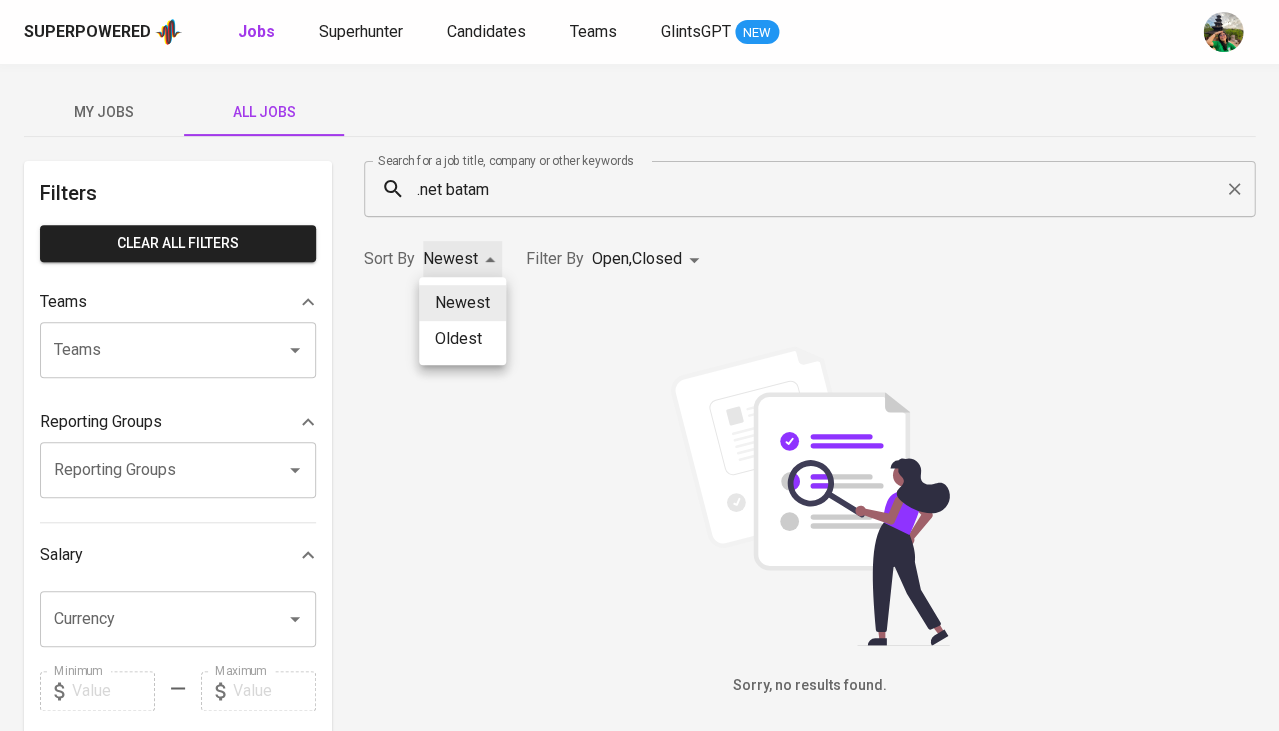 type on "OLDEST" 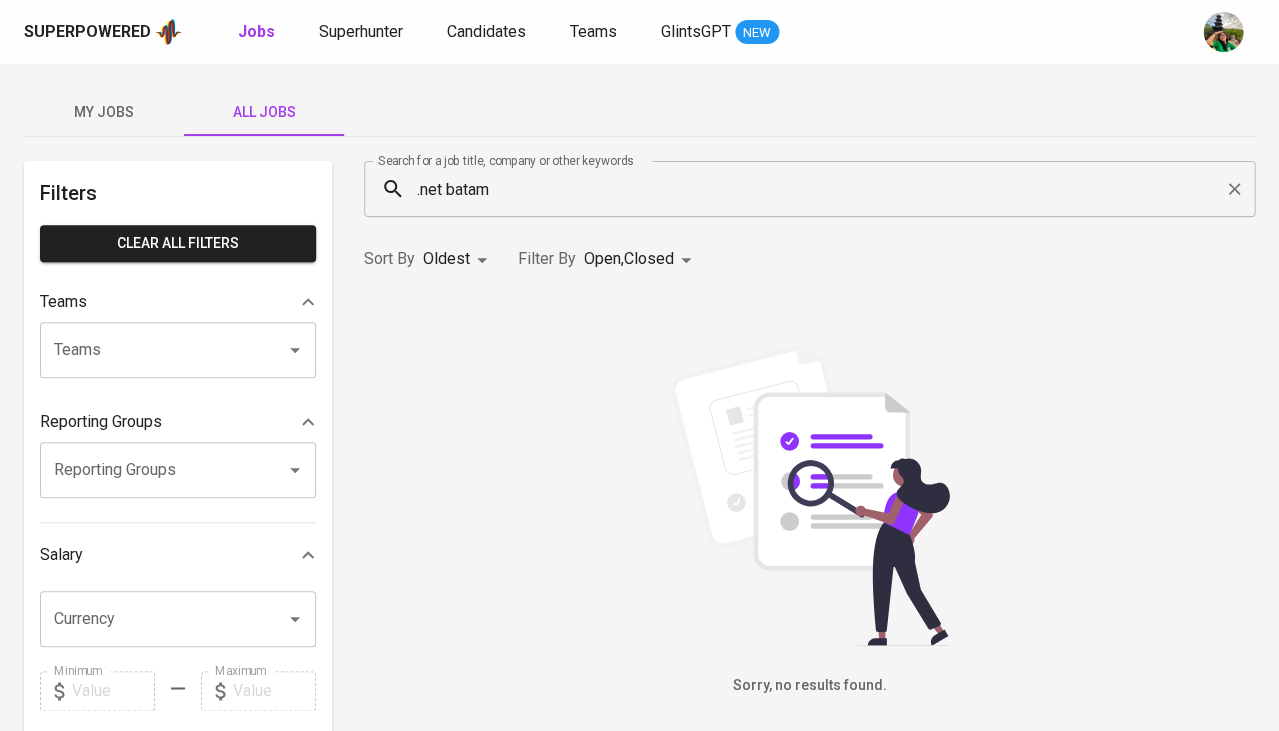 click on ".net batam" at bounding box center (814, 189) 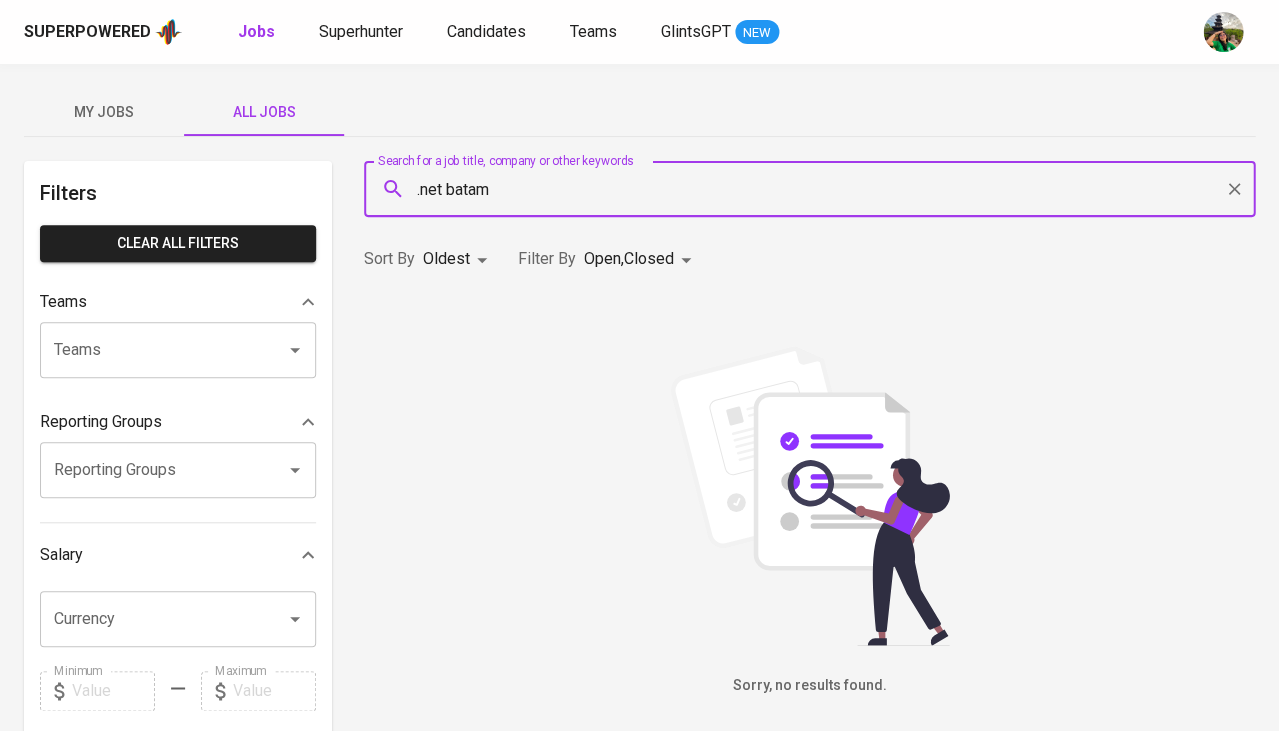 click on ".net batam" at bounding box center (814, 189) 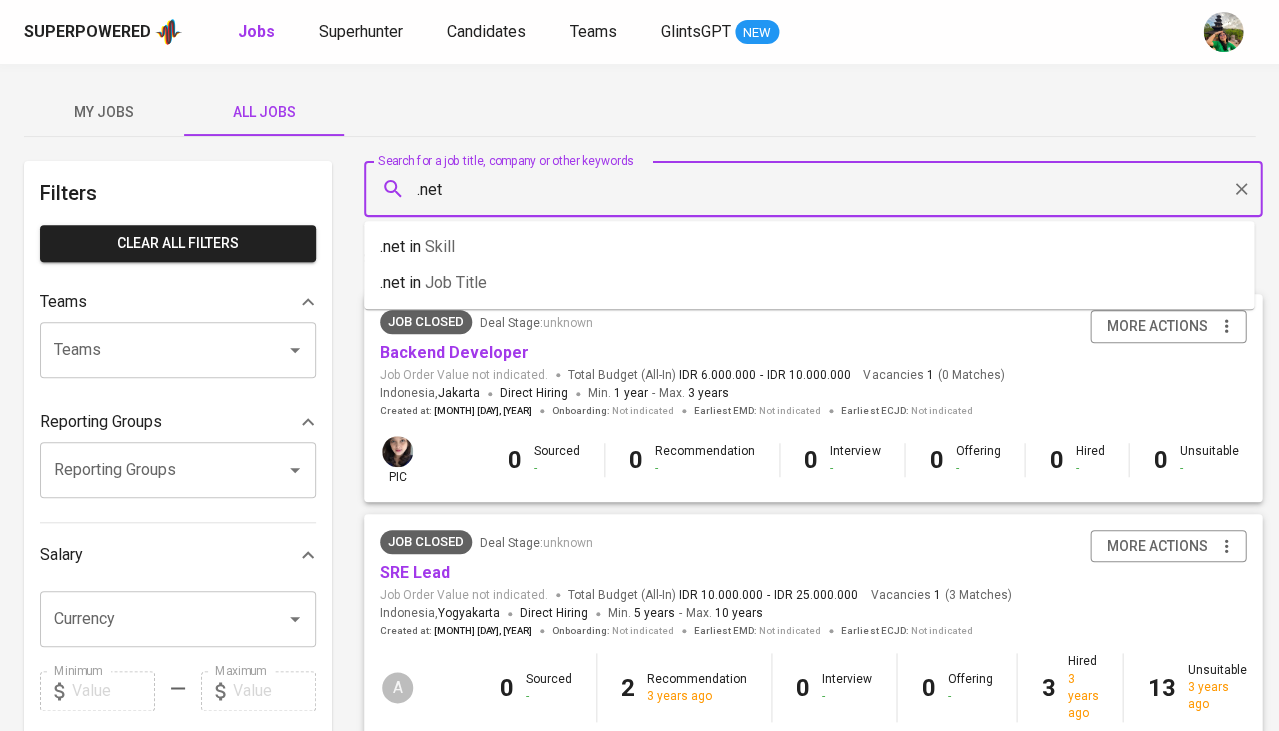 type on ".net" 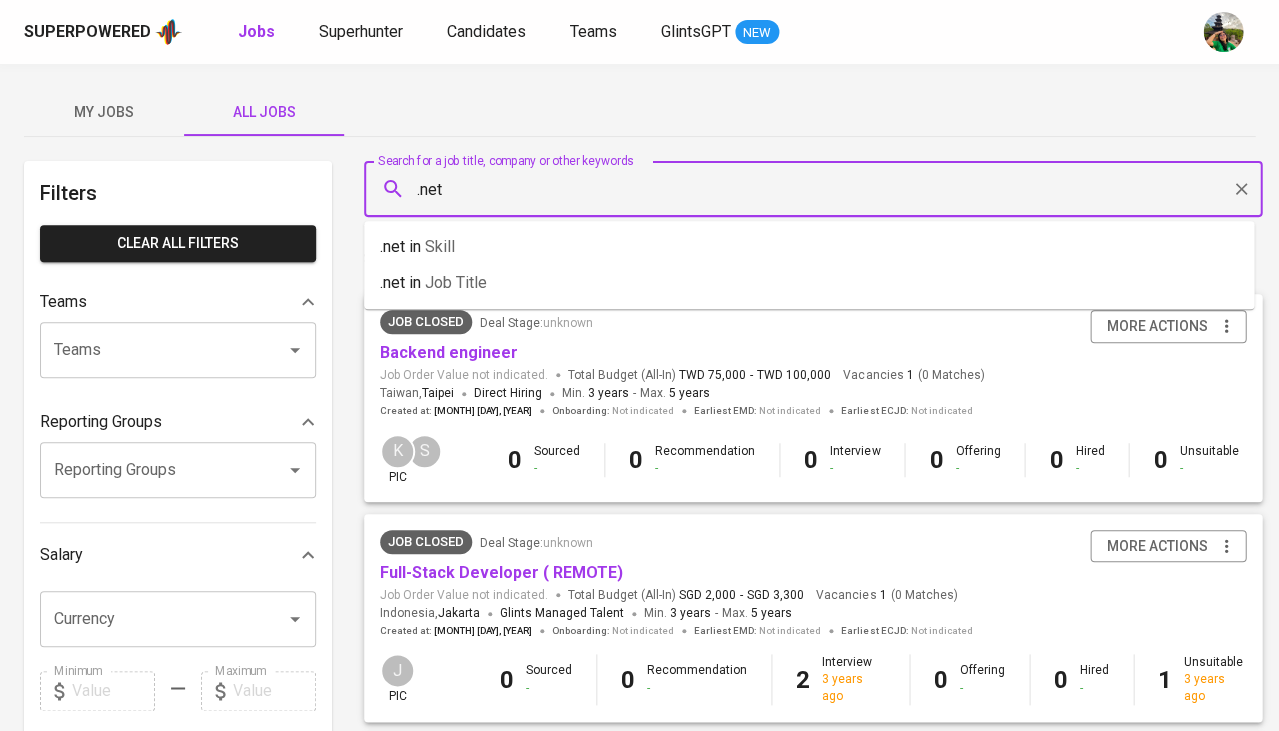 click on ".net" at bounding box center (818, 189) 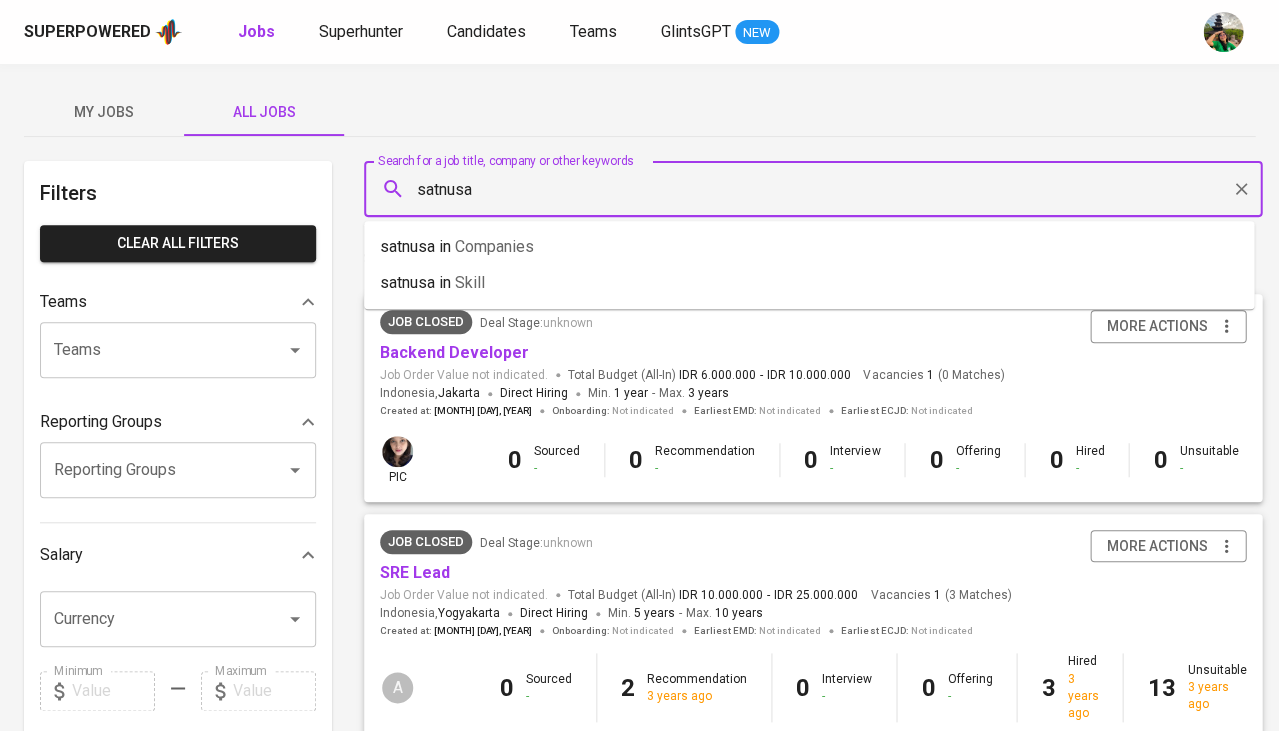 type on "satnusa" 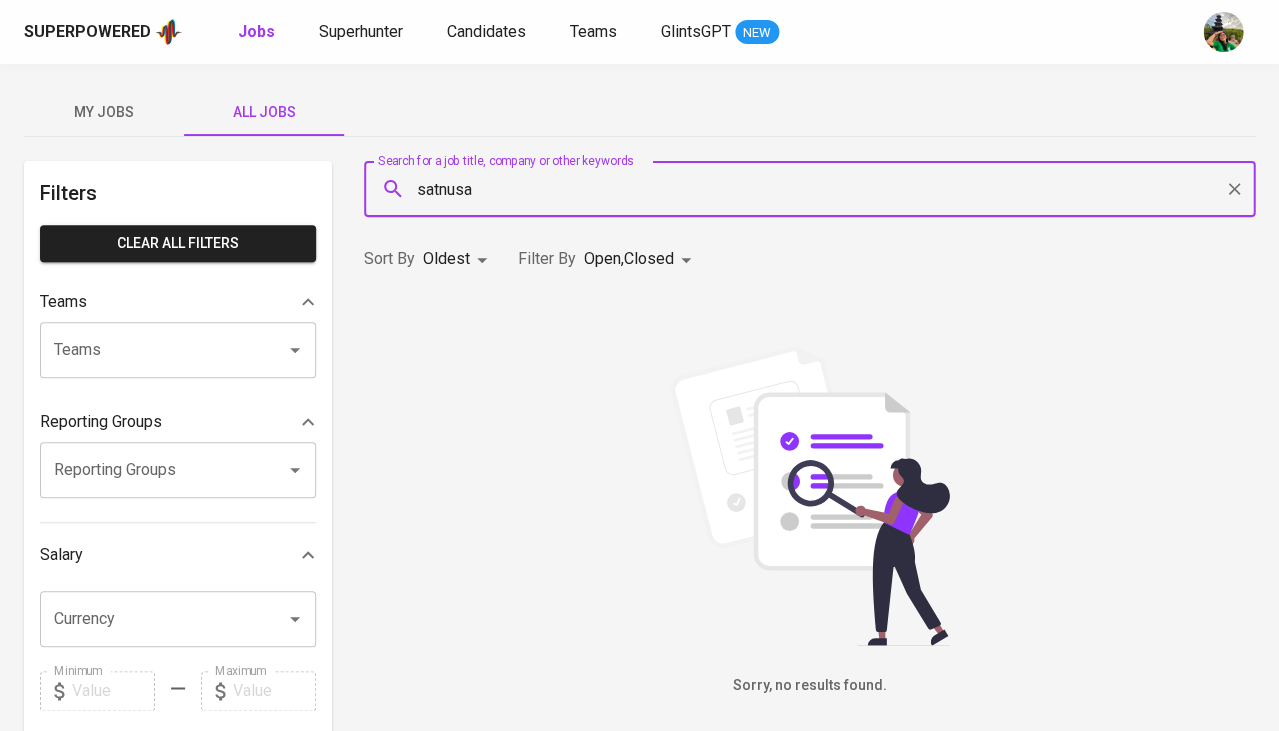 click on "Superpowered Jobs   Superhunter   Candidates   Teams   GlintsGPT   NEW My Jobs All Jobs Filters Clear All filters Teams Teams Teams Reporting Groups Reporting Groups Reporting Groups Salary Currency Currency Minimum Minimum Maximum Maximum Years of Experience 0 10+ Roles Roles Roles Skills Skills Skills Candidates Sourced by me Referred by me Search for a job title, company or other keywords satnusa Search for a job title, company or other keywords Sort By Oldest OLDEST Filter By Open ,  Closed OPEN,CLOSE Sorry, no results found. Glints Intern ©2025.
Superpowered" at bounding box center (639, 682) 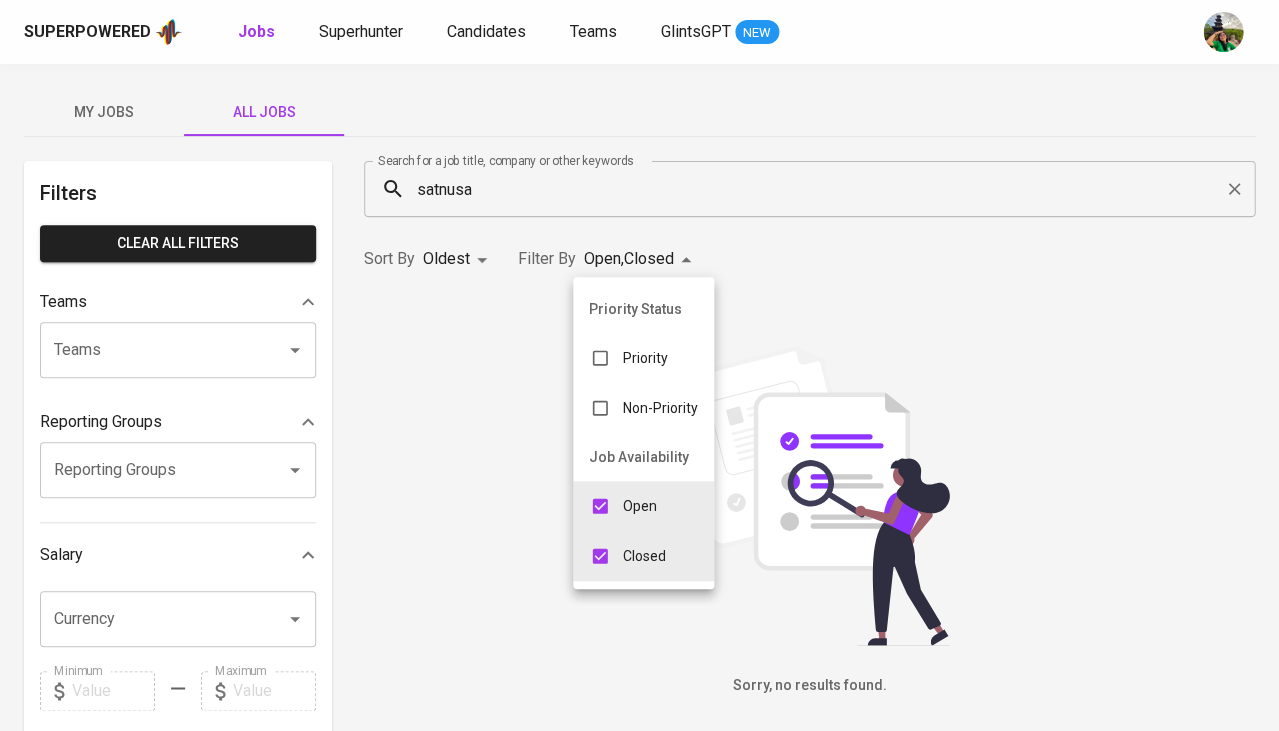 click on "Closed" at bounding box center (644, 556) 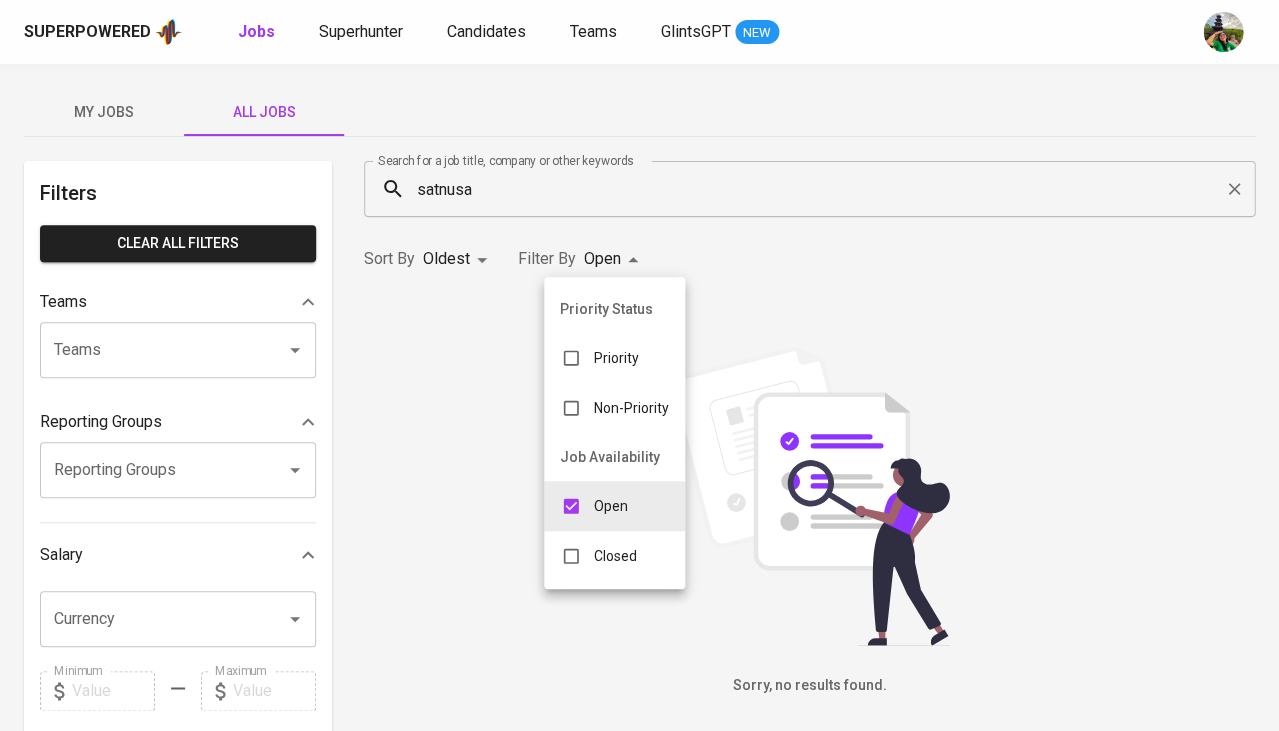 click at bounding box center (639, 365) 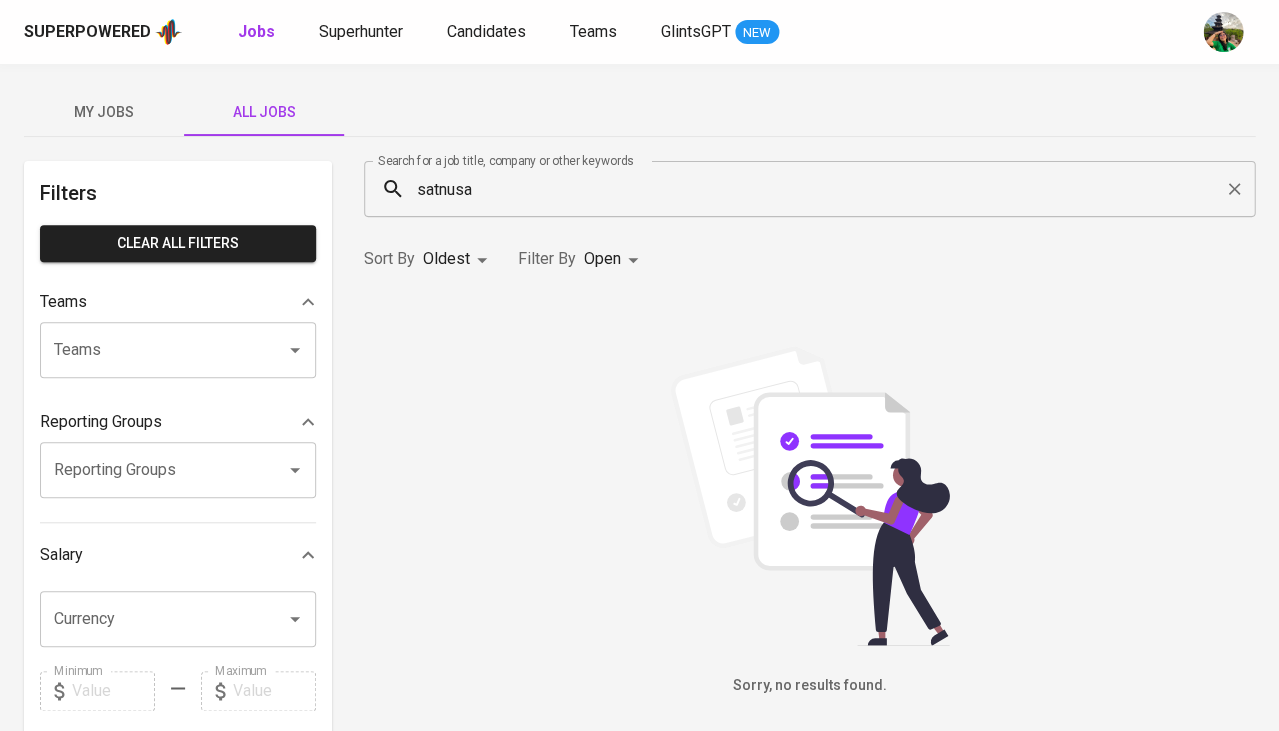 click on "Priority Status   Priority   Non-Priority Job Availability   Open   Closed" at bounding box center [639, 365] 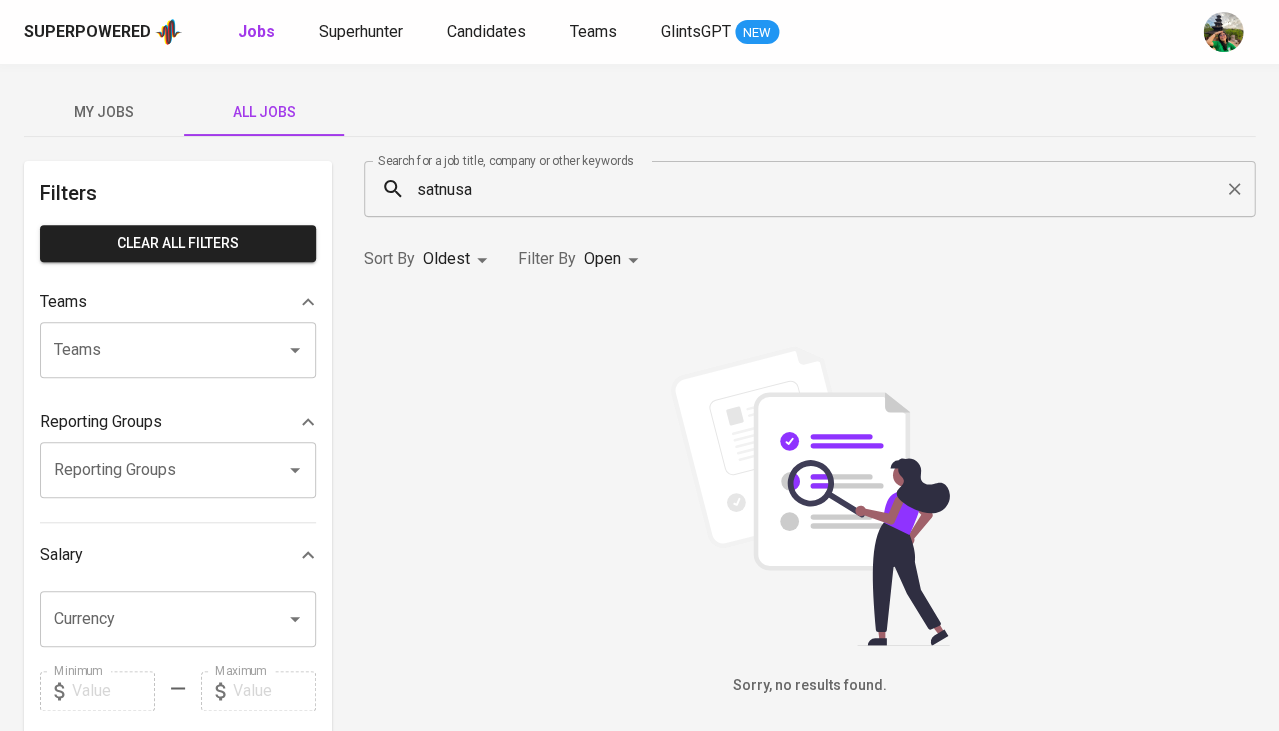 click on "Superpowered Jobs   Superhunter   Candidates   Teams   GlintsGPT   NEW My Jobs All Jobs Filters Clear All filters Teams Teams Teams Reporting Groups Reporting Groups Reporting Groups Salary Currency Currency Minimum Minimum Maximum Maximum Years of Experience 0 10+ Roles Roles Roles Skills Skills Skills Candidates Sourced by me Referred by me Search for a job title, company or other keywords satnusa Search for a job title, company or other keywords Sort By Oldest OLDEST Filter By Open OPEN Sorry, no results found. Glints Intern ©2025.
Superpowered" at bounding box center [639, 682] 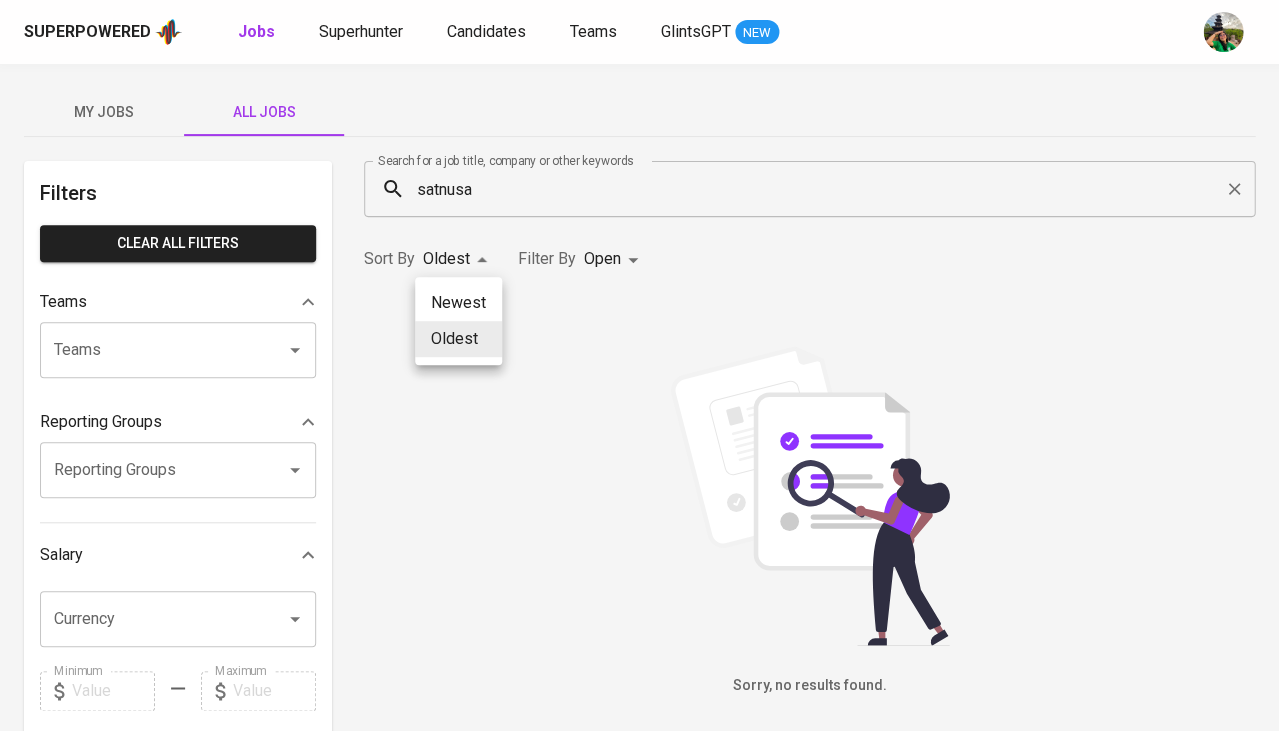 click on "Newest" at bounding box center [458, 303] 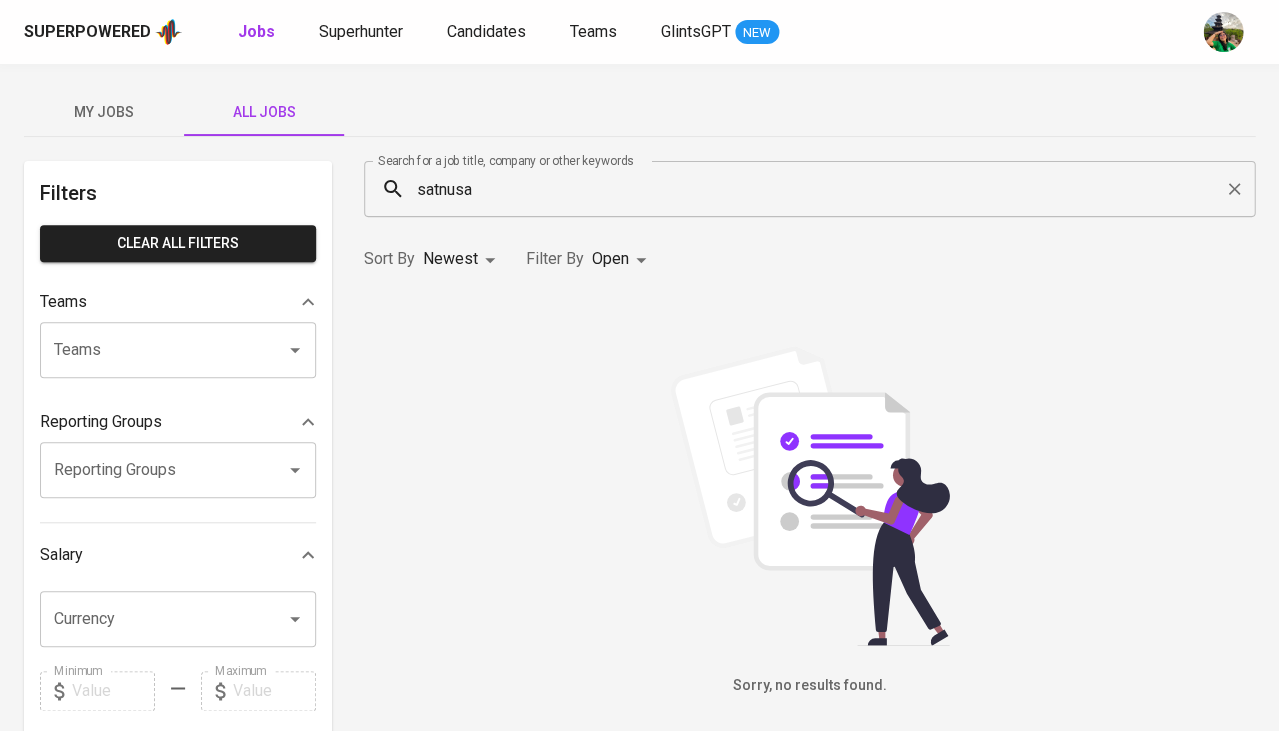click on "Superpowered Jobs   Superhunter   Candidates   Teams   GlintsGPT   NEW My Jobs All Jobs Filters Clear All filters Teams Teams Teams Reporting Groups Reporting Groups Reporting Groups Salary Currency Currency Minimum Minimum Maximum Maximum Years of Experience 0 10+ Roles Roles Roles Skills Skills Skills Candidates Sourced by me Referred by me Search for a job title, company or other keywords satnusa Search for a job title, company or other keywords Sort By Newest NEWEST Filter By Open OPEN Sorry, no results found. Glints Intern ©2025.
Superpowered" at bounding box center [639, 682] 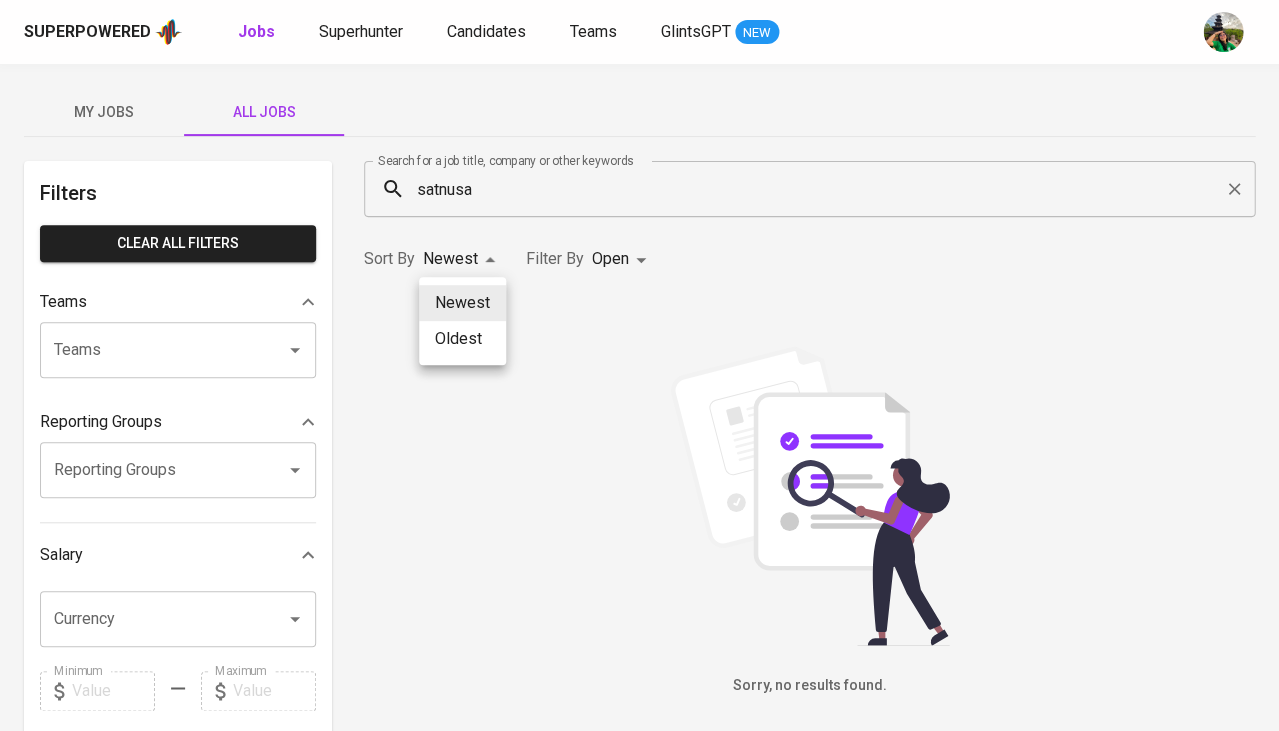 click on "Oldest" at bounding box center [462, 339] 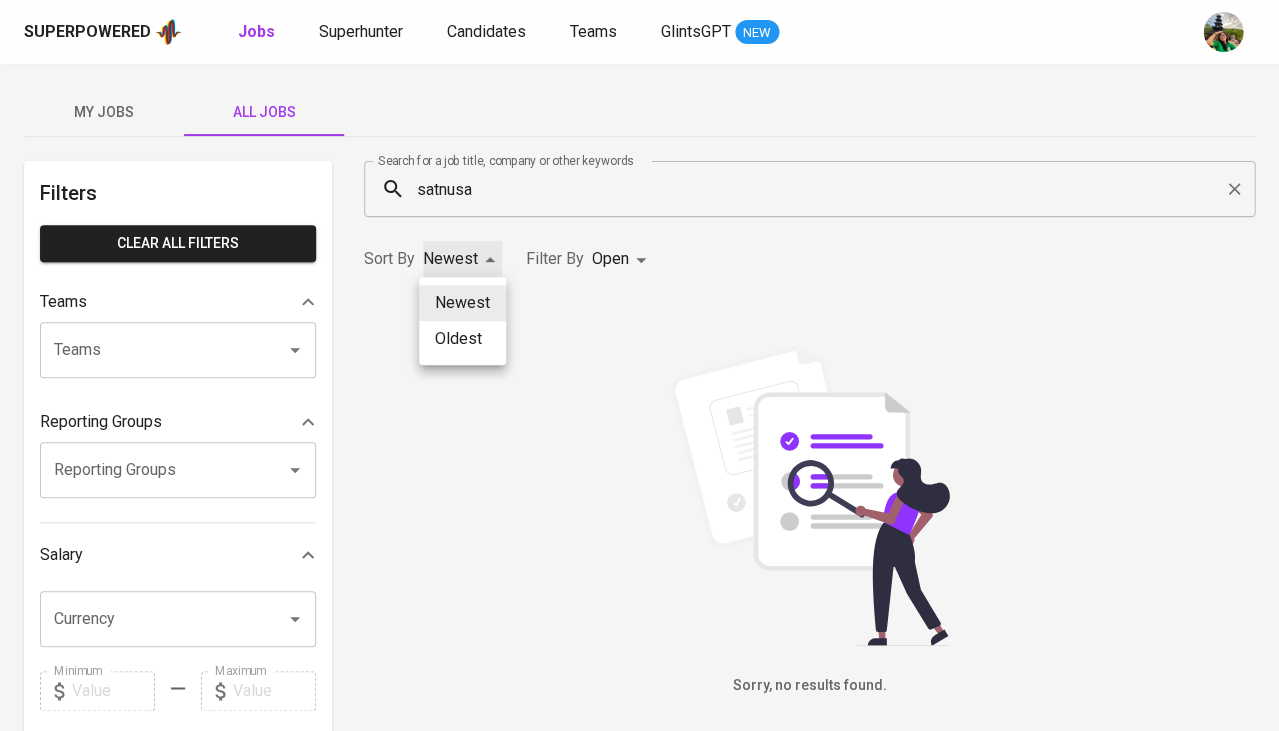 type on "OLDEST" 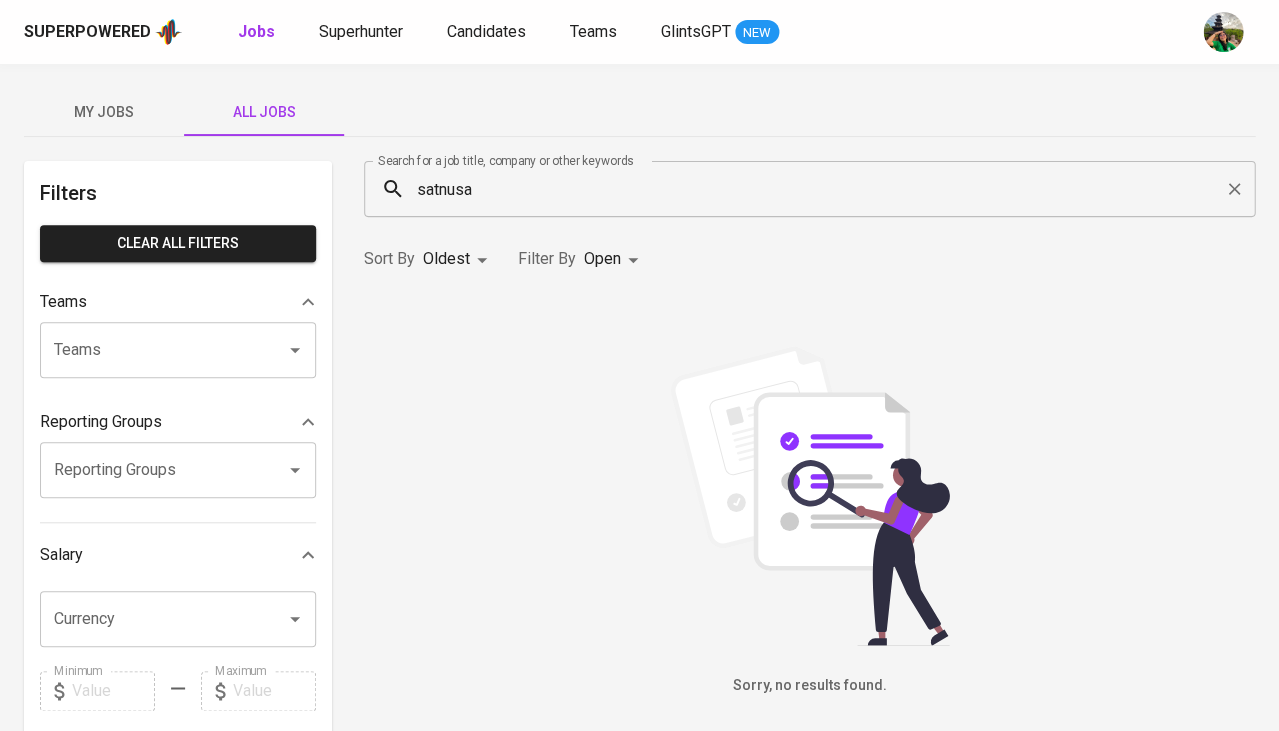 click on "Superpowered Jobs   Superhunter   Candidates   Teams   GlintsGPT   NEW My Jobs All Jobs Filters Clear All filters Teams Teams Teams Reporting Groups Reporting Groups Reporting Groups Salary Currency Currency Minimum Minimum Maximum Maximum Years of Experience 0 10+ Roles Roles Roles Skills Skills Skills Candidates Sourced by me Referred by me Search for a job title, company or other keywords satnusa Search for a job title, company or other keywords Sort By Oldest OLDEST Filter By Open OPEN Sorry, no results found. Glints Intern ©2025.
Superpowered" at bounding box center (639, 682) 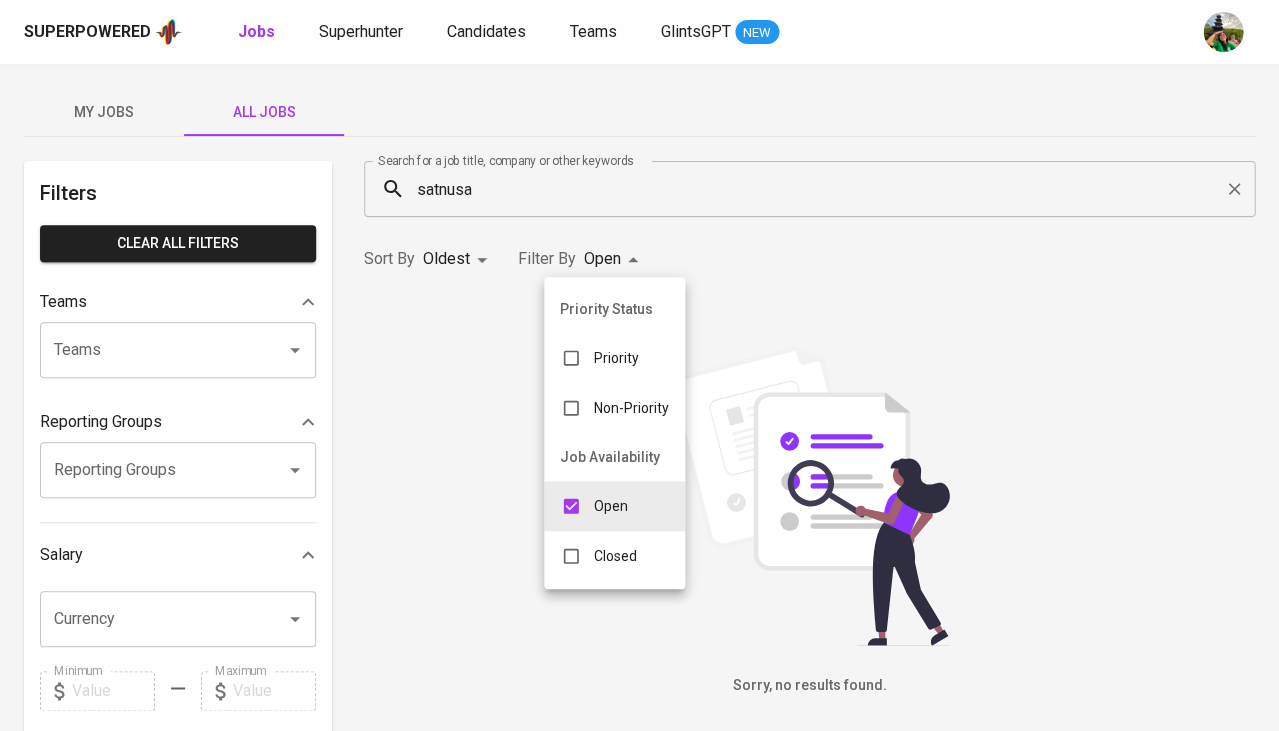 click on "Closed" at bounding box center [615, 556] 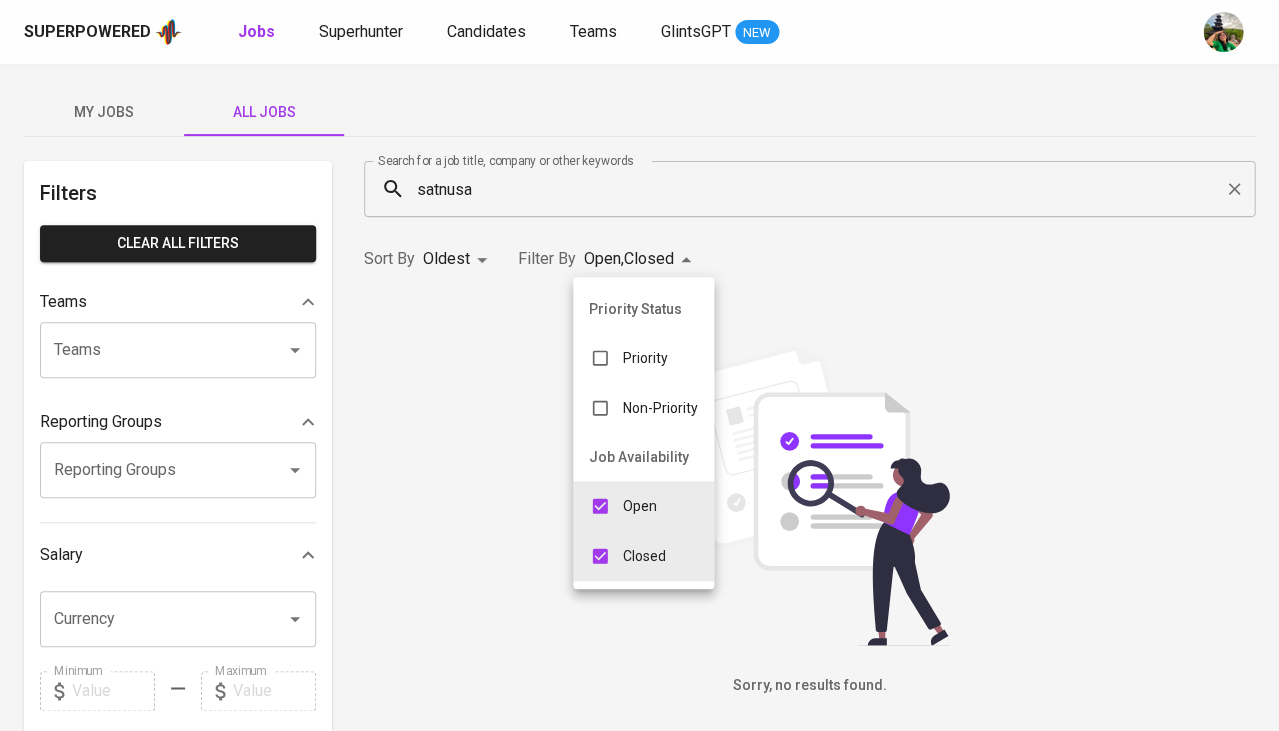 click at bounding box center (600, 506) 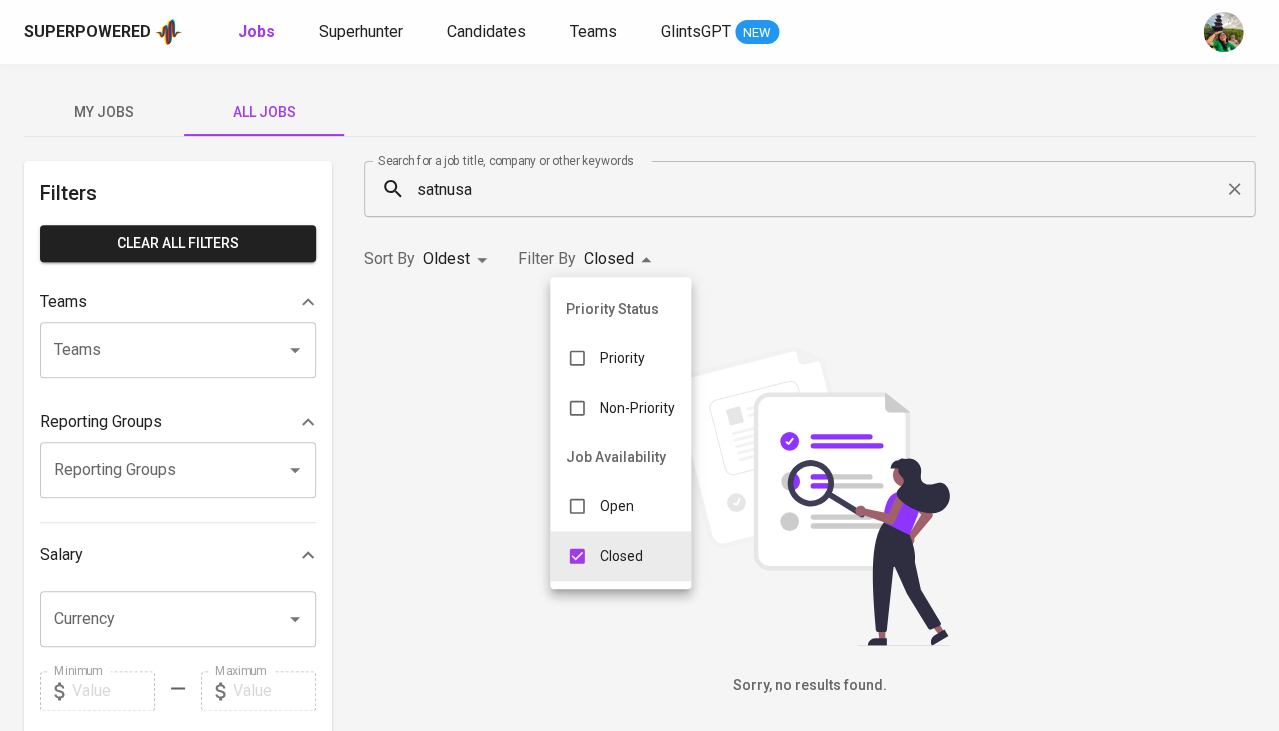 click at bounding box center [639, 365] 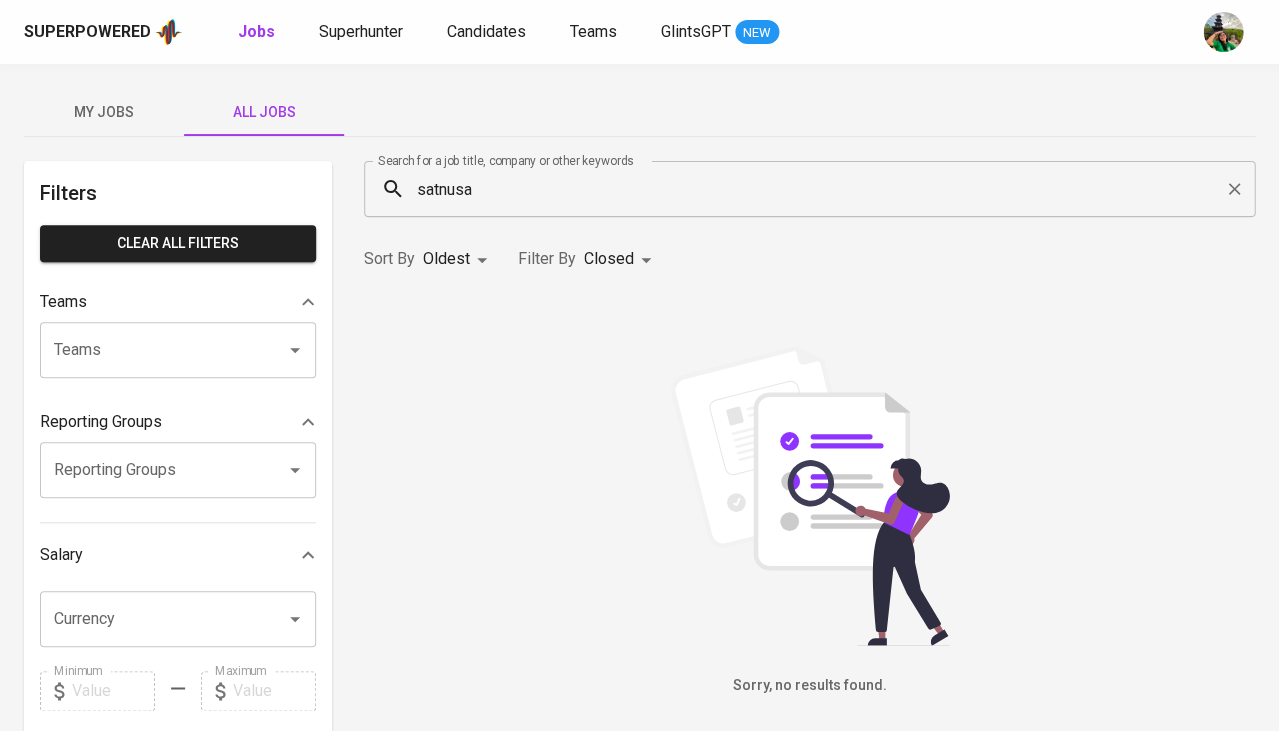 click on "Priority Status   Priority   Non-Priority Job Availability   Open   Closed" at bounding box center [639, 365] 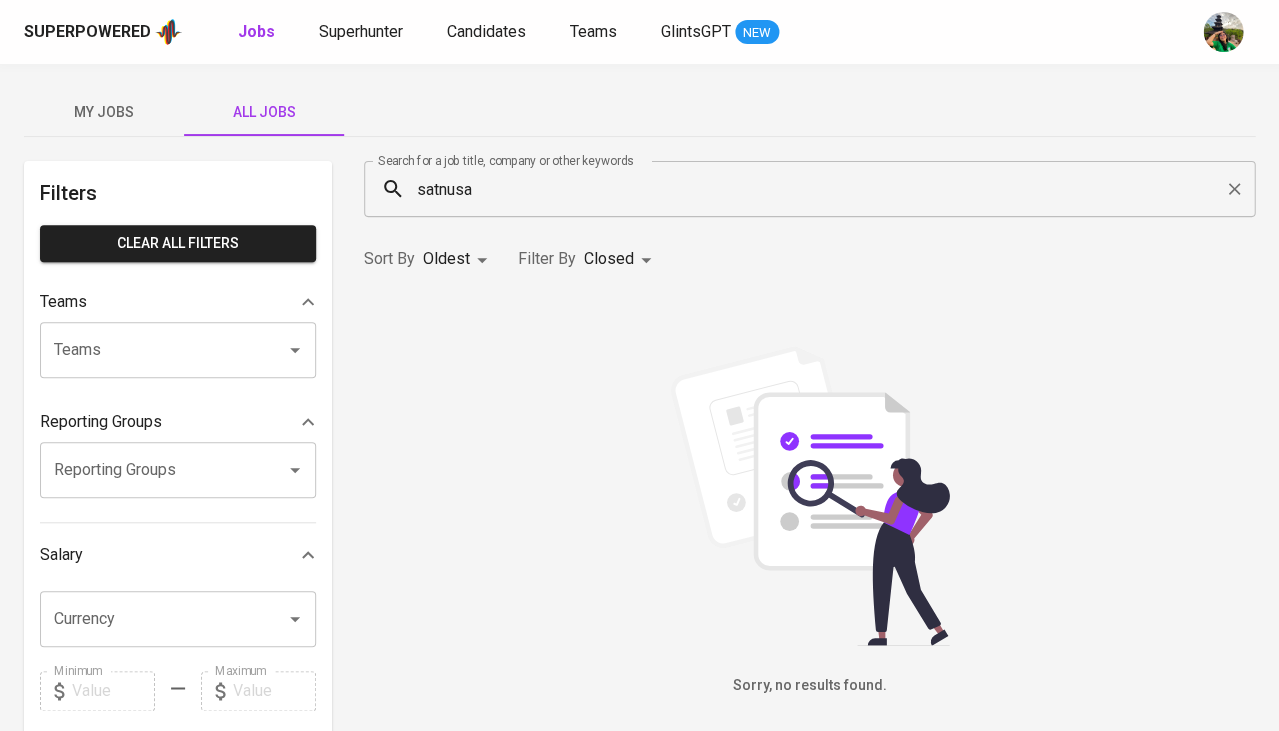 click on "satnusa" at bounding box center (814, 189) 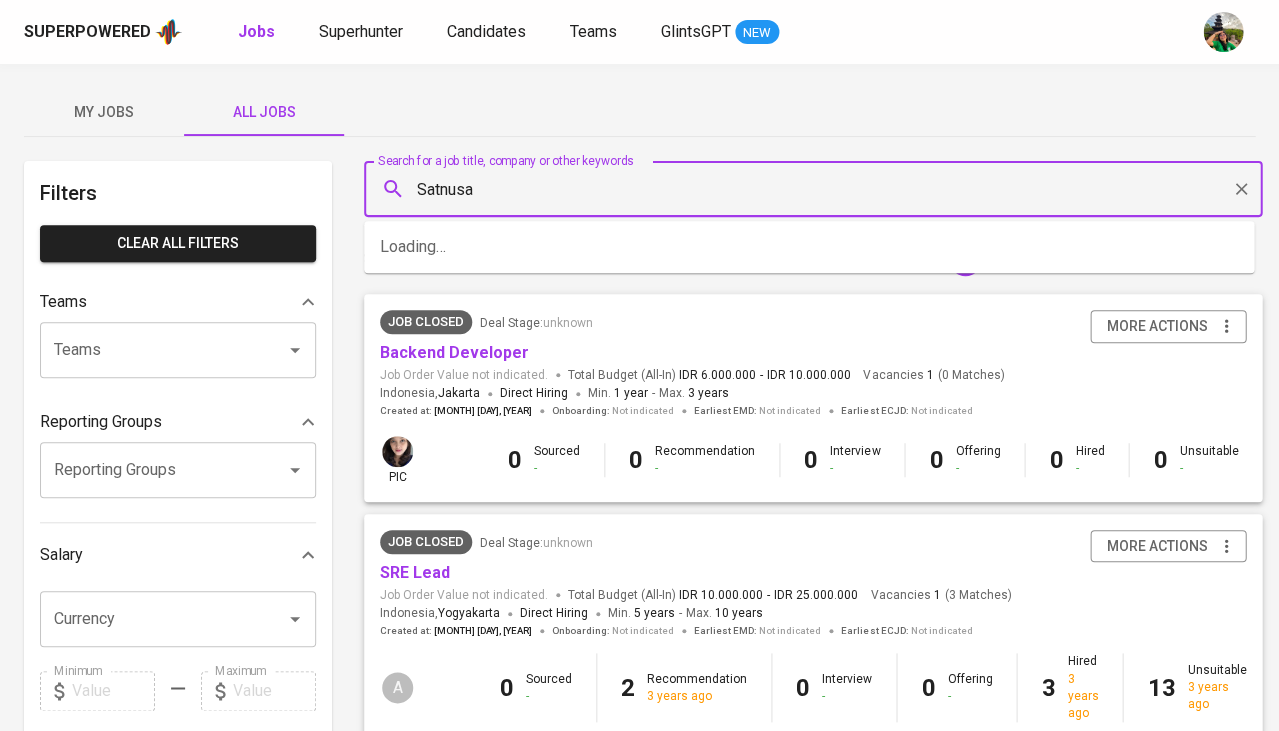 type on "Satnusa" 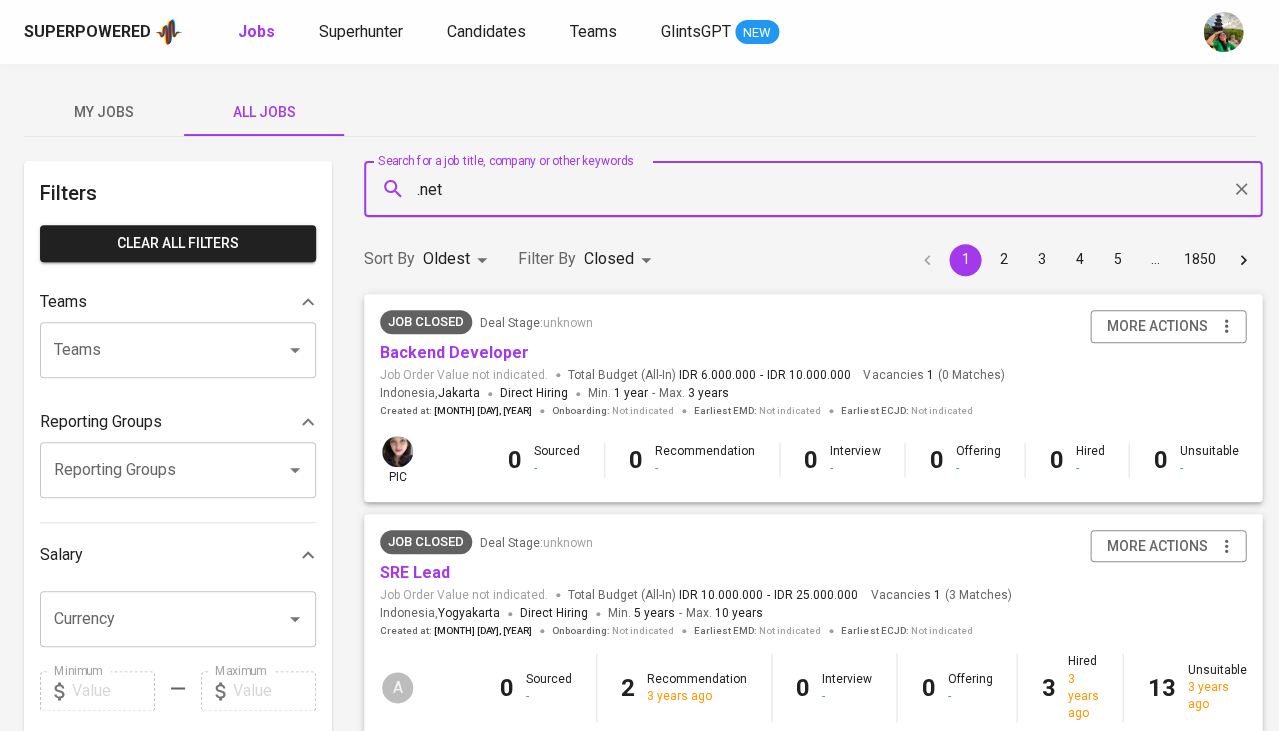 type on ".net" 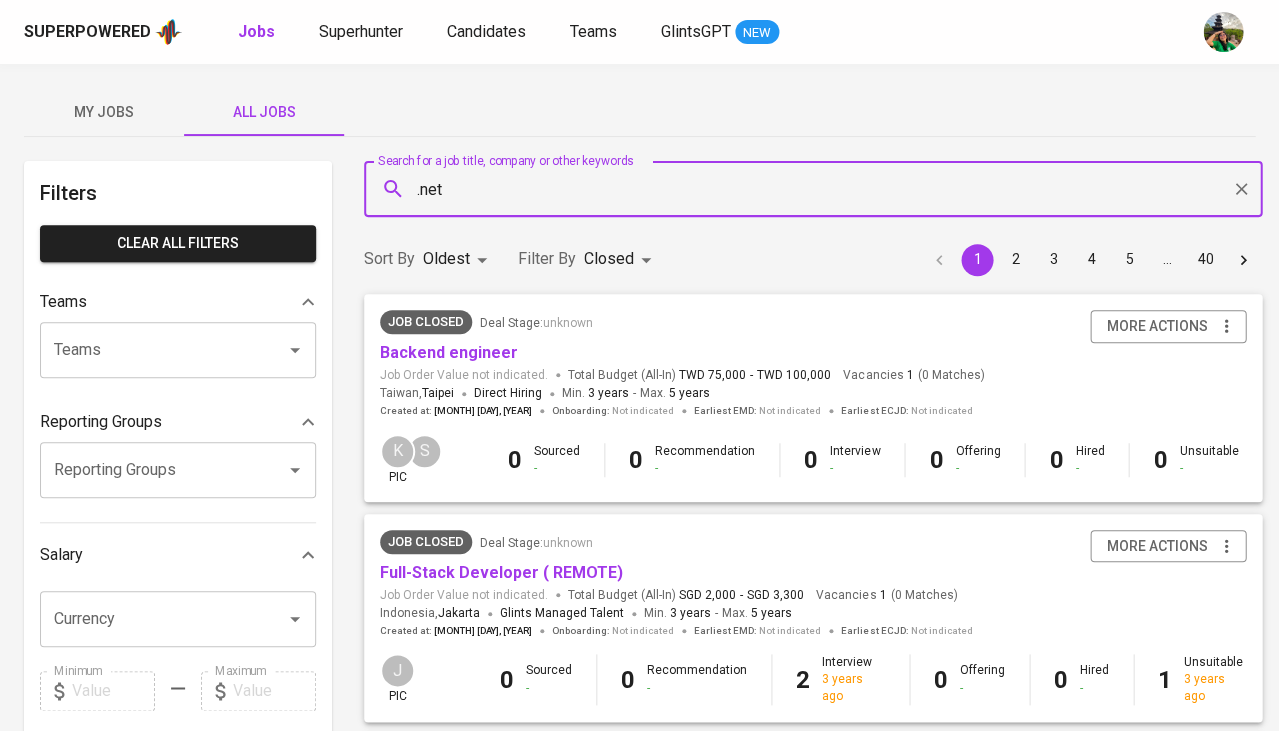 click on "Superpowered Jobs   Superhunter   Candidates   Teams   GlintsGPT   NEW My Jobs All Jobs Filters Clear All filters Teams Teams Teams Reporting Groups Reporting Groups Reporting Groups Salary Currency Currency Minimum Minimum Maximum Maximum Years of Experience 0 10+ Roles Roles Roles Skills Skills Skills Candidates Sourced by me Referred by me Search for a job title, company or other keywords .net Search for a job title, company or other keywords Sort By Oldest OLDEST Filter By Closed CLOSE 1 2 3 4 5 … 40 Job Closed Deal Stage :  unknown Backend engineer Job Order Value not indicated. Total Budget (All-In)   TWD 75,000 - TWD 100,000 Vacancies   1 ( 0   Matches ) Taiwan ,  Taipei Direct Hiring Min.   3 years - Max.   5 years Created at :   Jun 08, 2021 Onboarding :   Not indicated Earliest EMD :   Not indicated Earliest ECJD :   Not indicated more actions K pic S 0 Sourced - 0 Recommendation - 0 Interview - 0 Offering - 0 Hired - 0 Unsuitable - Job Closed Deal Stage :  unknown   SGD 2,000" at bounding box center (639, 1304) 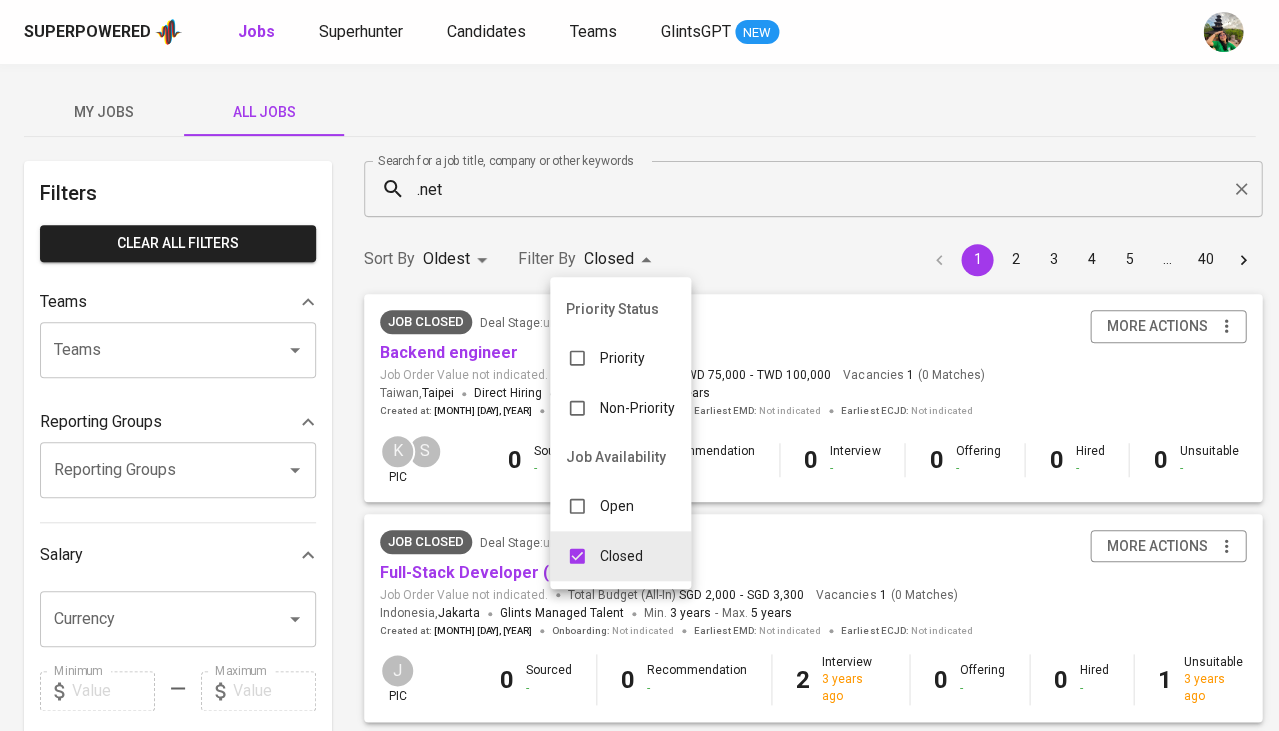 click on "Open" at bounding box center (617, 506) 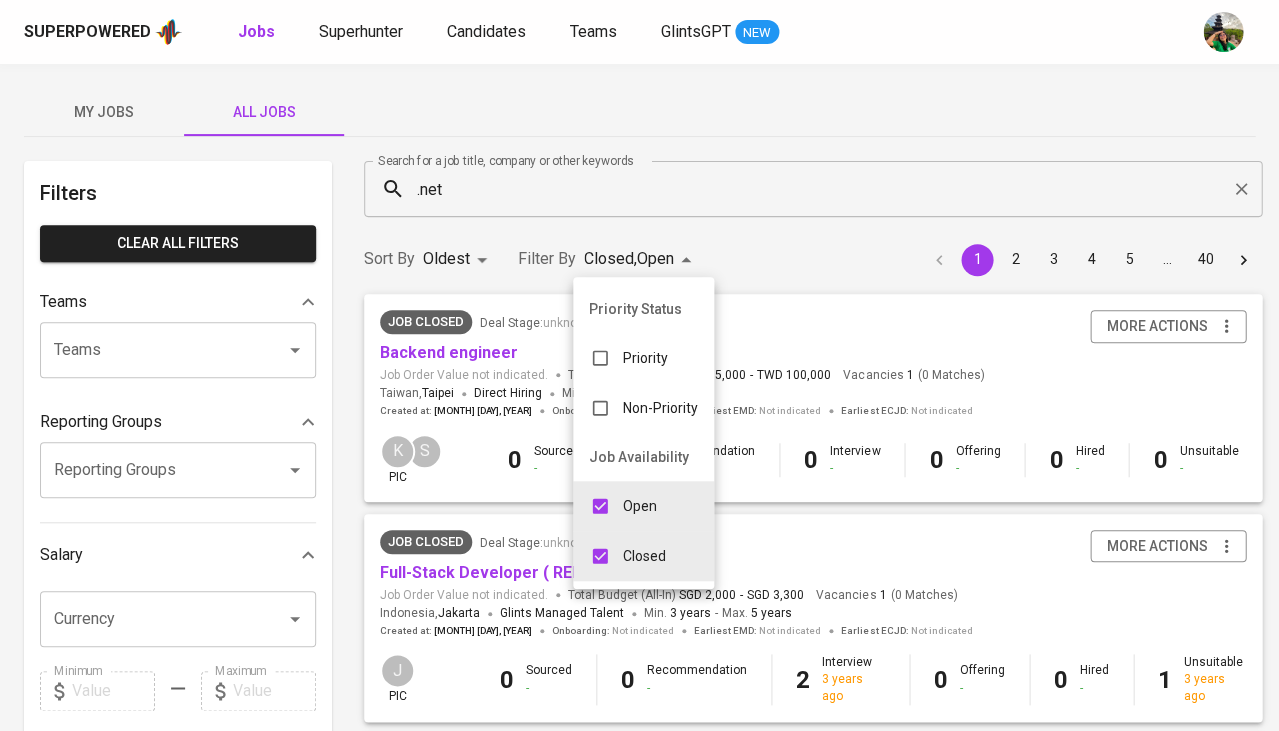 click at bounding box center [639, 365] 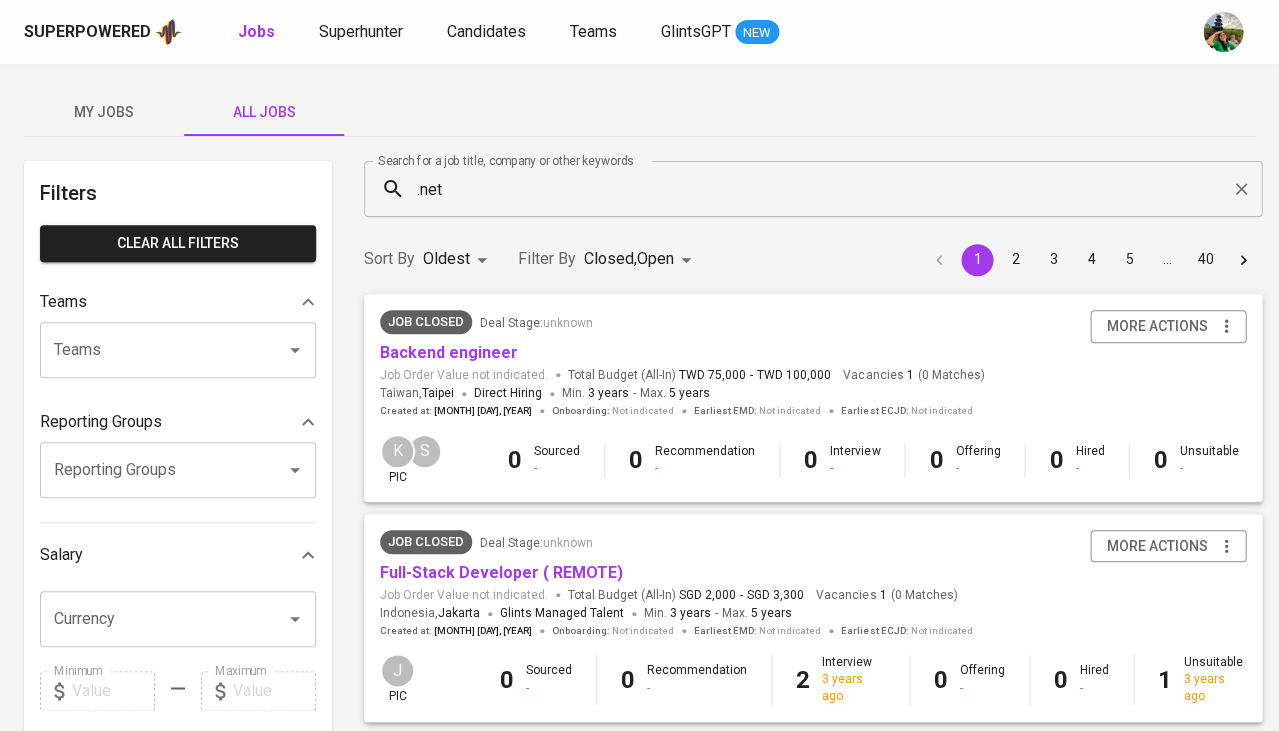 click on "Superpowered Jobs   Superhunter   Candidates   Teams   GlintsGPT   NEW My Jobs All Jobs Filters Clear All filters Teams Teams Teams Reporting Groups Reporting Groups Reporting Groups Salary Currency Currency Minimum Minimum Maximum Maximum Years of Experience 0 10+ Roles Roles Roles Skills Skills Skills Candidates Sourced by me Referred by me Search for a job title, company or other keywords .net Search for a job title, company or other keywords Sort By Oldest OLDEST Filter By Closed ,  Open CLOSE,OPEN 1 2 3 4 5 … 40 Job Closed Deal Stage :  unknown Backend engineer Job Order Value not indicated. Total Budget (All-In)   TWD 75,000 - TWD 100,000 Vacancies   1 ( 0   Matches ) Taiwan ,  Taipei Direct Hiring Min.   3 years - Max.   5 years Created at :   Jun 08, 2021 Onboarding :   Not indicated Earliest EMD :   Not indicated Earliest ECJD :   Not indicated more actions K pic S 0 Sourced - 0 Recommendation - 0 Interview - 0 Offering - 0 Hired - 0 Unsuitable - Job Closed Deal Stage :  unknown" at bounding box center (639, 1304) 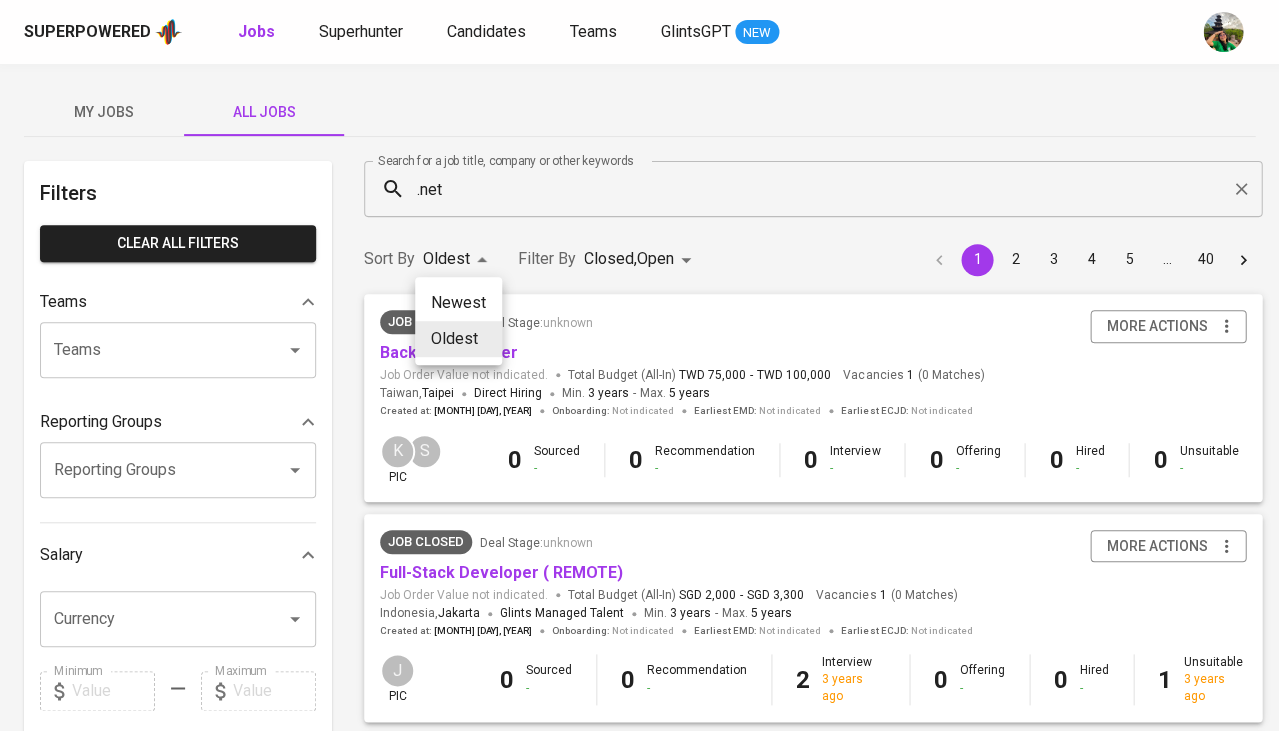 click on "Newest" at bounding box center (458, 303) 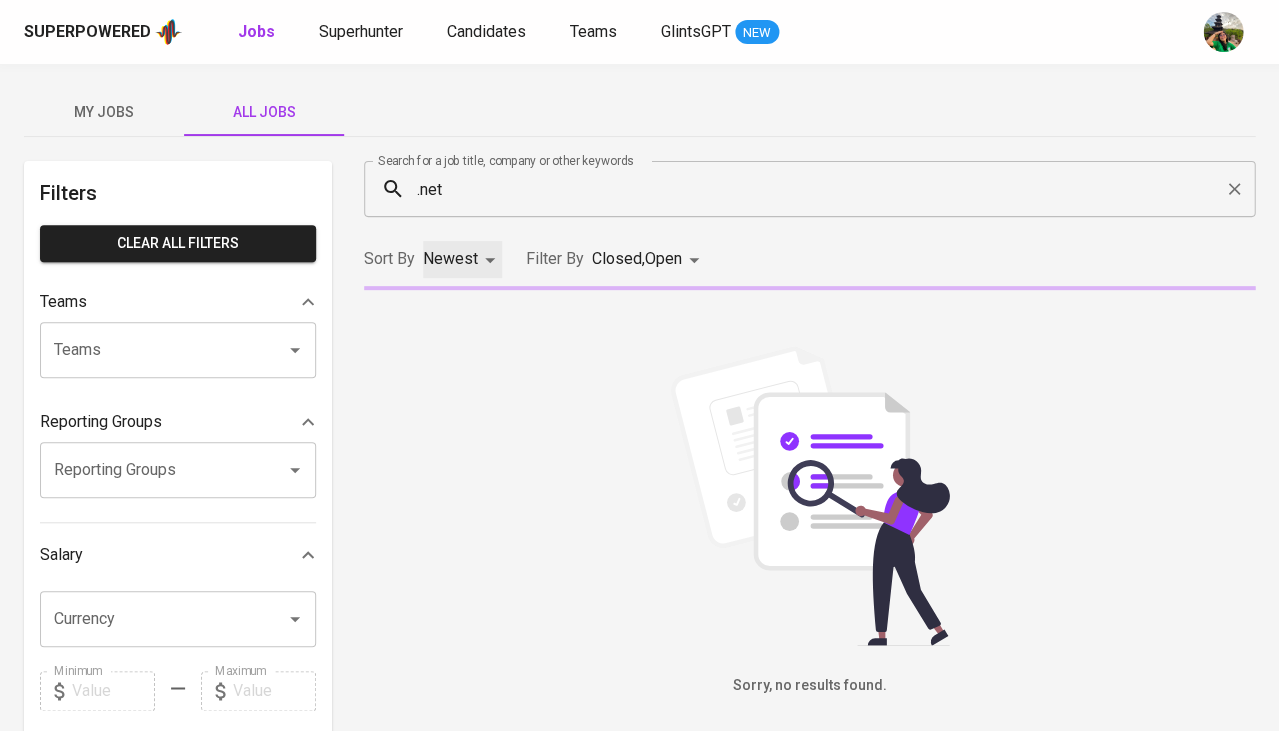 type on "NEWEST" 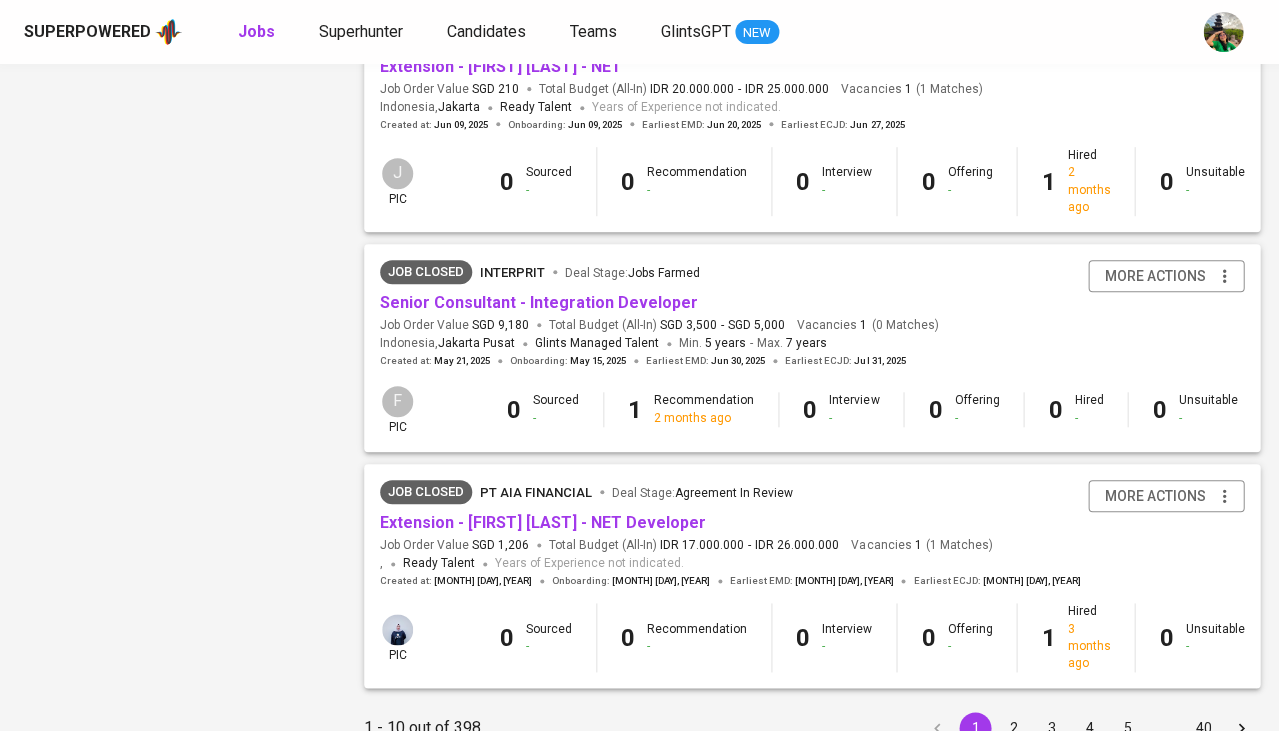 scroll, scrollTop: 1857, scrollLeft: 0, axis: vertical 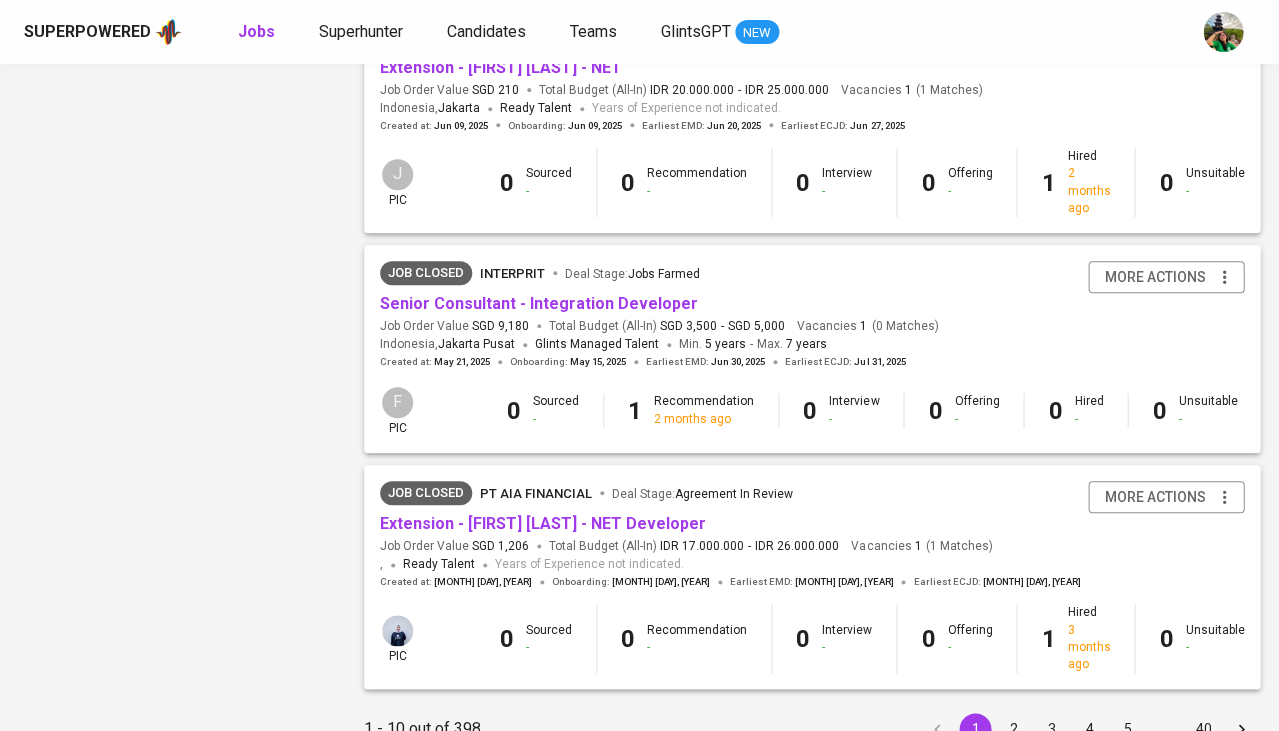 click on "40" at bounding box center (1203, 729) 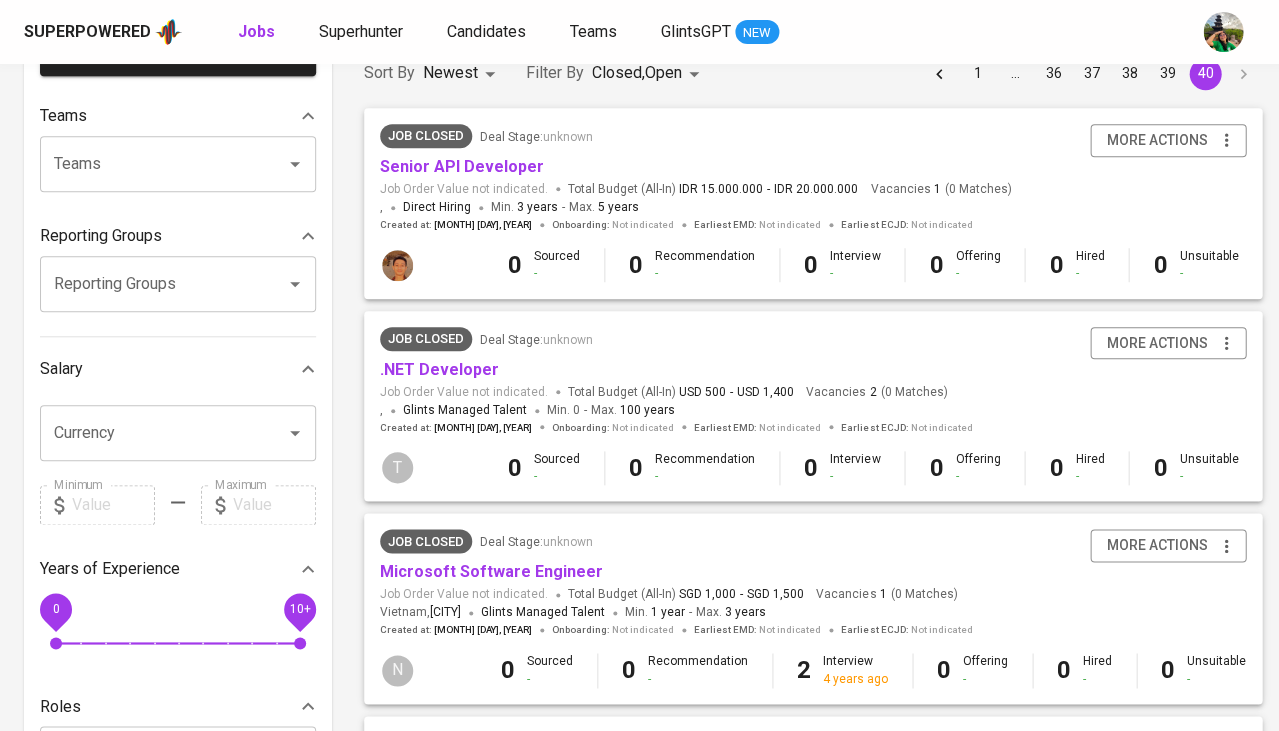 scroll, scrollTop: 187, scrollLeft: 0, axis: vertical 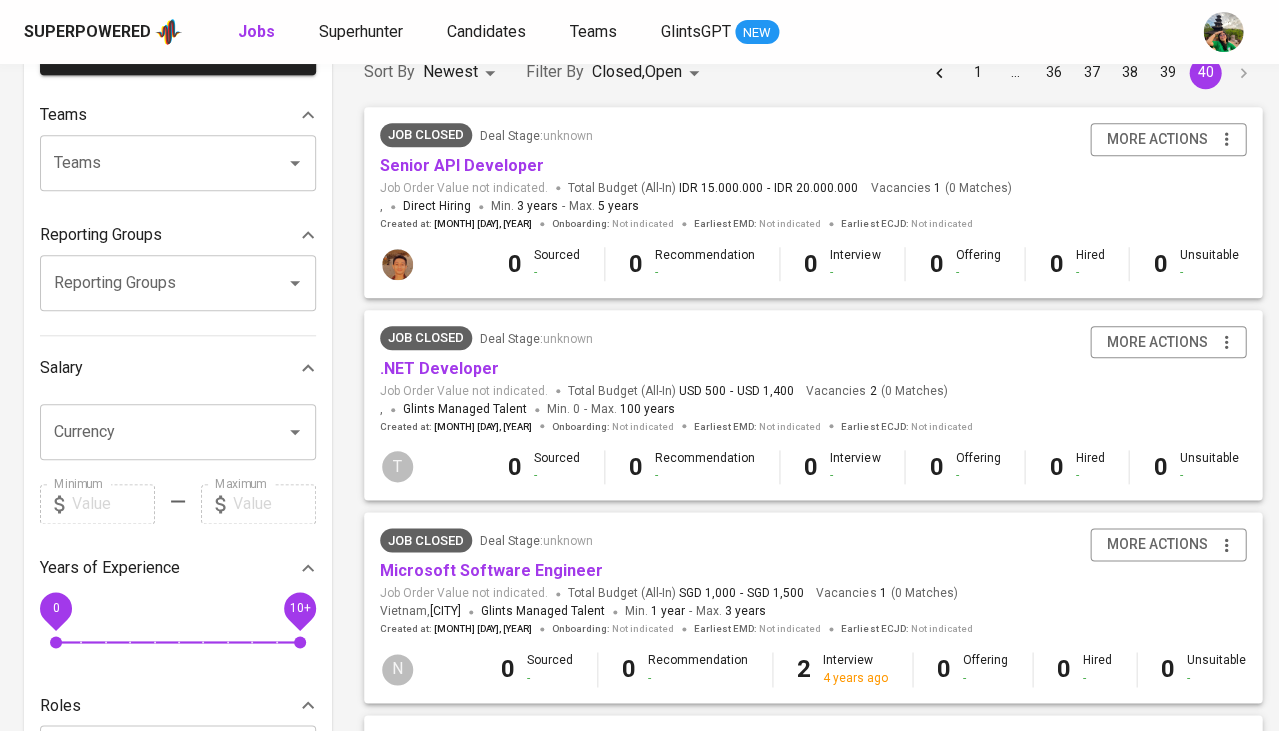 click on "Currency" at bounding box center [178, 432] 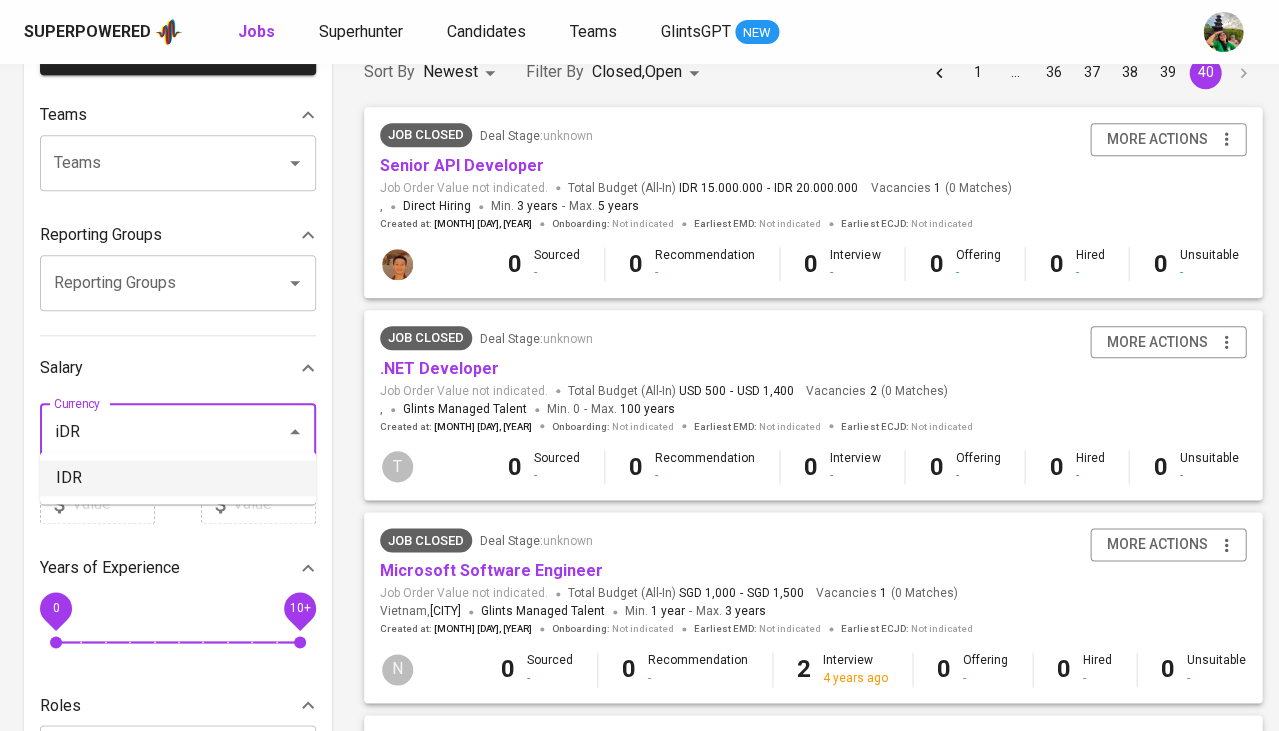 click on "IDR" at bounding box center [178, 478] 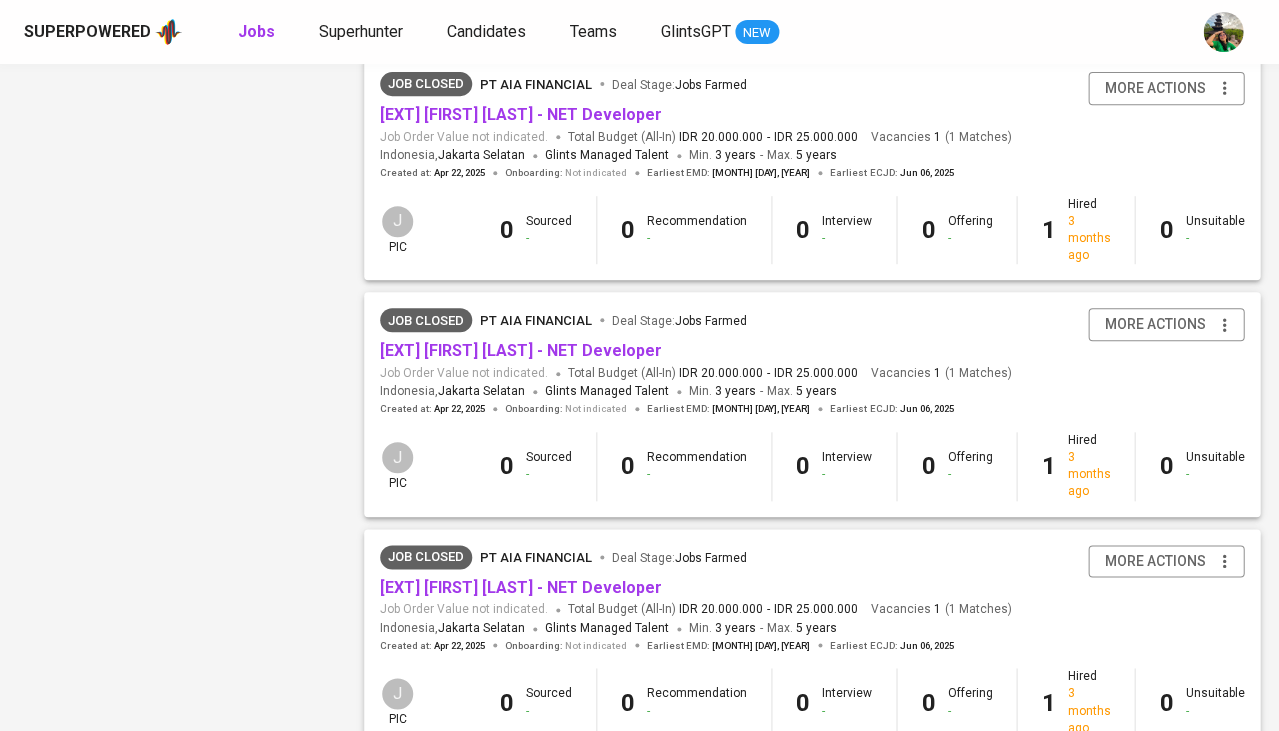 scroll, scrollTop: 1857, scrollLeft: 0, axis: vertical 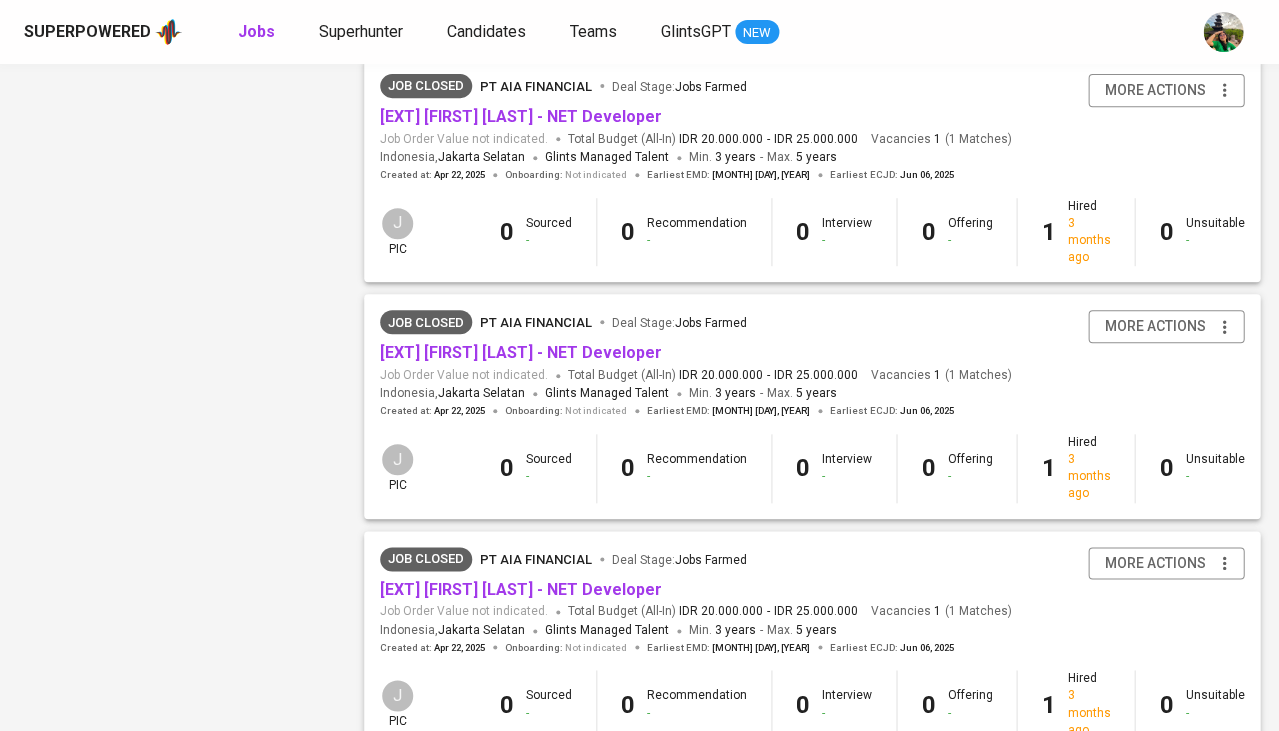 click on "20" at bounding box center (1203, 795) 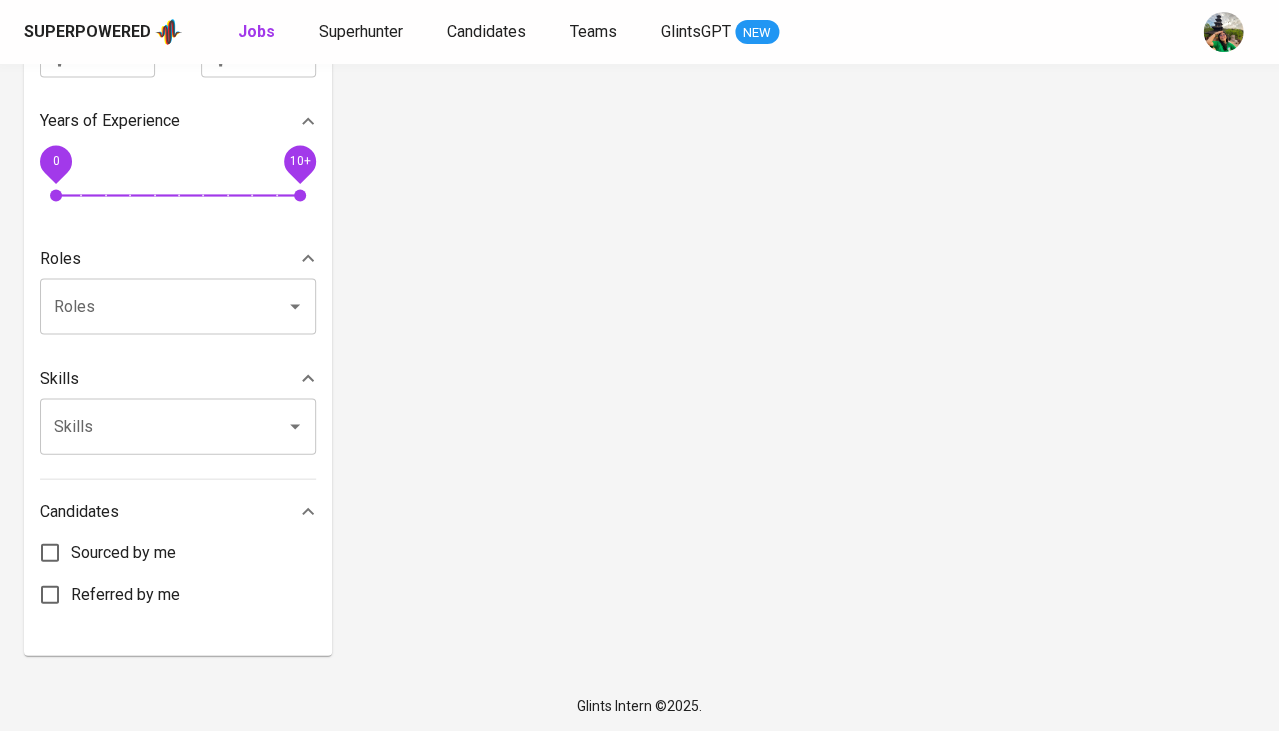 scroll, scrollTop: 0, scrollLeft: 0, axis: both 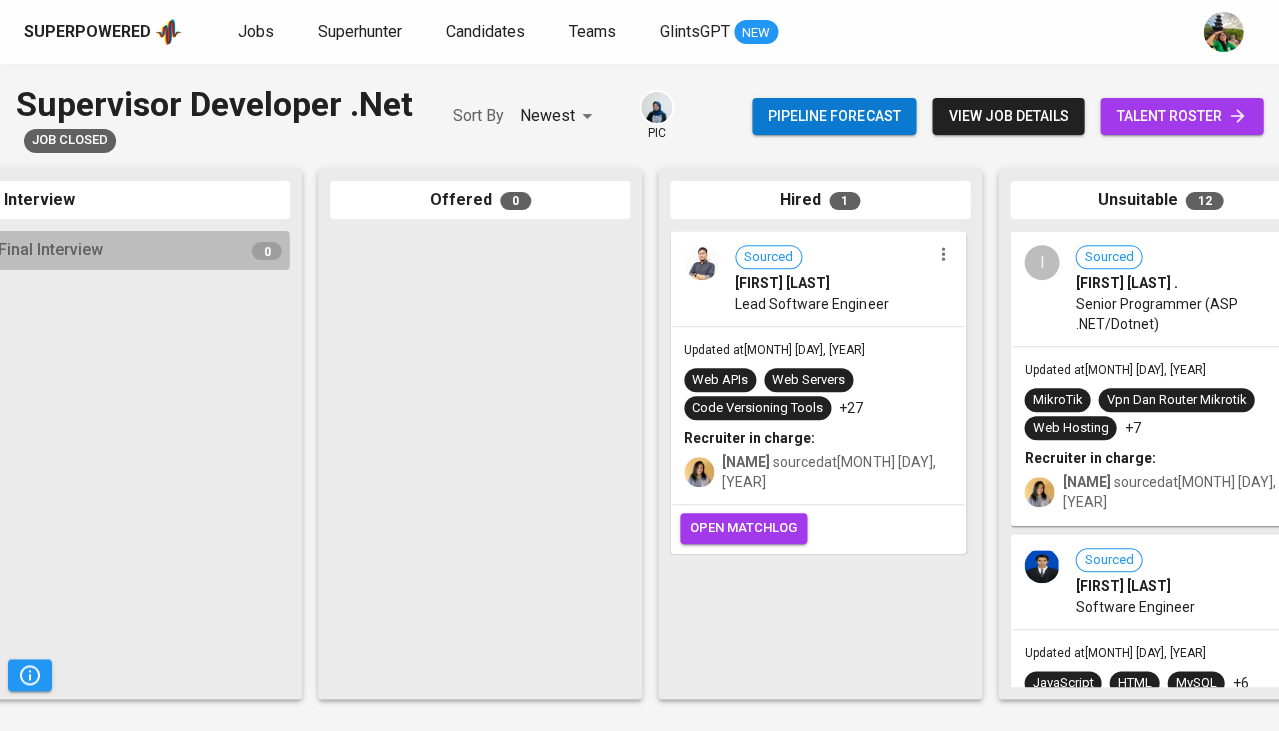 click on "Web APIs Web Servers Code Versioning Tools +27" at bounding box center (818, 394) 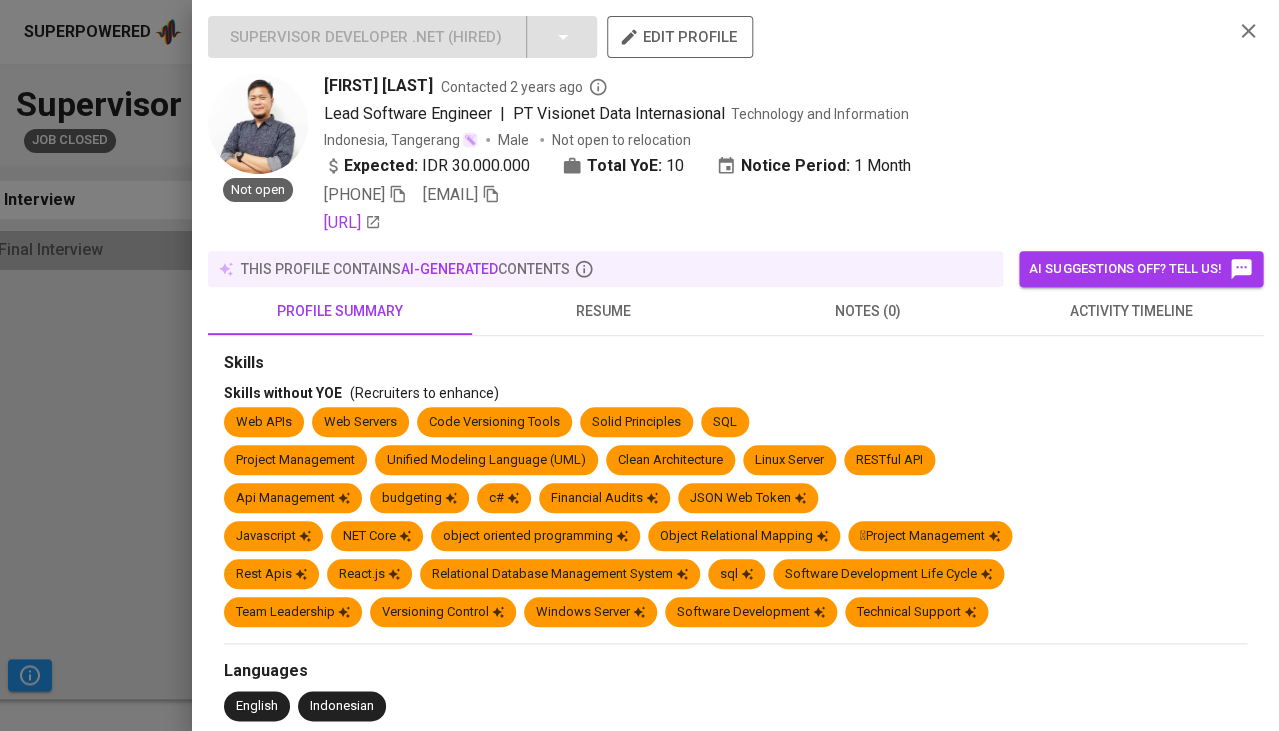click on "activity timeline" at bounding box center (1131, 311) 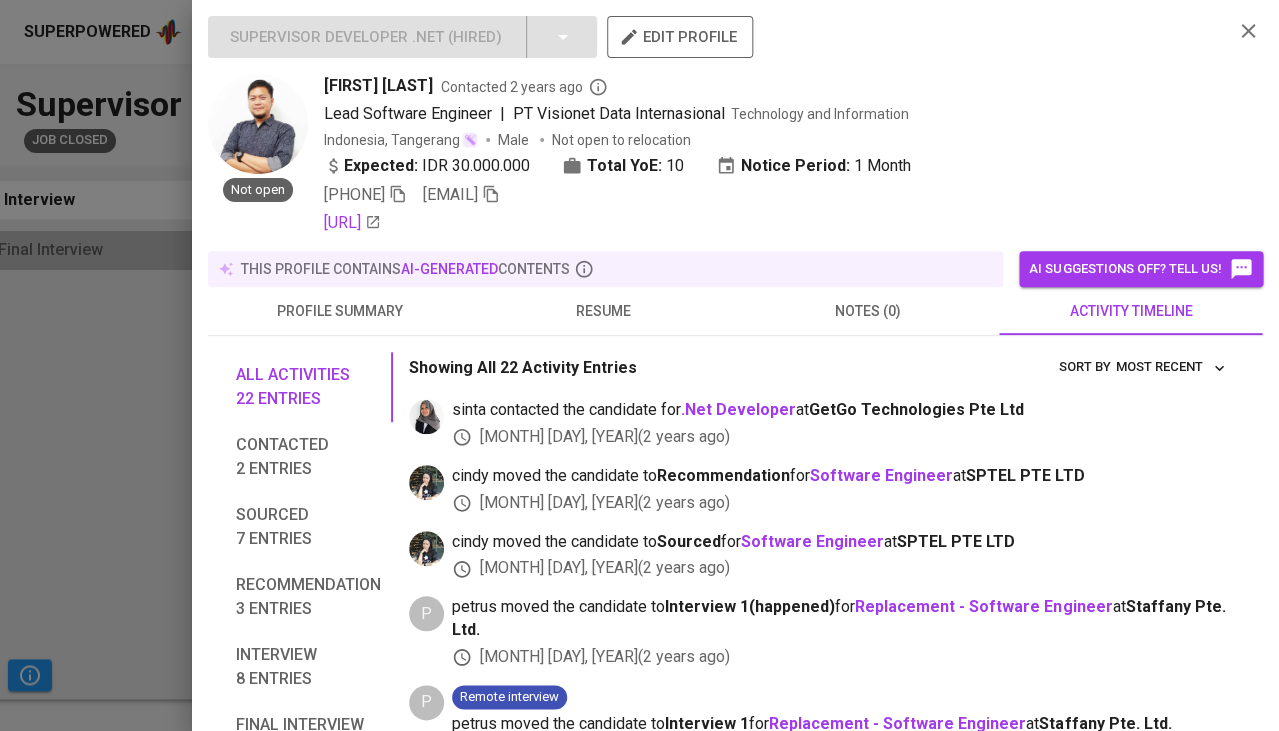click on "resume" at bounding box center [604, 311] 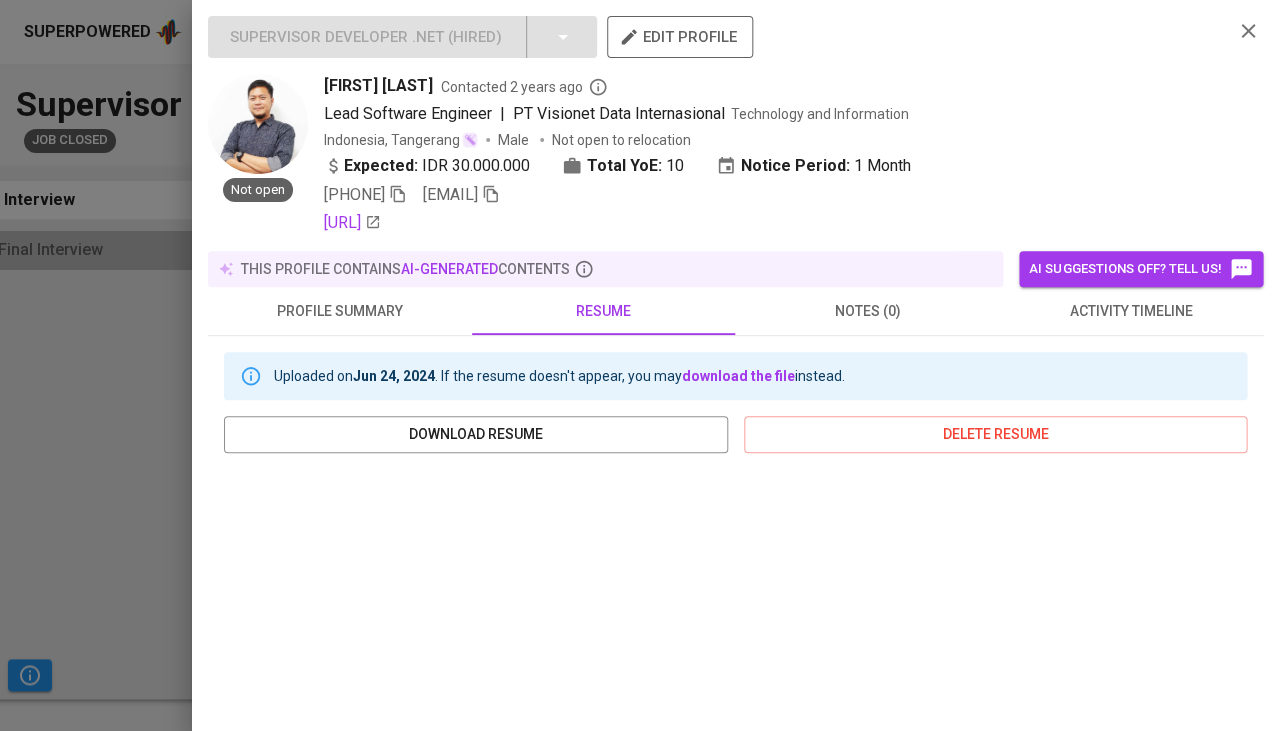 scroll, scrollTop: 0, scrollLeft: 0, axis: both 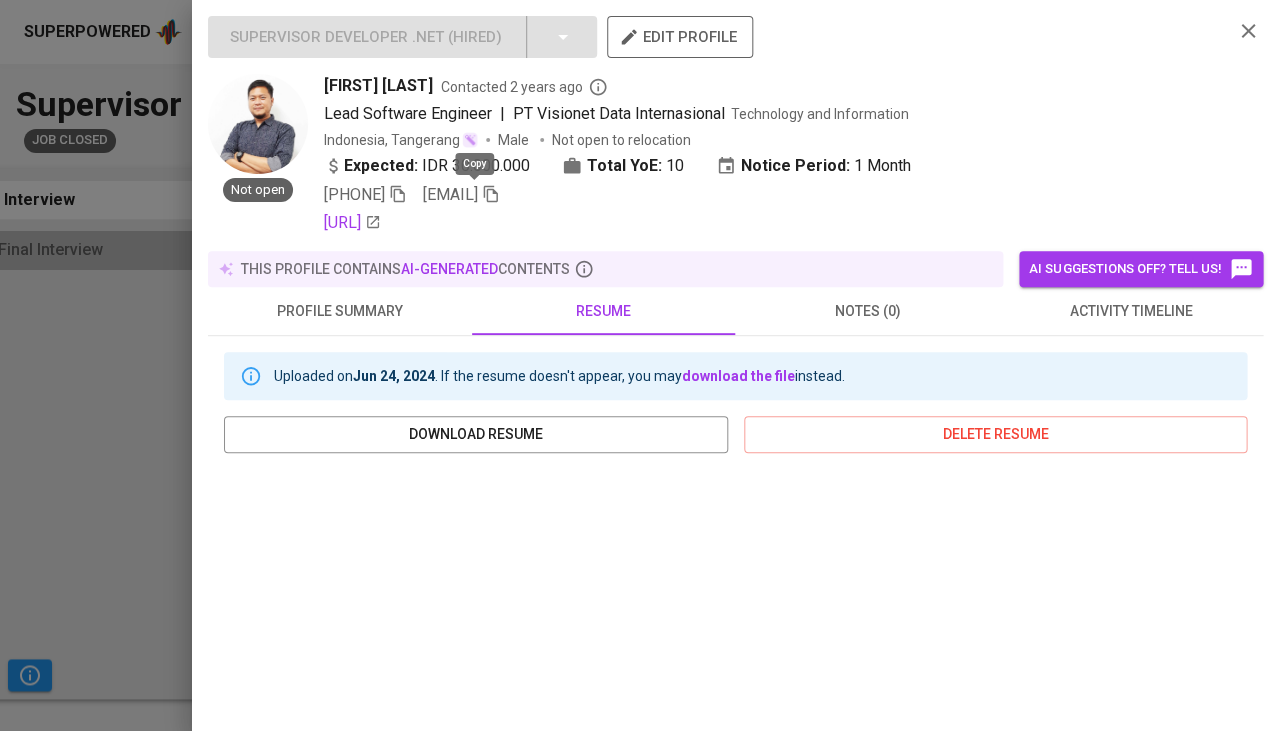 click at bounding box center (398, 194) 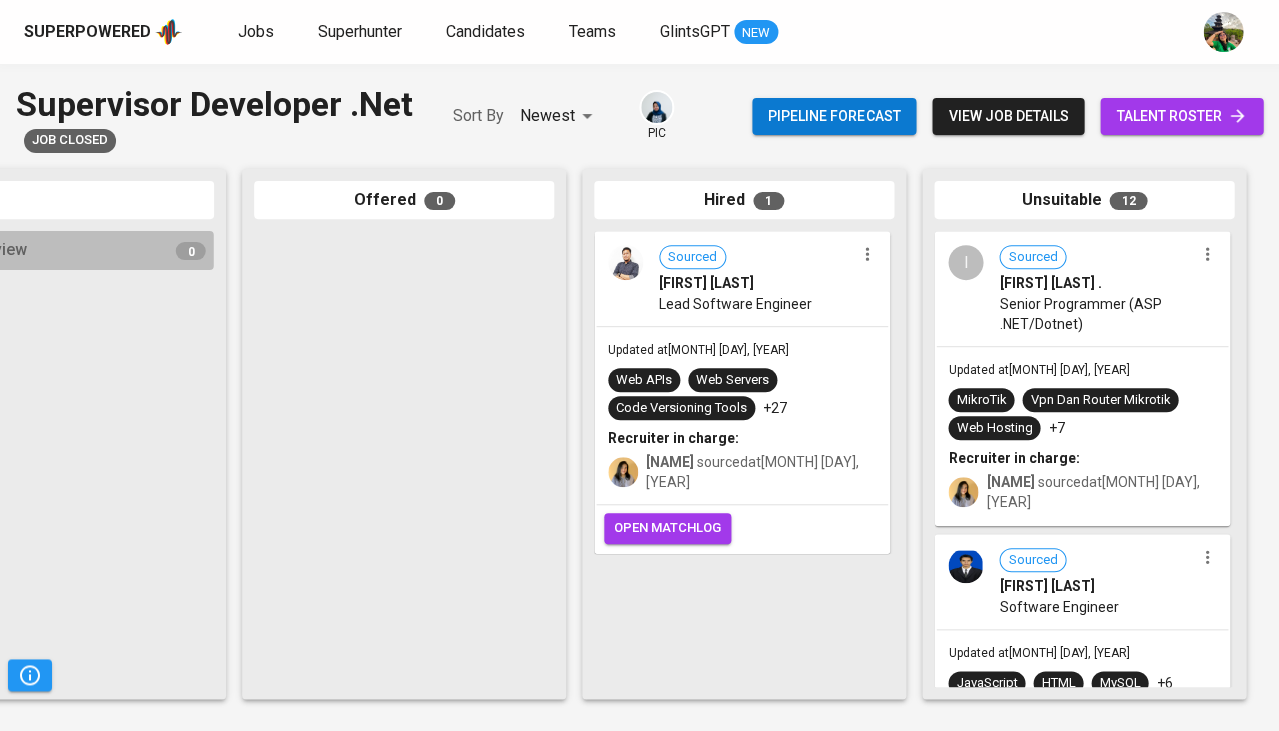scroll, scrollTop: 0, scrollLeft: 1103, axis: horizontal 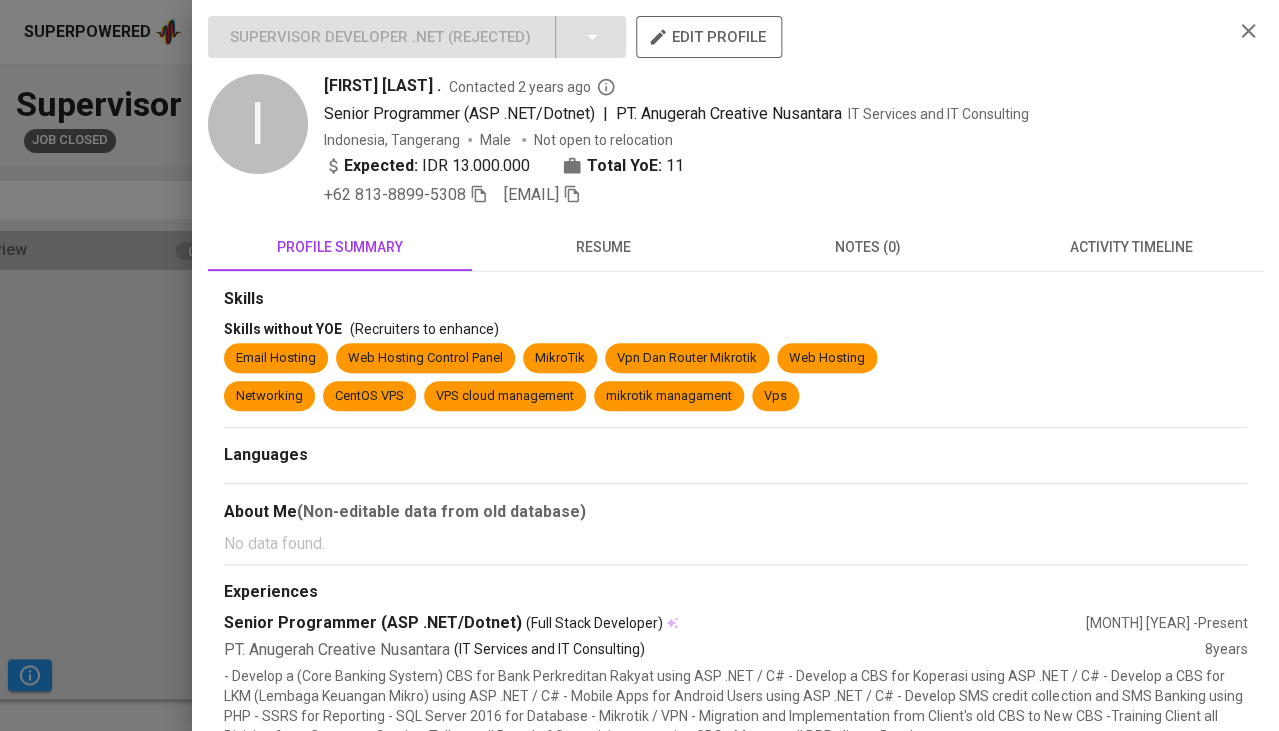 click on "activity timeline" at bounding box center [1131, 247] 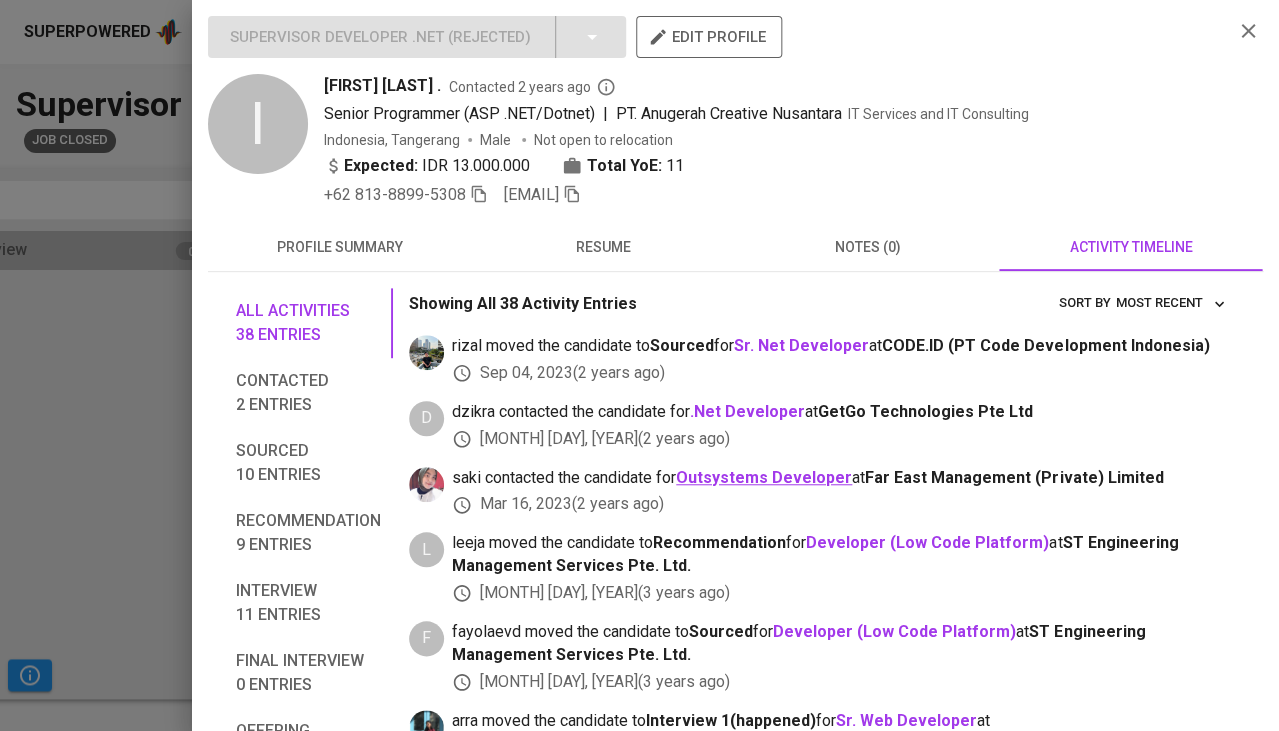 click on "Outsystems Developer" at bounding box center (764, 477) 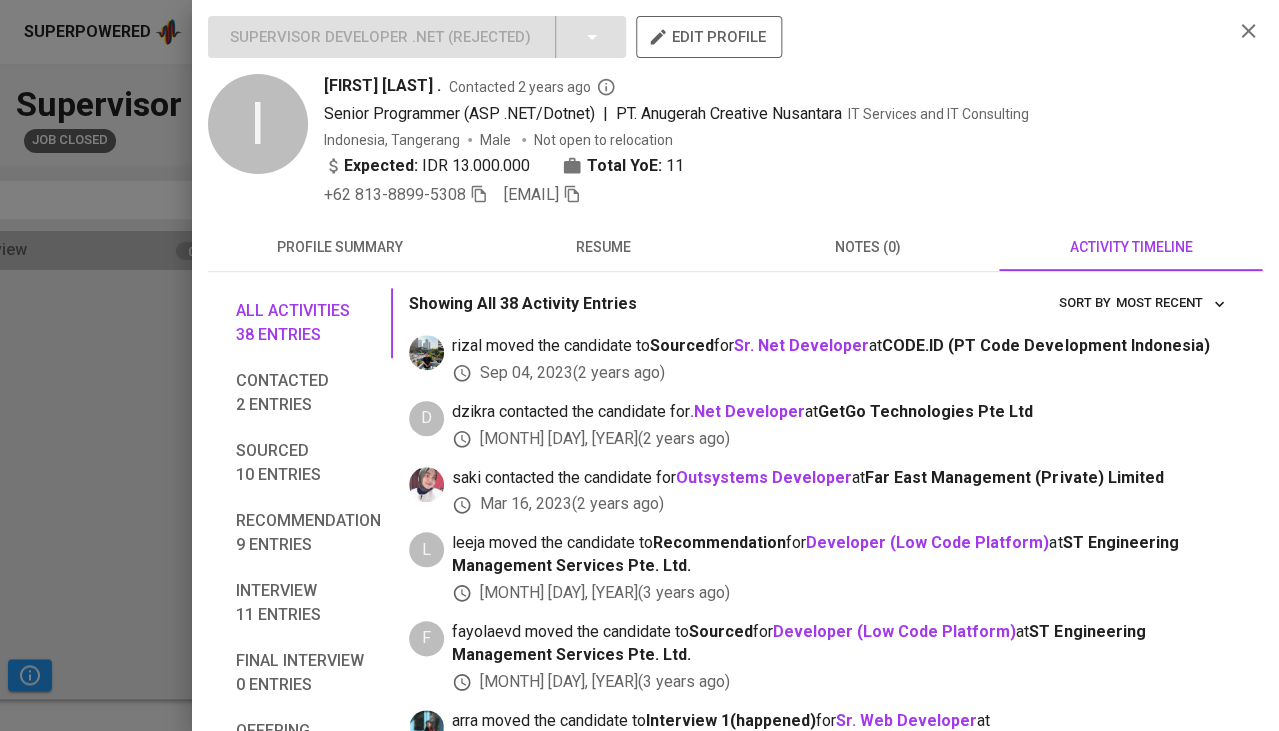 scroll, scrollTop: 93, scrollLeft: 0, axis: vertical 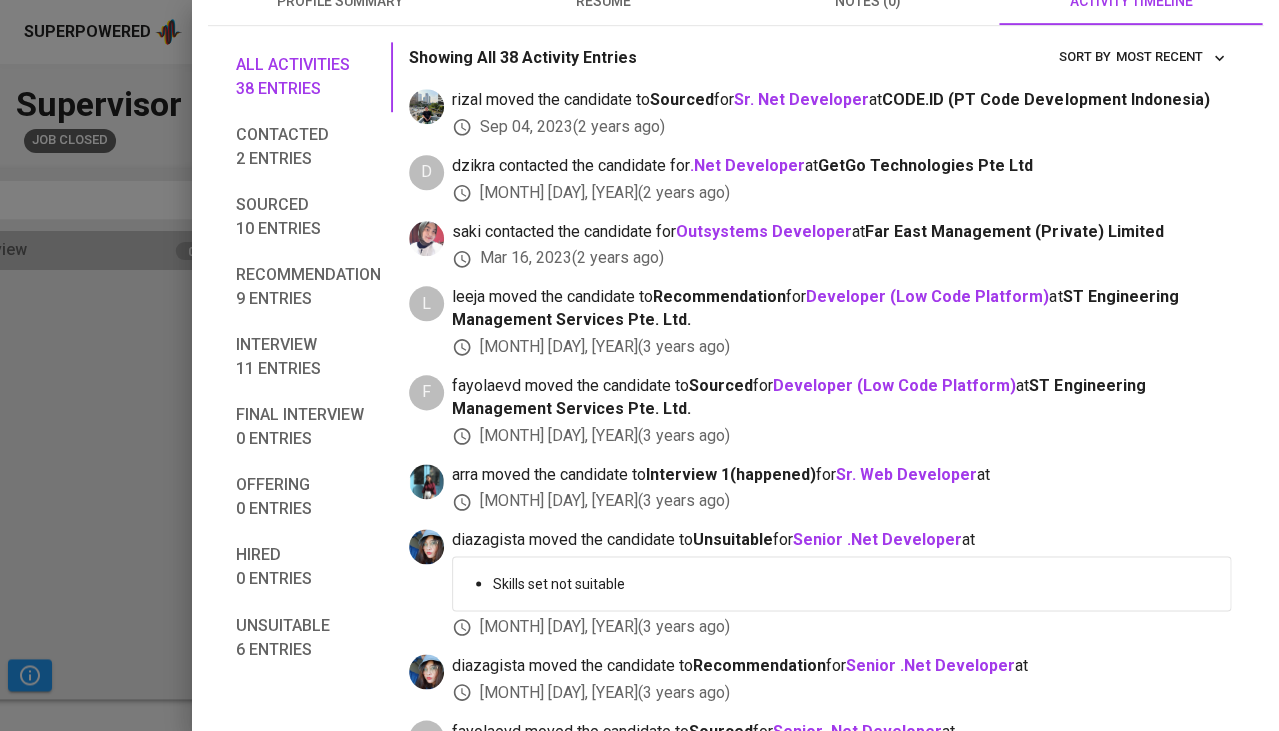 click at bounding box center [639, 365] 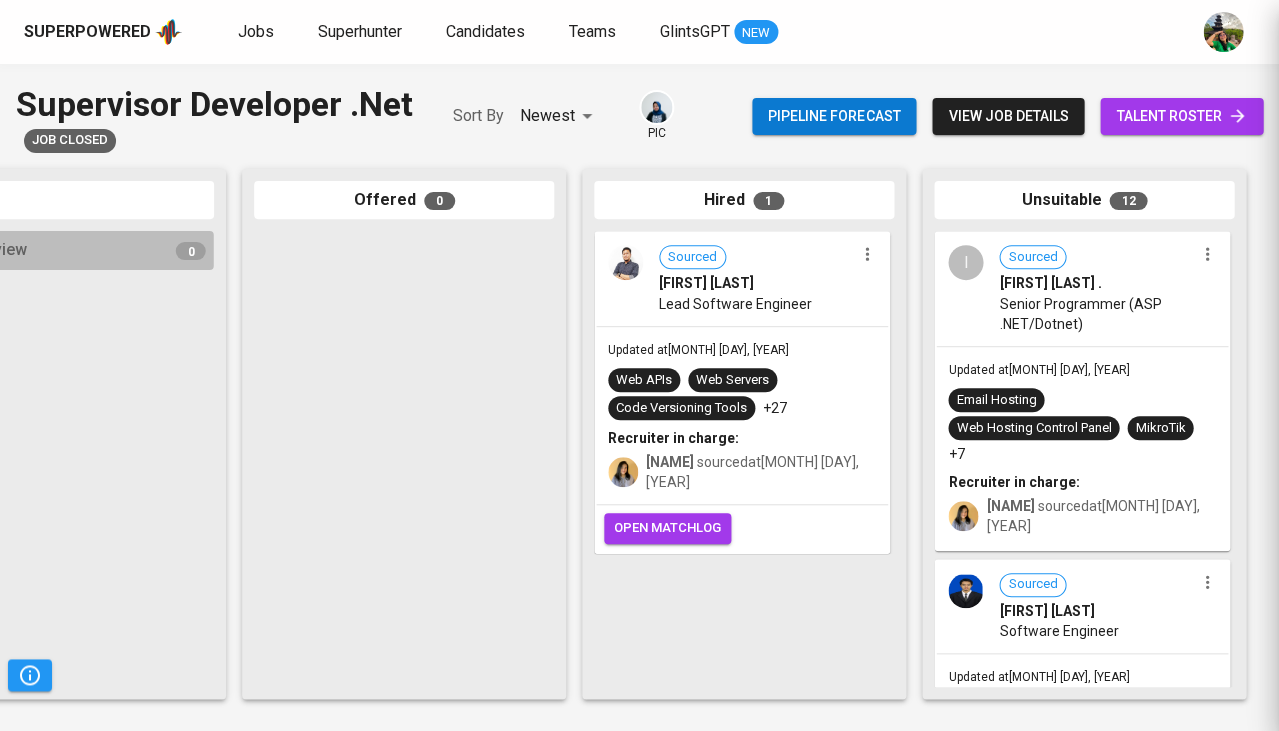 scroll, scrollTop: 185, scrollLeft: 0, axis: vertical 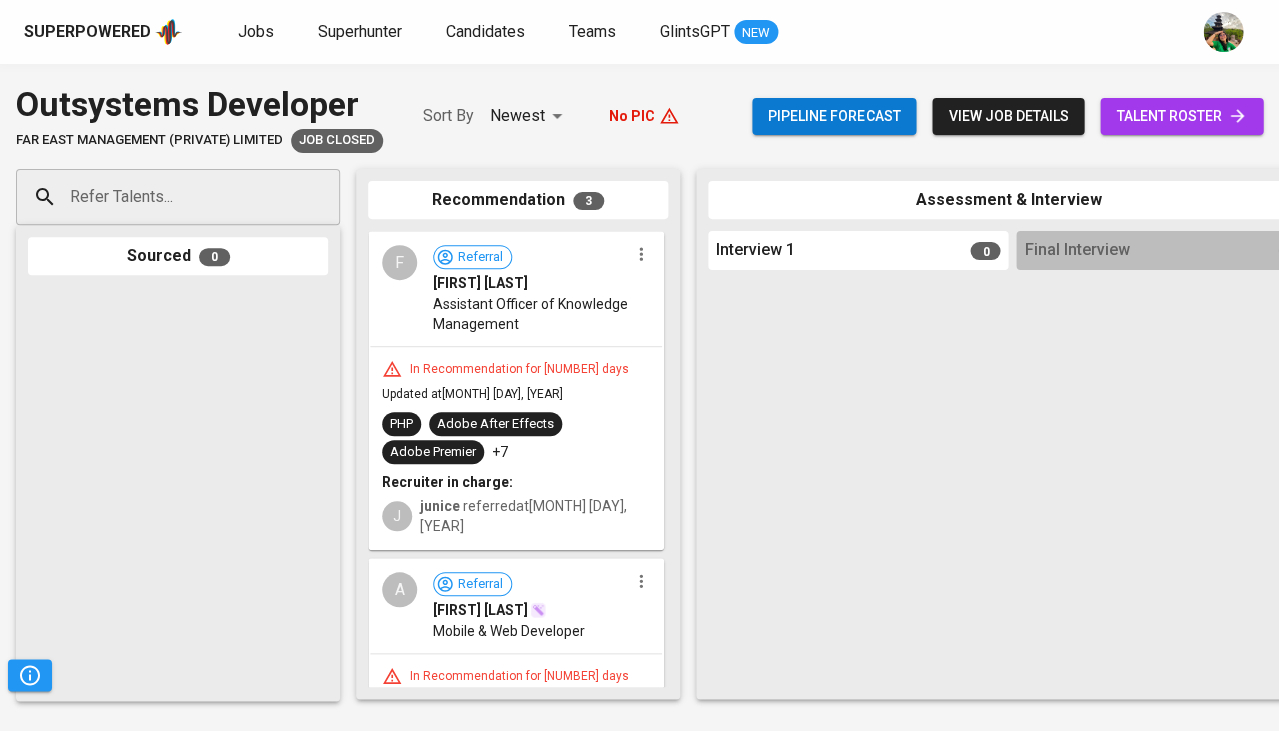 click on "In Recommendation for  [NUMBER] days Updated at  [MONTH] [DAY], [YEAR] PHP Adobe After Effects Adobe Premier +7 Recruiter in charge: J junice  referred  at  [MONTH] [DAY], [YEAR]" at bounding box center [516, 448] 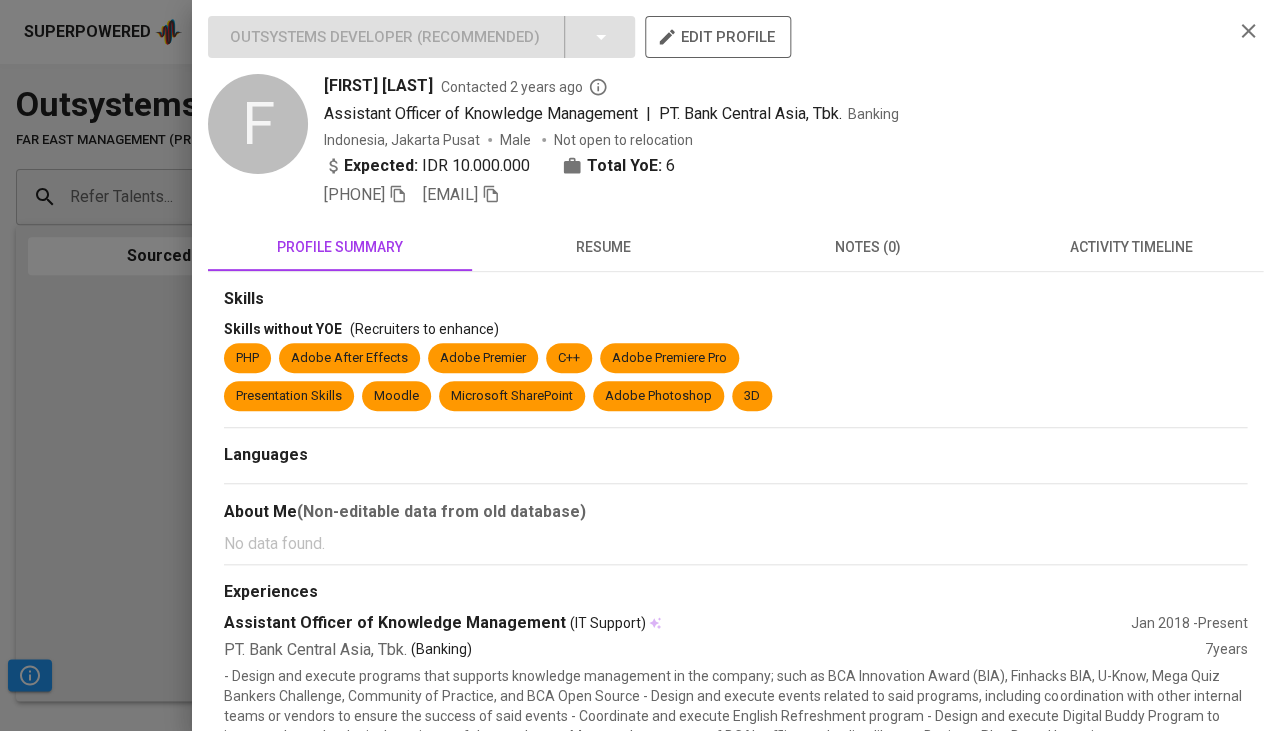 click on "resume" at bounding box center [604, 247] 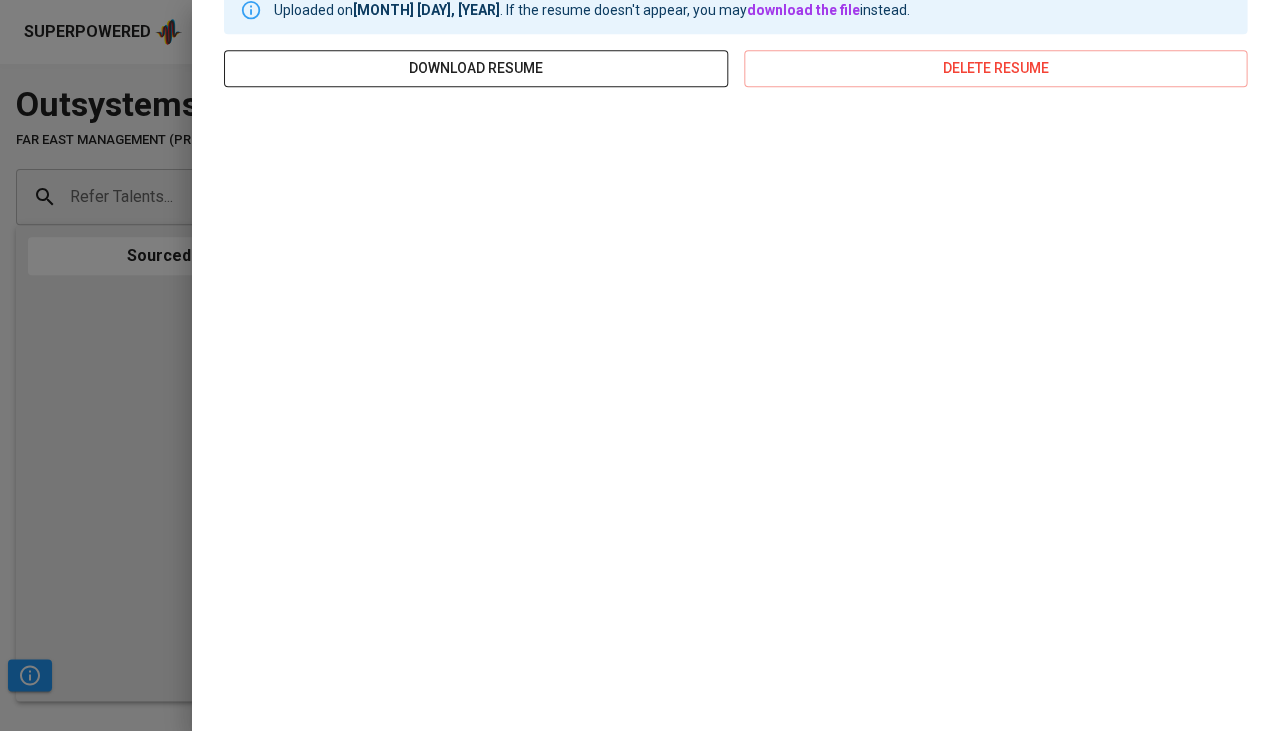 scroll, scrollTop: 301, scrollLeft: 0, axis: vertical 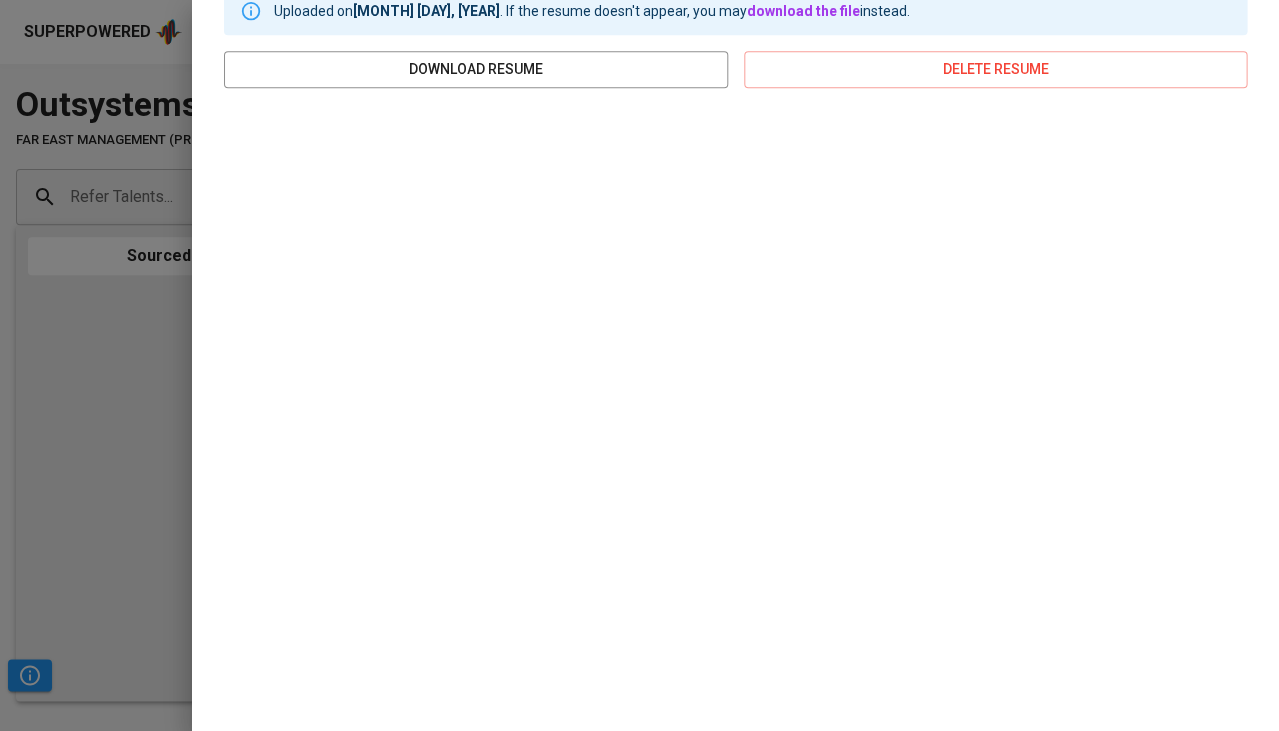 click at bounding box center [639, 365] 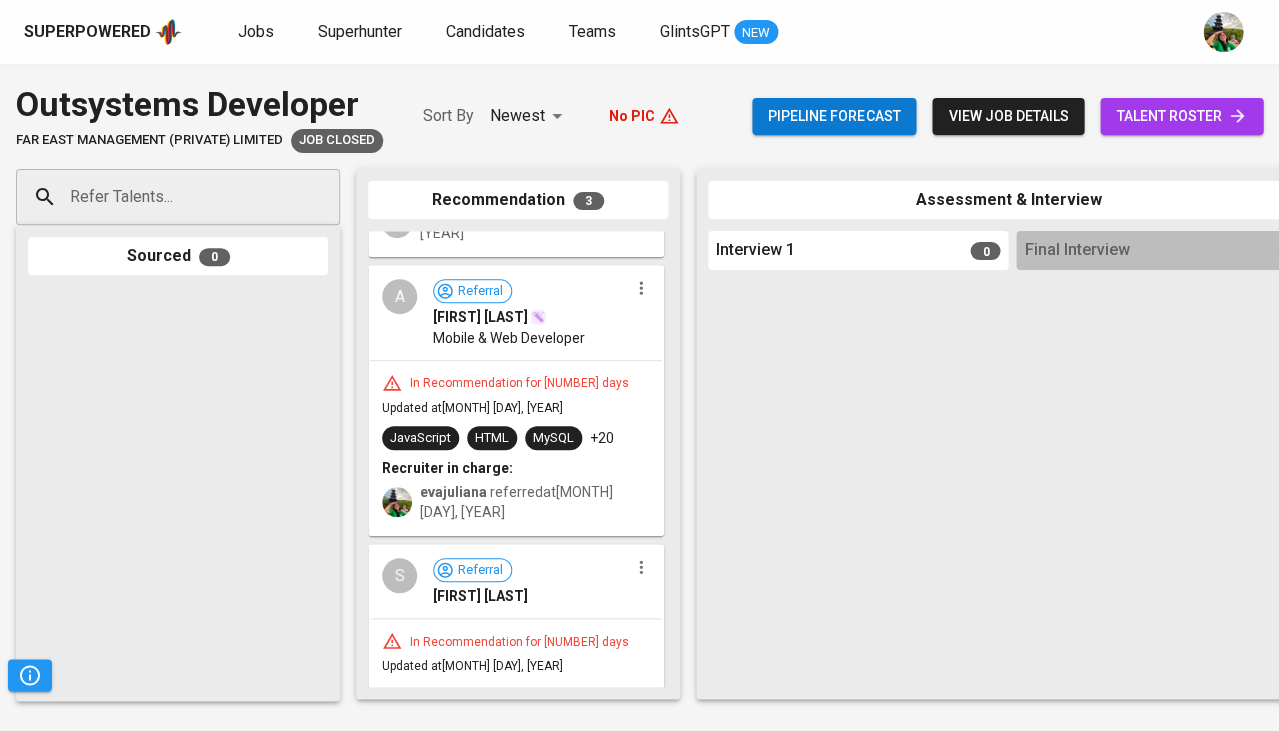 scroll, scrollTop: 287, scrollLeft: 0, axis: vertical 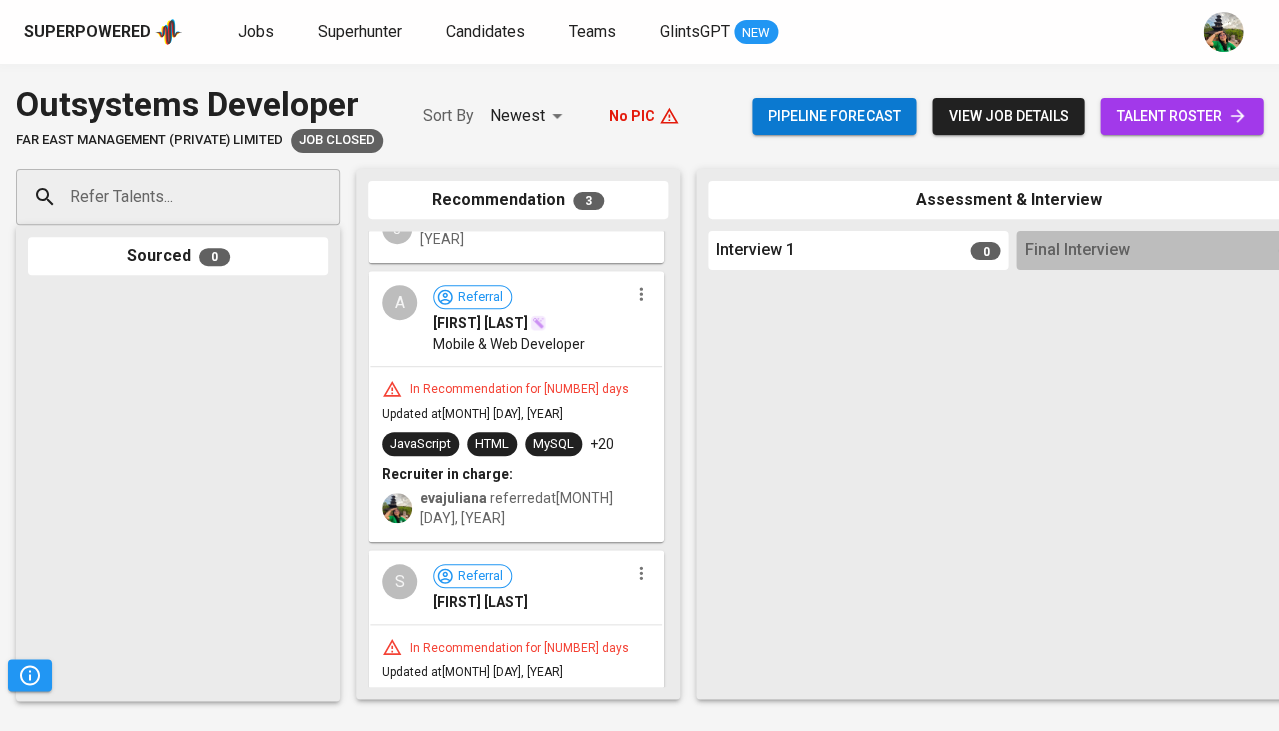 click on "Mobile & Web Developer" at bounding box center [509, 344] 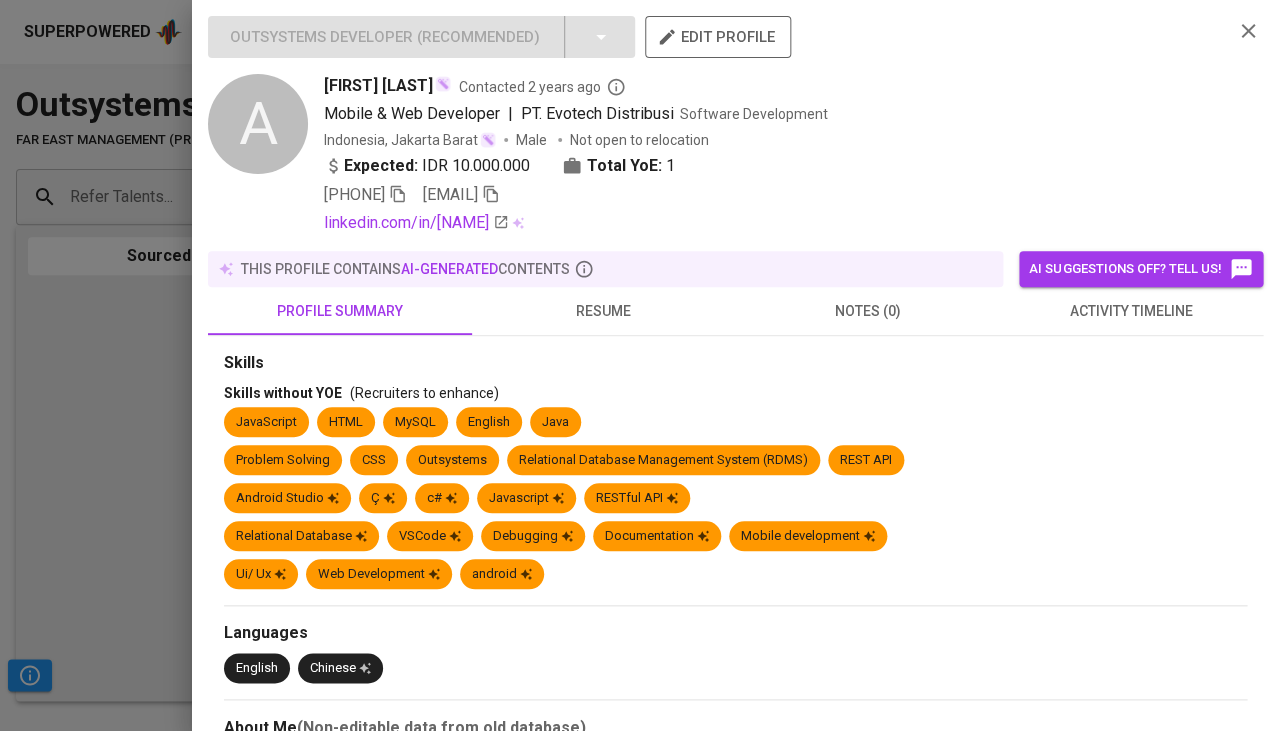 click on "resume" at bounding box center (604, 311) 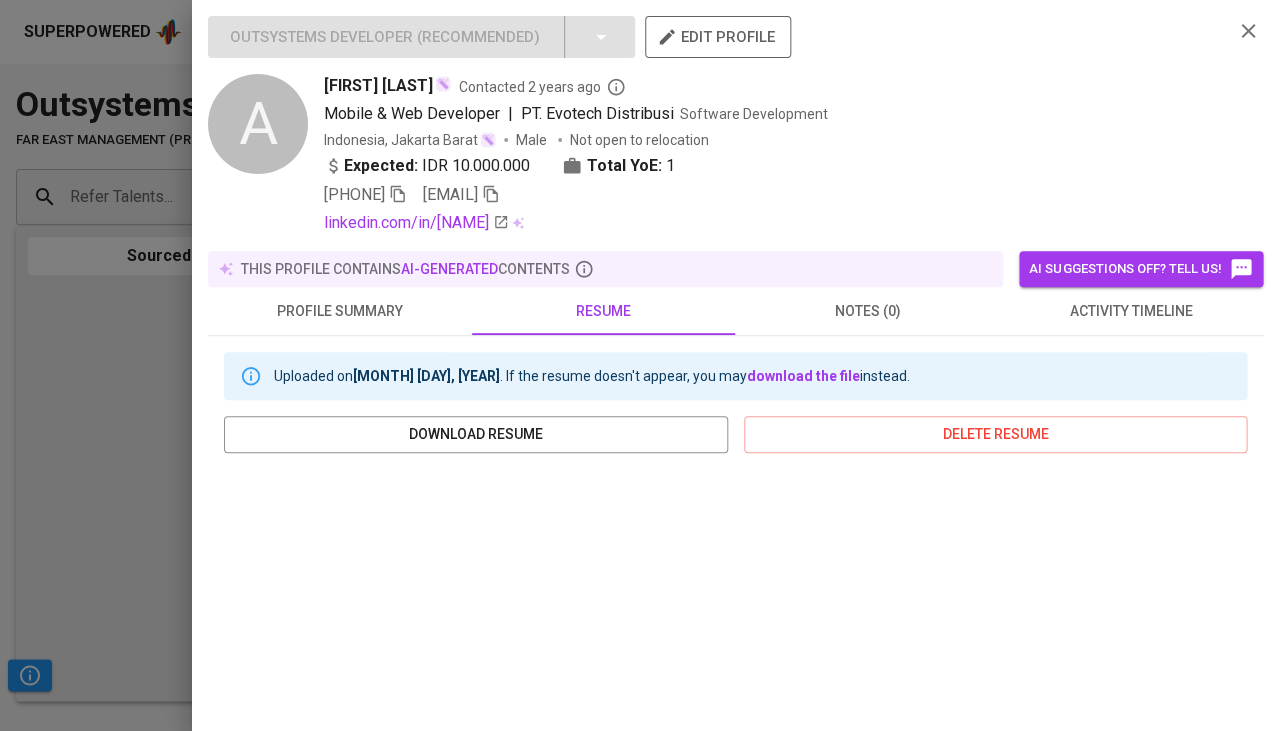 scroll, scrollTop: 195, scrollLeft: 0, axis: vertical 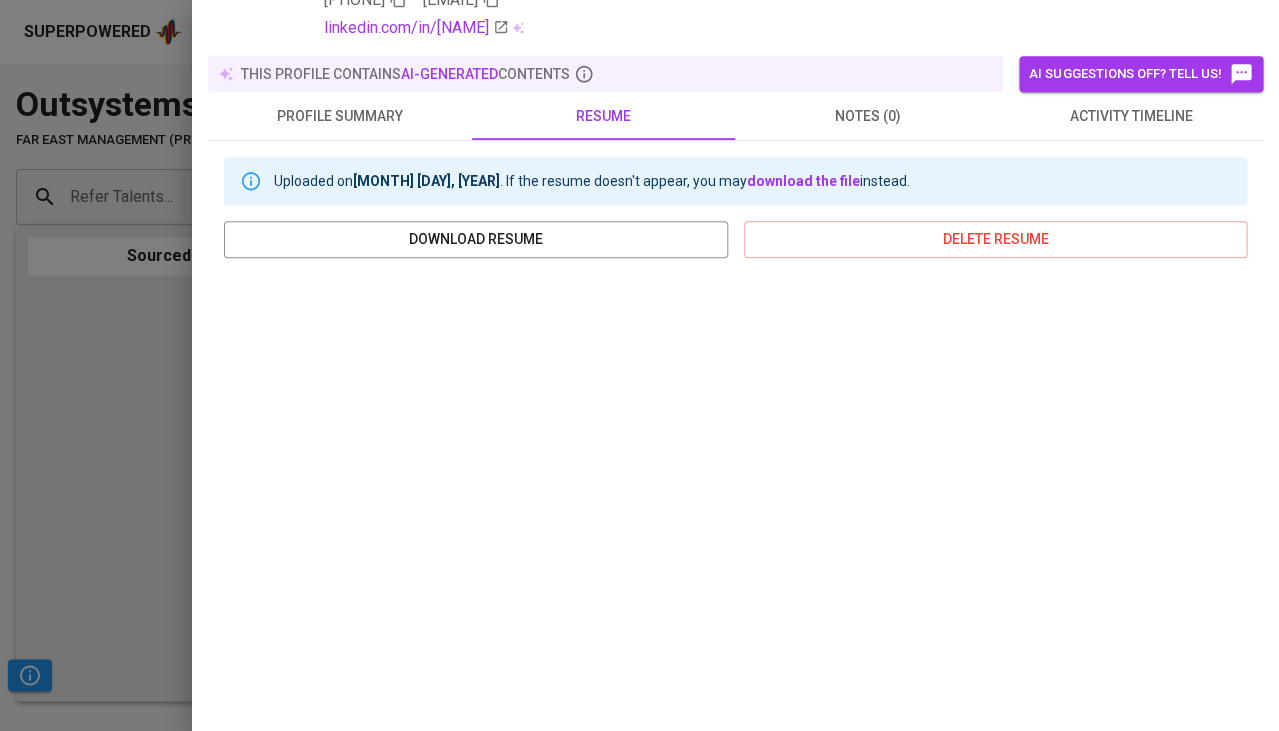 click at bounding box center (639, 365) 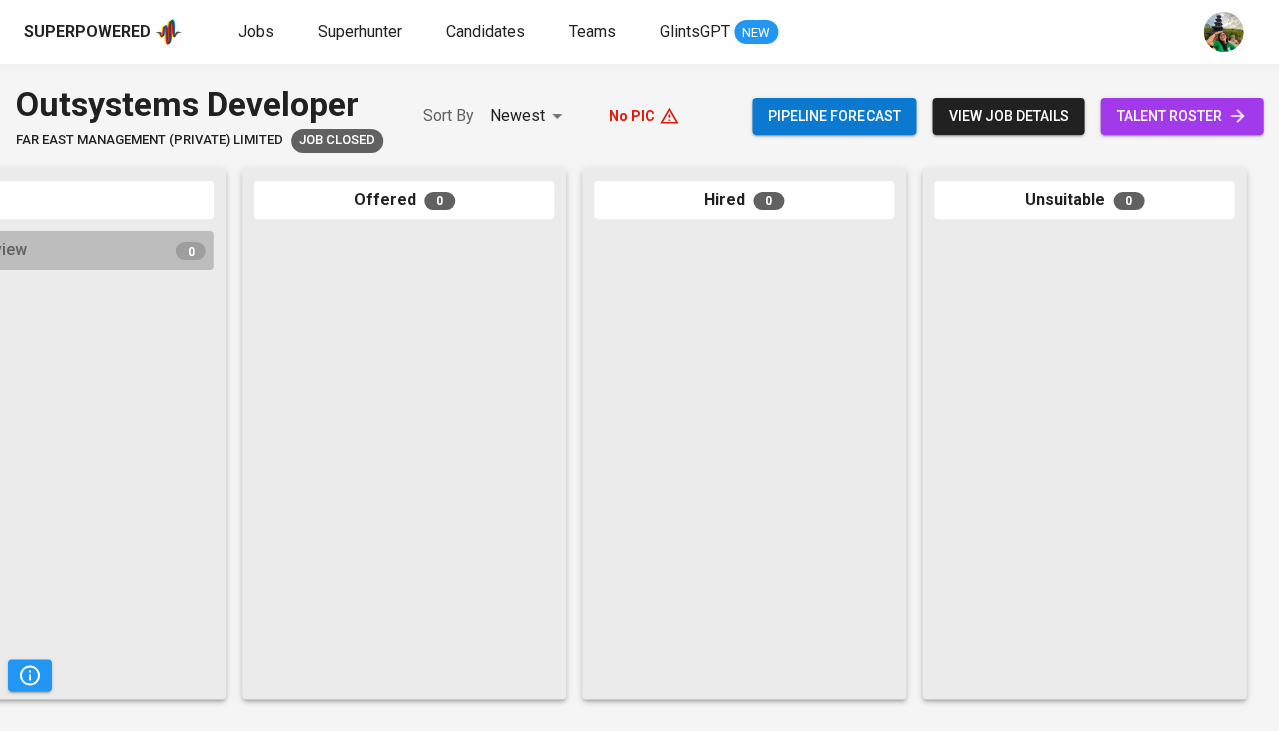 scroll, scrollTop: 0, scrollLeft: 1103, axis: horizontal 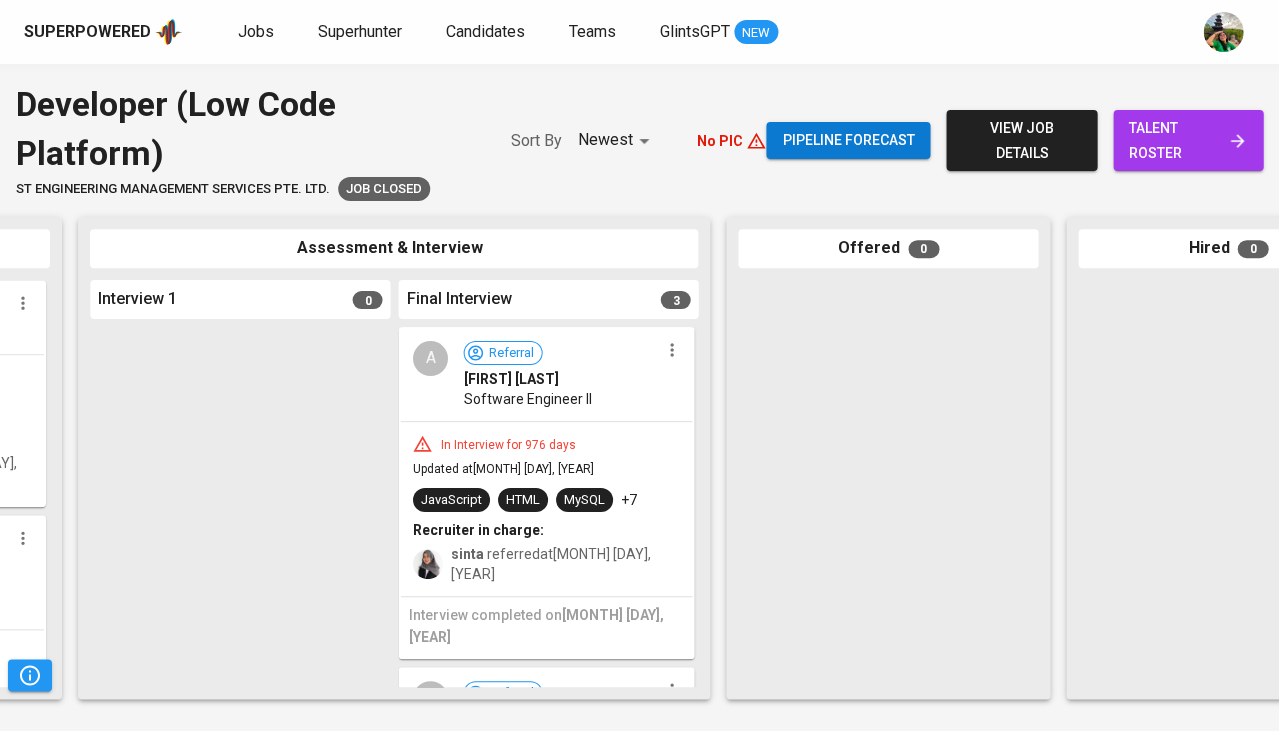 click on "In Interview for   976 days Updated at  [MONTH] [DAY], [YEAR] JavaScript HTML MySQL +7 Recruiter in charge: [NAME]   referred  at  [MONTH] [DAY], [YEAR]" at bounding box center [546, 509] 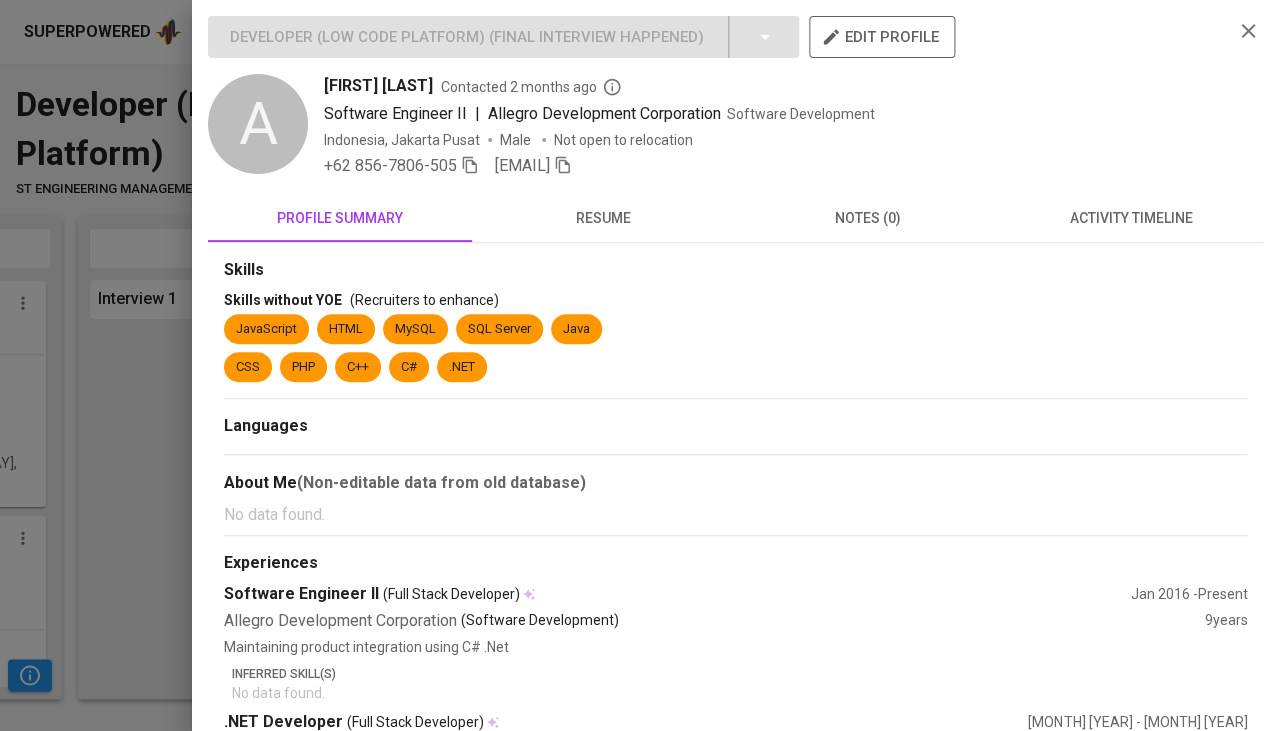 click on "activity timeline" at bounding box center (1131, 218) 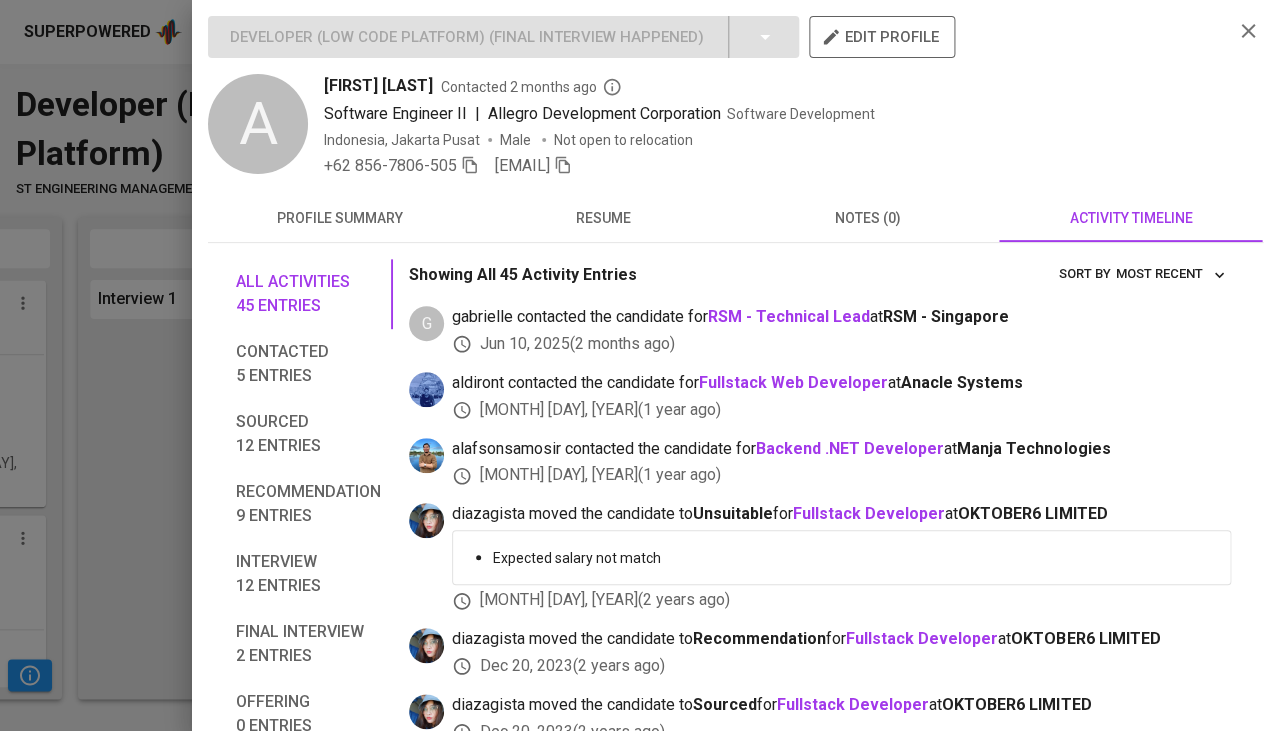 click on "resume" at bounding box center (604, 218) 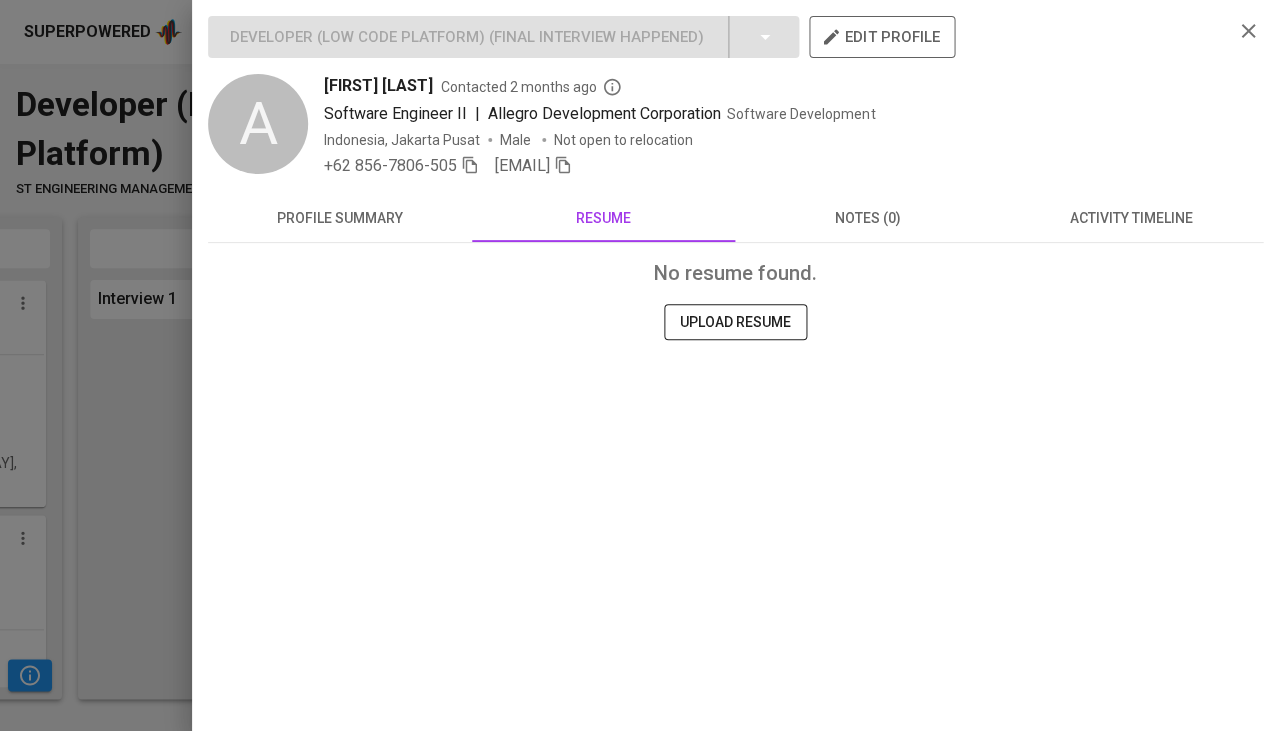 click on "profile summary" at bounding box center [340, 218] 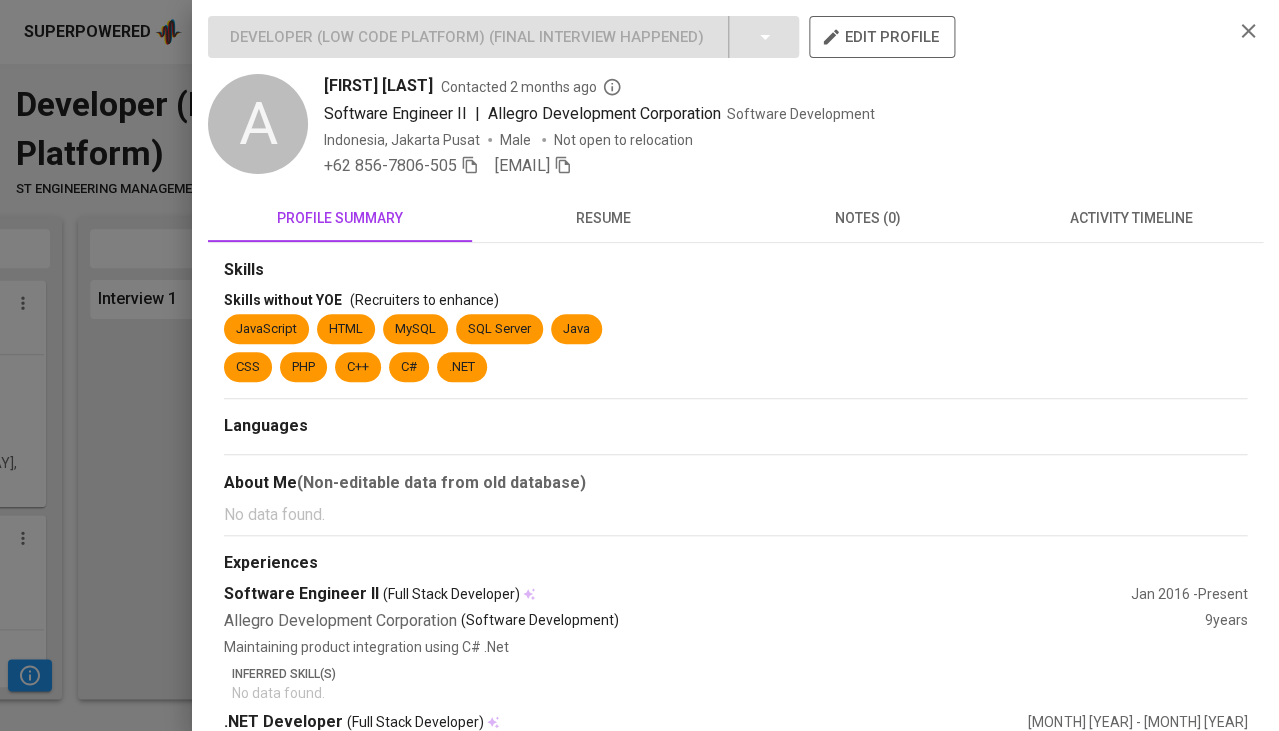 click 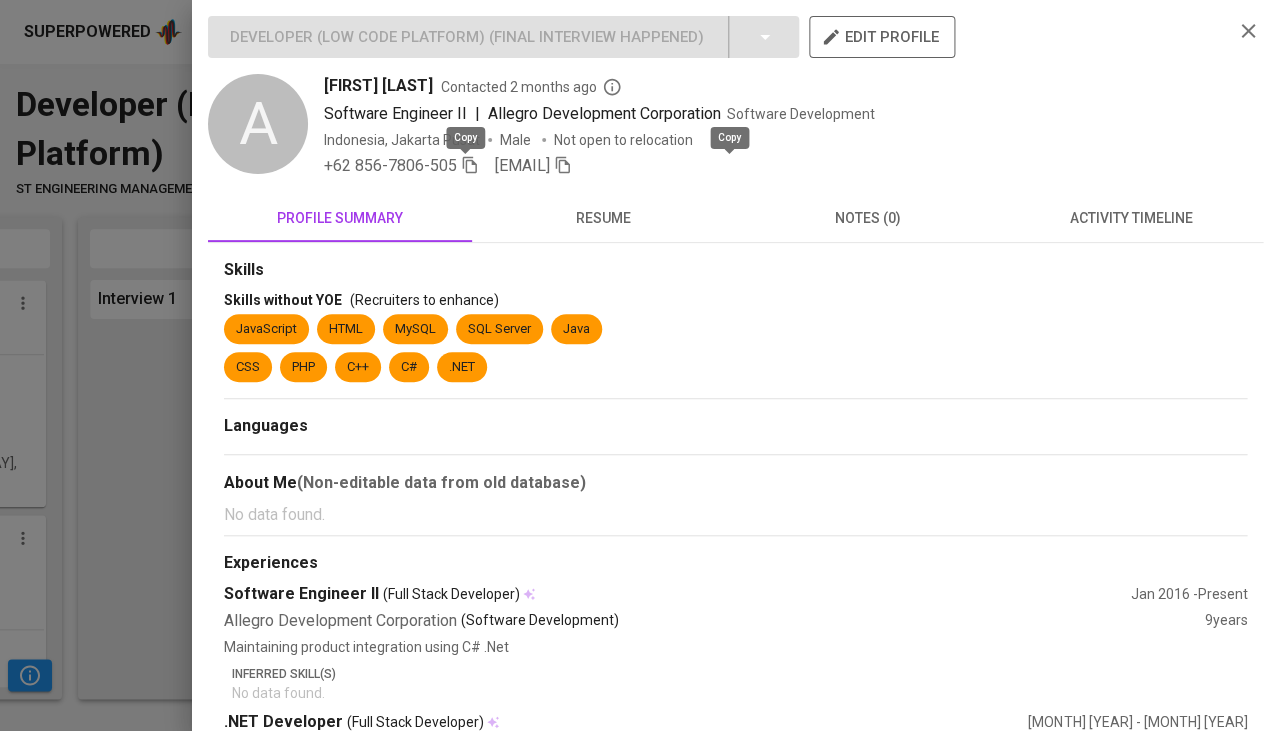 click 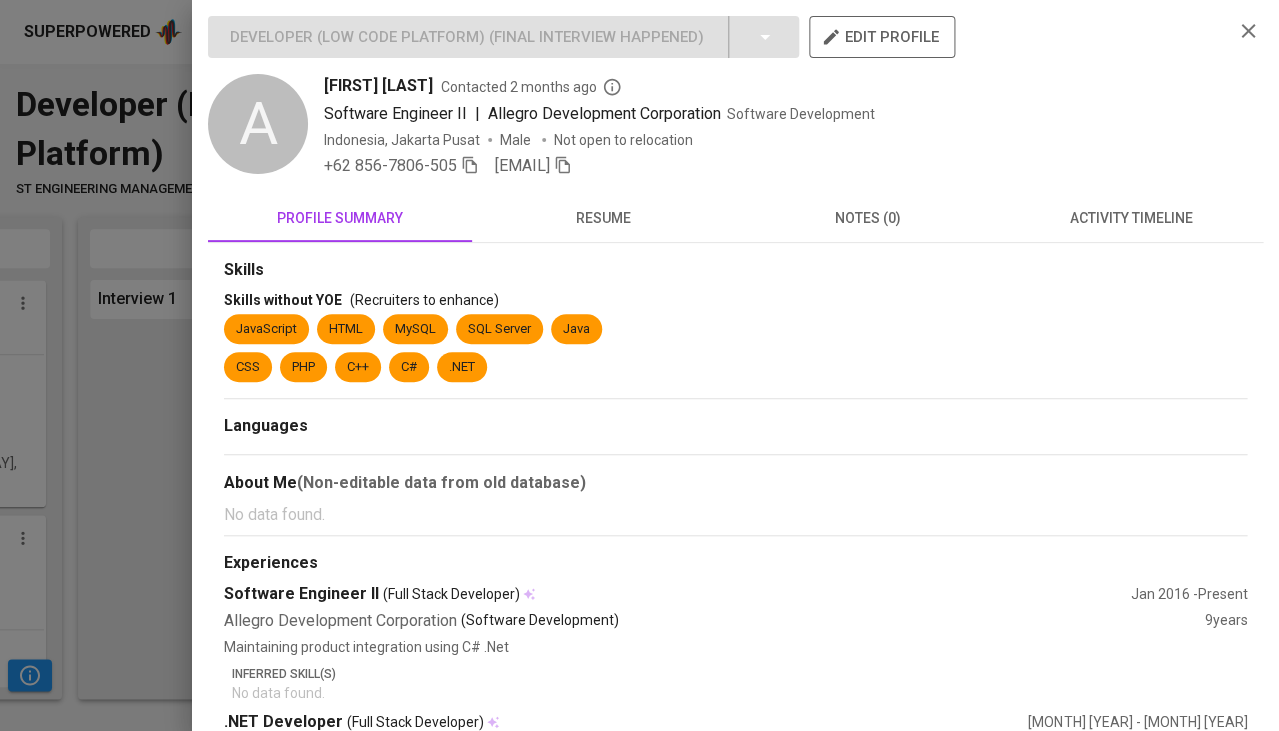 click on "activity timeline" at bounding box center (1131, 218) 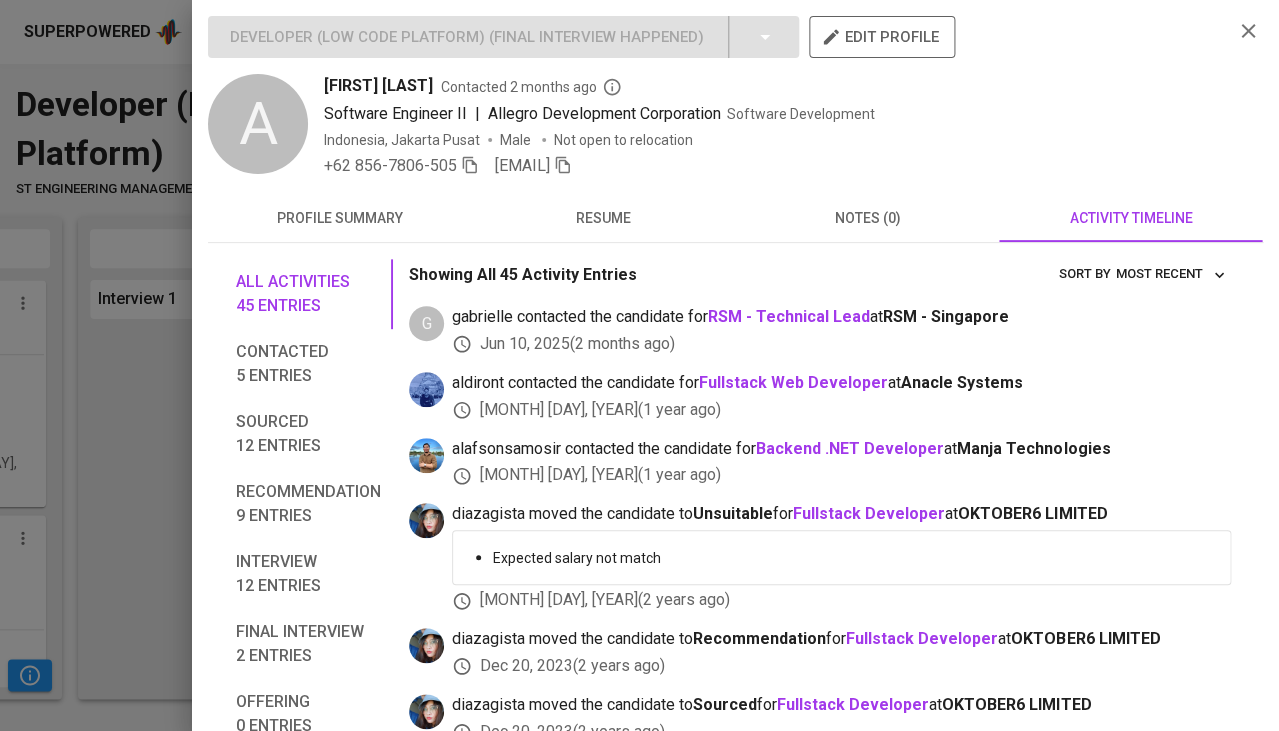 click at bounding box center [639, 365] 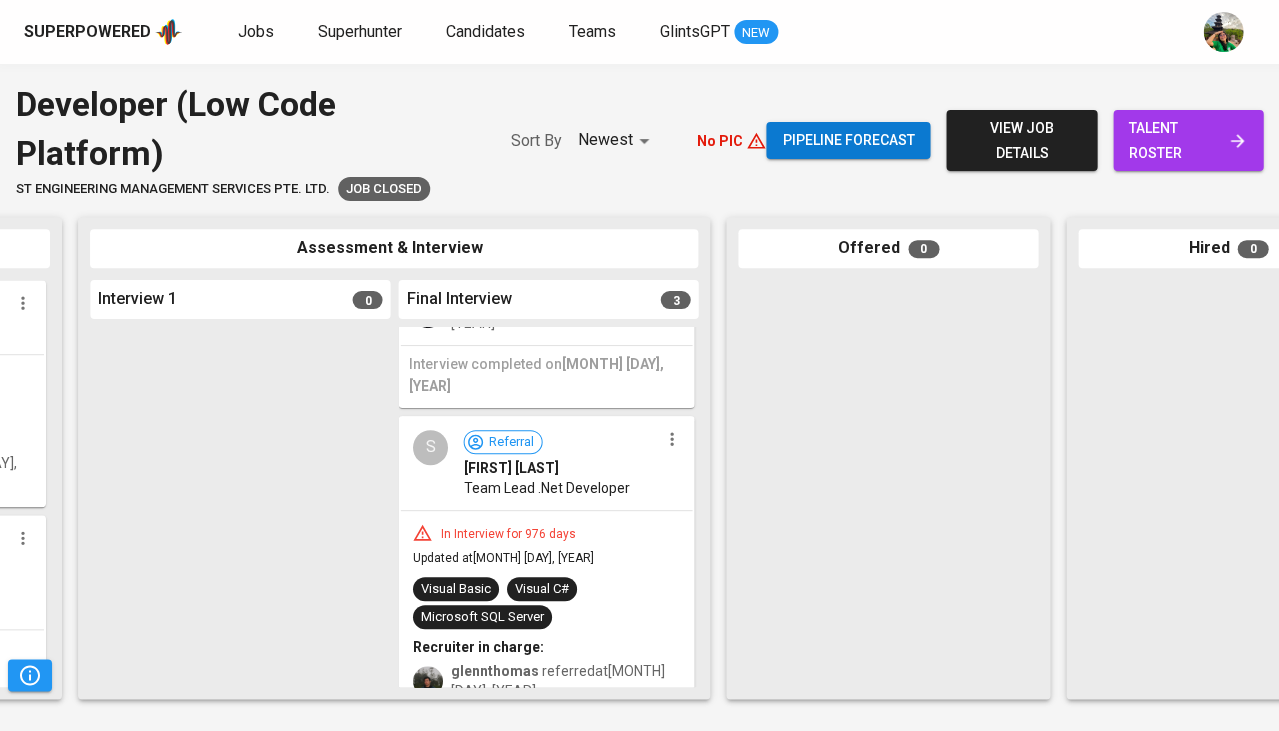 scroll, scrollTop: 261, scrollLeft: 0, axis: vertical 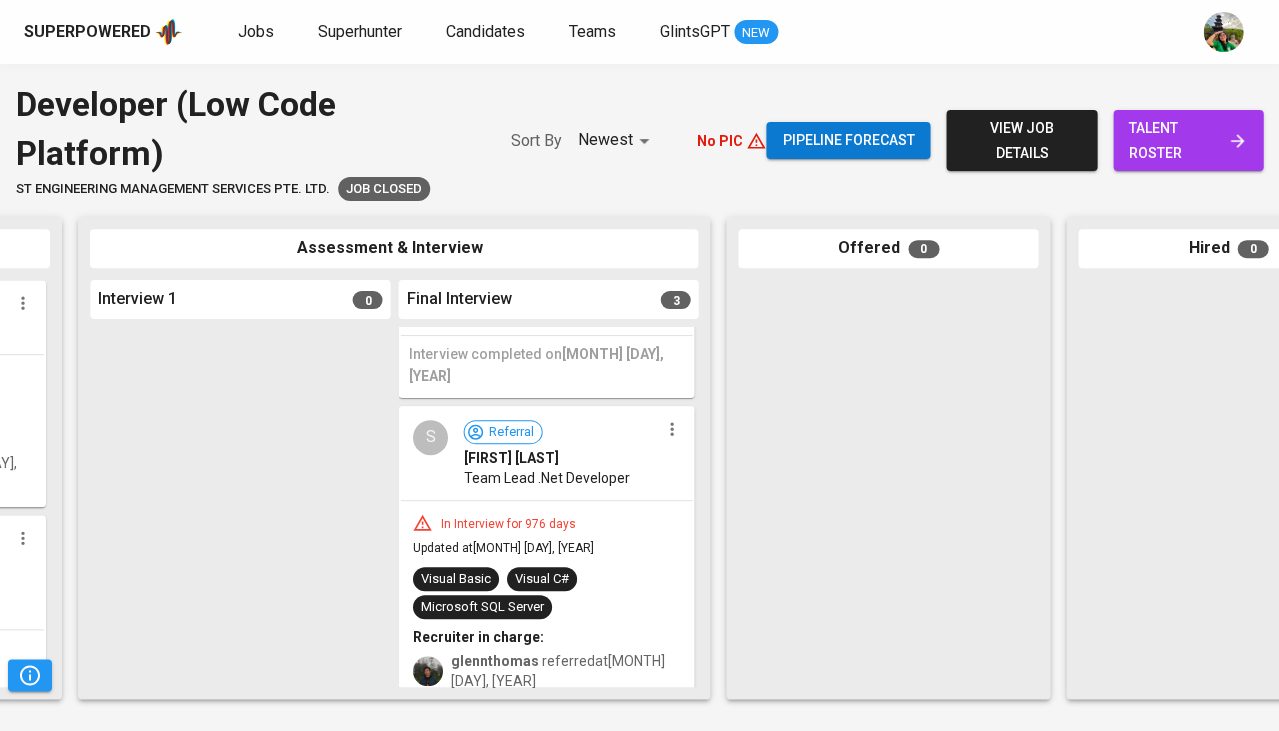 click on "S Referral Simon SANTOSO Team Lead .Net Developer" at bounding box center [546, 454] 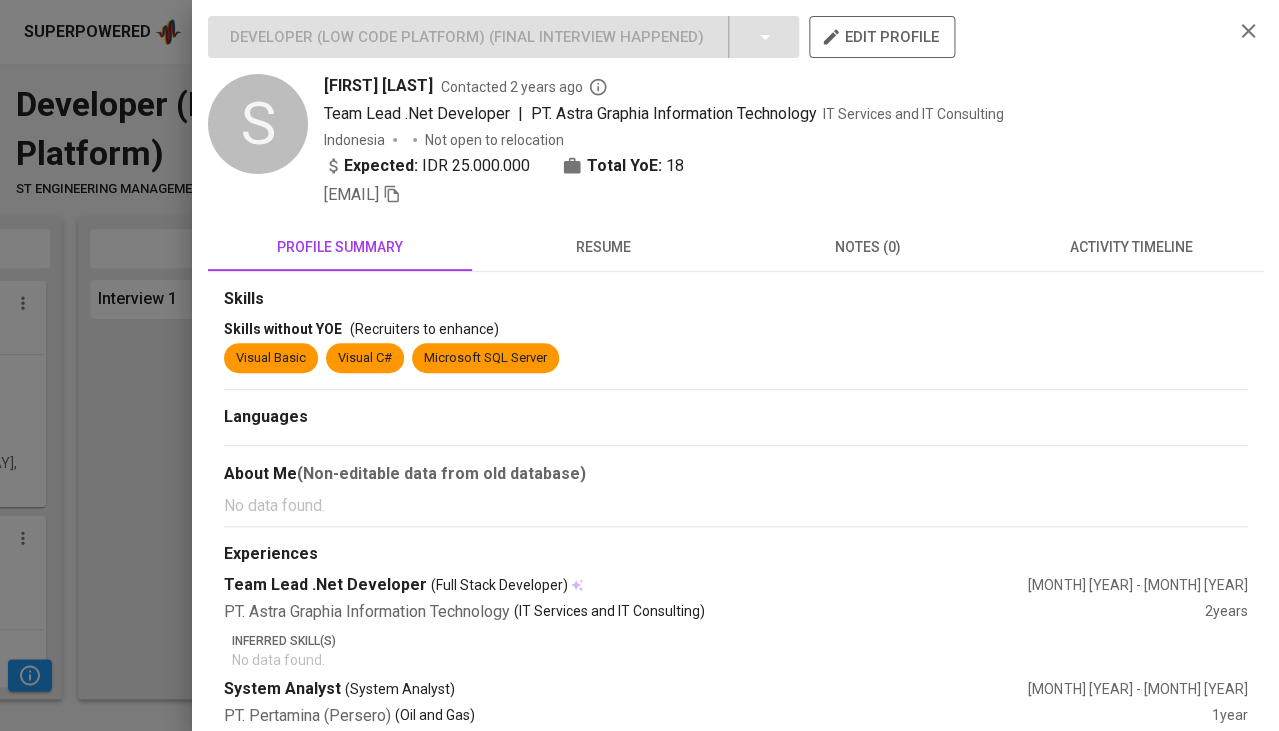 click on "activity timeline" at bounding box center (1131, 247) 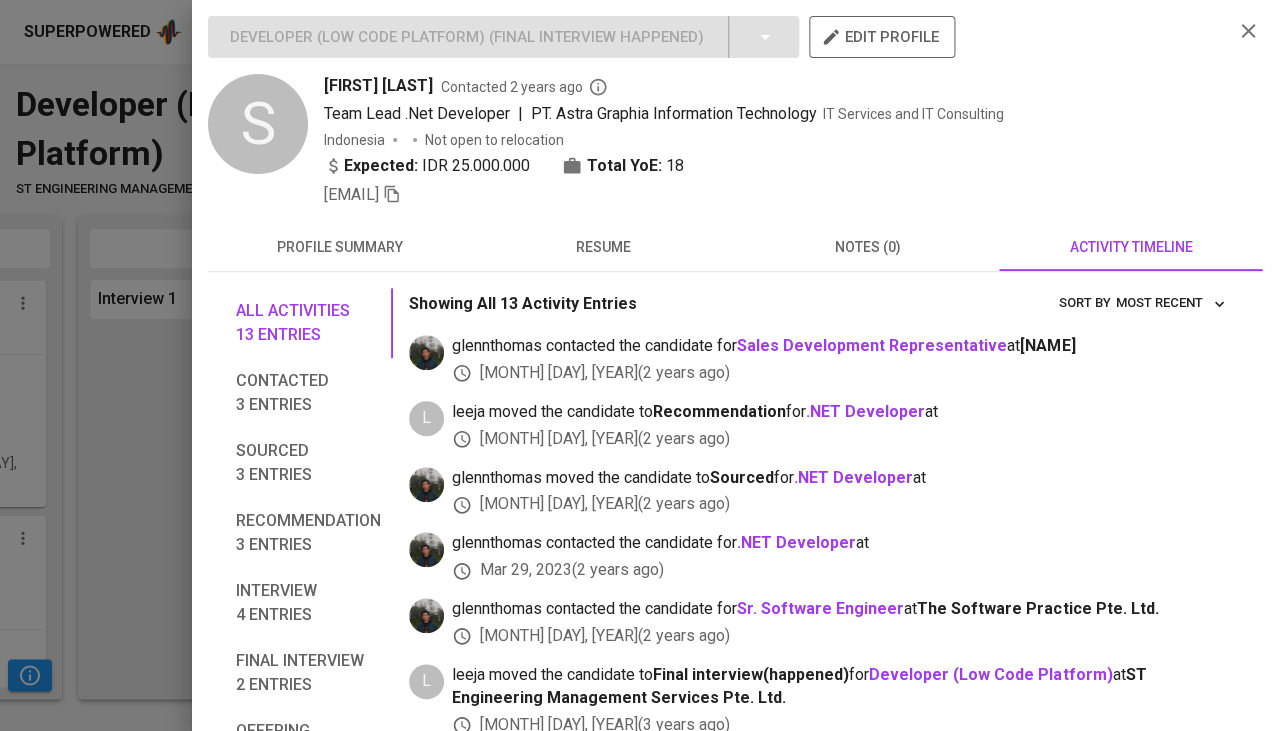 click on "resume" at bounding box center [604, 247] 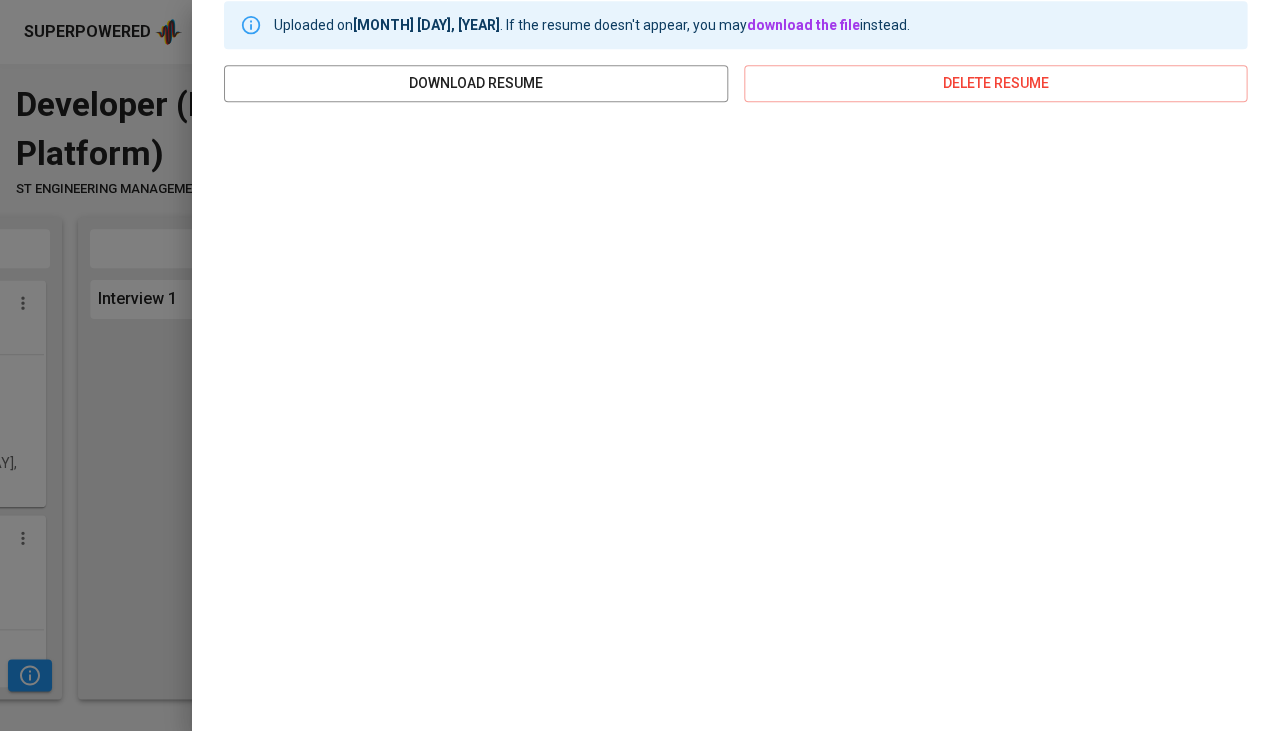 scroll, scrollTop: 296, scrollLeft: 0, axis: vertical 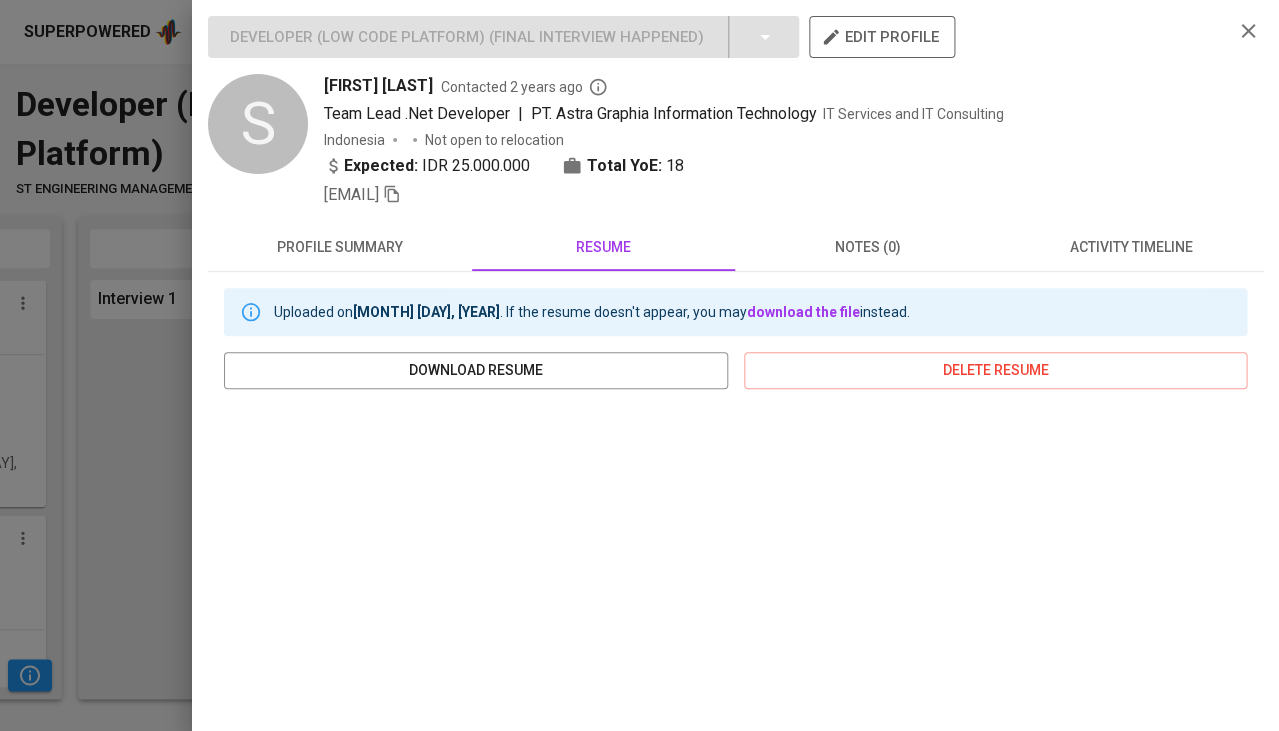click 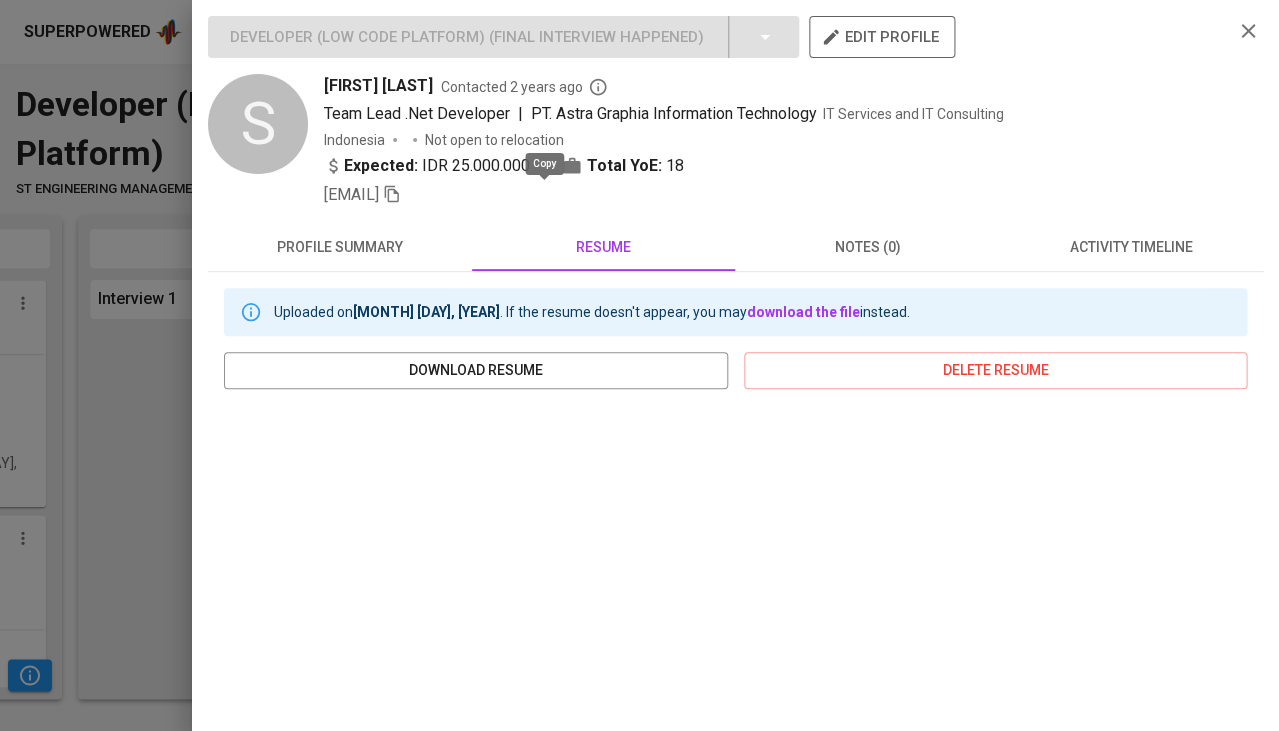 click at bounding box center (639, 365) 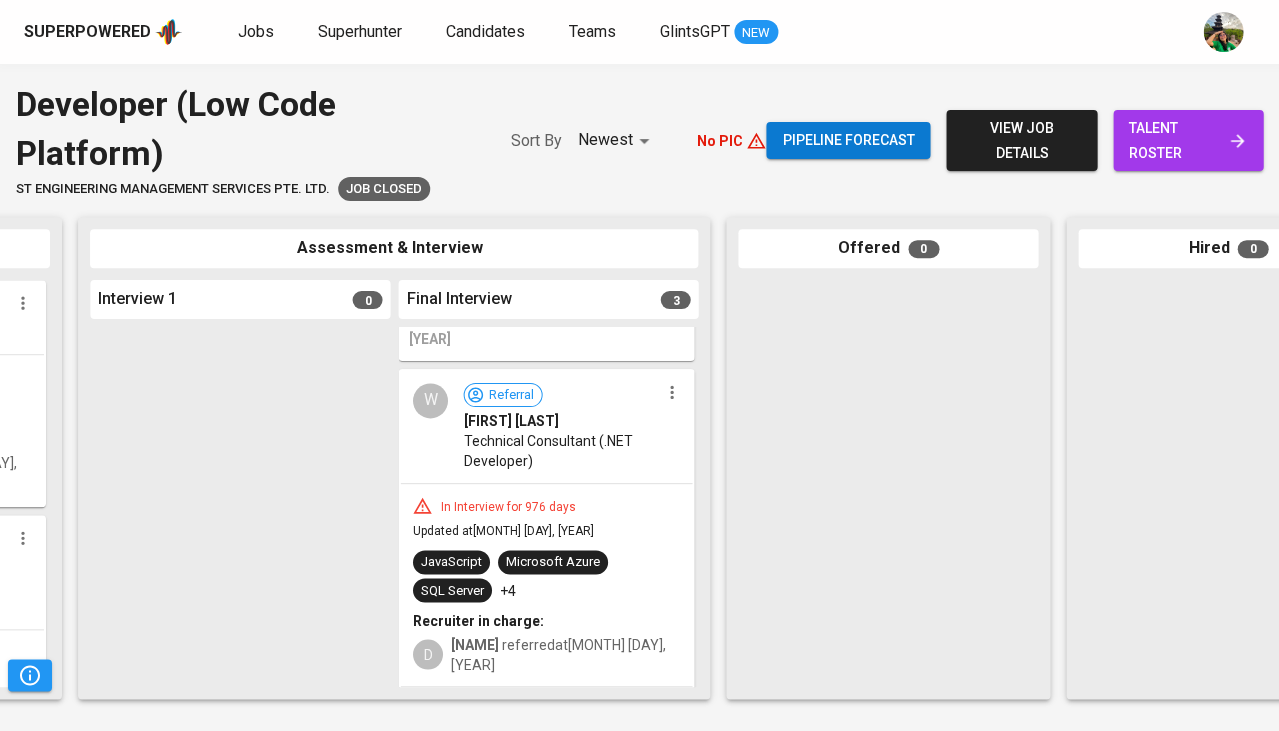 scroll, scrollTop: 619, scrollLeft: 0, axis: vertical 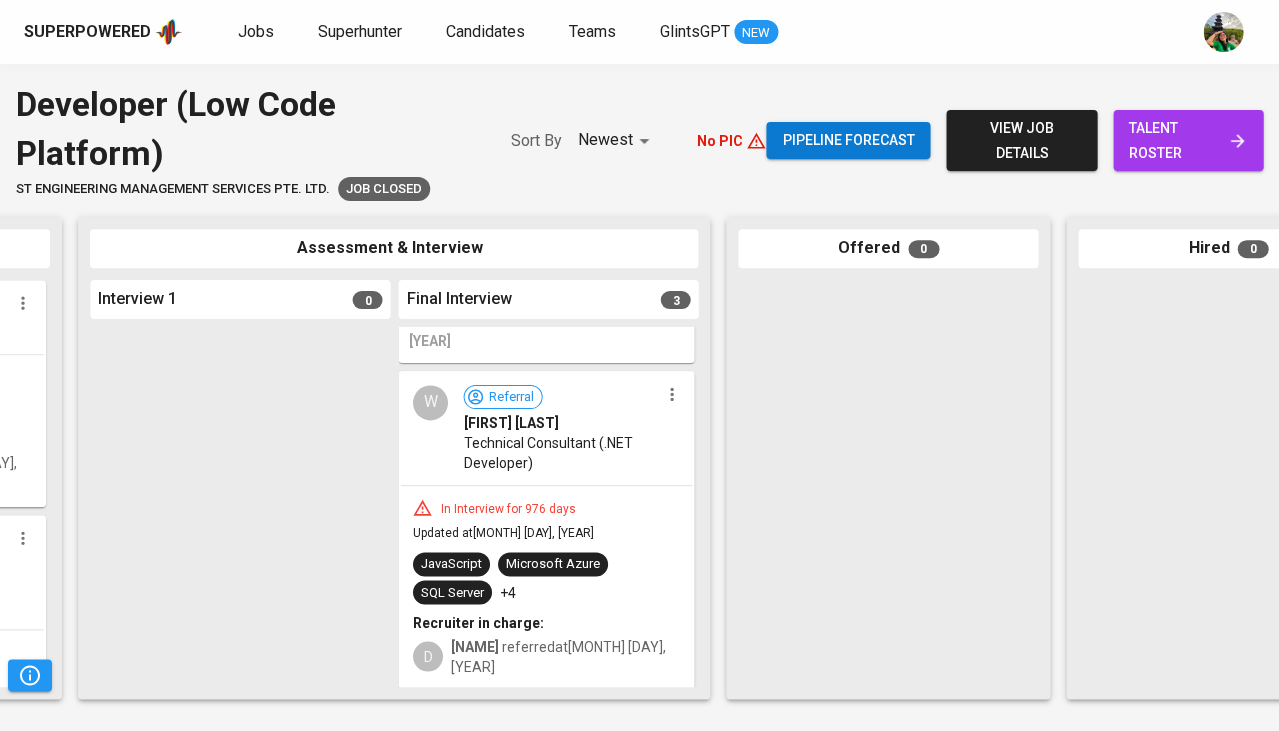 click on "Technical Consultant (.NET Developer)" at bounding box center [560, 453] 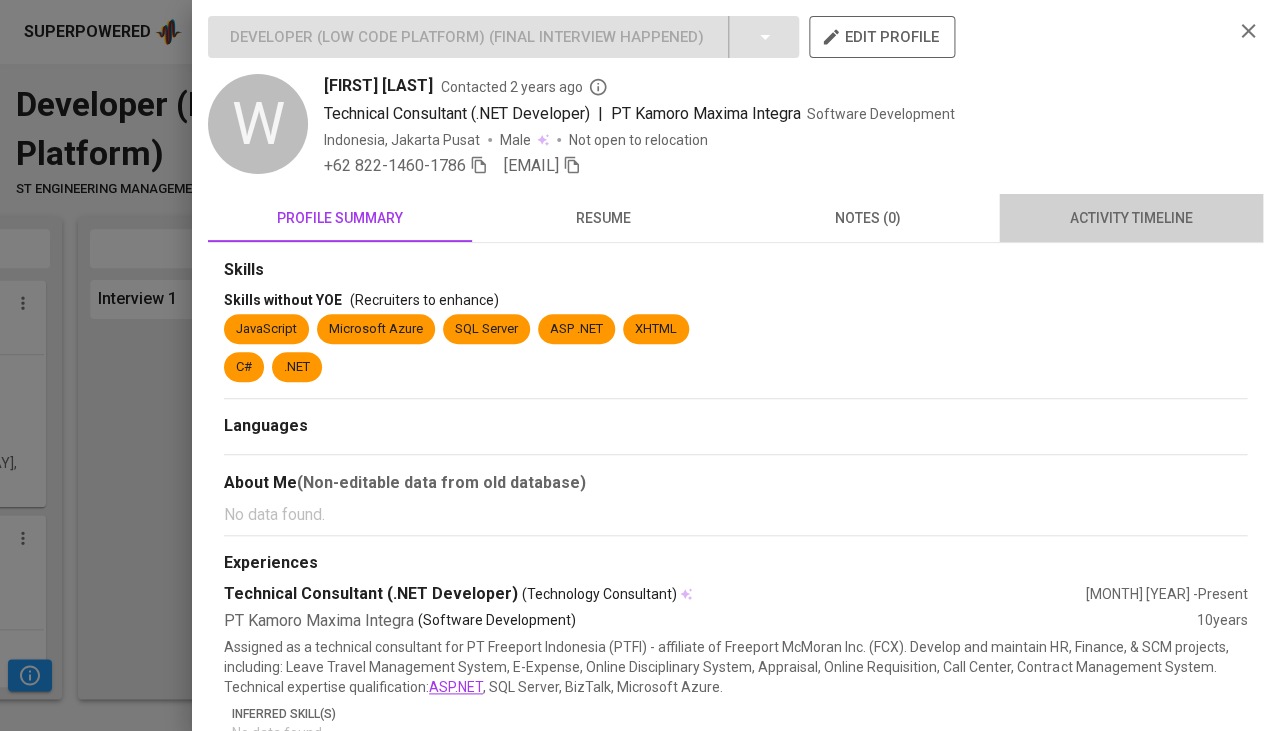 click on "activity timeline" at bounding box center (1131, 218) 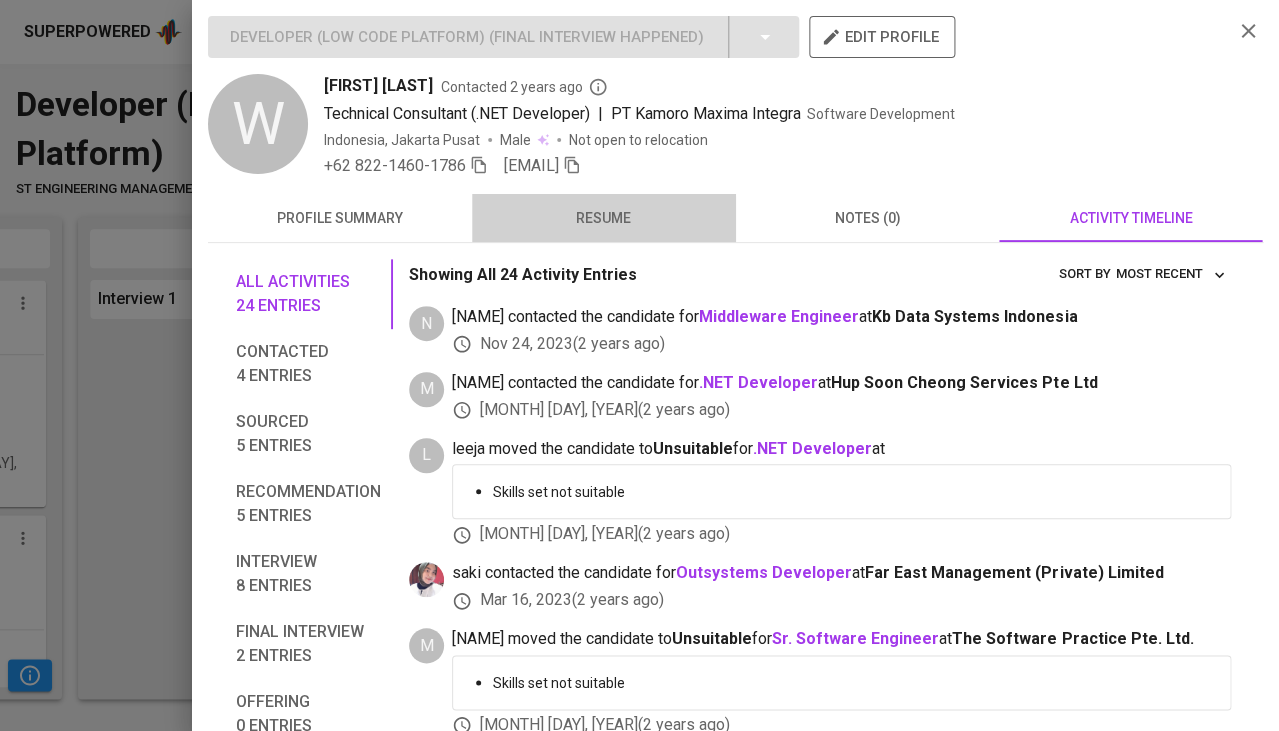 click on "resume" at bounding box center (604, 218) 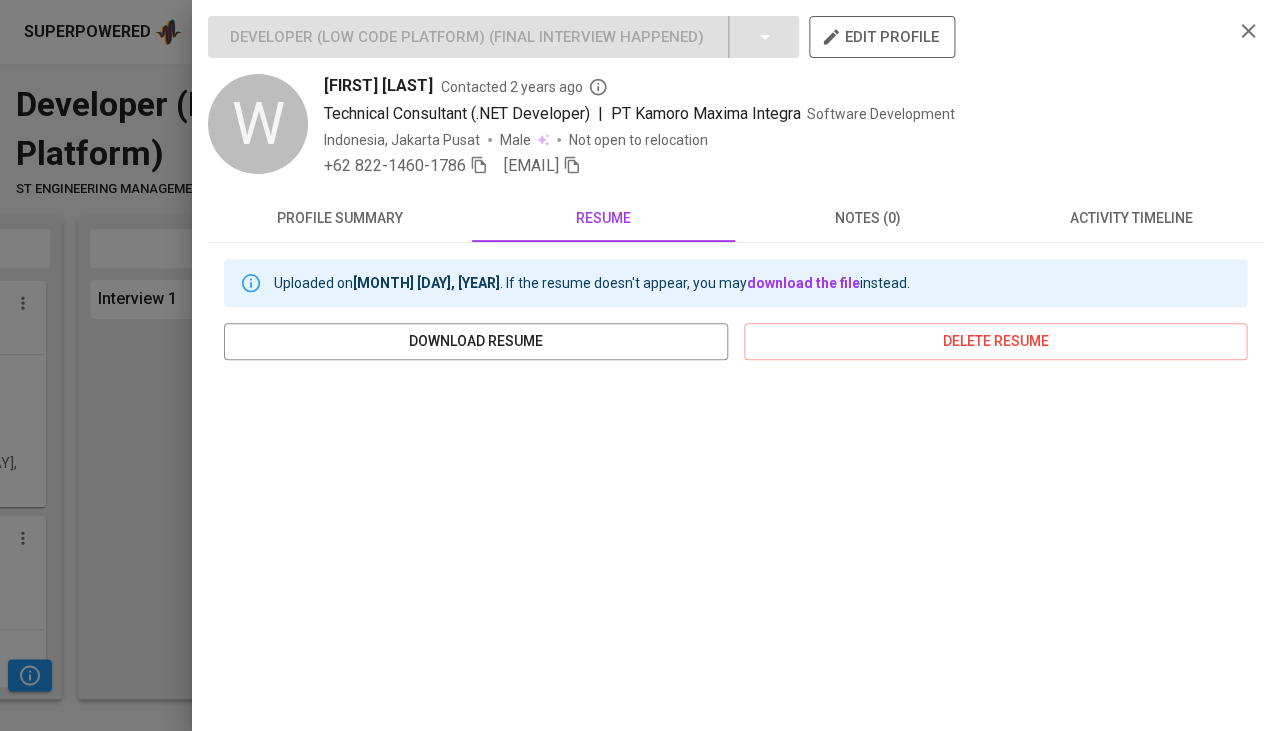 scroll, scrollTop: 0, scrollLeft: 0, axis: both 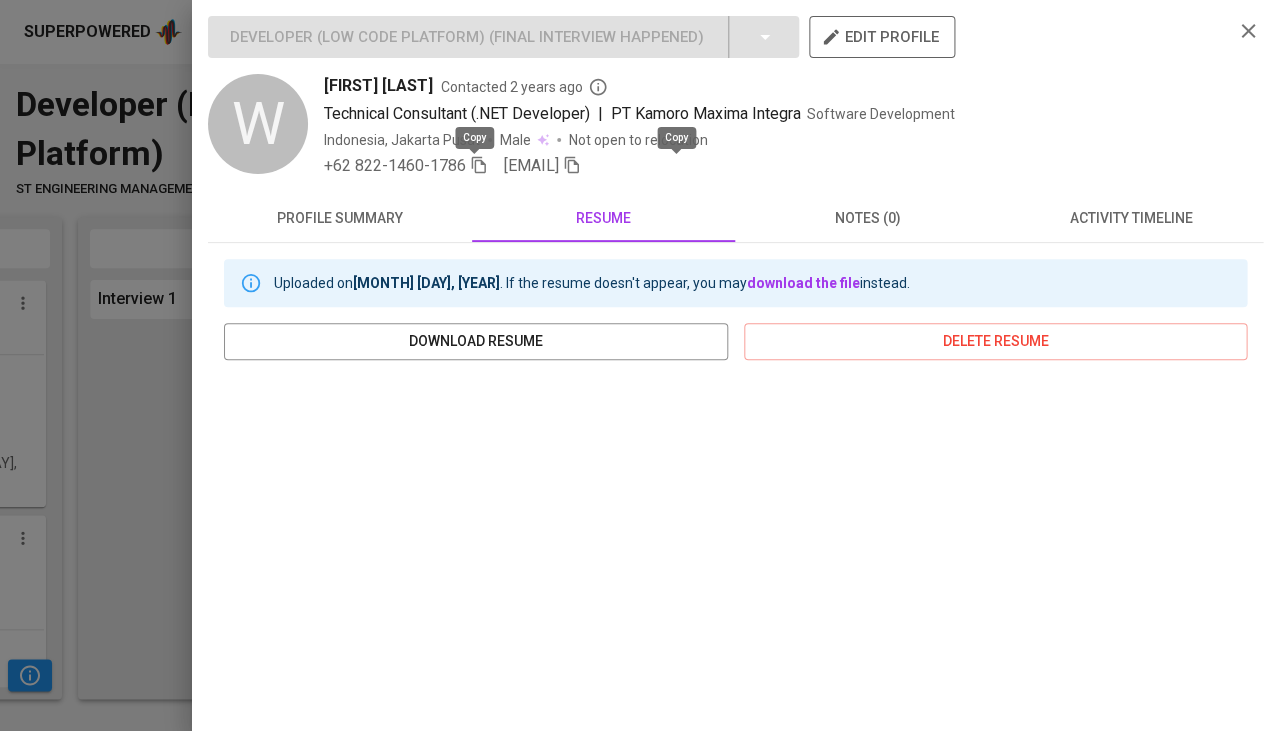 click 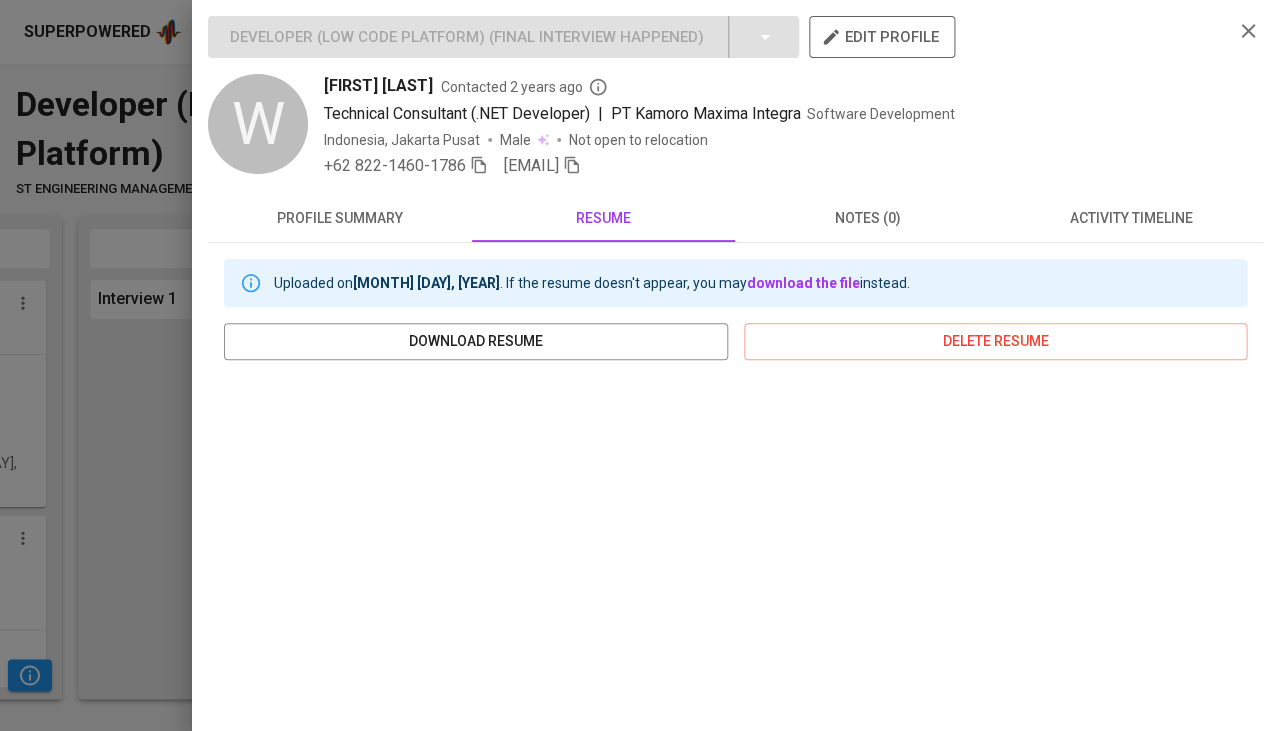 click at bounding box center [639, 365] 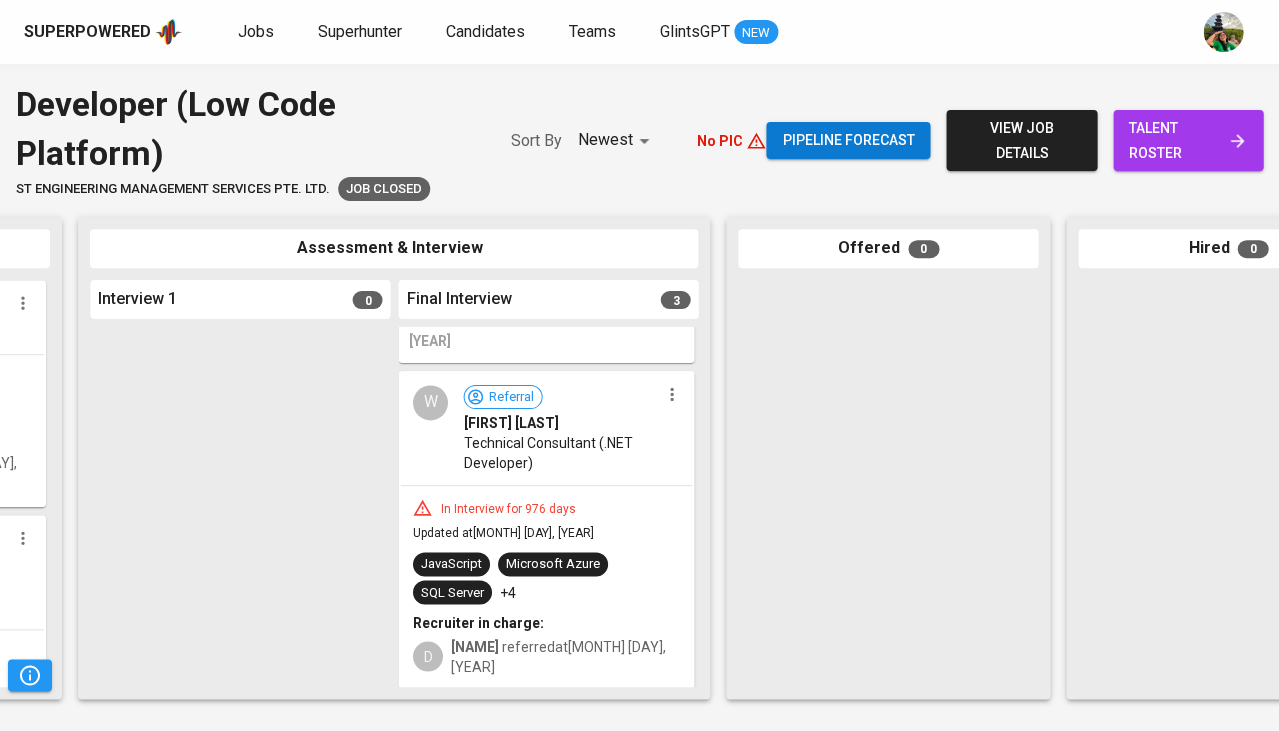 scroll, scrollTop: 0, scrollLeft: 0, axis: both 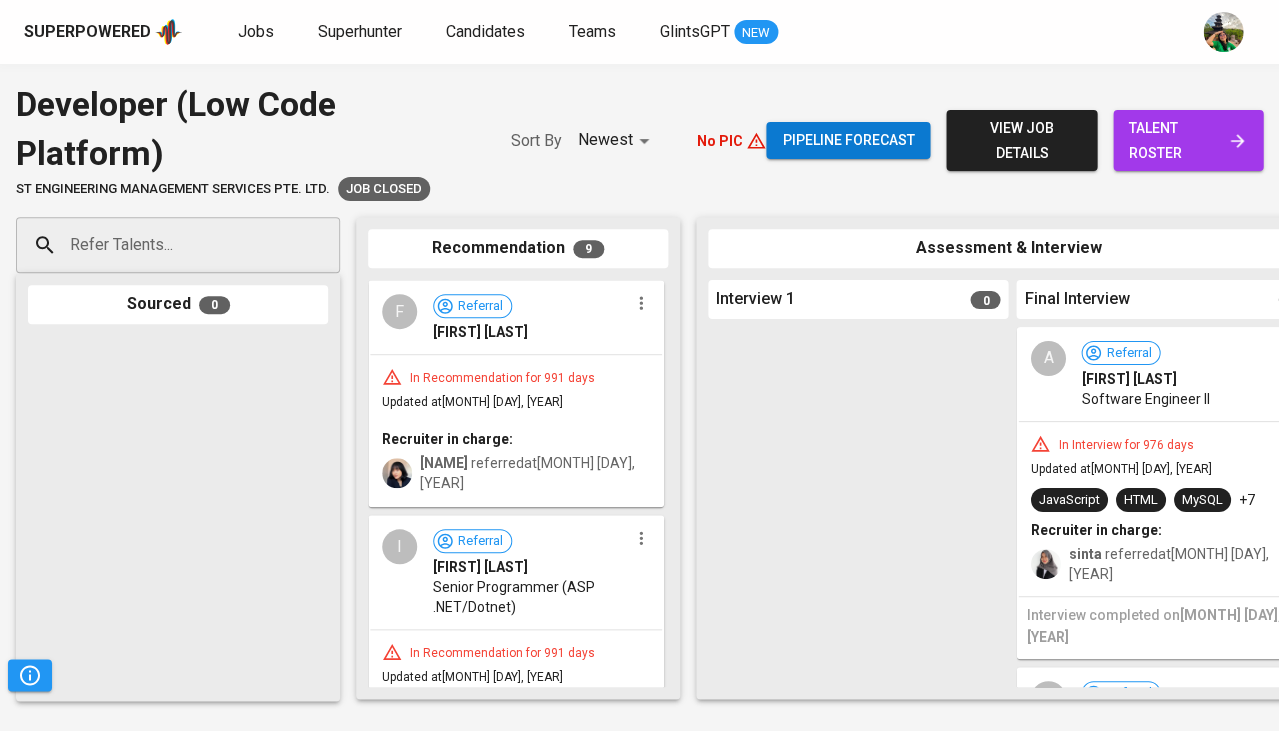 click on "In Recommendation for   991 days" at bounding box center (502, 378) 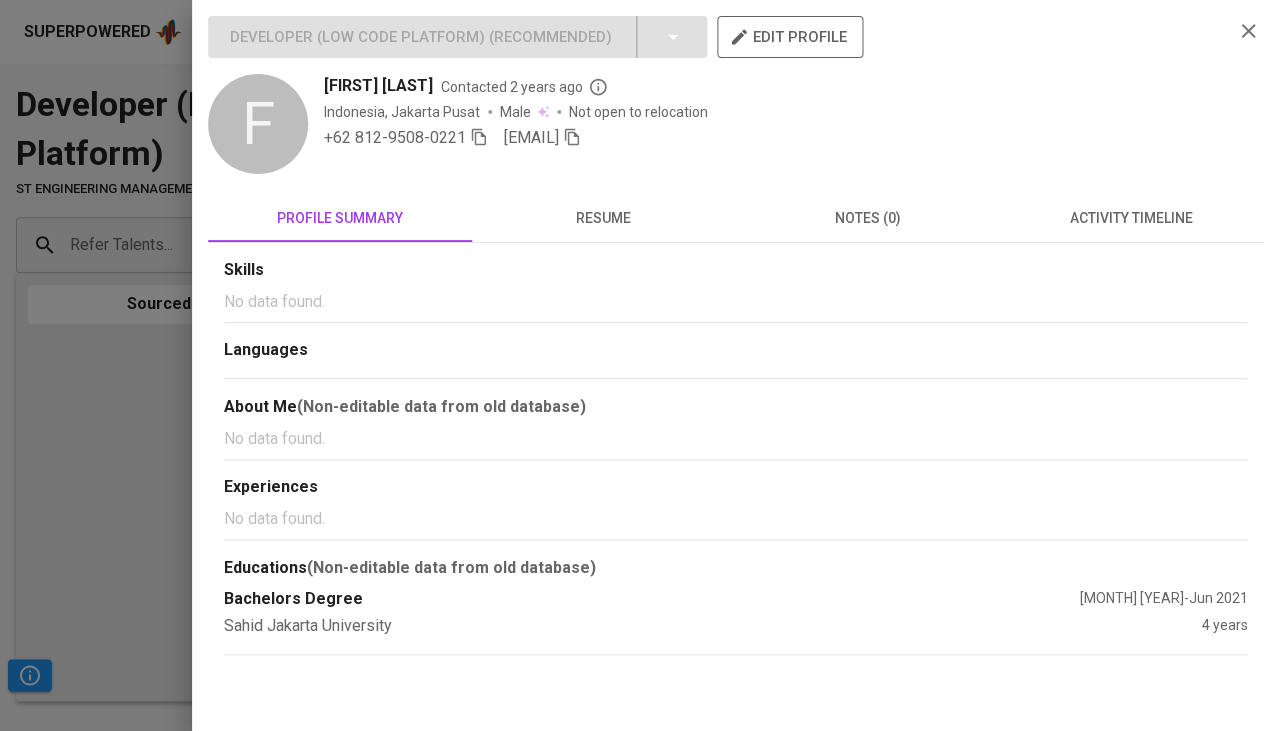 click on "resume" at bounding box center (604, 218) 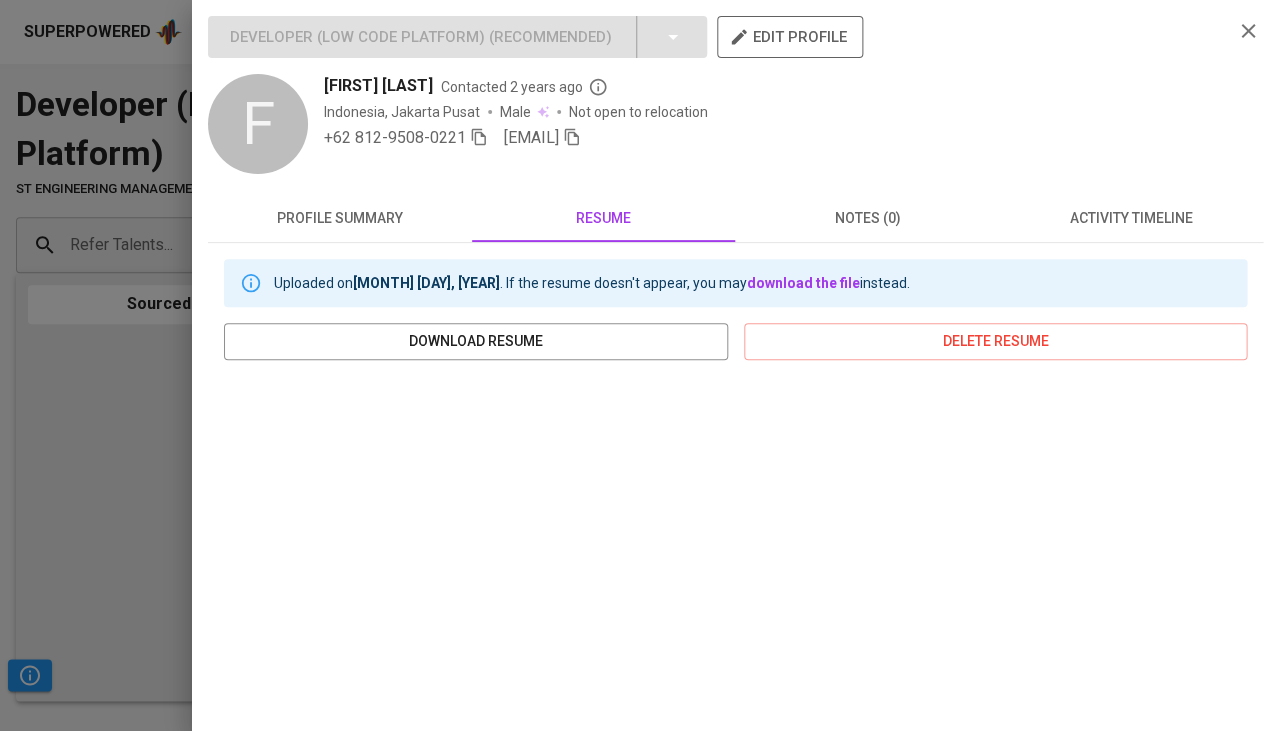click on "activity timeline" at bounding box center [1131, 218] 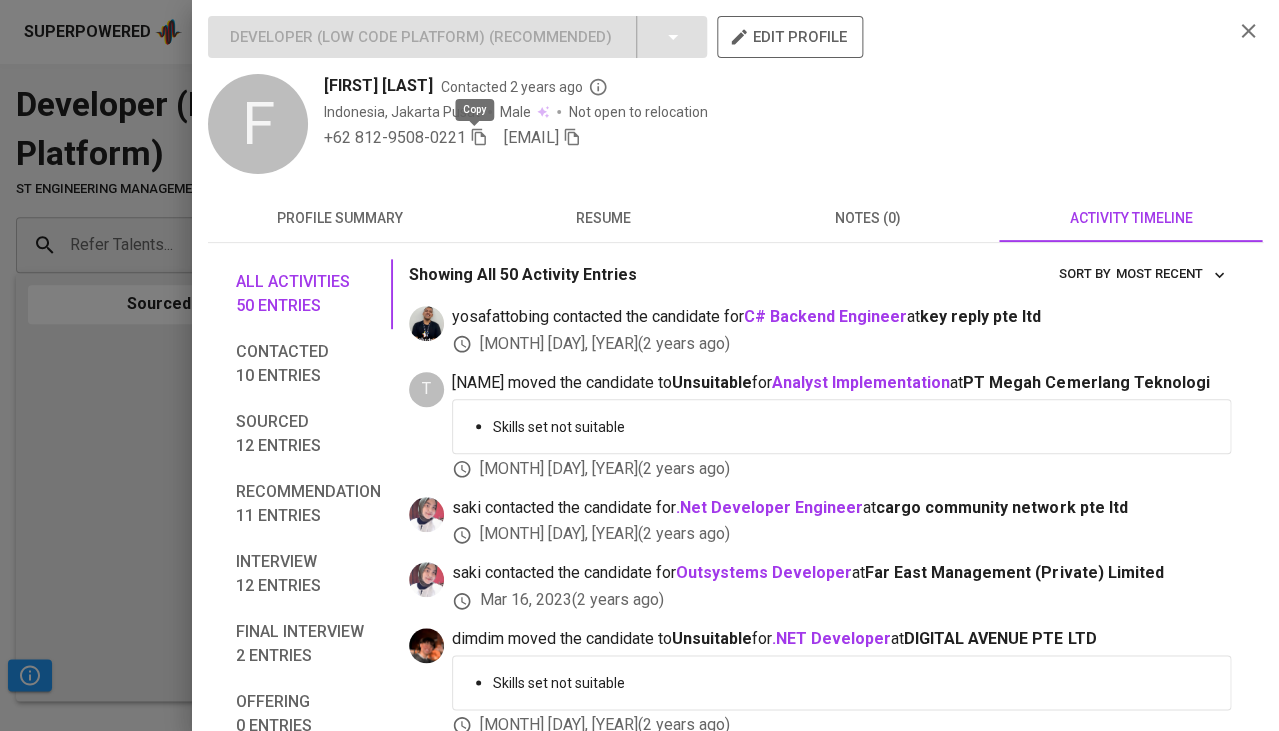 click 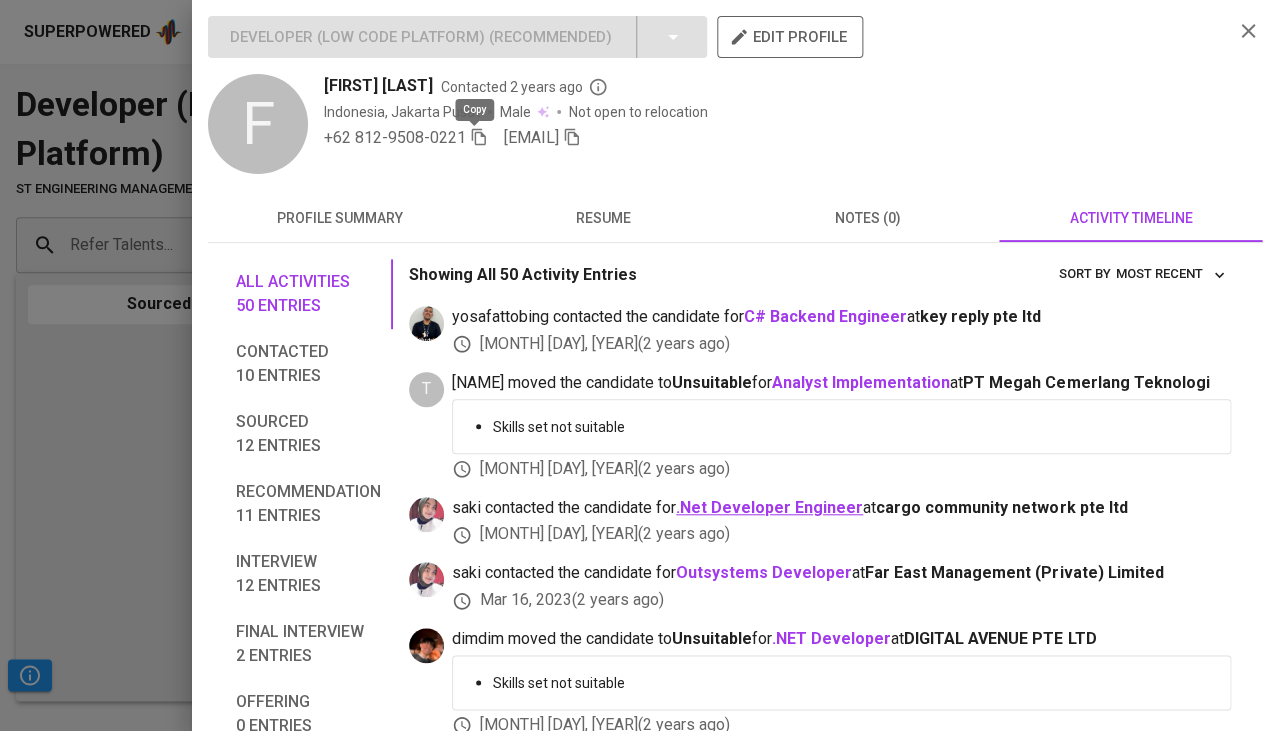 click on ".Net Developer Engineer" at bounding box center [769, 507] 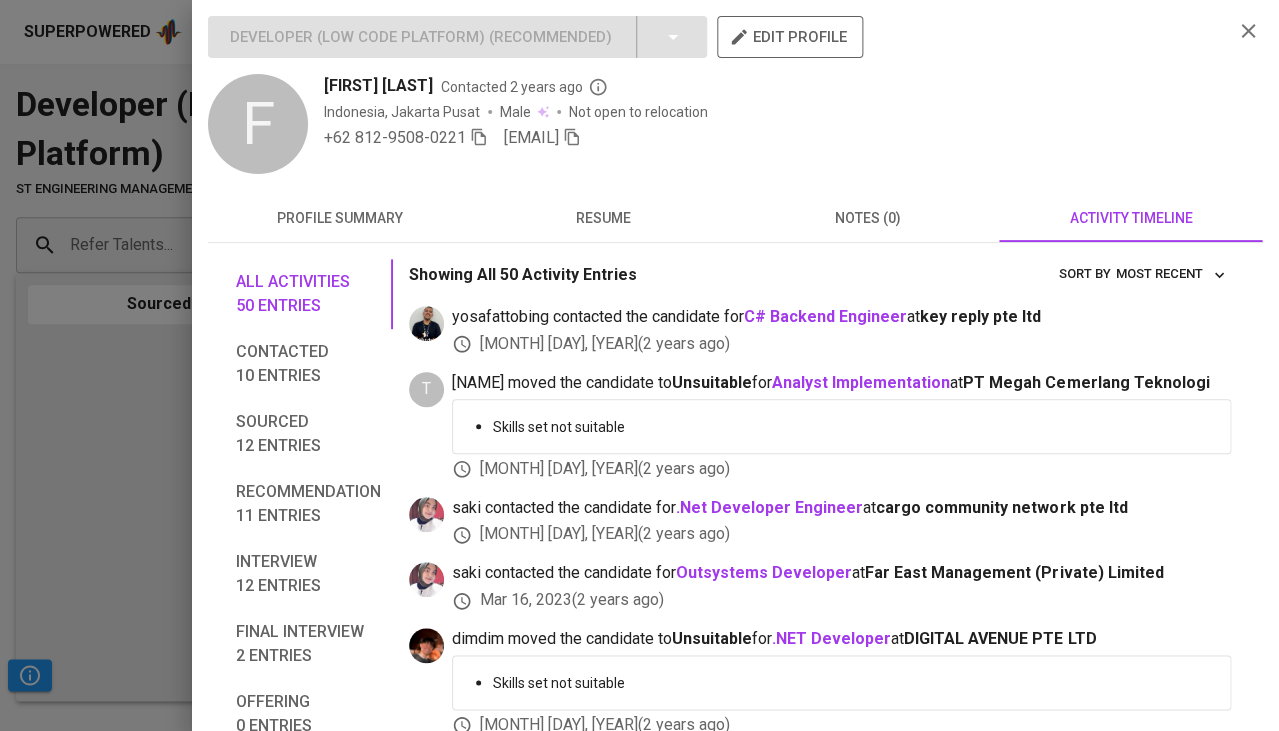 click on "+62 812-9508-0221   fauzanfebri@gmail.com" at bounding box center (770, 138) 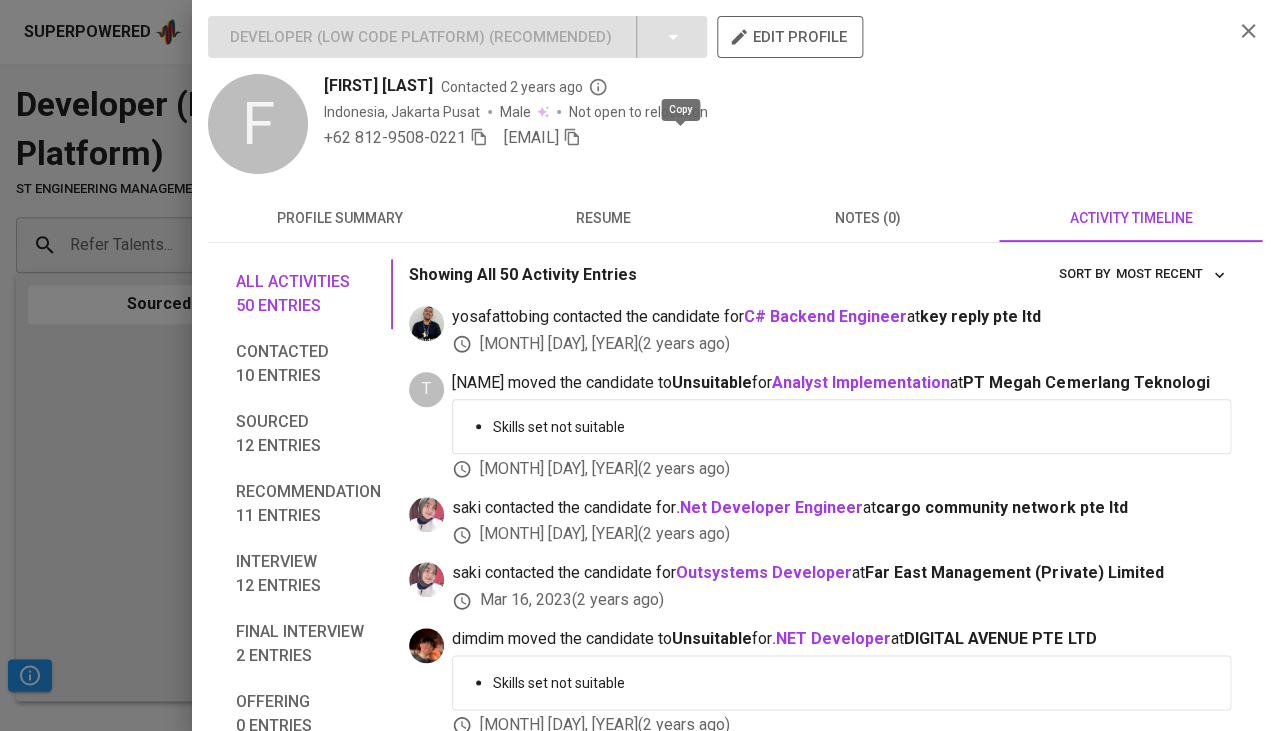 click 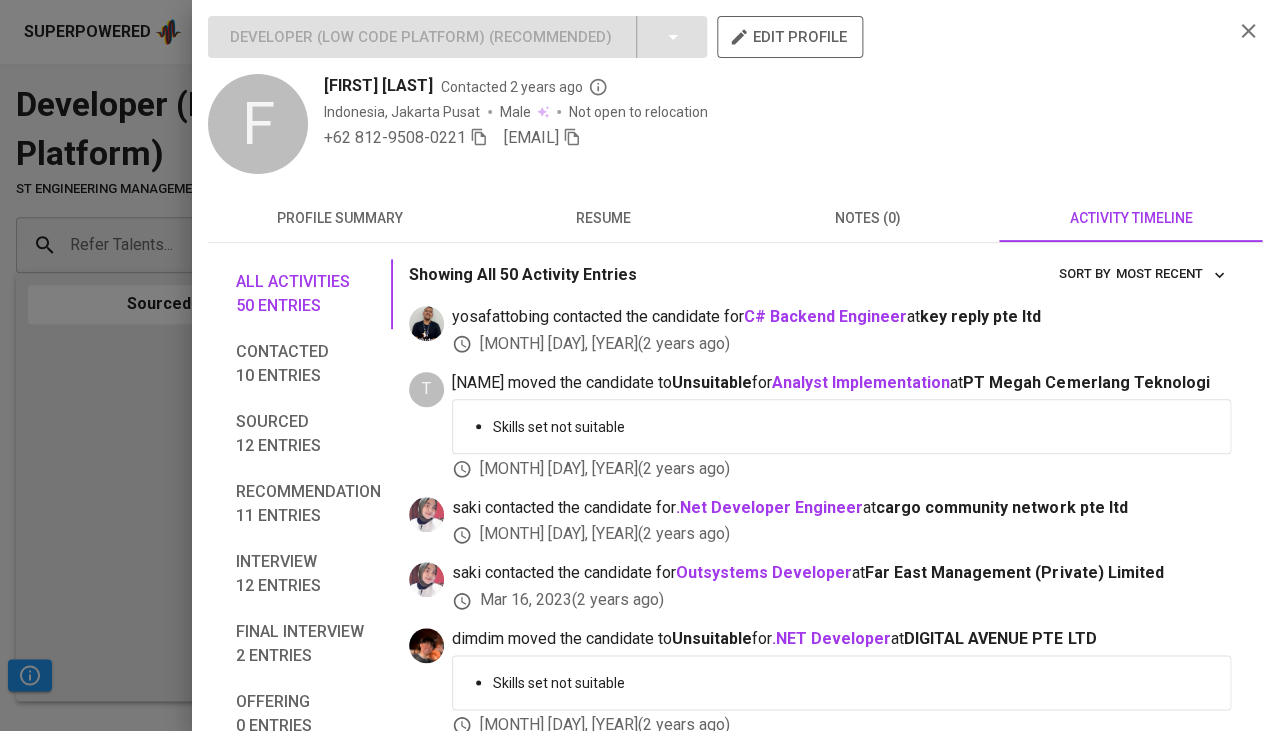 click at bounding box center [639, 365] 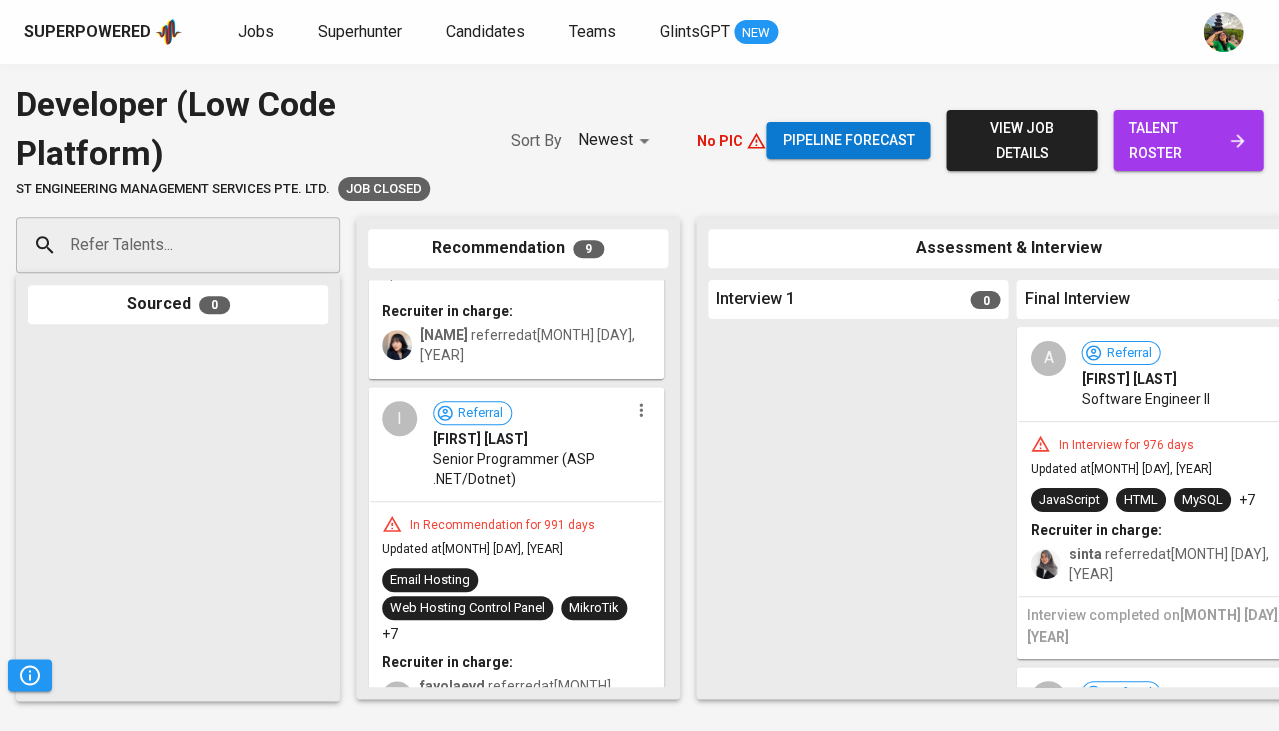 scroll, scrollTop: 193, scrollLeft: 0, axis: vertical 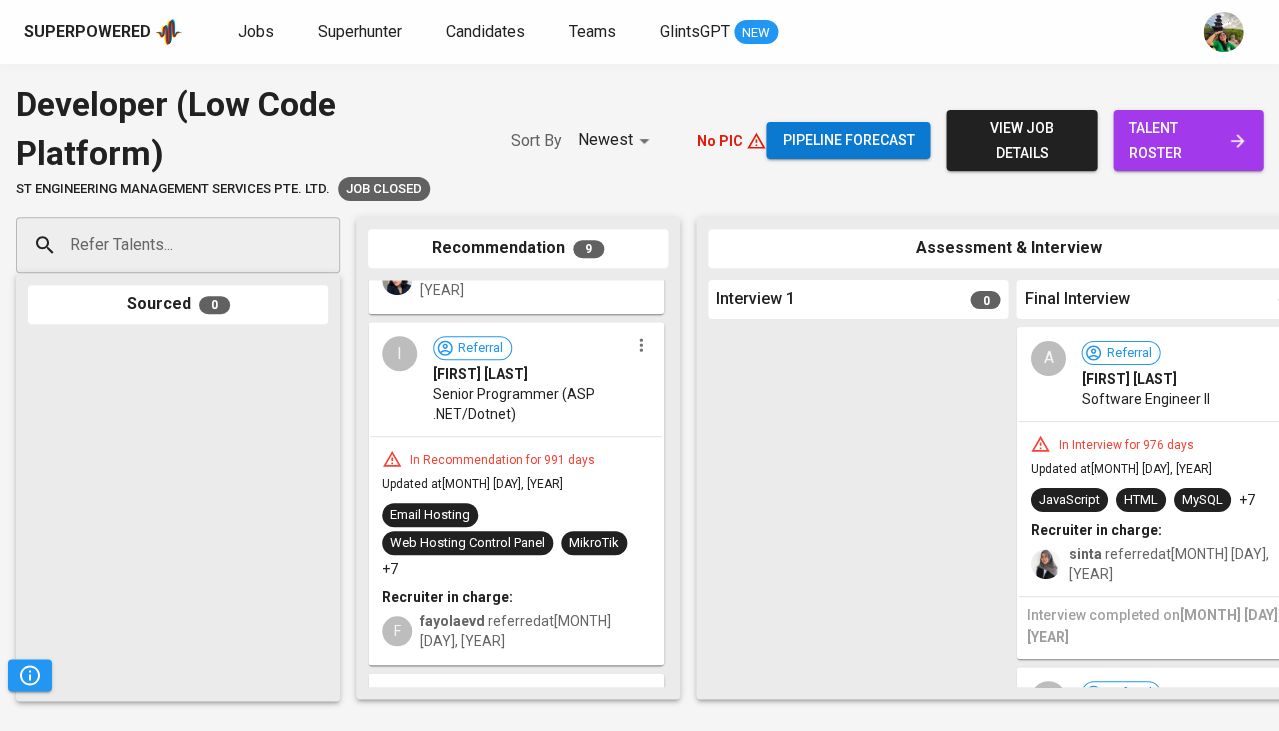 click on "In Recommendation for   991 days Updated at  Nov 19, 2022 Email Hosting Web Hosting Control Panel MikroTik +7 Recruiter in charge: F fayolaevd   referred  at  Nov 17, 2022" at bounding box center [516, 550] 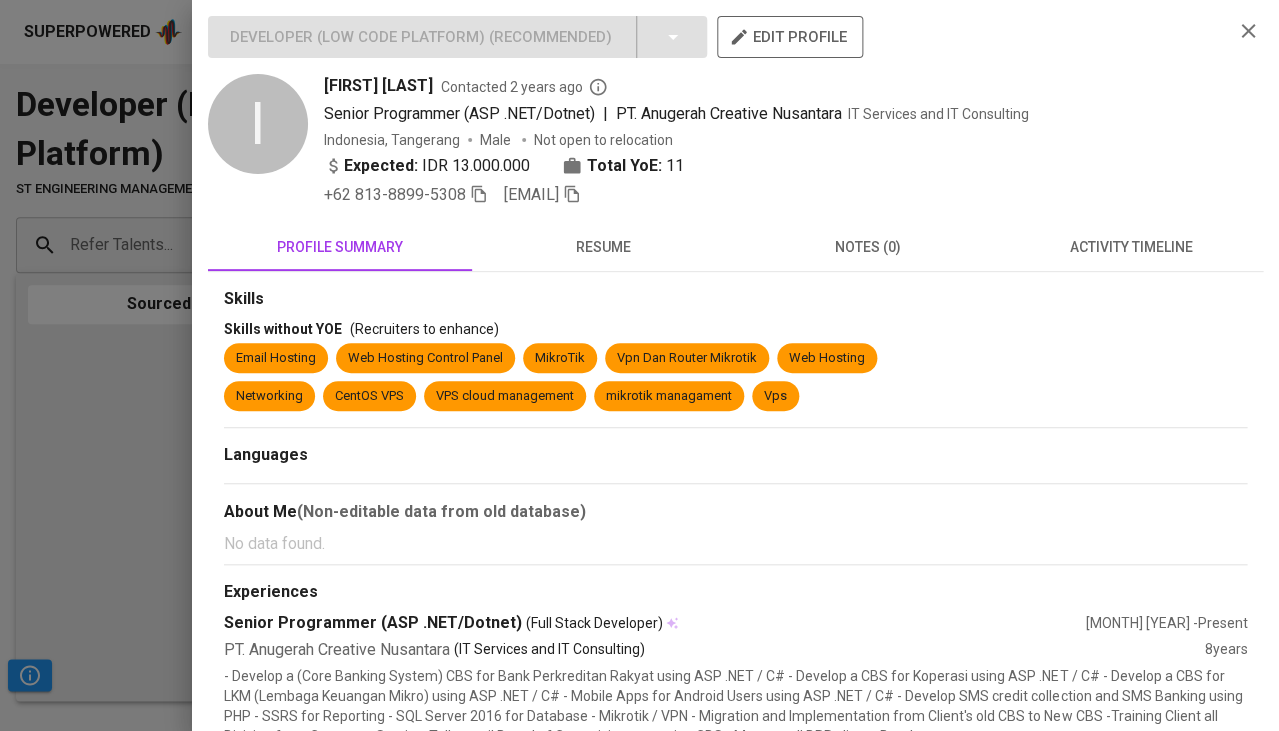 click on "activity timeline" at bounding box center (1131, 247) 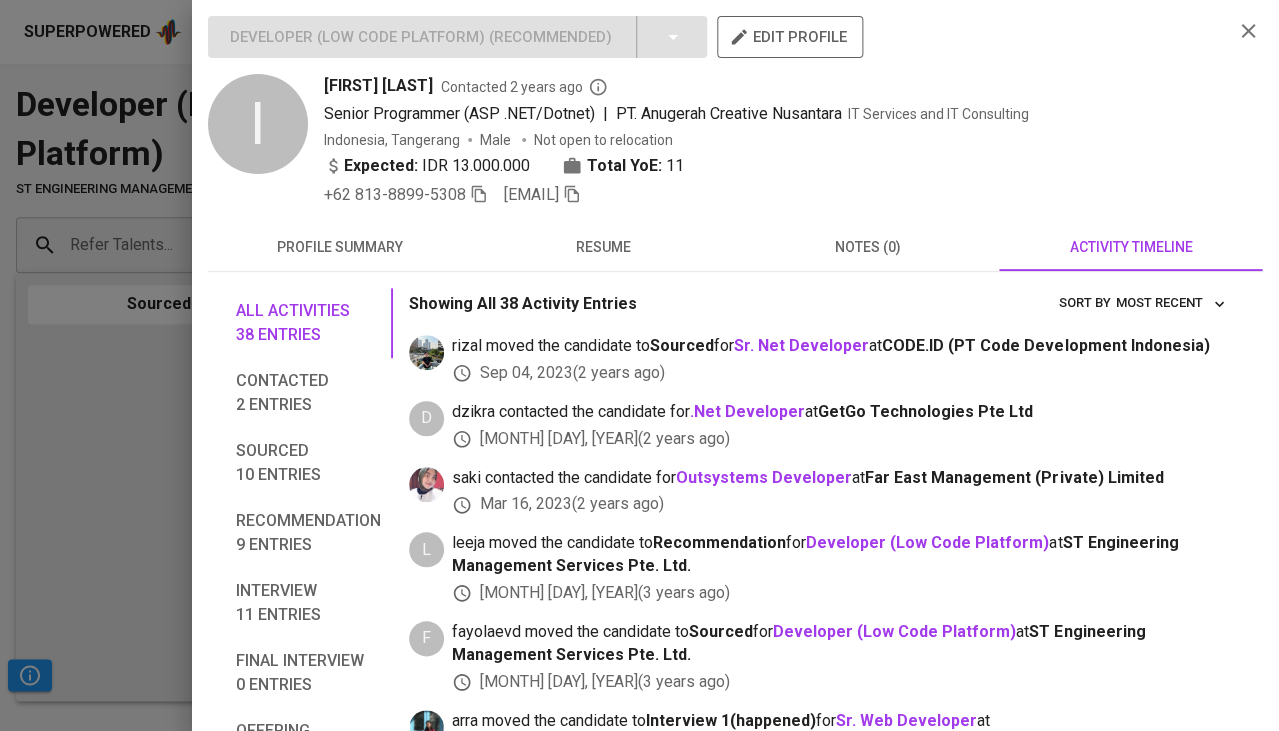 click on "resume" at bounding box center (604, 247) 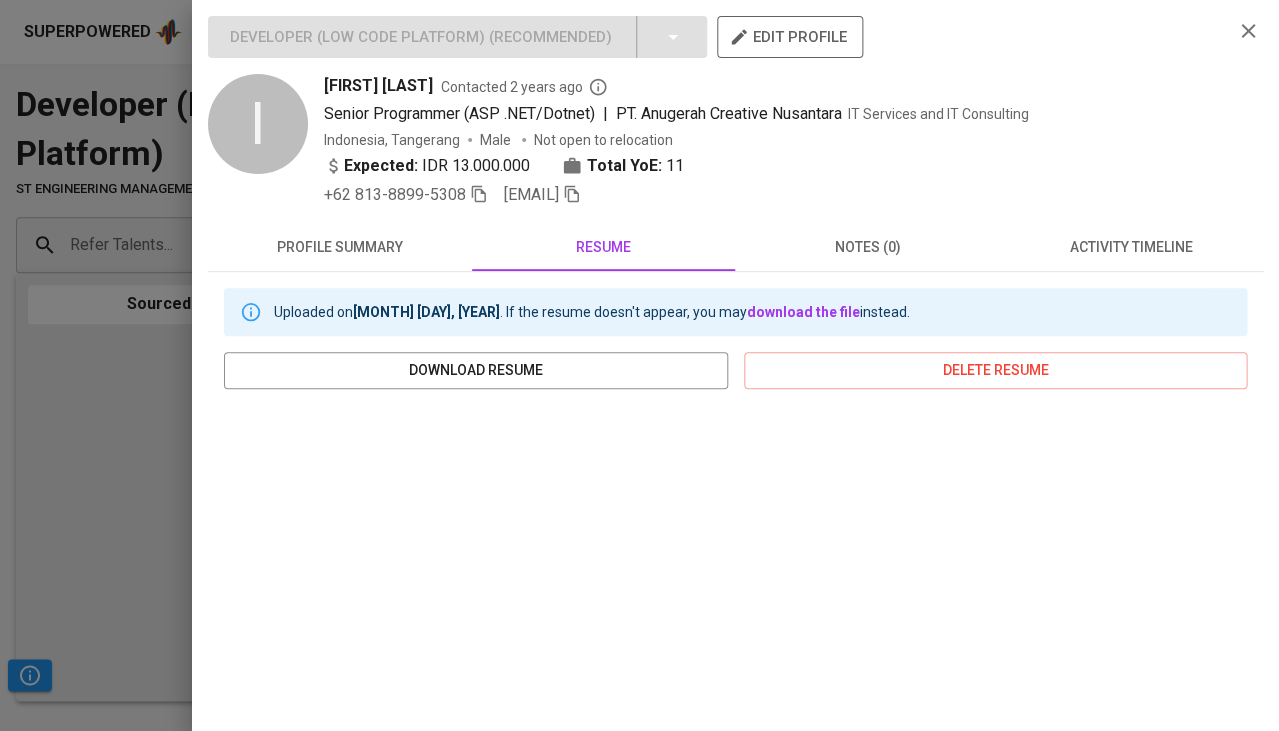 click at bounding box center [479, 194] 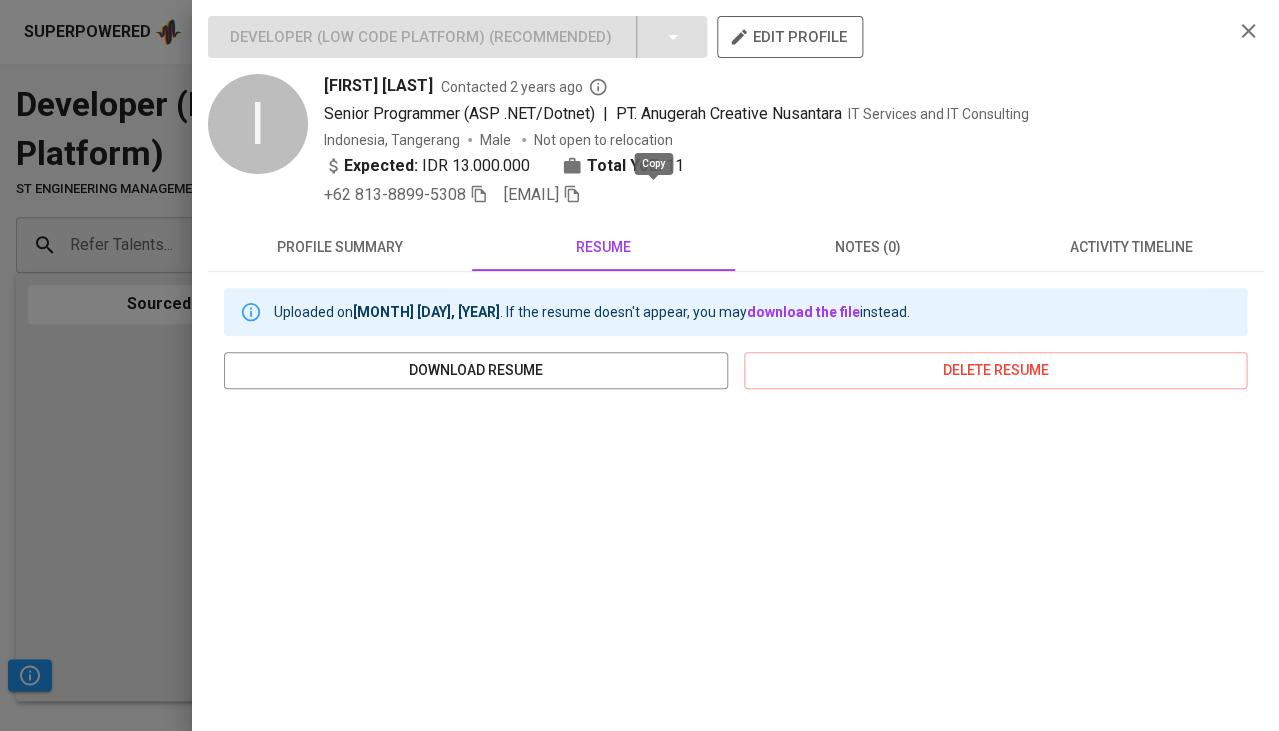 click 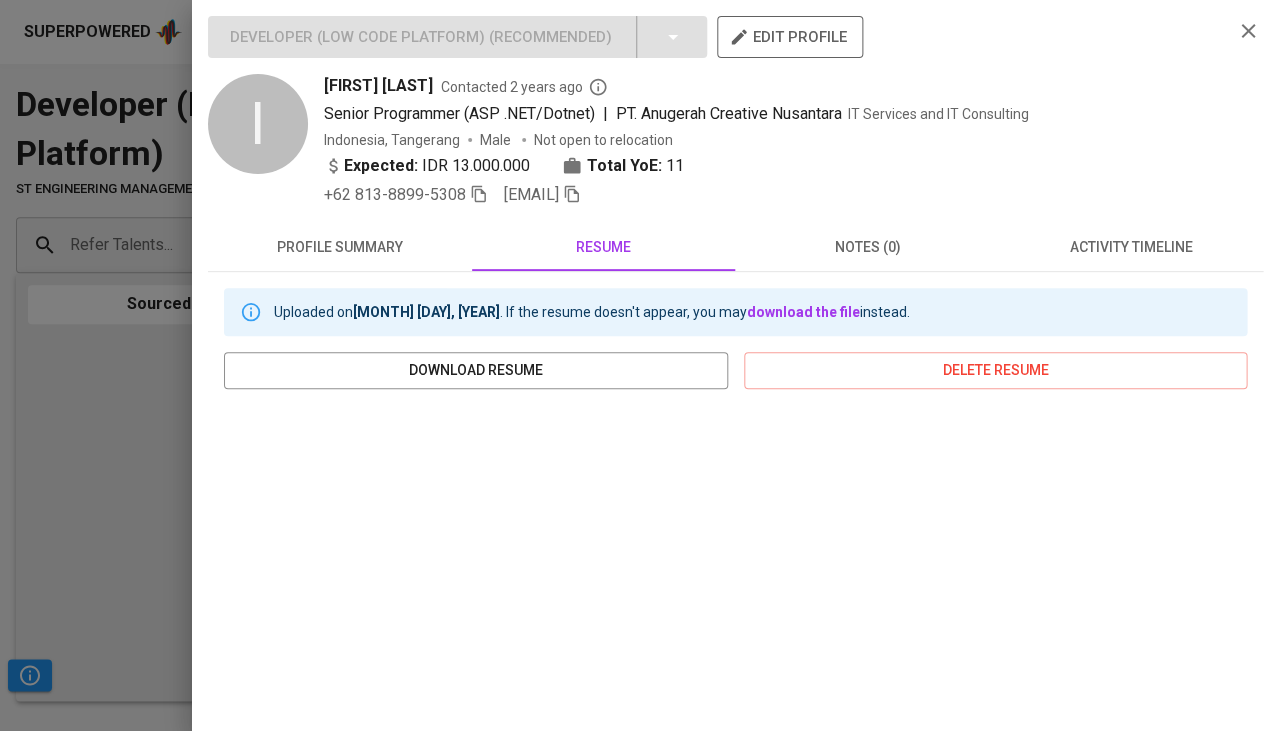 click at bounding box center (639, 365) 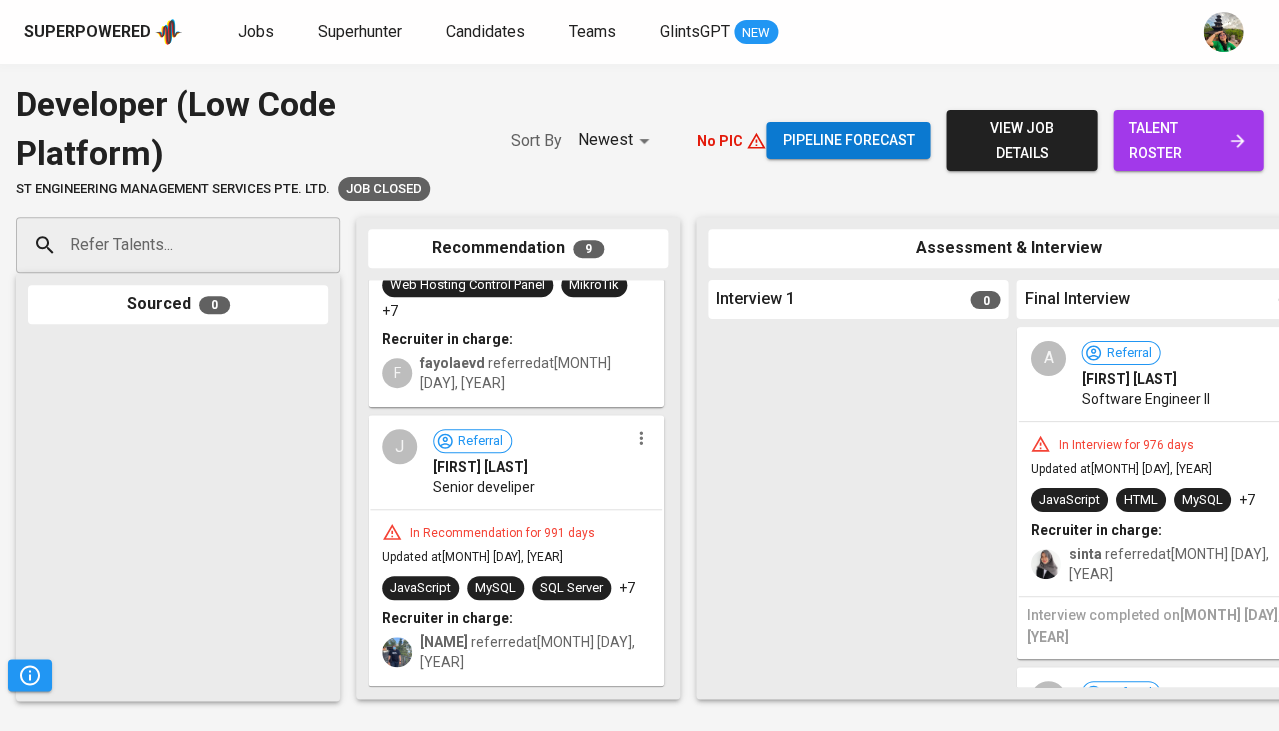 scroll, scrollTop: 489, scrollLeft: 0, axis: vertical 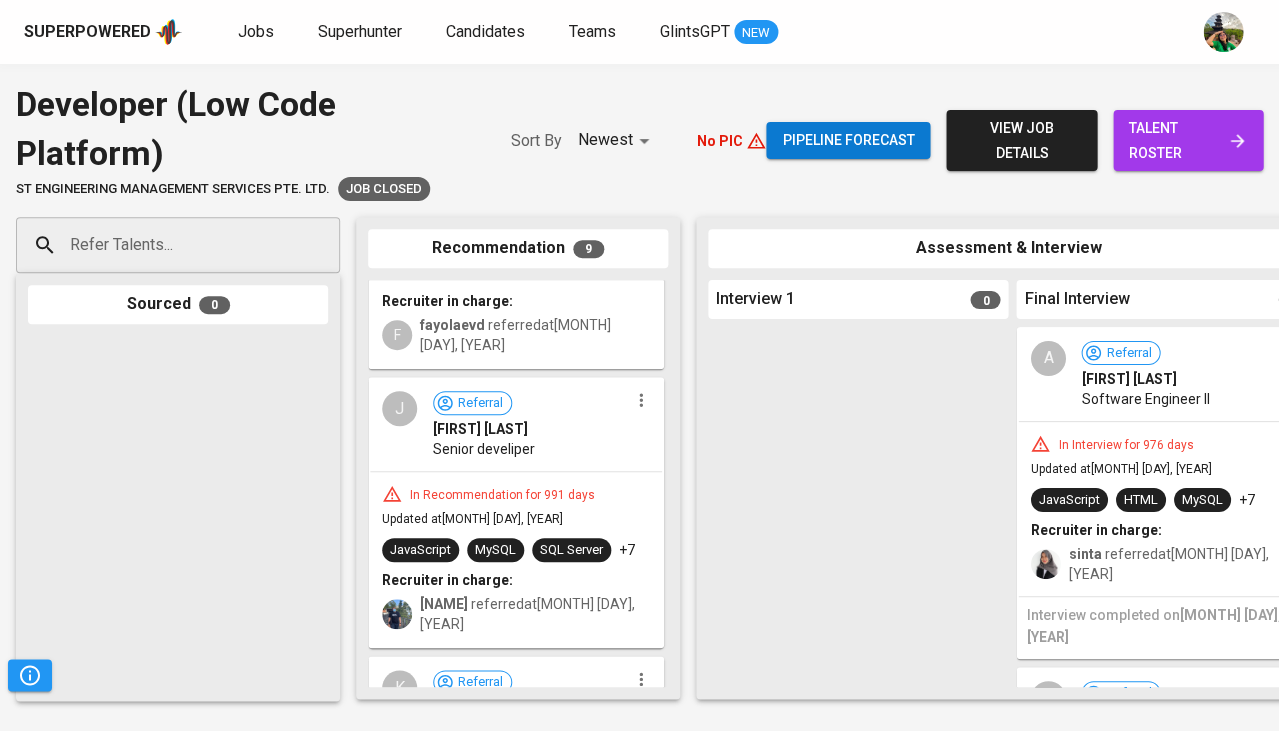 click on "Senior develiper" at bounding box center [530, 449] 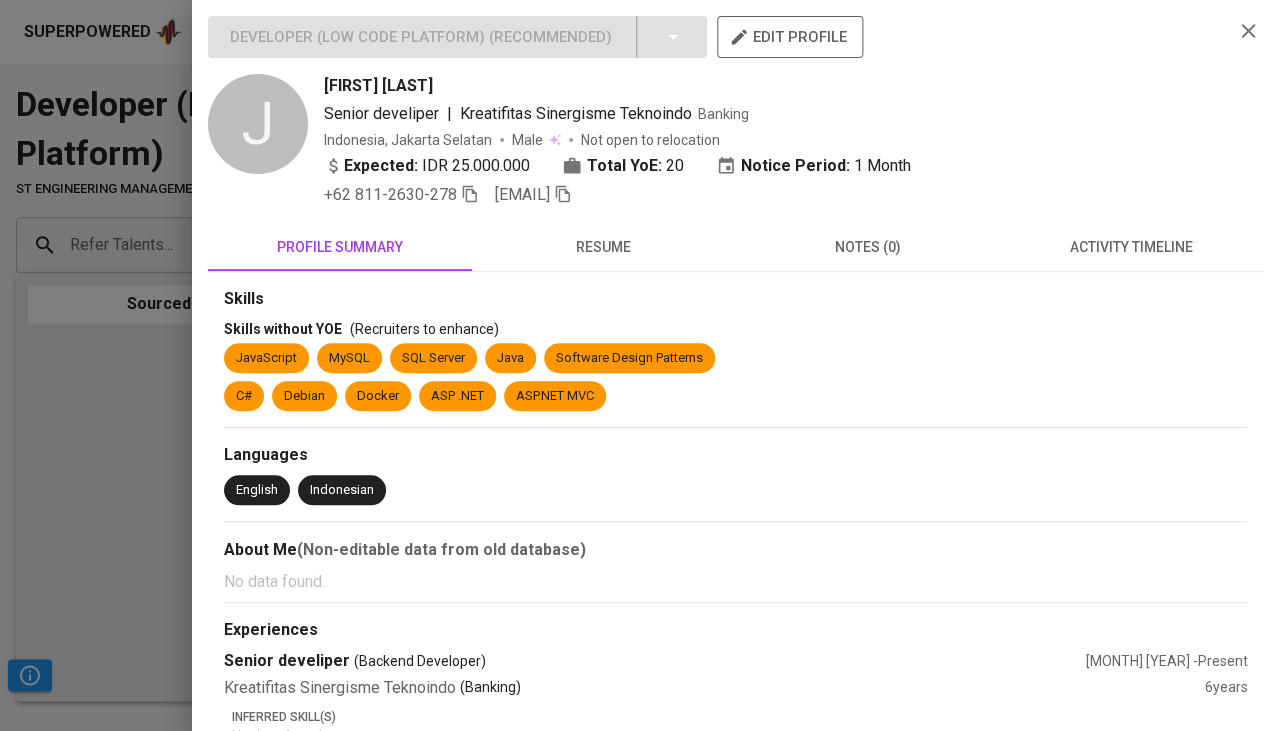 click on "resume" at bounding box center (604, 247) 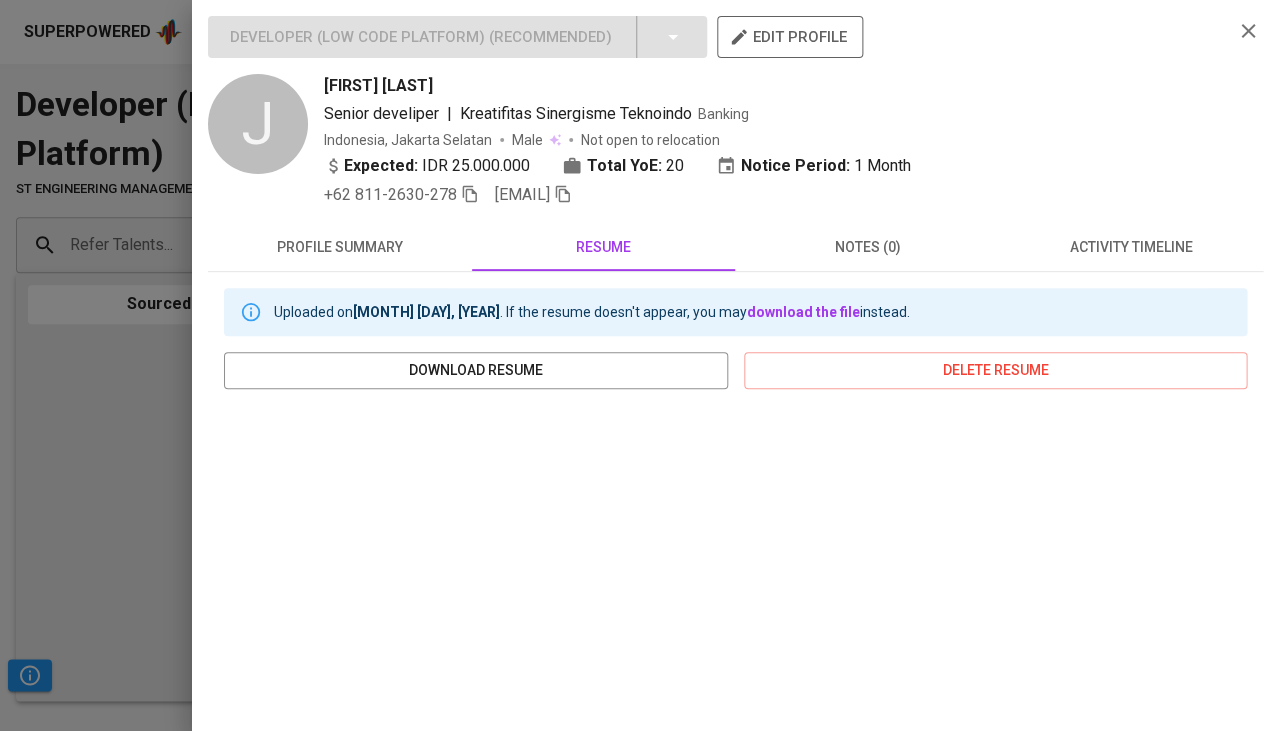 click at bounding box center [639, 365] 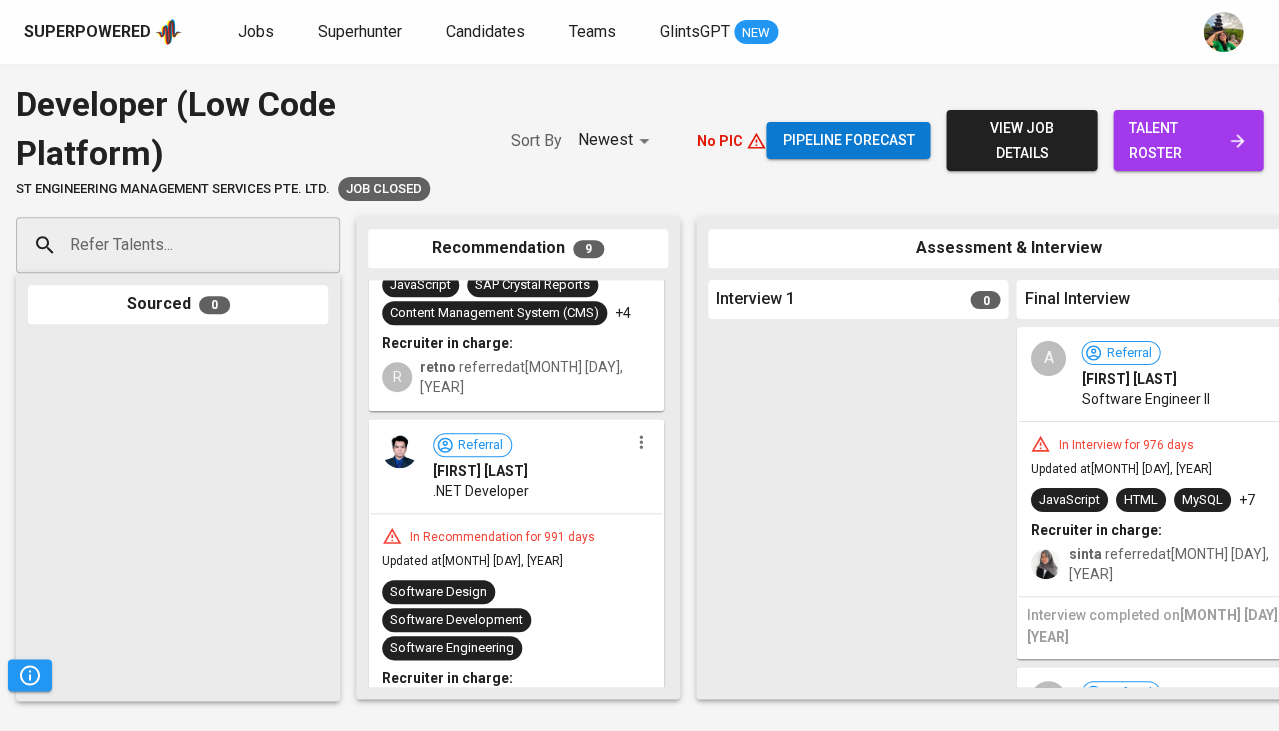 scroll, scrollTop: 1034, scrollLeft: 0, axis: vertical 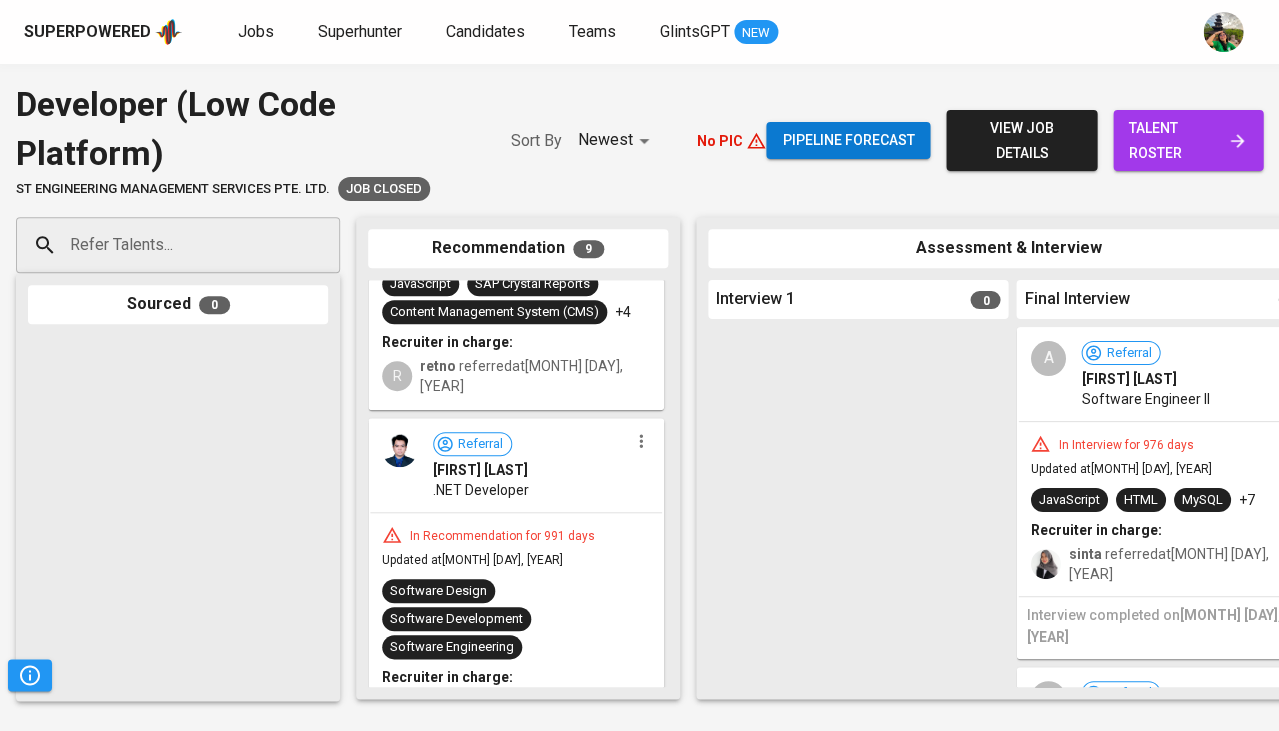 click on ".NET Developer" at bounding box center (530, 490) 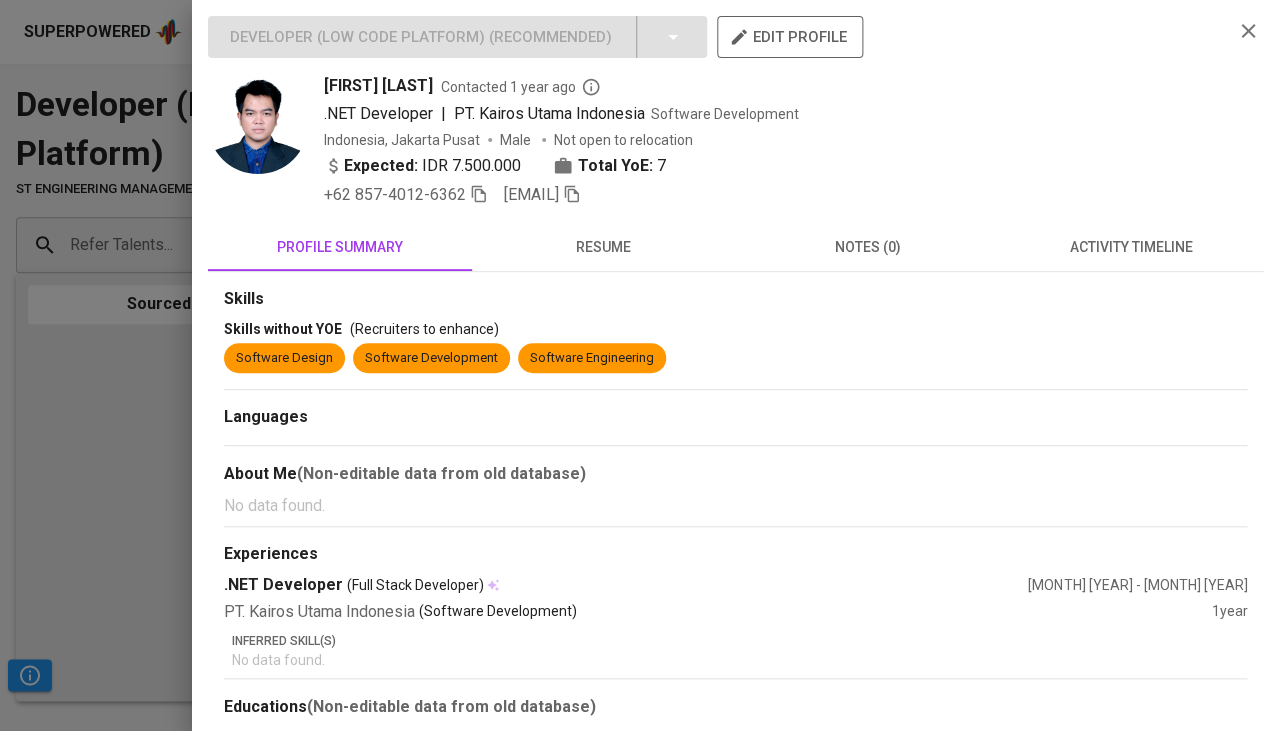 click on "resume" at bounding box center (604, 247) 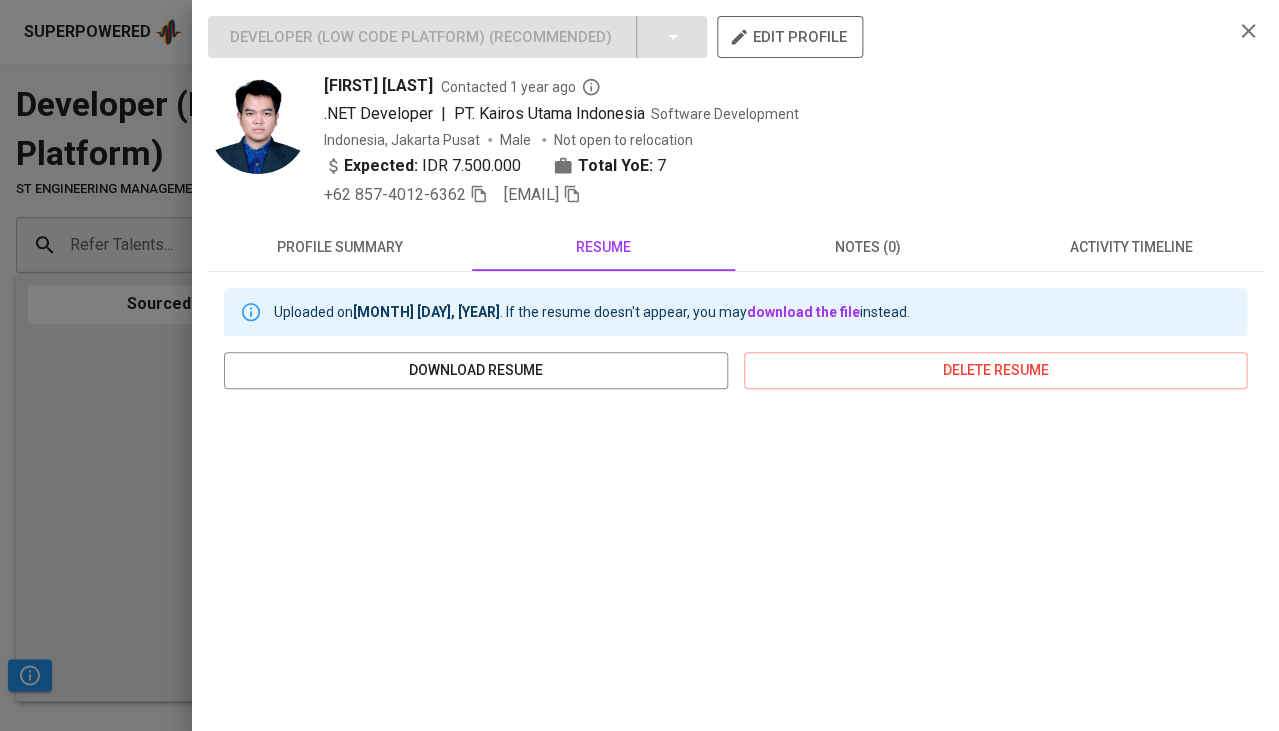 click 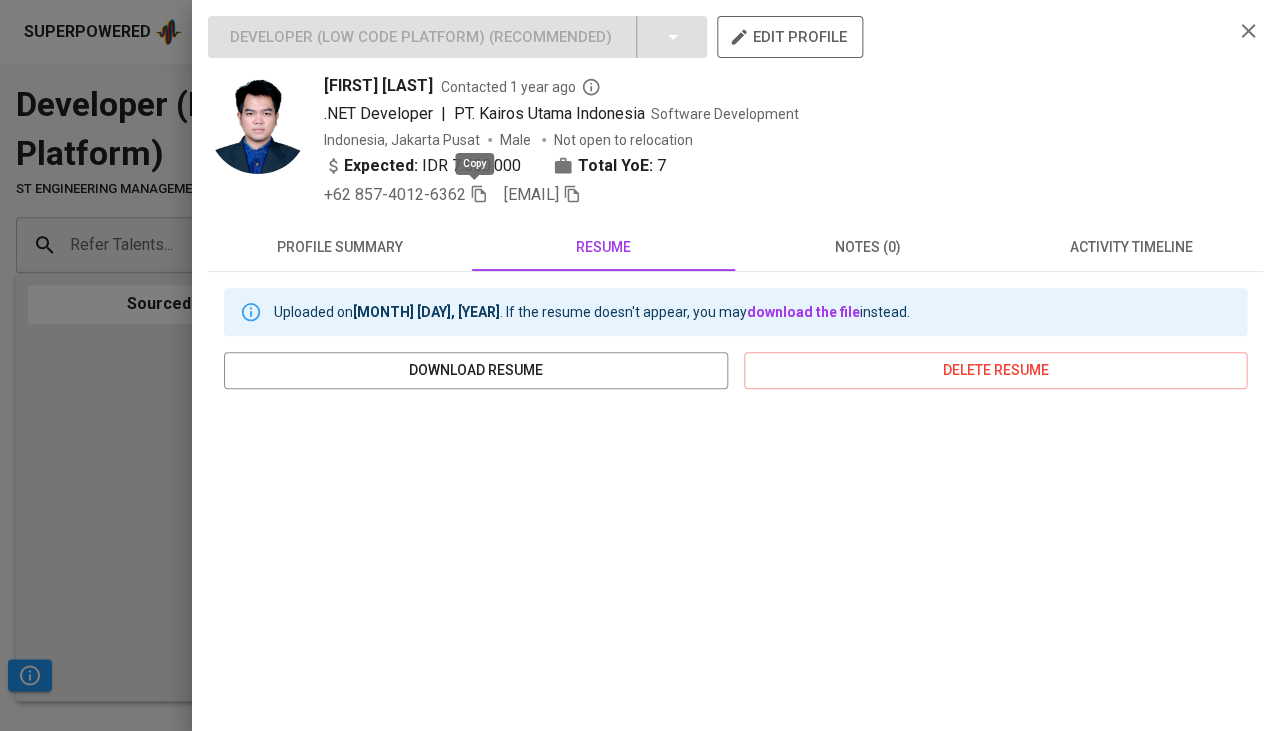 click at bounding box center (639, 365) 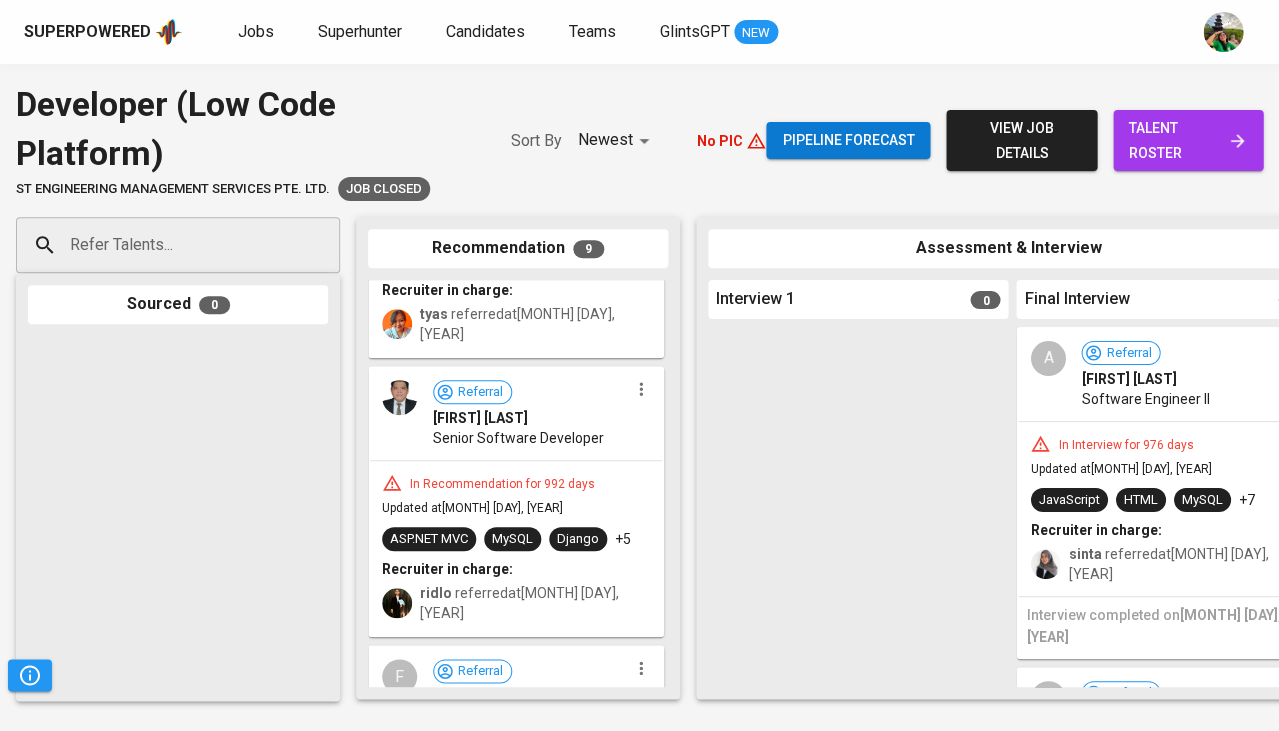 scroll, scrollTop: 1860, scrollLeft: 0, axis: vertical 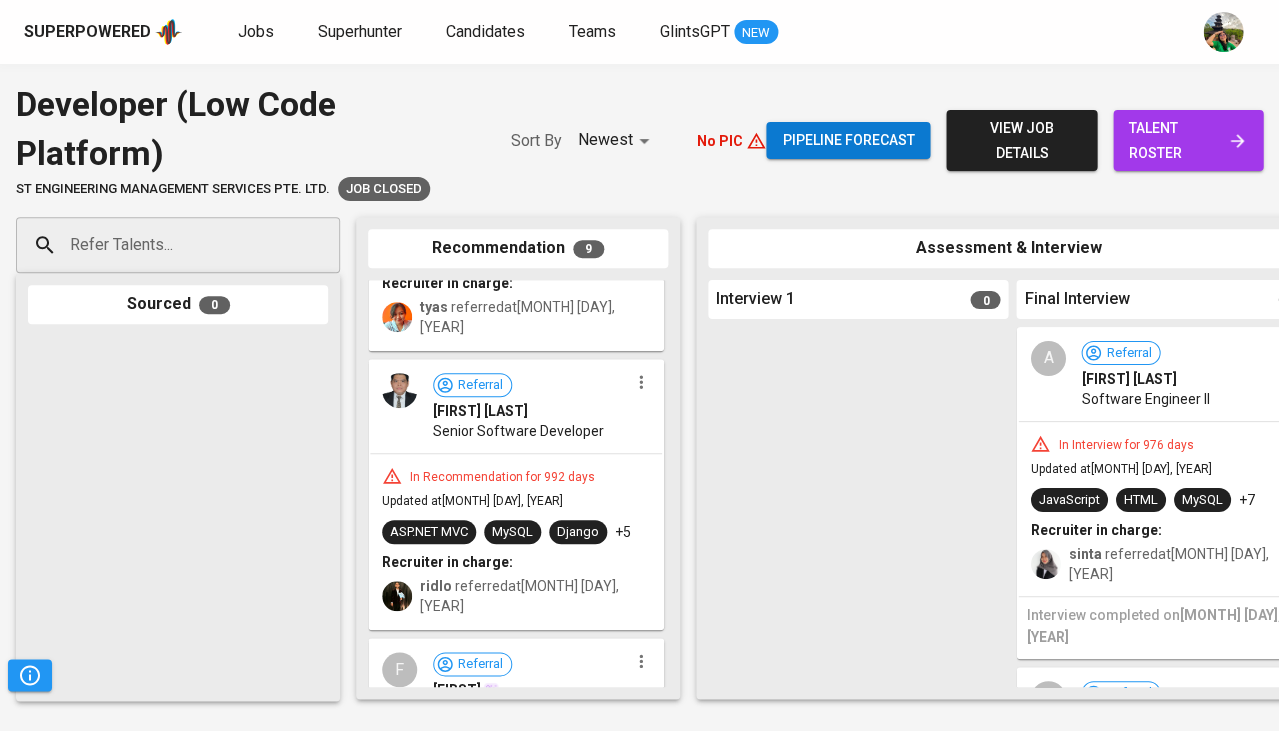 click on "Referral Uus KHUSNI" at bounding box center [530, 397] 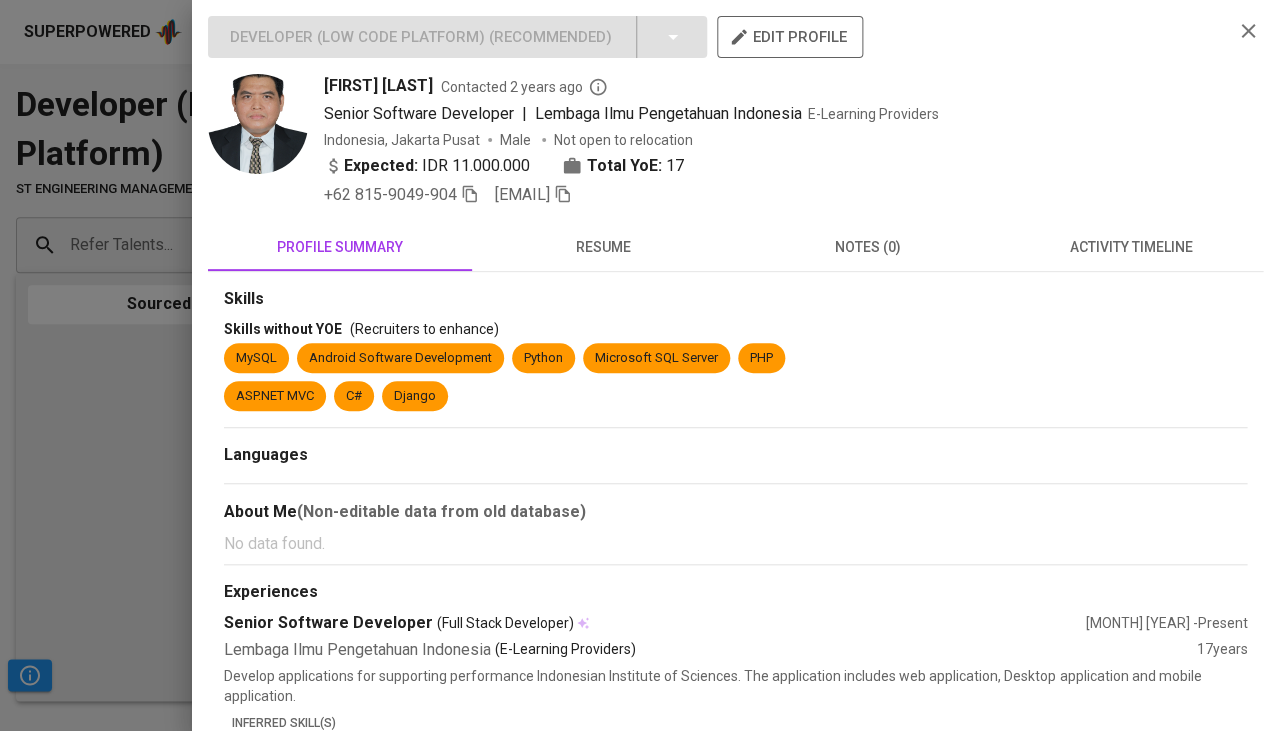 click on "resume" at bounding box center (604, 247) 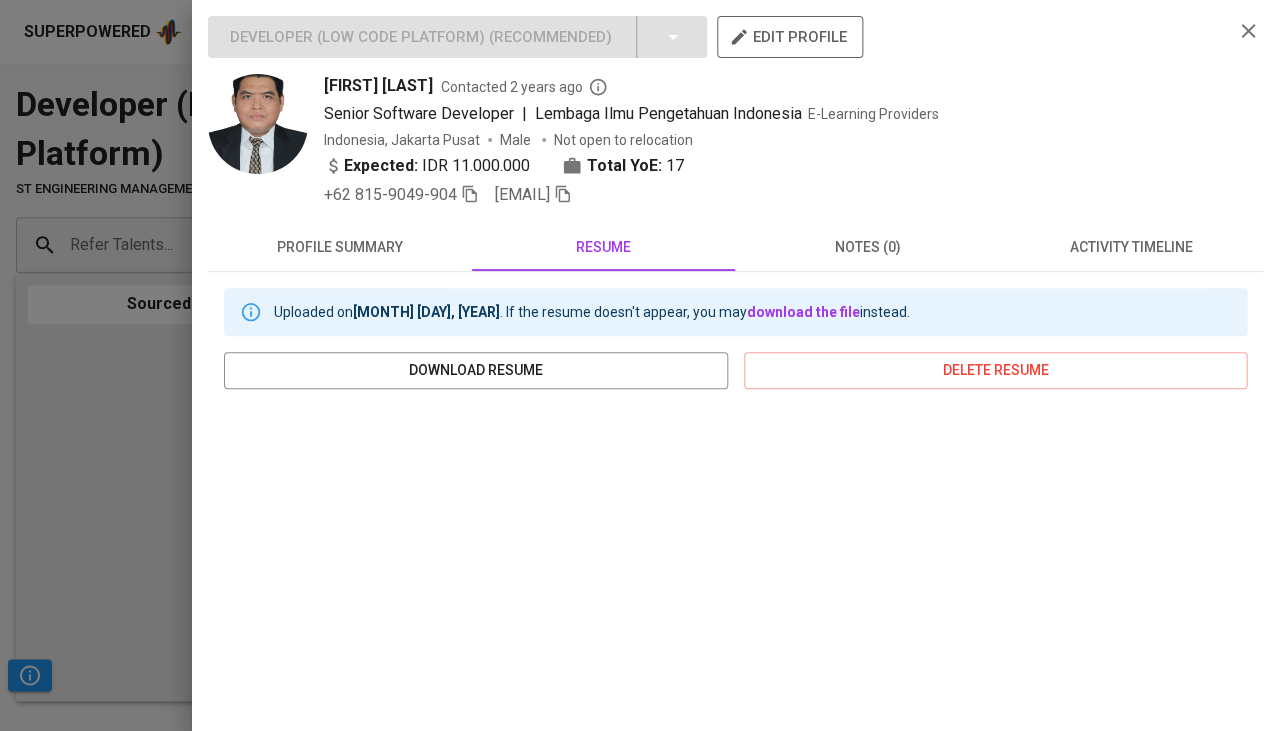 click at bounding box center [639, 365] 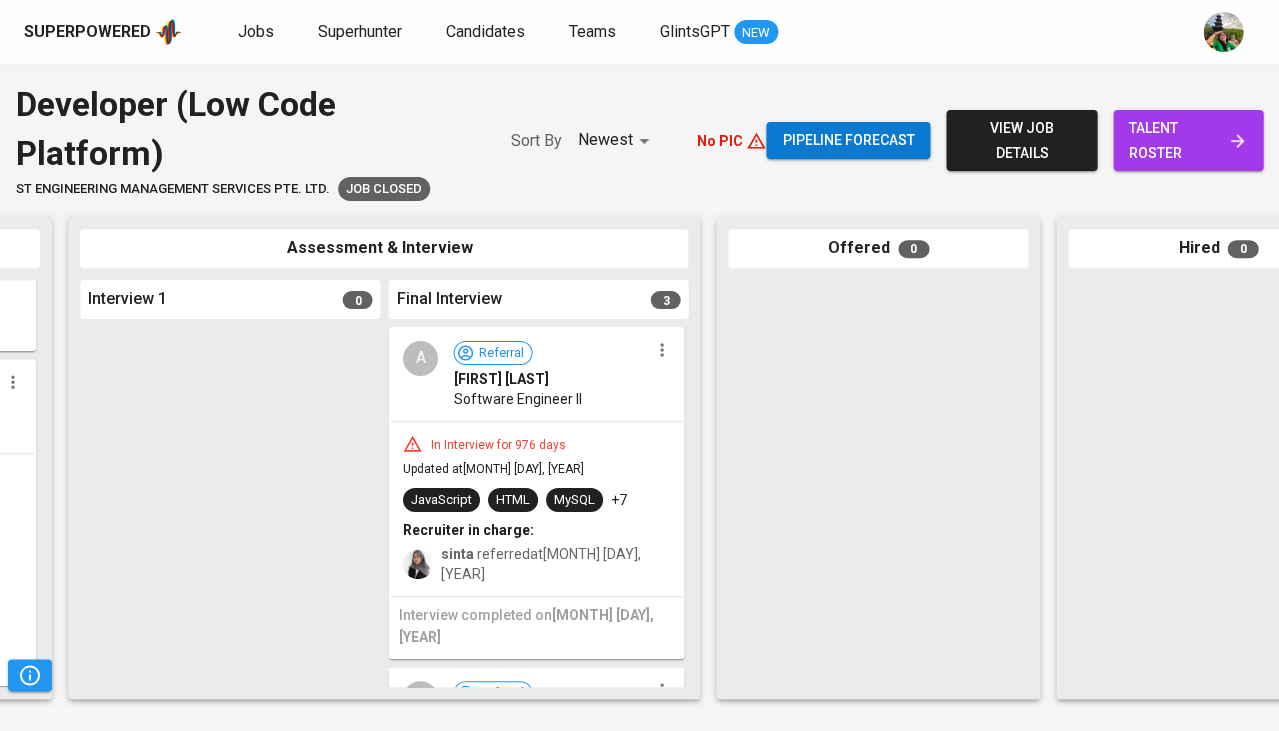 scroll, scrollTop: 0, scrollLeft: 682, axis: horizontal 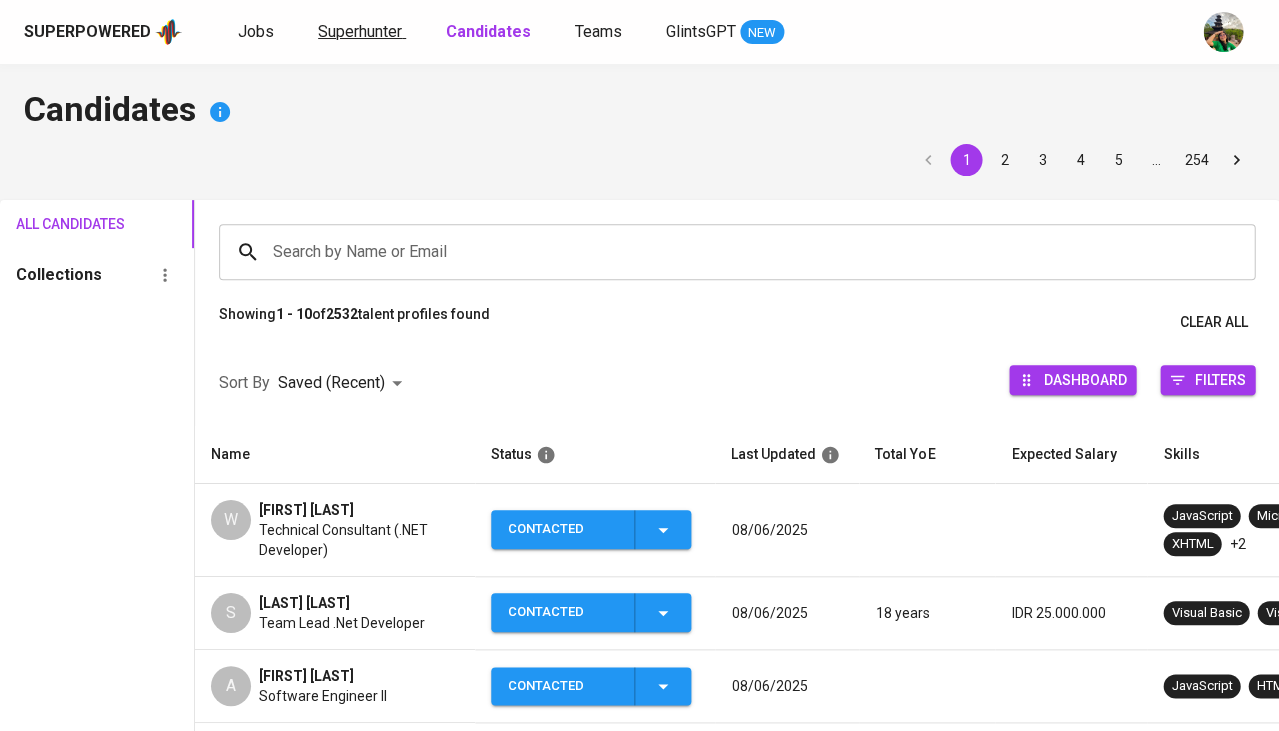 click on "Superhunter" at bounding box center [360, 31] 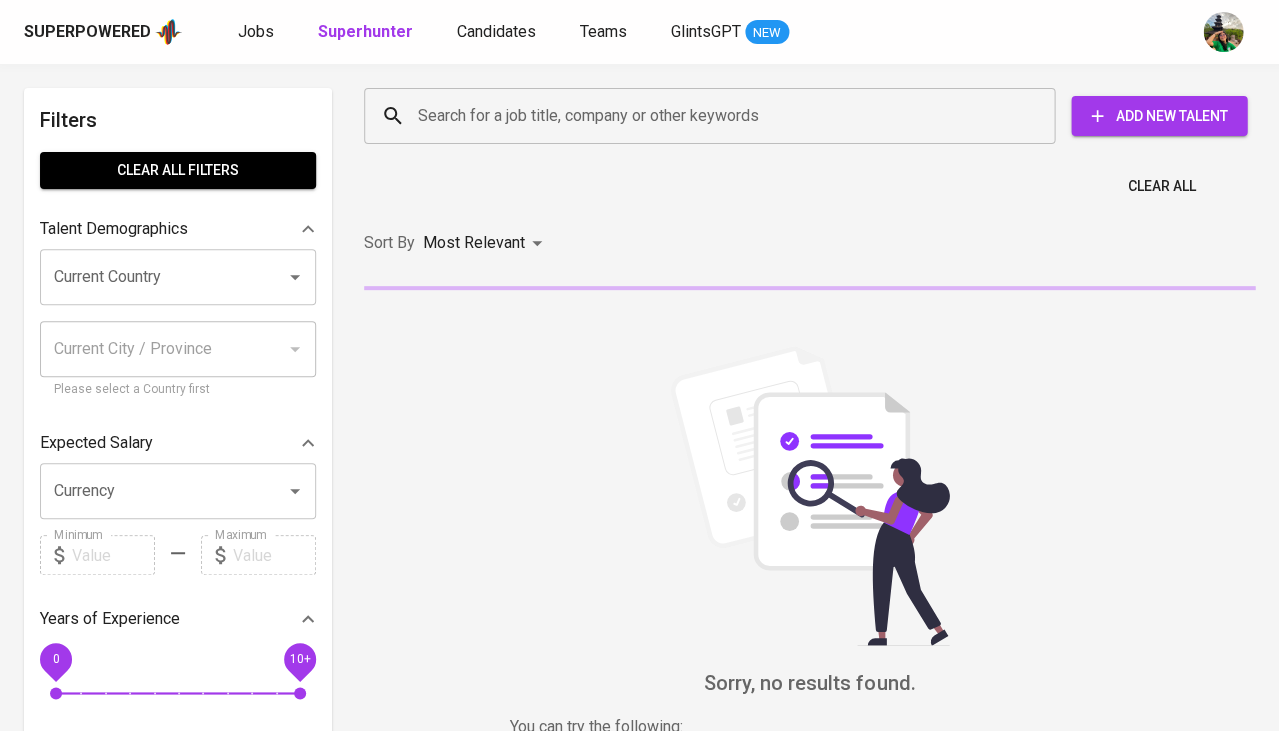 click on "Search for a job title, company or other keywords" at bounding box center [714, 116] 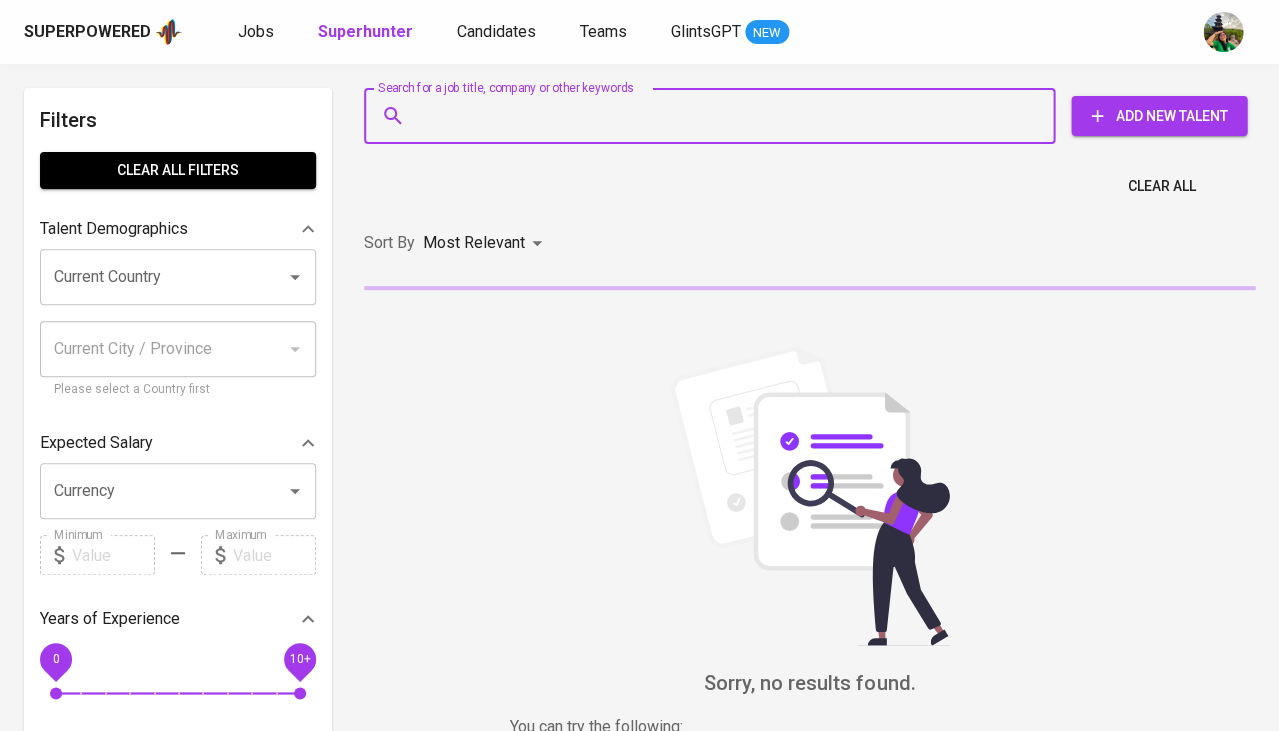 paste on "Hi [FIRST], nice to e-meet you I’m [FIRST] [LAST] from Glints I’m actively looking for a Senior Developer (.NET) like you for our client https://www.rsm.global/singapore Its onsite job - Batam, up to 25 mio, permanent with 3 months probation, are you available?" 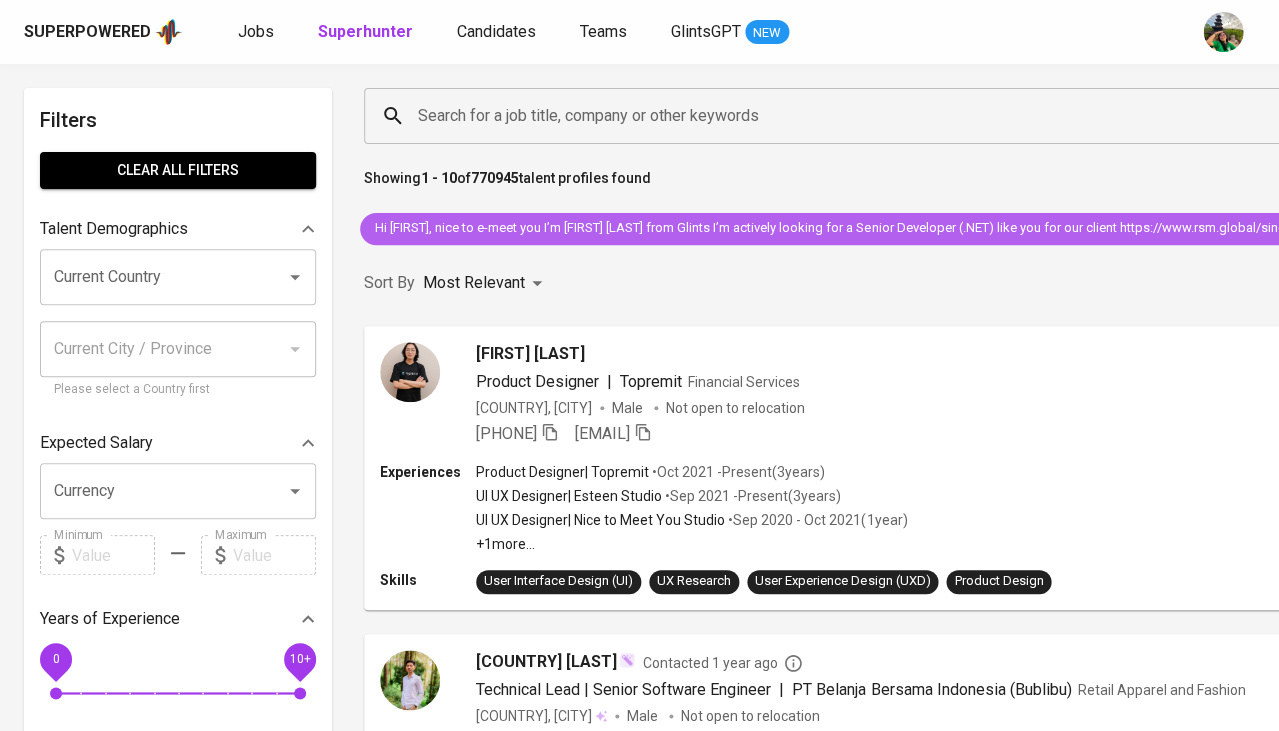 click on "Hi [FIRST], nice to e-meet you I’m [FIRST] [LAST] from Glints I’m actively looking for a Senior Developer (.NET) like you for our client https://www.rsm.global/singapore Its onsite job - Batam, up to 25 mio, permanent with 3 months probation, are you available?" at bounding box center (1107, 228) 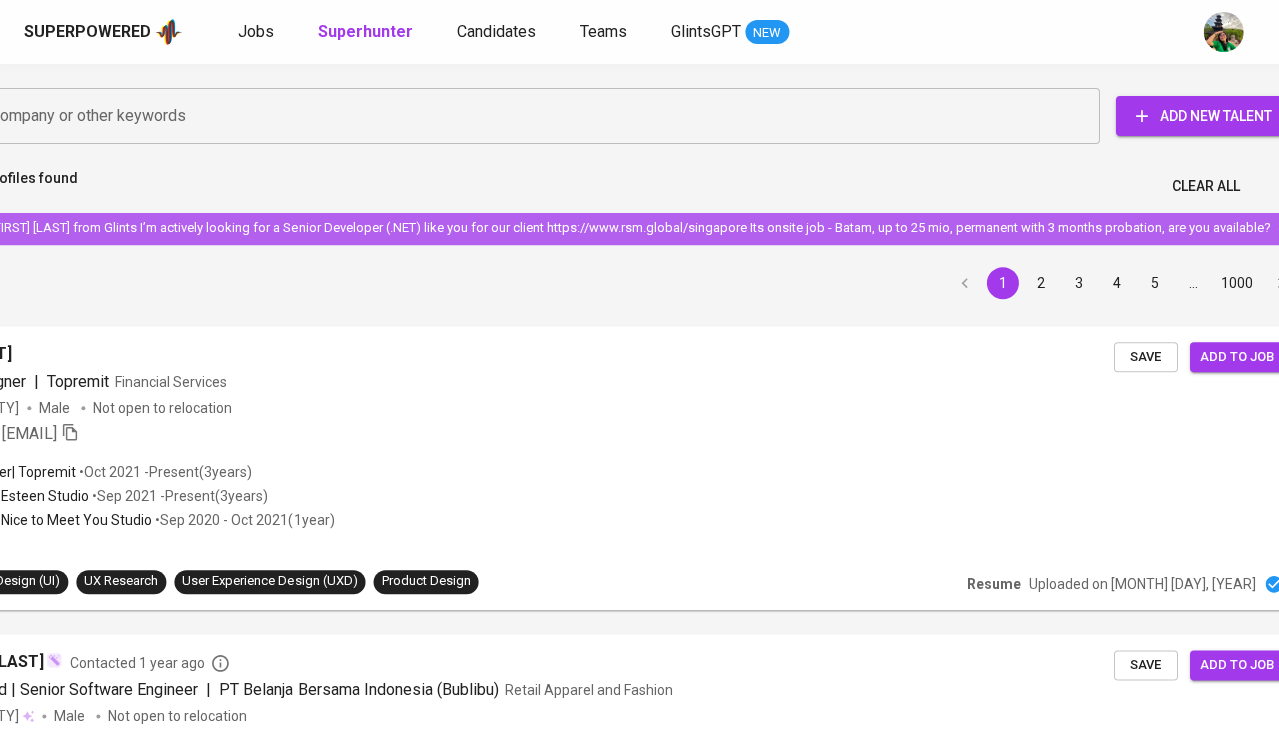 scroll, scrollTop: 0, scrollLeft: 573, axis: horizontal 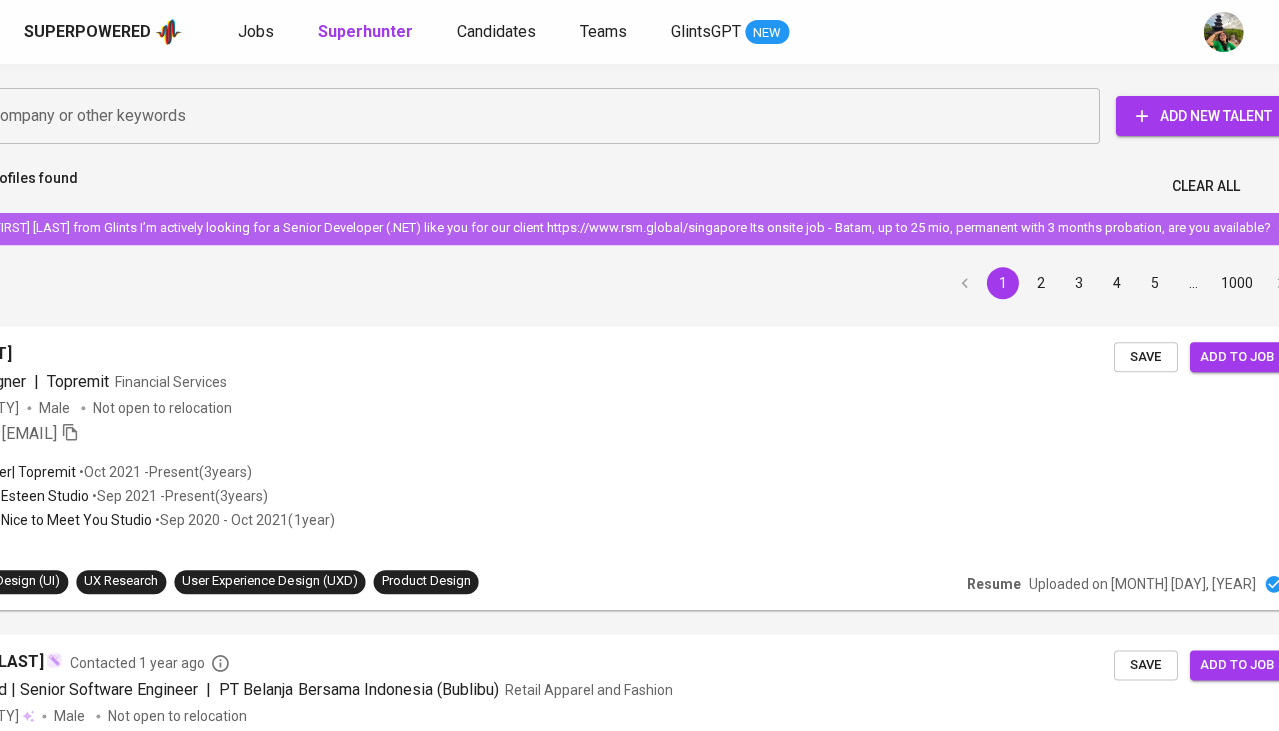 click 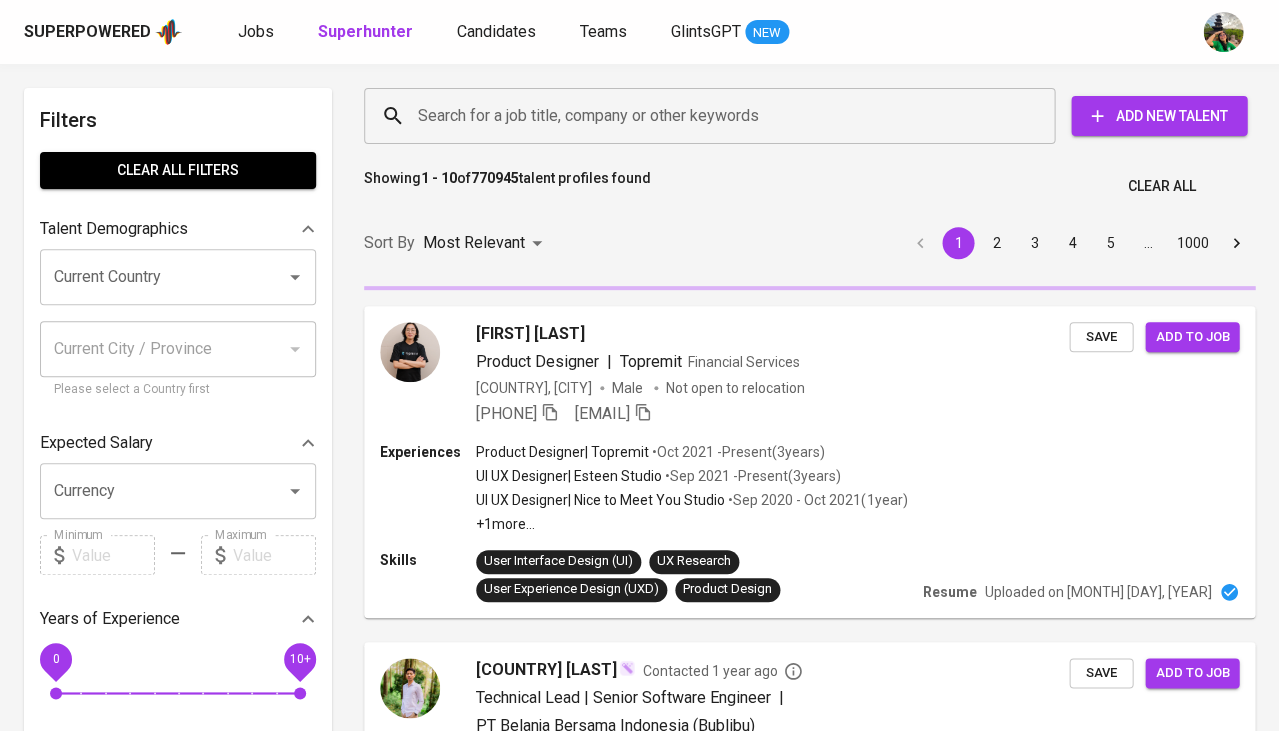 scroll, scrollTop: 0, scrollLeft: 0, axis: both 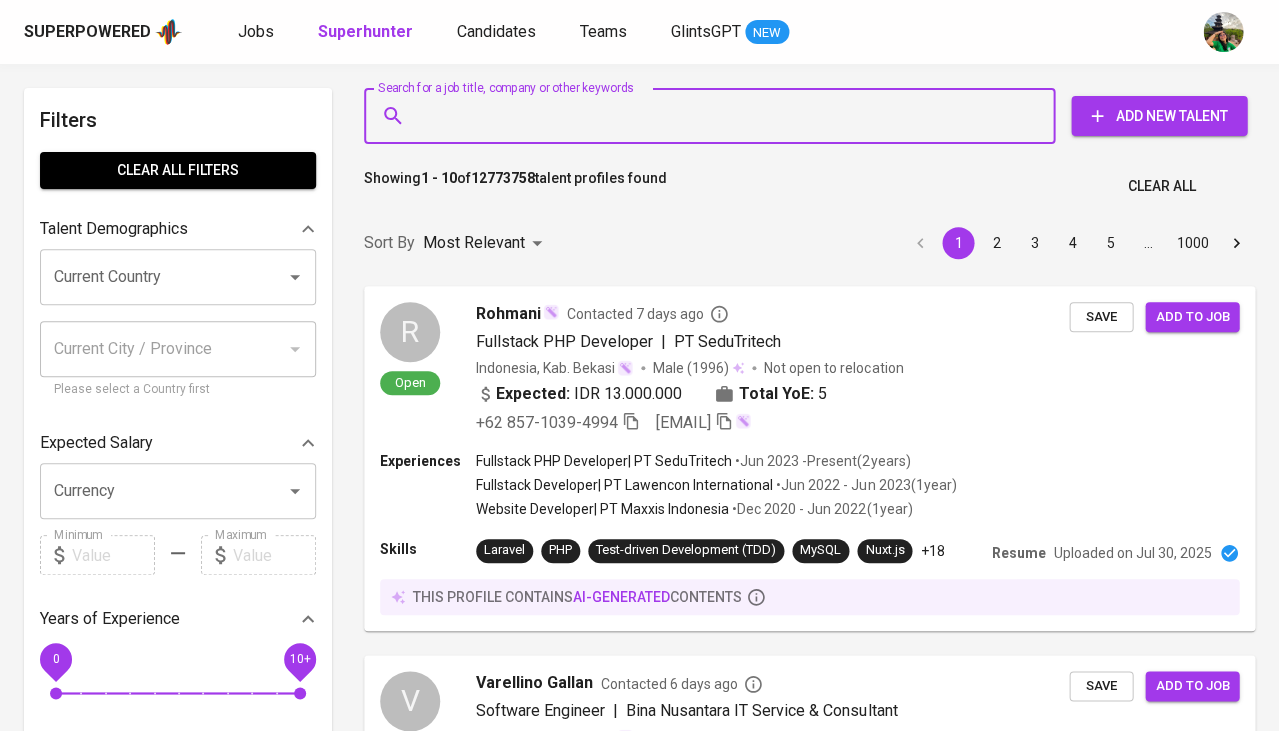 click on "Search for a job title, company or other keywords" at bounding box center [714, 116] 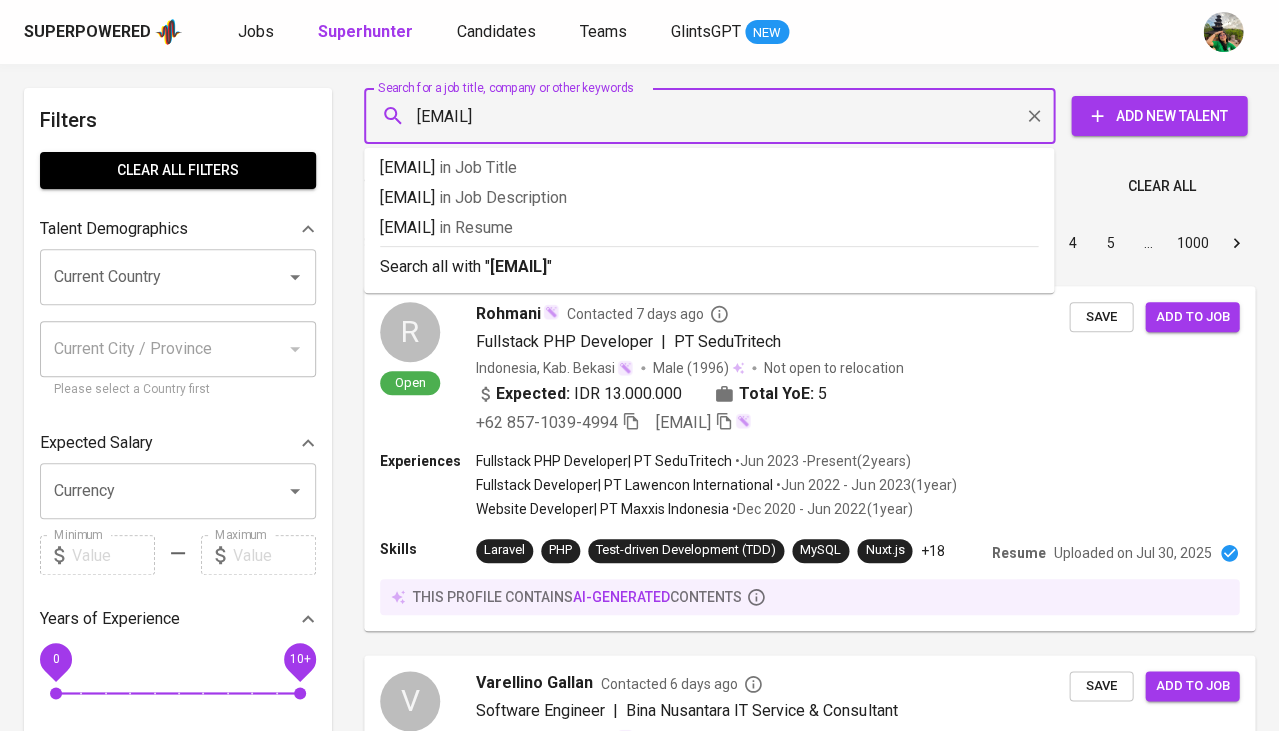 type 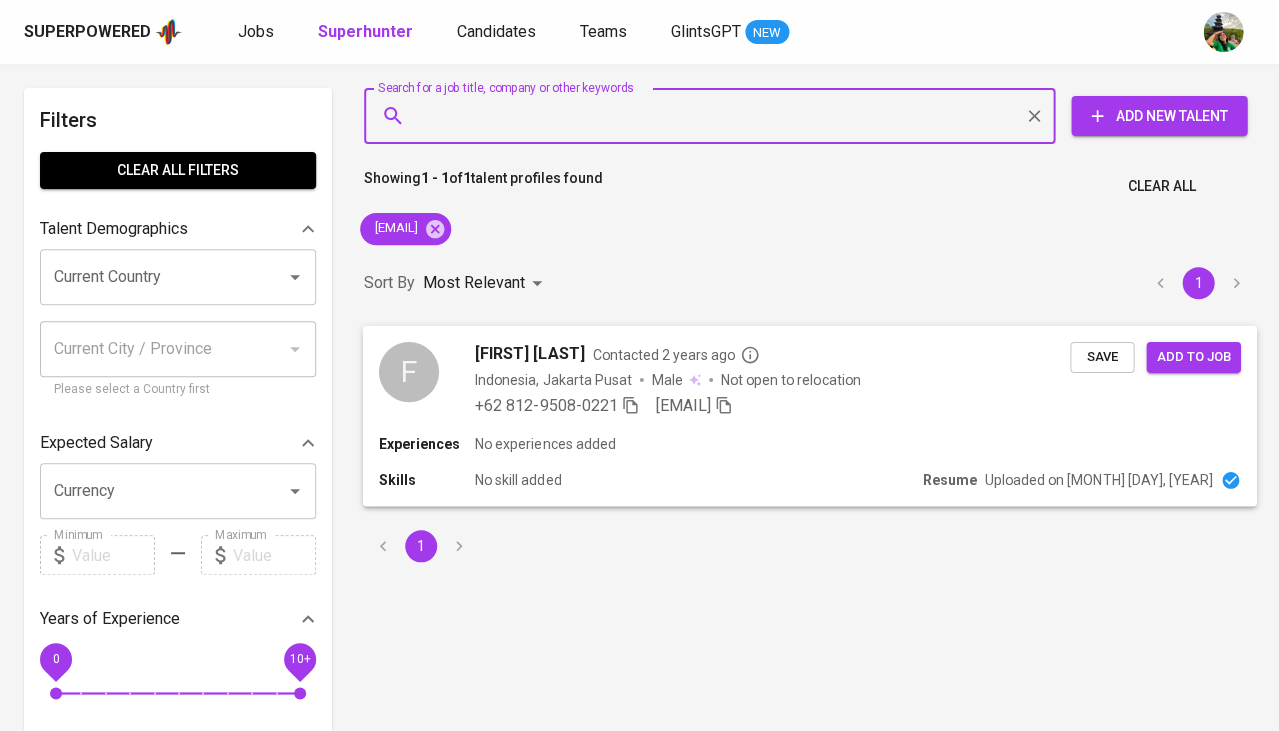 click on "Save" at bounding box center (1102, 356) 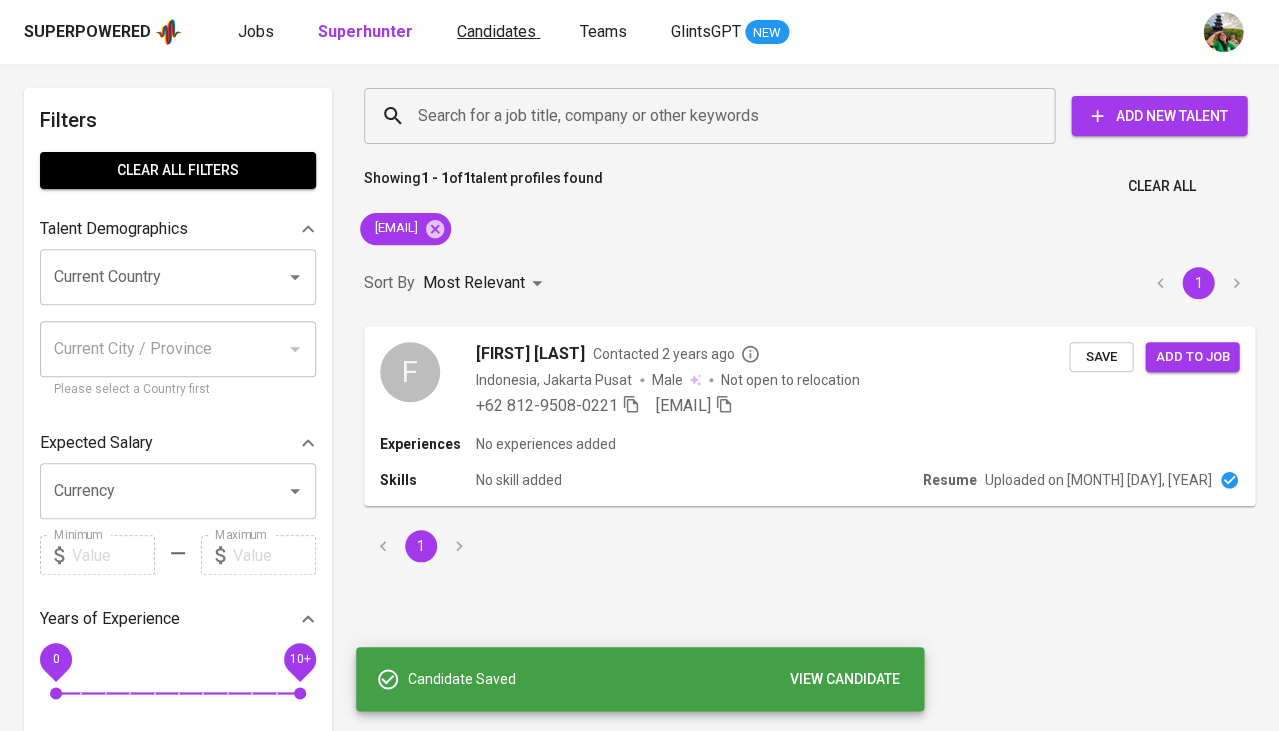 click on "Candidates" at bounding box center [498, 32] 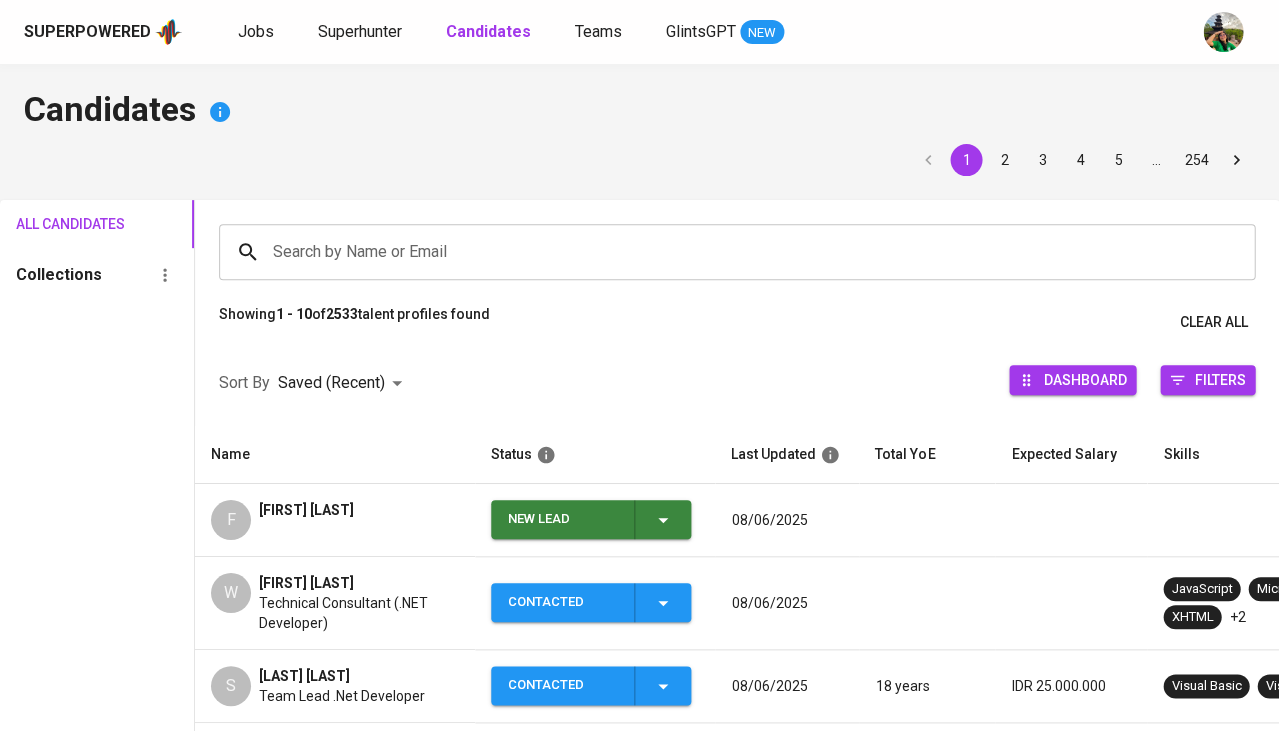 click on "New Lead" at bounding box center [591, 519] 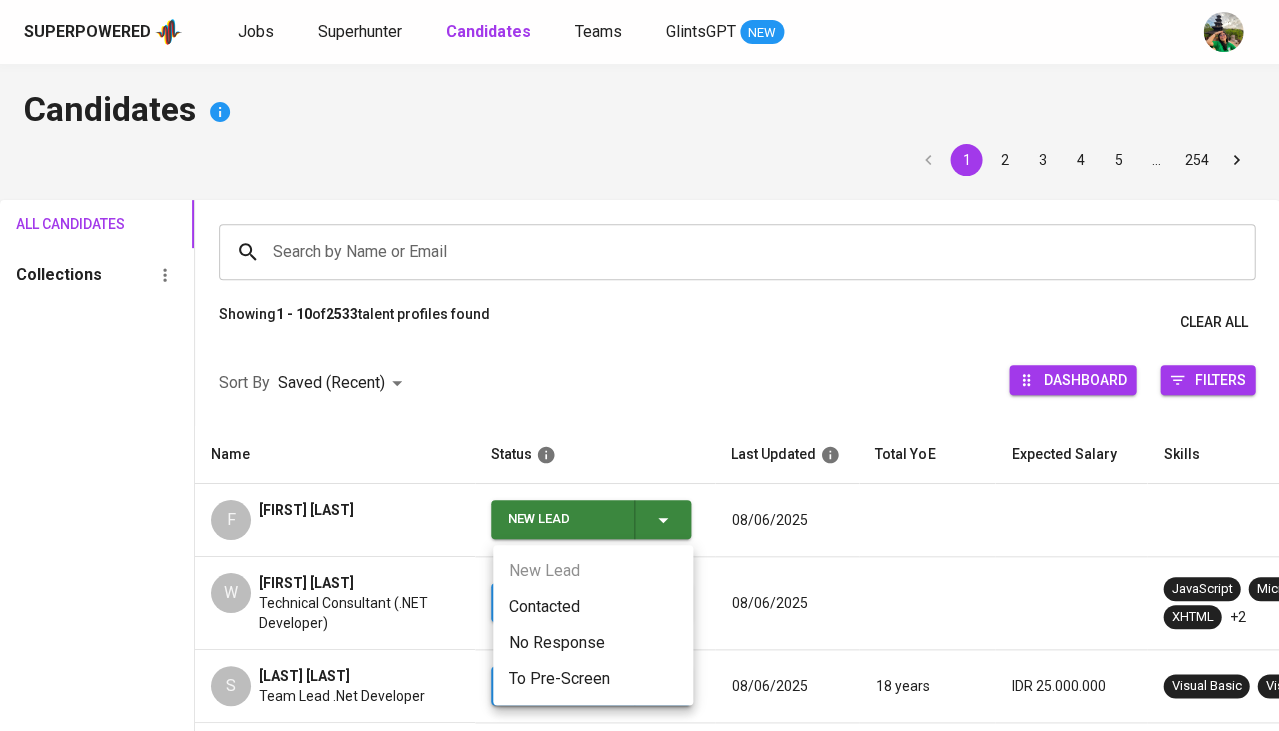 click on "Contacted" at bounding box center (593, 607) 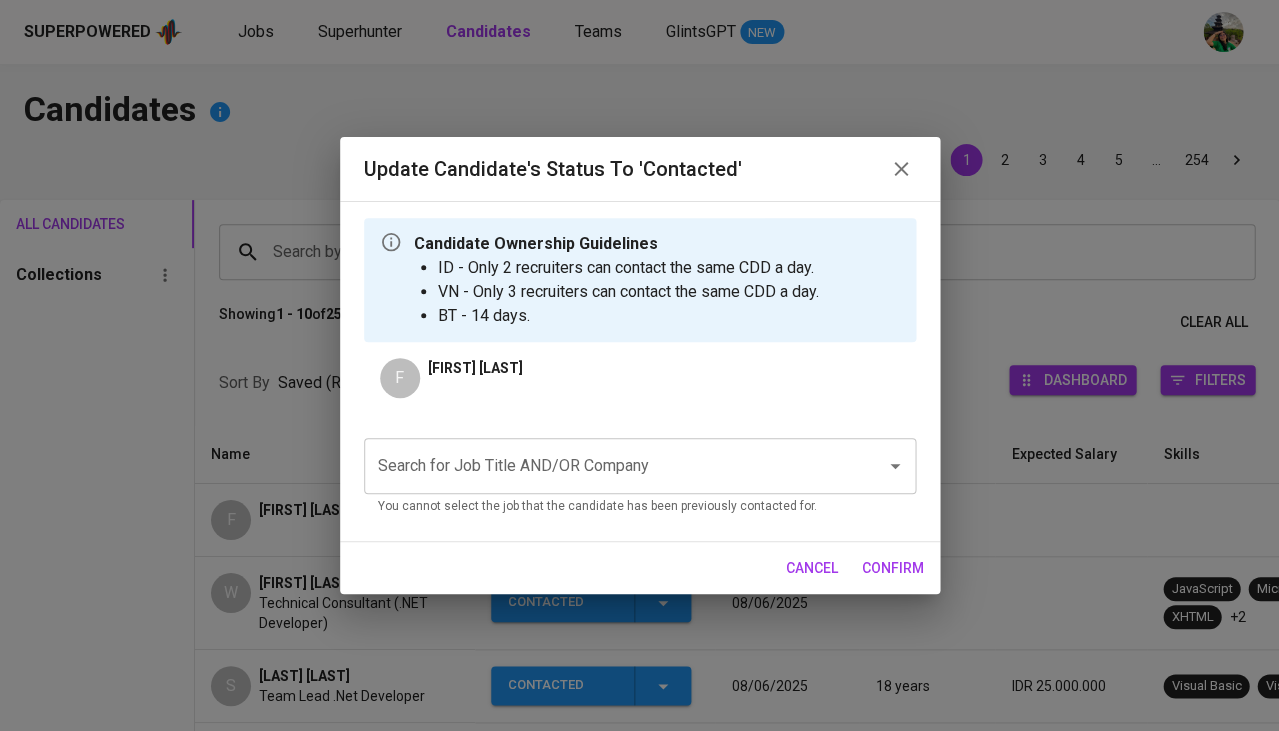 click on "Search for Job Title AND/OR Company" at bounding box center (640, 466) 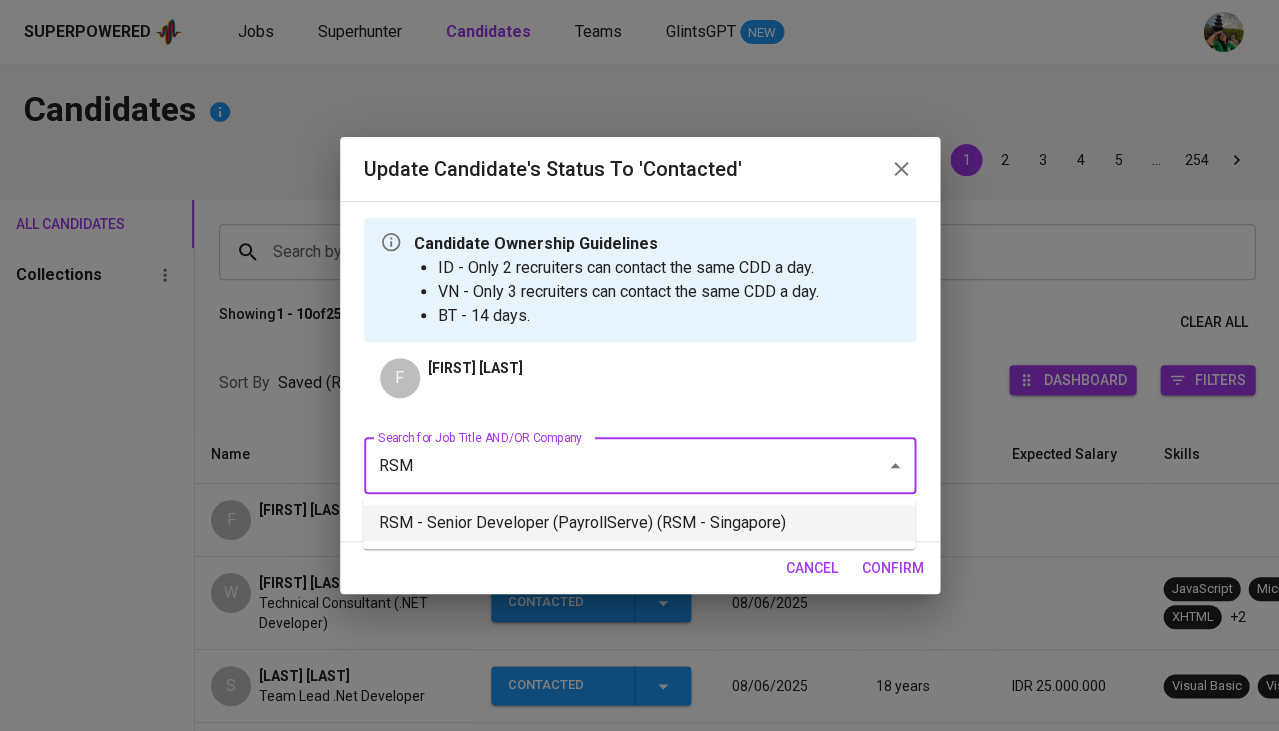 click on "RSM - Senior Developer (PayrollServe) (RSM - Singapore)" at bounding box center [639, 523] 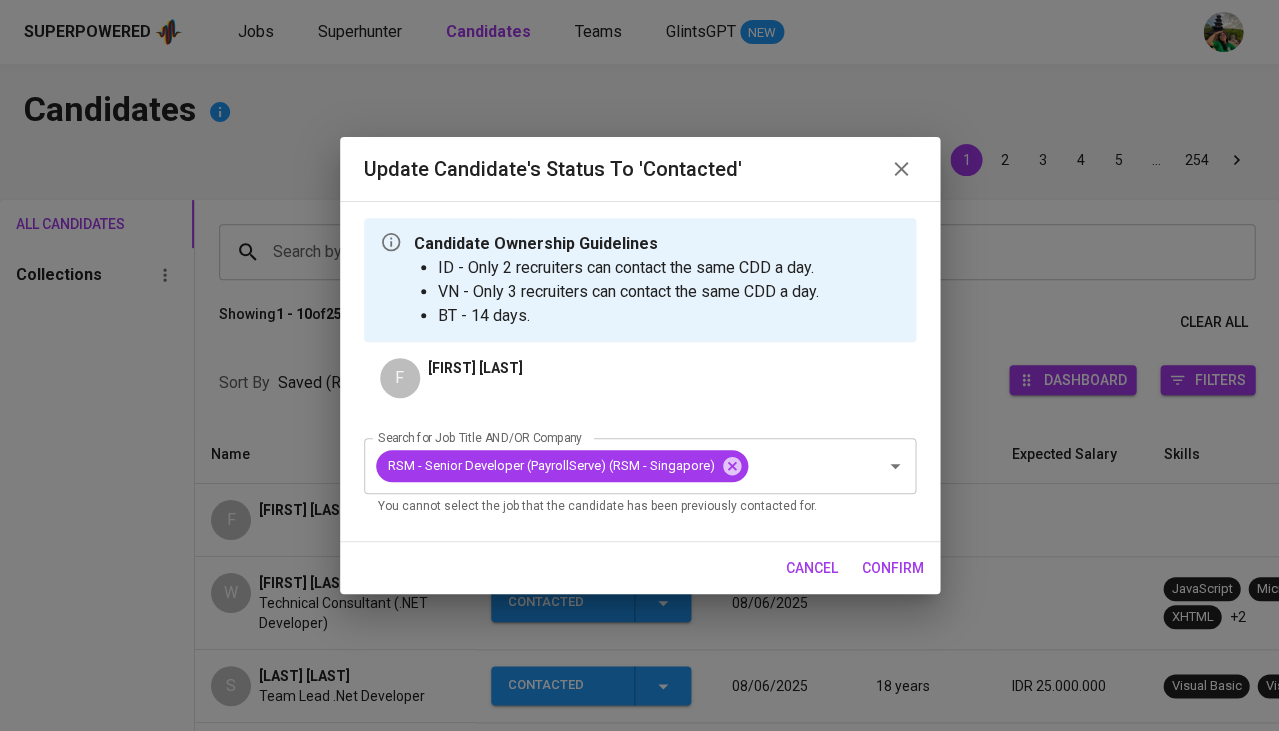 click on "cancel confirm" at bounding box center (640, 568) 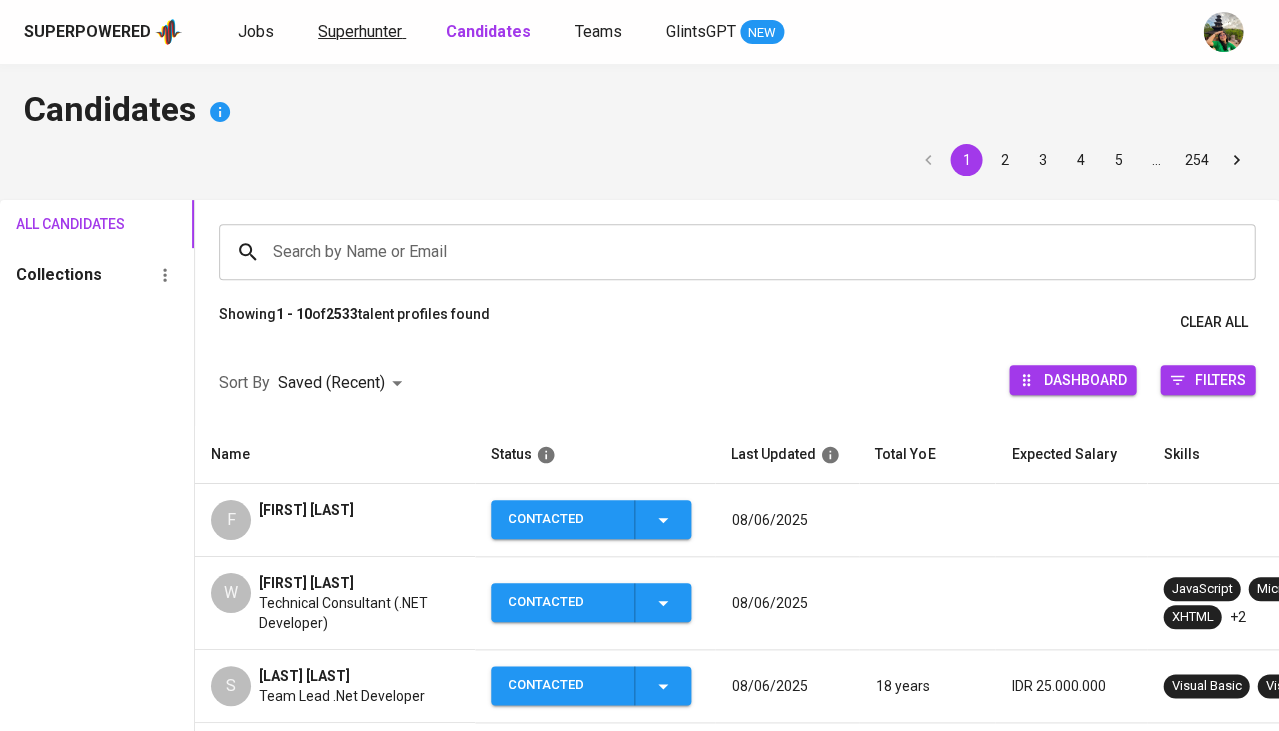 click on "Superhunter" at bounding box center (360, 31) 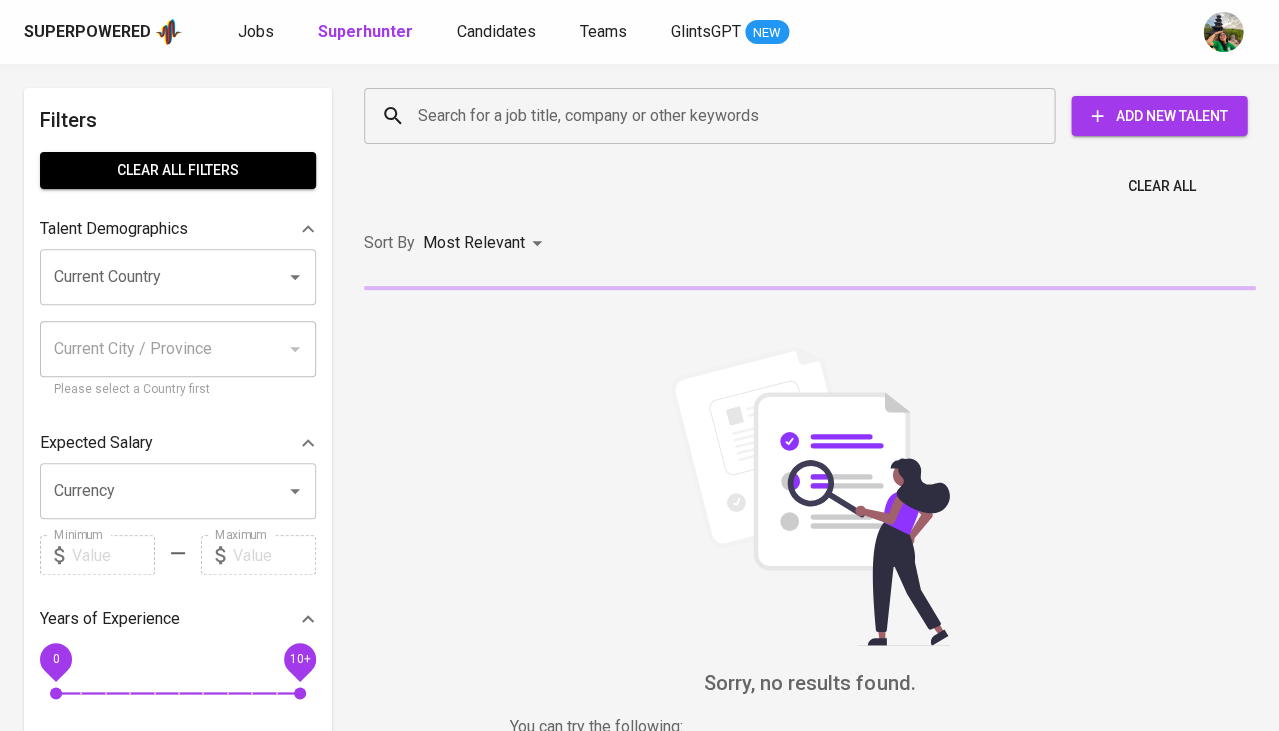 click on "Search for a job title, company or other keywords" at bounding box center (714, 116) 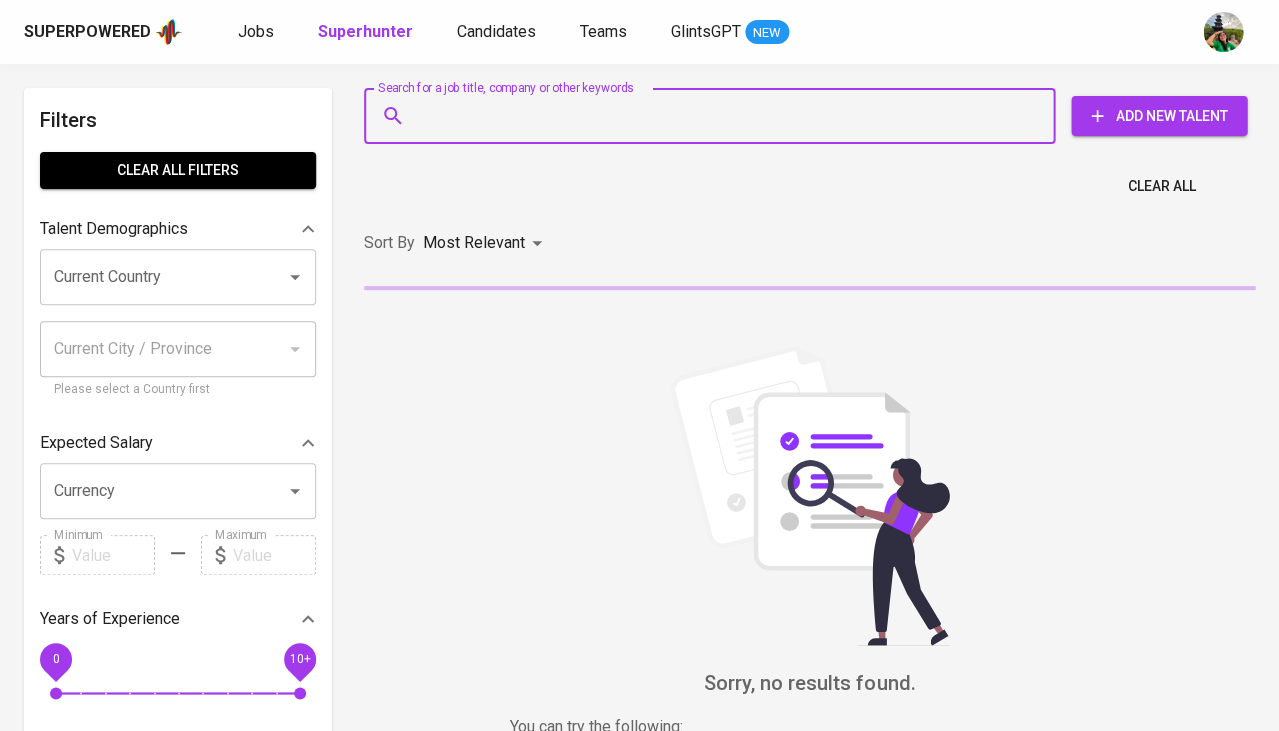 paste on "bhorzer@gmail.com" 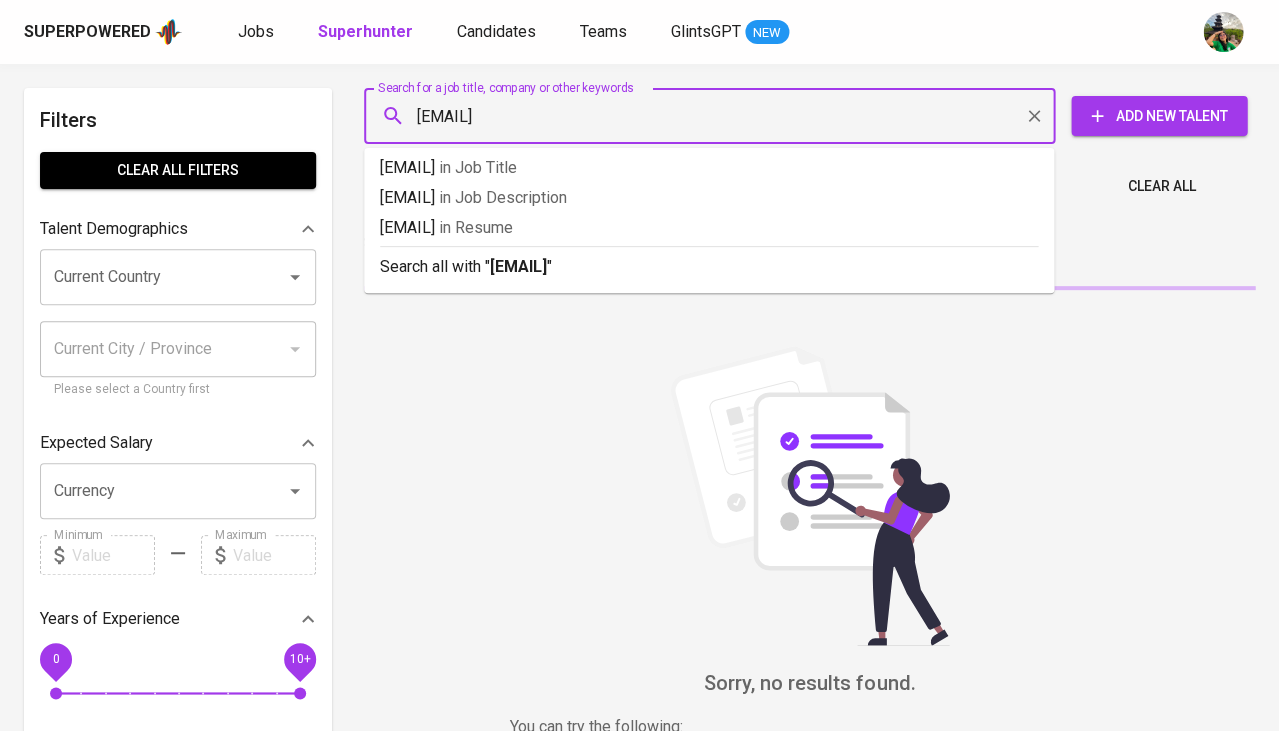 type 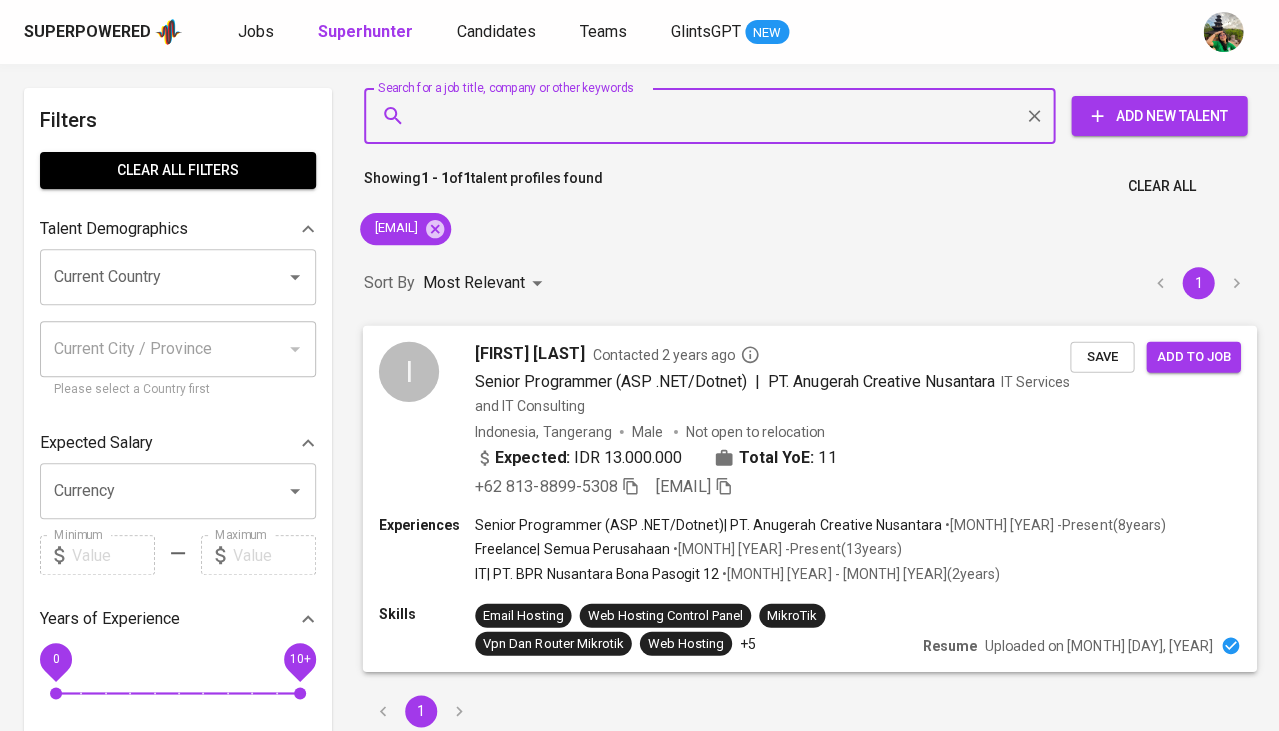 click on "Save" at bounding box center [1102, 356] 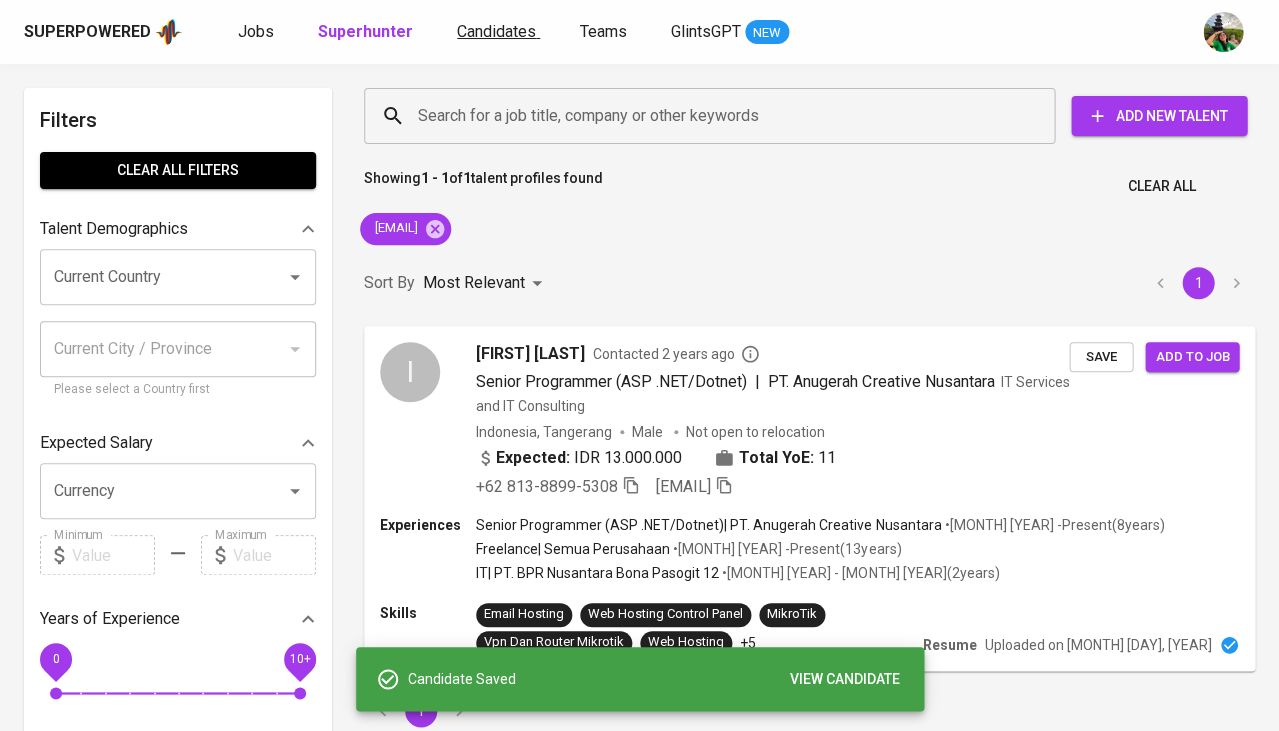 click on "Candidates" at bounding box center [498, 32] 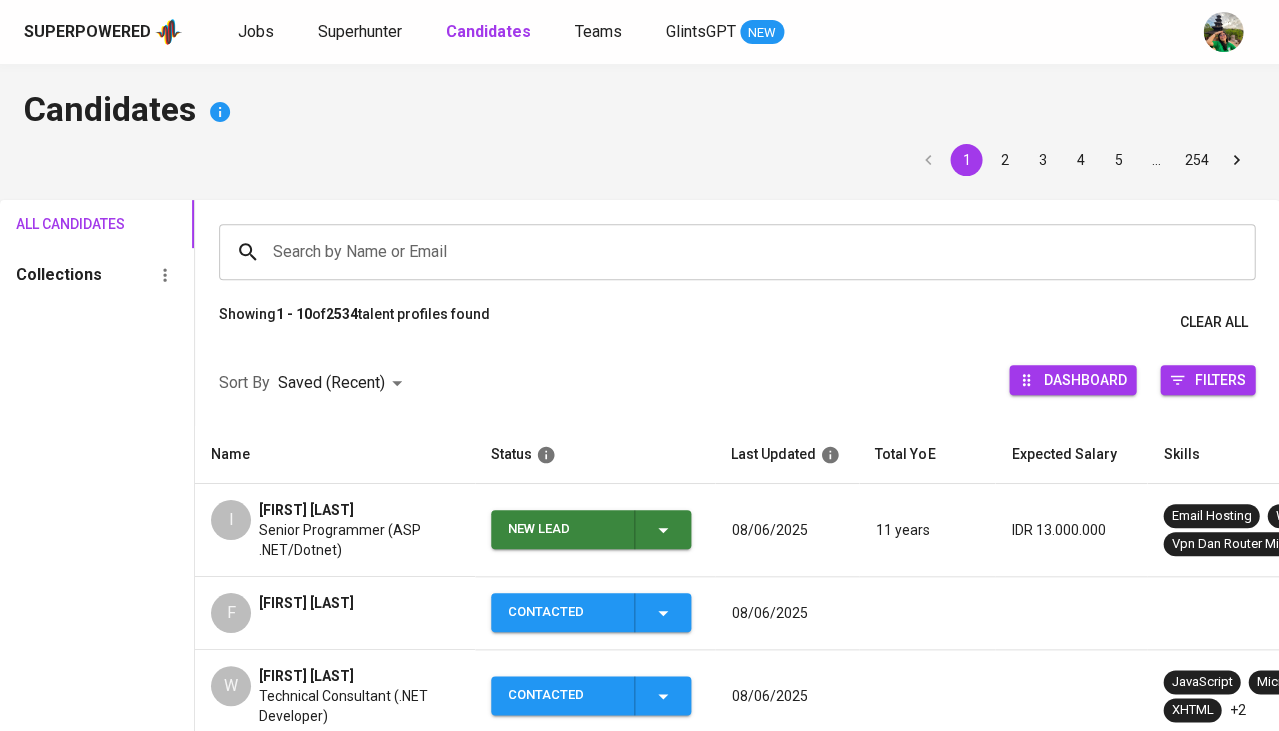 click 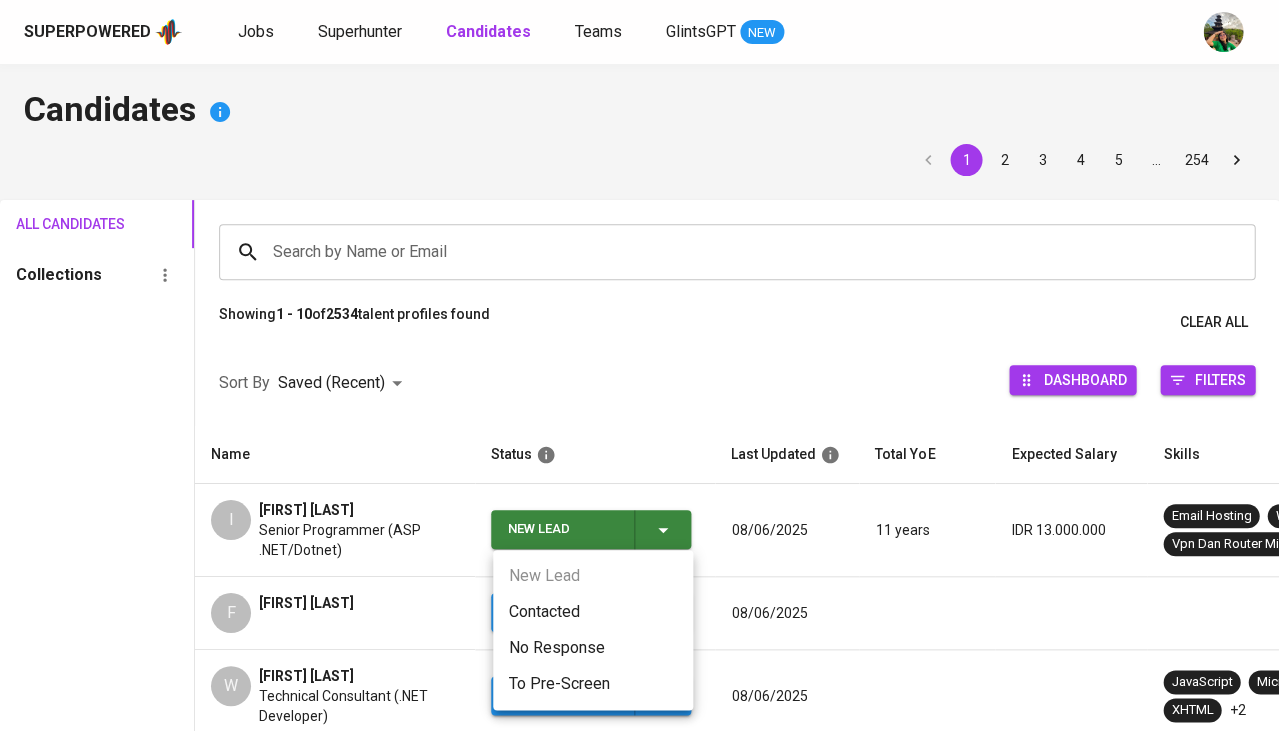 click on "Contacted" at bounding box center (593, 612) 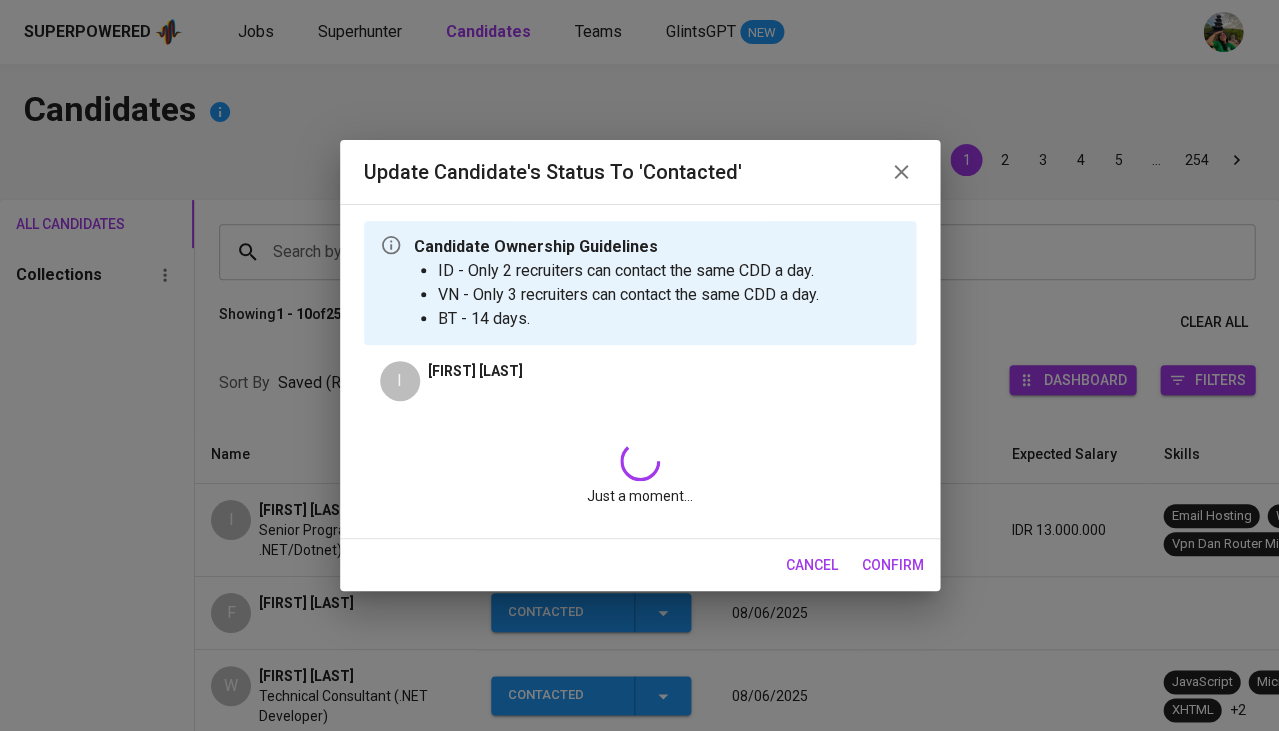 click on "Just a moment..." at bounding box center [640, 473] 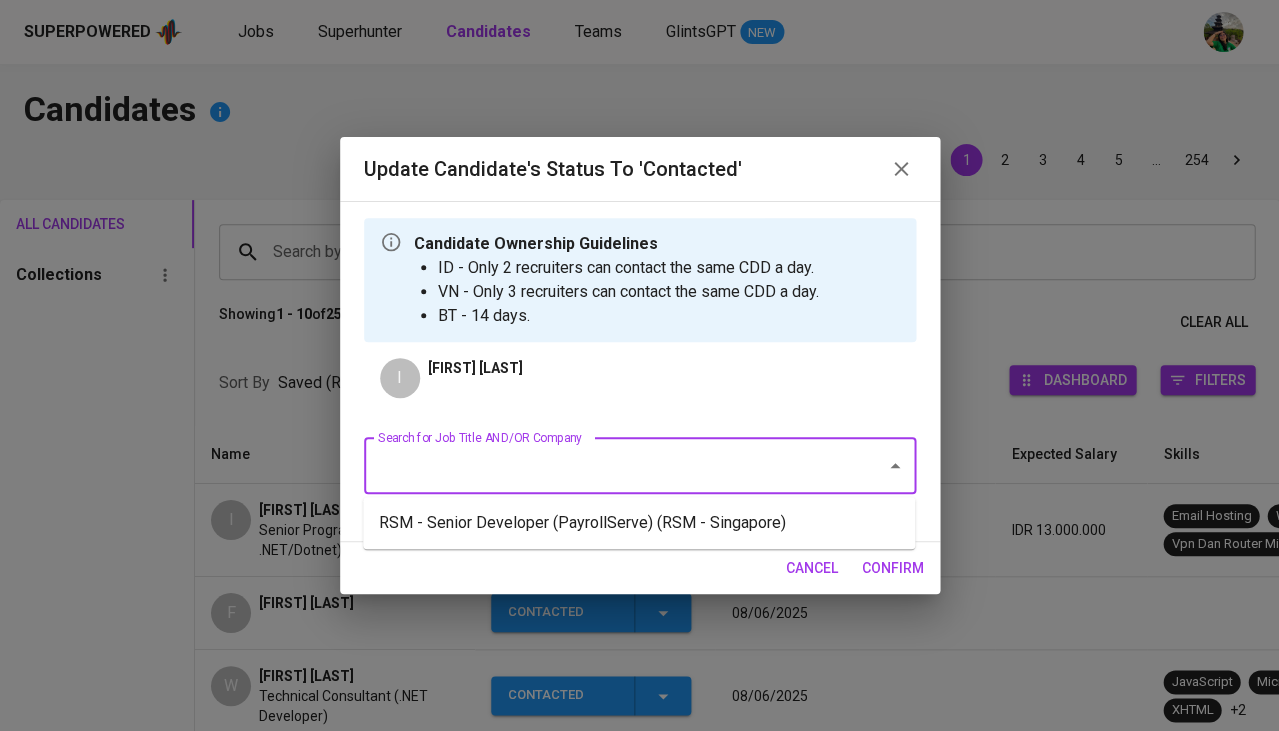 click on "Search for Job Title AND/OR Company" at bounding box center [612, 466] 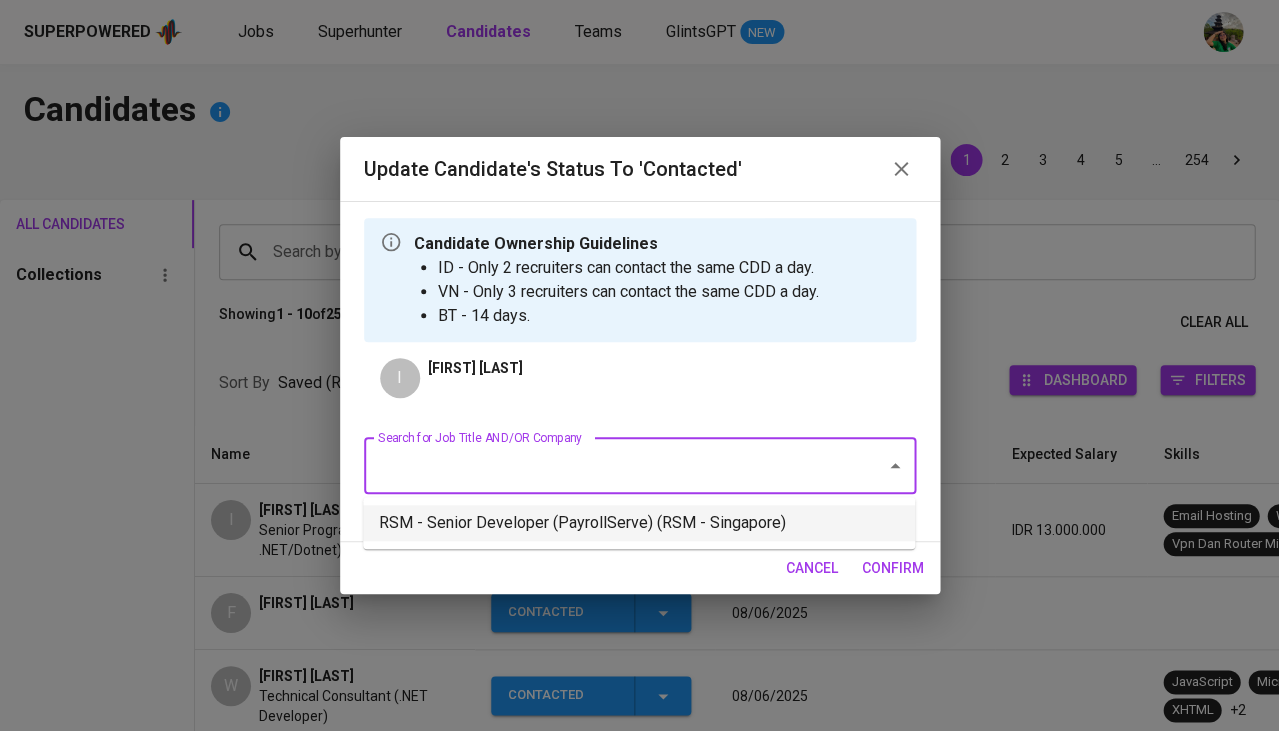 click on "RSM - Senior Developer (PayrollServe) (RSM - Singapore)" at bounding box center [639, 523] 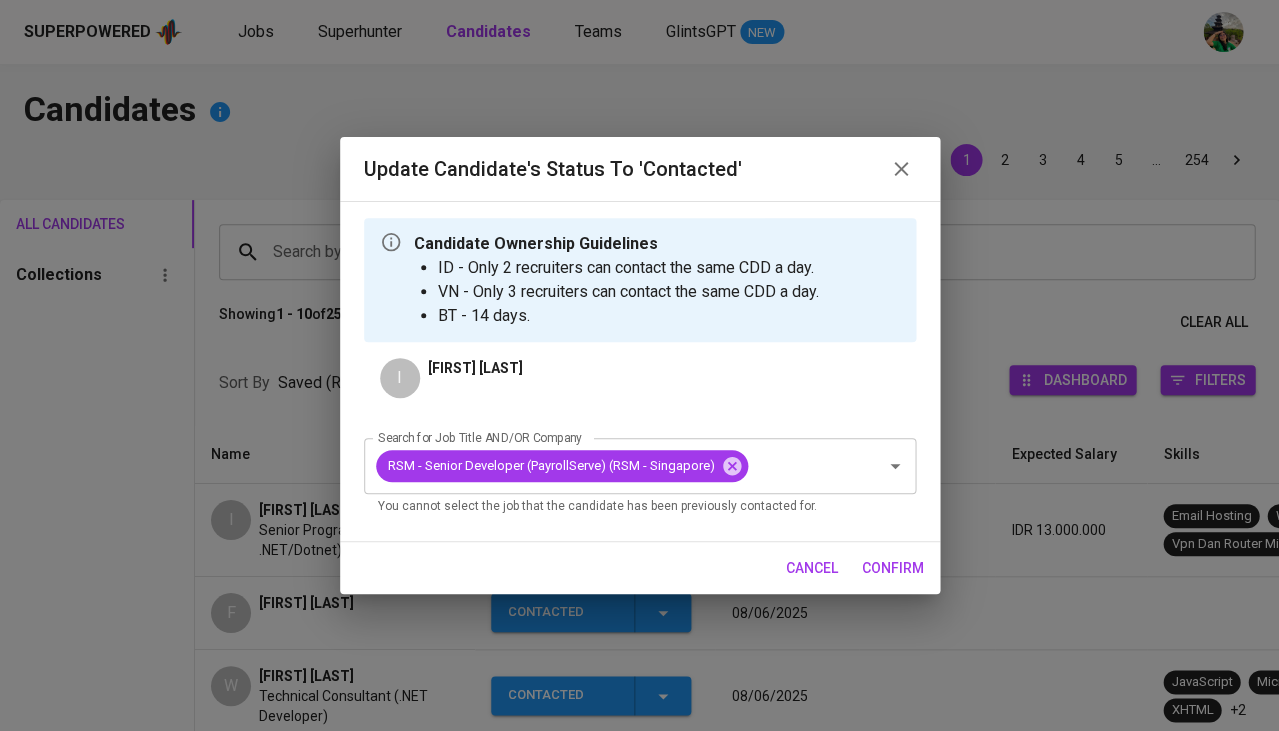 click on "confirm" at bounding box center [893, 568] 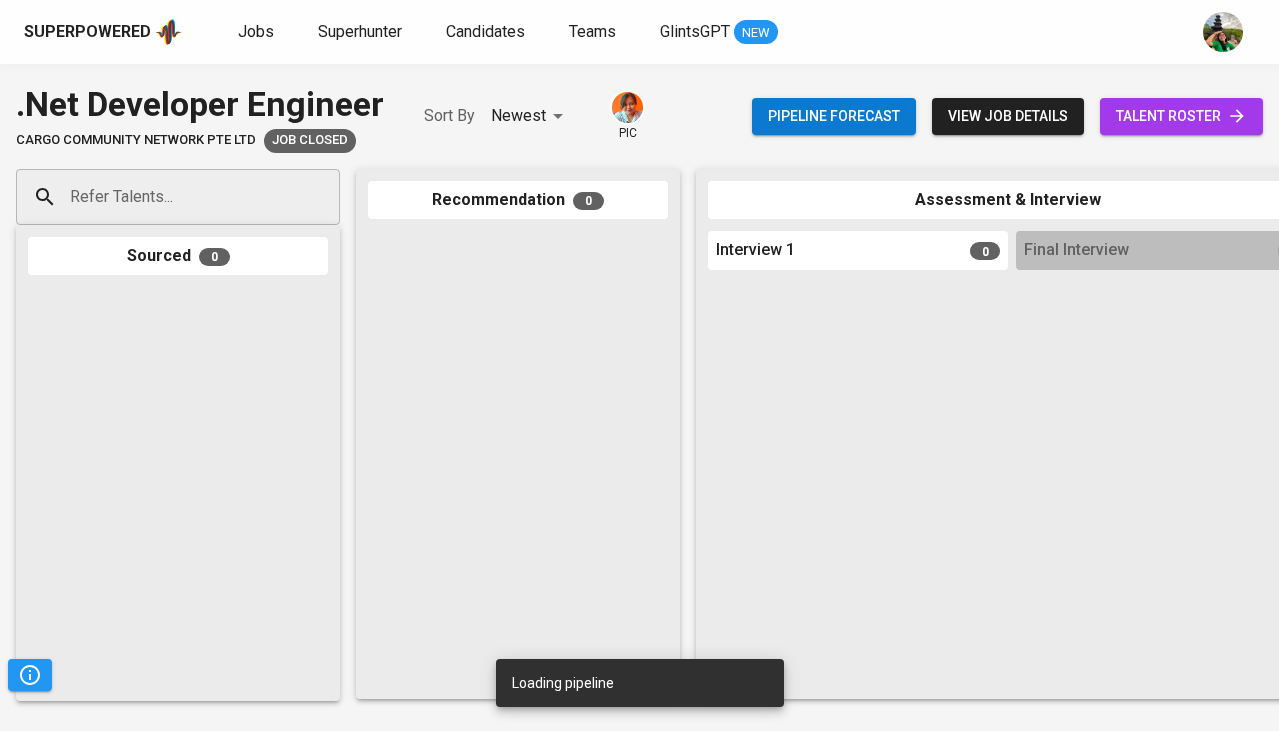 scroll, scrollTop: 0, scrollLeft: 0, axis: both 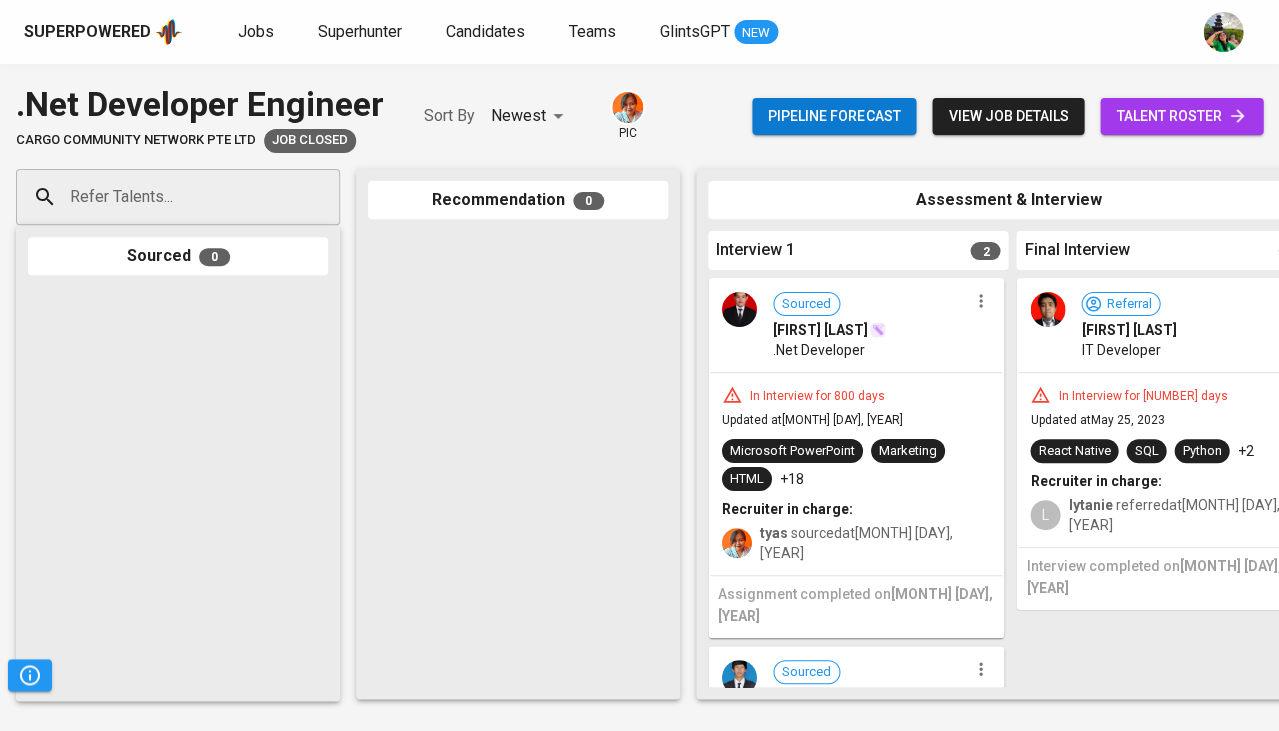 click on "Microsoft PowerPoint" at bounding box center (792, 451) 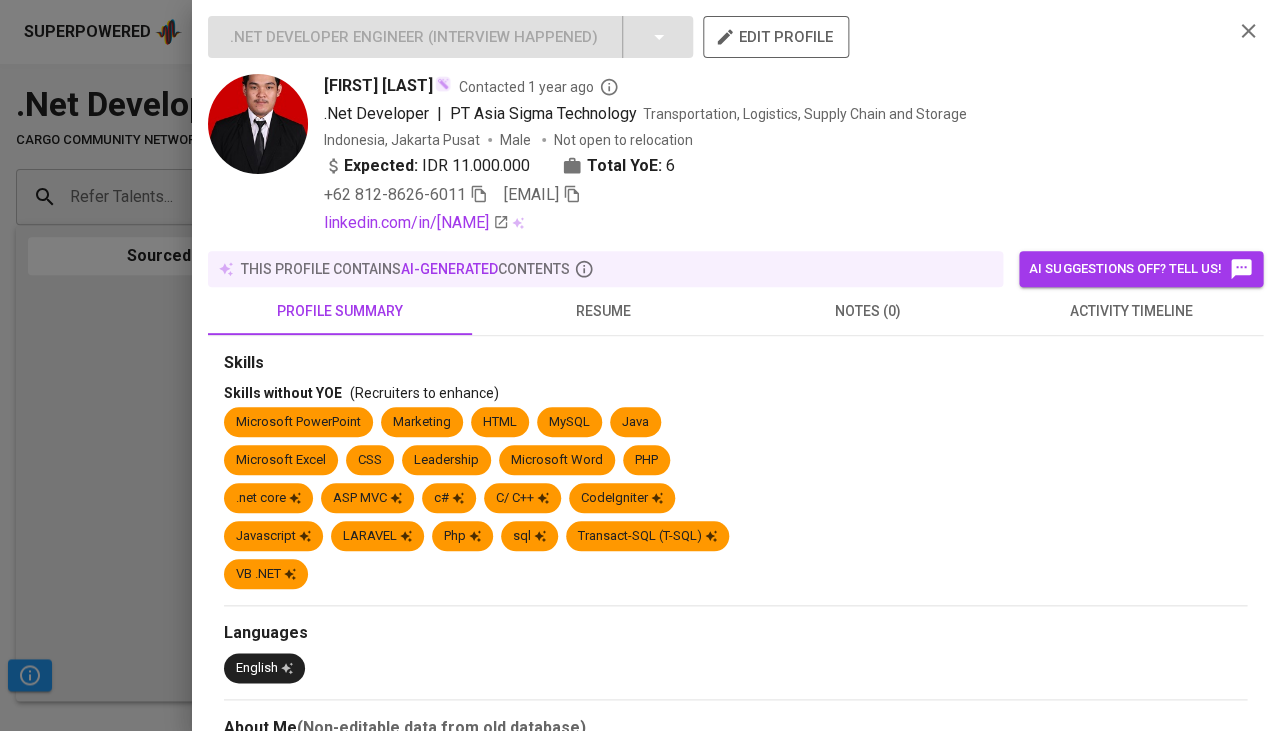 click on "resume" at bounding box center [604, 311] 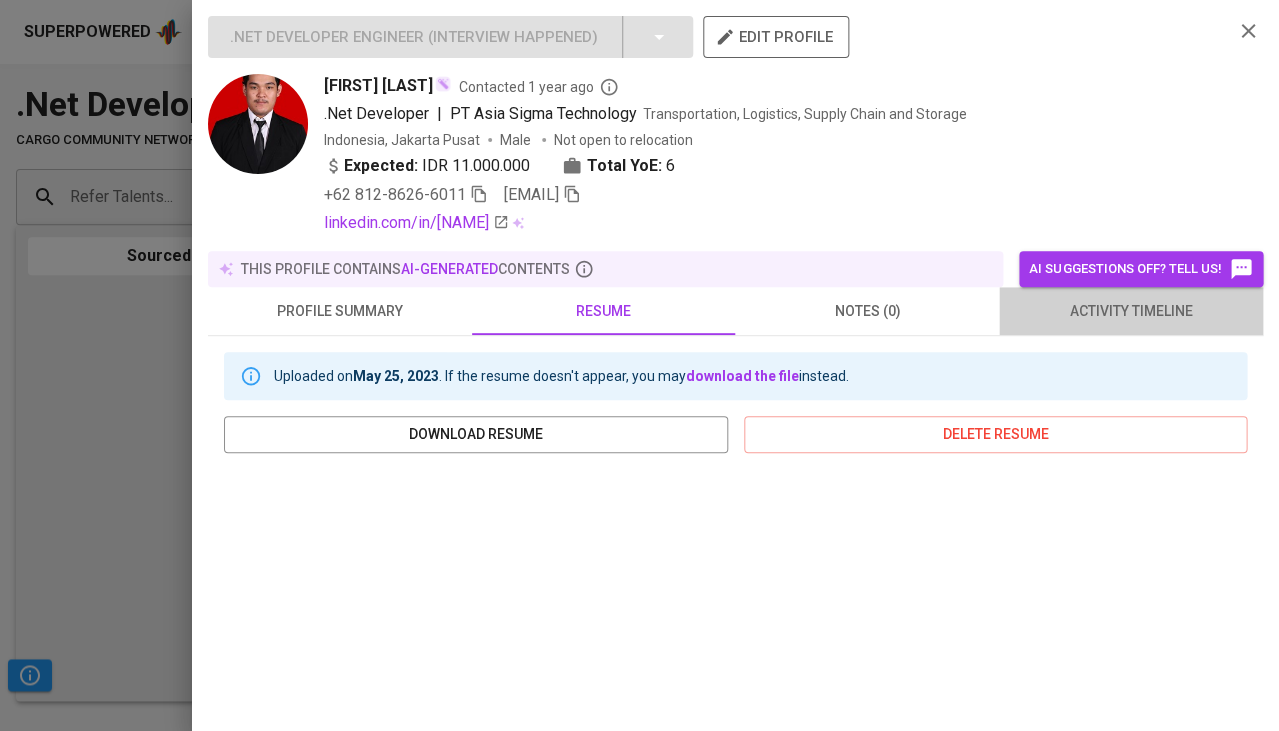 click on "activity timeline" at bounding box center [1131, 311] 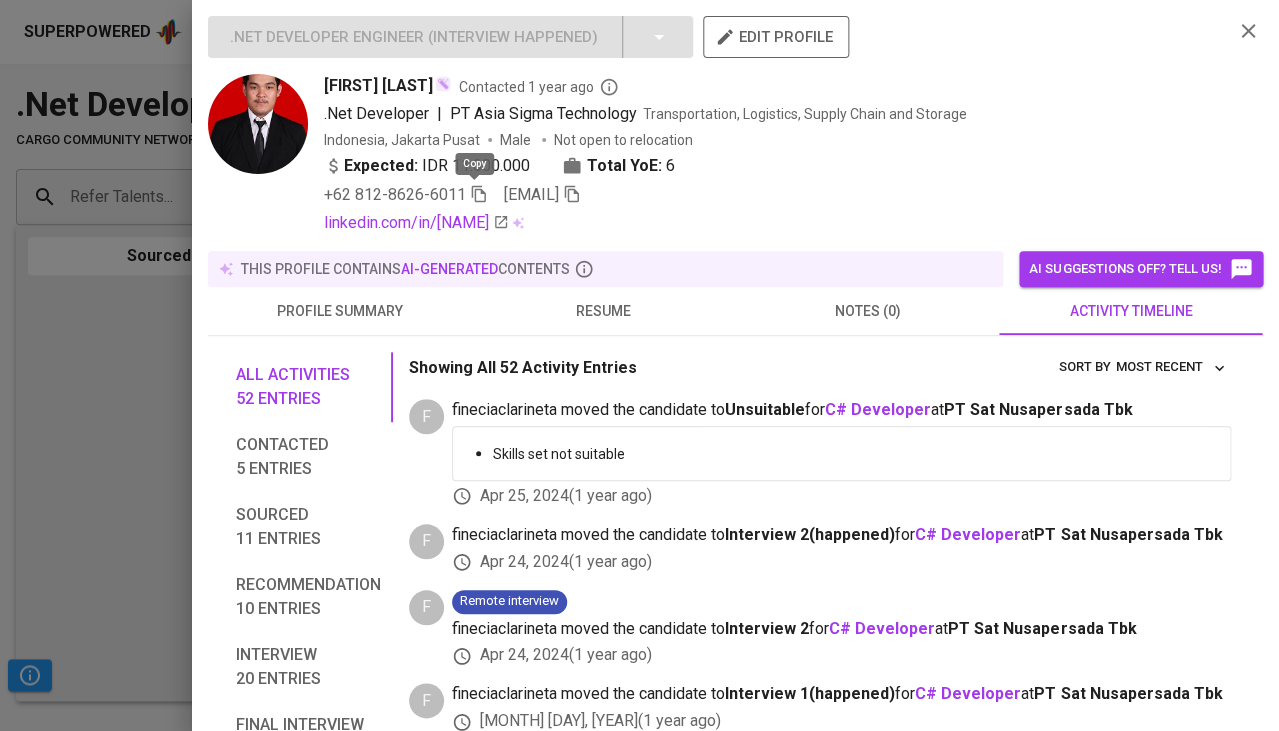 click 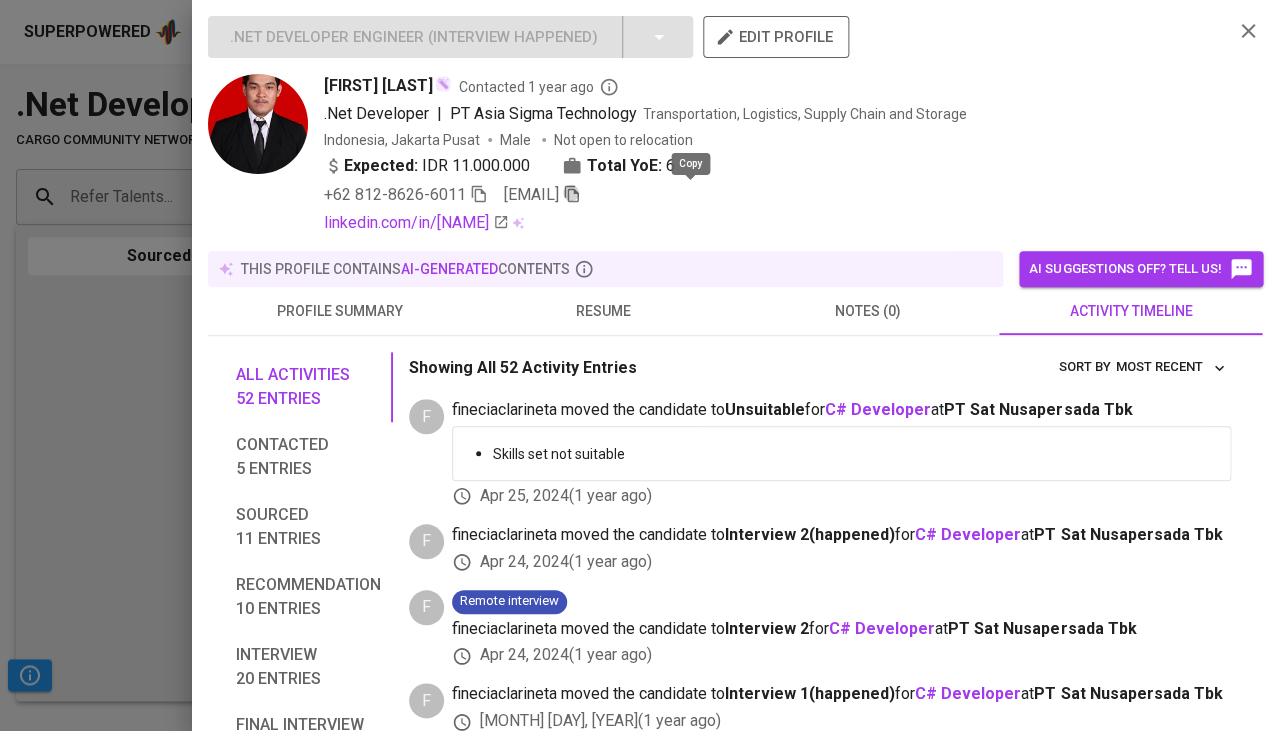 click 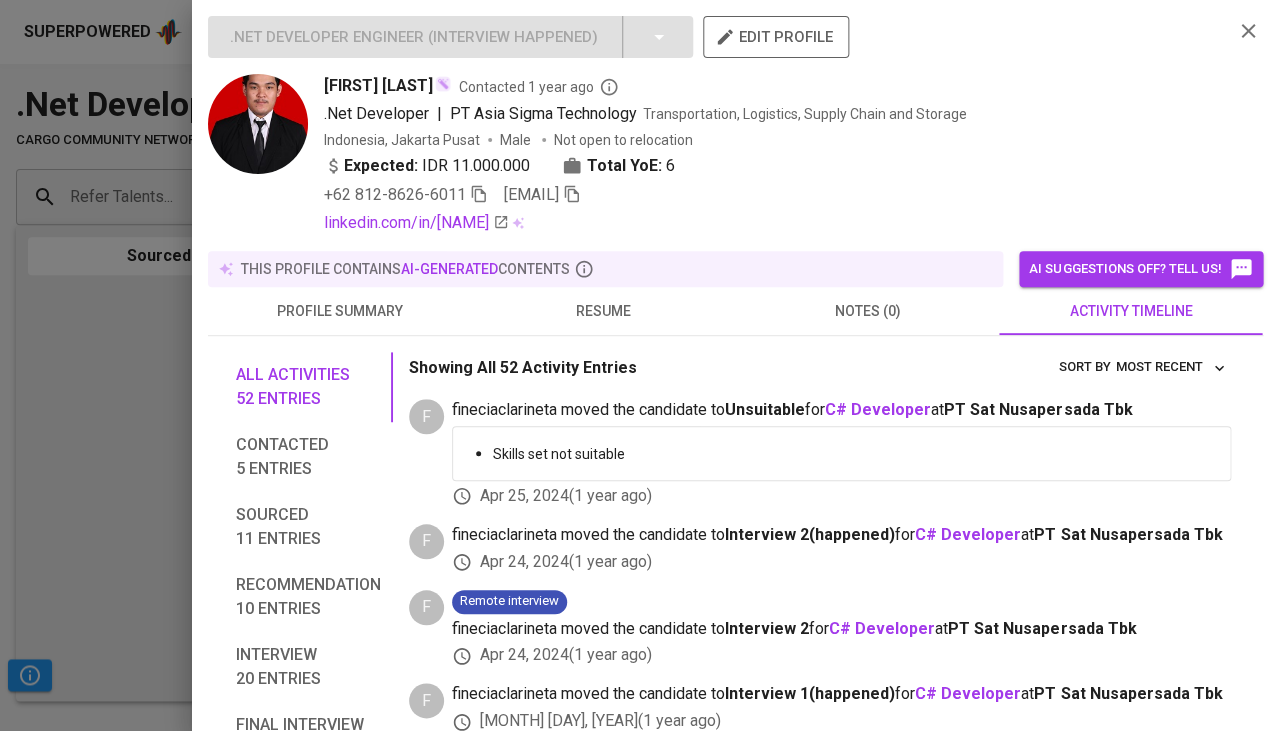 click at bounding box center (639, 365) 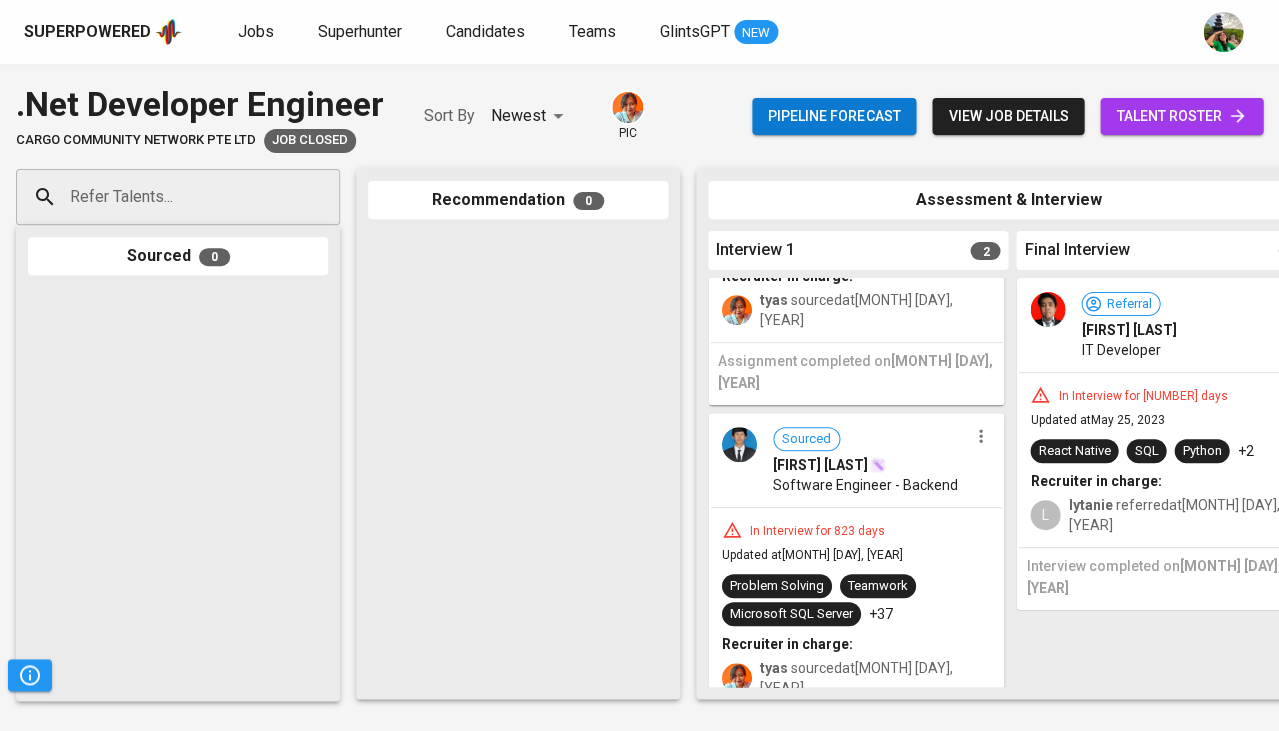 scroll, scrollTop: 234, scrollLeft: 0, axis: vertical 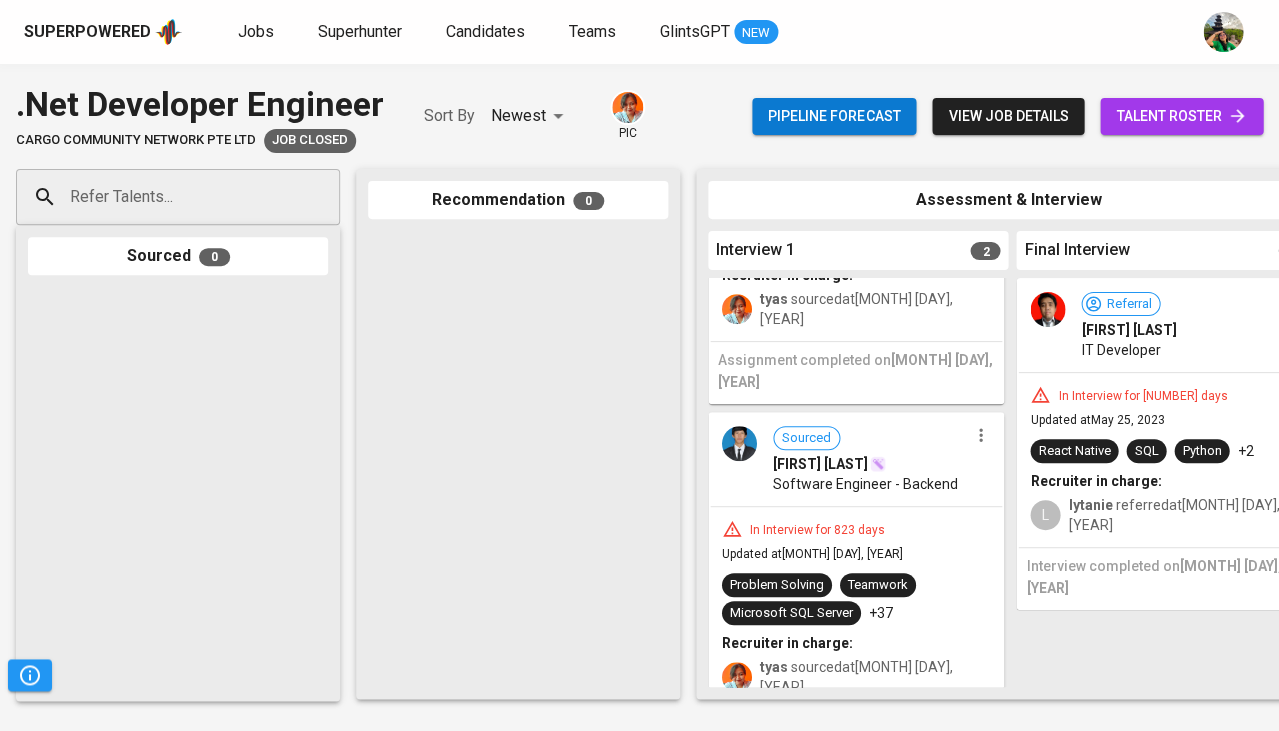 click on "In Interview for   823 days" at bounding box center [817, 530] 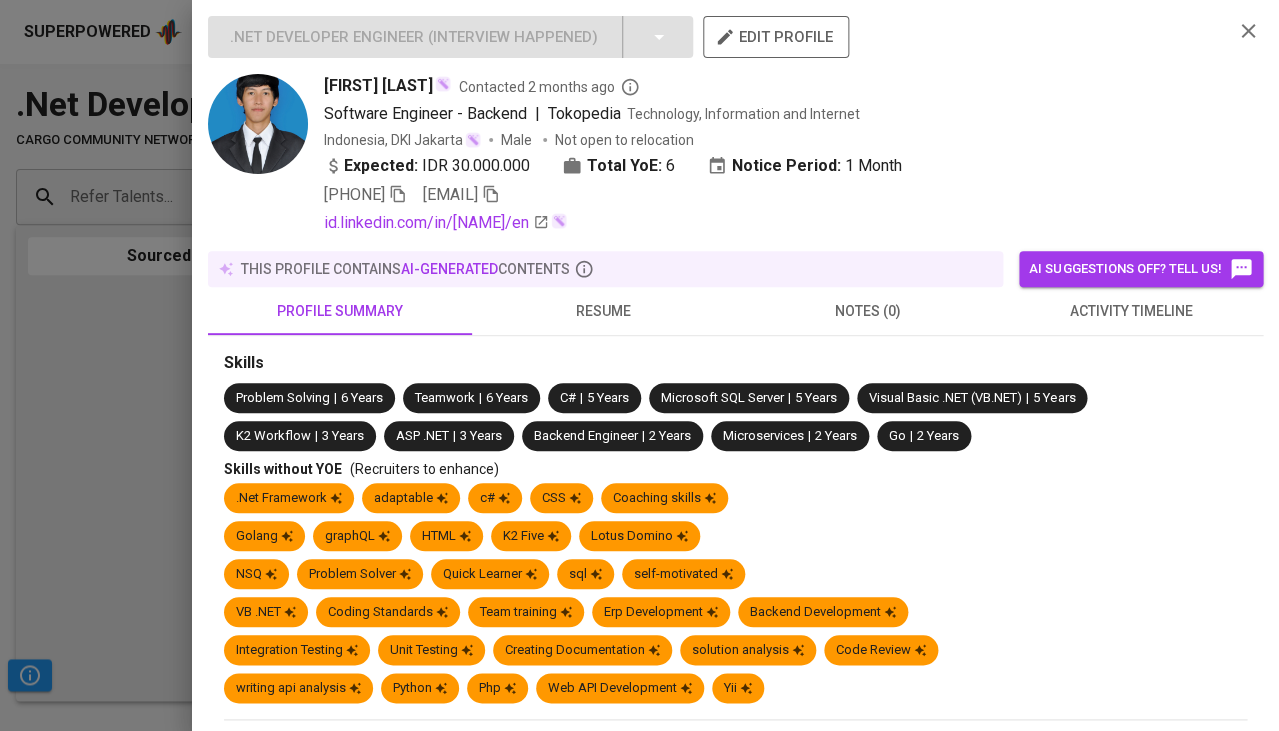 click on "activity timeline" at bounding box center [1131, 311] 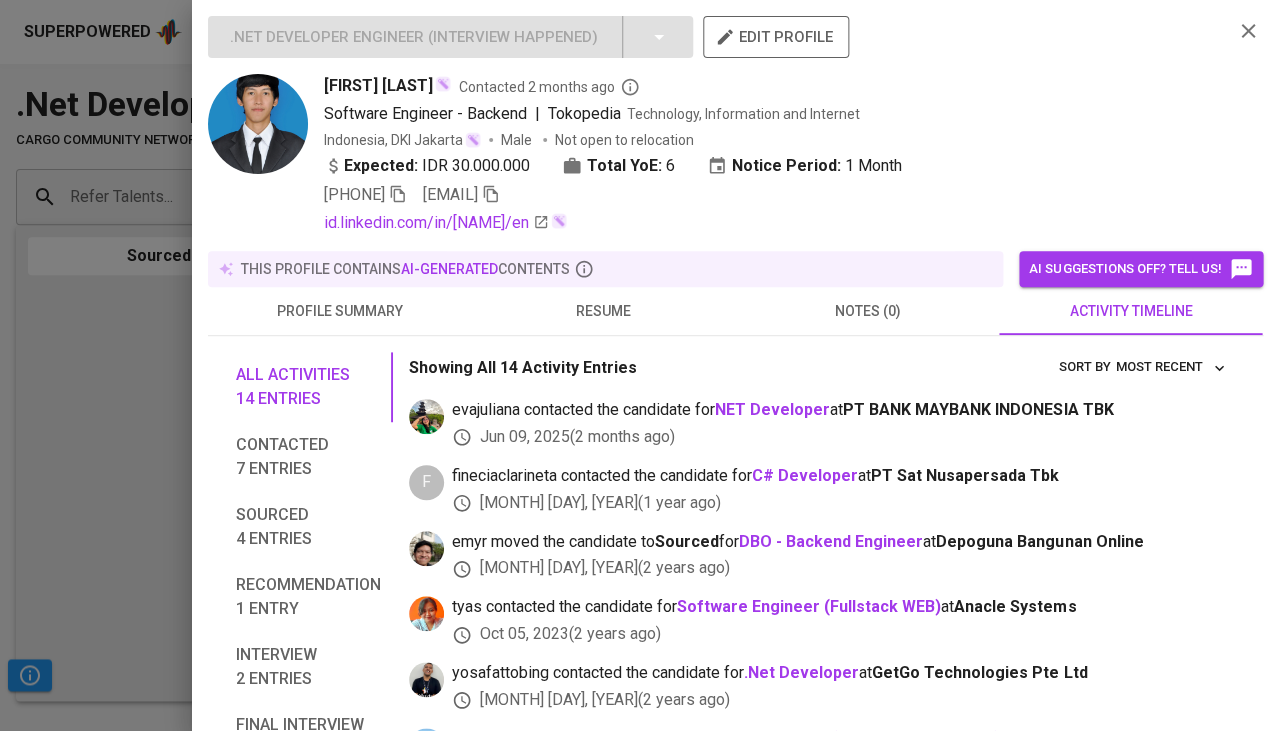 click on "resume" at bounding box center (604, 311) 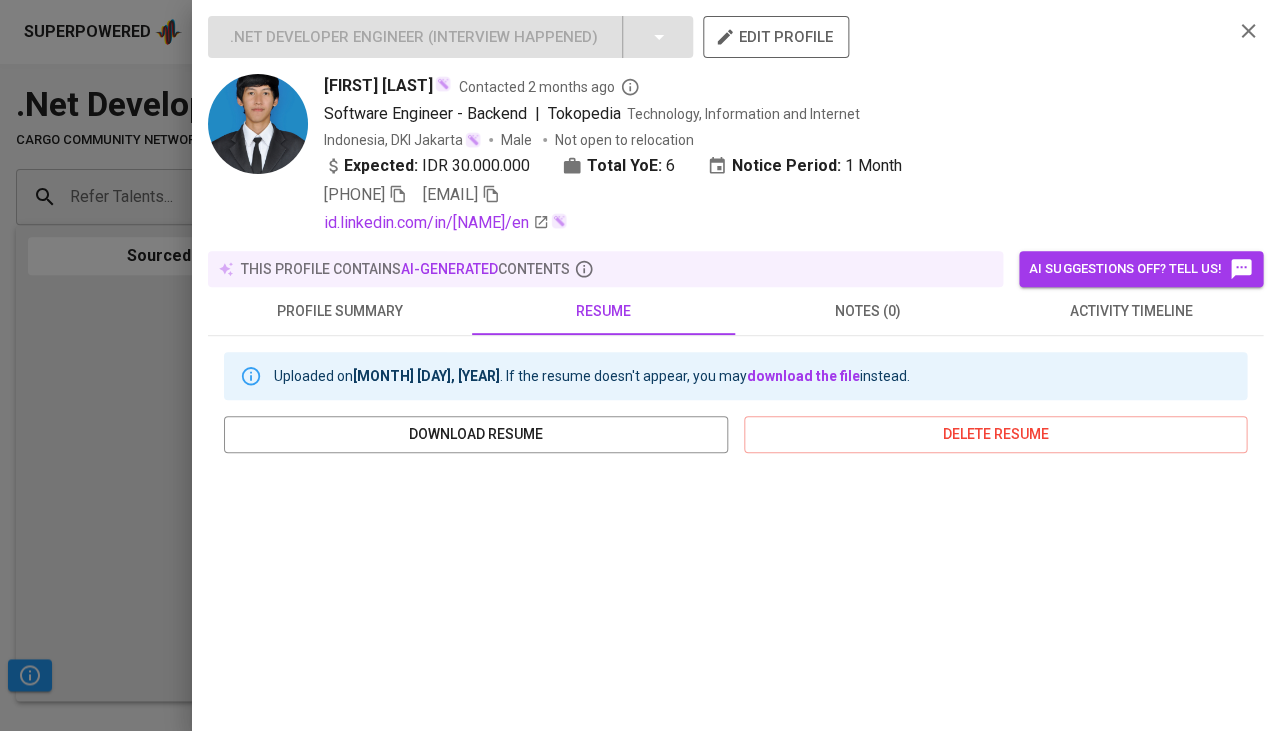 click on "[EMAIL]" at bounding box center (461, 195) 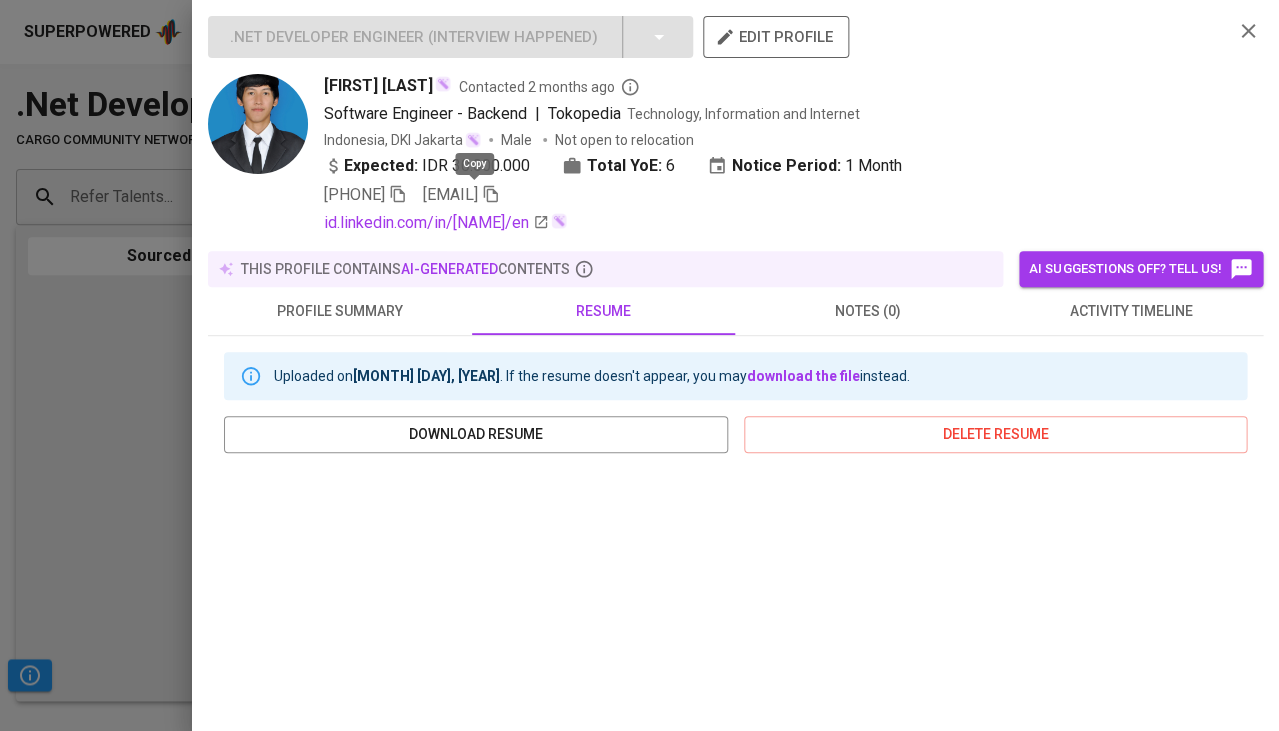 click 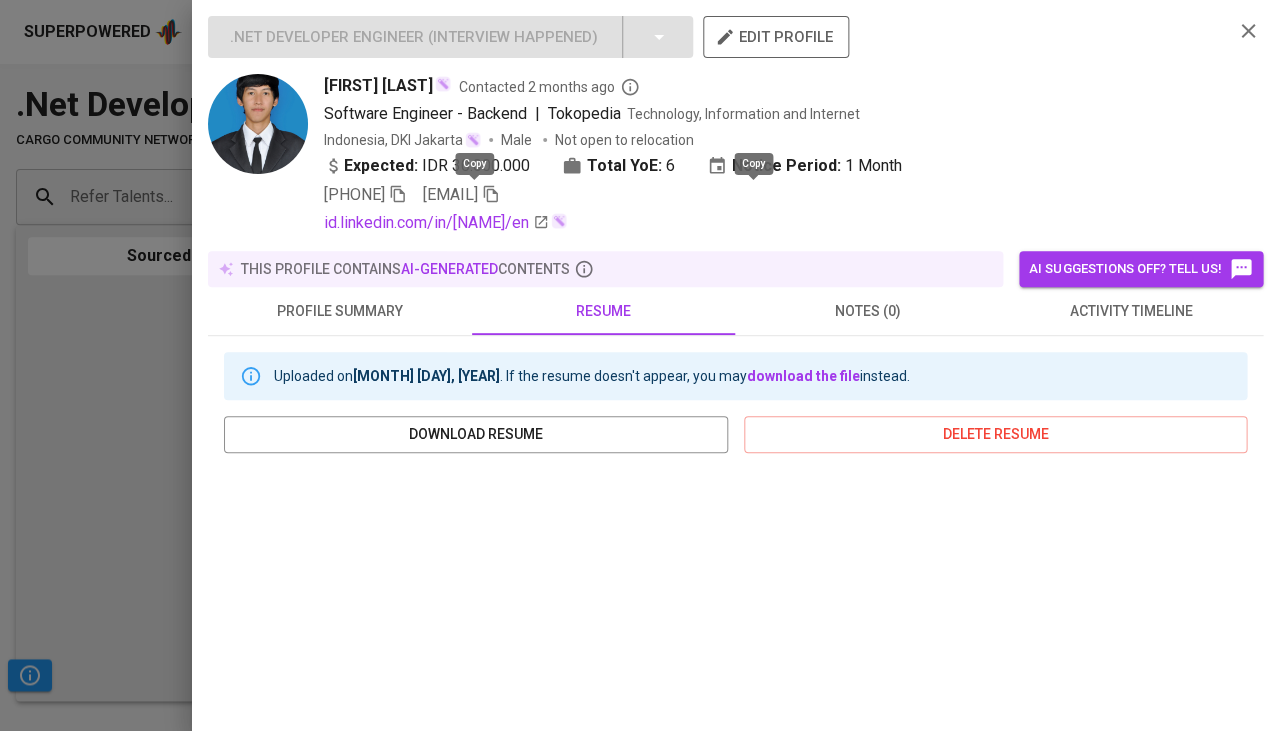 click 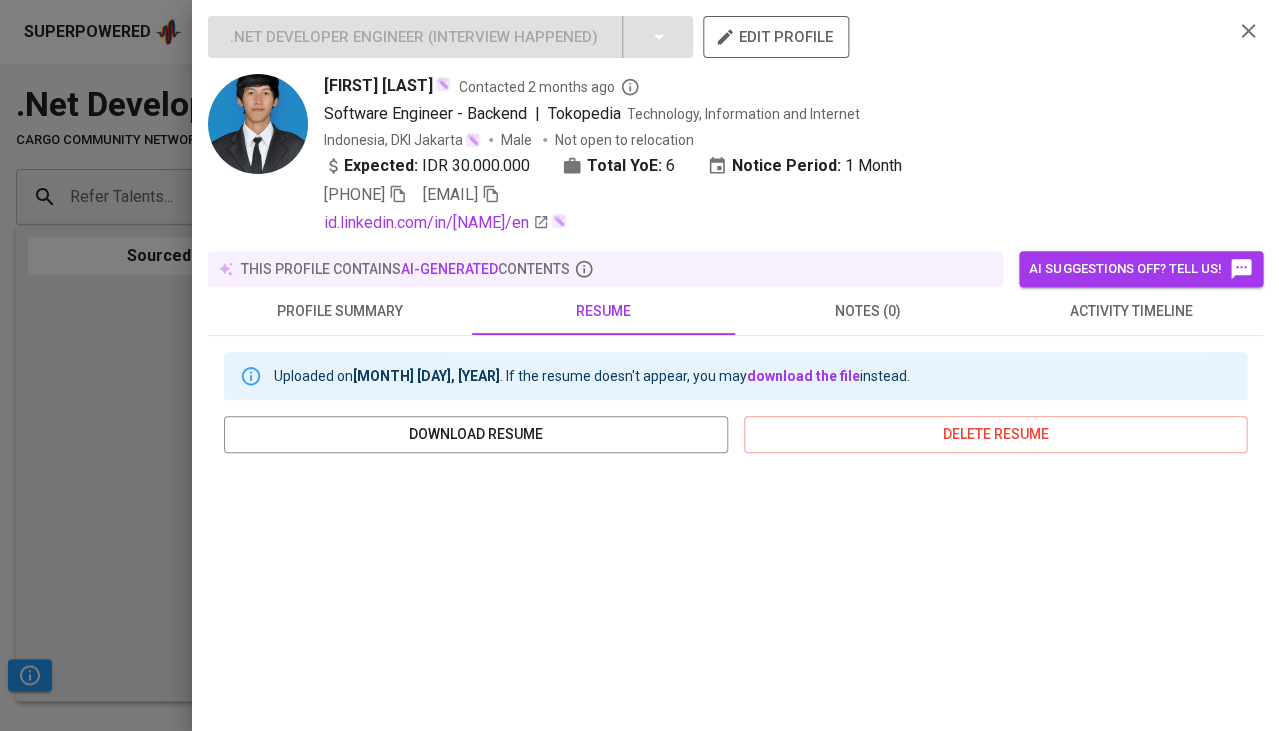 click at bounding box center (639, 365) 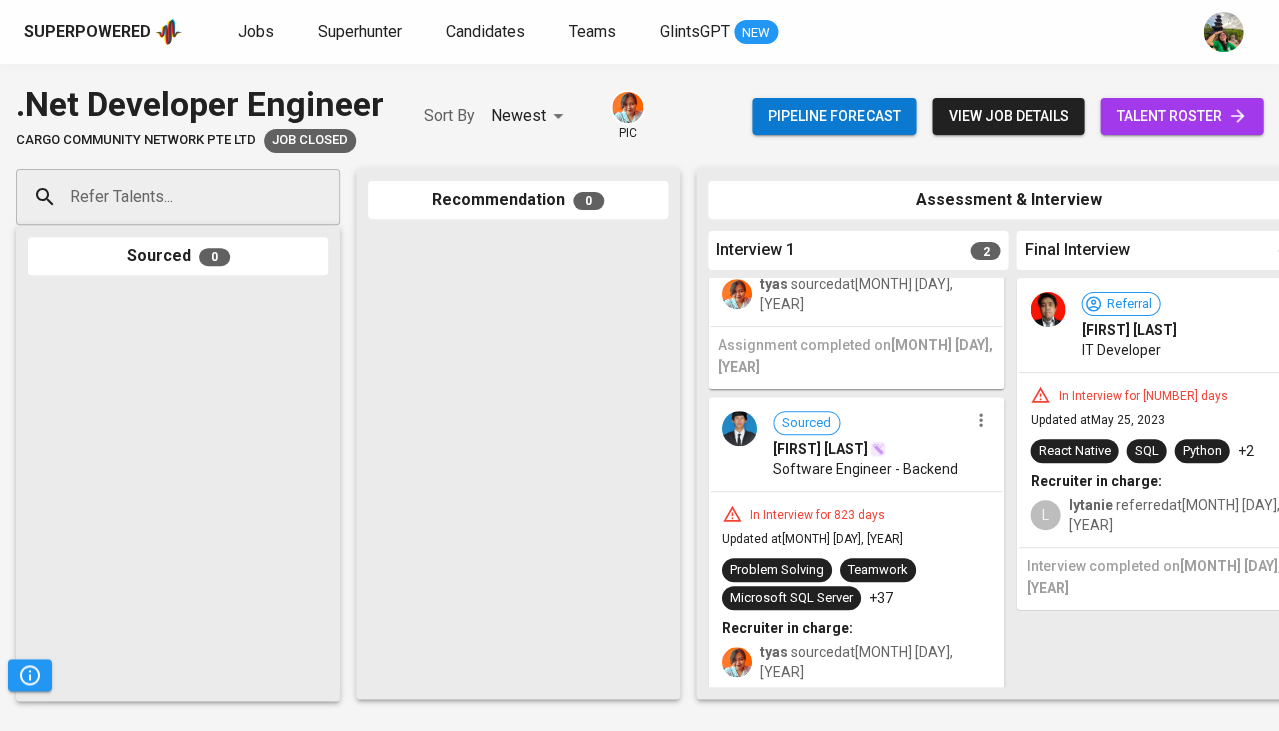 scroll, scrollTop: 246, scrollLeft: 0, axis: vertical 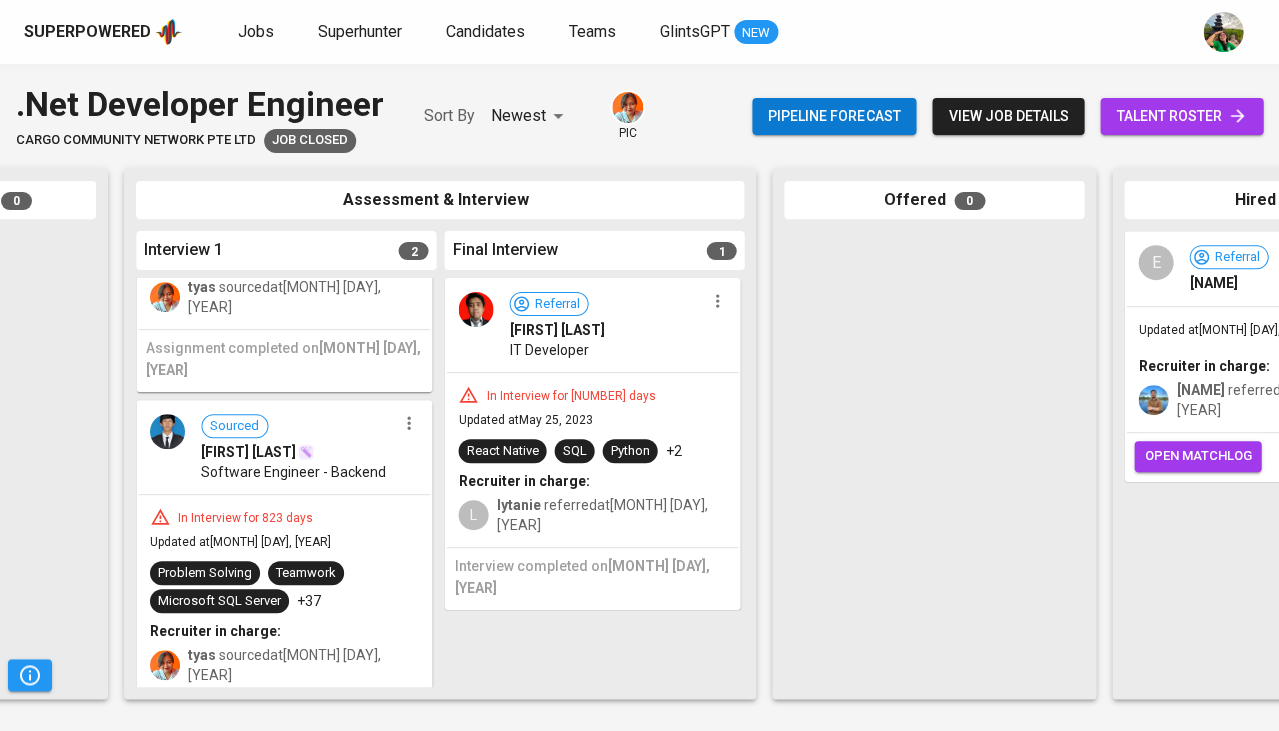 click on "Python" at bounding box center (629, 451) 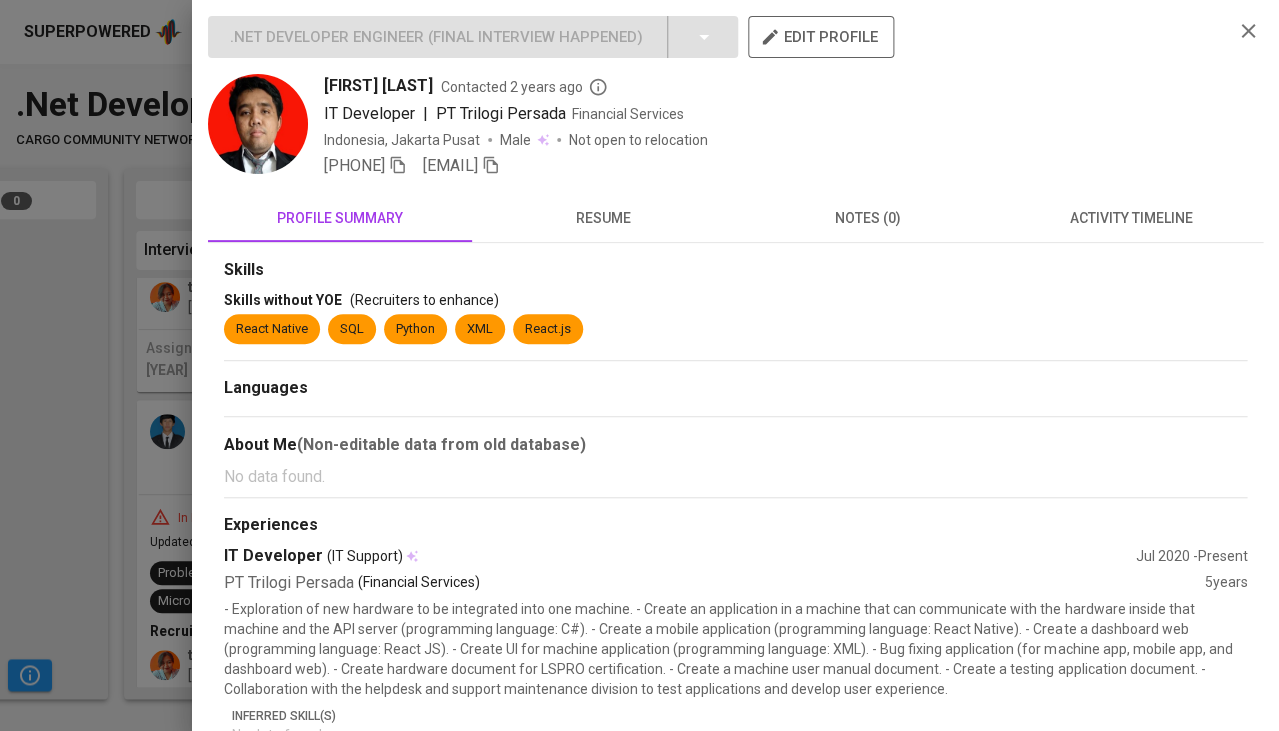 click on "activity timeline" at bounding box center [1131, 218] 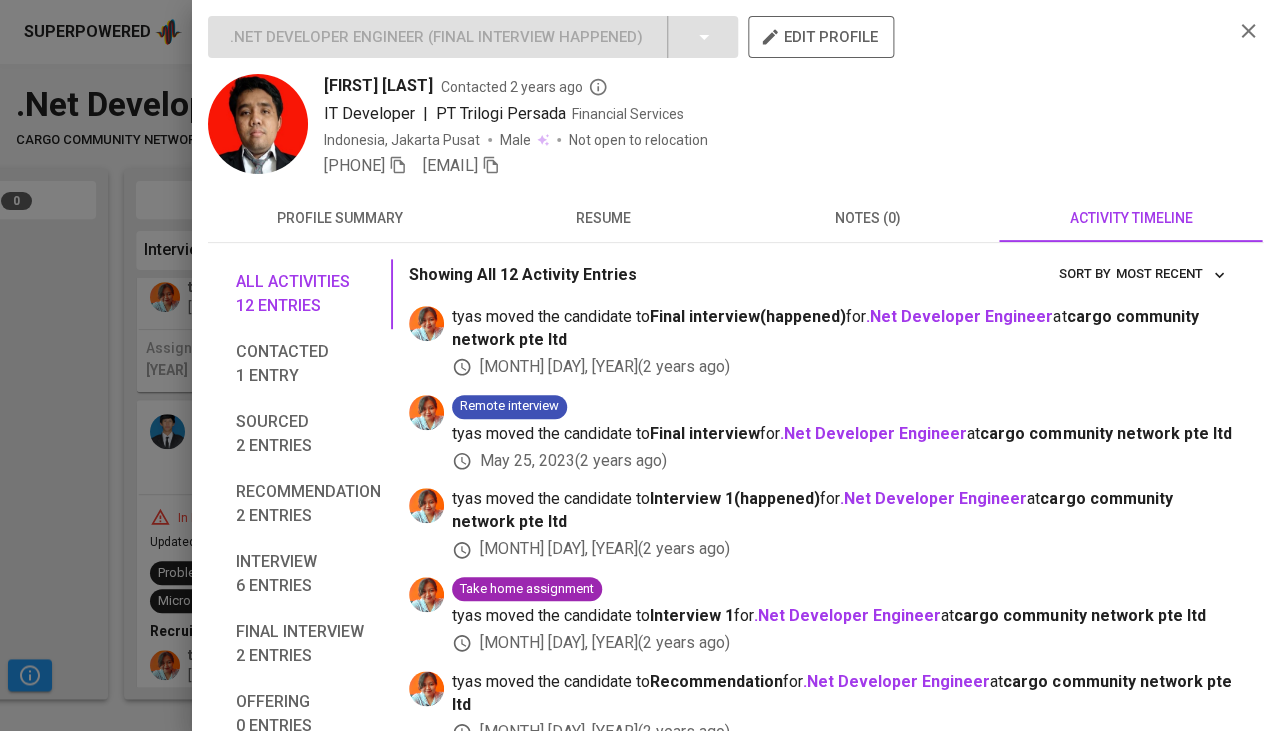 scroll, scrollTop: 0, scrollLeft: 0, axis: both 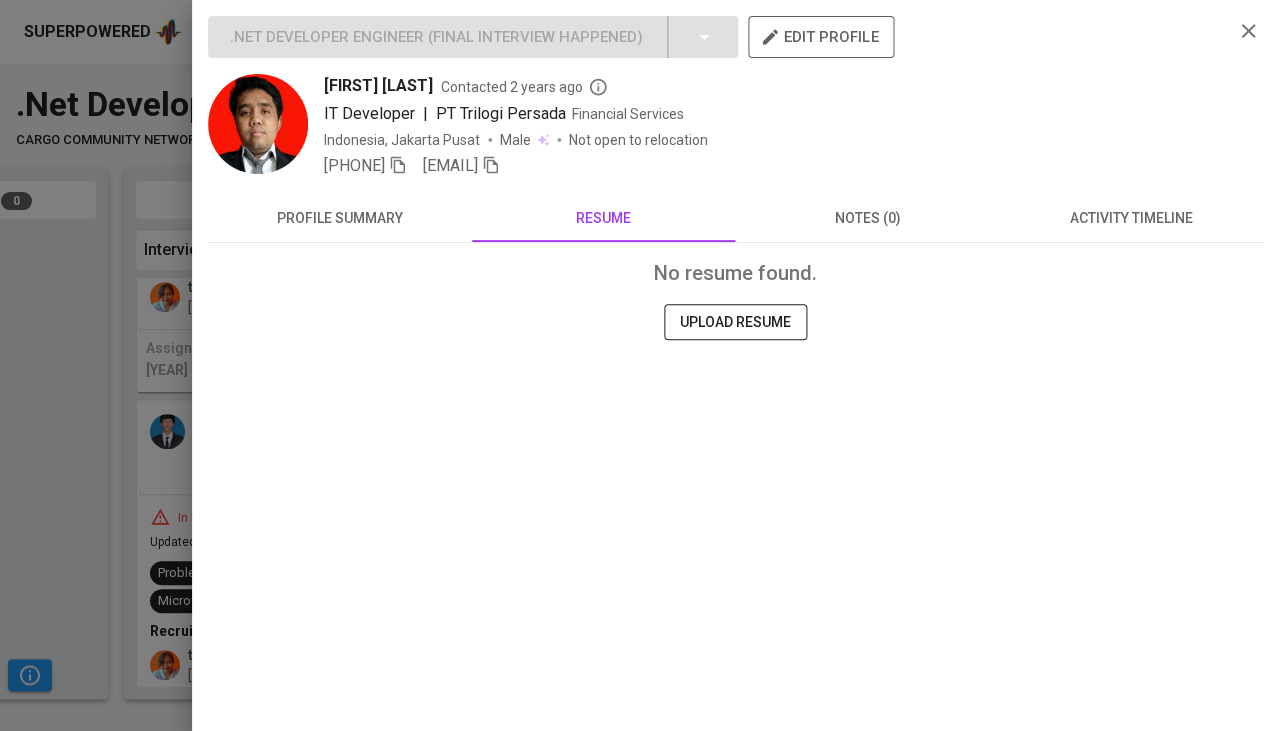 click on "profile summary" at bounding box center [340, 218] 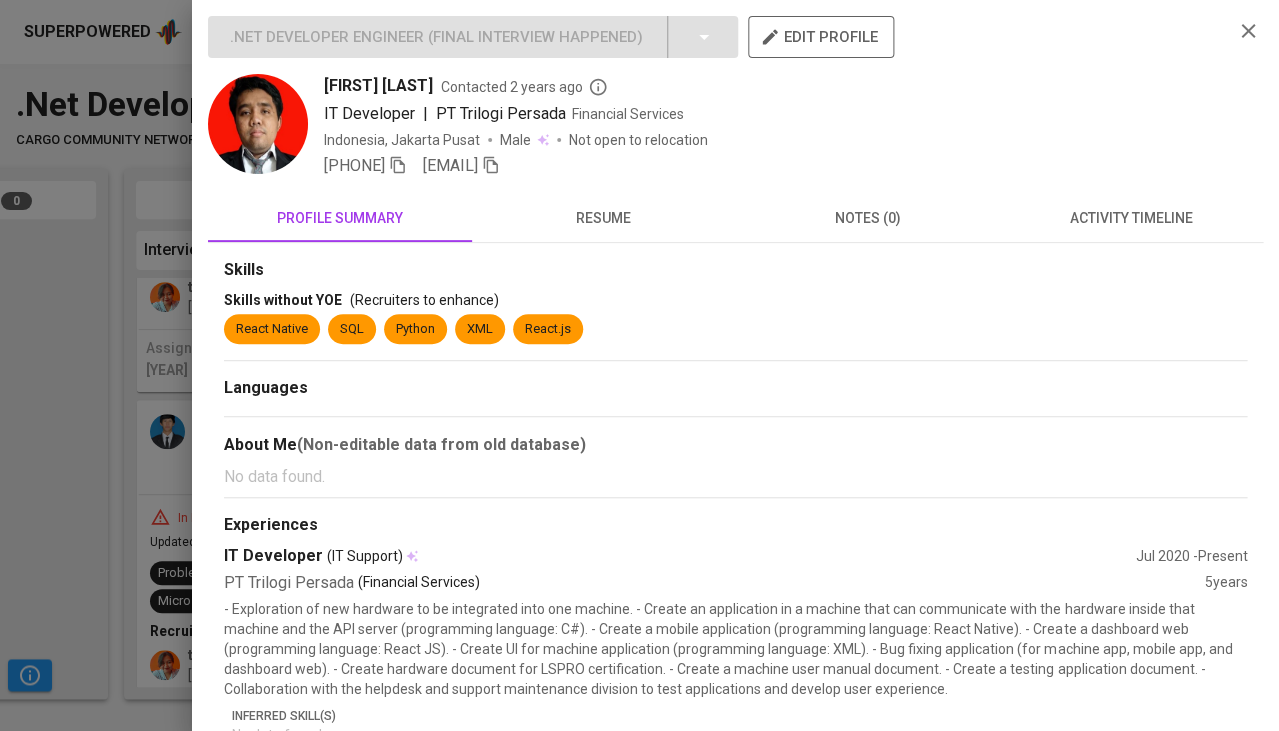 scroll, scrollTop: 0, scrollLeft: 0, axis: both 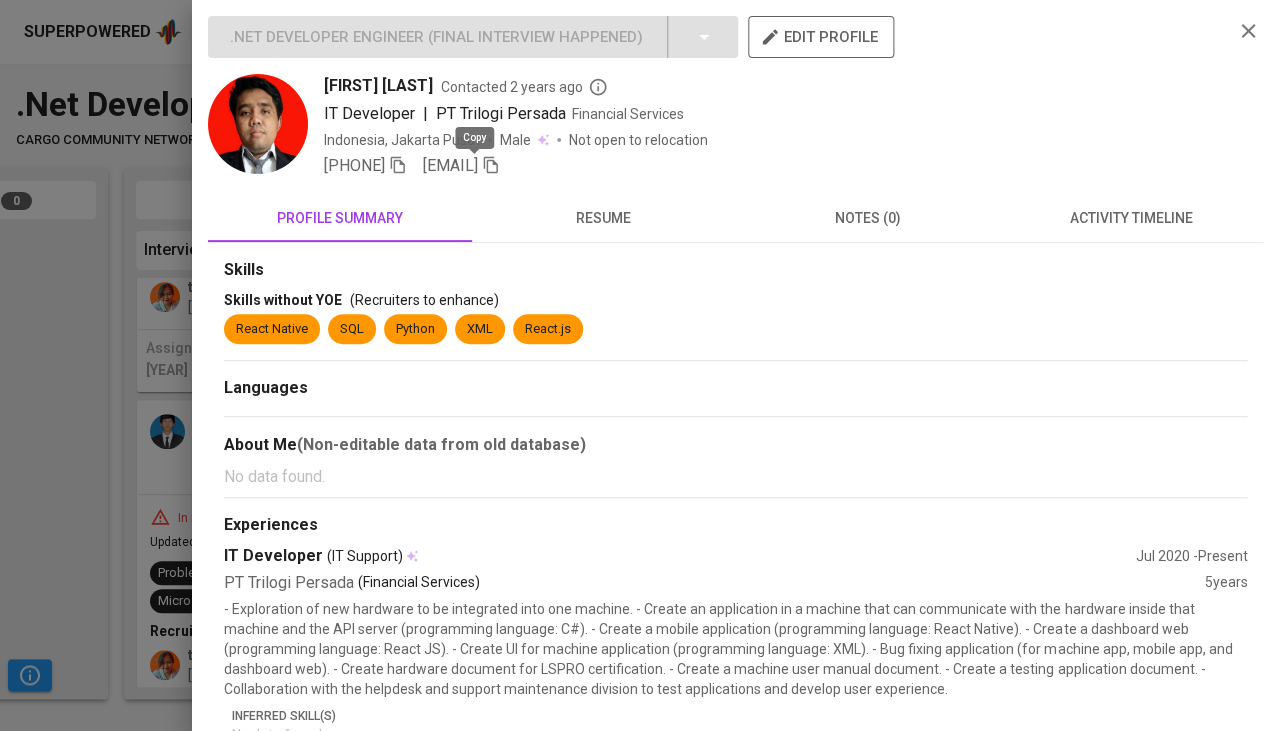 click 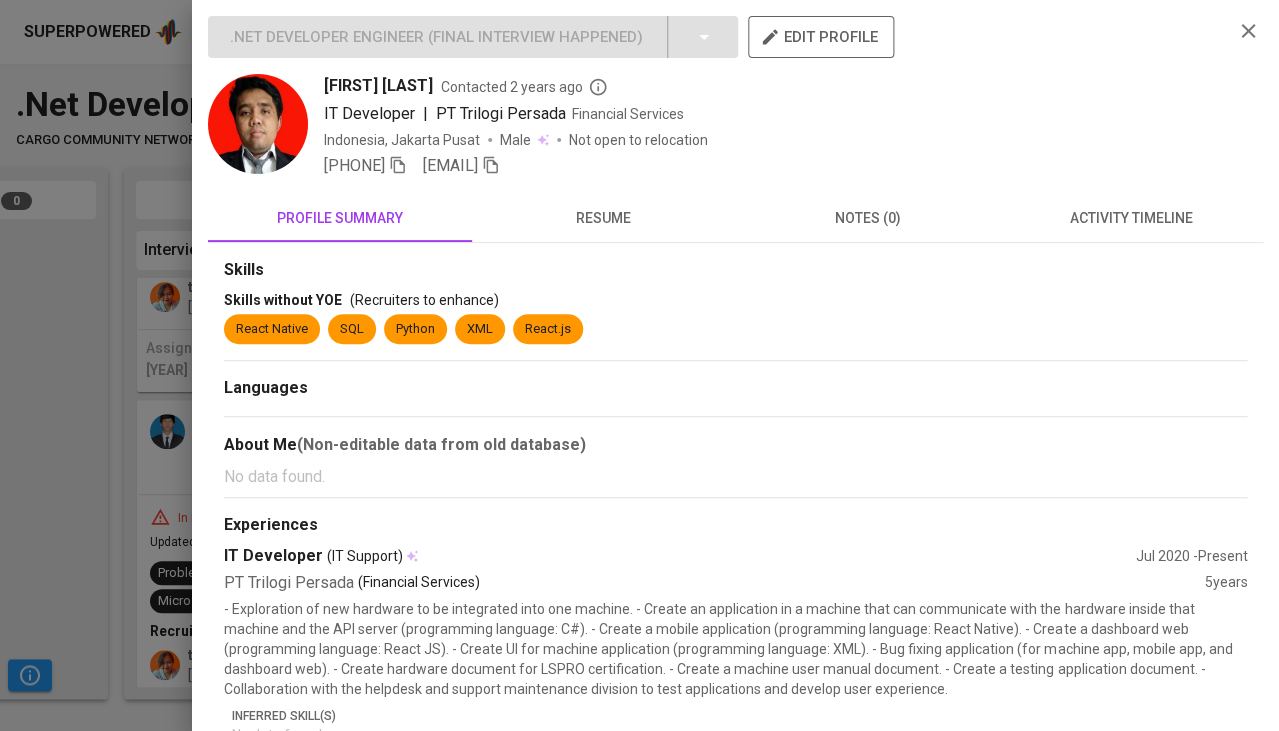 click 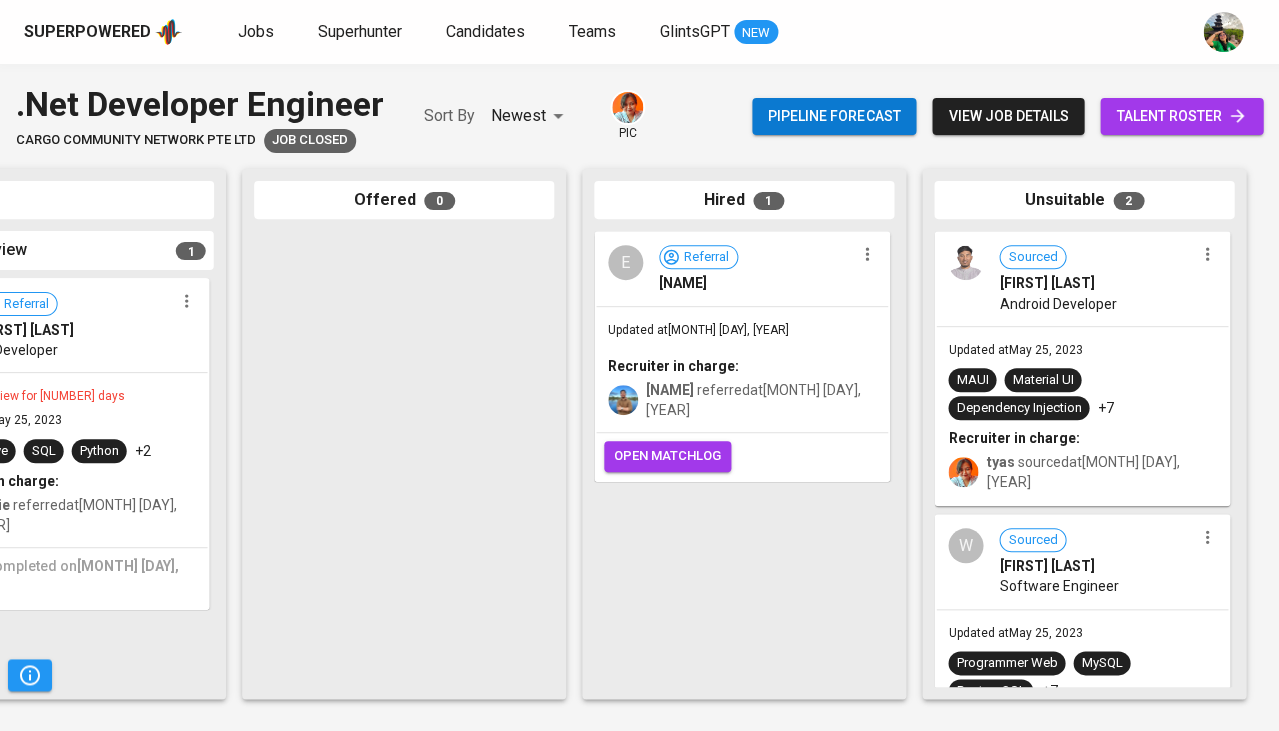 scroll, scrollTop: 0, scrollLeft: 1103, axis: horizontal 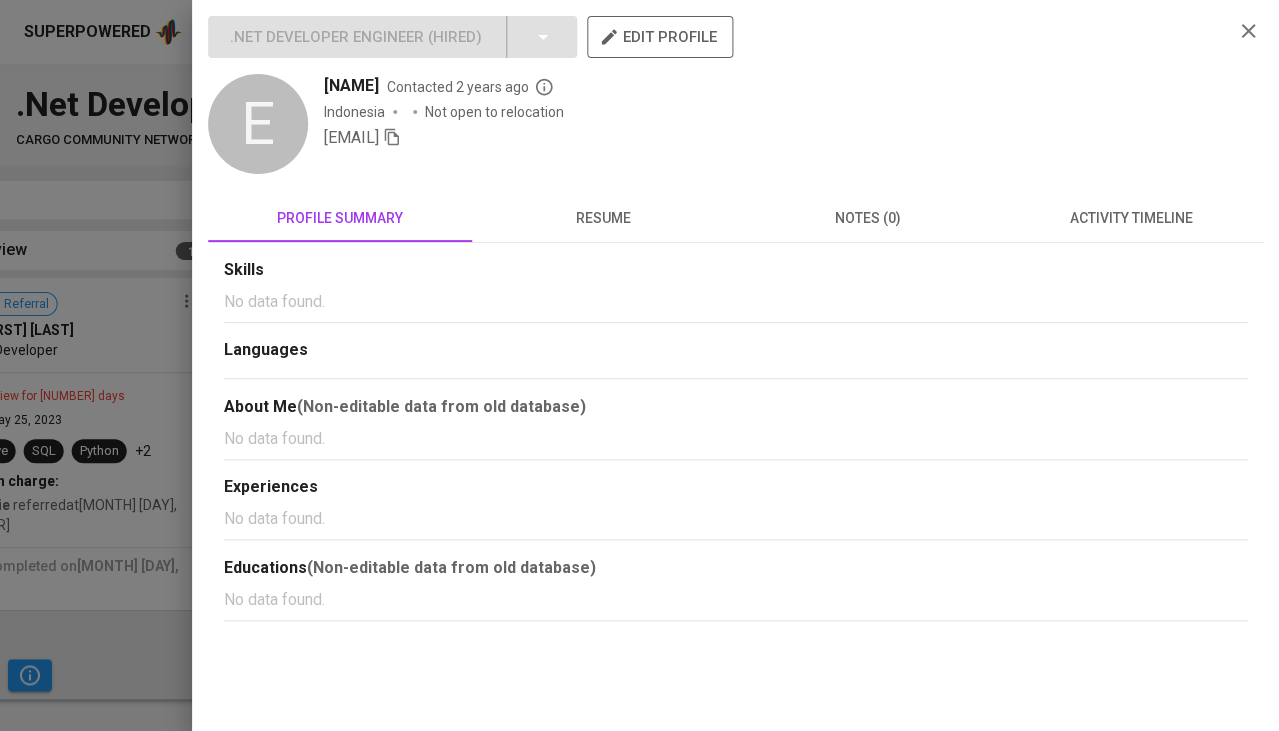 click on "resume" at bounding box center (604, 218) 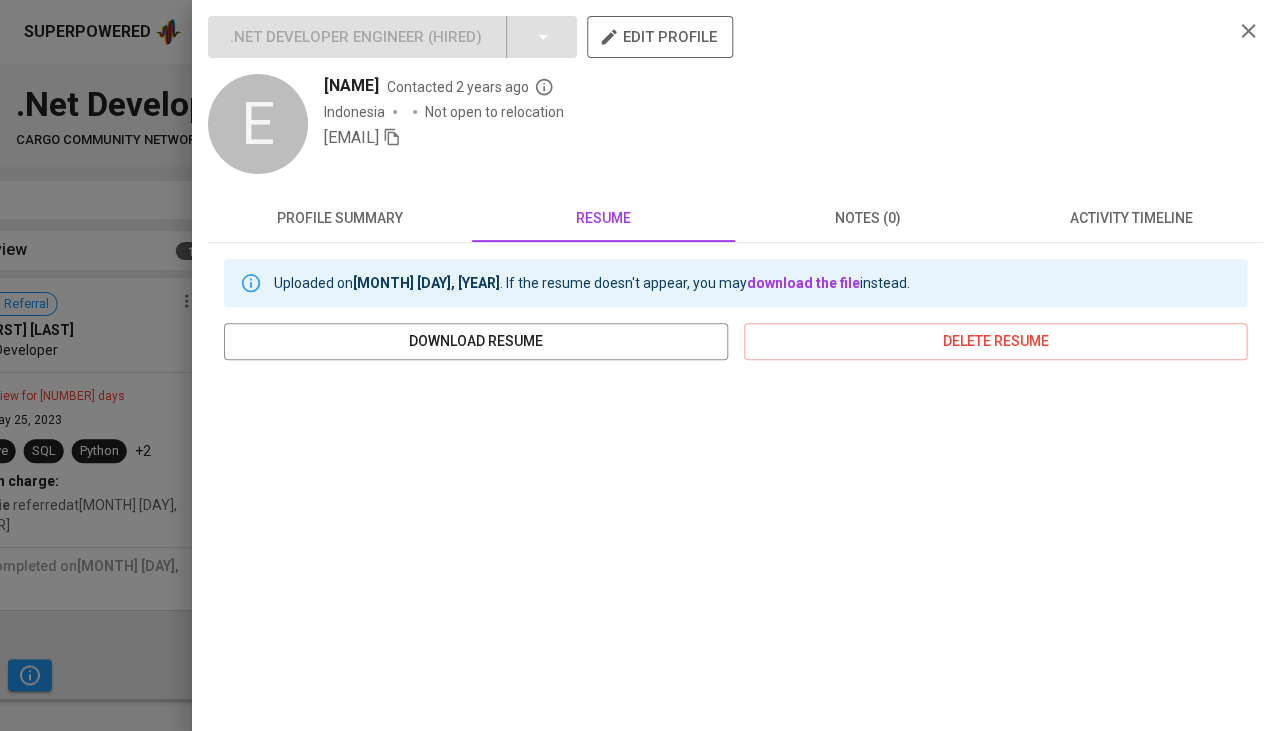 type 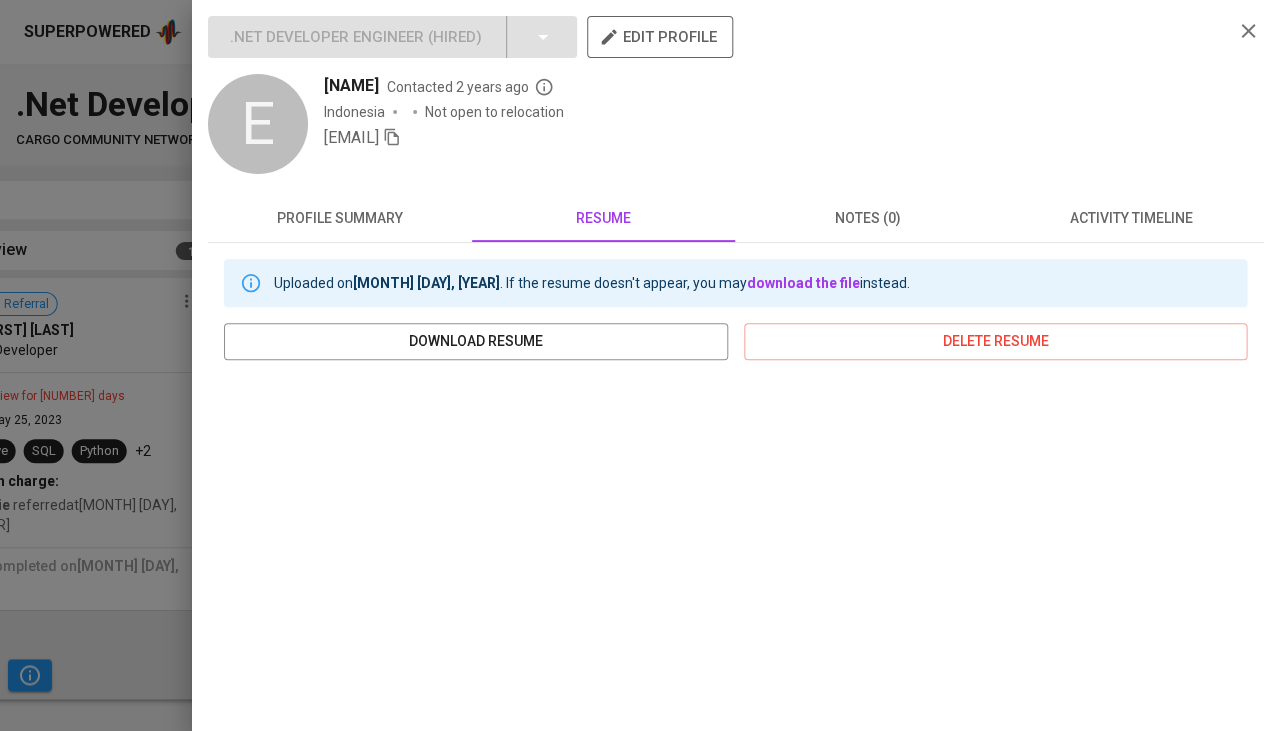 click on "activity timeline" at bounding box center (1131, 218) 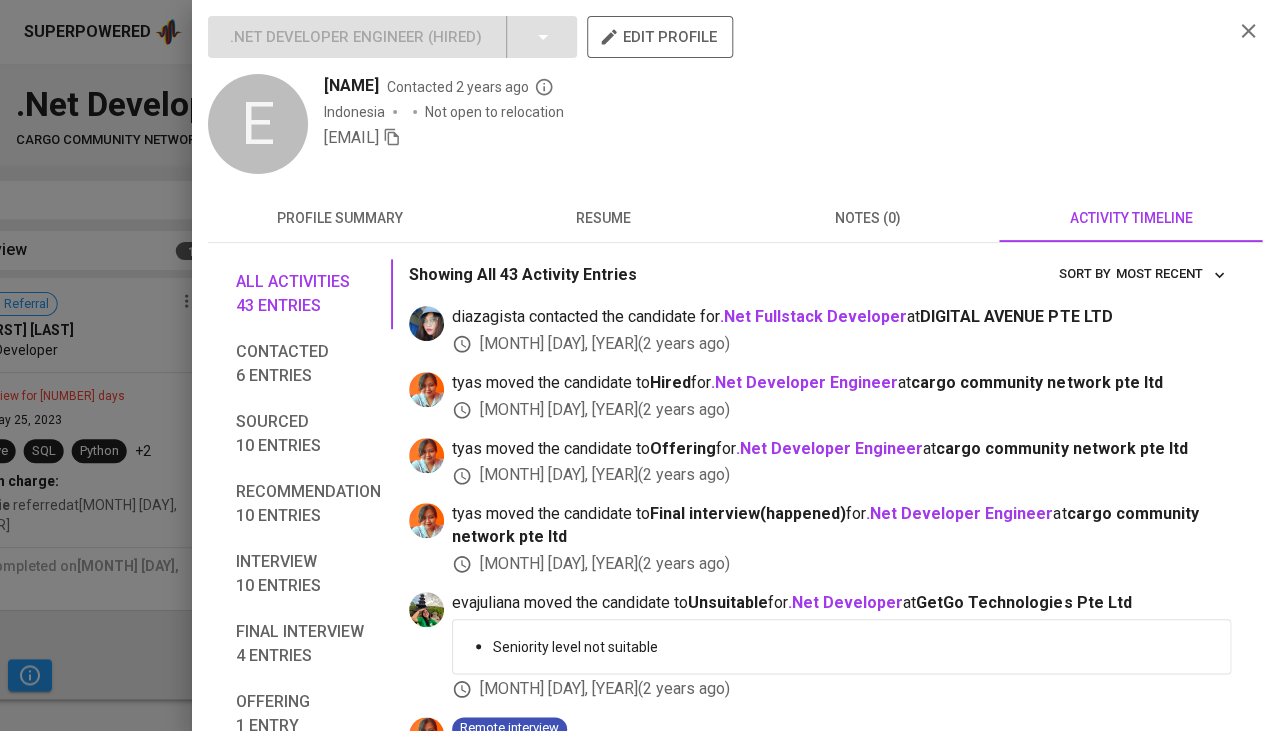click on "All activities 43 entries Contacted 6 entries Sourced 10 entries Recommendation 10 entries Interview 10 entries Final interview 4 entries Offering 1 entry Hired 1 entry Unsuitable 5 entries Showing All 43 Activity Entries Most Recent sort by diazagista contacted the candidate for  .Net Fullstack Developer  at  DIGITAL AVENUE PTE LTD   Dec 18, 2023  ( 2 years ago ) tyas moved the candidate to  Hired  for  .Net Developer Engineer  at  cargo community network pte ltd   Jun 16, 2023  ( 2 years ago ) tyas moved the candidate to  Offering  for  .Net Developer Engineer  at  cargo community network pte ltd   Jun 07, 2023  ( 2 years ago ) tyas moved the candidate to  Final interview  ( happened )  for  .Net Developer Engineer  at  cargo community network pte ltd   Jun 01, 2023  ( 2 years ago ) evajuliana moved the candidate to  Unsuitable  for  .Net Developer  at  GetGo Technologies Pte Ltd   Seniority level not suitable Jun 01, 2023  ( 2 years ago ) Remote interview tyas moved the candidate to  Final interview" at bounding box center [735, 2034] 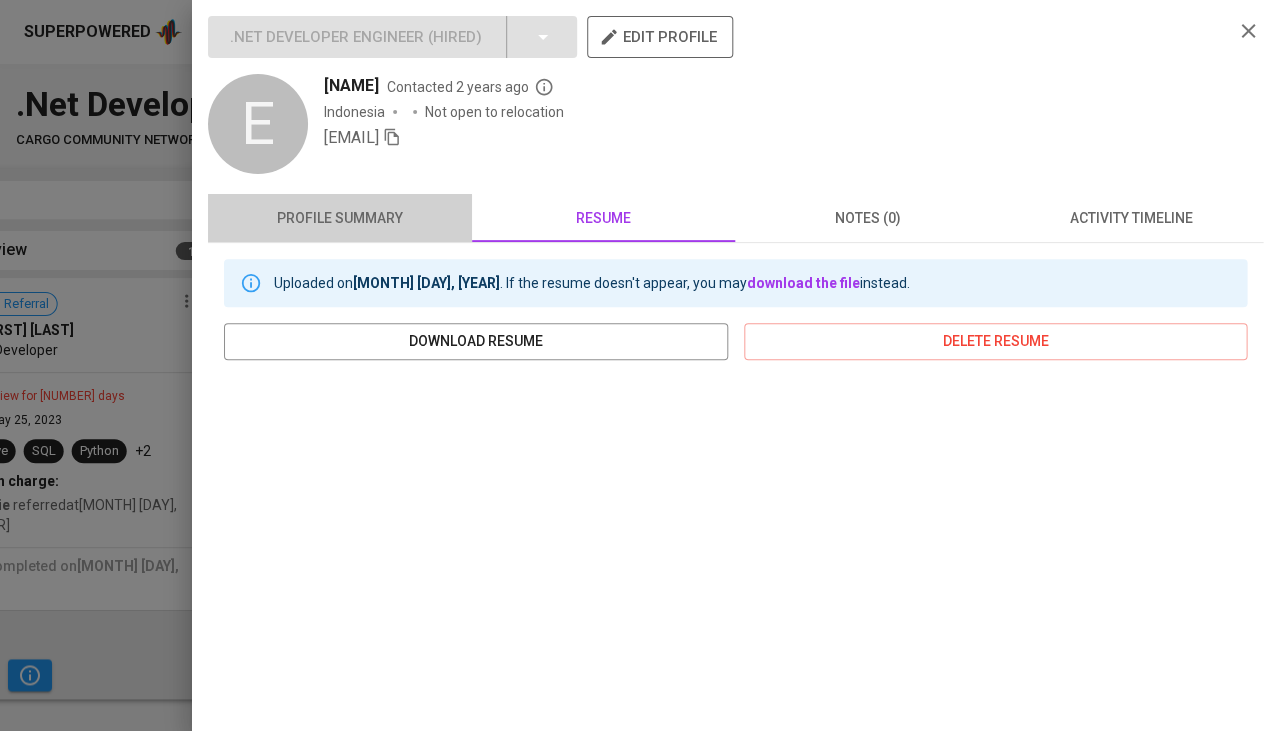 click on "profile summary" at bounding box center (340, 218) 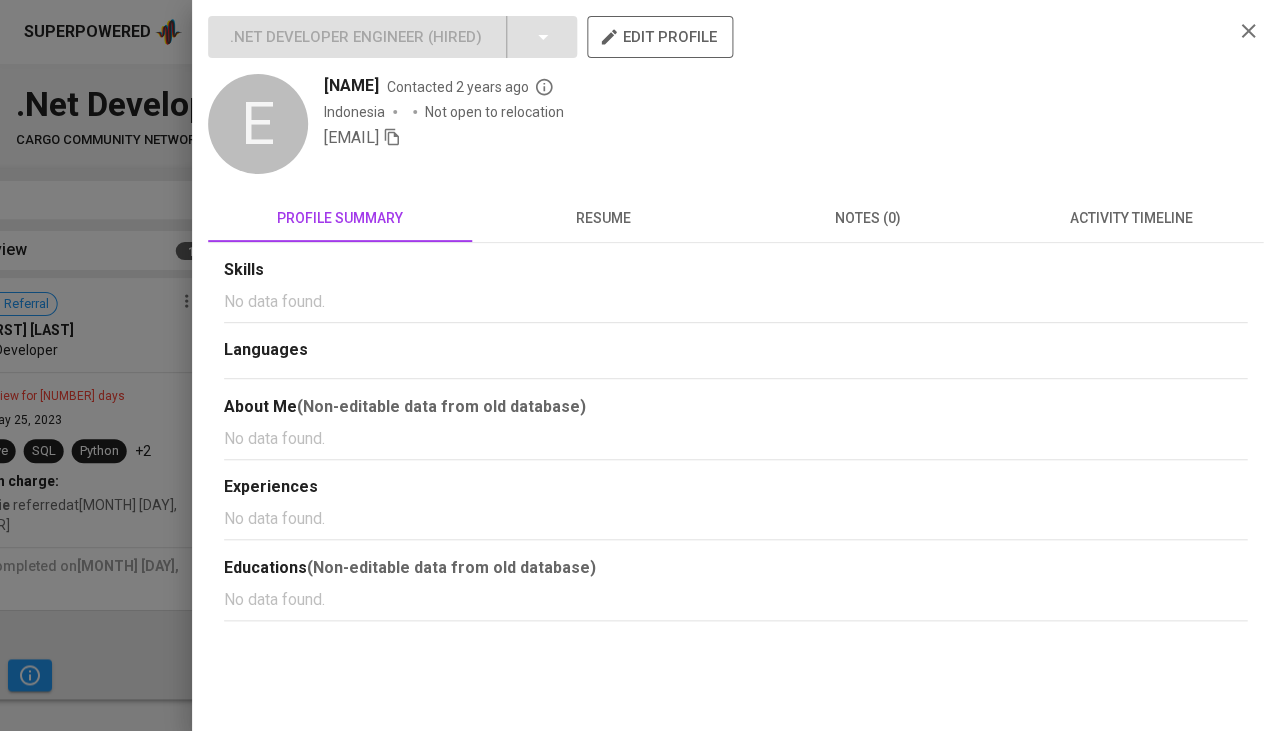 click on "resume" at bounding box center (604, 218) 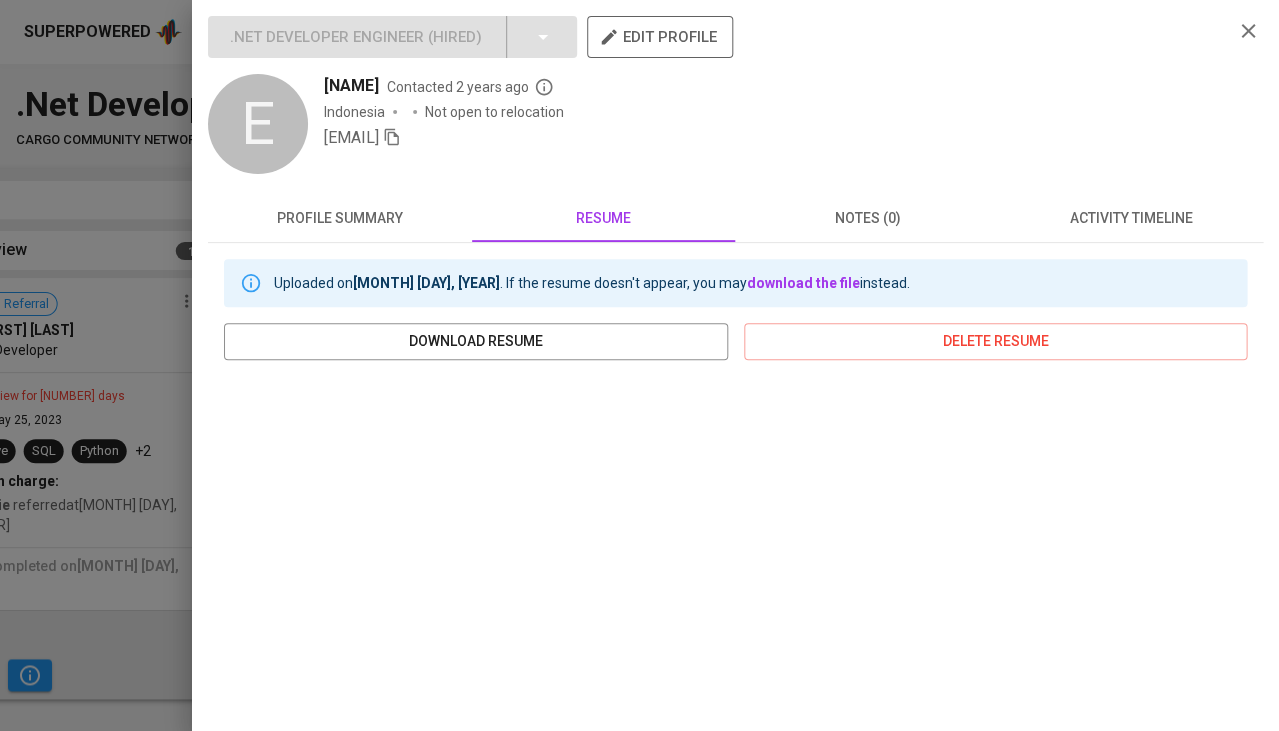 click on "resume" at bounding box center (604, 218) 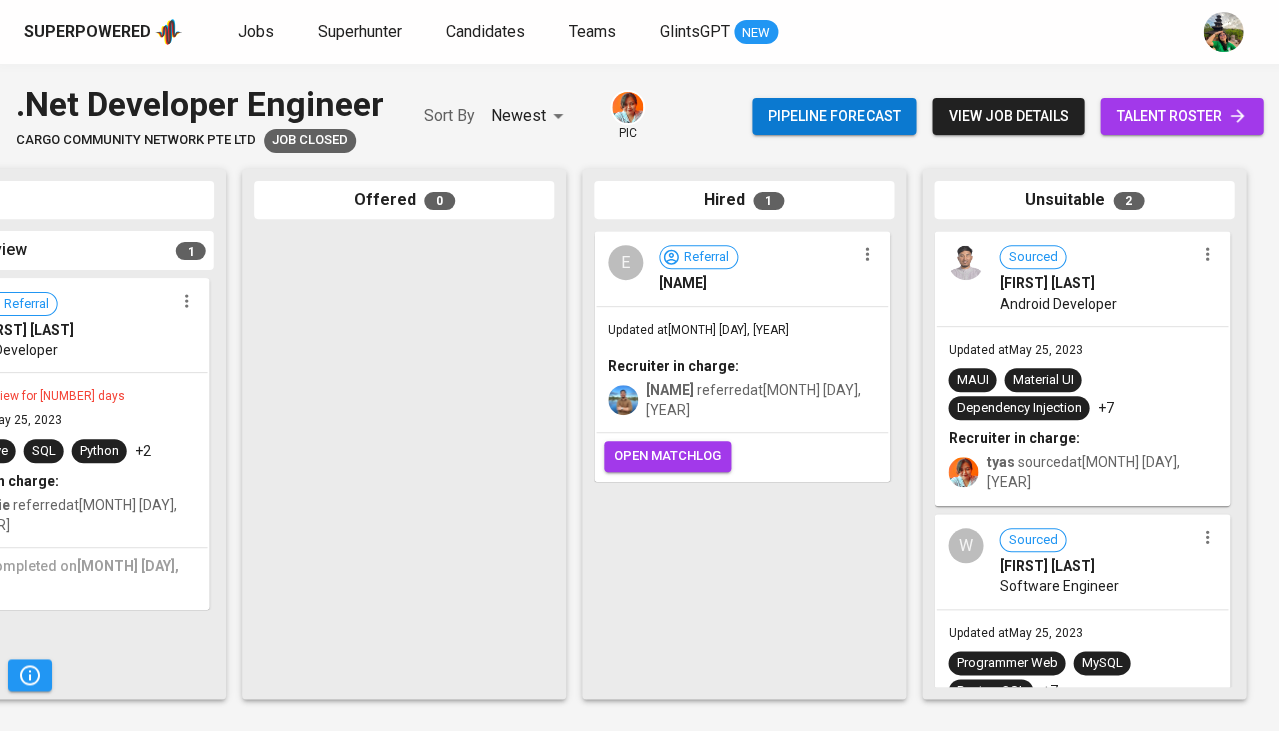 scroll, scrollTop: 0, scrollLeft: 0, axis: both 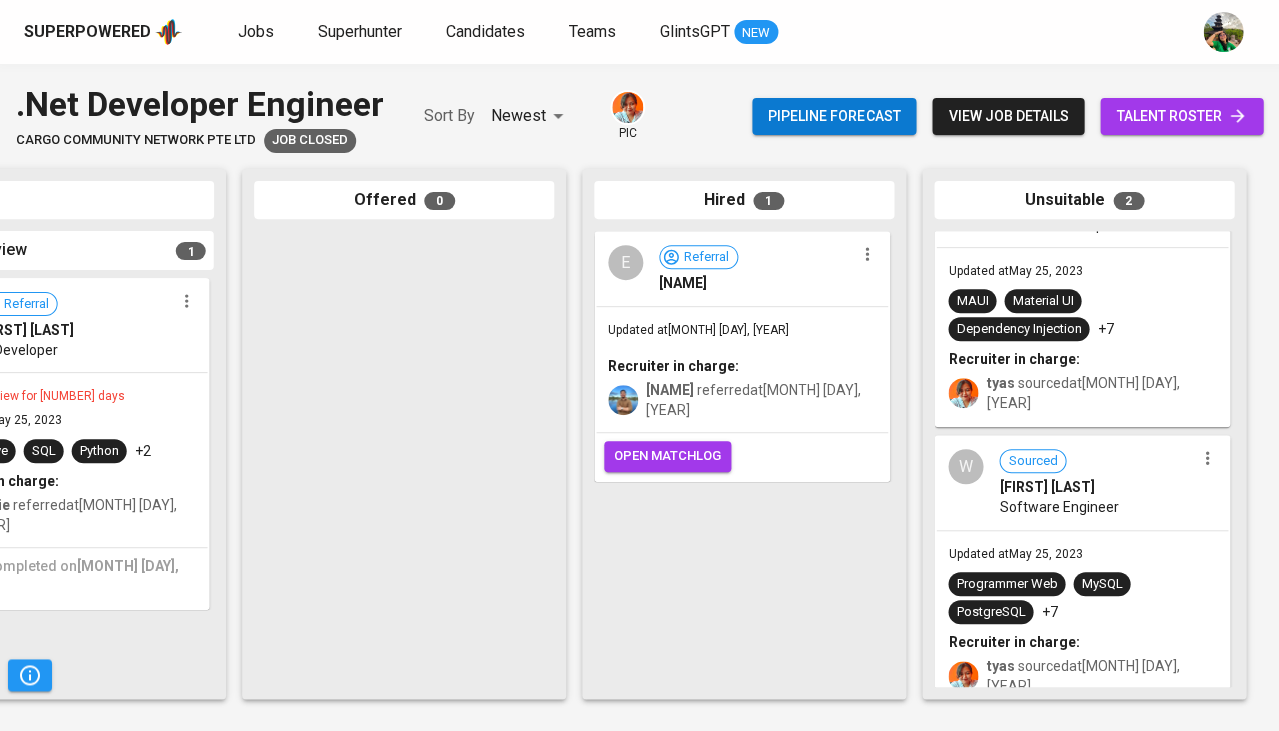 click on "MAUI Material UI Dependency Injection +7" at bounding box center (1082, 315) 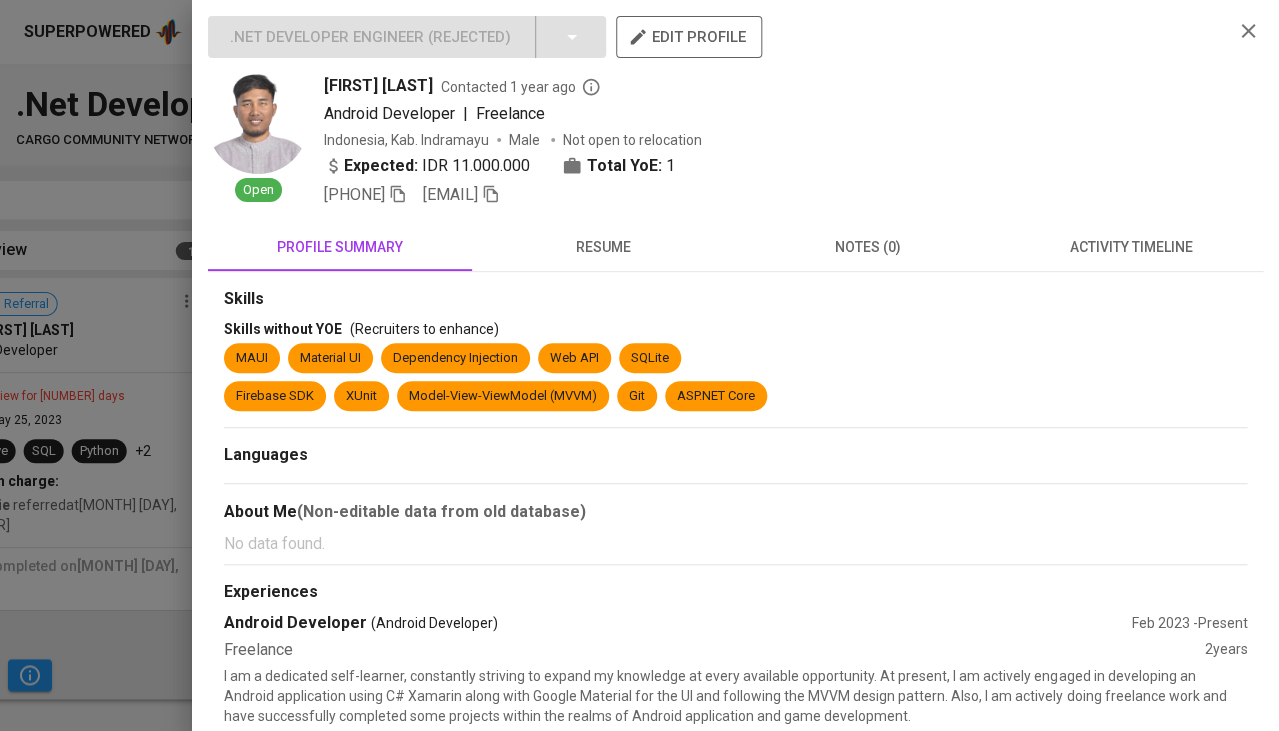 click on "Skills Skills without YOE (Recruiters to enhance) MAUI Material UI Dependency Injection Web API SQLite Firebase SDK XUnit Model-View-ViewModel (MVVM) Git ASP.NET Core Languages About Me  (Non-editable data from old database) No data found. Experiences Android Developer (Android Developer) Feb 2023 -  Present Freelance   2  years I am a dedicated self-learner, constantly striving to expand my knowledge at every available opportunity. At present, I am actively engaged in developing an Android application using C# Xamarin along with Google Material for the UI and following the MVVM design pattern. Also, I am actively doing freelance work and have successfully completed some projects within the realms of Android application and game development. Inferred Skill(s) No data found. Software Engineer Backend (Backend Developer) Aug 2022 - Mar 2023 Formulatrix Indonesia   (Retail Appliances, Electrical, and Electronic Equipment) <1  years Inferred Skill(s) No data found. Game Programmer (Game Designer)   4  years  -" at bounding box center [735, 751] 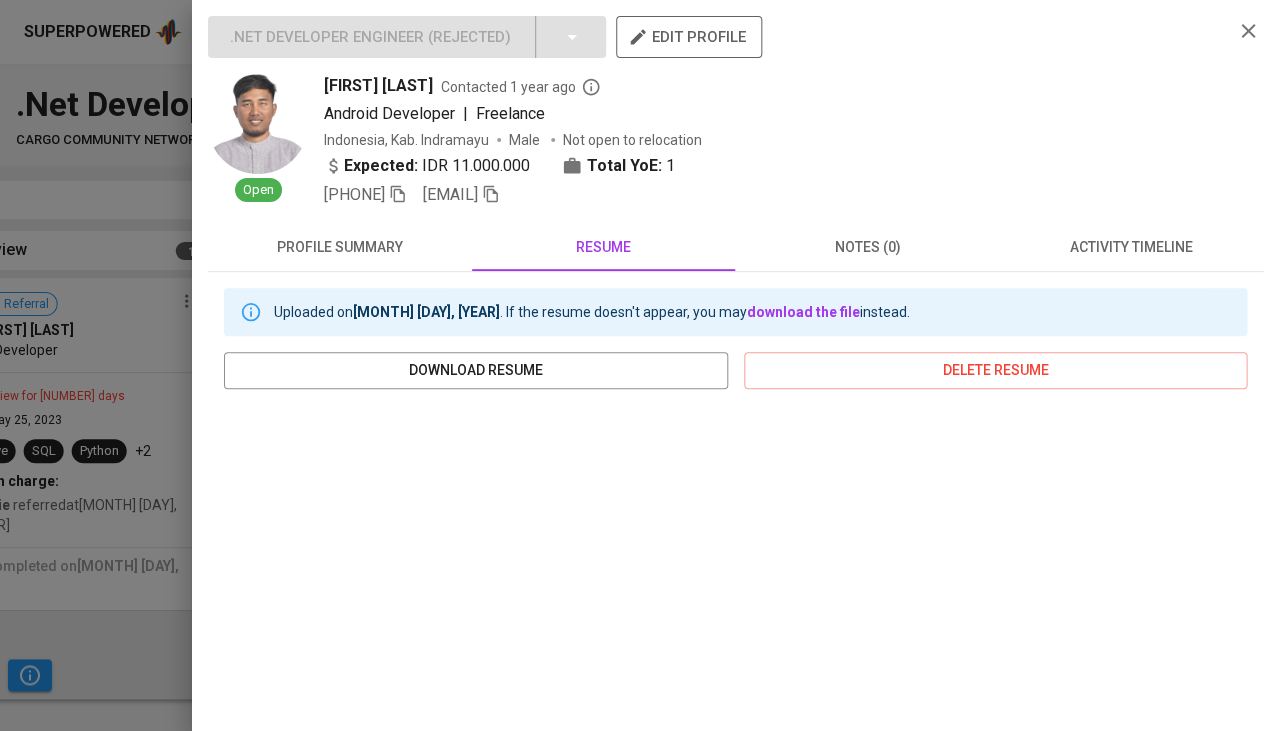 scroll, scrollTop: 152, scrollLeft: 0, axis: vertical 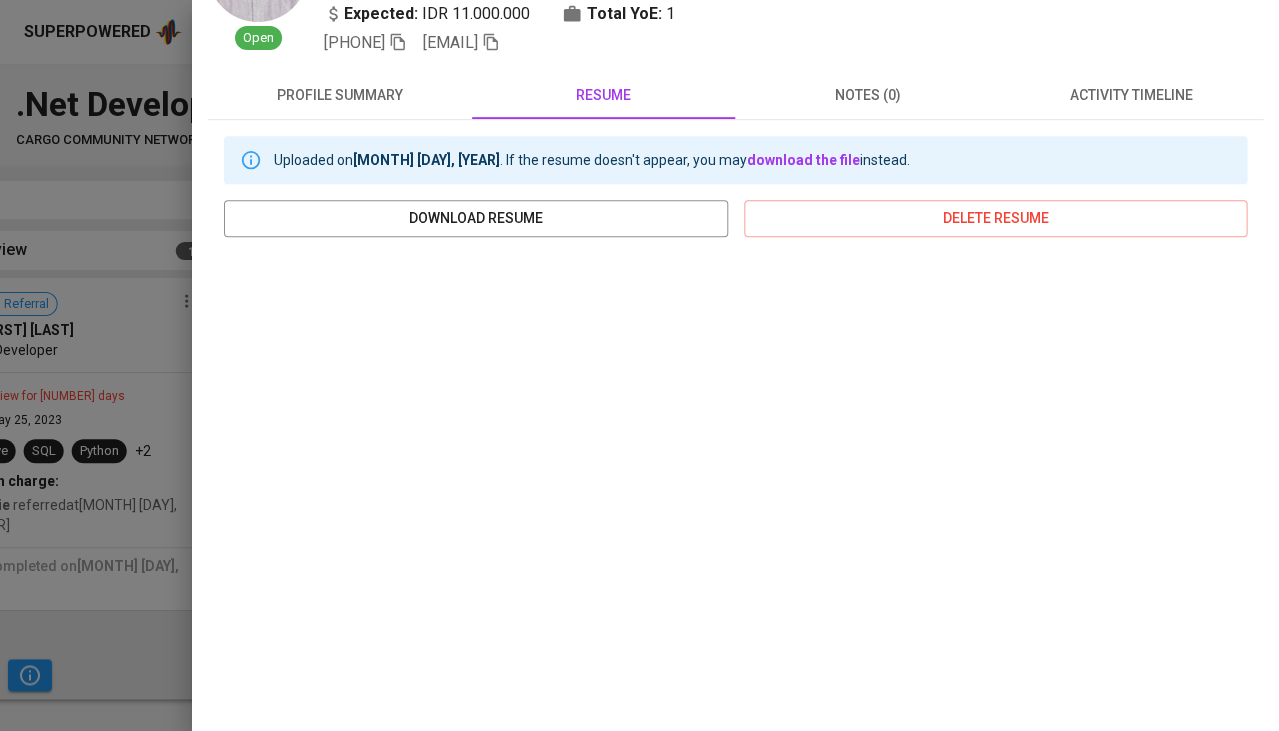 click at bounding box center [639, 365] 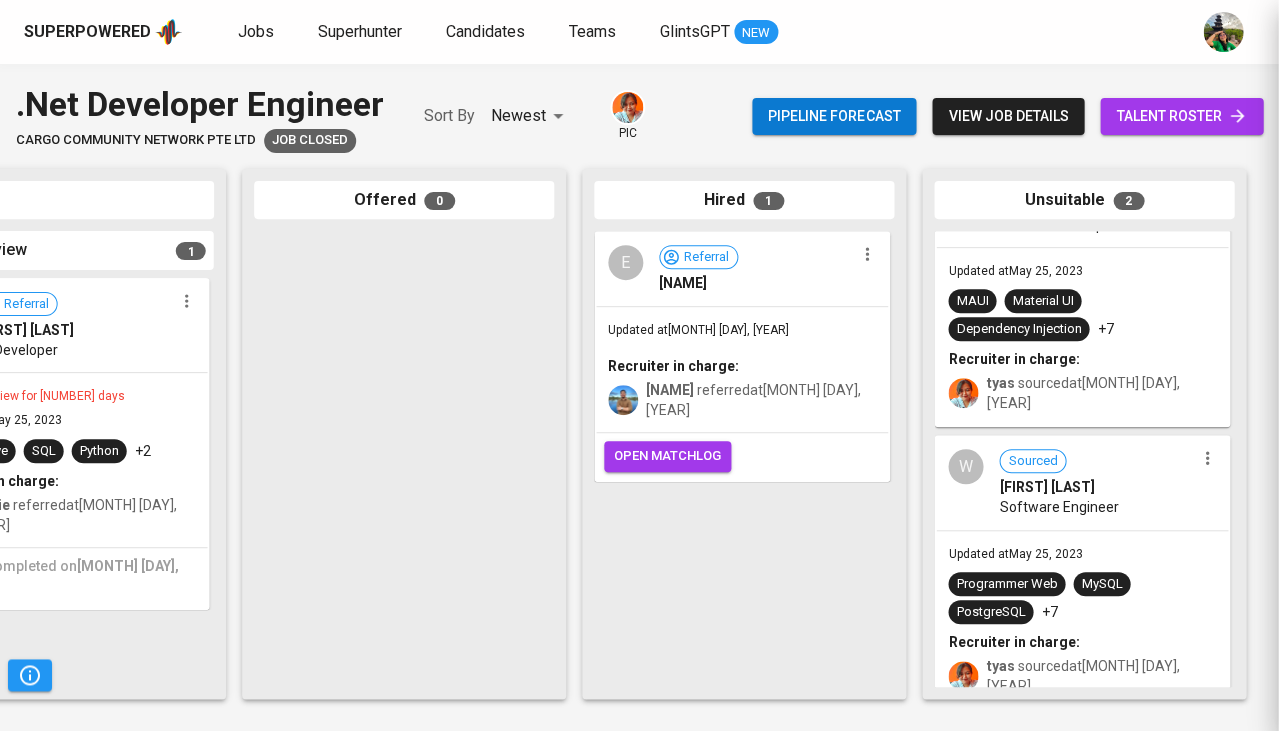scroll, scrollTop: 0, scrollLeft: 0, axis: both 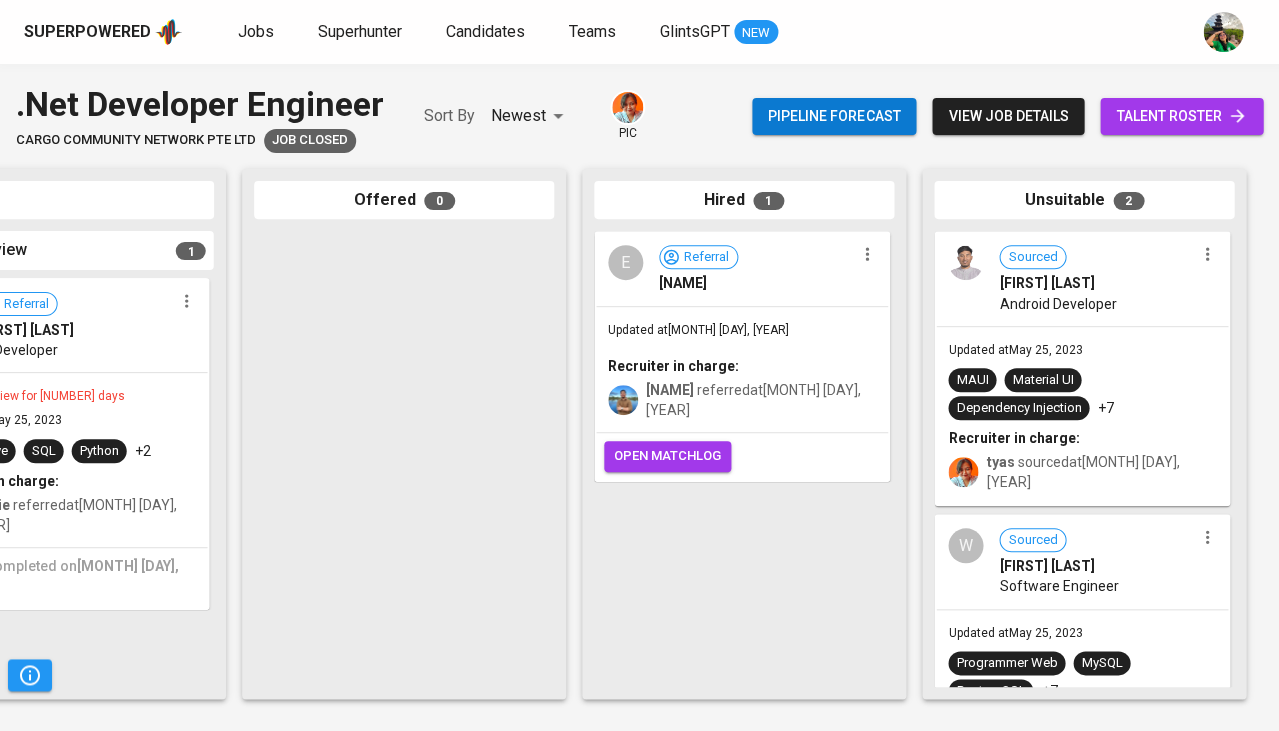 click on "Updated at  Jun 16, 2023 Recruiter in charge: alafsonsamosir   referred  at  May 05, 2023" at bounding box center [742, 370] 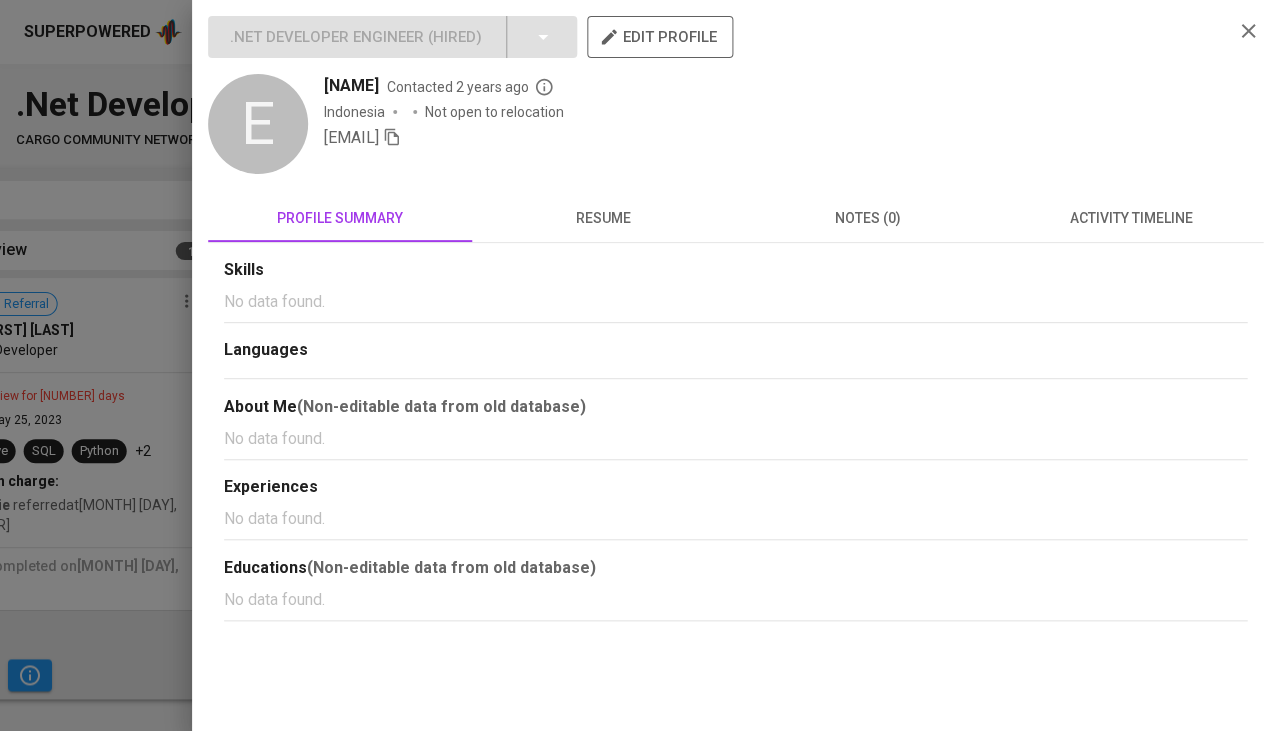 click on "activity timeline" at bounding box center [1131, 218] 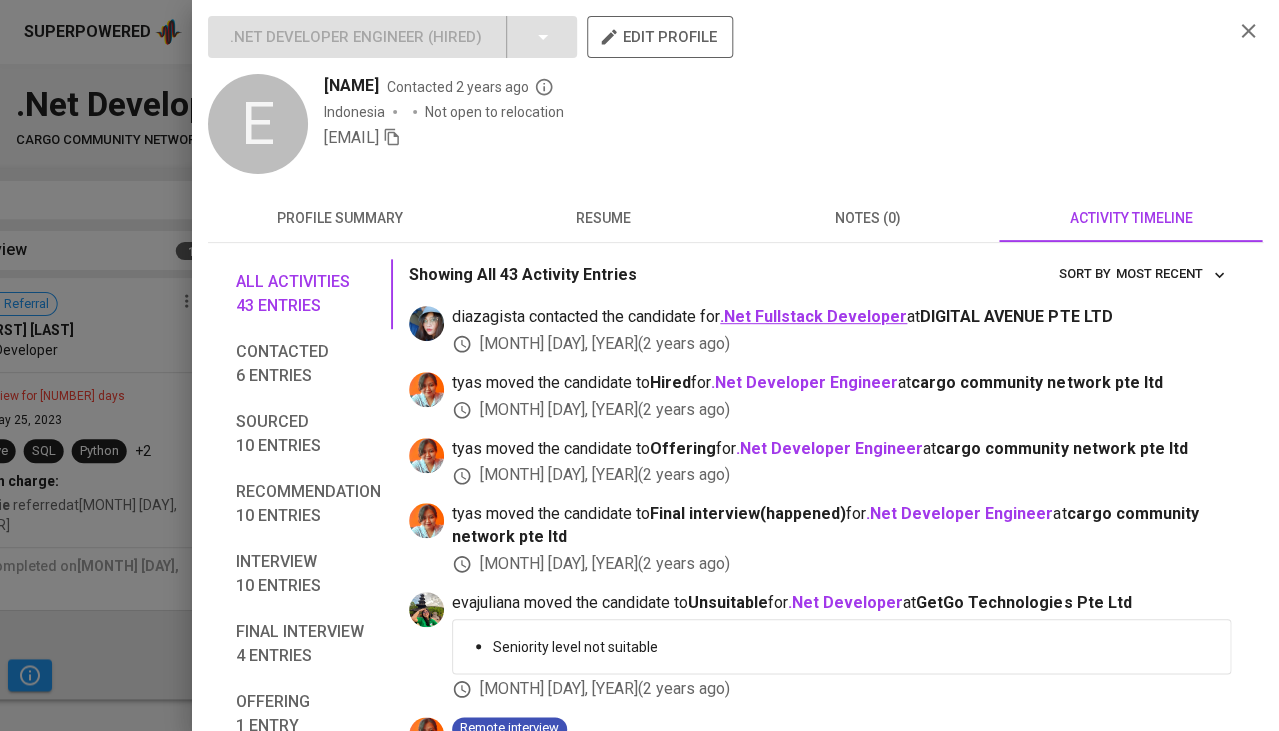 click on ".Net Fullstack Developer" at bounding box center (813, 316) 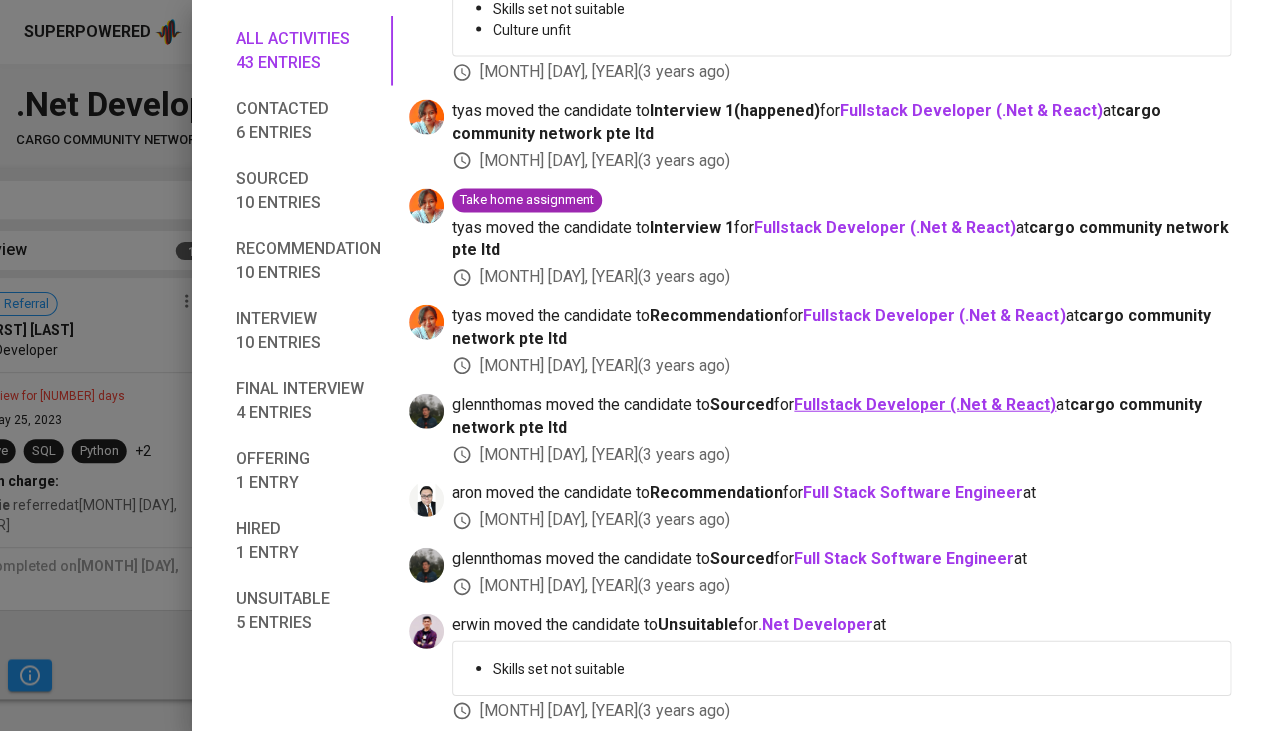 scroll, scrollTop: 2585, scrollLeft: 0, axis: vertical 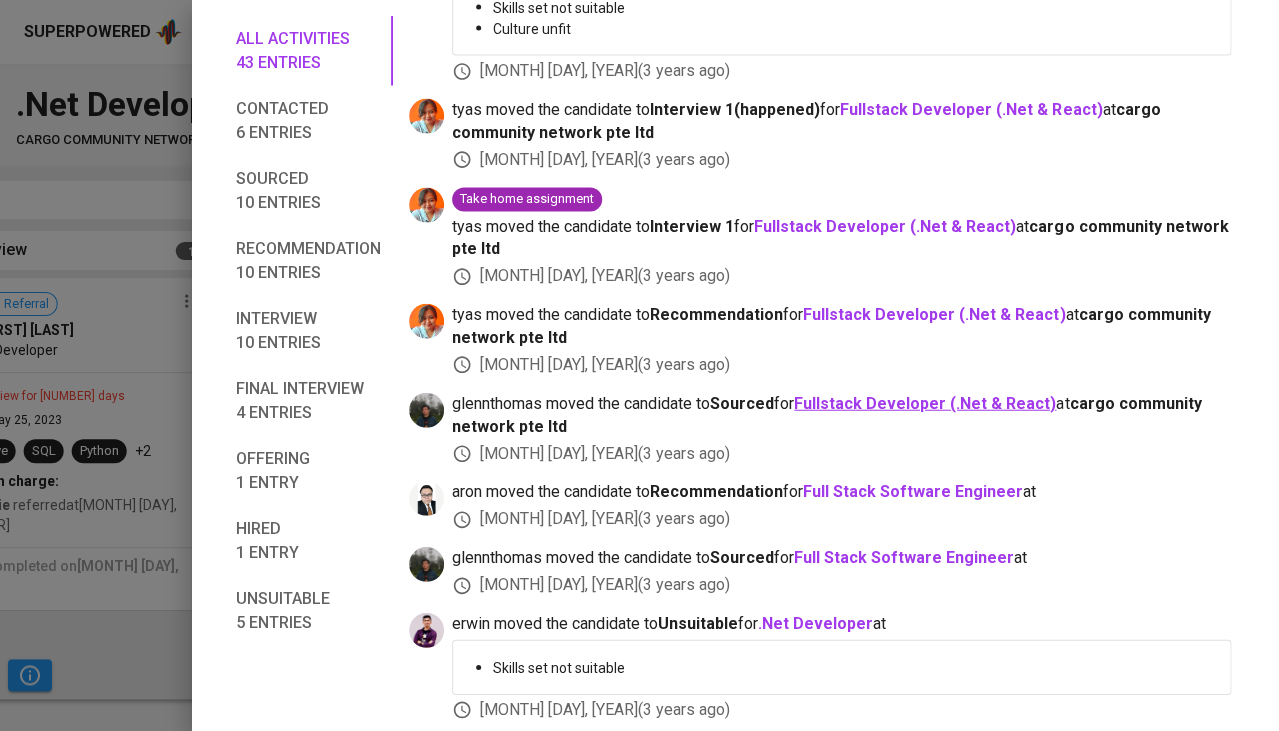 click on "Fullstack Developer (.Net & React)" at bounding box center [925, 402] 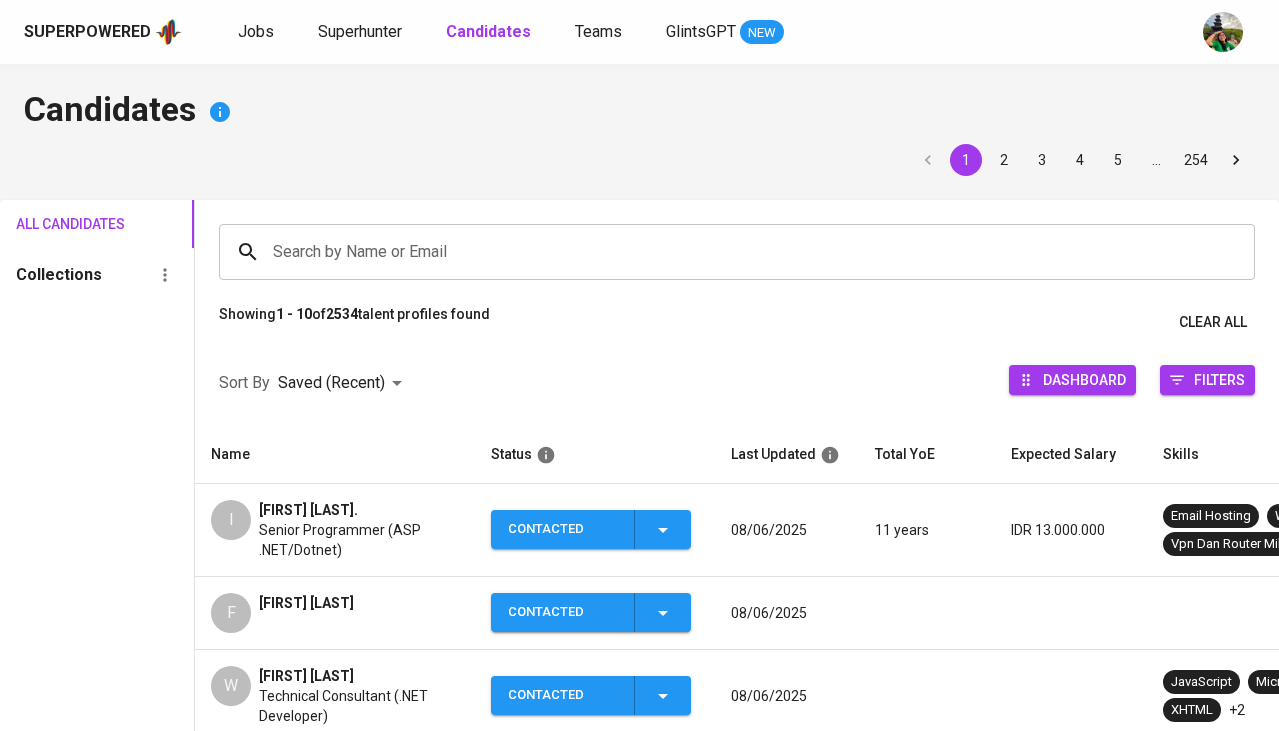scroll, scrollTop: 0, scrollLeft: 0, axis: both 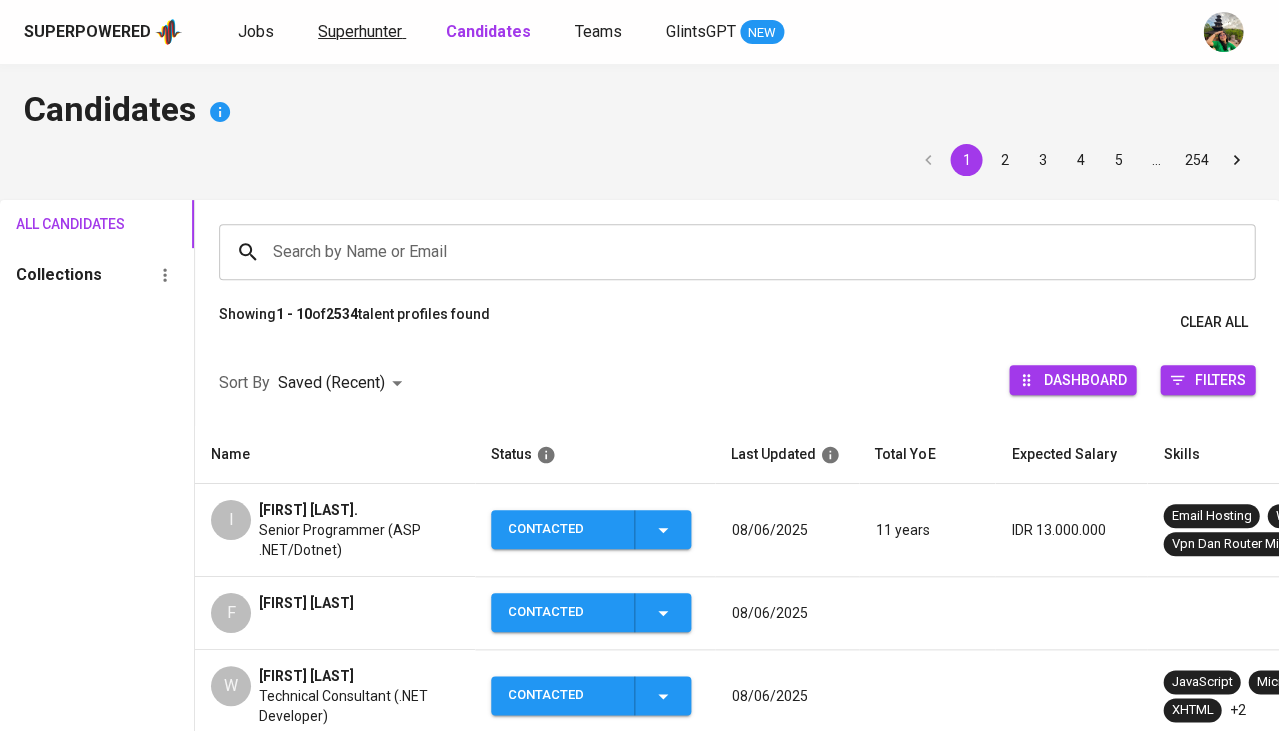 click on "Superhunter" at bounding box center (360, 31) 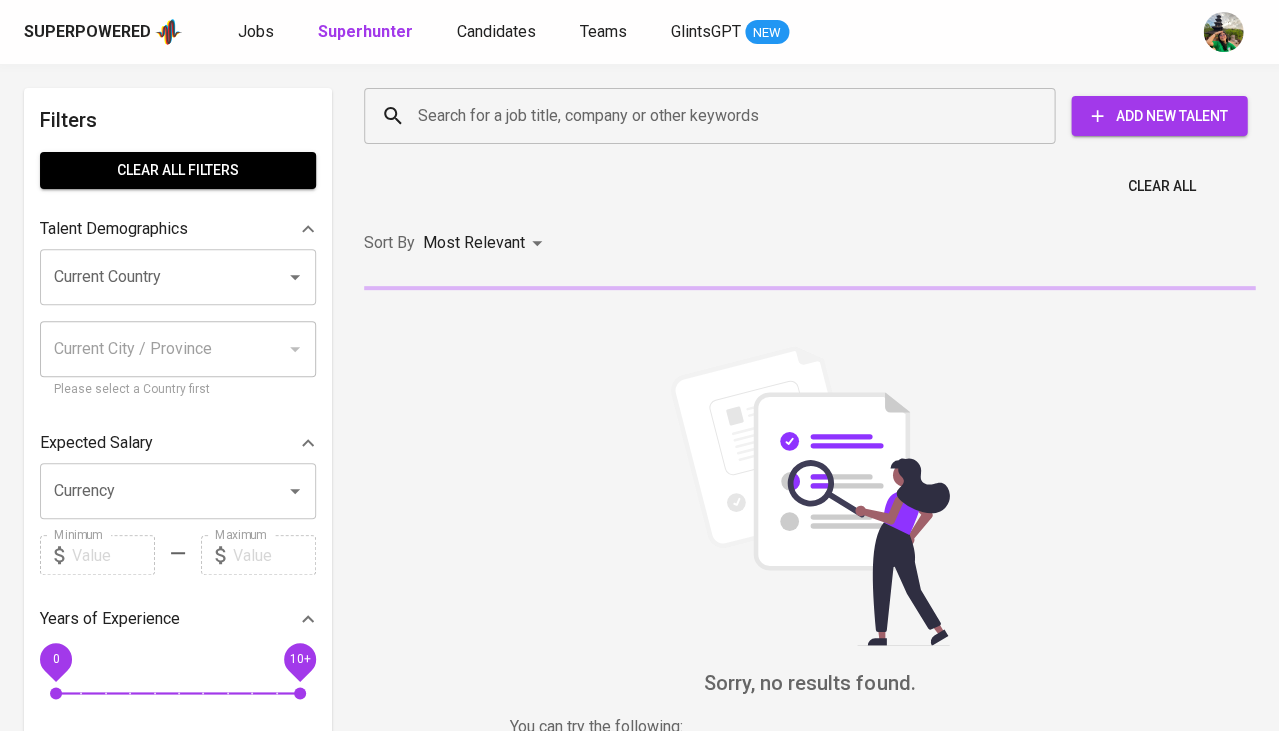 click on "Search for a job title, company or other keywords" at bounding box center [714, 116] 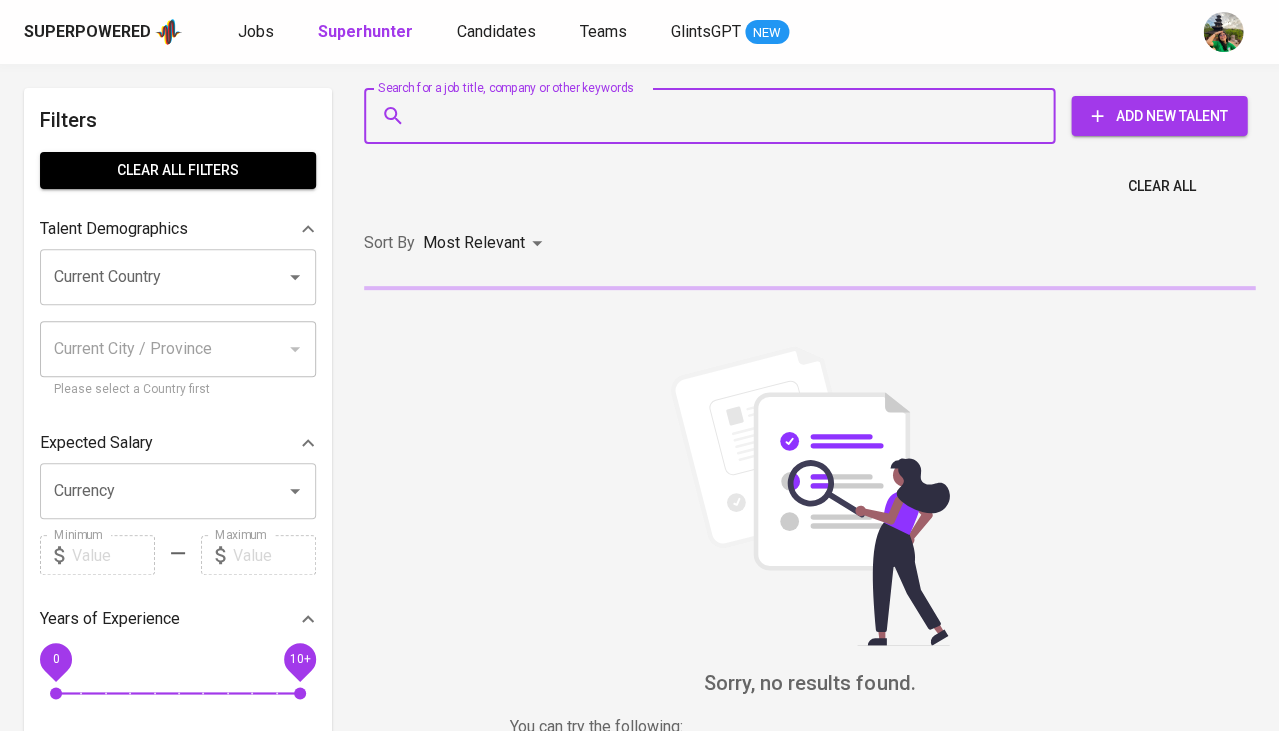 paste on "[EMAIL]" 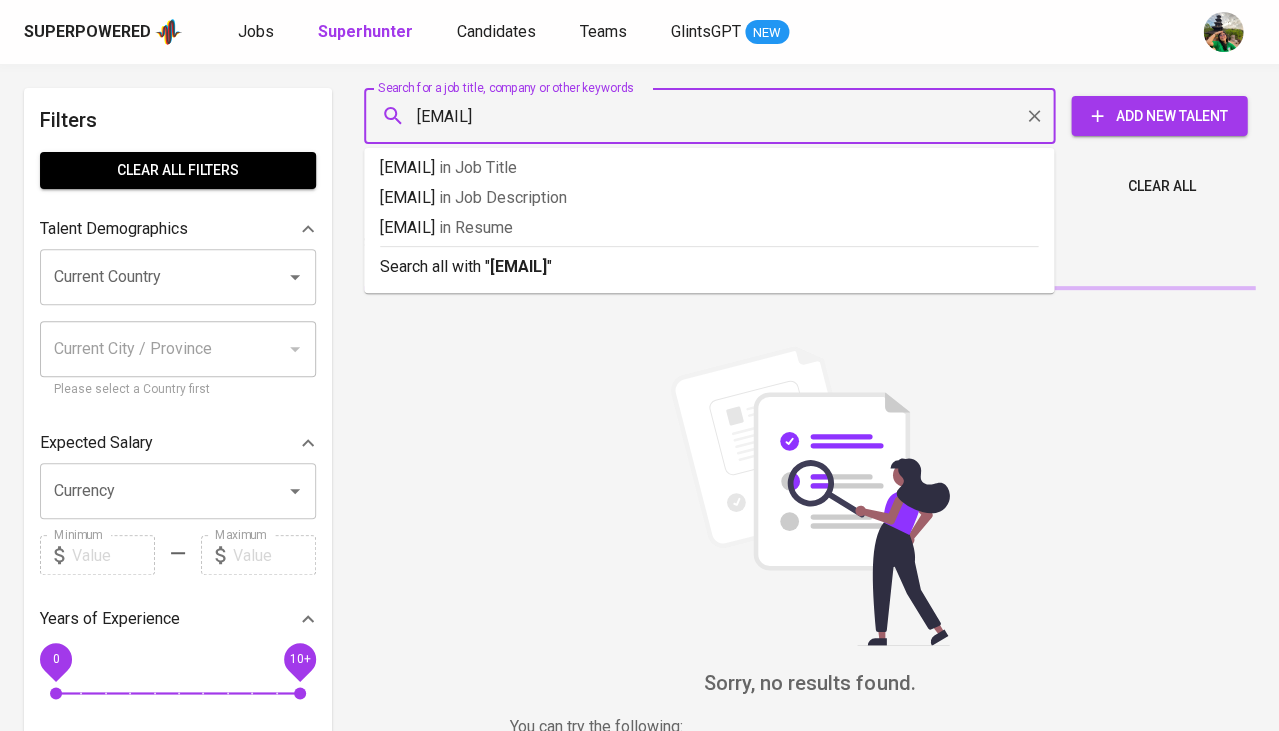 type 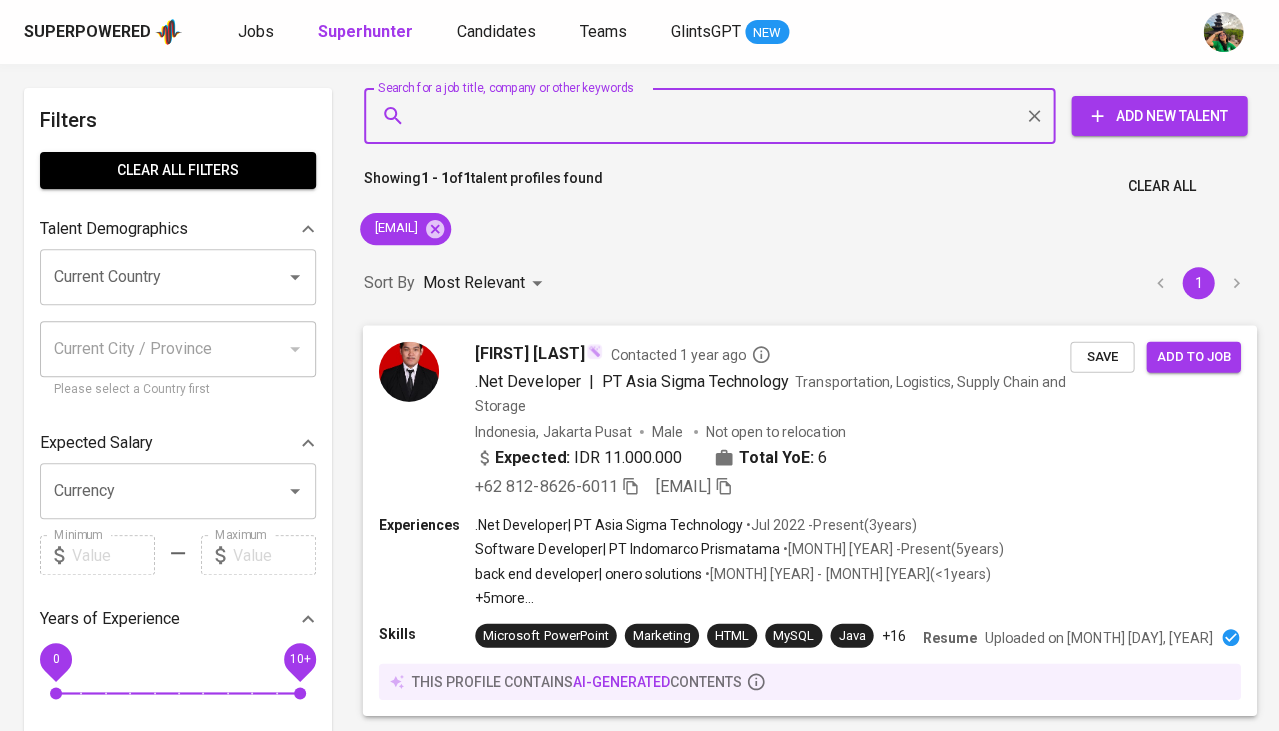 click on "Save" at bounding box center [1102, 356] 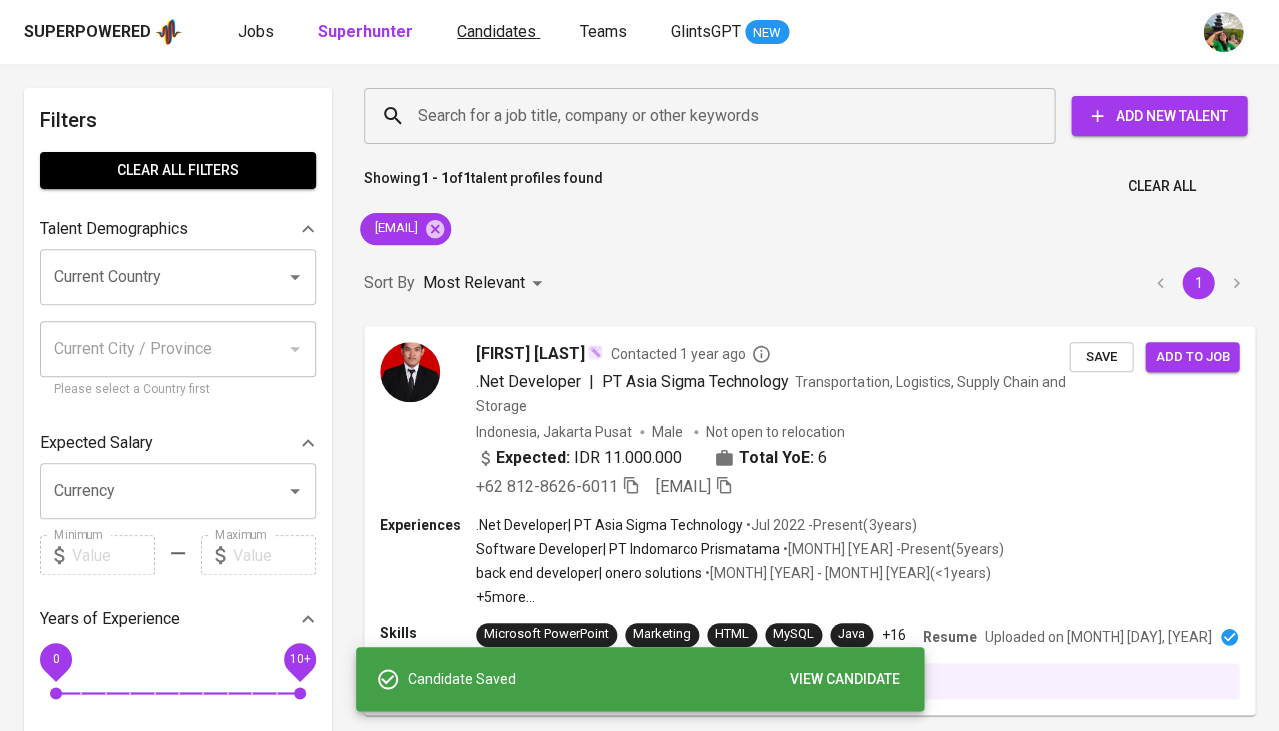 click on "Candidates" at bounding box center [496, 31] 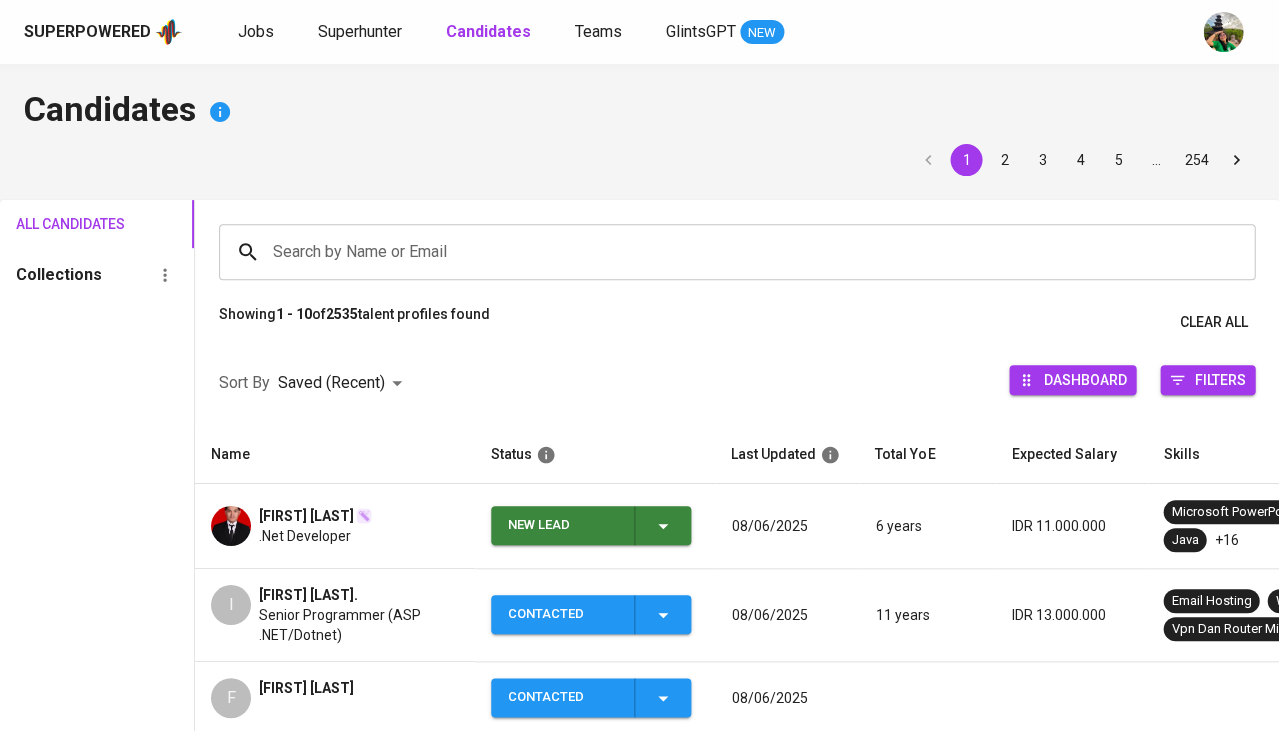 click on "New Lead" at bounding box center (591, 525) 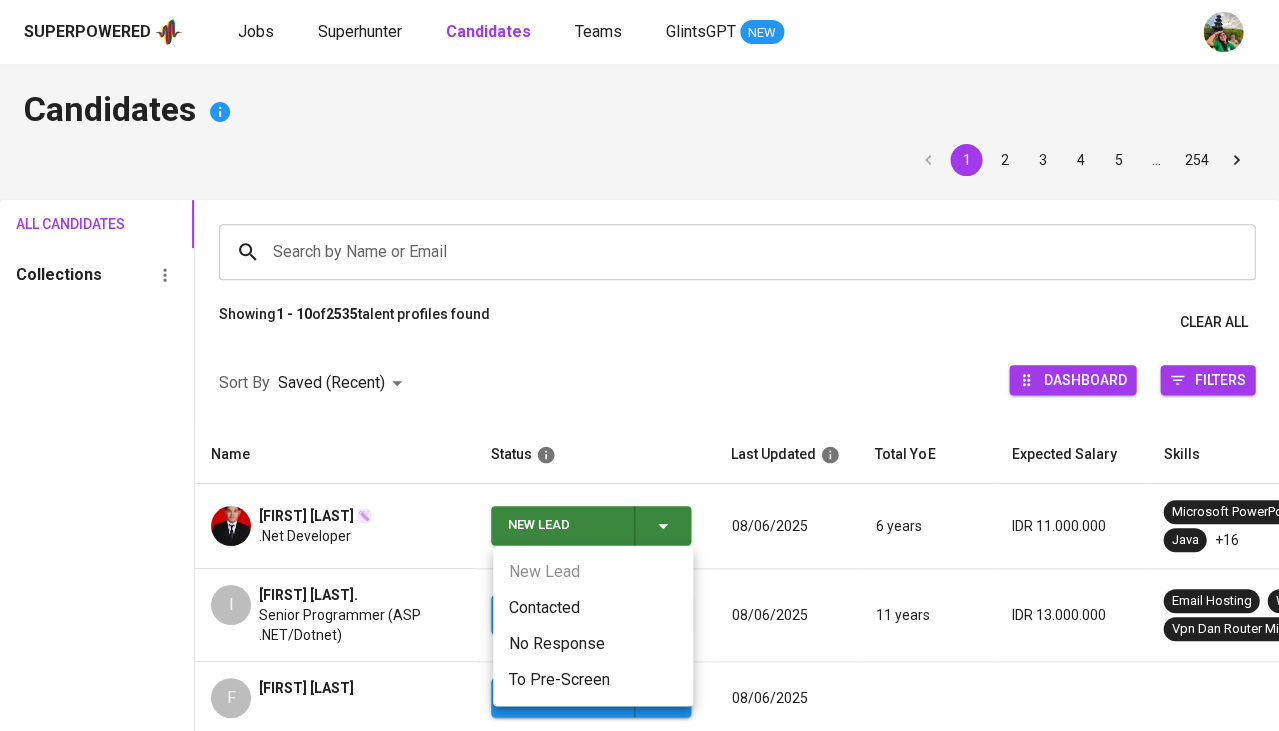 click on "Contacted" at bounding box center [593, 608] 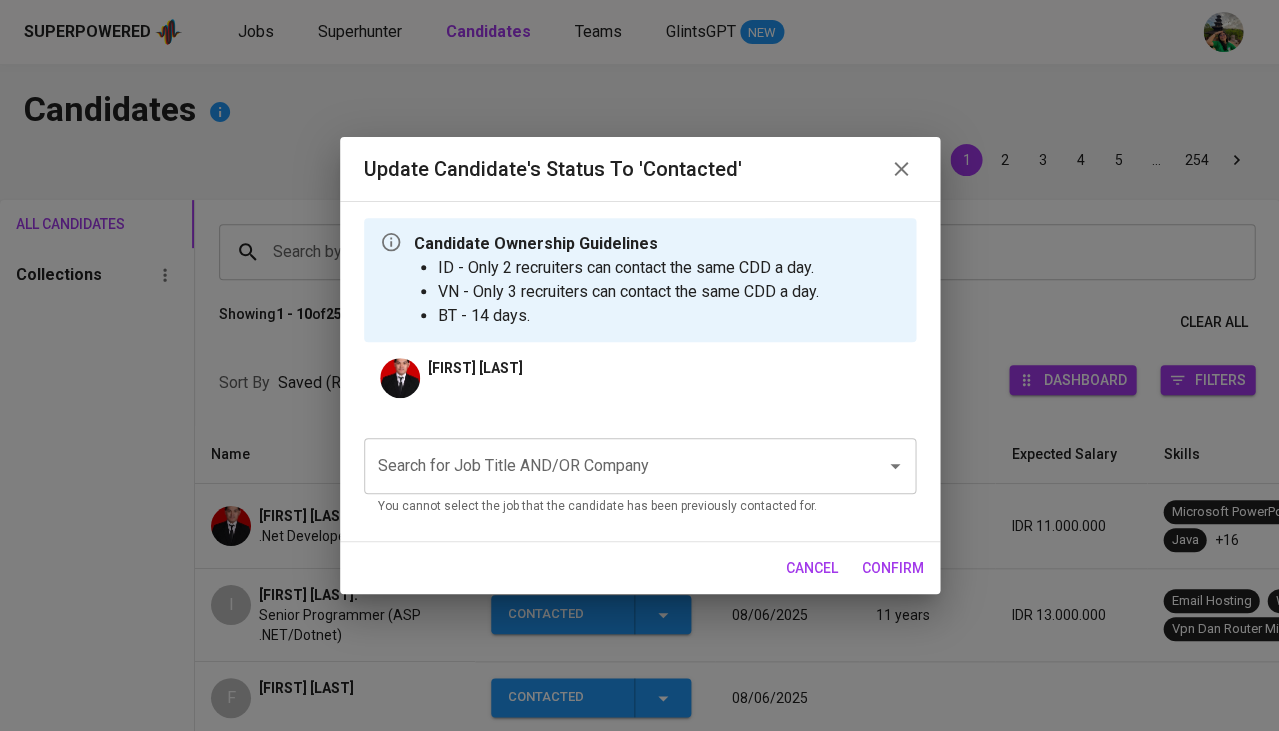 click on "Search for Job Title AND/OR Company" at bounding box center [612, 466] 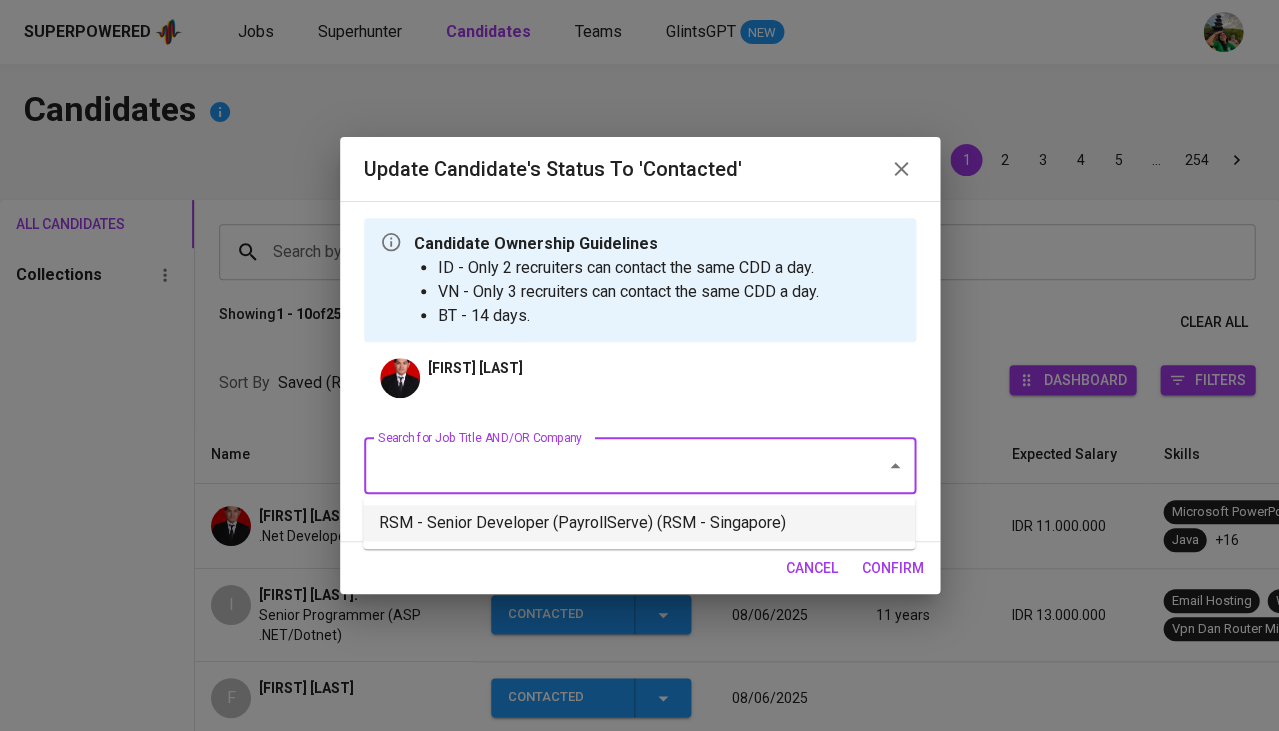 click on "RSM - Senior Developer (PayrollServe) (RSM - Singapore)" at bounding box center [639, 523] 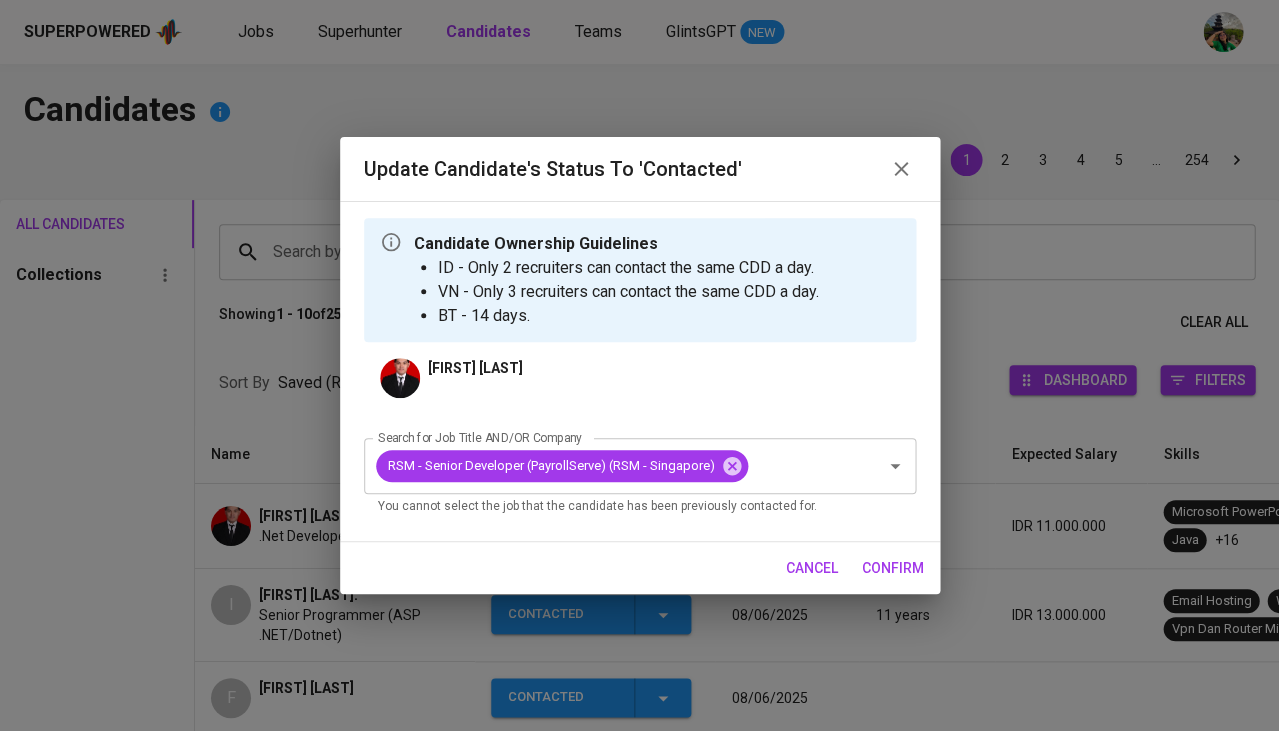 click on "confirm" at bounding box center [893, 568] 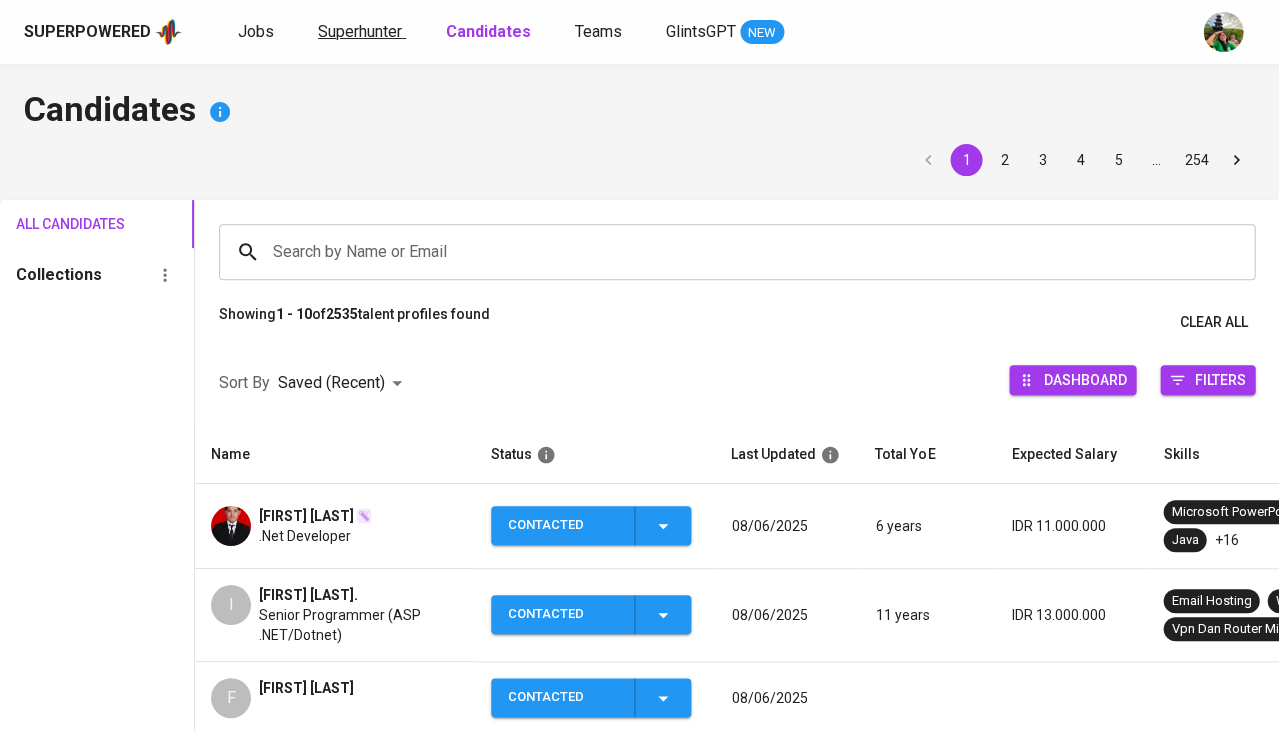 click on "Superhunter" at bounding box center [360, 31] 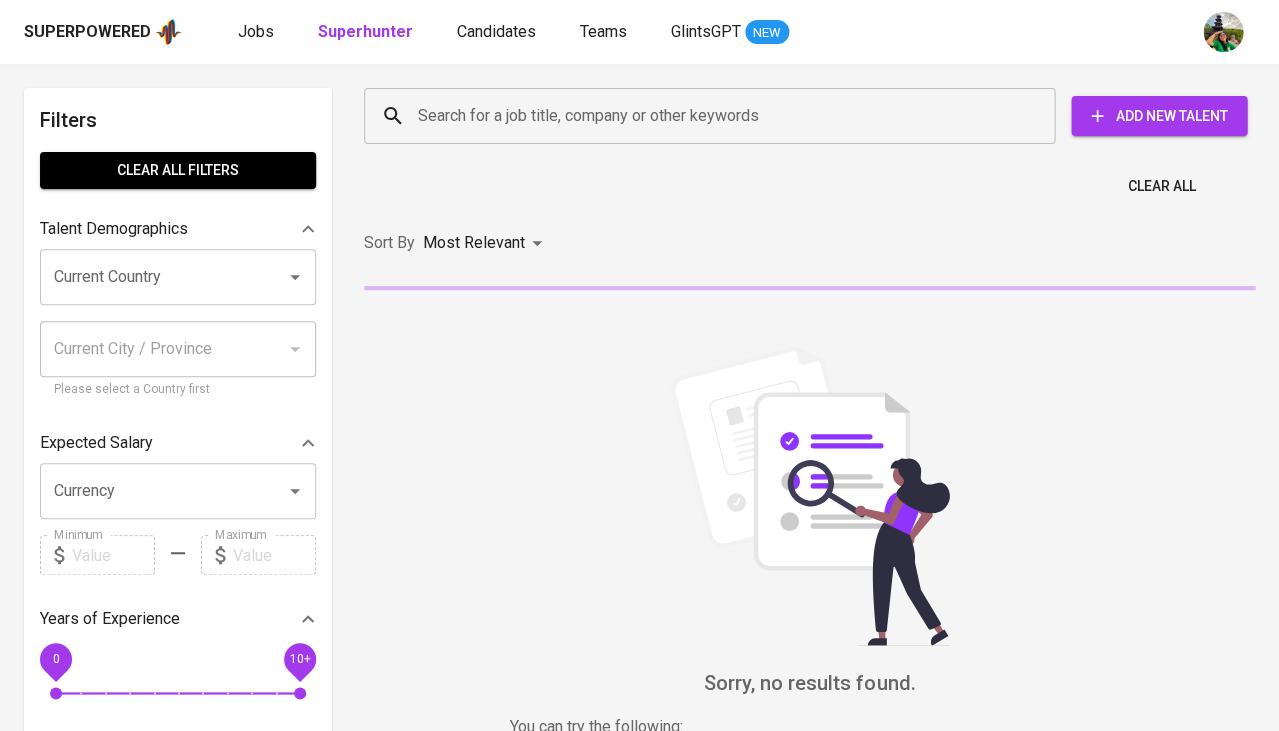 click on "Search for a job title, company or other keywords" at bounding box center (714, 116) 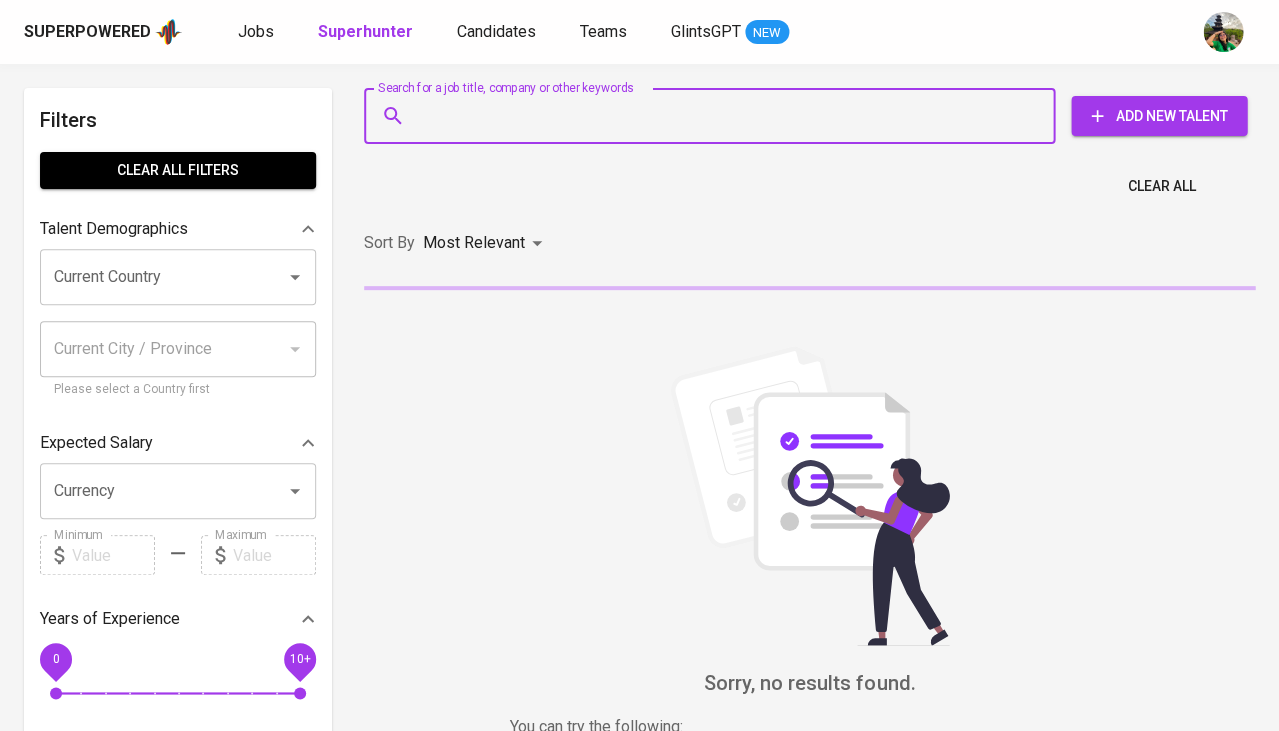 paste on "[EMAIL]" 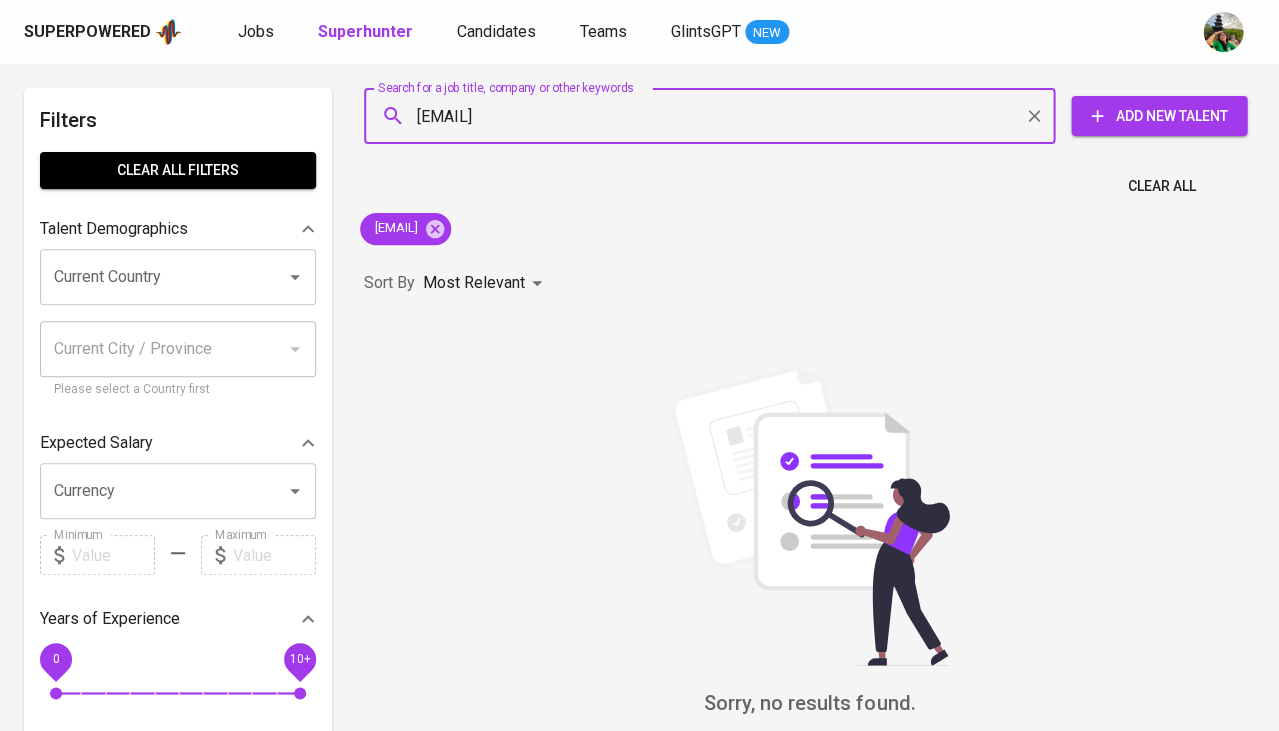 type 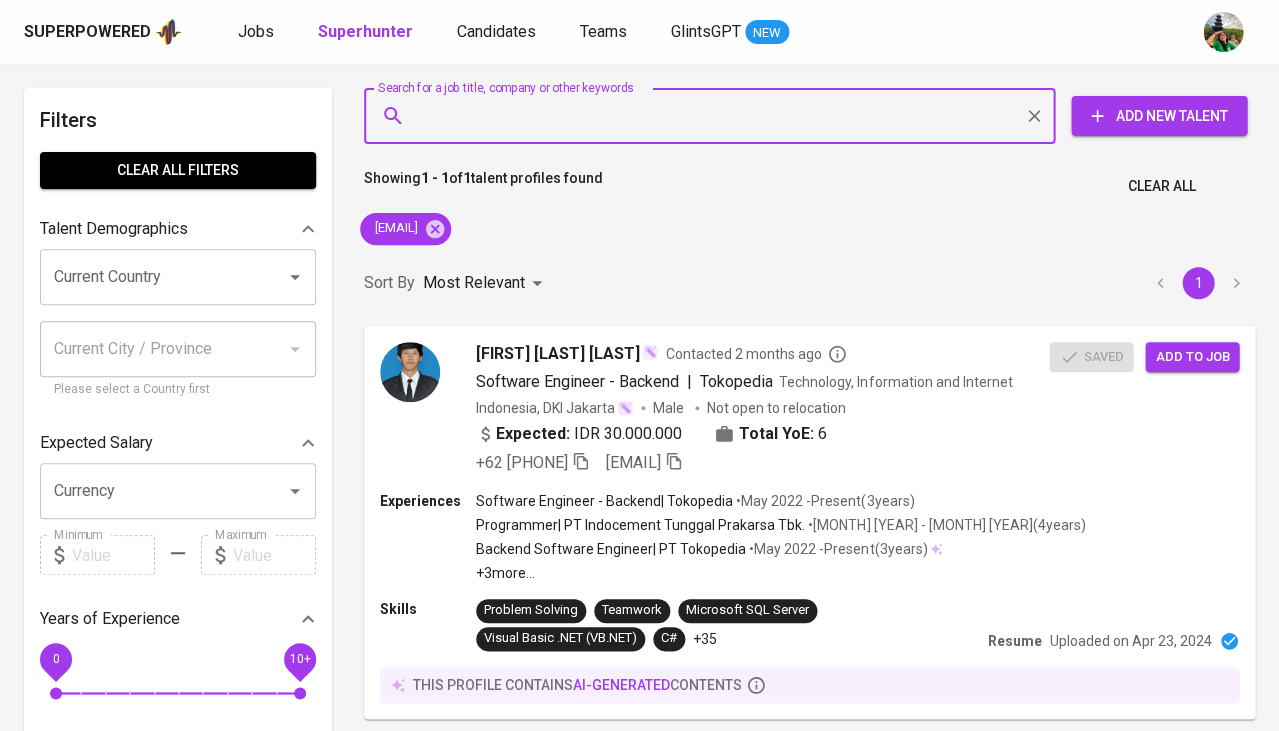 click on "Superpowered Jobs   Superhunter   Candidates   Teams   GlintsGPT   NEW" at bounding box center [639, 32] 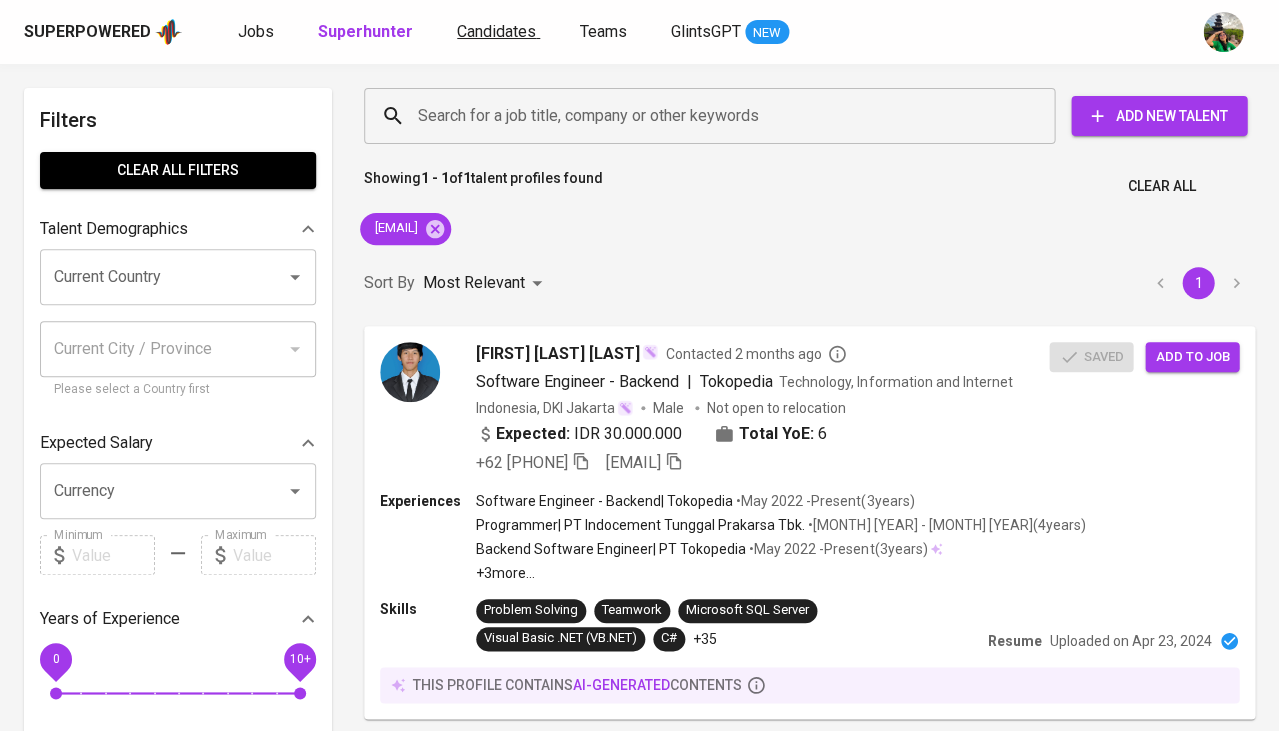 click on "Candidates" at bounding box center [496, 31] 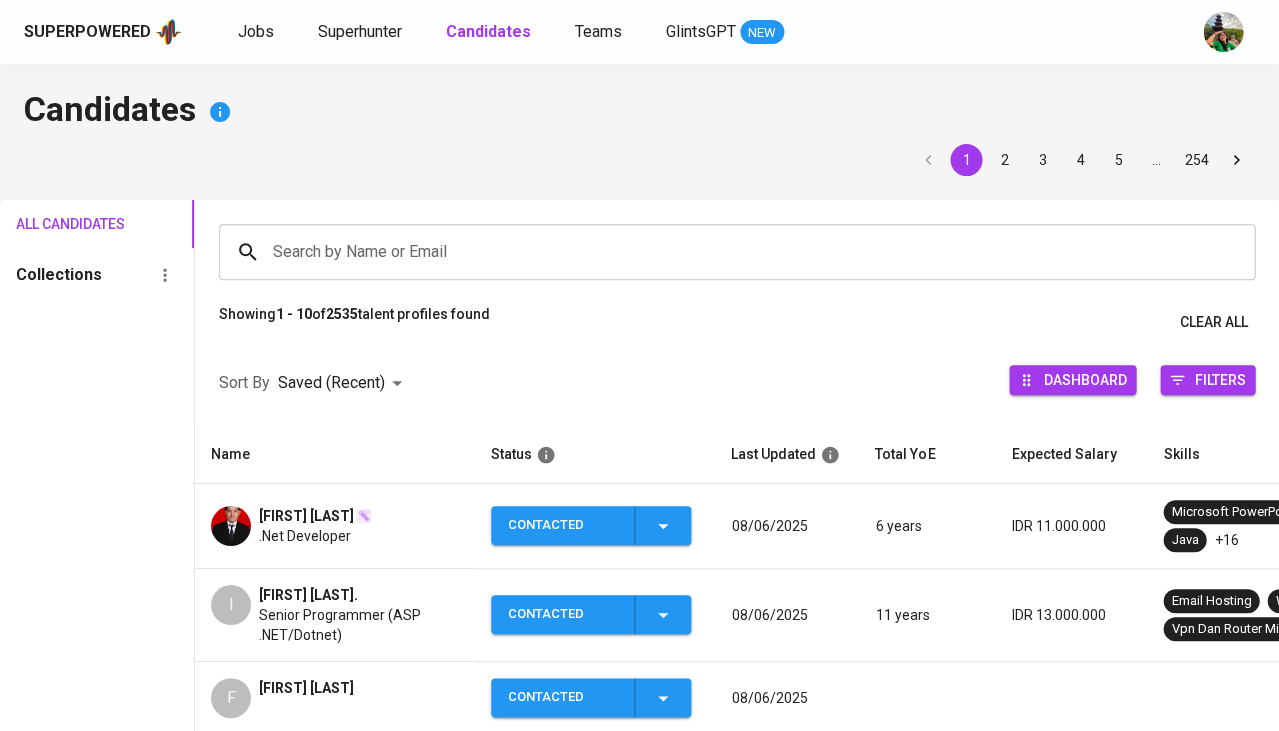 click on "Search by Name or Email Search by Name or Email" at bounding box center (737, 252) 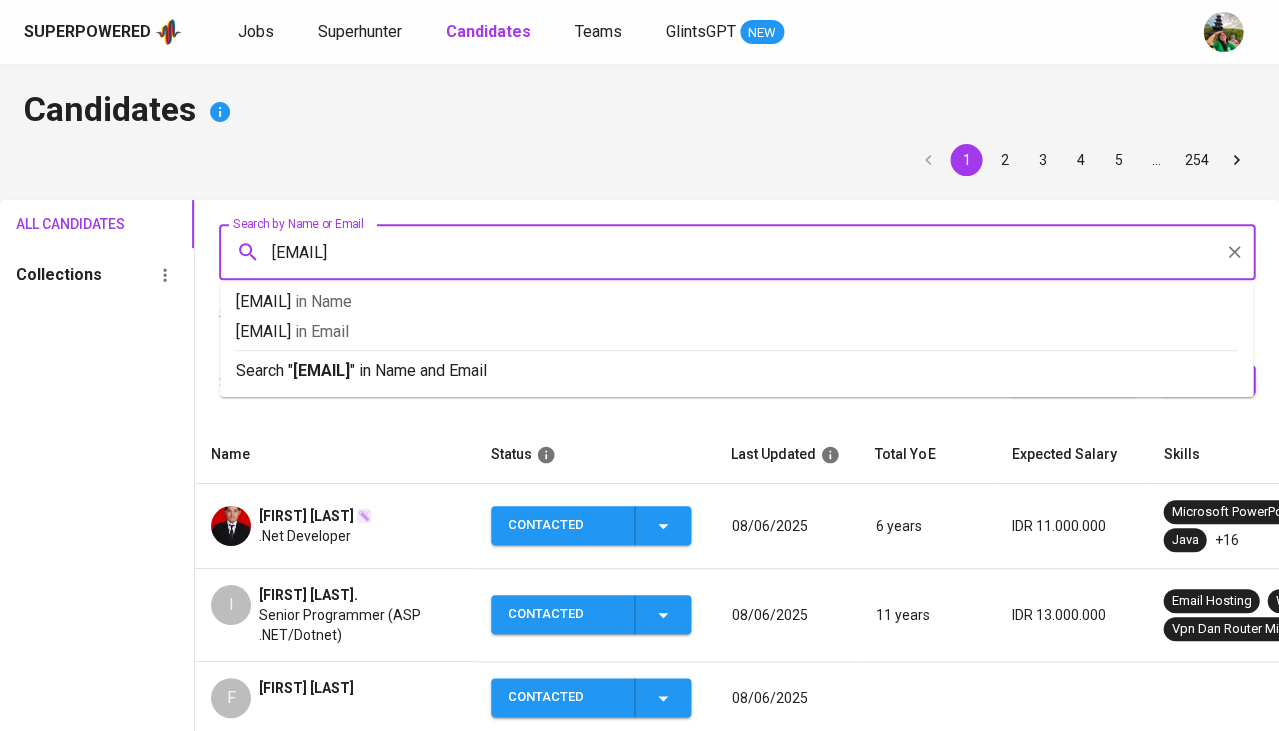 type 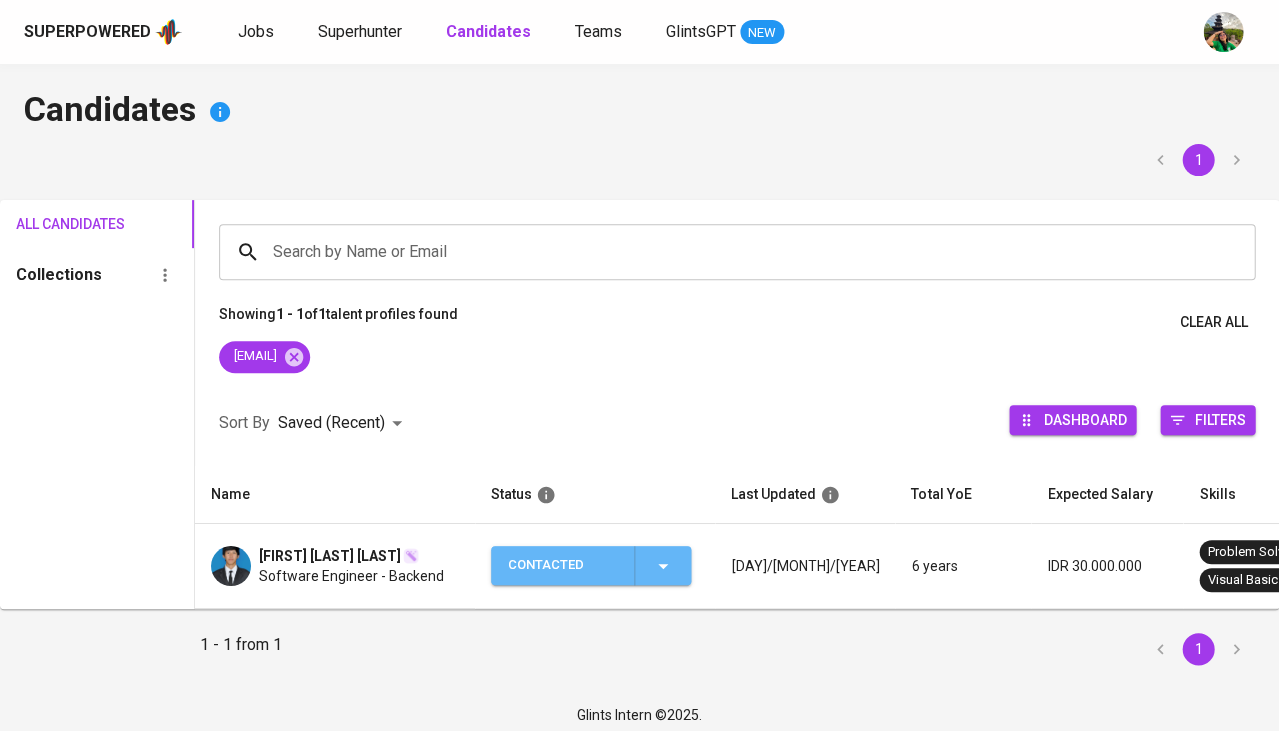click 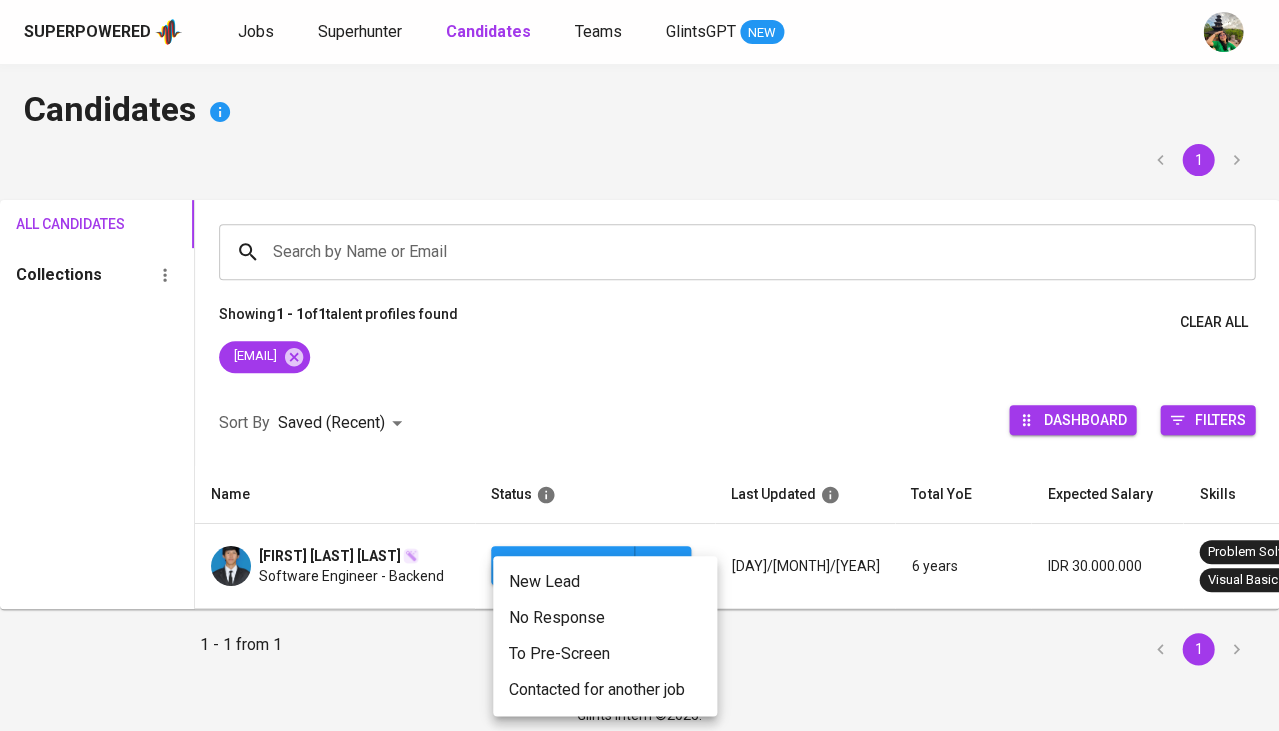 click on "Contacted for another job" at bounding box center (605, 690) 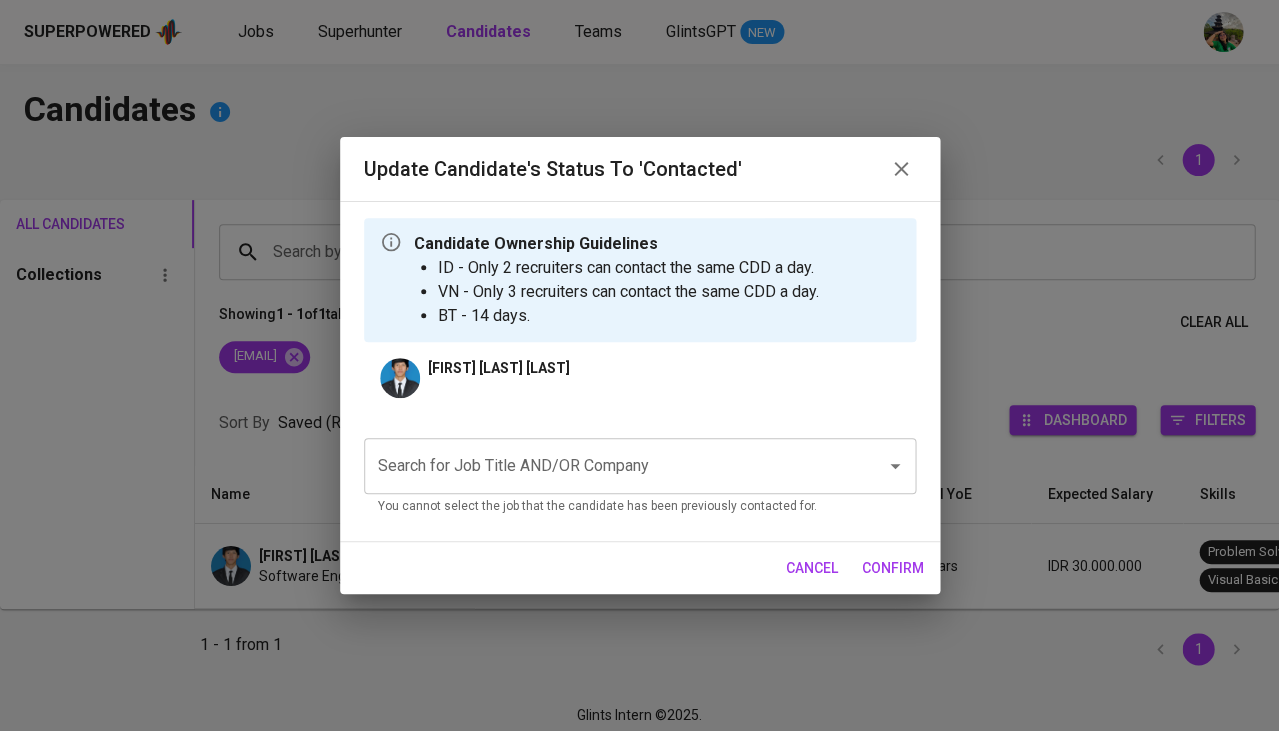 click on "Search for Job Title AND/OR Company" at bounding box center [612, 466] 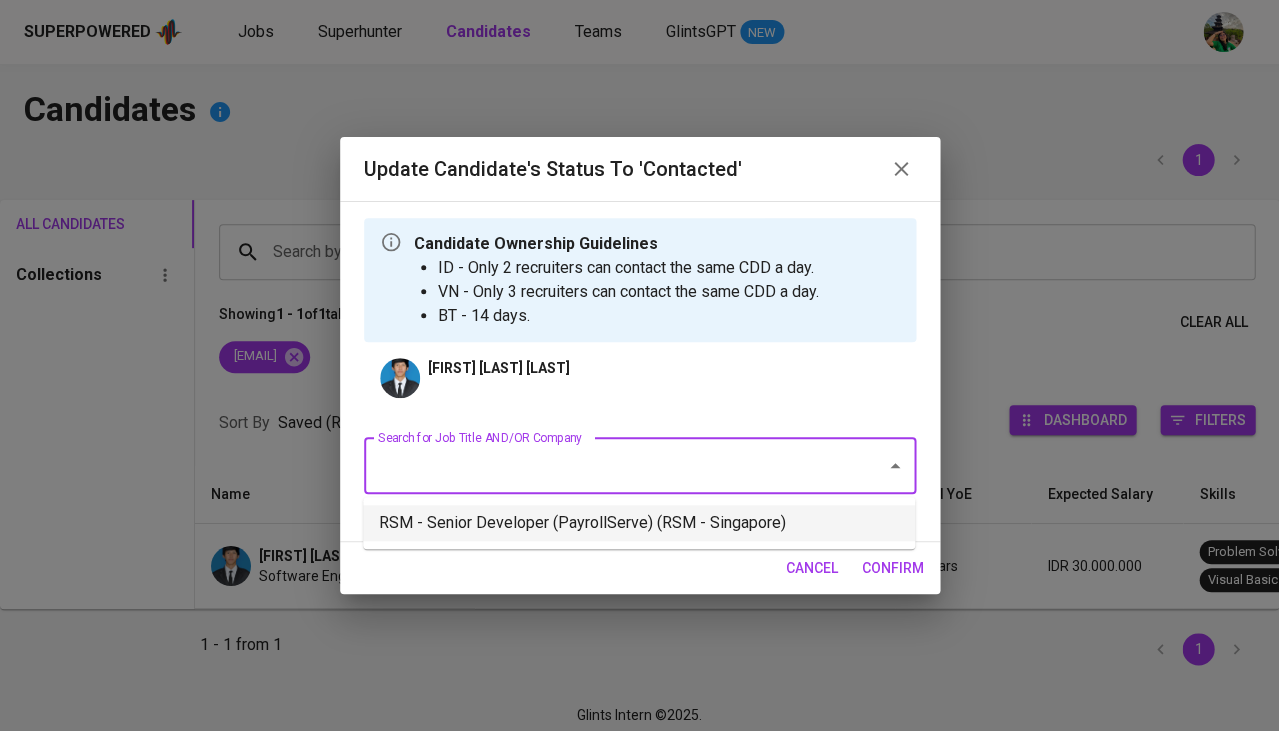 click on "RSM - Senior Developer (PayrollServe) (RSM - Singapore)" at bounding box center (639, 523) 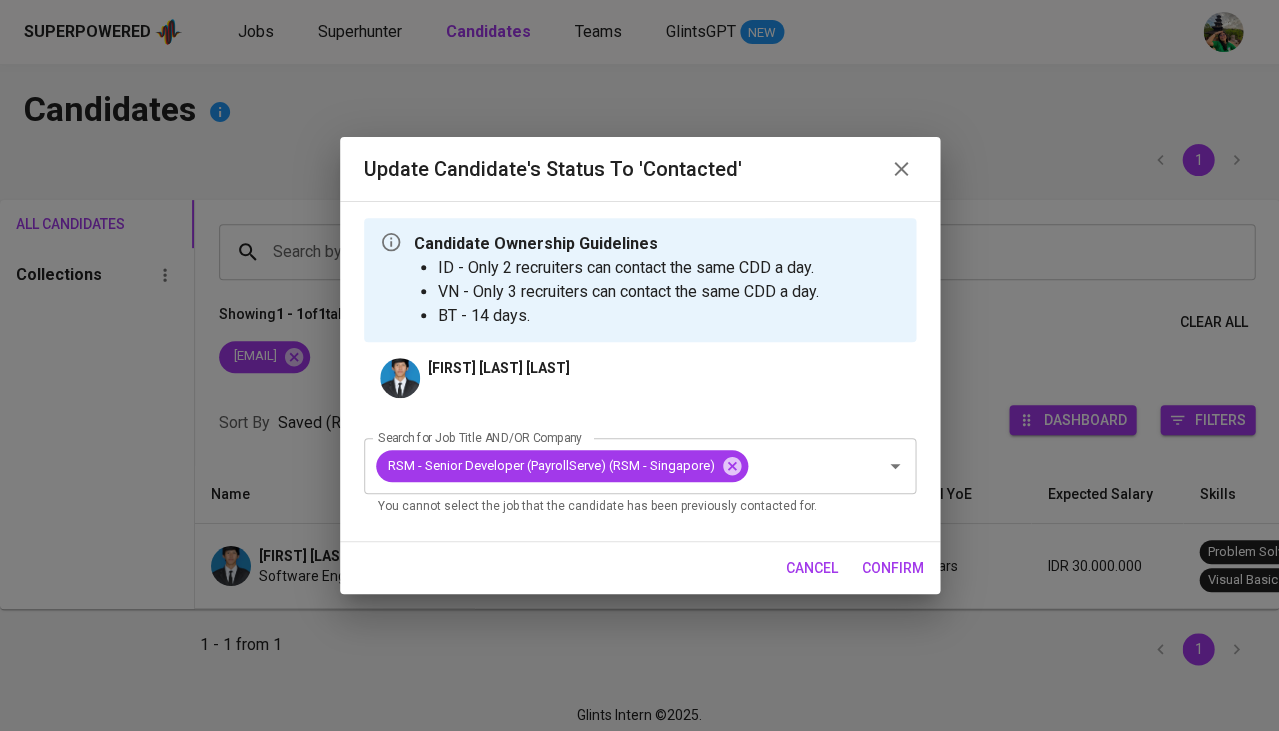click on "confirm" at bounding box center [893, 568] 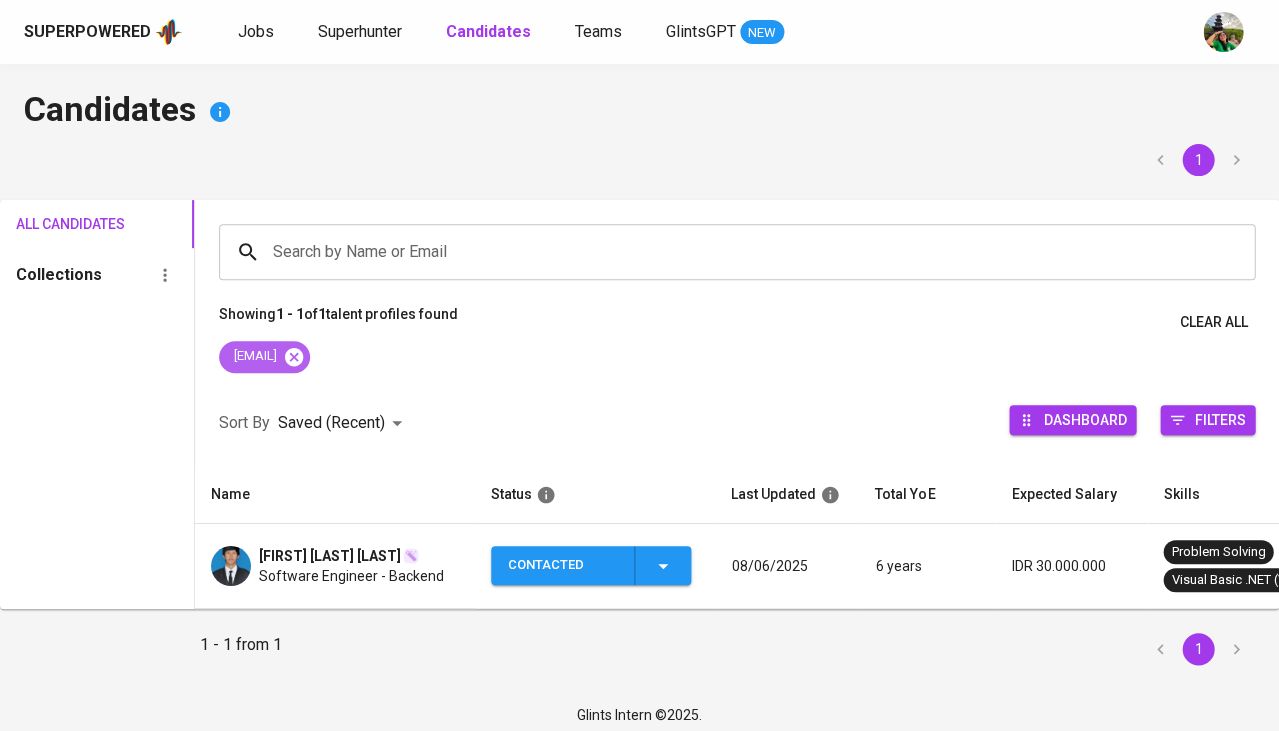 click 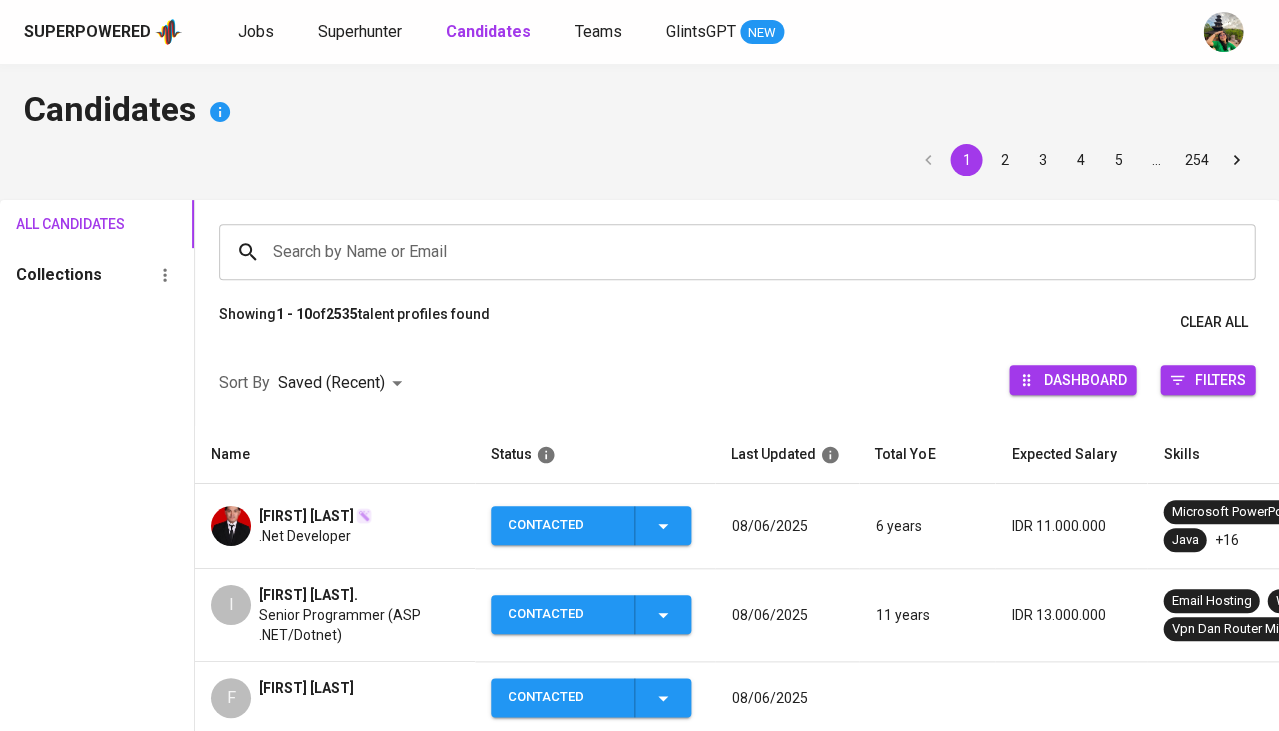 click on "Superpowered Jobs   Superhunter   Candidates   Teams   GlintsGPT   NEW" at bounding box center [639, 32] 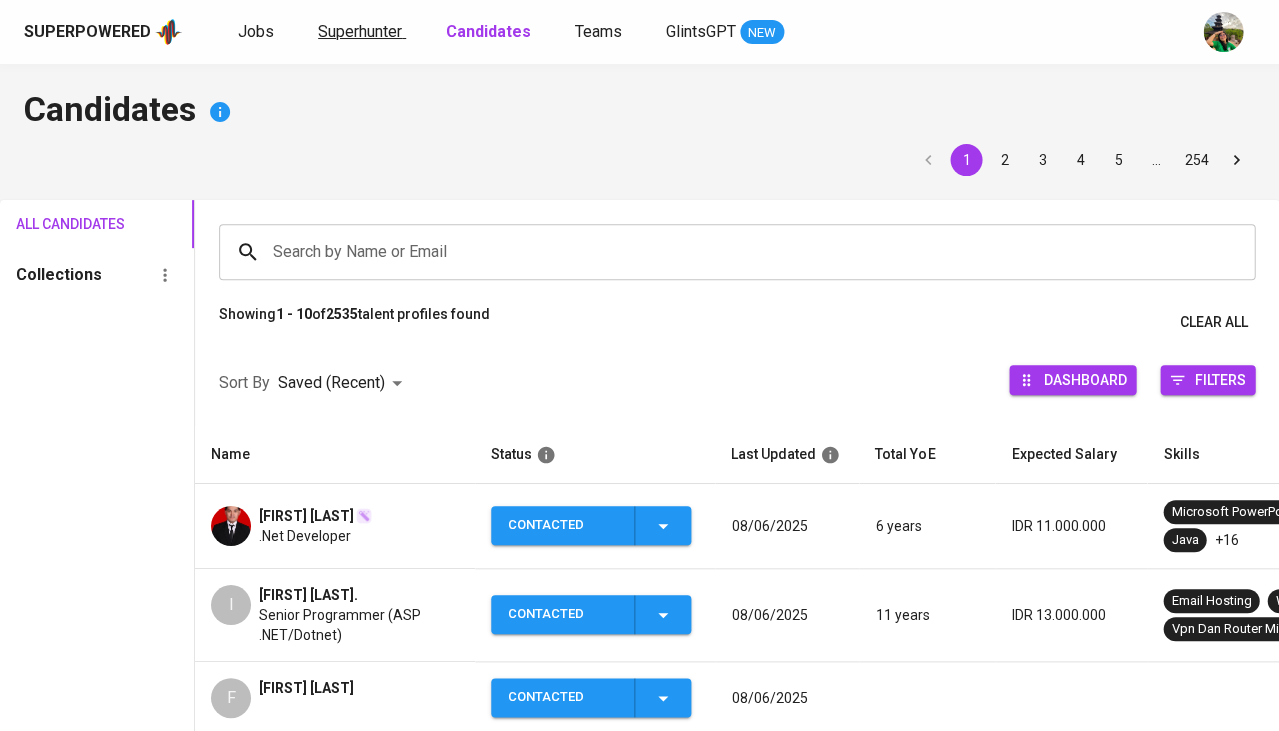 click on "Superhunter" at bounding box center [360, 31] 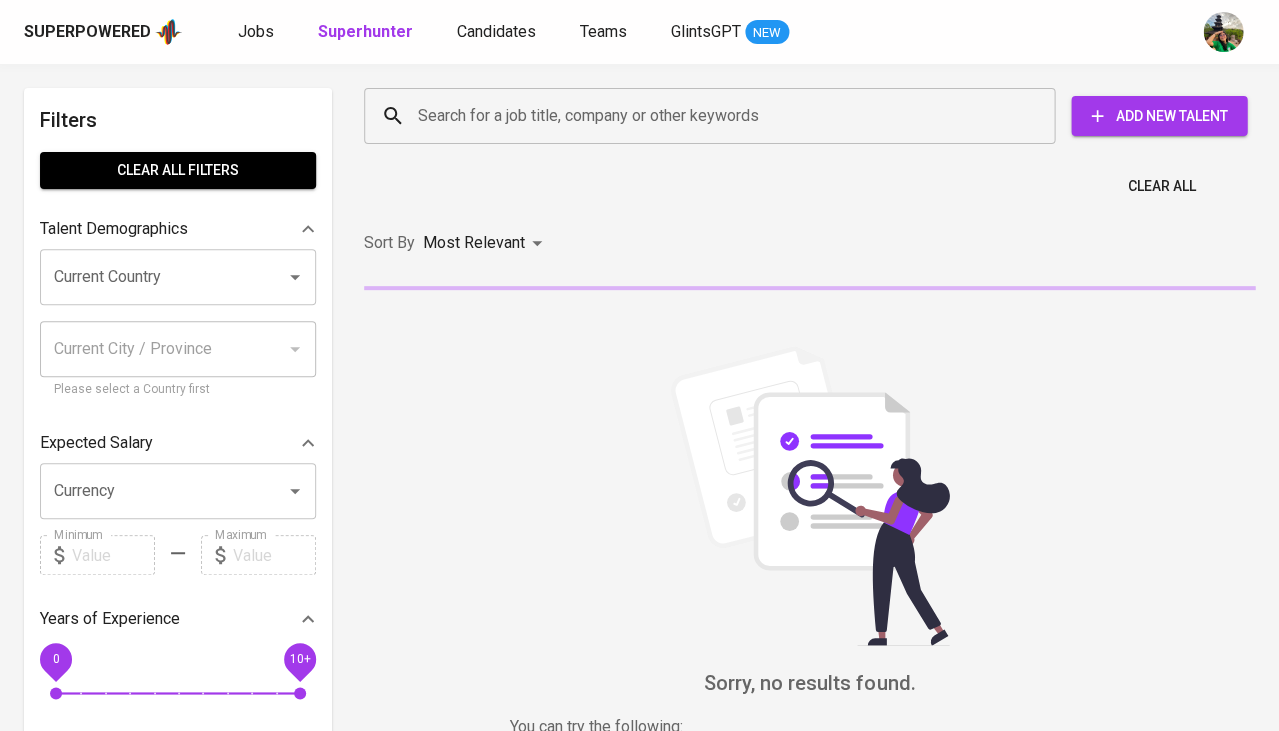 click on "Search for a job title, company or other keywords" at bounding box center (714, 116) 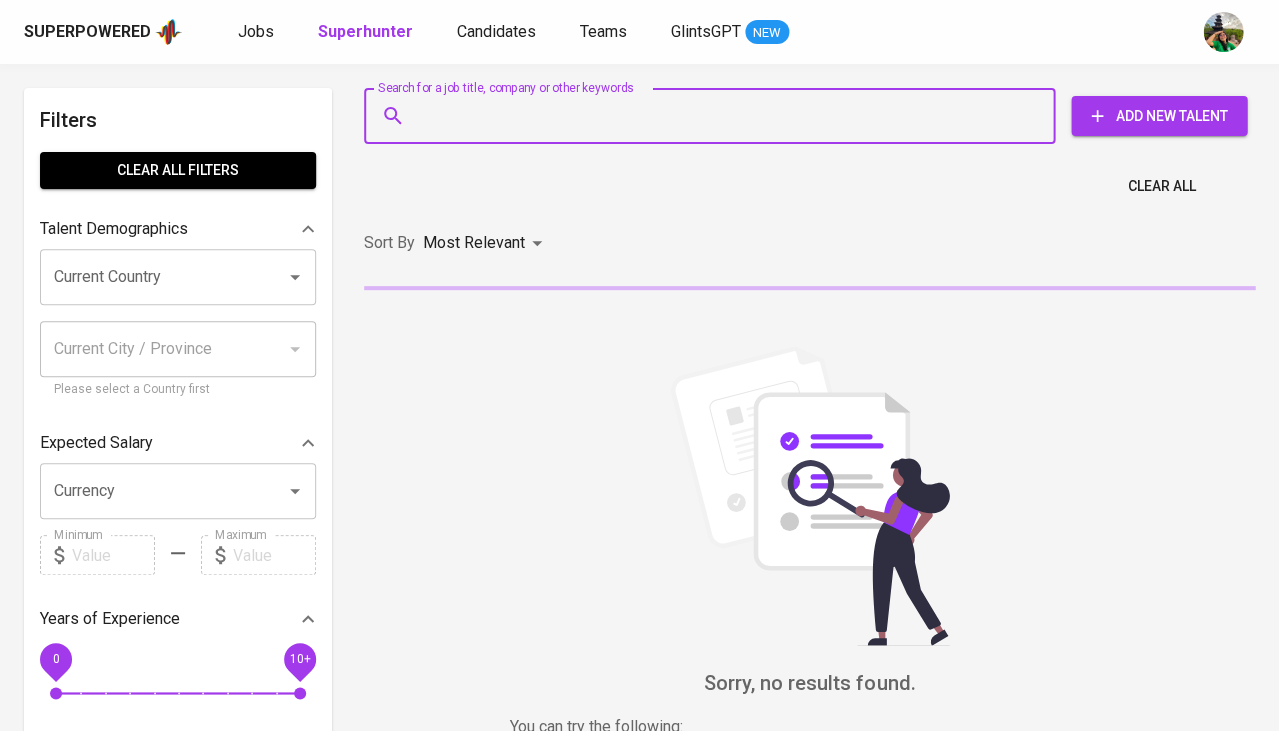 paste on "andreas.lamen@gmail.com" 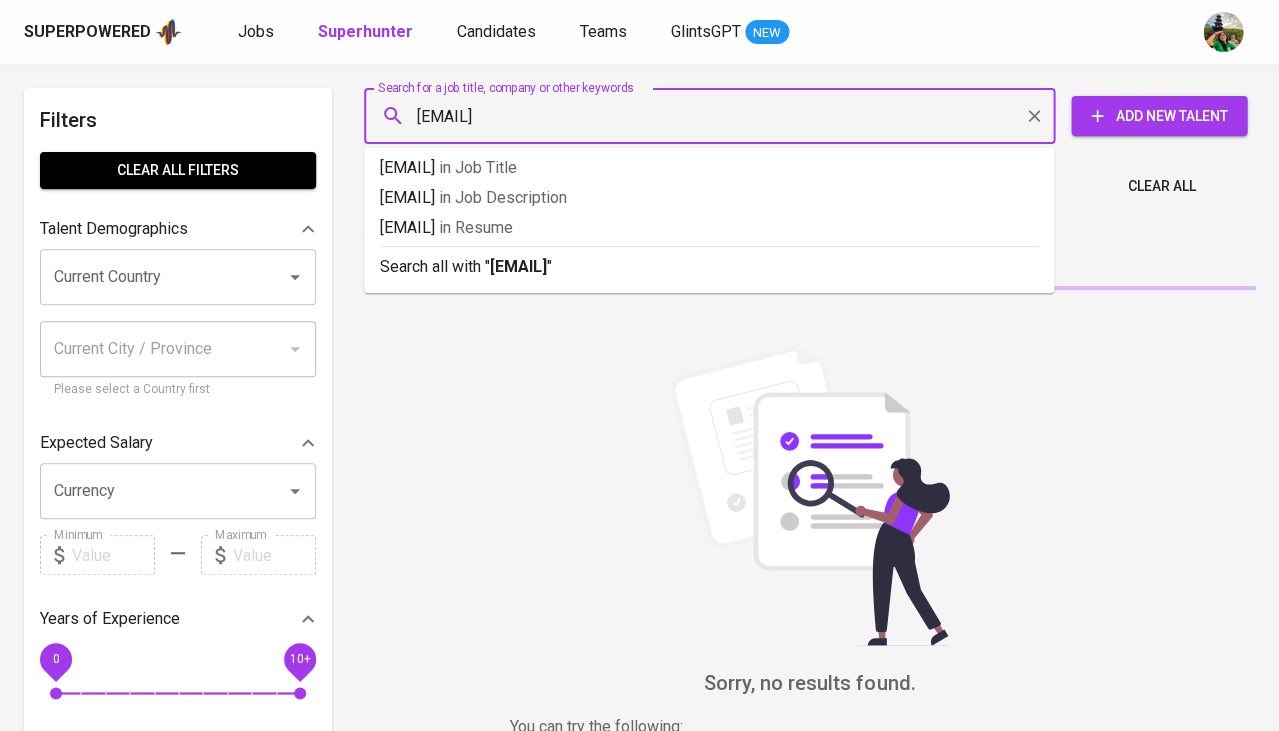 type 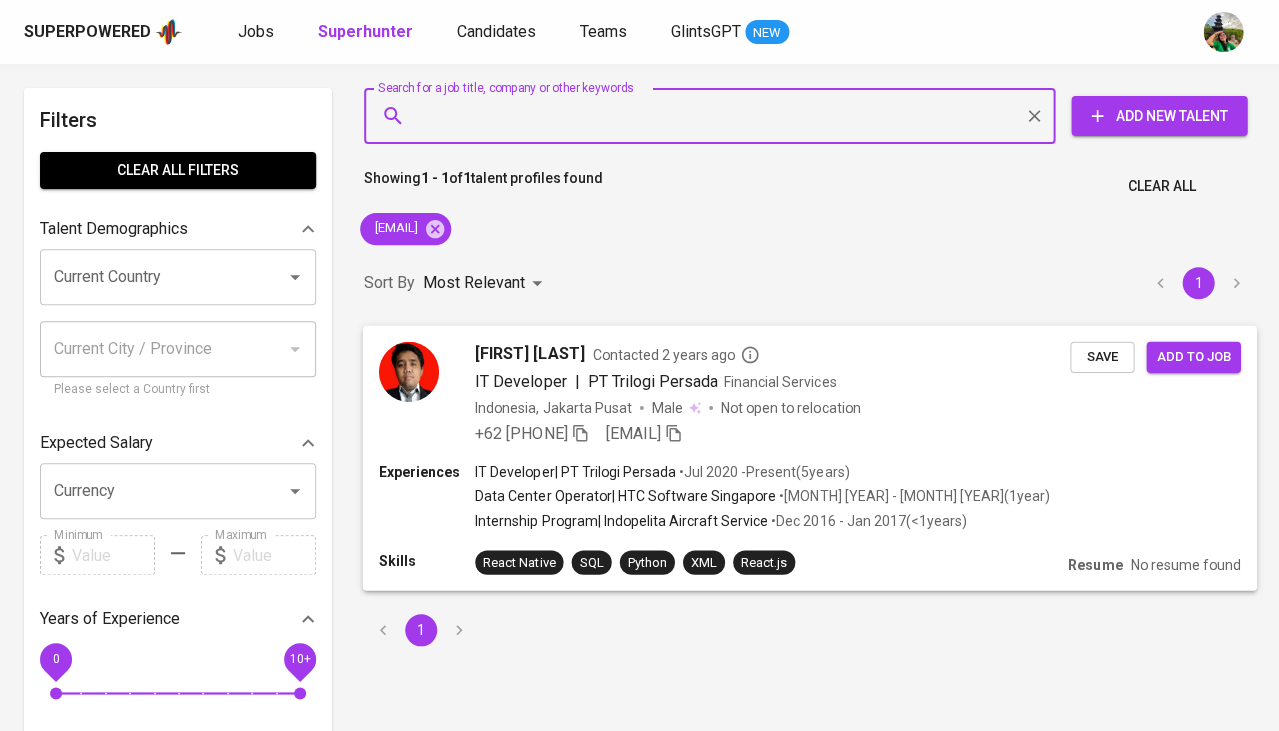 click on "Save" at bounding box center (1102, 356) 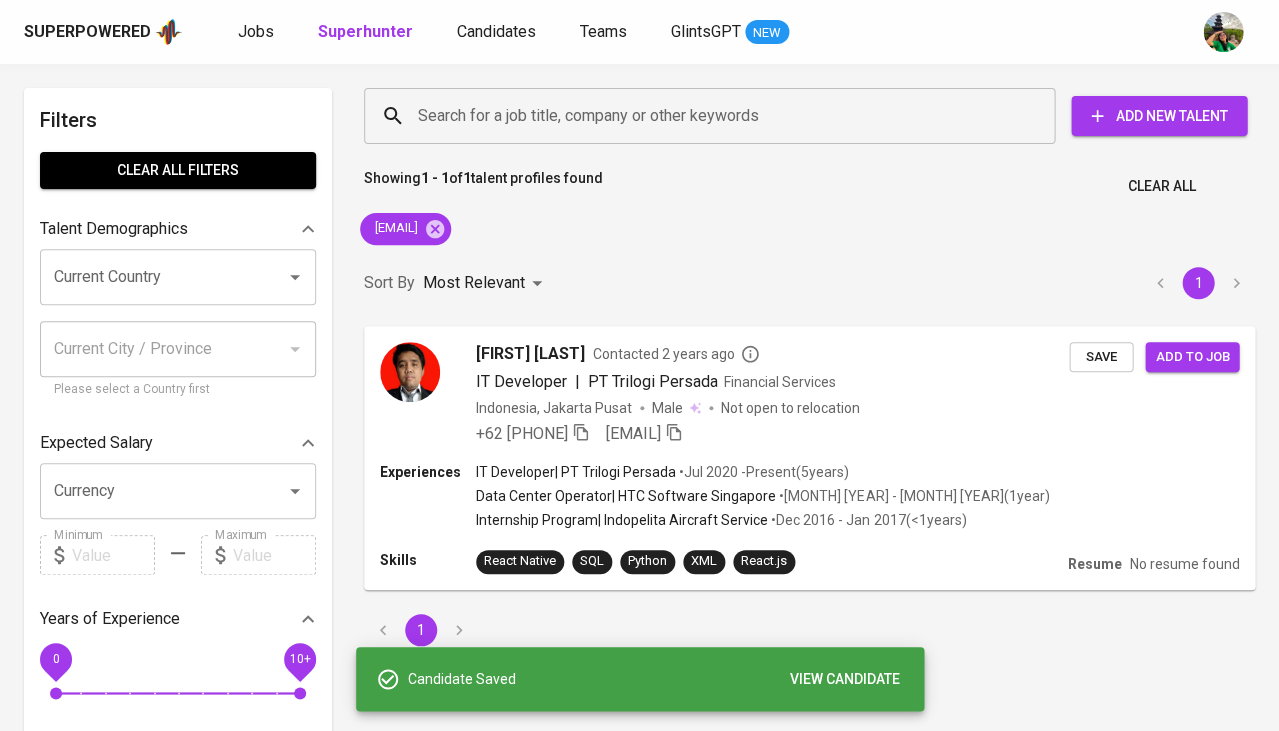 click on "Superpowered Jobs   Superhunter   Candidates   Teams   GlintsGPT   NEW" at bounding box center [639, 32] 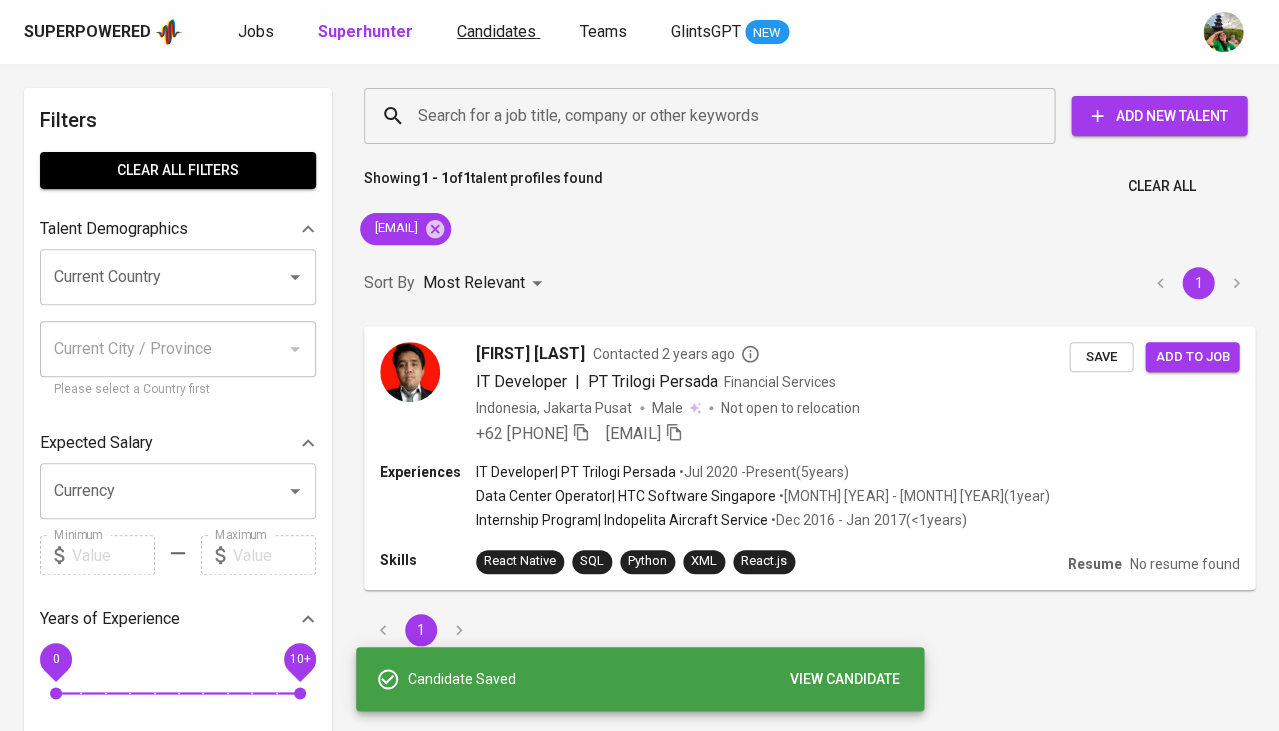click on "Candidates" at bounding box center [496, 31] 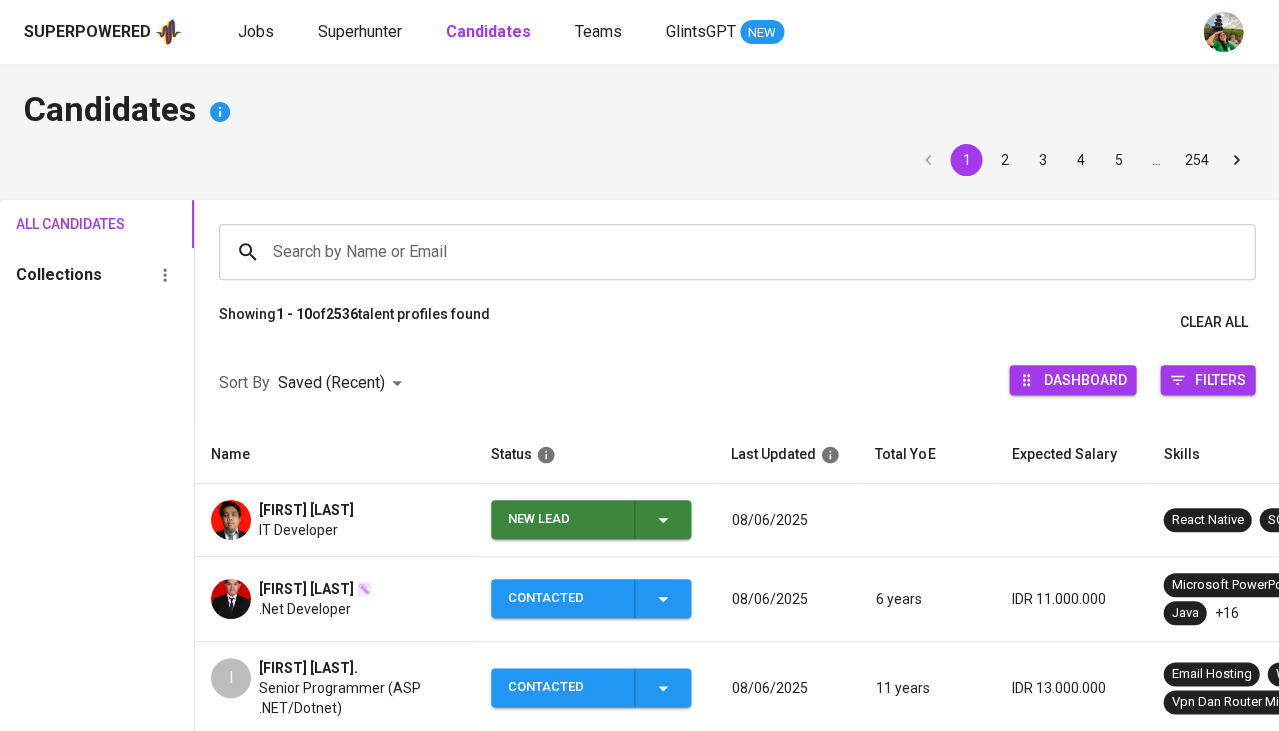 click 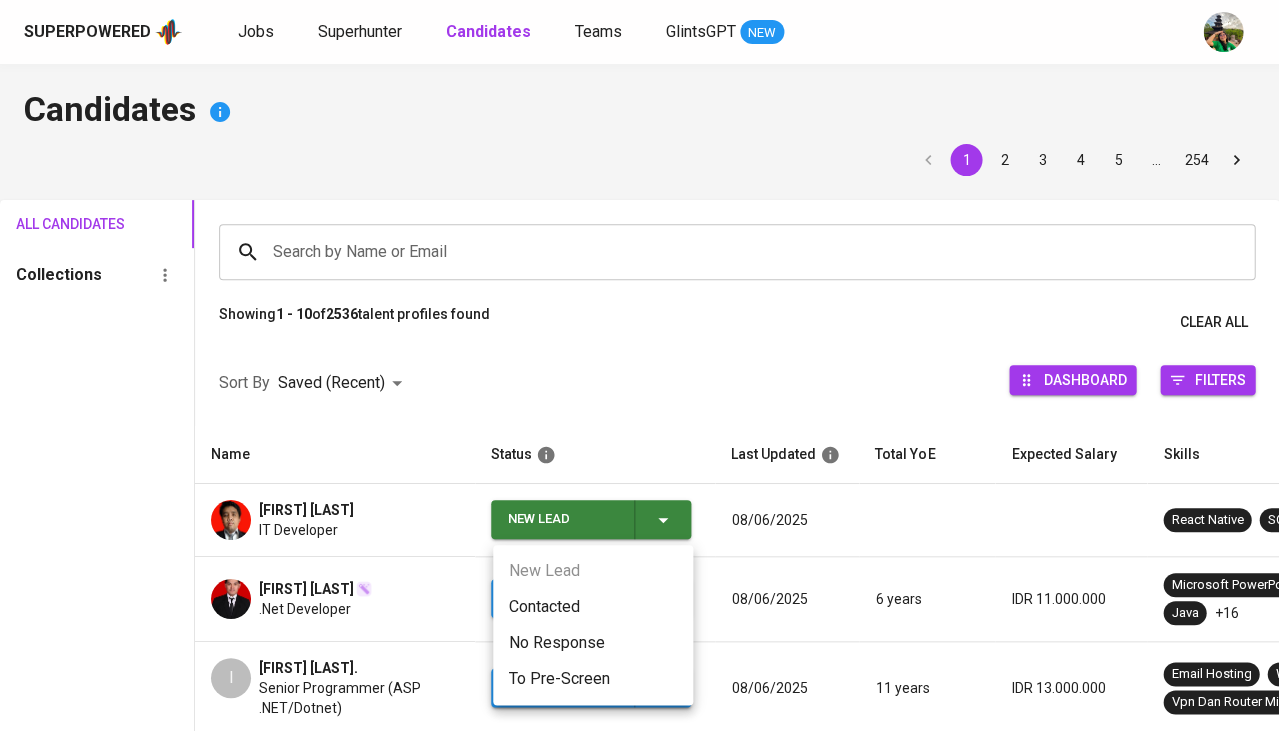 click on "Contacted" at bounding box center [593, 607] 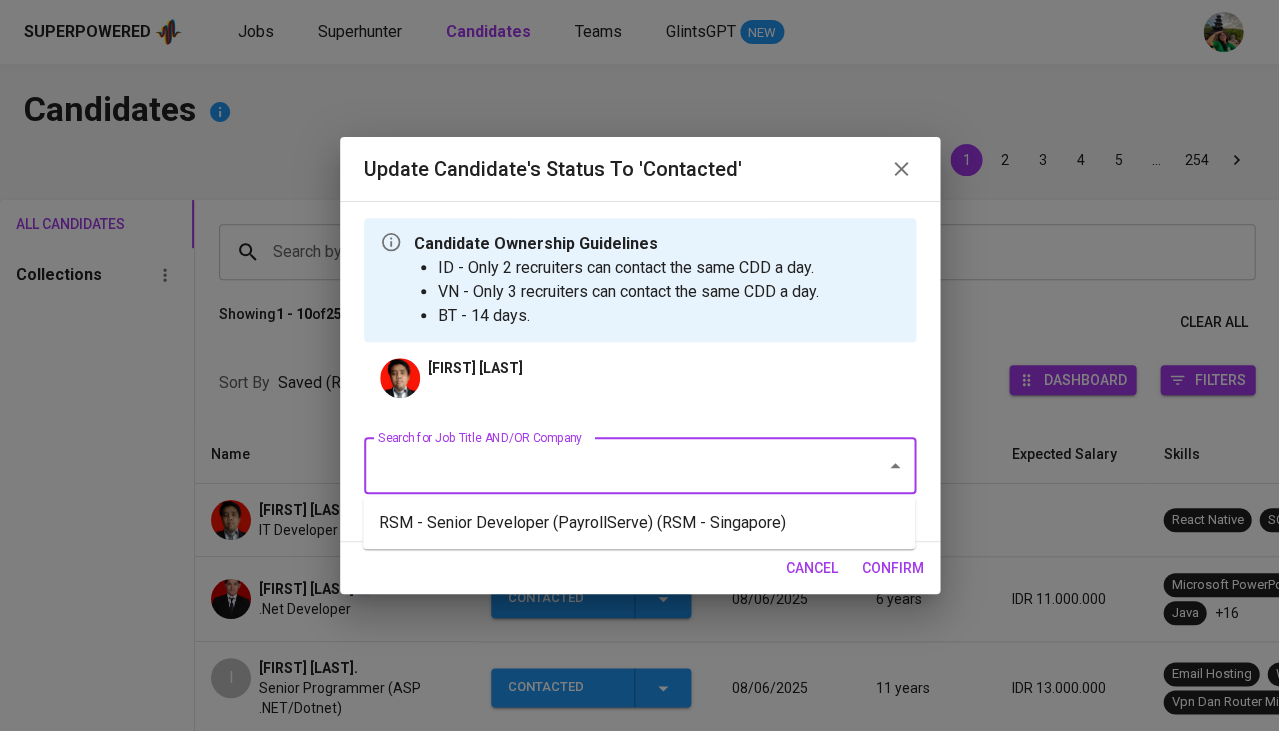 click on "Search for Job Title AND/OR Company" at bounding box center [612, 466] 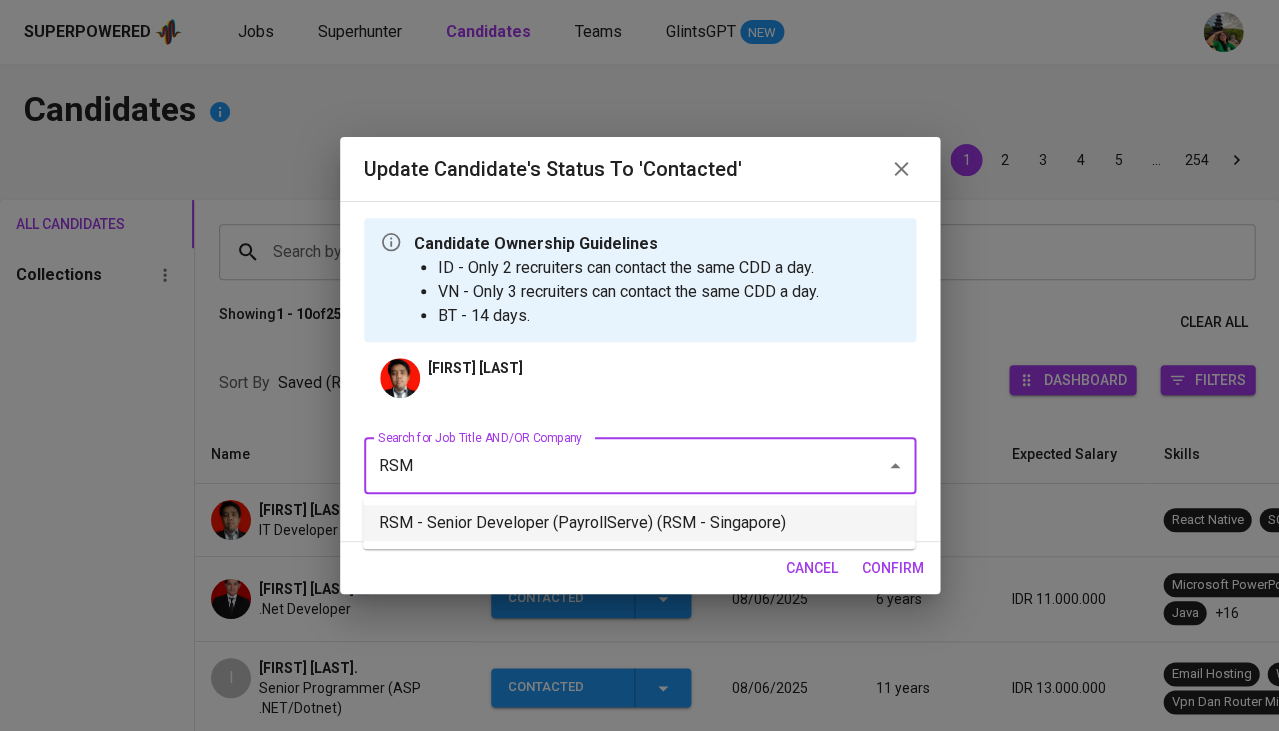 click on "RSM - Senior Developer (PayrollServe) (RSM - Singapore)" at bounding box center [639, 523] 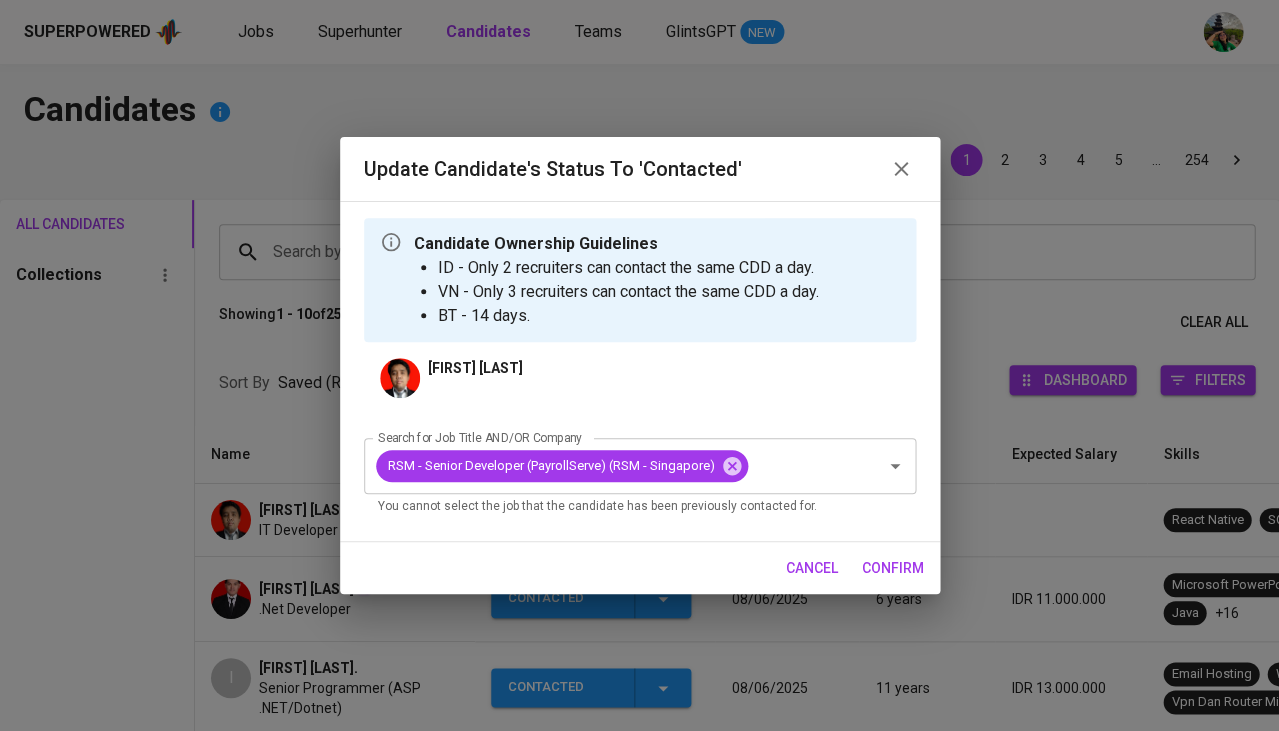 click on "confirm" at bounding box center [893, 568] 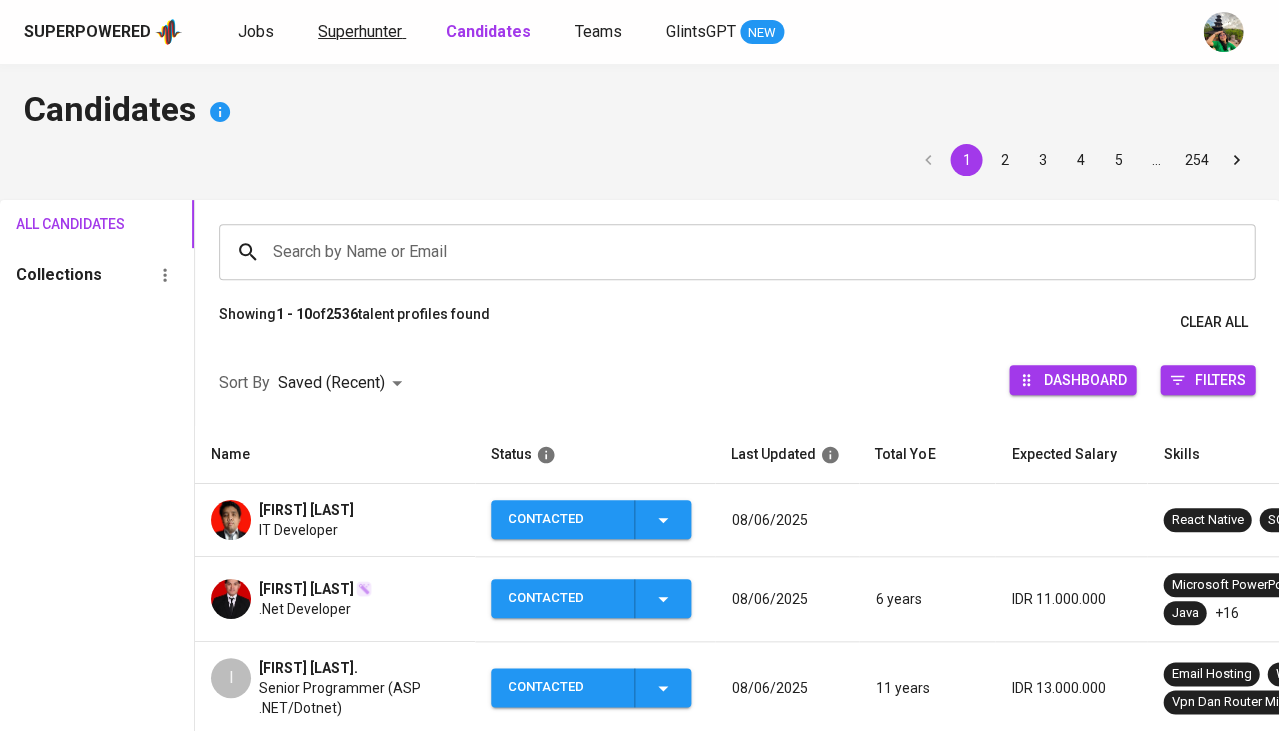click on "Superhunter" at bounding box center (360, 31) 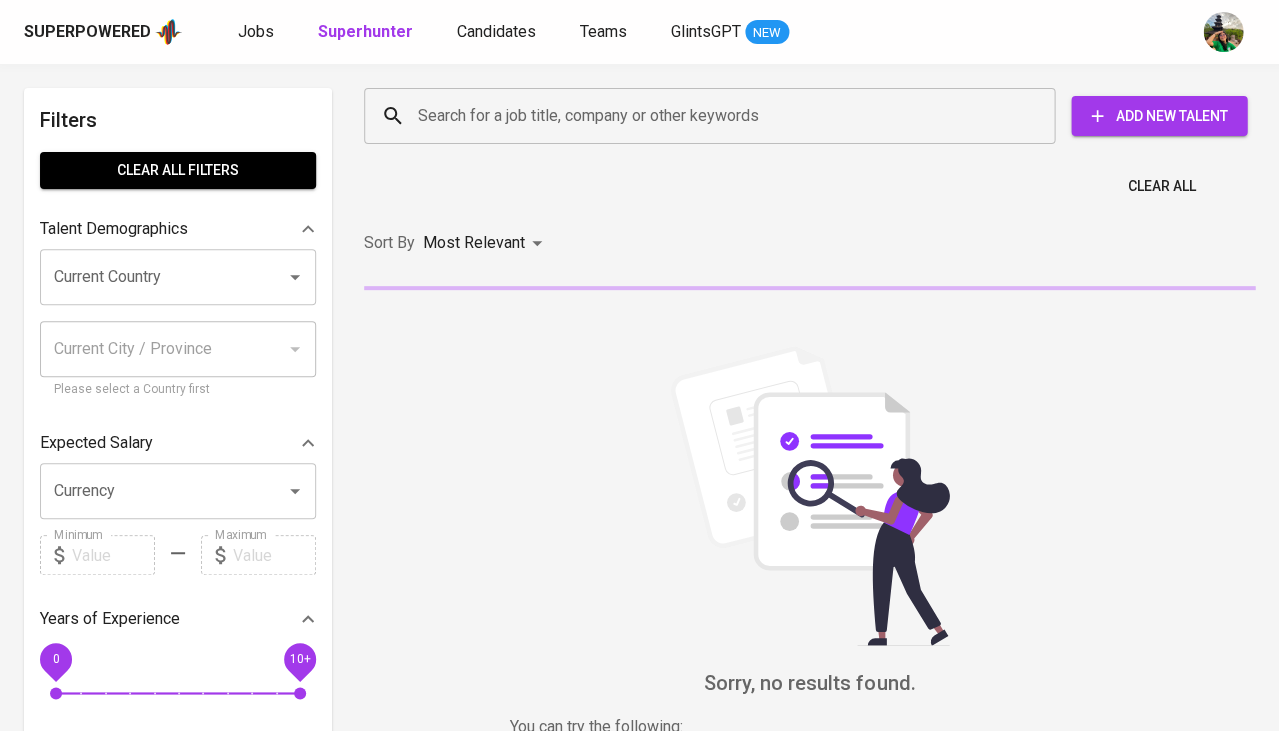 click on "Search for a job title, company or other keywords" at bounding box center (709, 116) 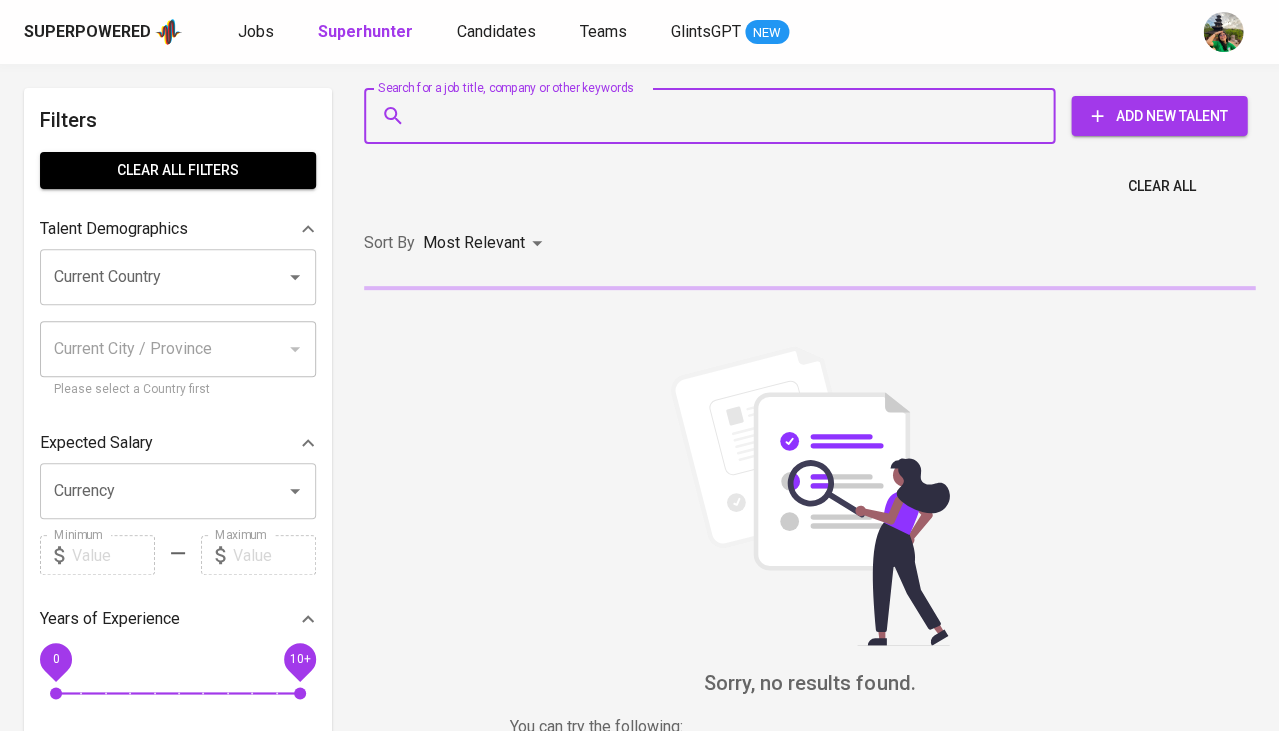 paste on "[EMAIL]" 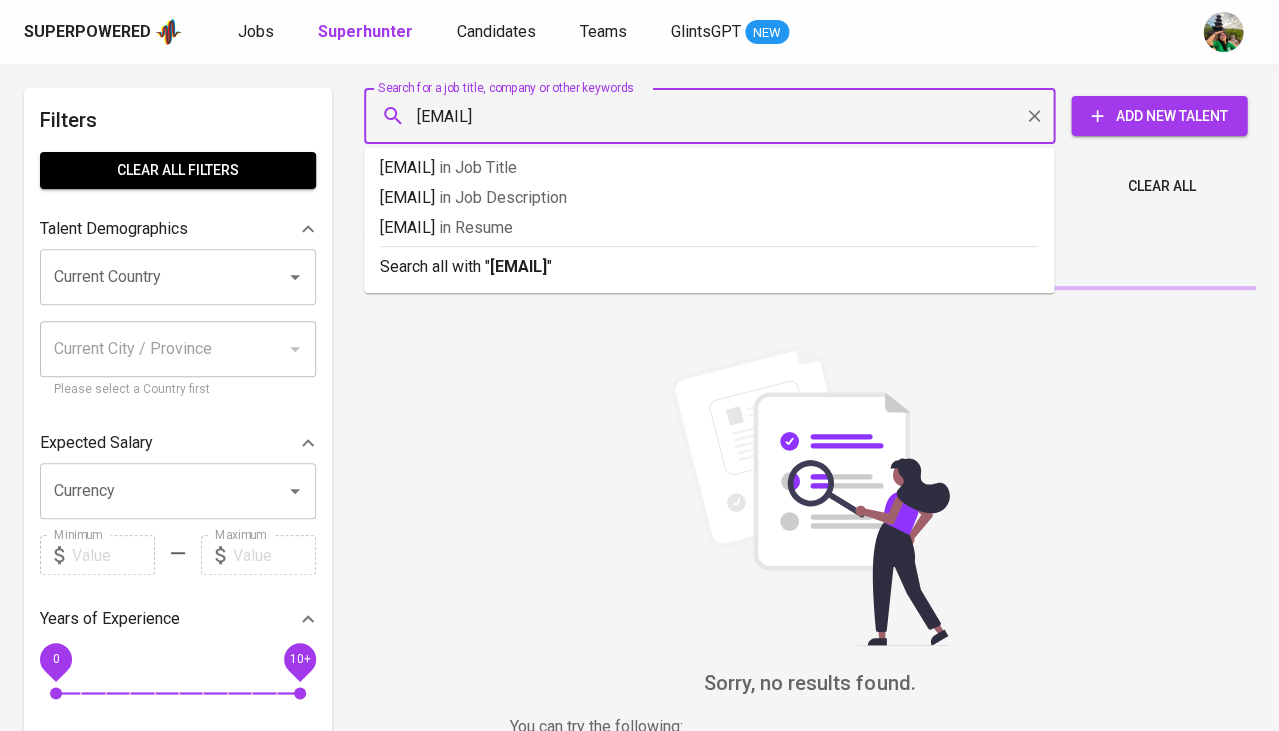 type 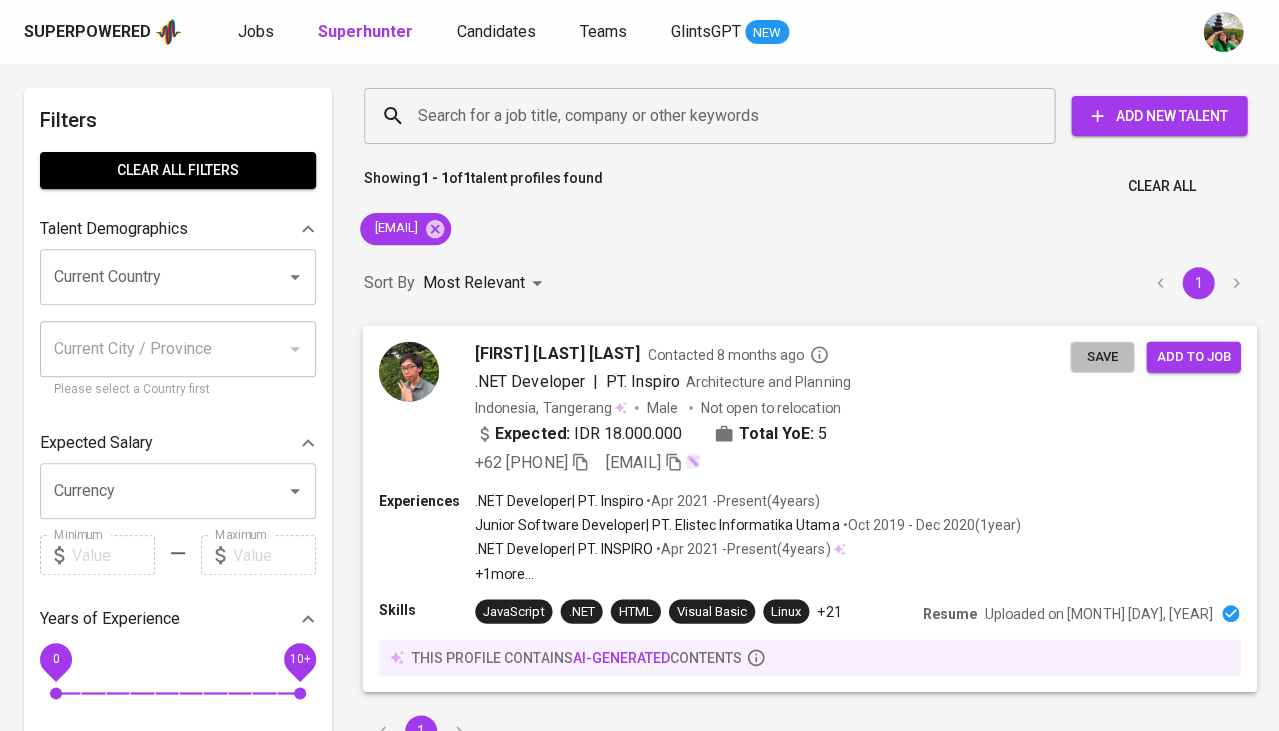 click on "Save" at bounding box center [1102, 356] 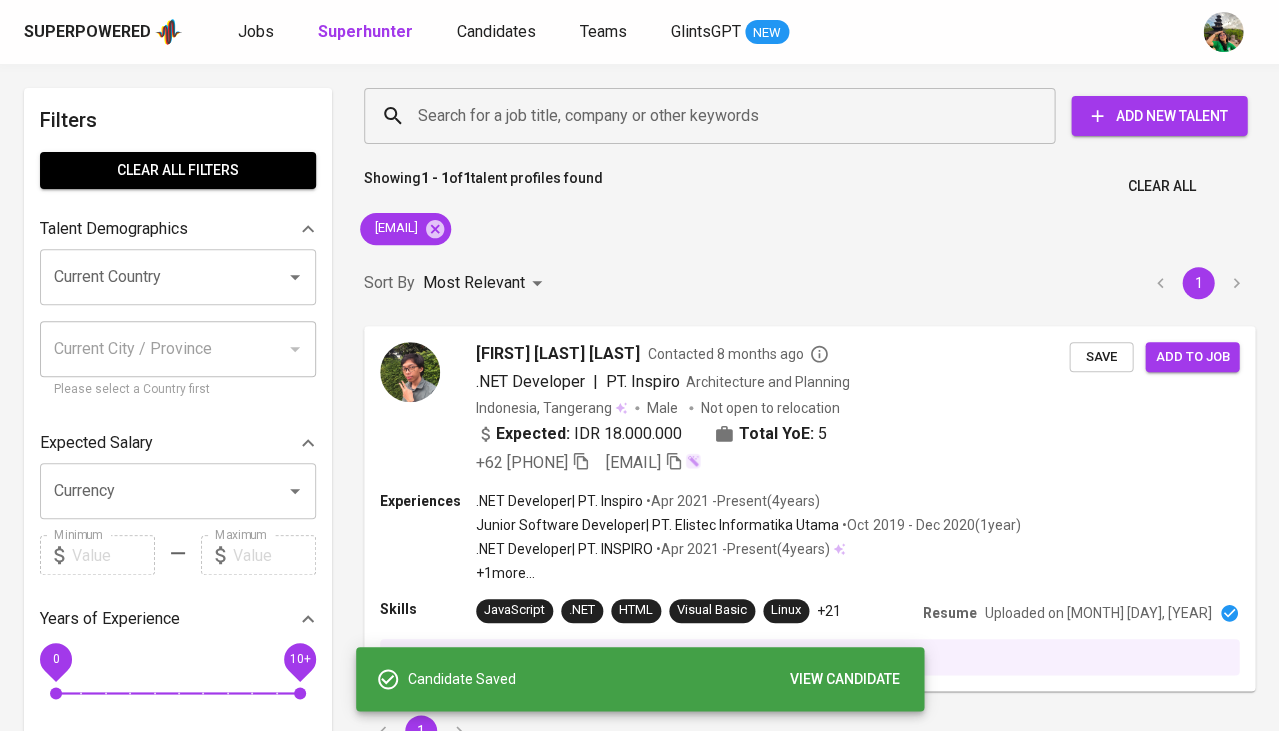 click on "Superpowered Jobs   Superhunter   Candidates   Teams   GlintsGPT   NEW" at bounding box center (639, 32) 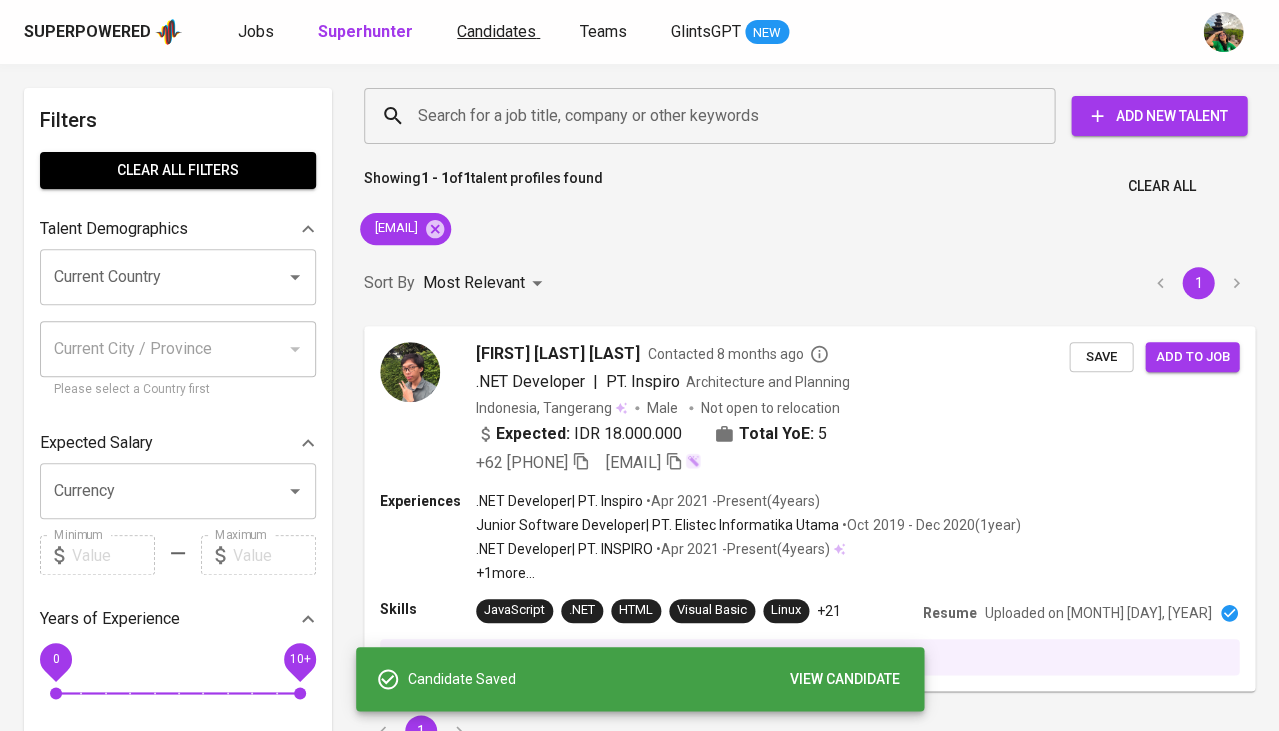 click on "Candidates" at bounding box center [498, 32] 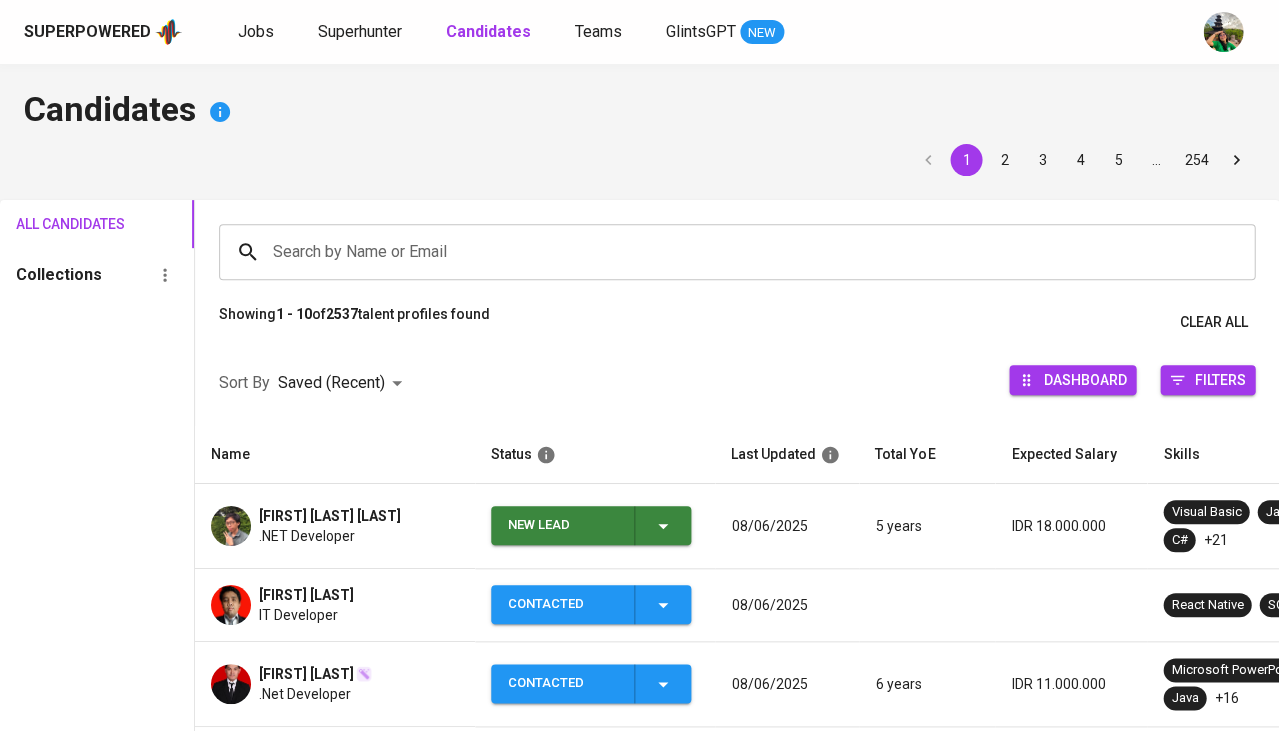 click on "New Lead" at bounding box center [591, 525] 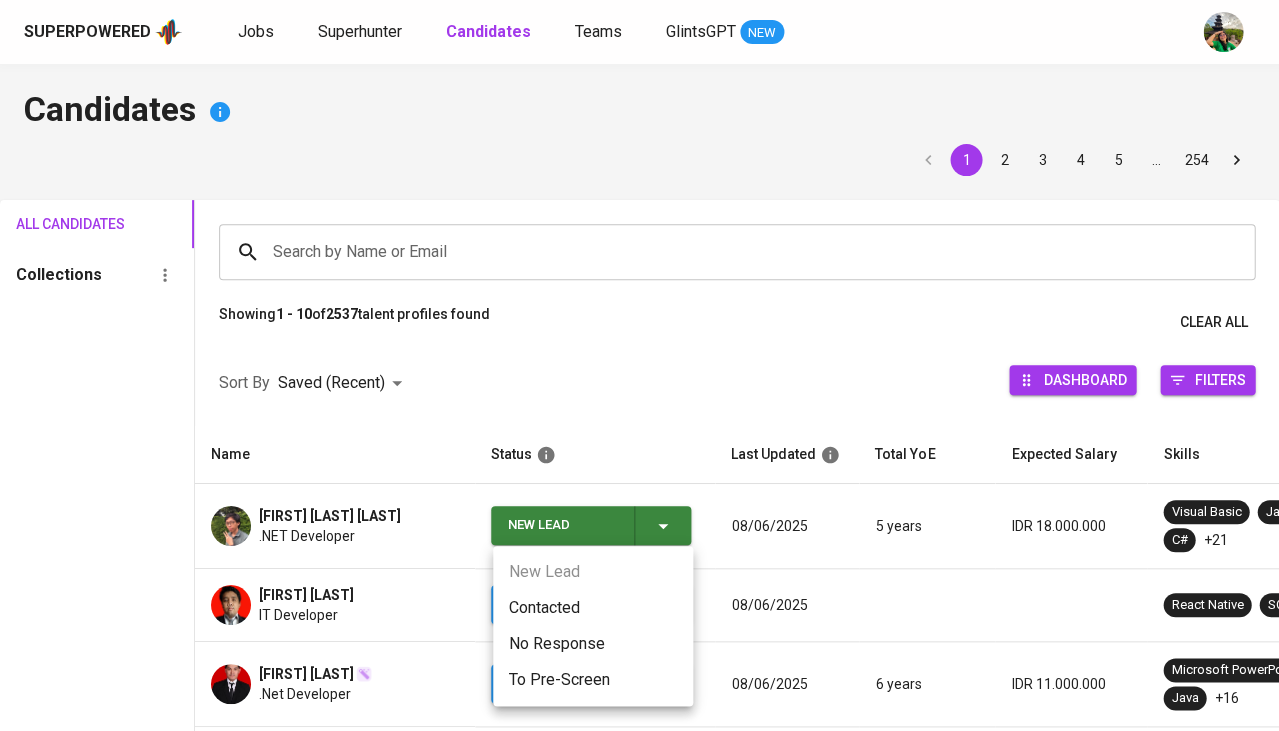 click on "Contacted" at bounding box center (593, 608) 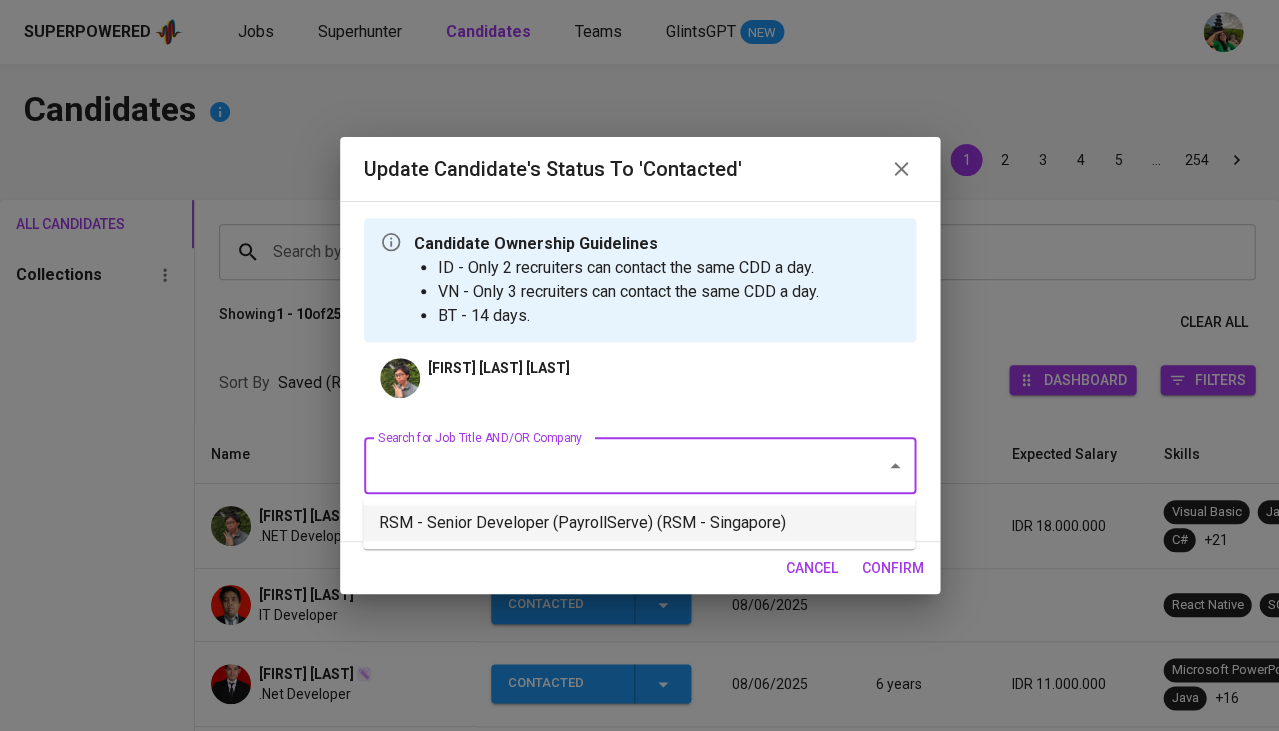 click on "RSM - Senior Developer (PayrollServe) (RSM - Singapore)" at bounding box center [639, 523] 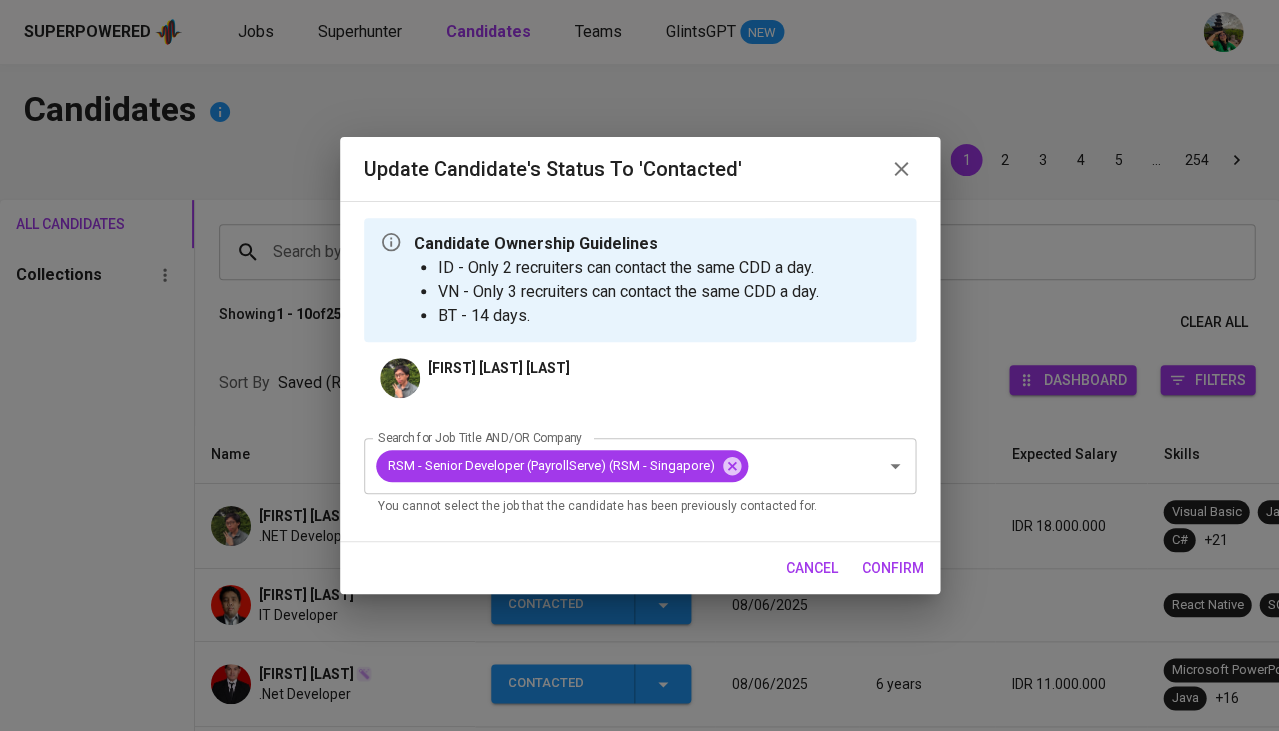 click on "confirm" at bounding box center [893, 568] 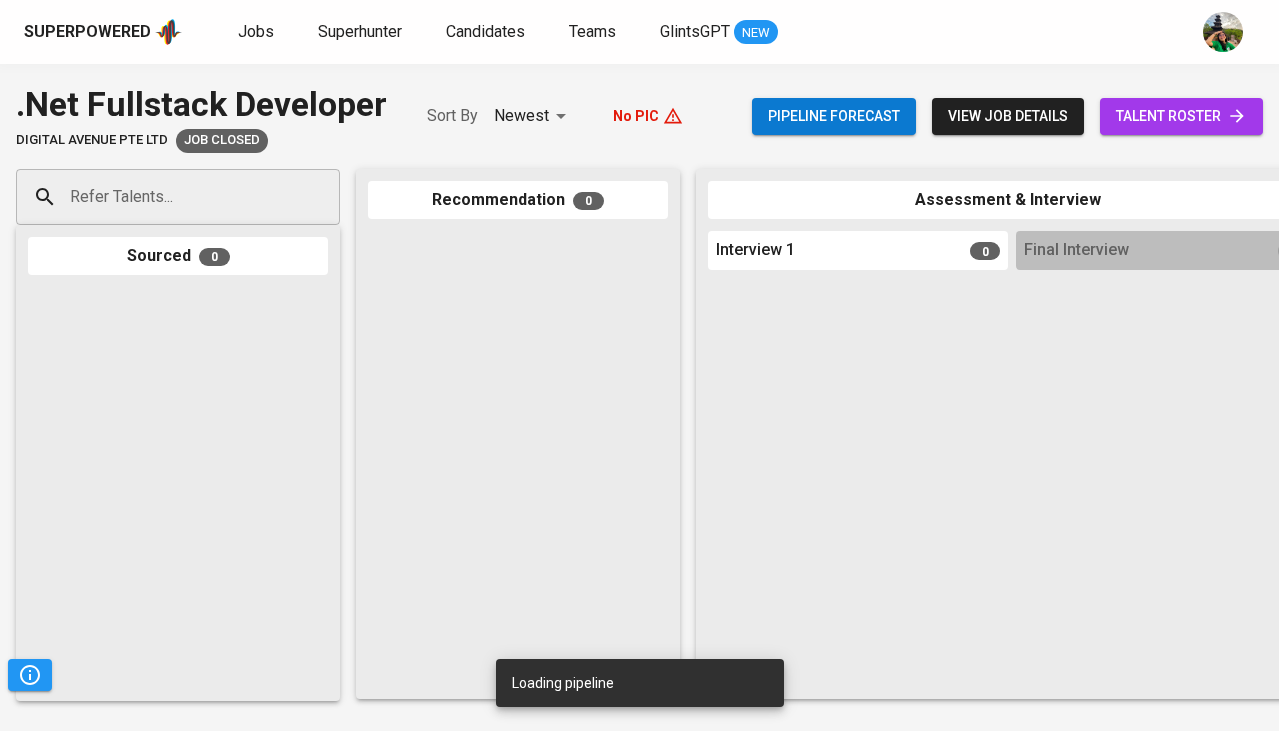 scroll, scrollTop: 0, scrollLeft: 0, axis: both 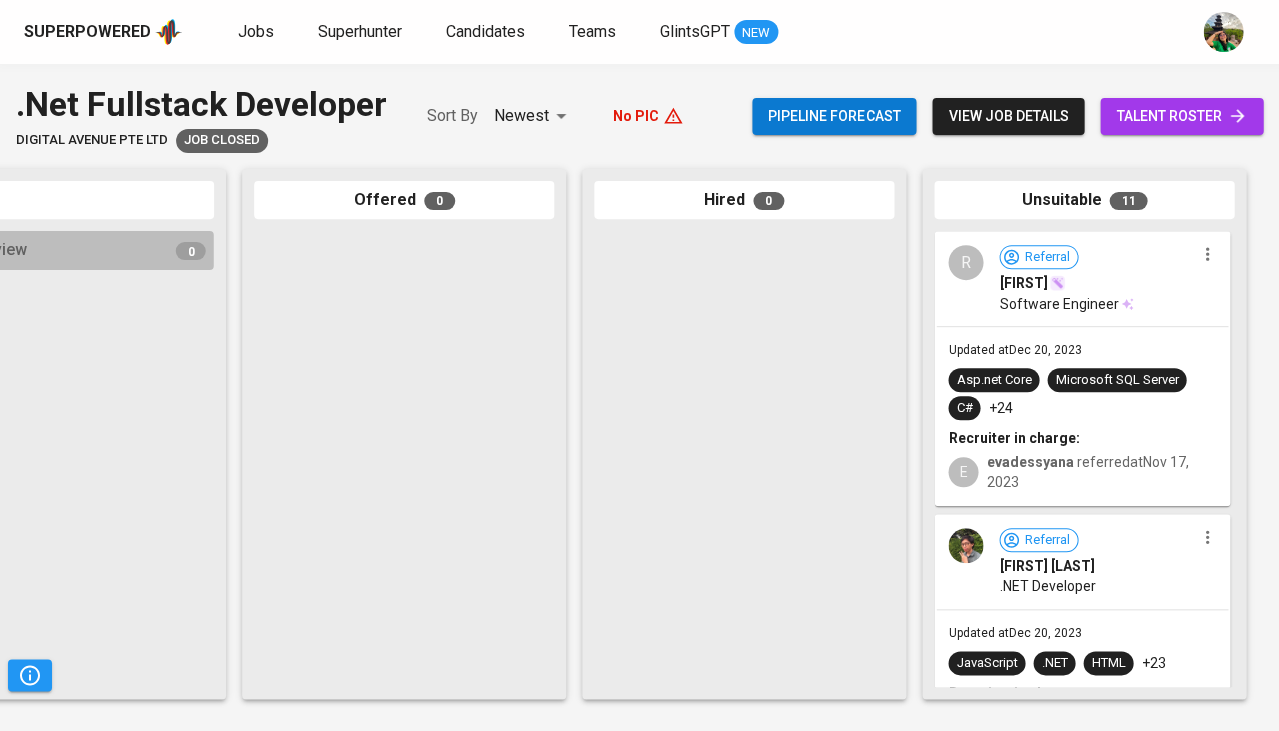click on "Asp.net Core Microsoft SQL Server C# +24" at bounding box center (1082, 394) 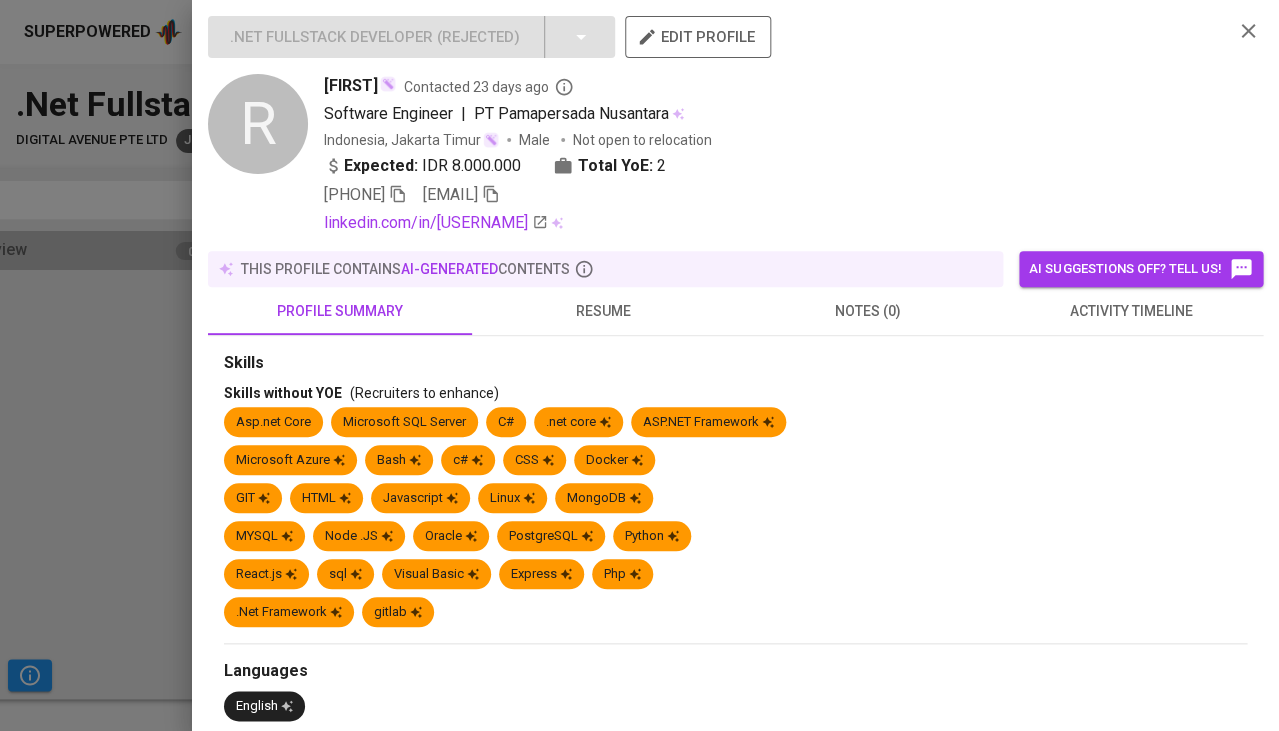 click on "resume" at bounding box center (604, 311) 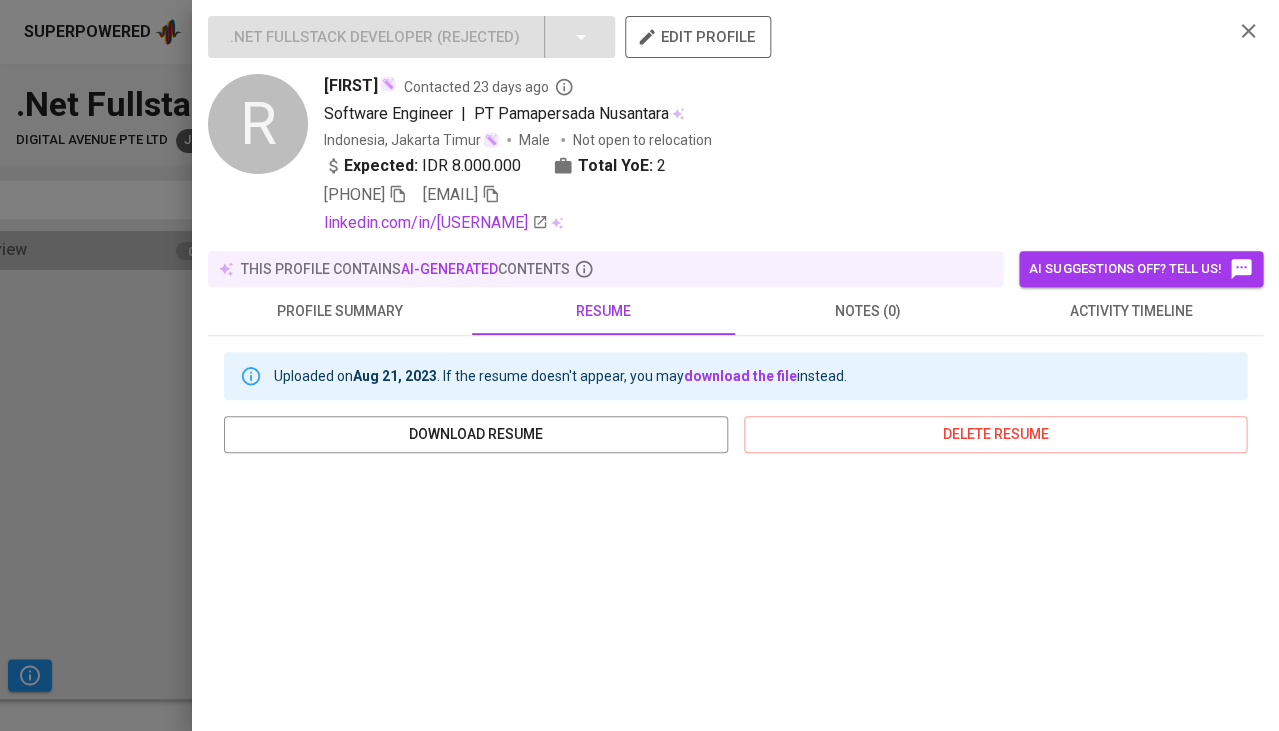 scroll, scrollTop: 238, scrollLeft: 0, axis: vertical 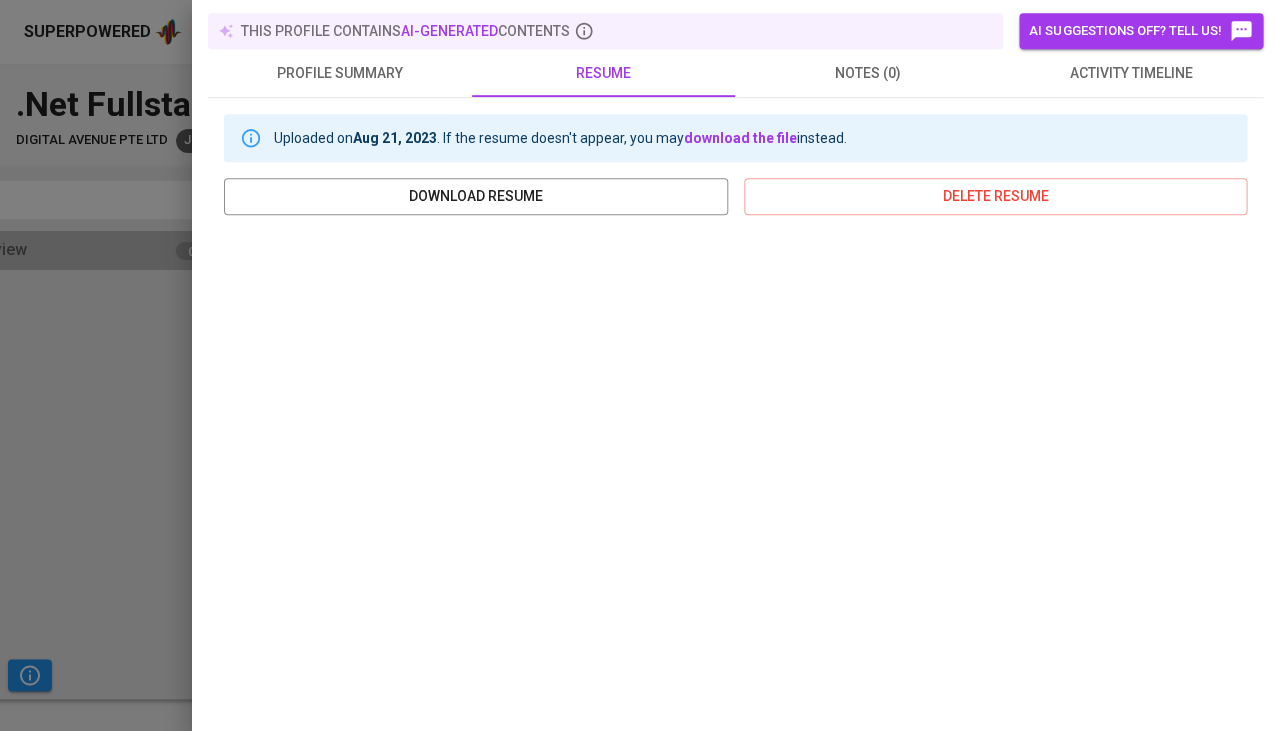 click at bounding box center (639, 365) 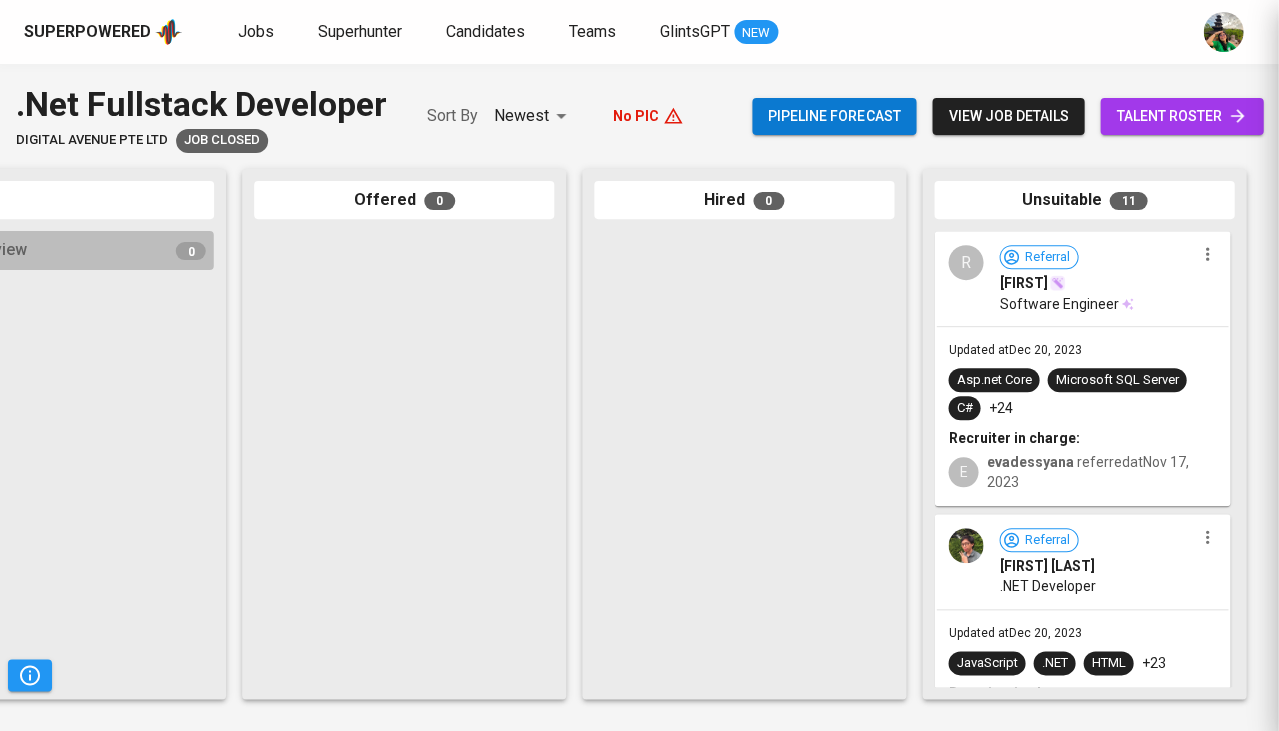 scroll, scrollTop: 0, scrollLeft: 0, axis: both 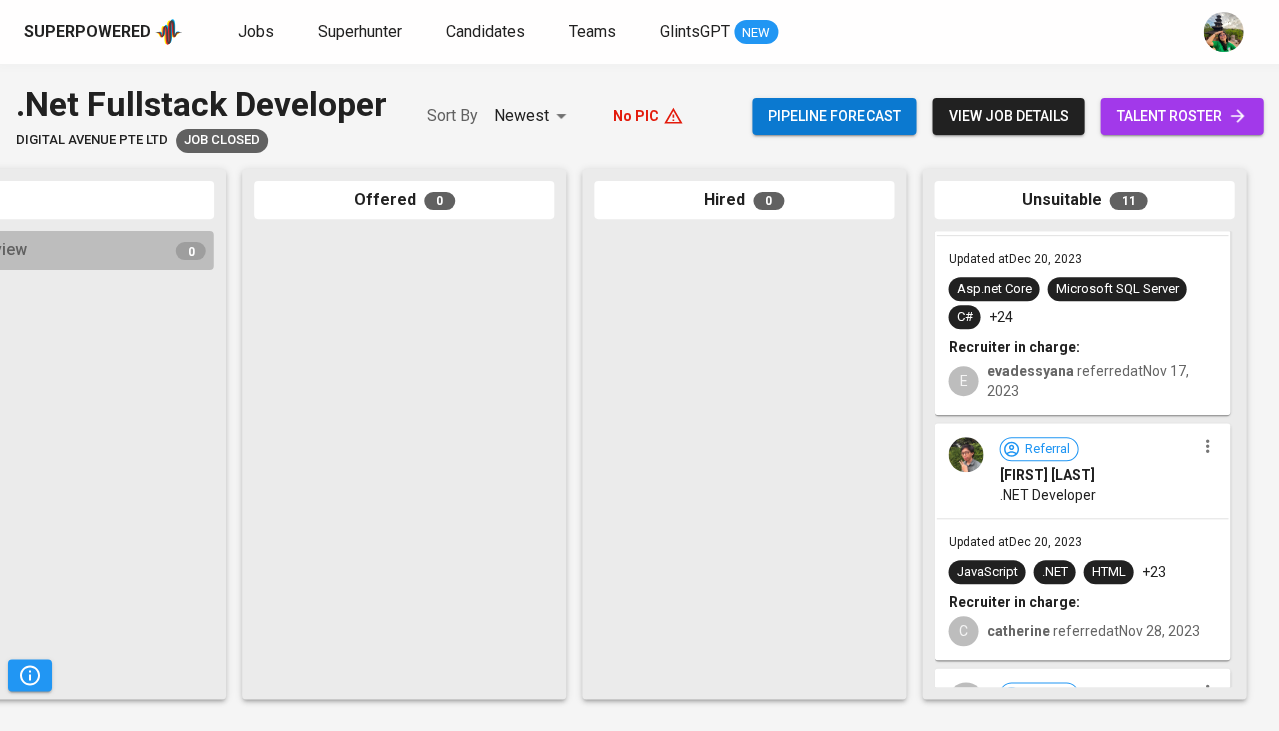 click on "Updated at  Dec 20, 2023" at bounding box center (1014, 542) 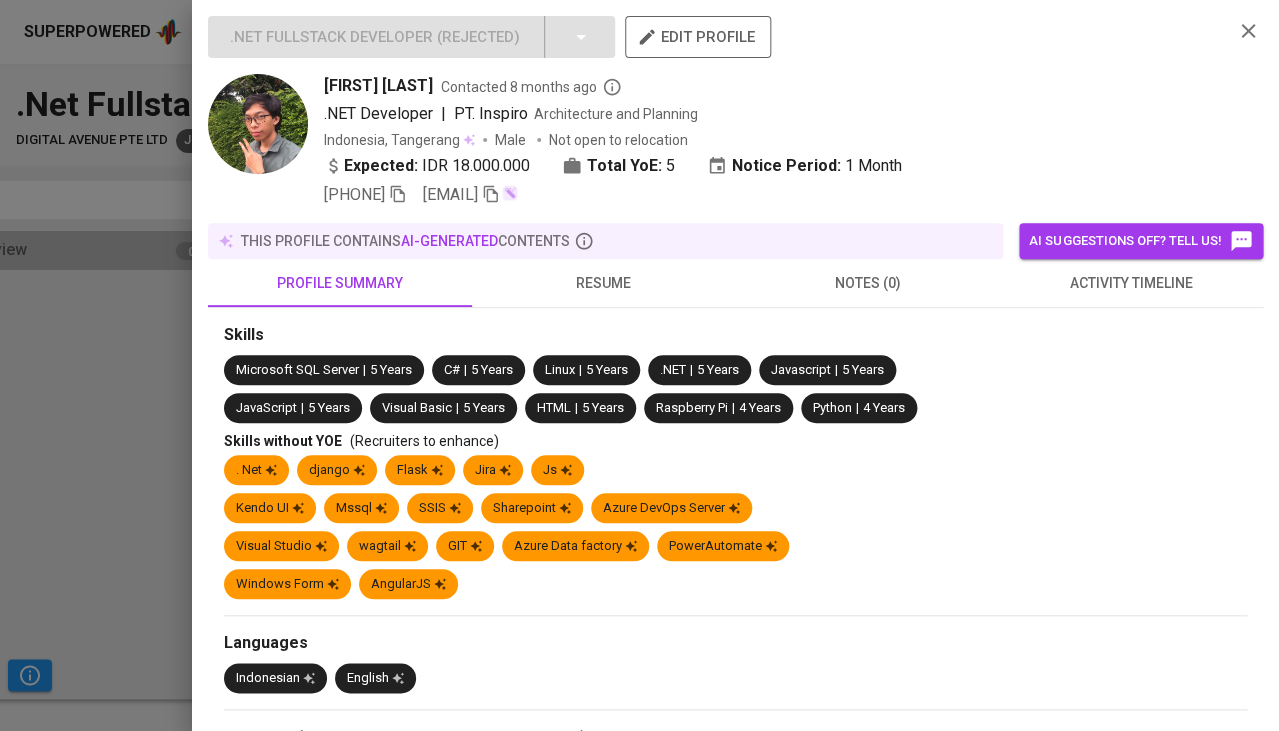 click on "resume" at bounding box center (604, 283) 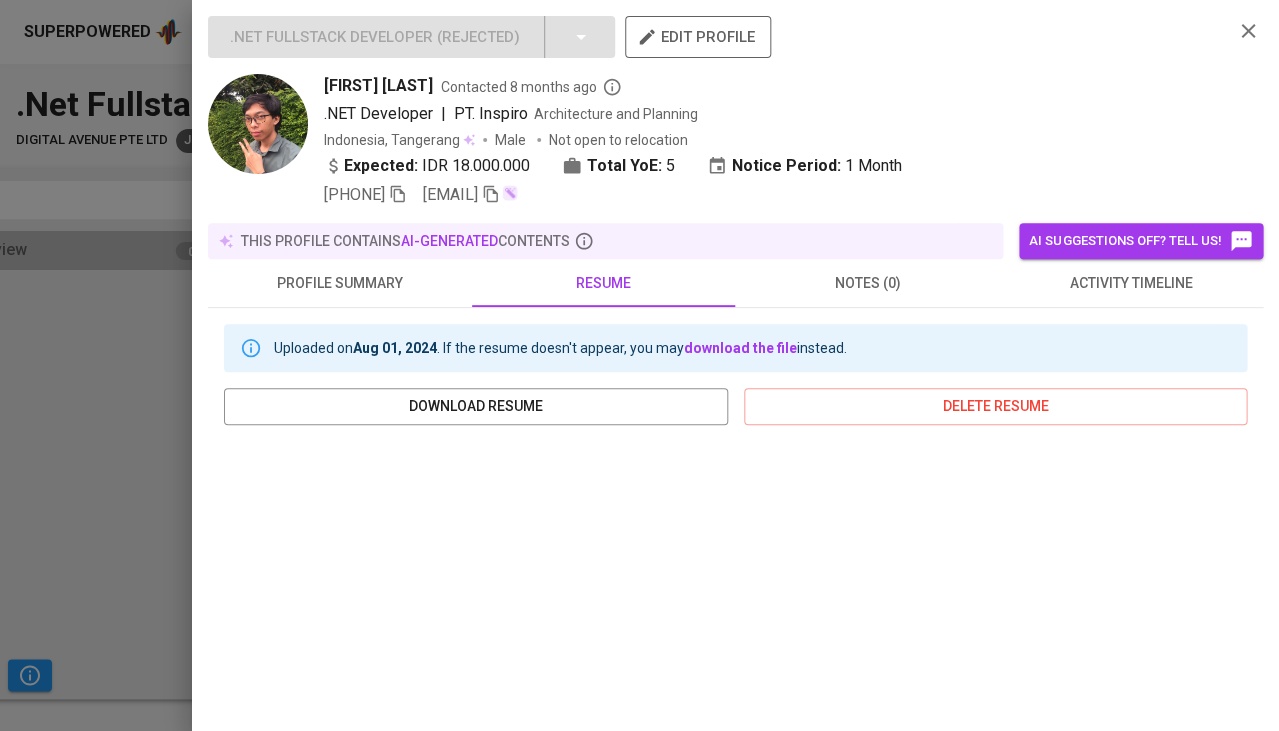 click 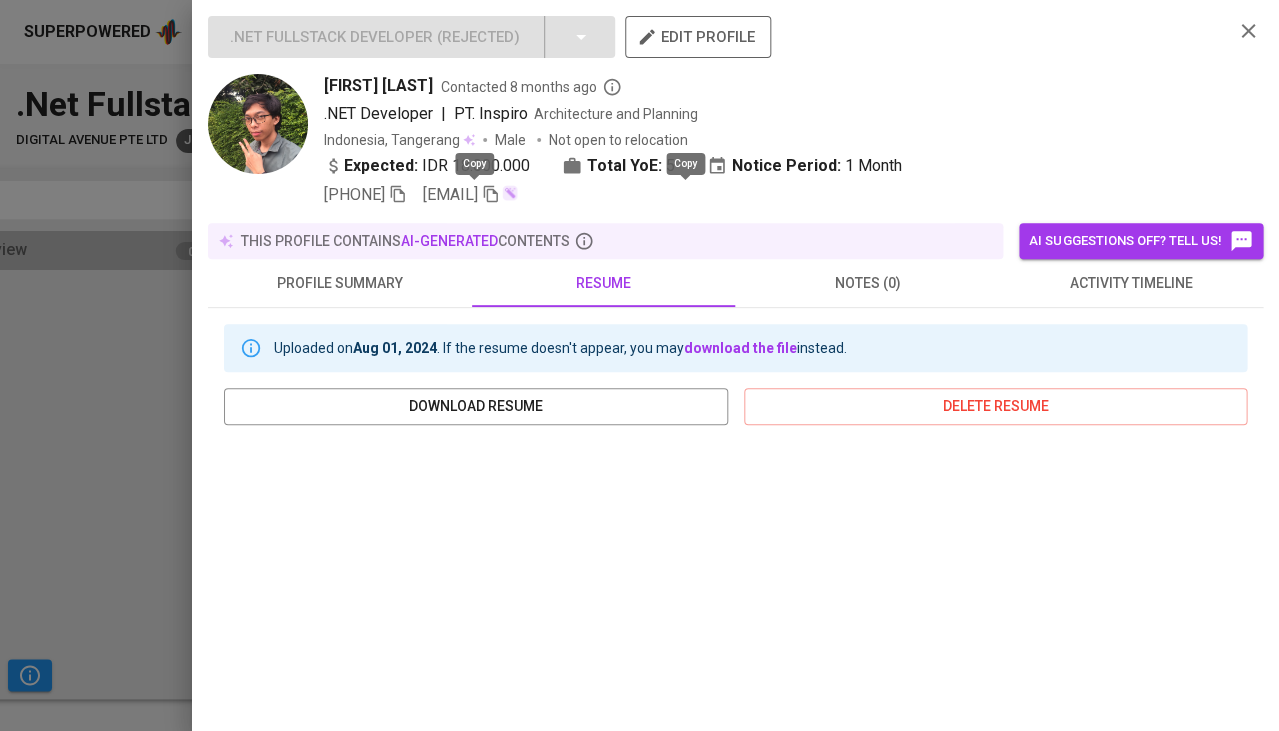 click 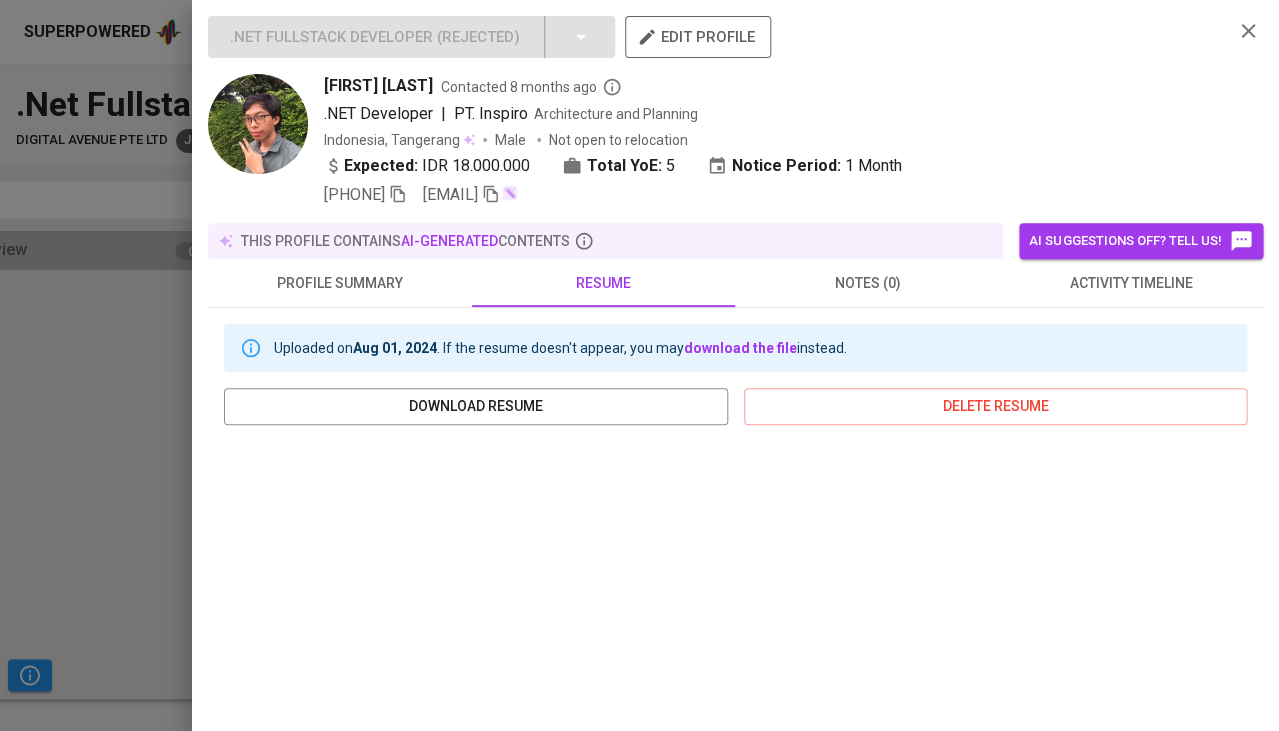 click on "activity timeline" at bounding box center [1131, 283] 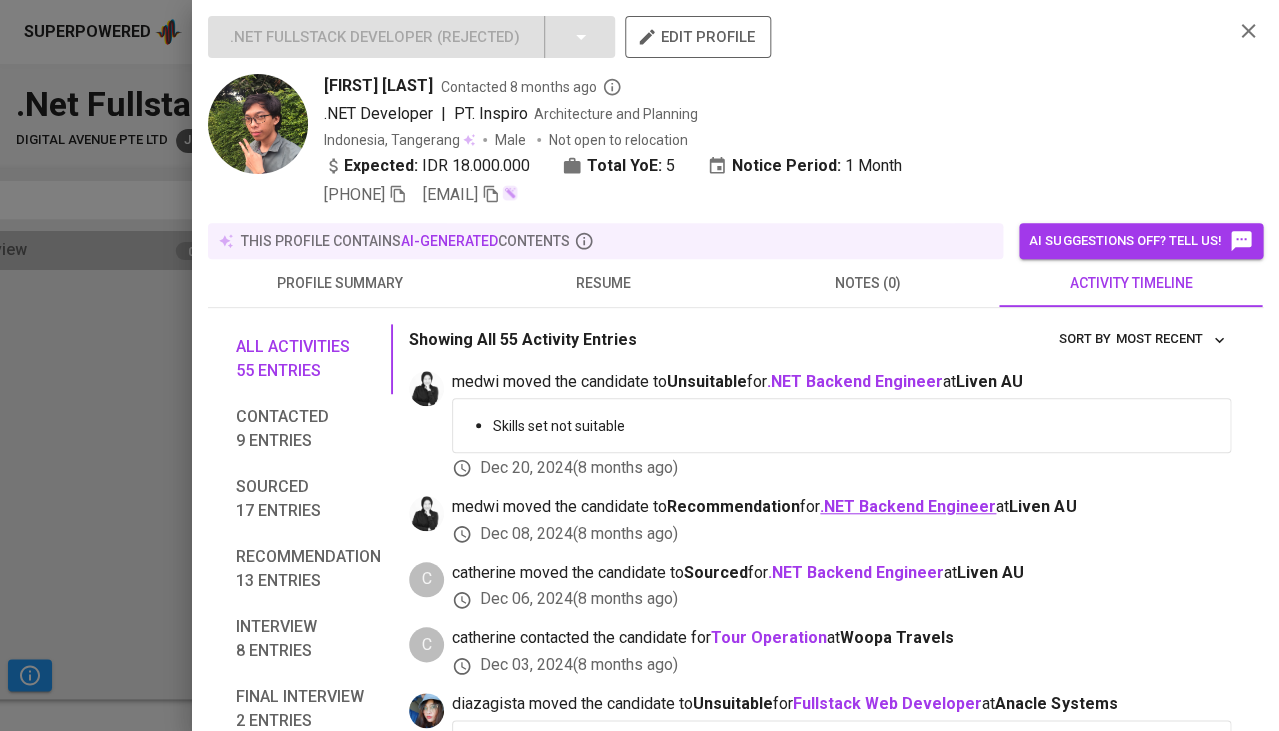 click on ".NET Backend Engineer" at bounding box center (908, 506) 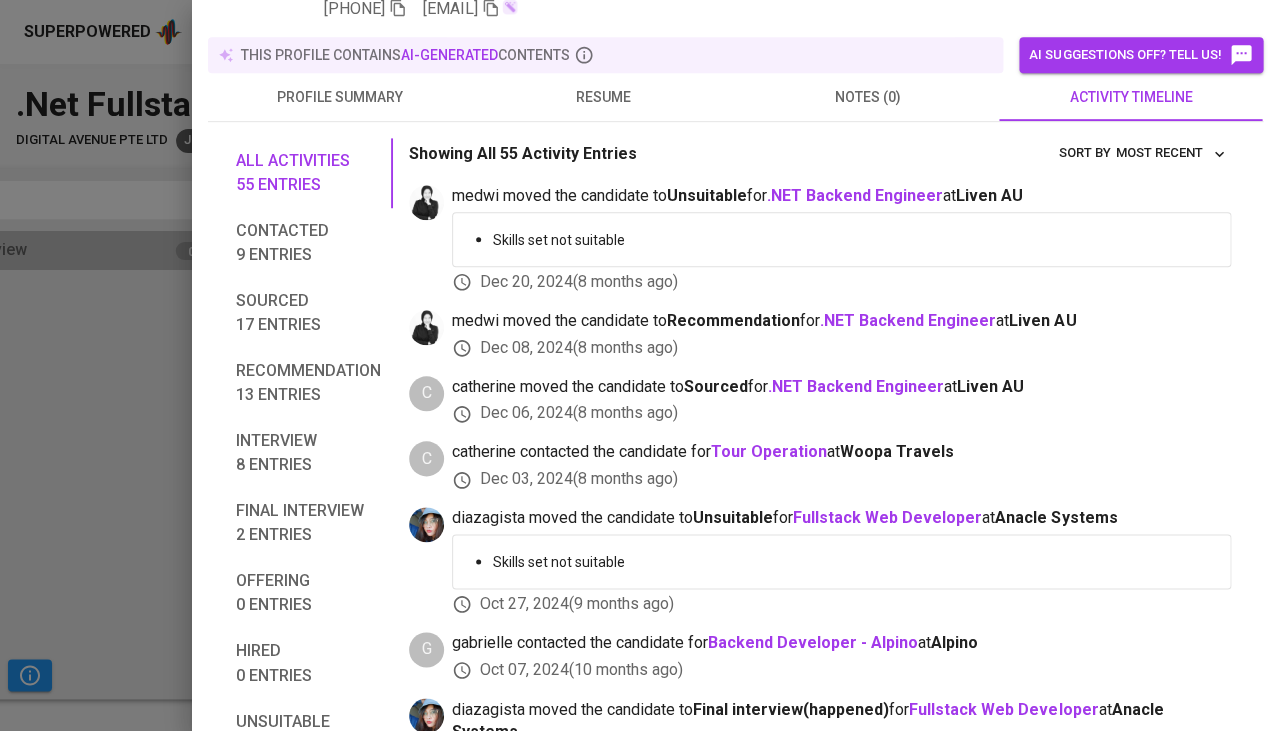 scroll, scrollTop: 382, scrollLeft: 0, axis: vertical 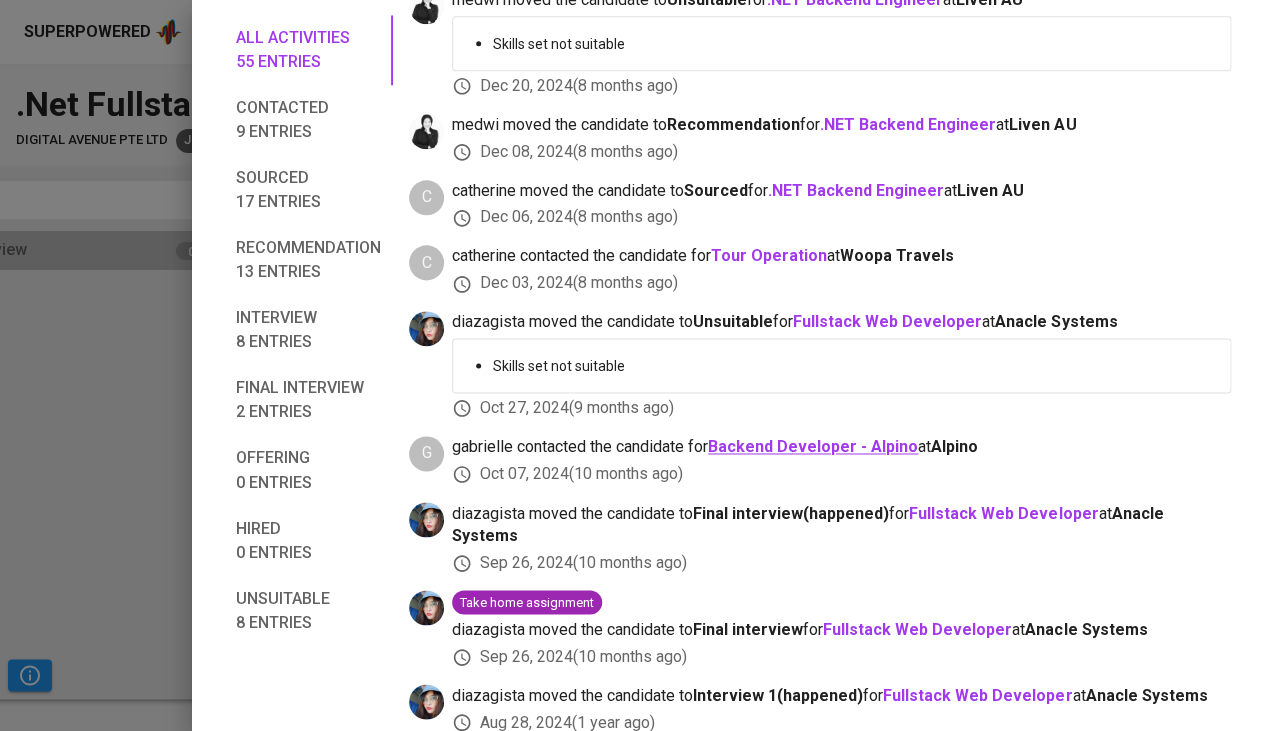 click on "Backend Developer - Alpino" at bounding box center (813, 446) 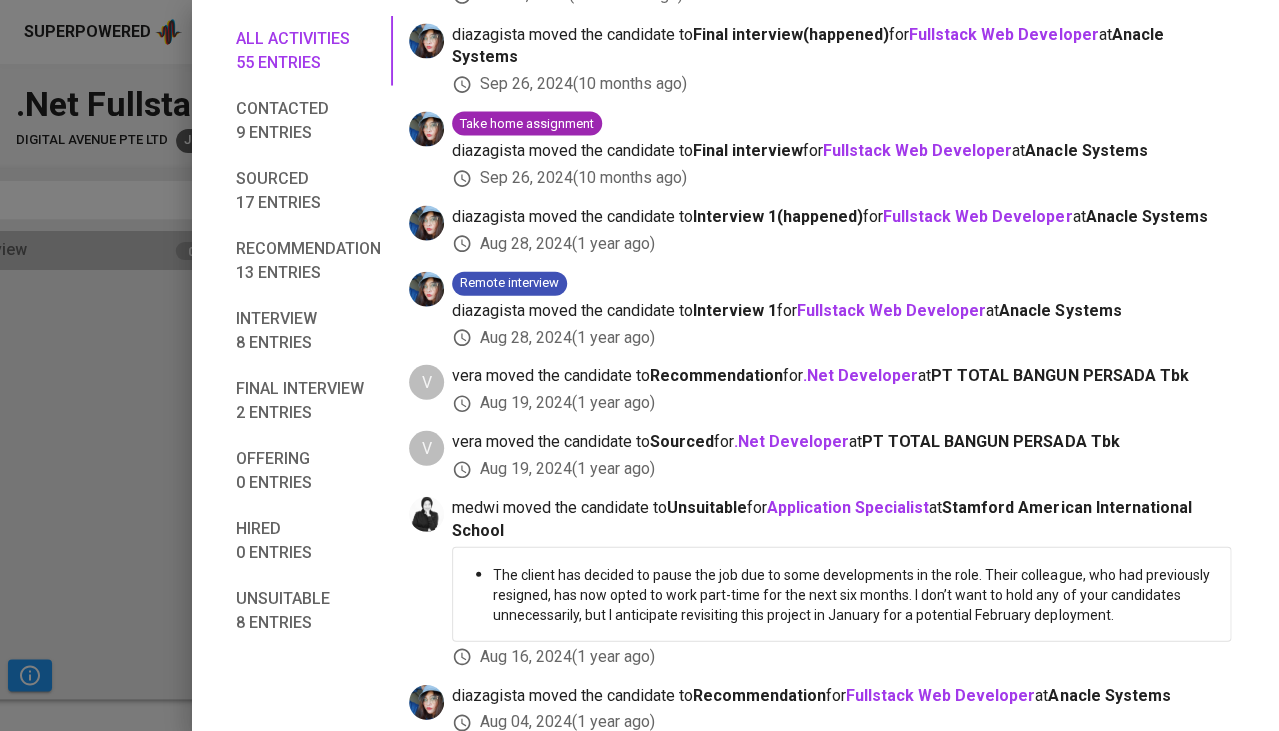 scroll, scrollTop: 873, scrollLeft: 0, axis: vertical 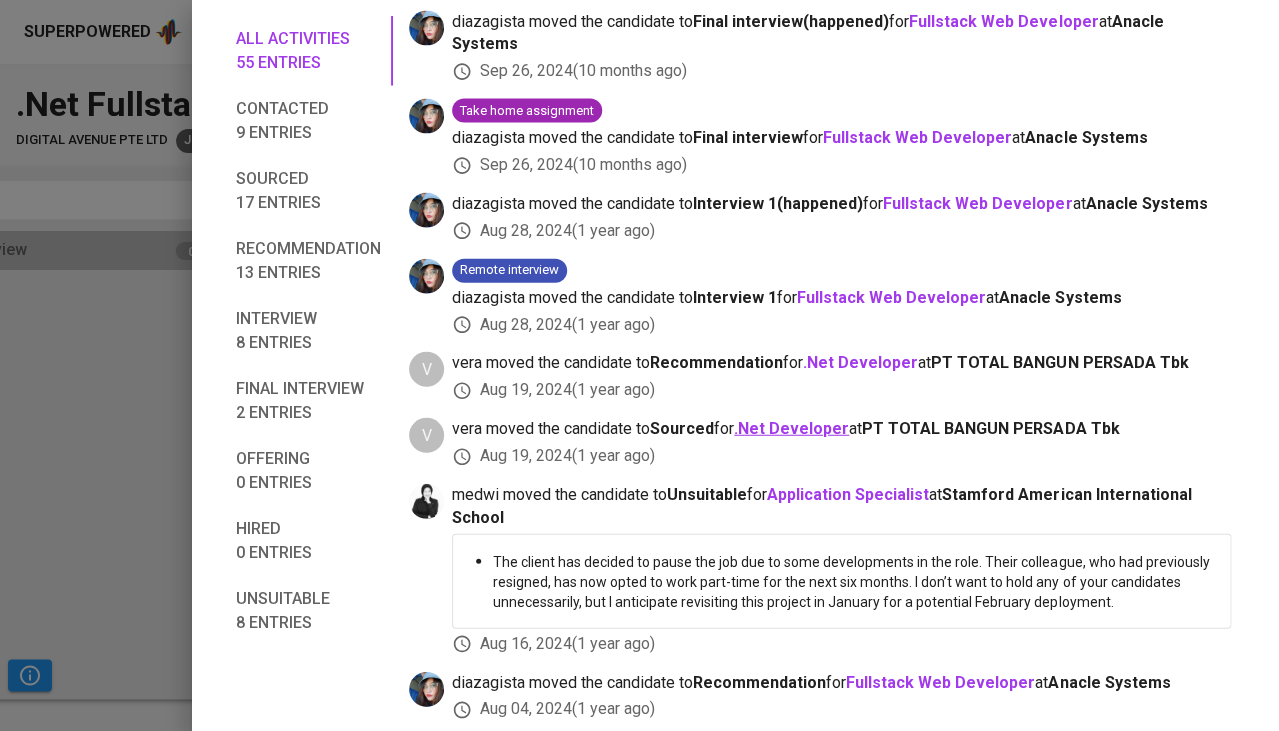 click on ".Net Developer" at bounding box center (791, 428) 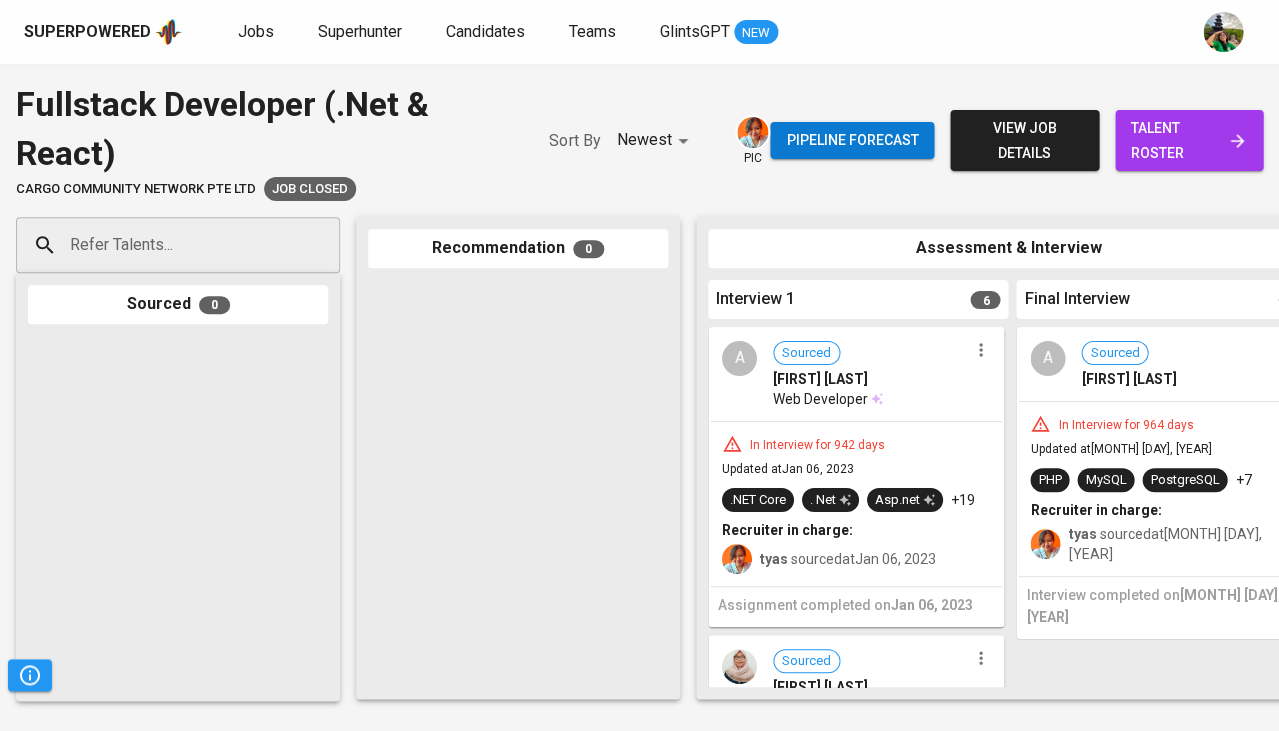 scroll, scrollTop: 0, scrollLeft: 0, axis: both 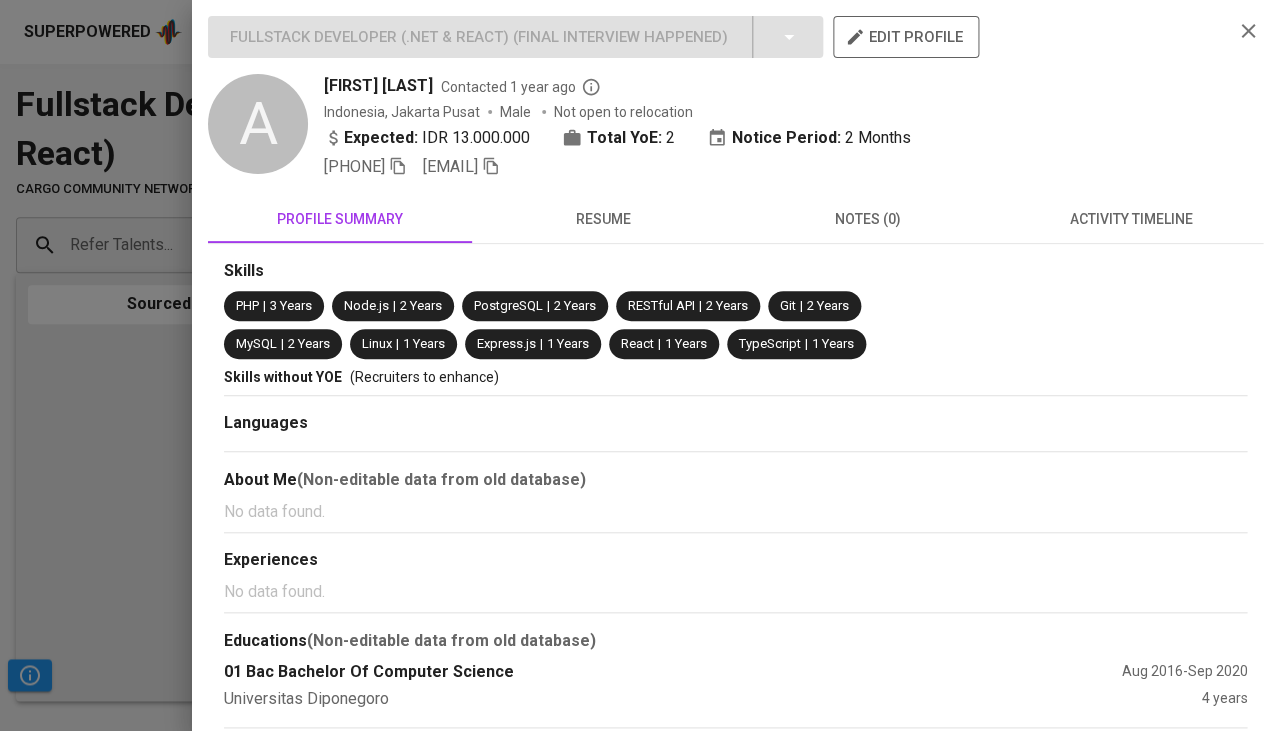click on "Skills PHP | 3   Years Node.js | 2   Years PostgreSQL | 2   Years RESTful API | 2   Years Git | 2   Years MySQL | 2   Years Linux | 1   Years Express.js | 1   Years React | 1   Years TypeScript | 1   Years Skills without YOE (Recruiters to enhance) Languages About Me  (Non-editable data from old database) No data found. Experiences No data found. Educations  (Non-editable data from old database) 01 Bac Bachelor Of Computer Science [MONTH] [YEAR]  -  [MONTH] [YEAR] Universitas Diponegoro 4 years" at bounding box center [735, 485] 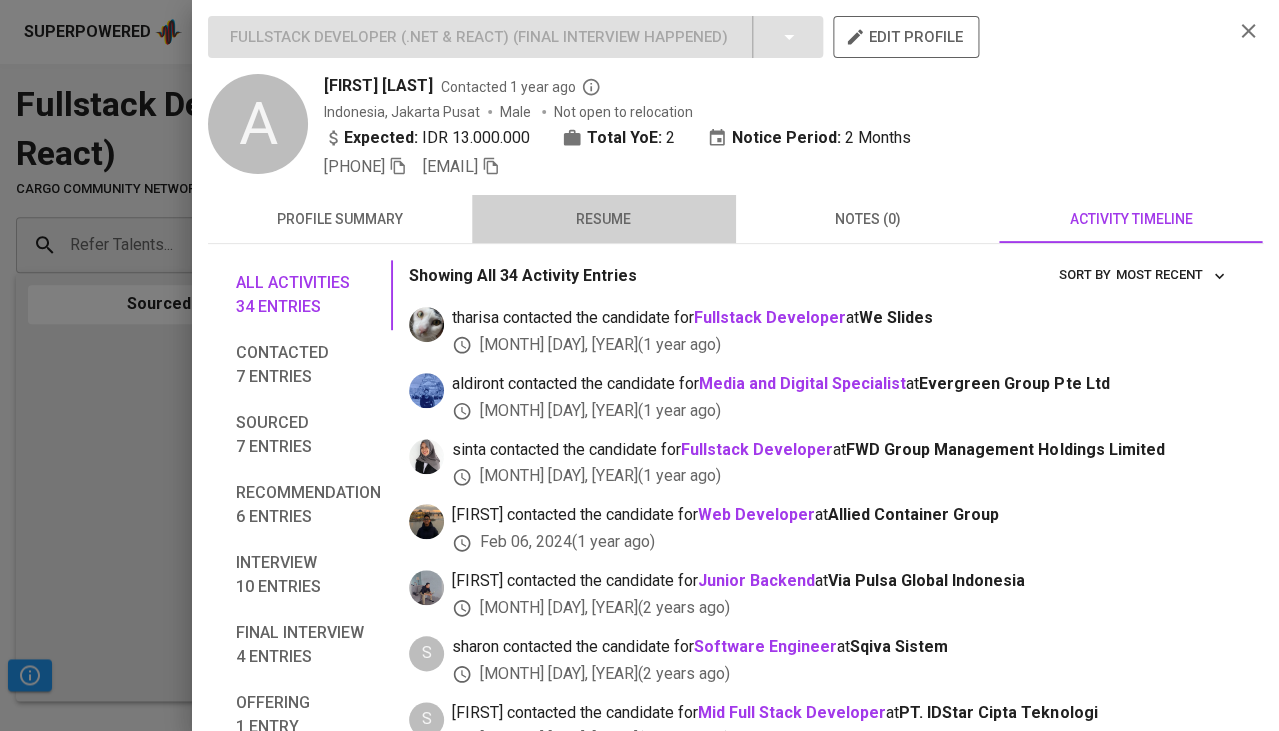 click on "resume" at bounding box center [604, 219] 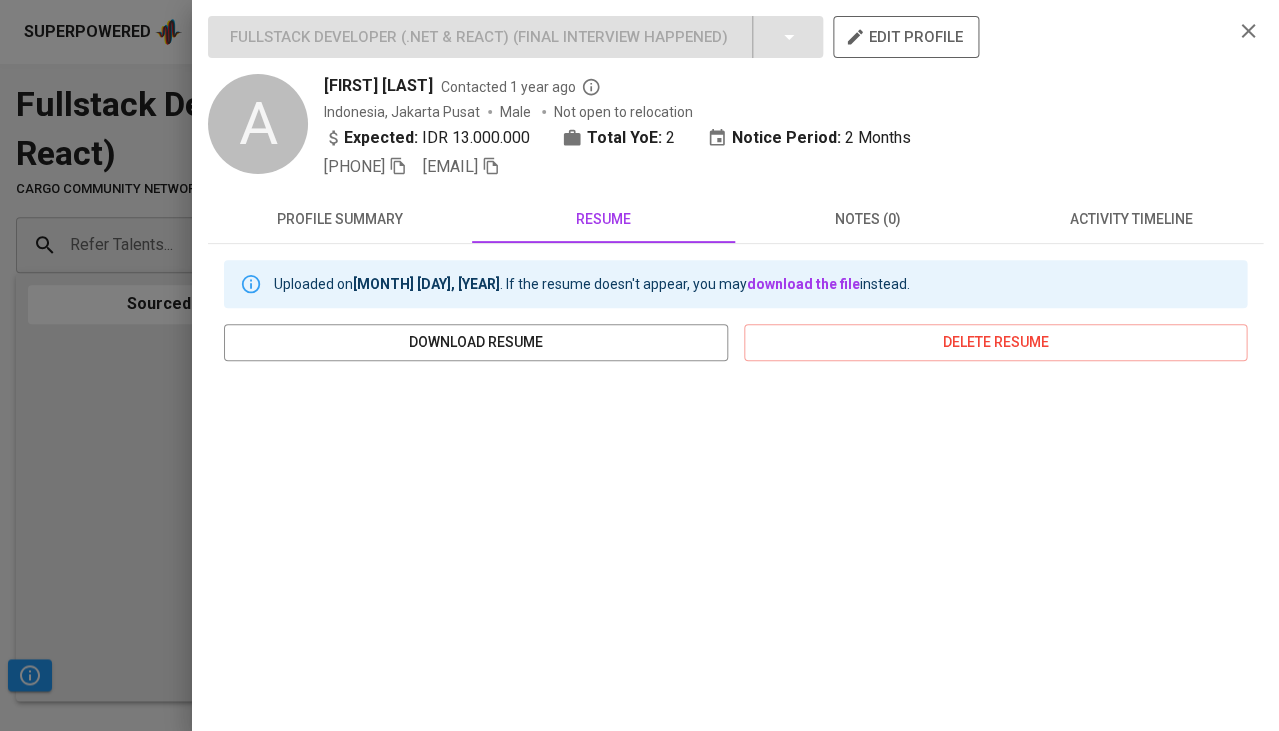 click 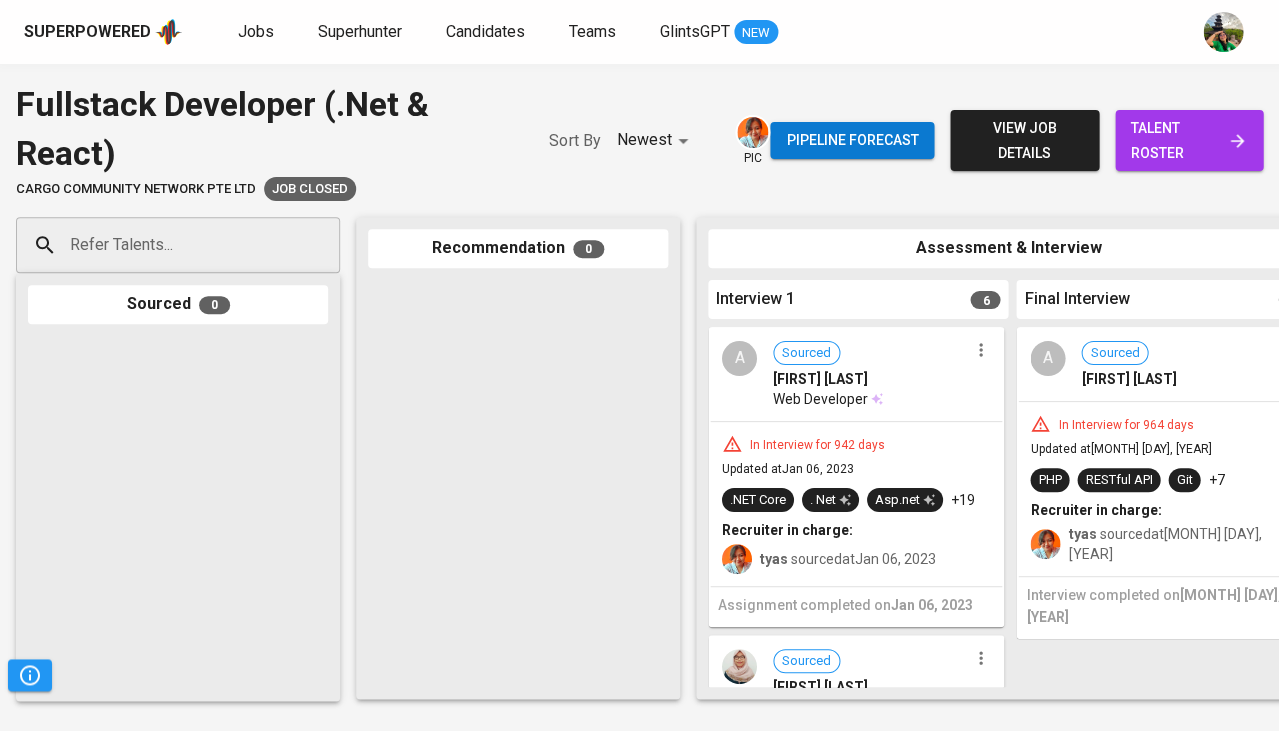 scroll, scrollTop: 0, scrollLeft: 0, axis: both 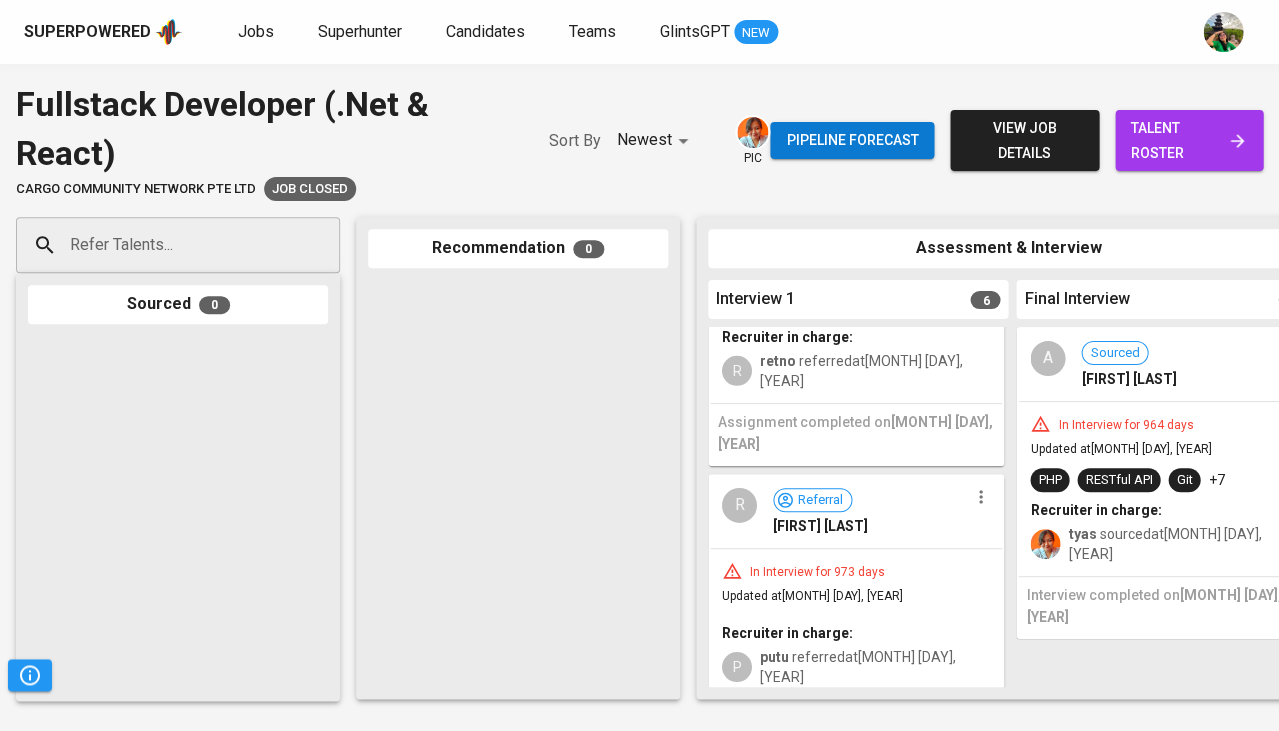 click on "Recruiter in charge:" at bounding box center [856, 633] 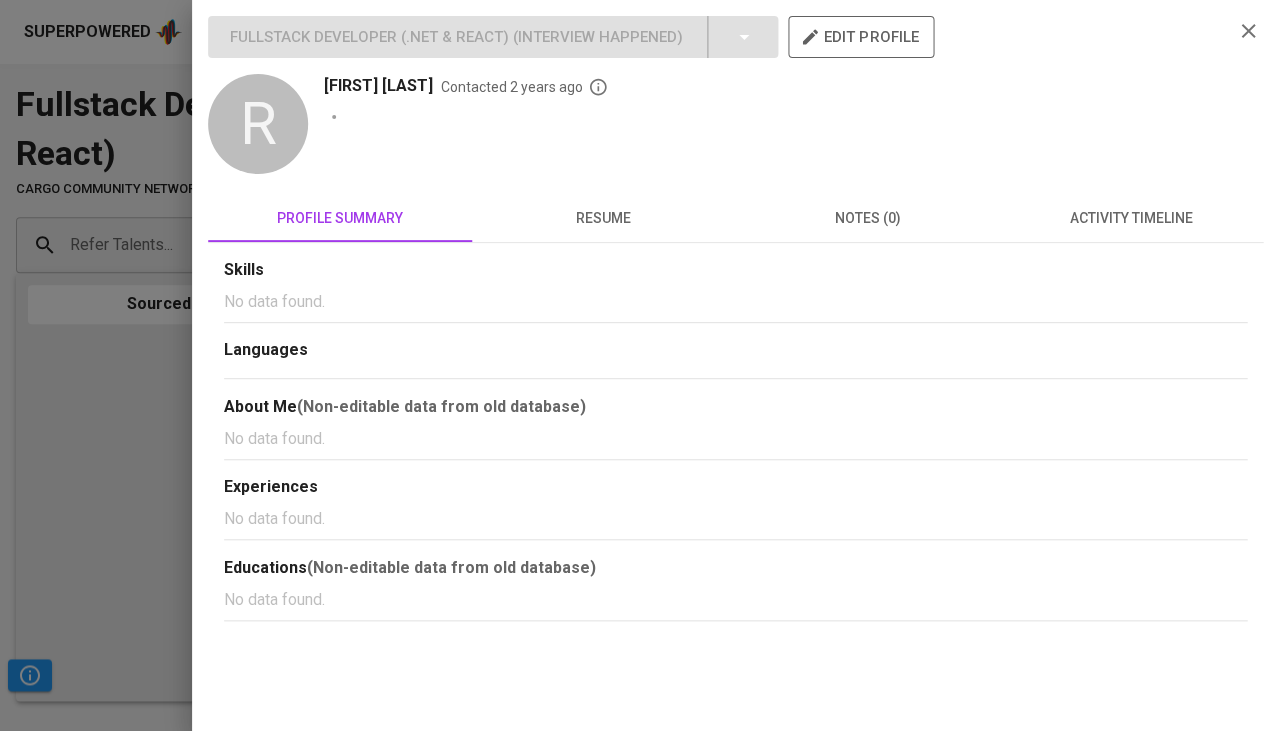 click on "notes (0)" at bounding box center (868, 218) 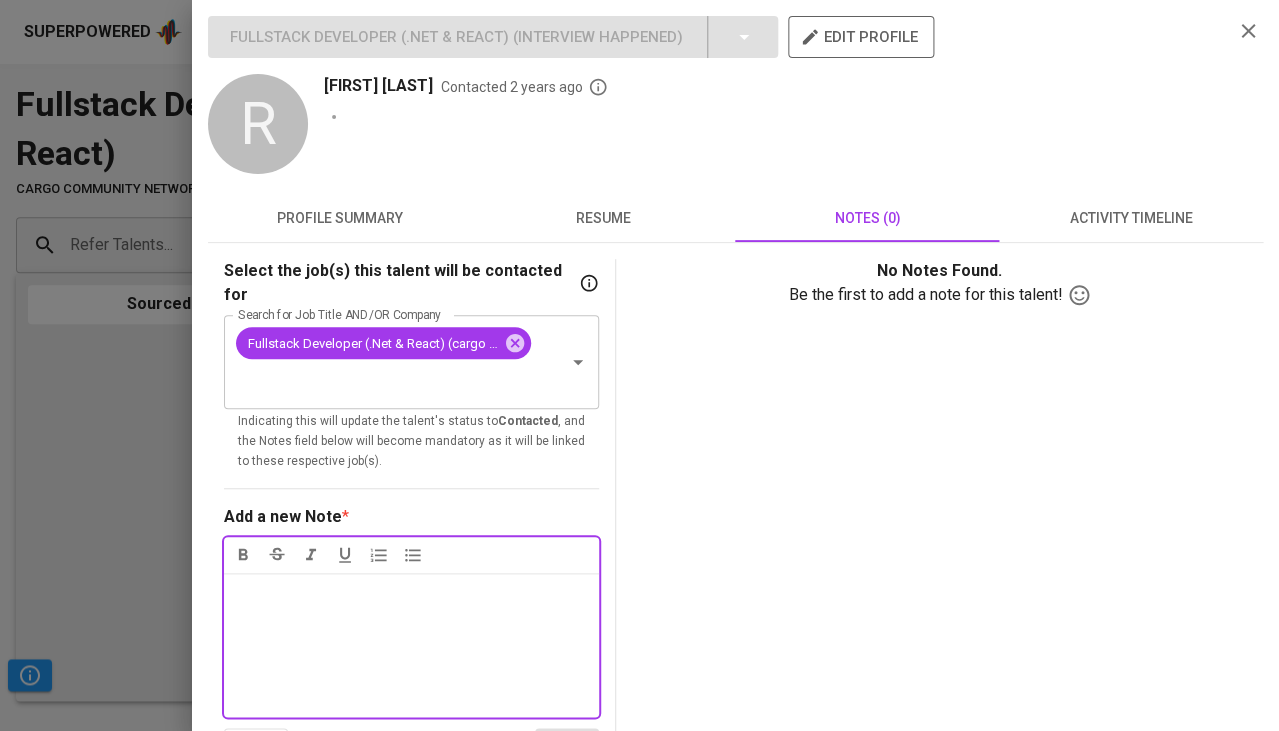 click on "activity timeline" at bounding box center [1131, 218] 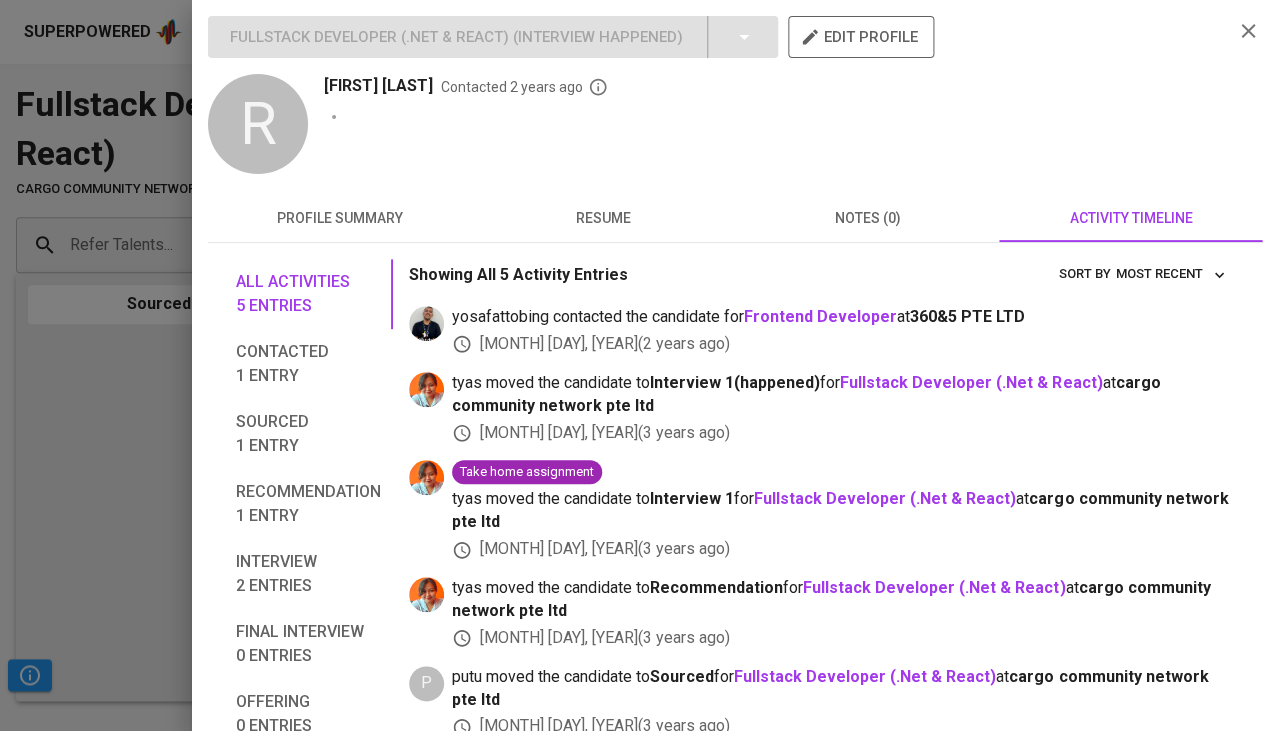 scroll, scrollTop: 0, scrollLeft: 0, axis: both 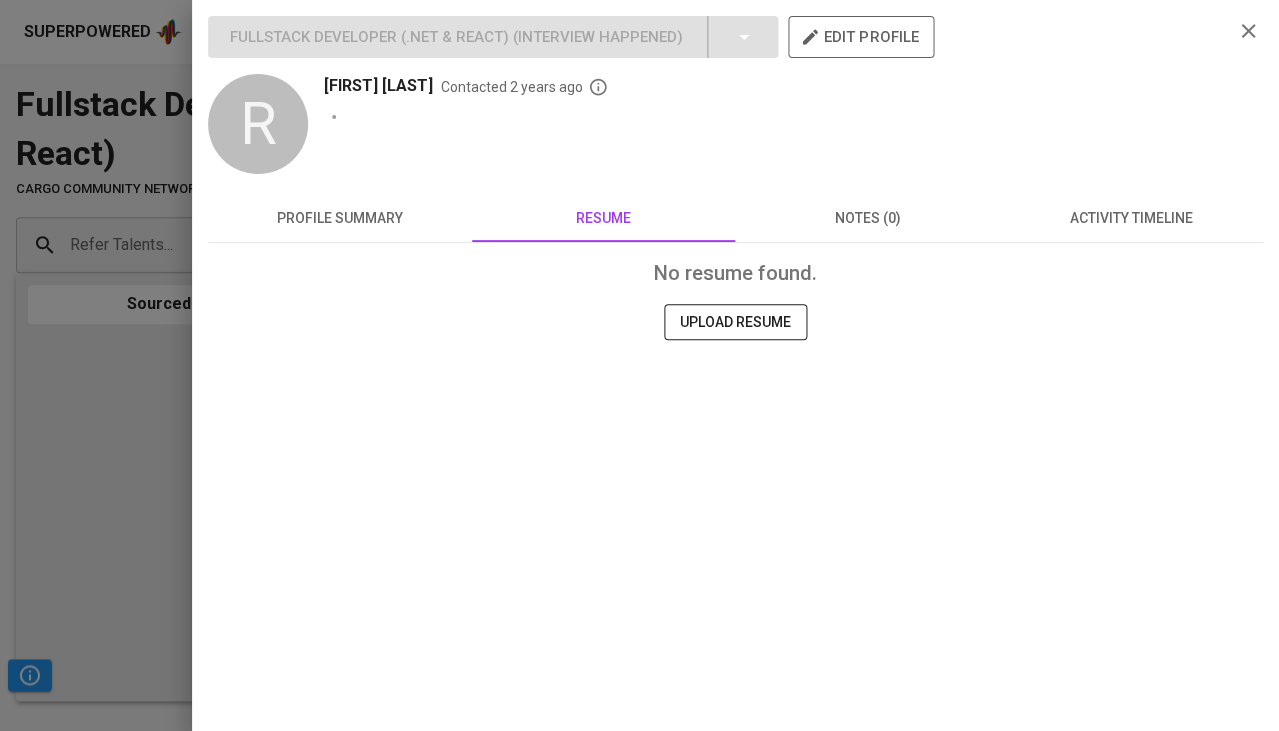 click at bounding box center [639, 365] 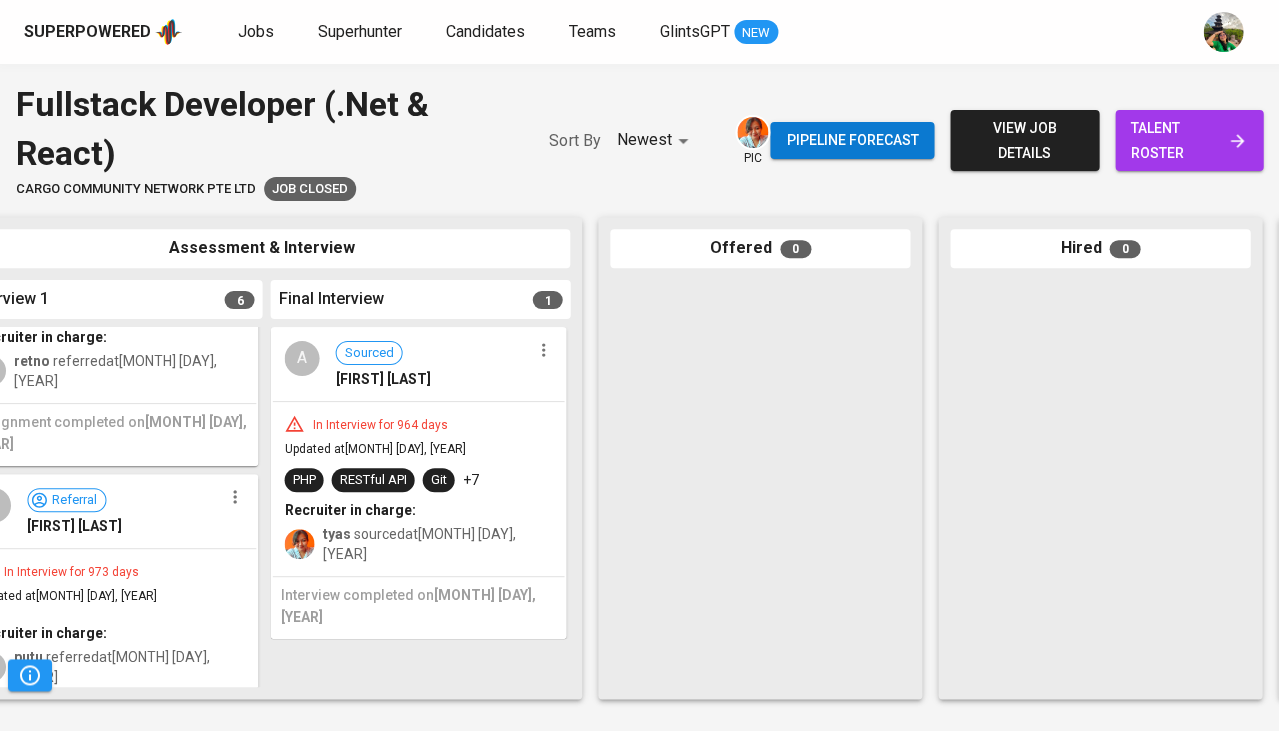 scroll, scrollTop: 0, scrollLeft: 803, axis: horizontal 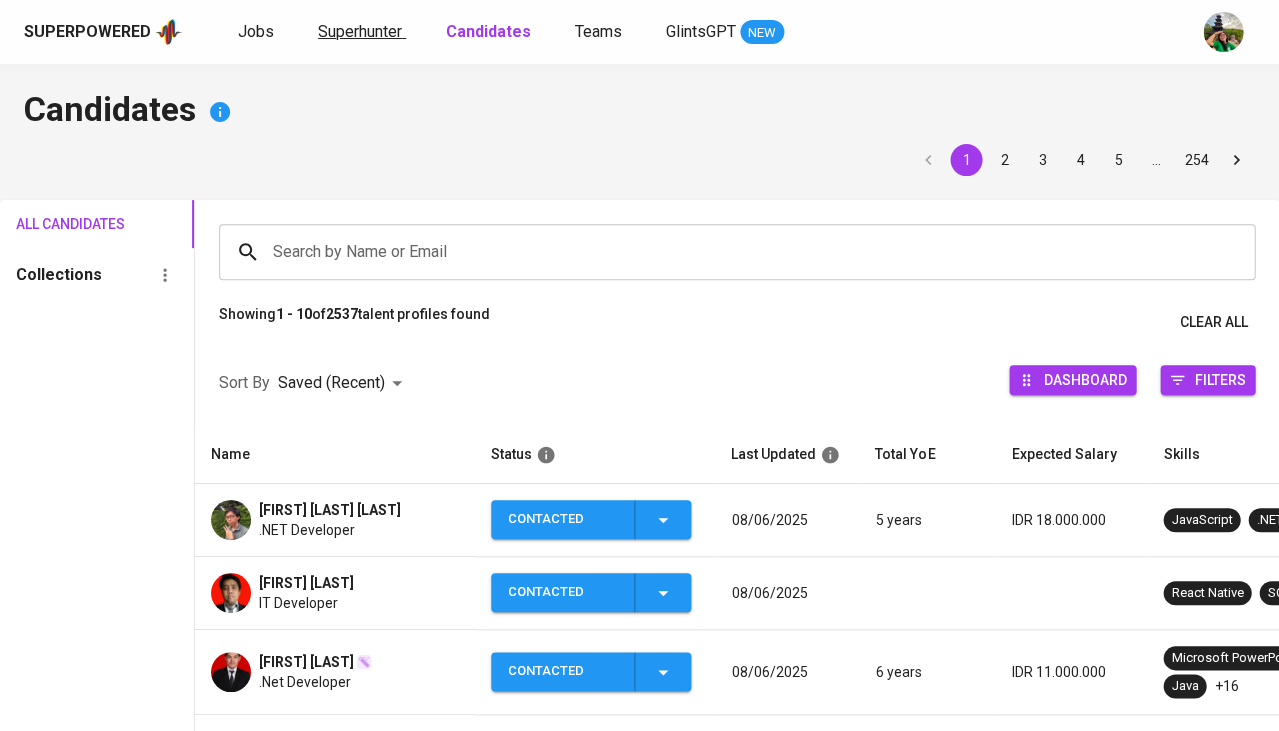 click on "Superhunter" at bounding box center [360, 31] 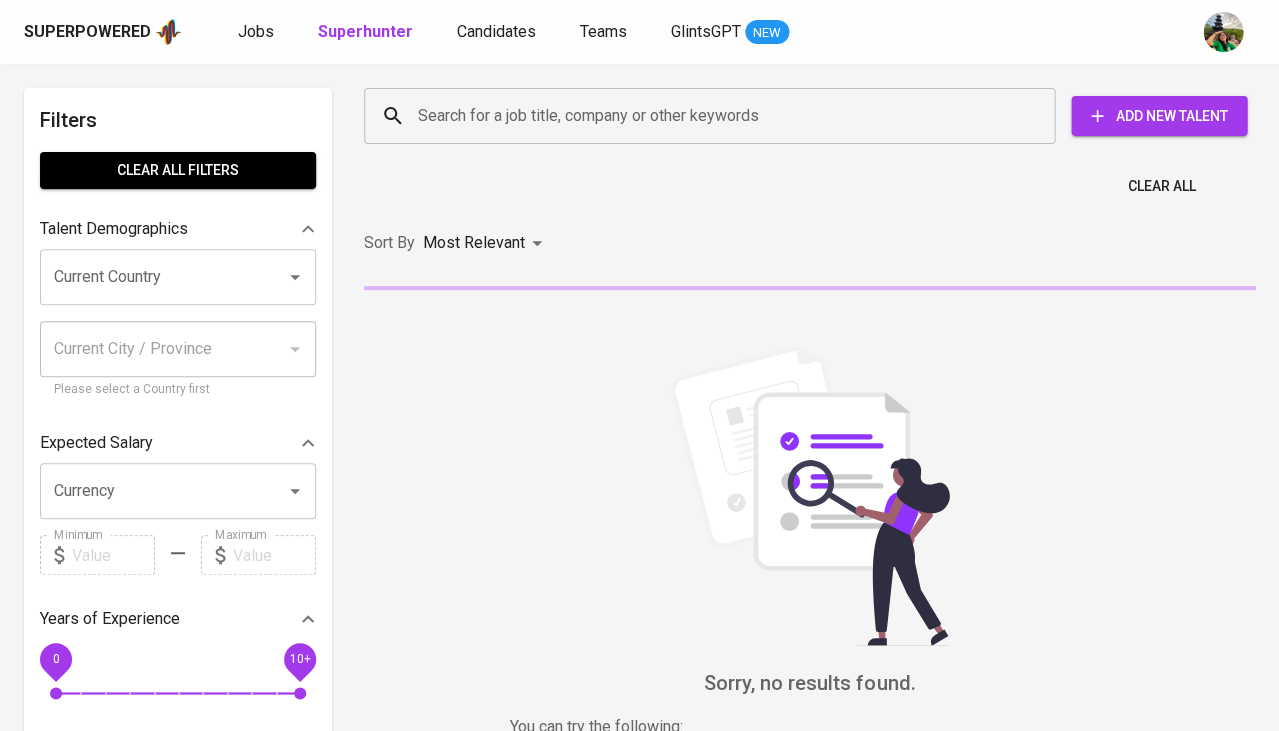 click on "Search for a job title, company or other keywords" at bounding box center (714, 116) 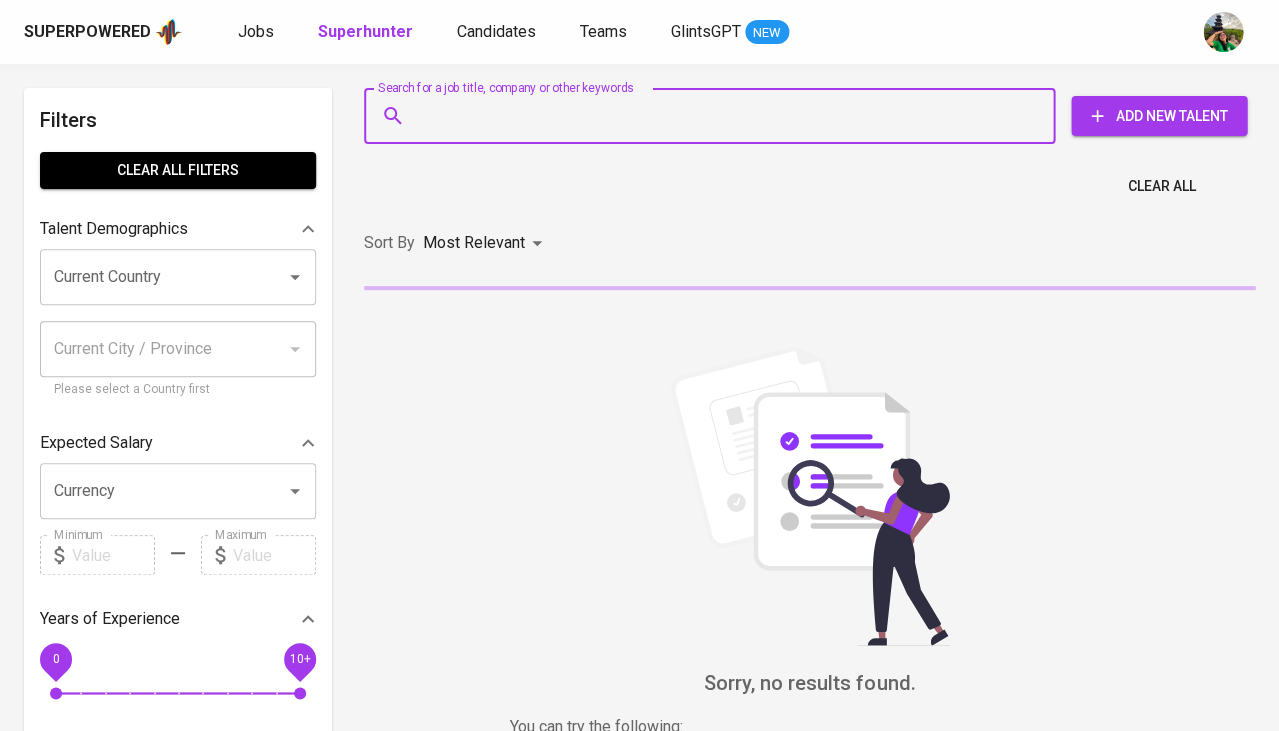 paste on "[EMAIL]" 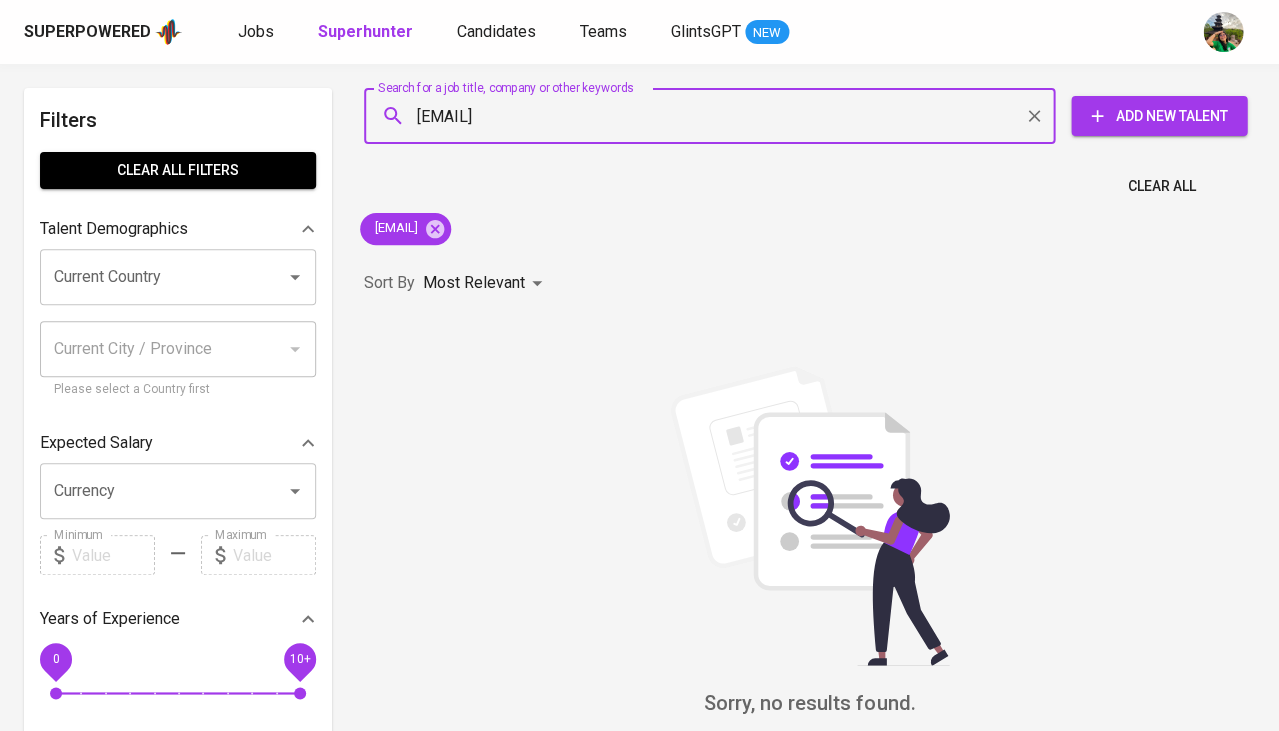 type 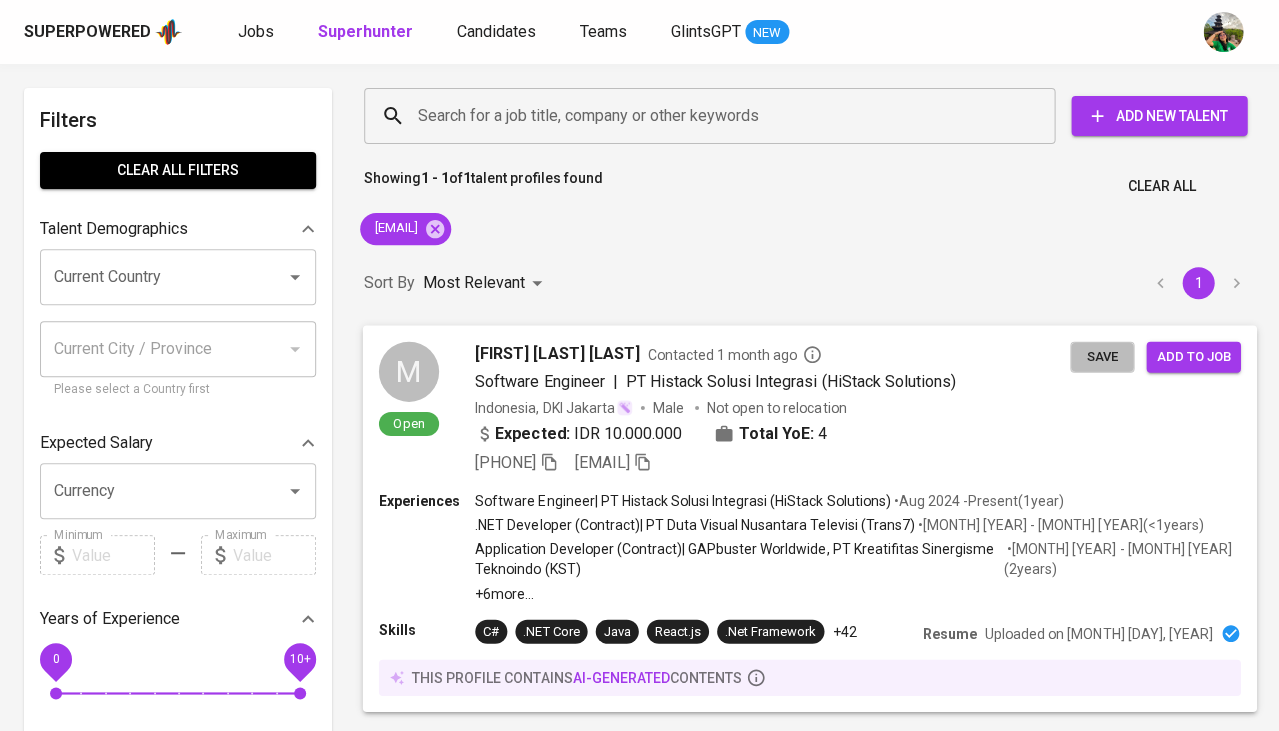 click on "Save" at bounding box center (1102, 356) 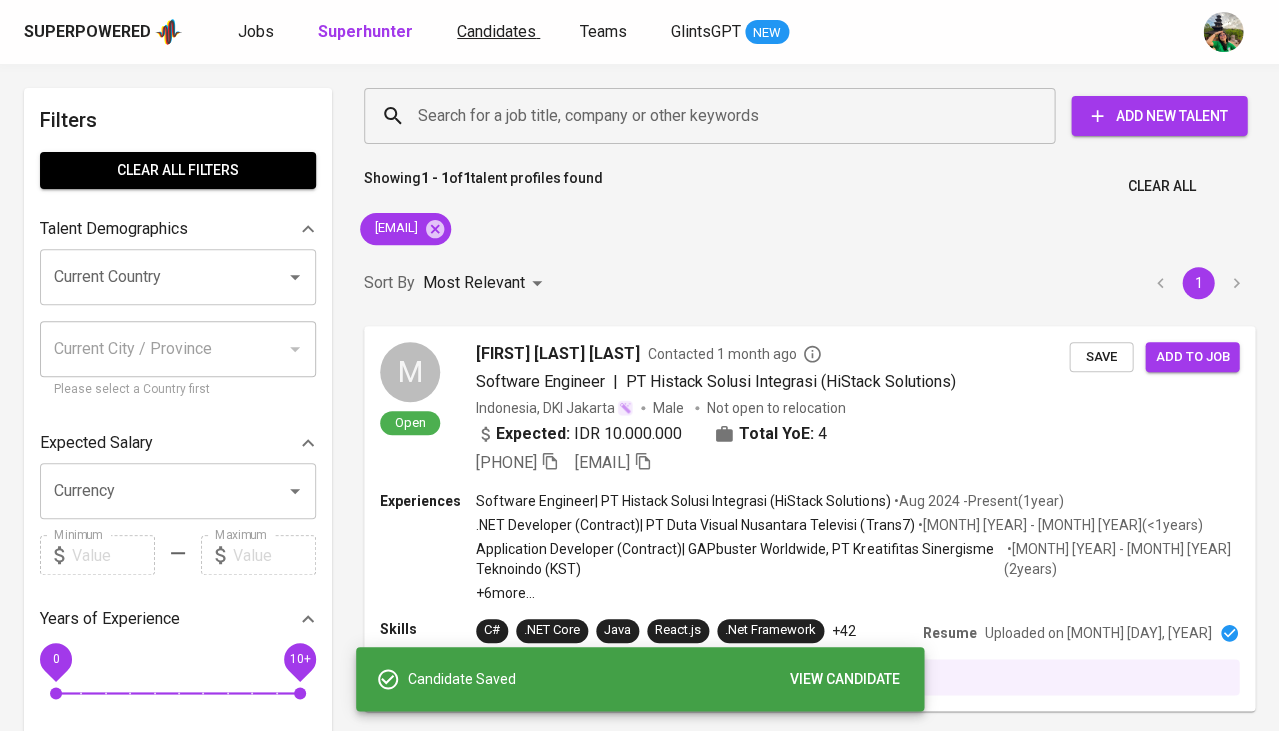 click on "Candidates" at bounding box center [496, 31] 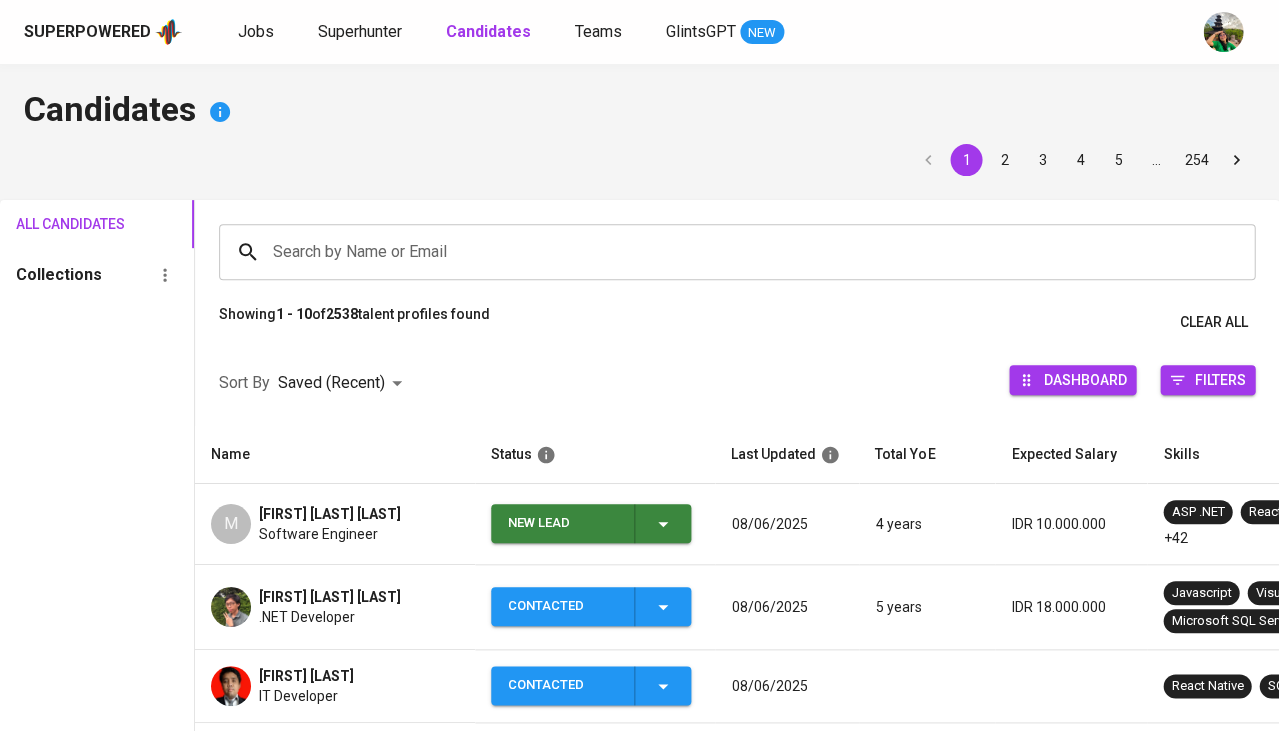 click on "Candidates" at bounding box center [488, 31] 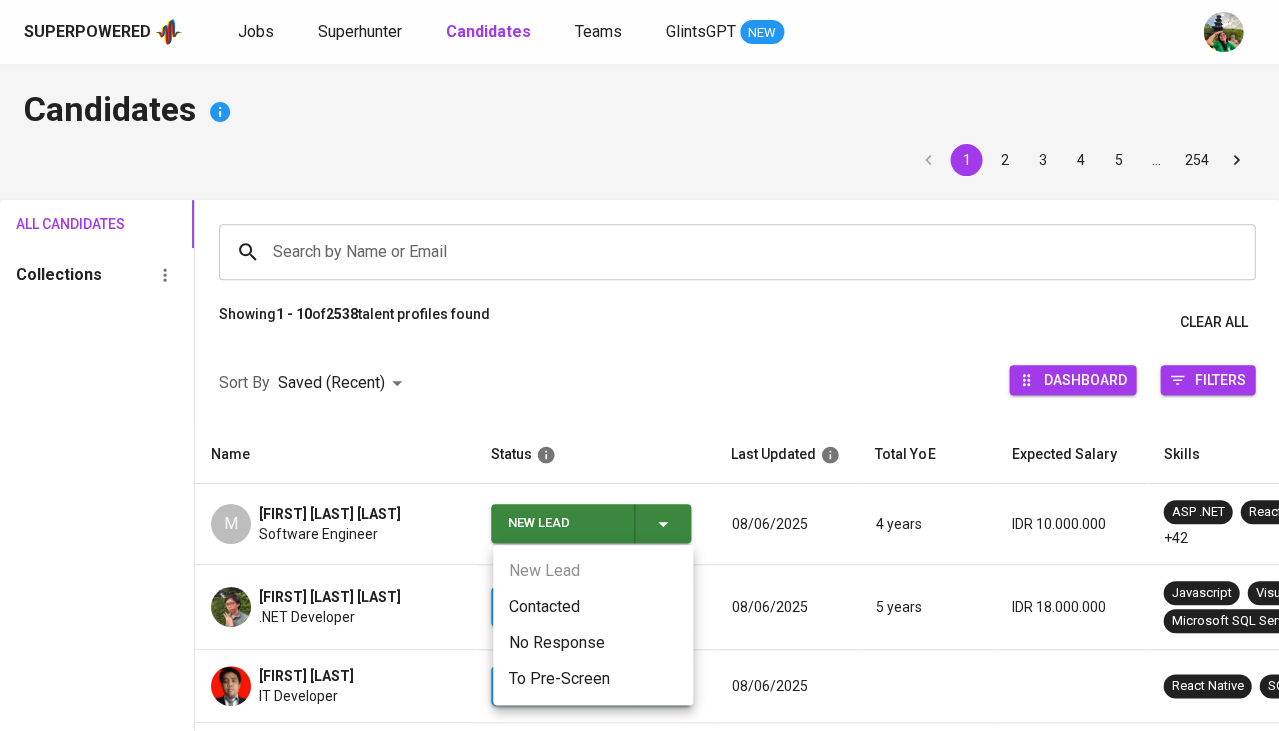 click on "Contacted" at bounding box center (593, 607) 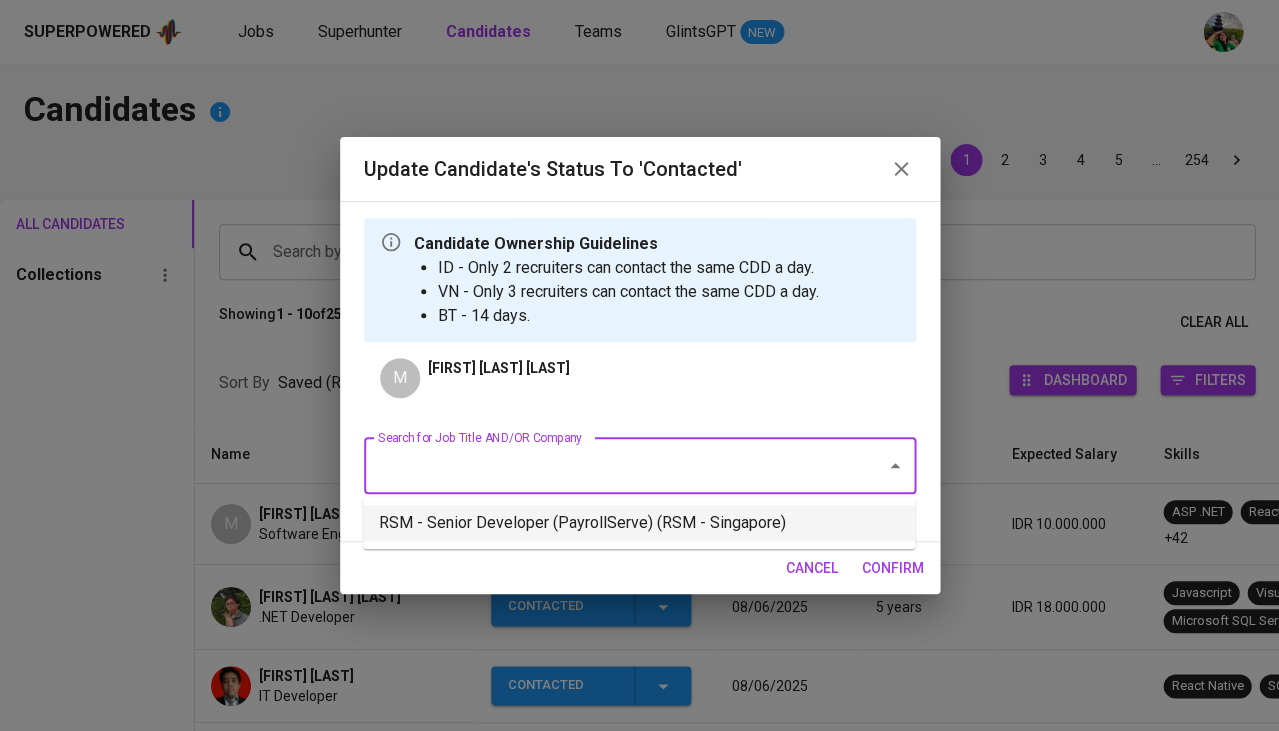 click on "RSM - Senior Developer (PayrollServe) (RSM - Singapore)" at bounding box center [639, 523] 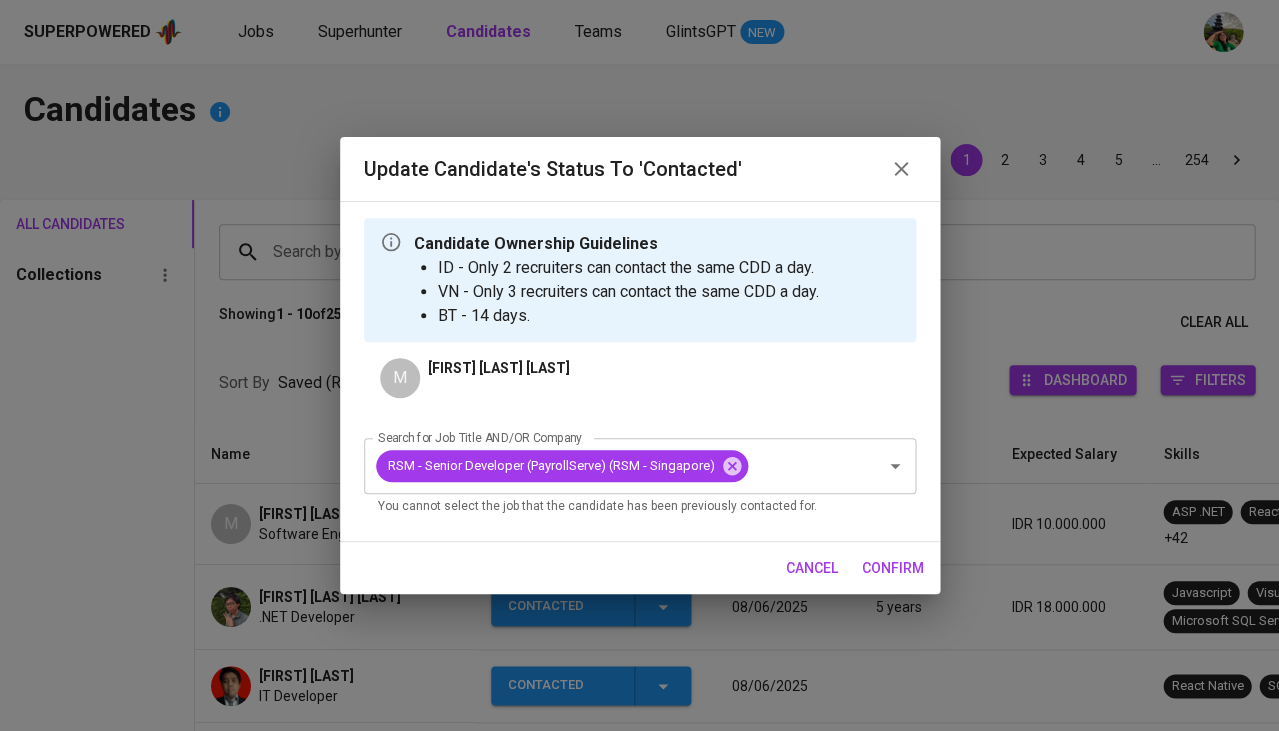 click on "confirm" at bounding box center [893, 568] 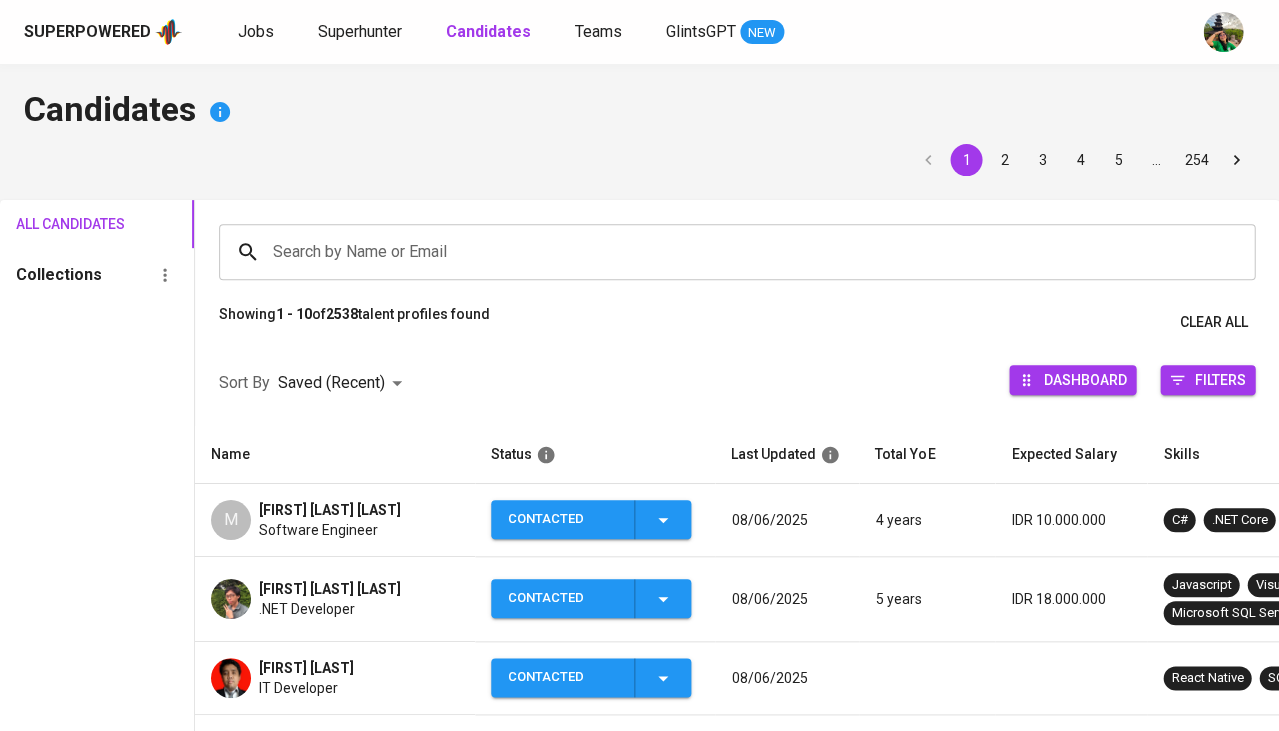 click on "M Muhammad Nabil Asykar Software Engineer" at bounding box center [335, 520] 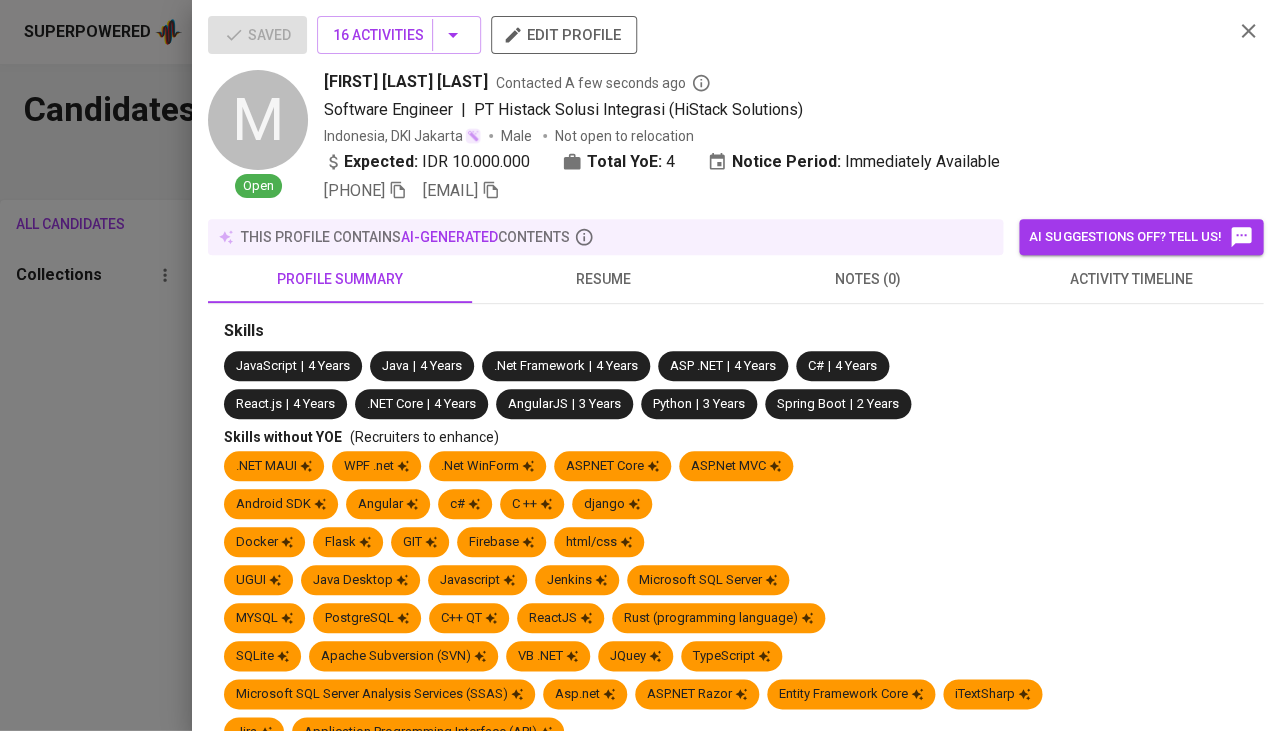 click on "resume" at bounding box center (604, 279) 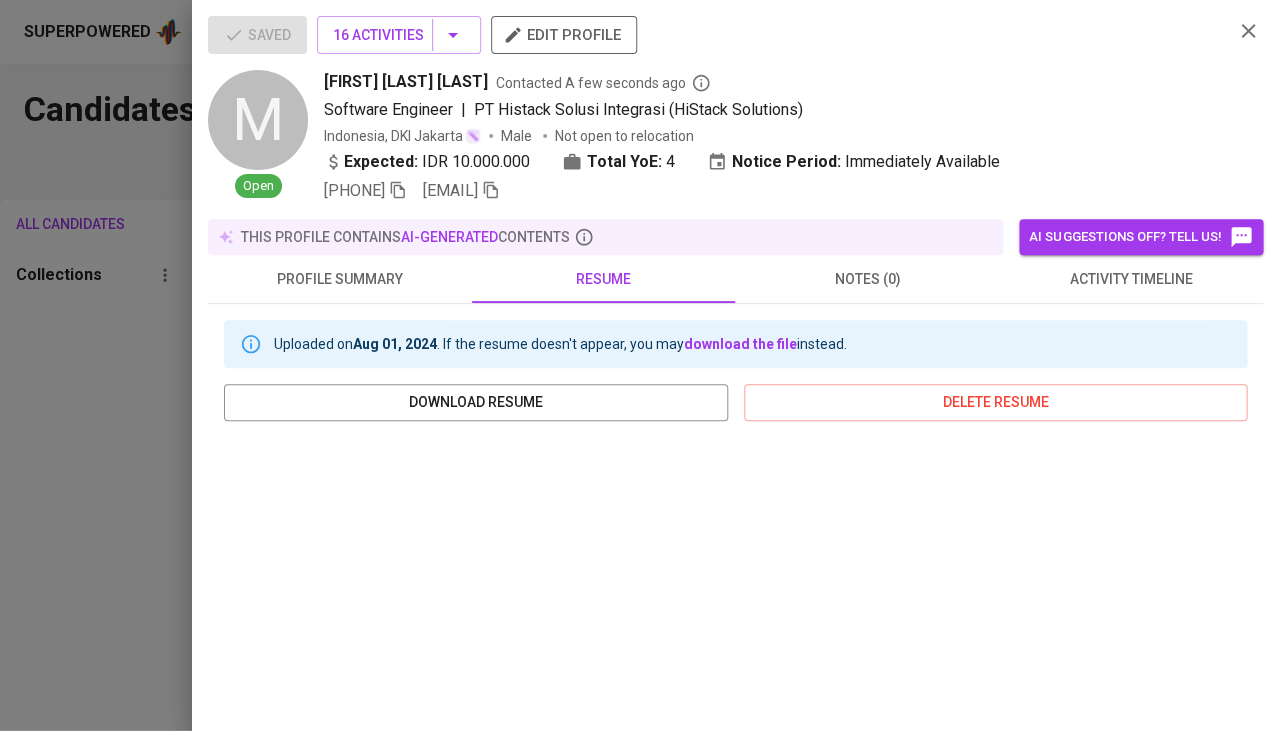click on "resume" at bounding box center (604, 279) 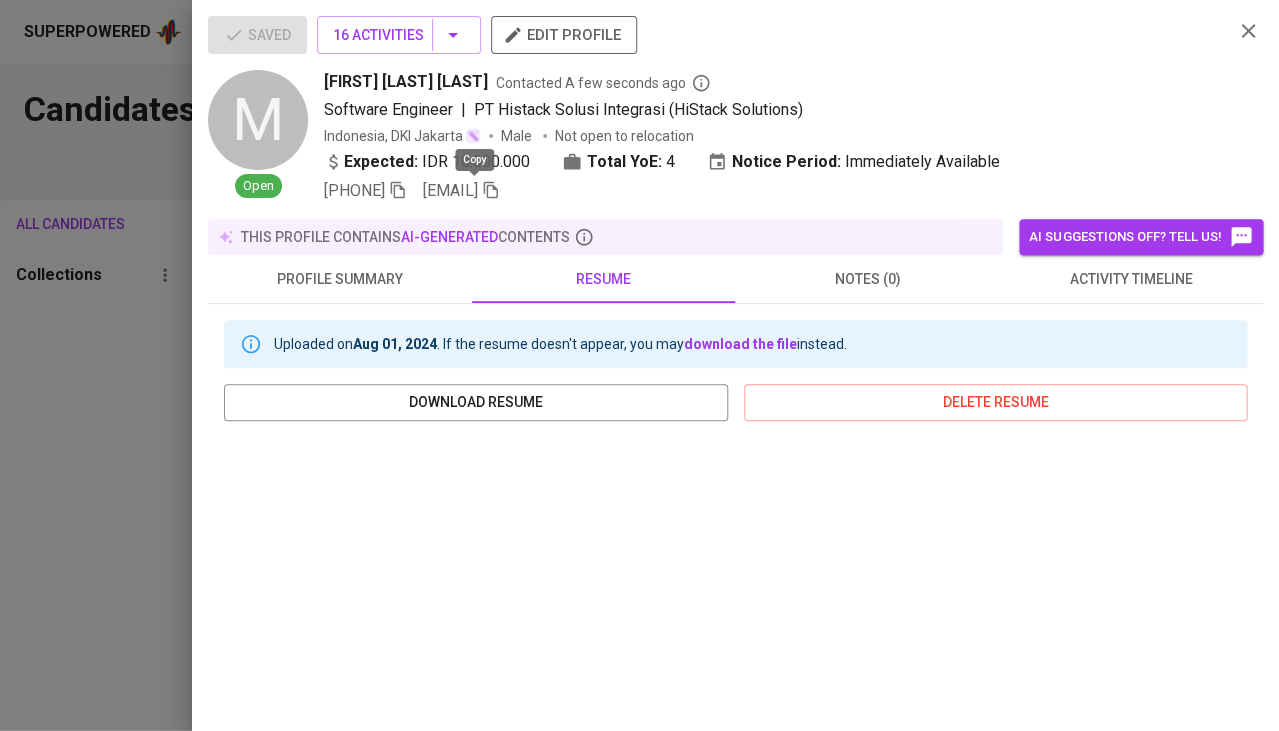click on "activity timeline" at bounding box center (1131, 279) 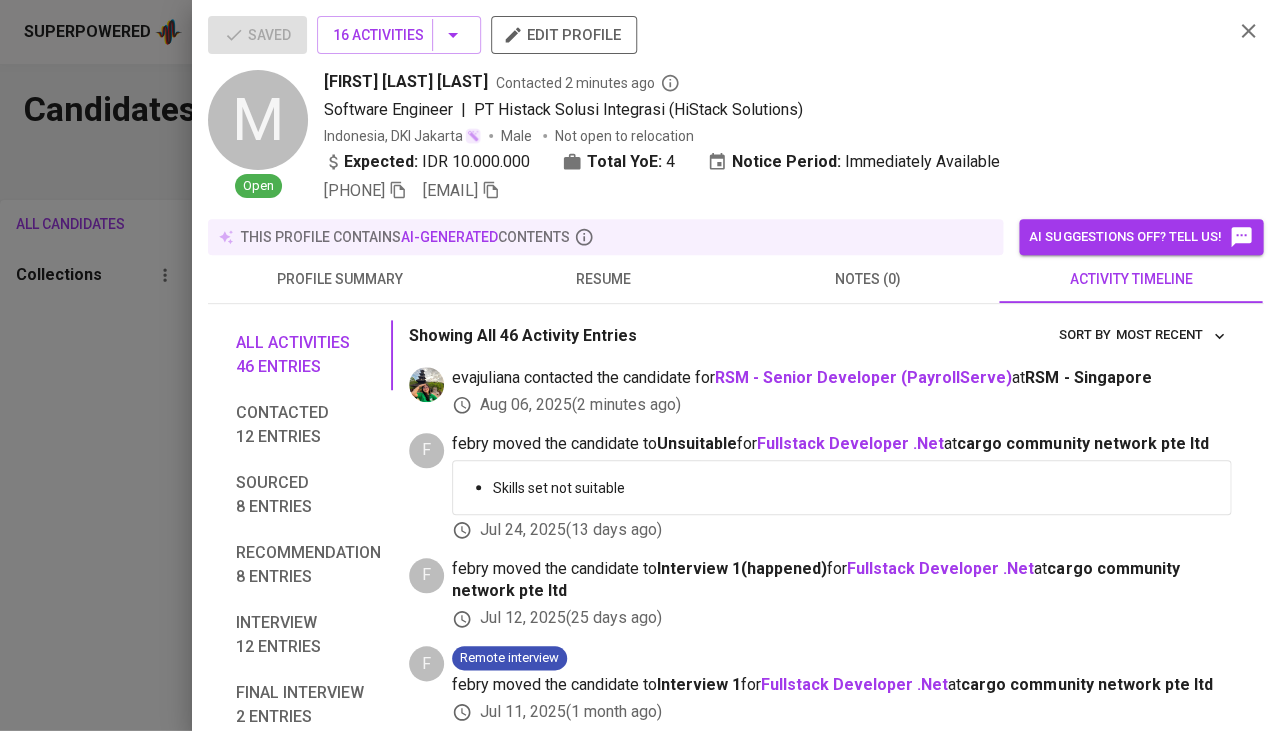 click at bounding box center [639, 365] 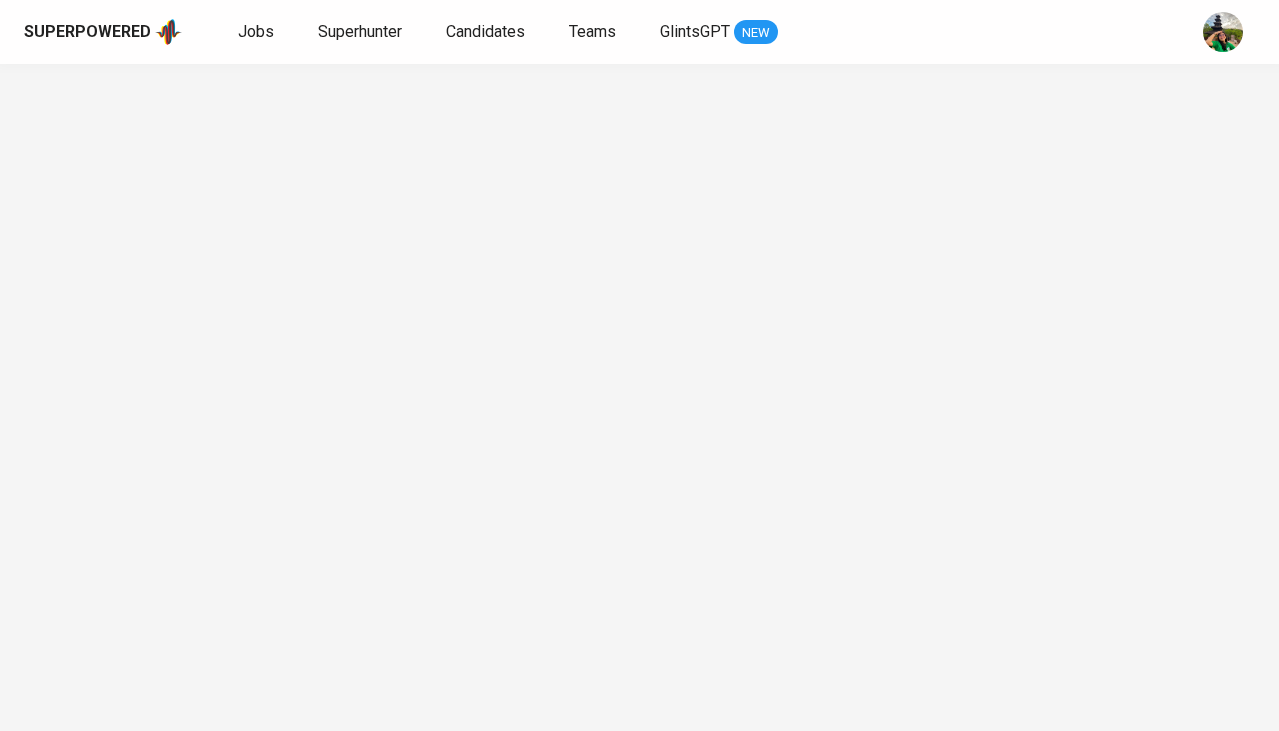 scroll, scrollTop: 0, scrollLeft: 0, axis: both 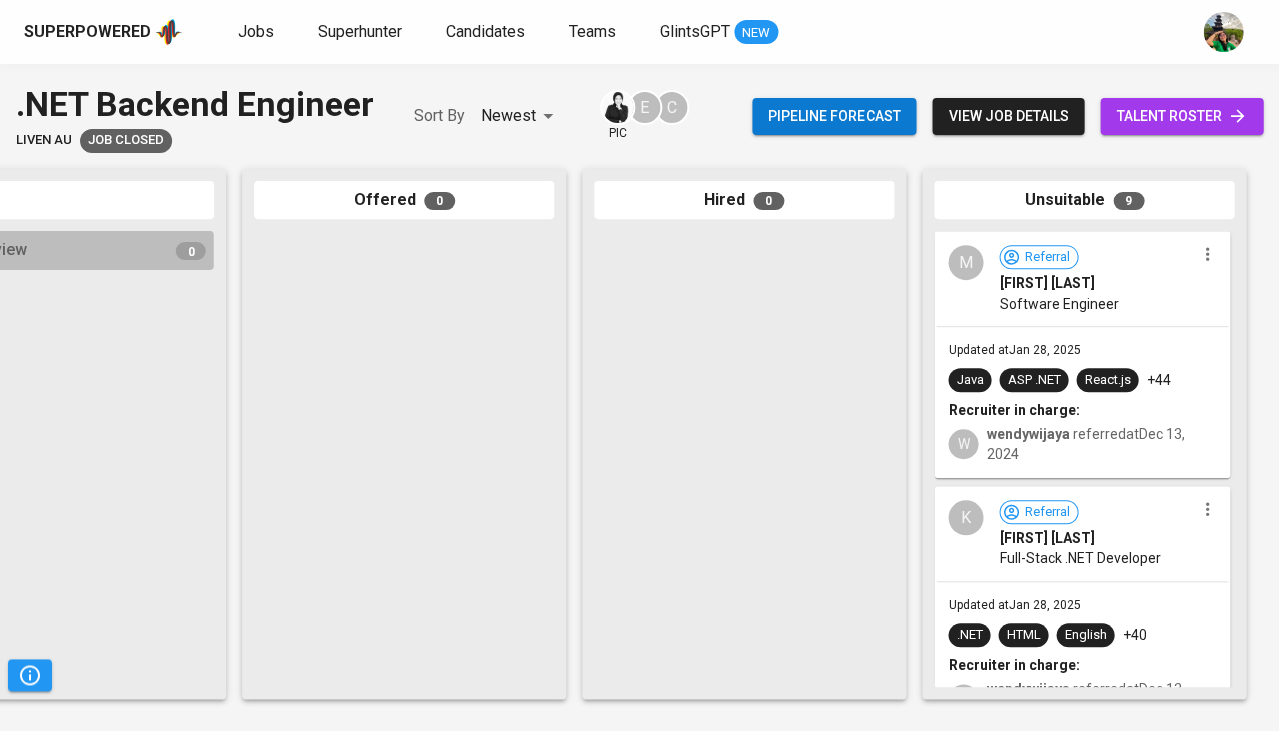 click on "ASP .NET" at bounding box center (1033, 380) 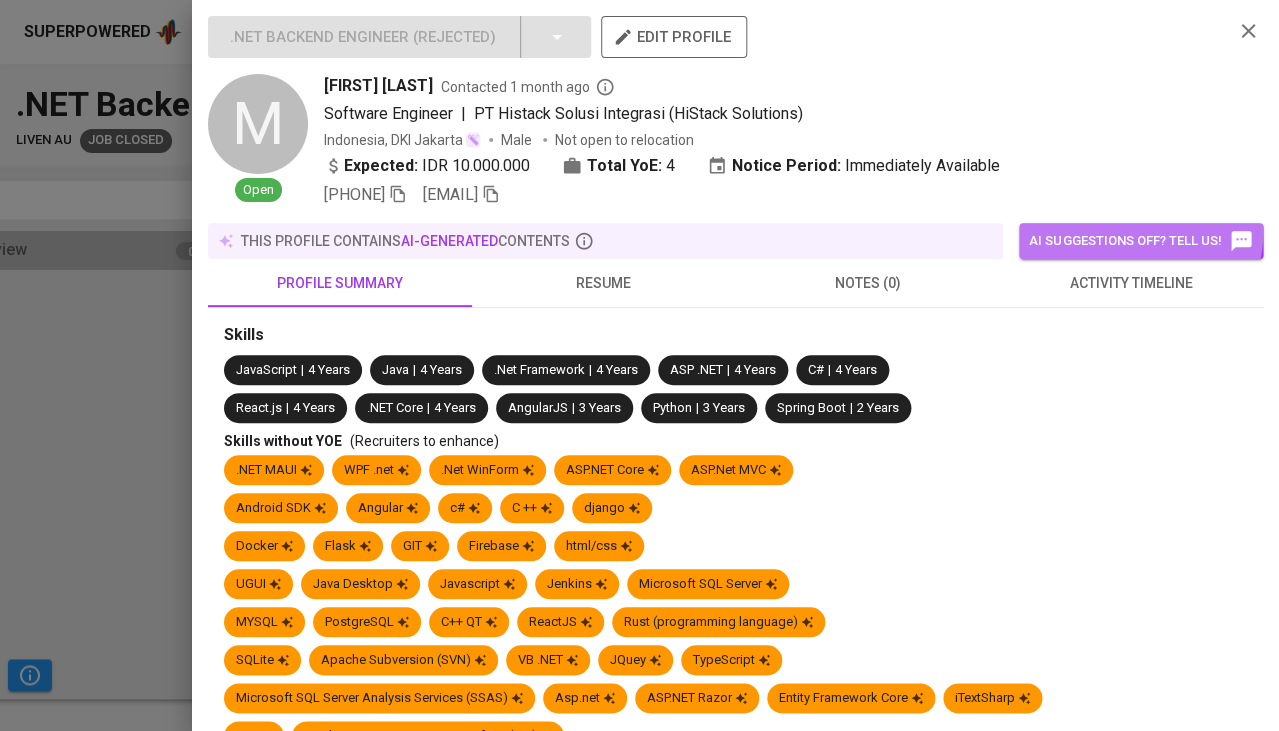 click on "AI suggestions off? Tell us!" at bounding box center (1141, 241) 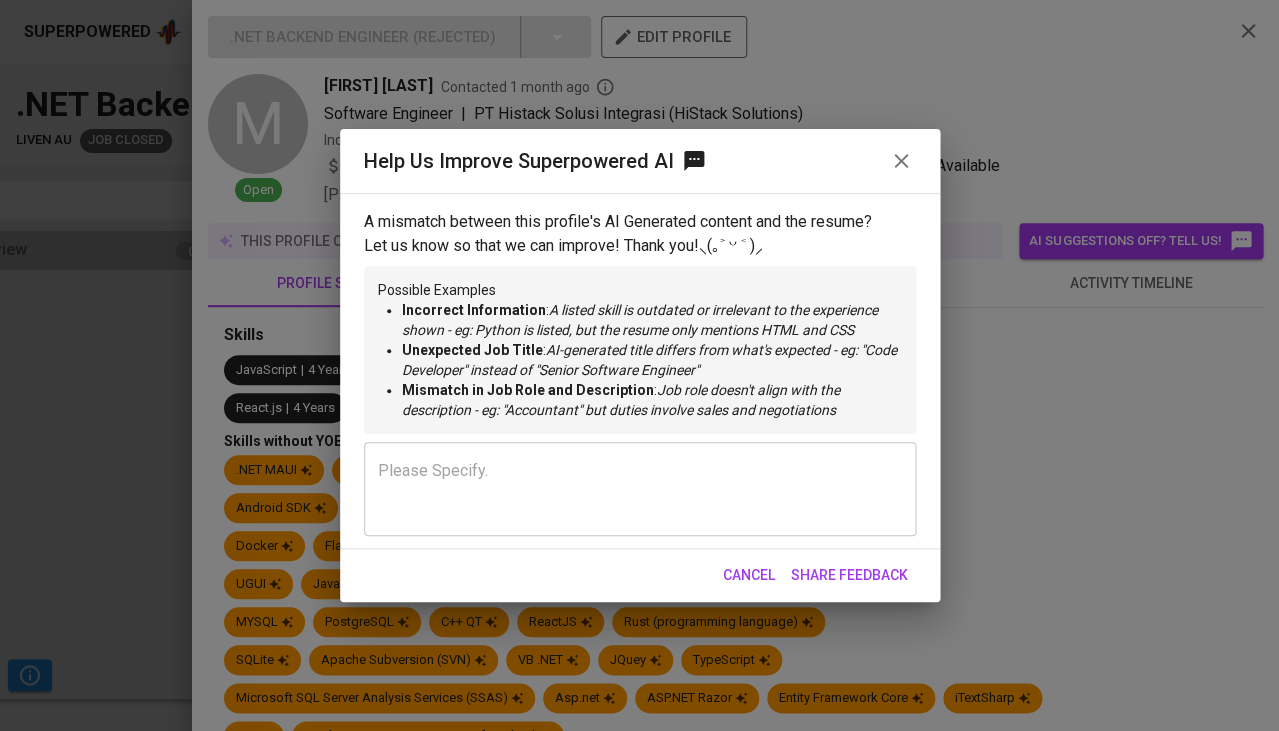 click on "Help Us Improve Superpowered AI A mismatch between this profile's AI Generated content and the resume? Let us know so that we can improve! Thank you!  ⸜(｡˃ ᵕ ˂ )⸝ Possible Examples Incorrect Information :  A listed skill is outdated or irrelevant to the experience shown - eg: Python is listed, but the resume only mentions HTML and CSS Unexpected Job Title :  AI-generated title differs from what's expected - eg: "Code Developer" instead of "Senior Software Engineer" Mismatch in Job Role and Description :  Job role doesn't align with the description - eg: "Accountant" but duties involve sales and negotiations ​ Cancel Share Feedback" at bounding box center (639, 365) 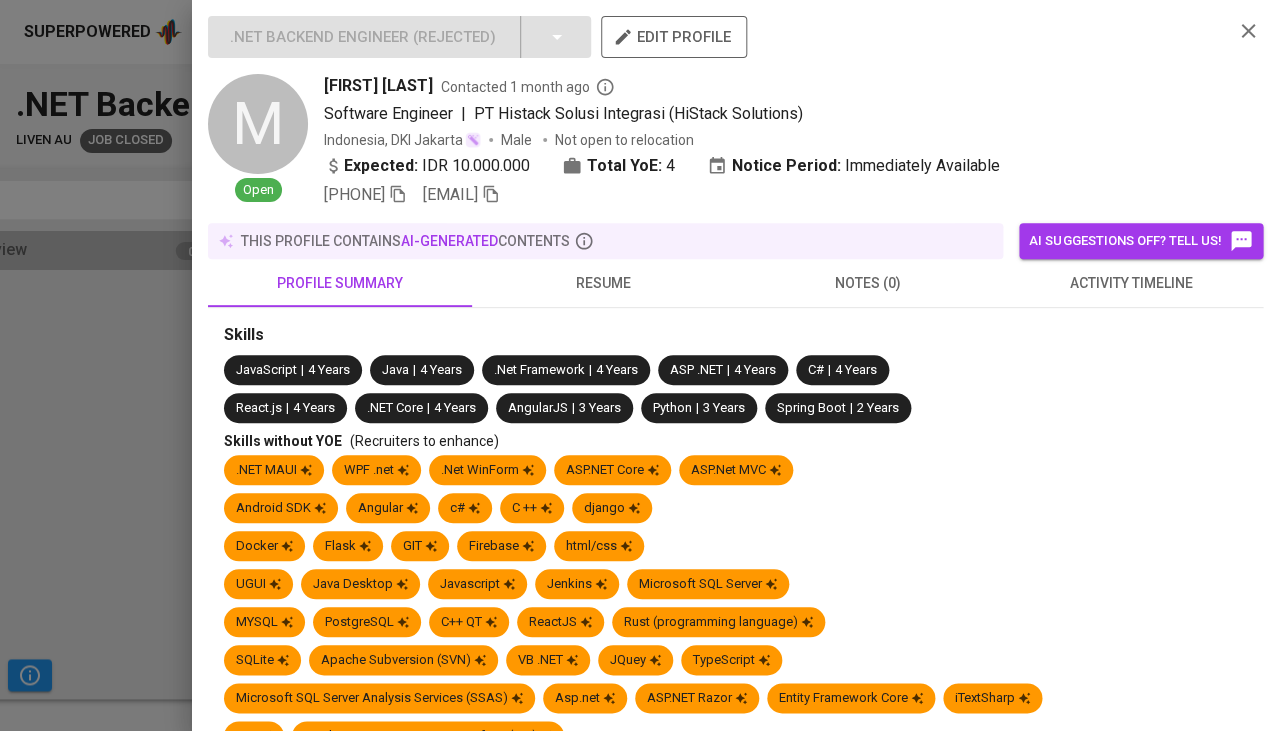 click on "activity timeline" at bounding box center (1131, 283) 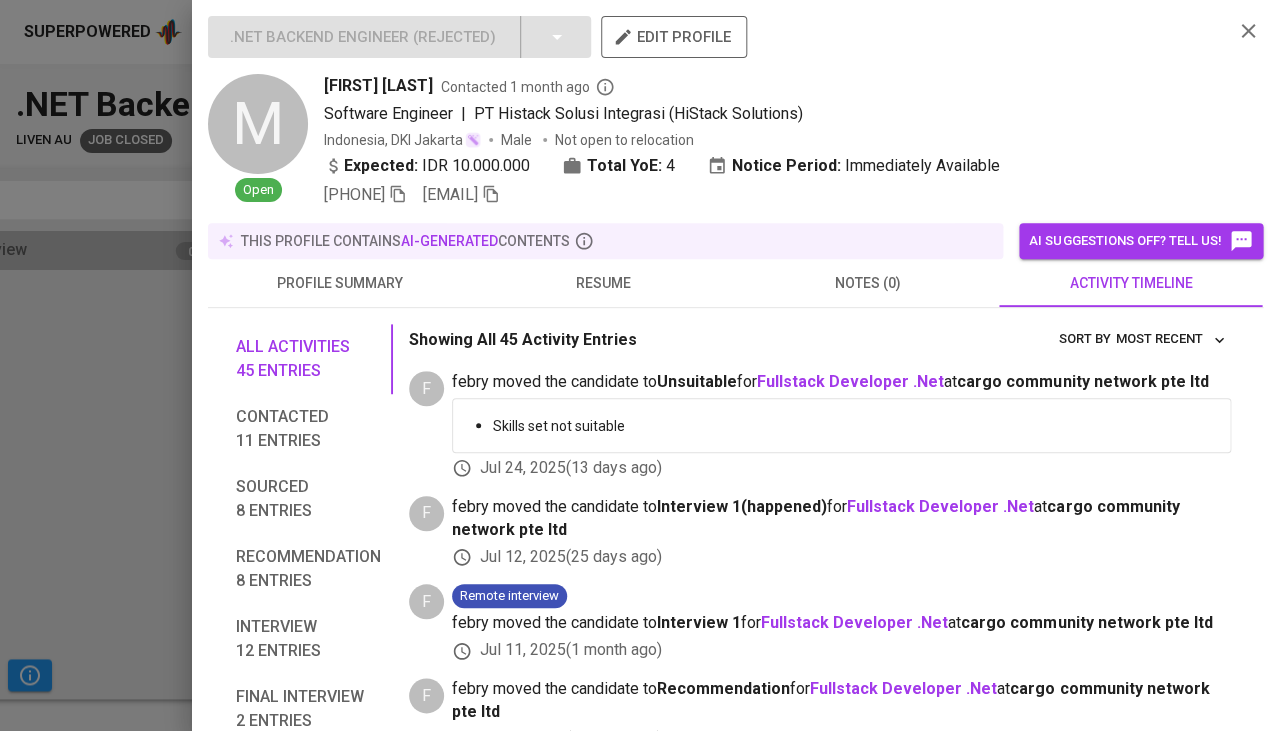 scroll, scrollTop: 0, scrollLeft: 0, axis: both 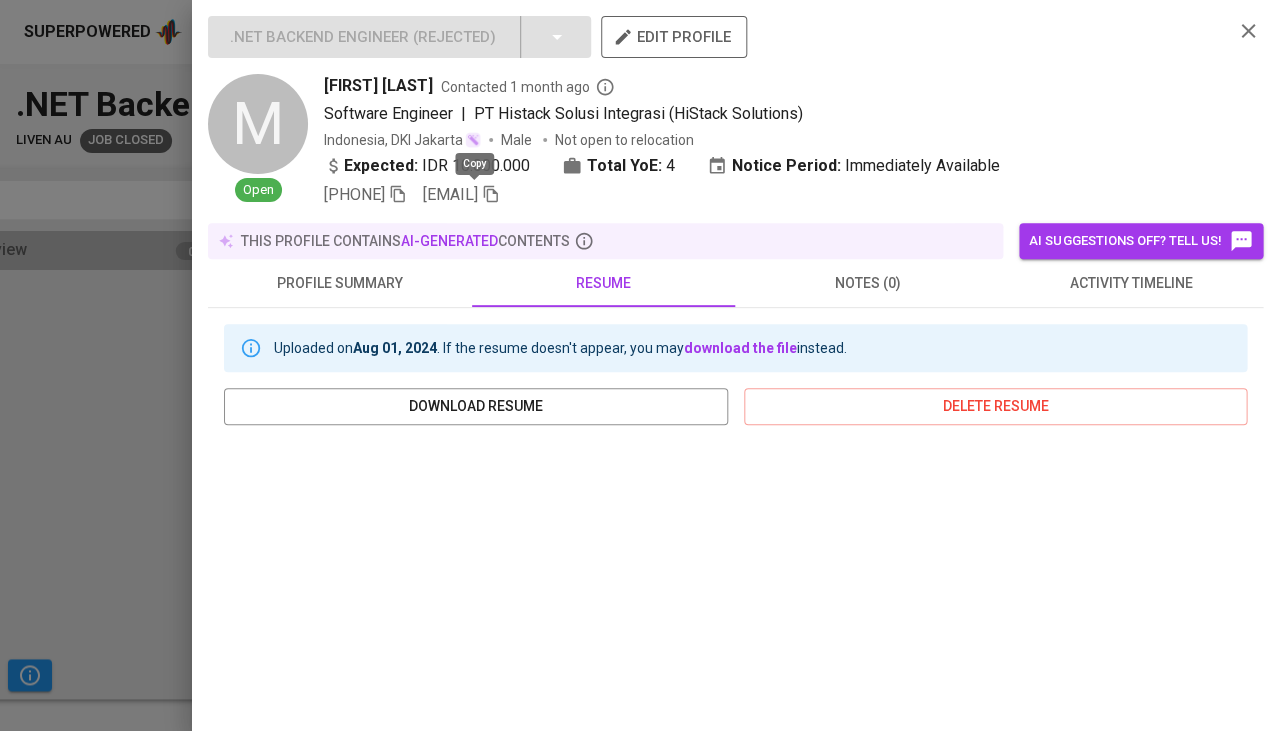 click 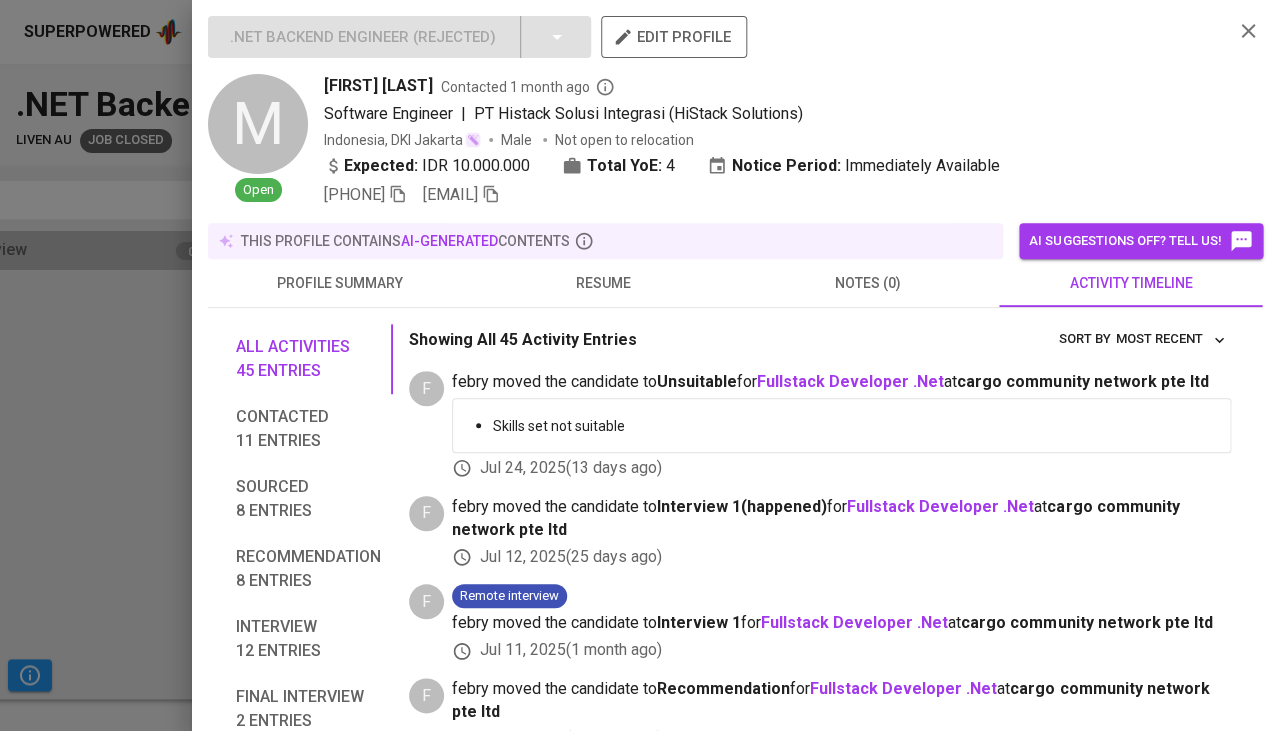 click on "resume" at bounding box center (604, 283) 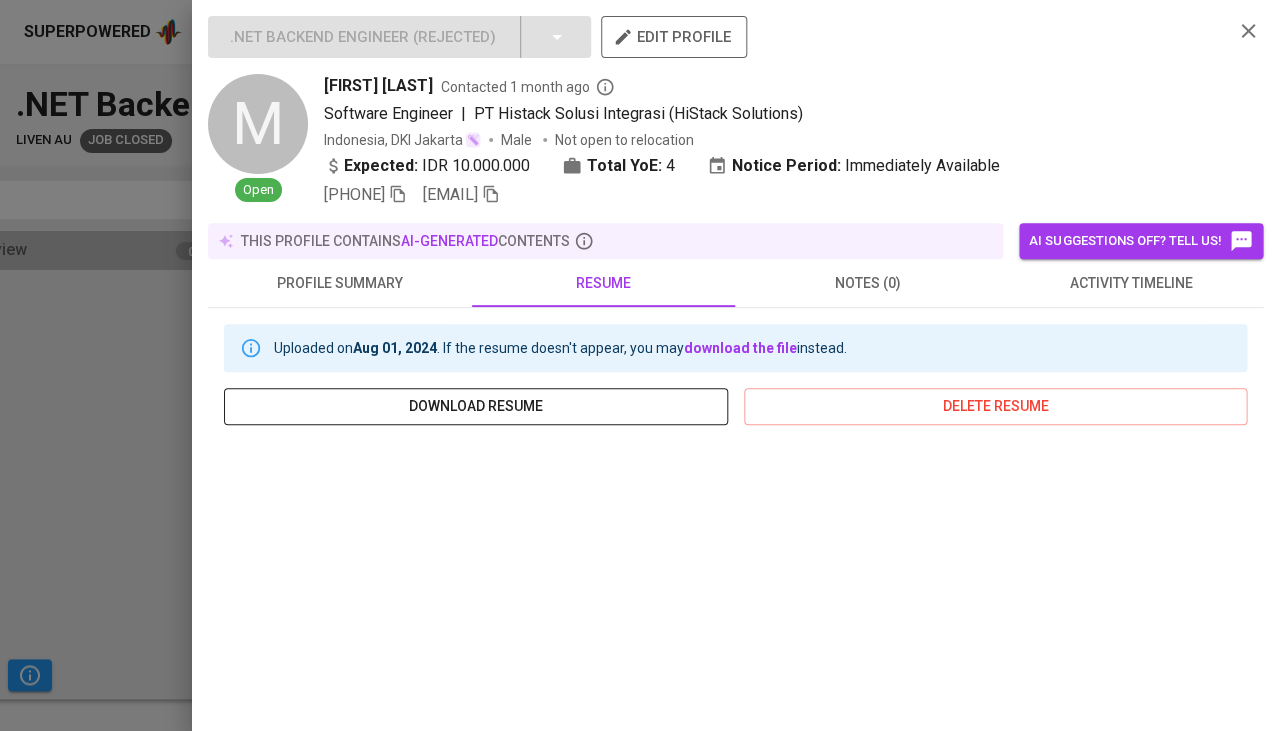 click on "download resume" at bounding box center (476, 406) 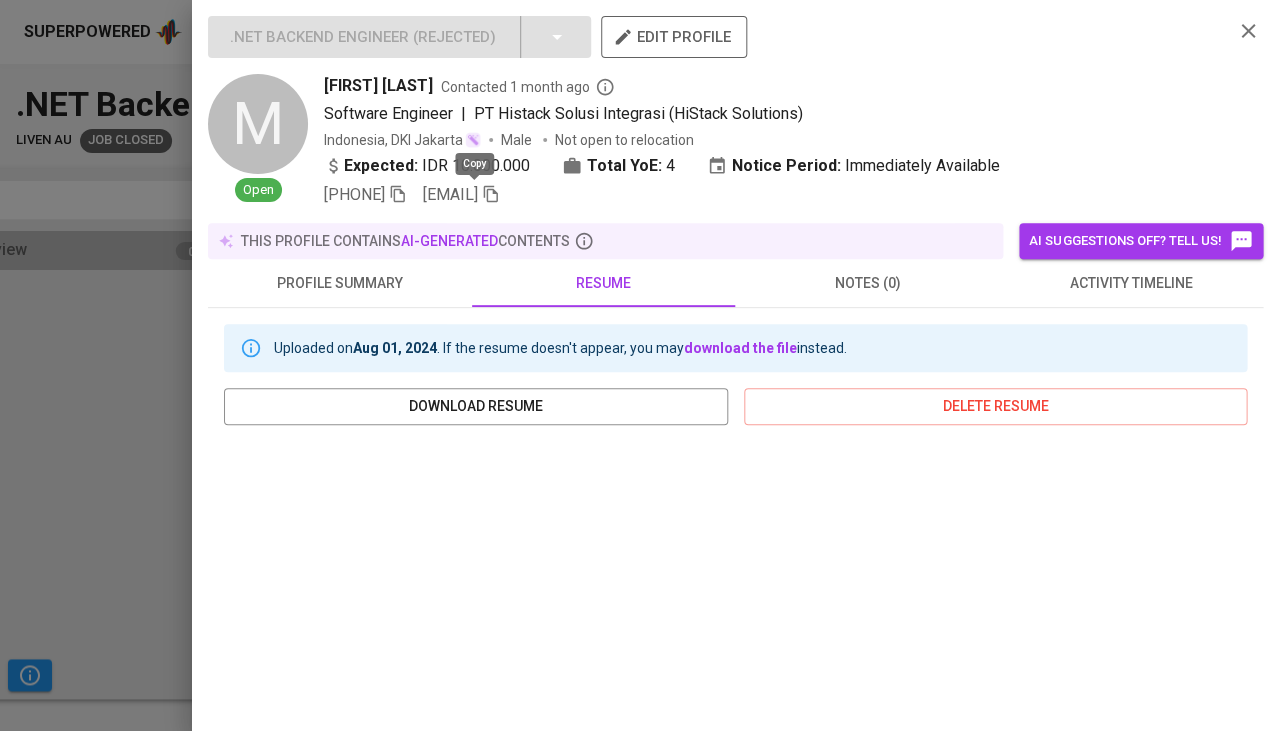 click 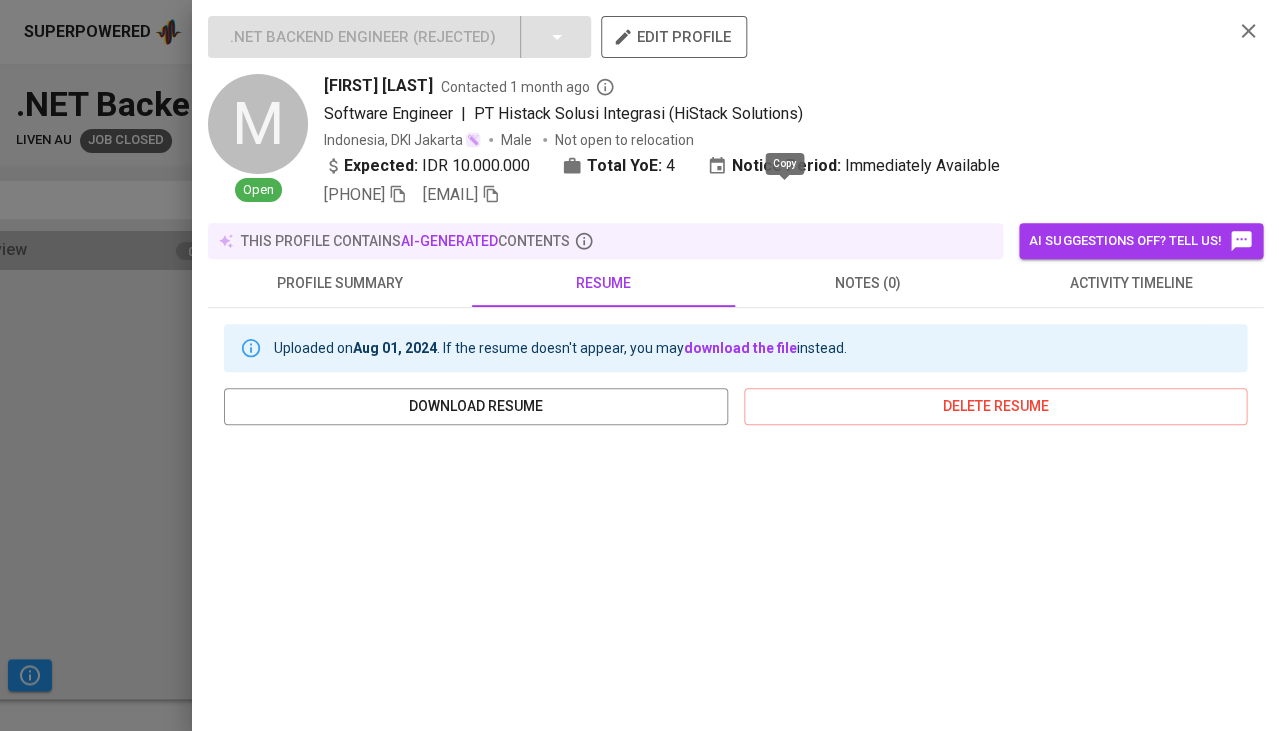 click 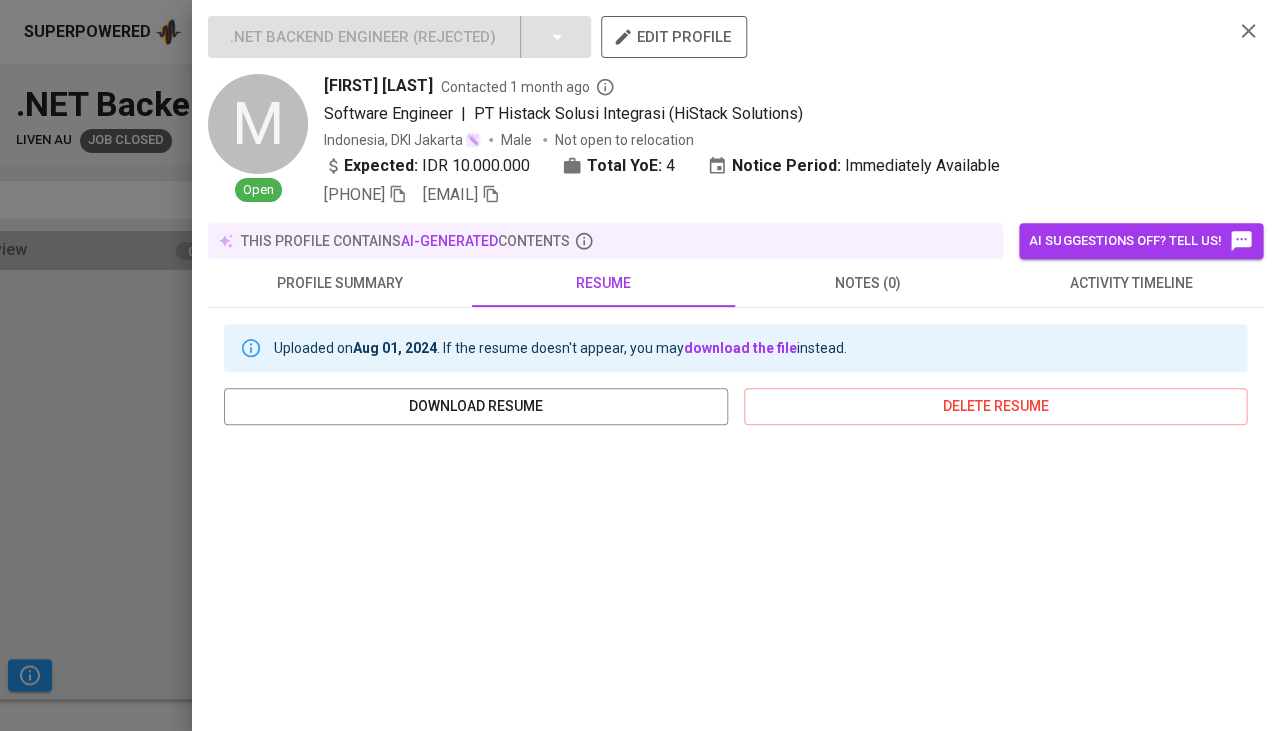 click on "activity timeline" at bounding box center [1131, 283] 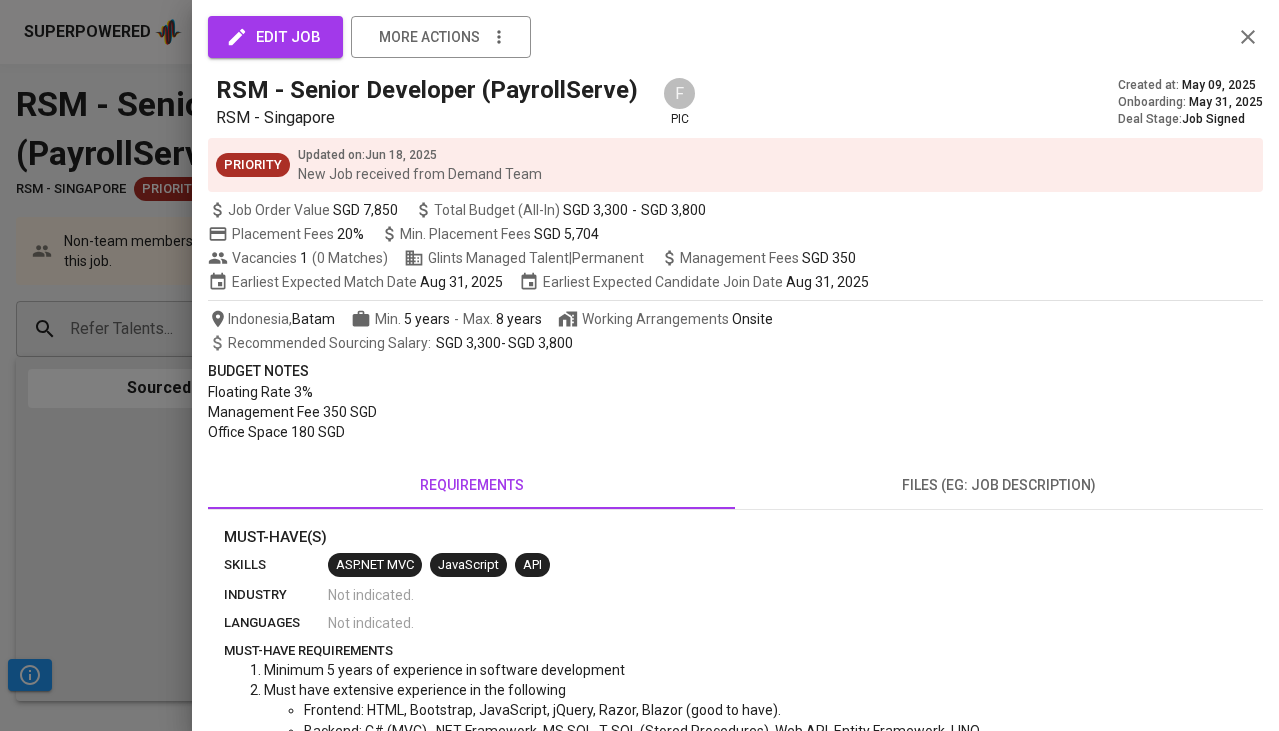 scroll, scrollTop: 0, scrollLeft: 0, axis: both 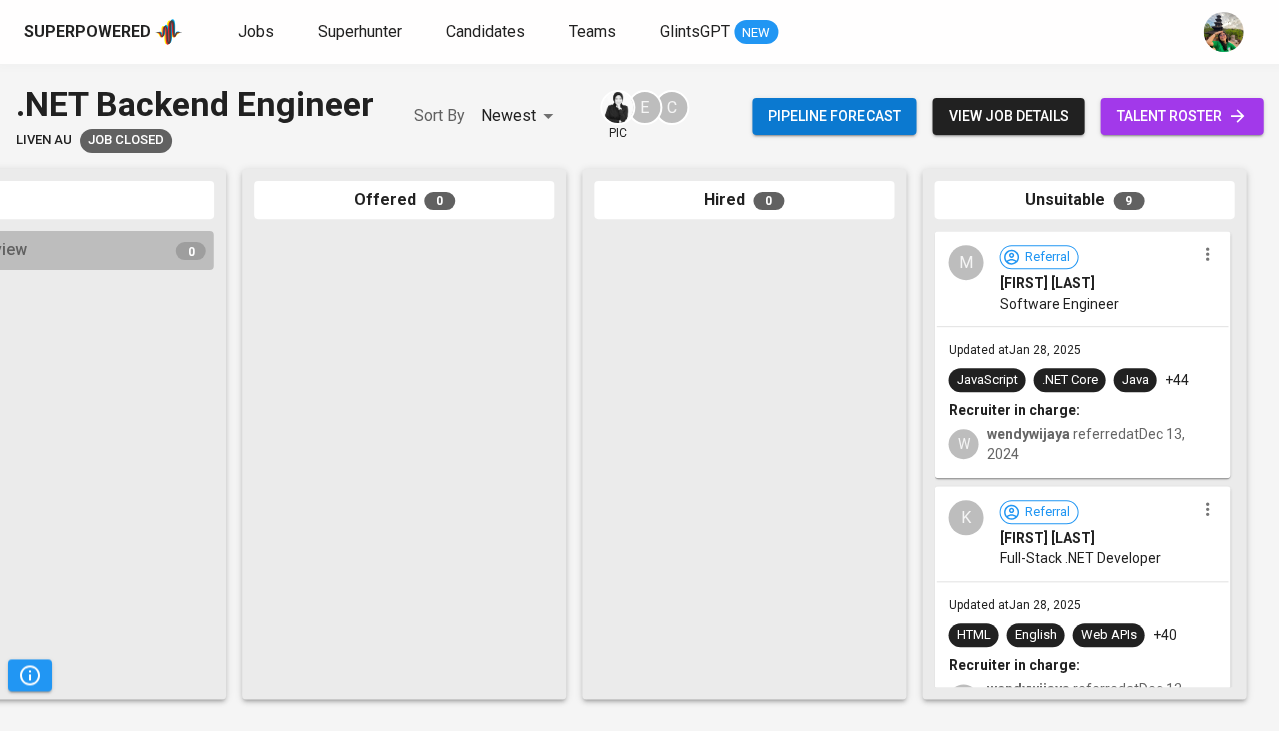 click on "Updated at  [MONTH] [DAY], [YEAR] JavaScript .NET Core Java +44 Recruiter in charge: W [LAST]   referred  at  [MONTH] [DAY], [YEAR]" at bounding box center [1082, 402] 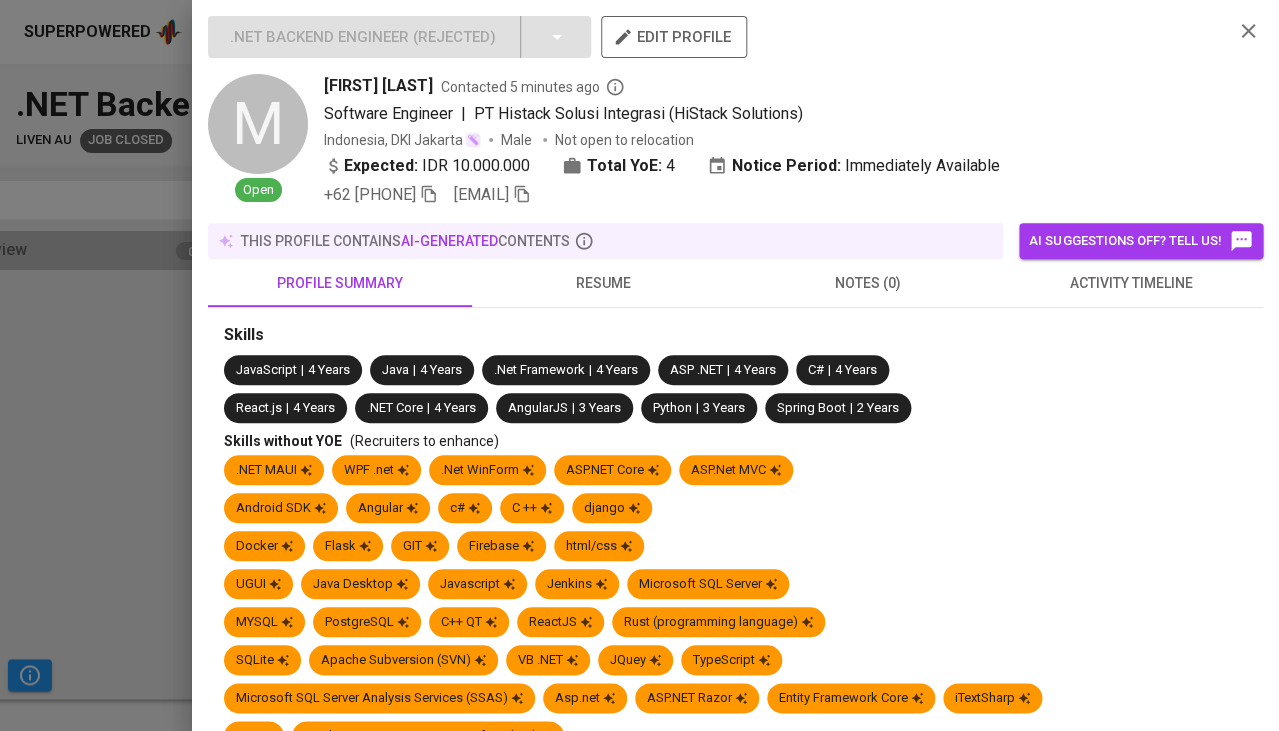 click on "activity timeline" at bounding box center [1131, 283] 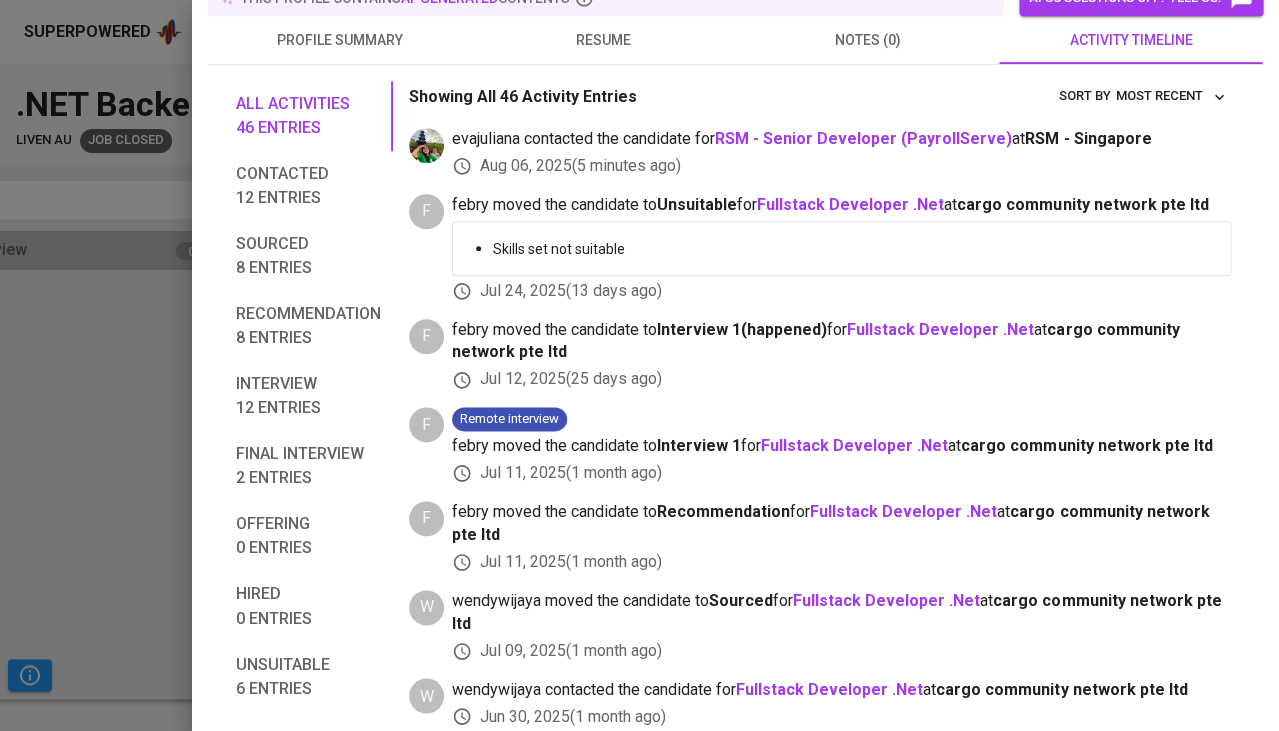 scroll, scrollTop: 326, scrollLeft: 0, axis: vertical 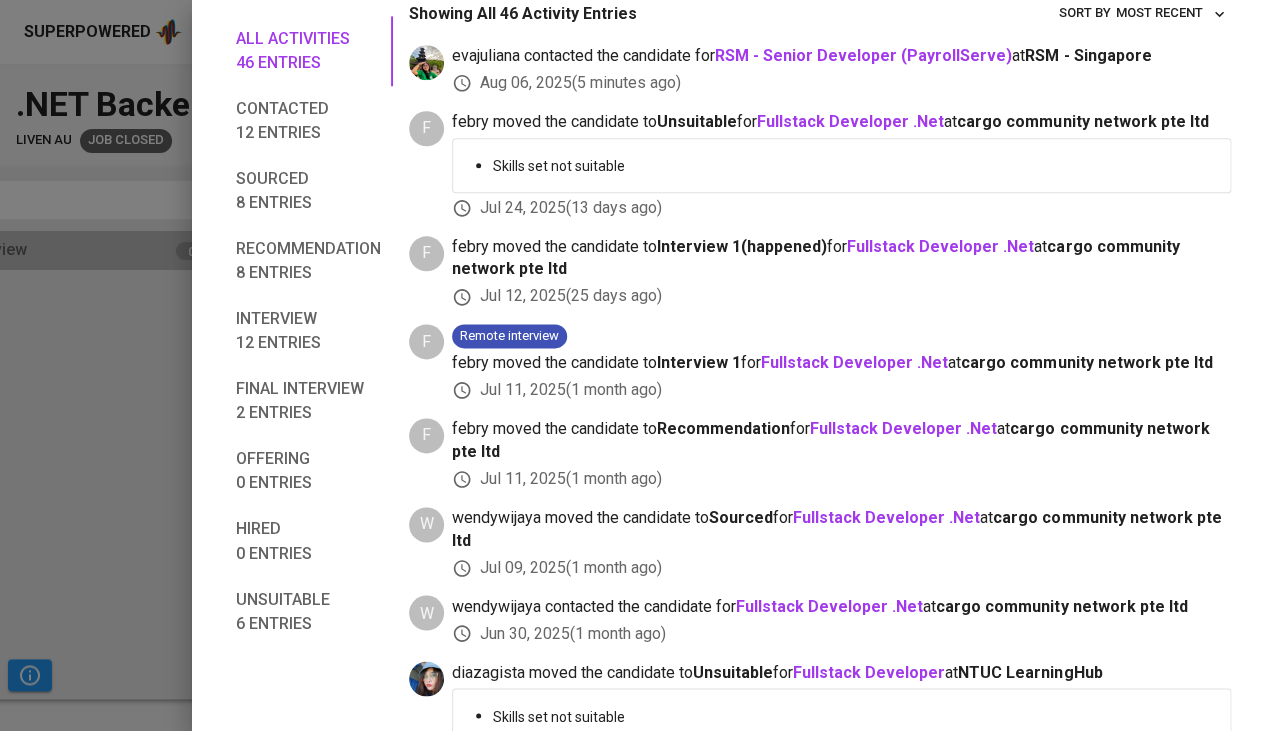click at bounding box center [639, 365] 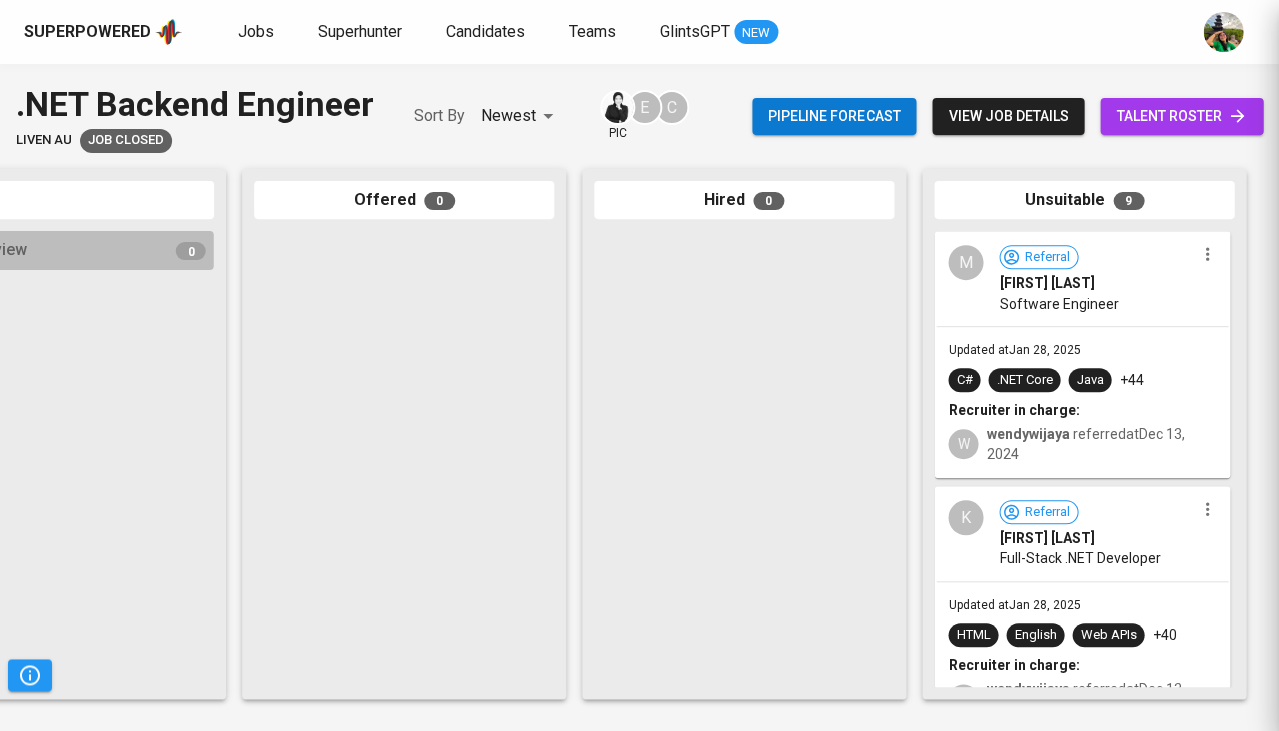 scroll, scrollTop: 185, scrollLeft: 0, axis: vertical 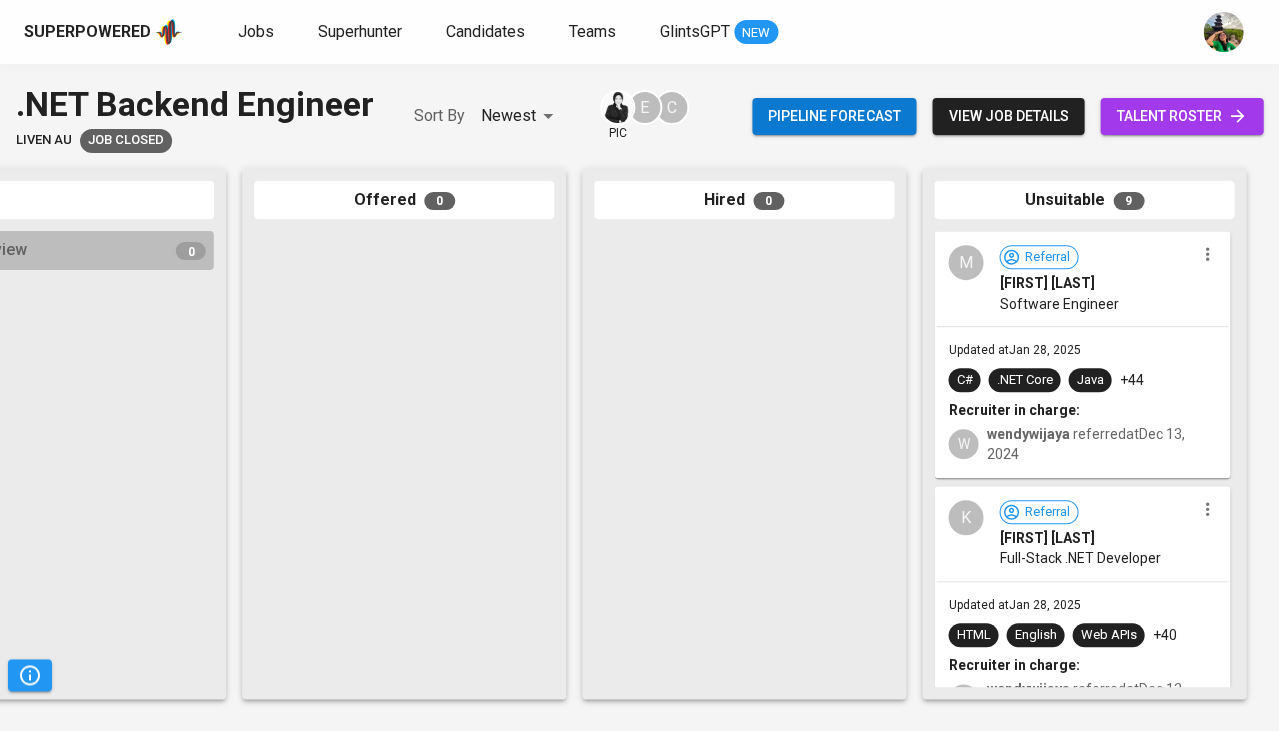 click on "Updated at  [MONTH] [DAY], [YEAR] C# .NET Core Java +44 Recruiter in charge: W [LAST]   referred  at  [MONTH] [DAY], [YEAR]" at bounding box center (1082, 402) 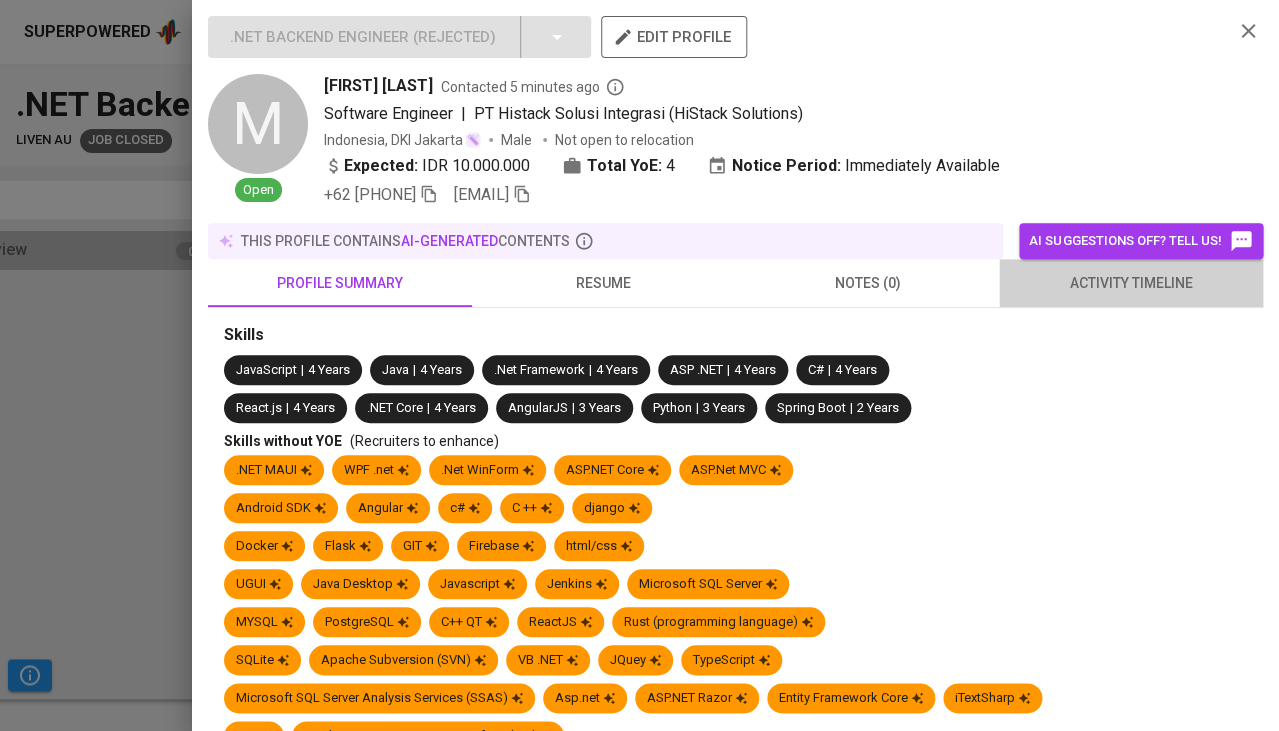 click on "activity timeline" at bounding box center [1131, 283] 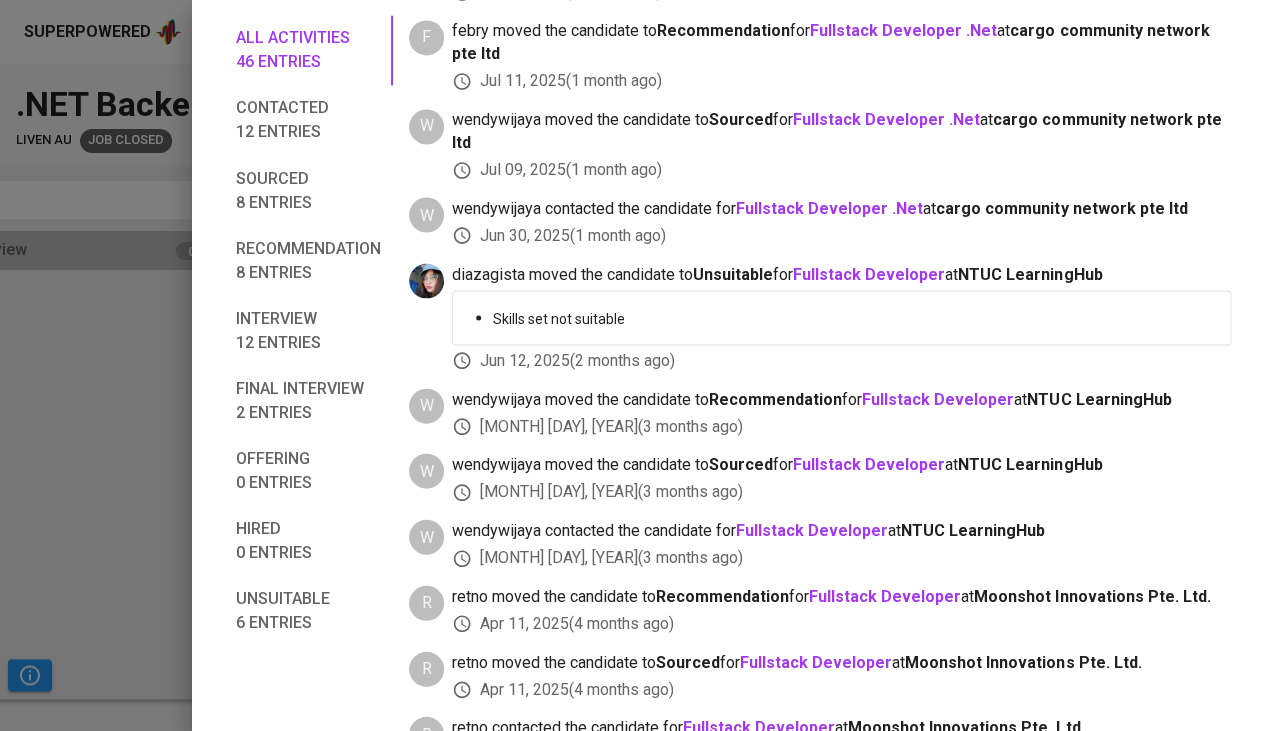 scroll, scrollTop: 766, scrollLeft: 0, axis: vertical 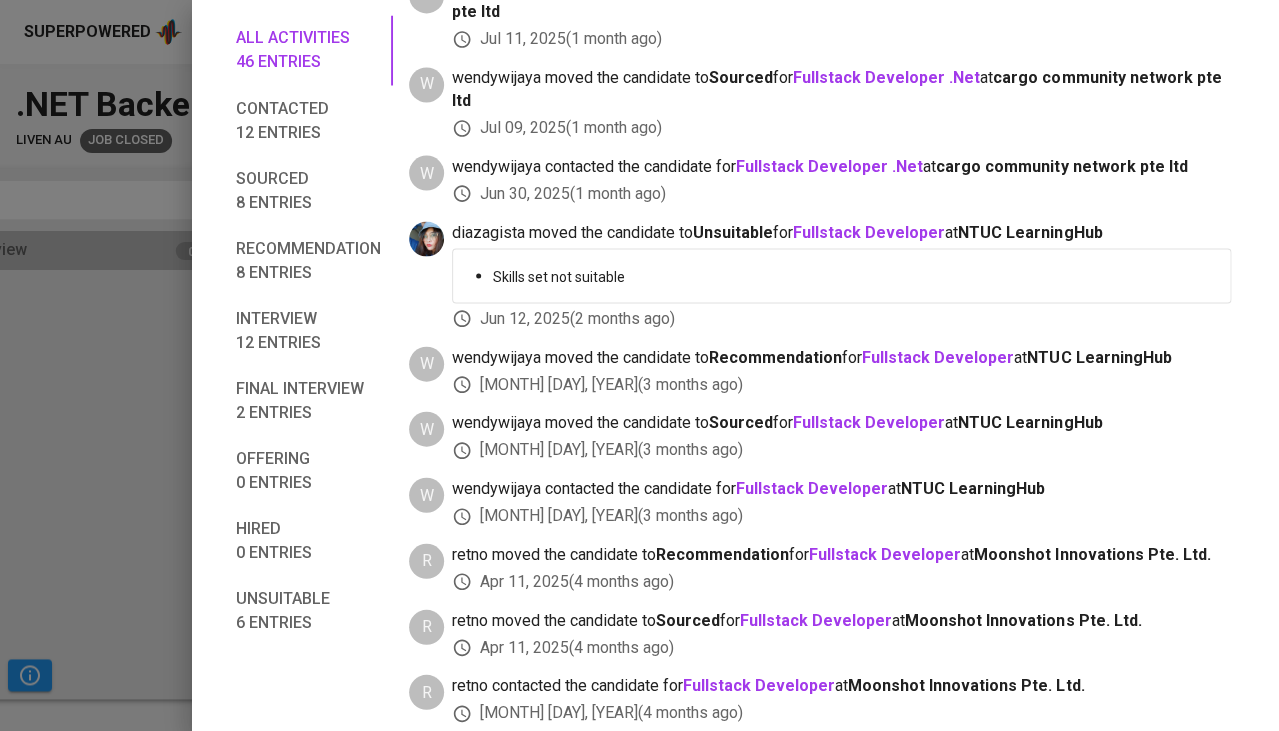 click at bounding box center [639, 365] 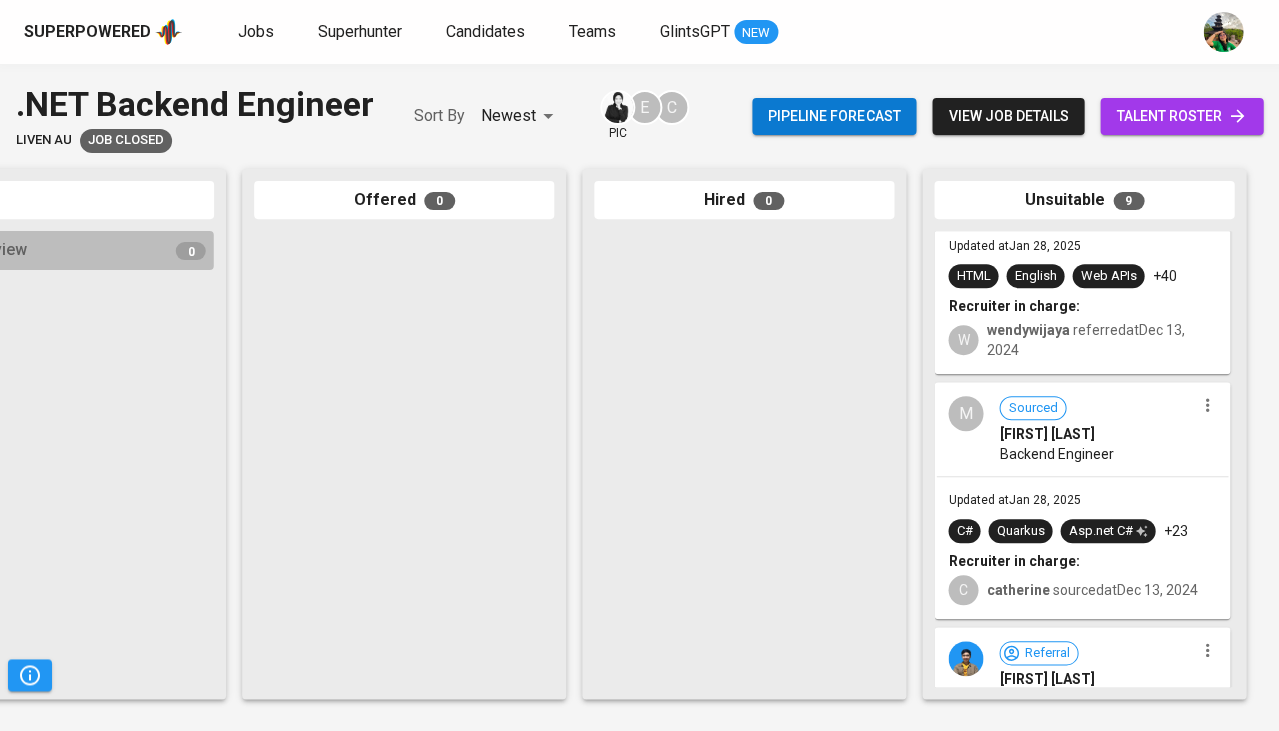 scroll, scrollTop: 357, scrollLeft: 0, axis: vertical 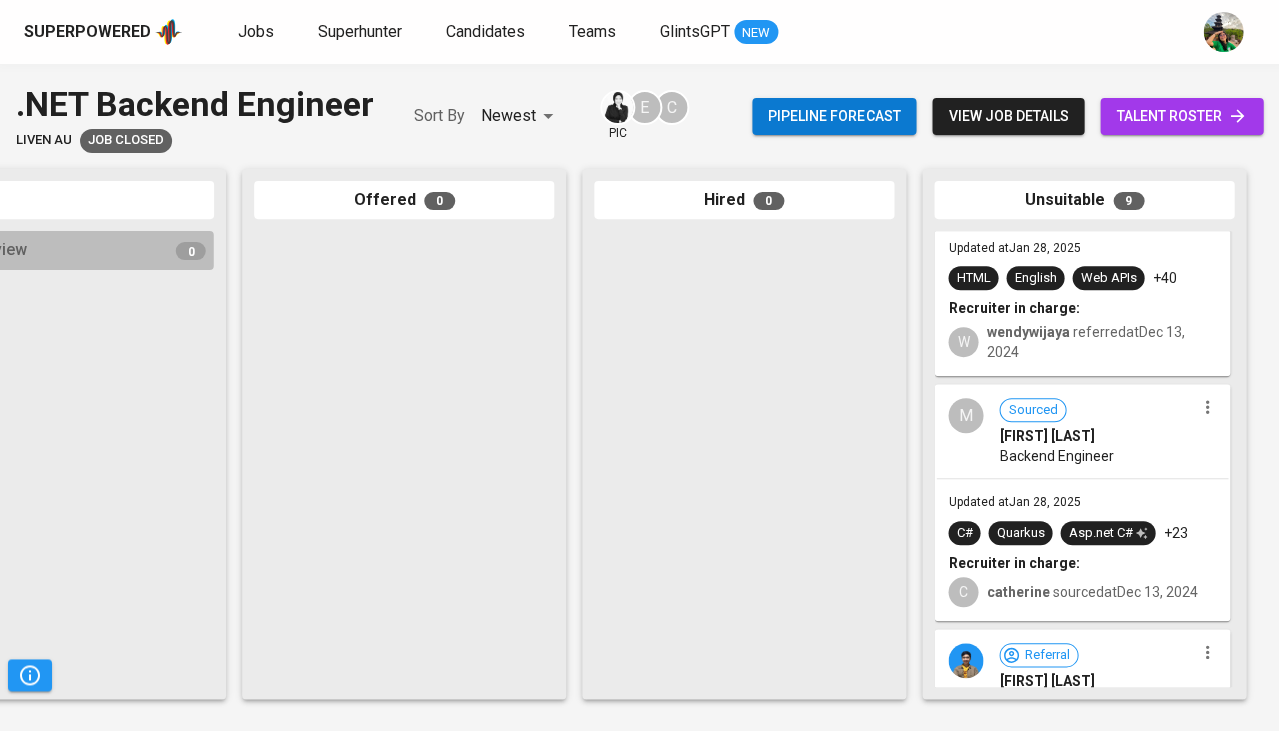 click on "M Sourced Muhammad Aleandro Backend Engineer" at bounding box center (1082, 432) 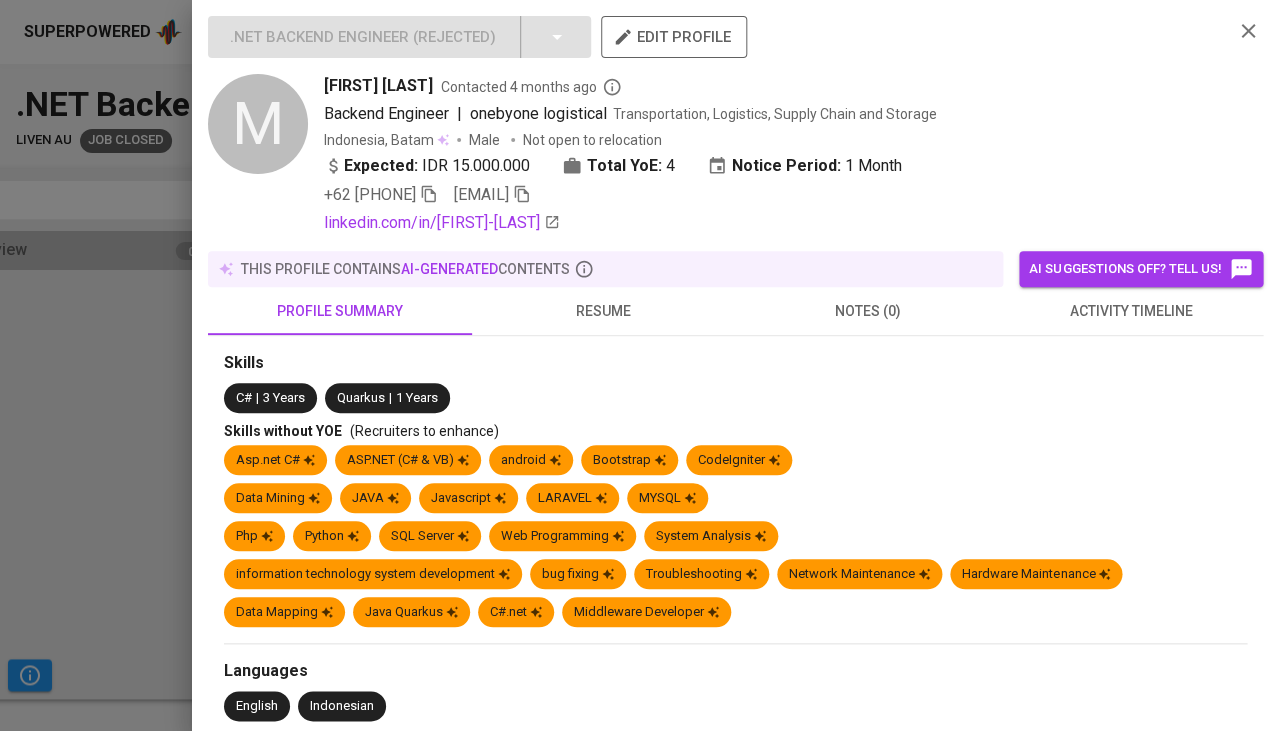 click on "activity timeline" at bounding box center [1131, 311] 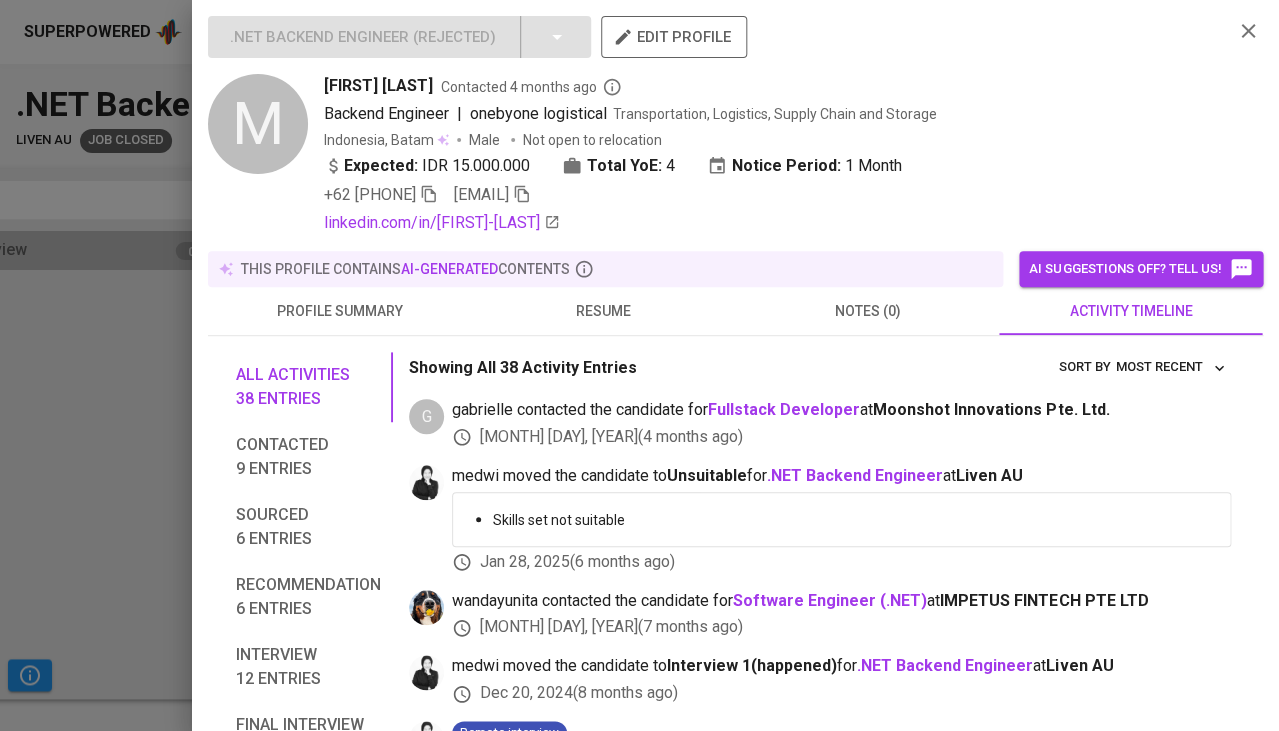 click on "resume" at bounding box center [604, 311] 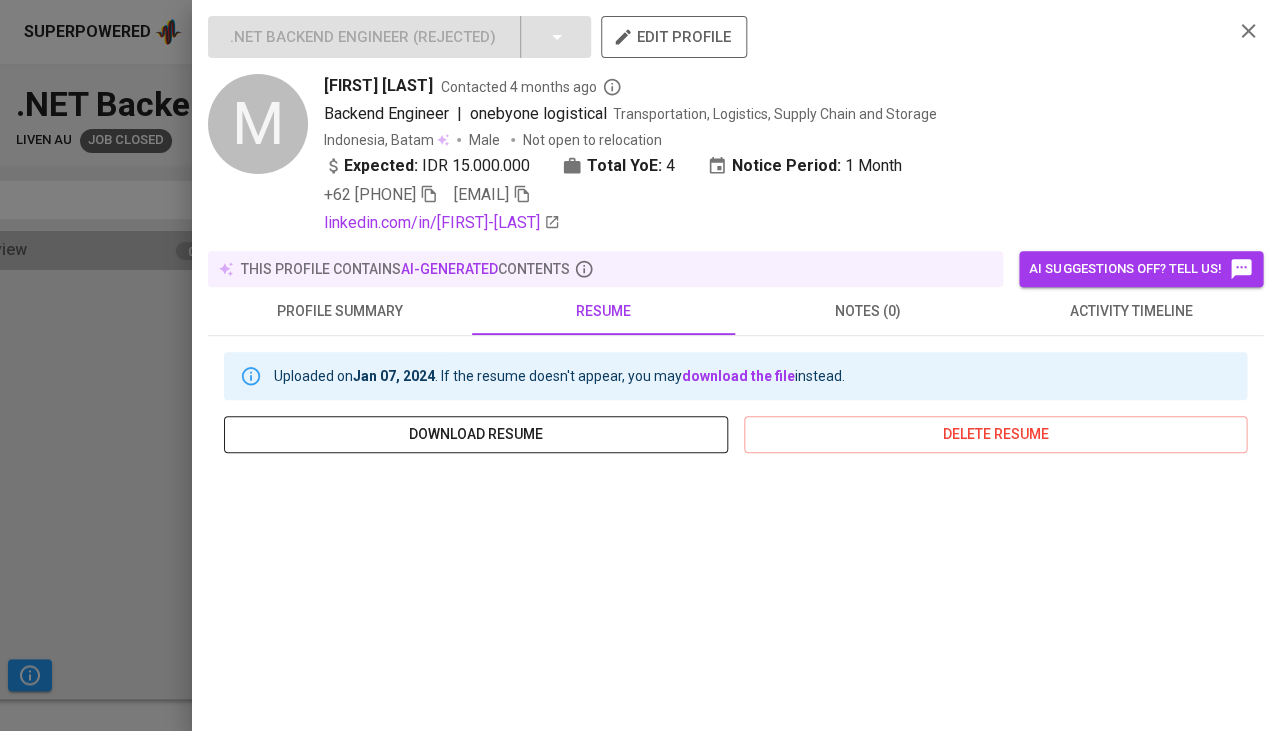 scroll, scrollTop: 120, scrollLeft: 0, axis: vertical 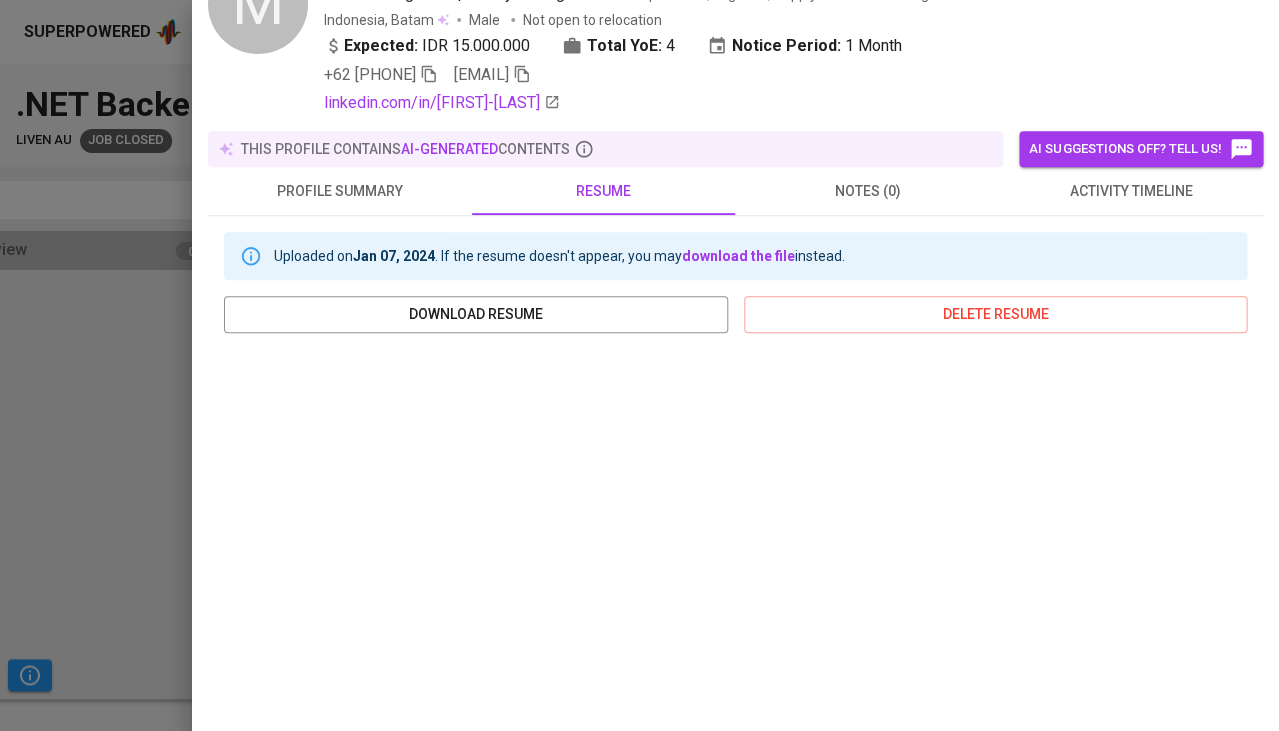 click at bounding box center (639, 365) 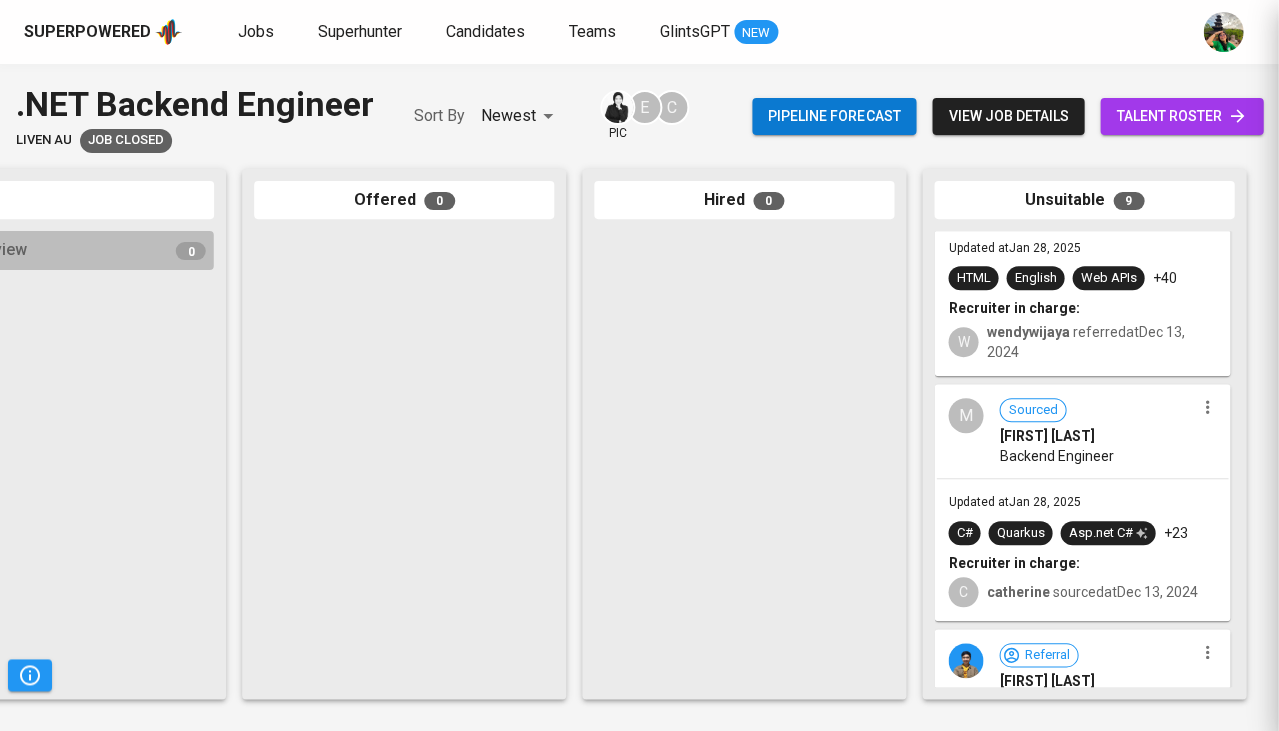 scroll, scrollTop: 0, scrollLeft: 0, axis: both 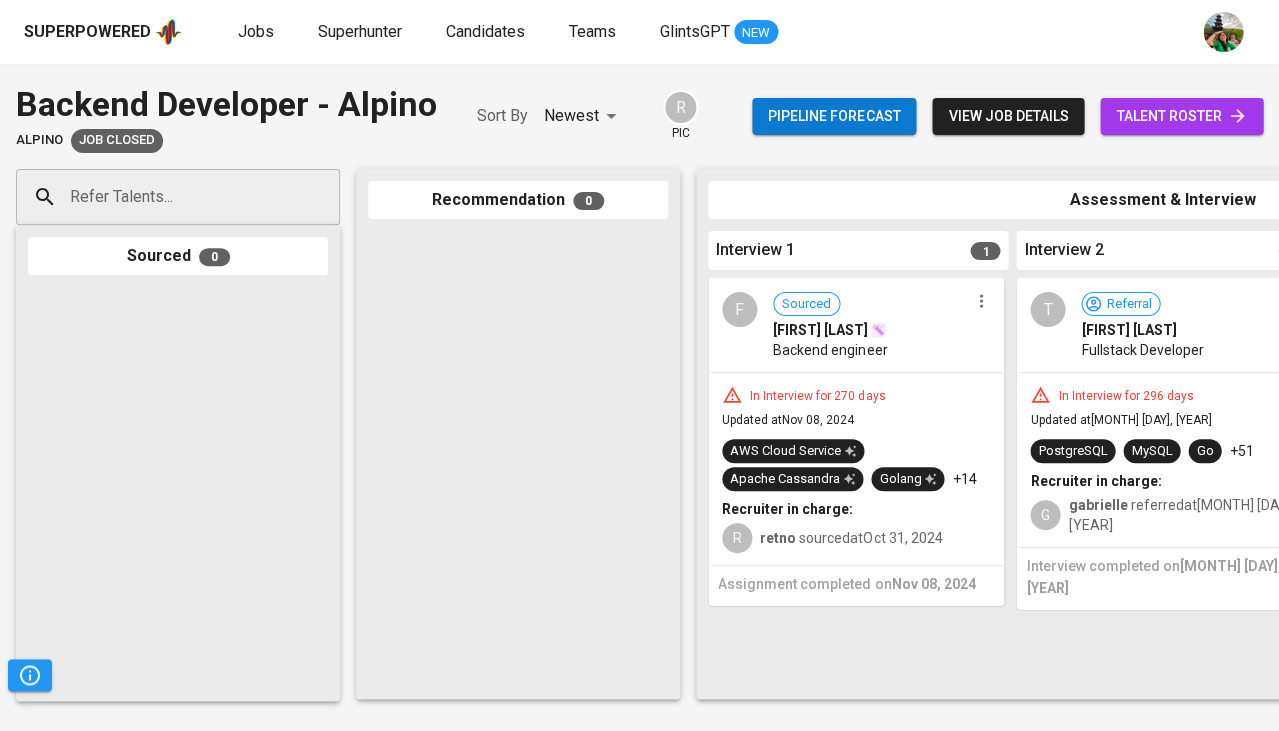 click on "Backend engineer" at bounding box center [870, 350] 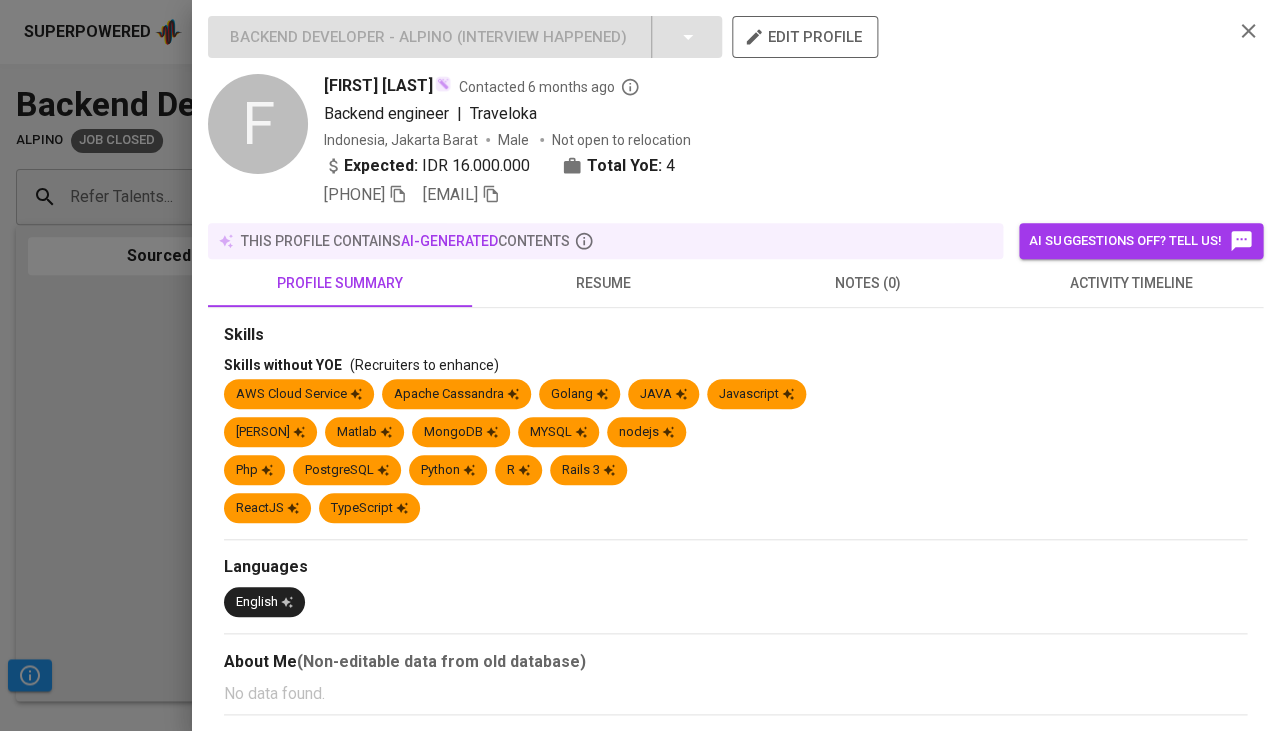 click on "activity timeline" at bounding box center (1131, 283) 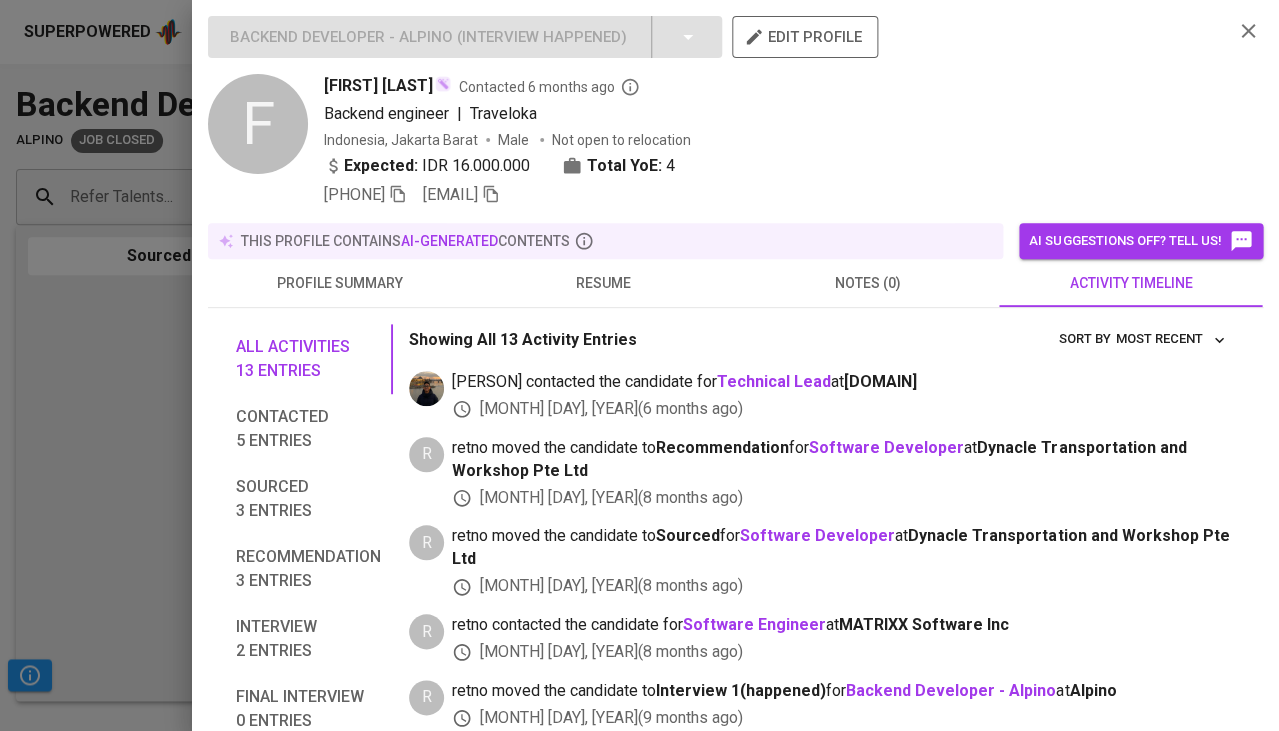 click on "resume" at bounding box center [604, 283] 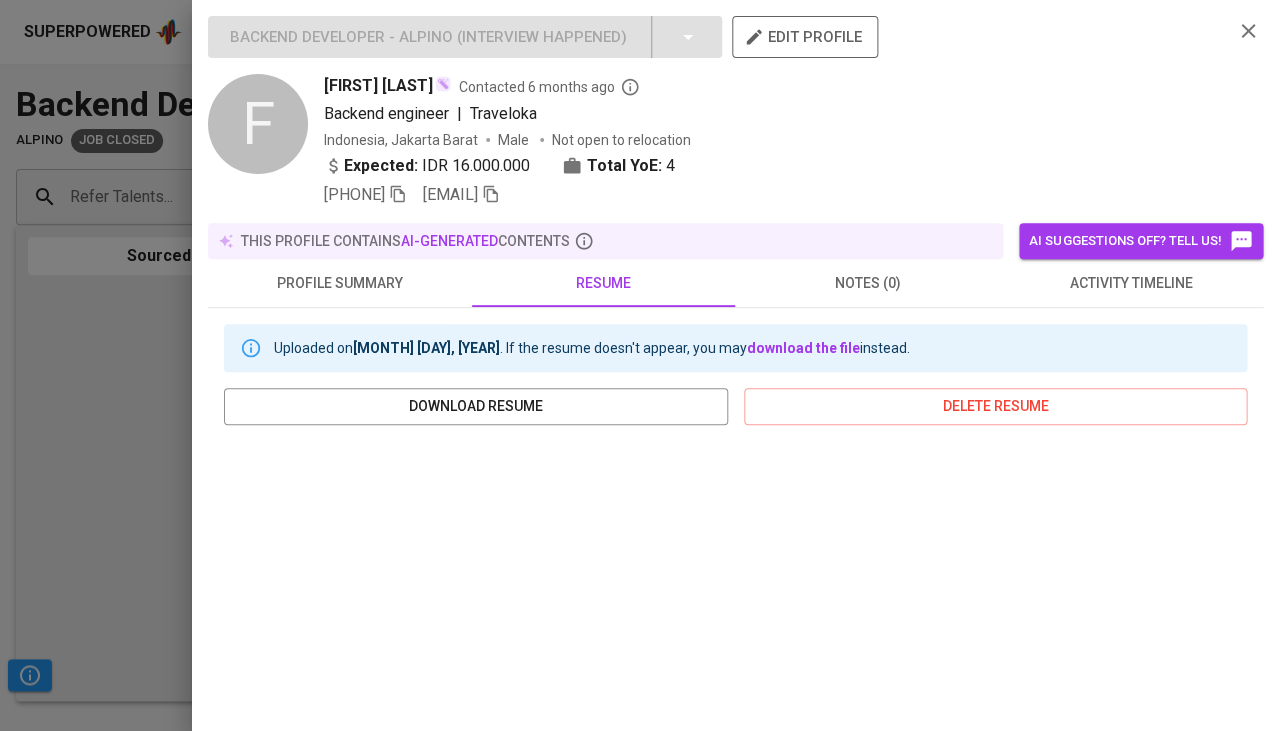 click at bounding box center (639, 365) 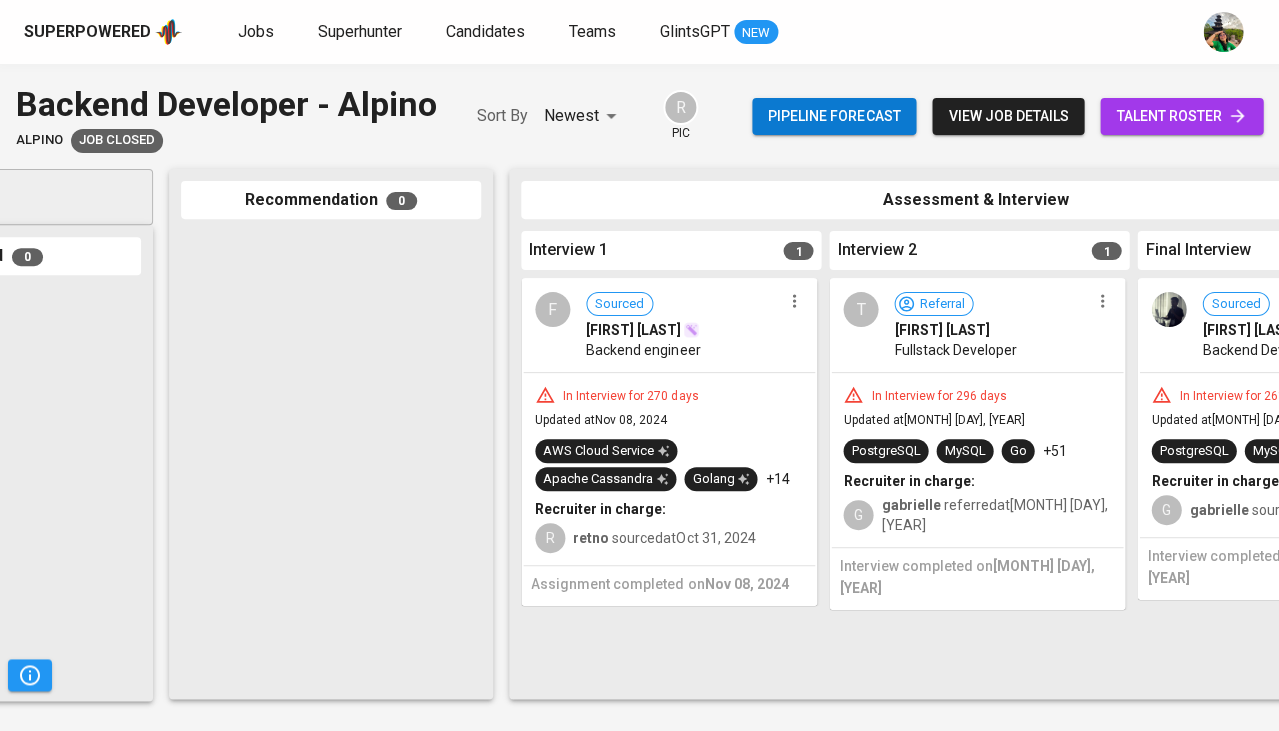 scroll, scrollTop: 0, scrollLeft: 204, axis: horizontal 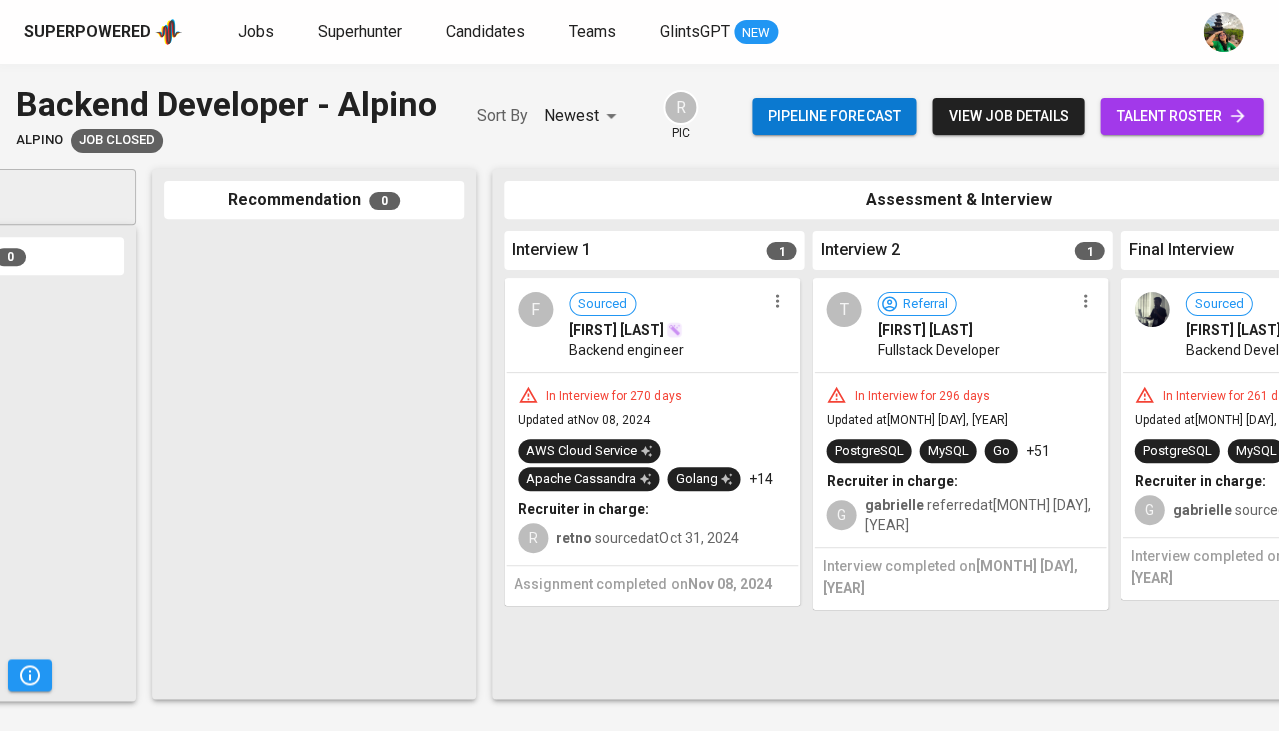 click on "In Interview for   296 days" at bounding box center [921, 396] 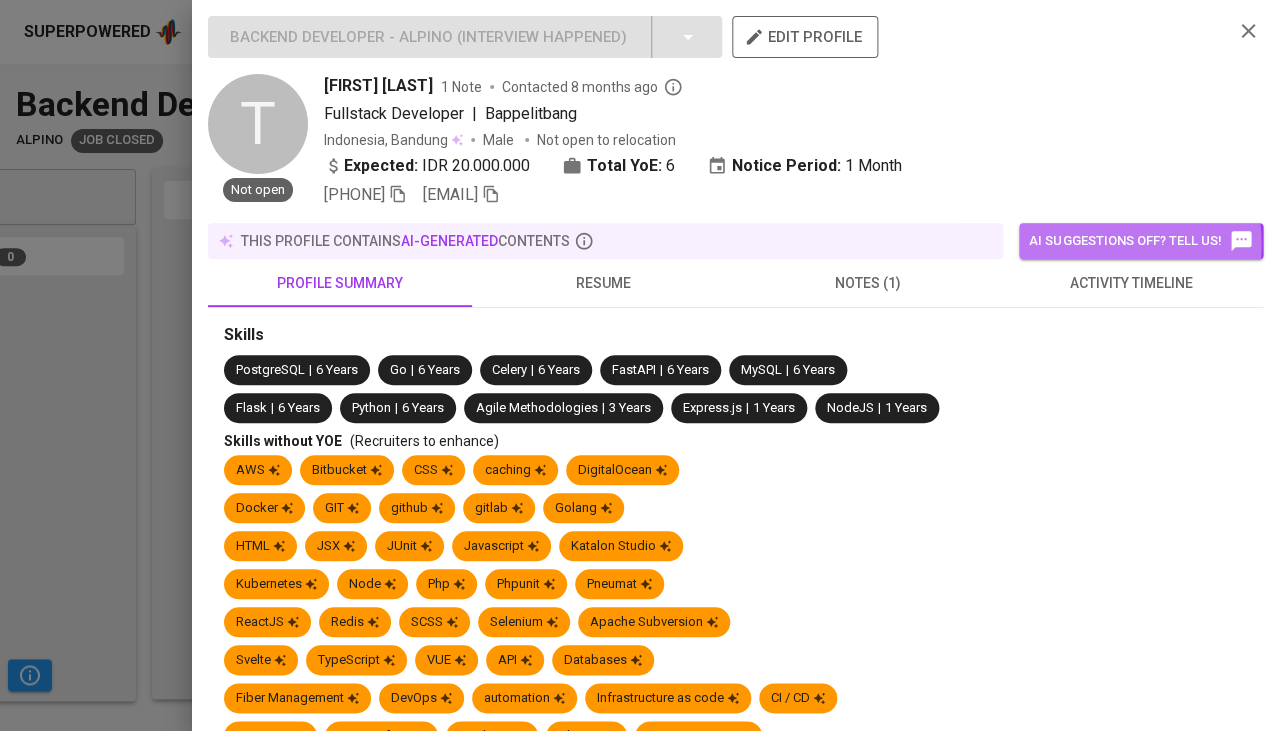 click on "AI suggestions off? Tell us!" at bounding box center (1141, 241) 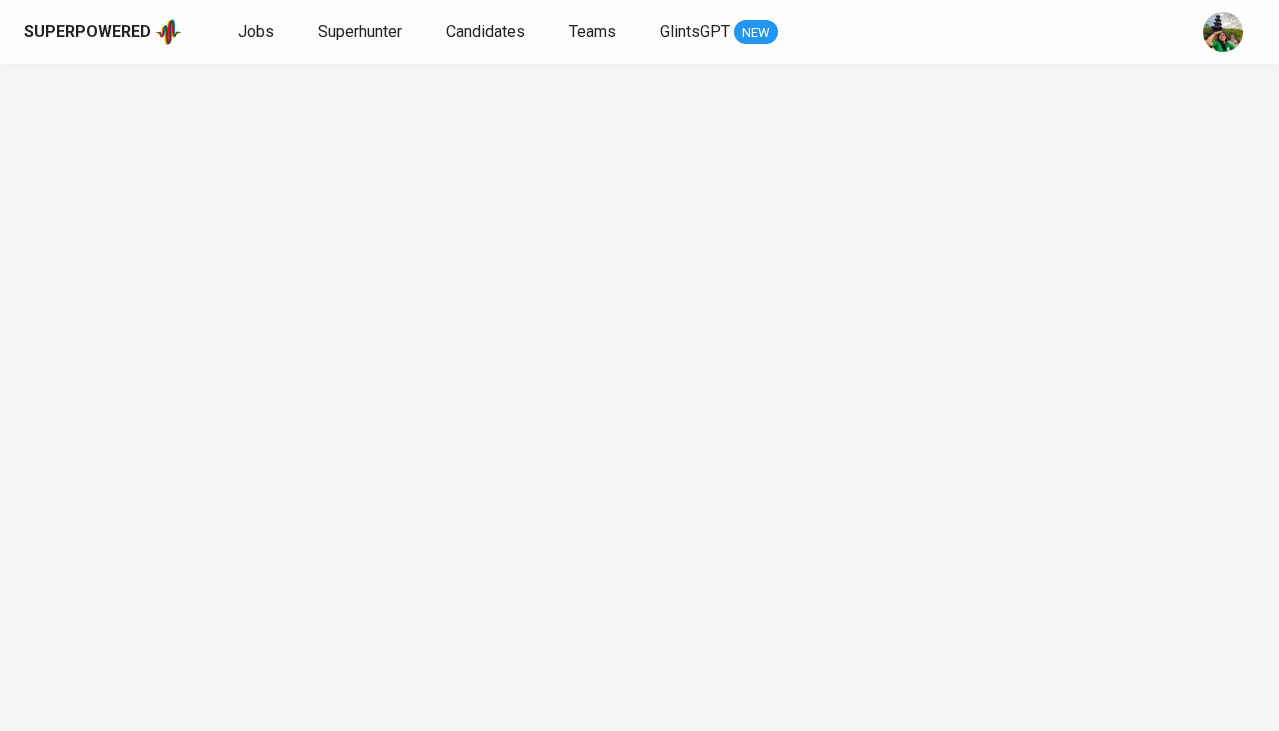 scroll, scrollTop: 0, scrollLeft: 0, axis: both 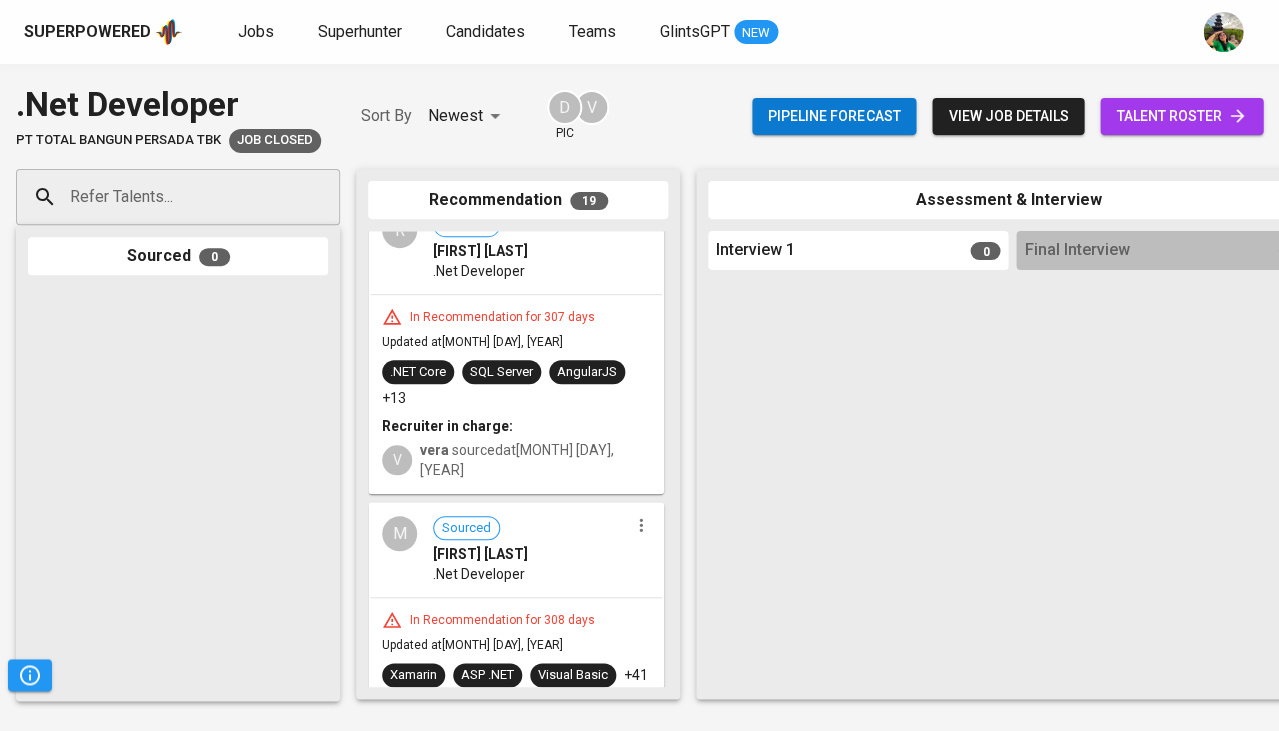 click on ".Net Developer" at bounding box center [530, 574] 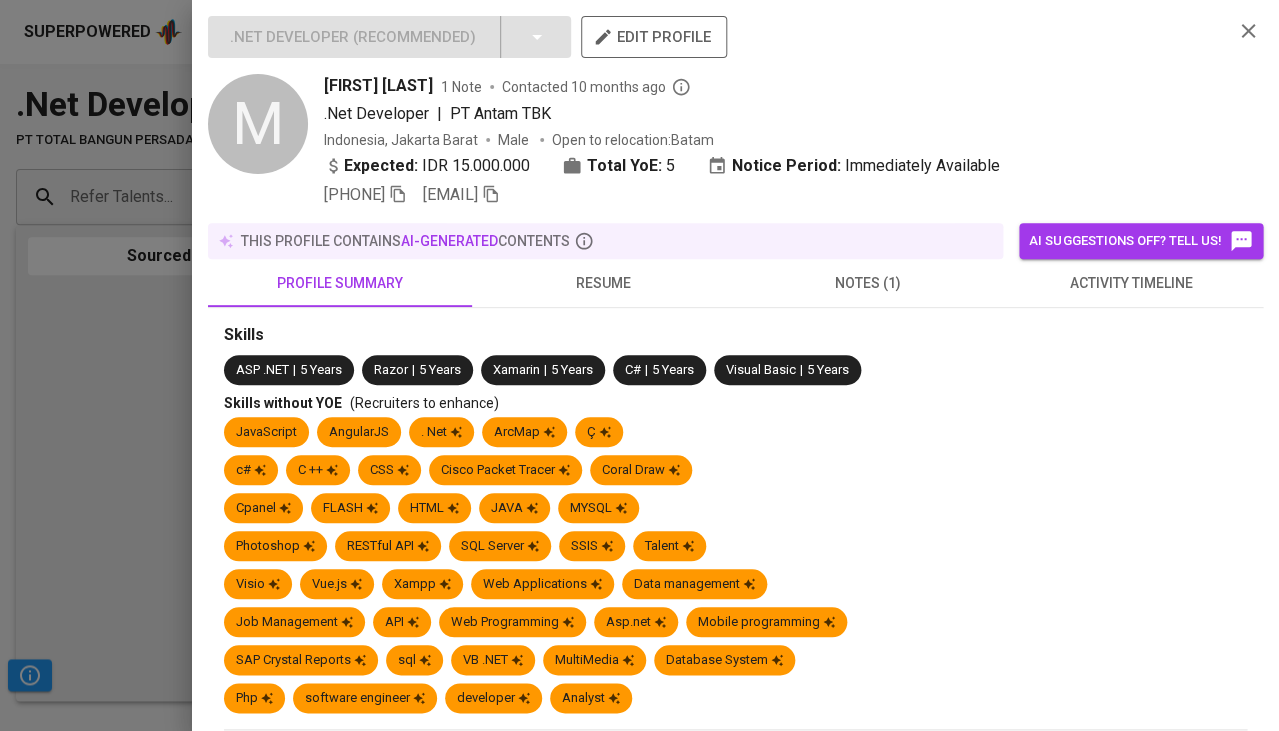 click on "activity timeline" at bounding box center [1131, 283] 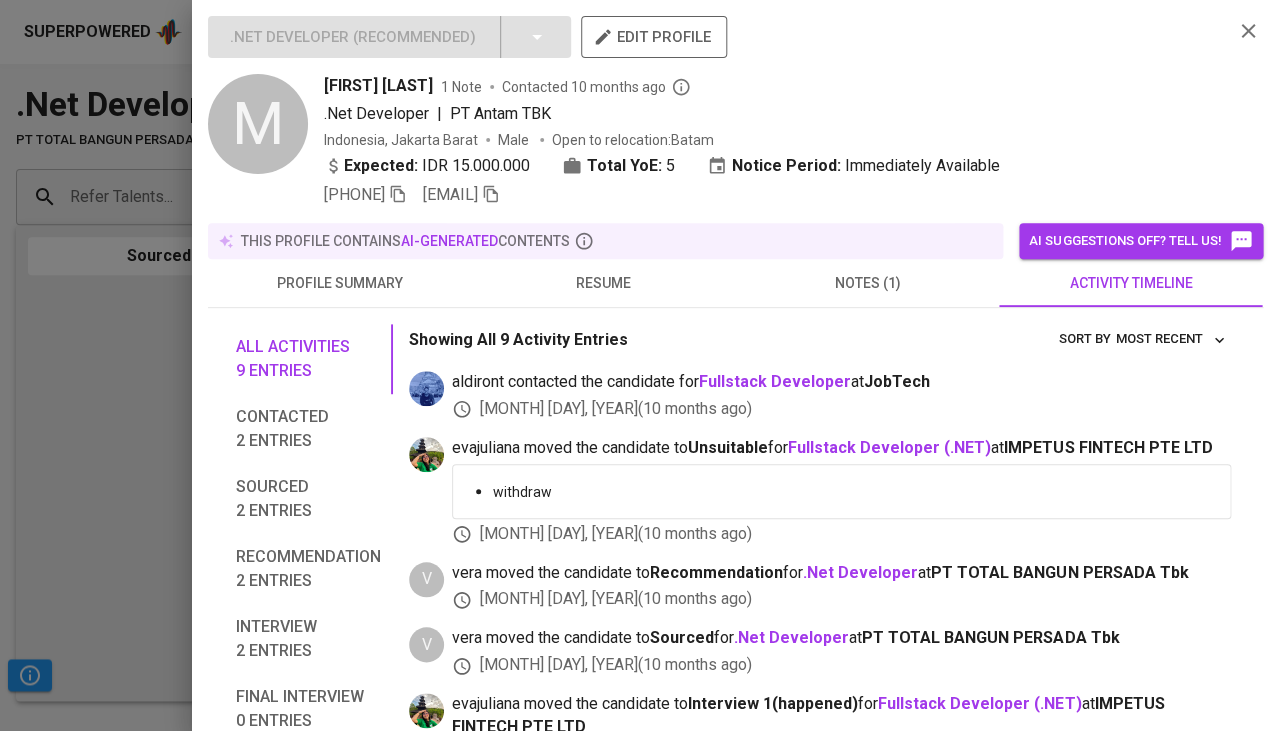 click on "resume" at bounding box center (604, 283) 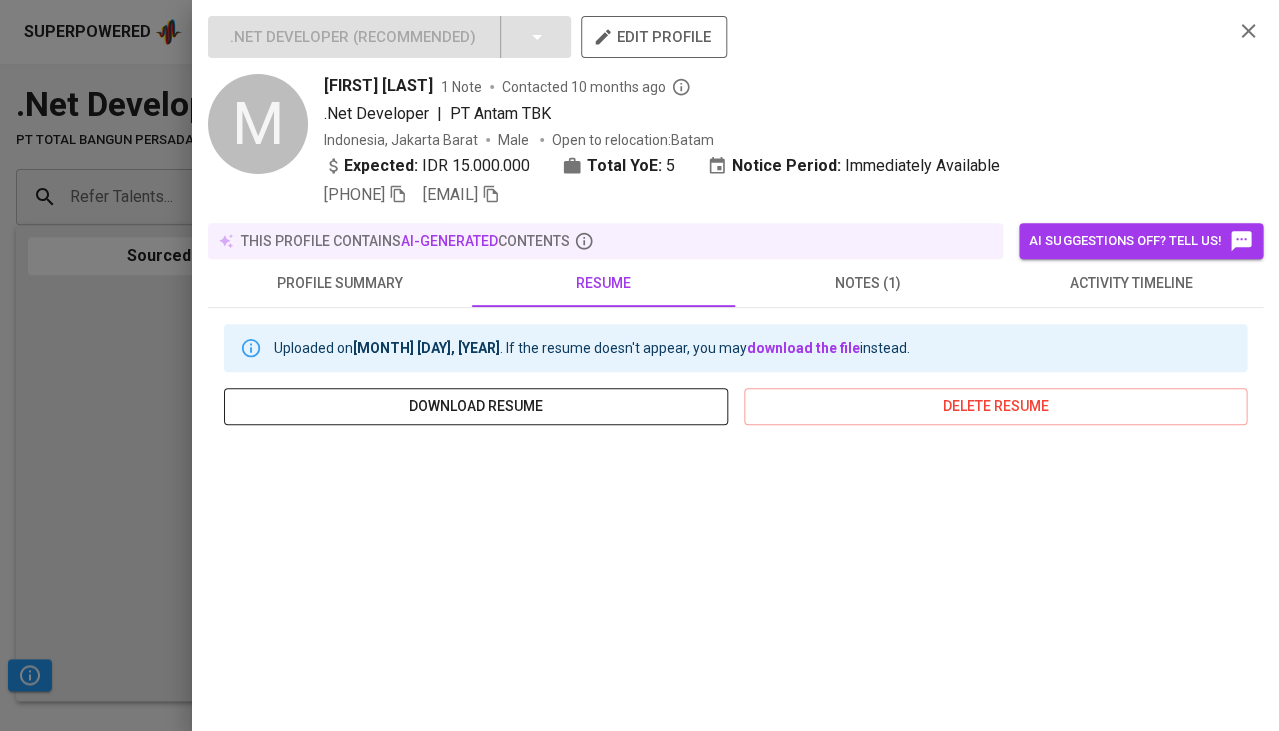 scroll, scrollTop: 93, scrollLeft: 0, axis: vertical 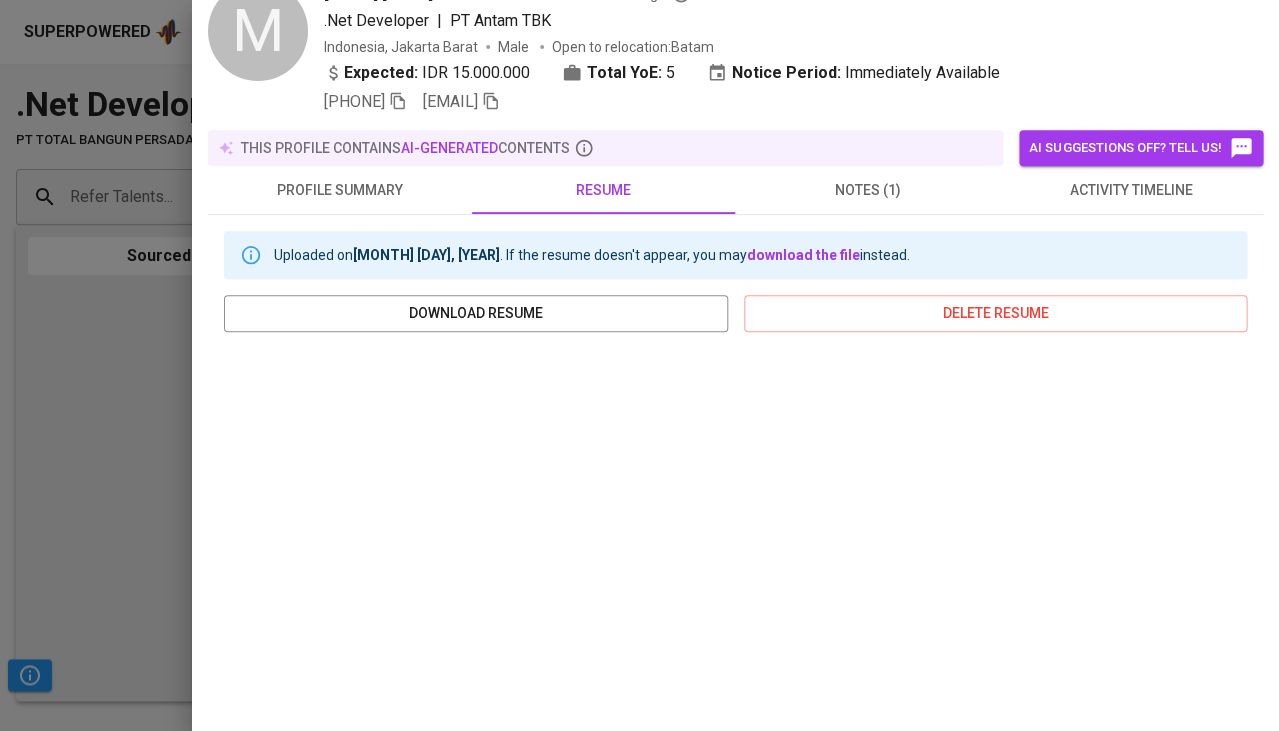 click at bounding box center (639, 365) 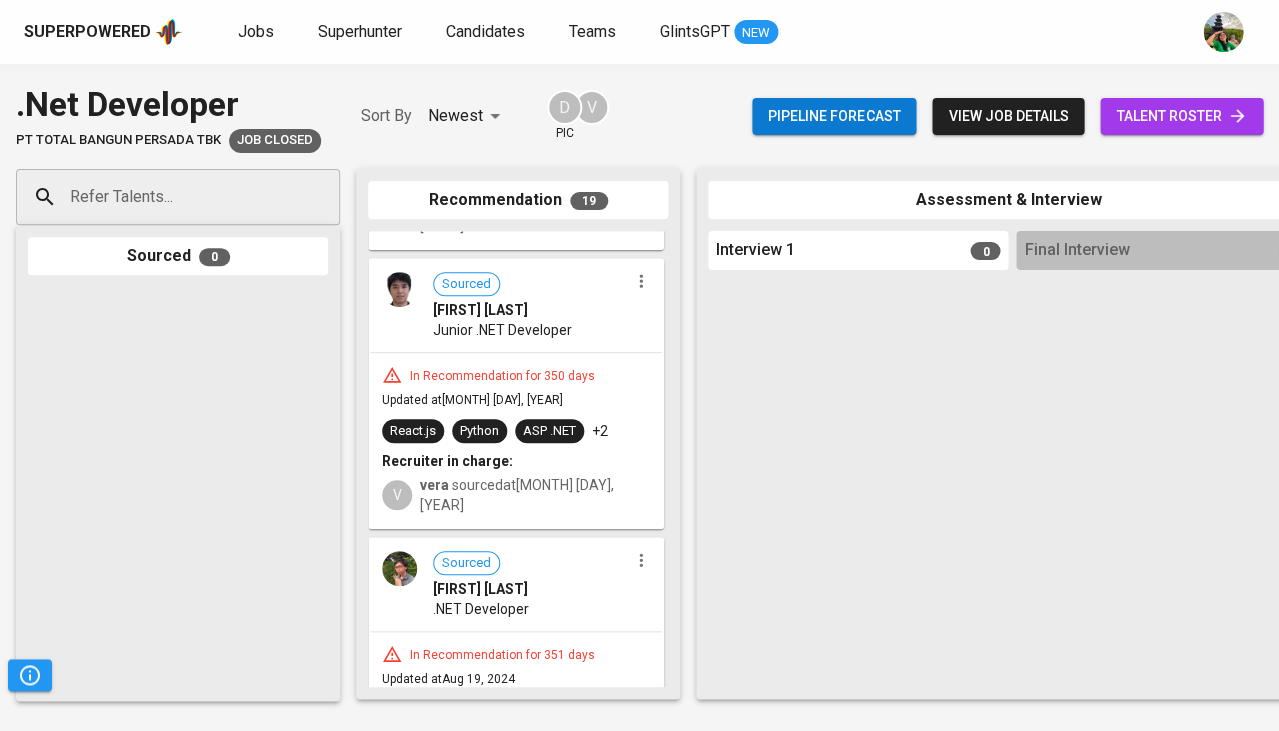 scroll, scrollTop: 4536, scrollLeft: 0, axis: vertical 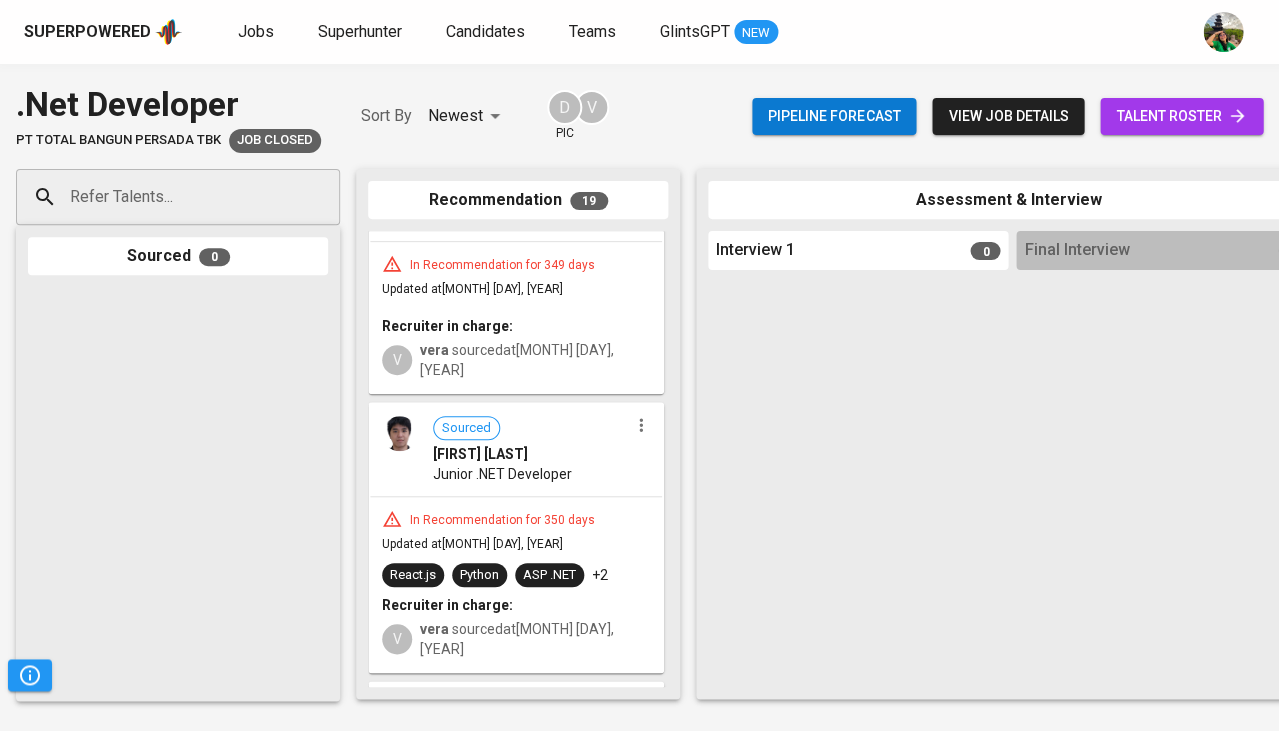 click on "Marvin Reynaldo" at bounding box center [530, 454] 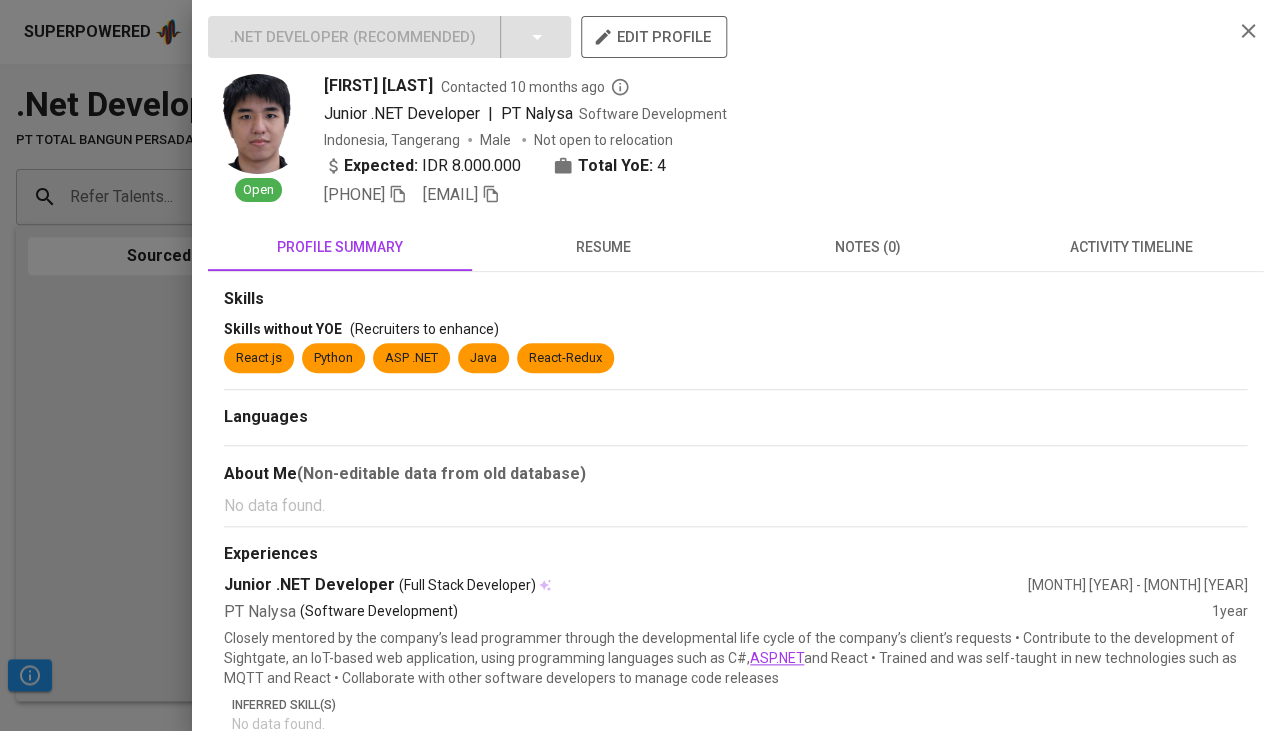 click on "resume" at bounding box center [604, 247] 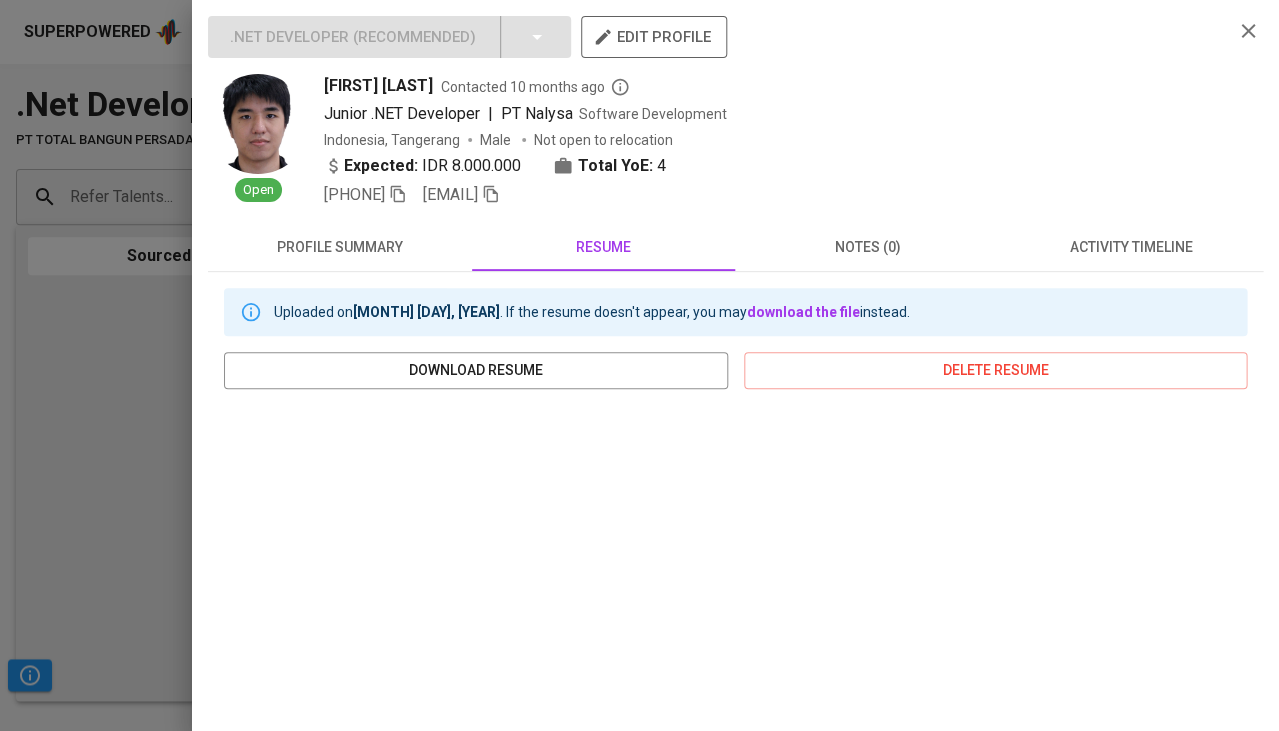 click at bounding box center [639, 365] 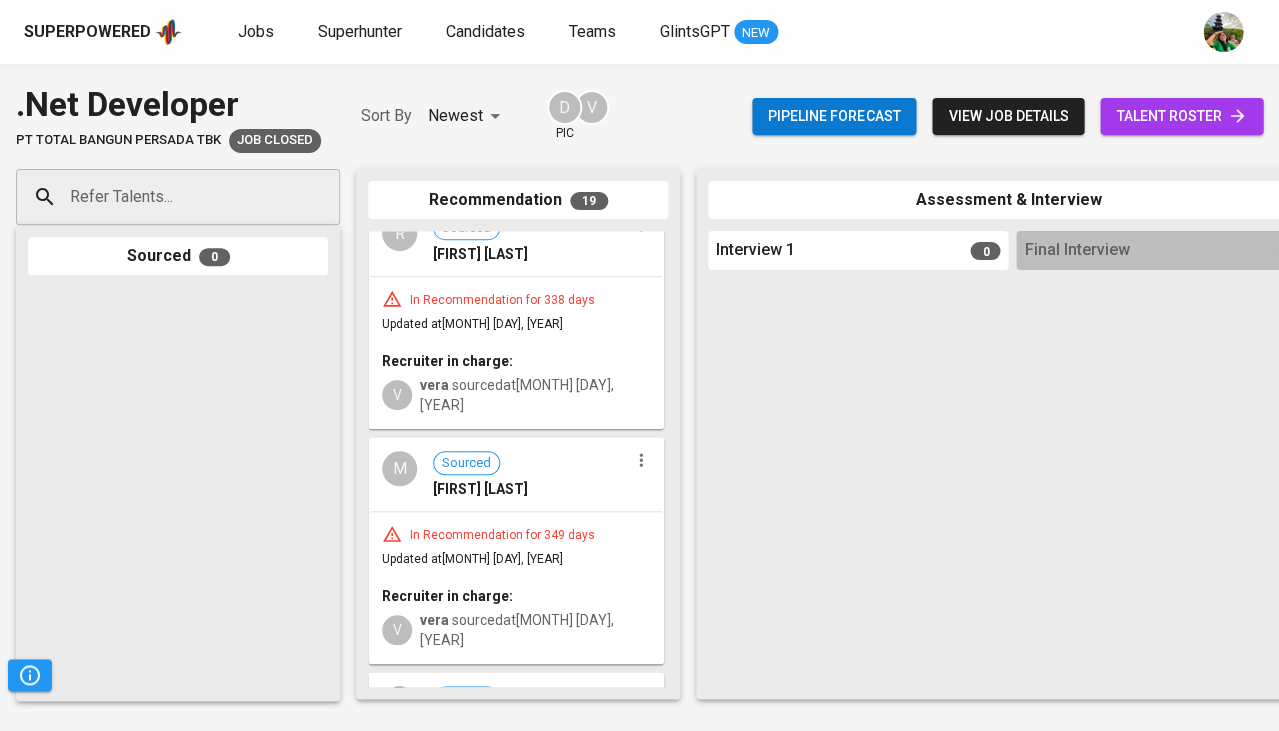 scroll, scrollTop: 4254, scrollLeft: 0, axis: vertical 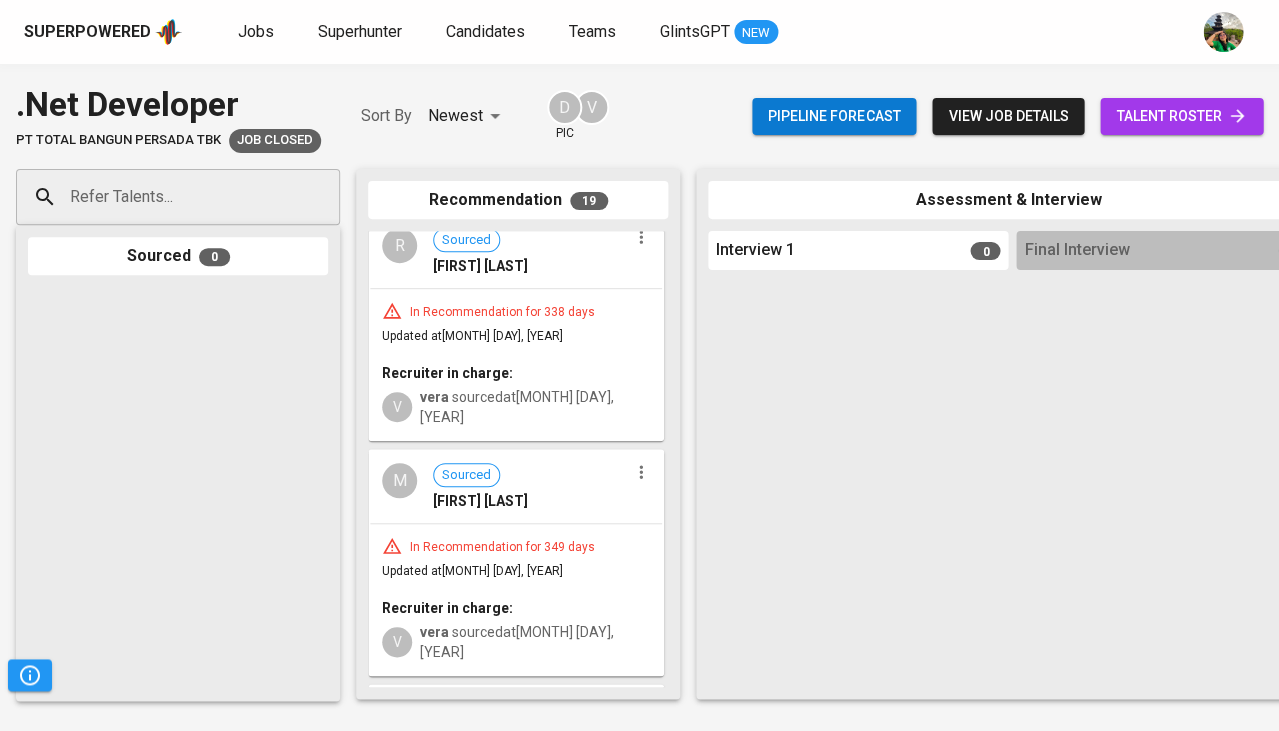 click on "In Recommendation for   349 days Updated at  Aug 21, 2024 Recruiter in charge: V vera   sourced  at  Aug 21, 2024" at bounding box center [516, 599] 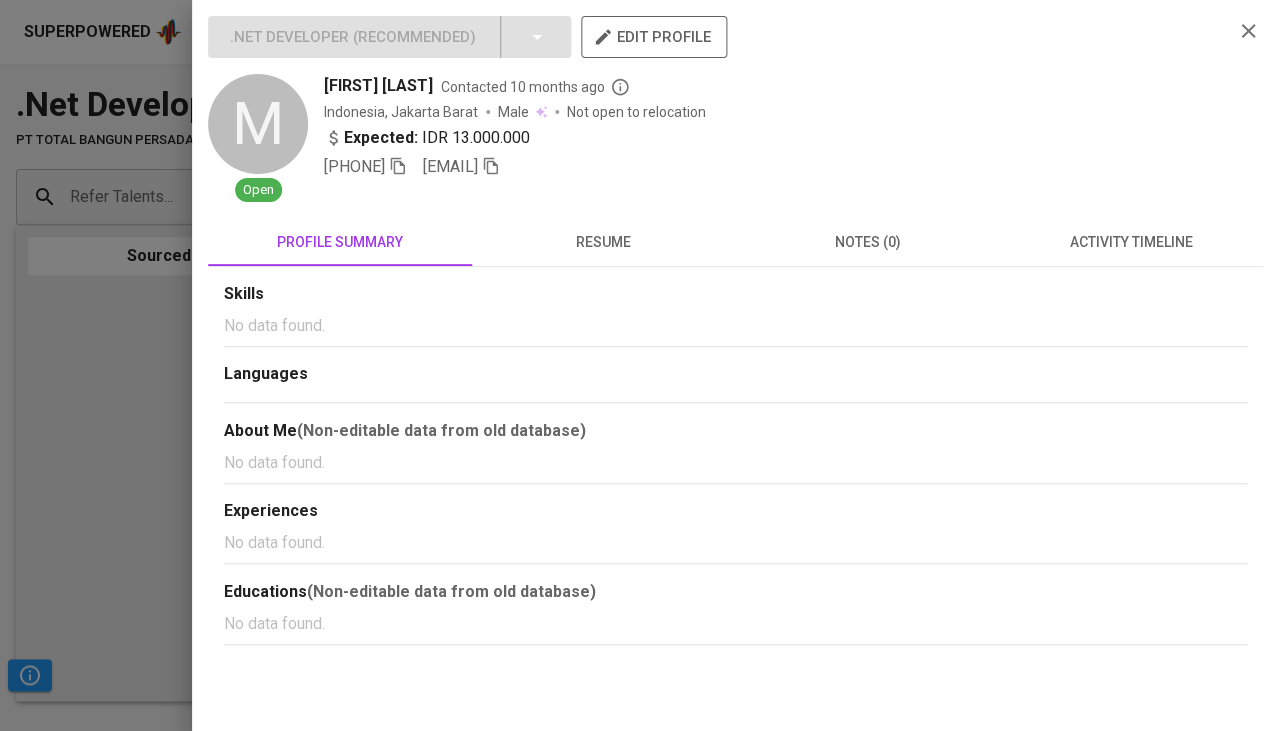 click on "resume" at bounding box center [604, 242] 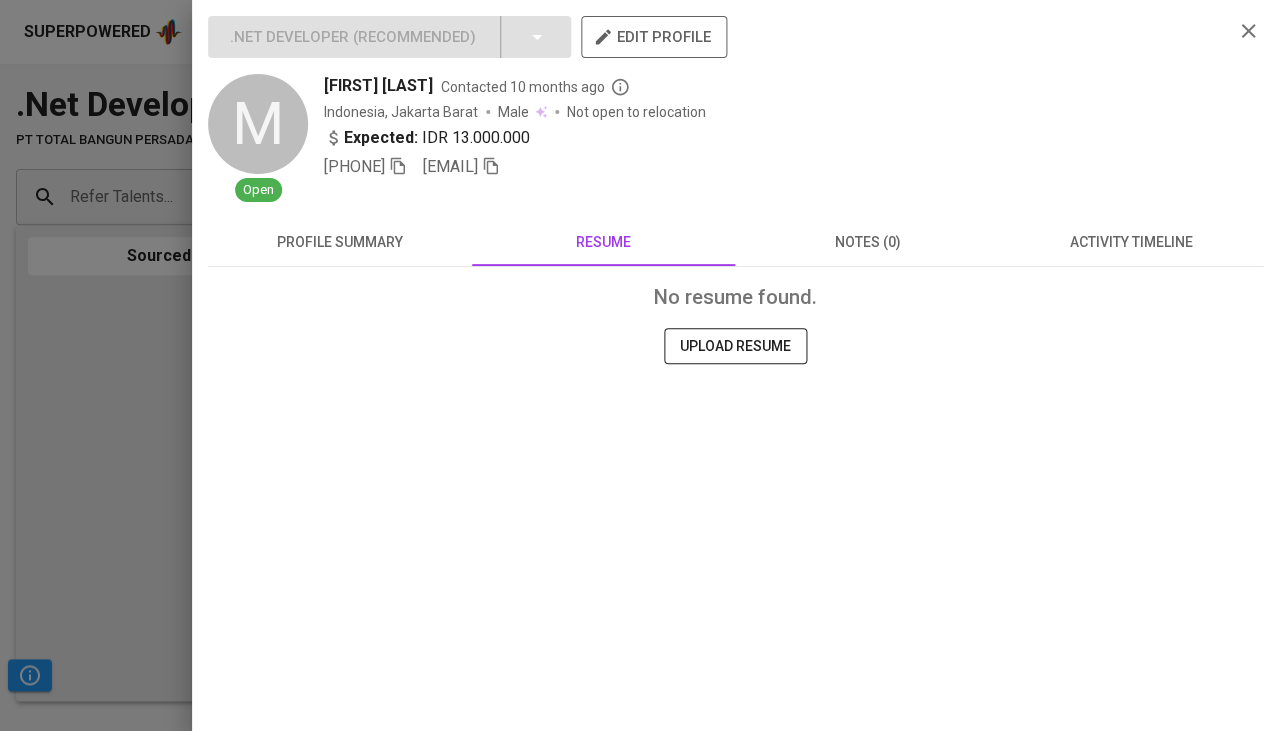 click at bounding box center [639, 365] 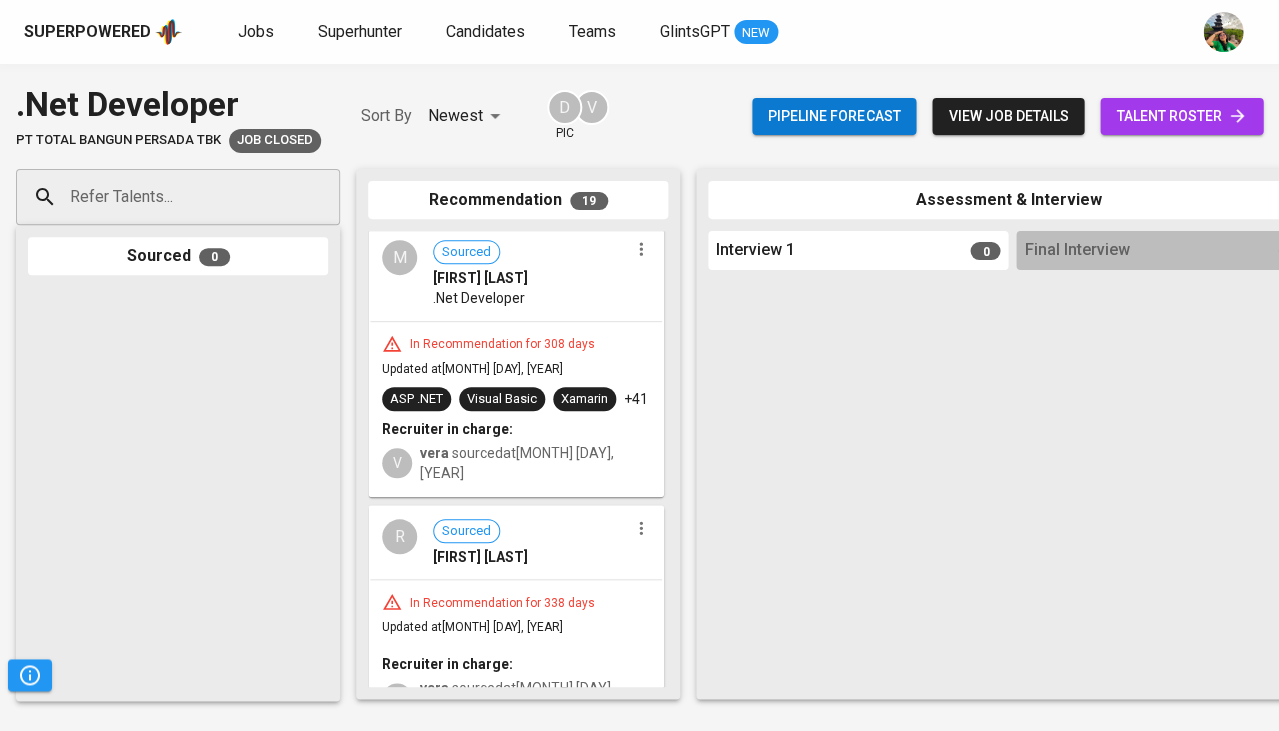 scroll, scrollTop: 3915, scrollLeft: 0, axis: vertical 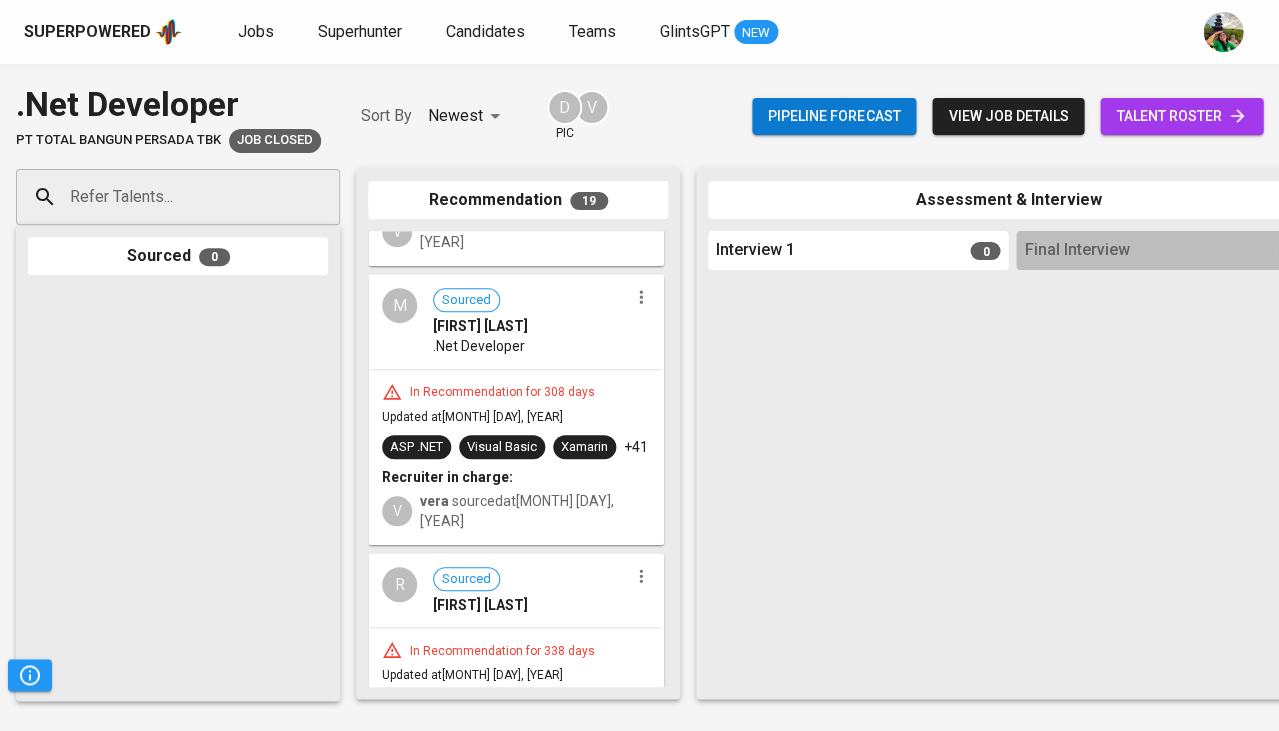 click on ".Net Developer" at bounding box center (530, 346) 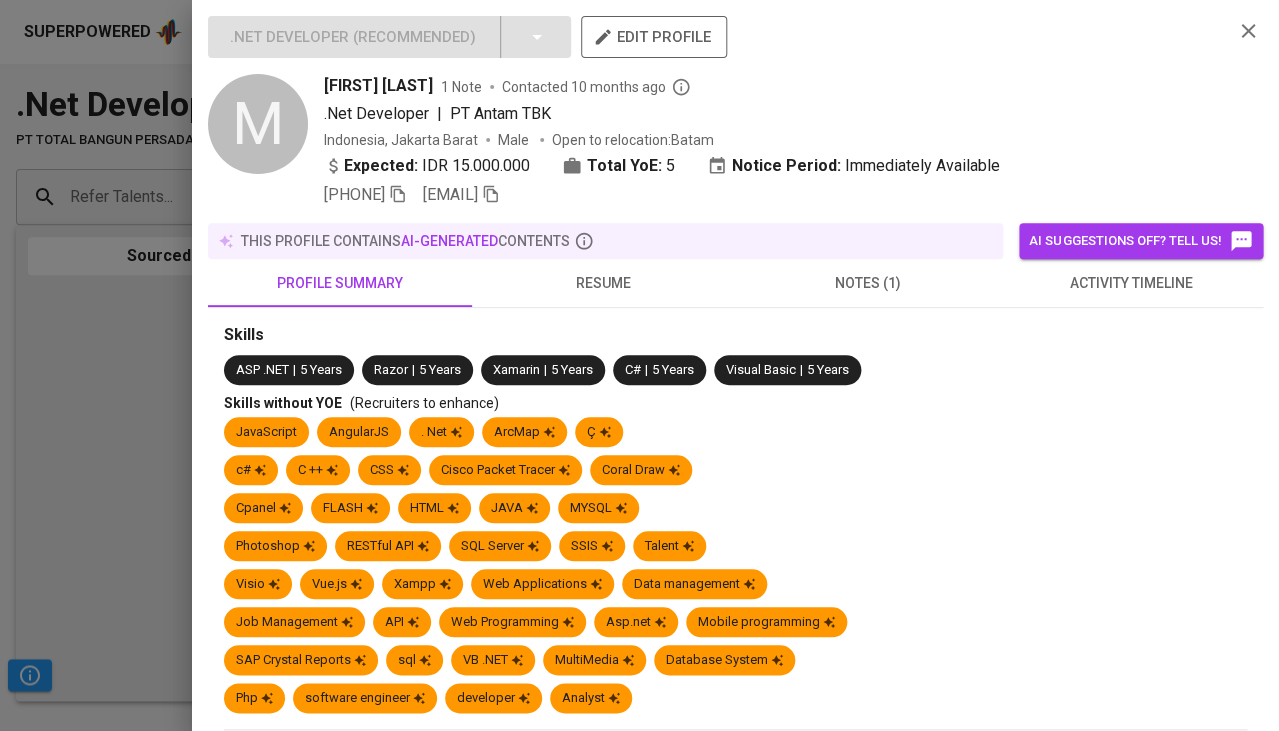 click on "resume" at bounding box center [604, 283] 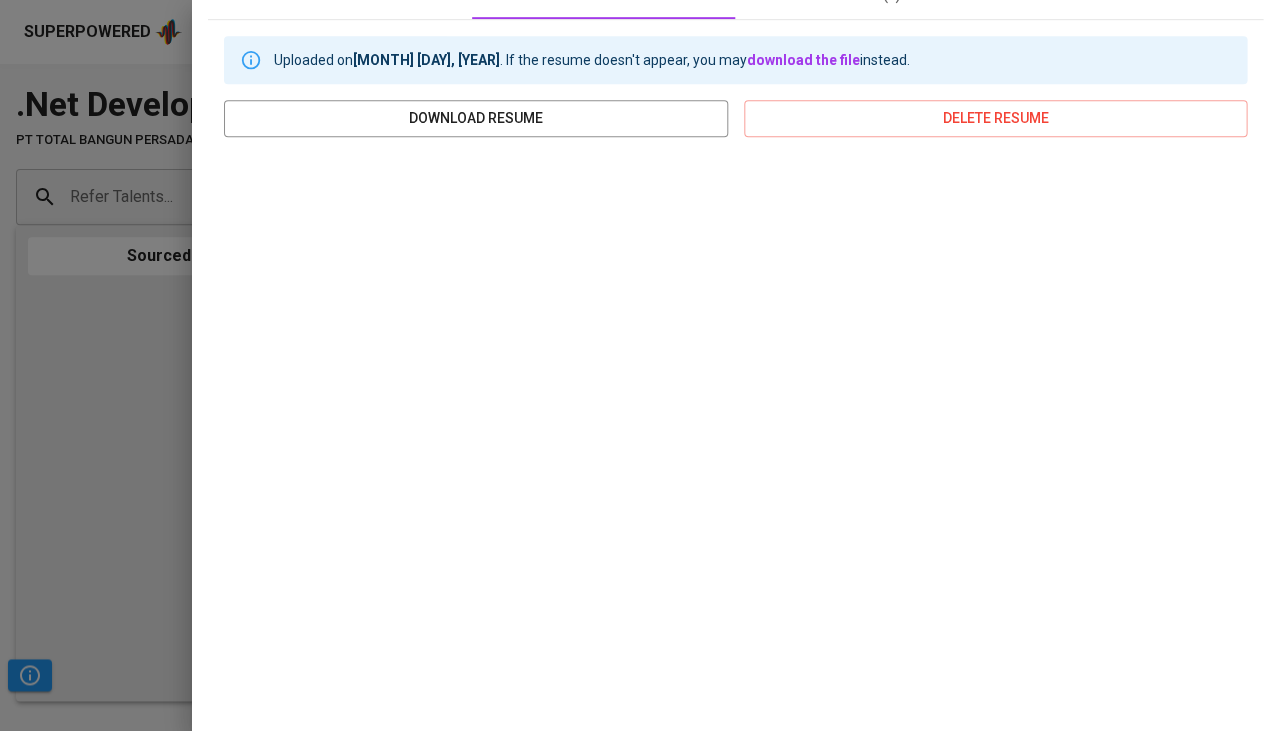 scroll, scrollTop: 338, scrollLeft: 0, axis: vertical 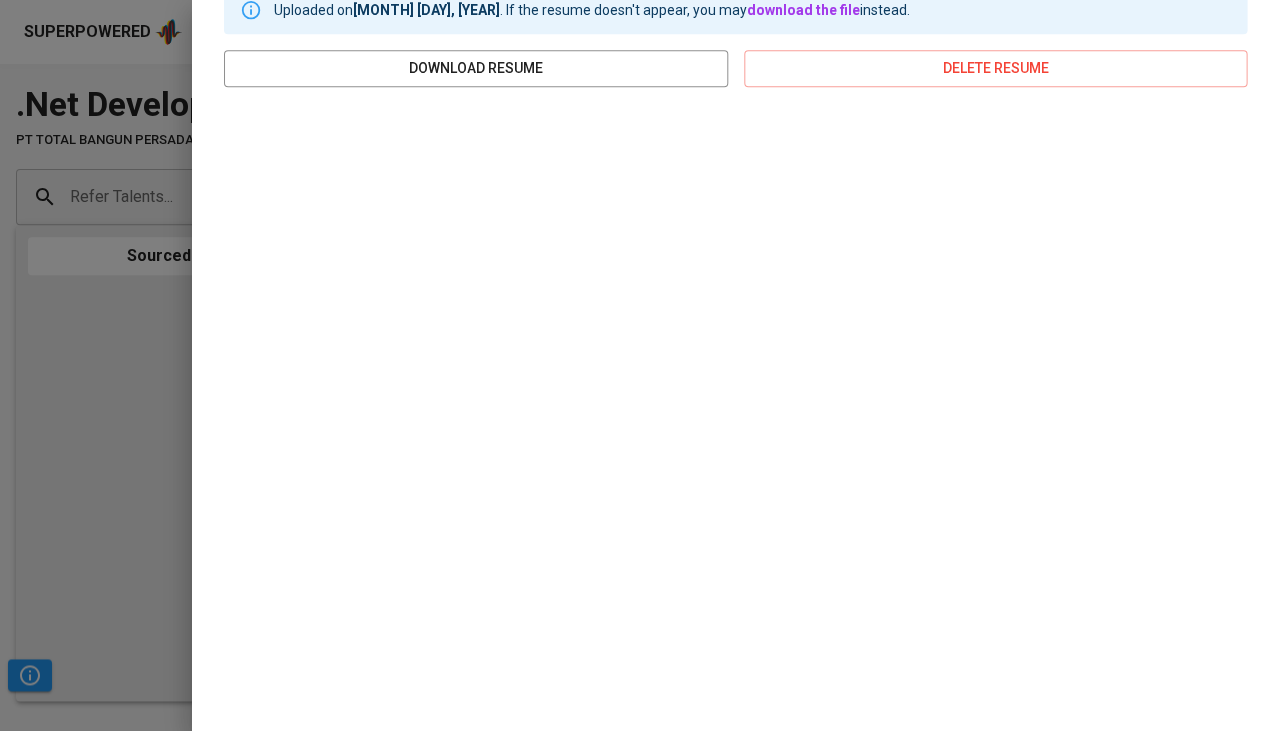 click at bounding box center [639, 365] 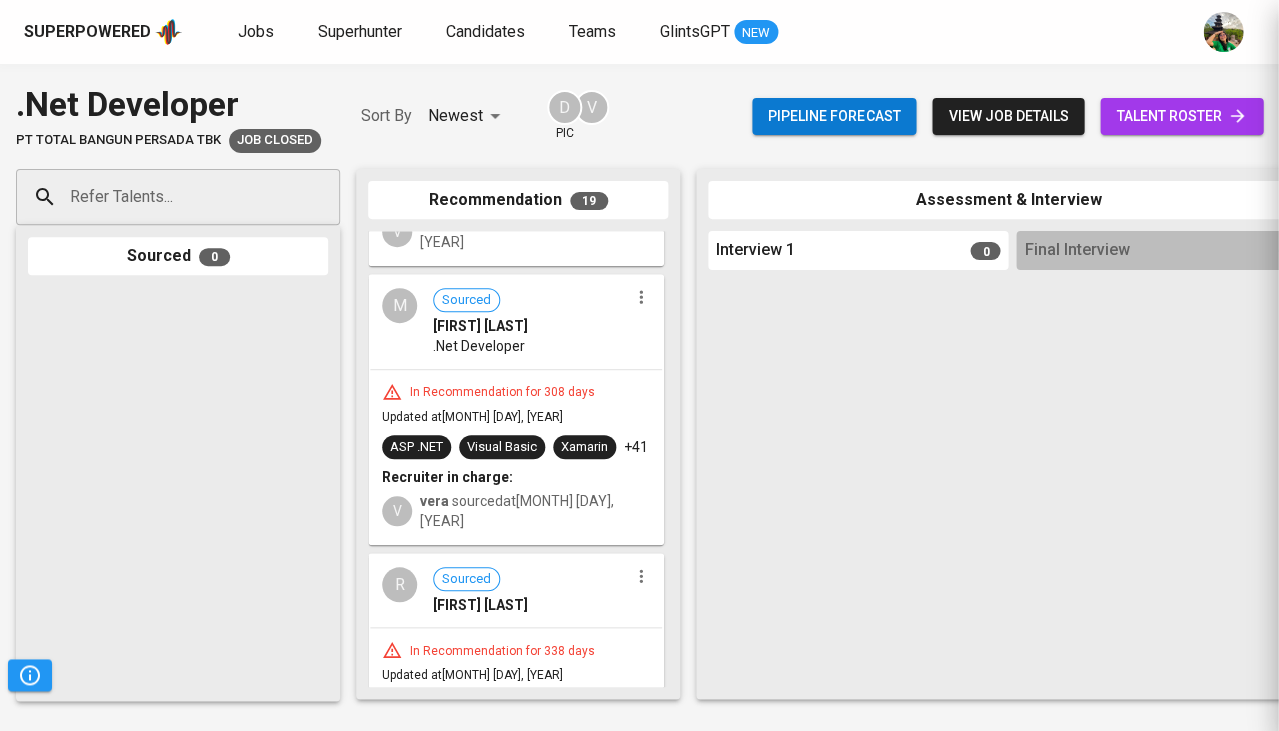 scroll, scrollTop: 0, scrollLeft: 0, axis: both 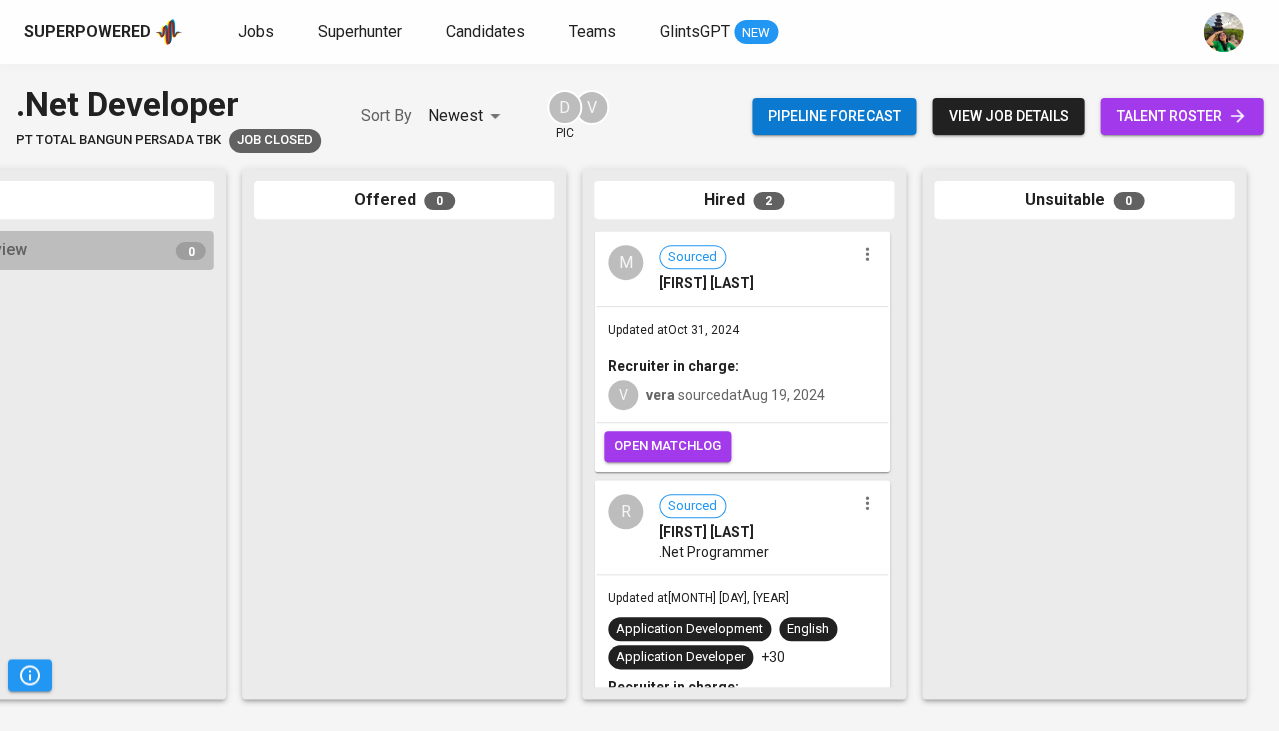 click on "Updated at  Oct 31, 2024 Recruiter in charge: V vera   sourced  at  Aug 19, 2024" at bounding box center [742, 365] 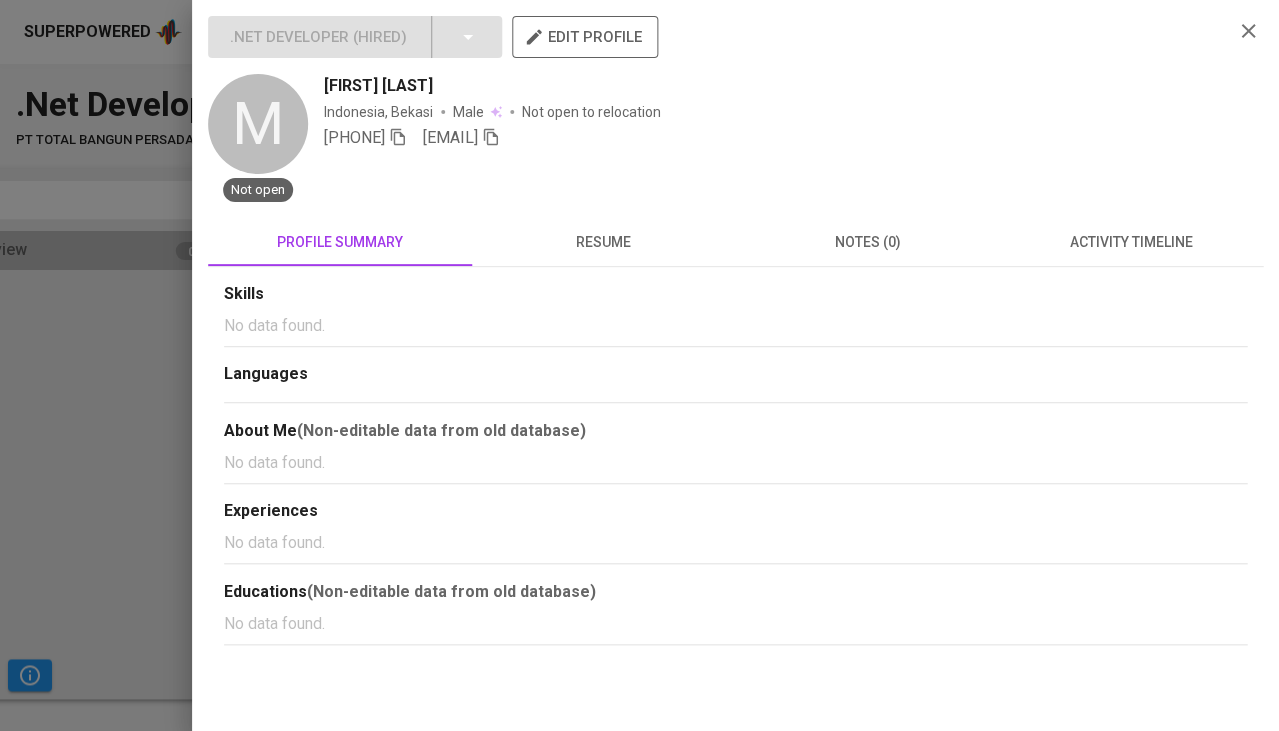 click on "Skills No data found. Languages About Me  (Non-editable data from old database) No data found. Experiences No data found. Educations  (Non-editable data from old database) No data found." at bounding box center (735, 456) 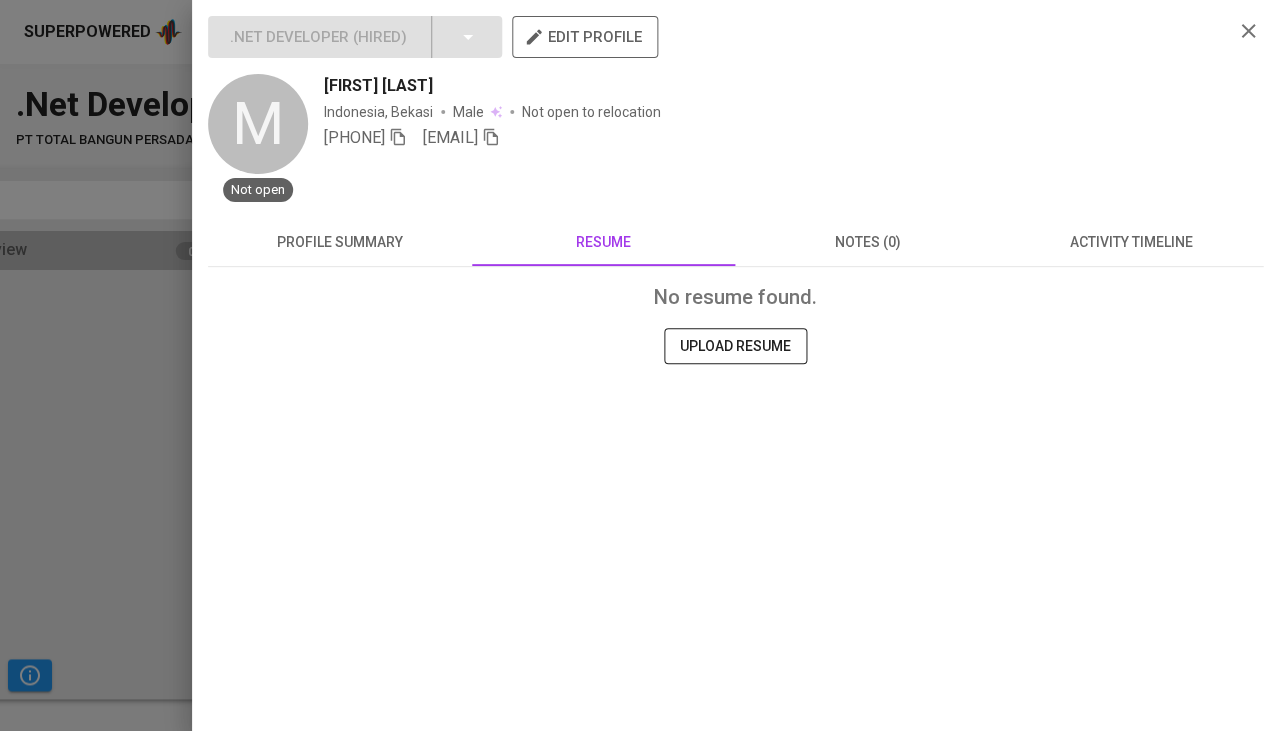 click on "profile summary" at bounding box center [340, 242] 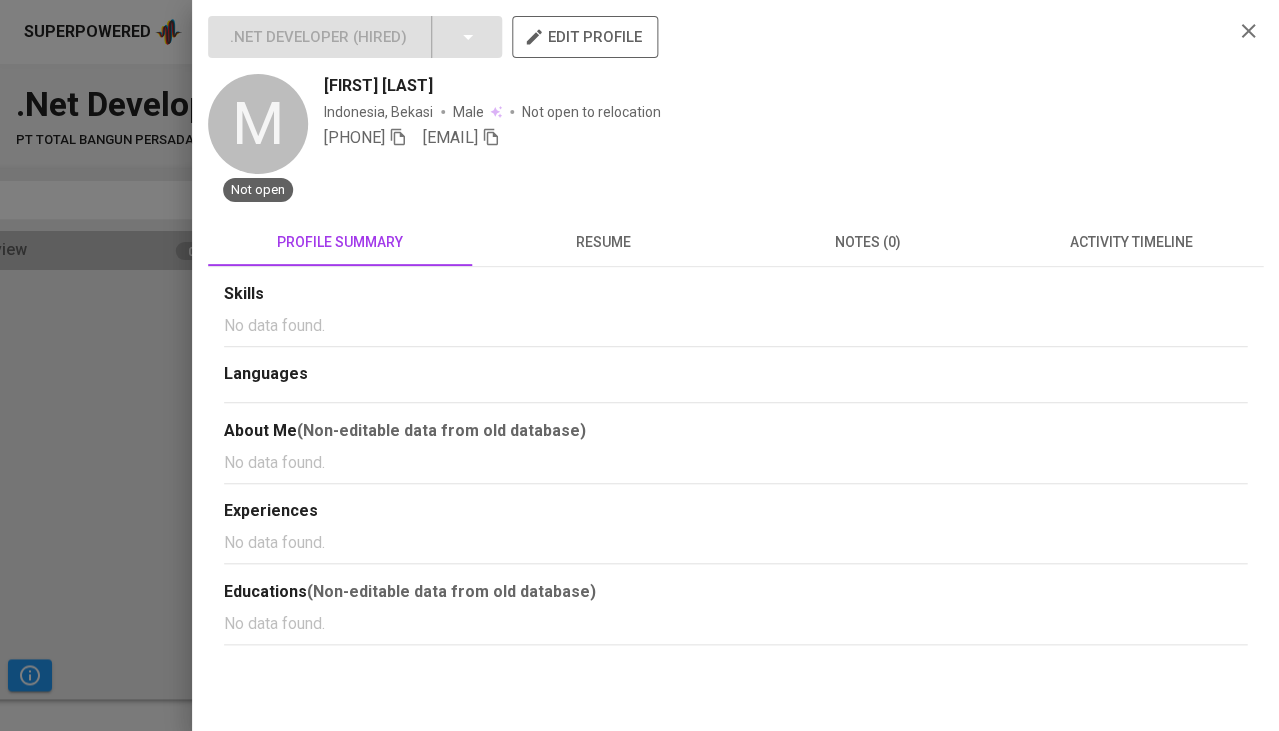click at bounding box center [639, 365] 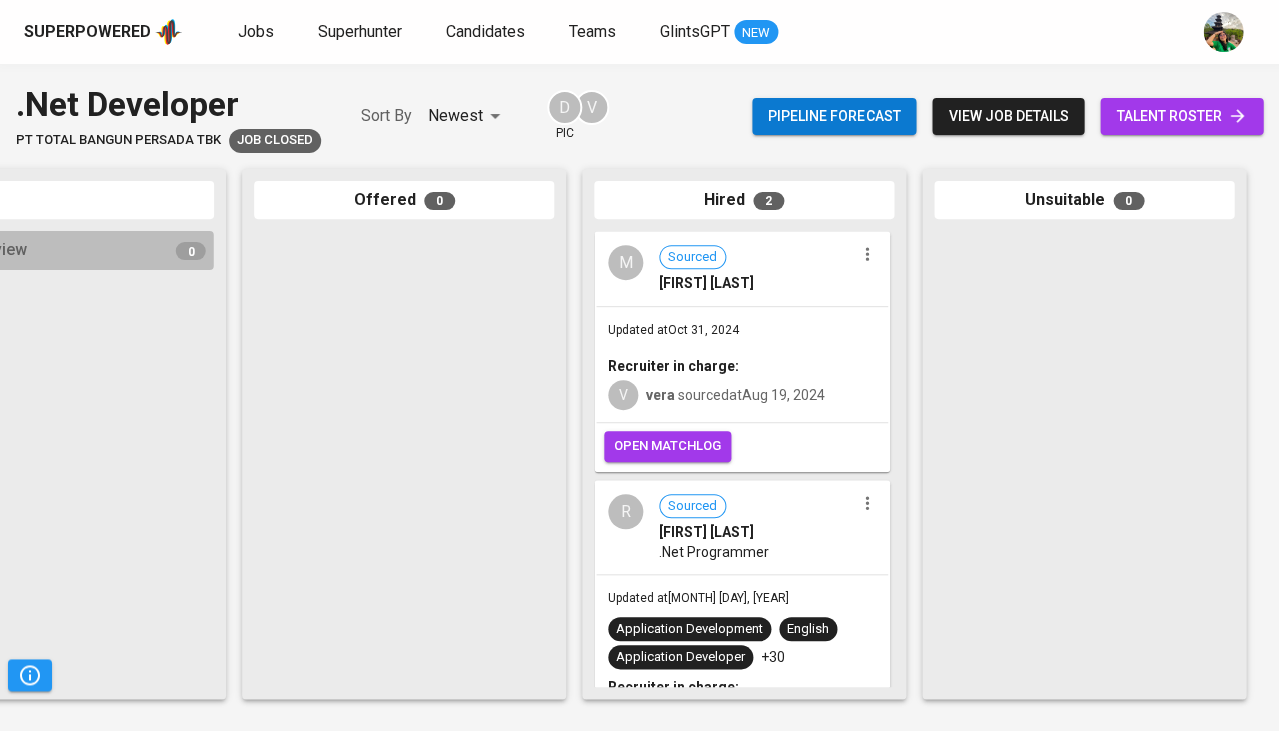 click on "Sourced" at bounding box center (692, 506) 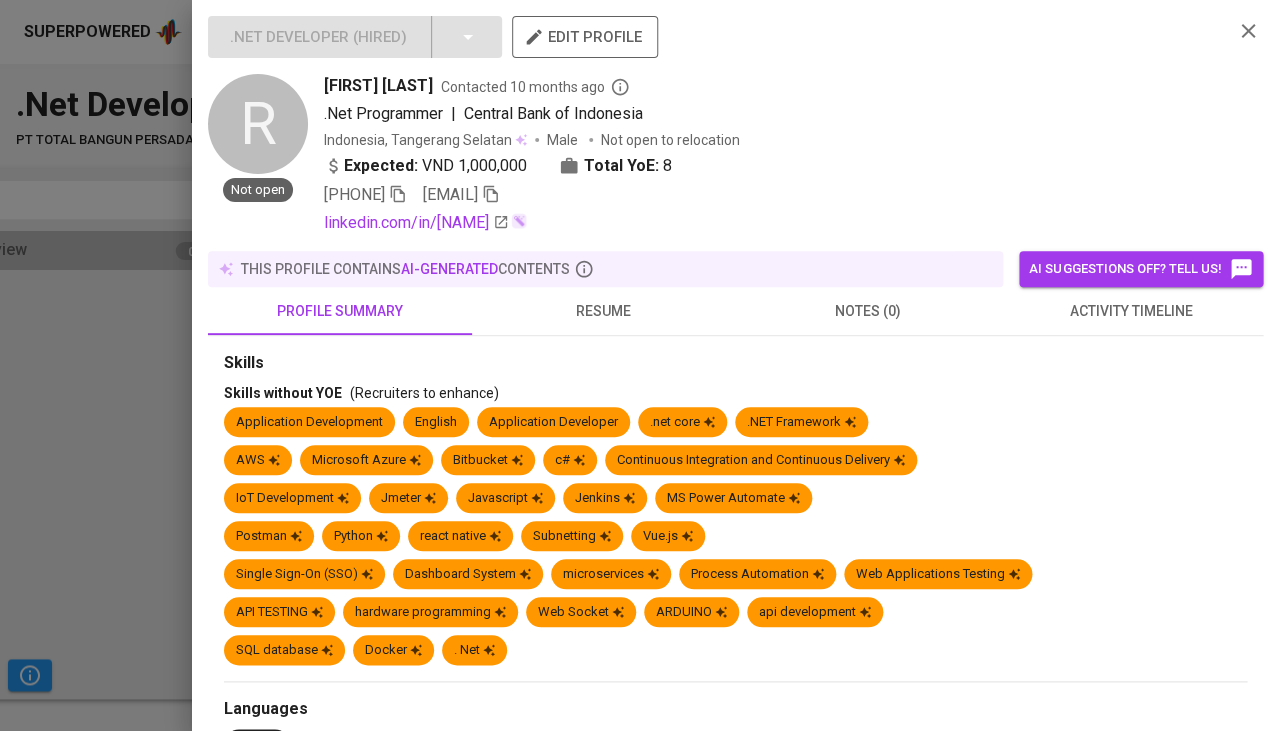 click on "resume" at bounding box center [604, 311] 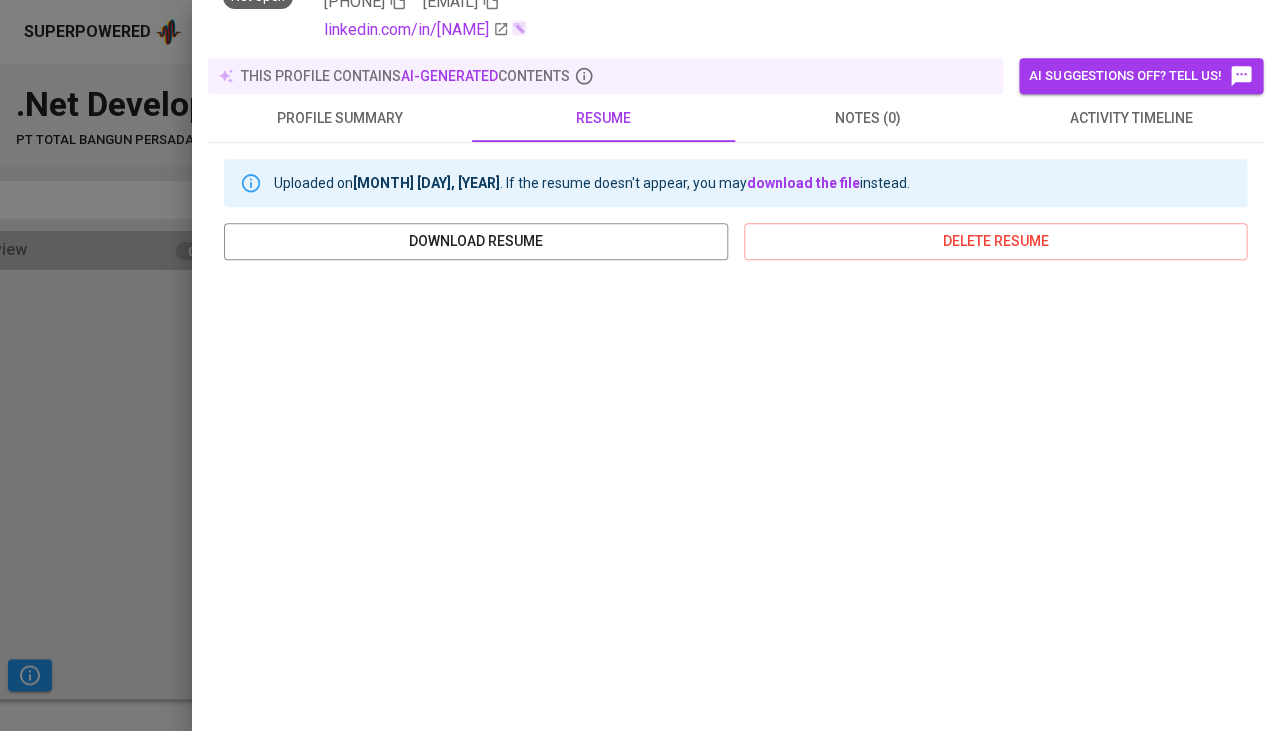 scroll, scrollTop: 70, scrollLeft: 0, axis: vertical 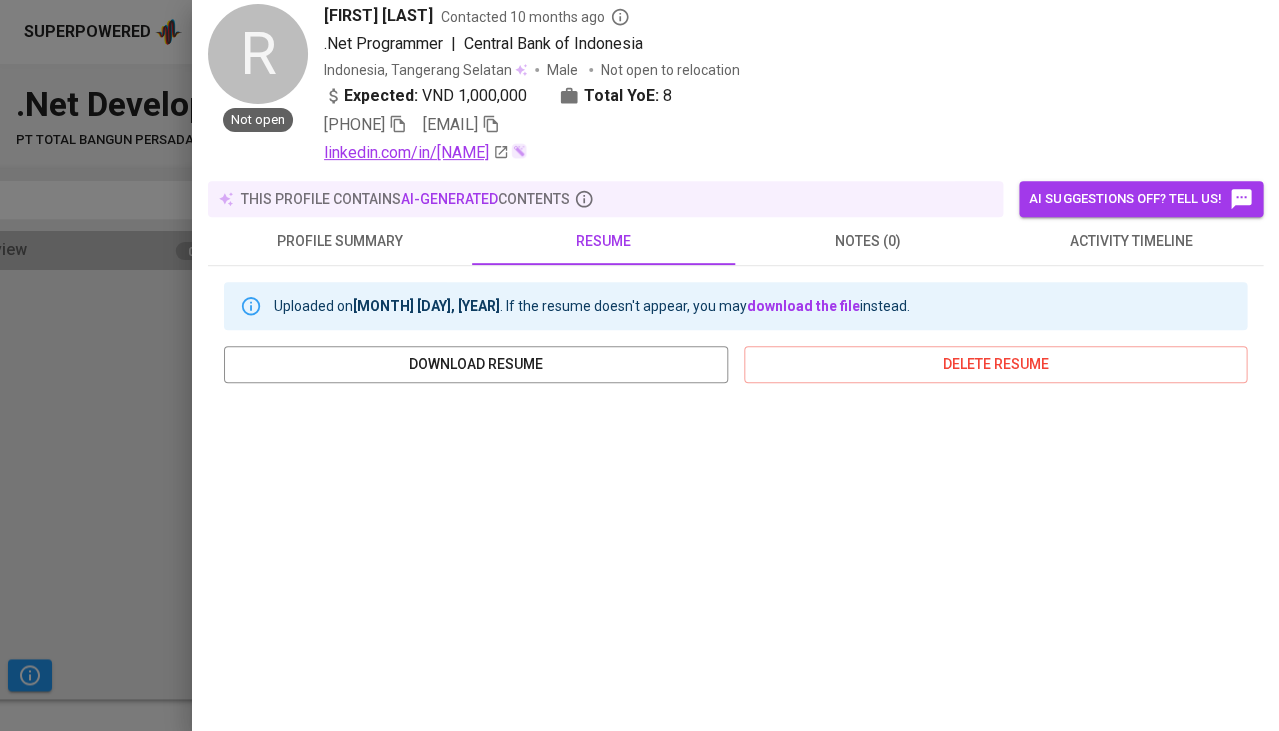 click on "linkedin.com/in/rahmat-nur-620170132" at bounding box center [416, 153] 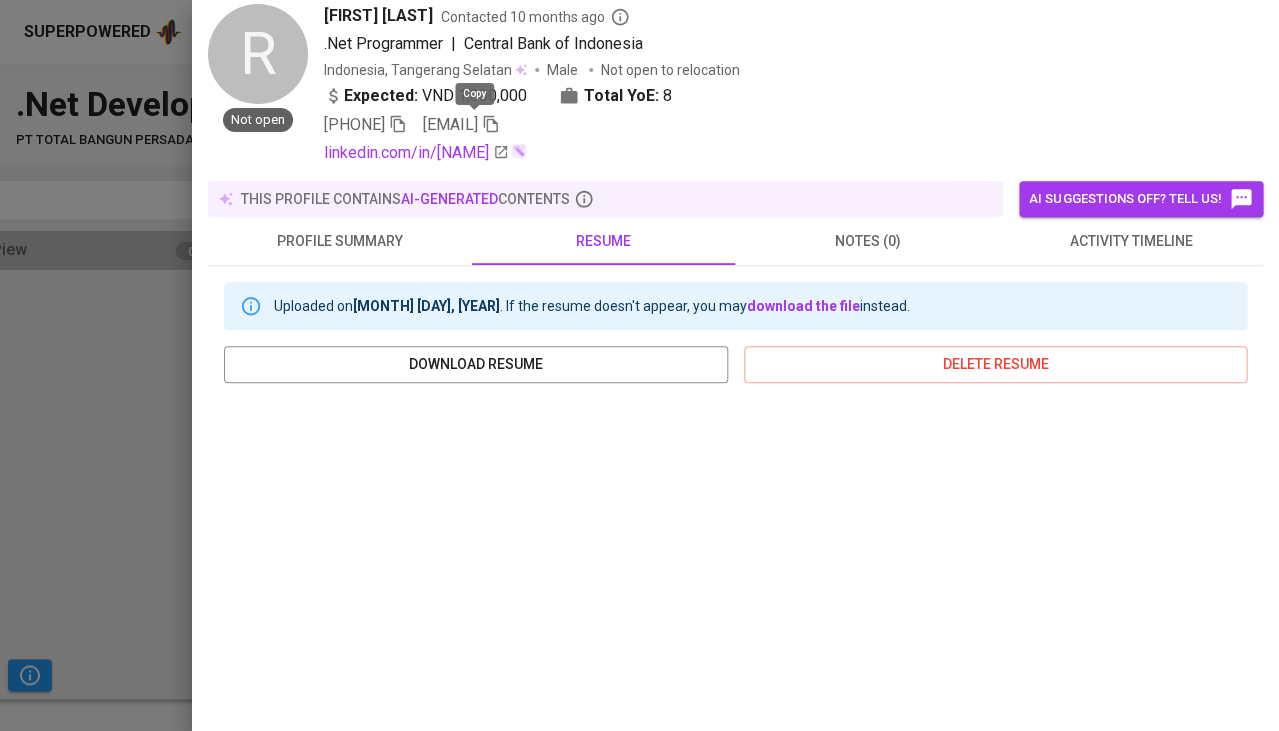 click 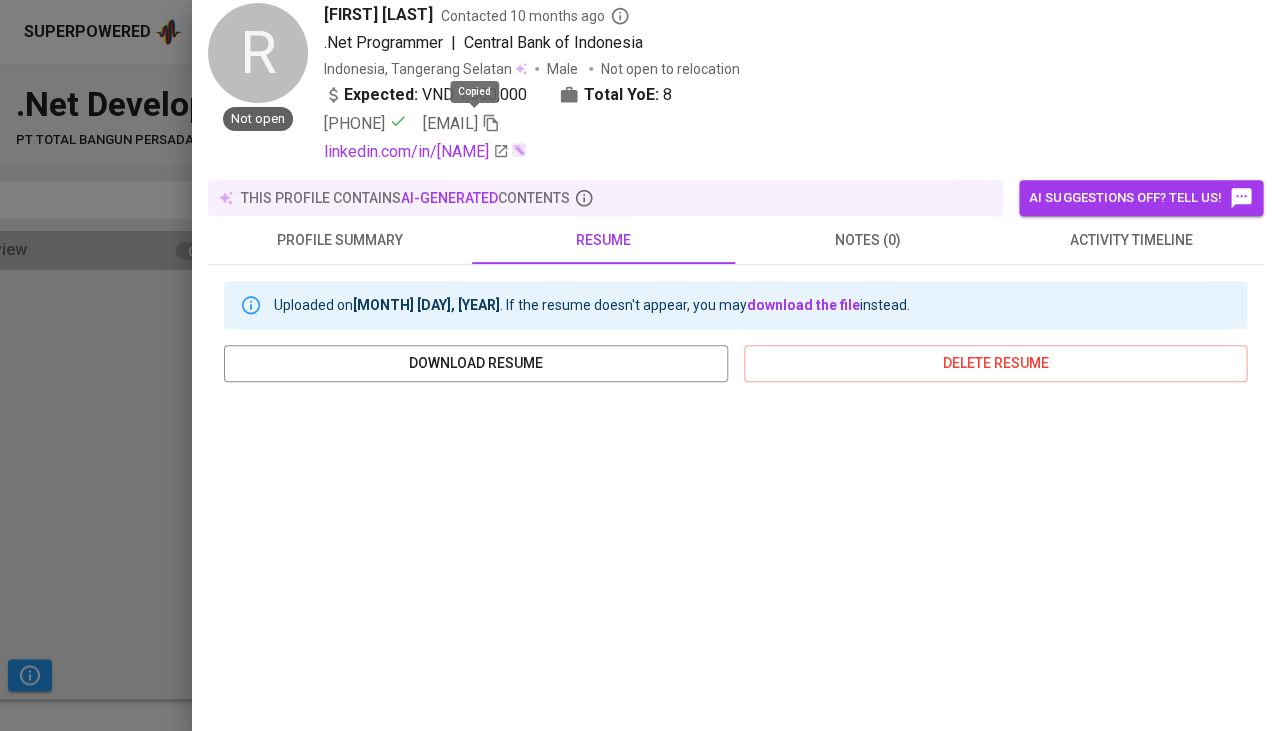 scroll, scrollTop: 72, scrollLeft: 0, axis: vertical 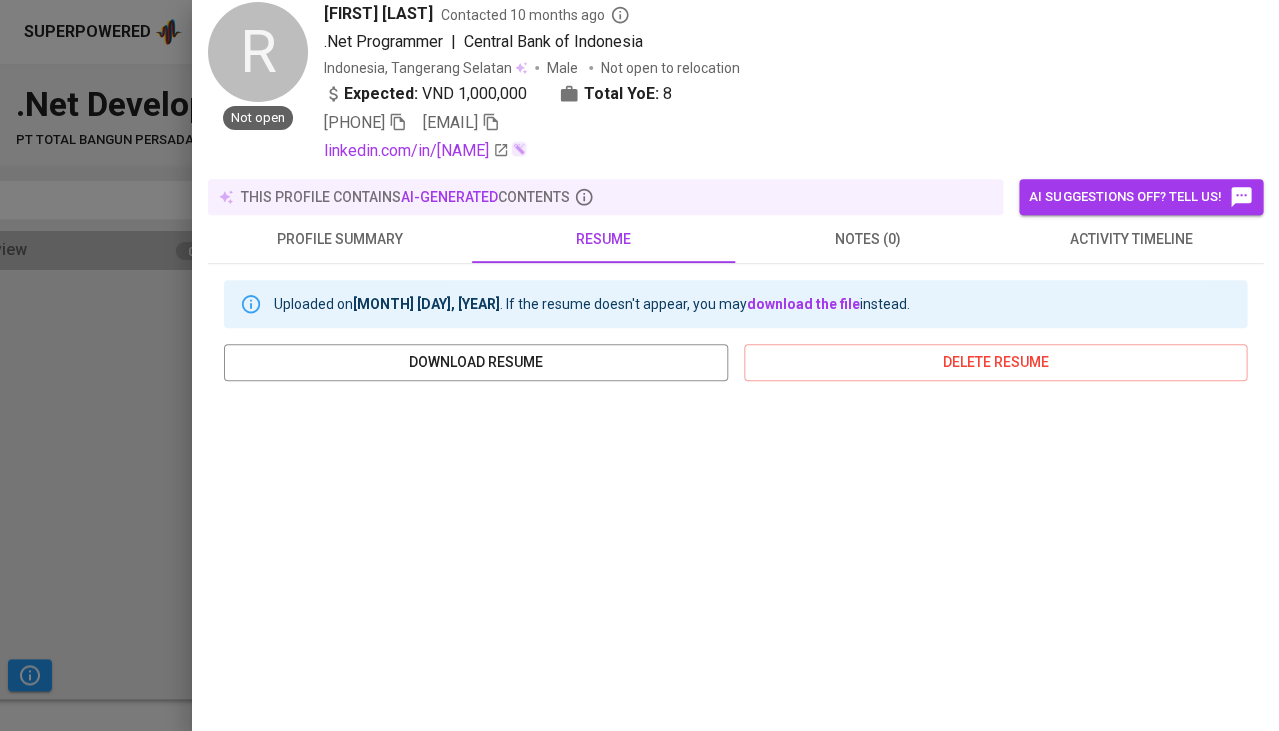 click at bounding box center [639, 365] 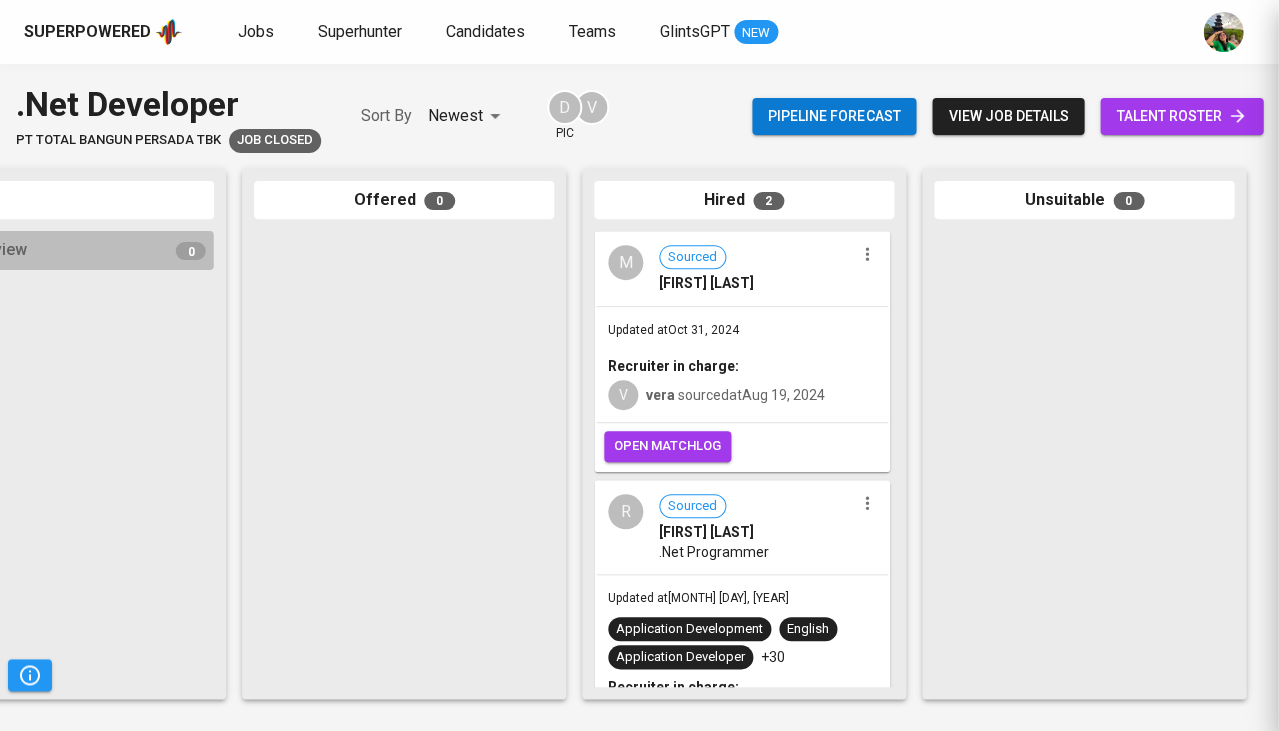 scroll, scrollTop: 0, scrollLeft: 0, axis: both 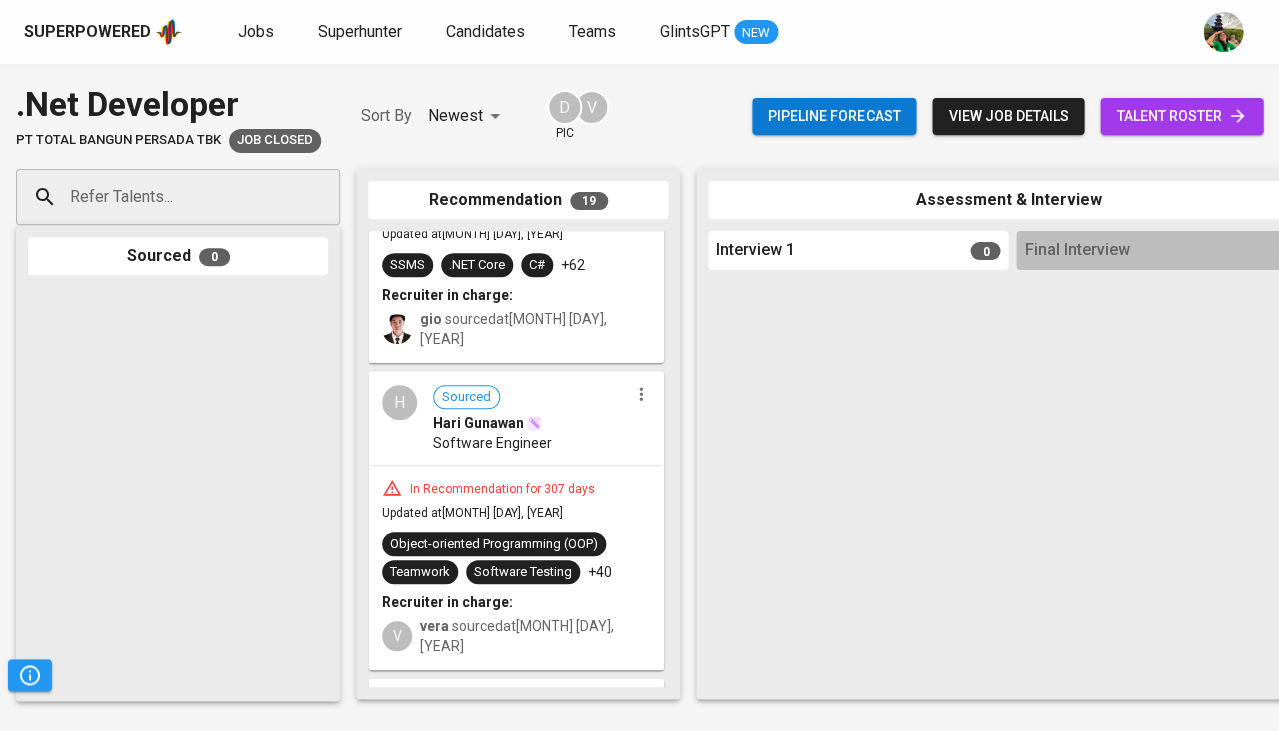 click on "Software Testing" at bounding box center (523, 572) 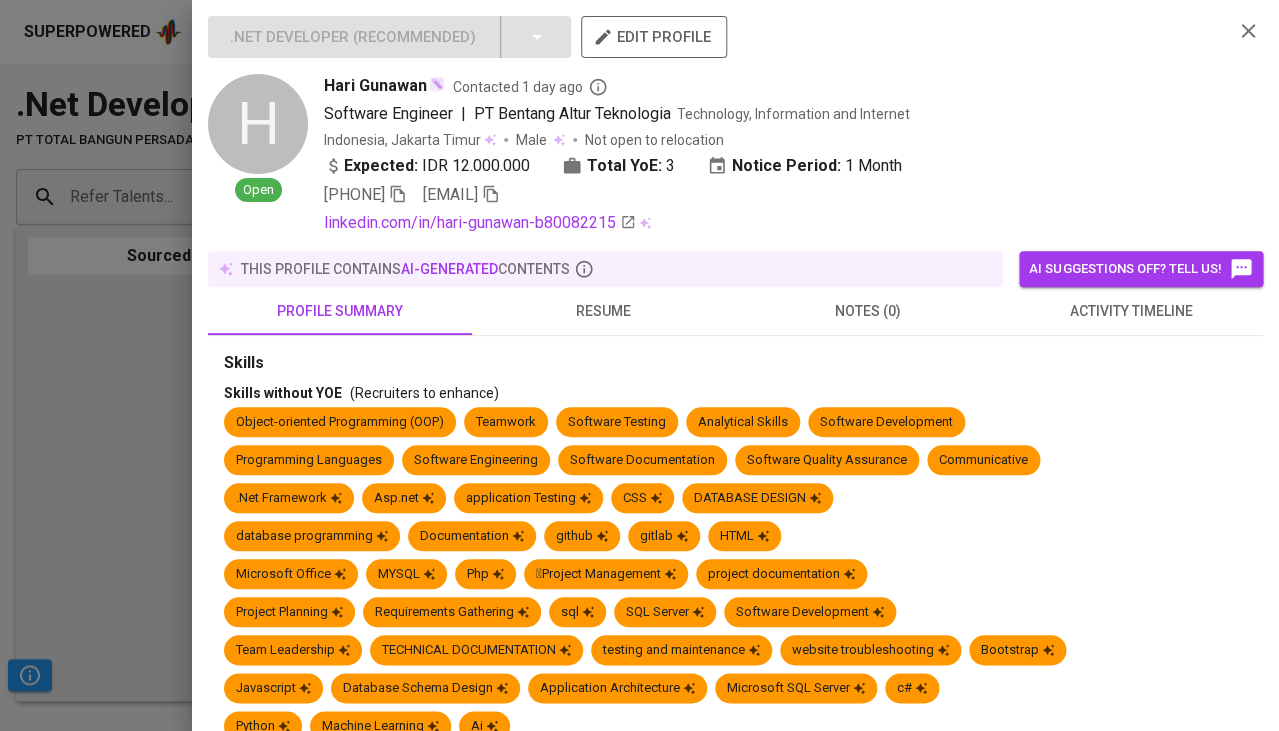 click on "resume" at bounding box center [604, 311] 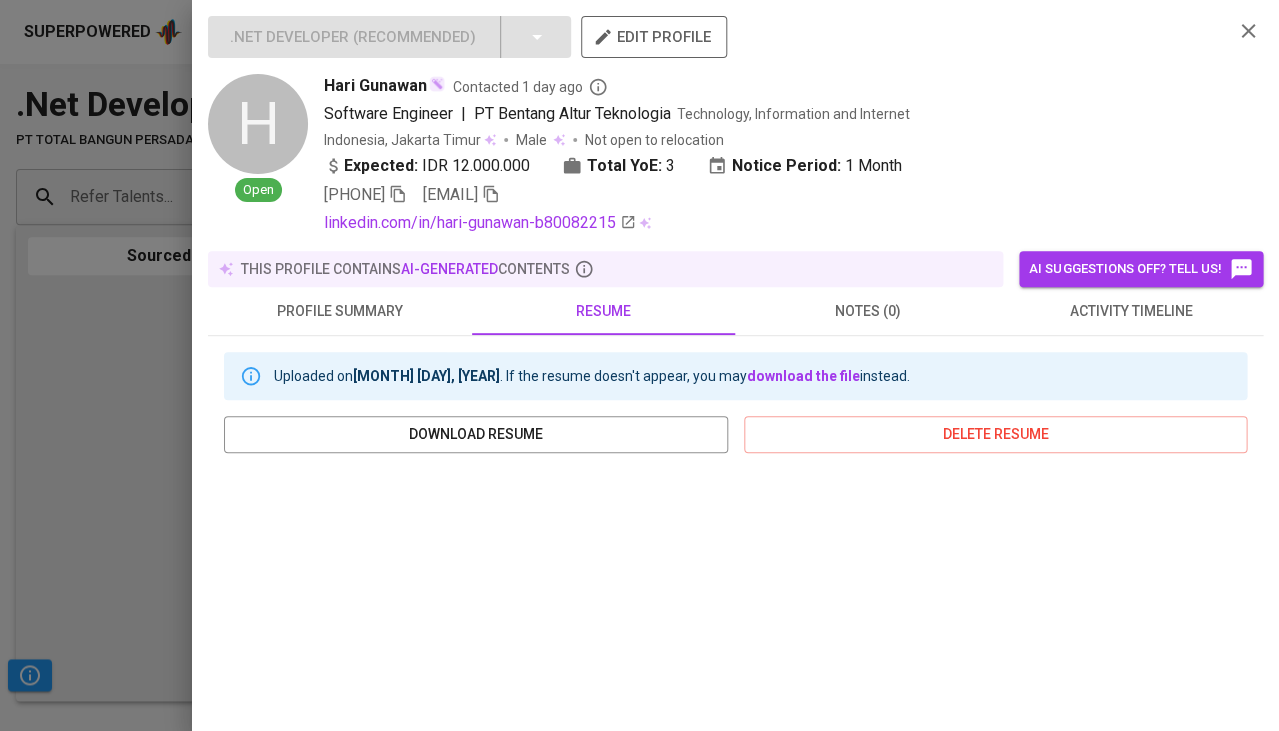 click at bounding box center [639, 365] 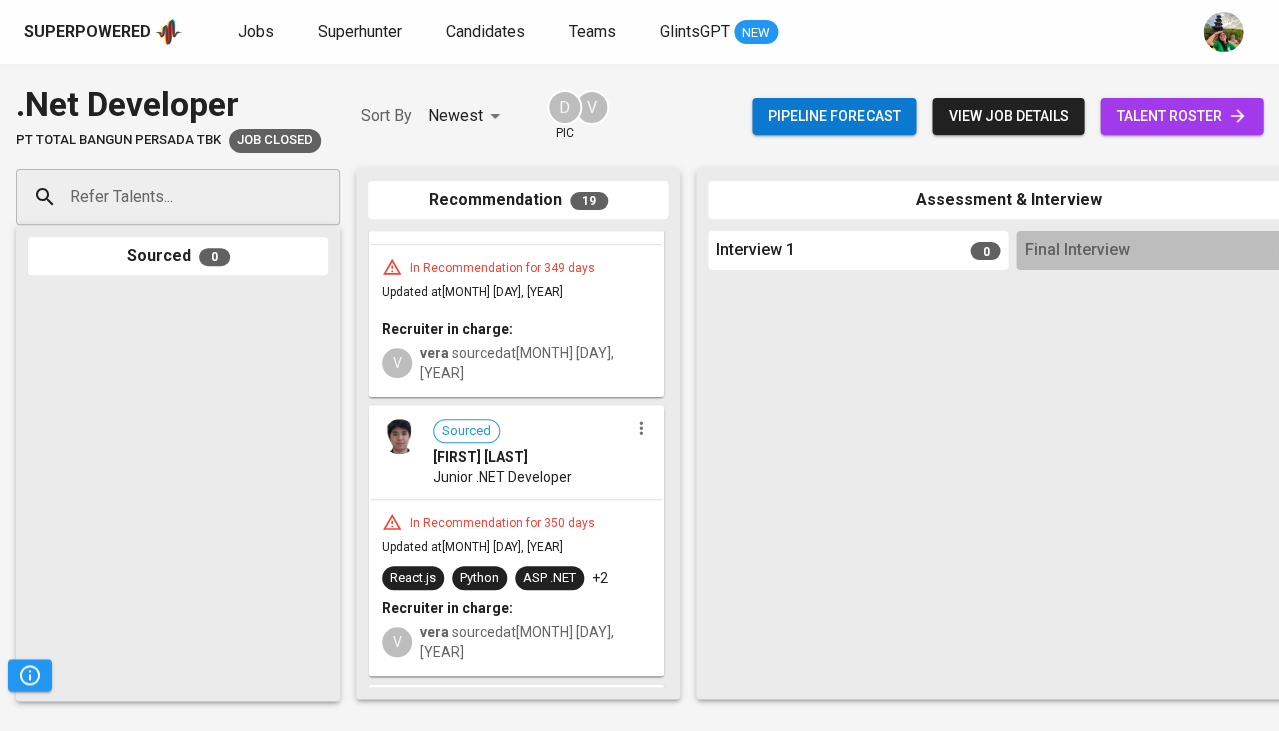 scroll, scrollTop: 4489, scrollLeft: 0, axis: vertical 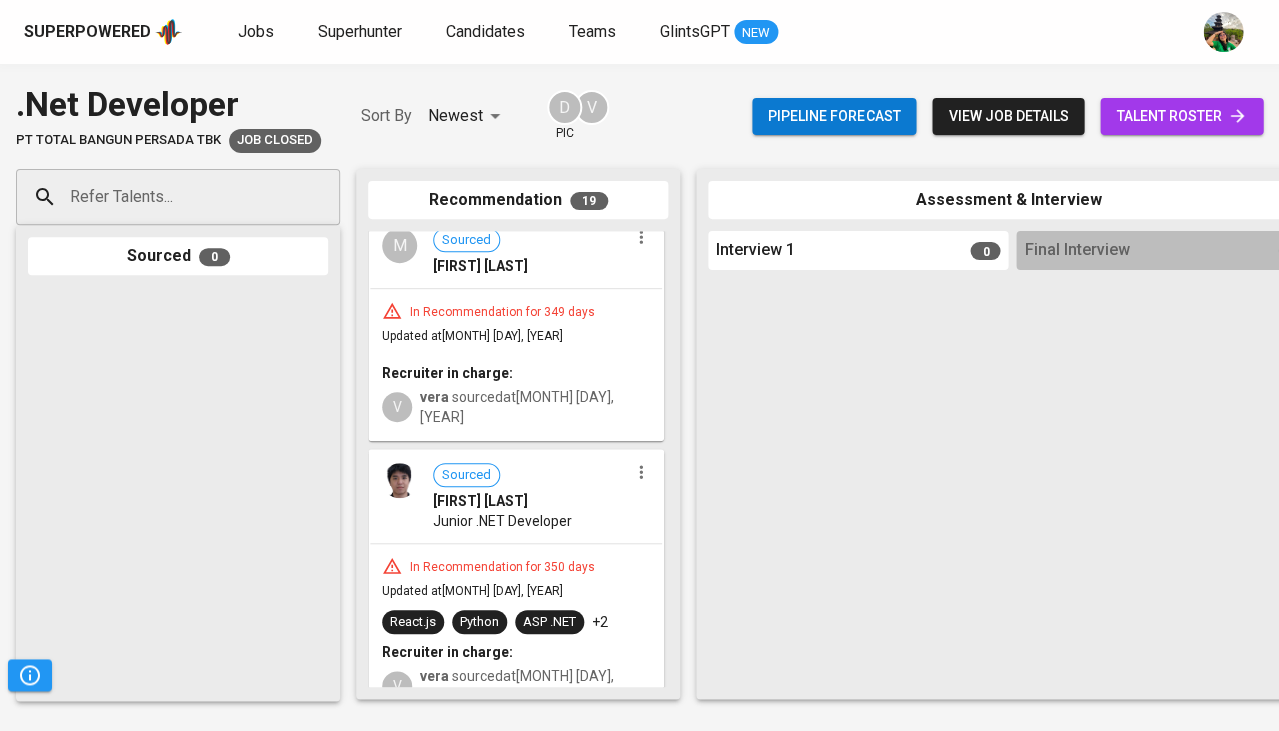 click on "Junior .NET Developer" at bounding box center (502, 521) 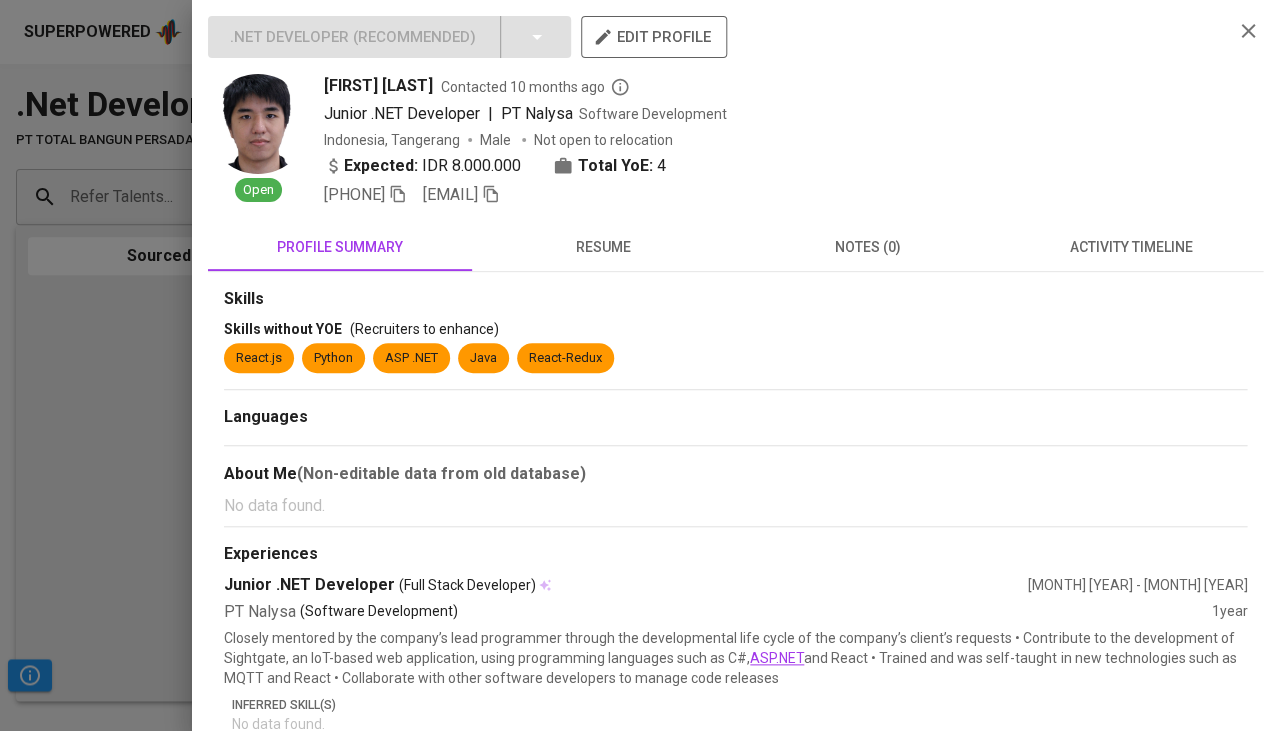 click on "resume" at bounding box center (604, 247) 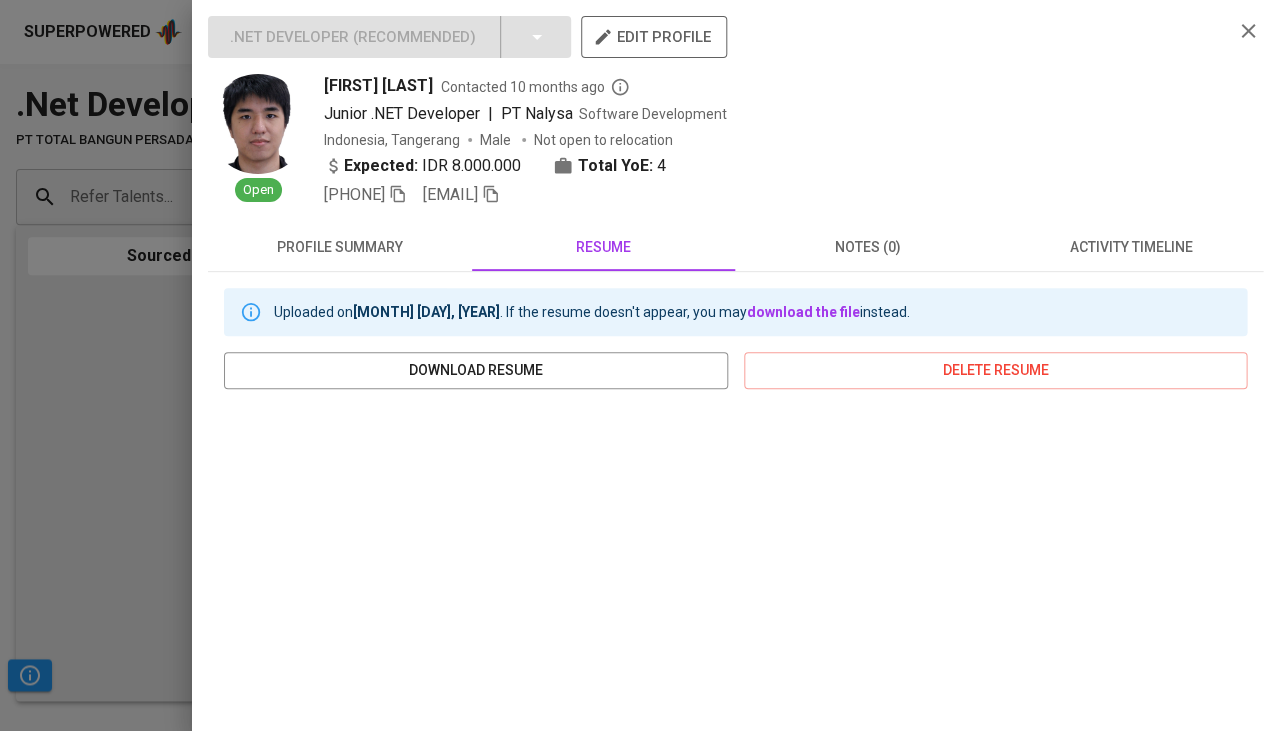 click on "profile summary" at bounding box center (340, 247) 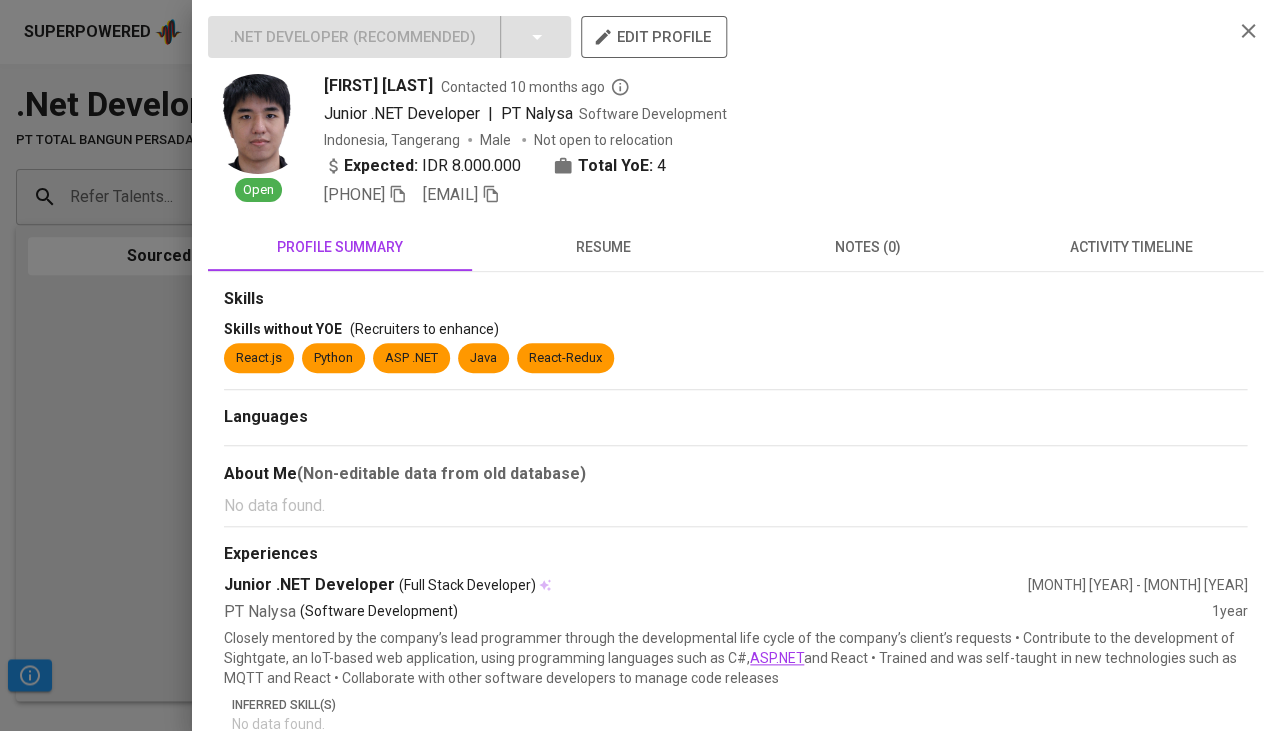 scroll, scrollTop: 0, scrollLeft: 0, axis: both 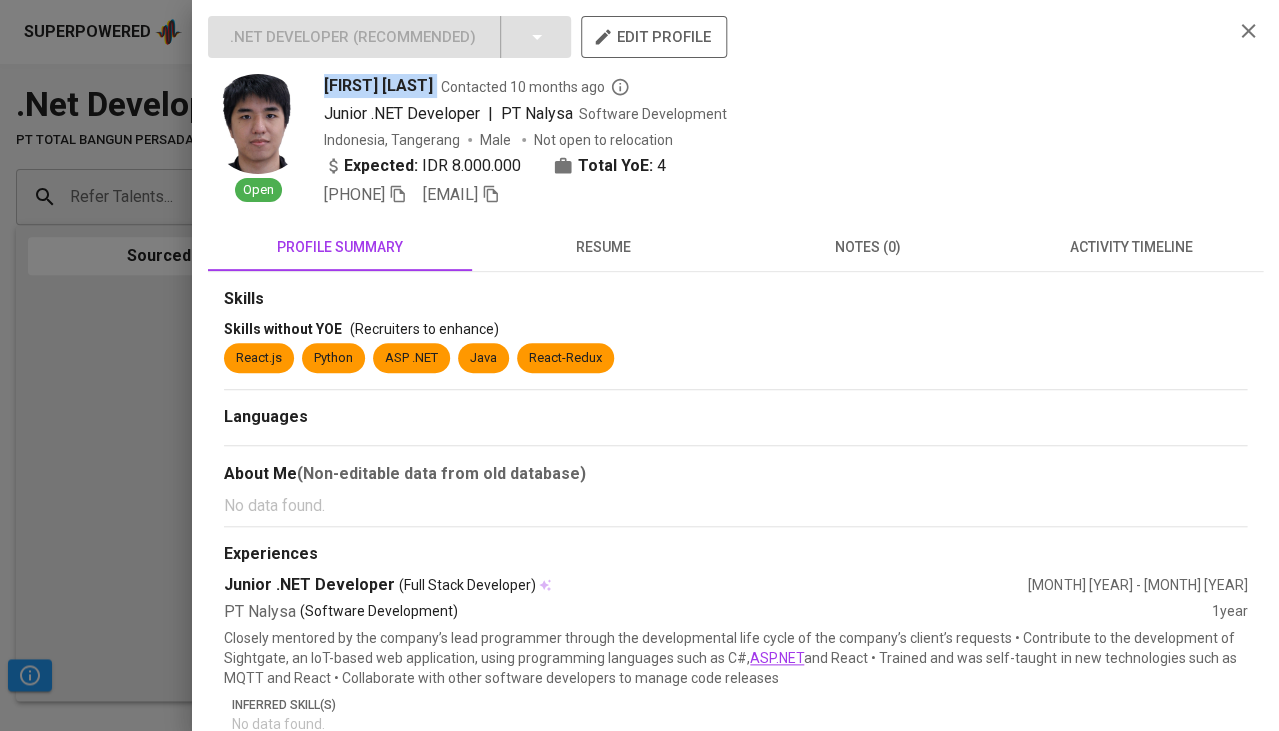 copy on "Marvin Reynaldo" 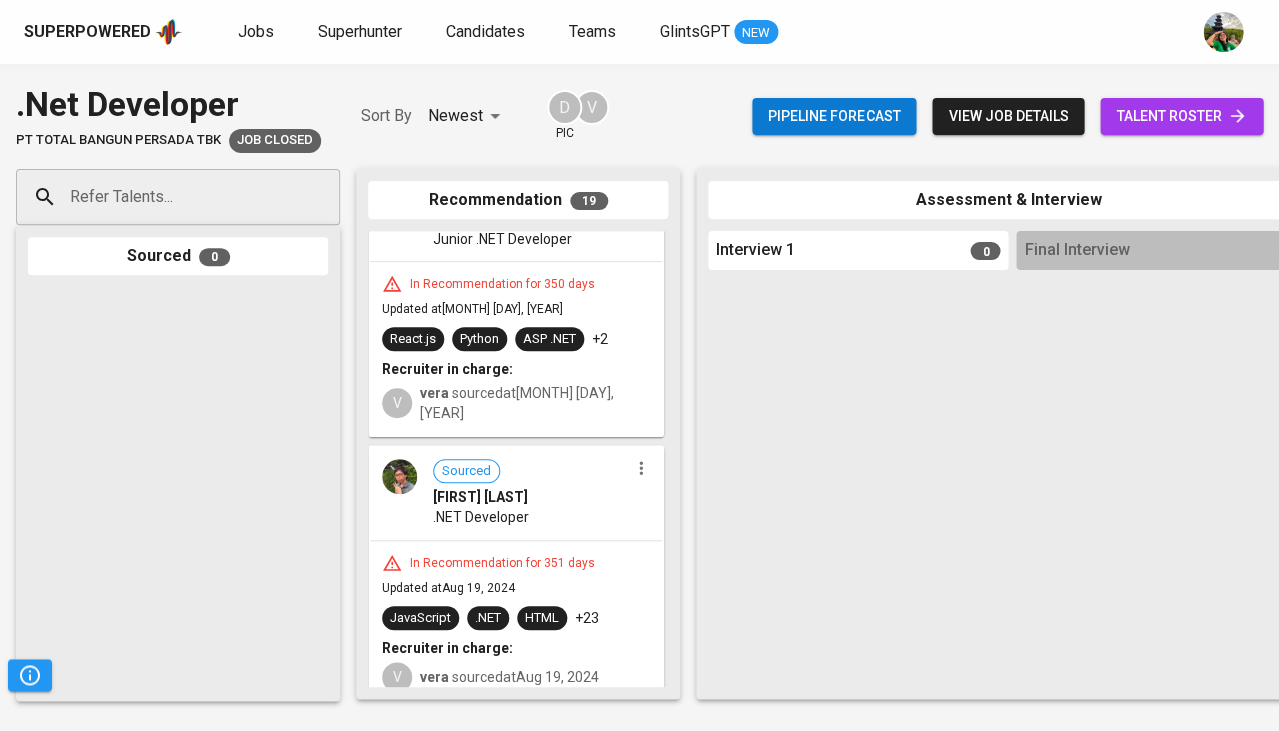 scroll, scrollTop: 4680, scrollLeft: 0, axis: vertical 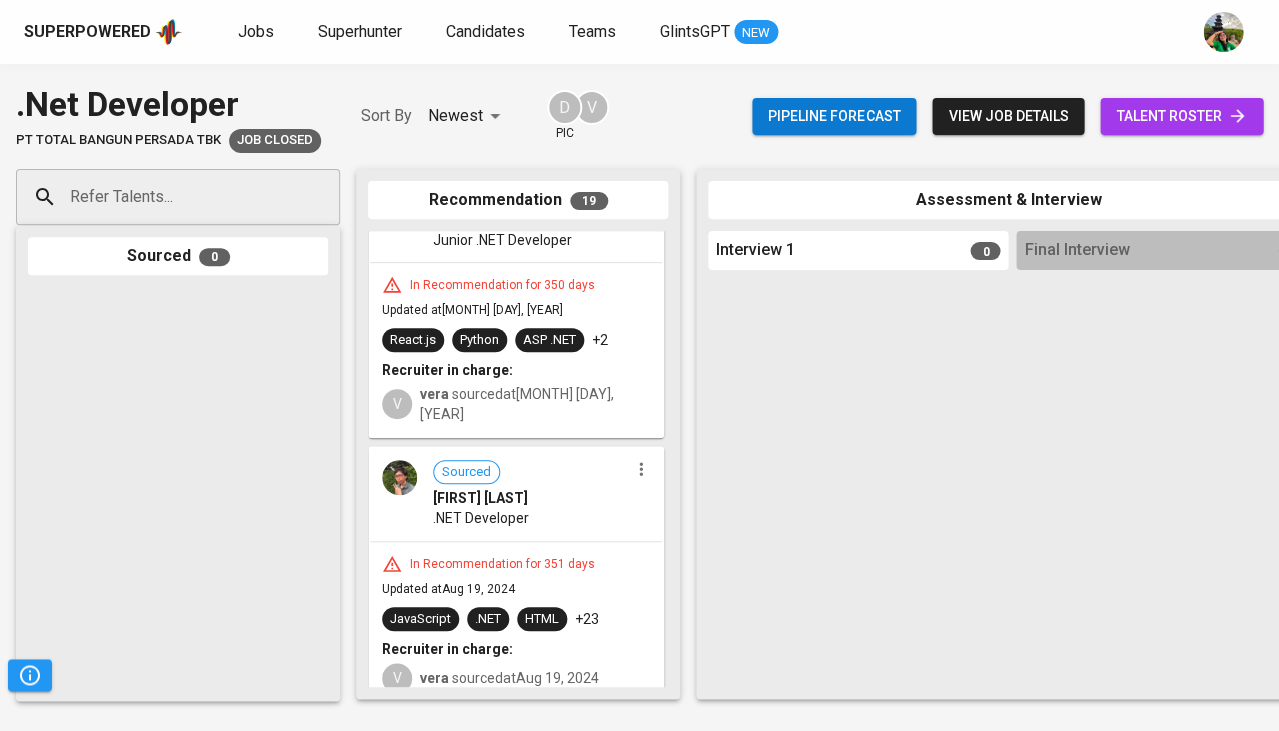 click on "Recruiter in charge:" at bounding box center [516, 649] 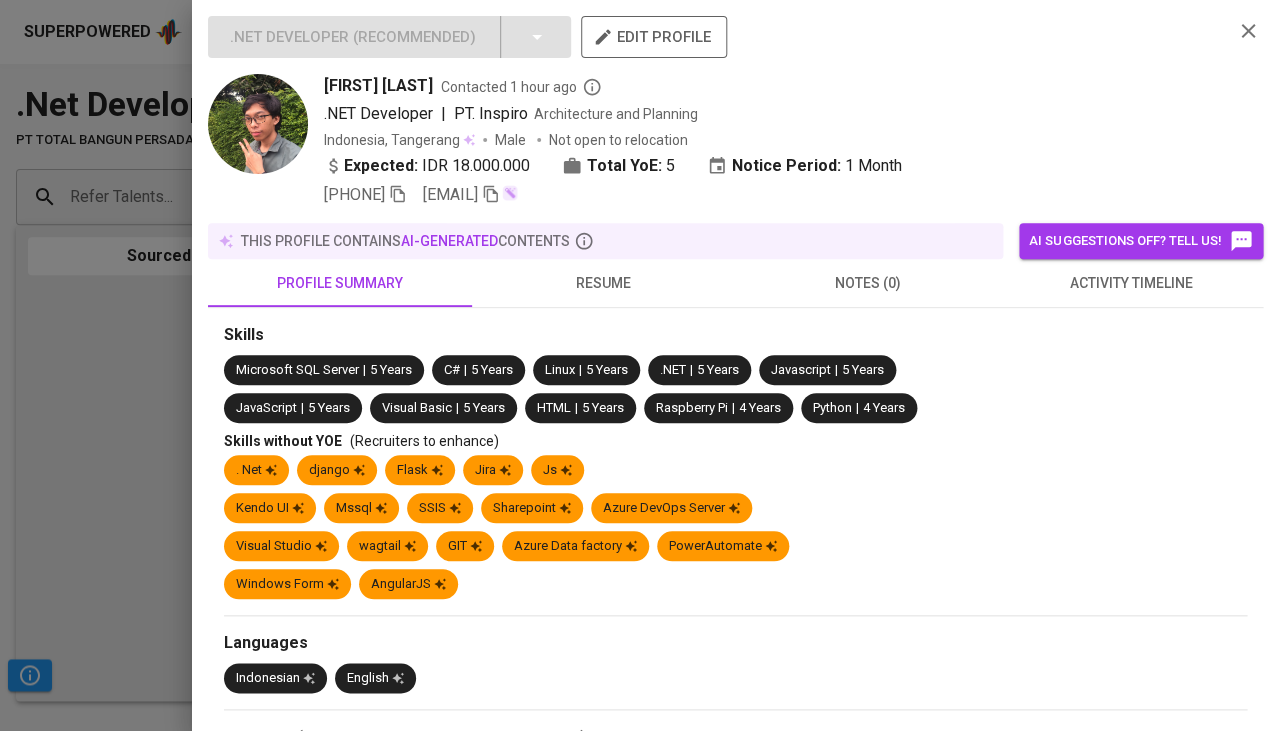 click on "activity timeline" at bounding box center [1131, 283] 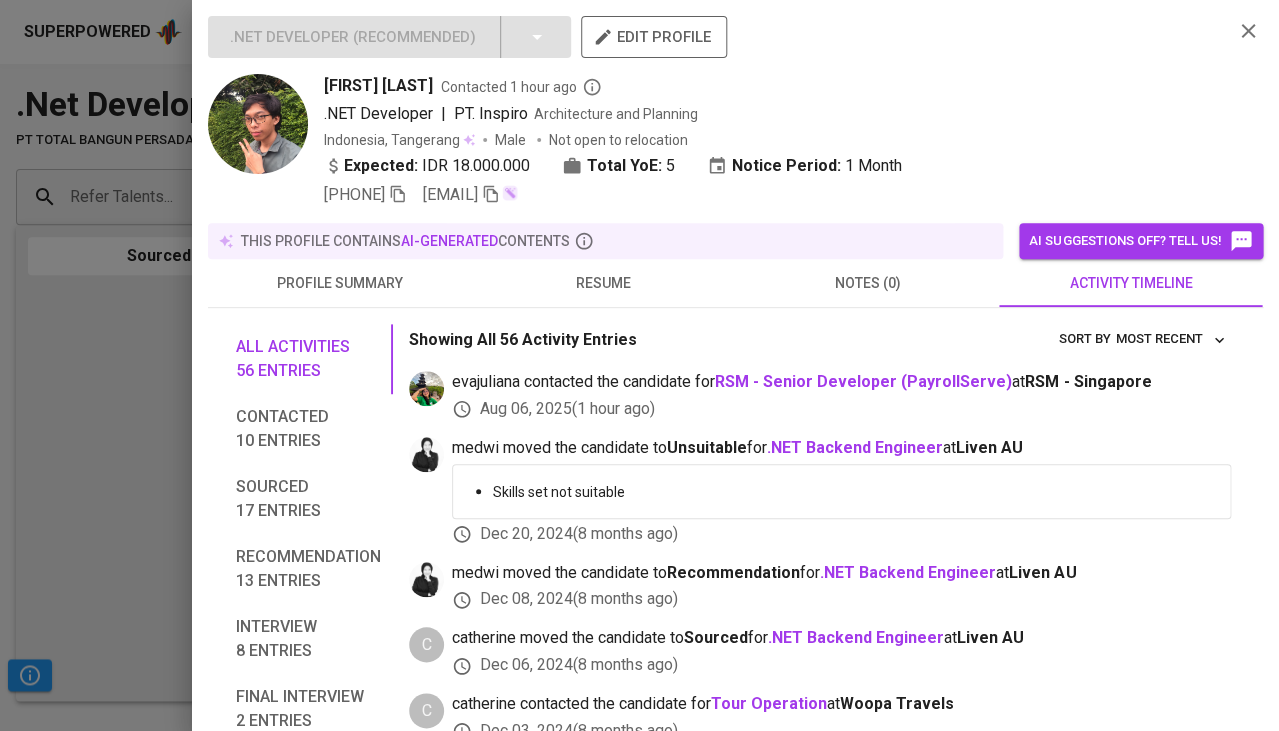 scroll, scrollTop: 0, scrollLeft: 0, axis: both 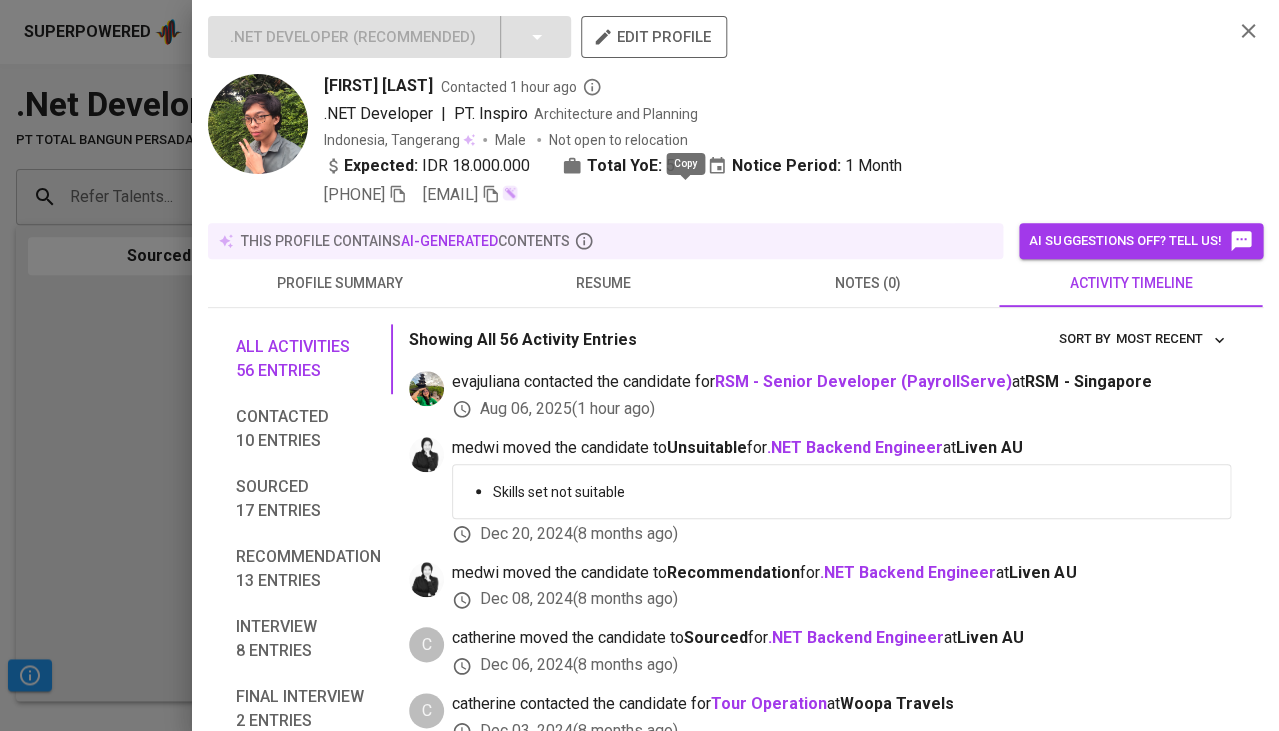 click 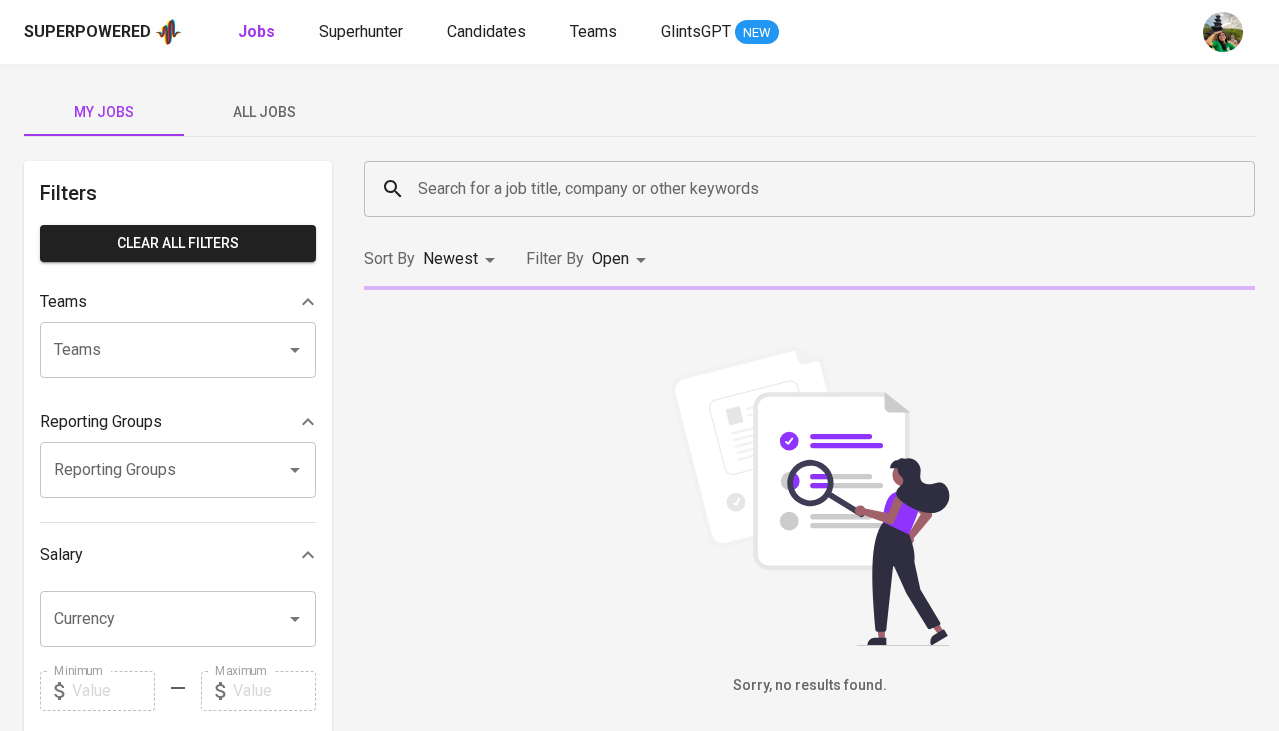 scroll, scrollTop: 0, scrollLeft: 0, axis: both 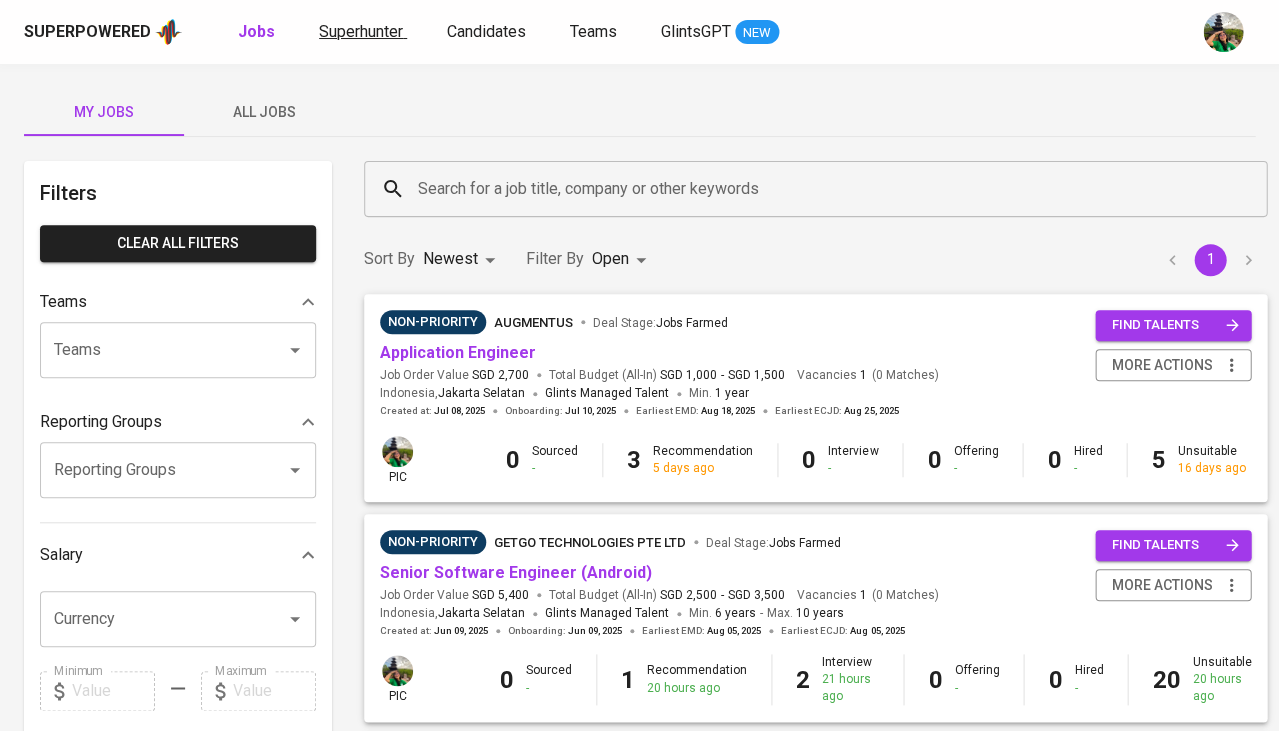click on "Superhunter" at bounding box center [361, 31] 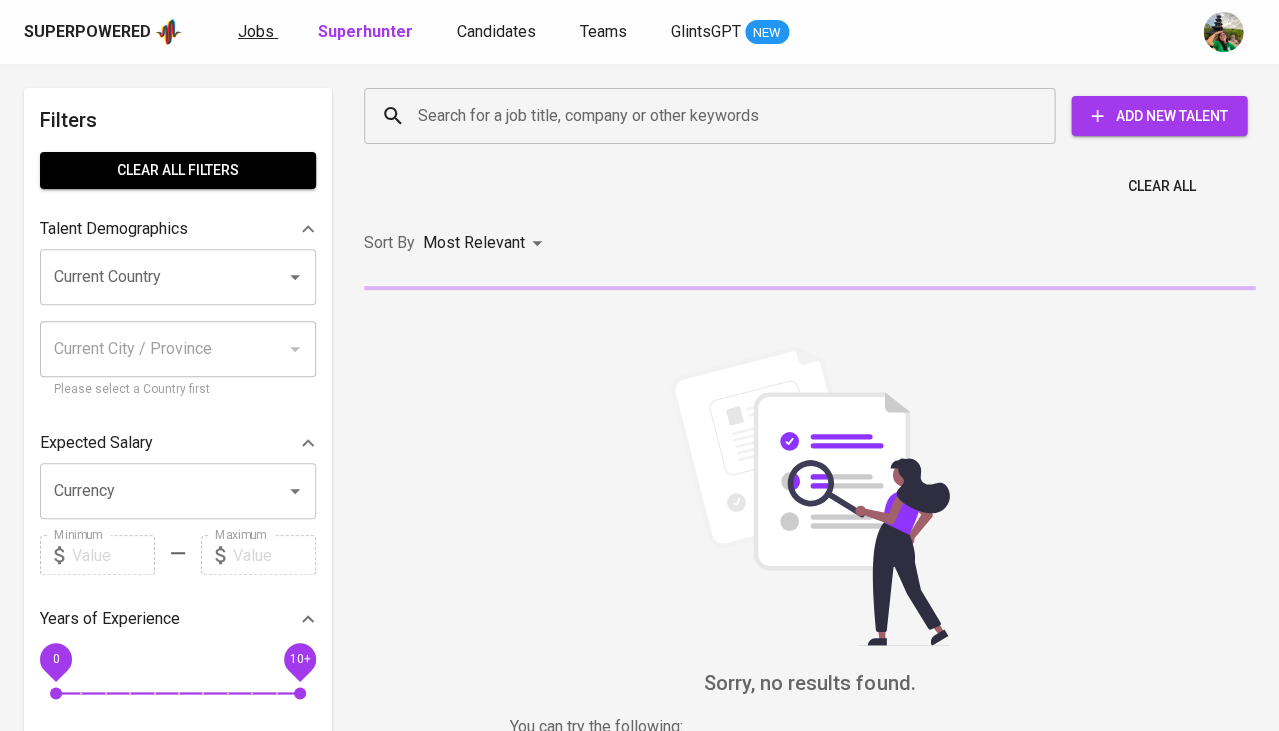 click on "Jobs" at bounding box center (256, 31) 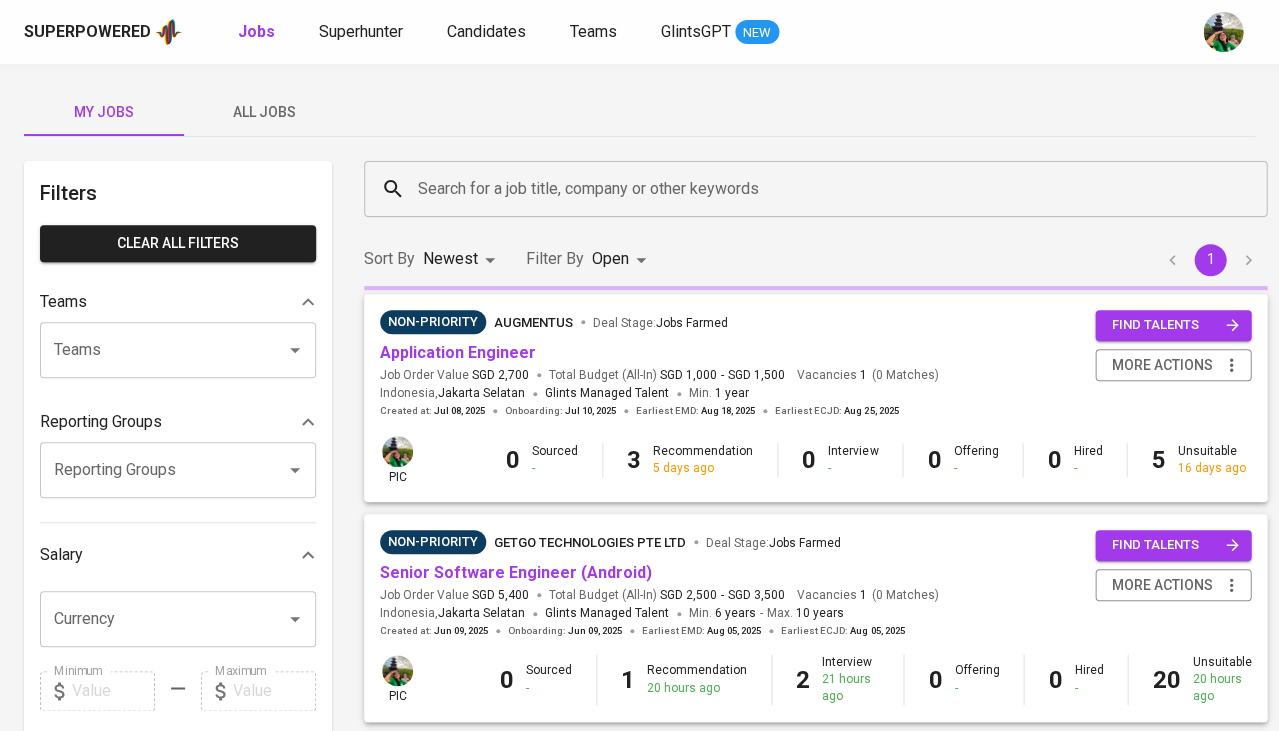 click on "All Jobs" at bounding box center (264, 112) 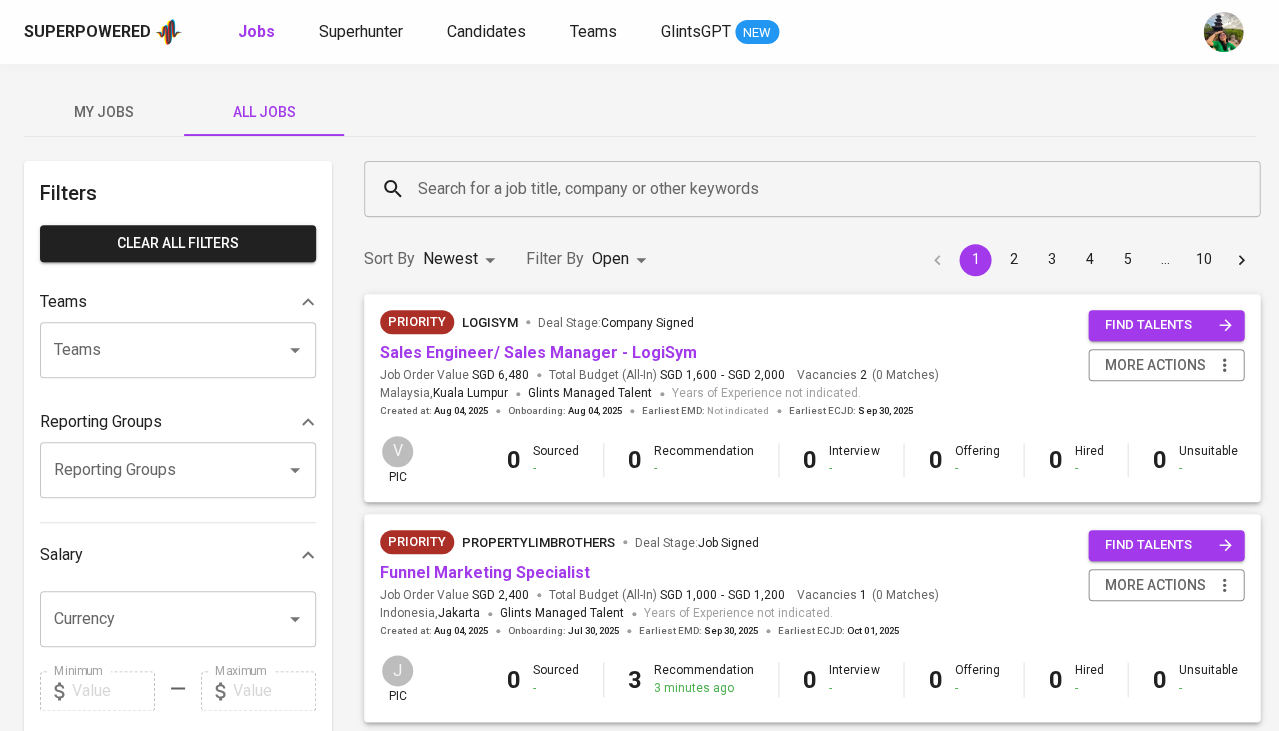 click on "Search for a job title, company or other keywords" at bounding box center [817, 189] 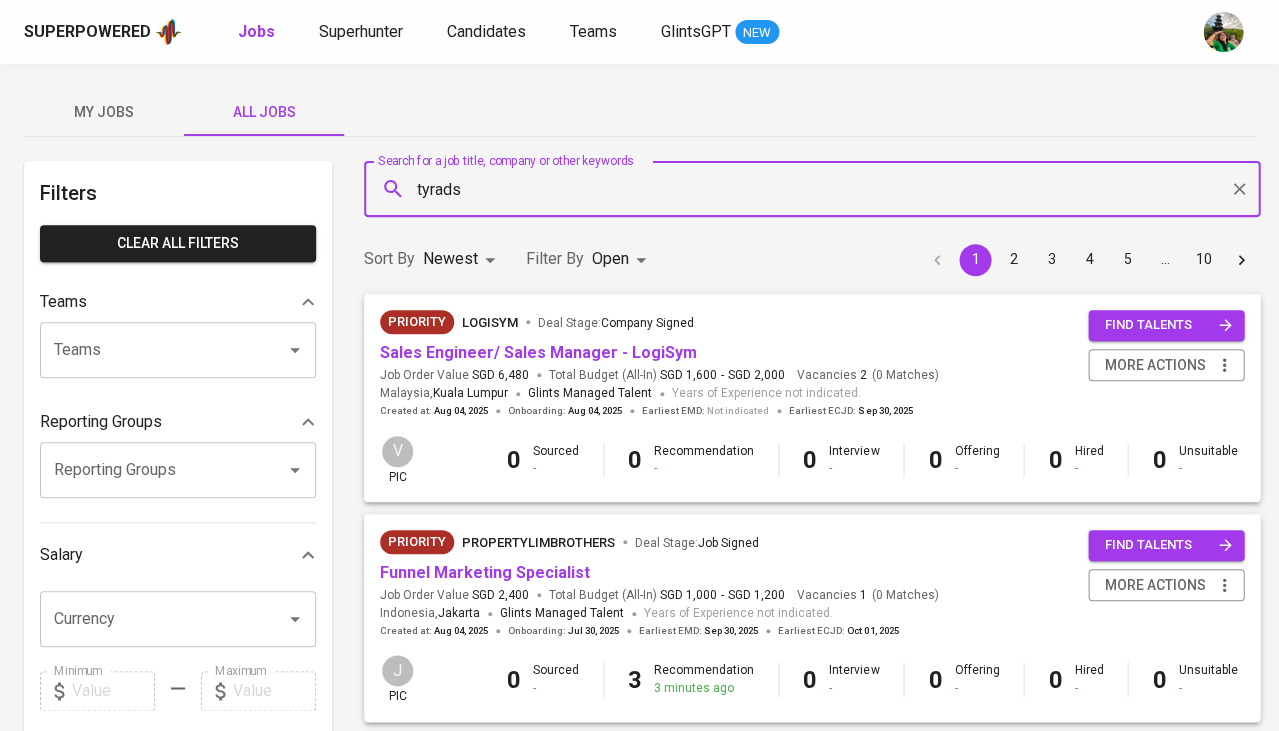 type on "tyrads" 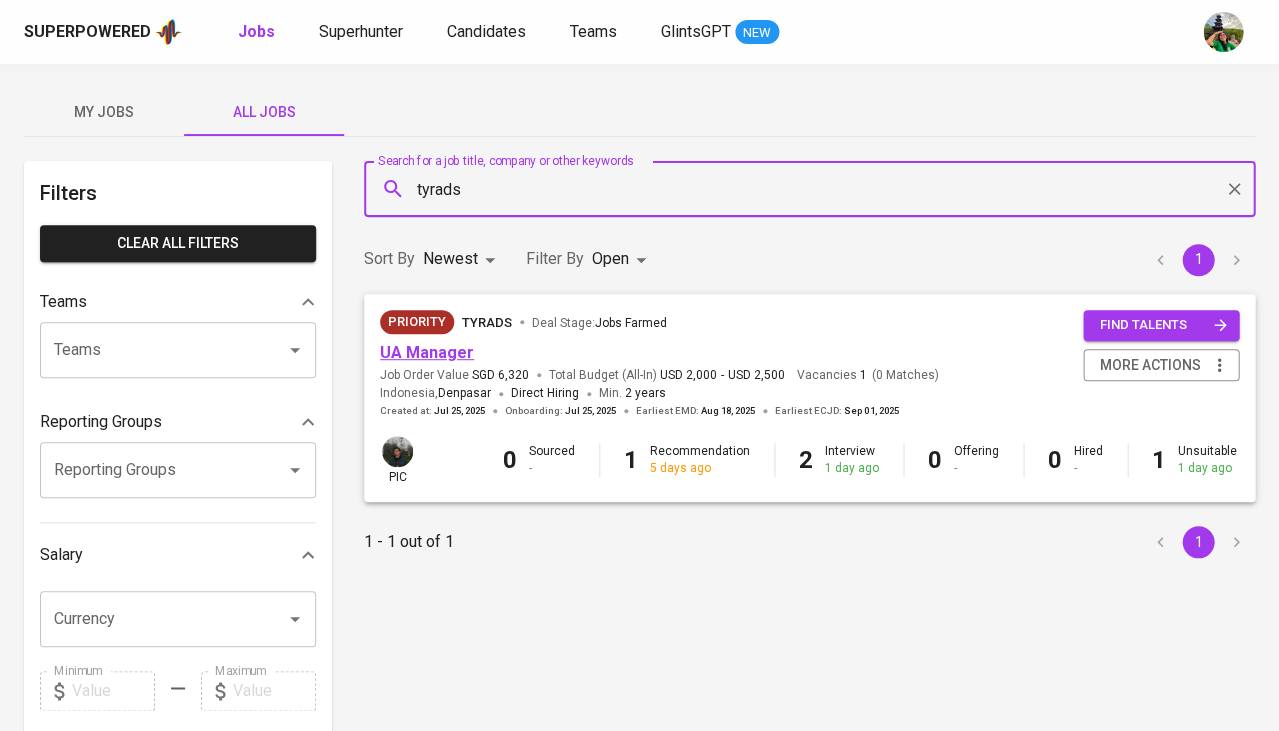 click on "UA Manager" at bounding box center (427, 352) 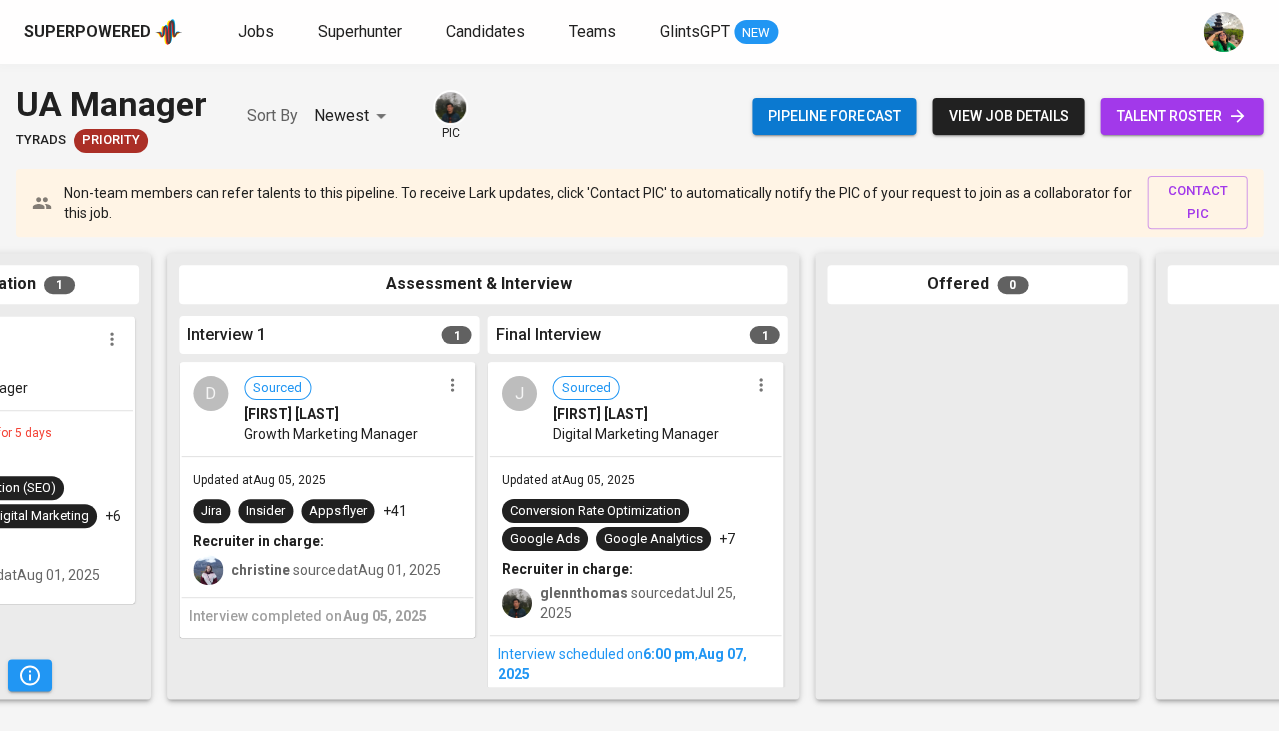 scroll, scrollTop: 0, scrollLeft: 532, axis: horizontal 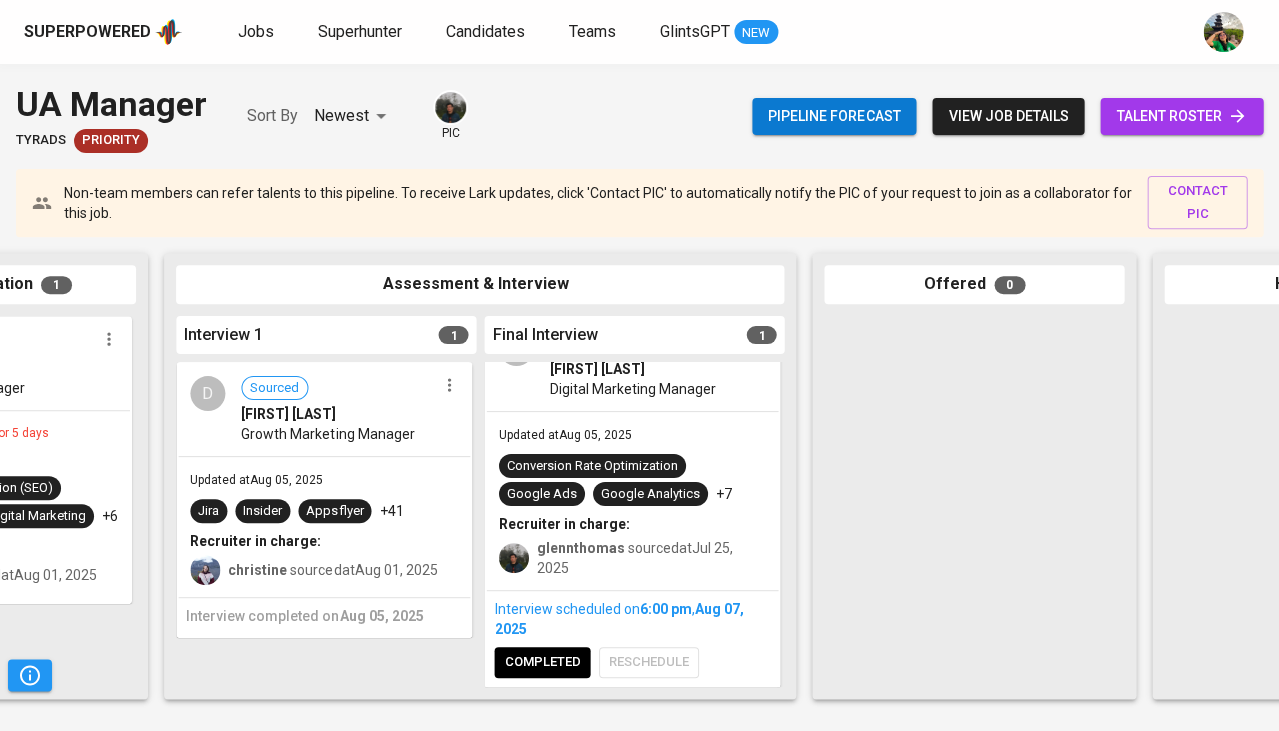 click on "view job details" at bounding box center (1008, 116) 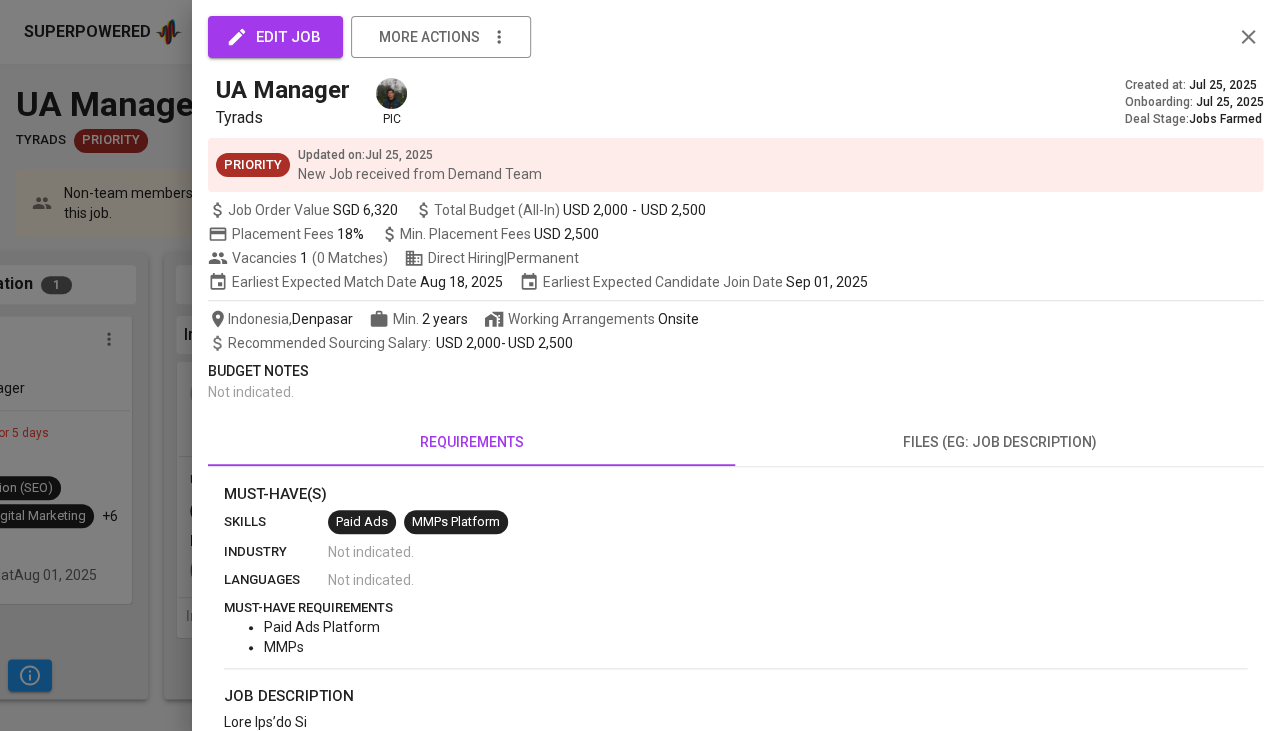 scroll, scrollTop: 75, scrollLeft: 0, axis: vertical 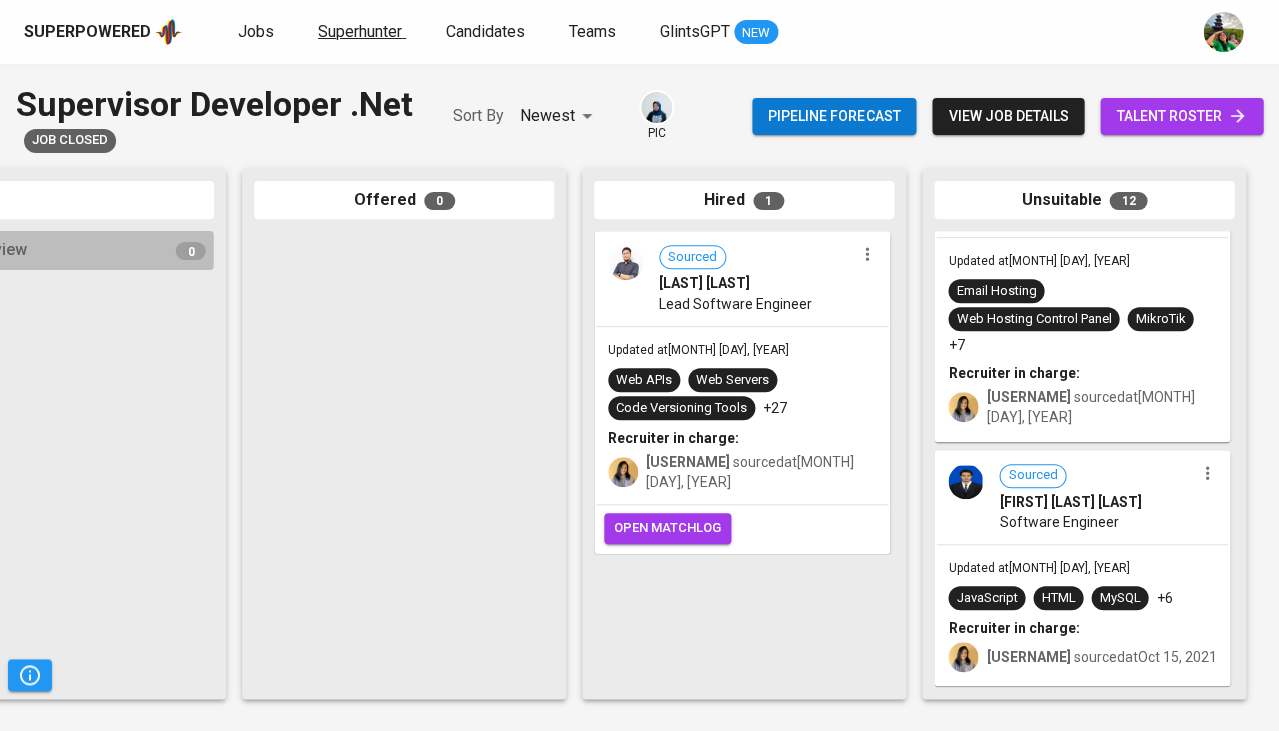 click on "Superhunter" at bounding box center [360, 31] 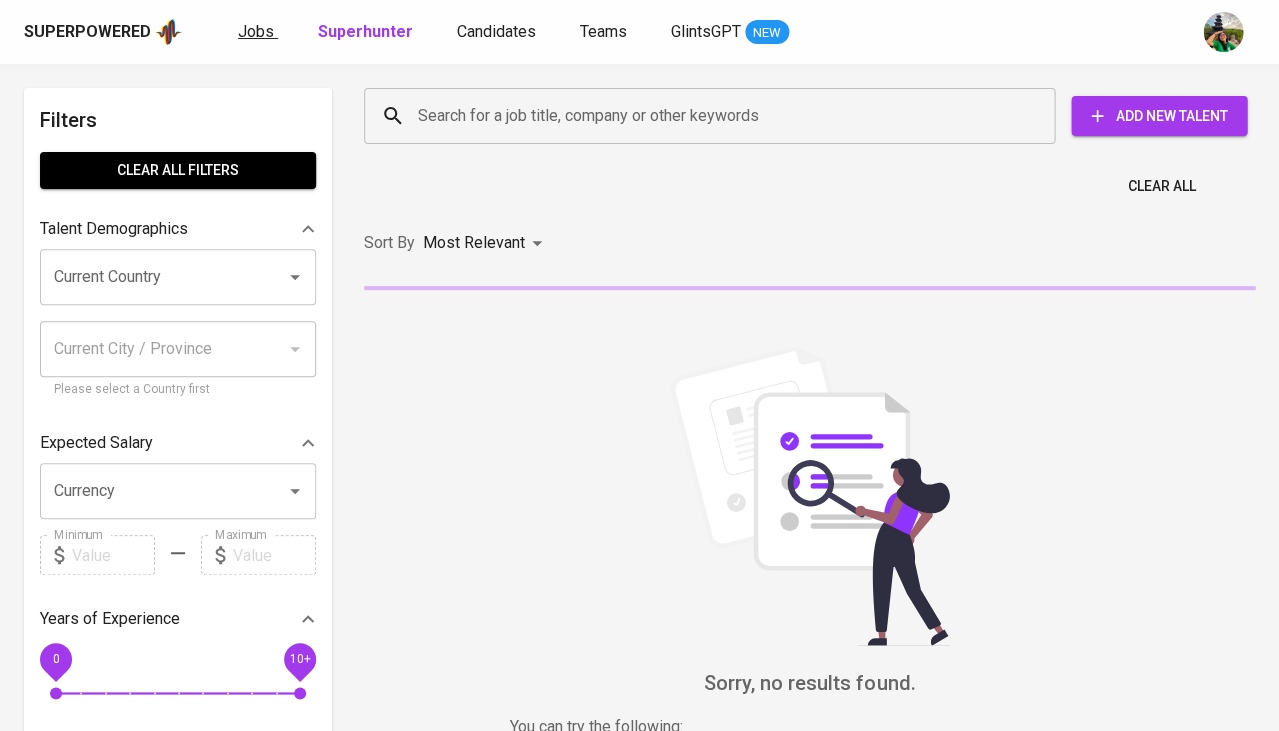 click on "Jobs" at bounding box center [258, 32] 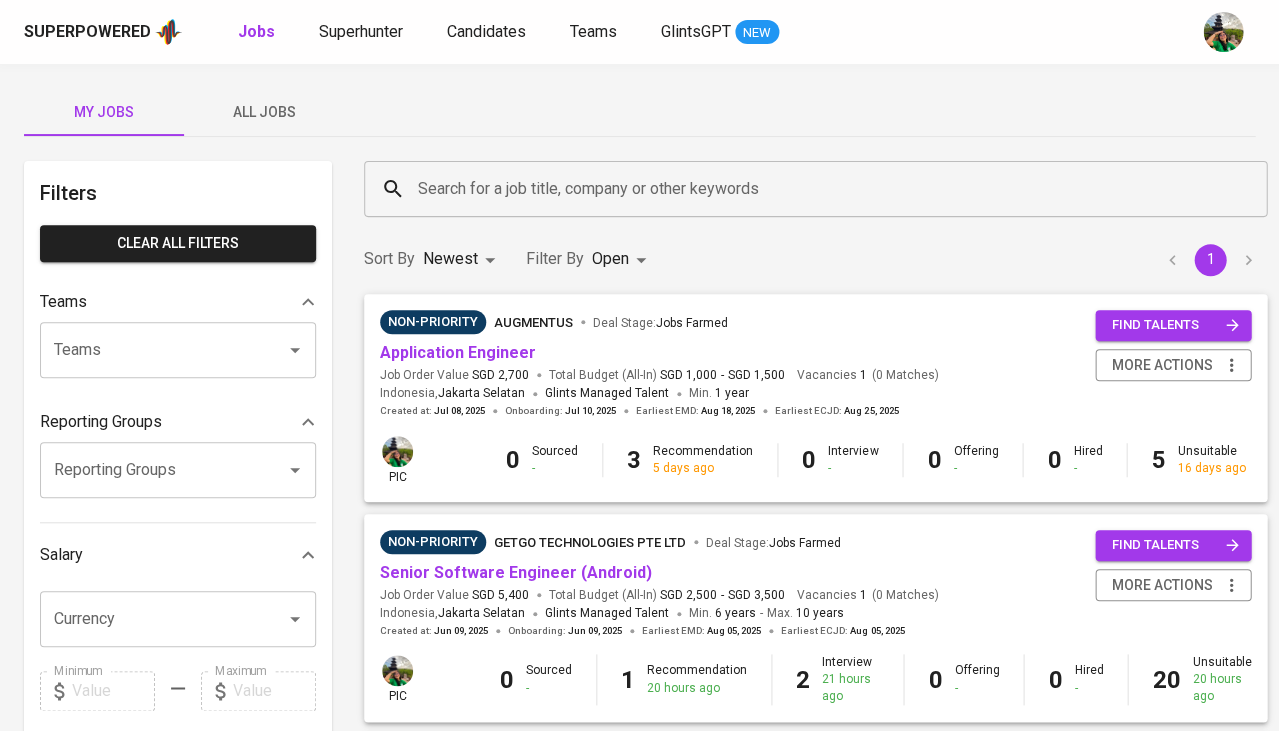 click on "All Jobs" at bounding box center [264, 112] 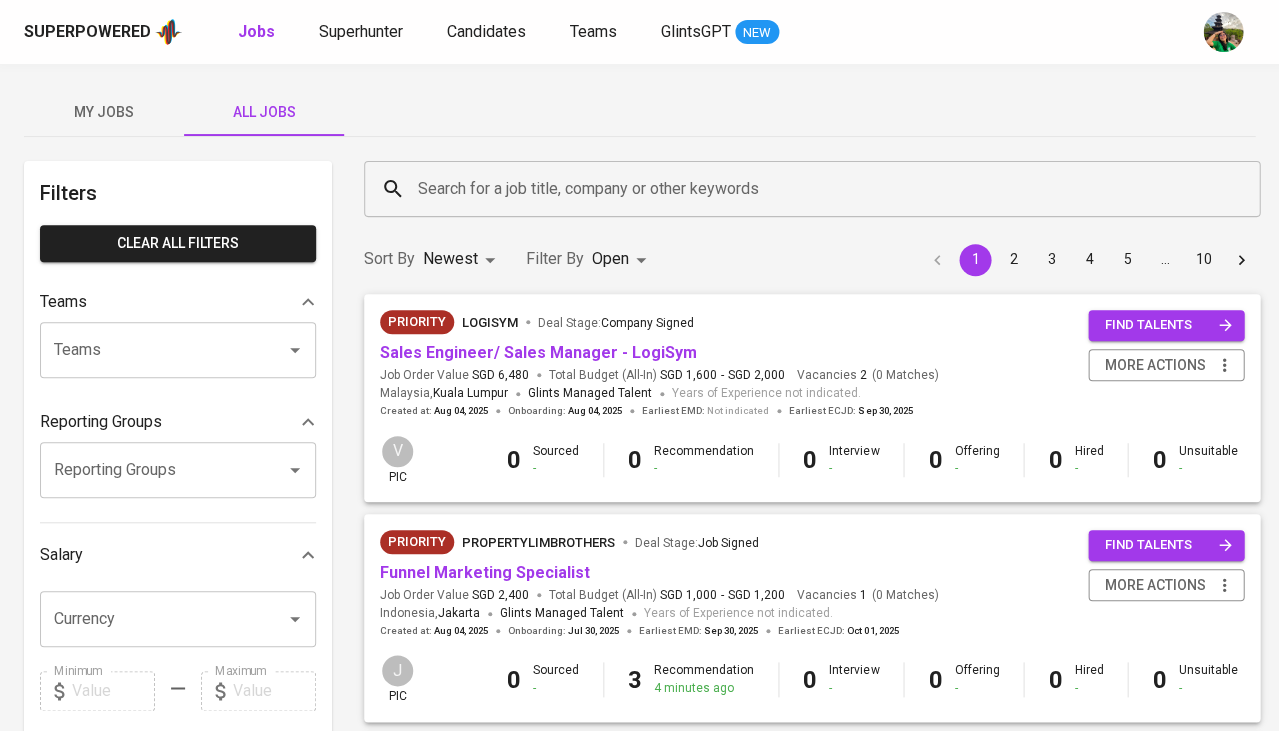 click on "Search for a job title, company or other keywords" at bounding box center (812, 189) 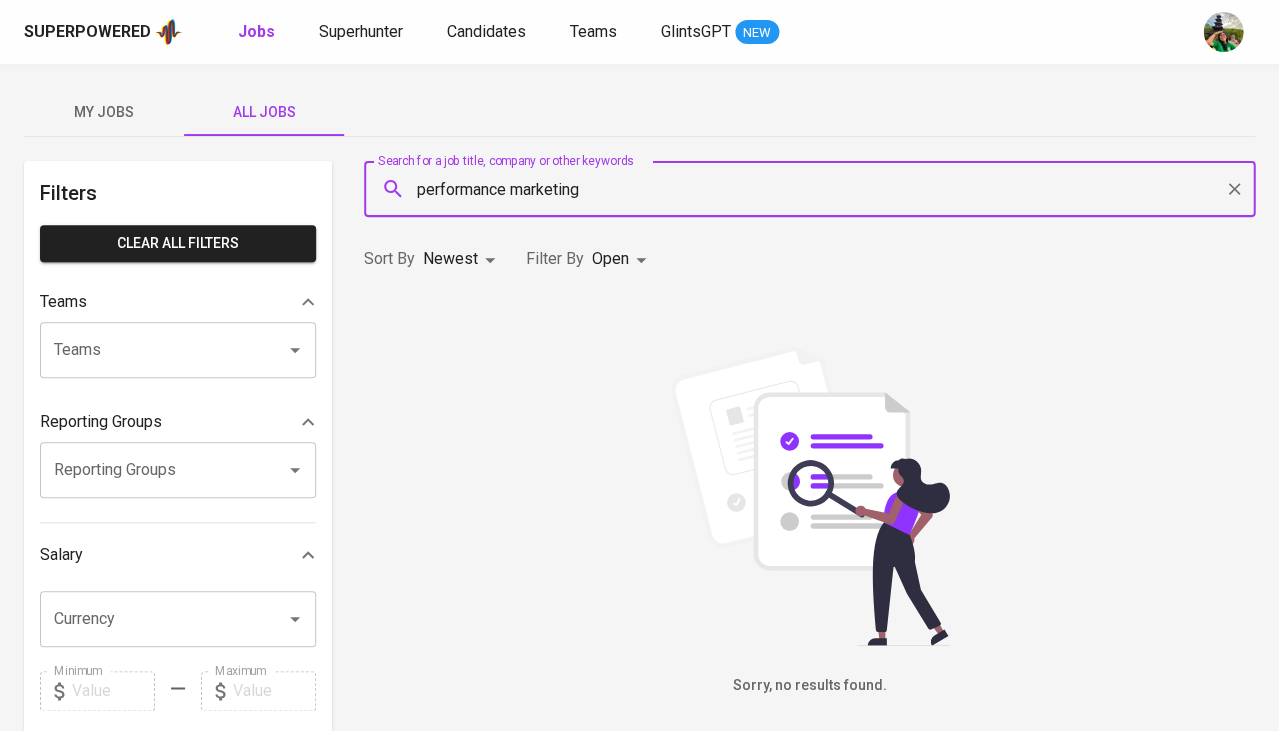 type on "performance marketing" 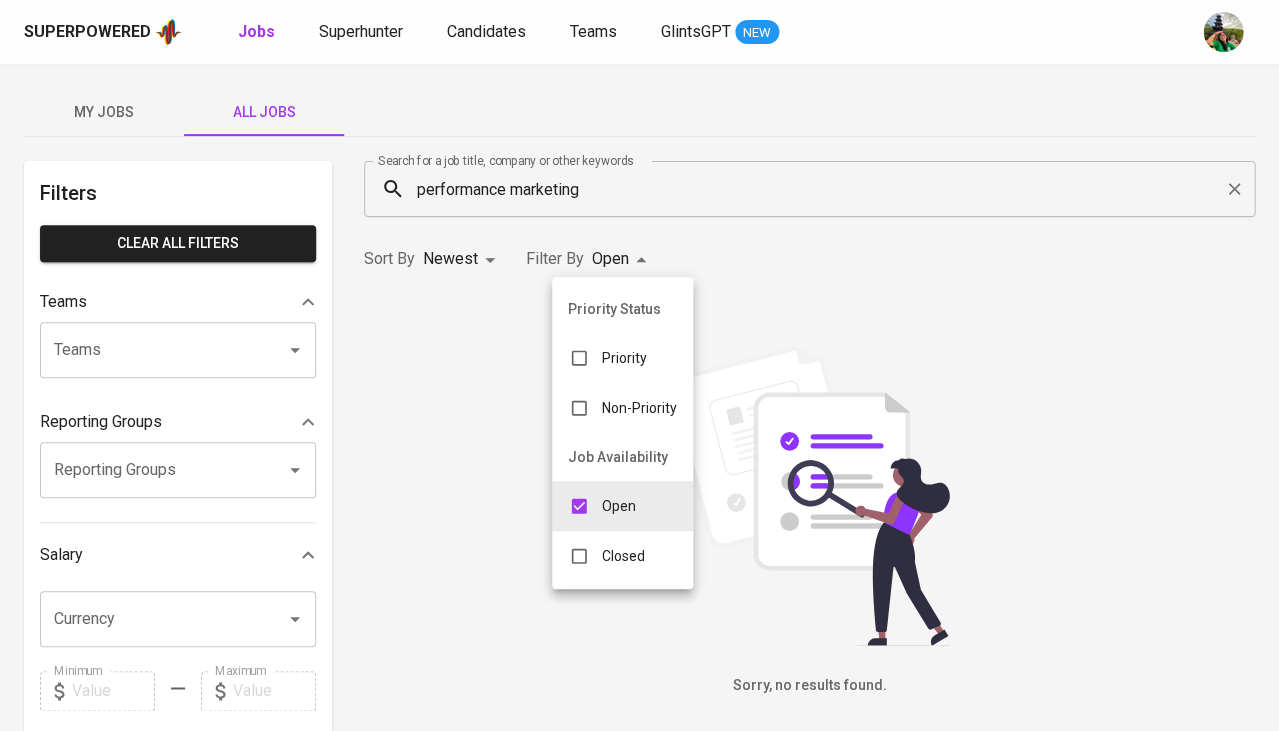click at bounding box center (579, 556) 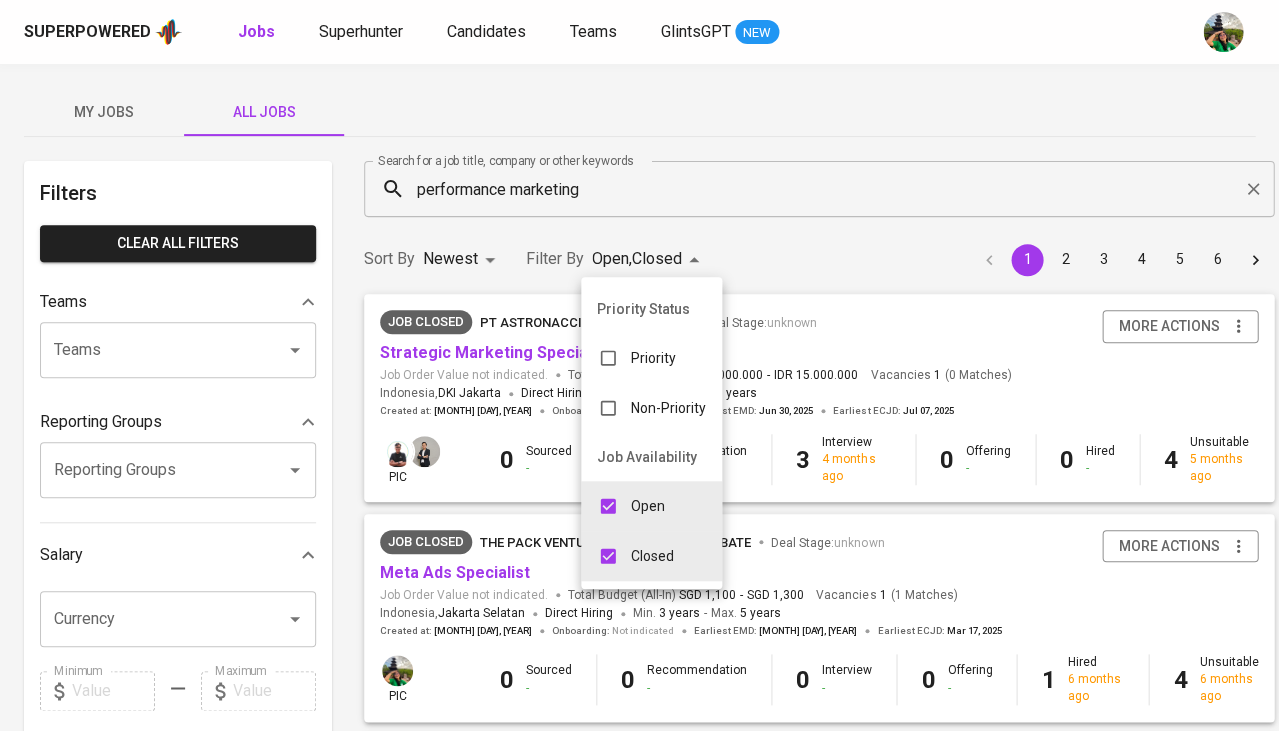 click at bounding box center (639, 365) 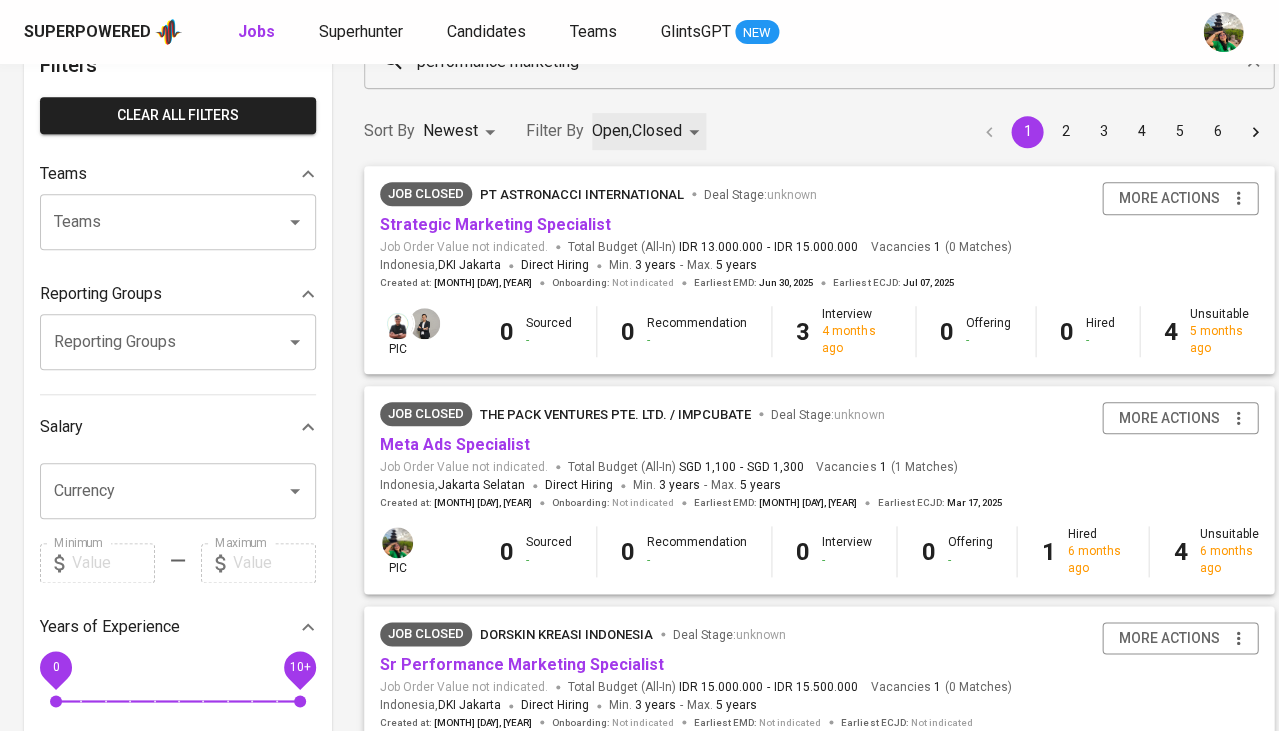 scroll, scrollTop: 131, scrollLeft: 0, axis: vertical 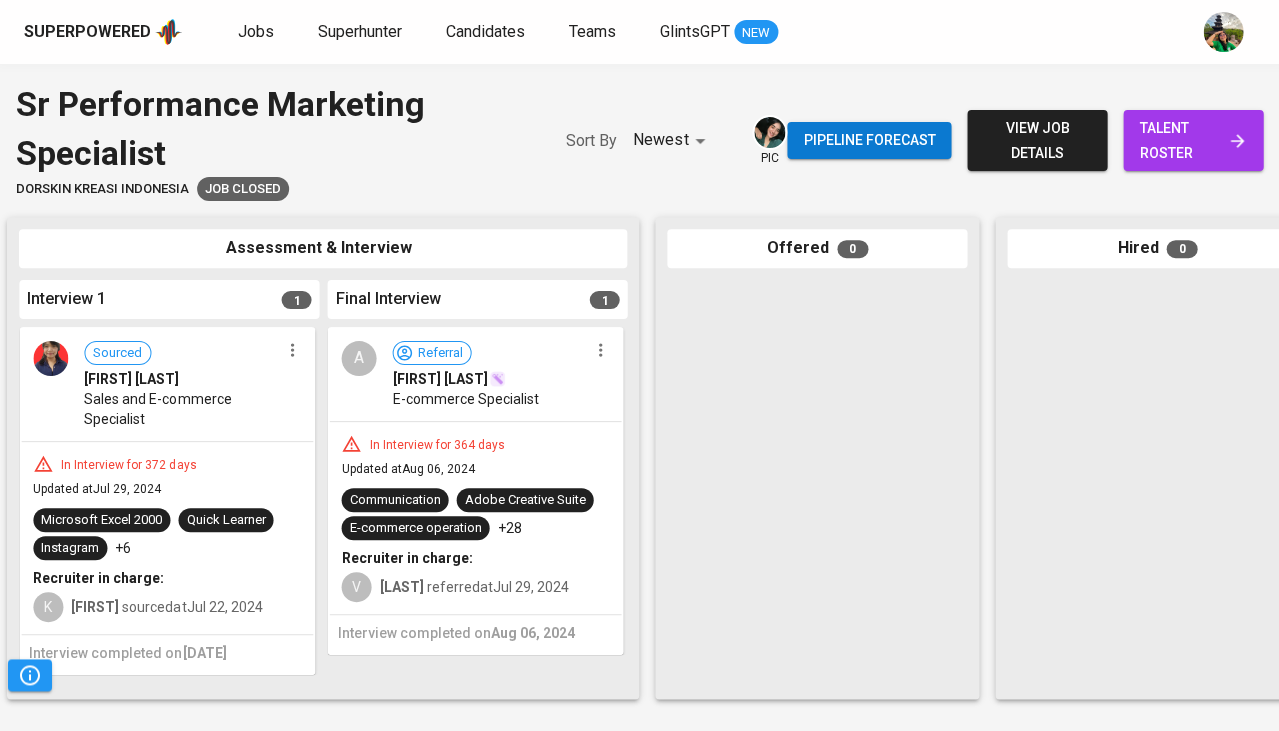 click on "E-commerce Specialist" at bounding box center (489, 399) 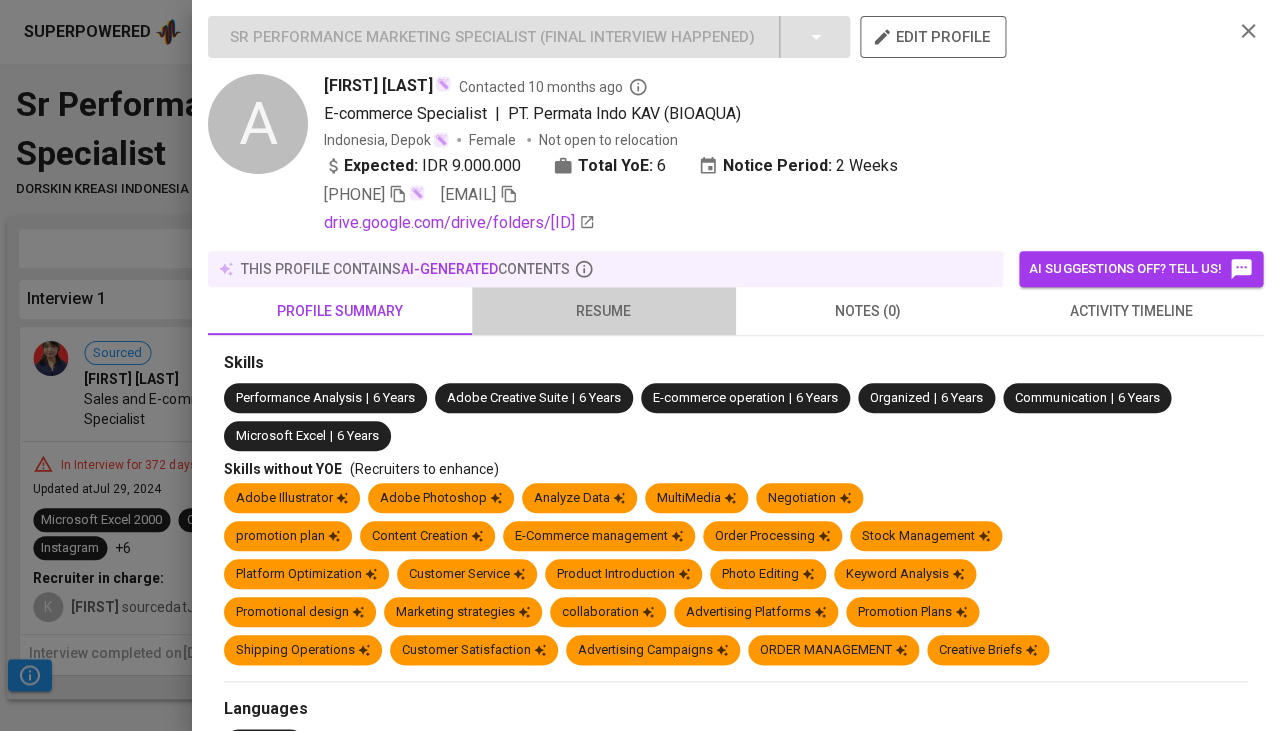 click on "resume" at bounding box center (604, 311) 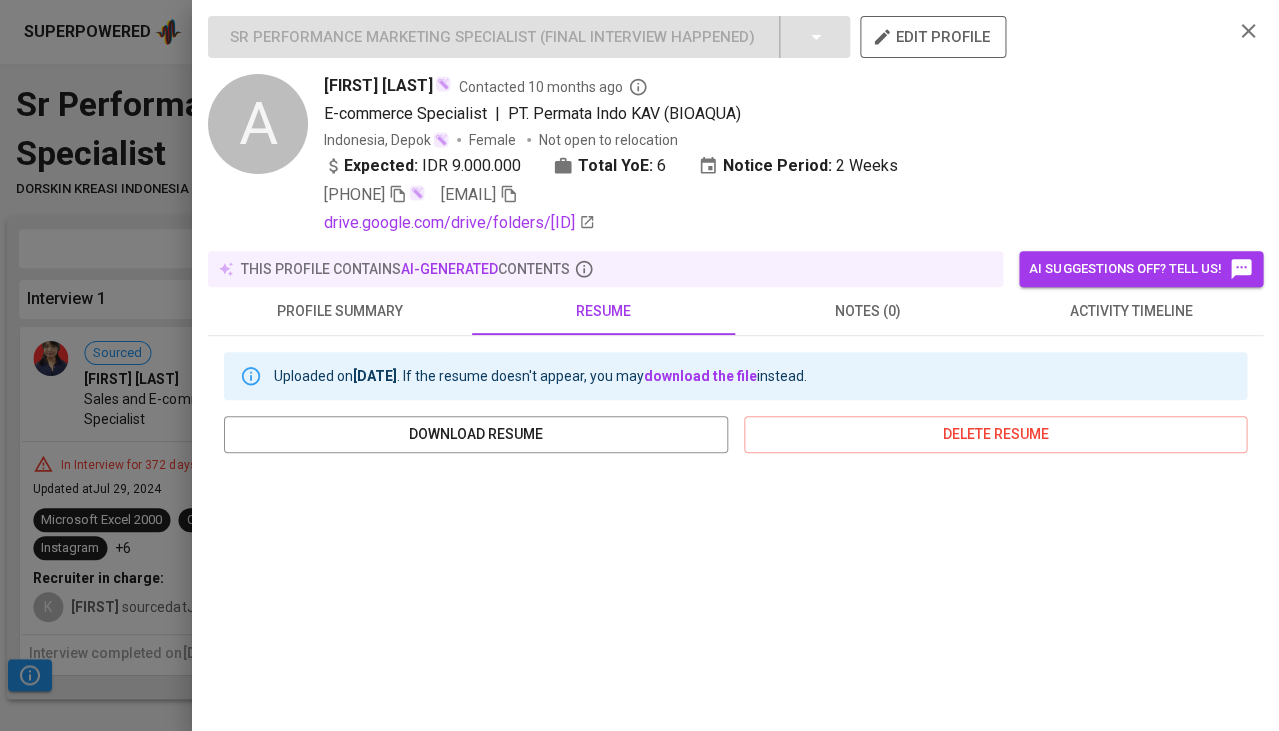 scroll, scrollTop: 189, scrollLeft: 0, axis: vertical 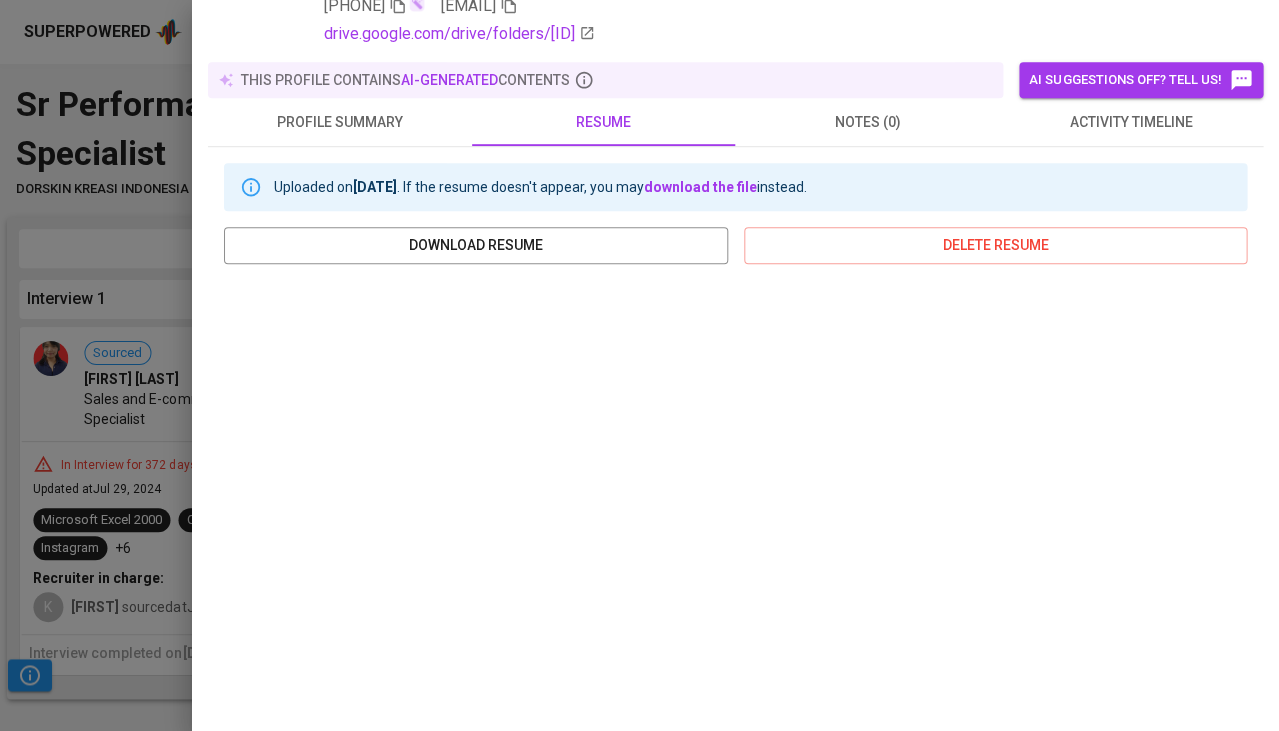 click at bounding box center (639, 365) 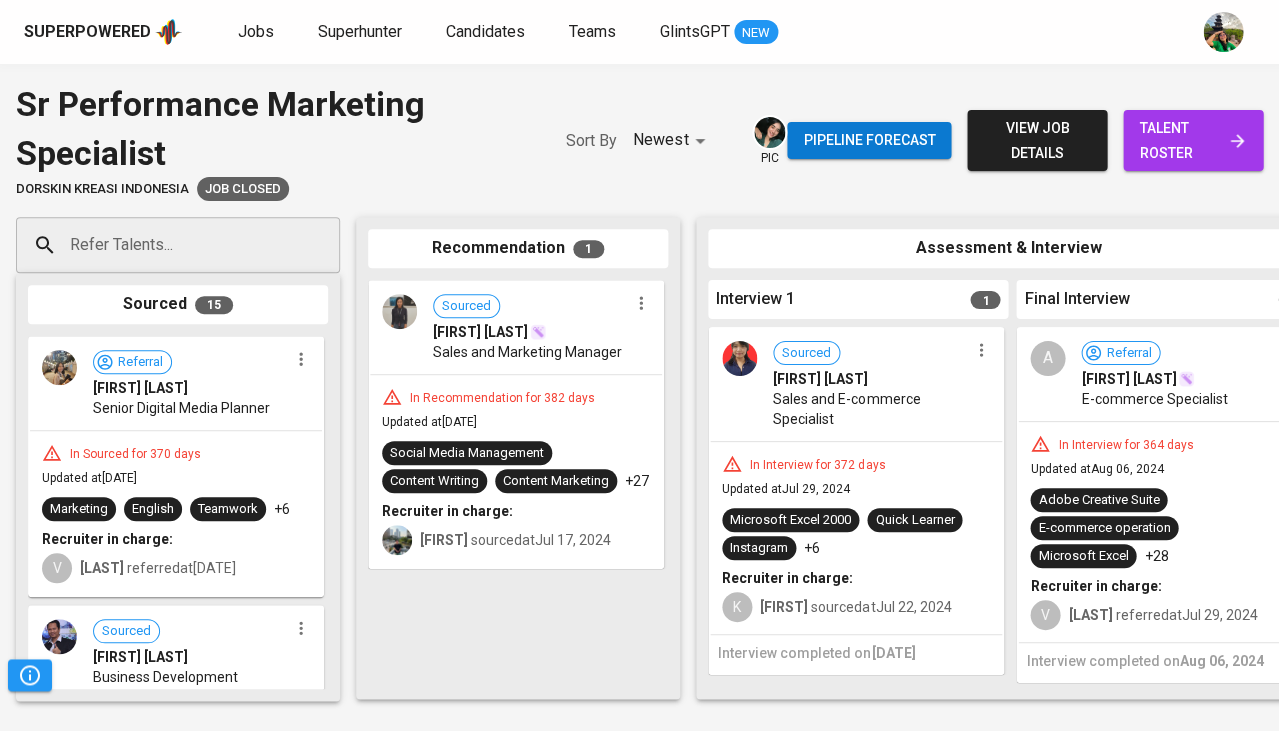 scroll, scrollTop: 0, scrollLeft: 0, axis: both 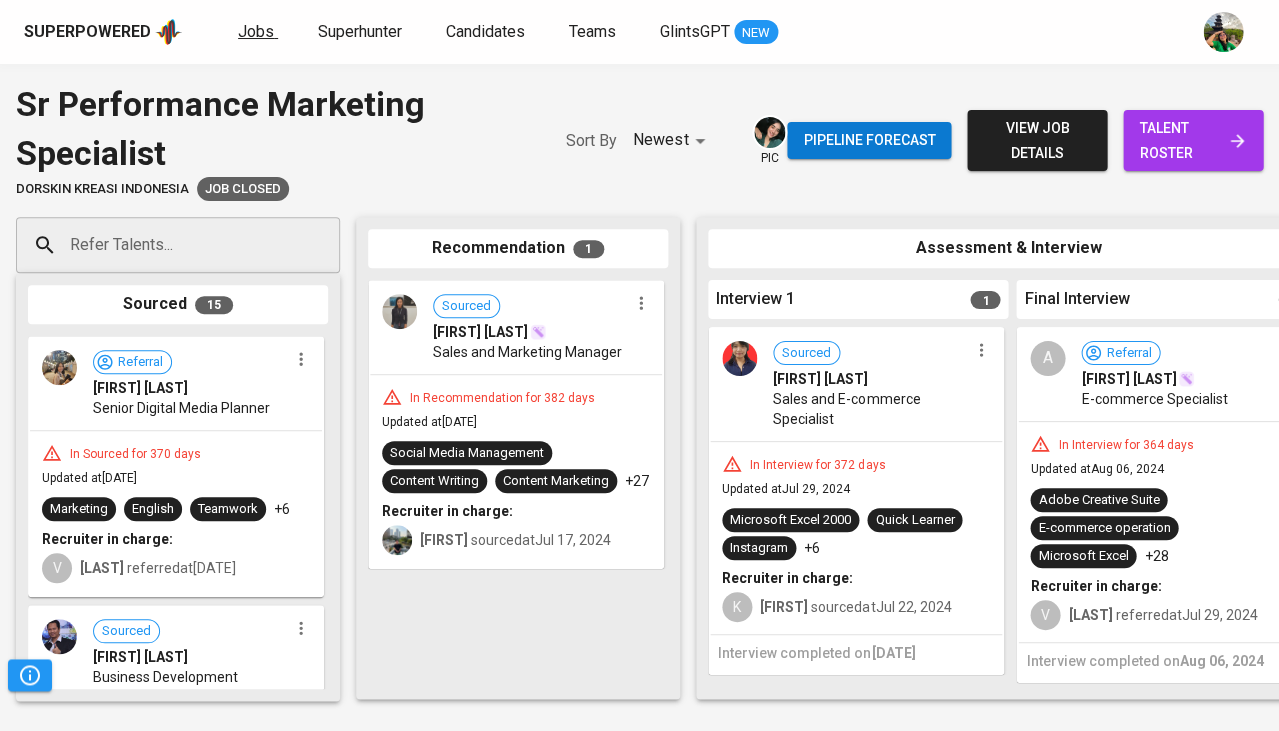click on "Jobs" at bounding box center [256, 31] 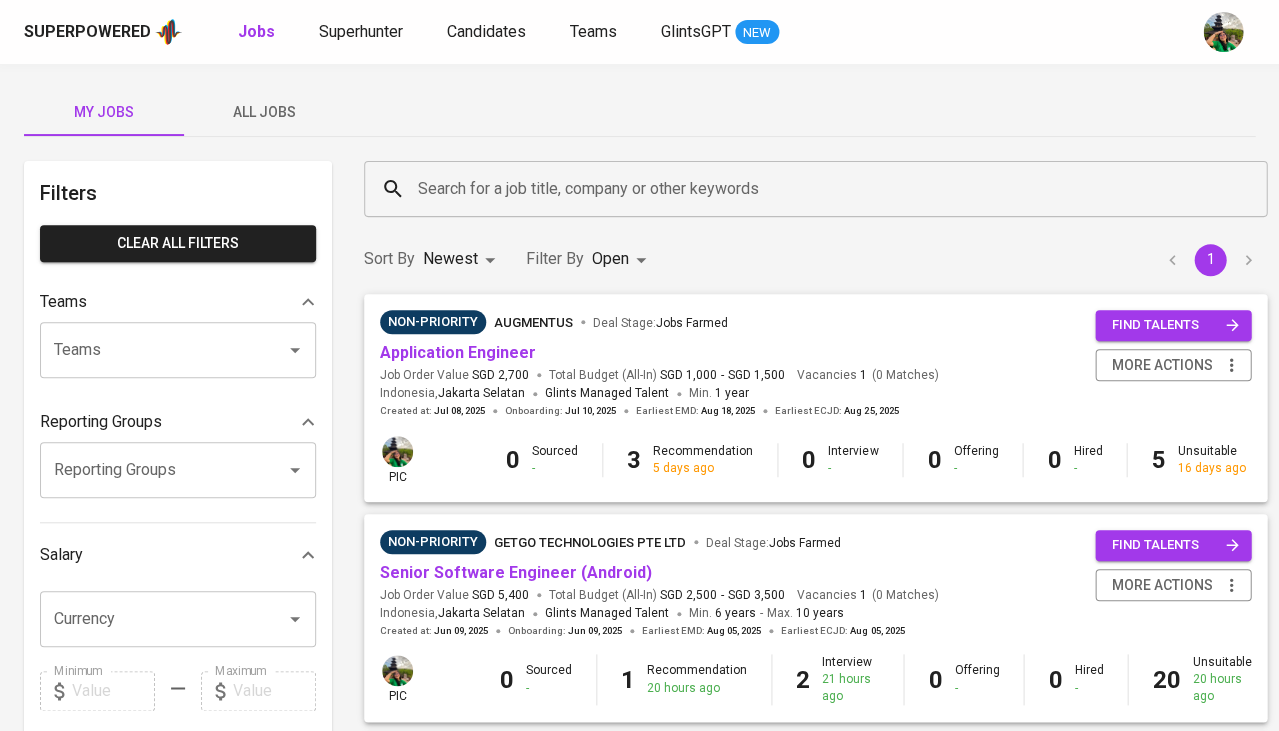 click on "All Jobs" at bounding box center [264, 112] 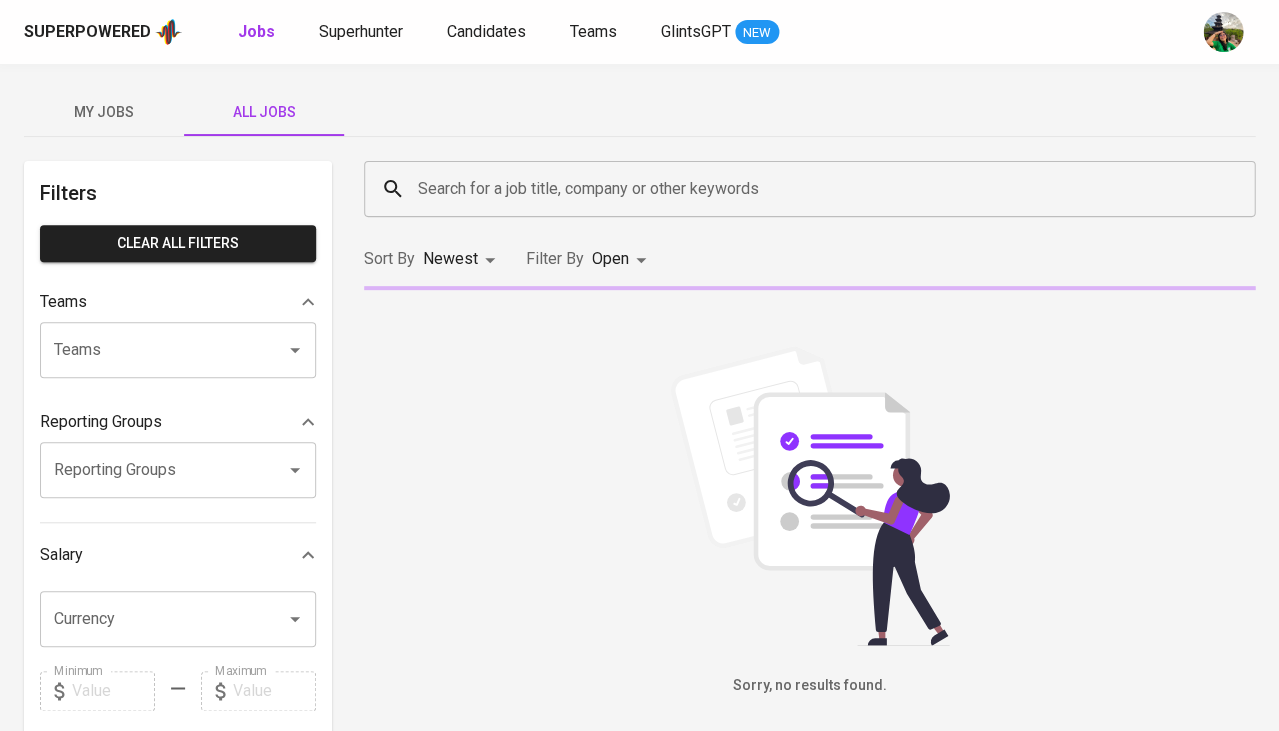 click on "Search for a job title, company or other keywords" at bounding box center (814, 189) 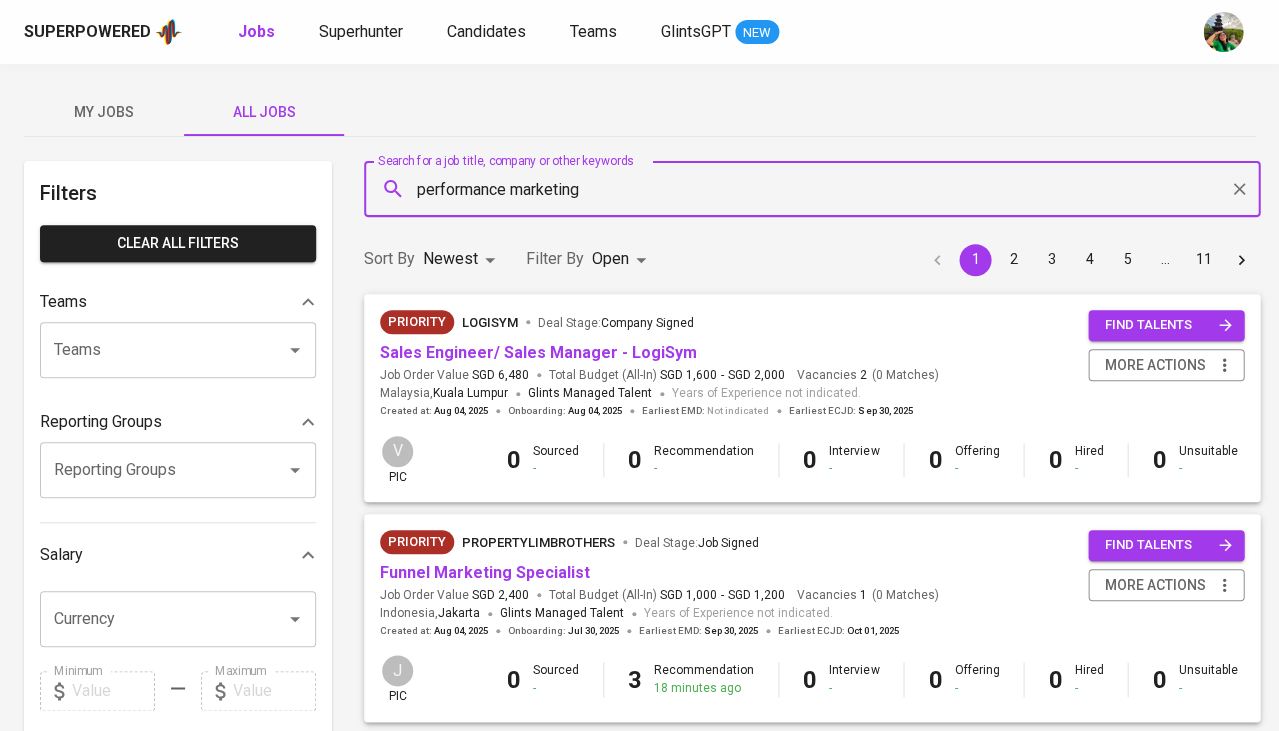 type on "performance marketing" 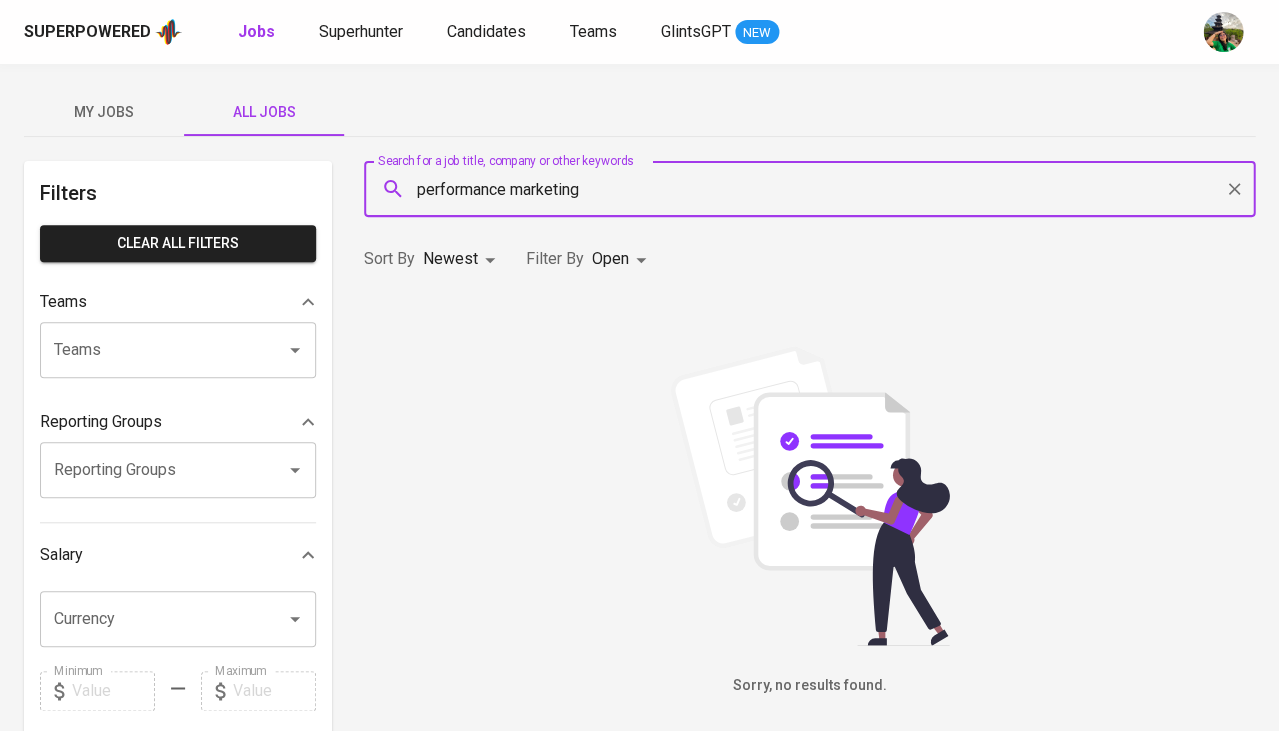 click on "Superpowered Jobs   Superhunter   Candidates   Teams   GlintsGPT   NEW My Jobs All Jobs Filters Clear All filters Teams Teams Teams Reporting Groups Reporting Groups Reporting Groups Salary Currency Currency Minimum Minimum Maximum Maximum Years of Experience 0 10+ Roles Roles Roles Skills Skills Skills Candidates Sourced by me Referred by me Search for a job title, company or other keywords performance marketing Search for a job title, company or other keywords Sort By Newest NEWEST Filter By Open OPEN Sorry, no results found. Glints Intern ©2025.
Superpowered" at bounding box center (639, 682) 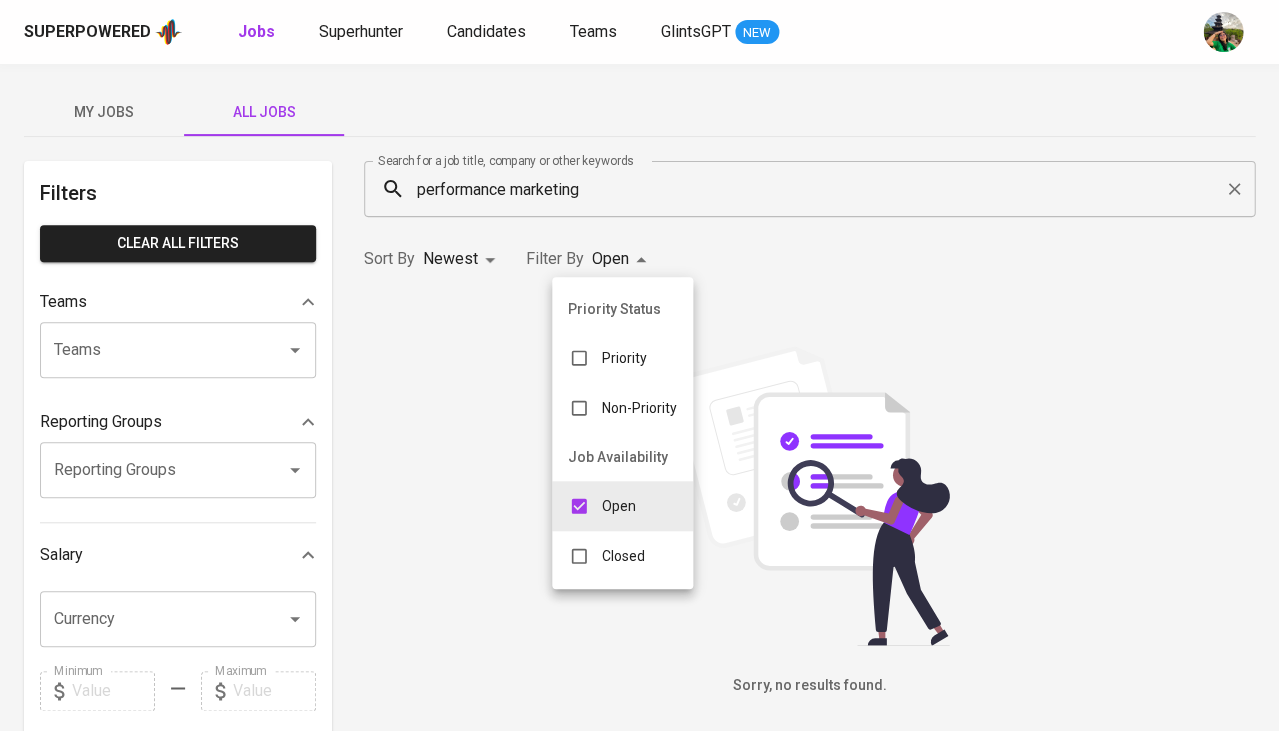click on "Priority Status   Priority   Non-Priority Job Availability   Open   Closed" at bounding box center [622, 433] 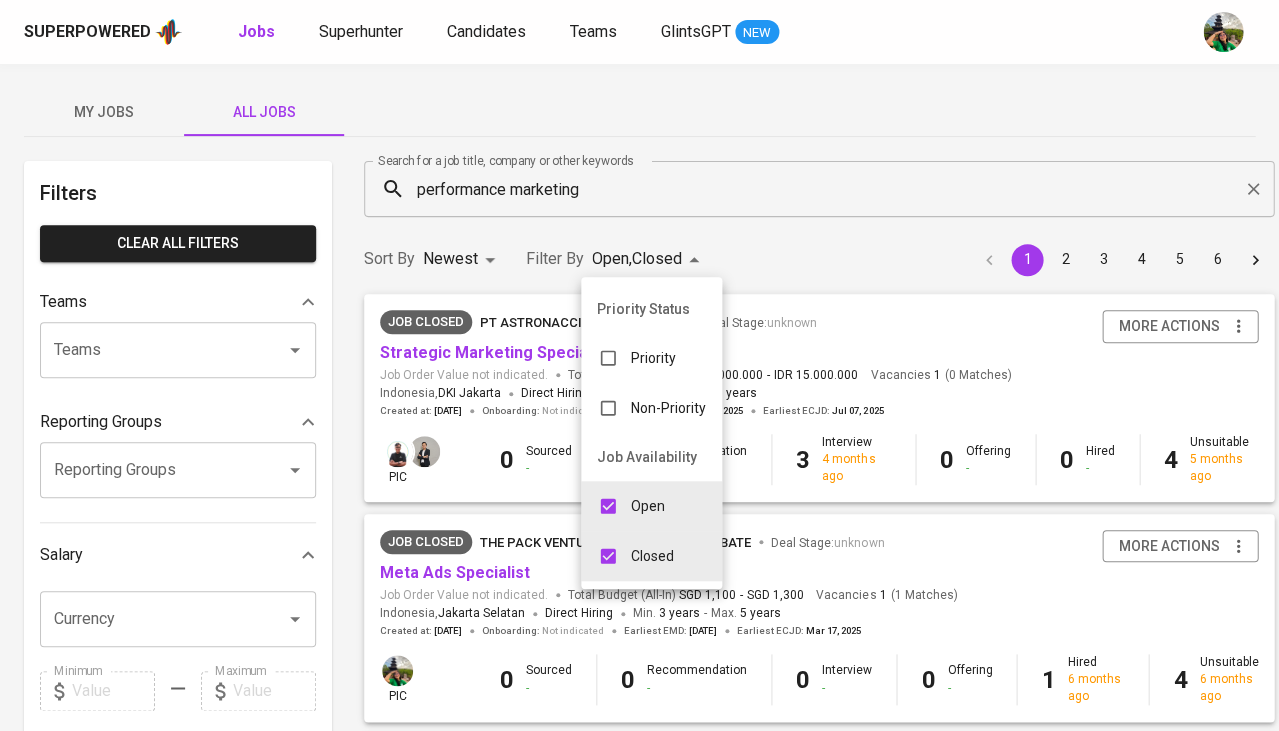 click at bounding box center (639, 365) 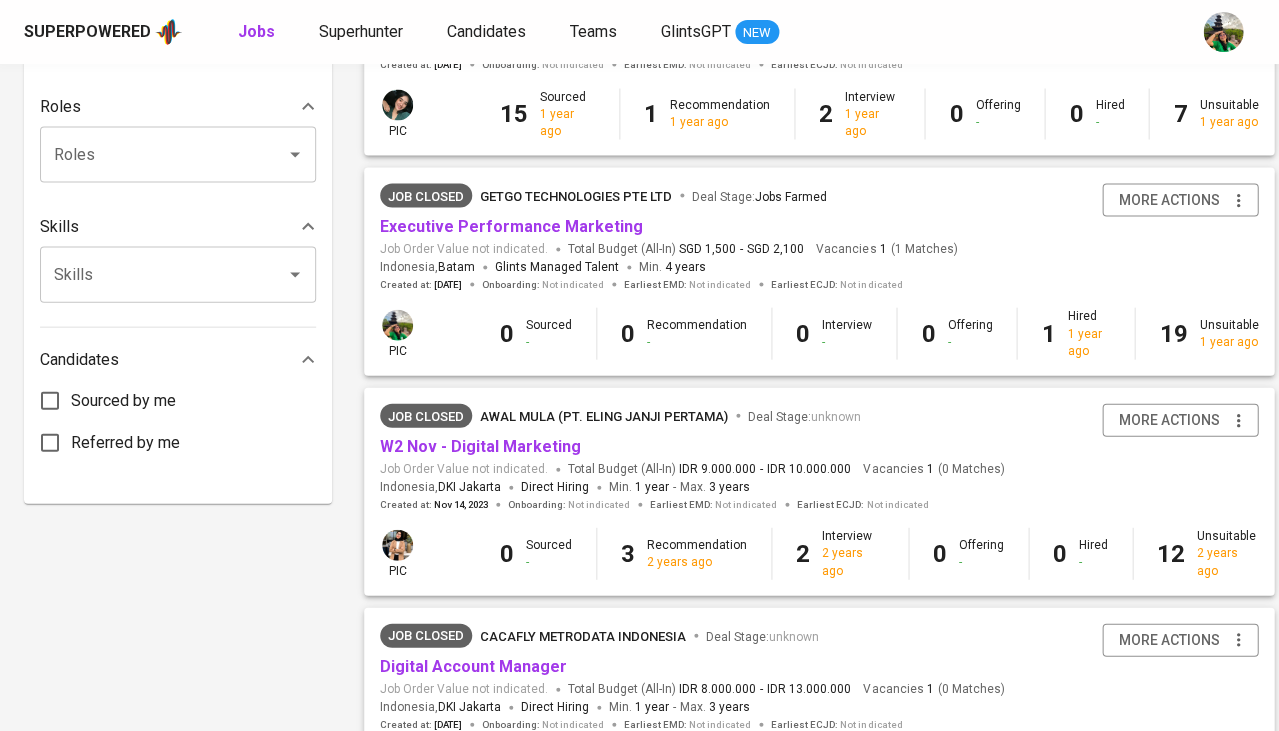 scroll, scrollTop: 793, scrollLeft: 0, axis: vertical 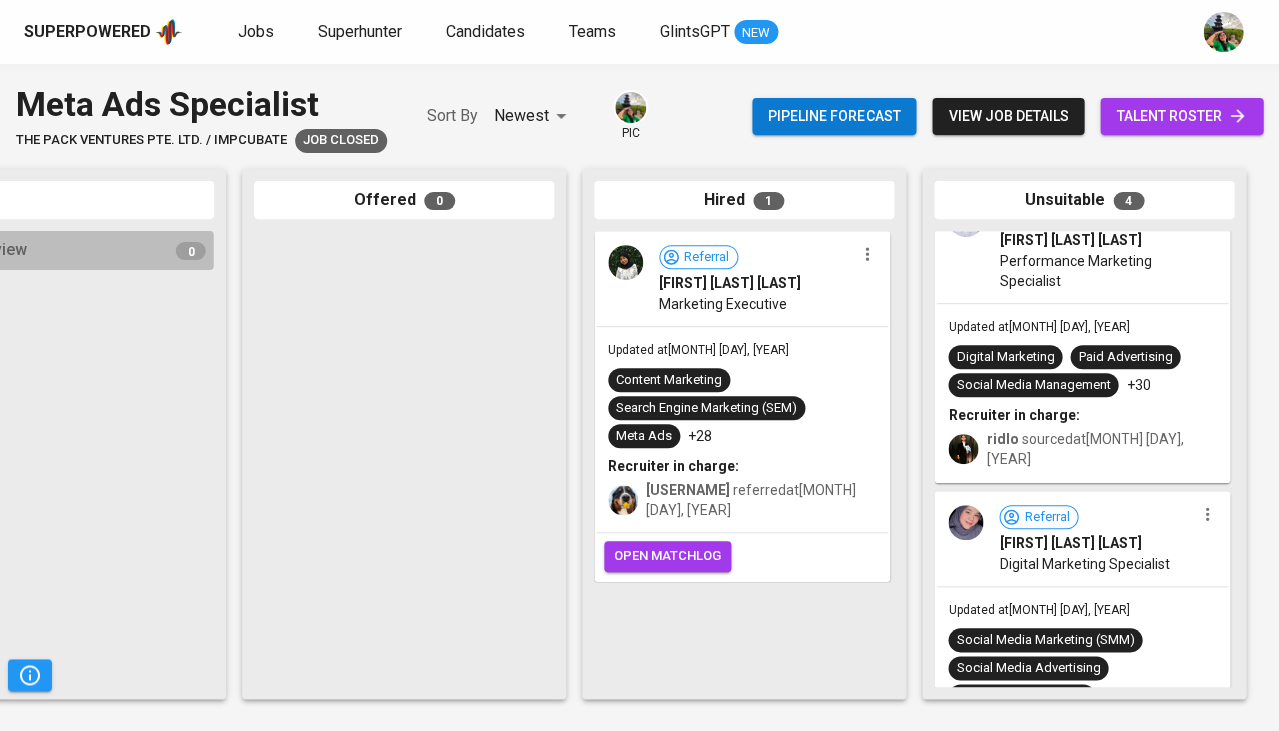 click on "Updated at [MONTH] [DAY], [YEAR] Digital Marketing Paid Advertising Social Media Management +30 Recruiter in charge: [USERNAME] sourced at [MONTH] [DAY], [YEAR]" at bounding box center [1082, 393] 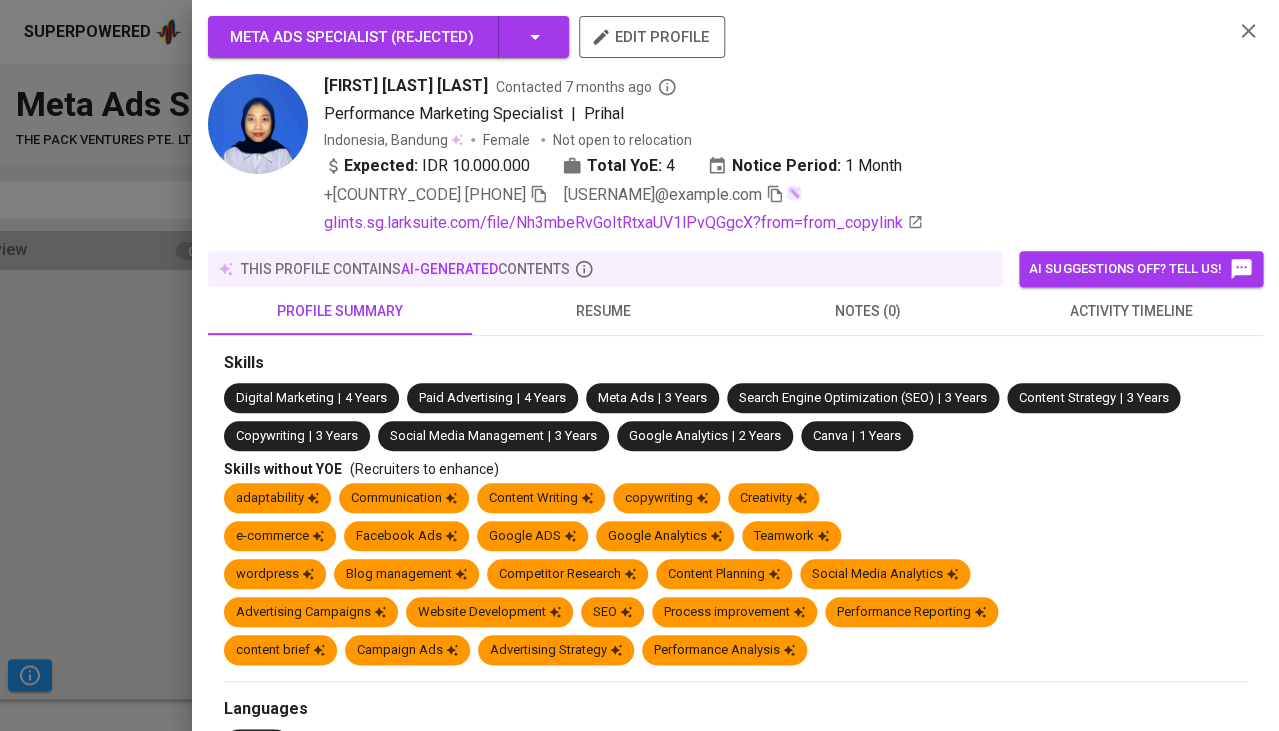 click on "activity timeline" at bounding box center (1131, 311) 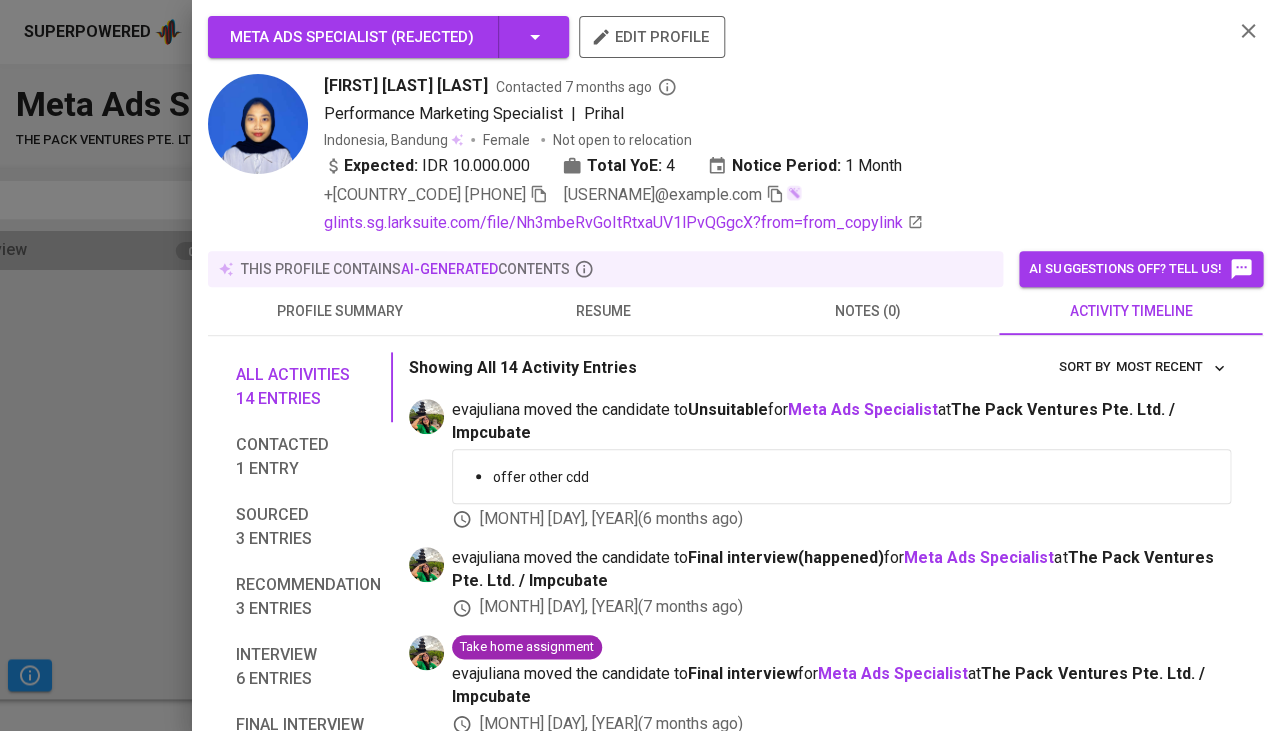 click on "resume" at bounding box center (604, 311) 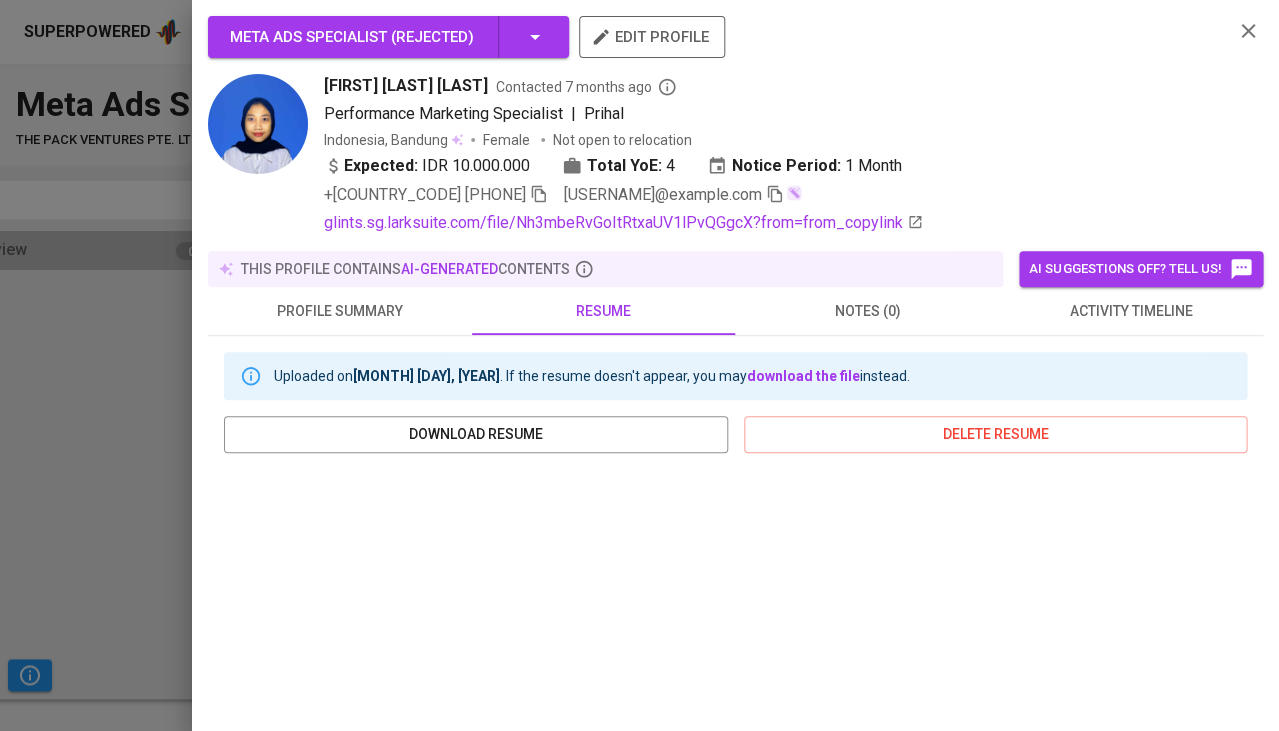 click 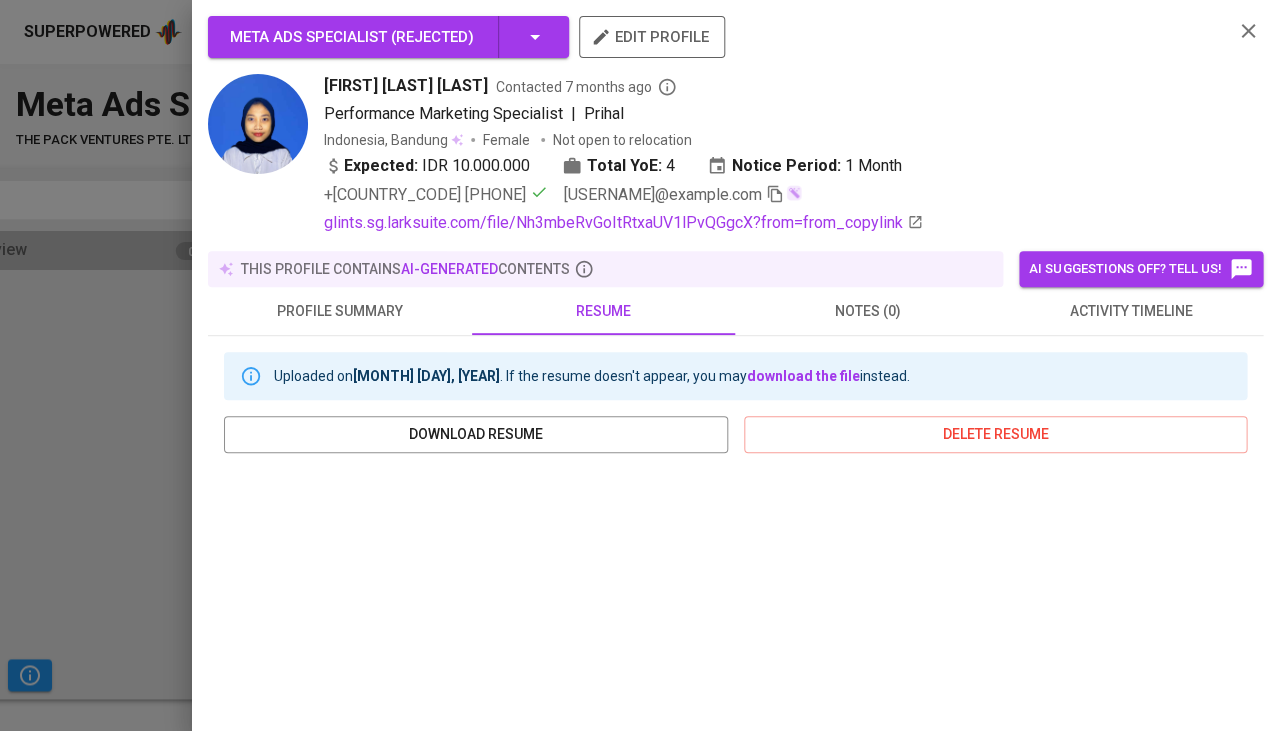 click on "activity timeline" at bounding box center [1131, 311] 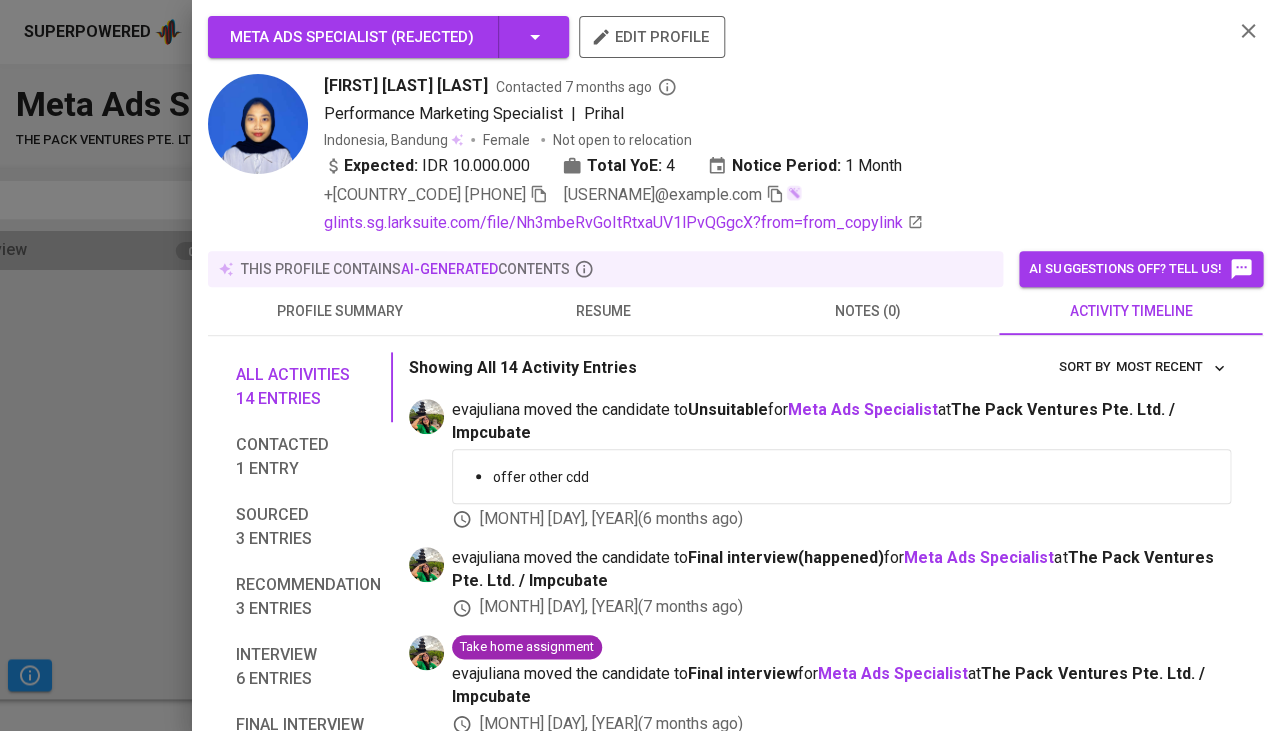 scroll, scrollTop: 75, scrollLeft: 0, axis: vertical 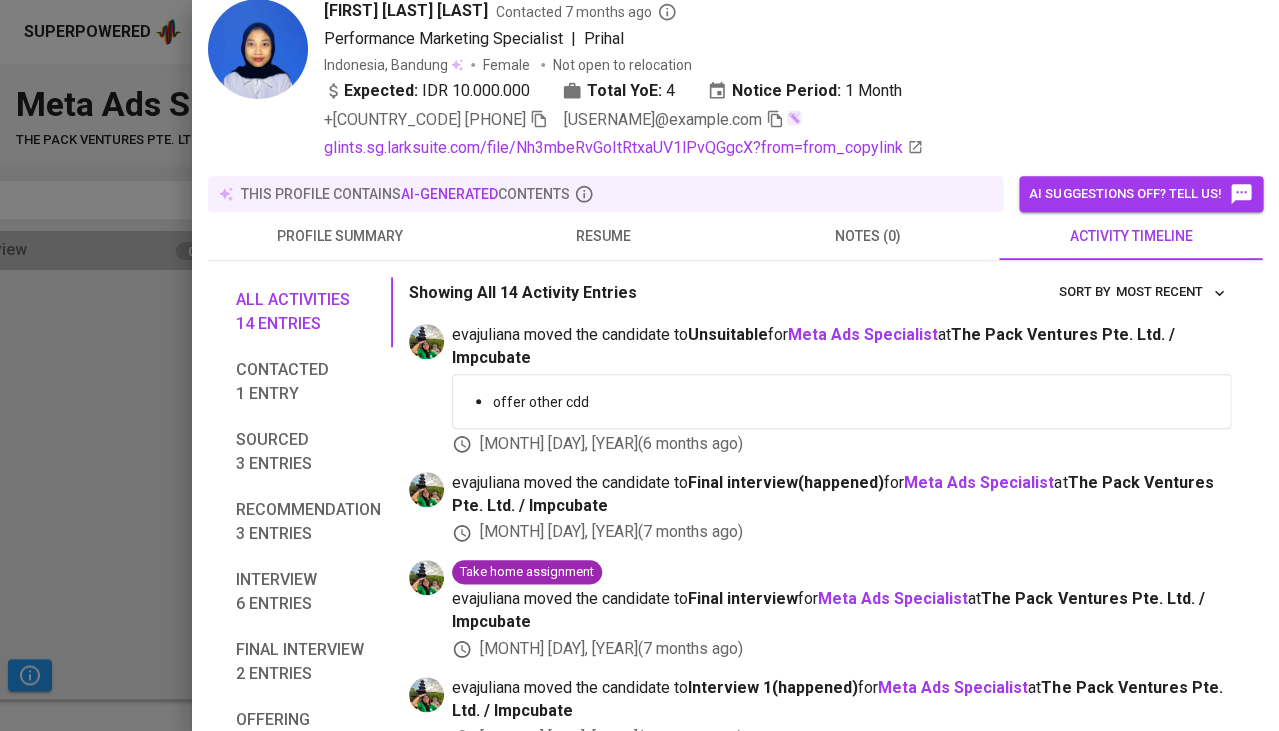click at bounding box center [639, 365] 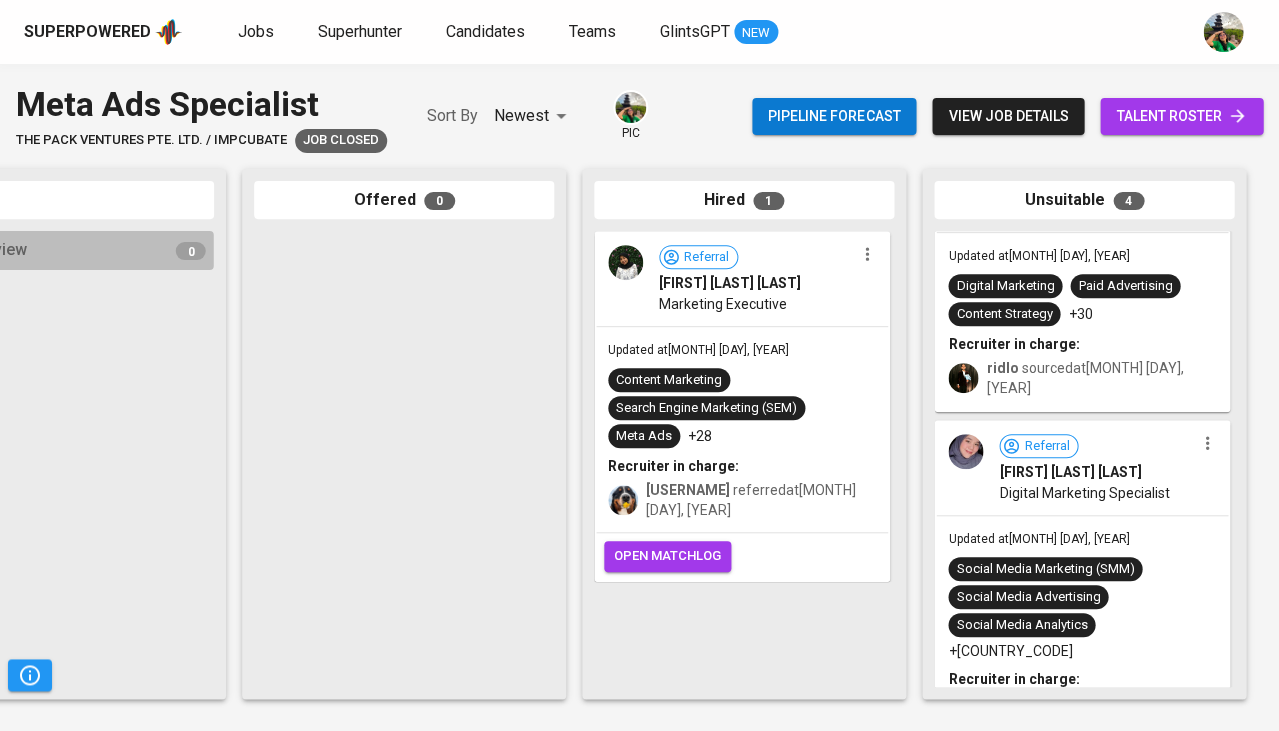 scroll, scrollTop: 156, scrollLeft: 0, axis: vertical 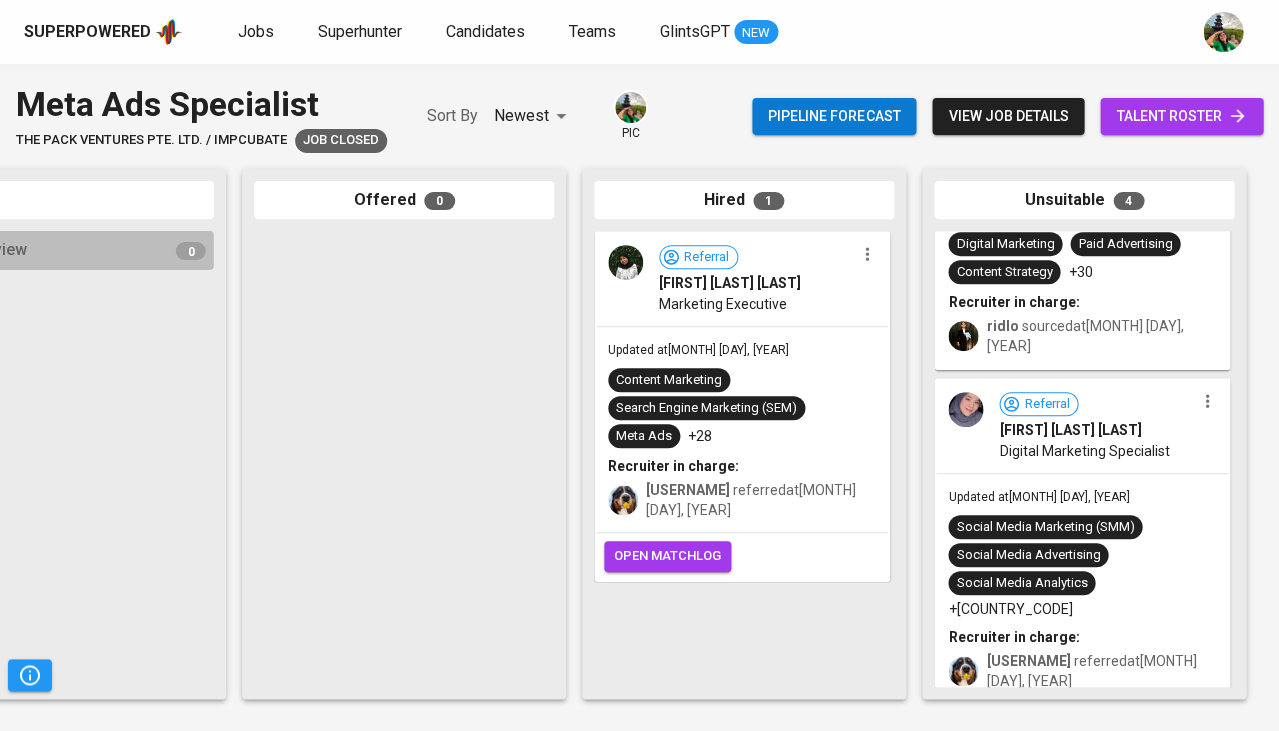 click on "Updated at  Feb 03, 2025" at bounding box center (1038, 497) 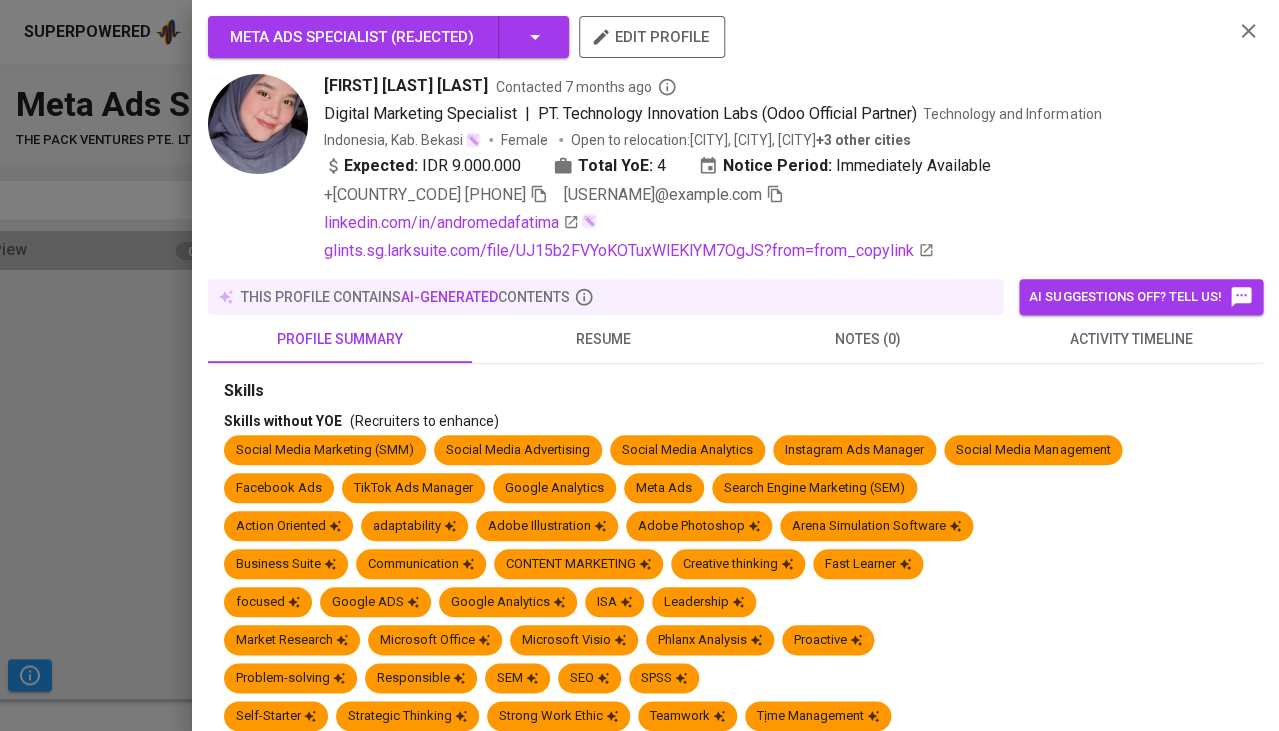 click on "resume" at bounding box center [604, 339] 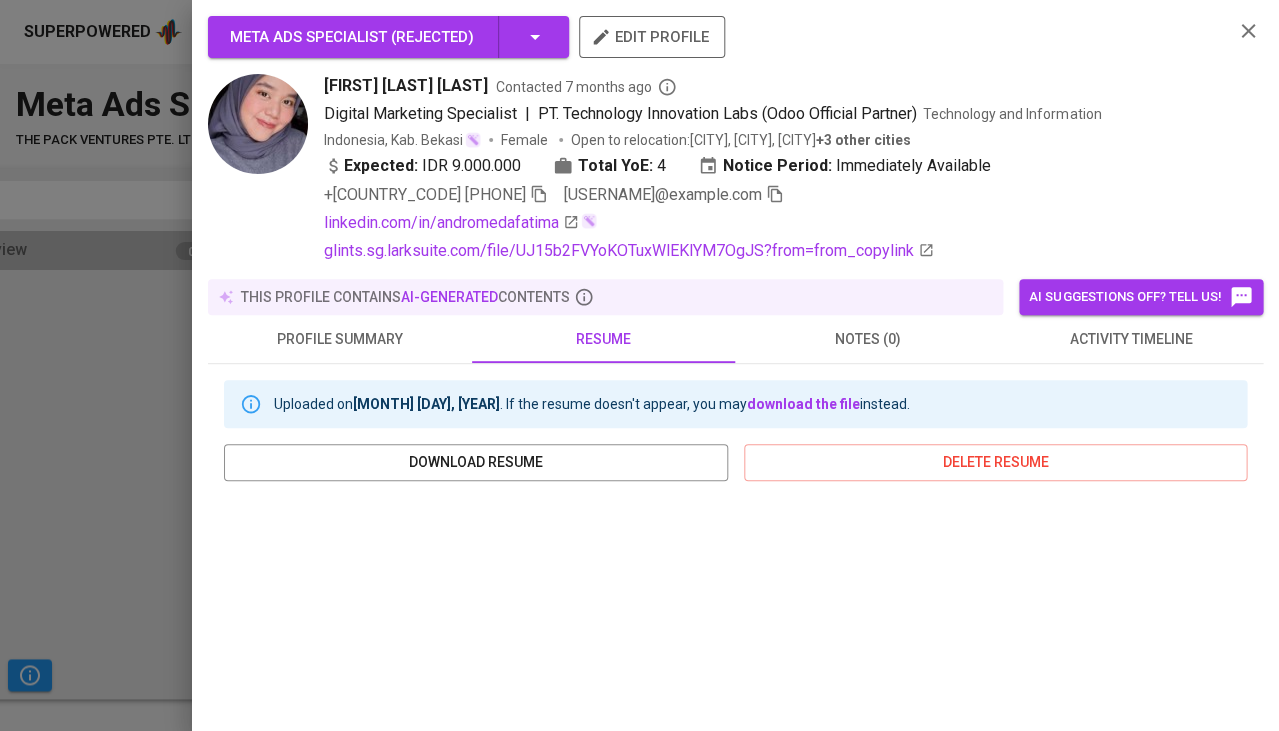 scroll, scrollTop: 0, scrollLeft: 0, axis: both 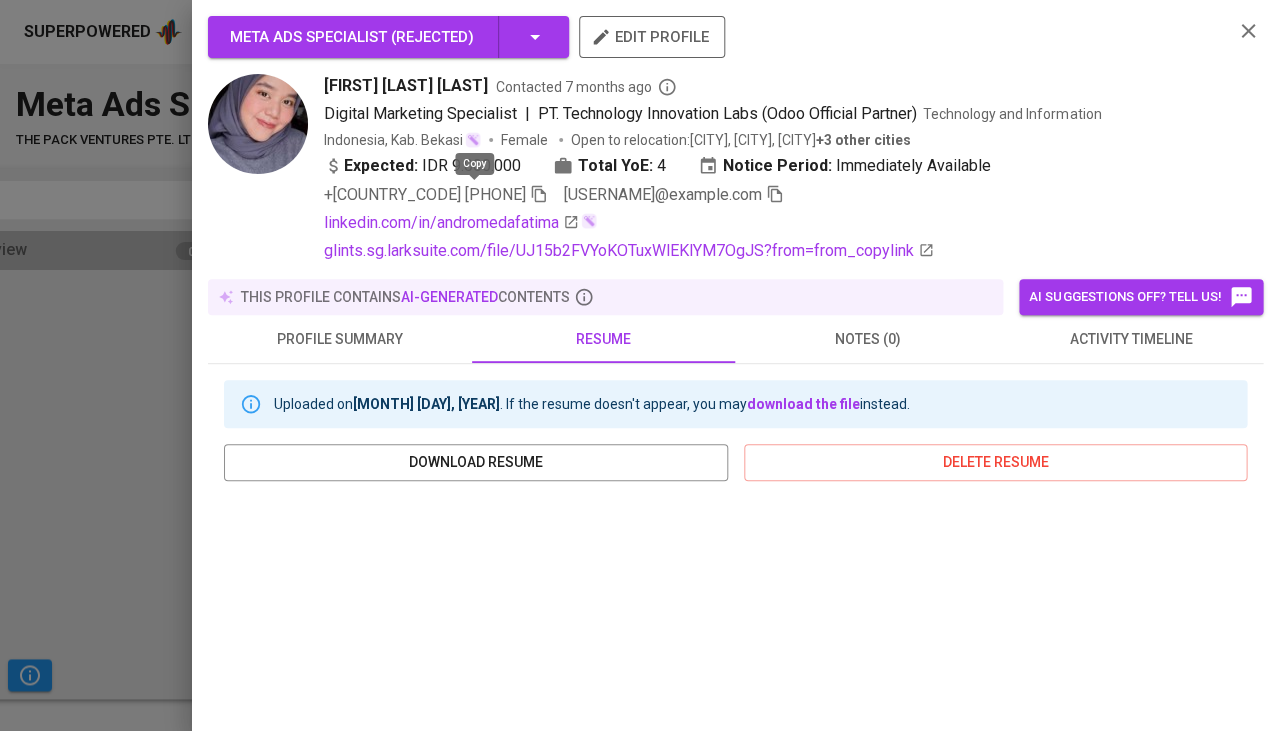 click 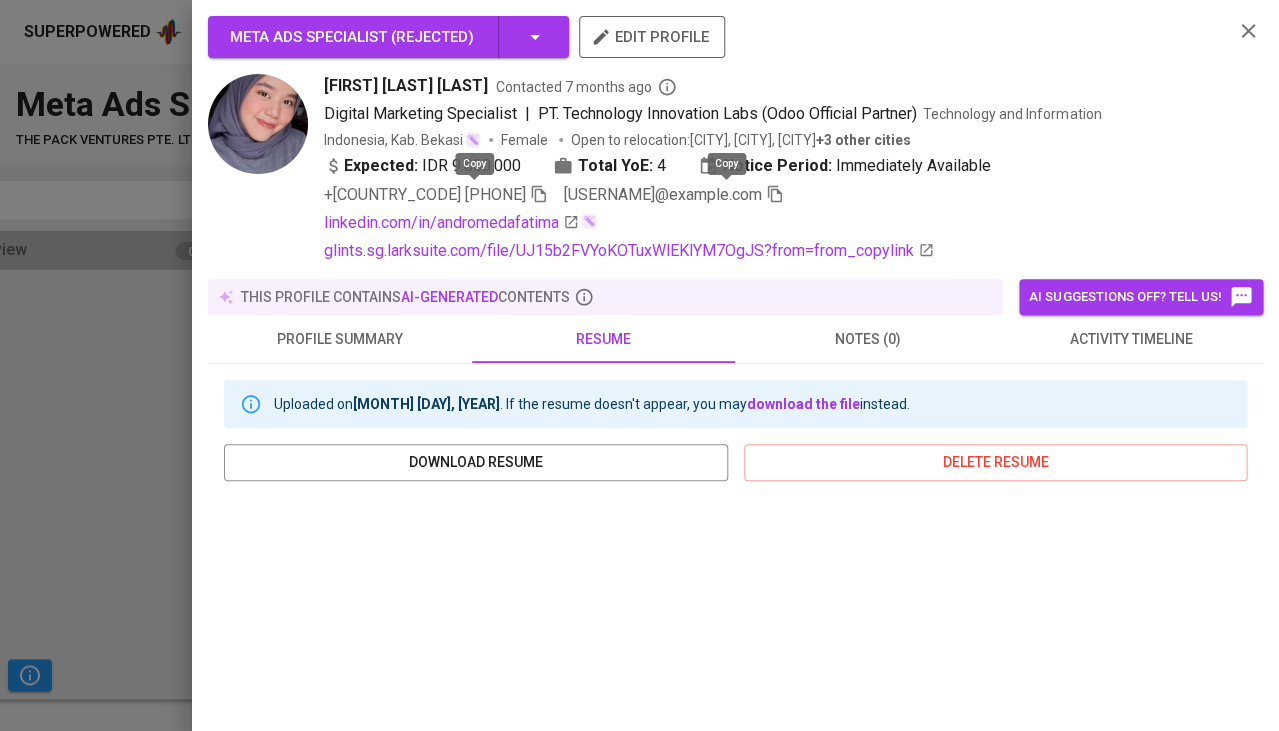 click 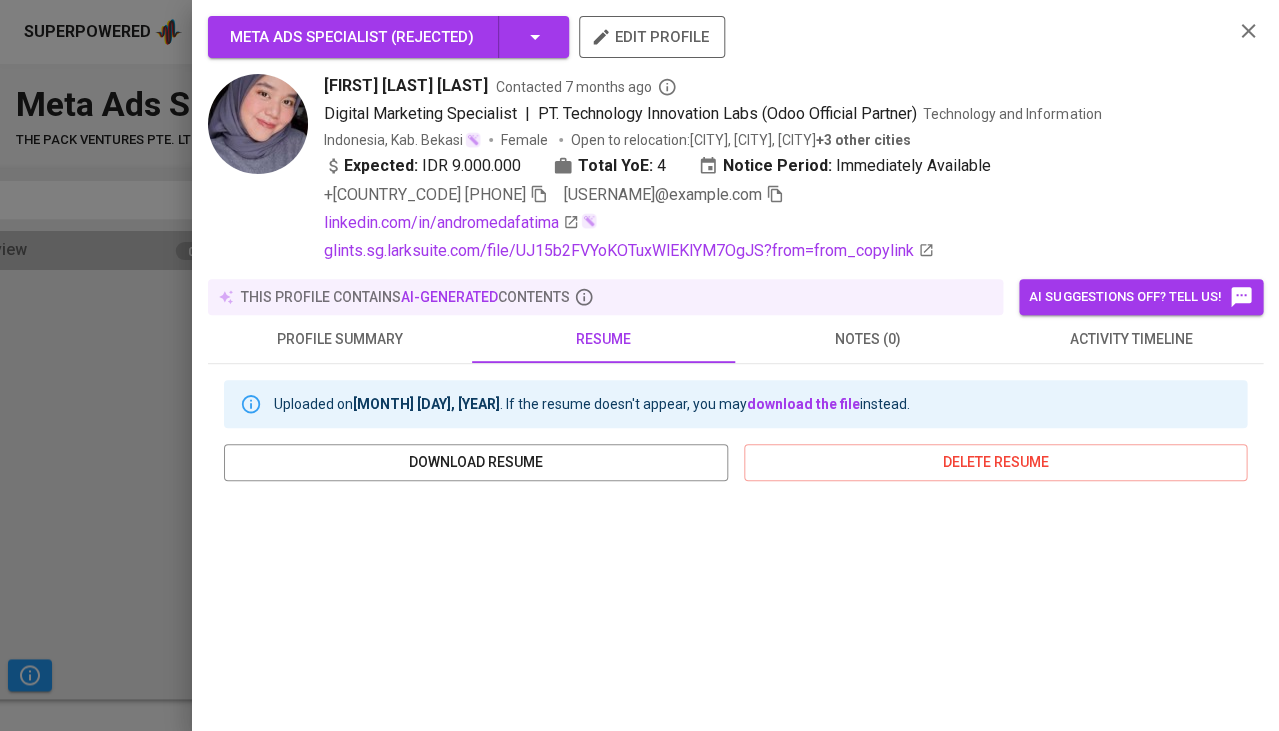 click at bounding box center [639, 365] 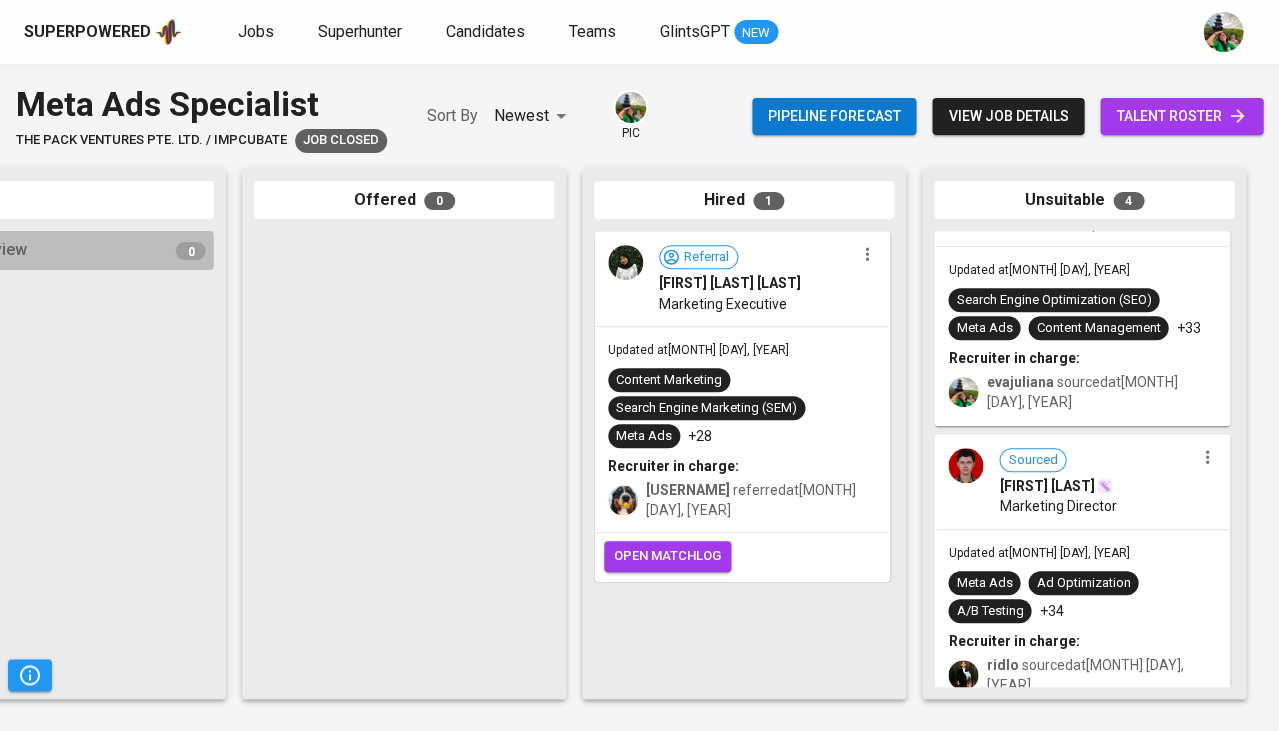 scroll, scrollTop: 663, scrollLeft: 0, axis: vertical 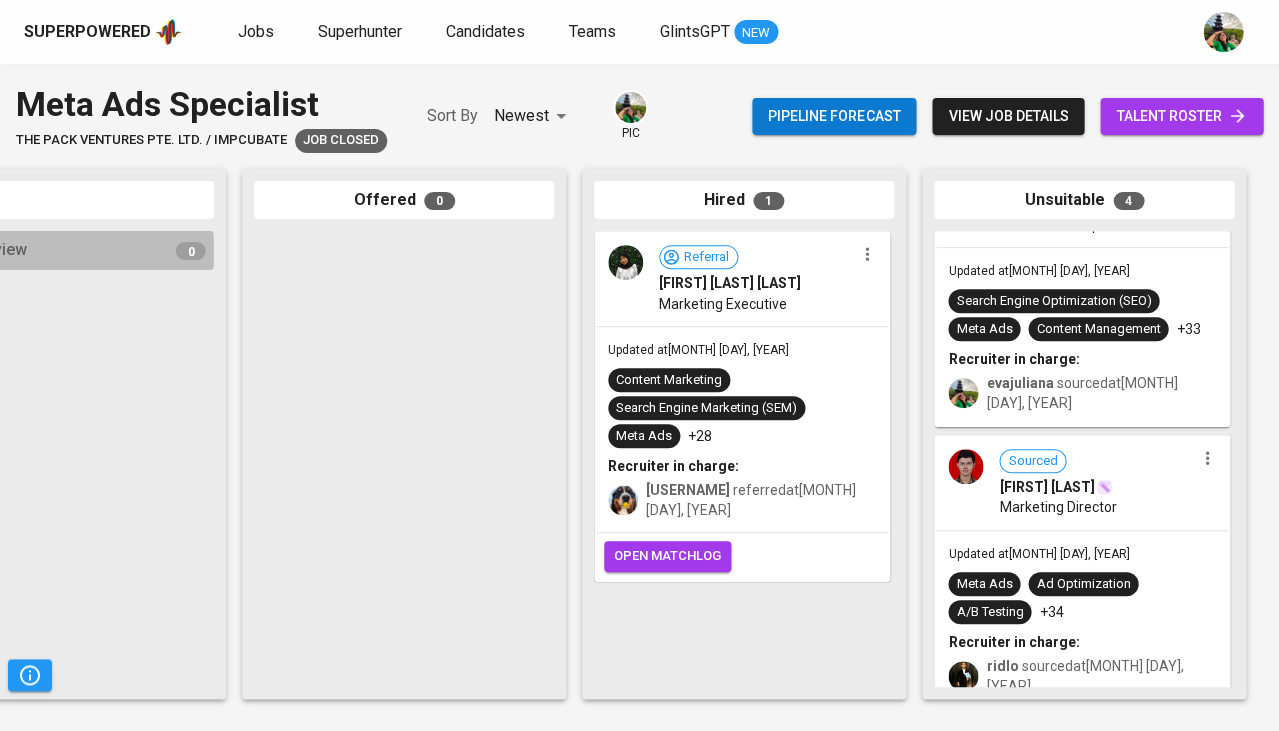 click on "Updated at  Jan 08, 2025 Meta Ads Ad Optimization A/B Testing +34 Recruiter in charge: ridlo   sourced  at  Jan 03, 2025" at bounding box center [1082, 620] 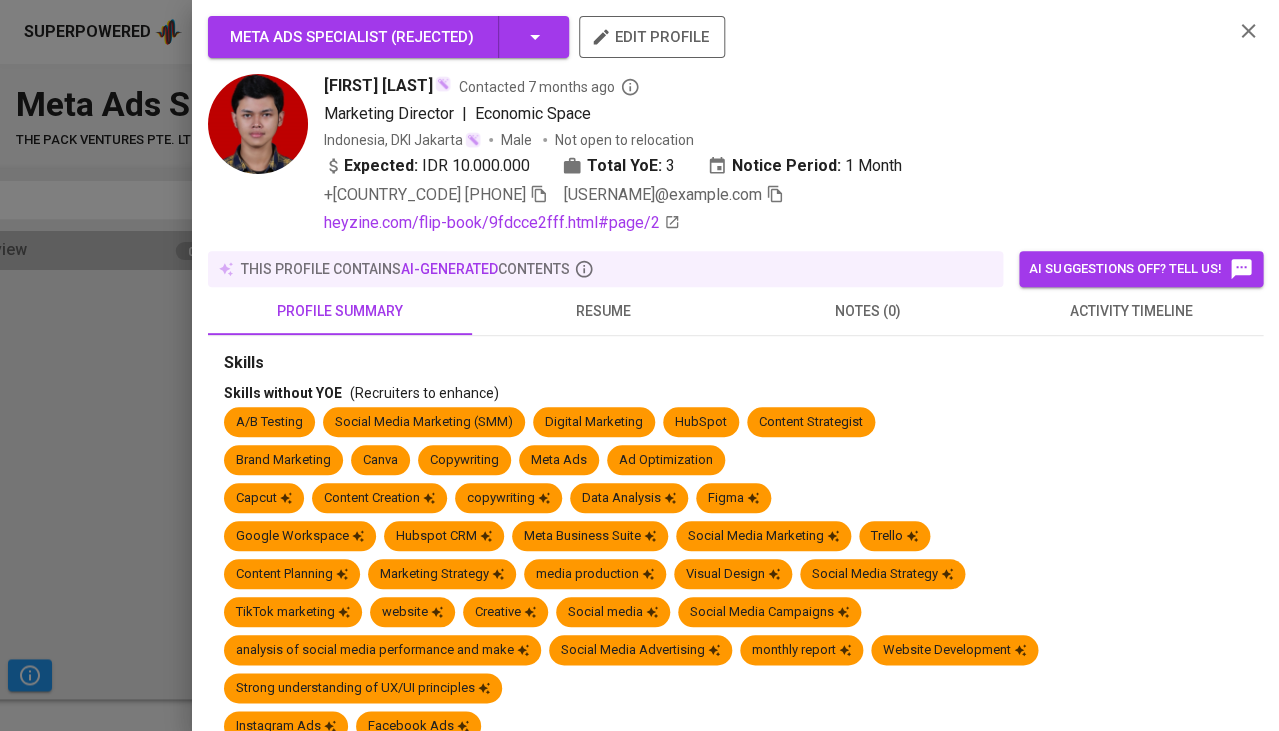 click on "resume" at bounding box center [604, 311] 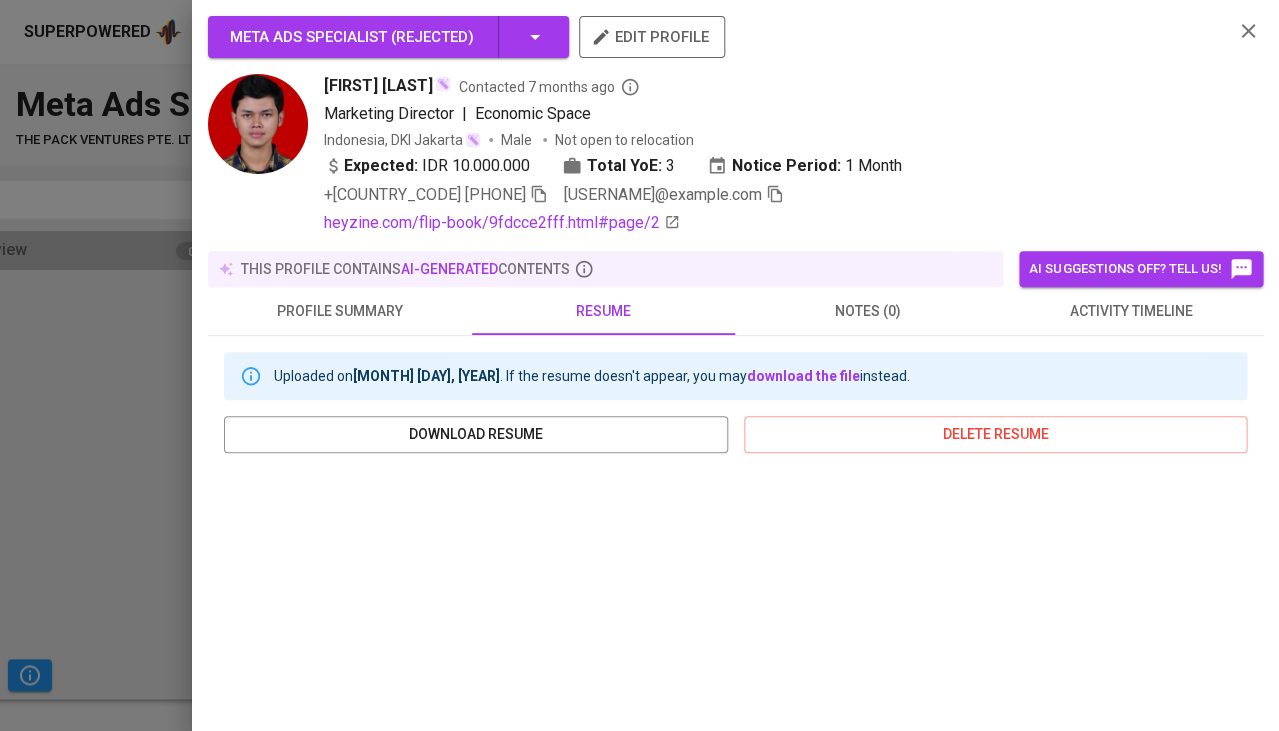 click at bounding box center [639, 365] 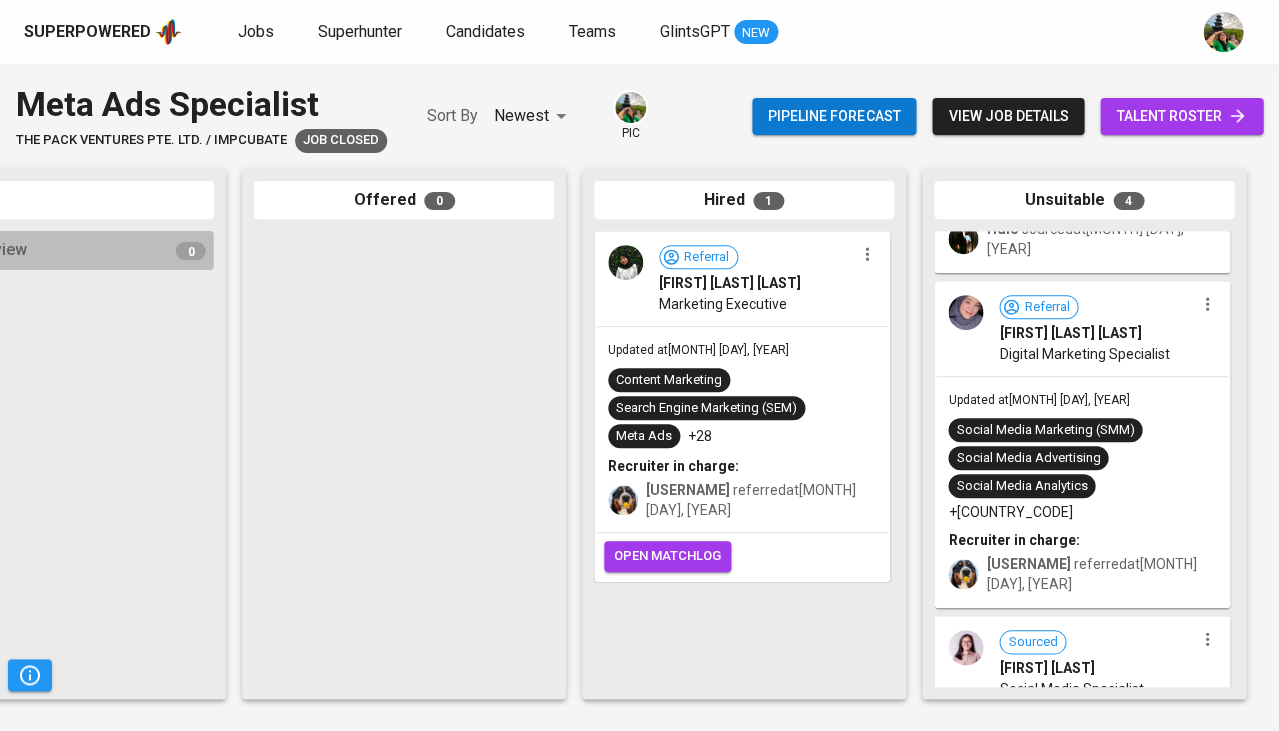 scroll, scrollTop: 150, scrollLeft: 0, axis: vertical 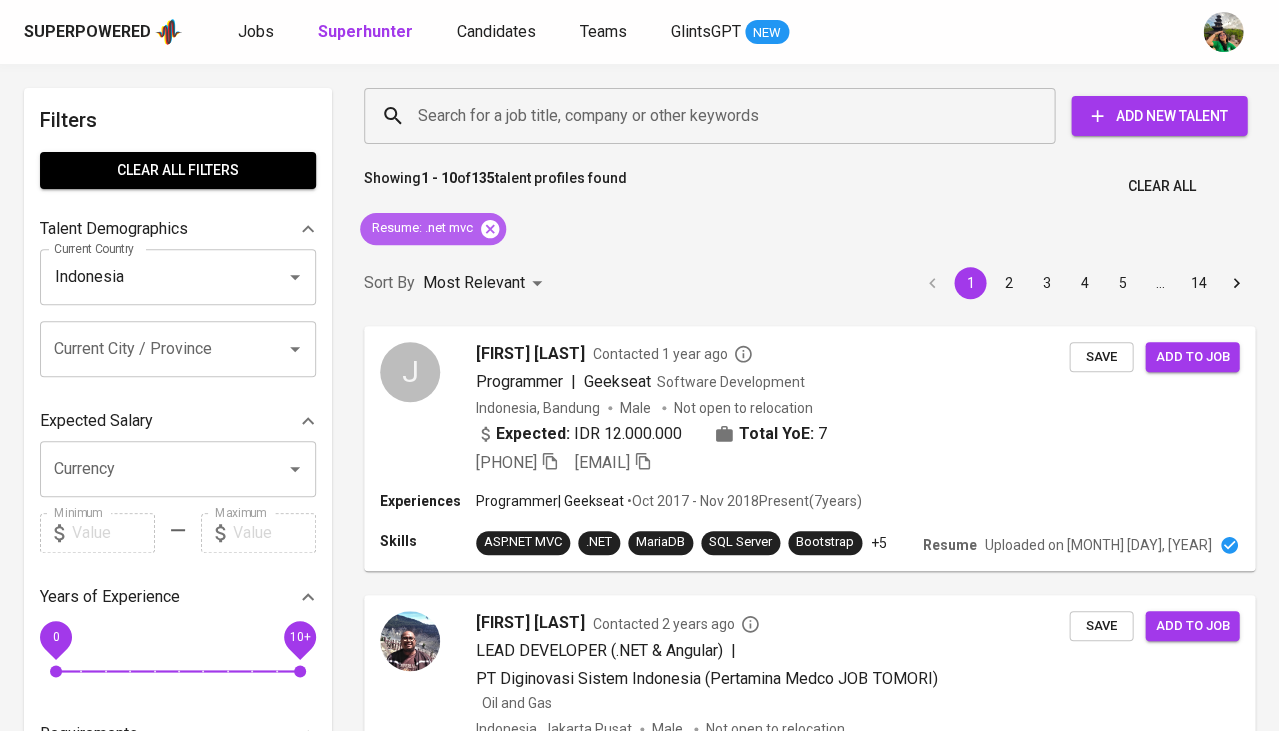 click 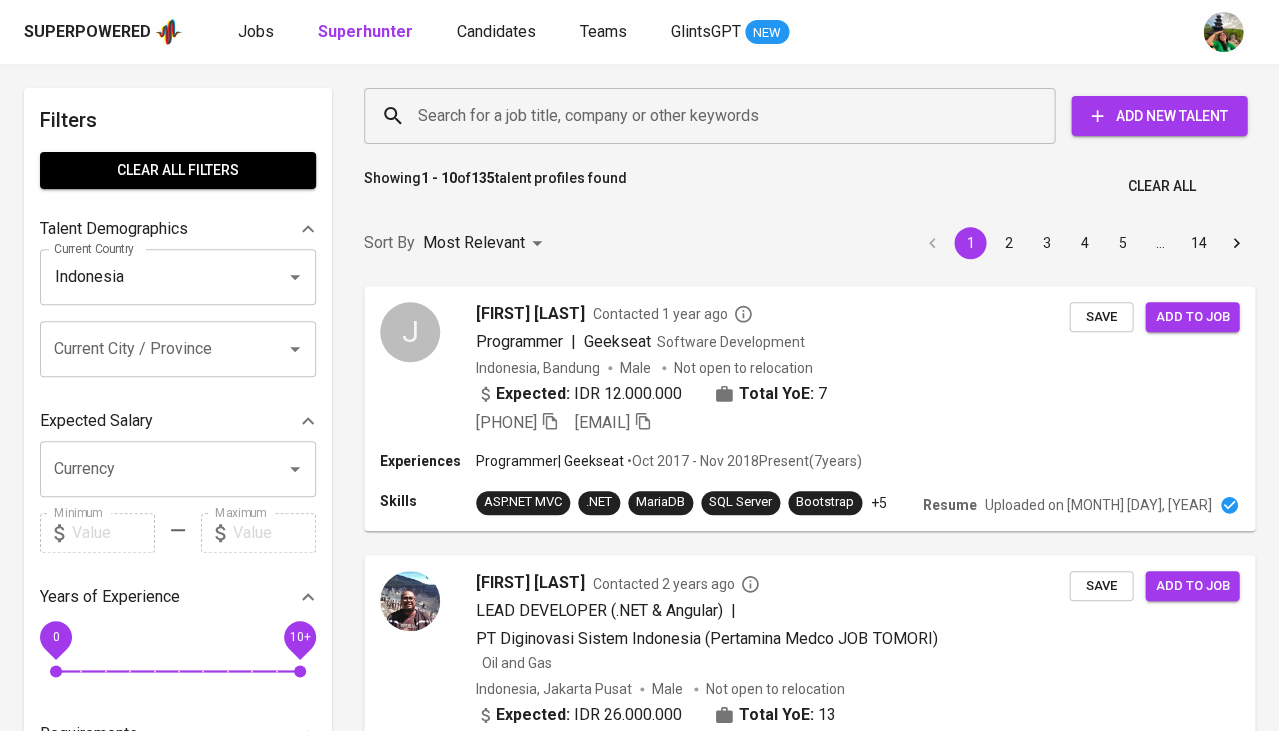 click on "Search for a job title, company or other keywords" at bounding box center (714, 116) 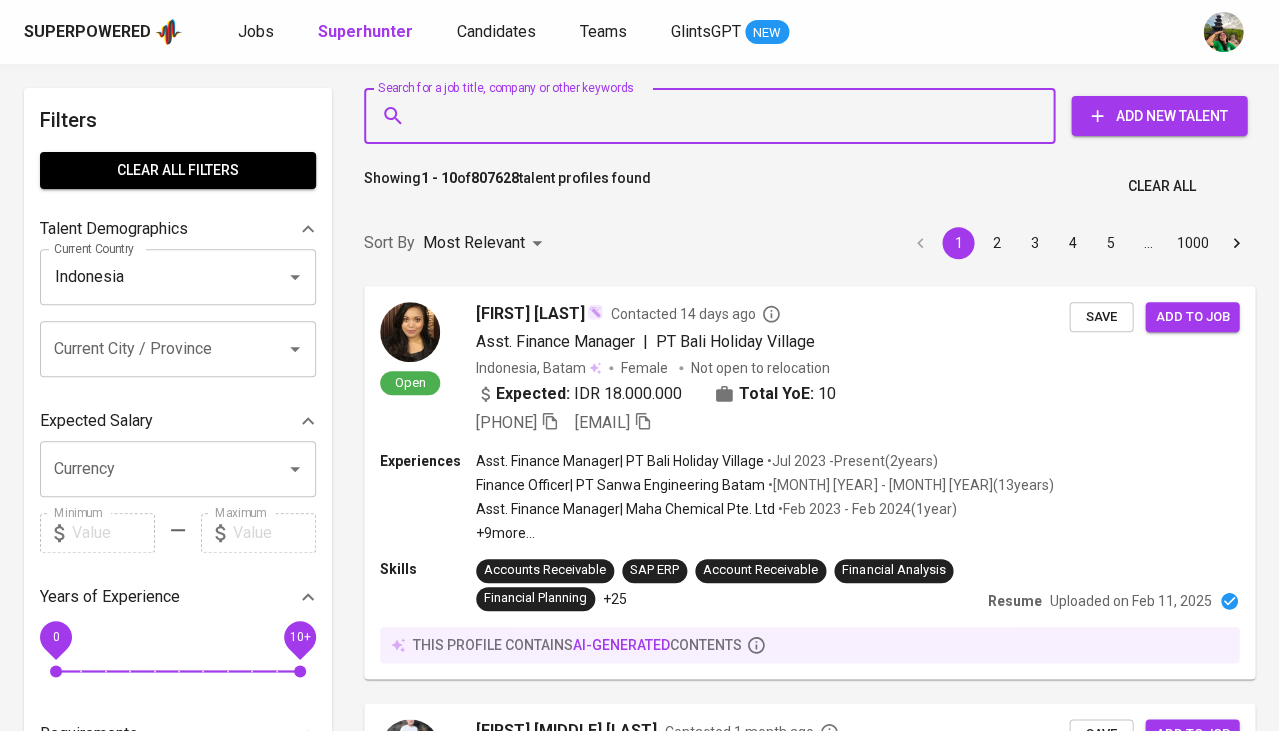 click on "Search for a job title, company or other keywords" at bounding box center [714, 116] 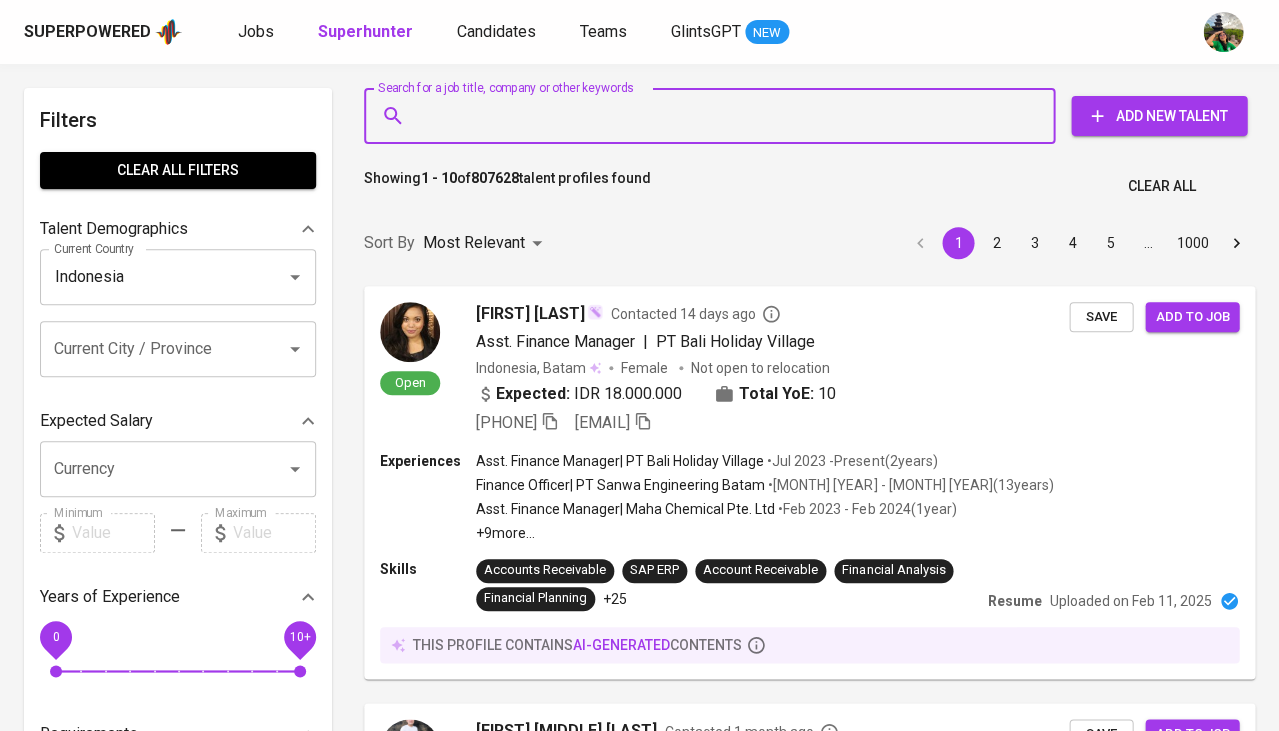 paste on "User Acquisition (UA) Manager" 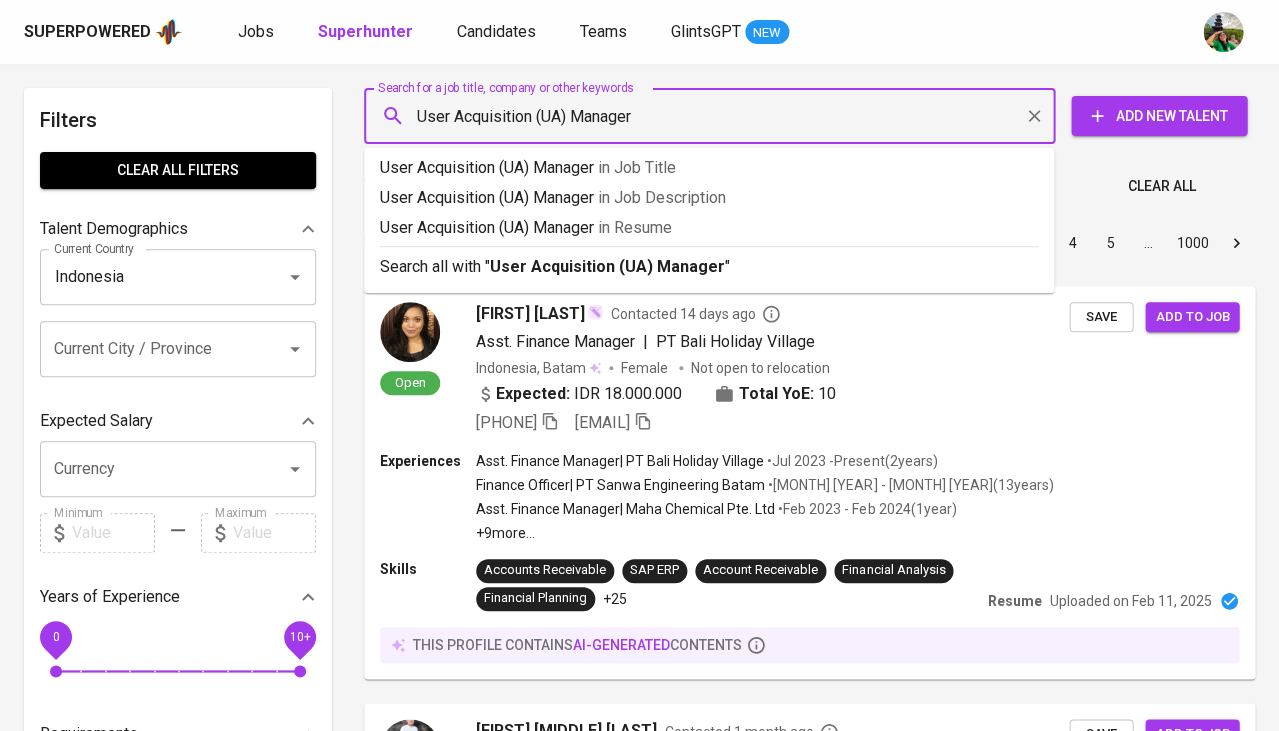 drag, startPoint x: 567, startPoint y: 115, endPoint x: 533, endPoint y: 114, distance: 34.0147 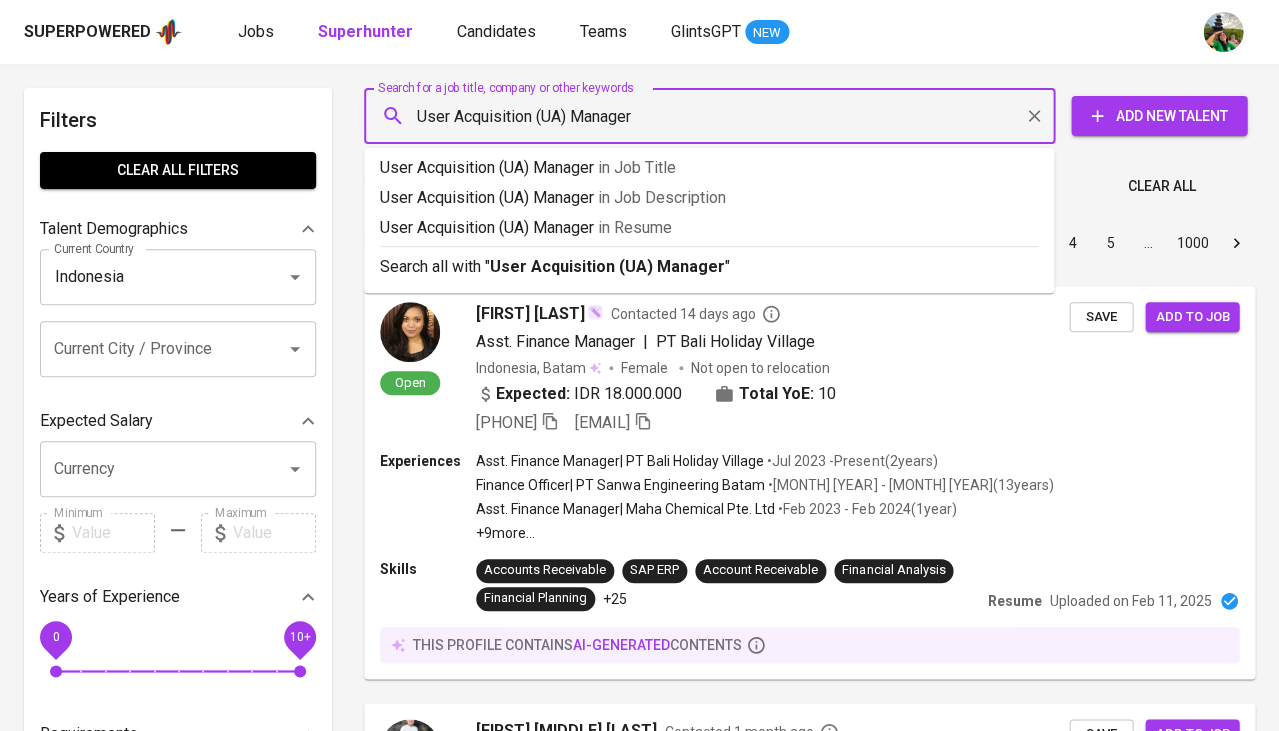 click on "User Acquisition (UA) Manager" at bounding box center (714, 116) 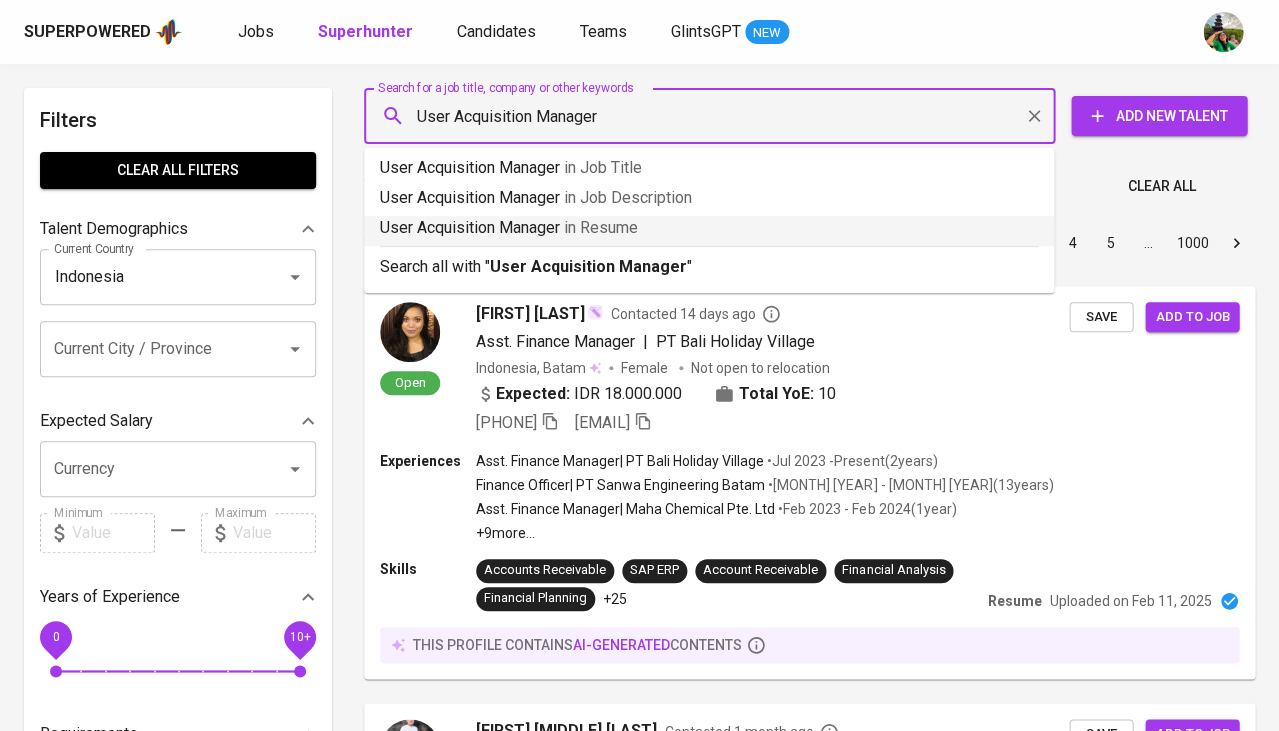 click on "in   Resume" at bounding box center [601, 227] 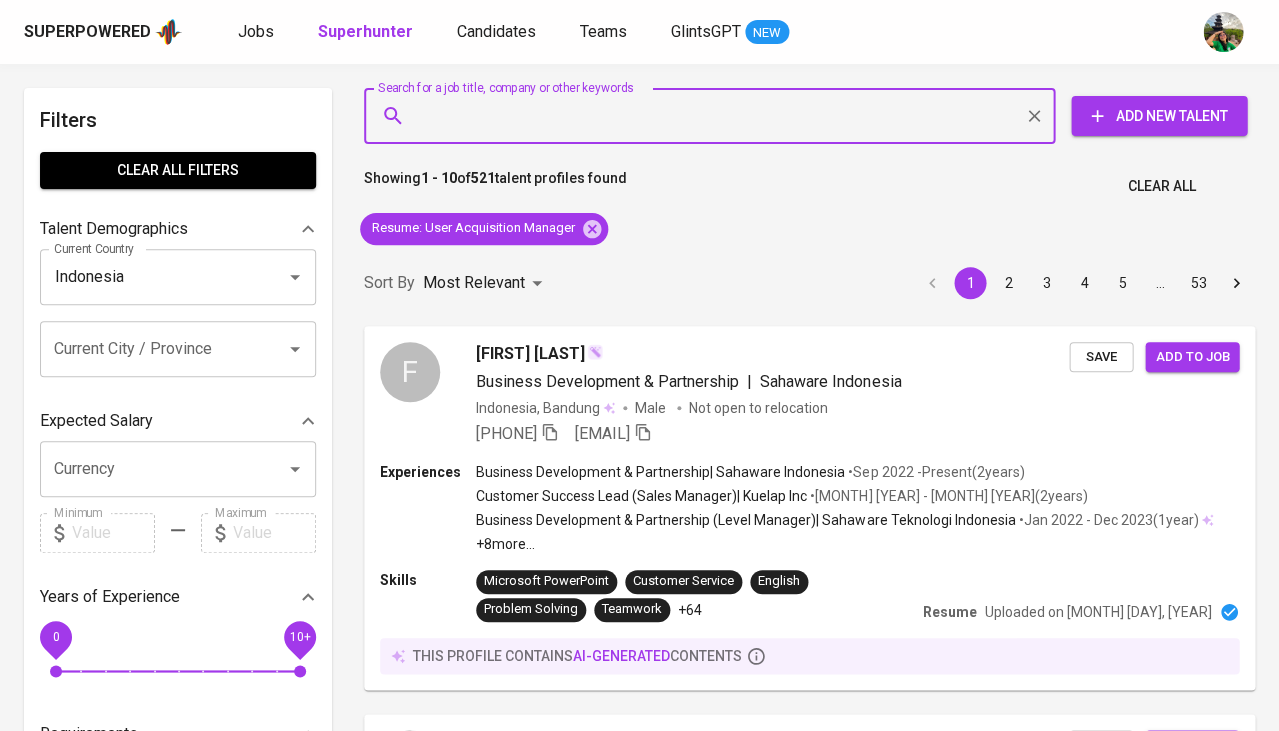 paste on "AppsFlyer" 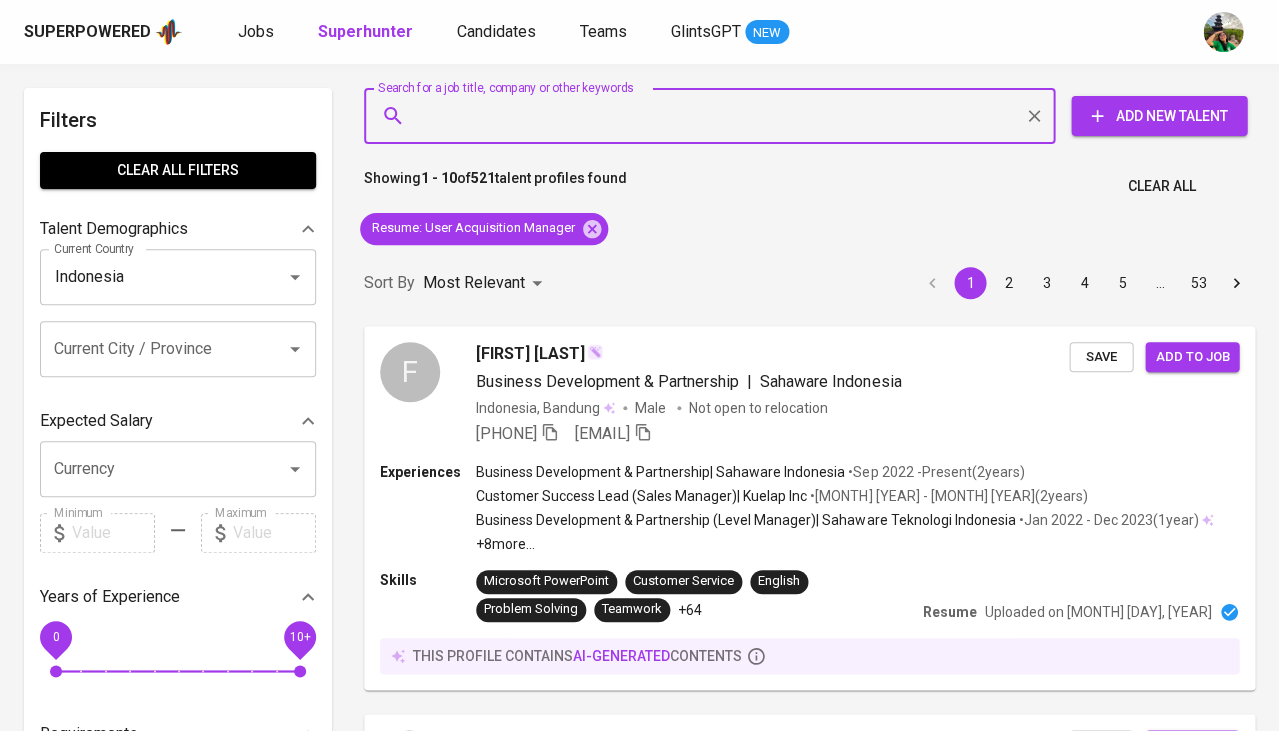 type on "AppsFlyer" 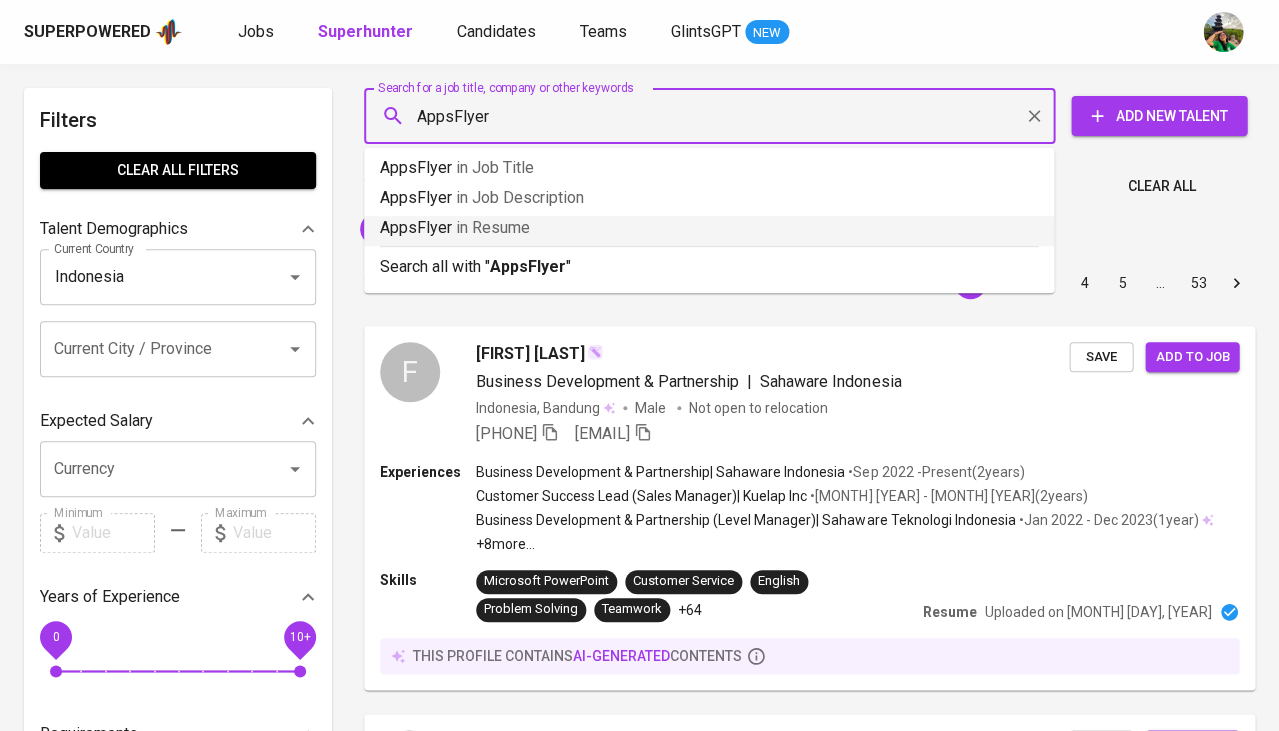 click on "in   Resume" at bounding box center (493, 227) 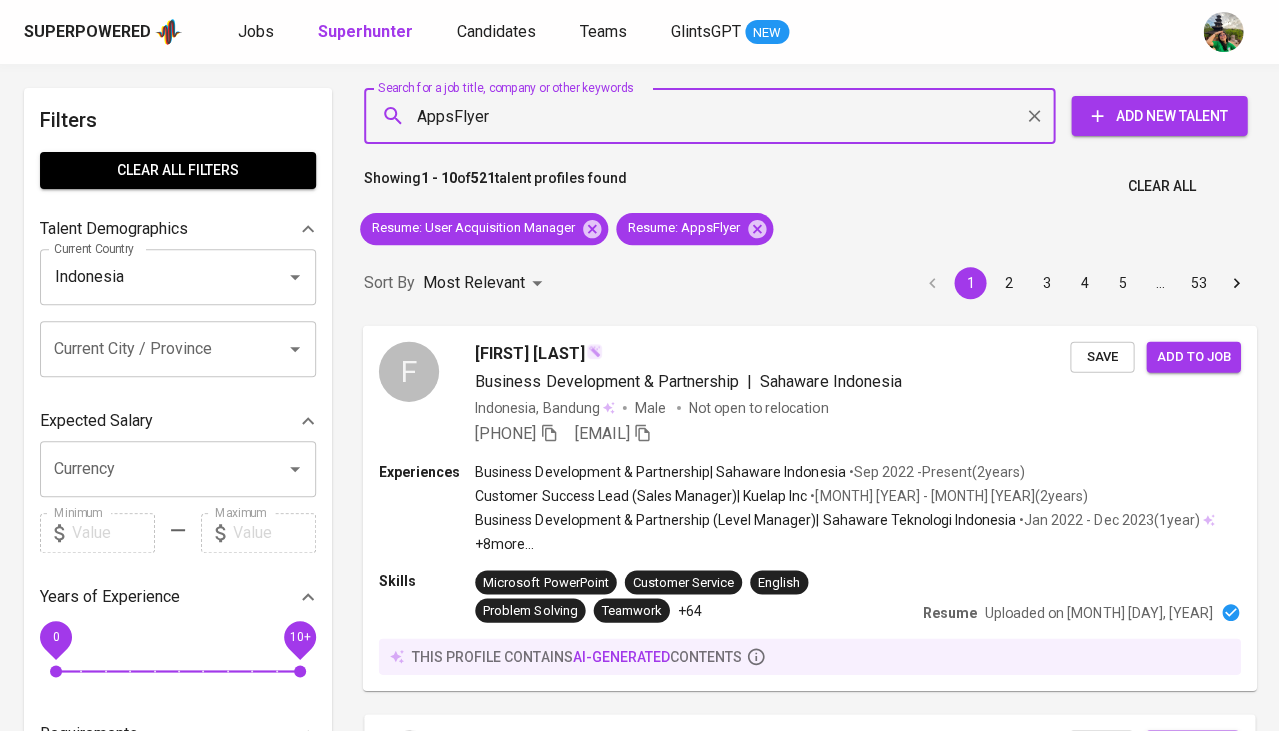 type 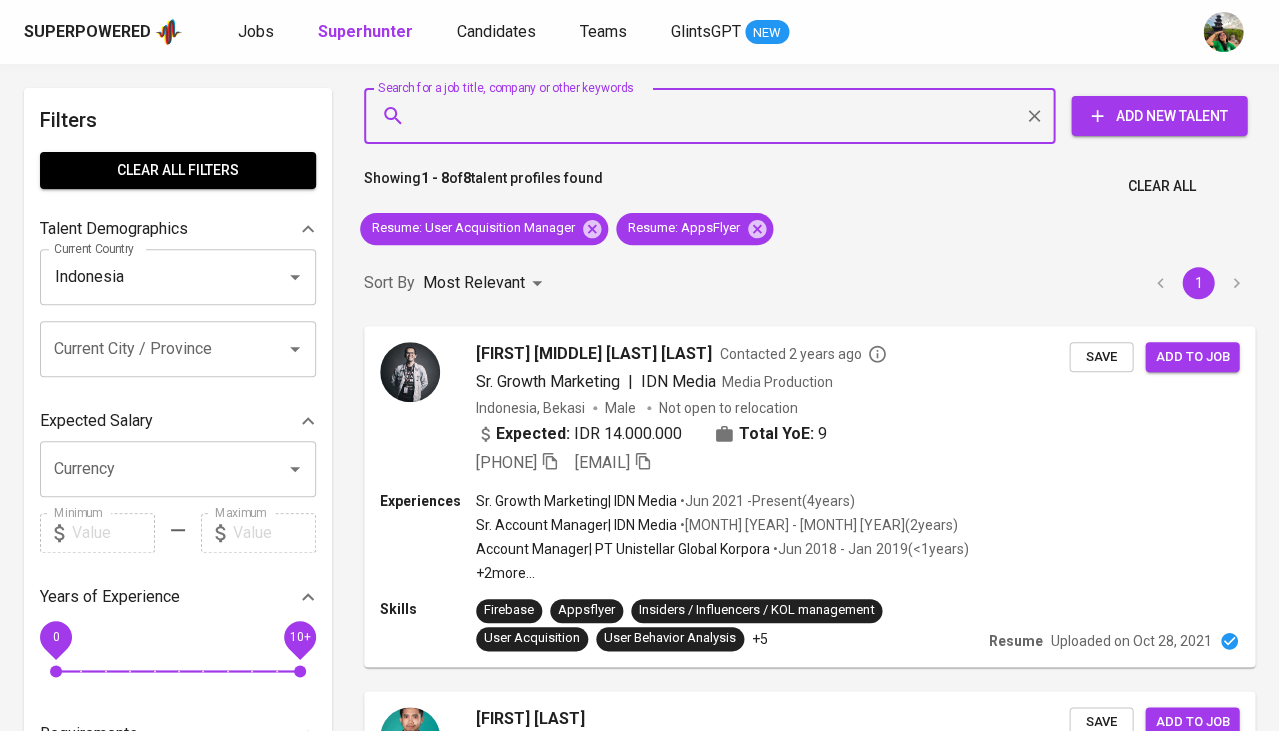 scroll, scrollTop: 120, scrollLeft: 0, axis: vertical 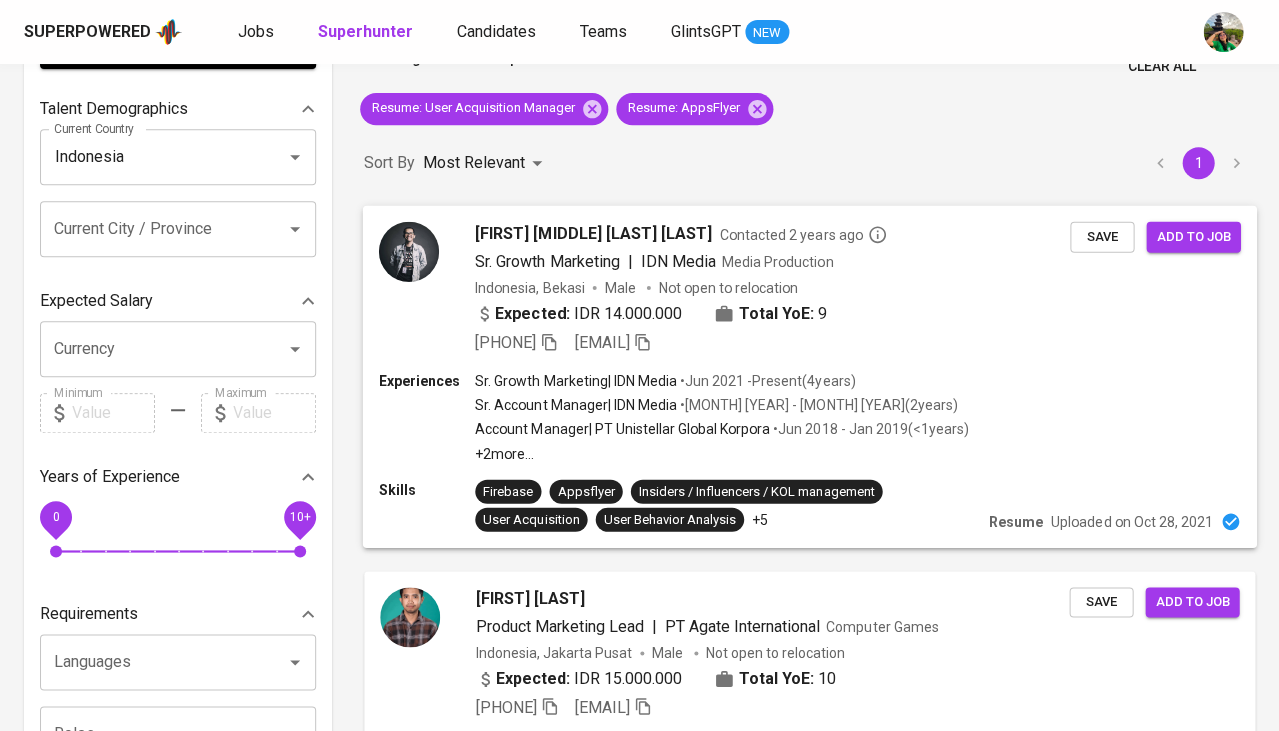 click on "Yurico Iglesias Bethuel SINAMBELA Contacted 2 years ago Sr. Growth Marketing | IDN Media Media Production Indonesia, Bekasi Male   Not open to relocation Expected:   IDR 14.000.000 Total YoE:   9 +62 821-2155-0721   yuricoiglesias@gmail.com" at bounding box center (772, 287) 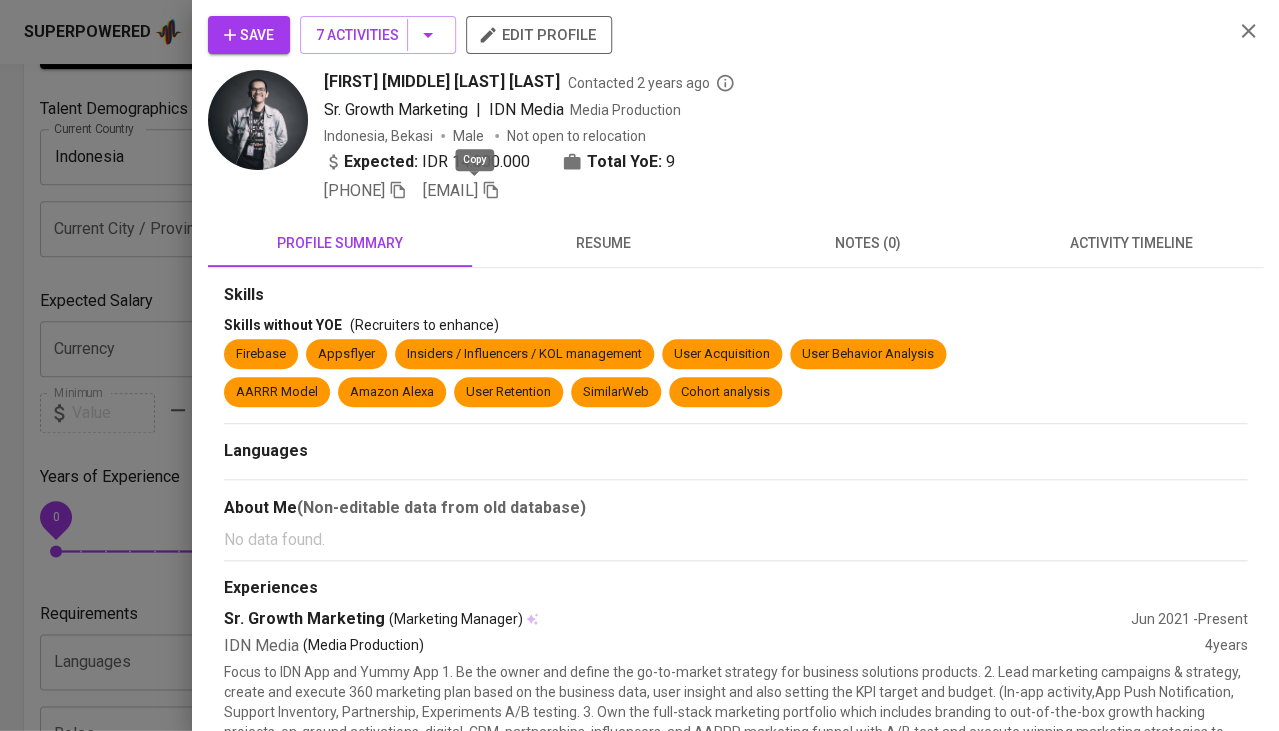 click 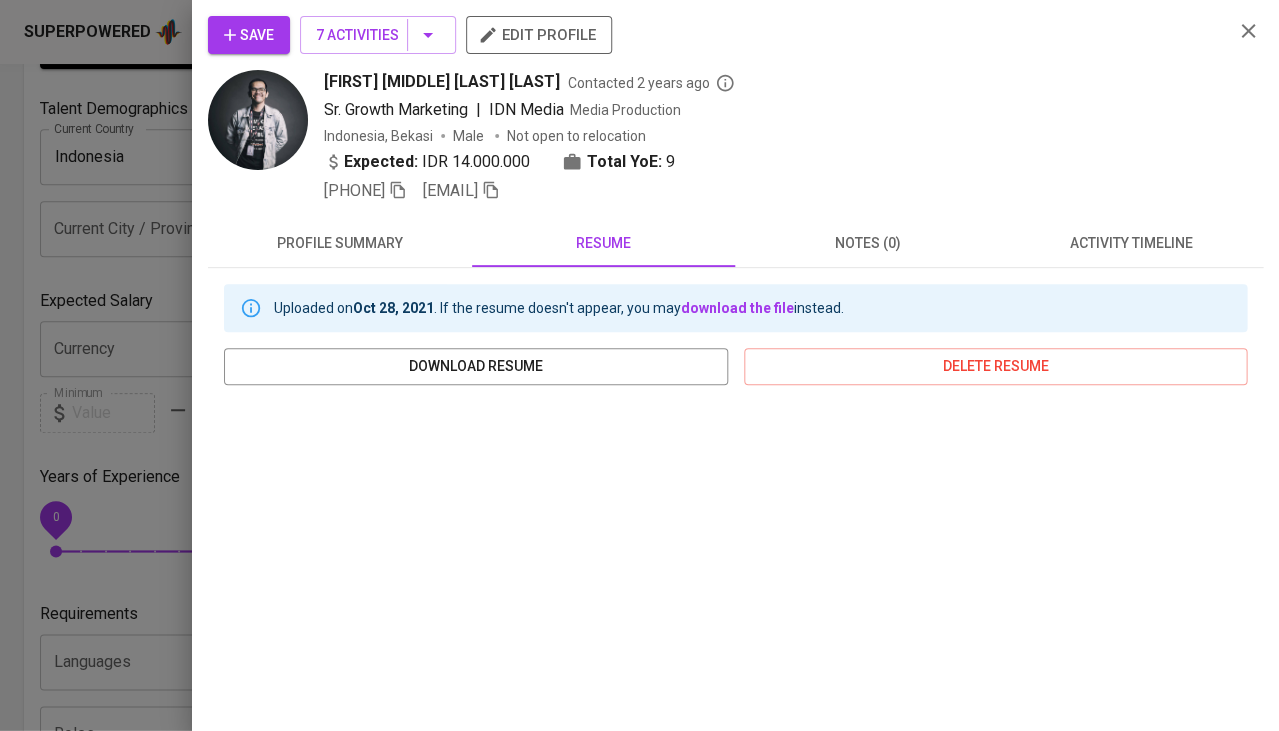 click on "activity timeline" at bounding box center [1131, 243] 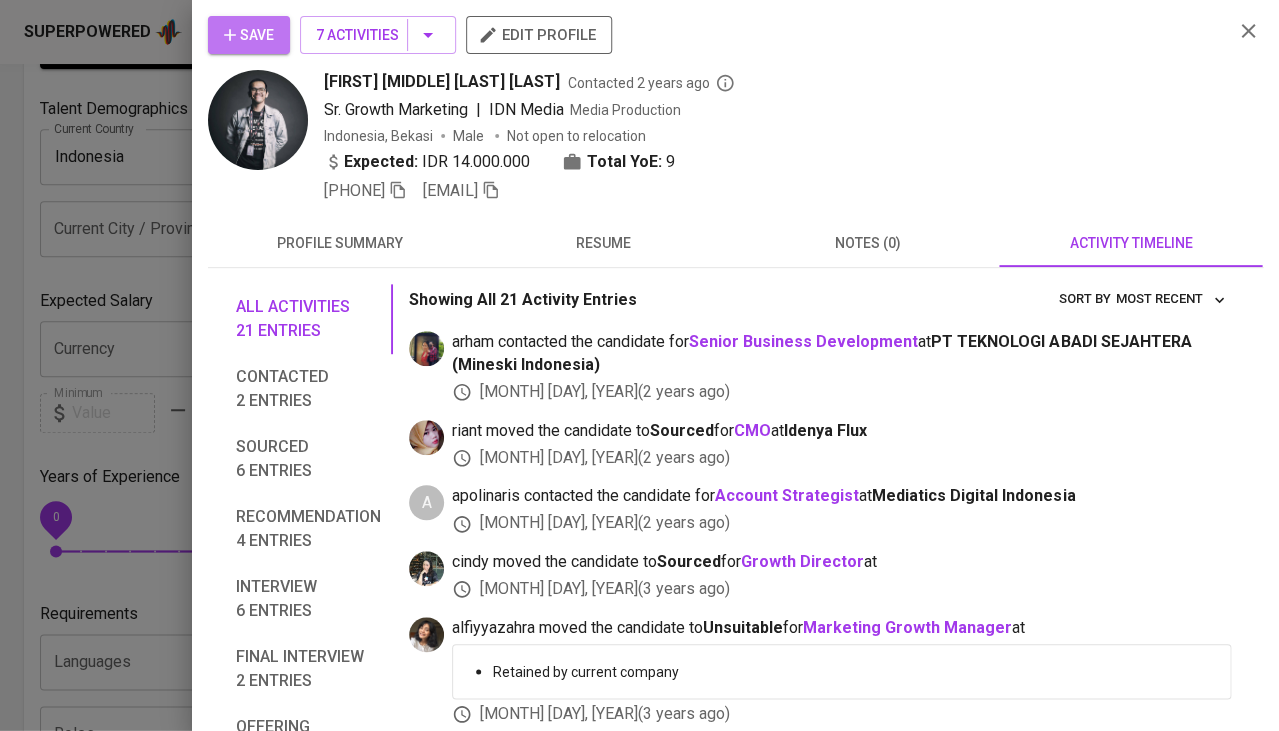 click on "Save" at bounding box center [249, 35] 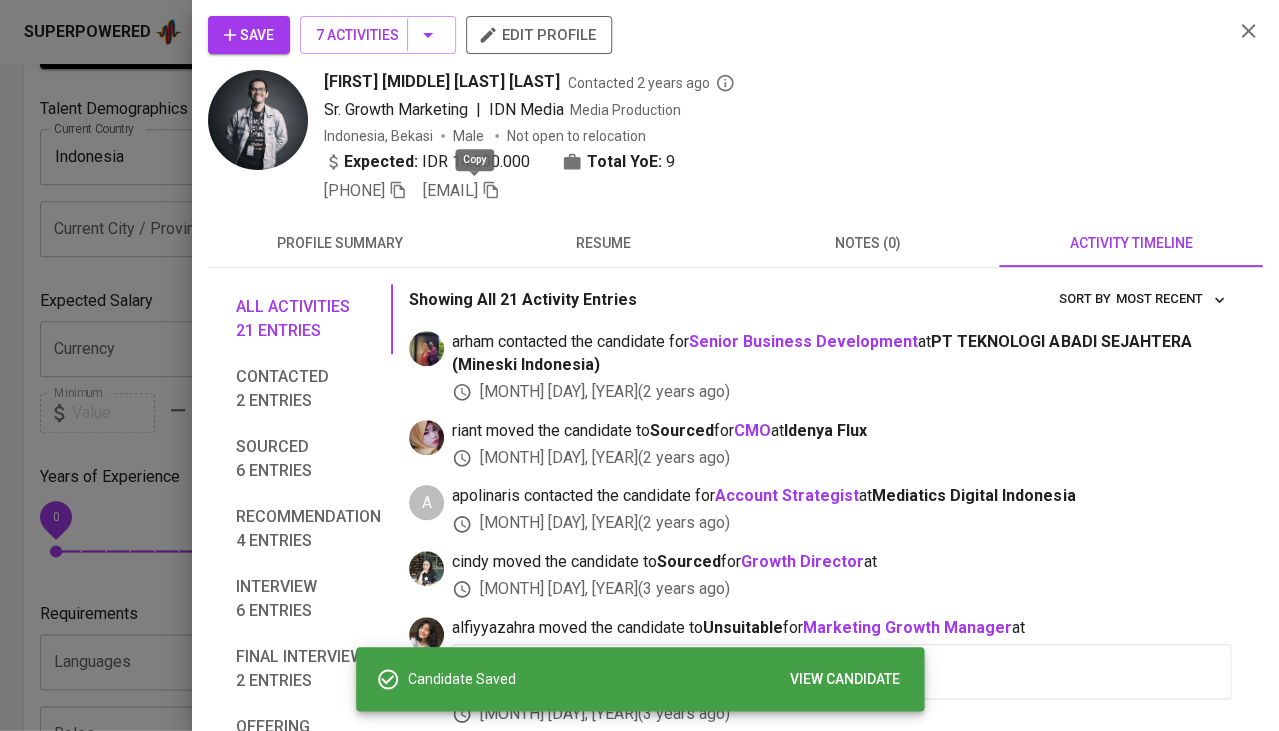 click 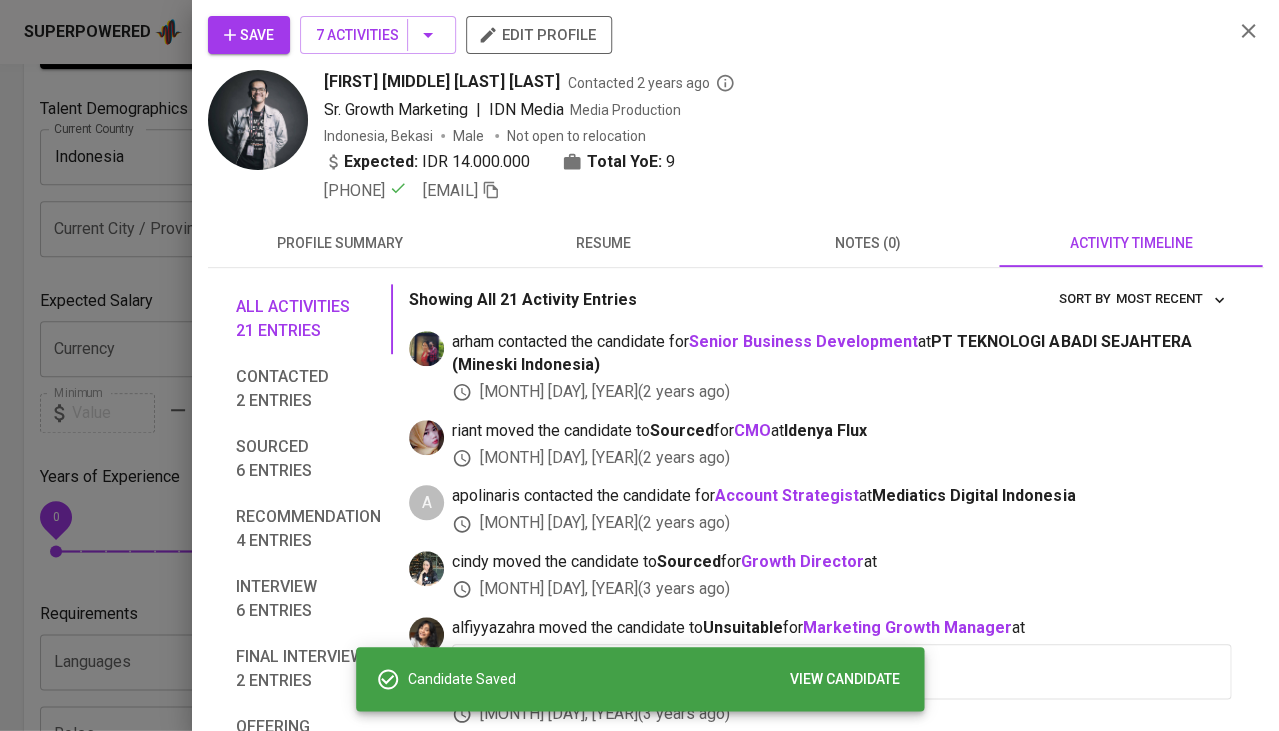 click on "resume" at bounding box center [604, 243] 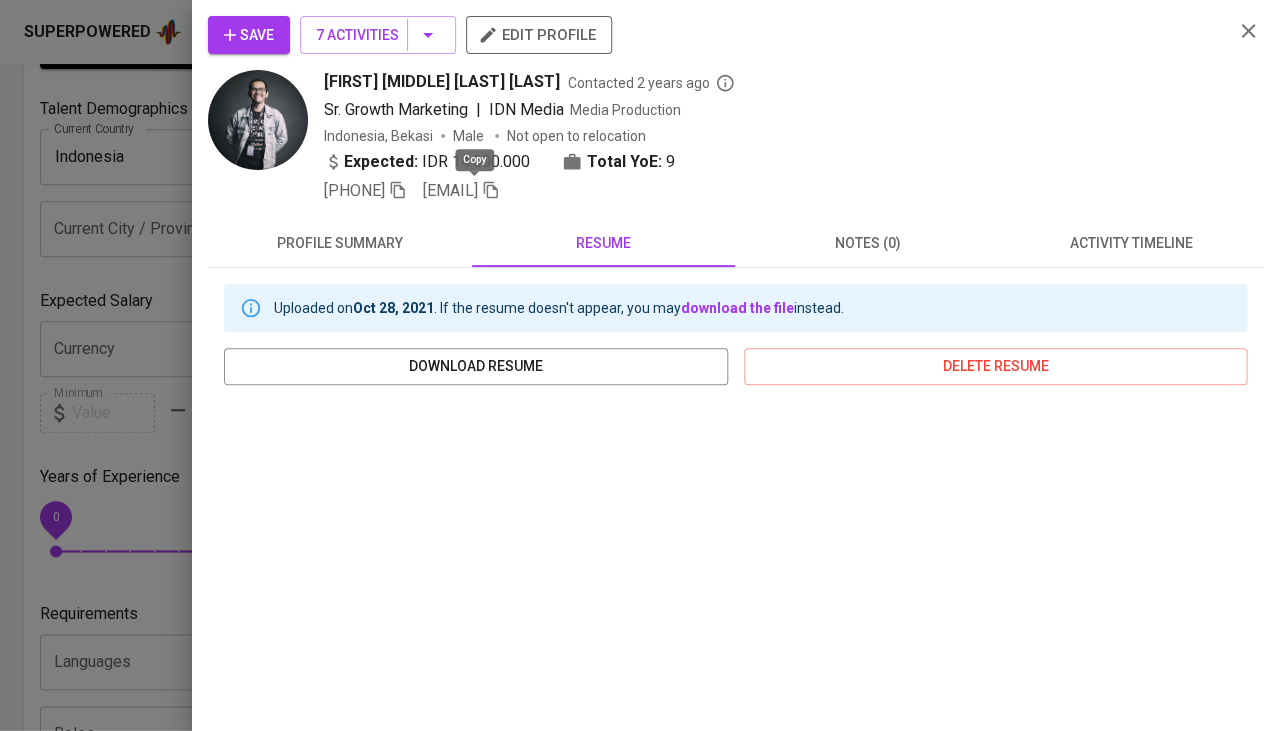 click 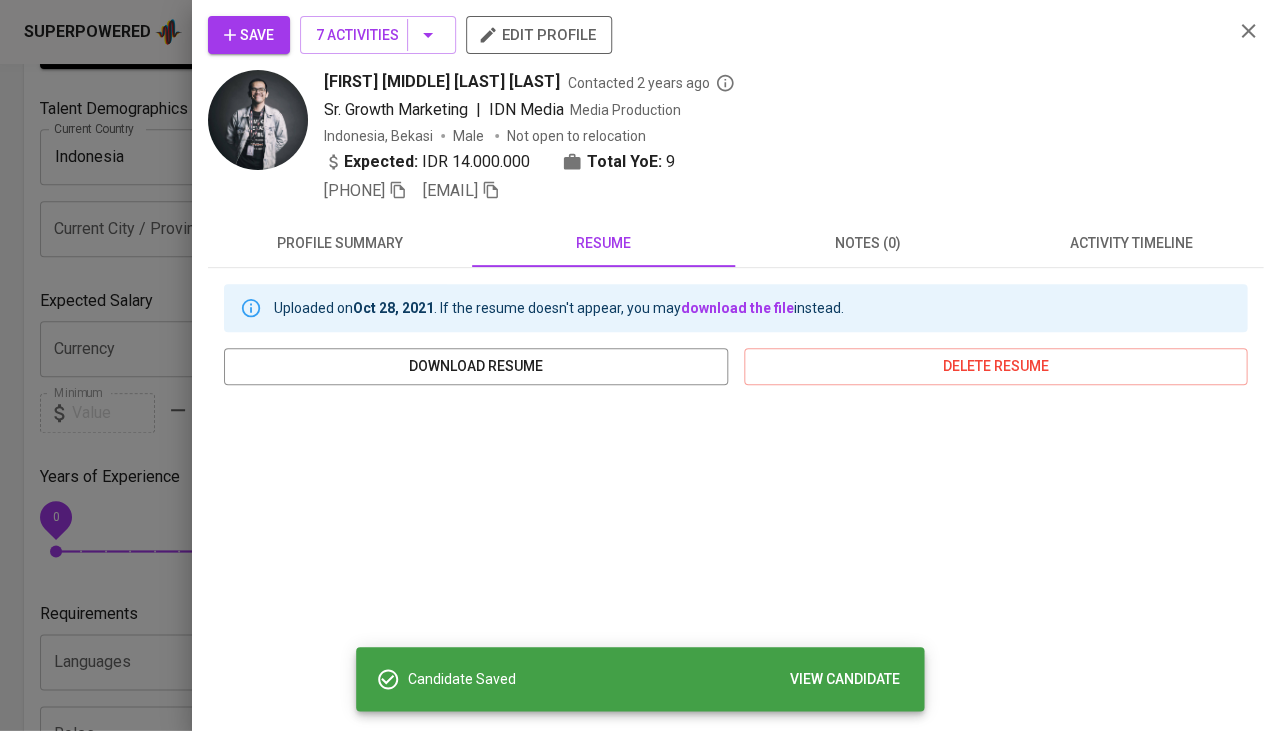 click at bounding box center (639, 365) 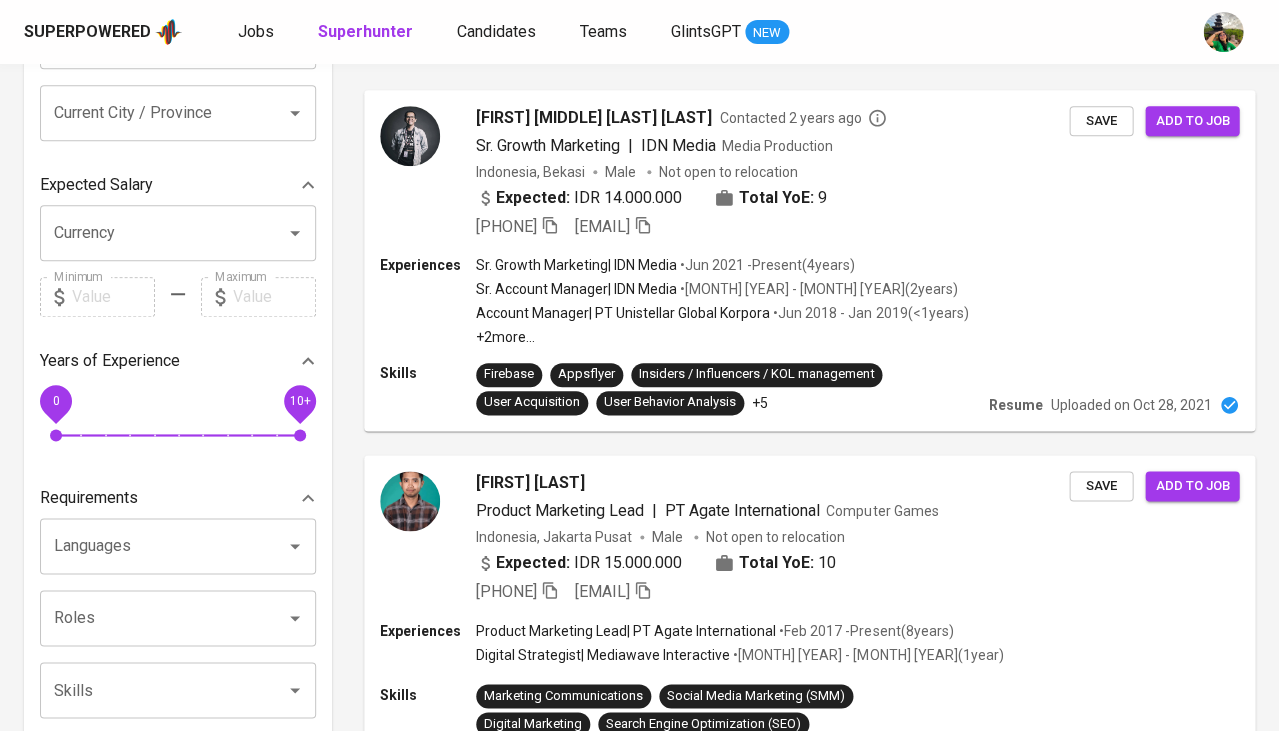 scroll, scrollTop: 463, scrollLeft: 0, axis: vertical 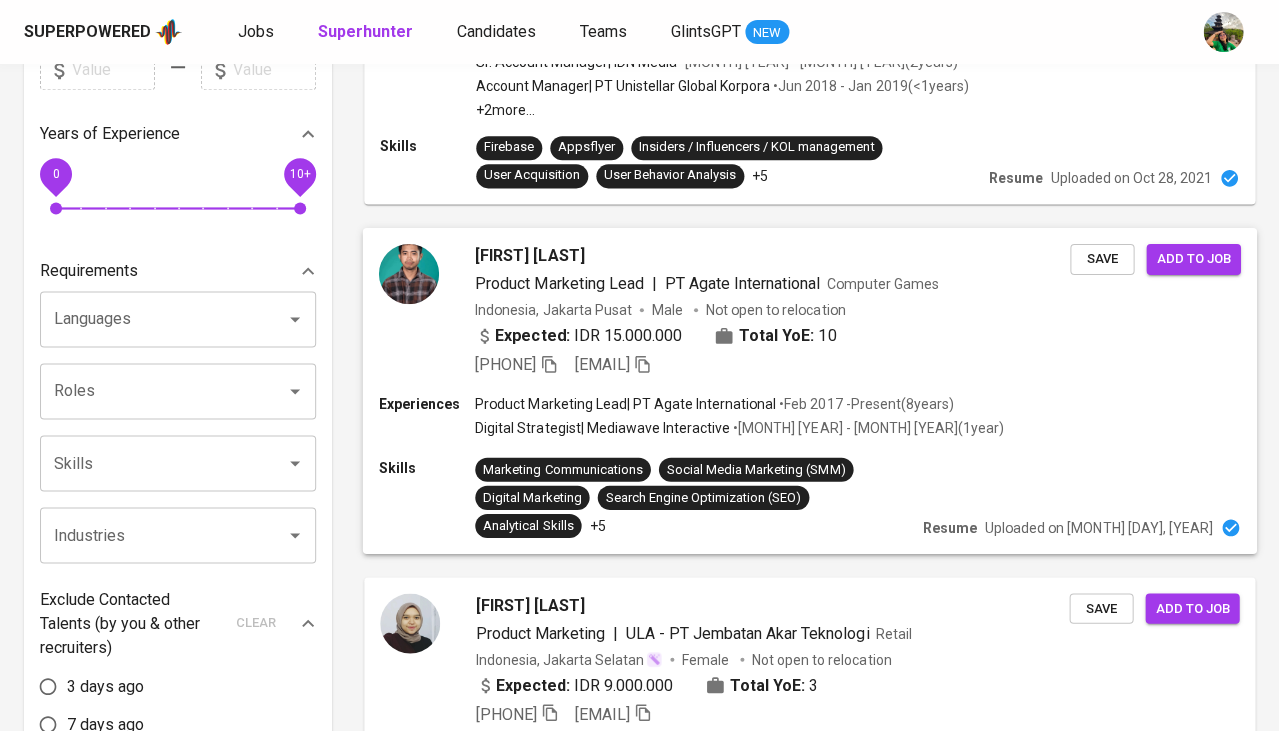 click on "Product Marketing Lead" at bounding box center [559, 282] 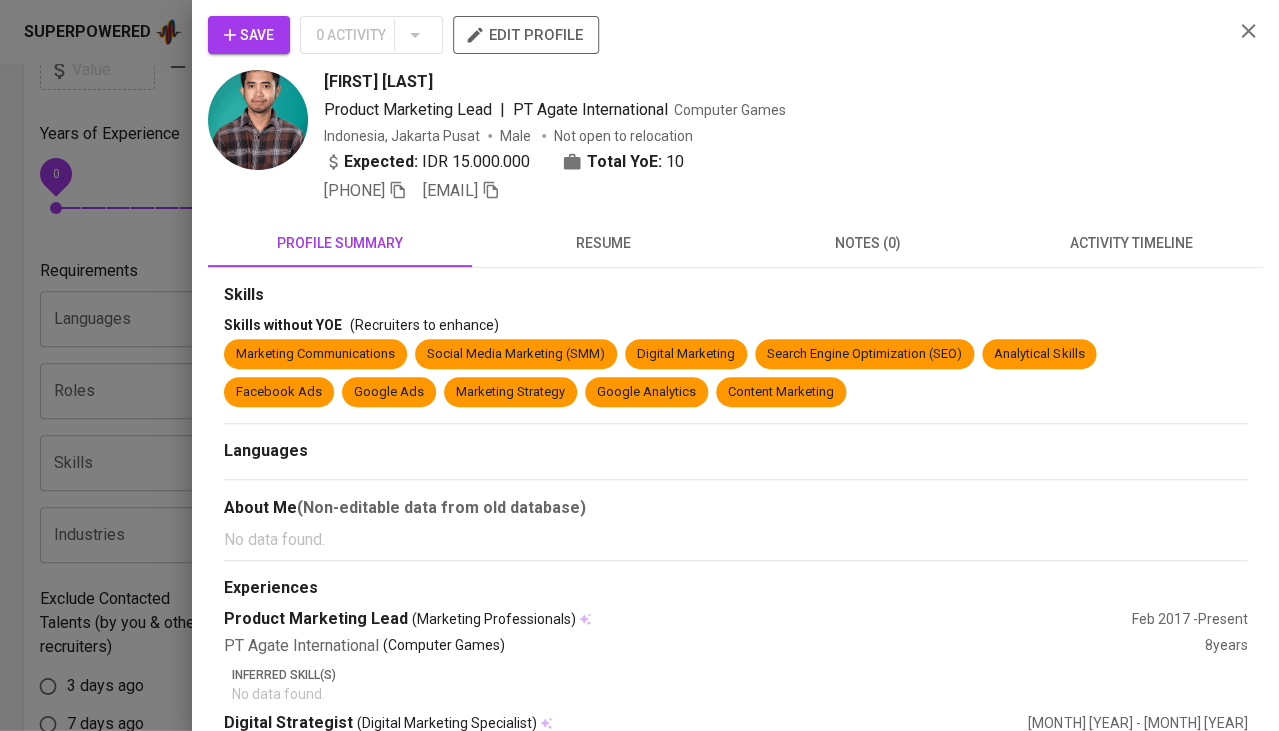 click on "activity timeline" at bounding box center [1131, 243] 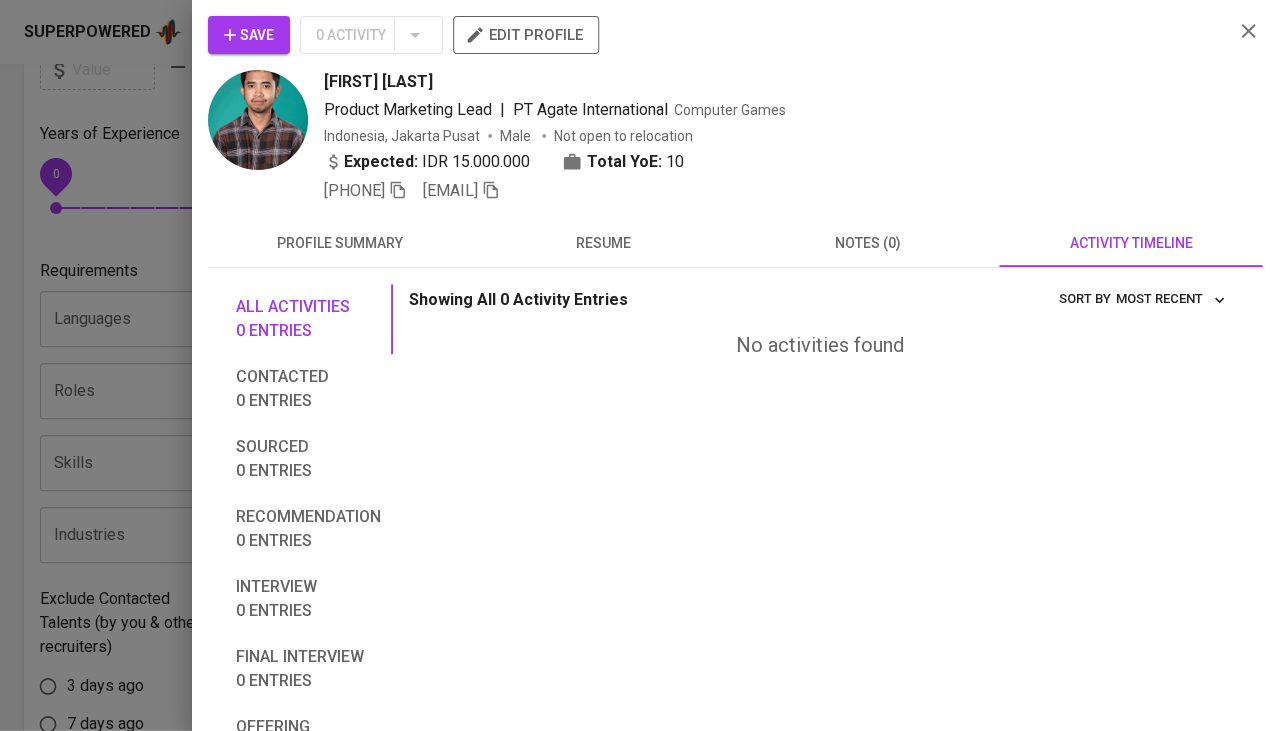 click on "resume" at bounding box center [604, 243] 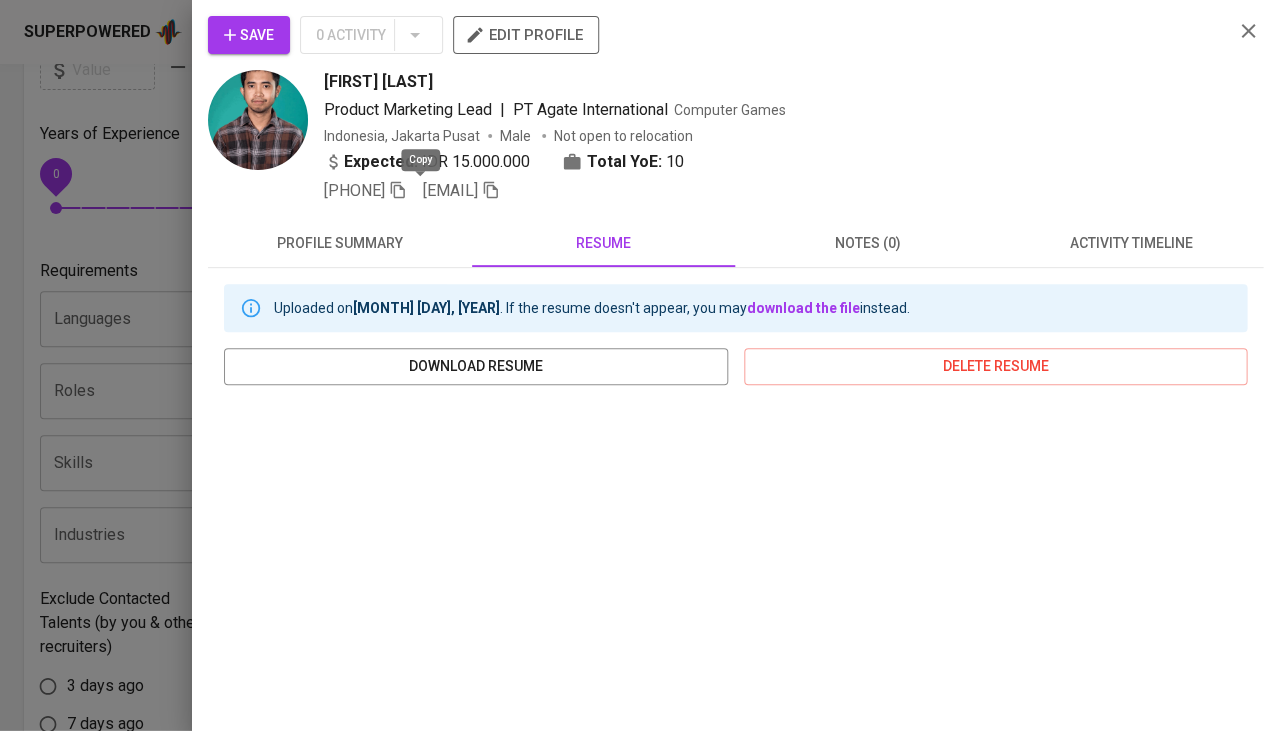 click 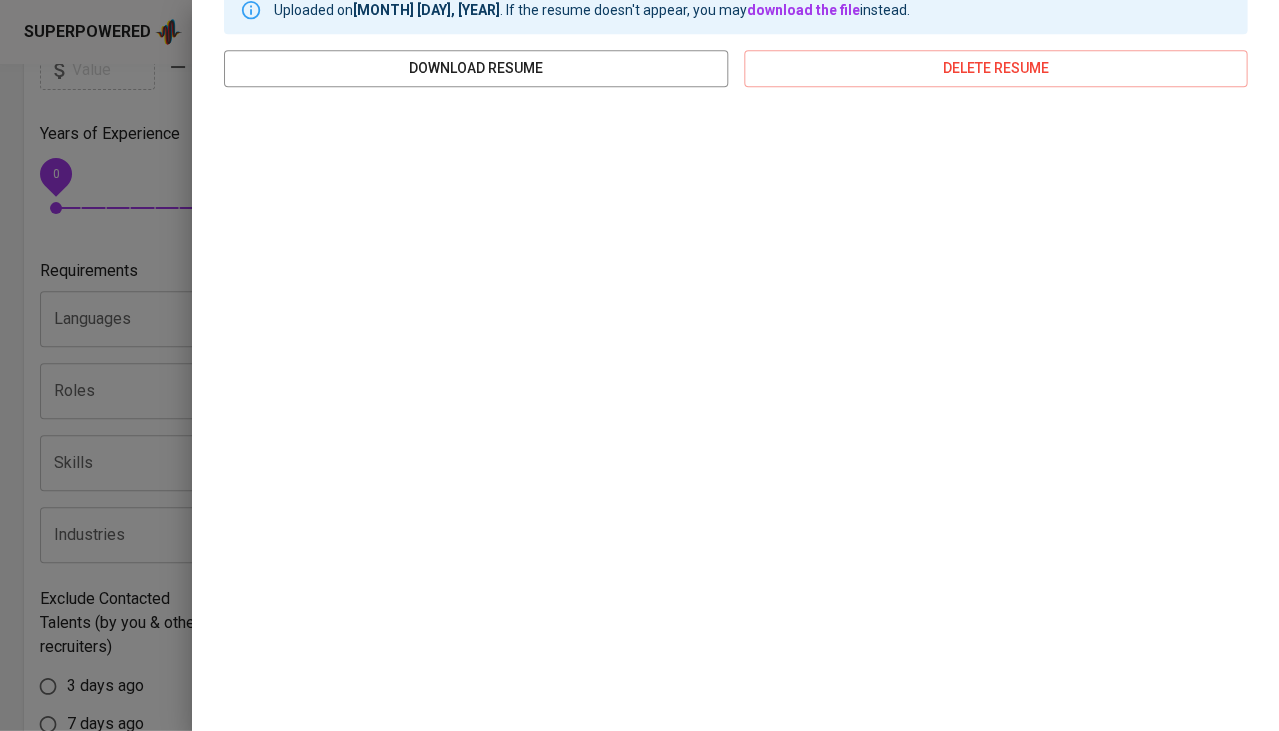 scroll, scrollTop: -1, scrollLeft: 0, axis: vertical 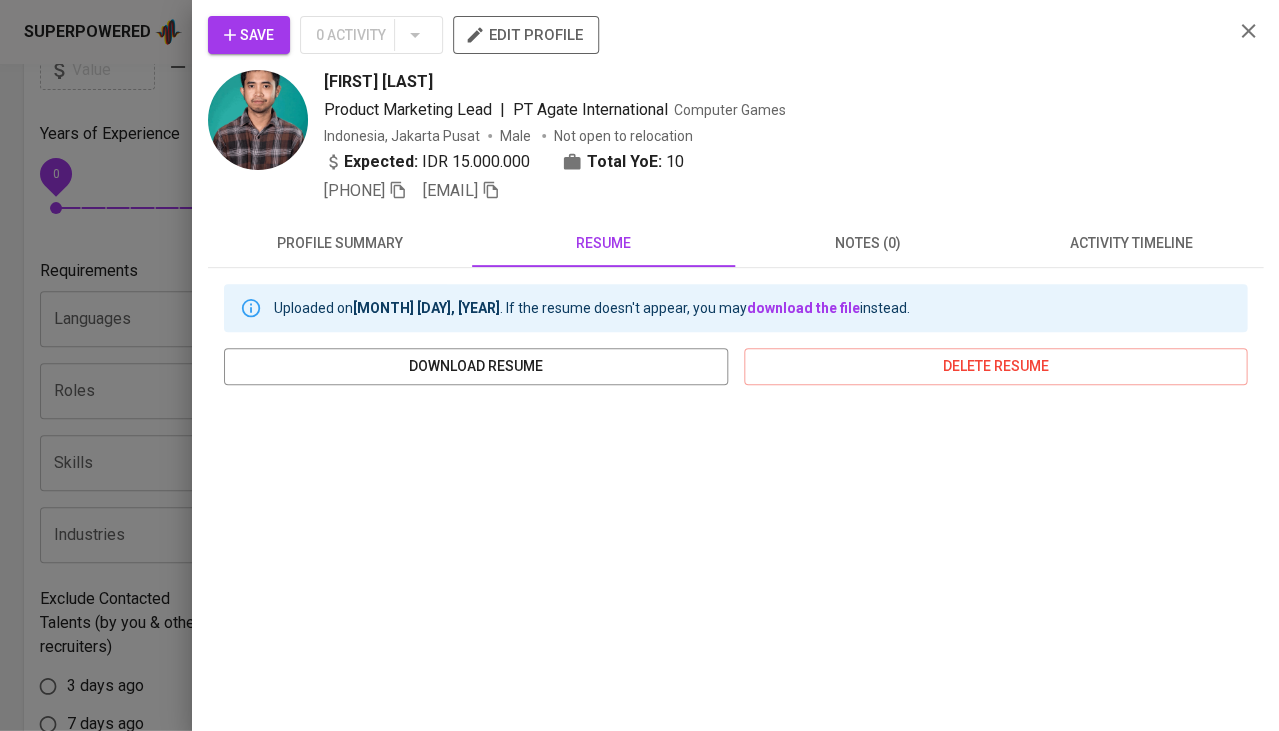 click at bounding box center (639, 365) 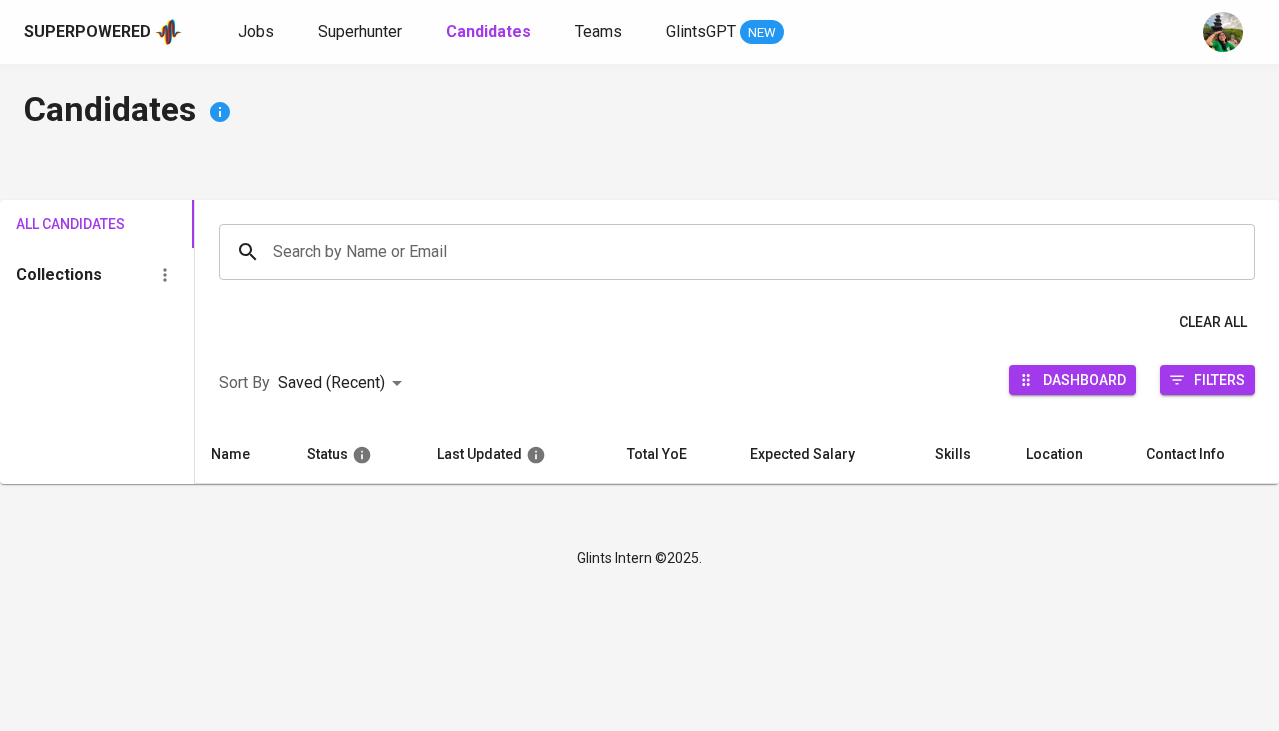 scroll, scrollTop: 0, scrollLeft: 0, axis: both 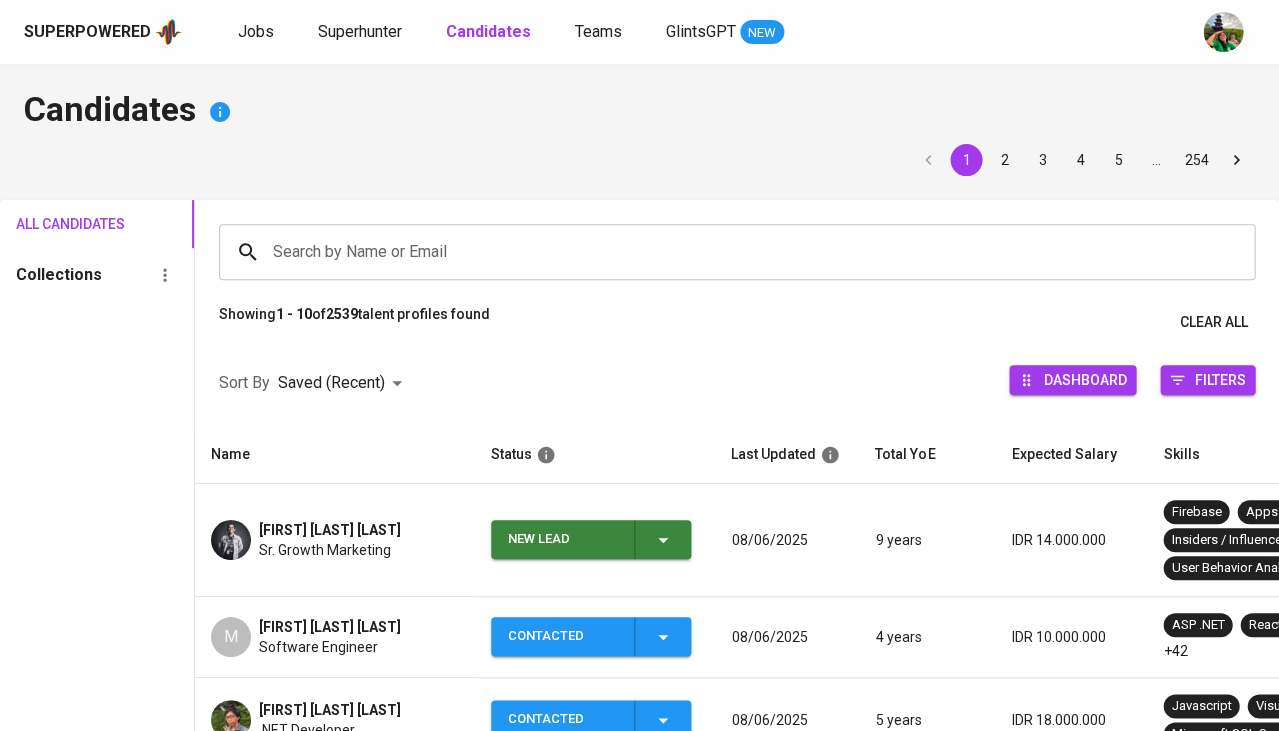 click on "New Lead" at bounding box center [591, 539] 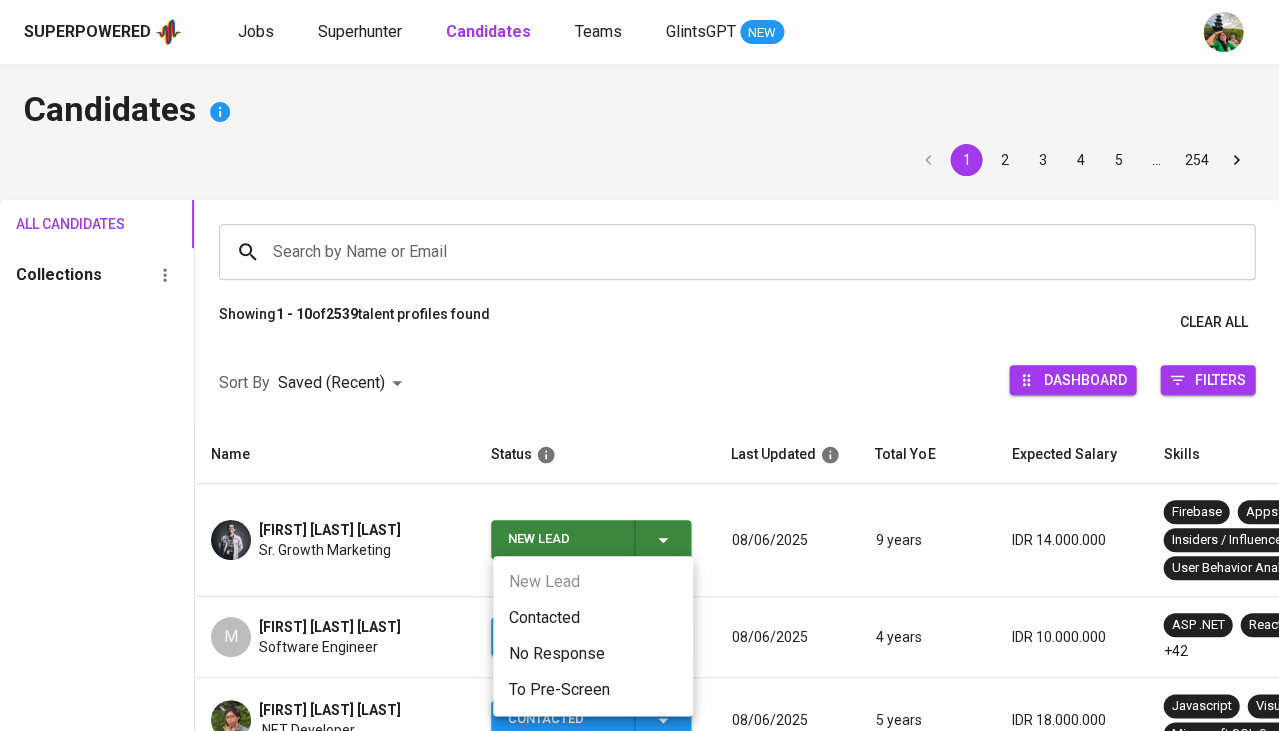 click on "Contacted" at bounding box center [593, 618] 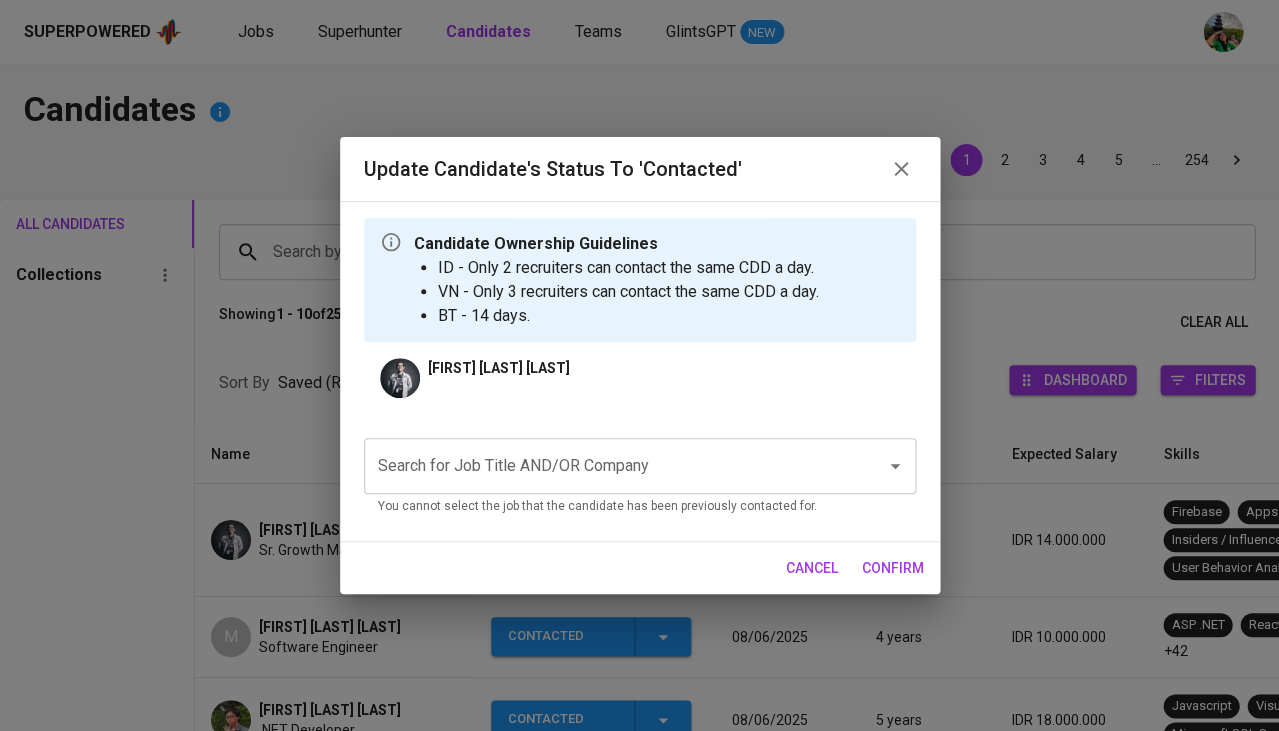 click on "Search for Job Title AND/OR Company" at bounding box center (612, 466) 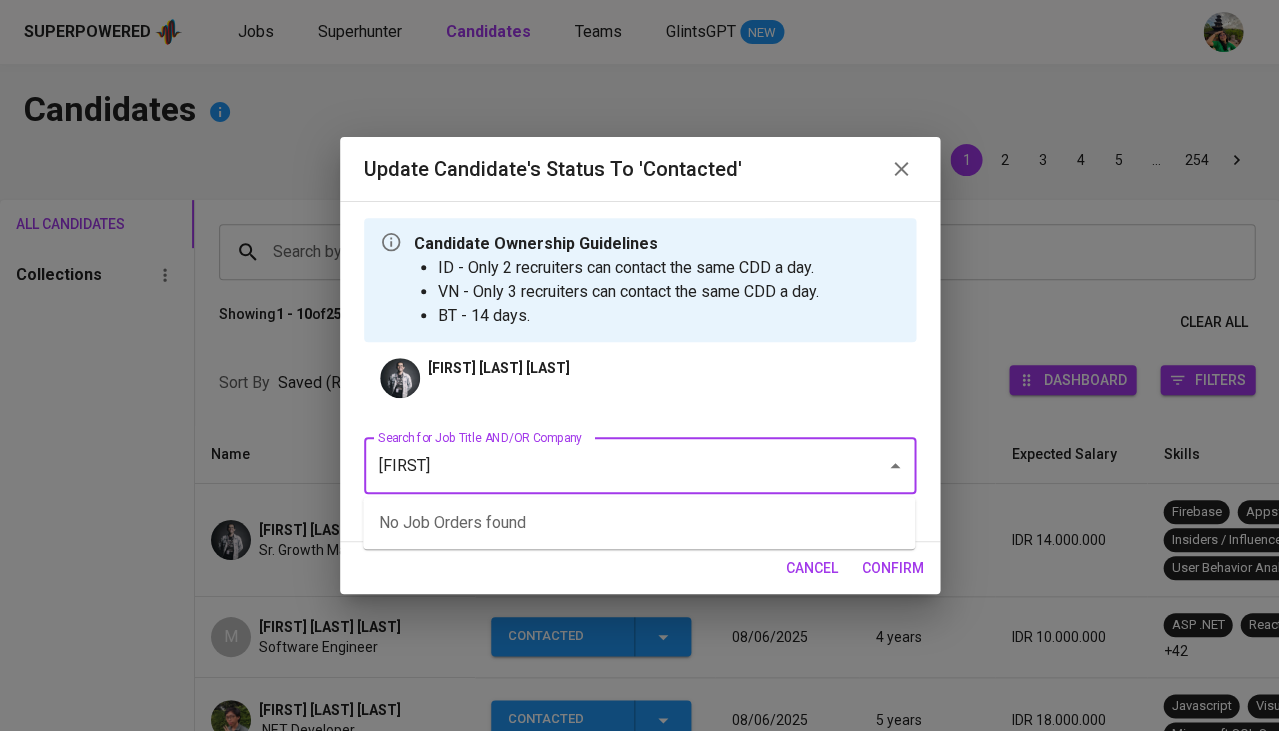 type on "Tyrads" 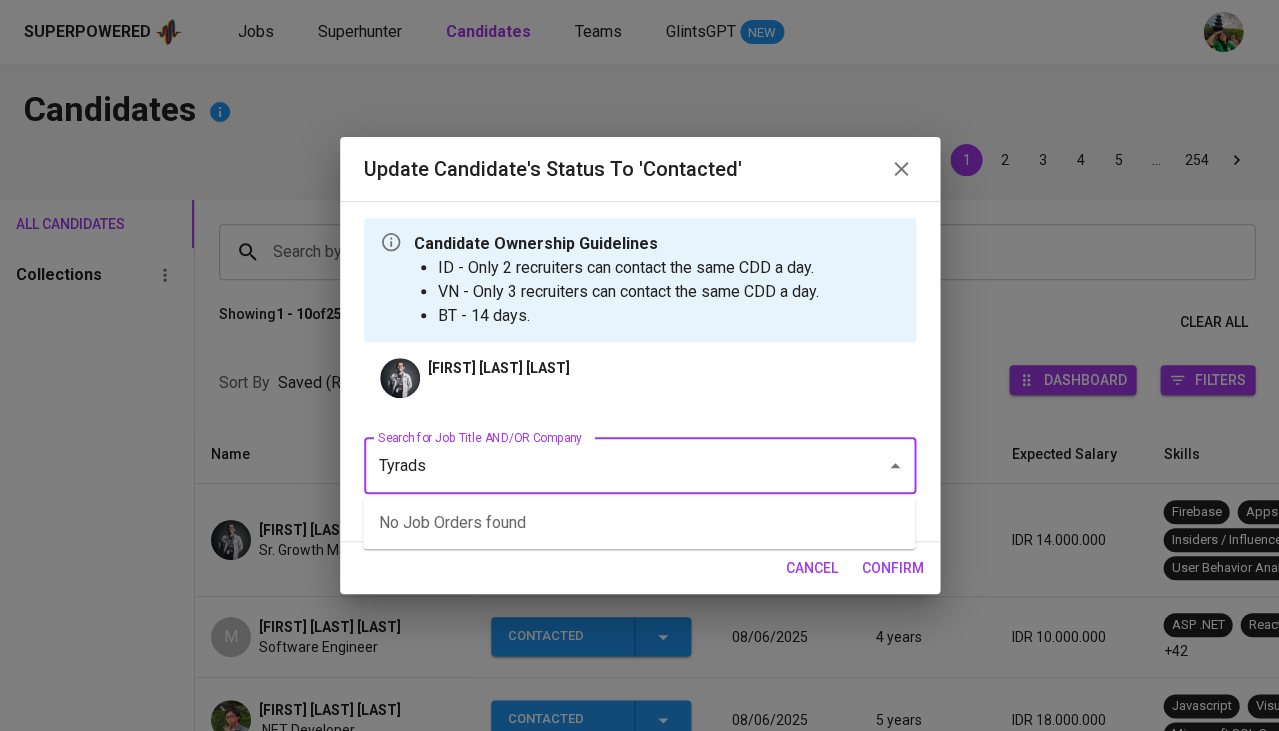 type 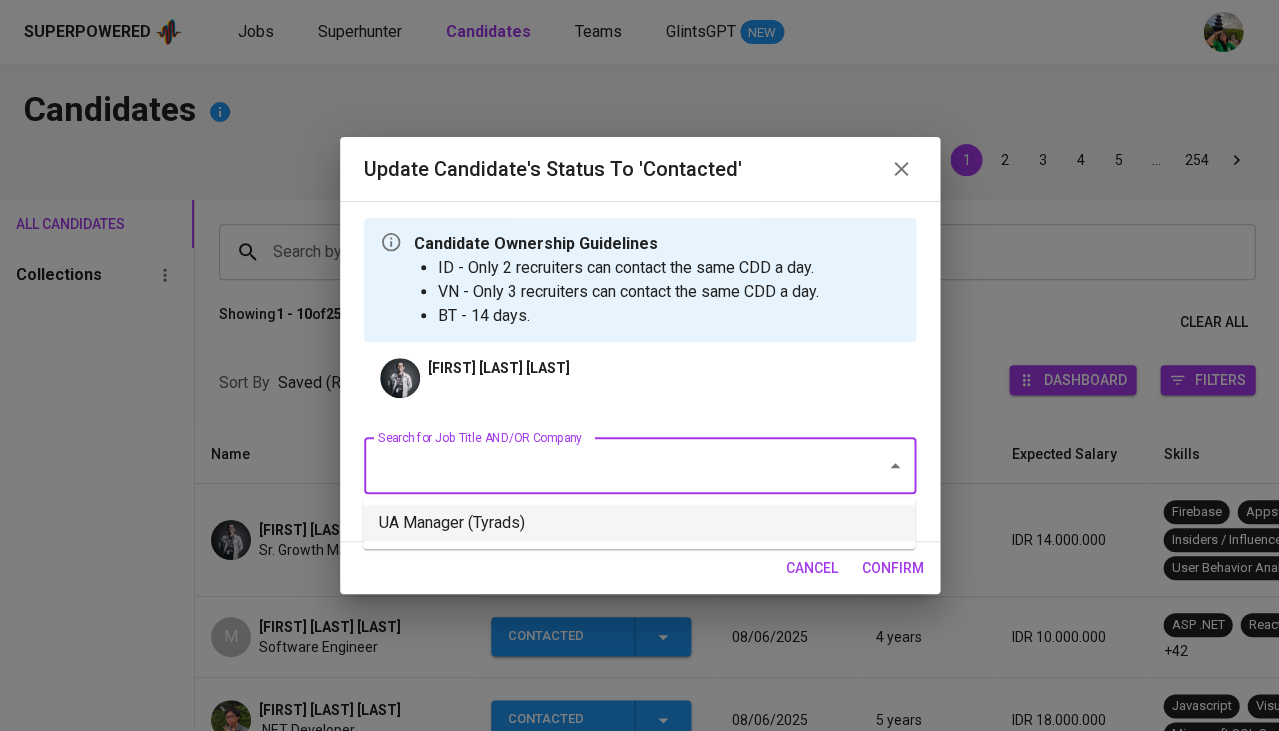 click on "UA Manager (Tyrads)" at bounding box center (639, 523) 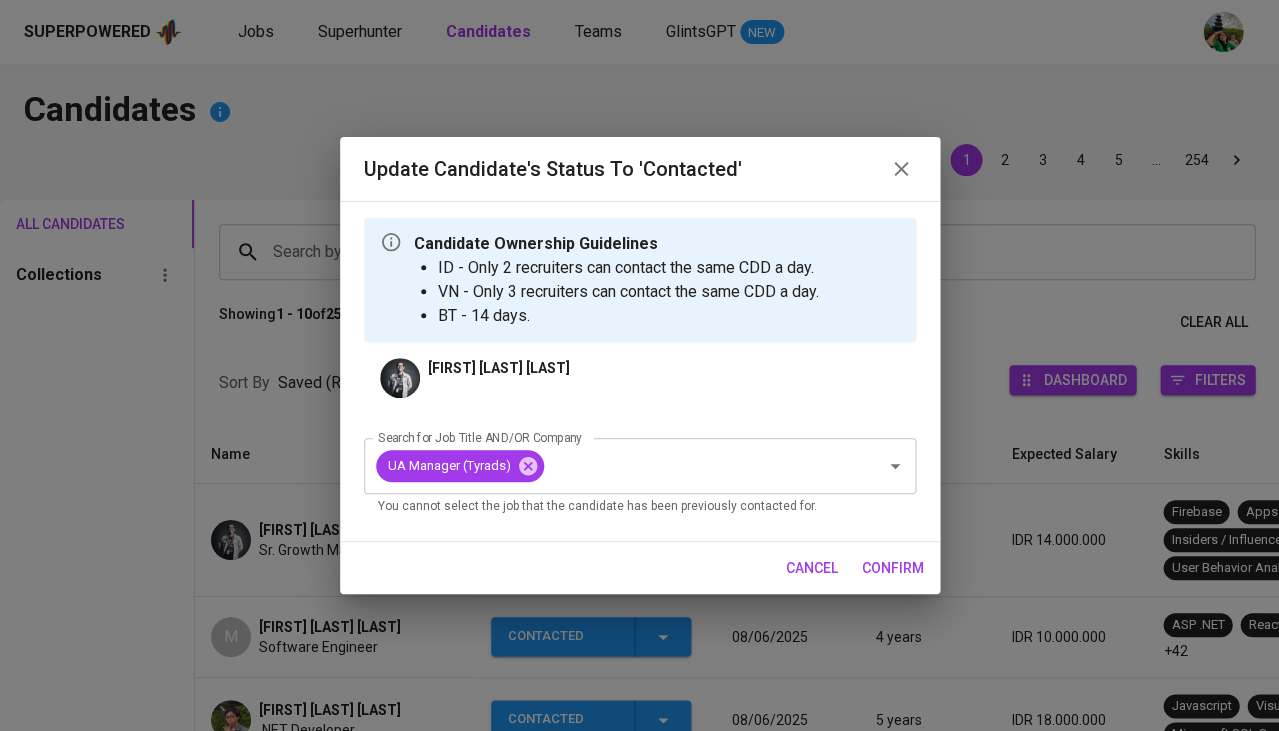 click on "confirm" at bounding box center (893, 568) 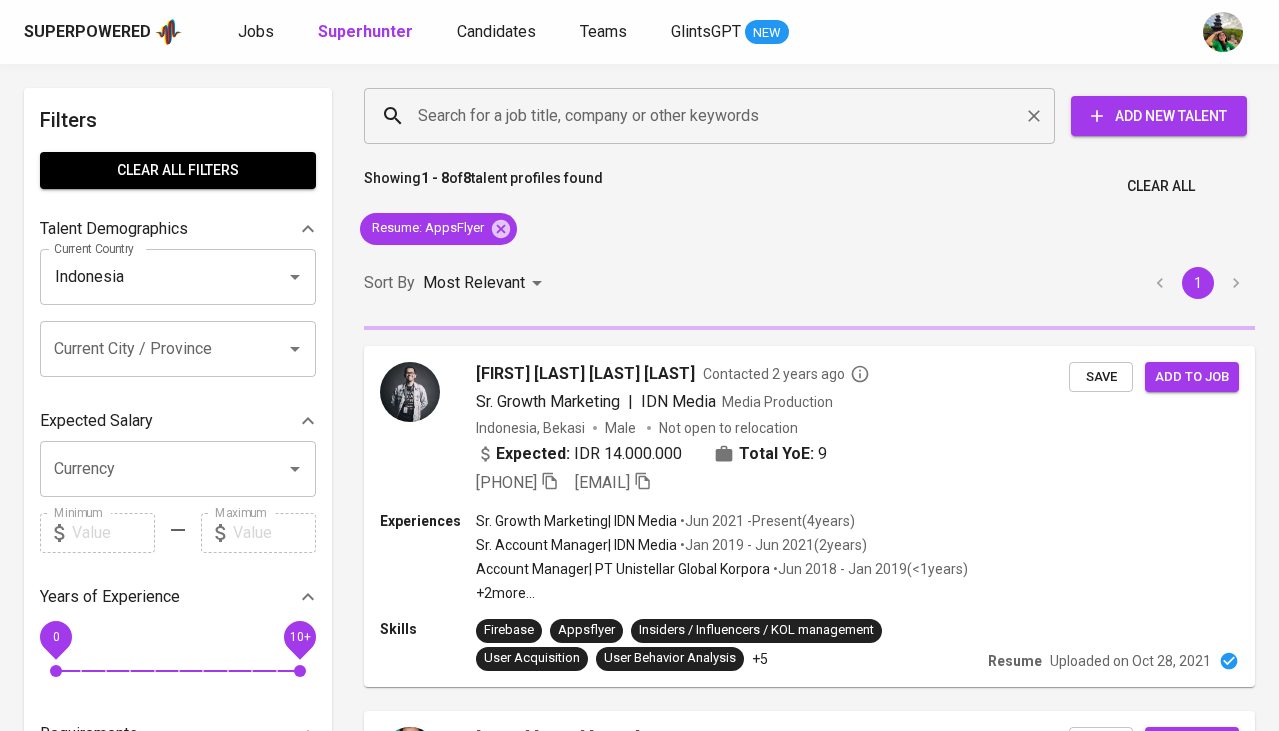 scroll, scrollTop: 0, scrollLeft: 0, axis: both 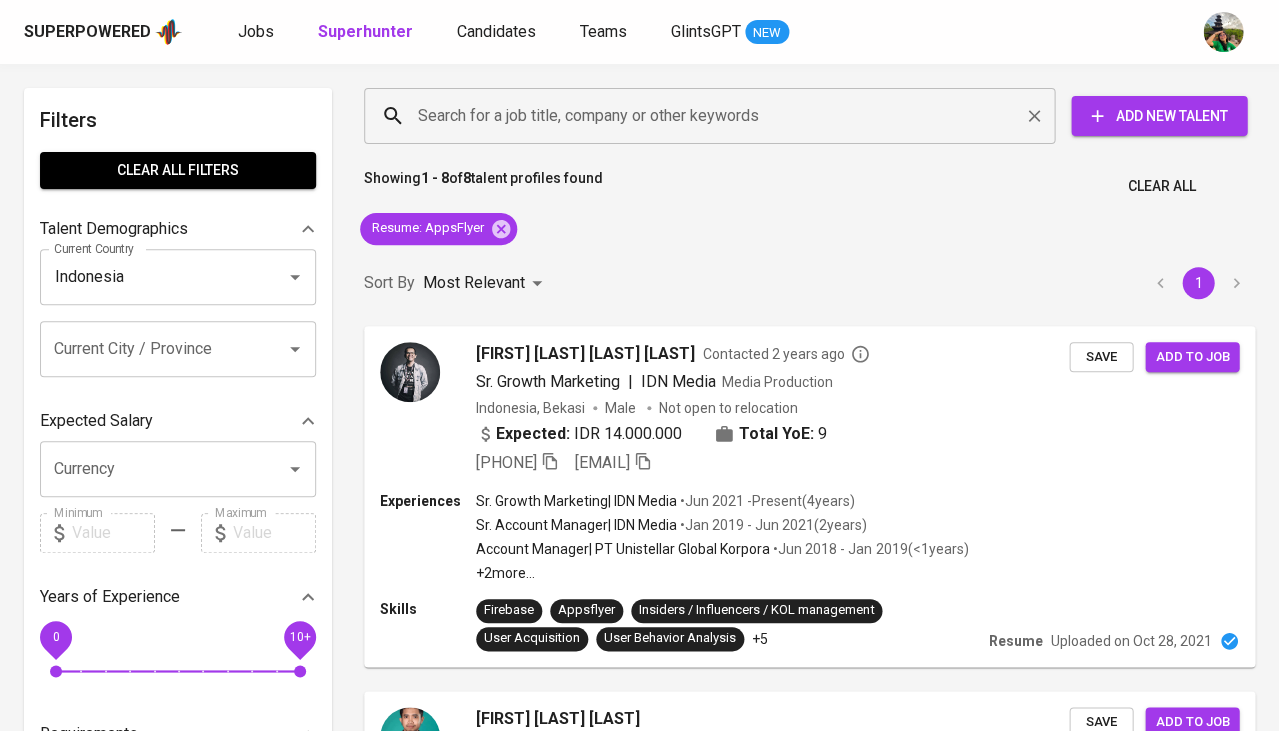 click on "Search for a job title, company or other keywords" at bounding box center (714, 116) 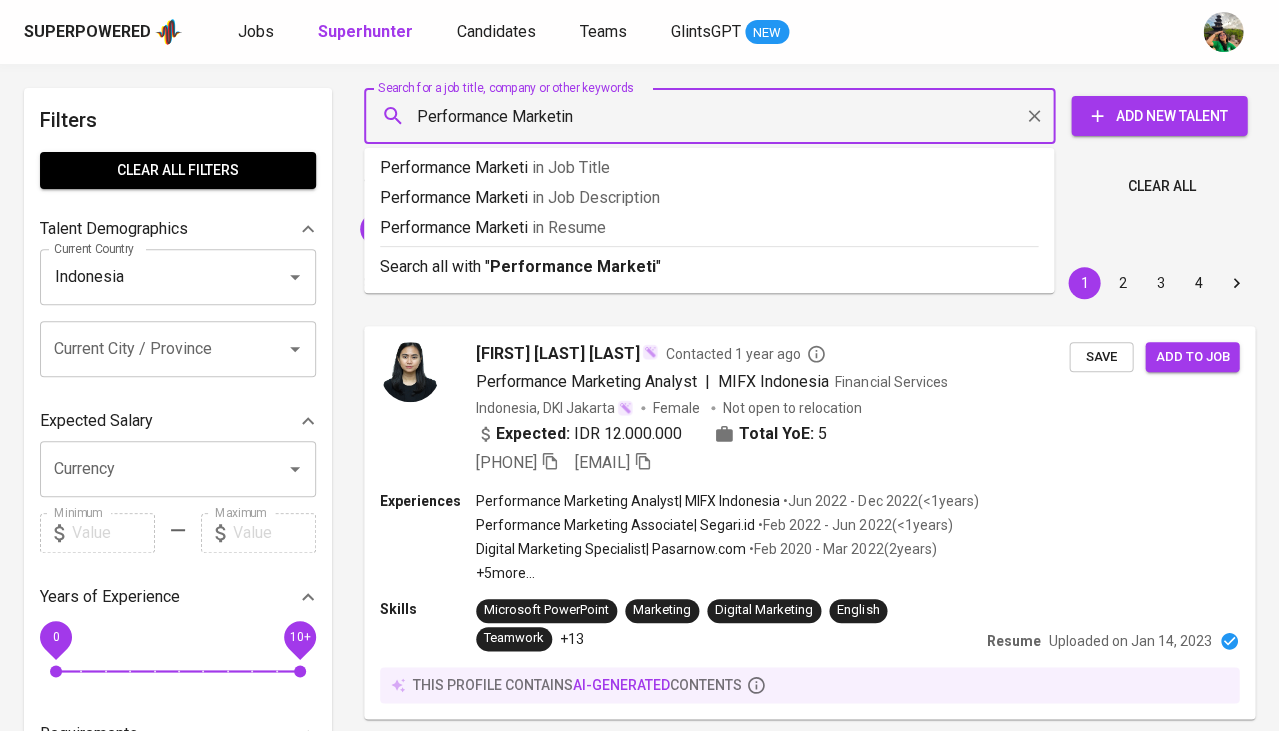 type on "Performance Marketing" 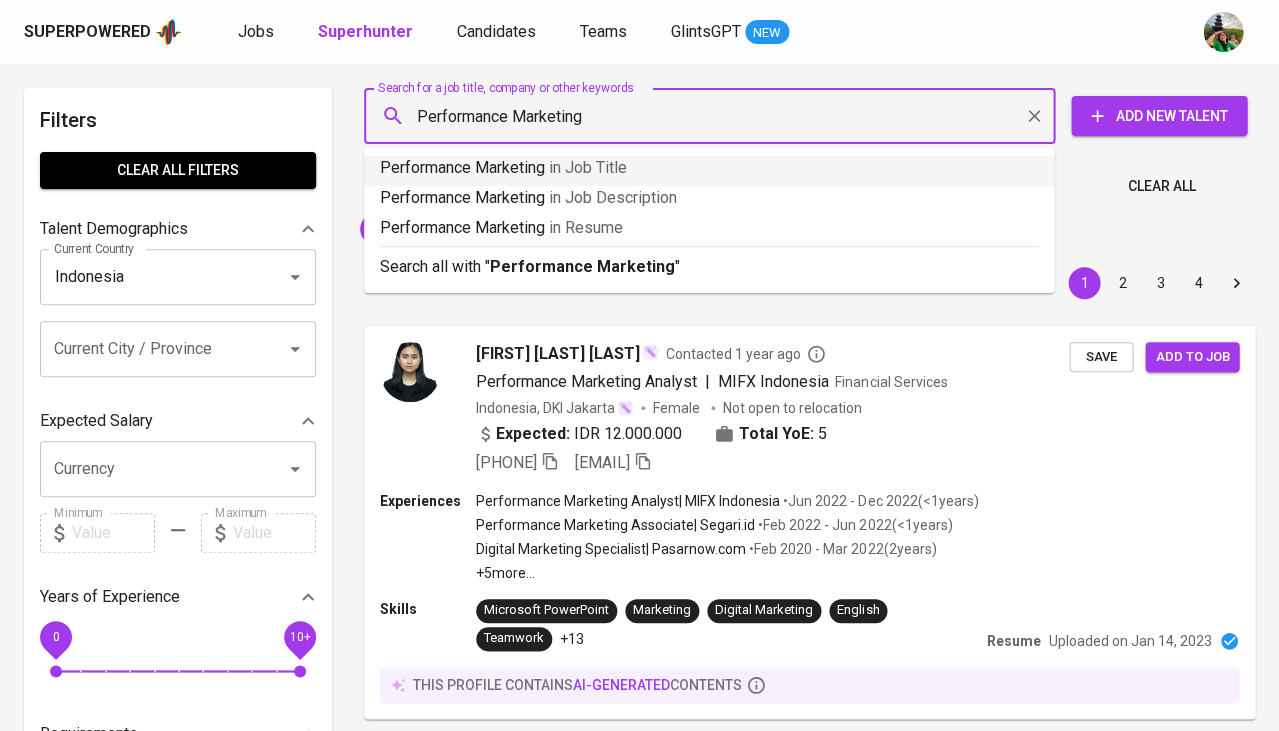 click on "in   Job Title" at bounding box center [588, 167] 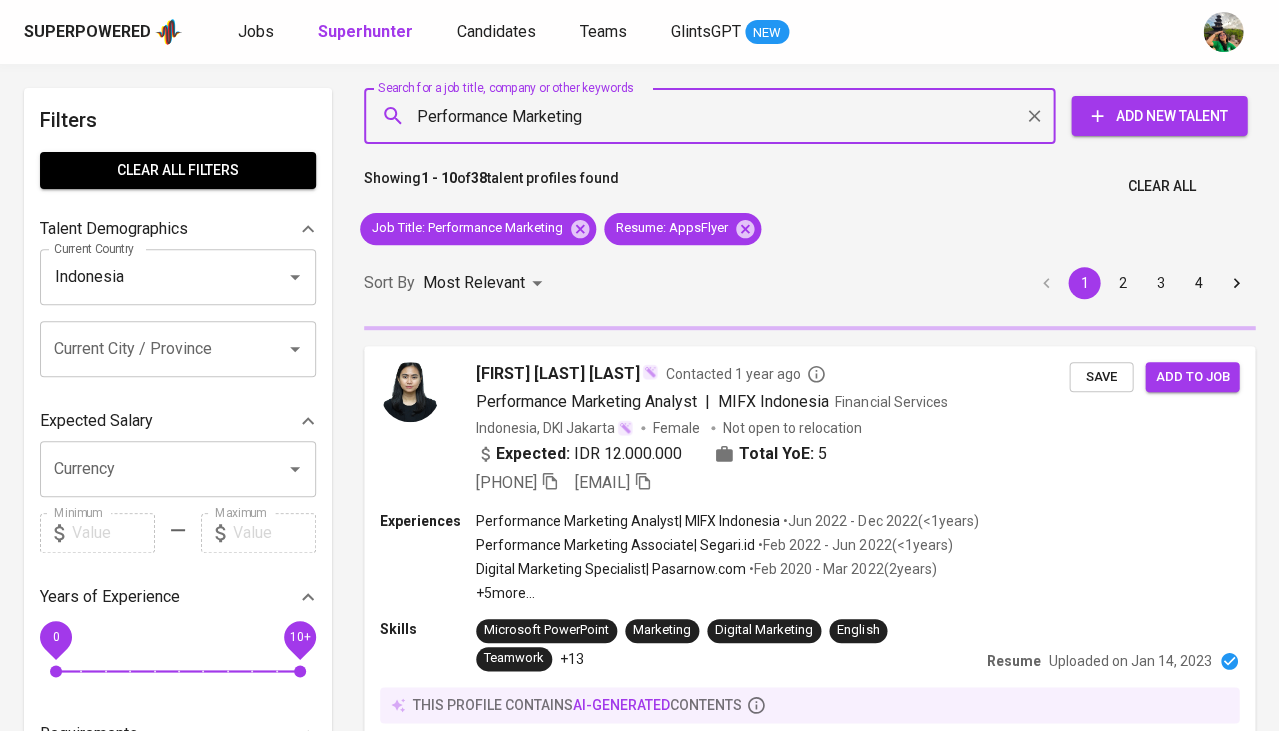 type 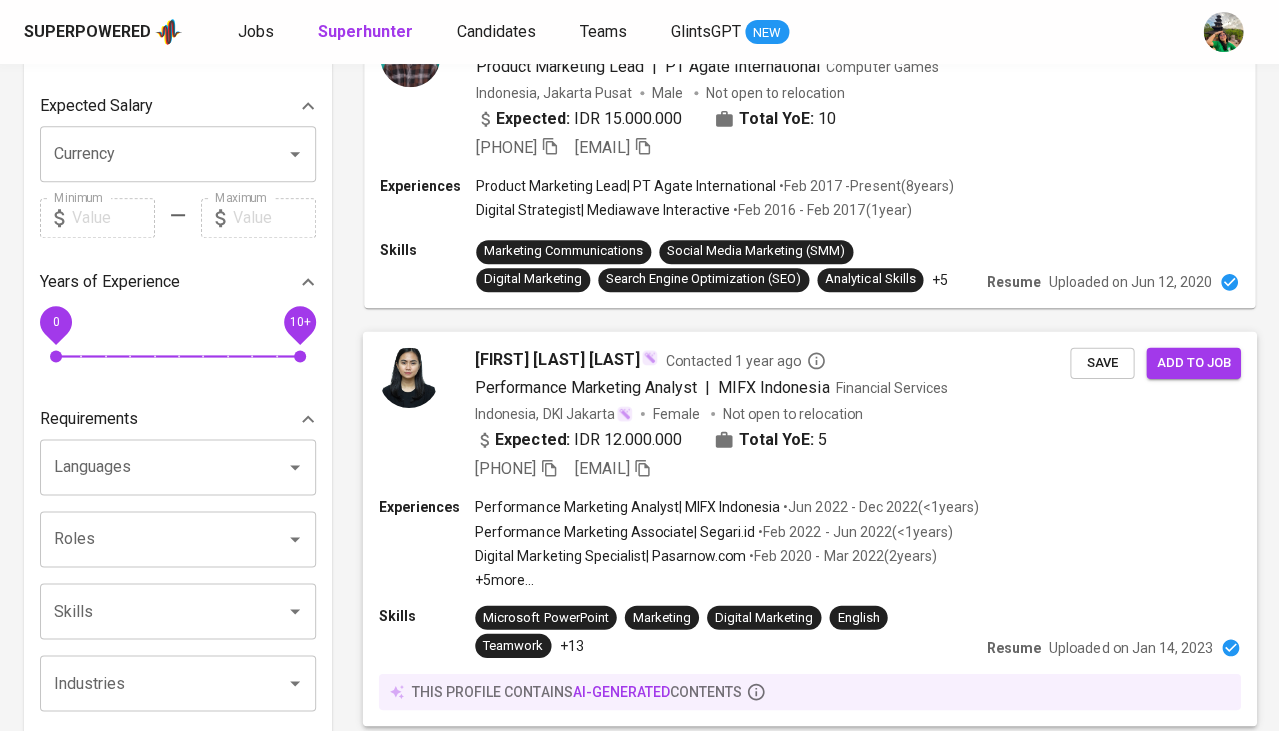 scroll, scrollTop: 343, scrollLeft: 0, axis: vertical 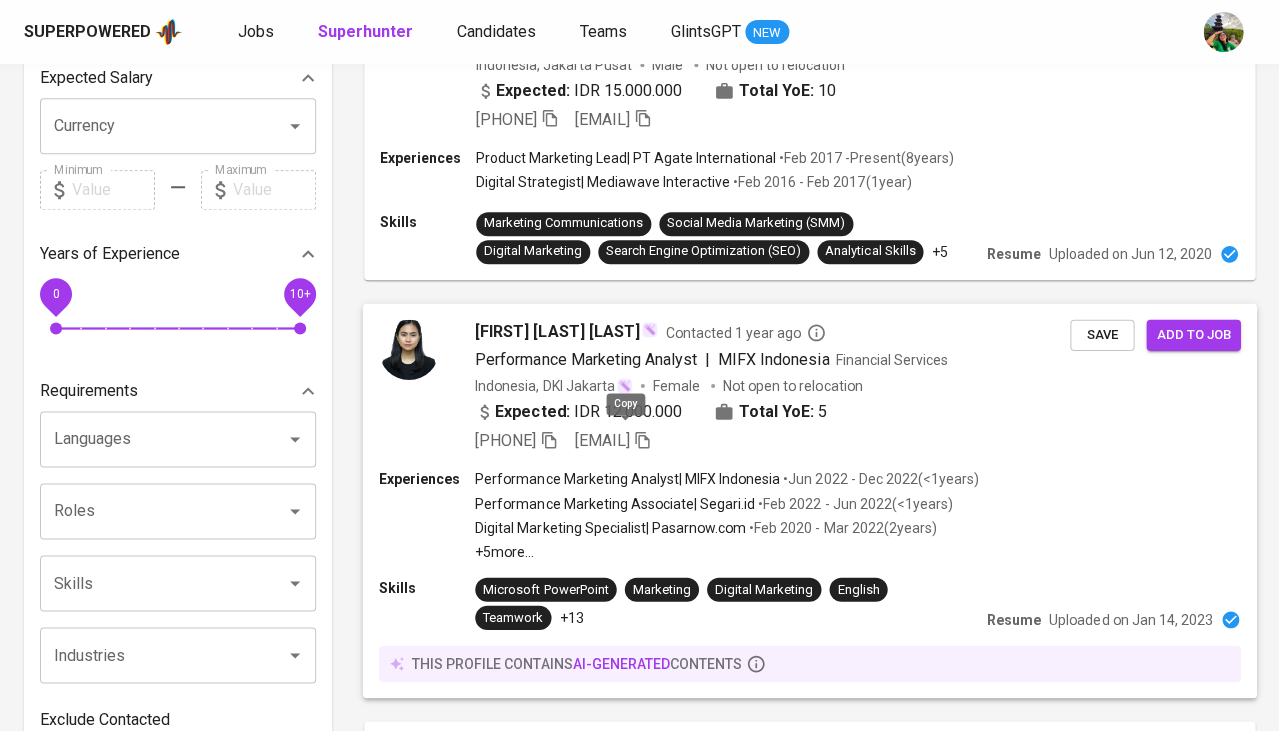 click 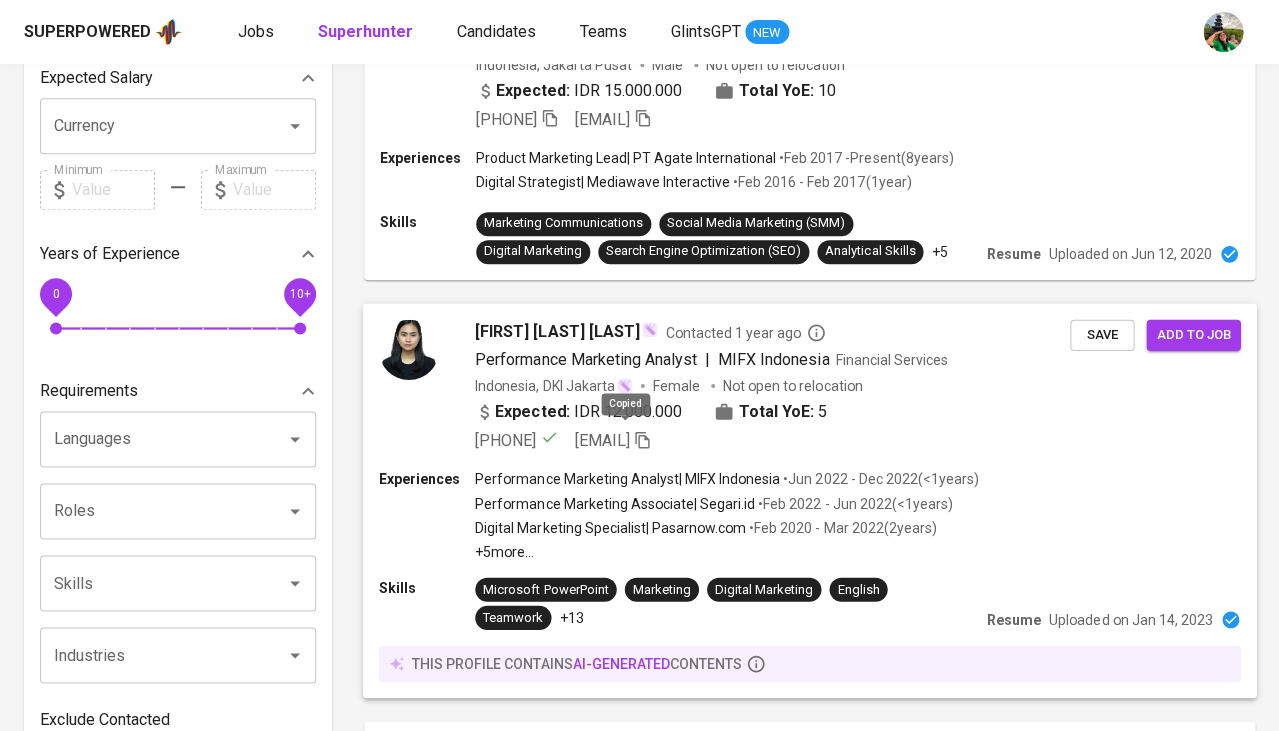 click on "Save" at bounding box center (1102, 334) 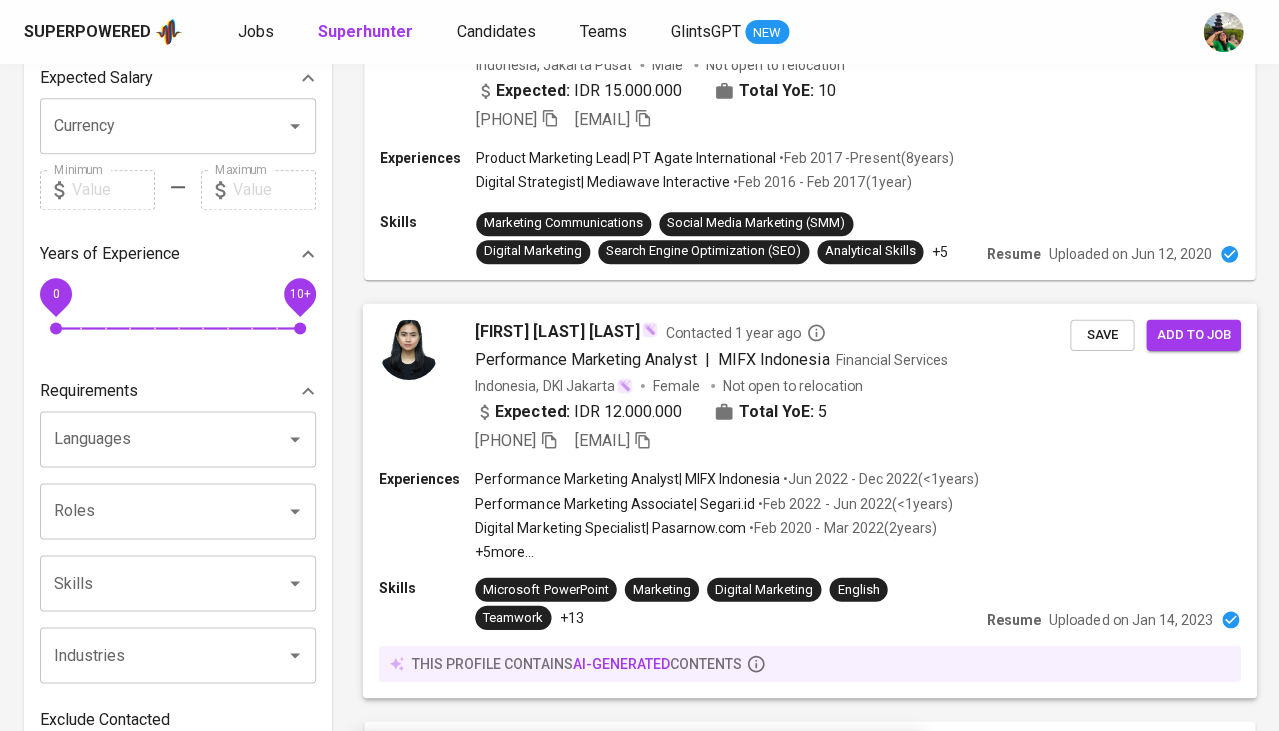 click on "Save" at bounding box center [1102, 334] 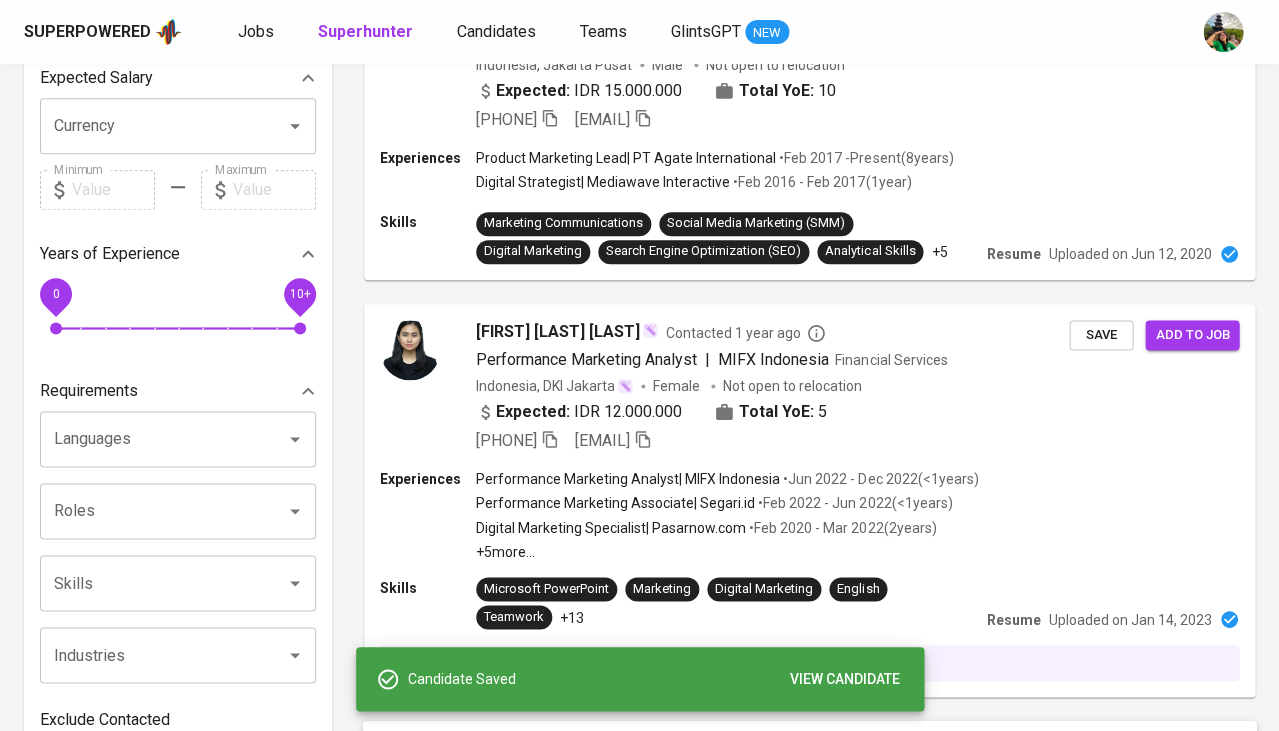 scroll, scrollTop: 860, scrollLeft: 0, axis: vertical 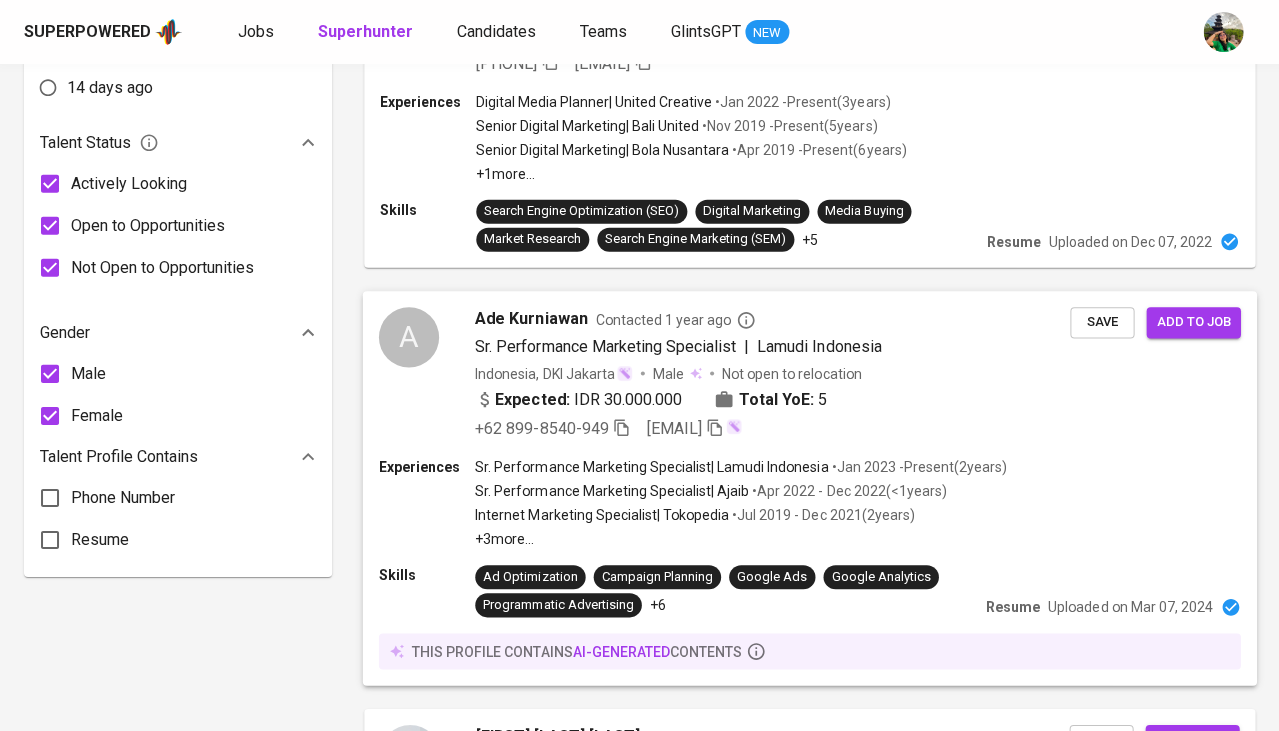 click on "Save" at bounding box center (1102, 322) 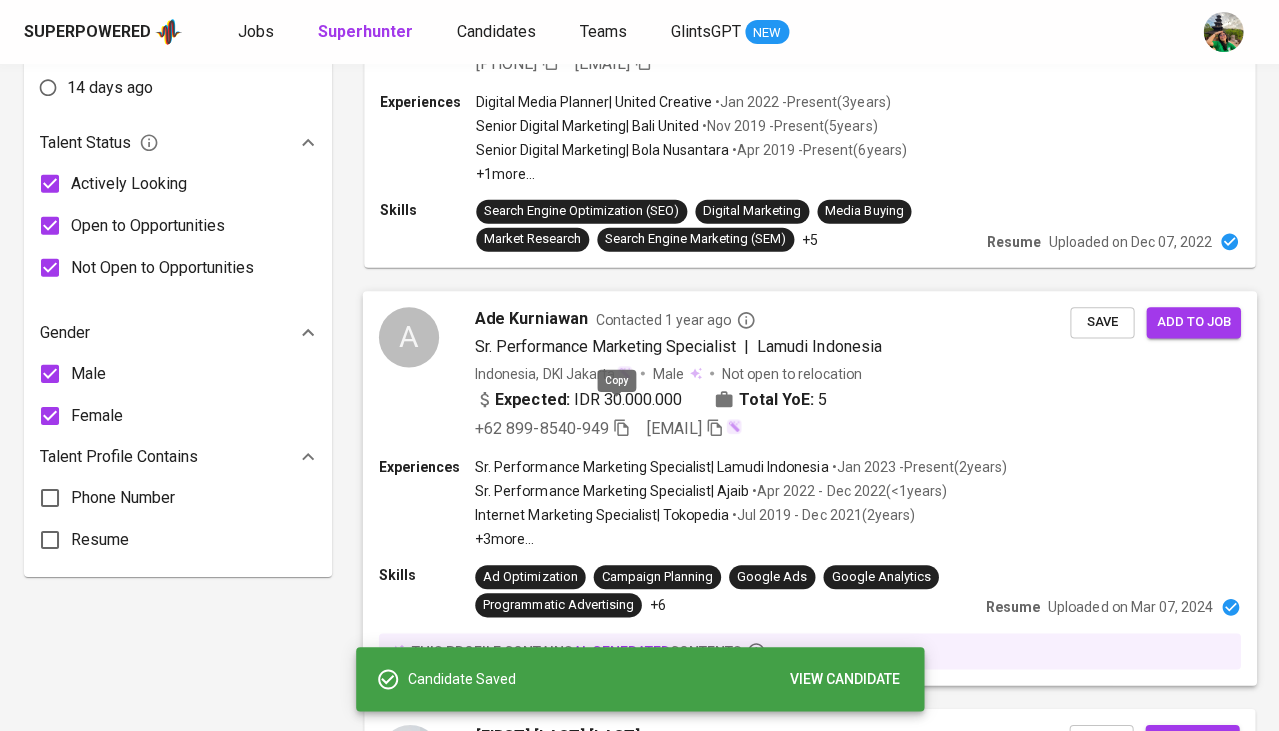 click 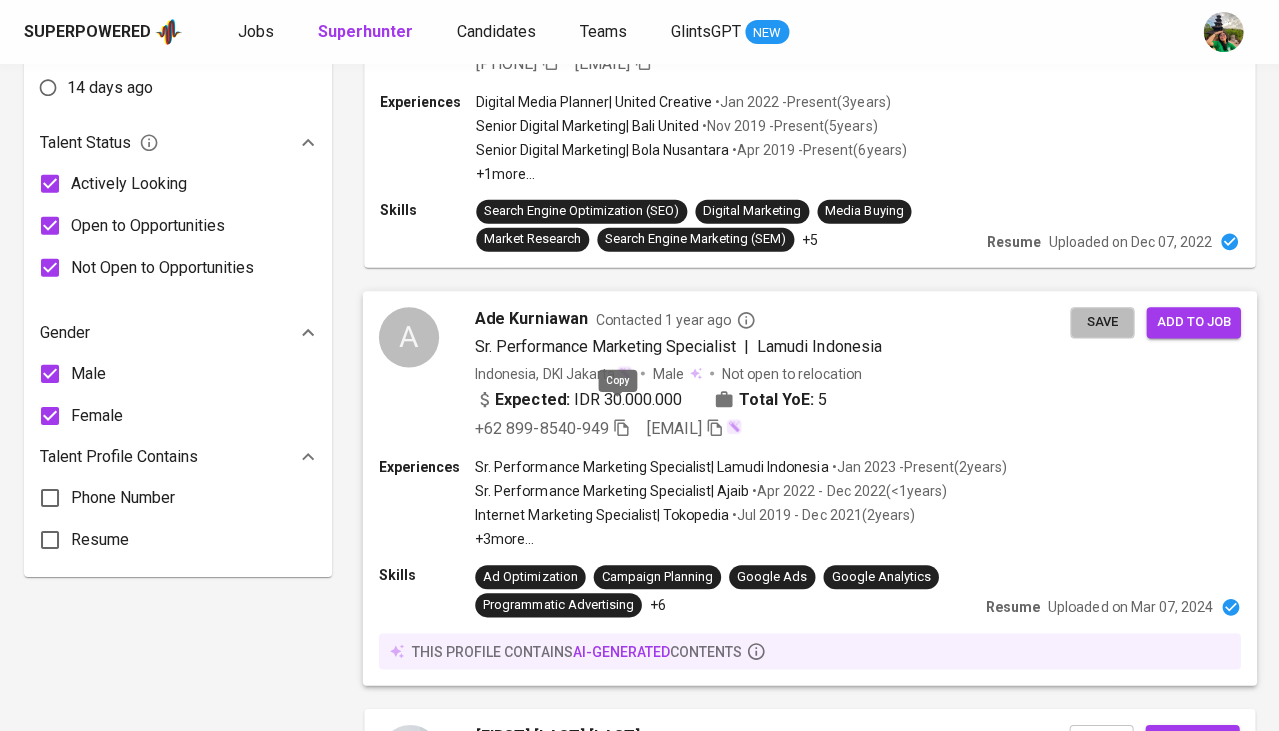 click on "Save" at bounding box center (1102, 322) 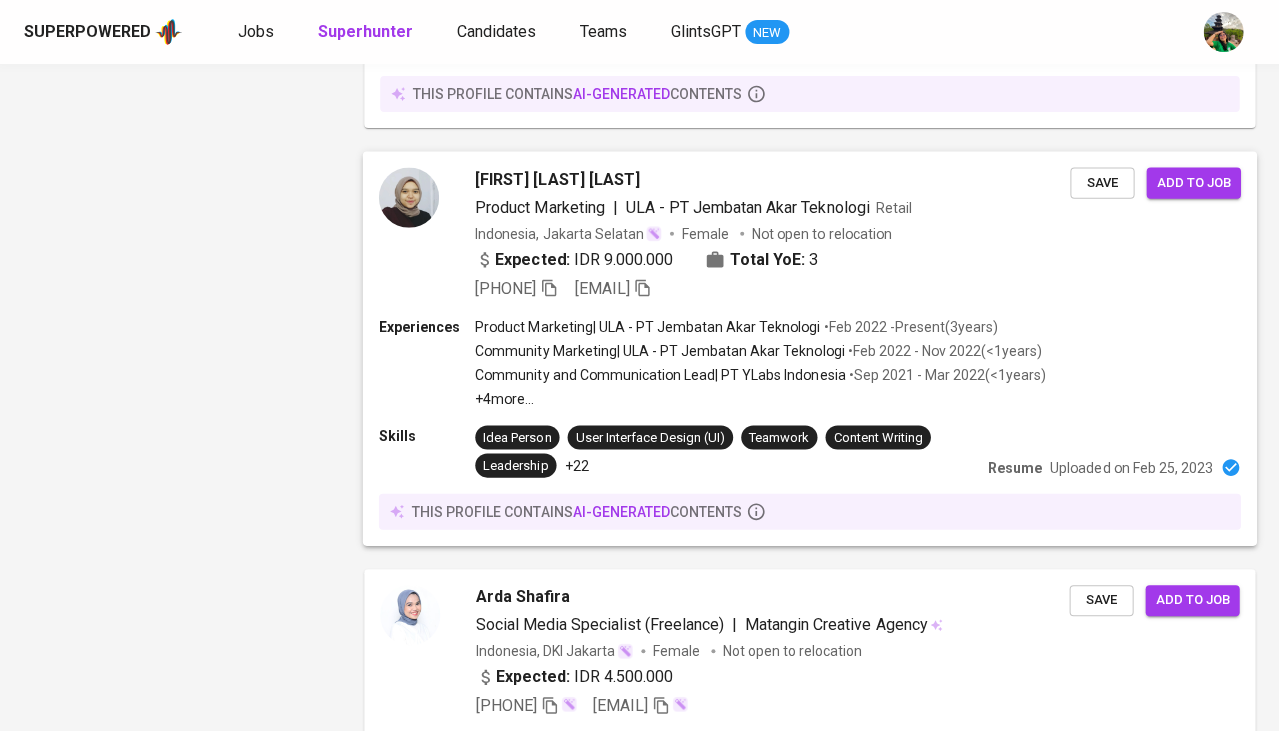 scroll, scrollTop: 1673, scrollLeft: 0, axis: vertical 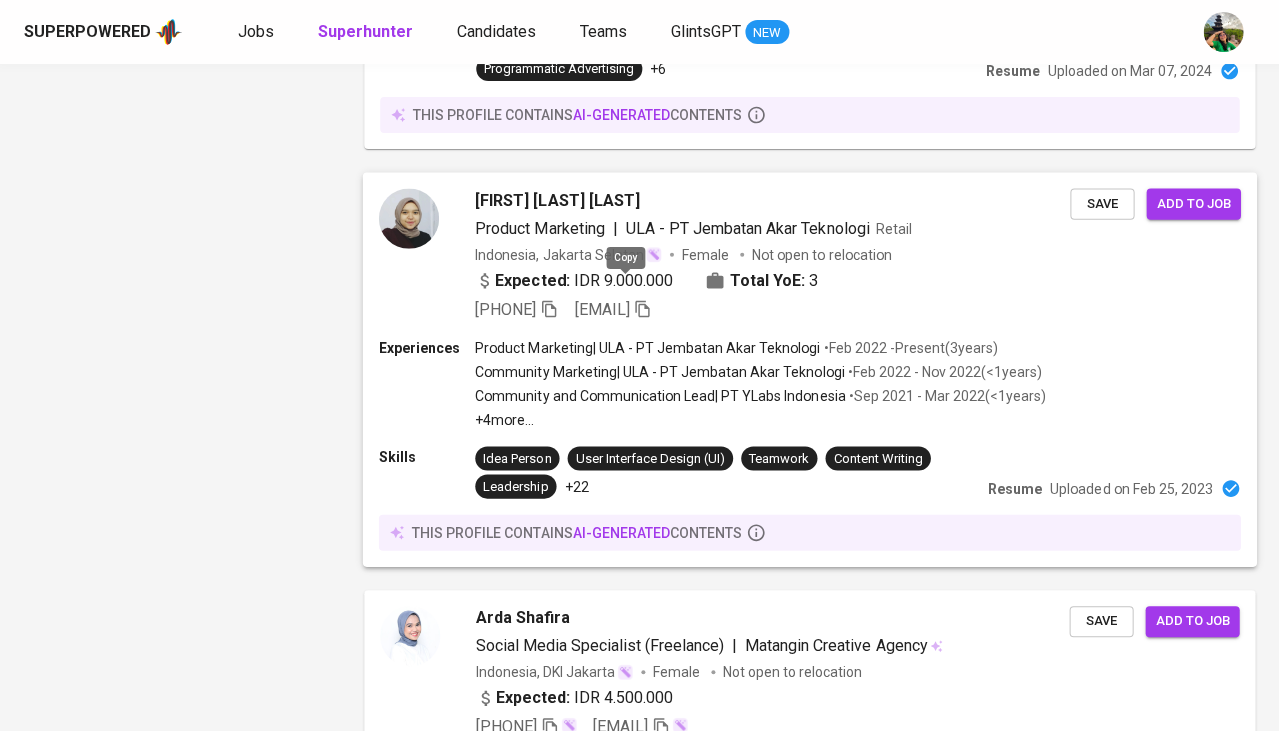 click 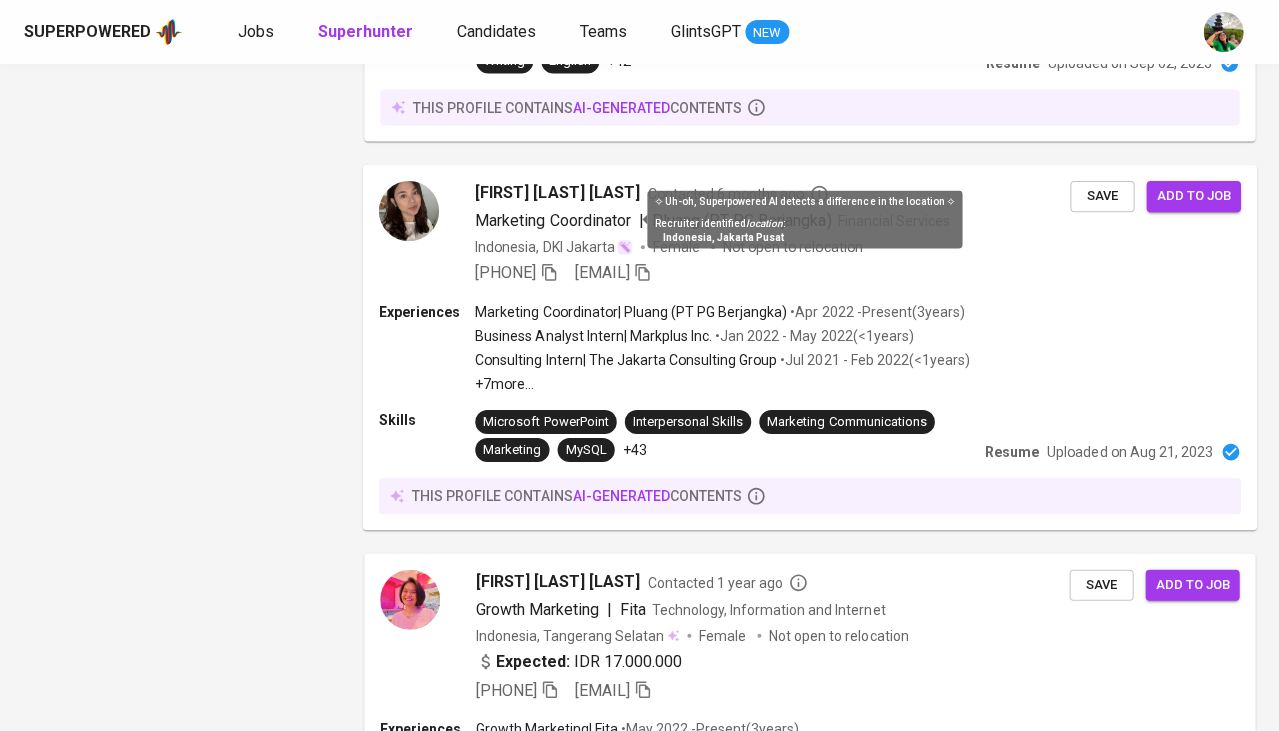 scroll, scrollTop: 2521, scrollLeft: 0, axis: vertical 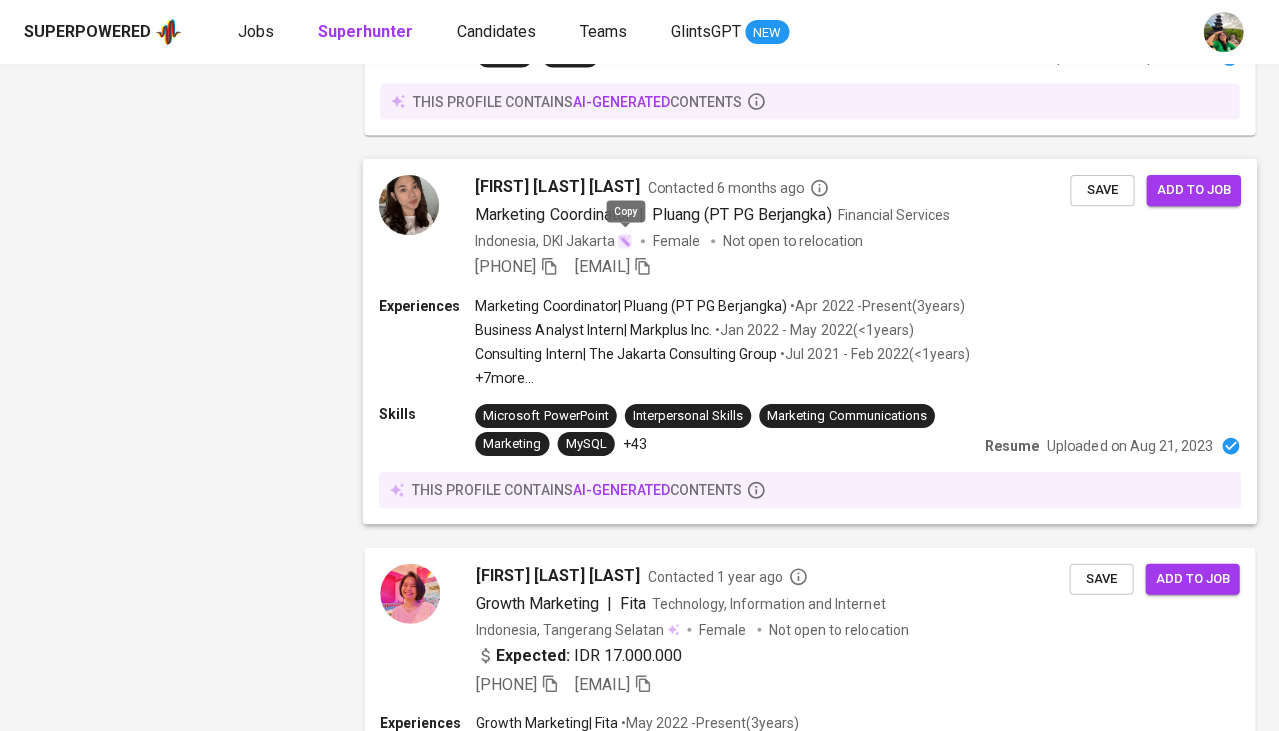 click 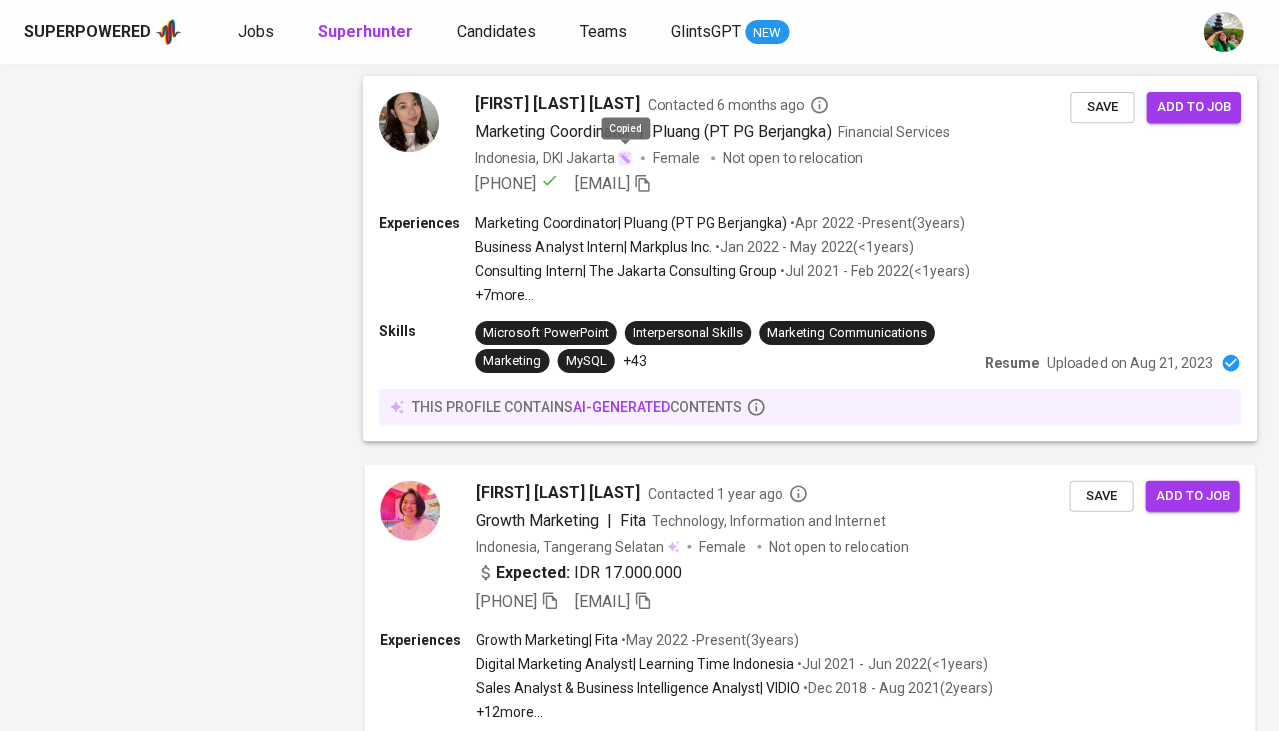 scroll, scrollTop: 2666, scrollLeft: 0, axis: vertical 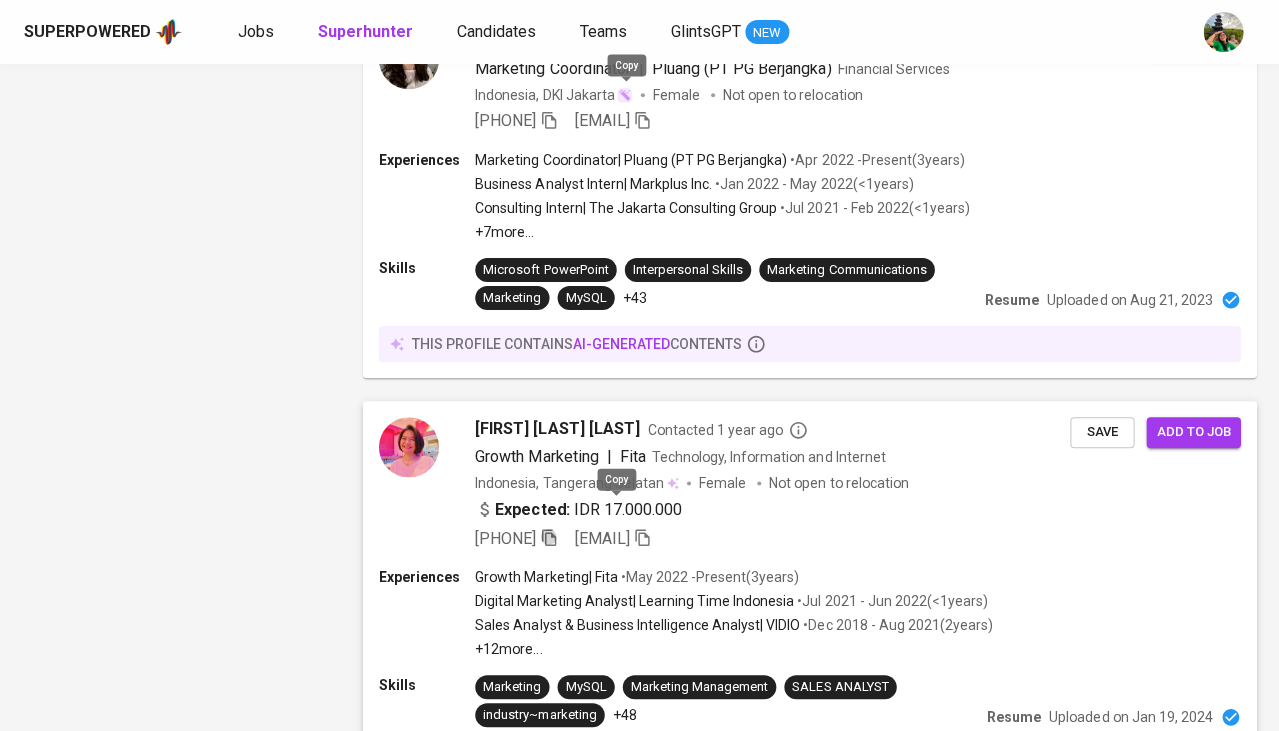click 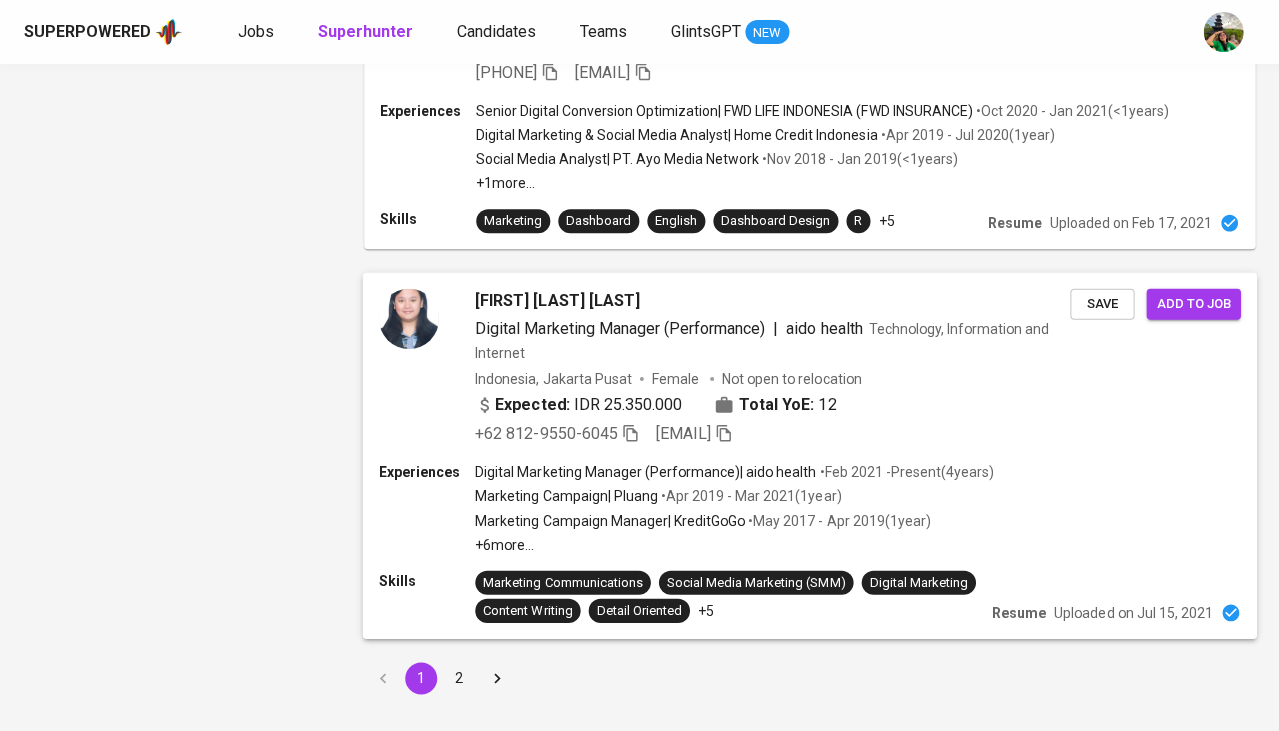 scroll, scrollTop: 3573, scrollLeft: 0, axis: vertical 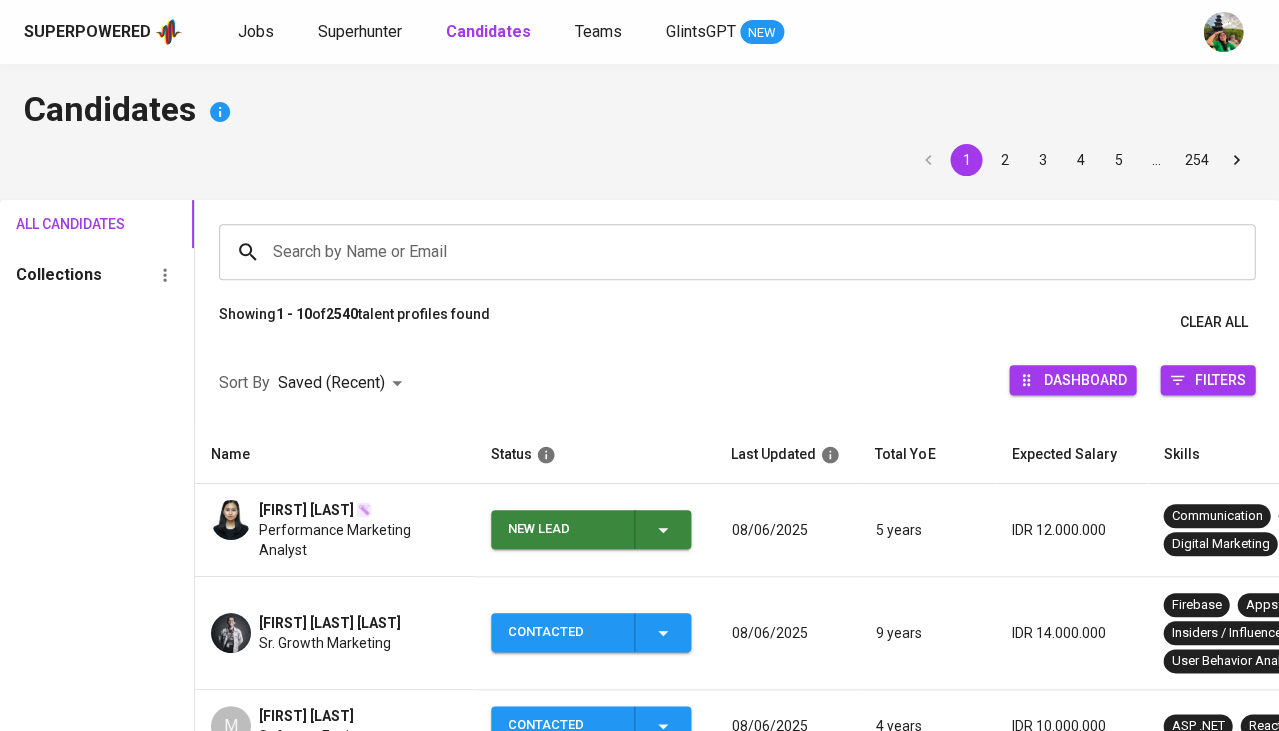 click 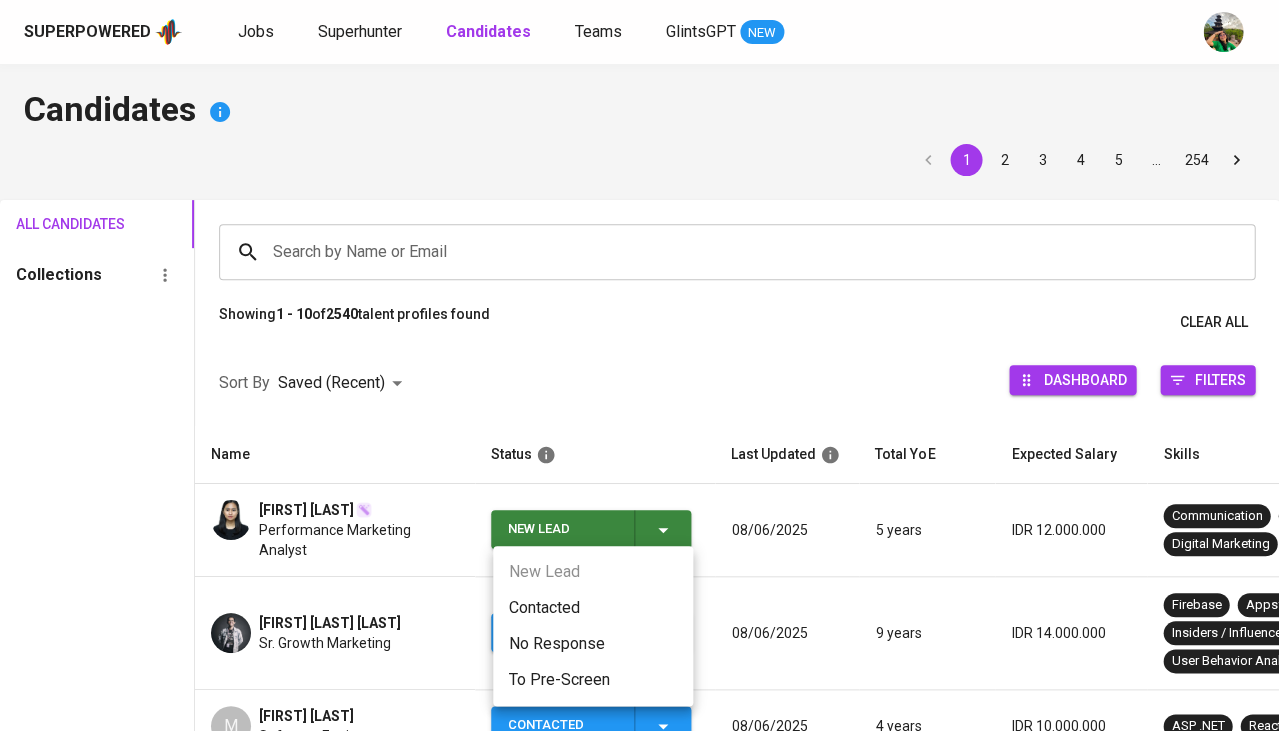 click on "Contacted" at bounding box center [593, 608] 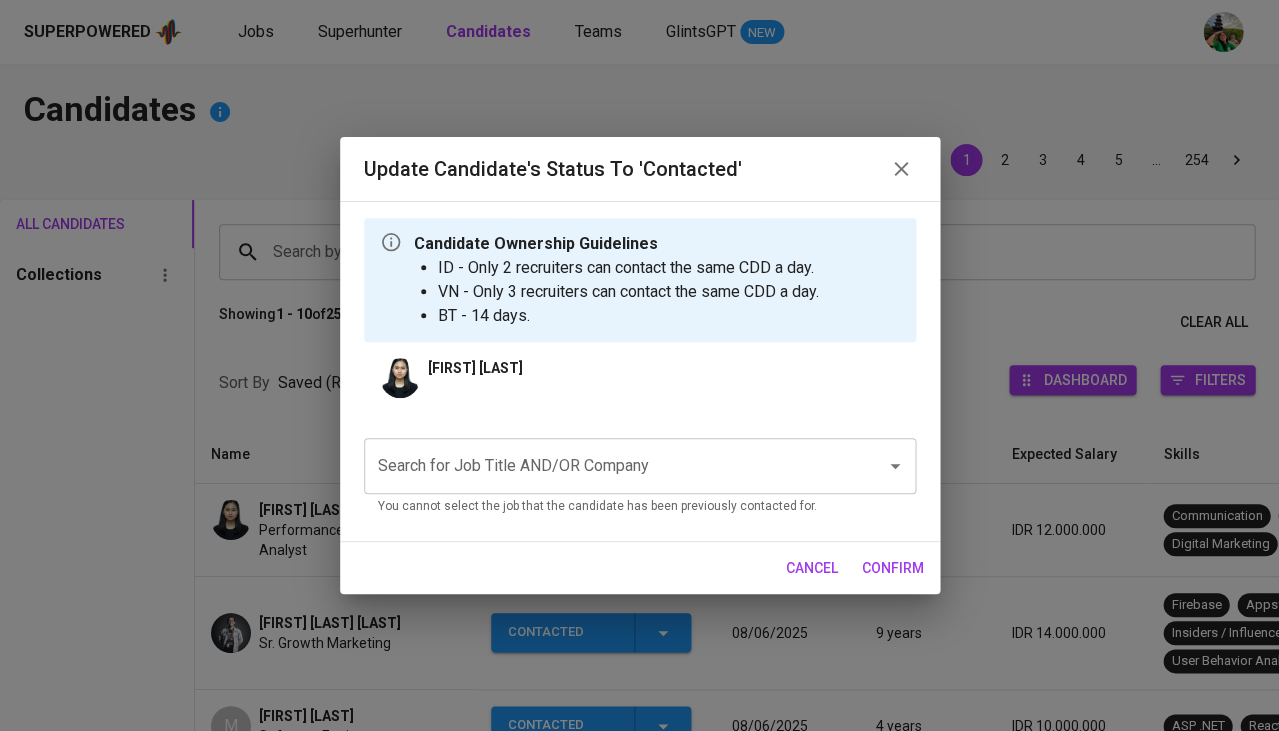 click on "Search for Job Title AND/OR Company" at bounding box center (612, 466) 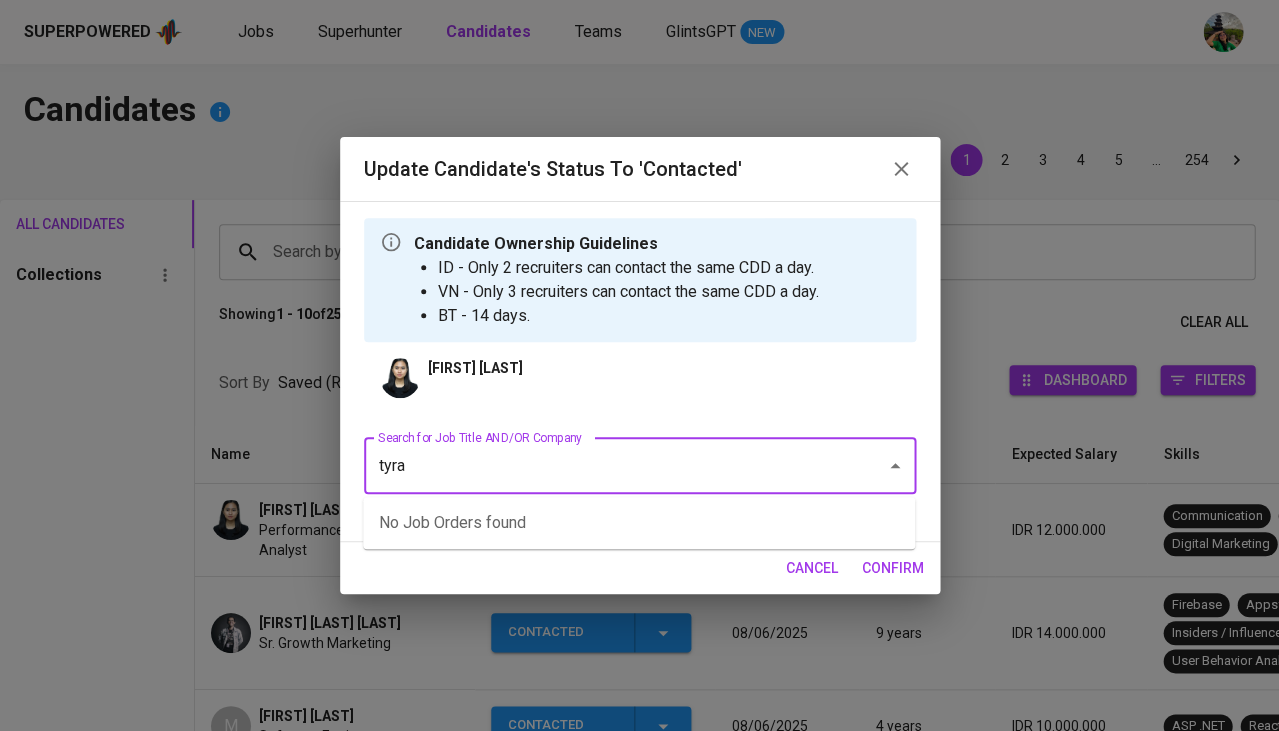 type on "tyrad" 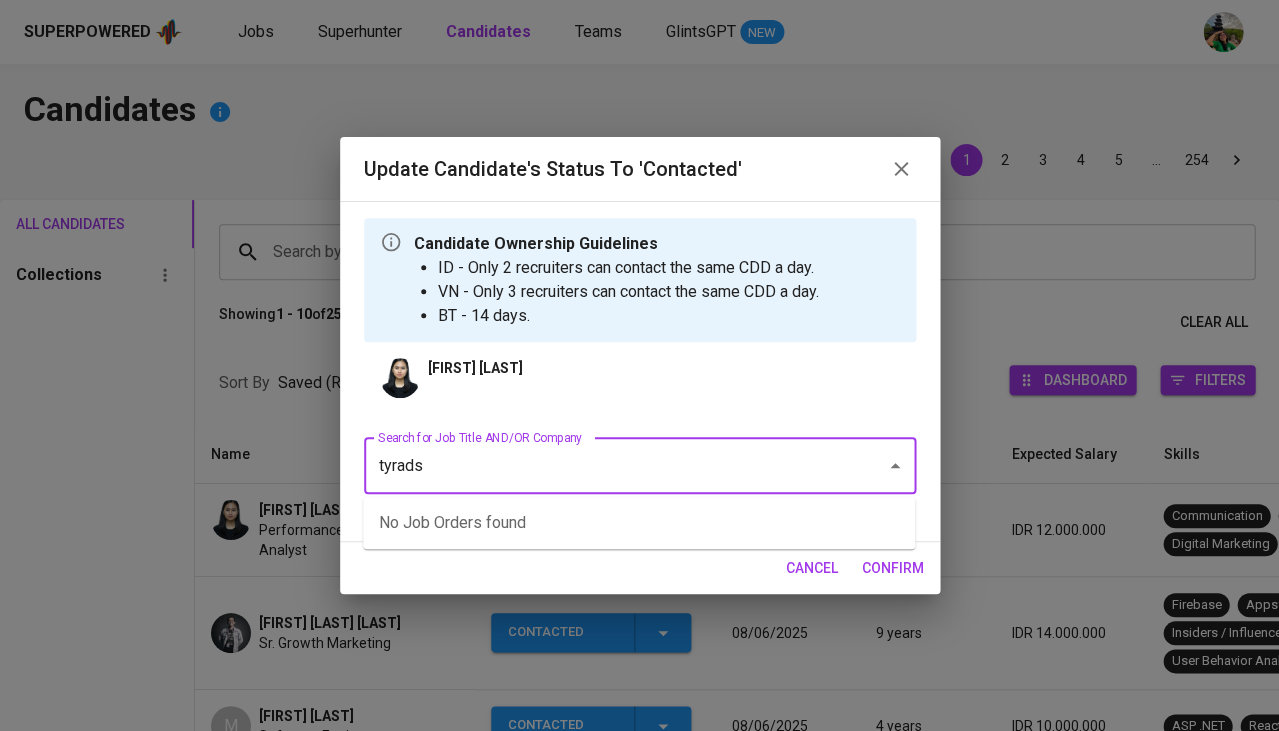 type on "tyrads" 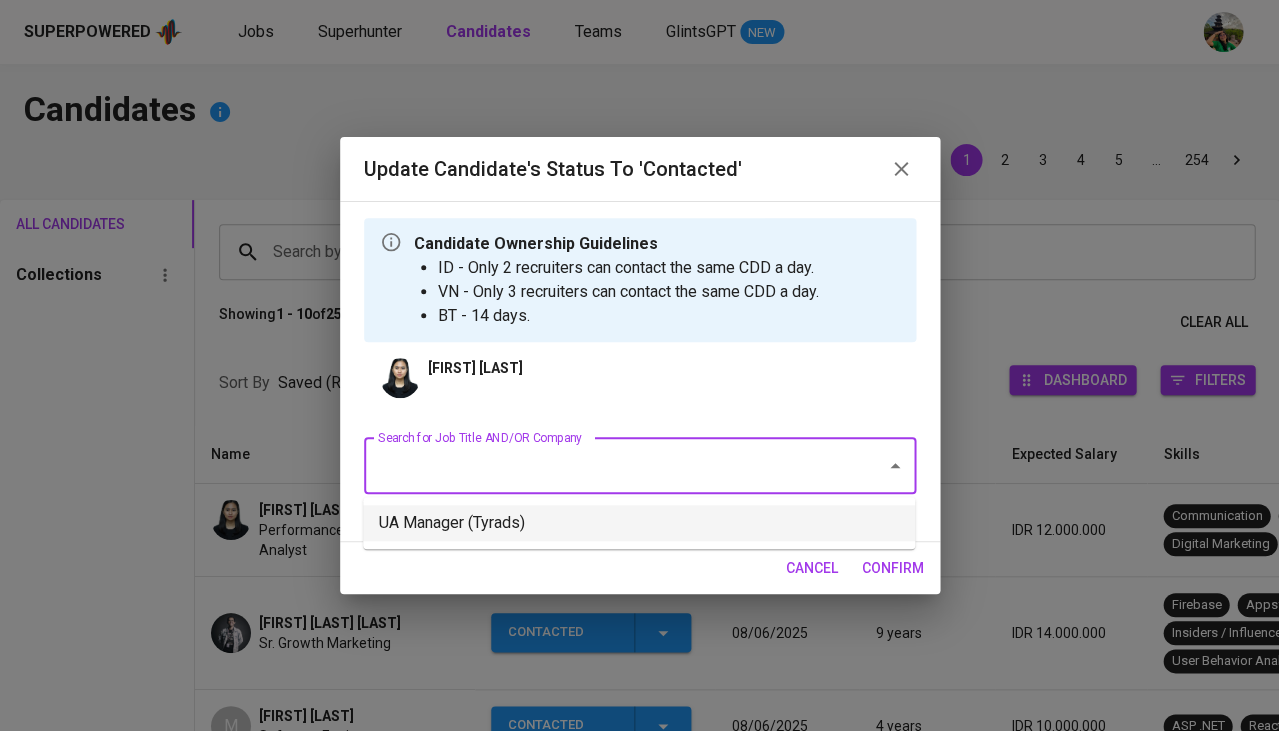 click on "UA Manager (Tyrads)" at bounding box center [639, 523] 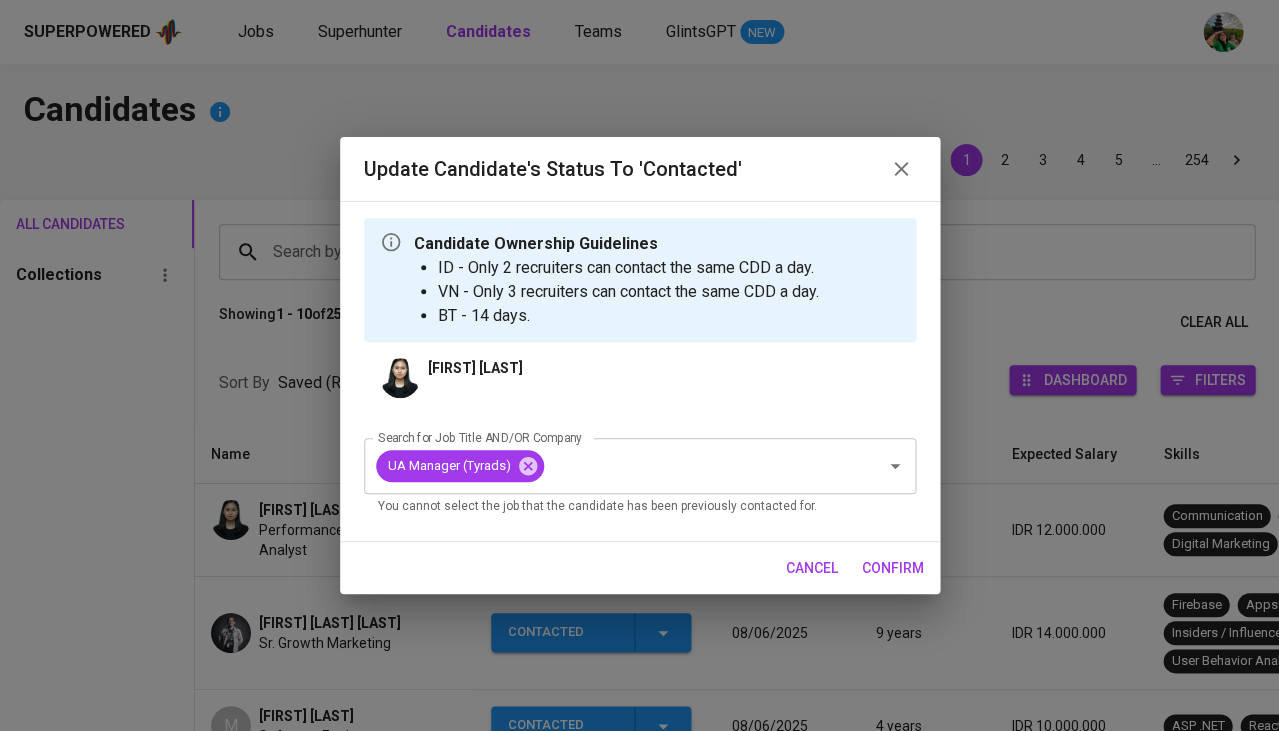 click on "confirm" at bounding box center [893, 568] 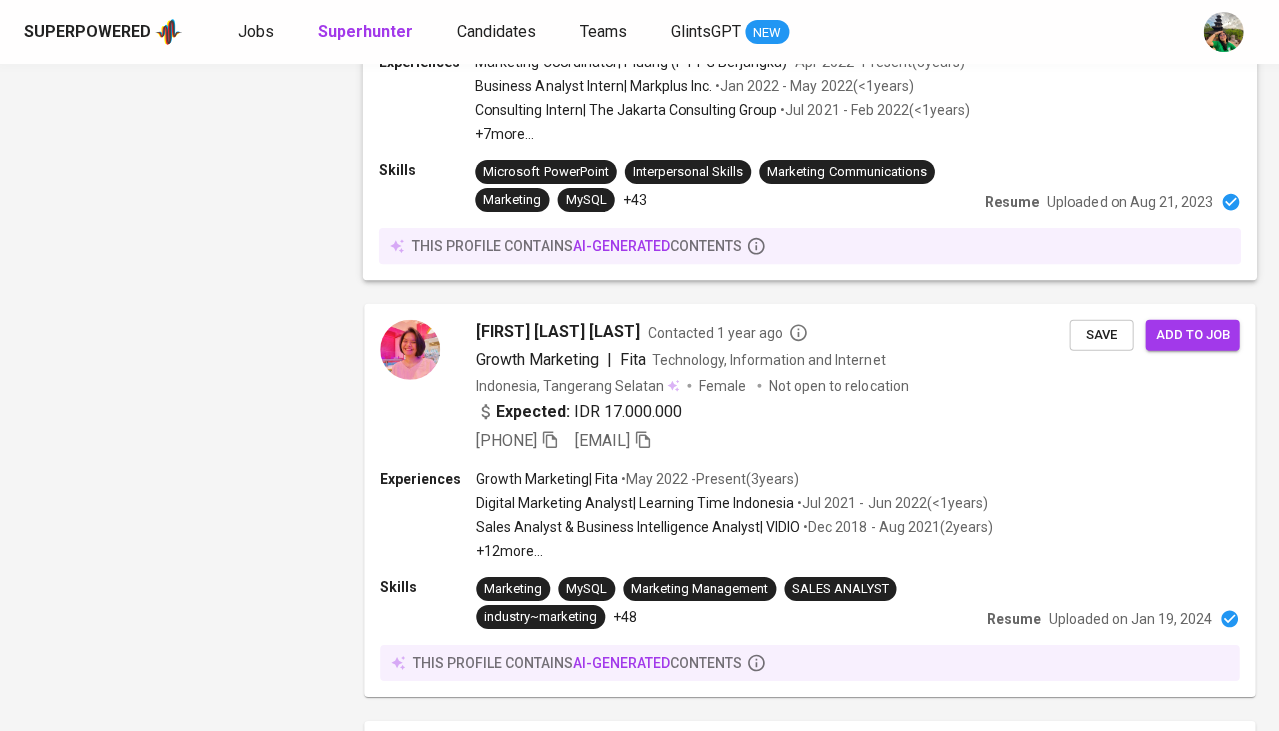 scroll, scrollTop: 2515, scrollLeft: 0, axis: vertical 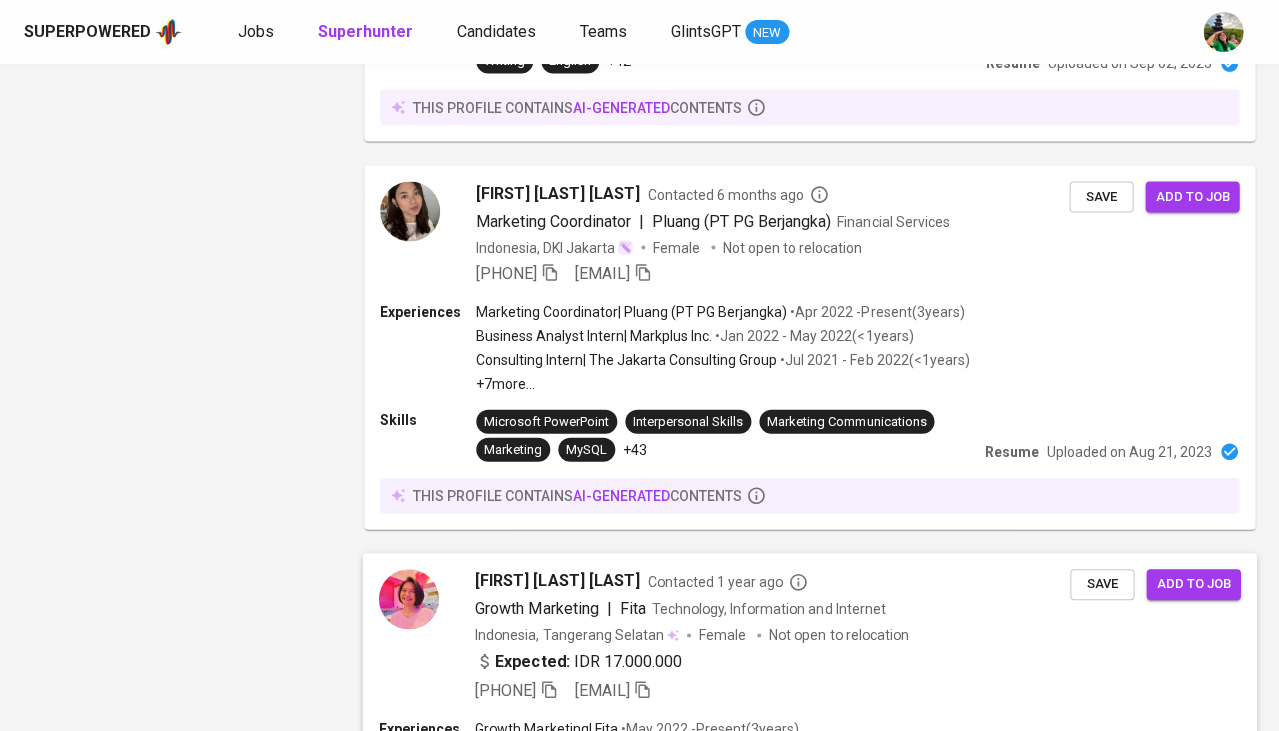 click on "Save" at bounding box center [1102, 584] 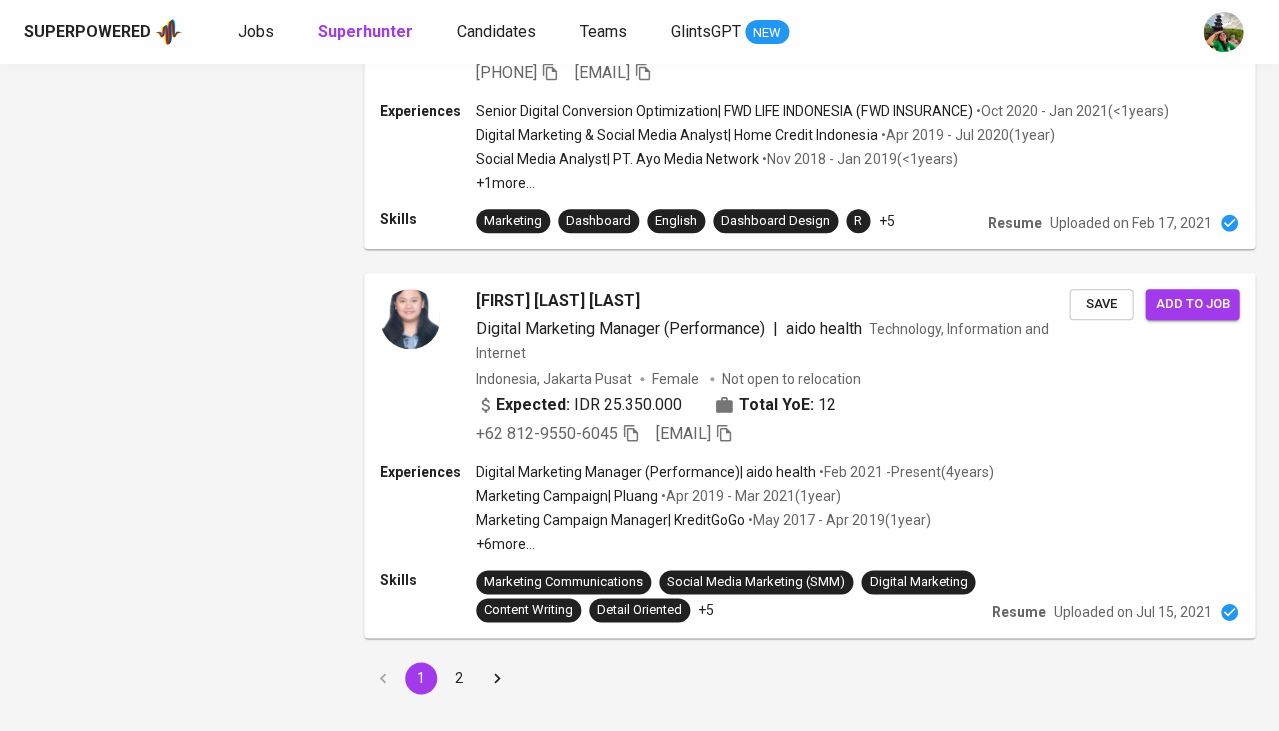 scroll, scrollTop: 3573, scrollLeft: 0, axis: vertical 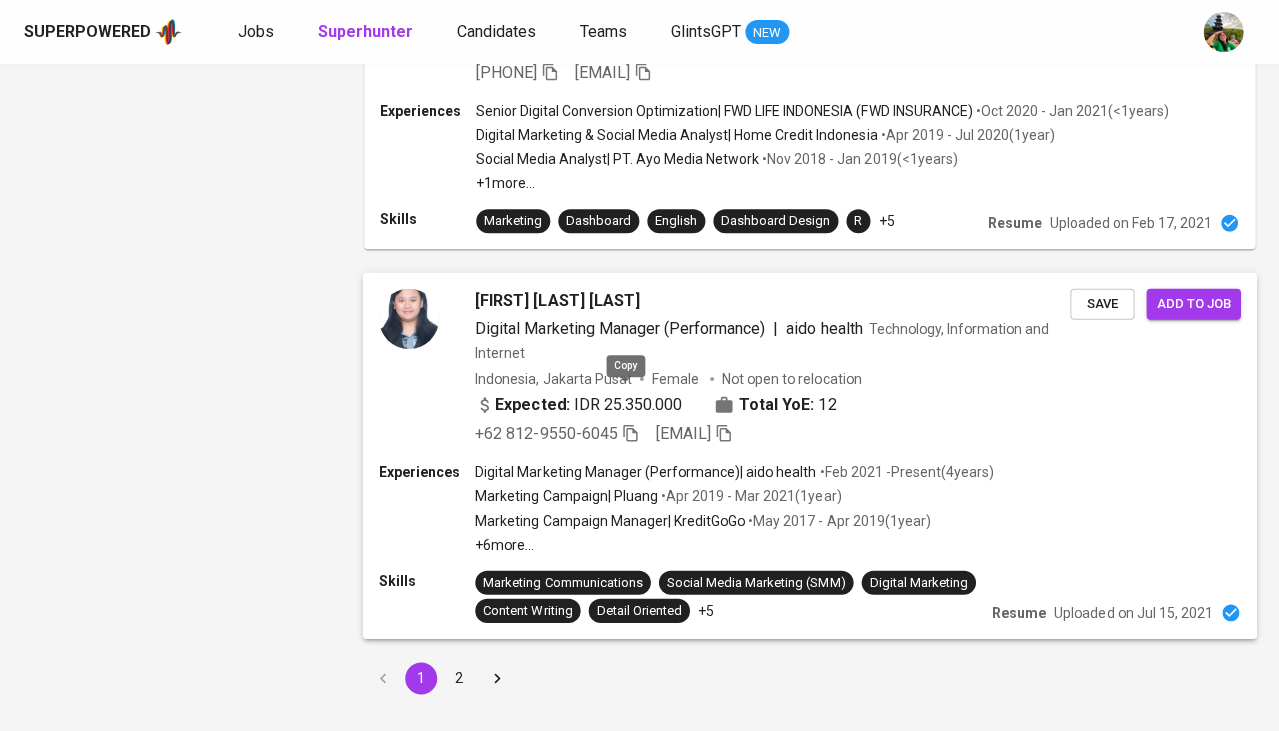 click 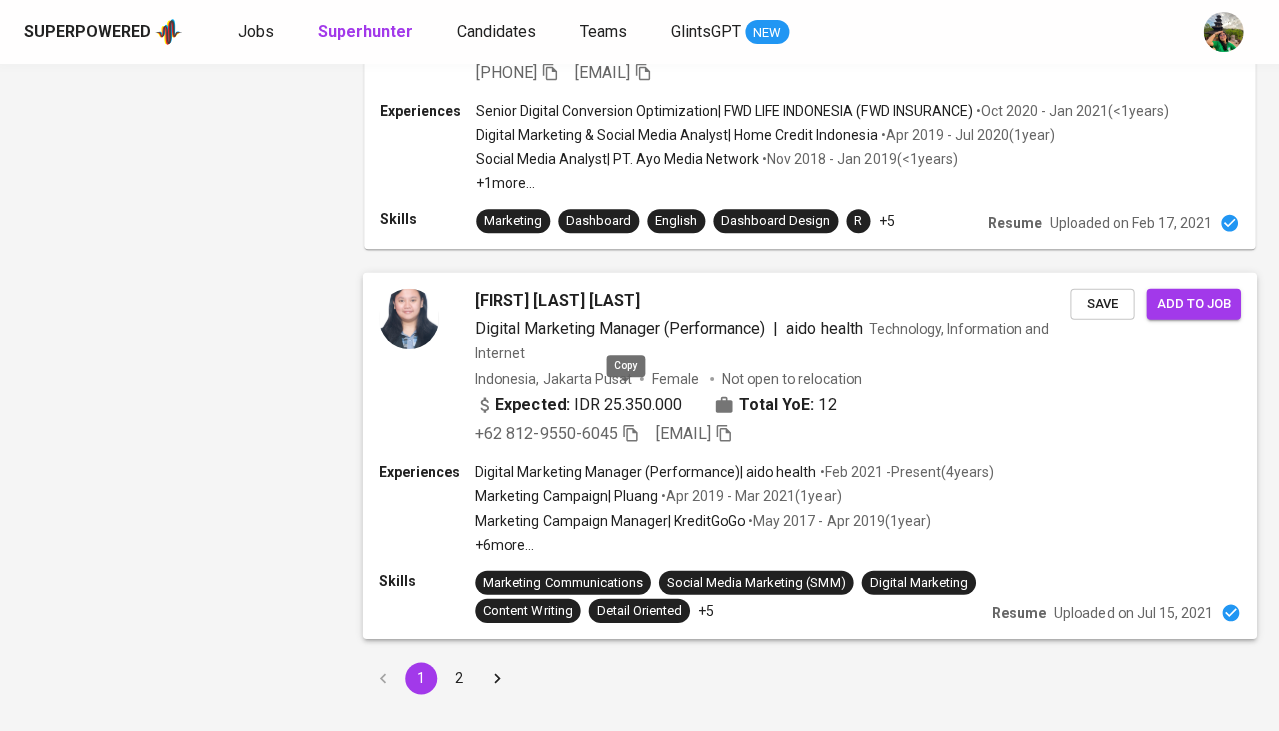 click on "Save" at bounding box center (1102, 304) 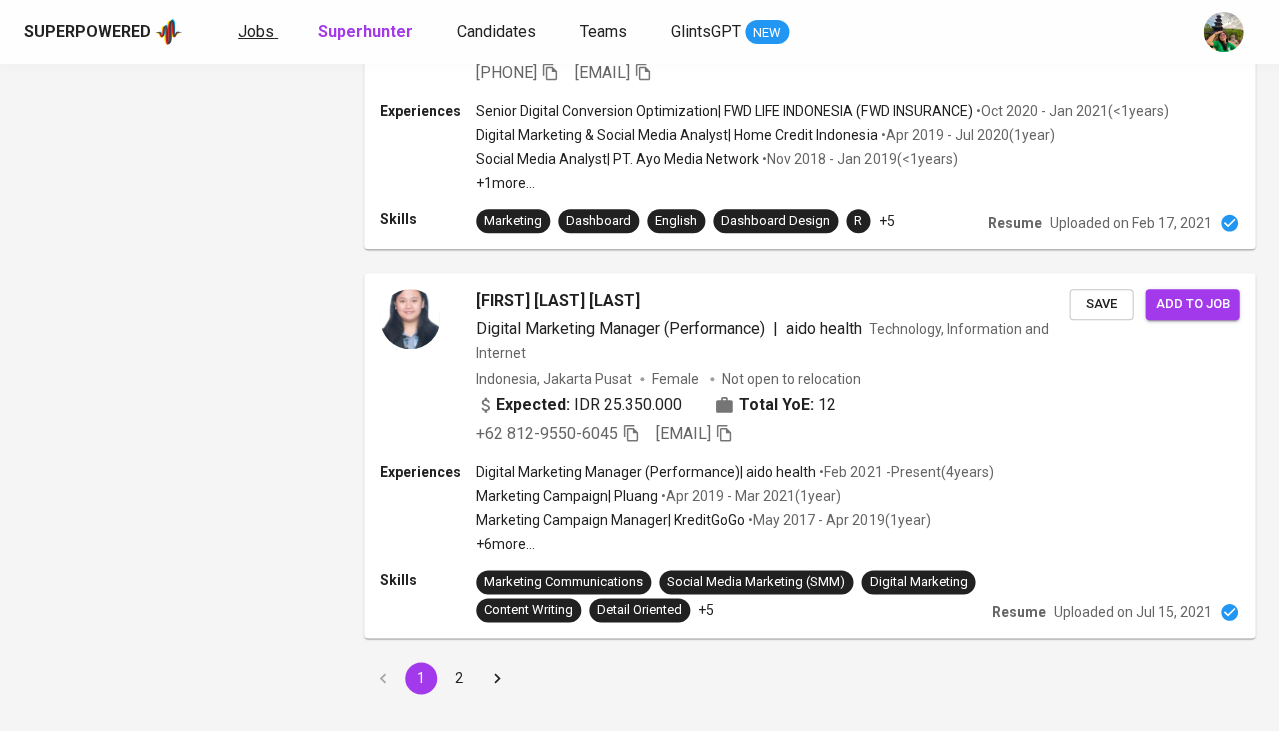 click on "Jobs" at bounding box center [258, 32] 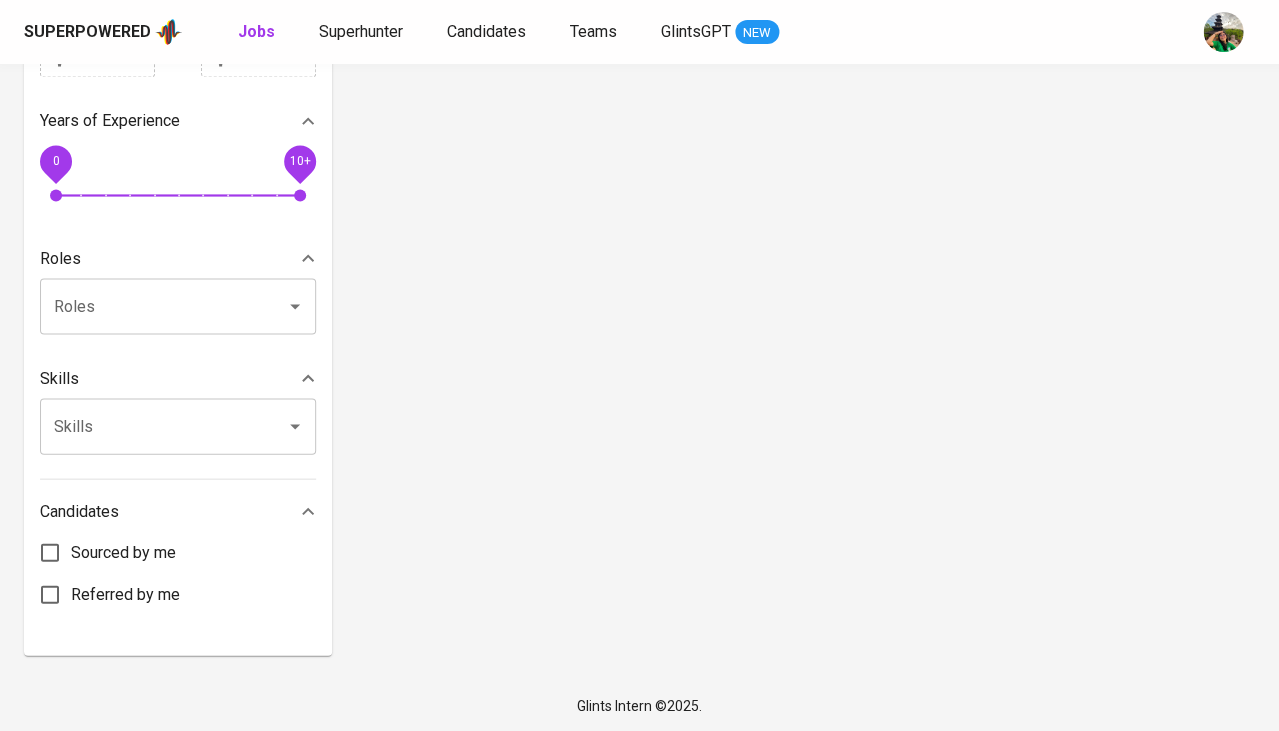 scroll, scrollTop: 0, scrollLeft: 0, axis: both 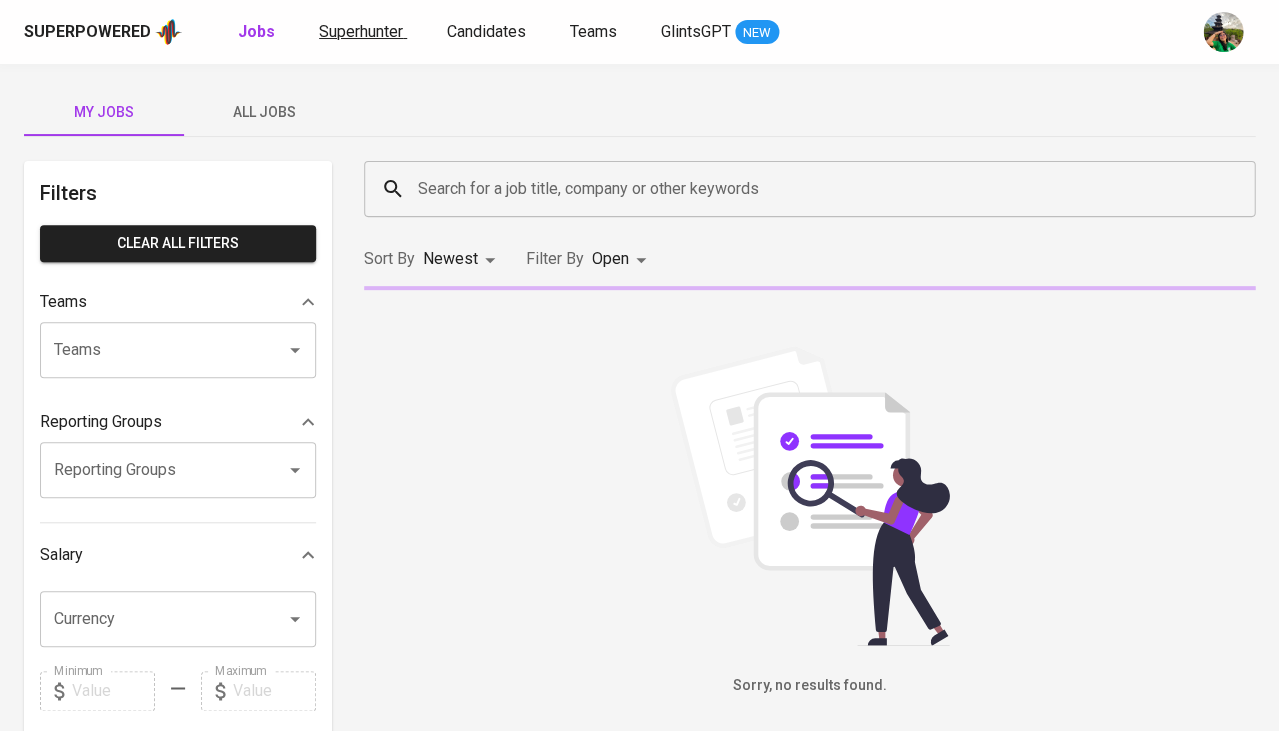click on "Superhunter" at bounding box center (361, 31) 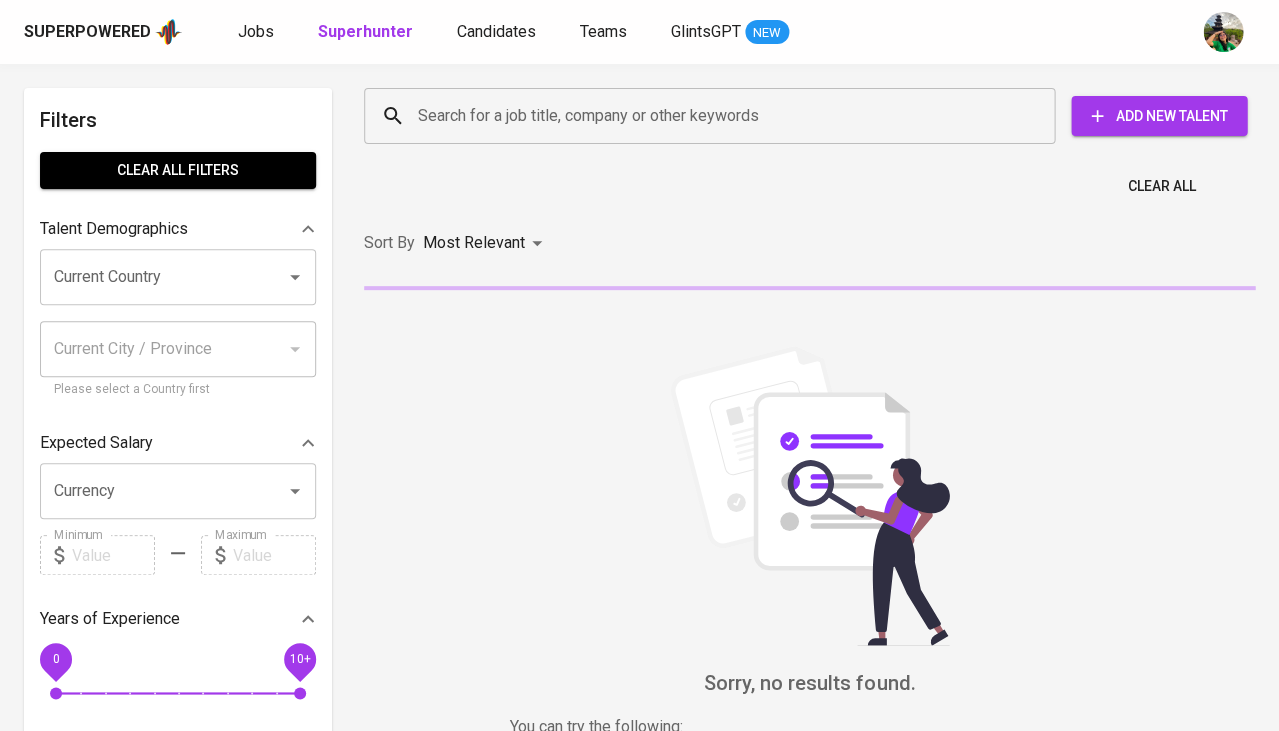 click on "Search for a job title, company or other keywords" at bounding box center [714, 116] 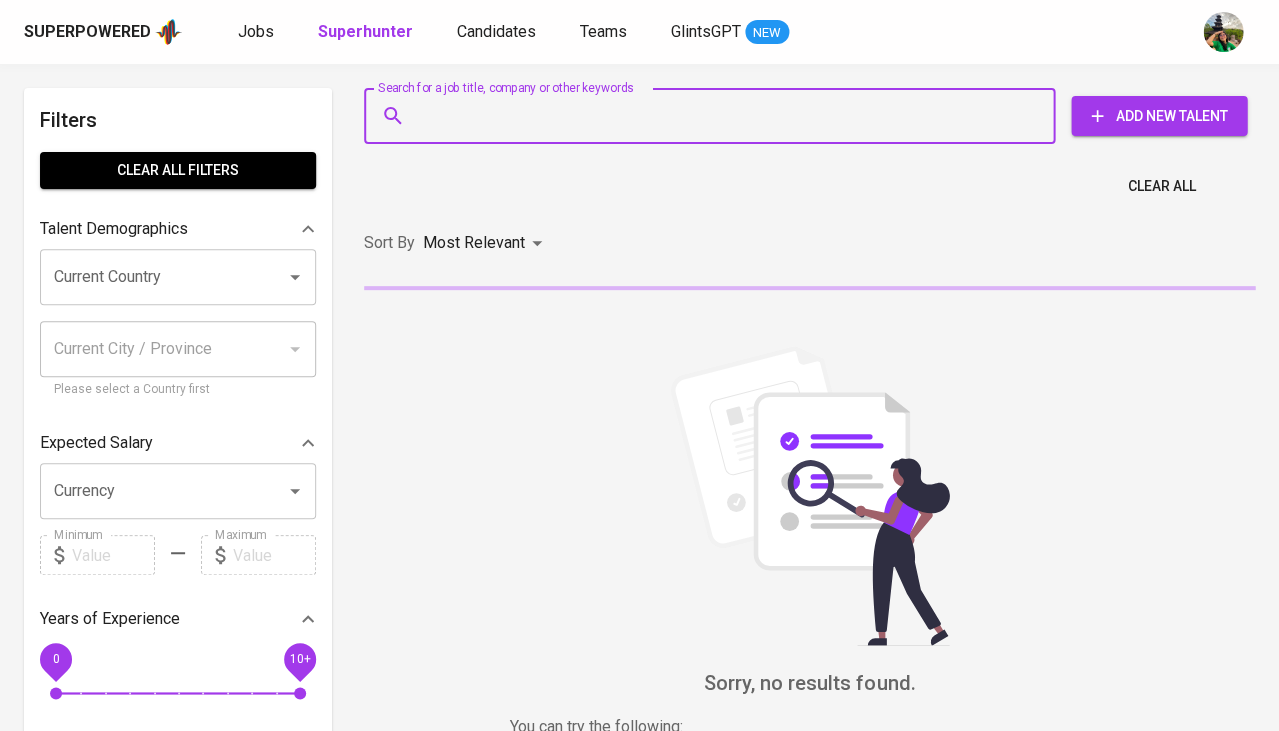 type on "v" 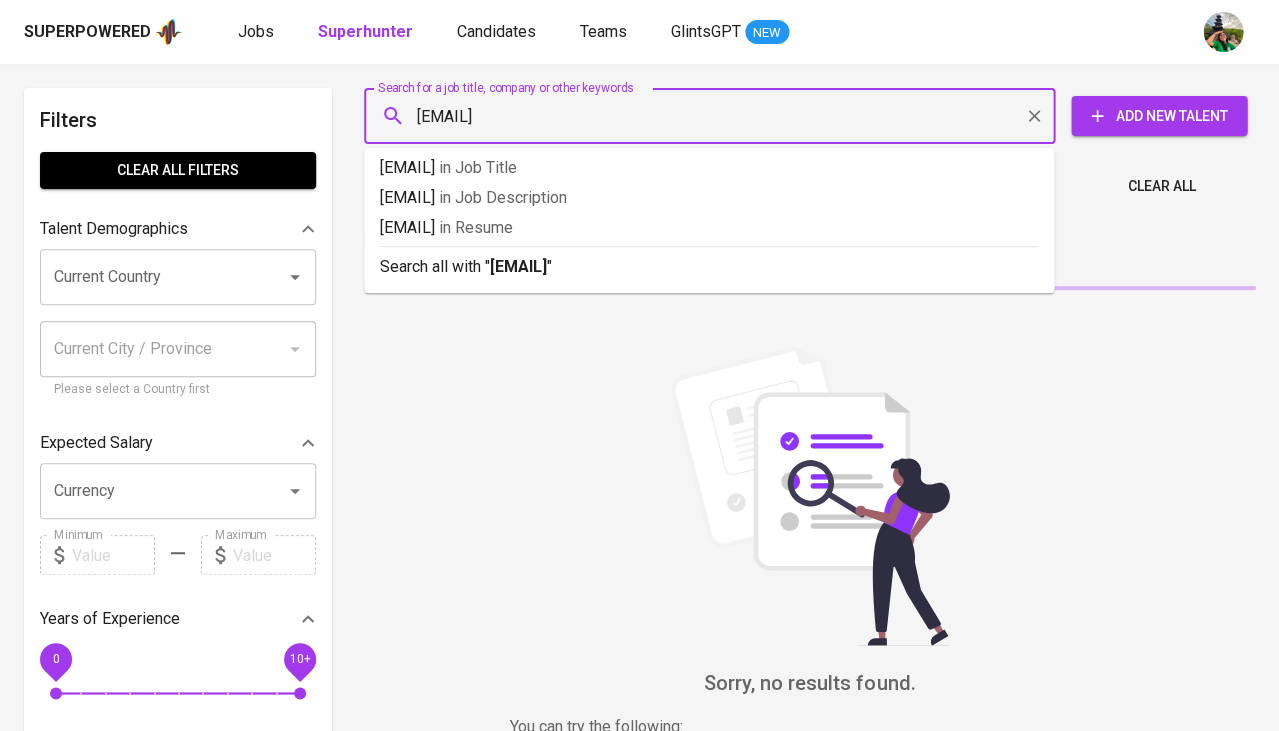type 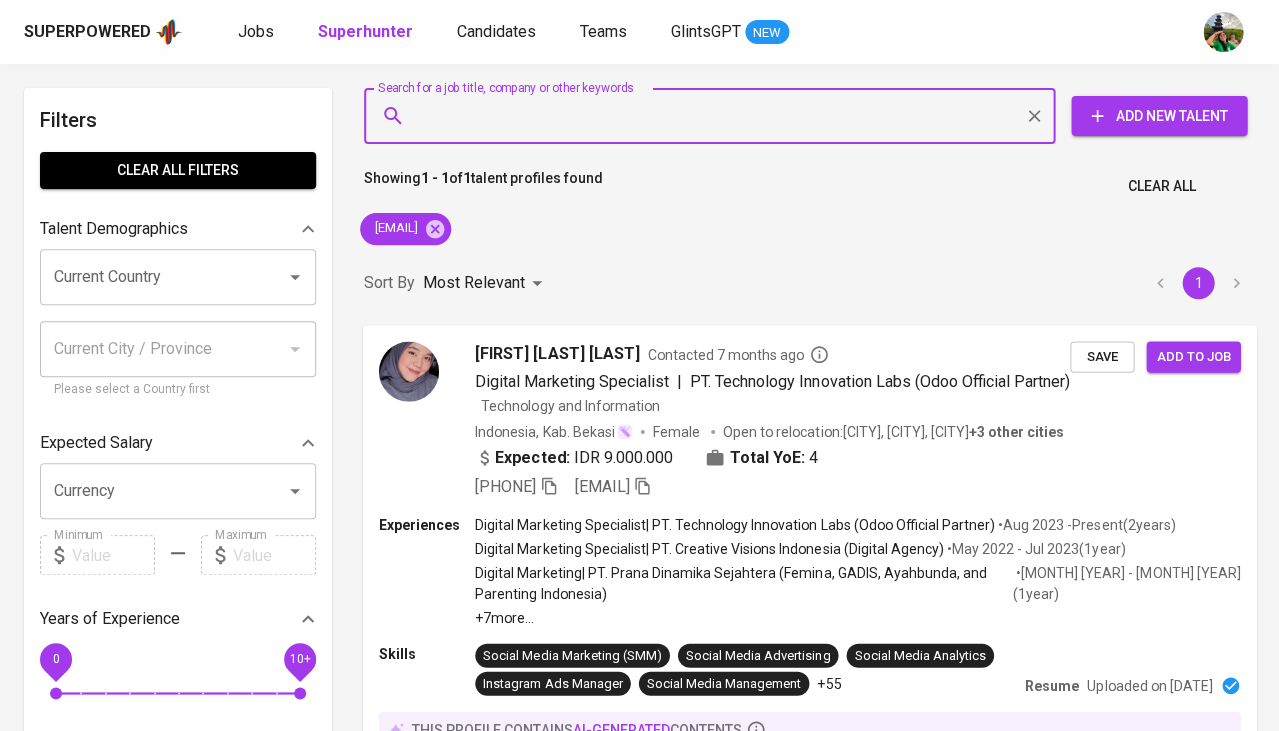 click on "Save" at bounding box center [1102, 356] 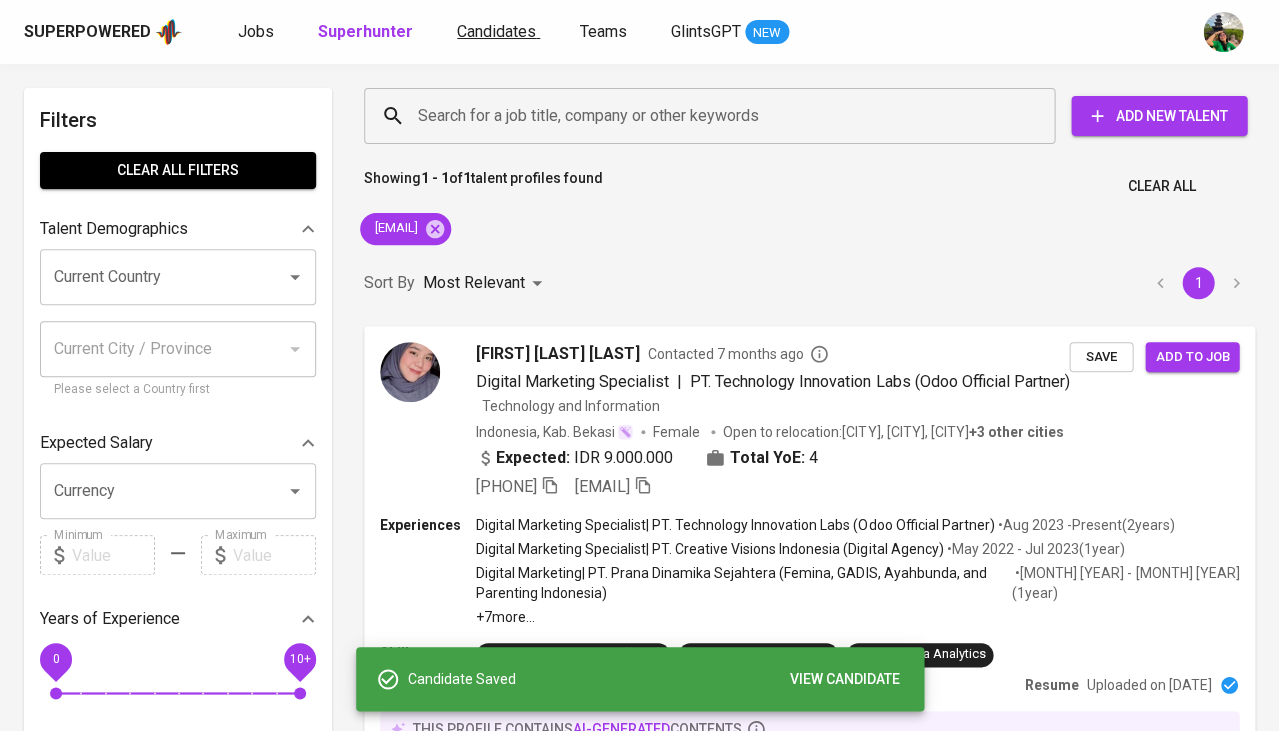 click on "Candidates" at bounding box center (498, 32) 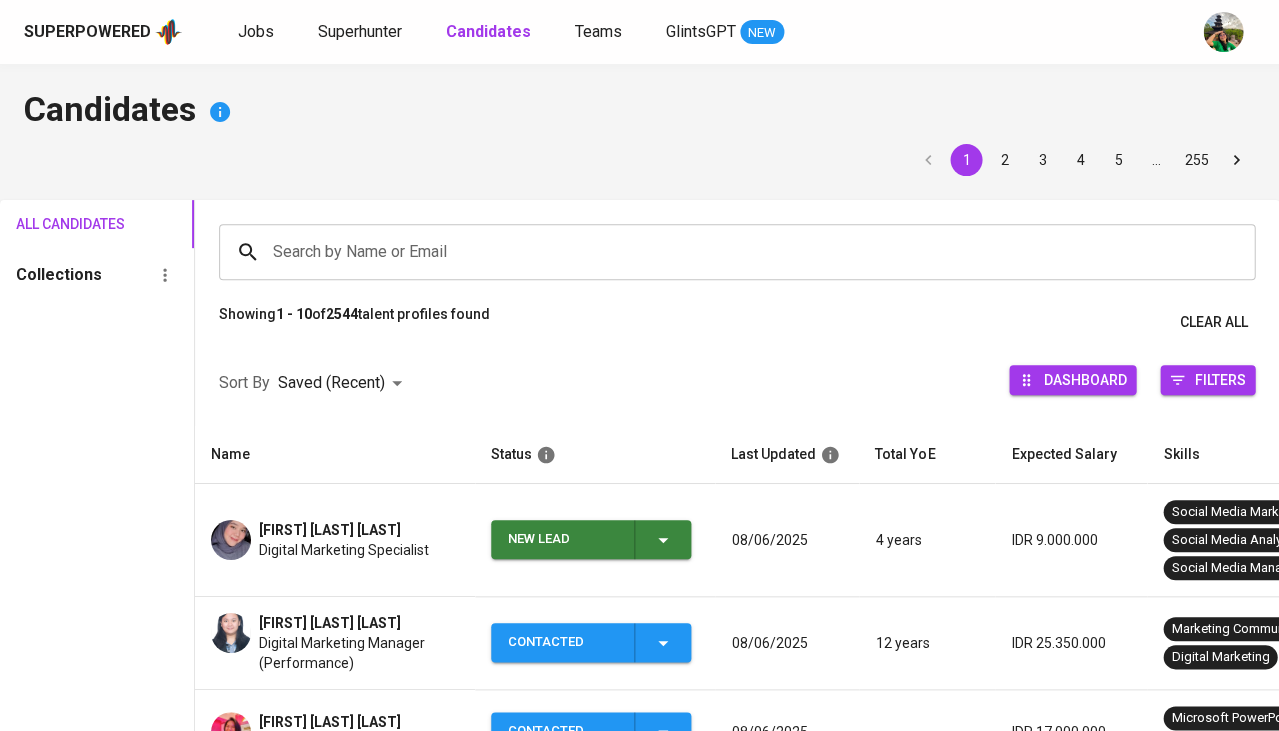 click 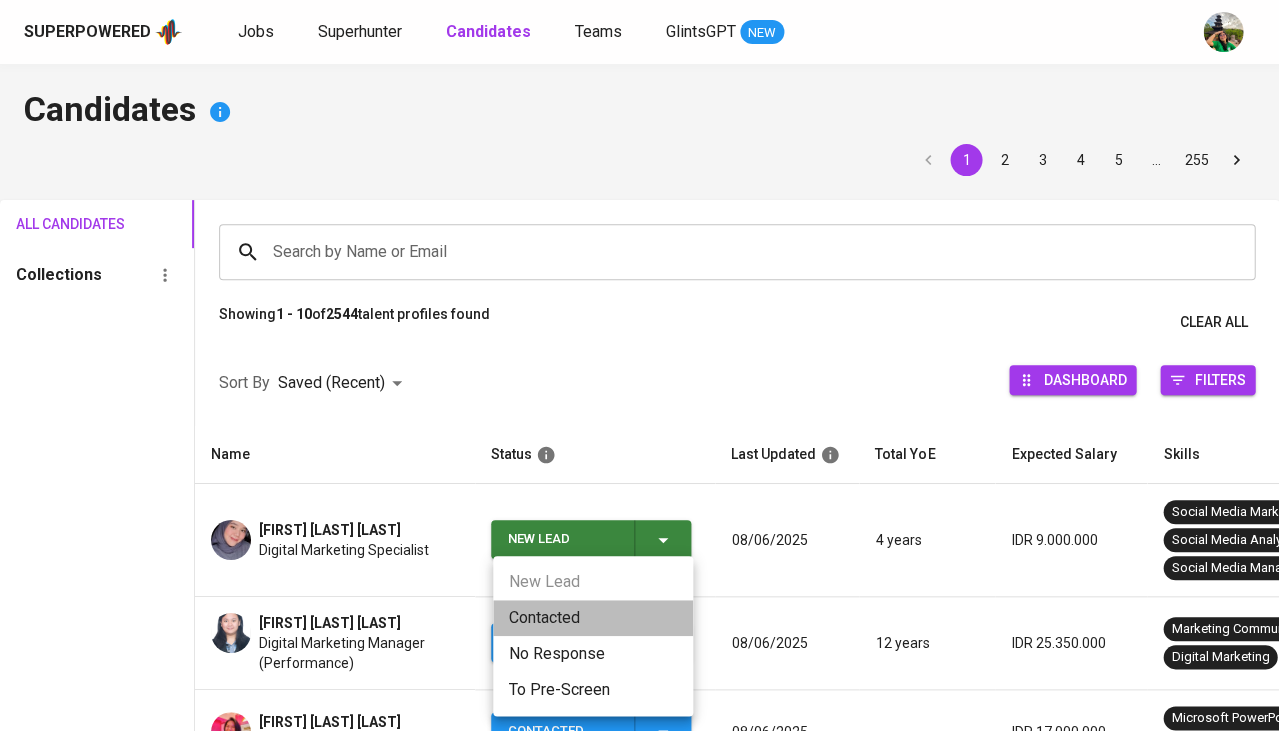 click on "Contacted" at bounding box center (593, 618) 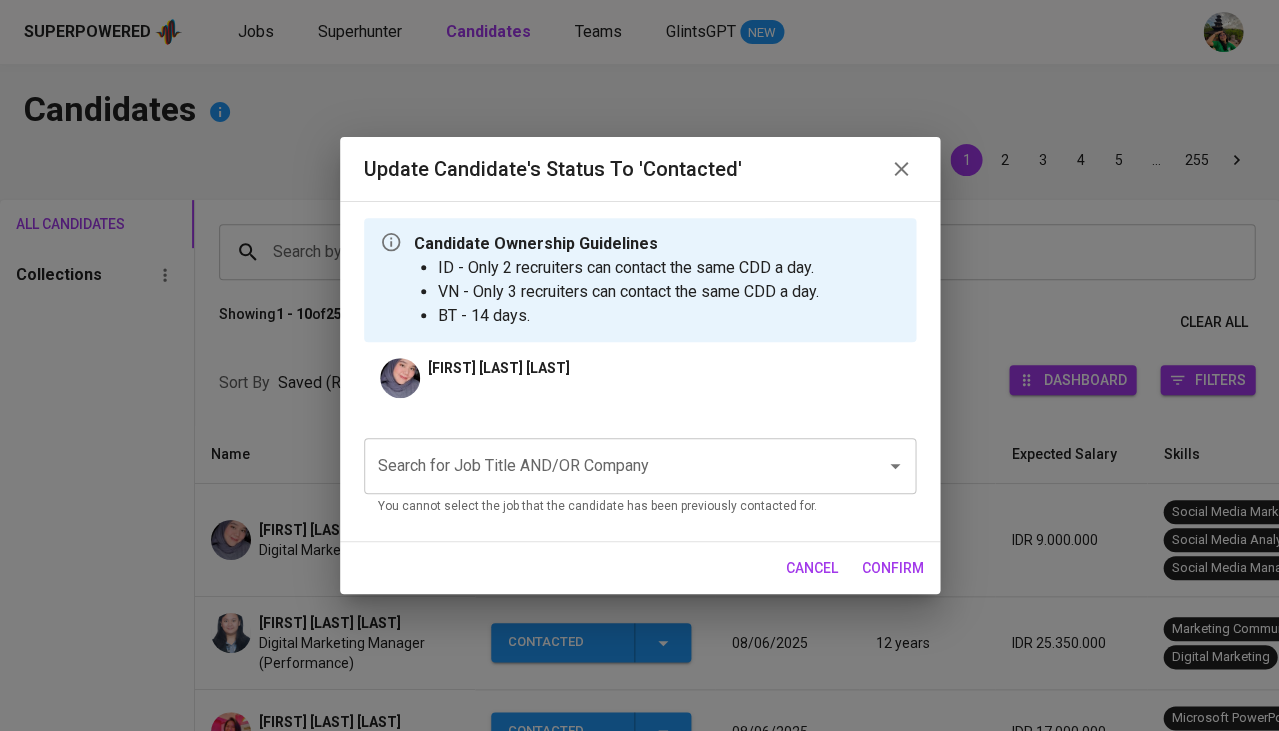 click on "Search for Job Title AND/OR Company" at bounding box center (612, 466) 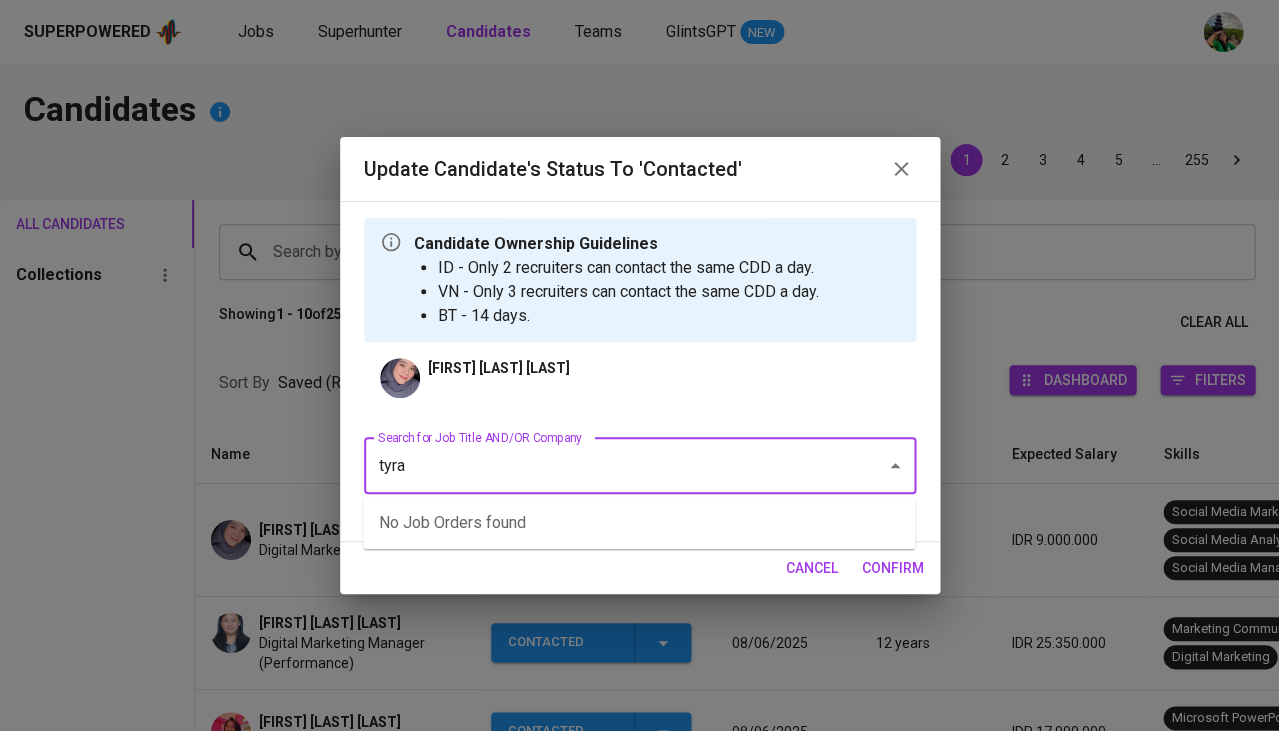 type on "tyrad" 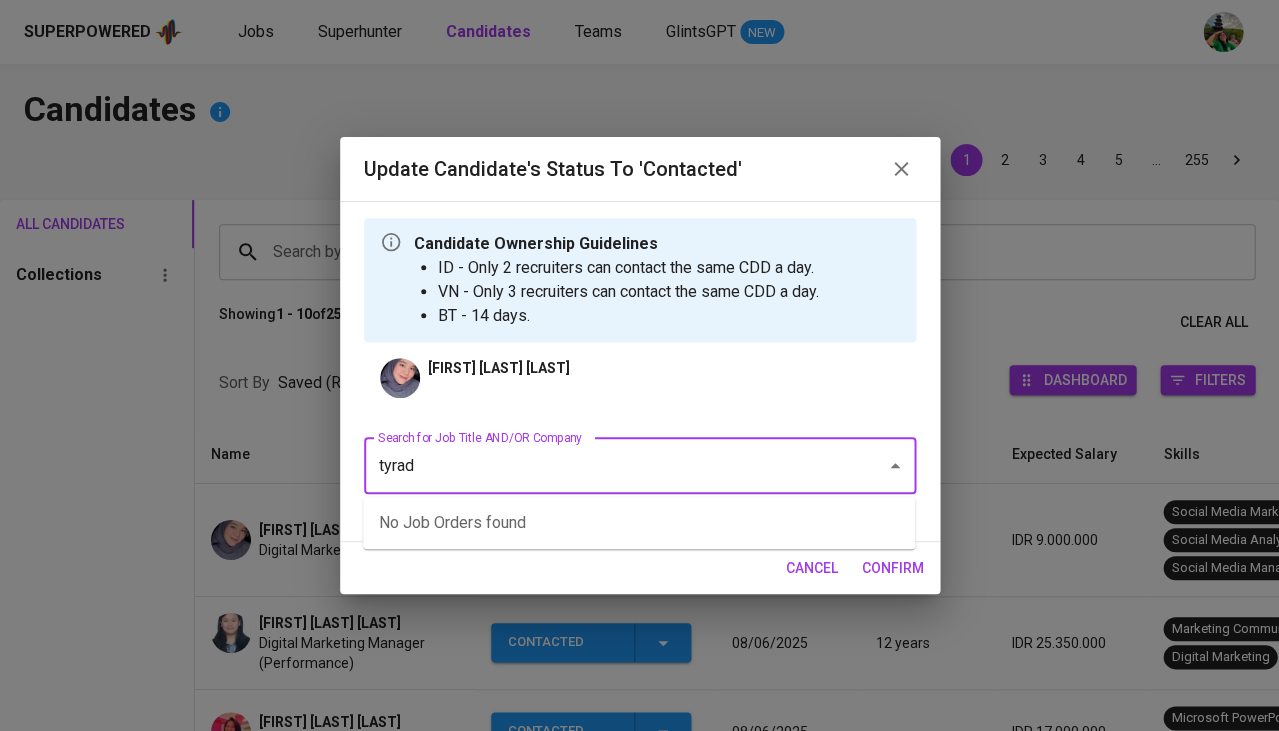 type on "tyrads" 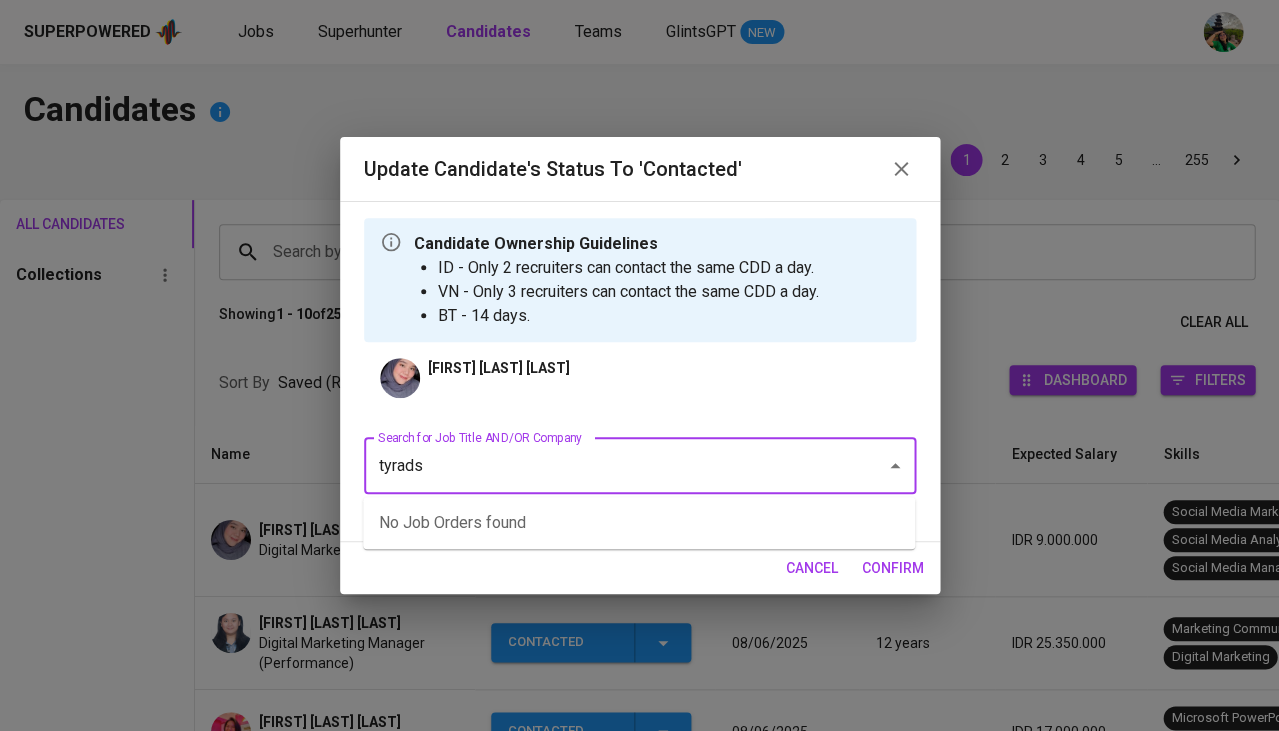 type 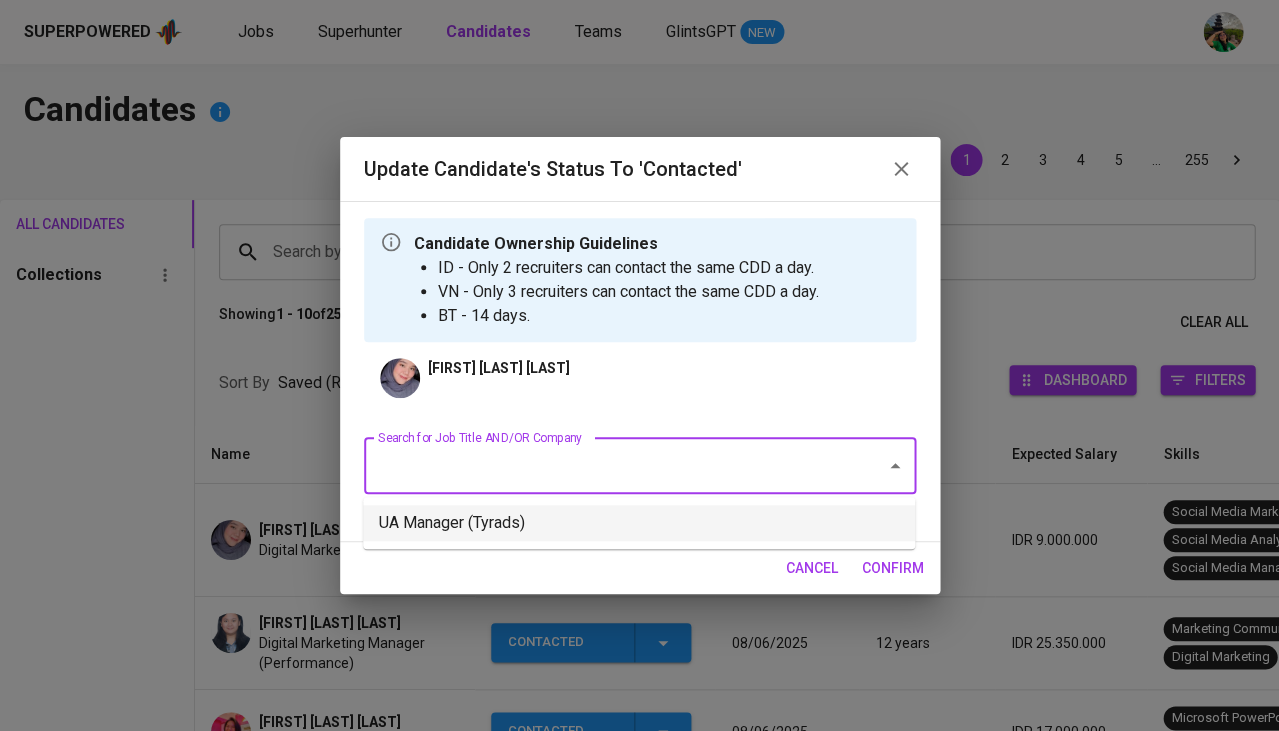 click on "UA Manager (Tyrads)" at bounding box center (639, 523) 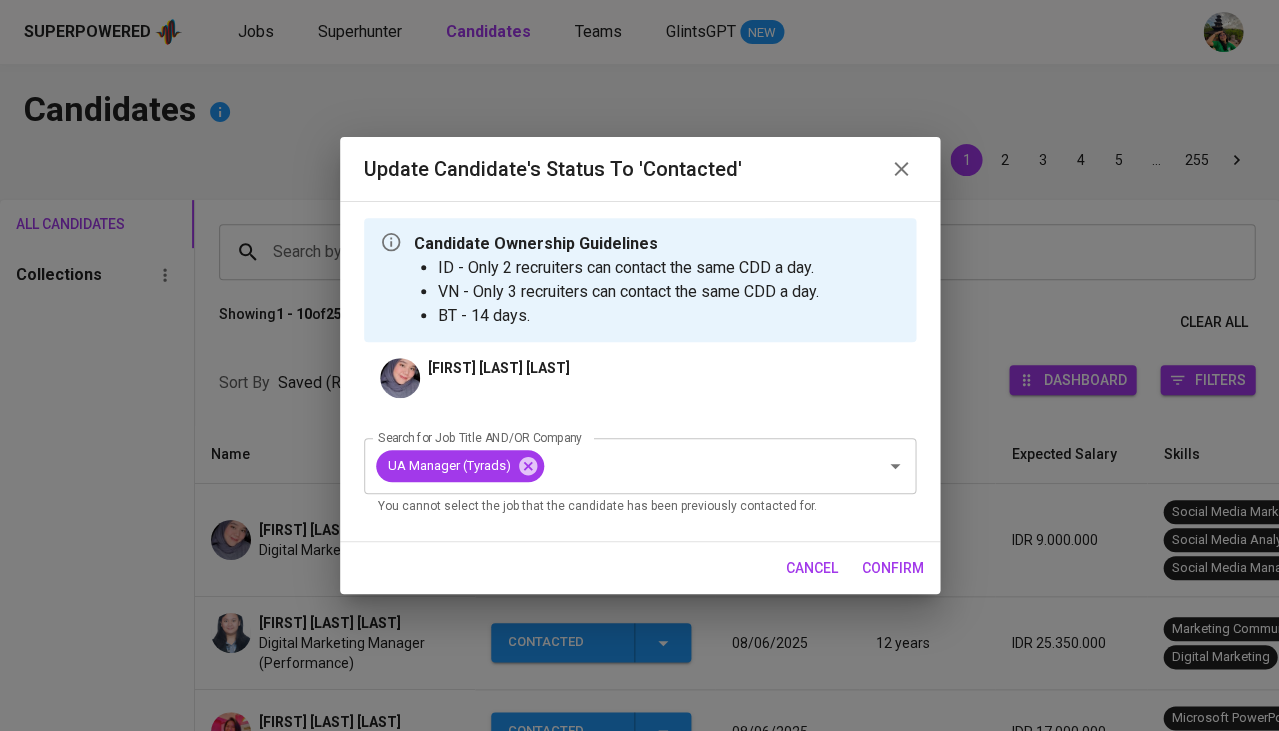 click on "confirm" at bounding box center [893, 568] 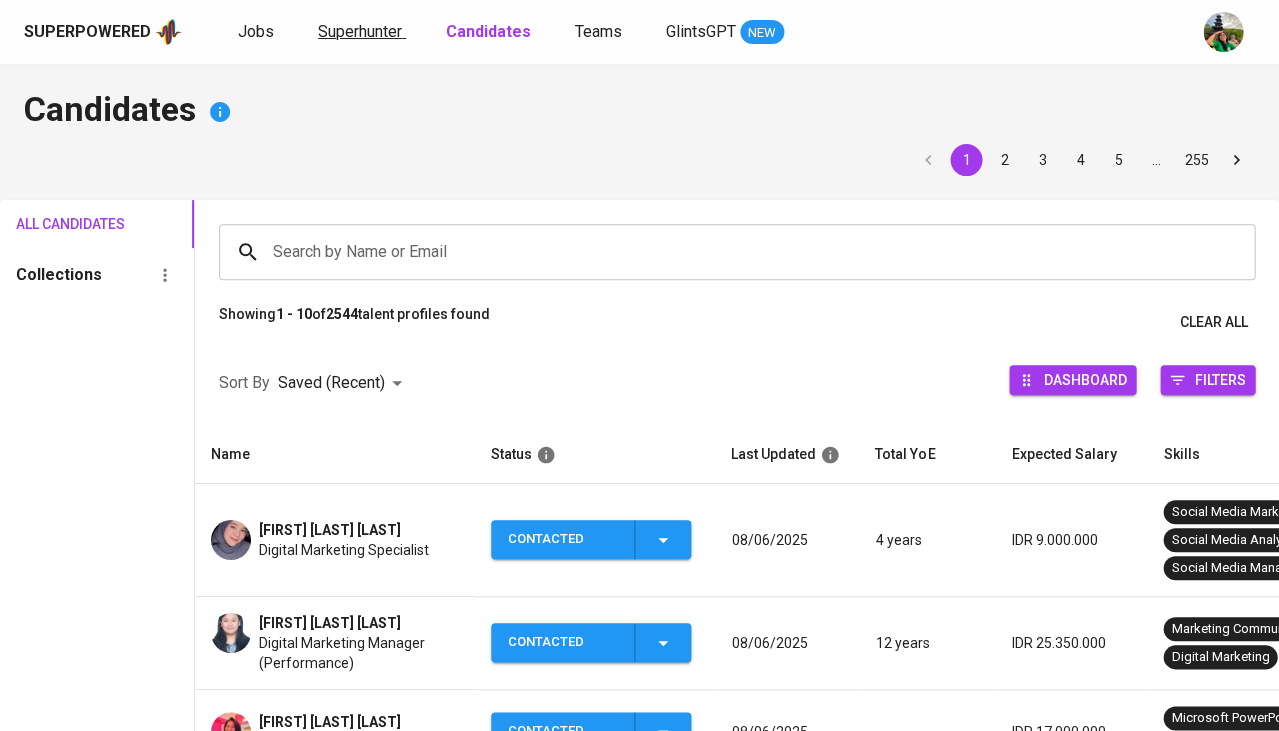 click on "Superhunter" at bounding box center (360, 31) 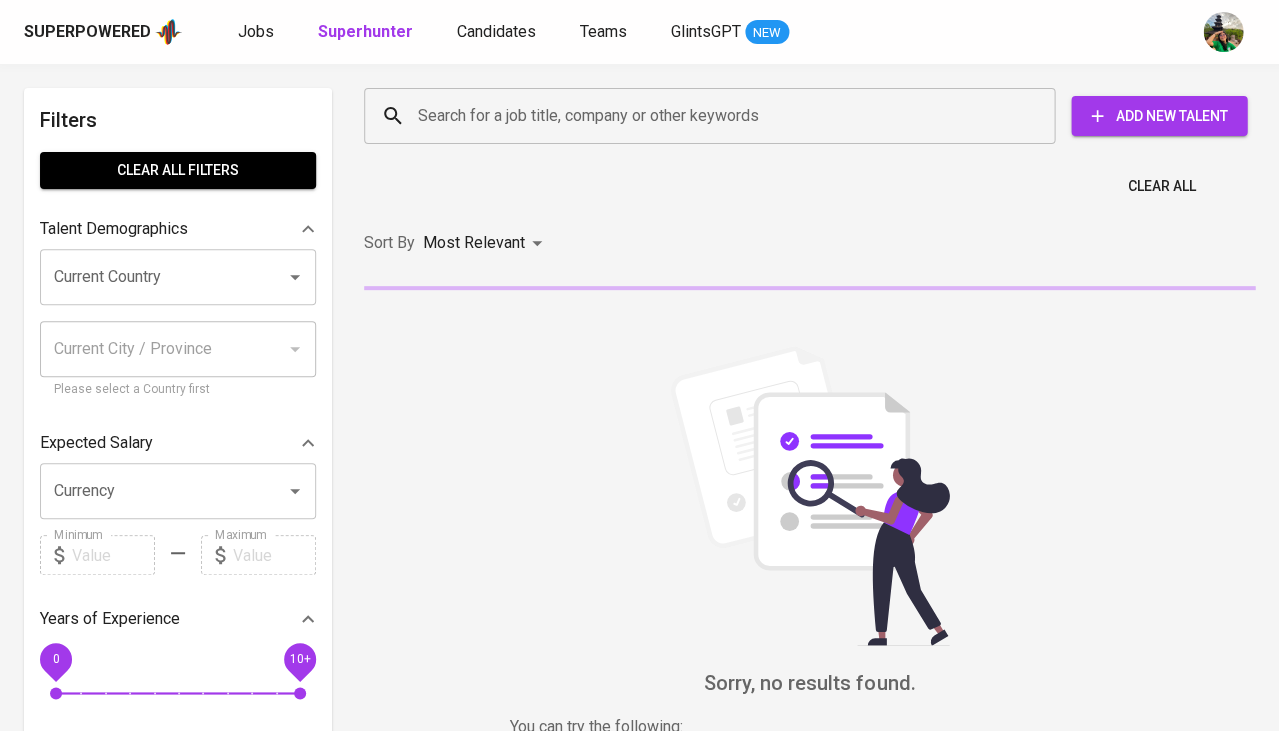 click on "Search for a job title, company or other keywords" at bounding box center [714, 116] 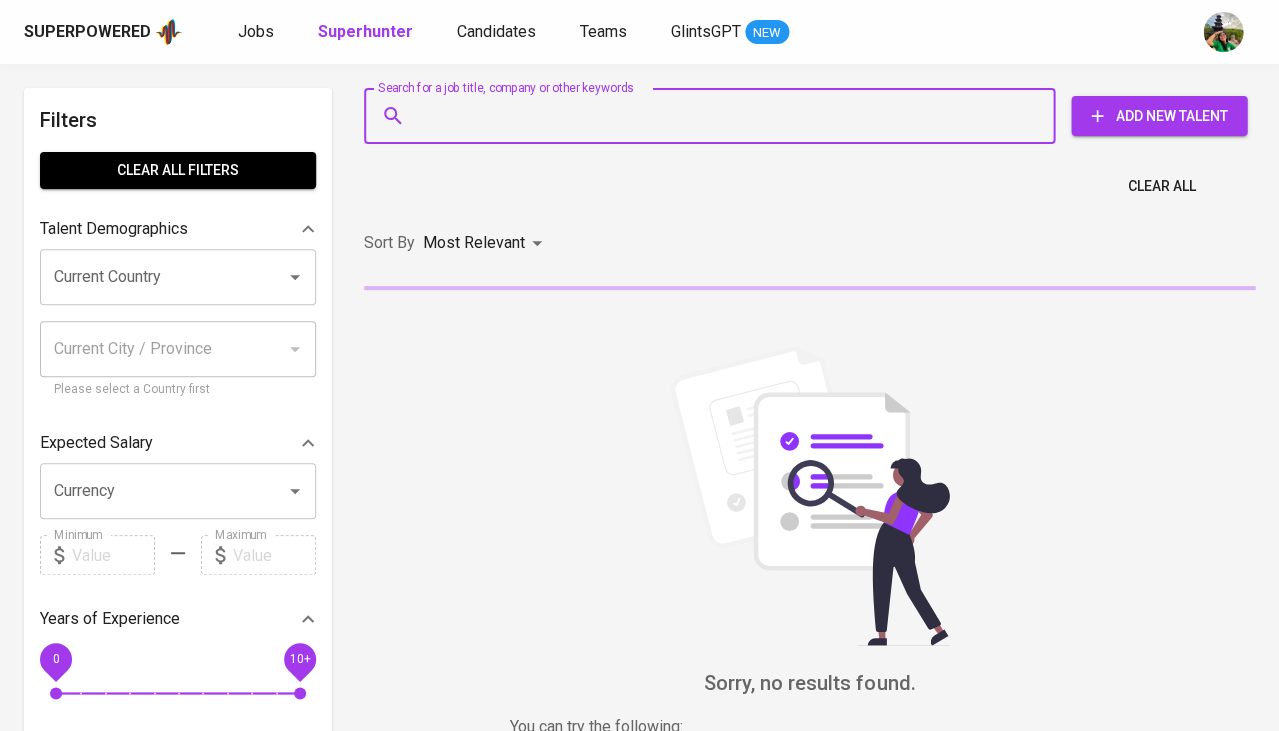 paste on "timotius.immanuel09@gmail.com" 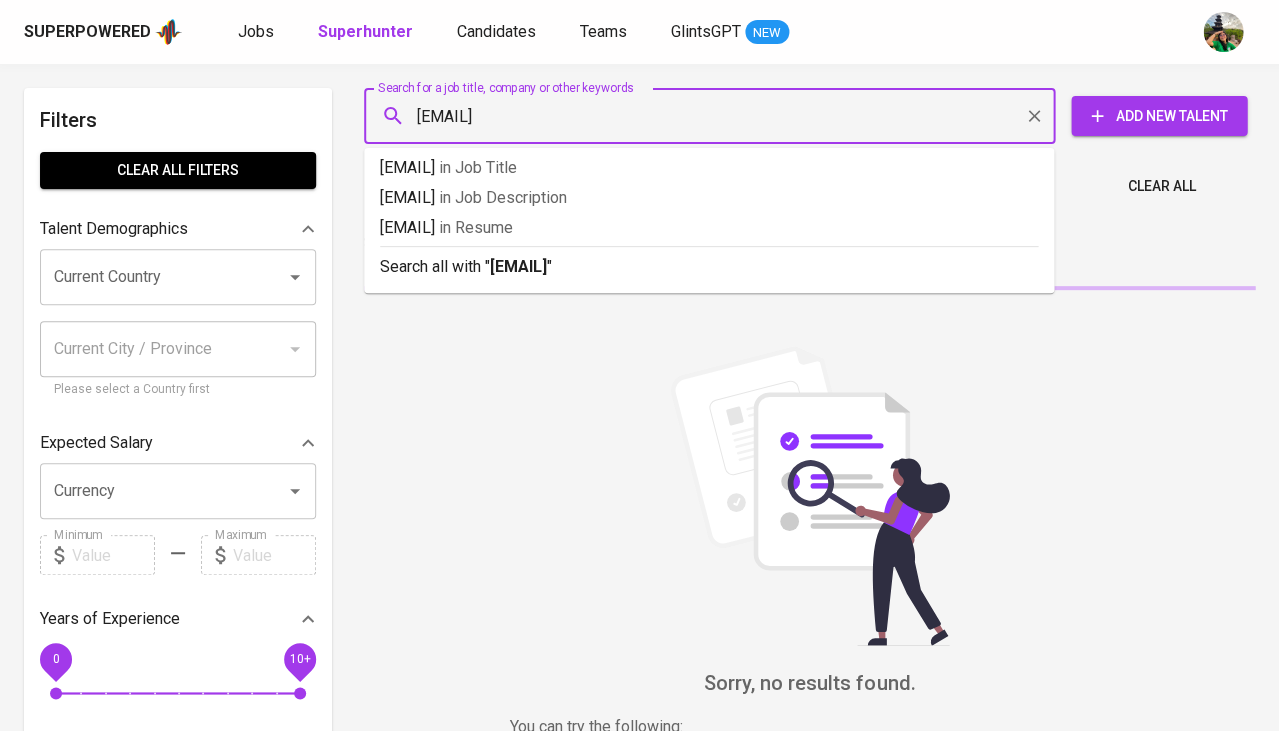 type 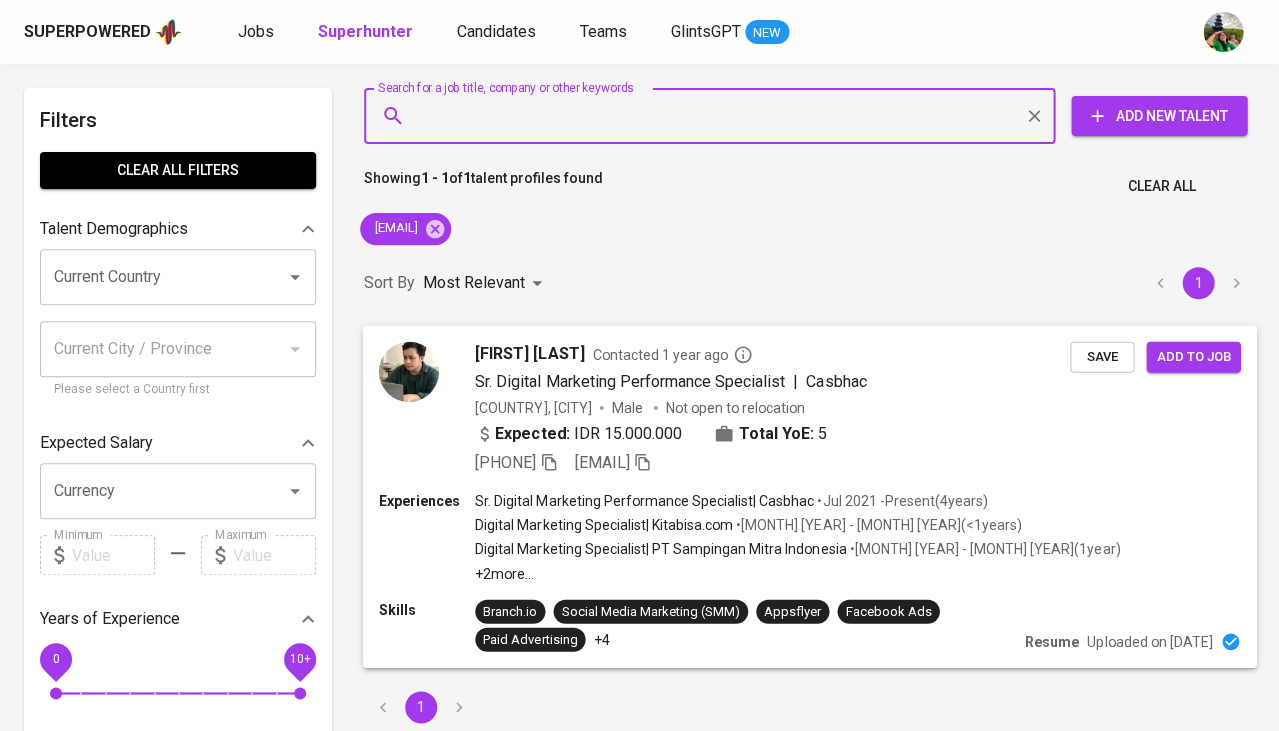 click on "Save" at bounding box center (1102, 356) 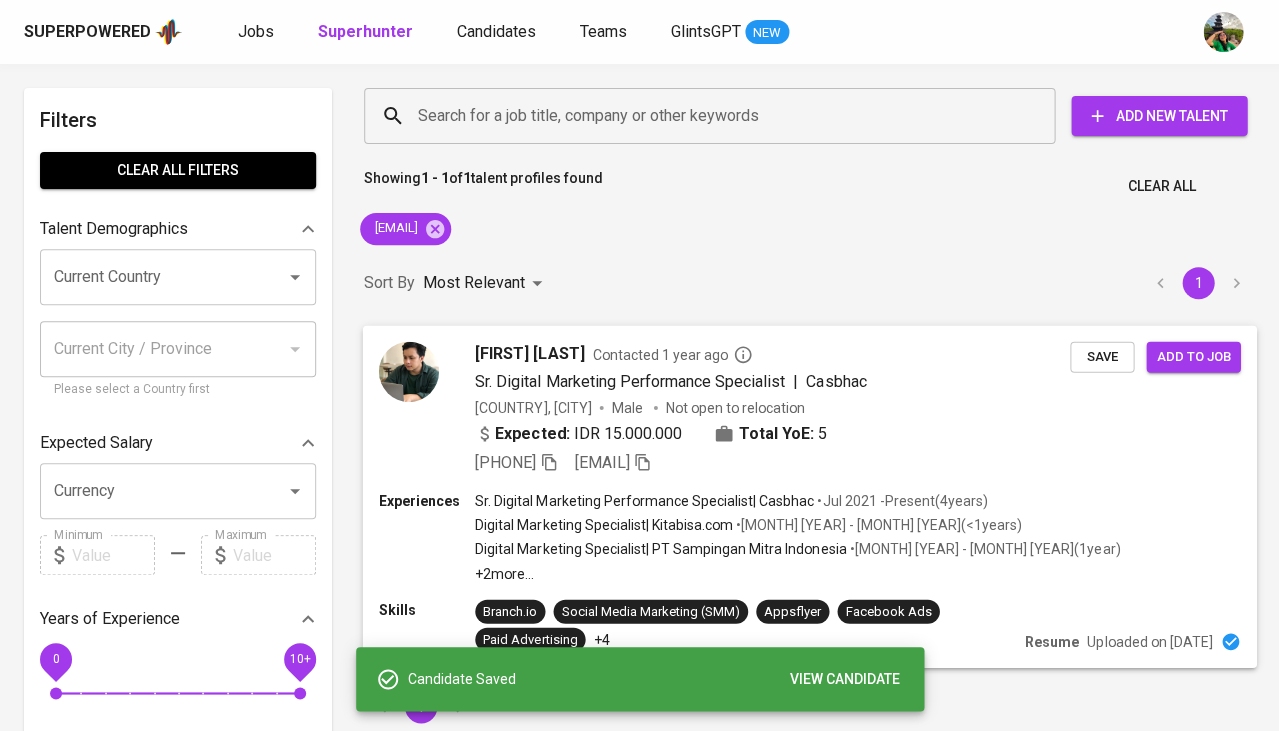 click on "Save" at bounding box center [1102, 356] 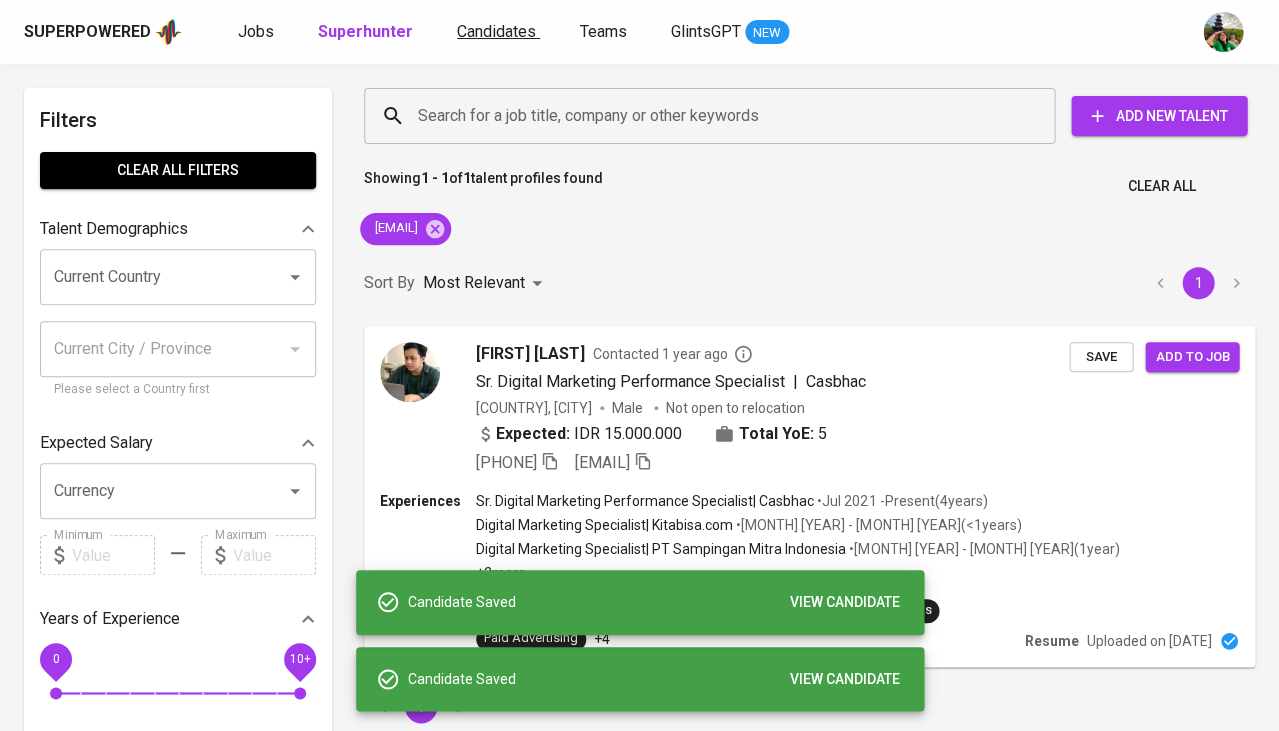 click on "Candidates" at bounding box center (498, 32) 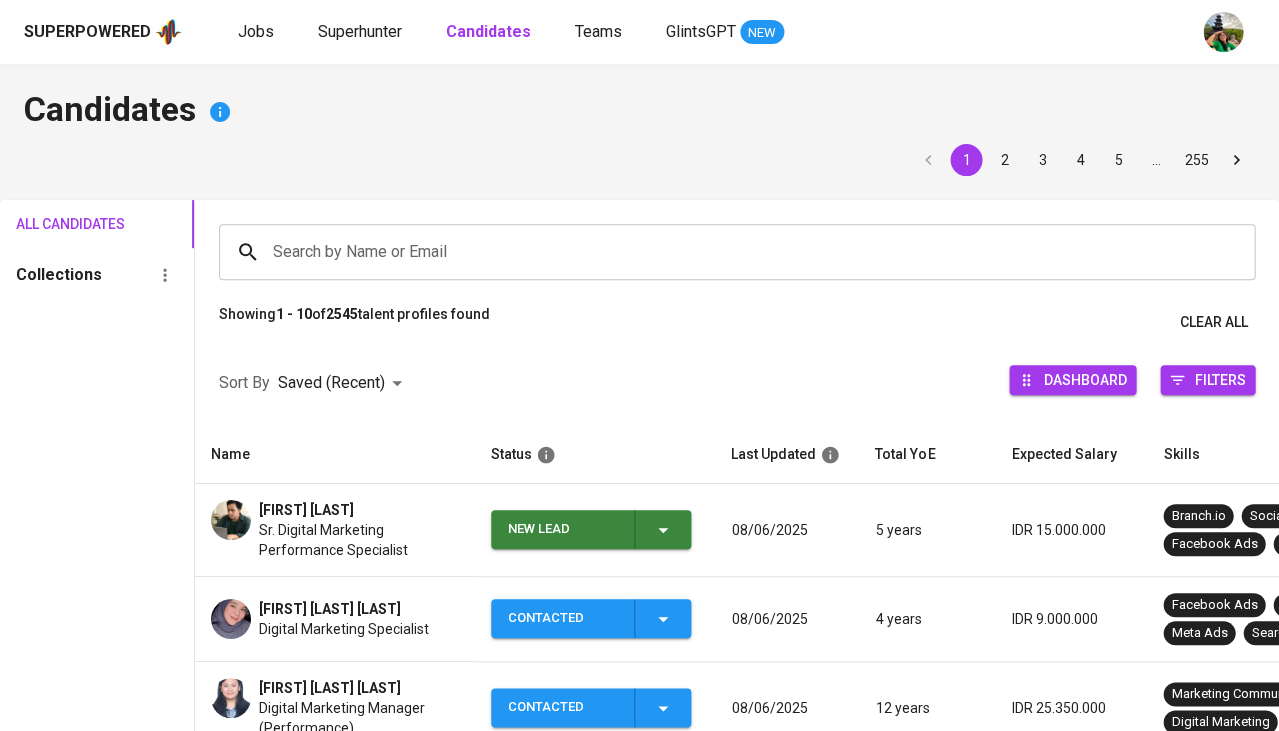 click on "New Lead" at bounding box center (591, 529) 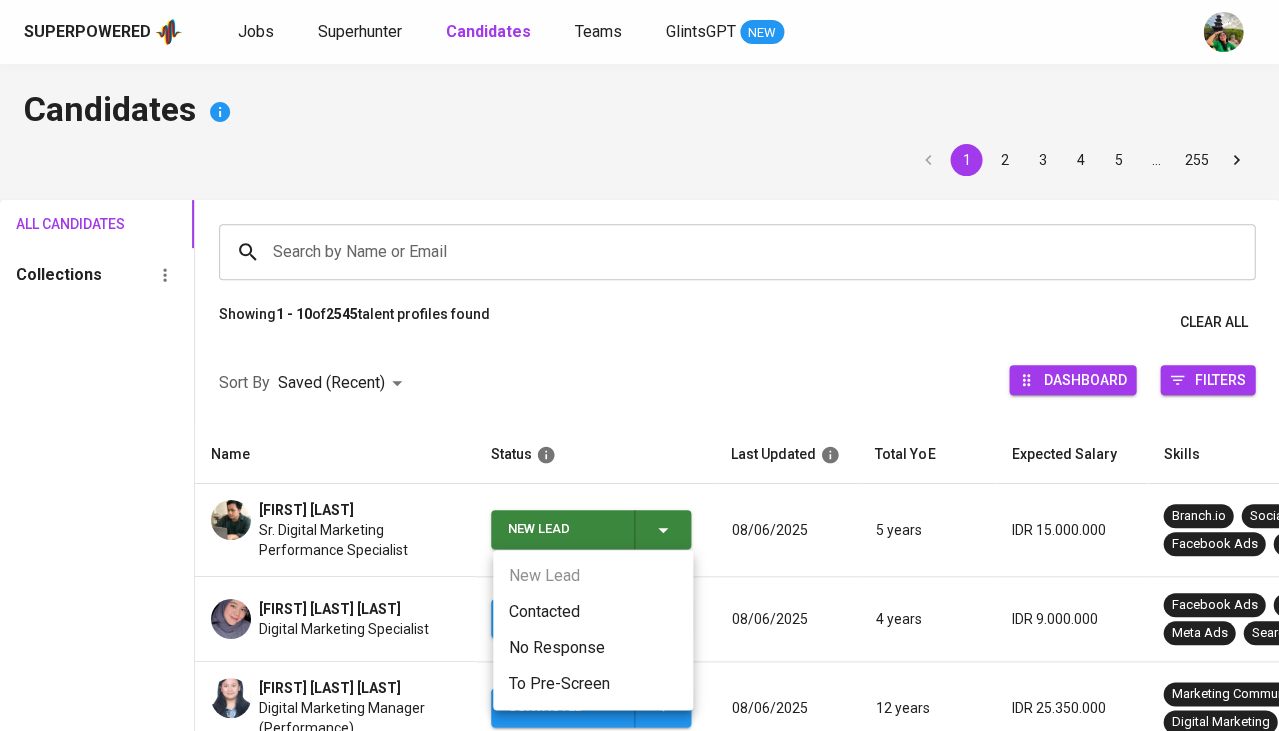 click on "Contacted" at bounding box center (593, 612) 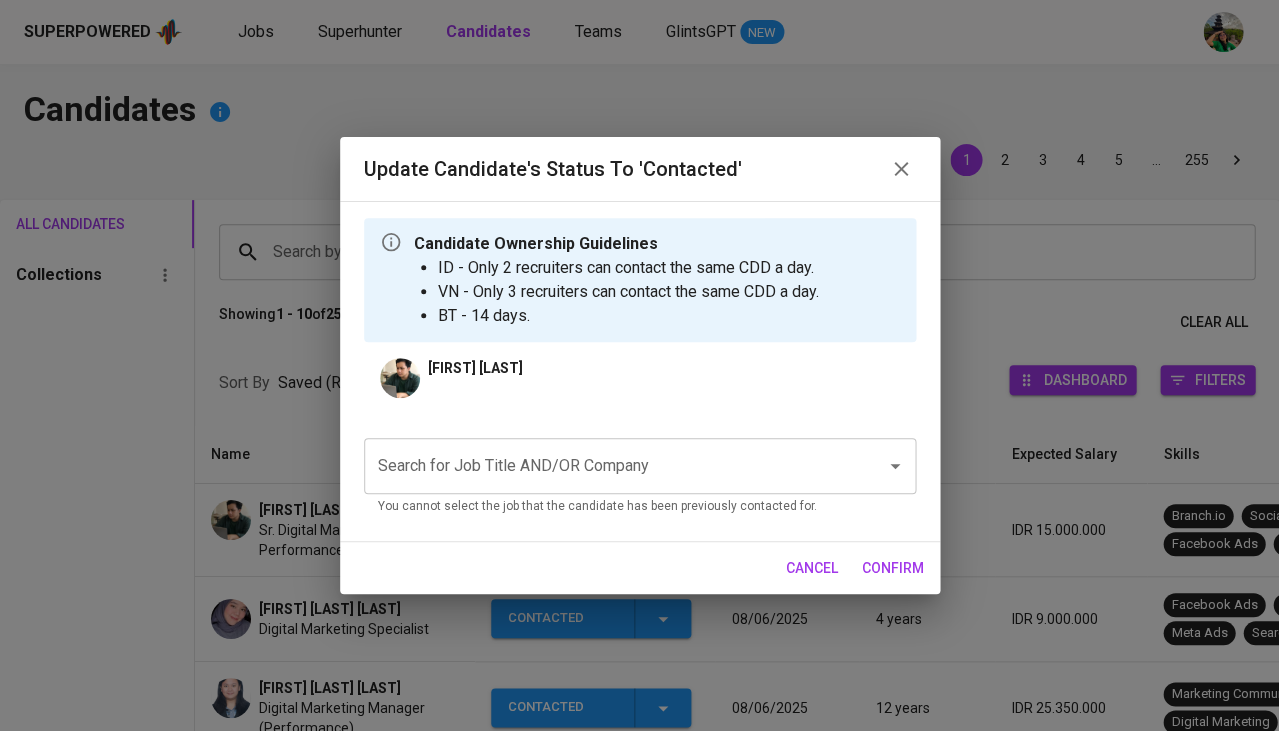 click on "Search for Job Title AND/OR Company" at bounding box center [612, 466] 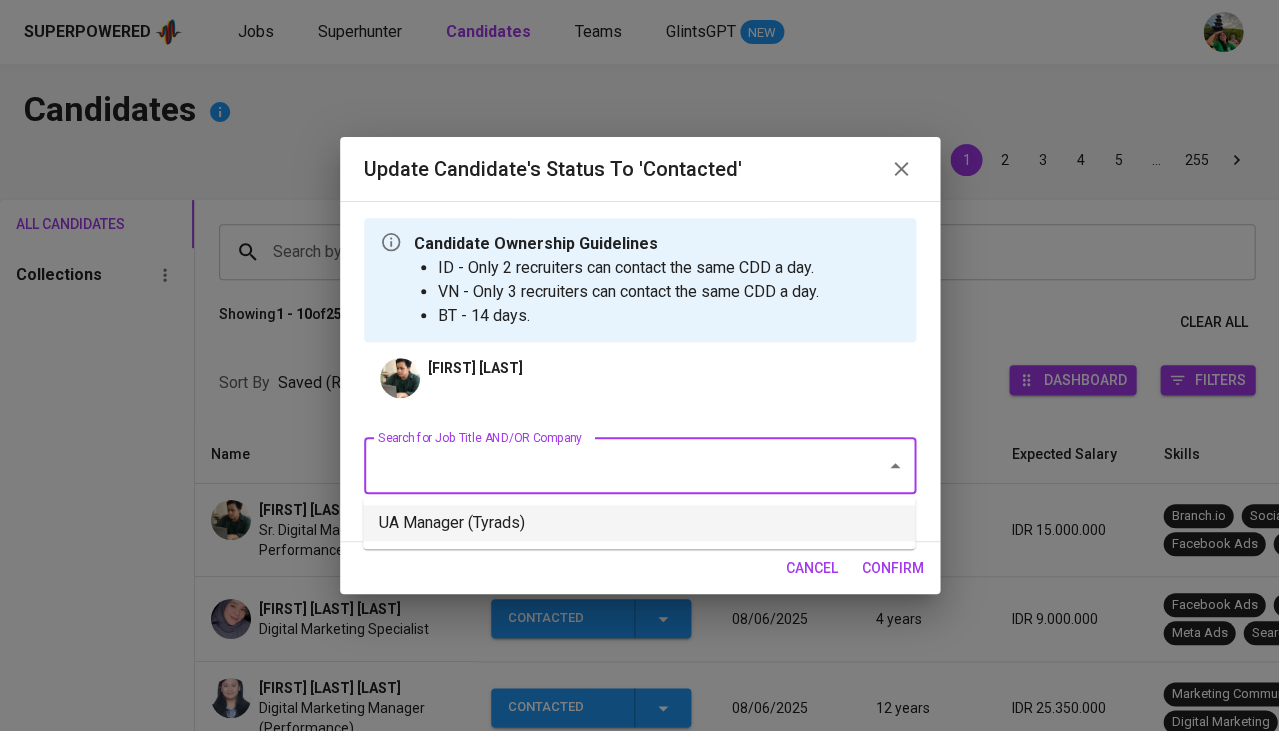 click on "UA Manager (Tyrads)" at bounding box center [639, 523] 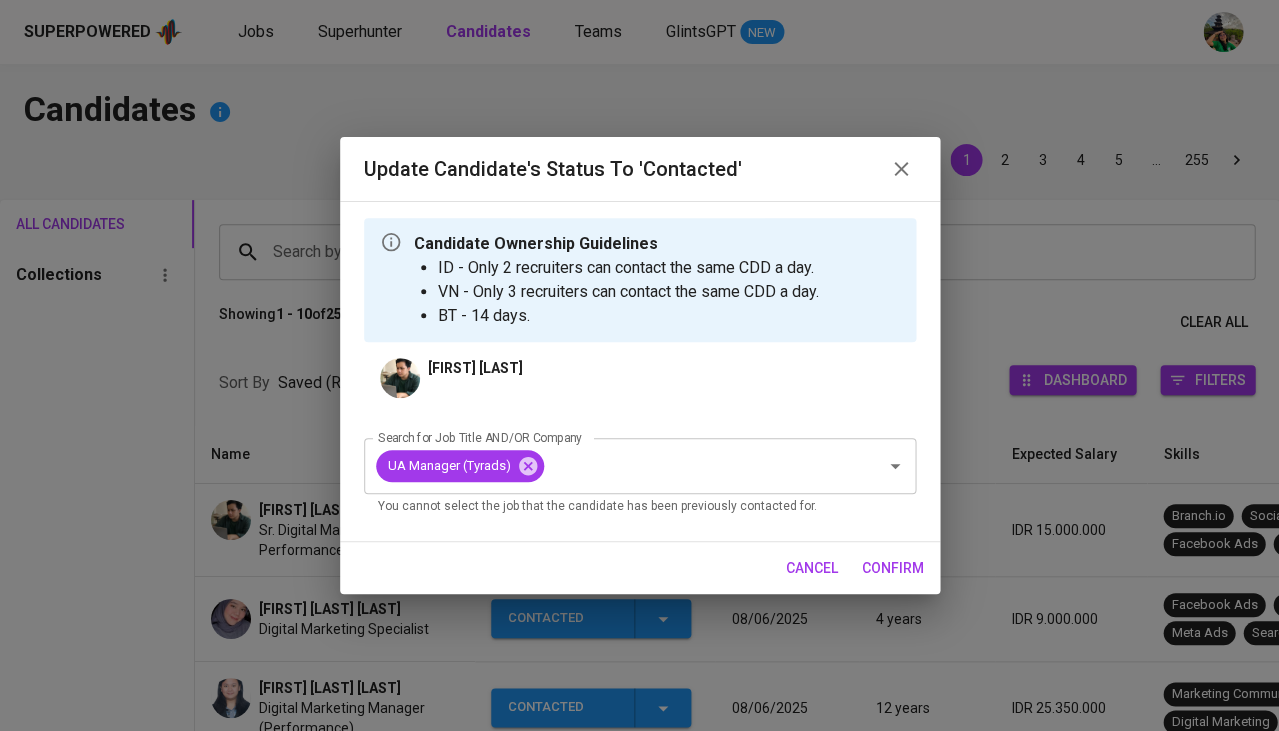click on "confirm" at bounding box center (893, 568) 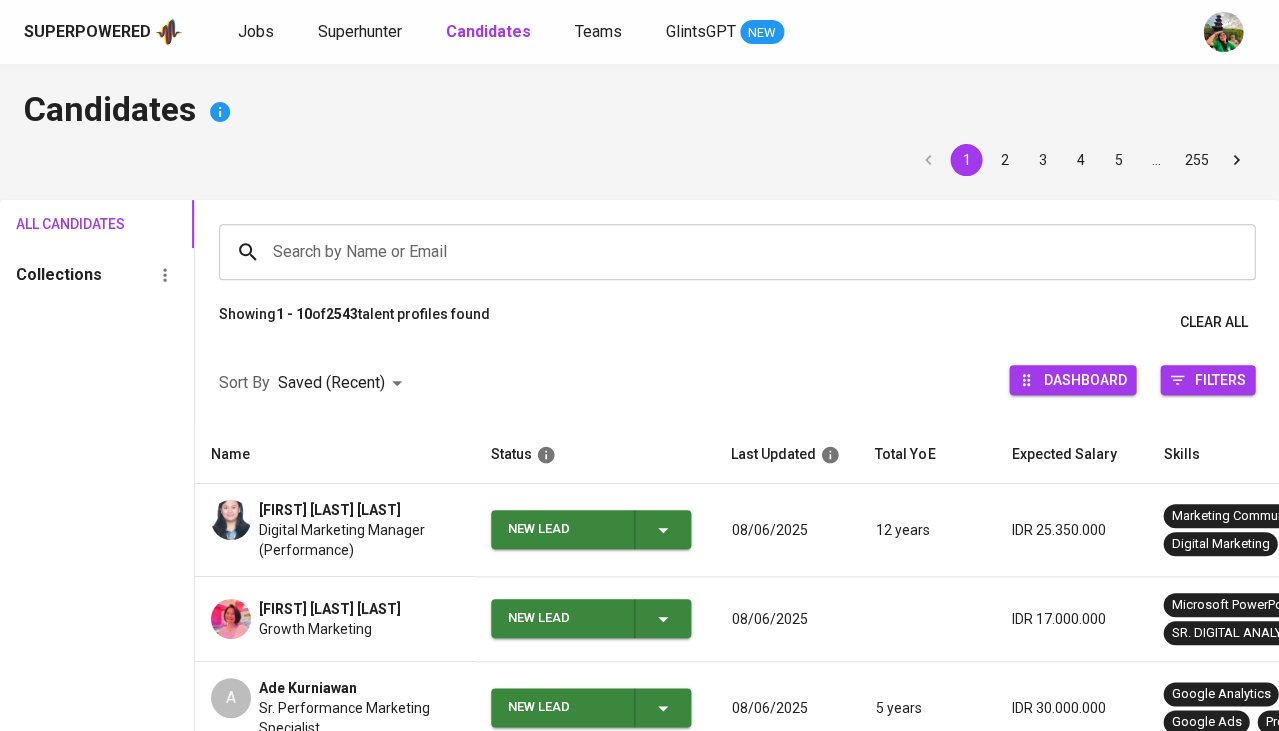 scroll, scrollTop: 100, scrollLeft: 0, axis: vertical 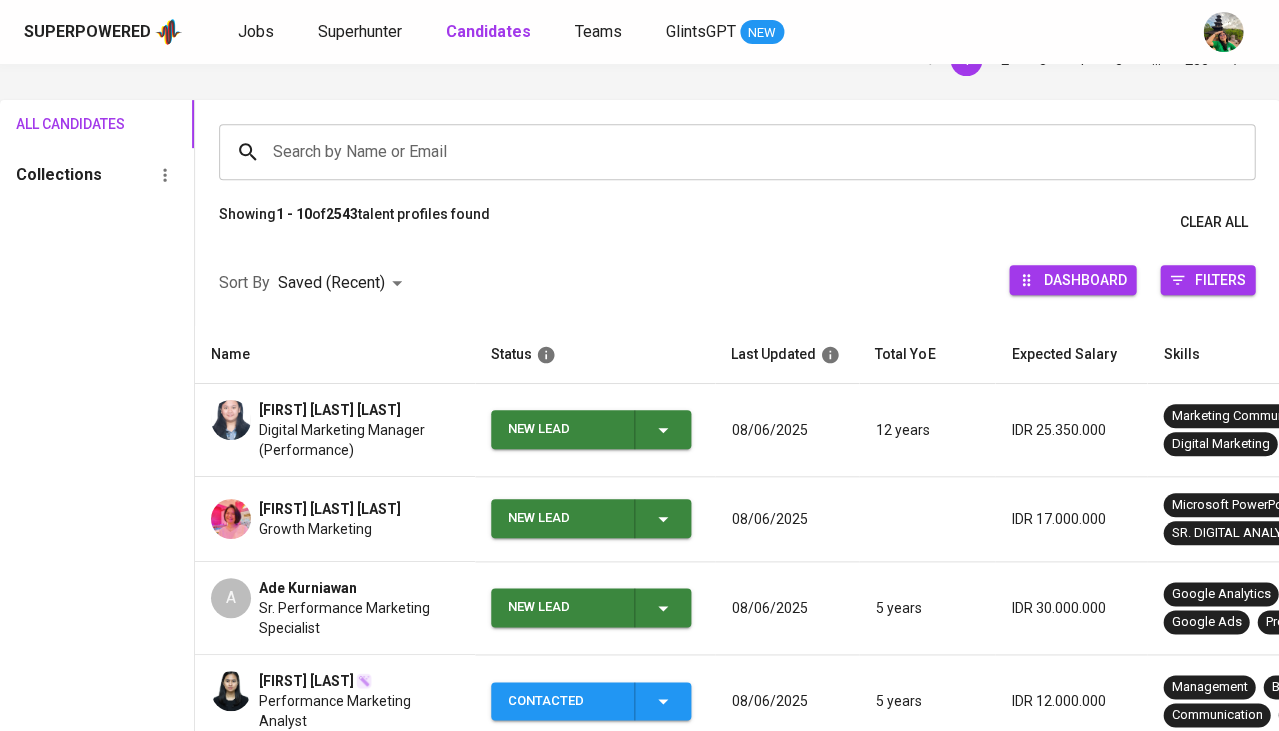 click on "New Lead" at bounding box center [591, 607] 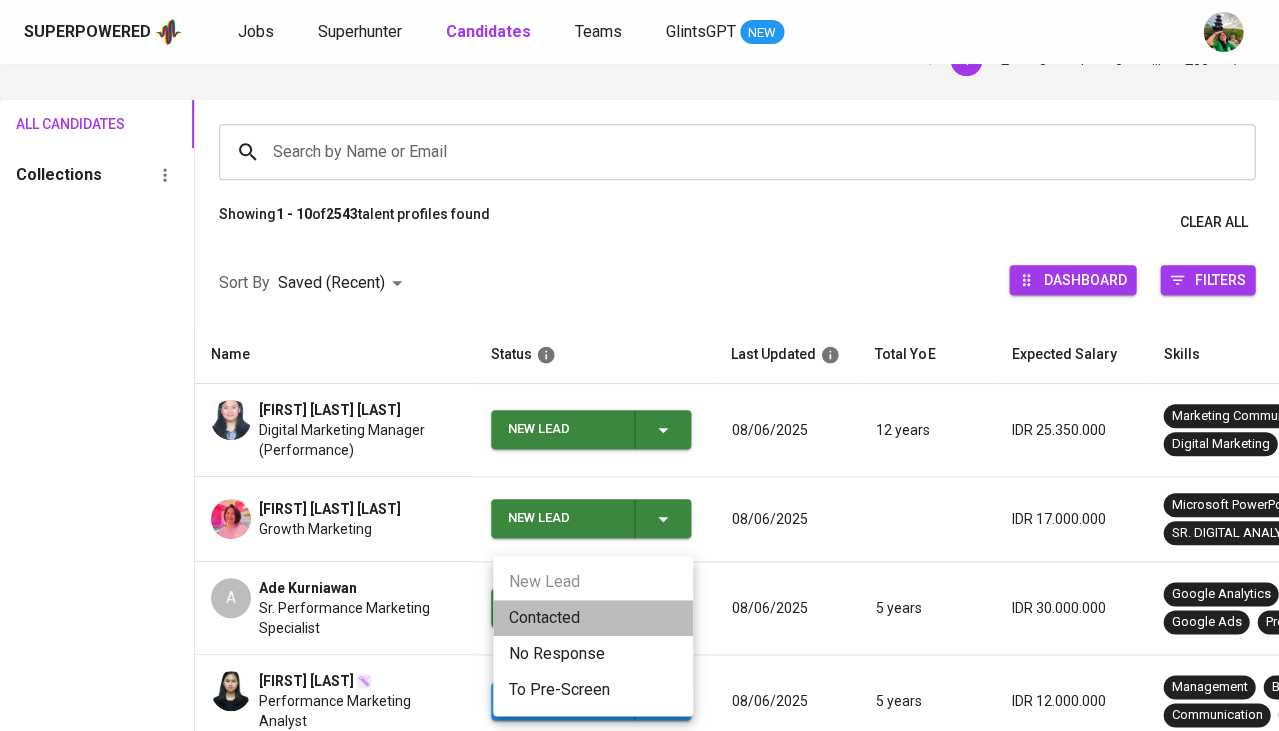 click on "Contacted" at bounding box center (593, 618) 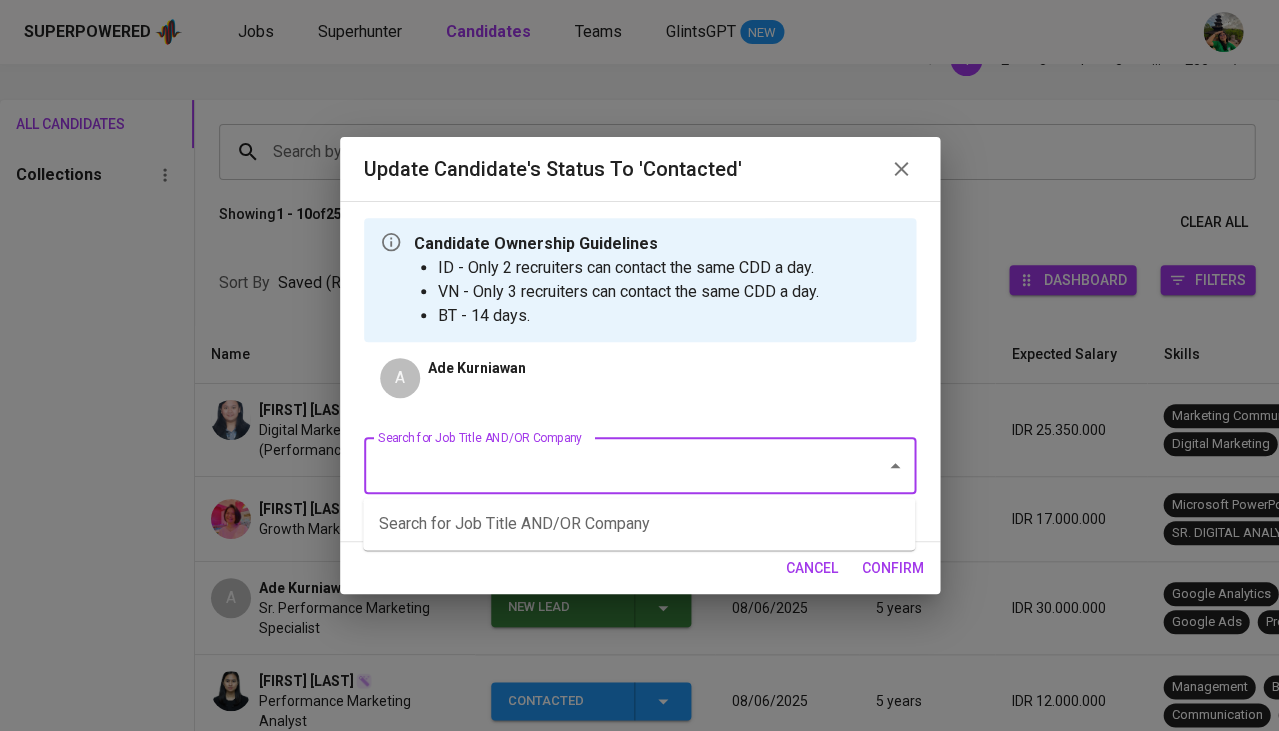 click on "Search for Job Title AND/OR Company" at bounding box center [612, 466] 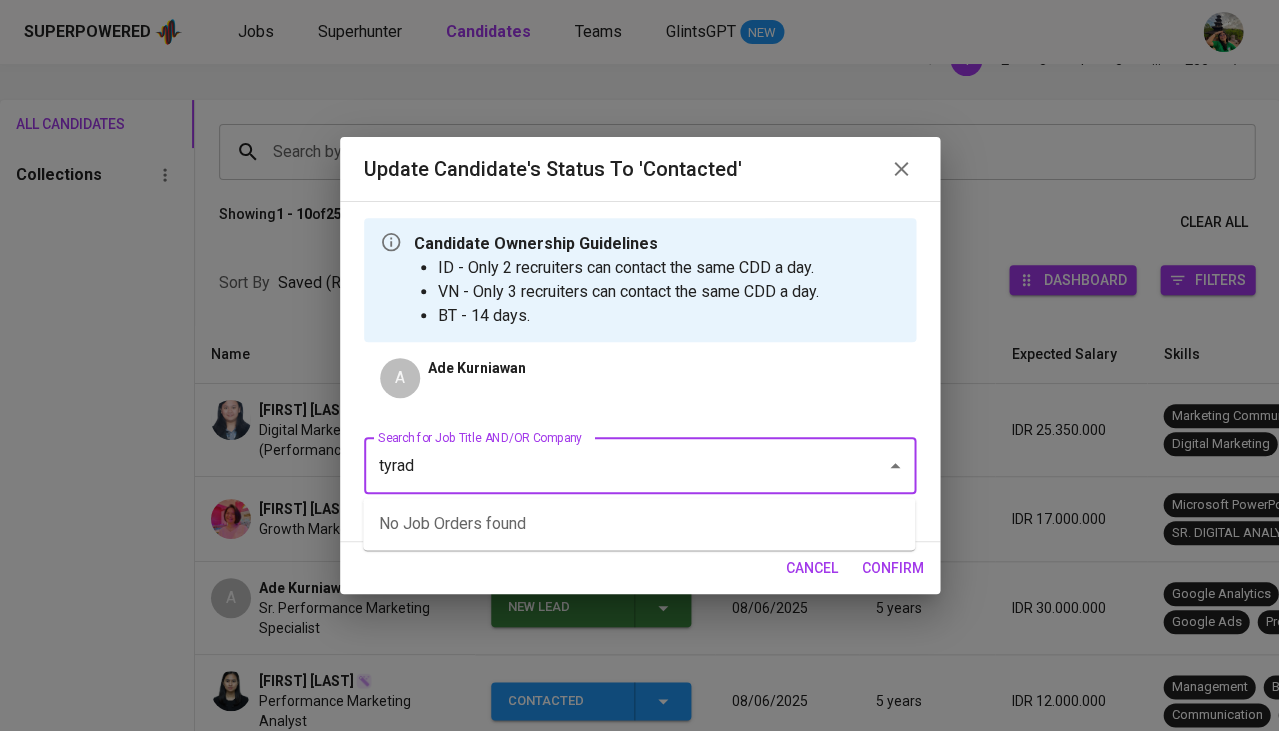 type on "tyrads" 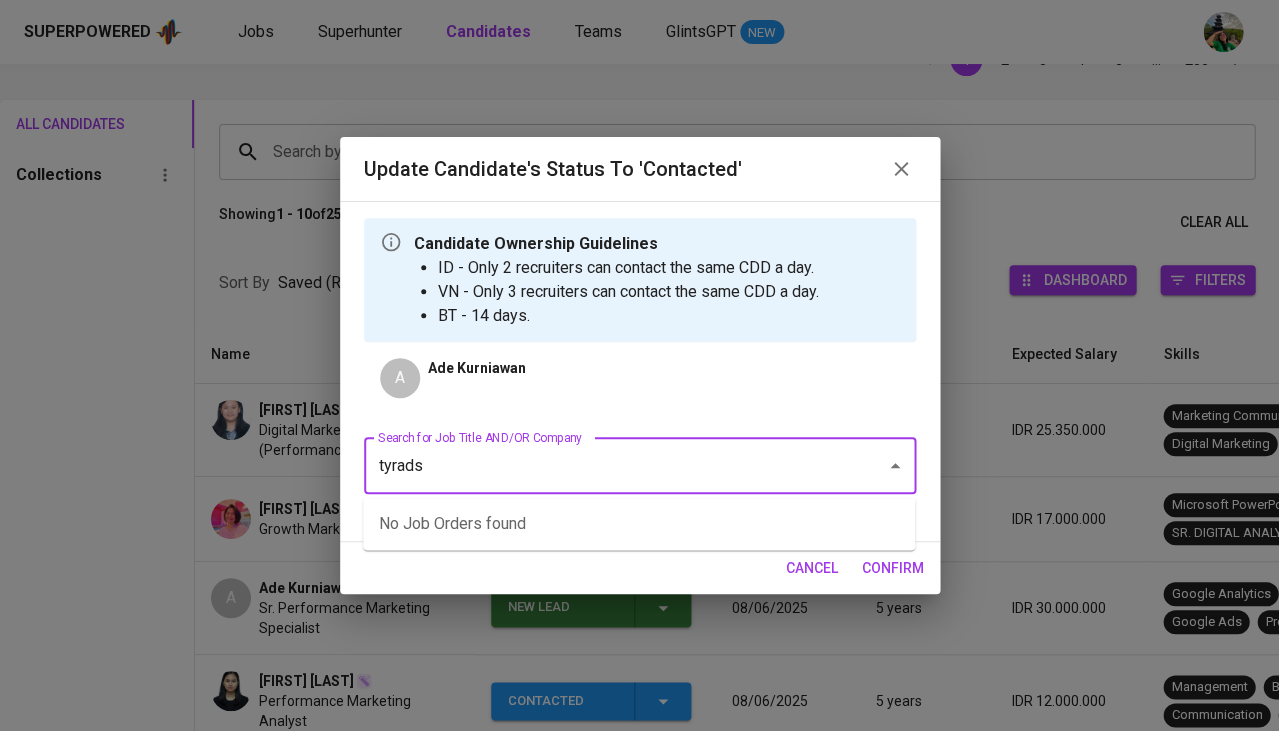 type 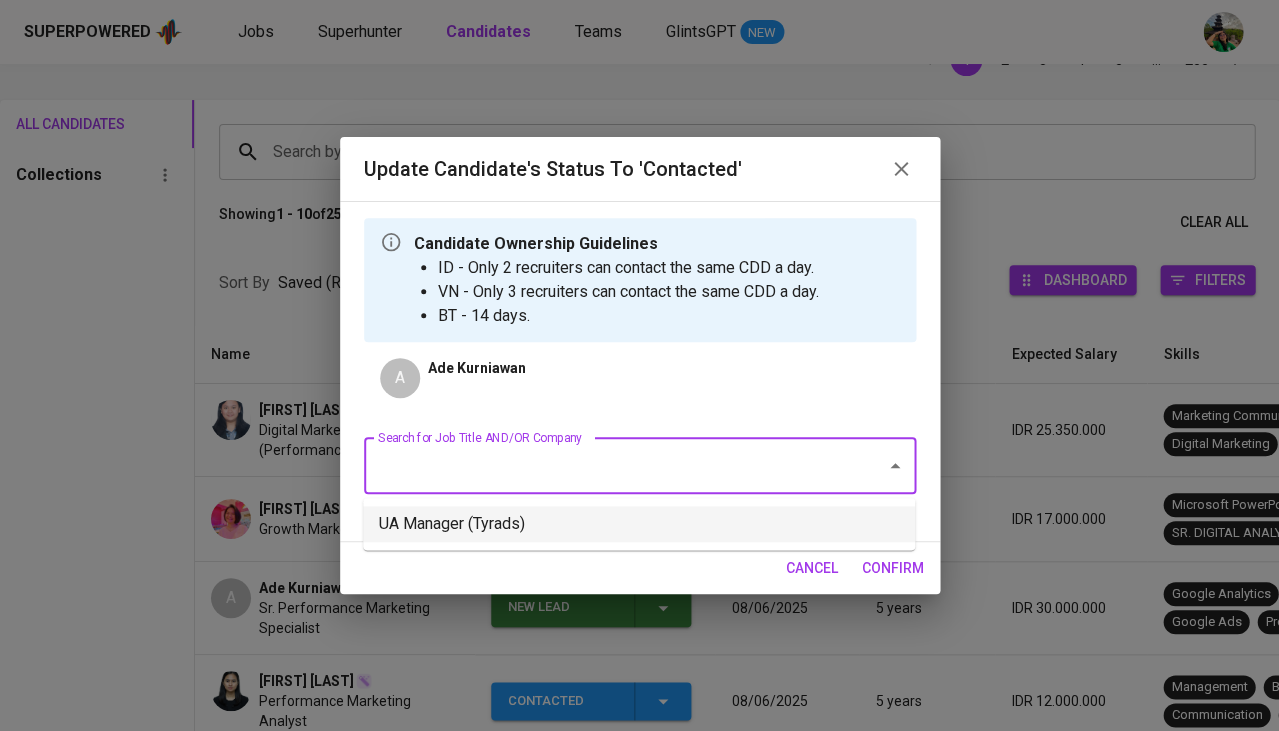 click on "UA Manager (Tyrads)" at bounding box center (639, 524) 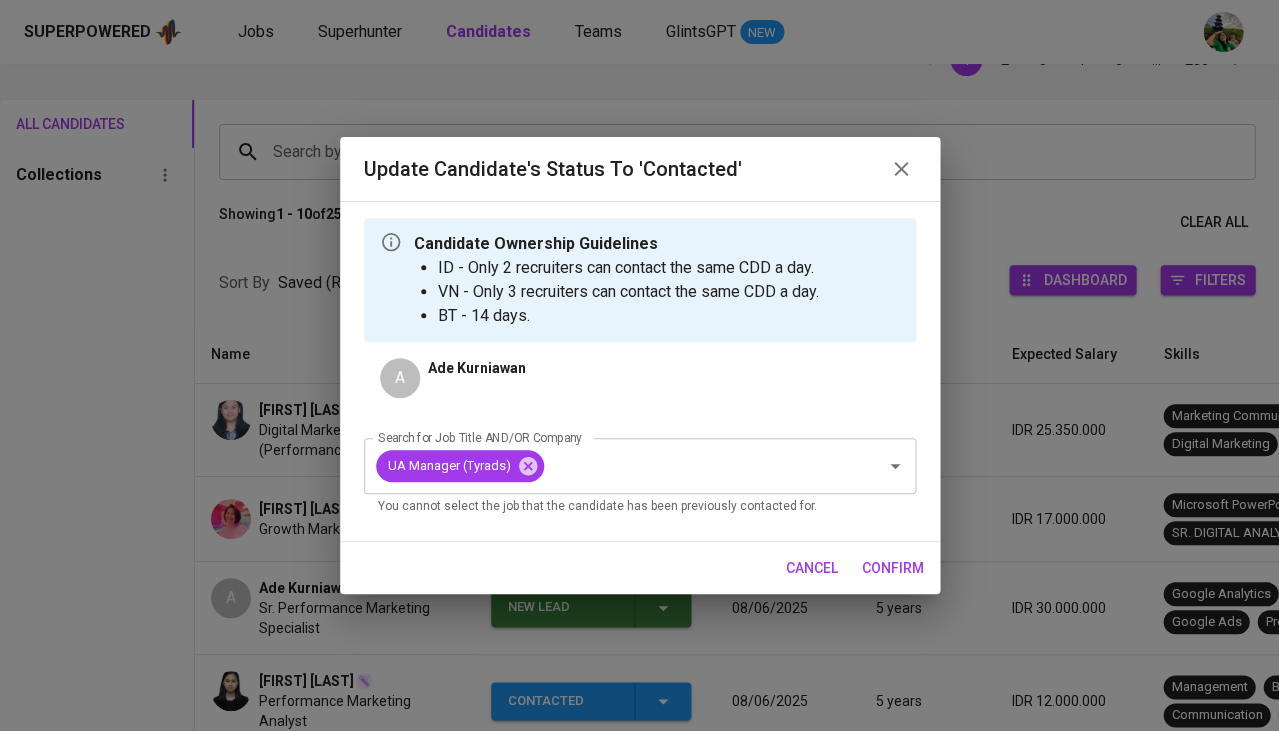 click on "confirm" at bounding box center (893, 568) 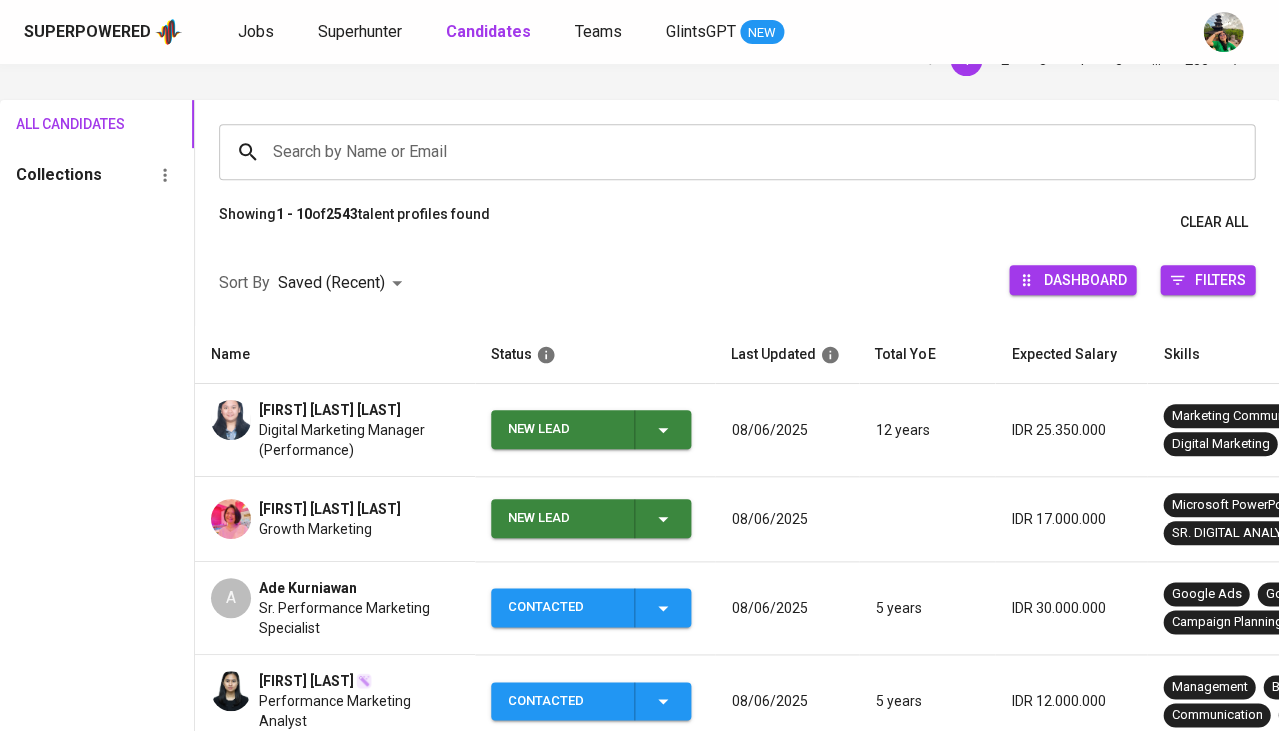 click 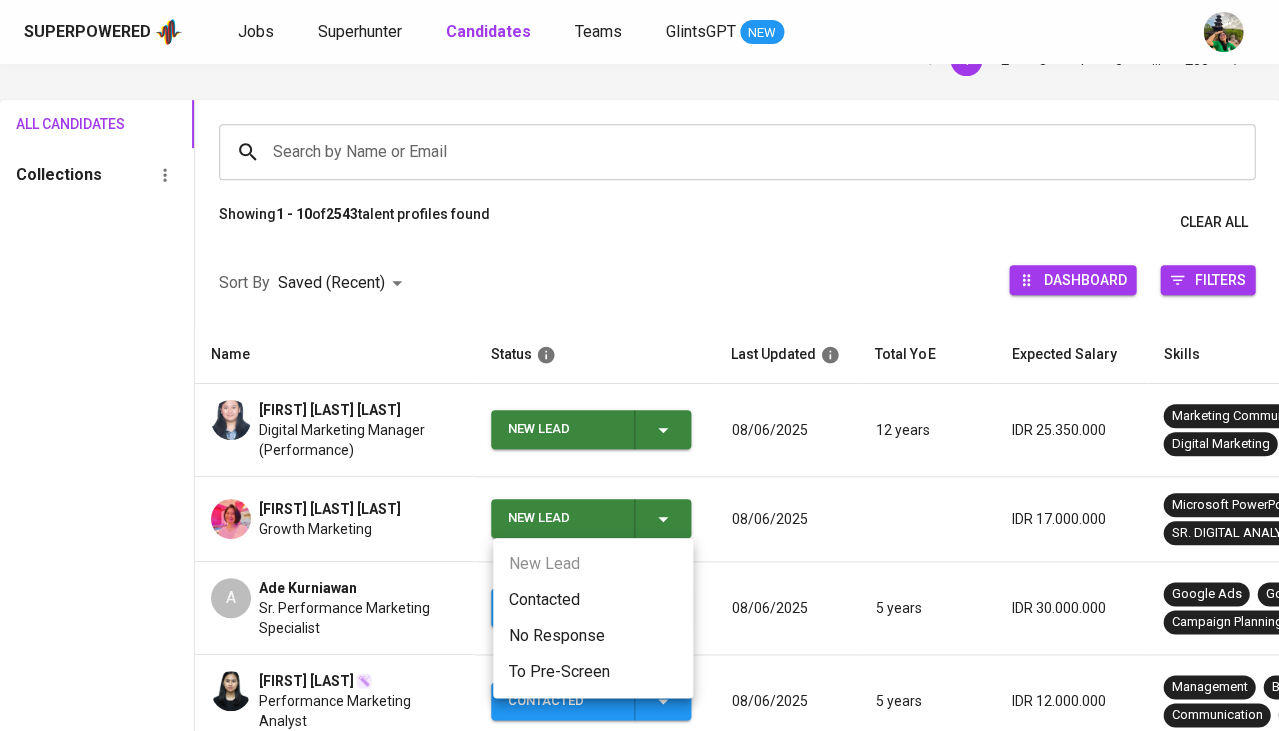 click on "Contacted" at bounding box center (593, 600) 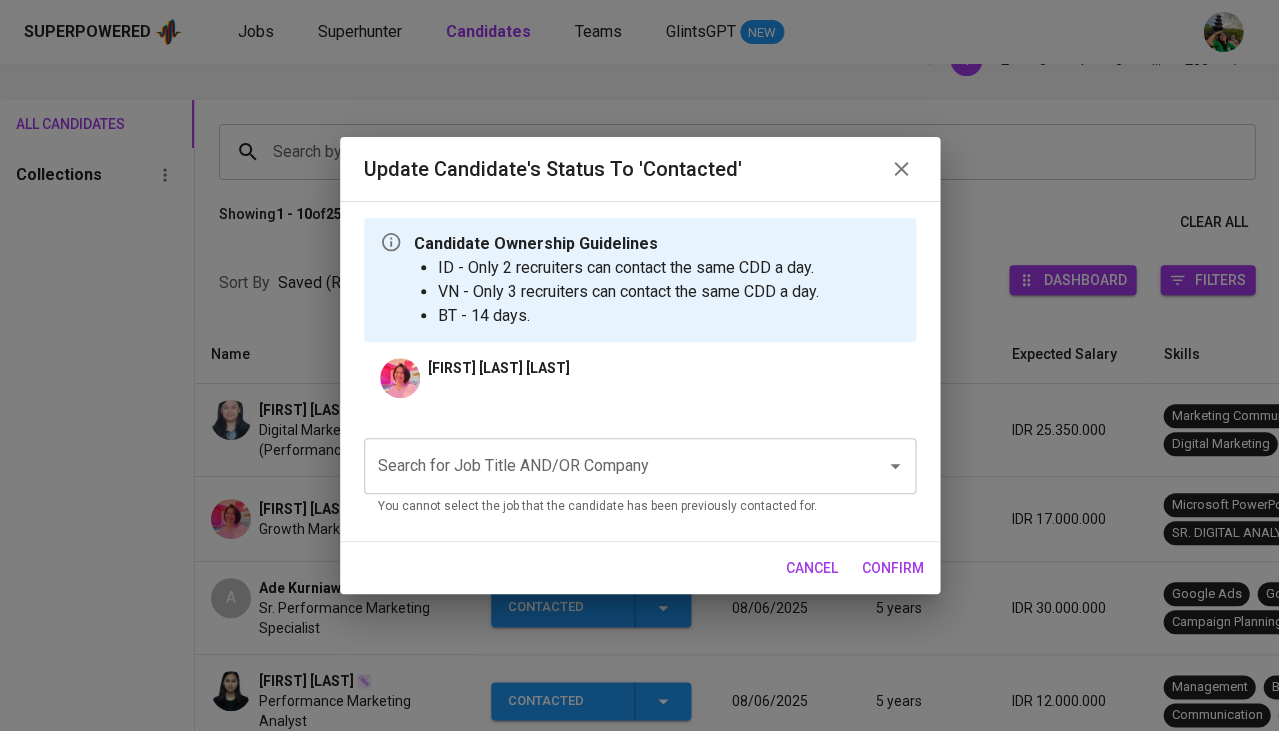 click on "Search for Job Title AND/OR Company" at bounding box center [612, 466] 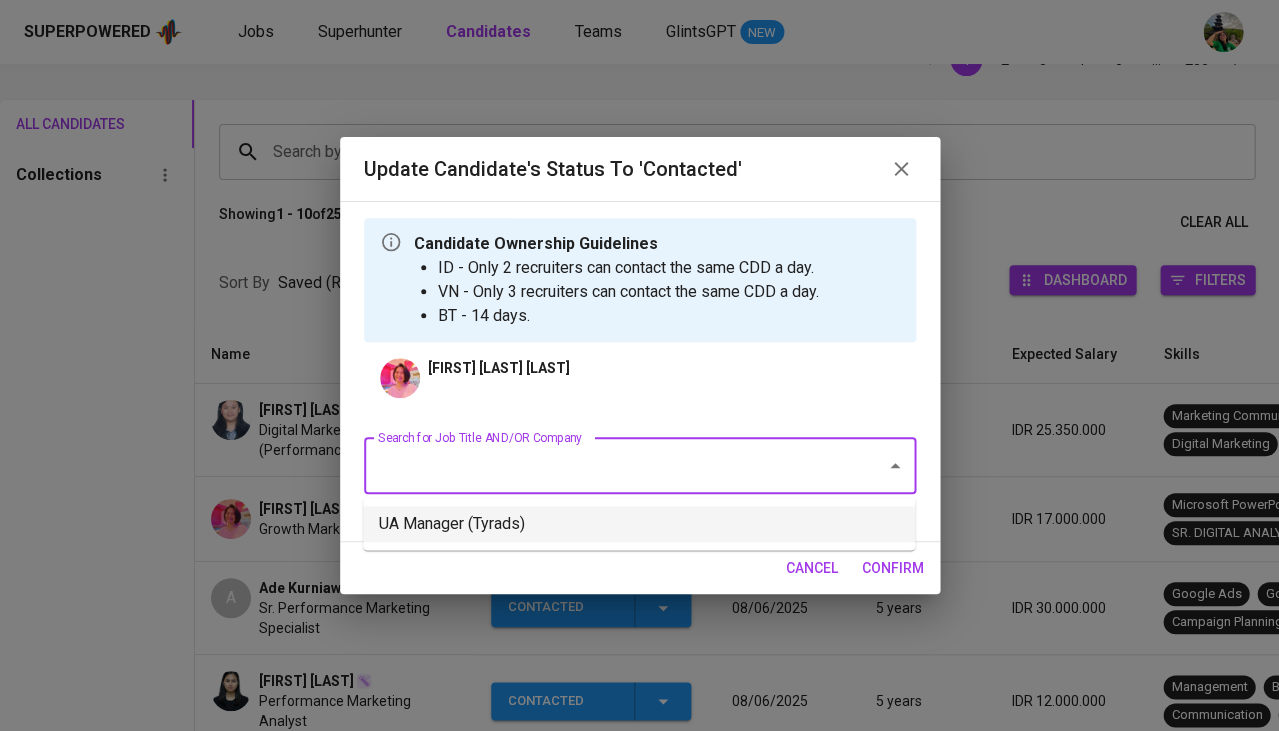 click on "UA Manager (Tyrads)" at bounding box center (639, 524) 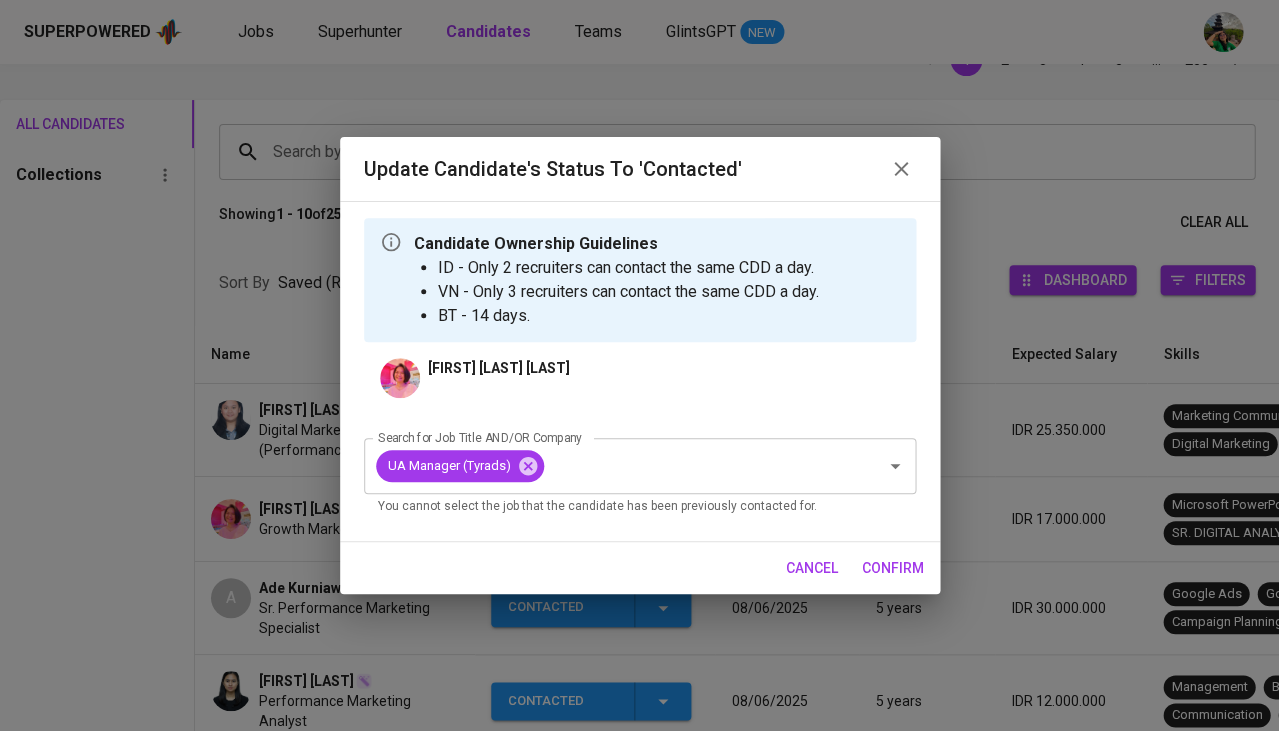 click on "confirm" at bounding box center [893, 568] 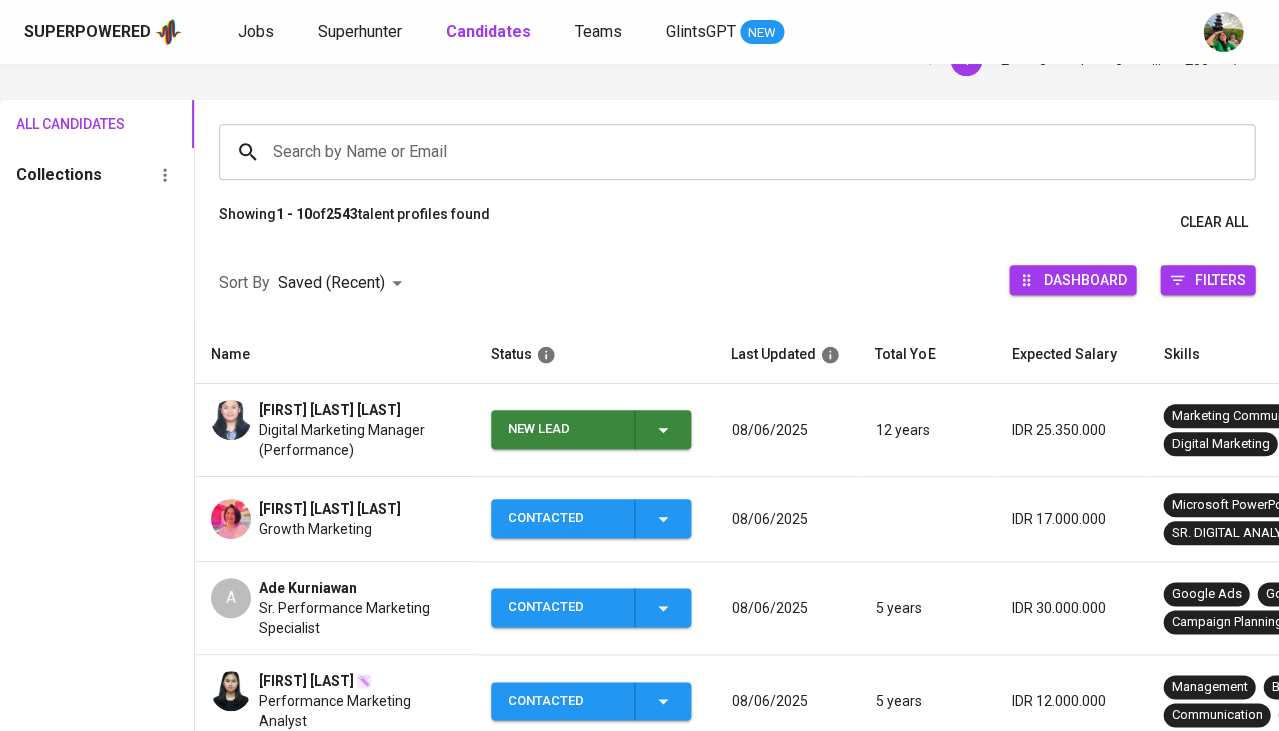 click 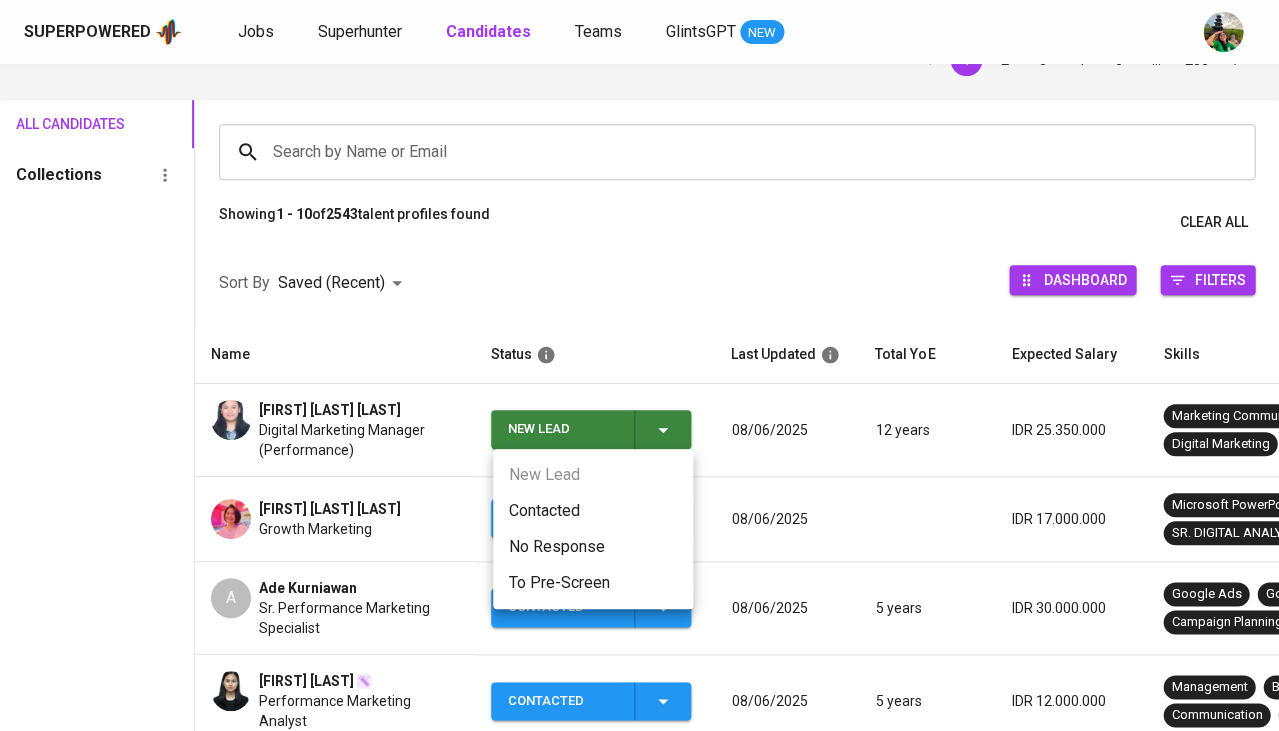 click on "Contacted" at bounding box center [593, 511] 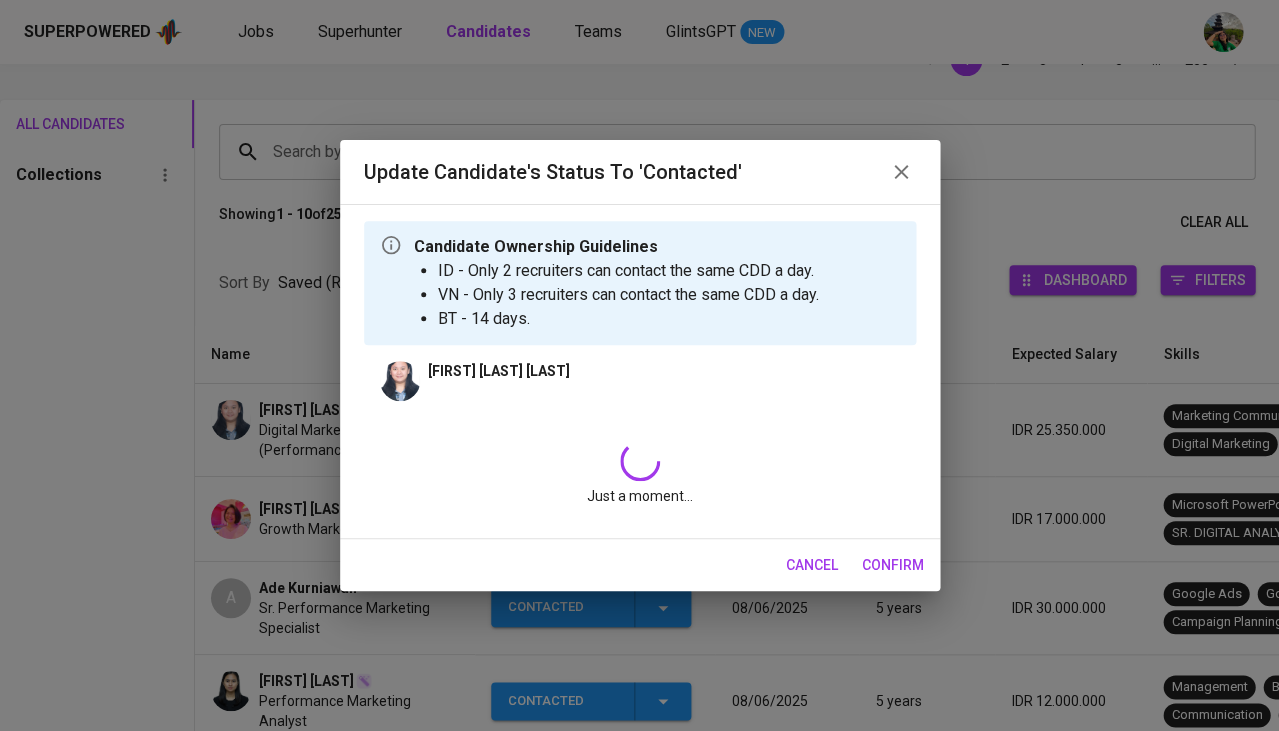 click on "Just a moment..." at bounding box center [640, 473] 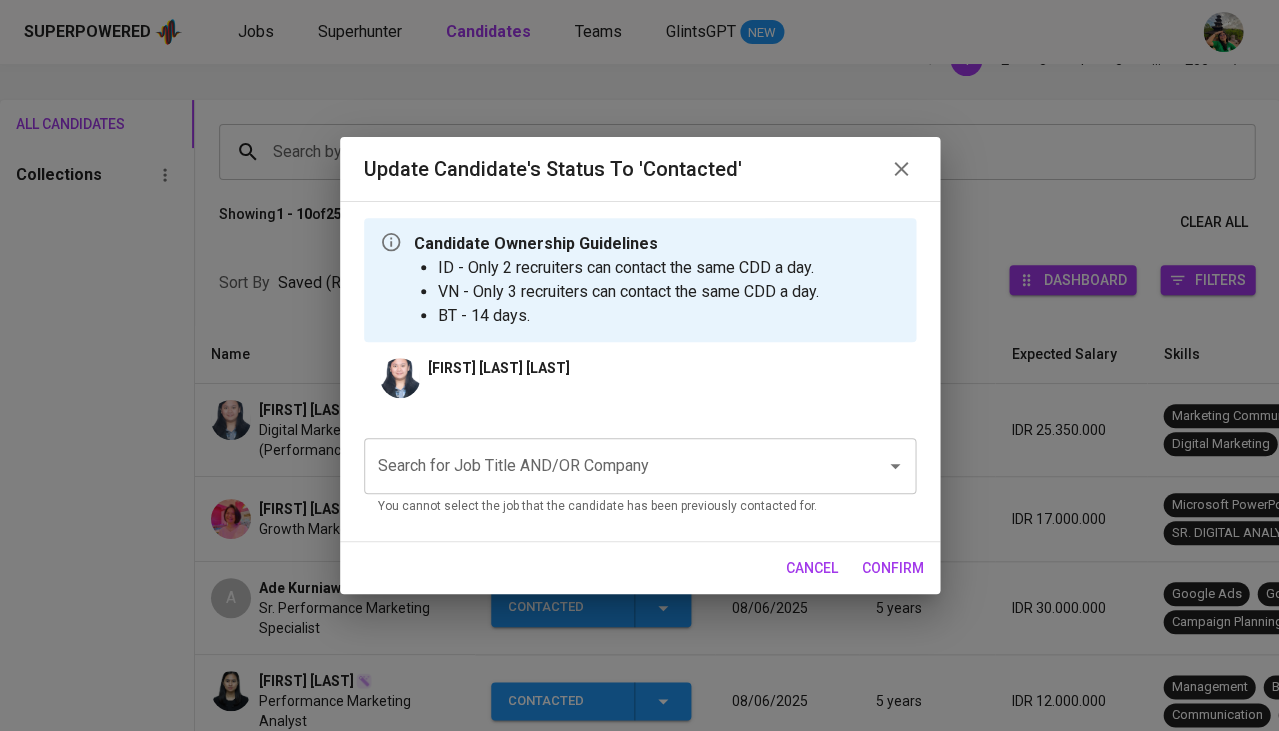 click on "Search for Job Title AND/OR Company" at bounding box center (612, 466) 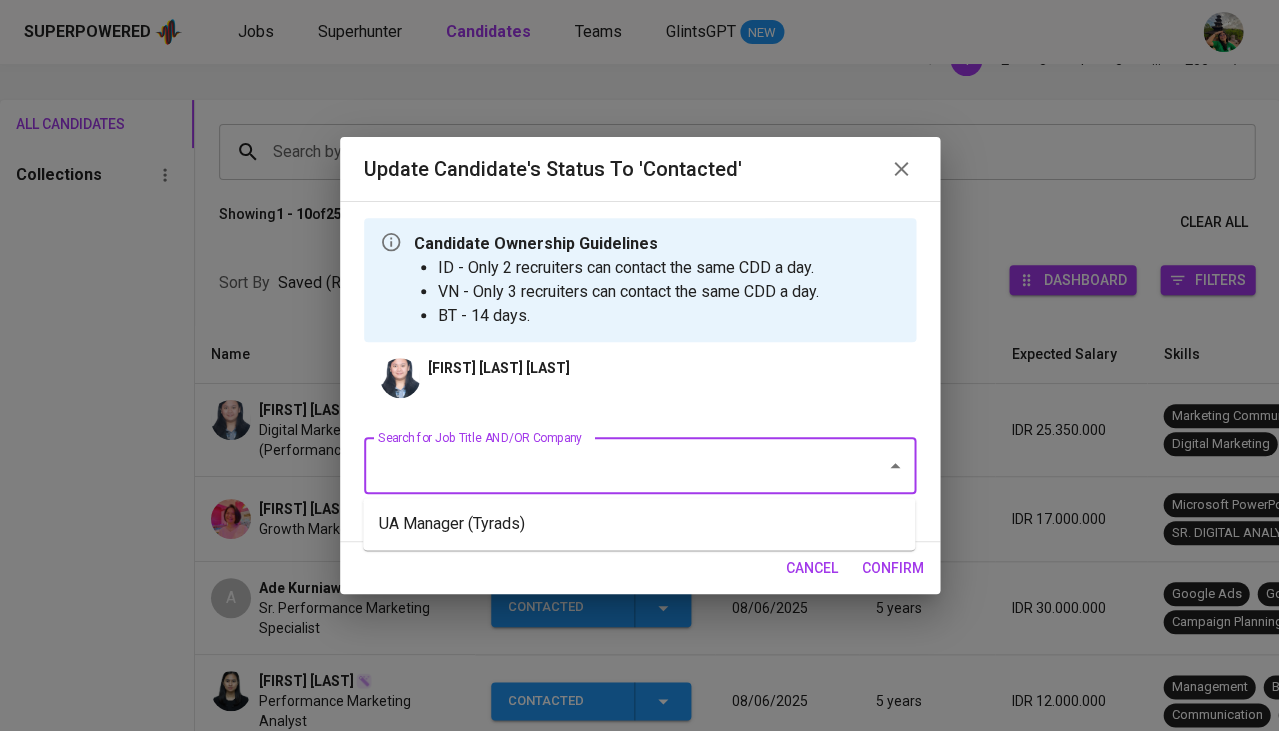 click on "UA Manager (Tyrads)" at bounding box center (639, 524) 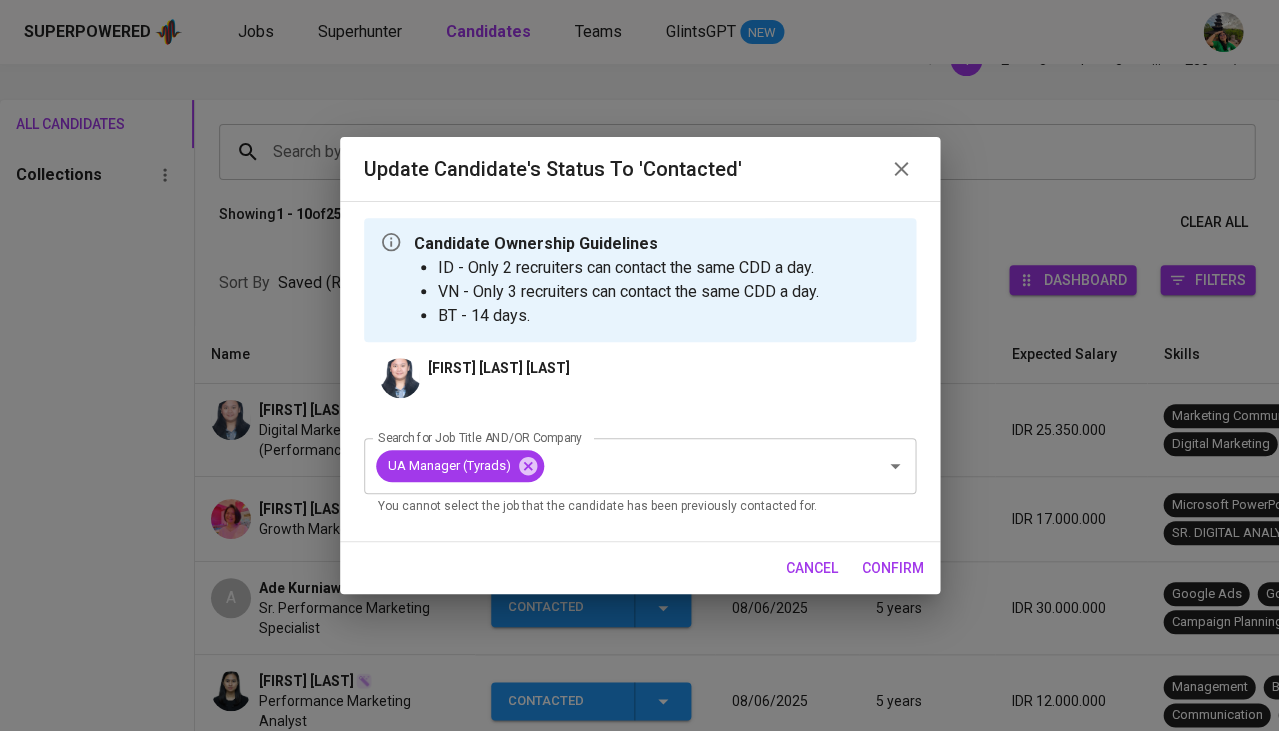 click on "confirm" at bounding box center [893, 568] 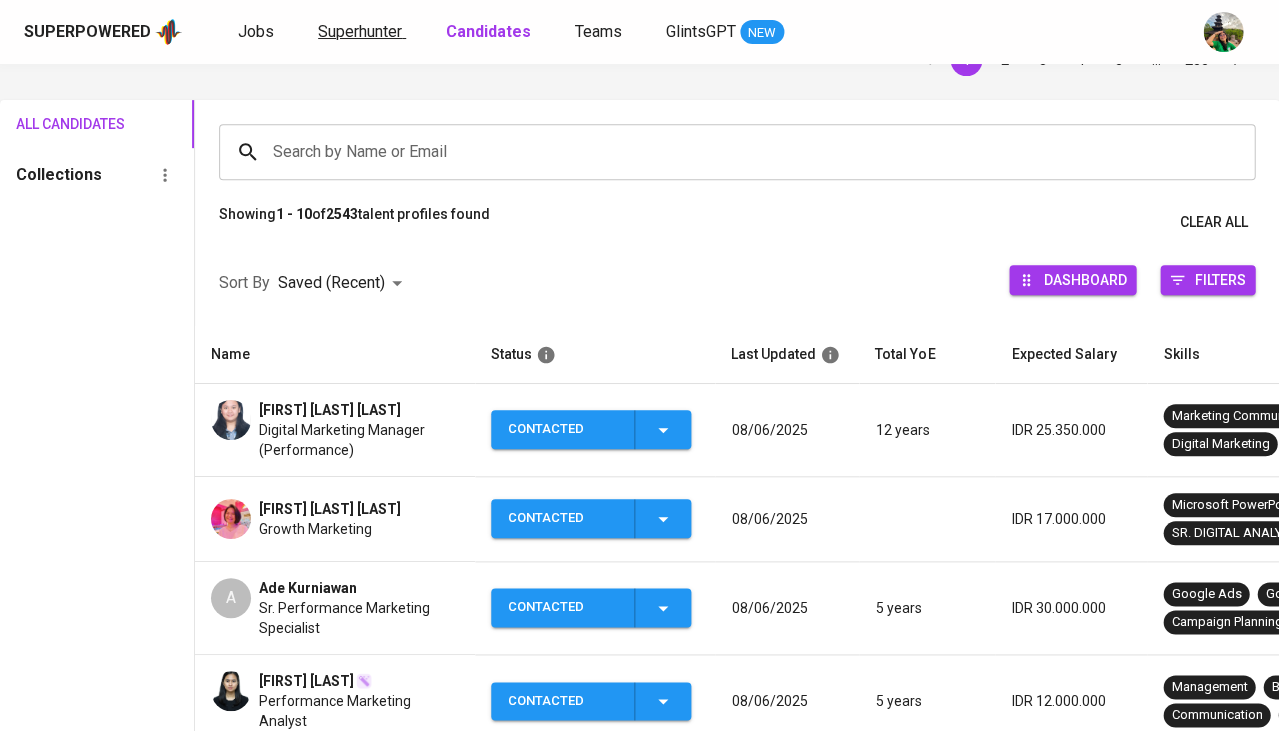 click on "Superhunter" at bounding box center [360, 31] 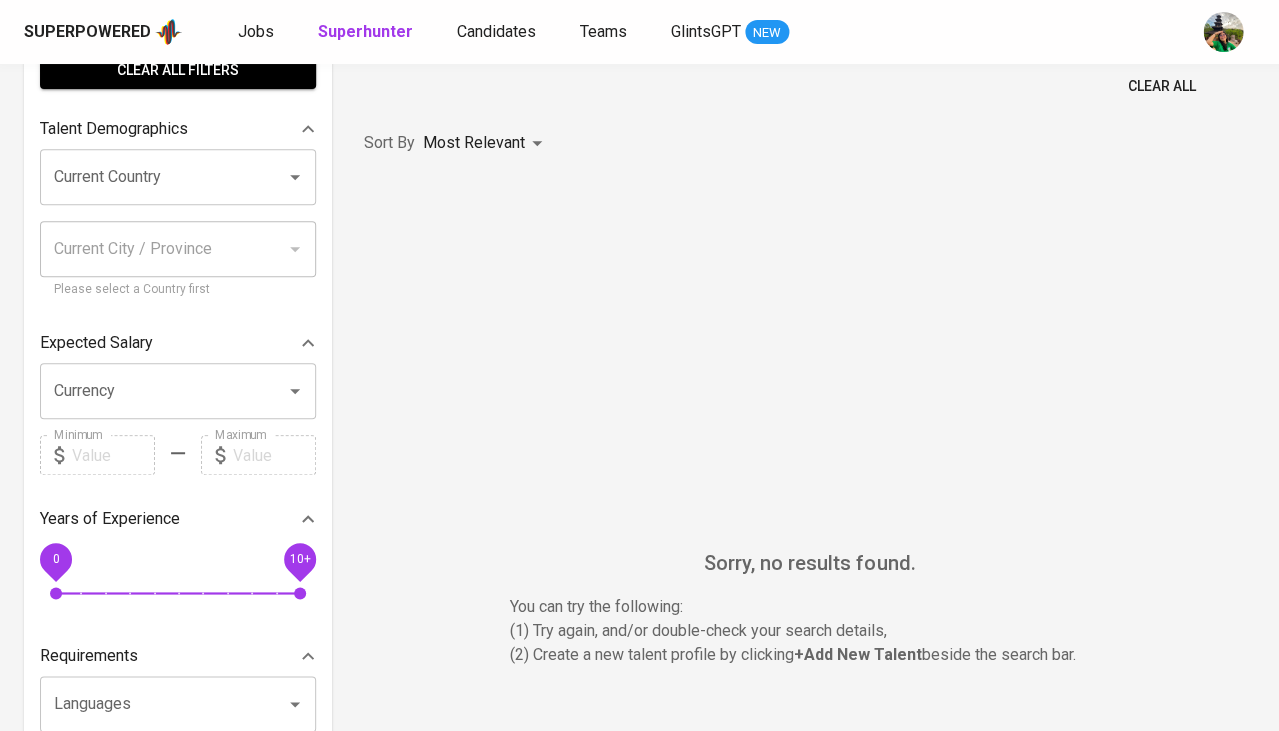 scroll, scrollTop: 0, scrollLeft: 0, axis: both 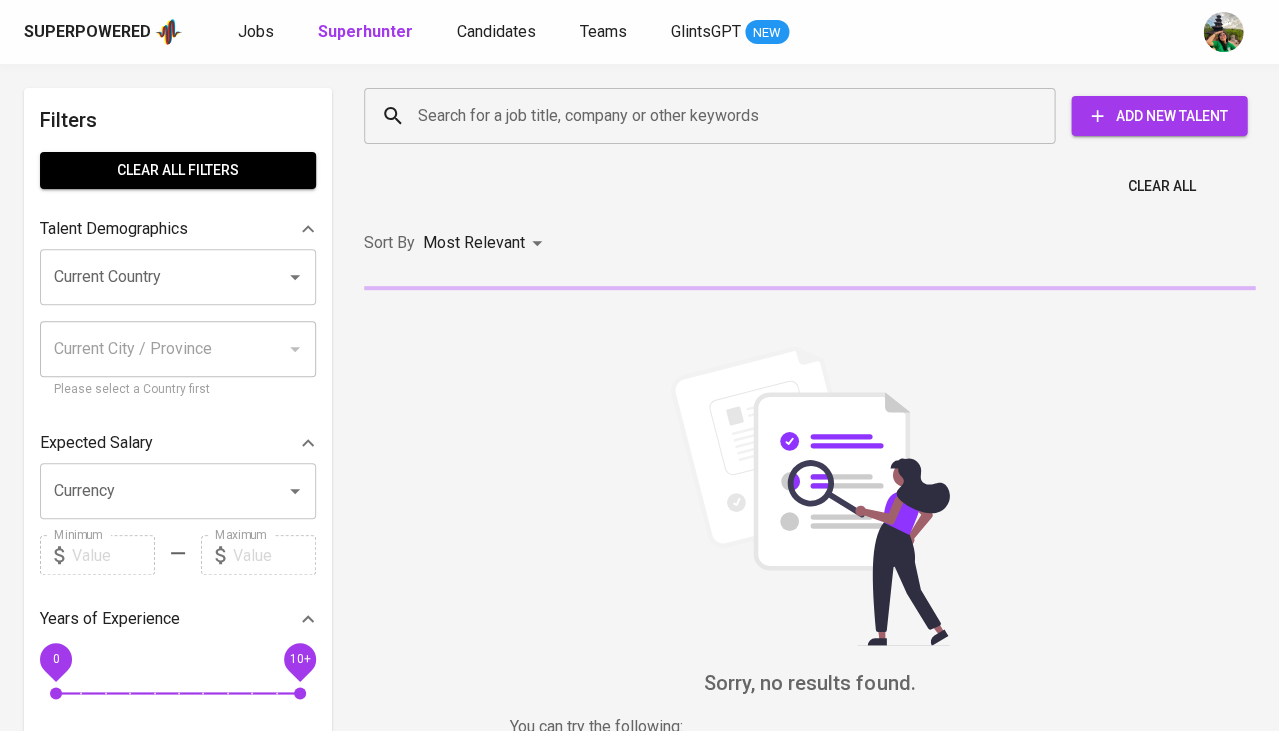 click on "Current Country" at bounding box center (178, 277) 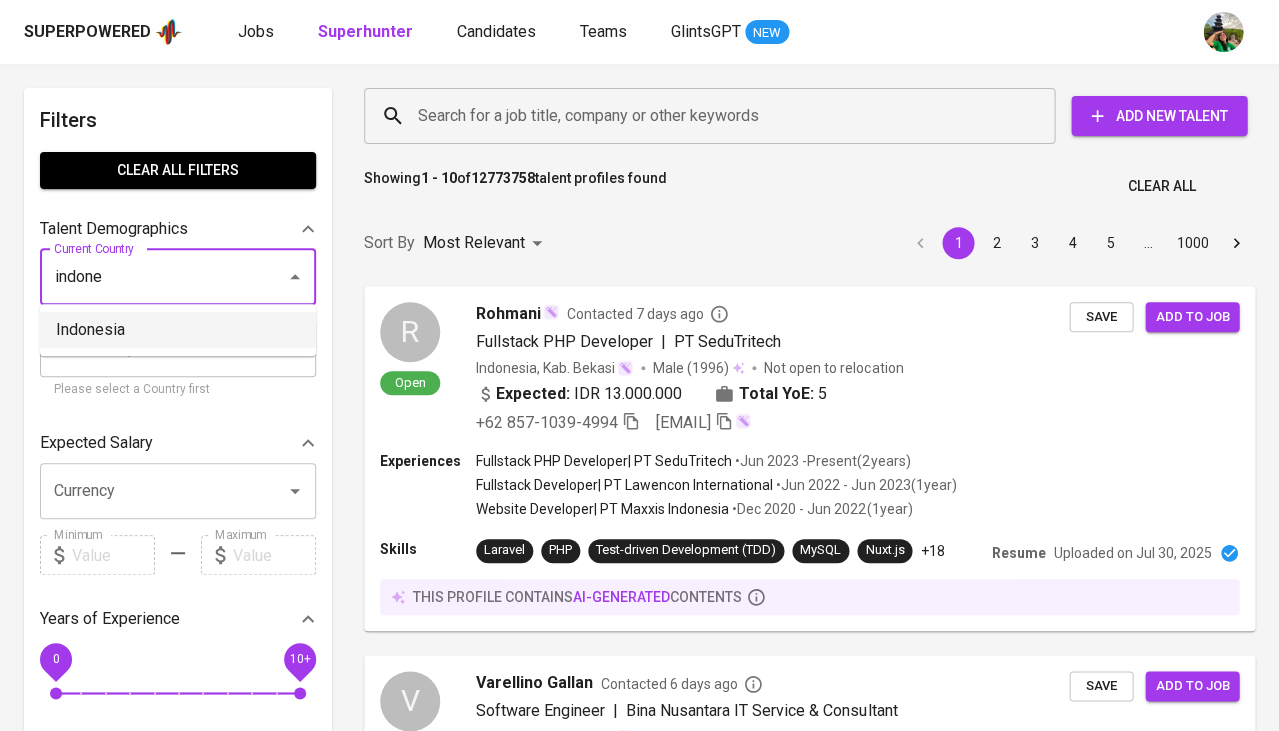 click on "Indonesia" at bounding box center [178, 330] 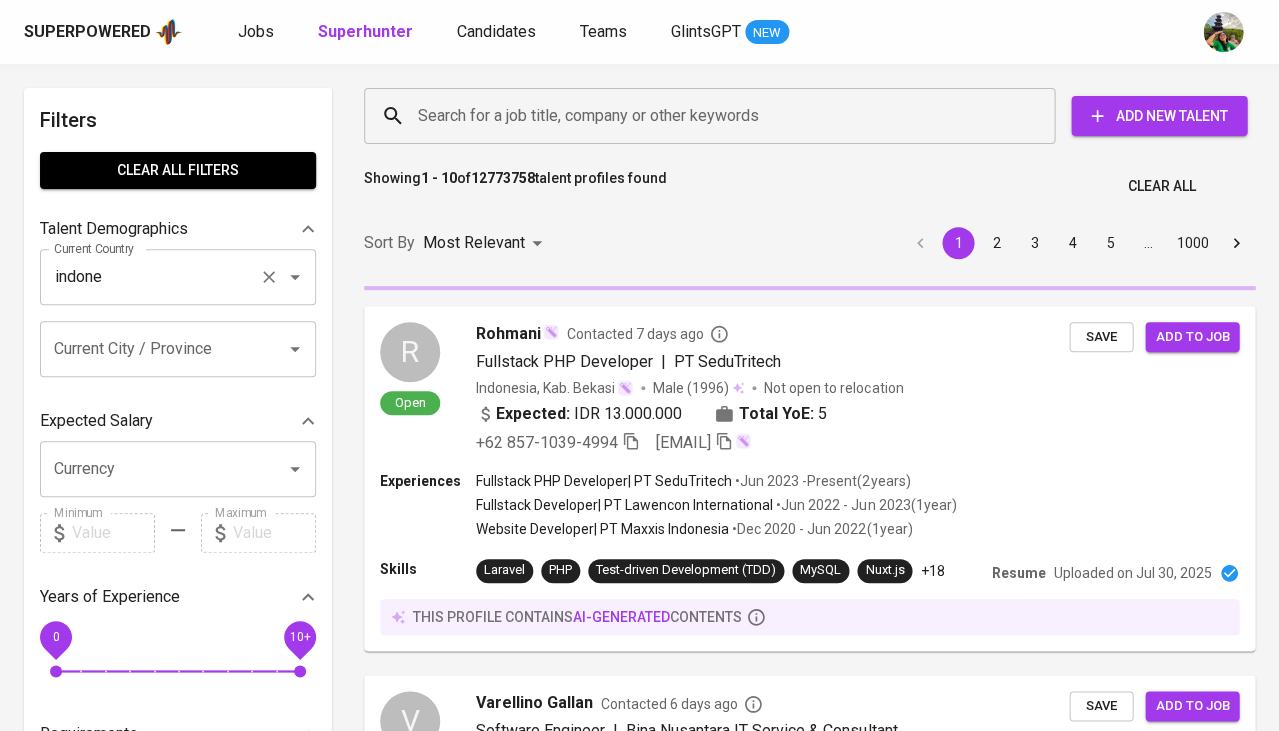 type on "Indonesia" 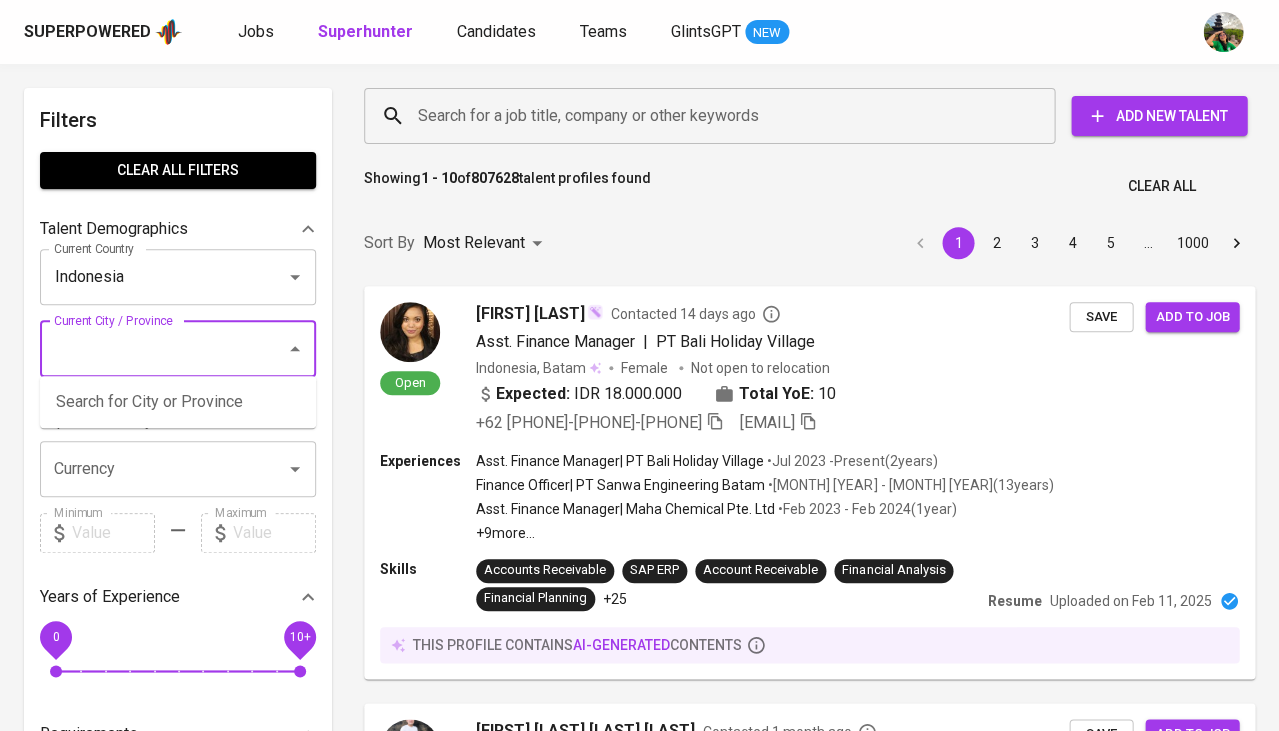 click on "Current City / Province" at bounding box center [150, 349] 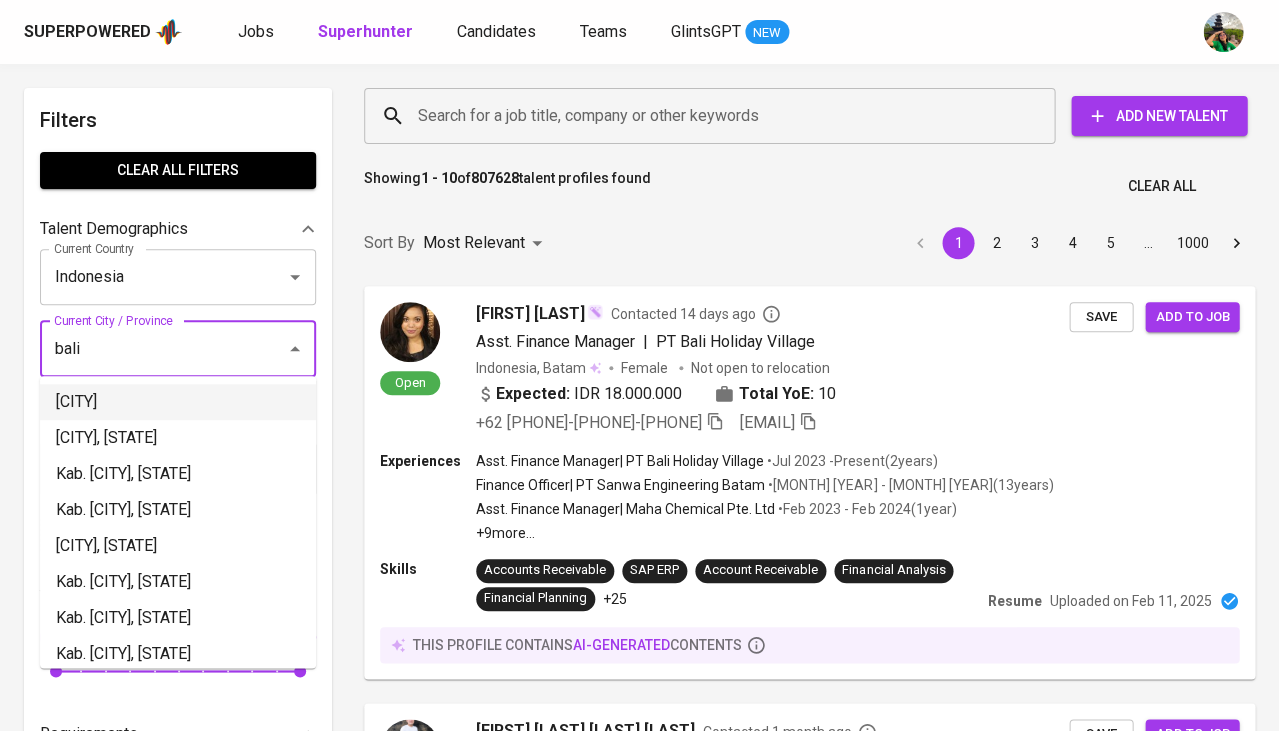 click on "Bali" at bounding box center (178, 402) 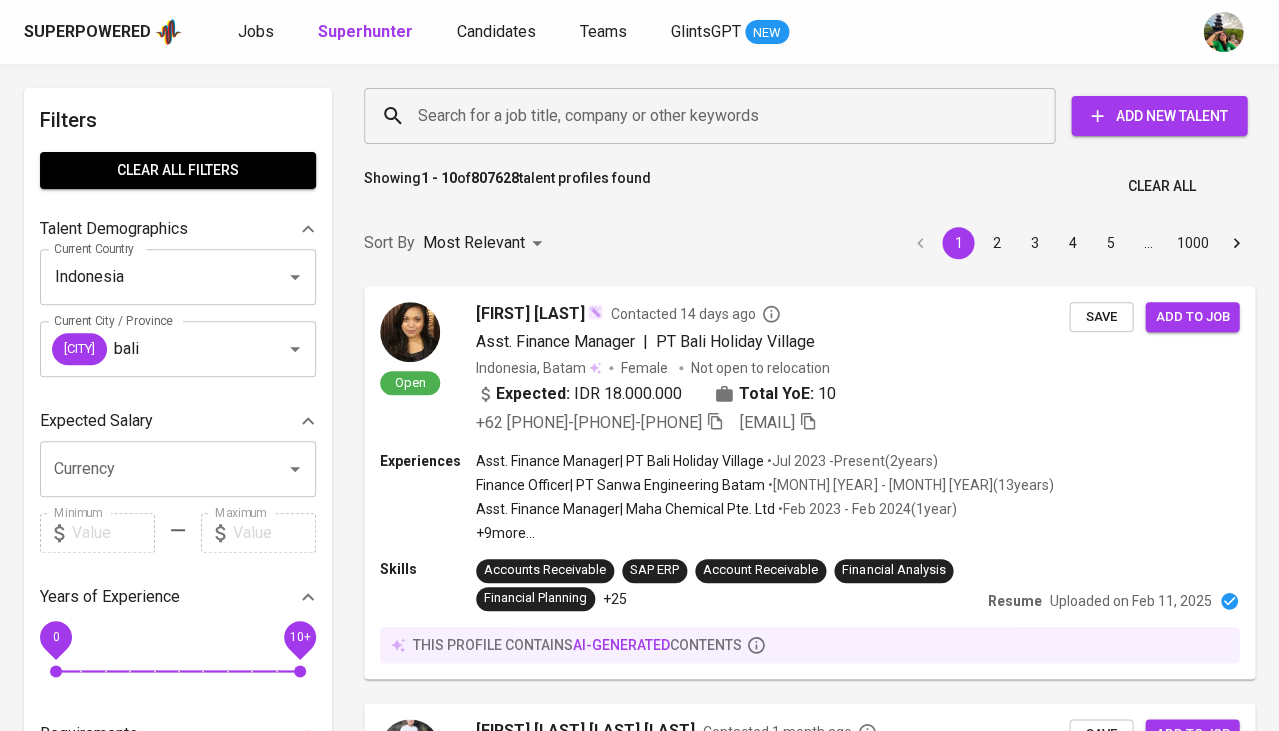 type 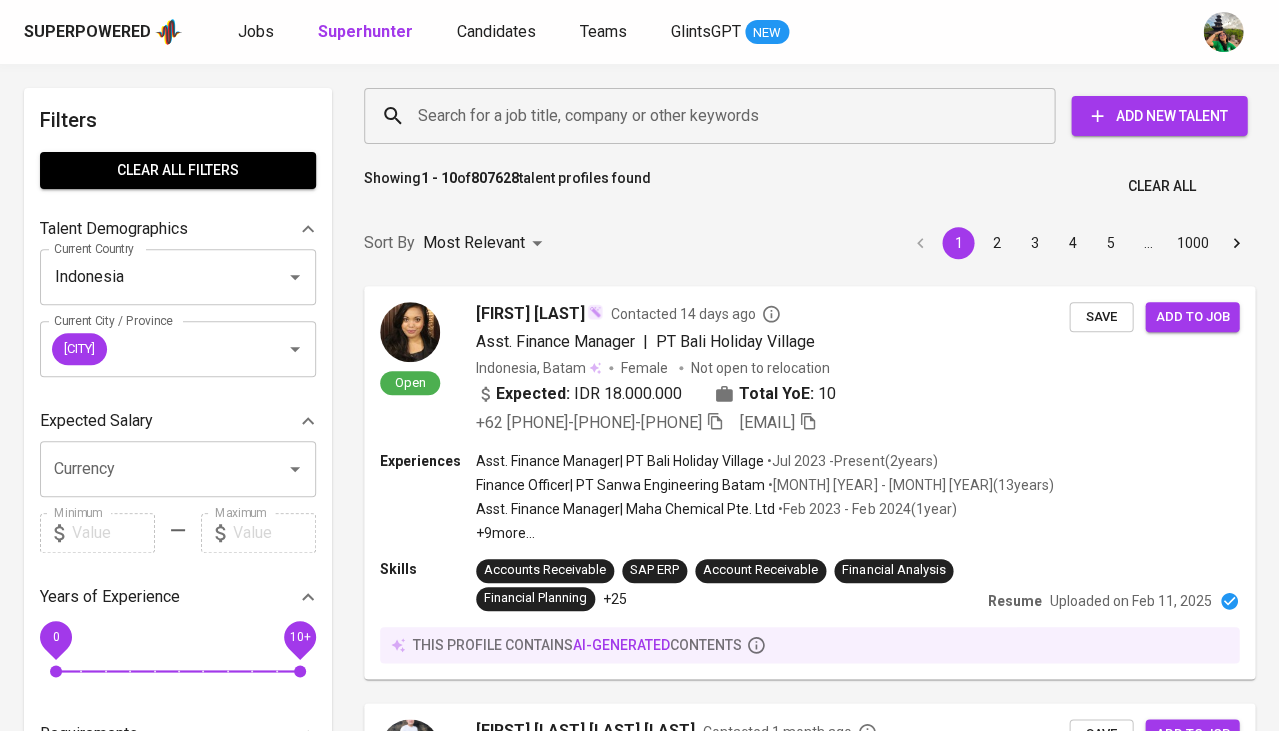 click on "Expected Salary" at bounding box center [96, 421] 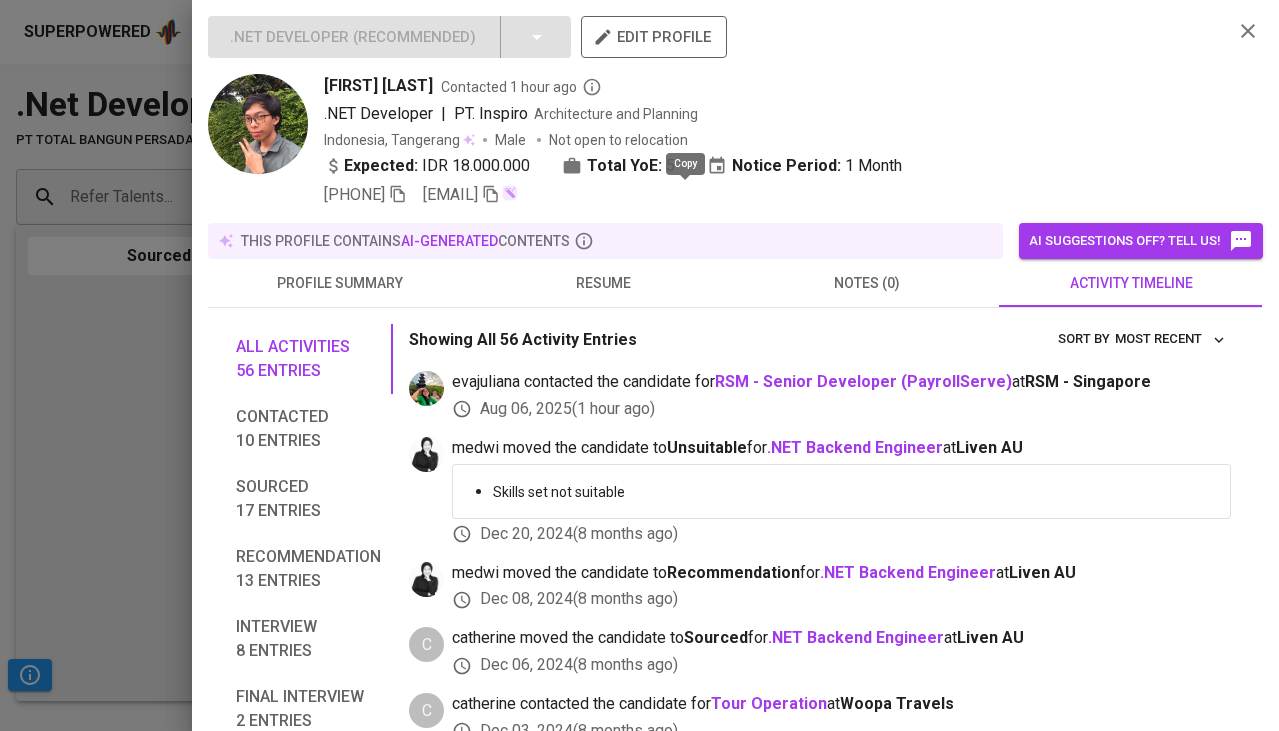 scroll, scrollTop: 0, scrollLeft: 0, axis: both 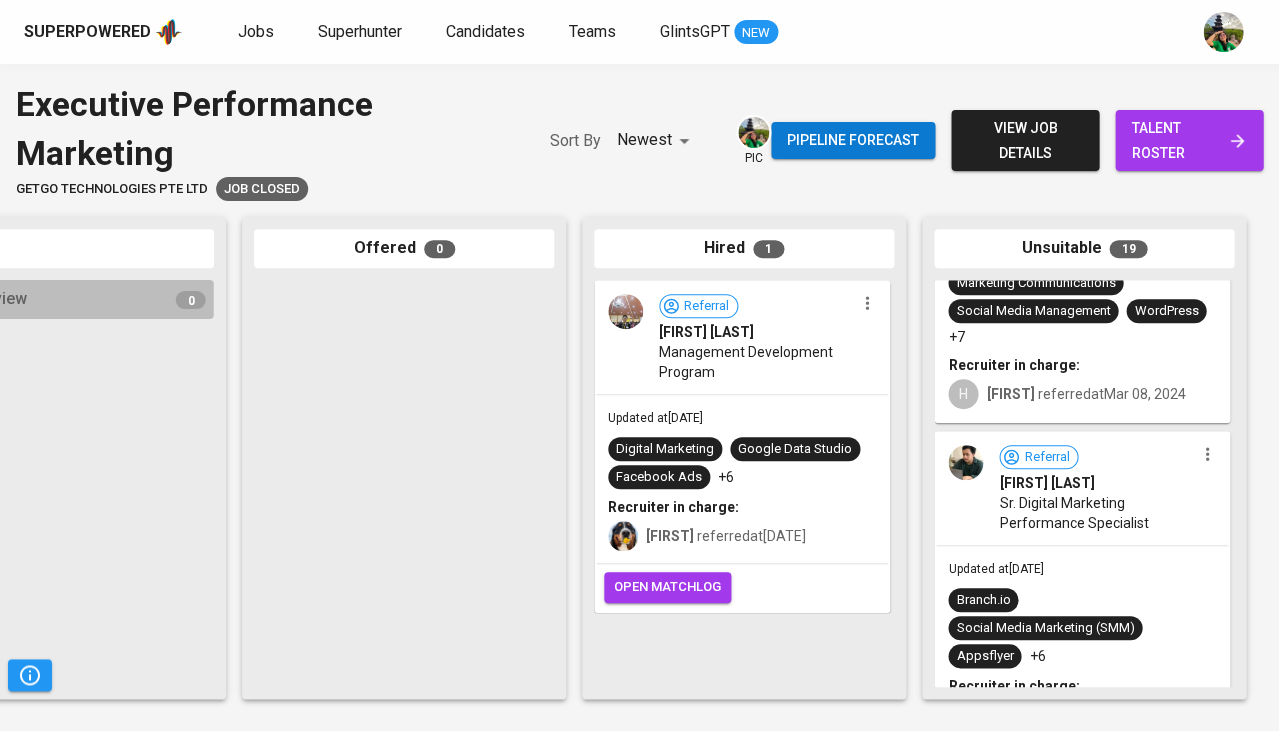 click on "Timotius Immanuel" at bounding box center [1046, 483] 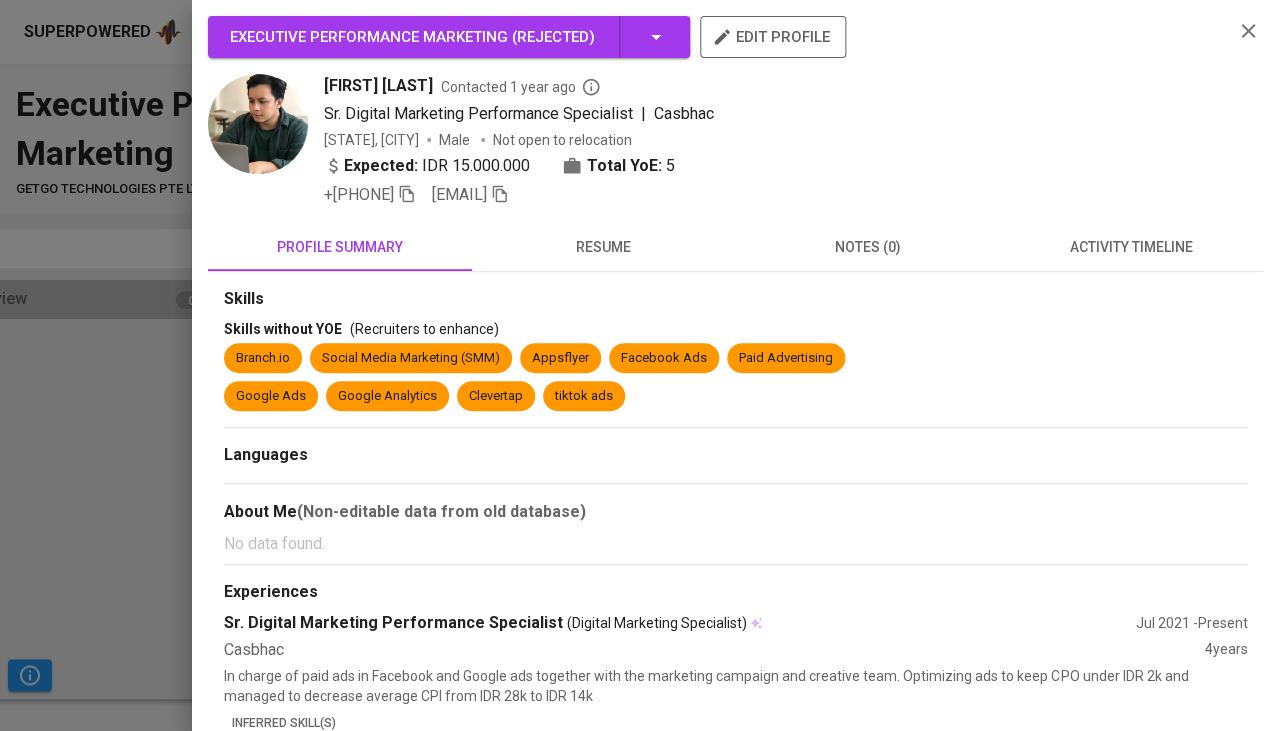 click on "activity timeline" at bounding box center (1131, 247) 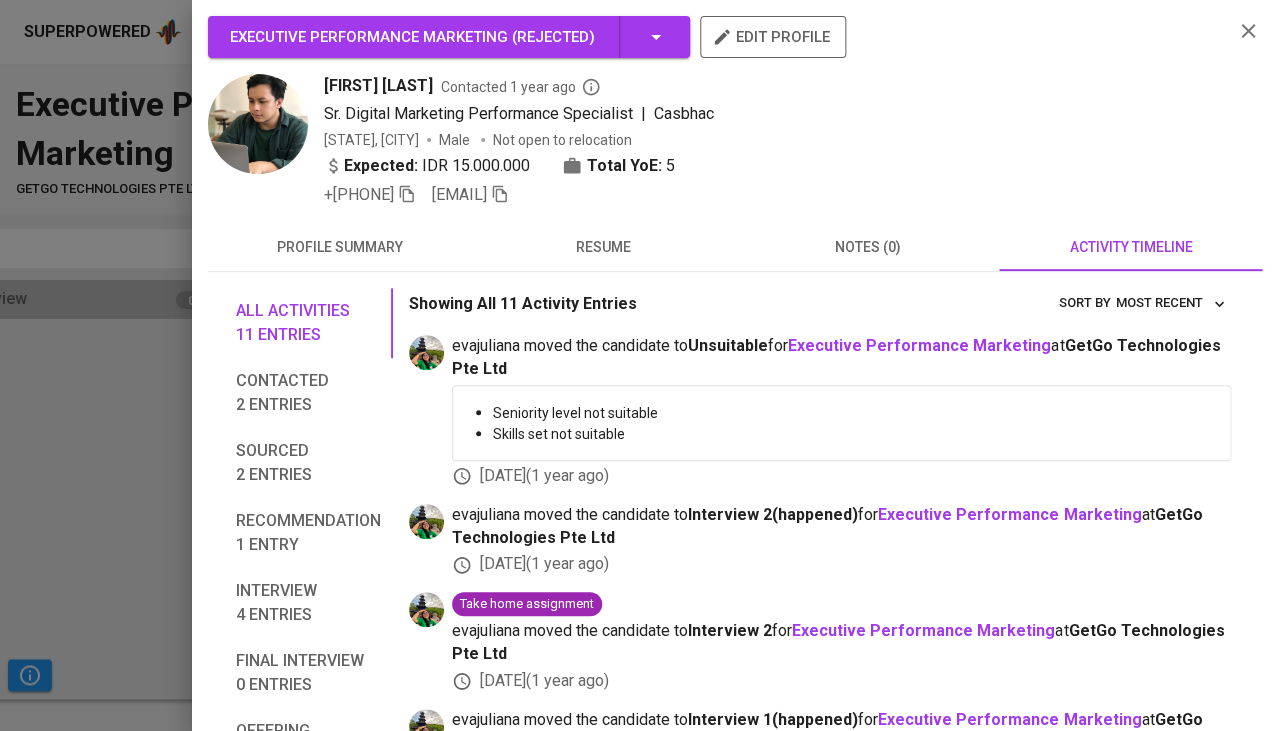 click on "resume" at bounding box center (604, 247) 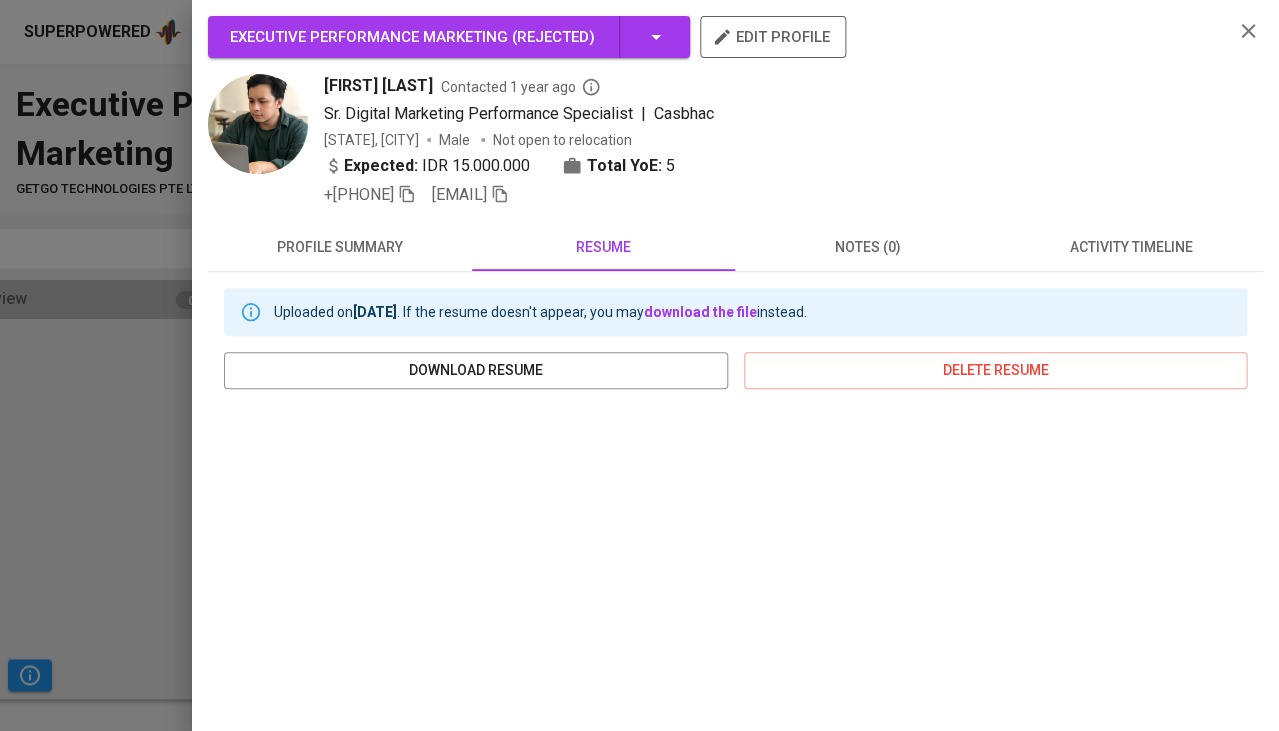 click on "activity timeline" at bounding box center [1131, 247] 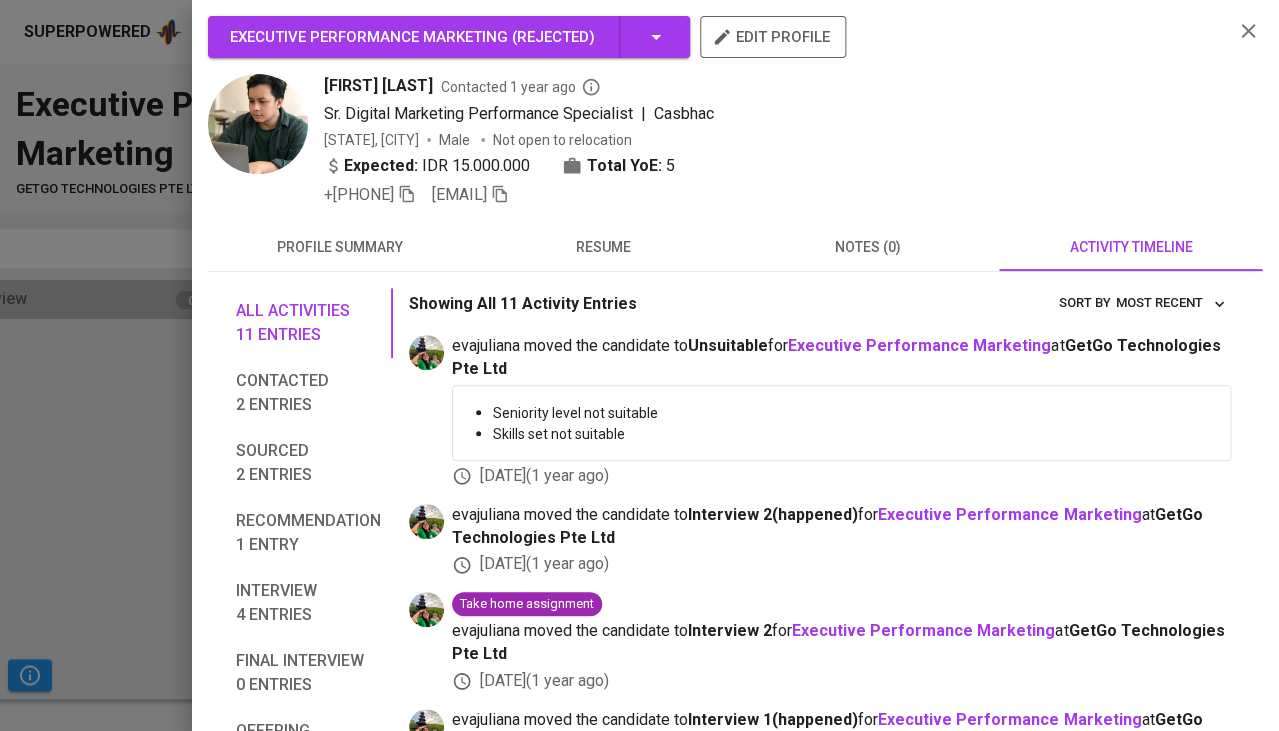 scroll, scrollTop: 0, scrollLeft: 0, axis: both 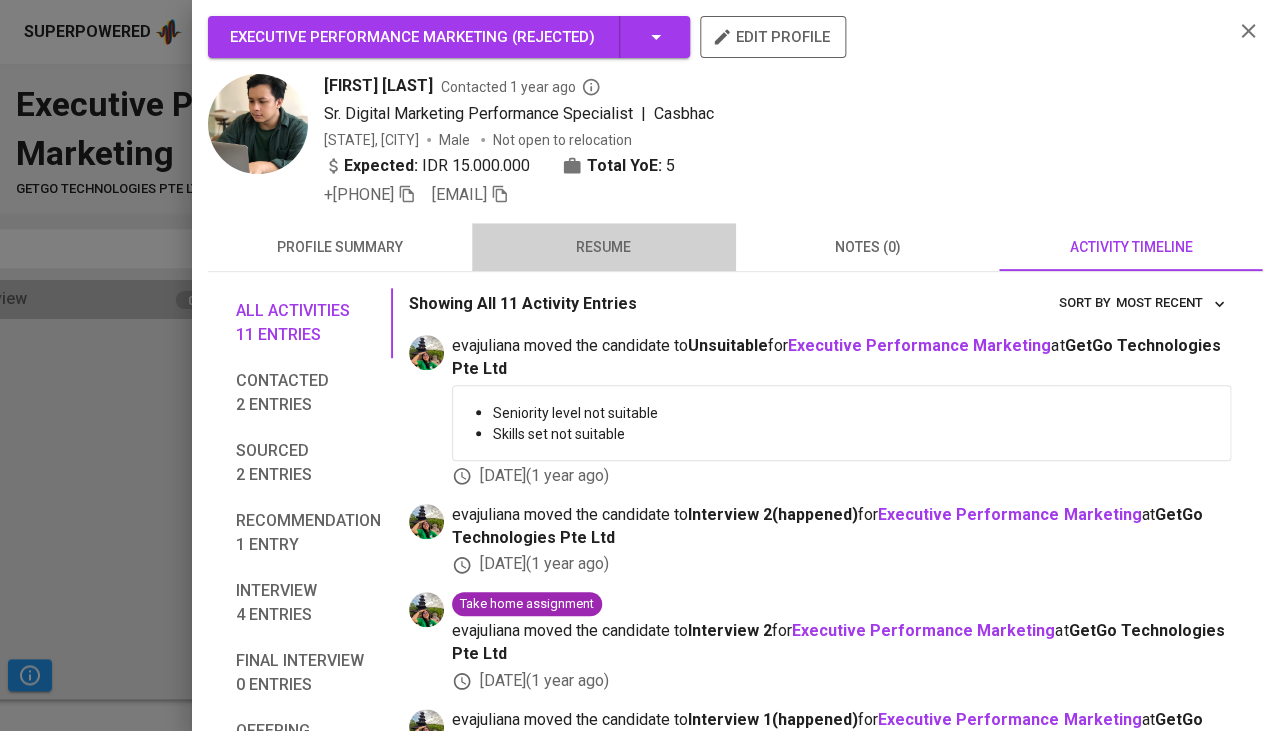 click on "resume" at bounding box center [604, 247] 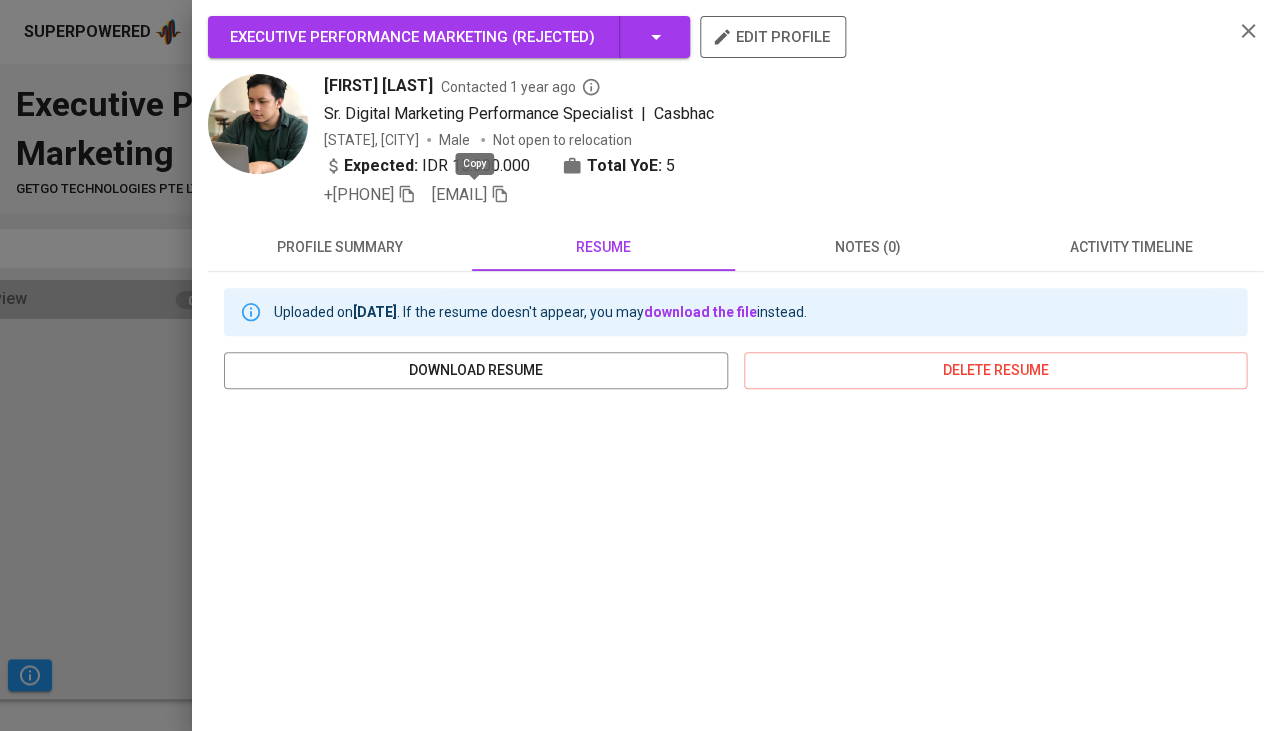 click 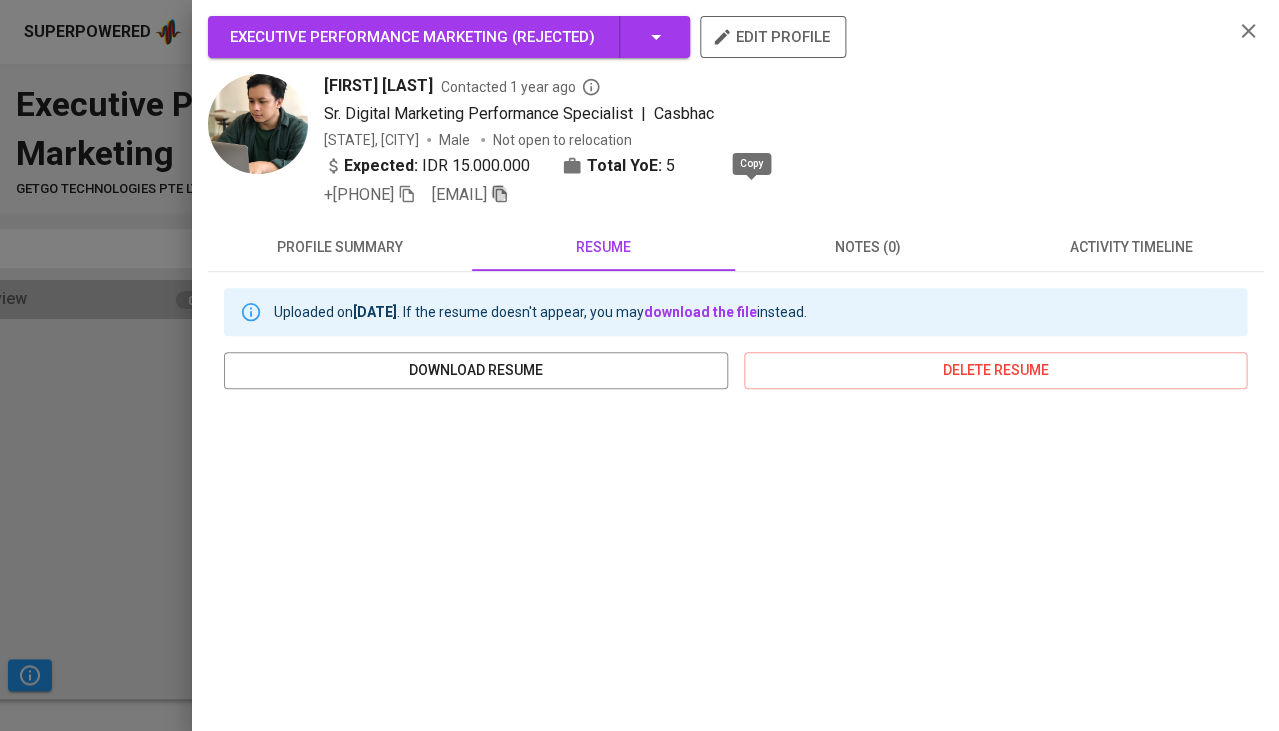 click 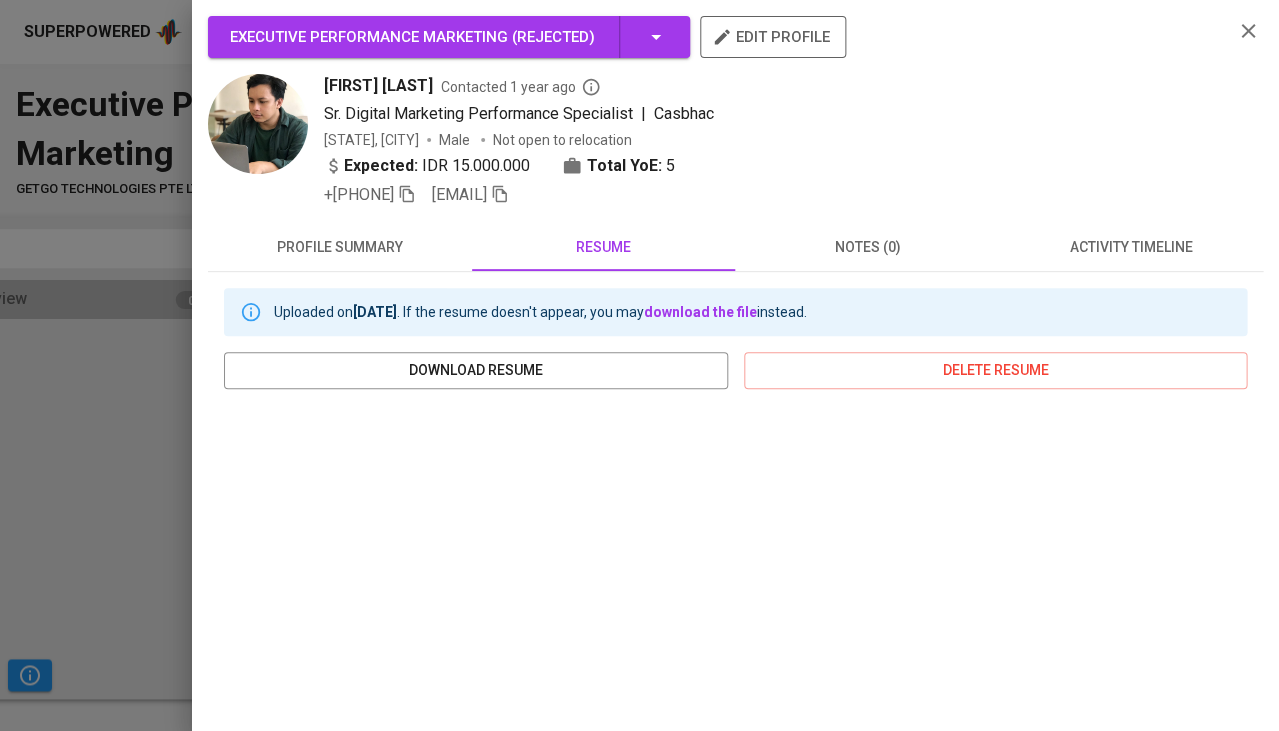 click at bounding box center [639, 365] 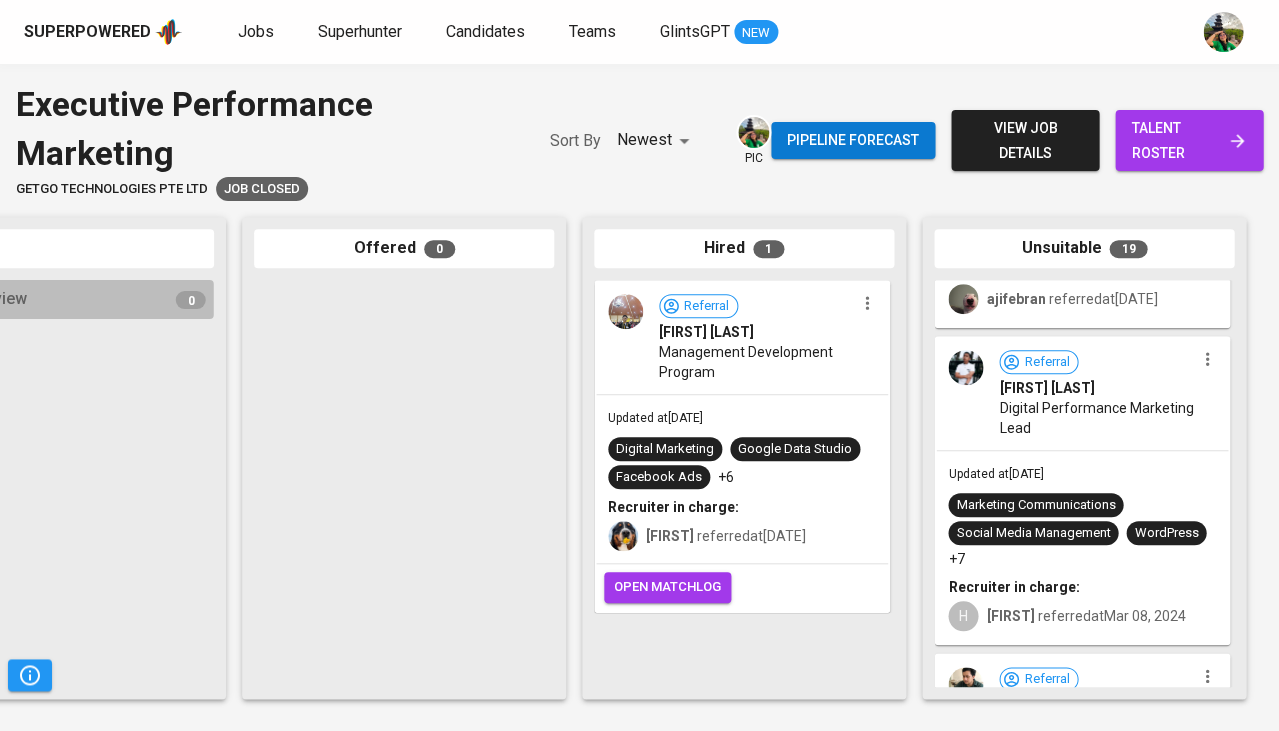 scroll, scrollTop: 803, scrollLeft: 0, axis: vertical 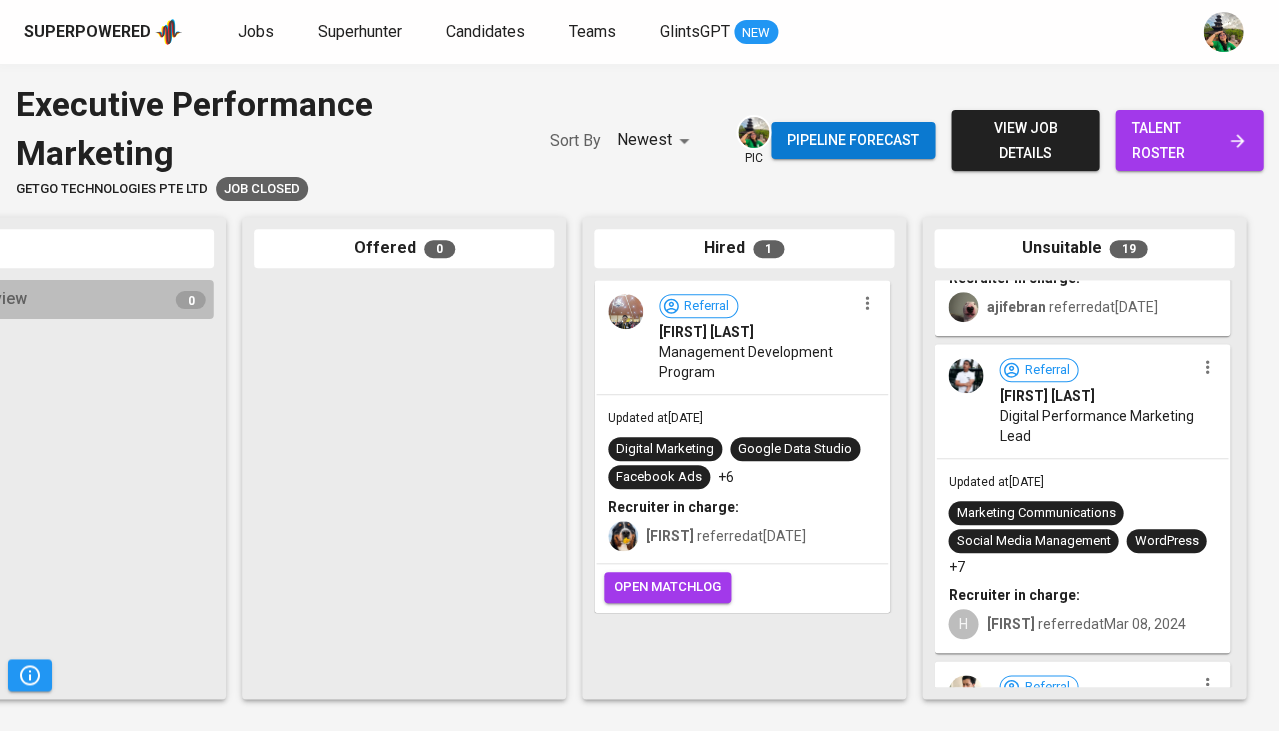 click on "Digital Performance Marketing Lead" at bounding box center [1096, 426] 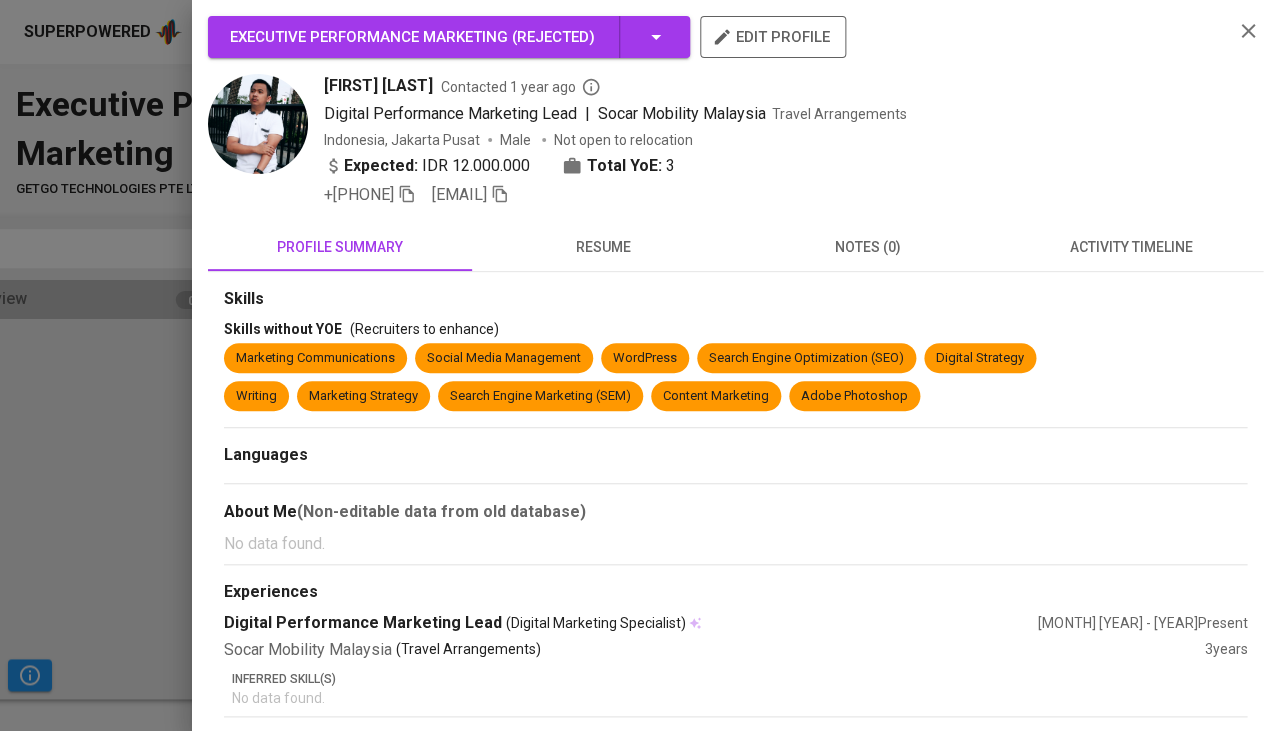 click on "activity timeline" at bounding box center [1131, 247] 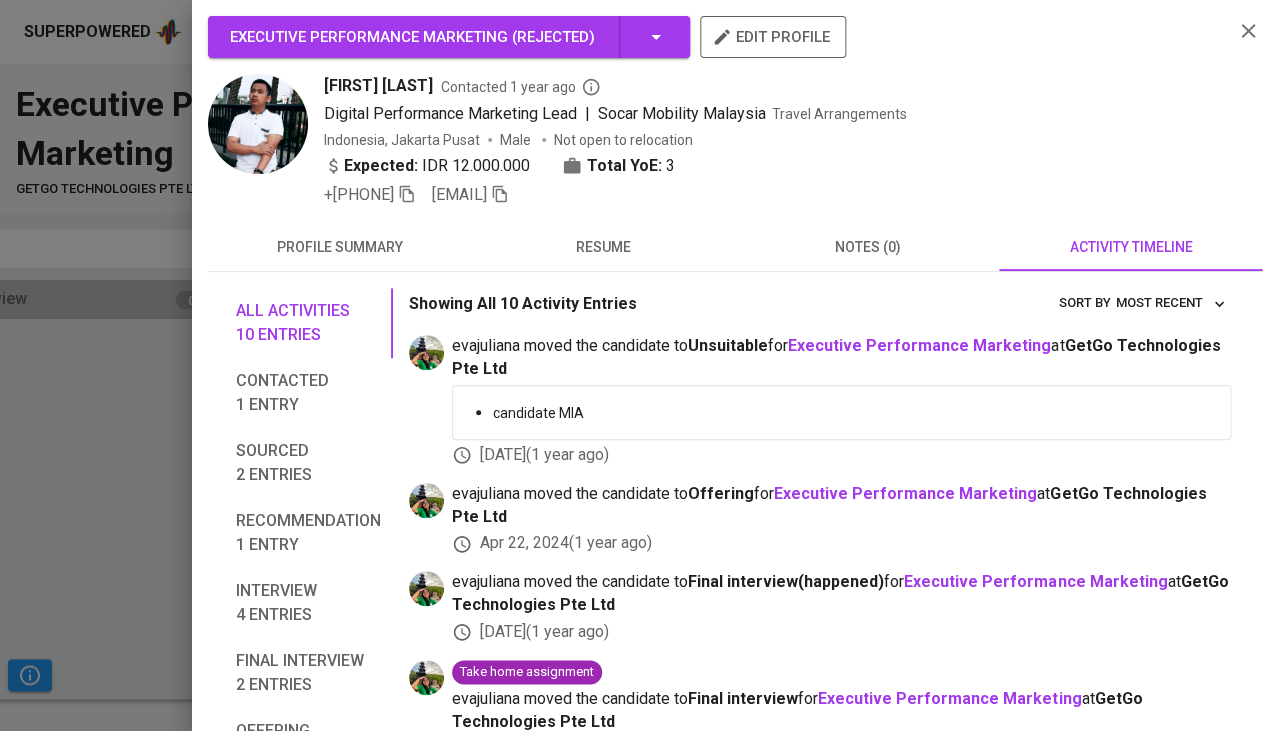 click at bounding box center [639, 365] 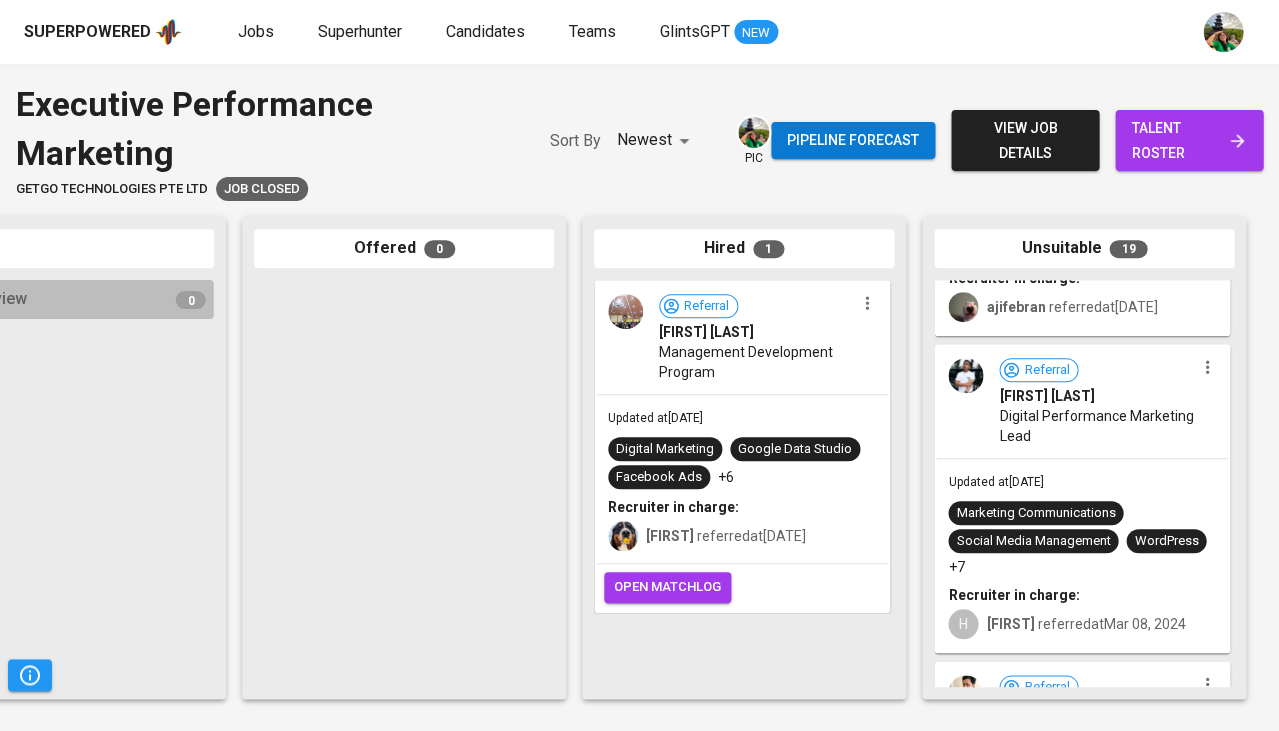 click on "Referral Reza Kurniawan Digital Performance Marketing Lead" at bounding box center [1082, 402] 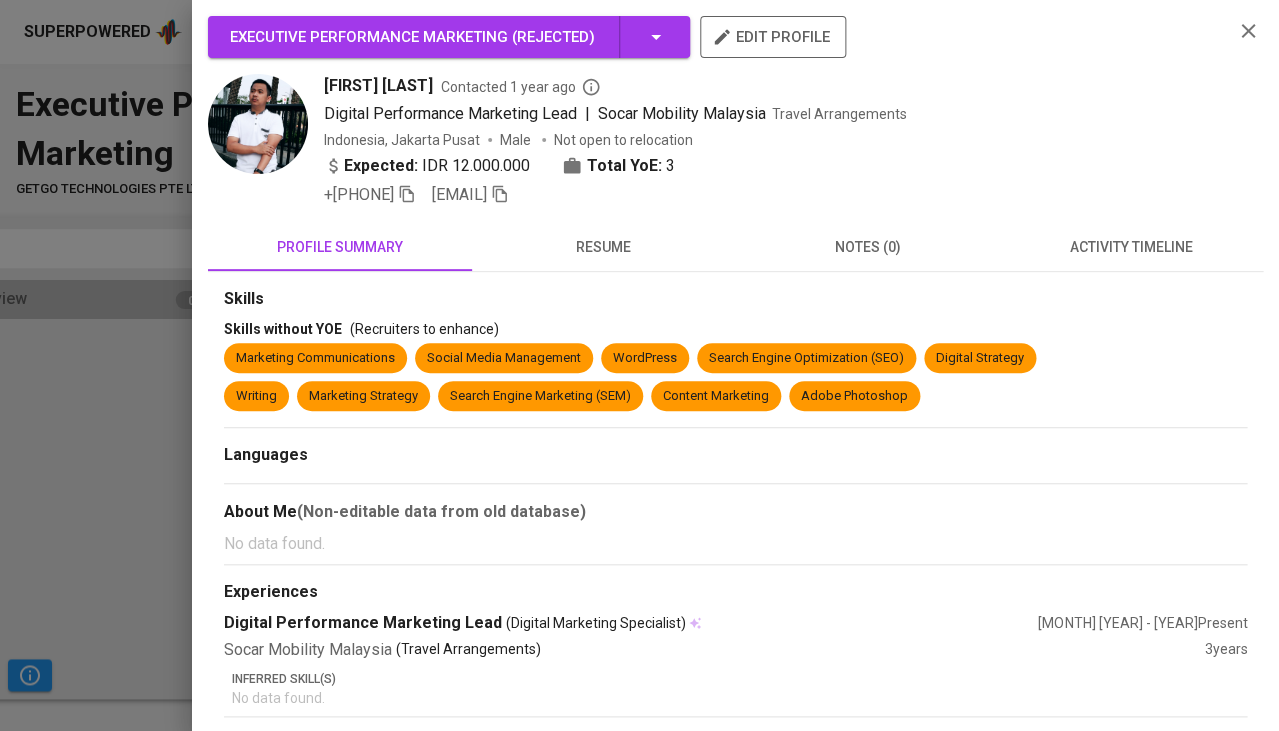 click on "activity timeline" at bounding box center (1131, 247) 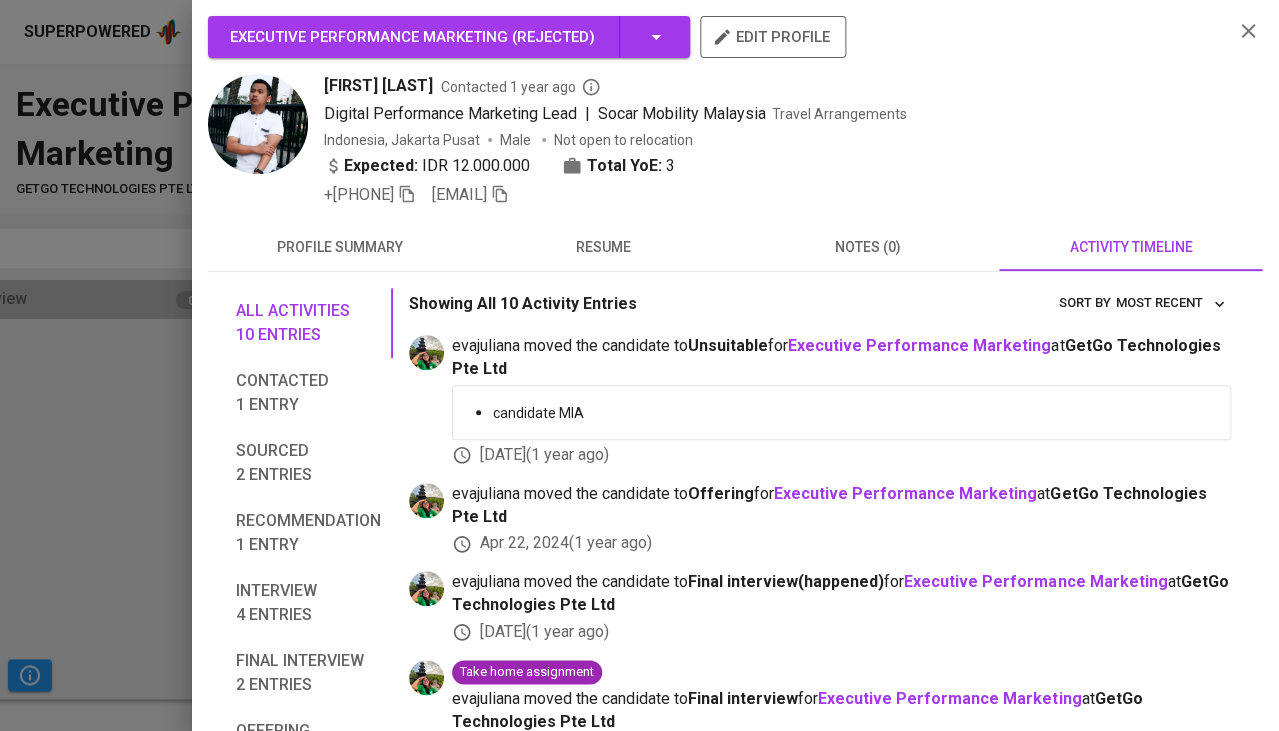 click on "resume" at bounding box center [604, 247] 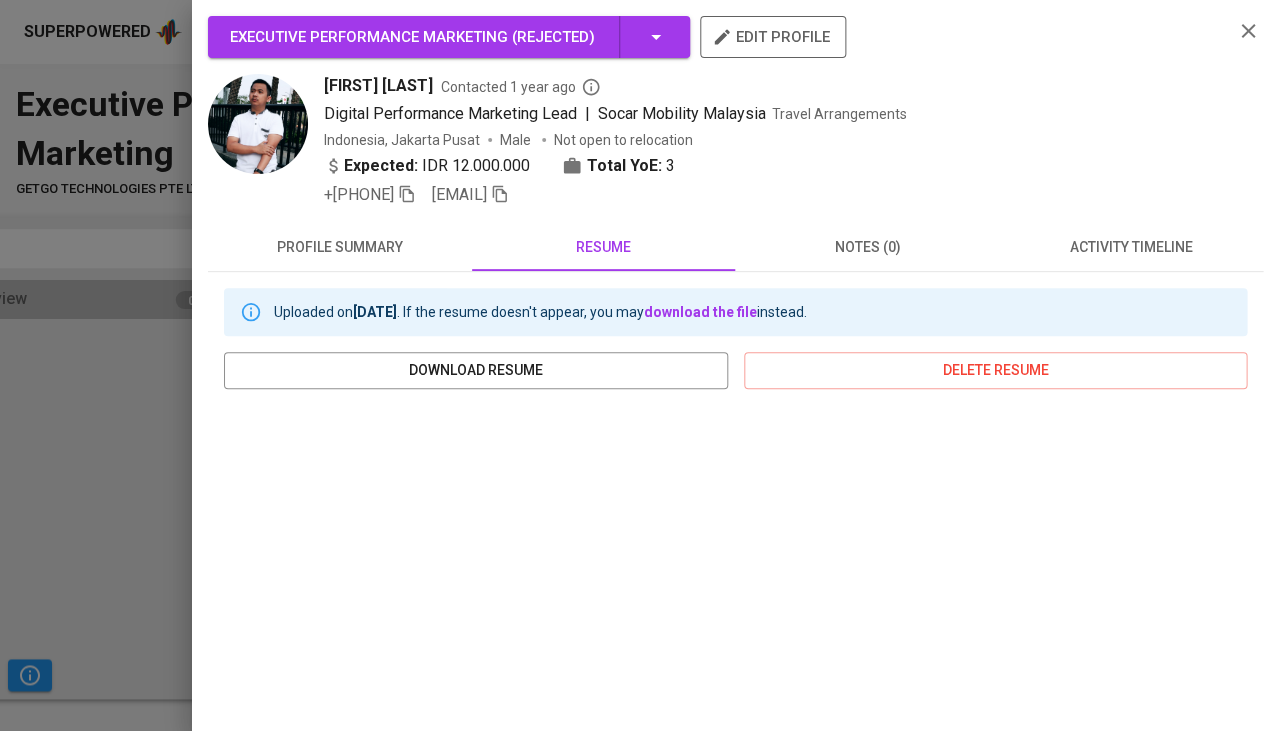 click at bounding box center (639, 365) 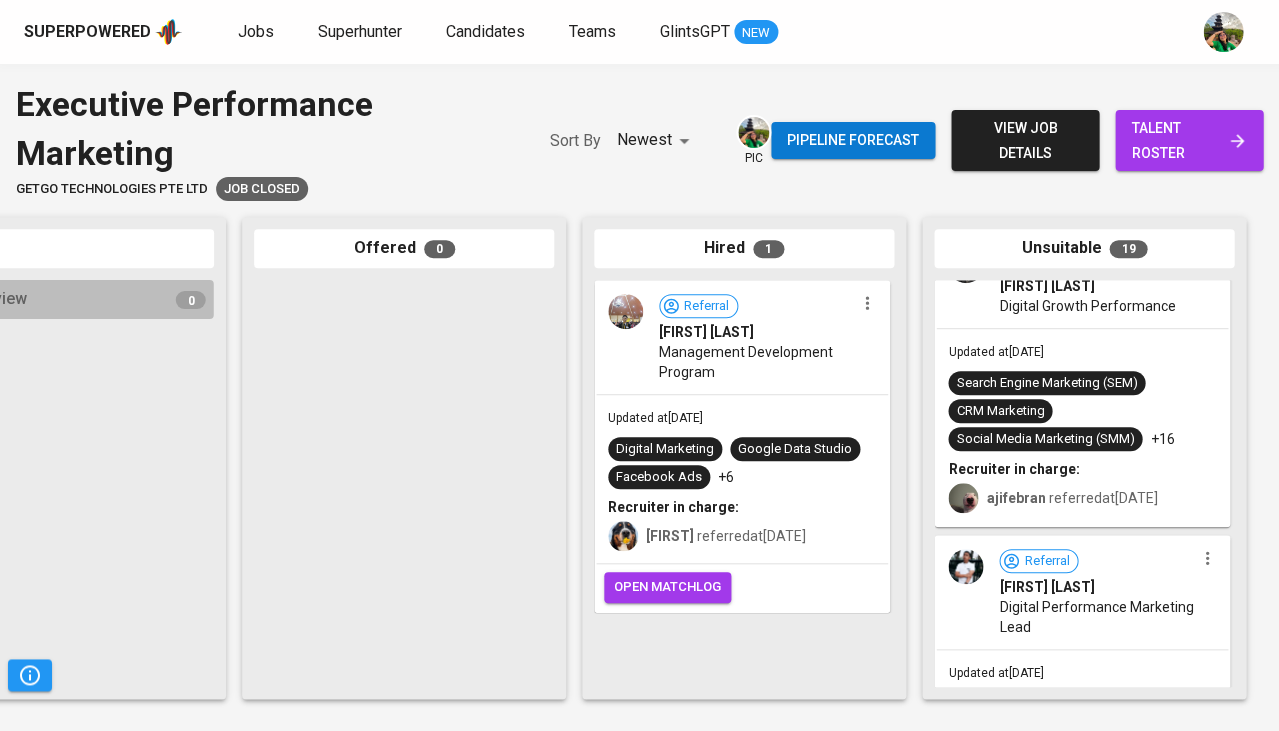scroll, scrollTop: 537, scrollLeft: 0, axis: vertical 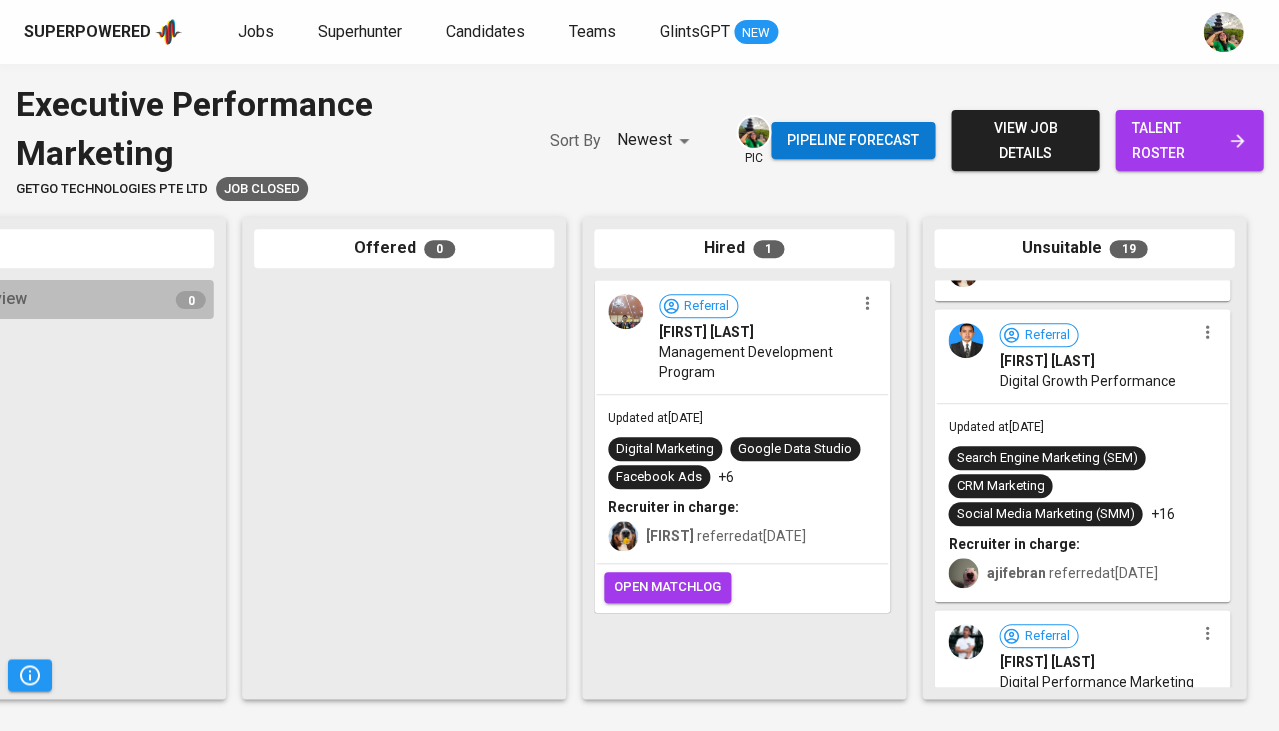 click on "Updated at  May 07, 2024 Search Engine Marketing (SEM) CRM Marketing Social Media Marketing (SMM) +16 Recruiter in charge: ajifebran   referred  at  May 03, 2024" at bounding box center (1082, 502) 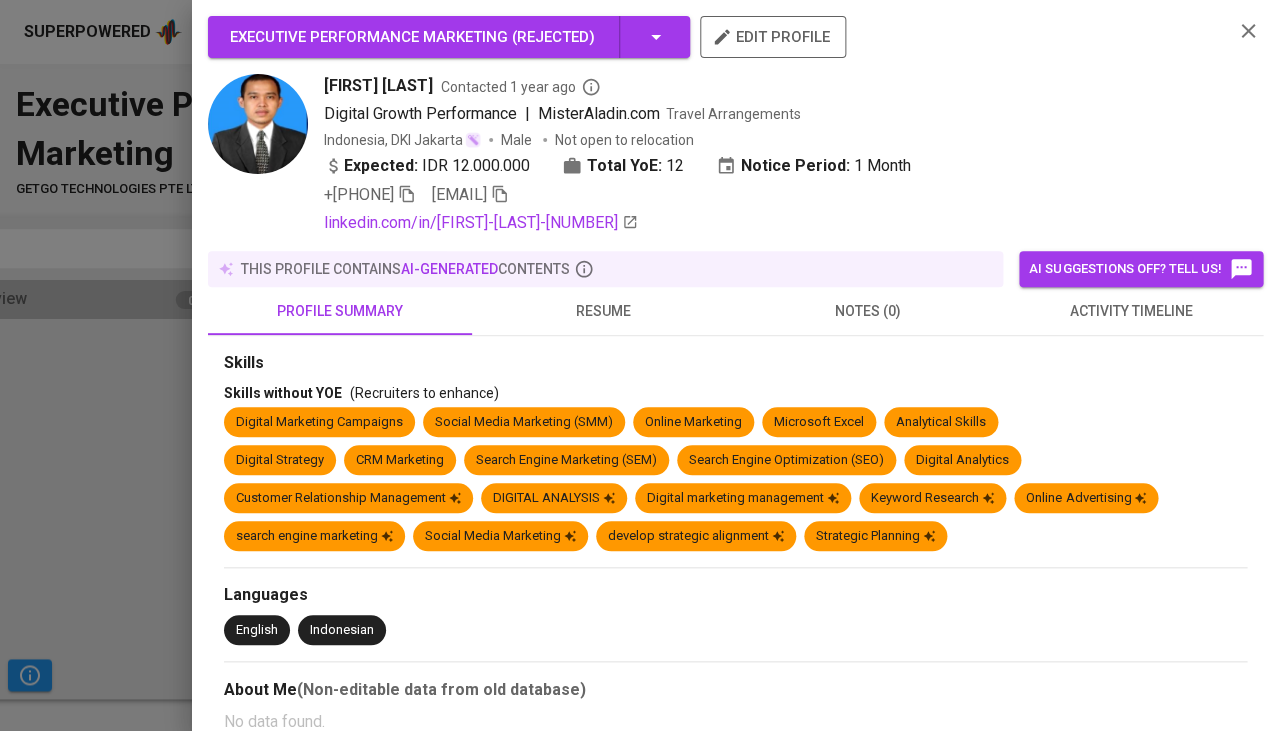 click on "activity timeline" at bounding box center (1131, 311) 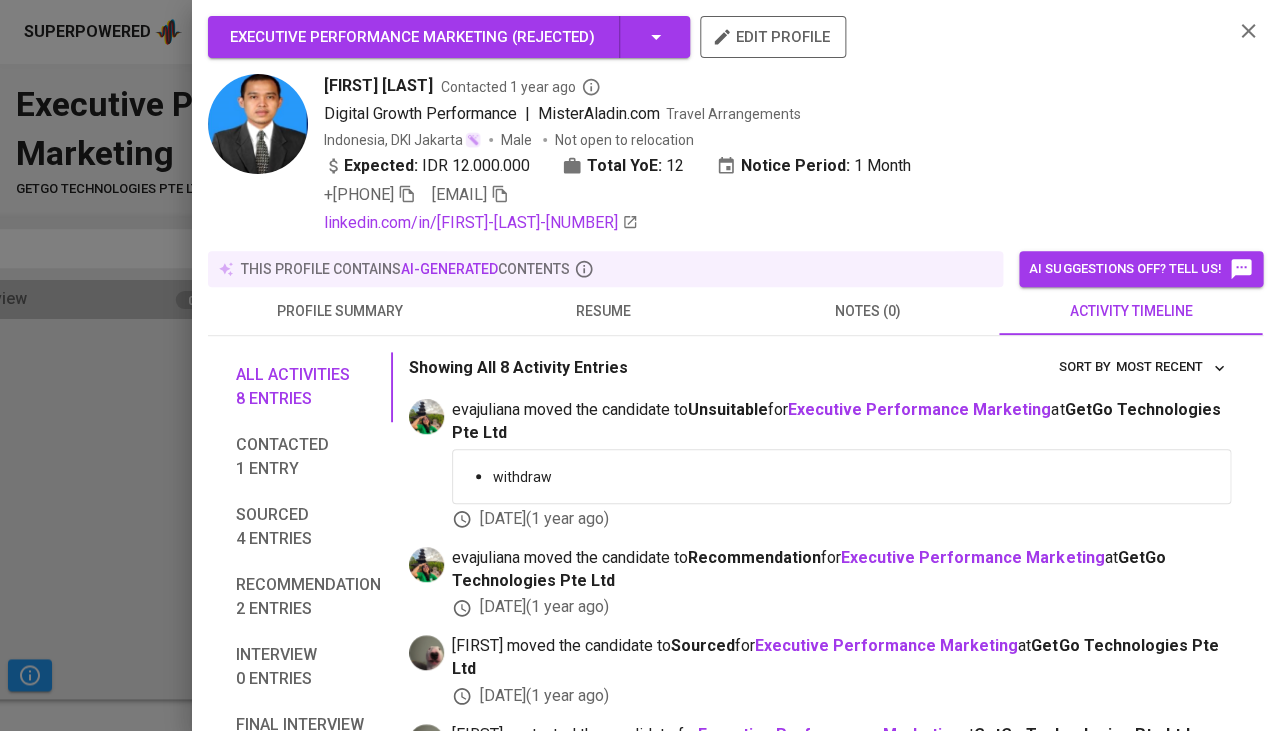 click on "resume" at bounding box center [604, 311] 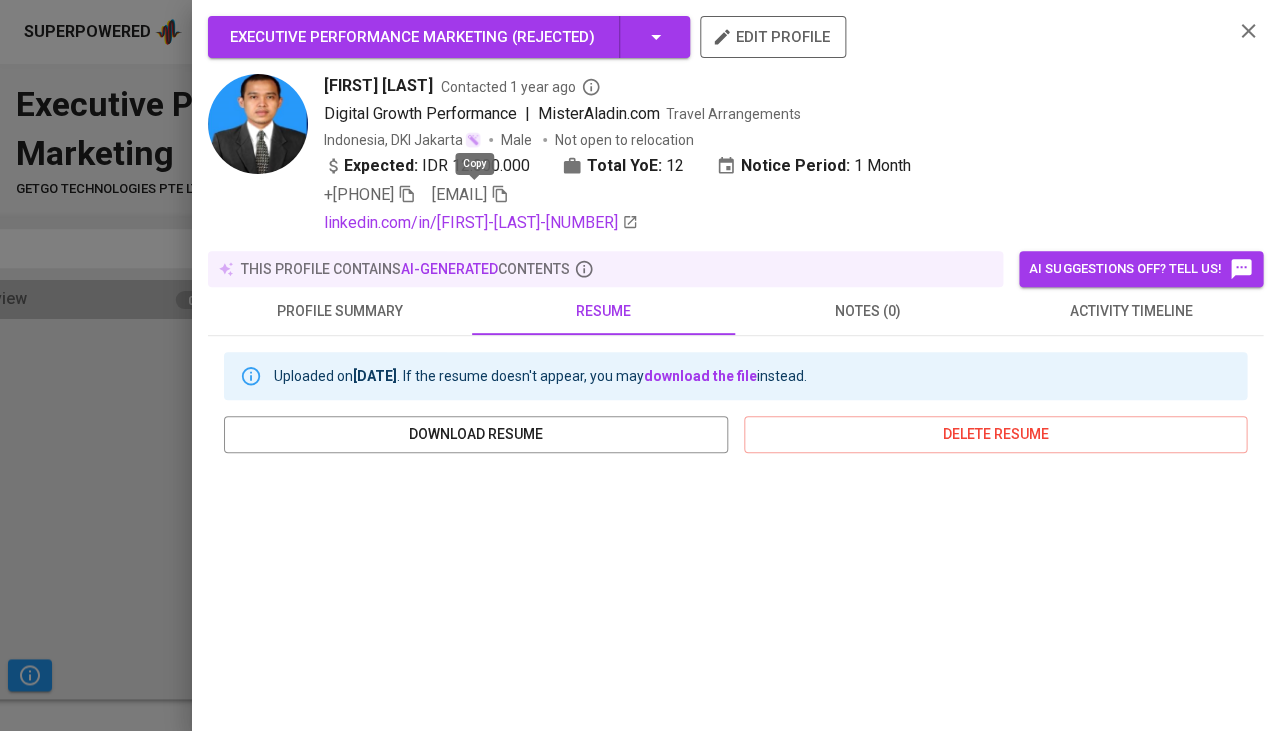 click 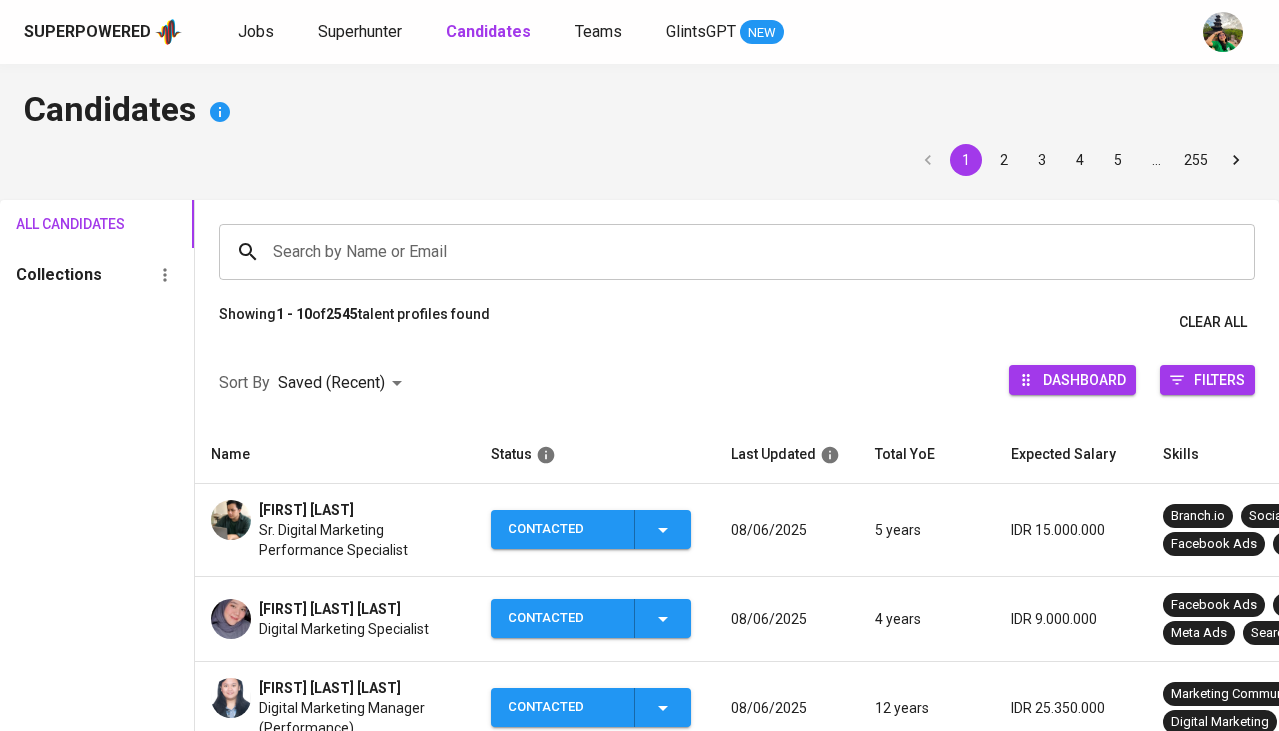 scroll, scrollTop: 0, scrollLeft: 0, axis: both 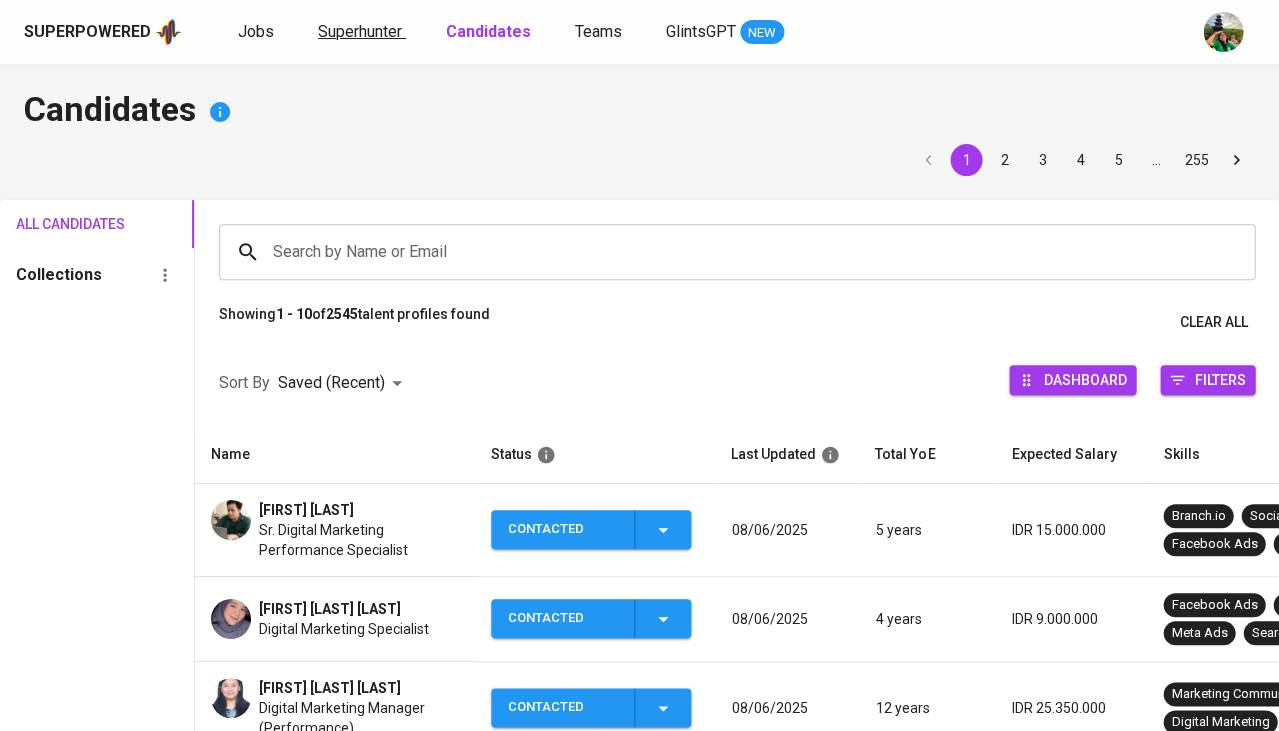 click on "Superhunter" at bounding box center [360, 31] 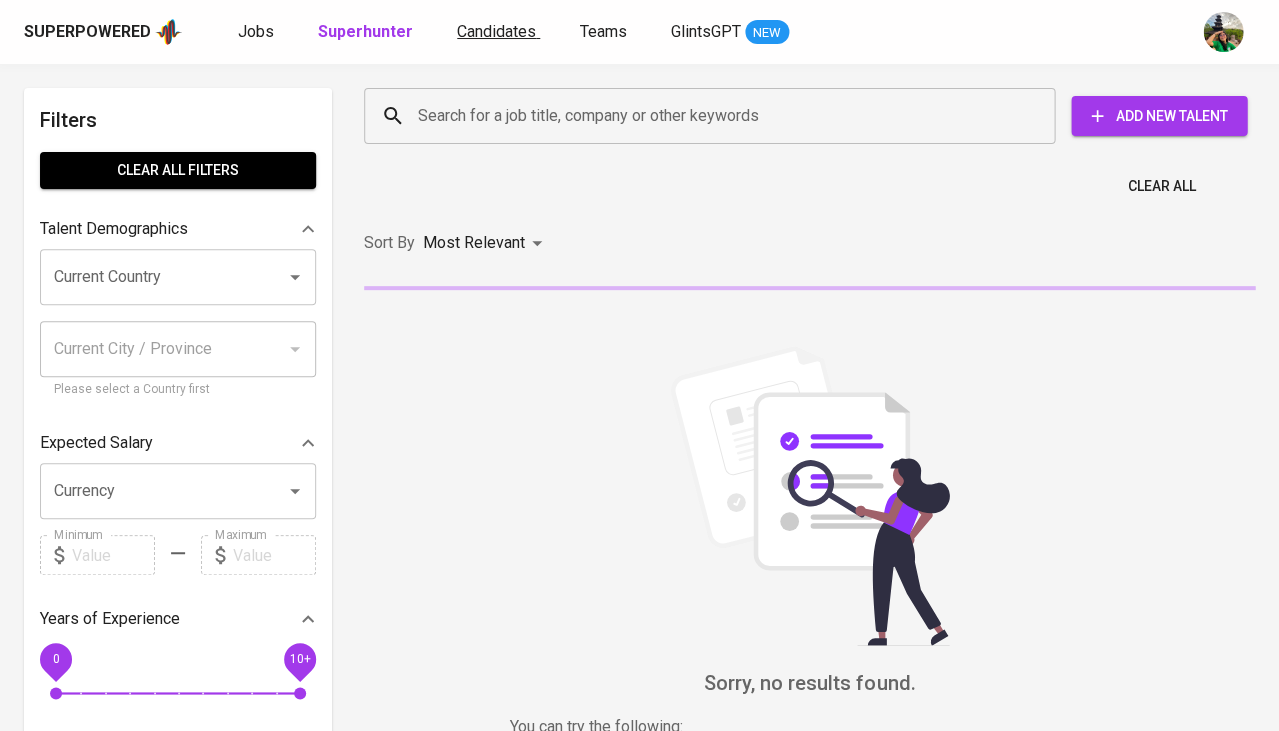 click on "Candidates" at bounding box center [496, 31] 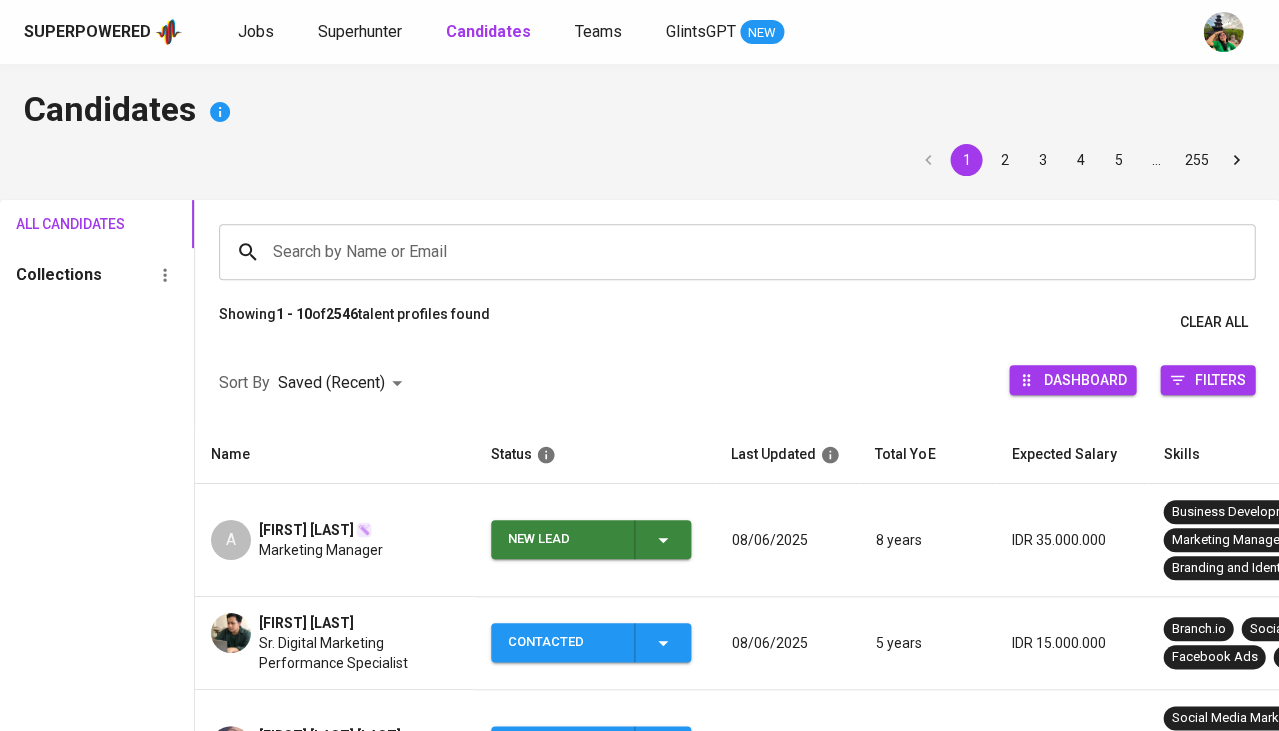 click on "New Lead" at bounding box center (595, 540) 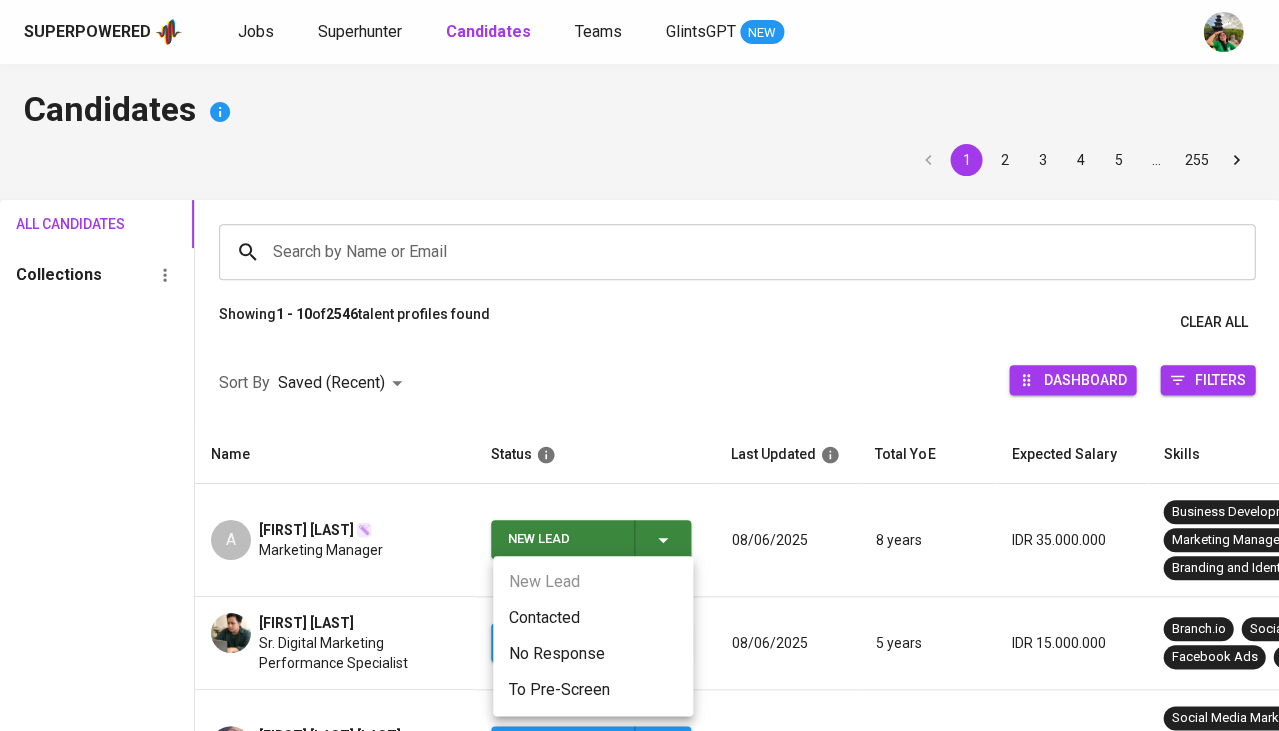 click on "Contacted" at bounding box center [593, 618] 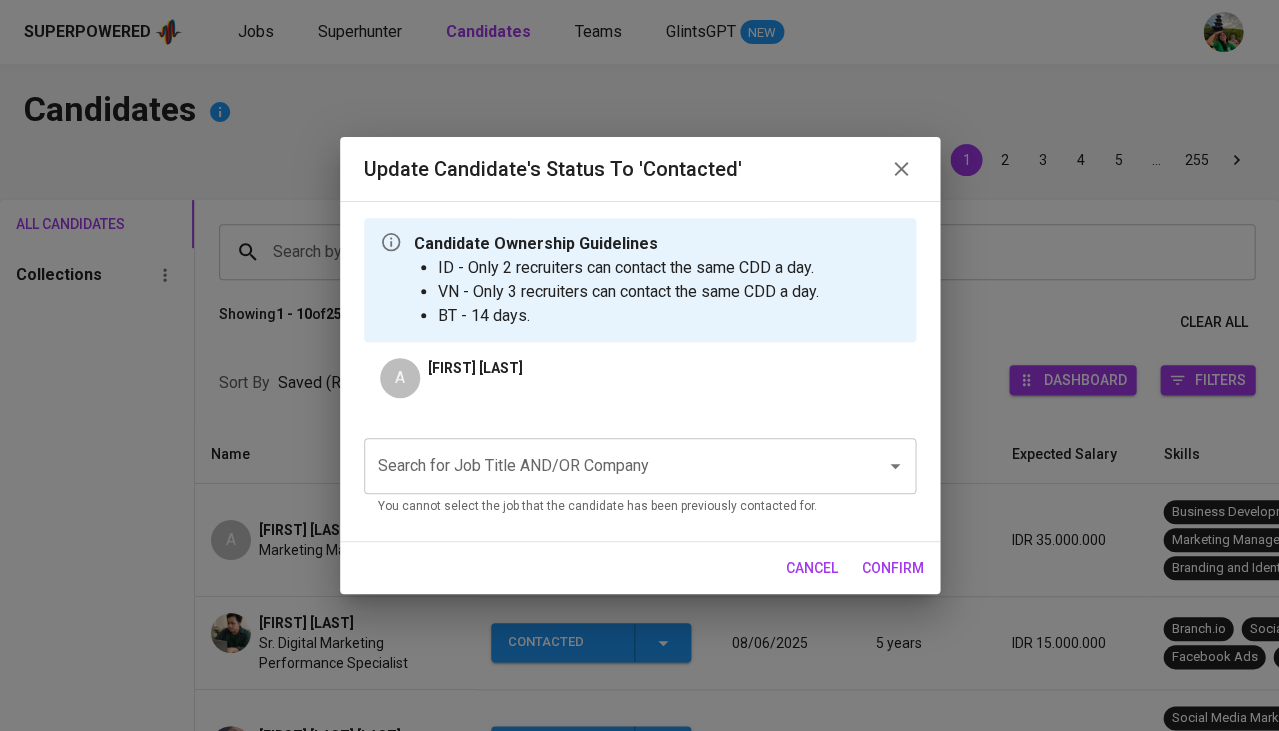 click on "Search for Job Title AND/OR Company" at bounding box center (612, 466) 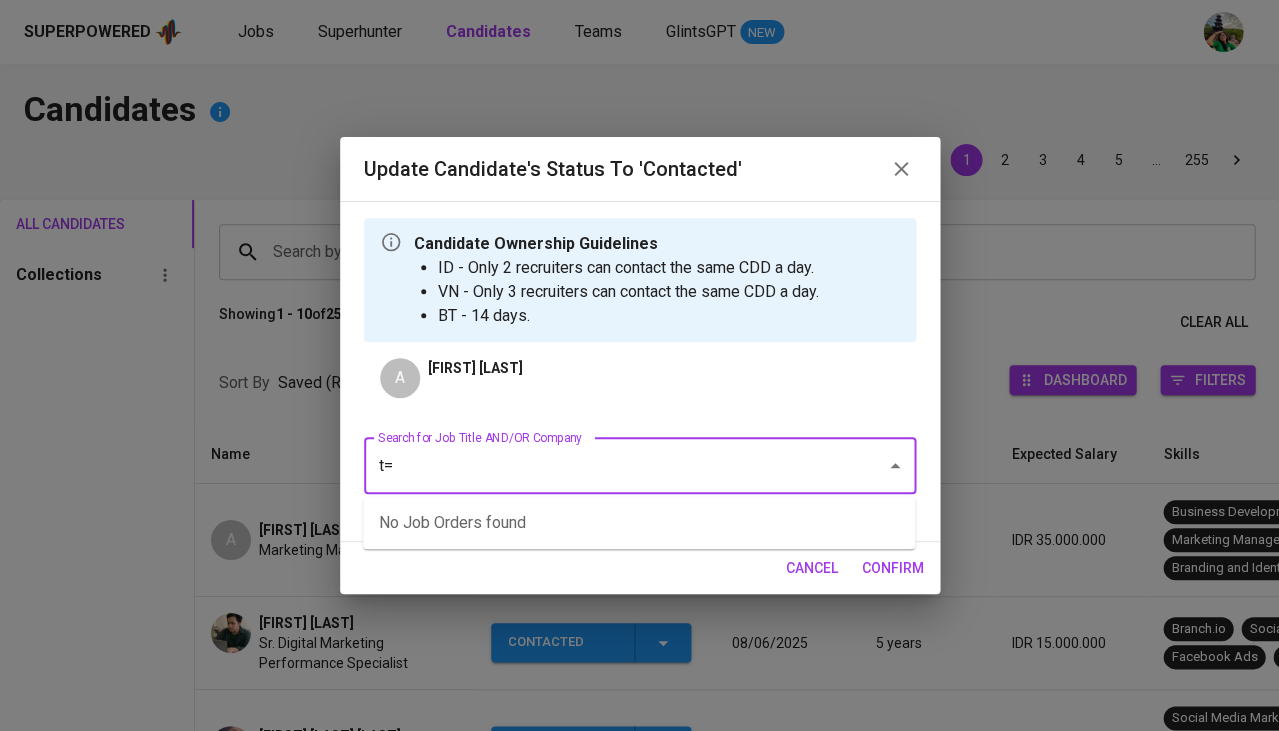 type on "t" 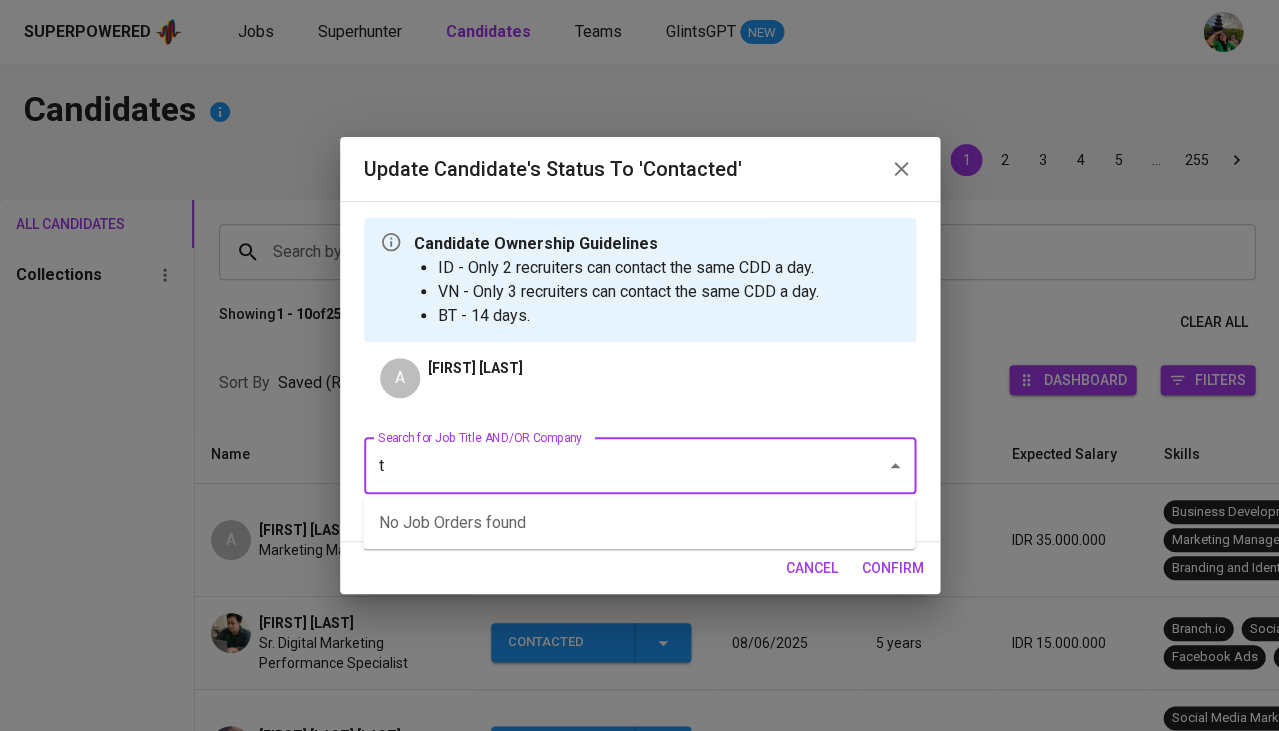 type 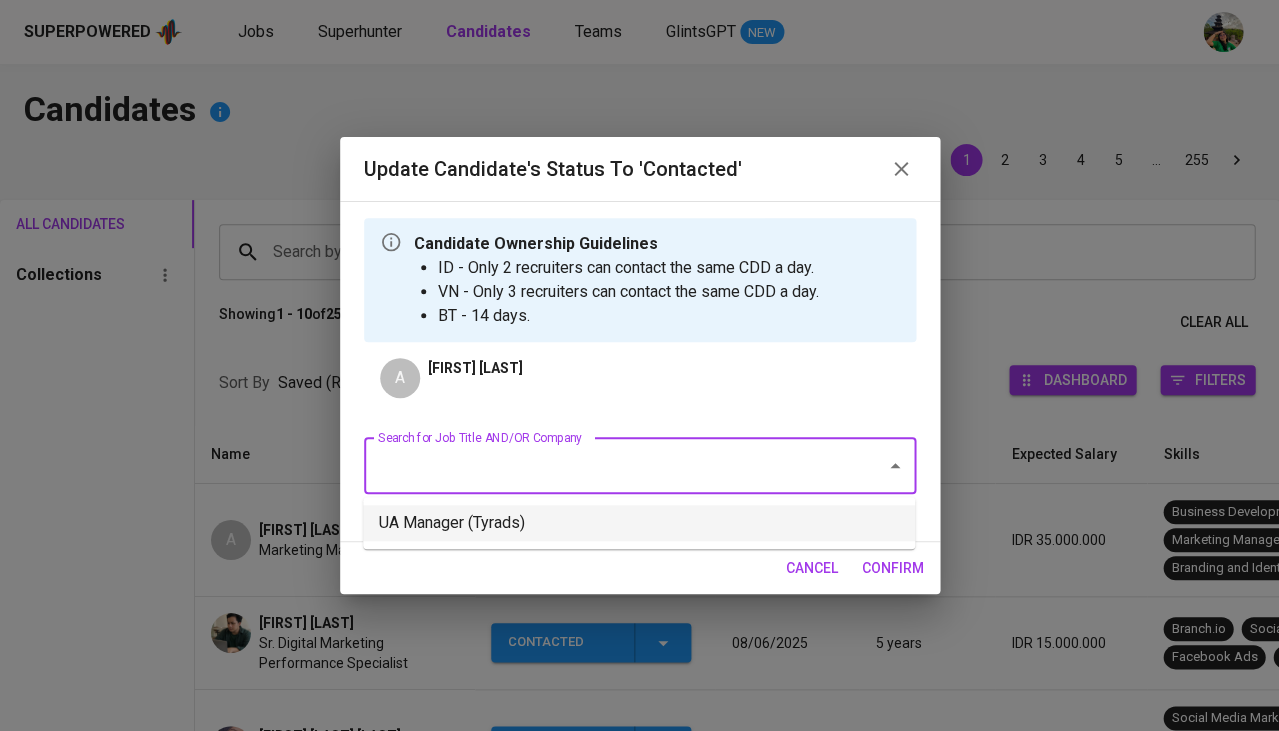 click on "UA Manager (Tyrads)" at bounding box center (639, 523) 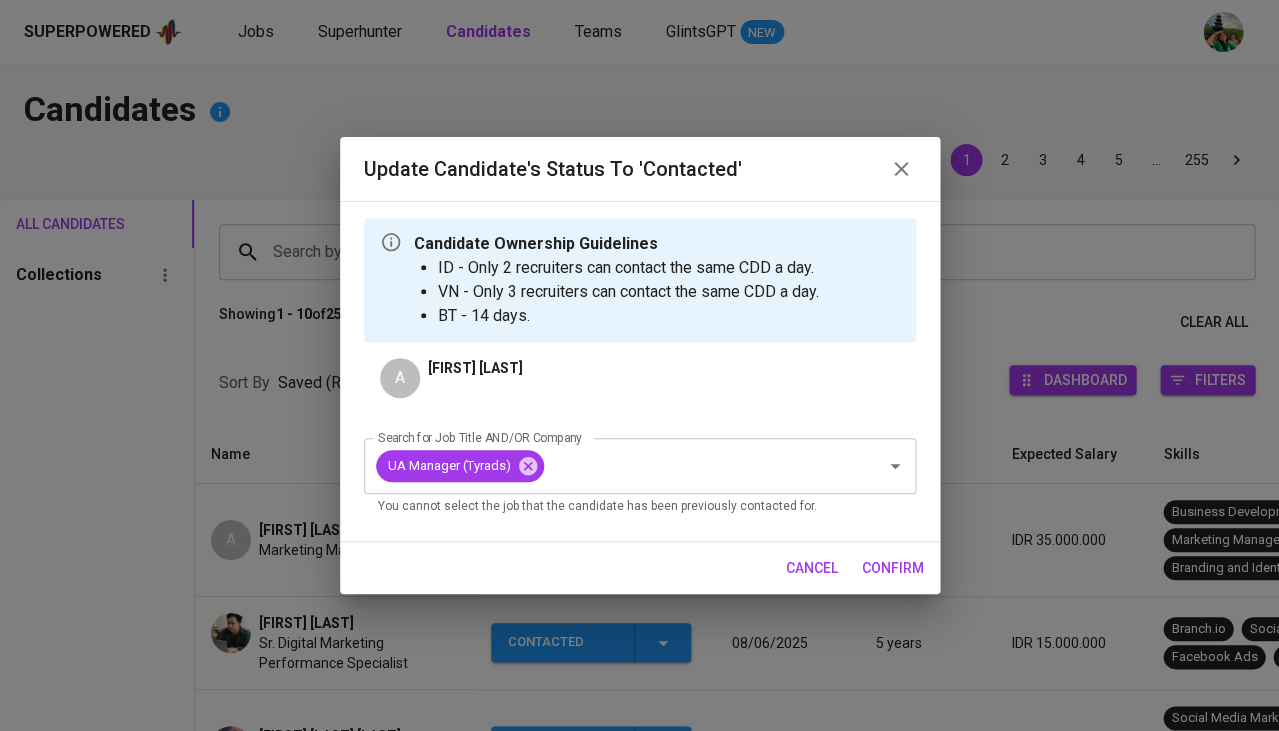 click on "confirm" at bounding box center [893, 568] 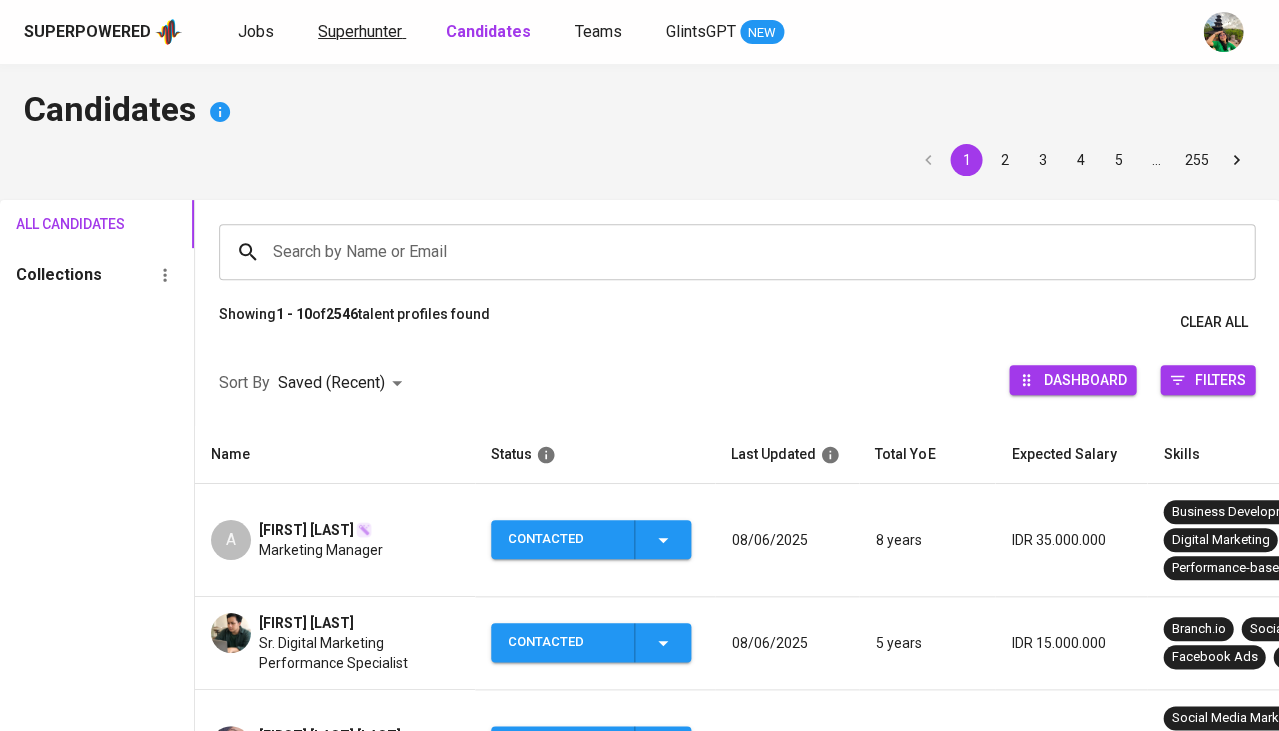 click on "Superhunter" at bounding box center (360, 31) 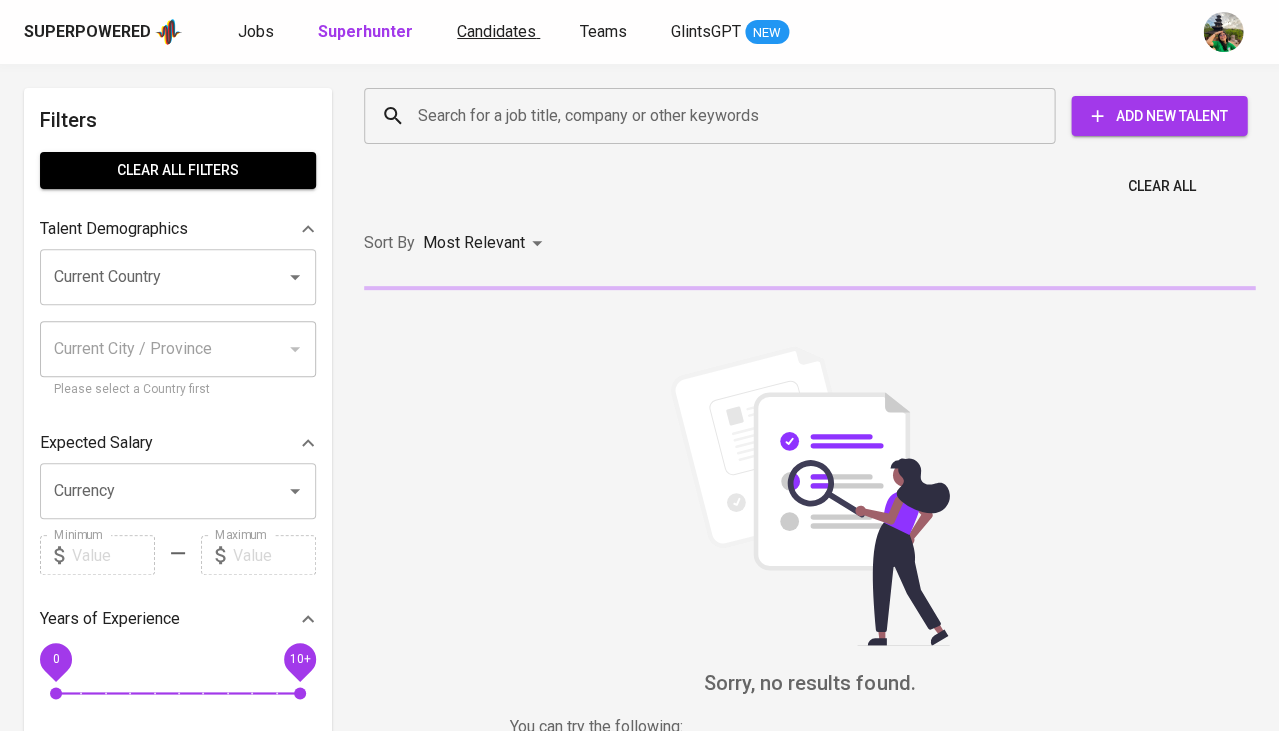 click on "Candidates" at bounding box center [496, 31] 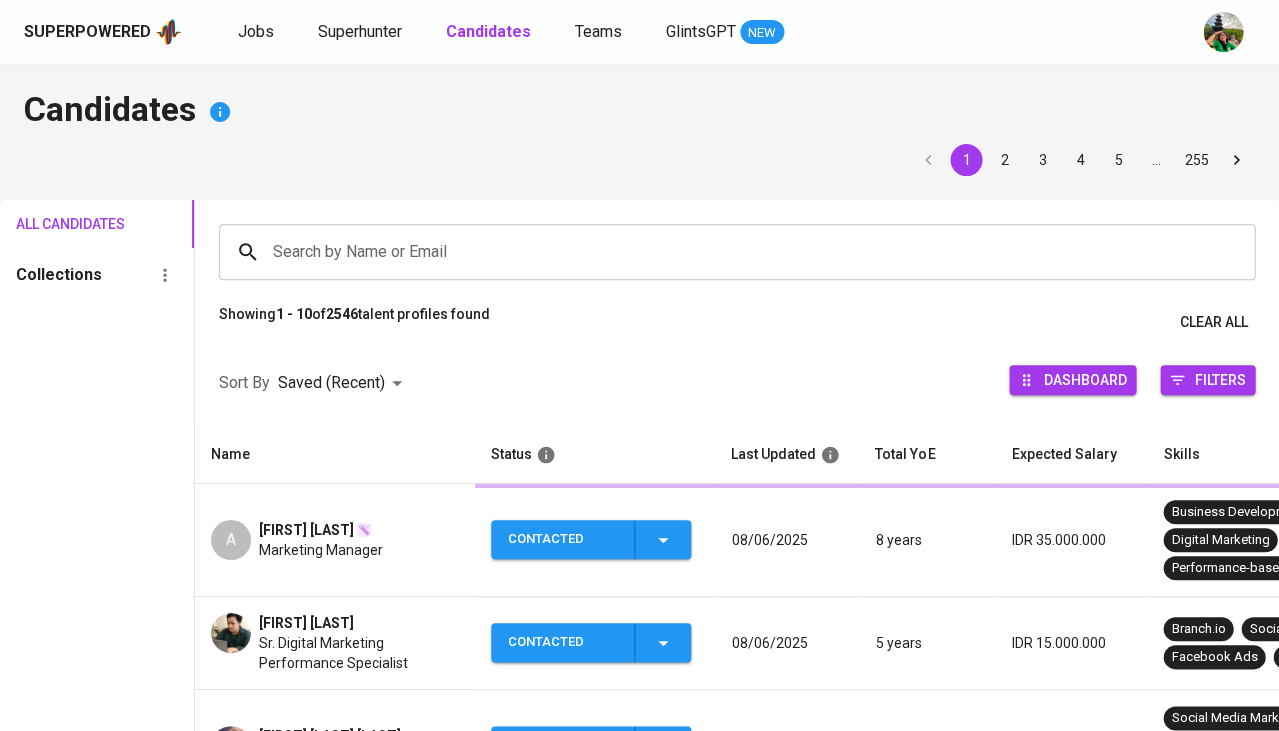 click on "Candidates" at bounding box center (488, 31) 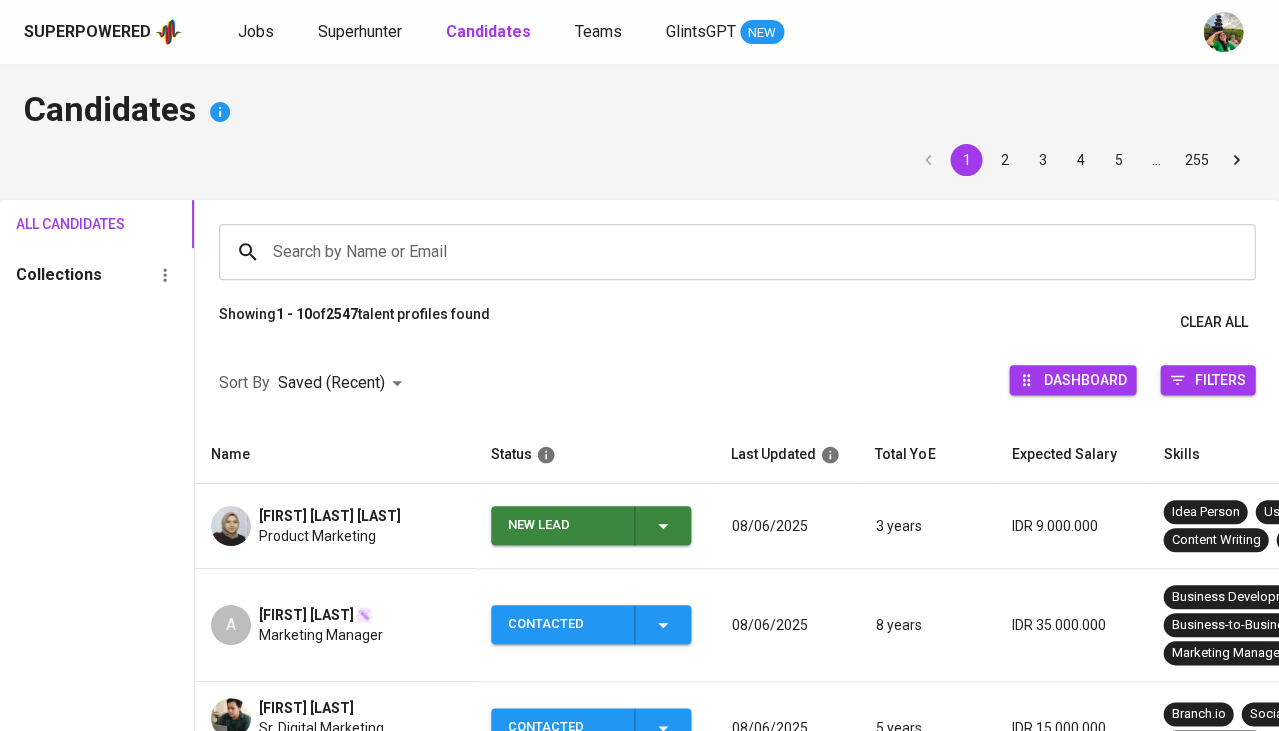 click 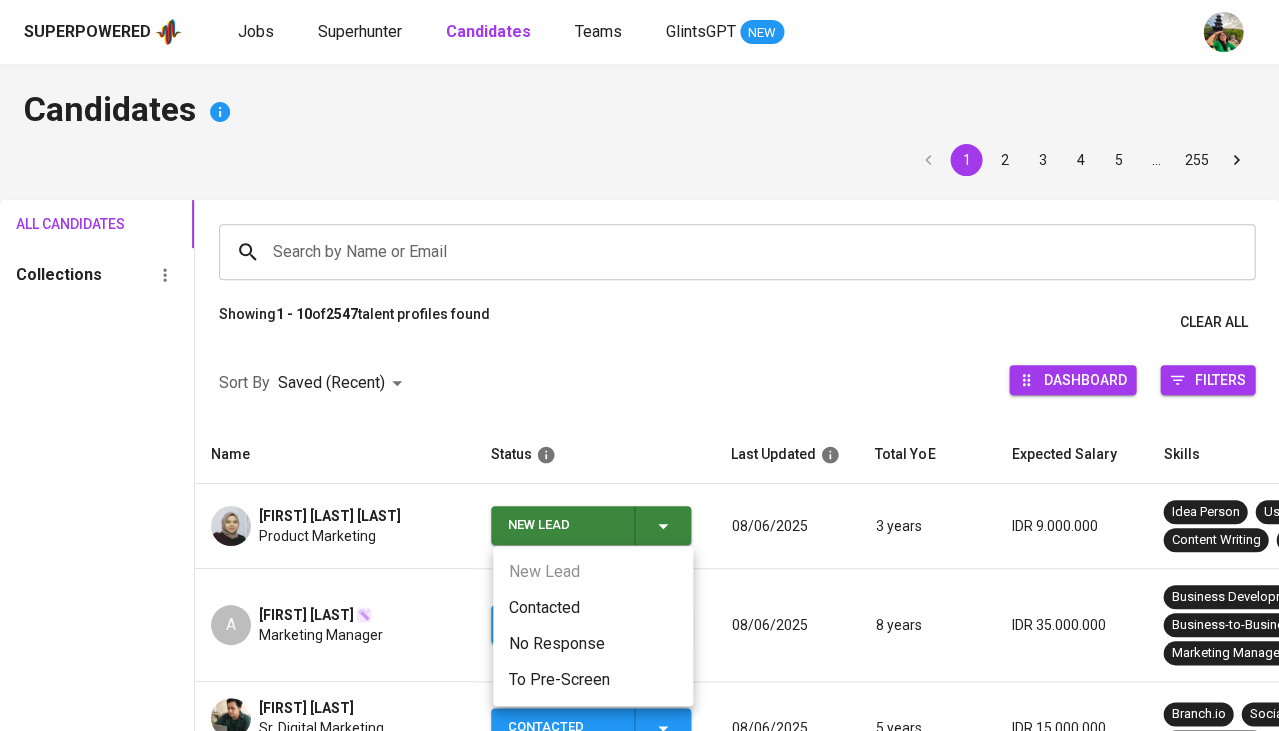 click on "Contacted" at bounding box center [593, 608] 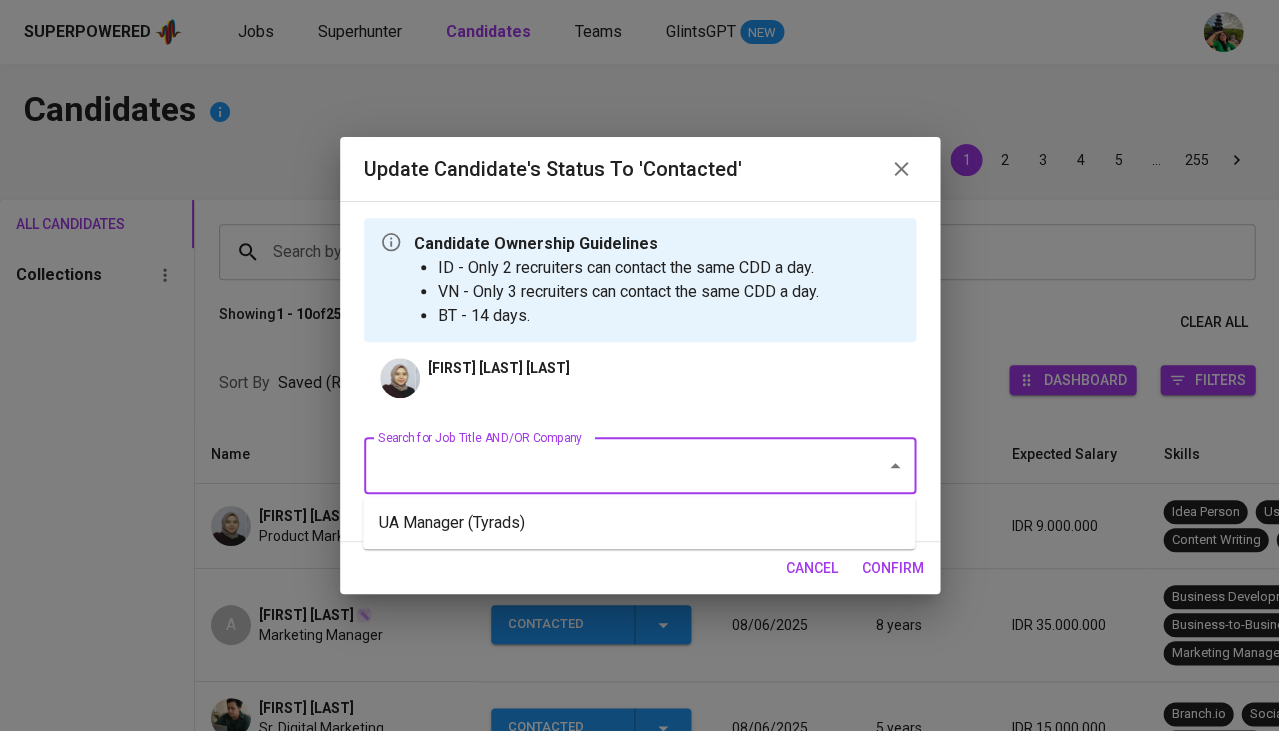 click on "Search for Job Title AND/OR Company" at bounding box center [612, 466] 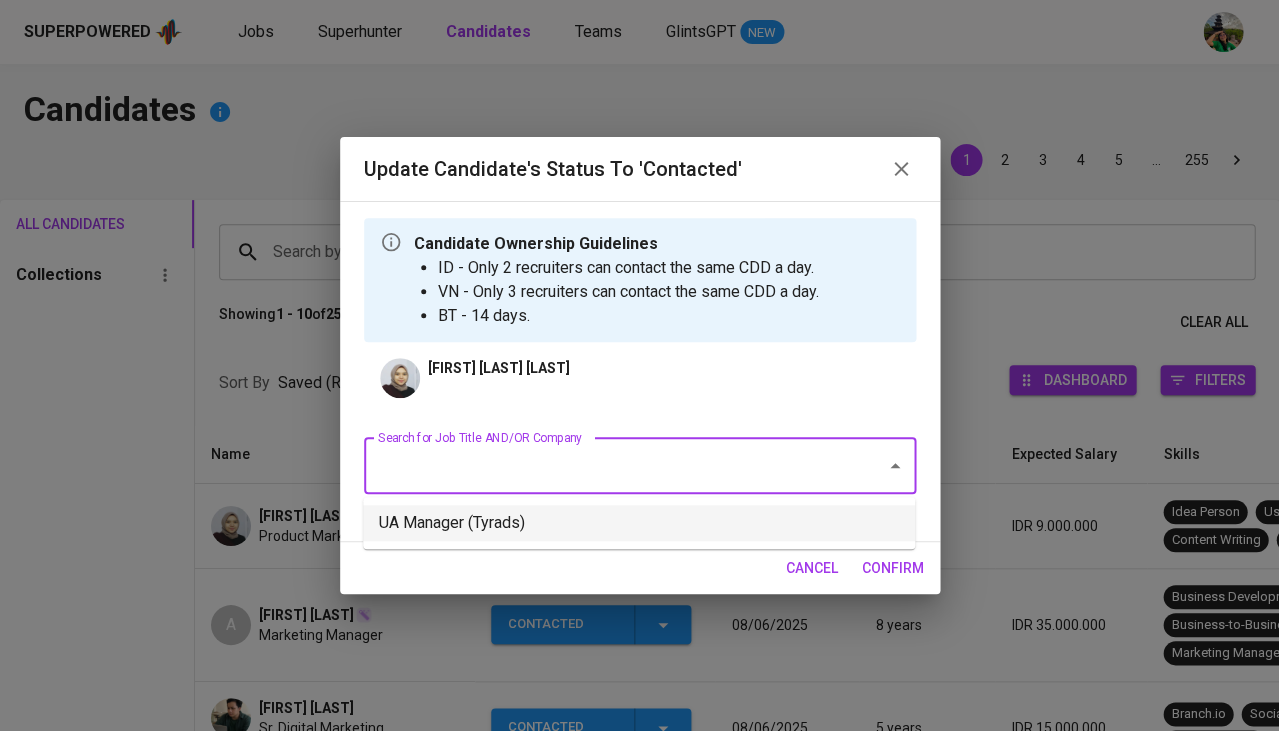 click on "UA Manager (Tyrads)" at bounding box center [639, 523] 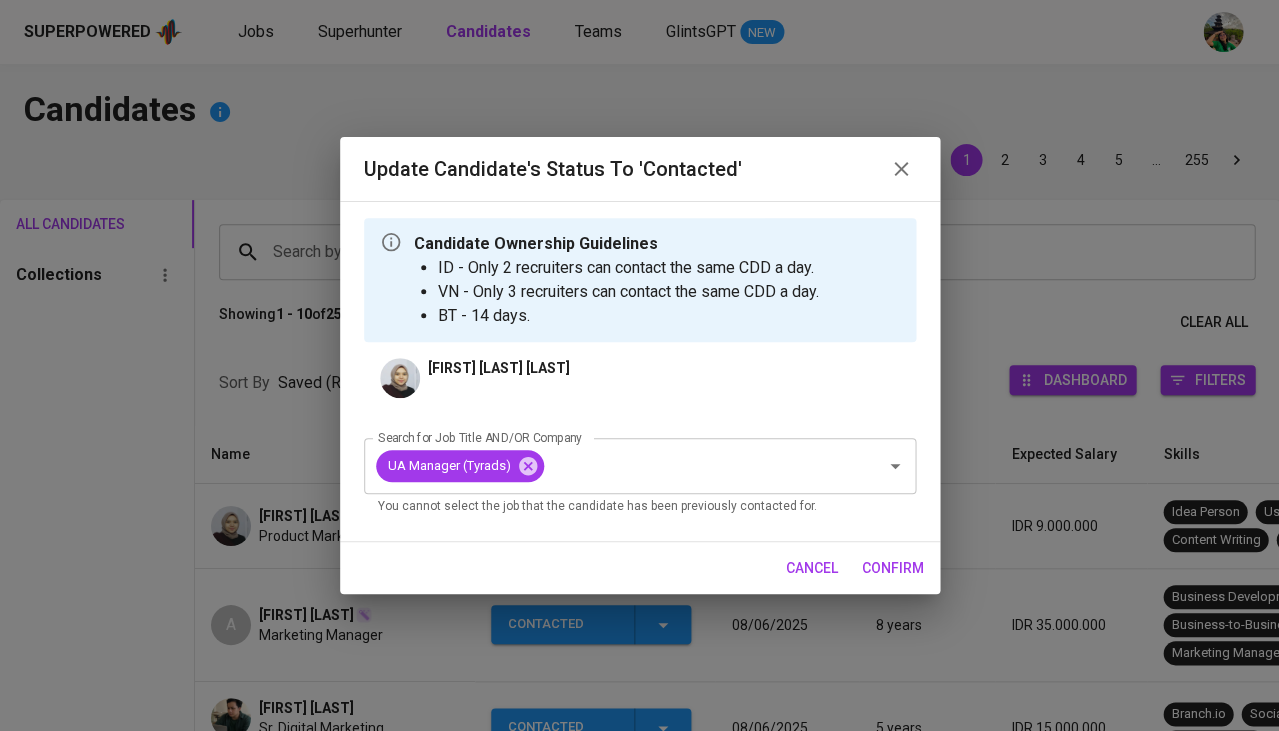 click on "confirm" at bounding box center [893, 568] 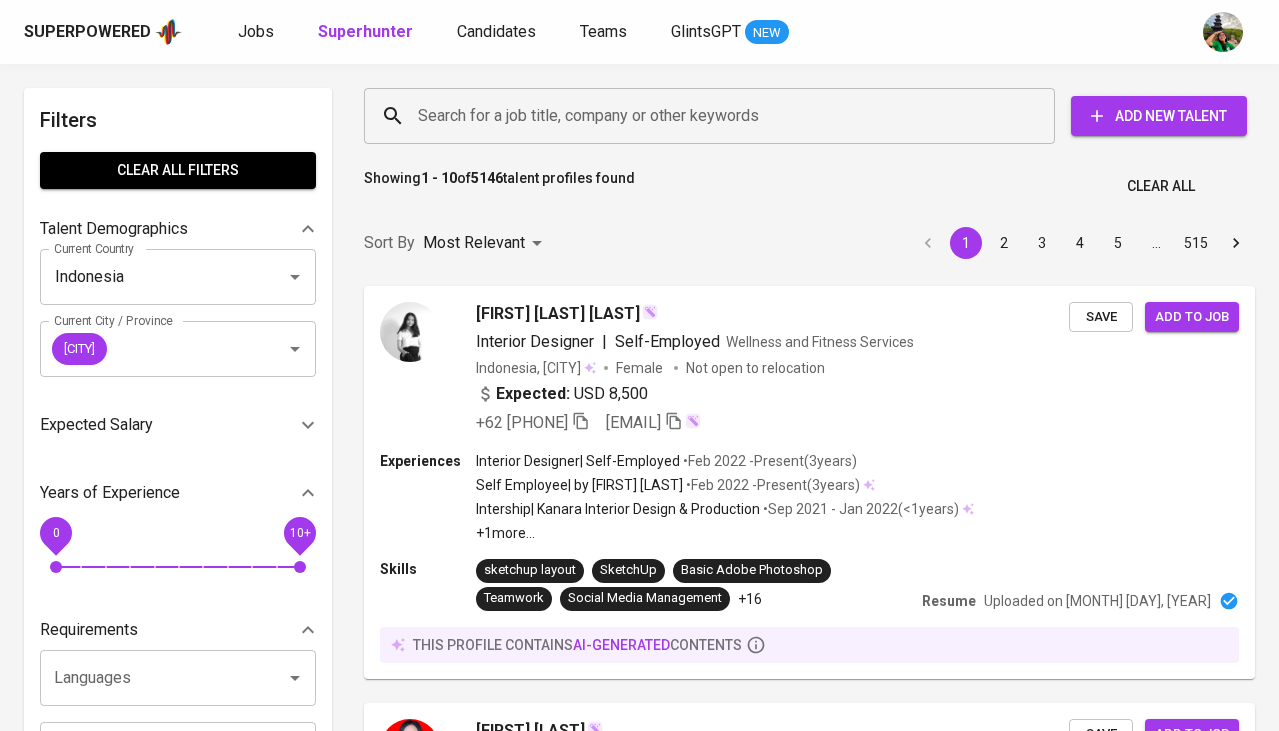 scroll, scrollTop: 0, scrollLeft: 0, axis: both 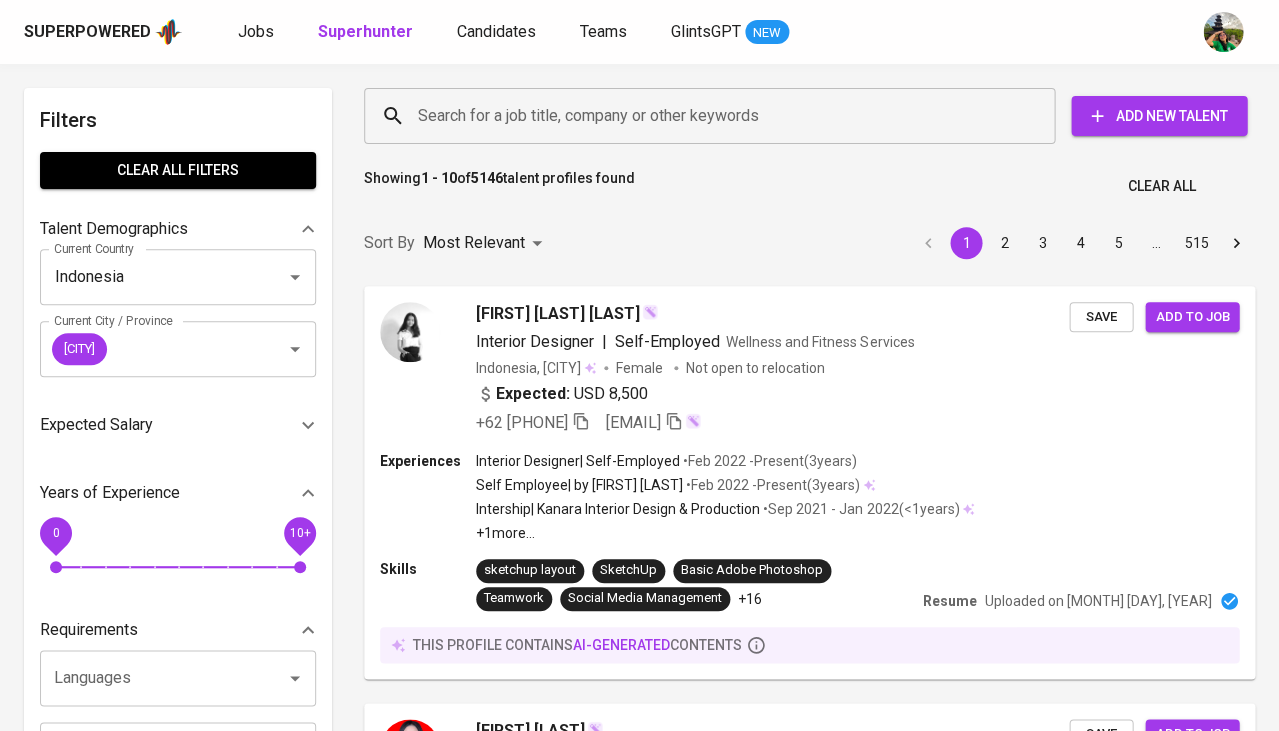 click on "Search for a job title, company or other keywords" at bounding box center [714, 116] 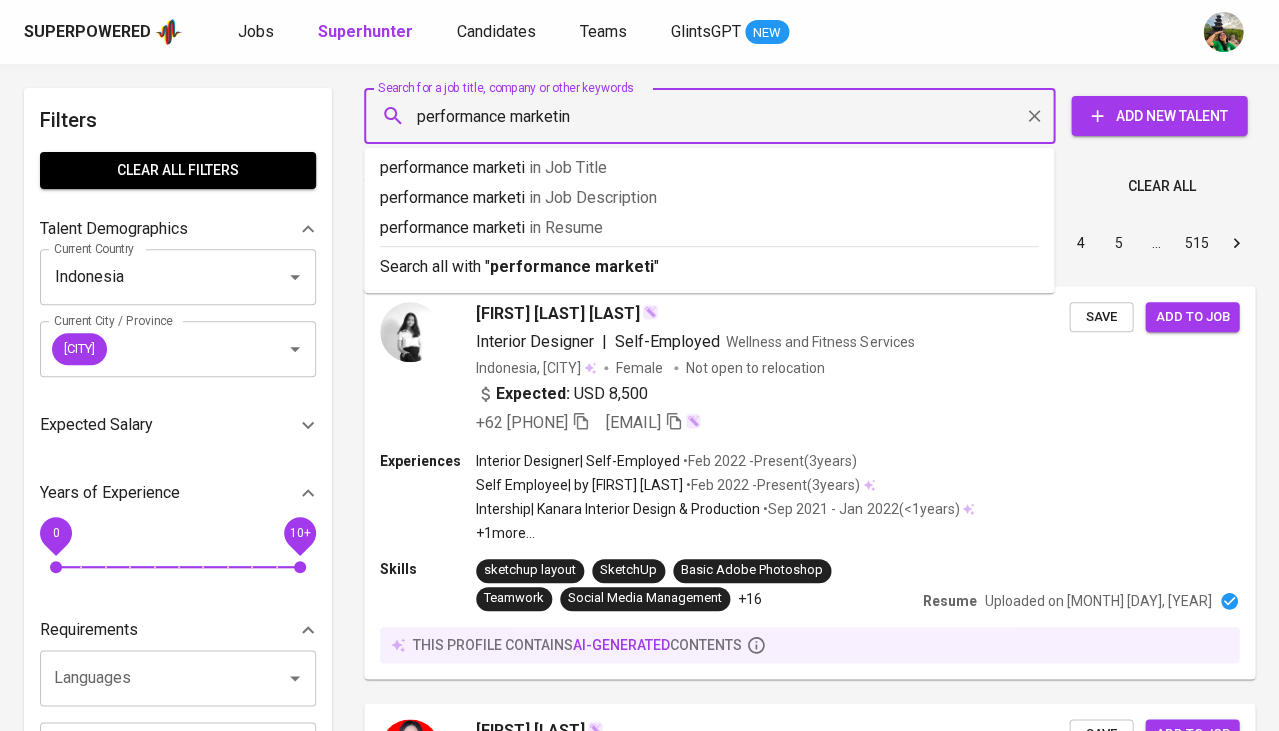 type on "performance marketing" 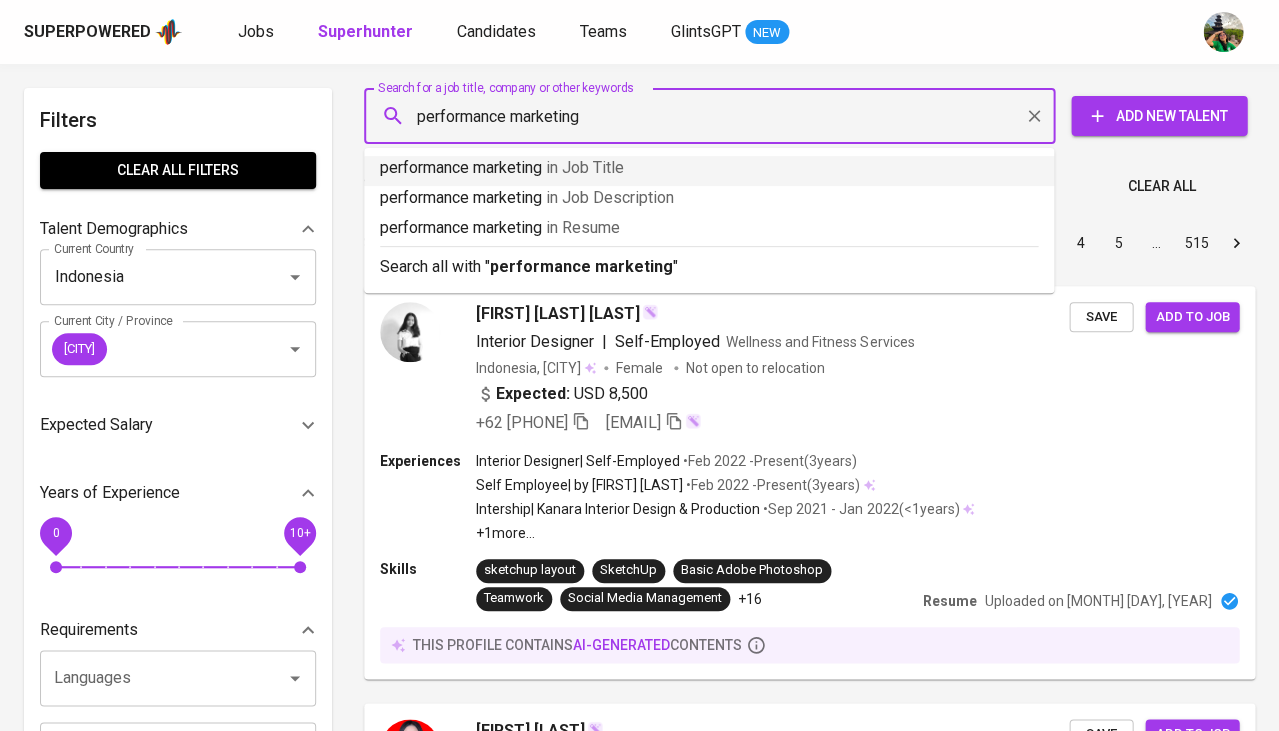 click on "performance marketing   in   Job Title" at bounding box center [709, 171] 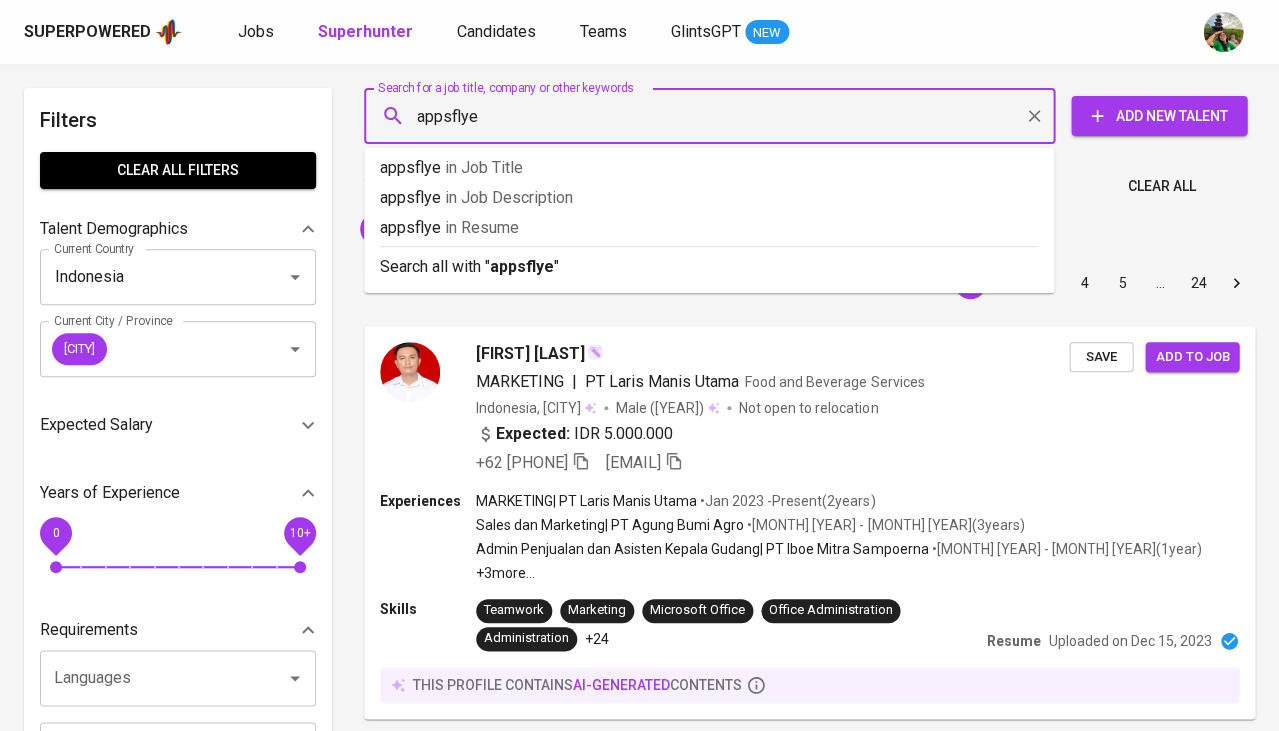 type on "appsflyer" 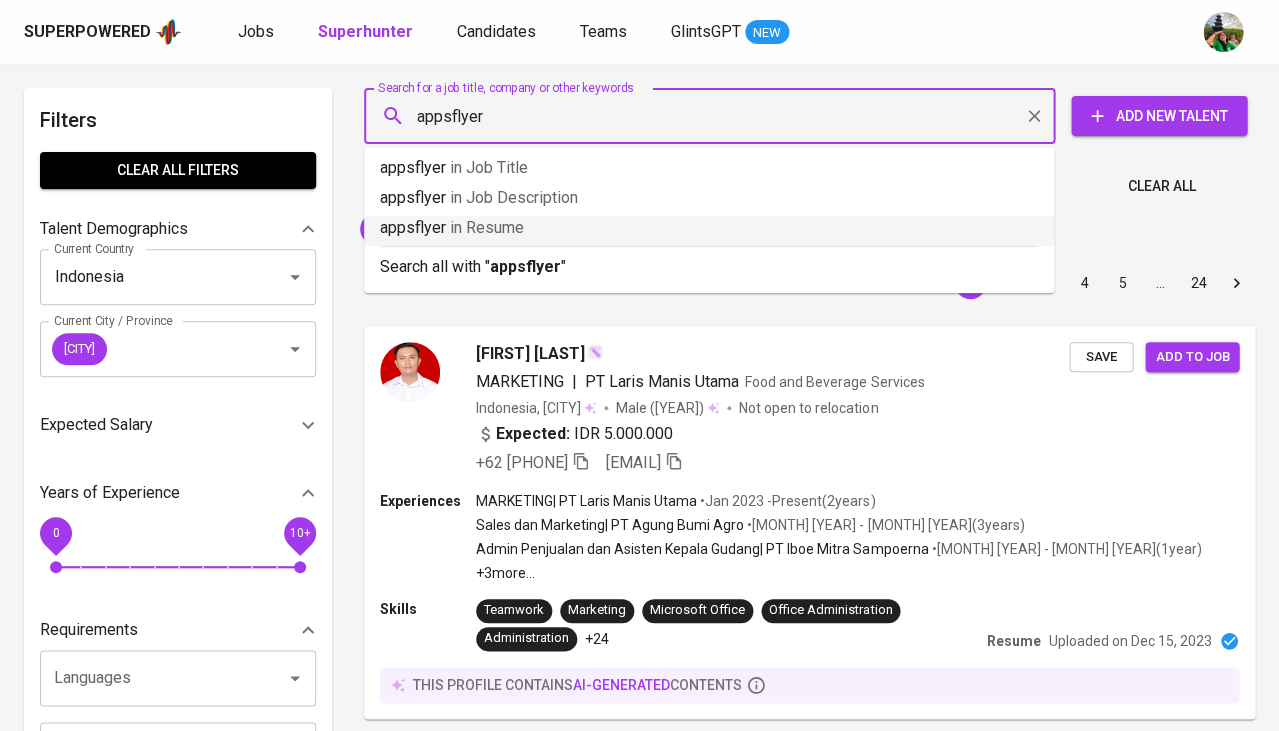 click on "in   Resume" at bounding box center [487, 227] 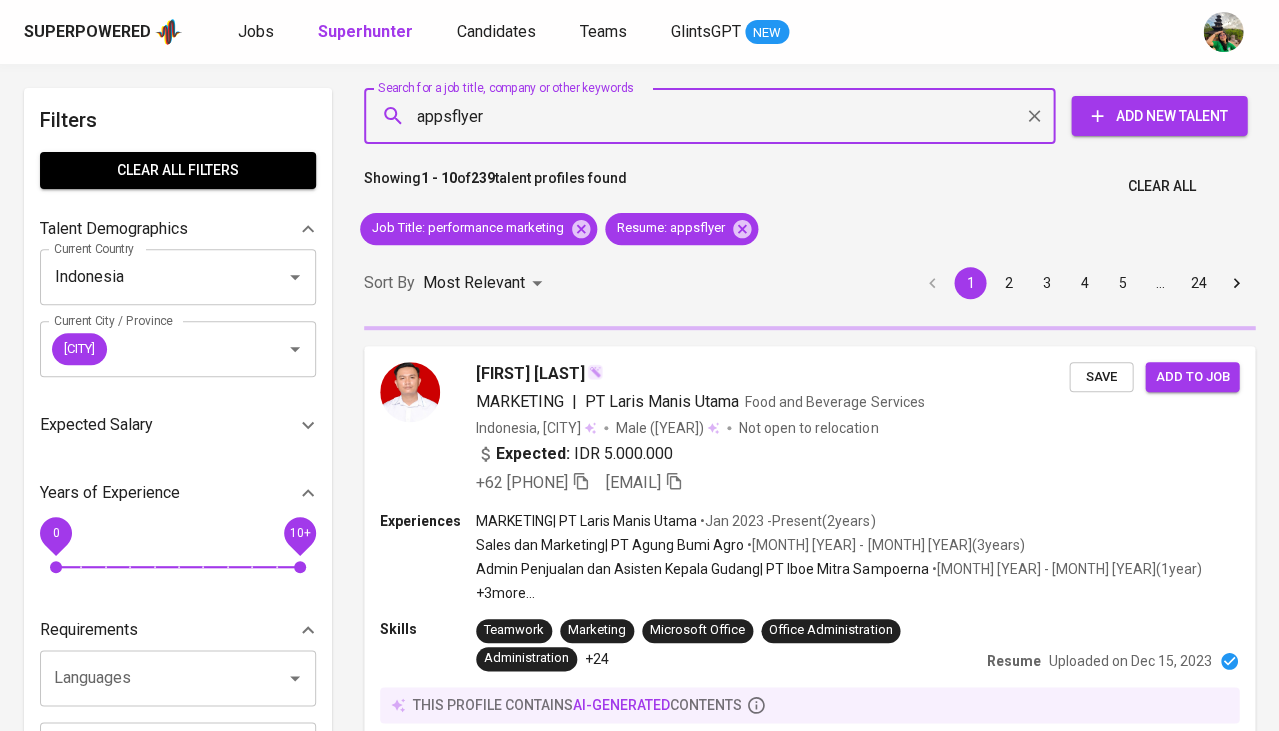 type 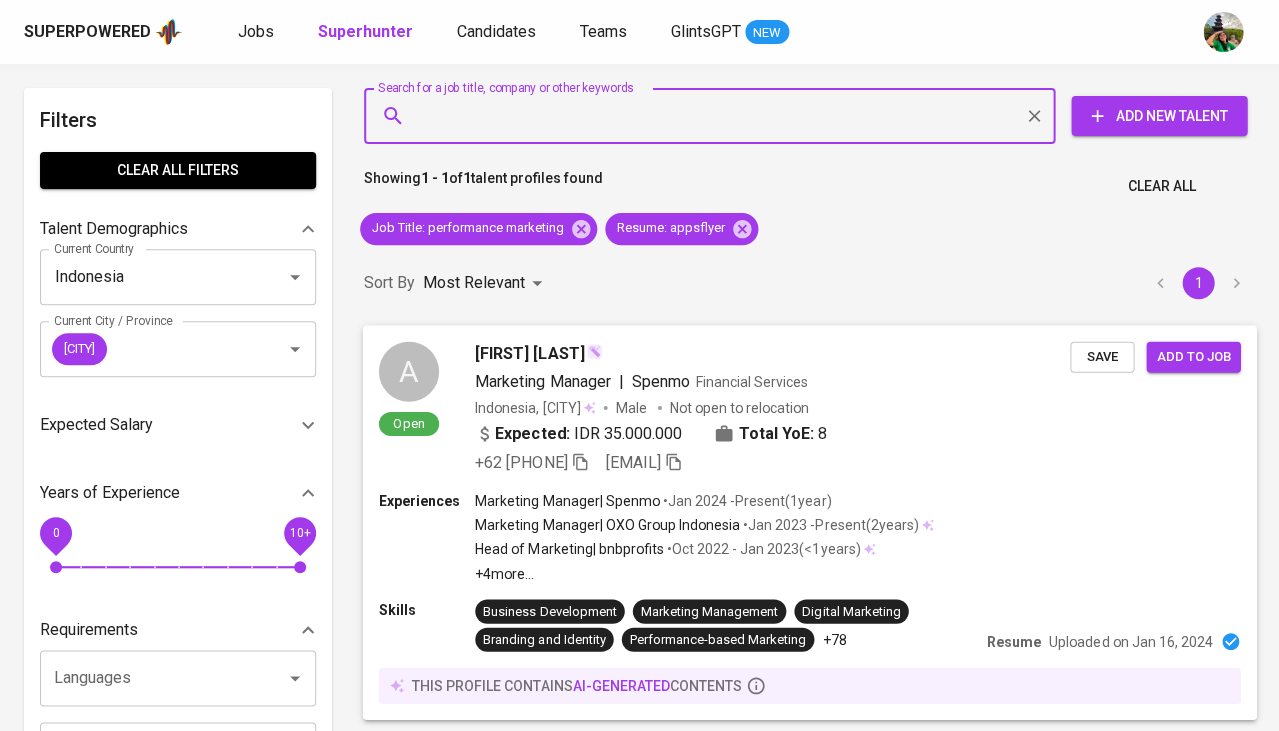 click on "Andy Williams" at bounding box center [529, 353] 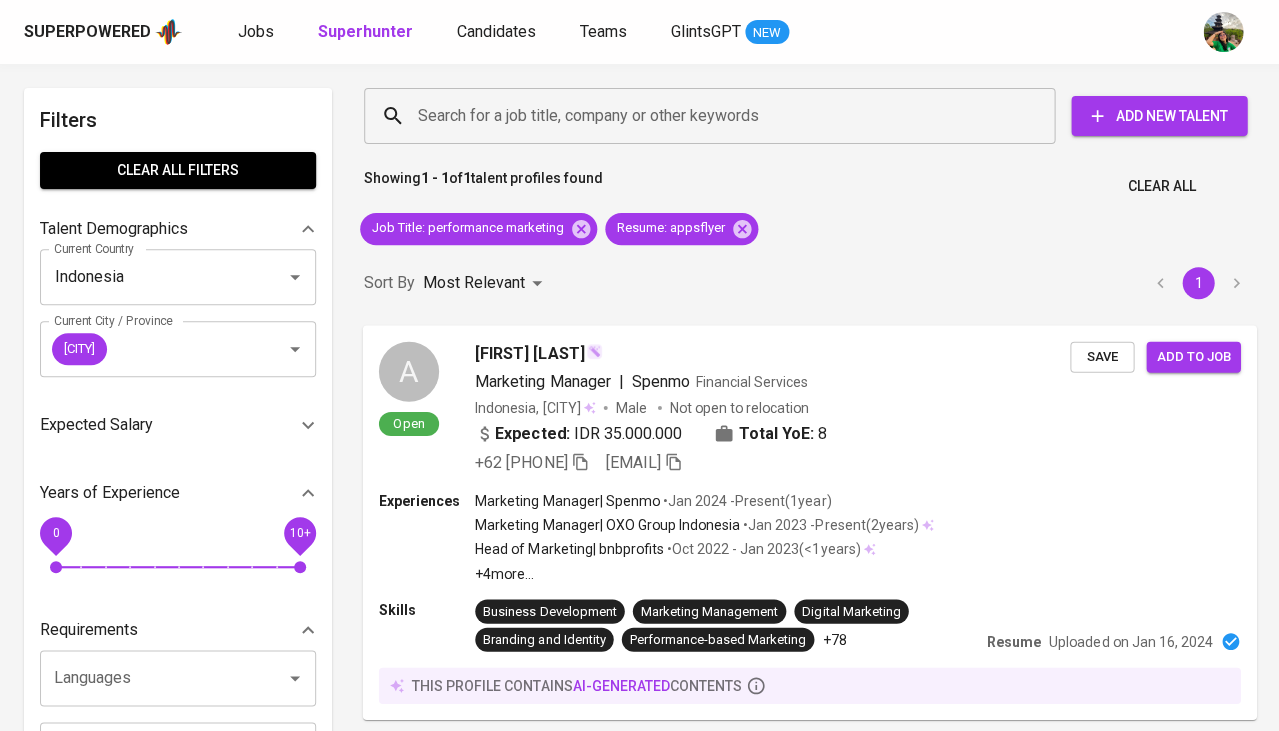 click on "Andy Williams" at bounding box center (529, 353) 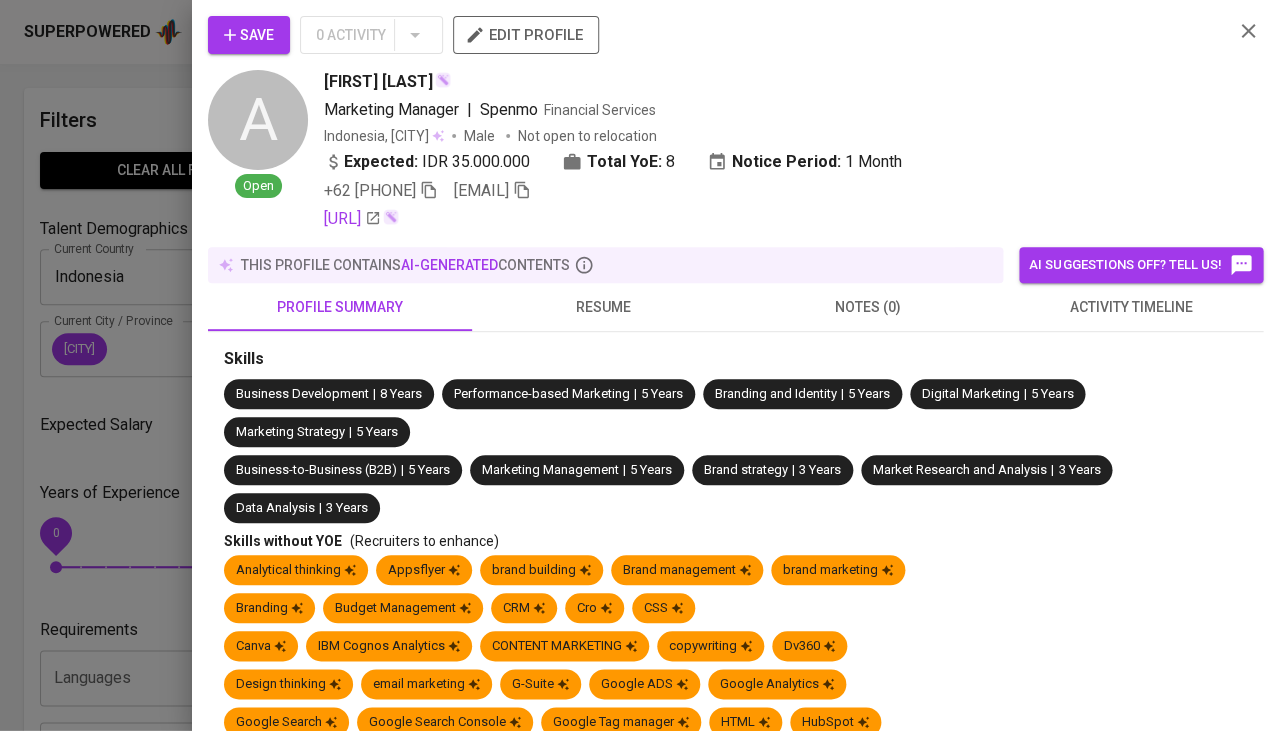 click on "activity timeline" at bounding box center (1131, 307) 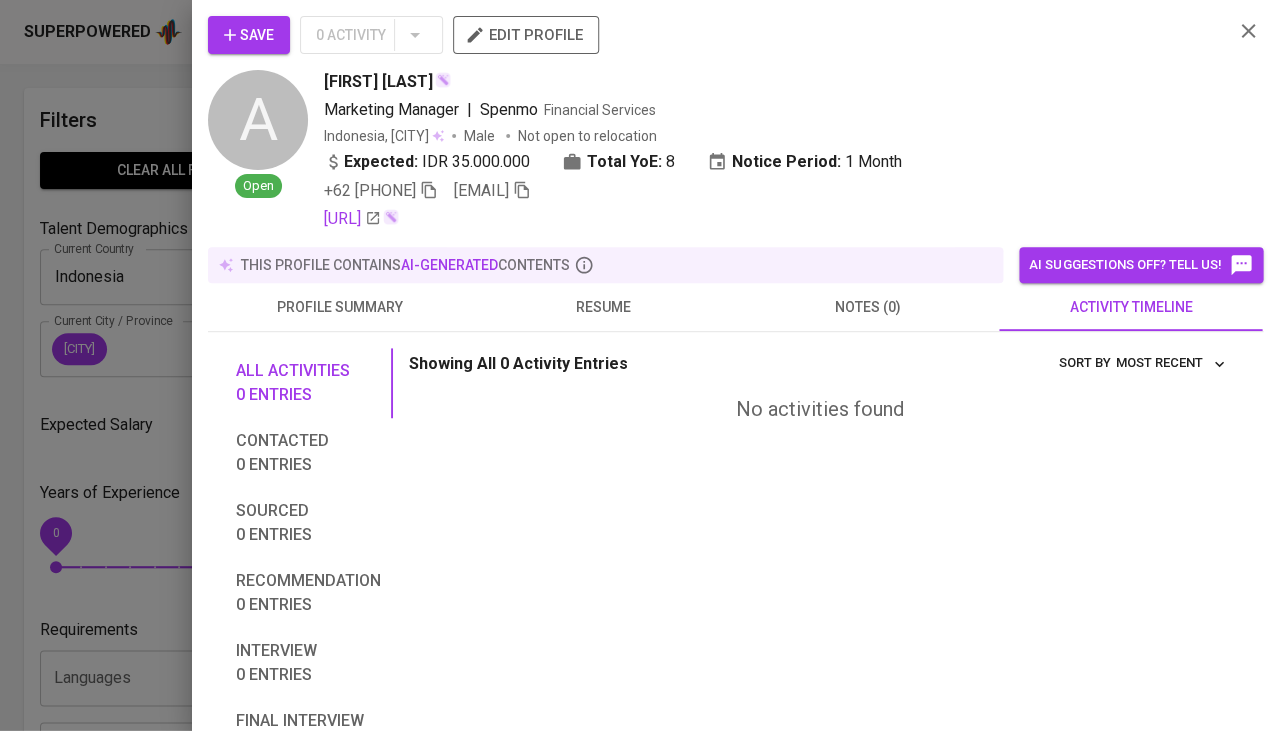 click on "resume" at bounding box center [604, 307] 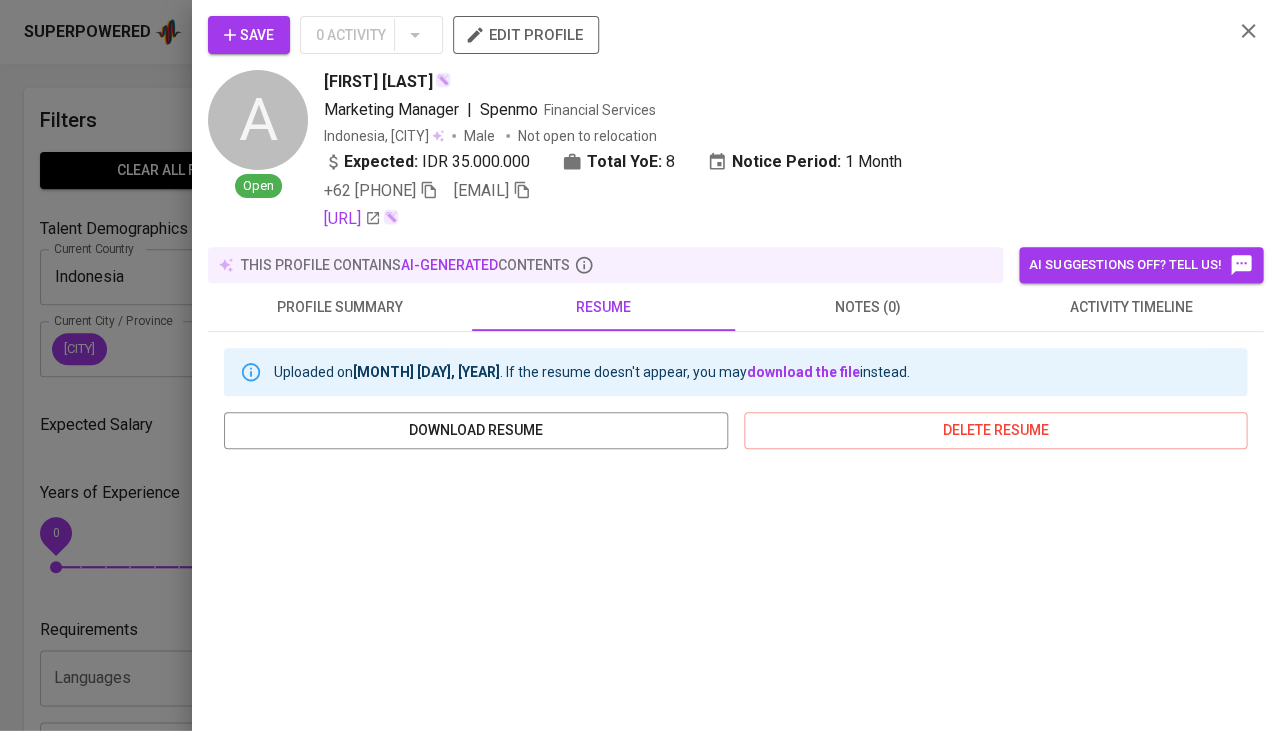 click on "activity timeline" at bounding box center [1131, 307] 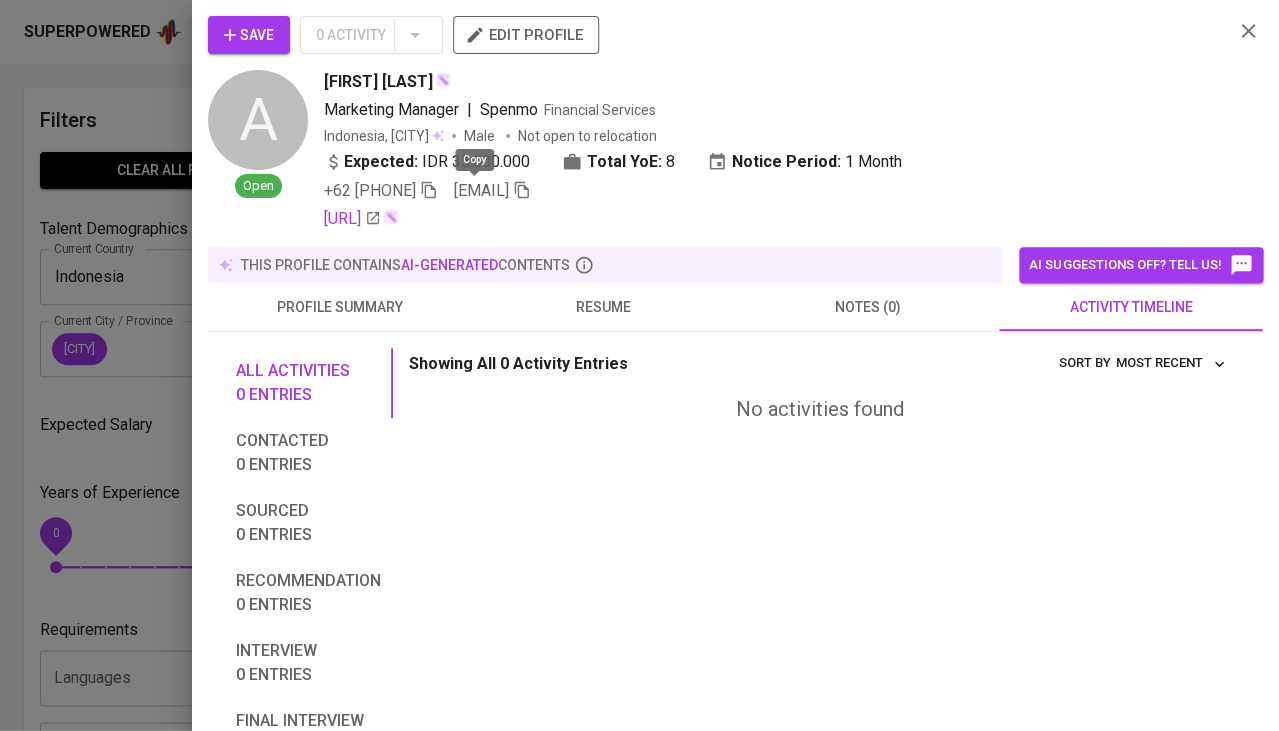 click 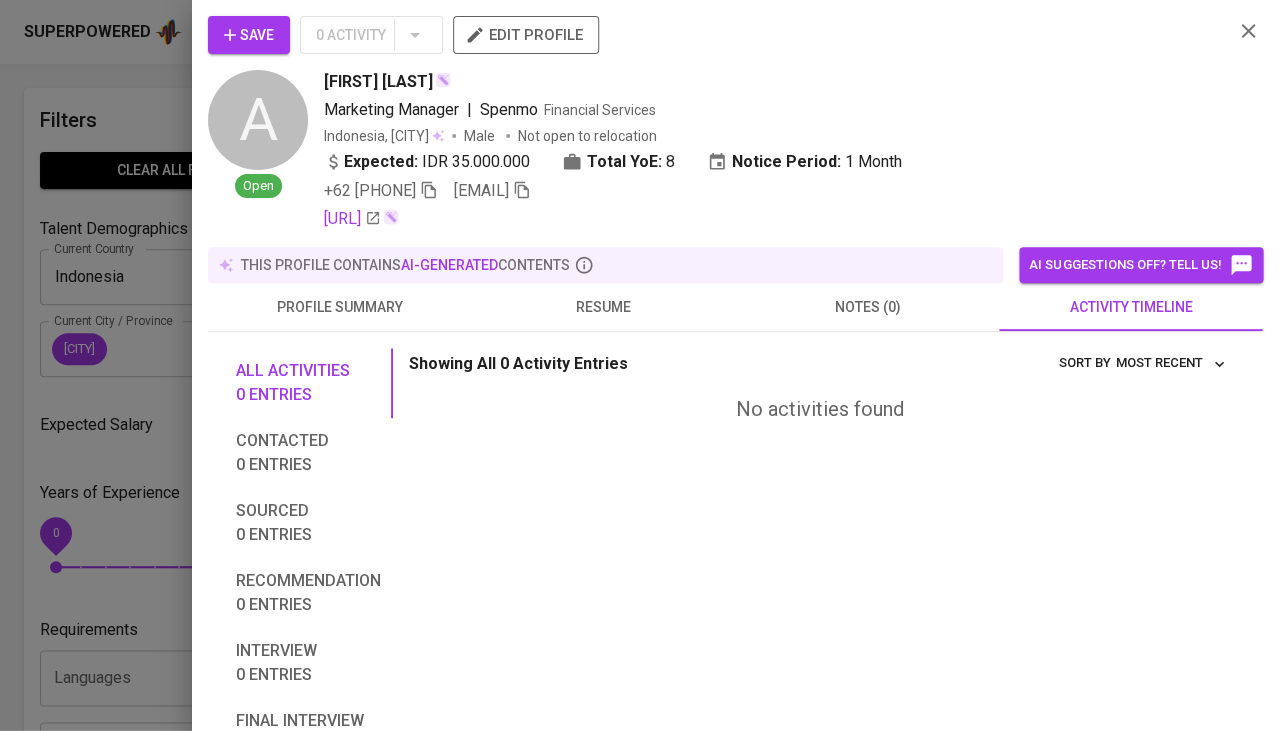 click at bounding box center [639, 365] 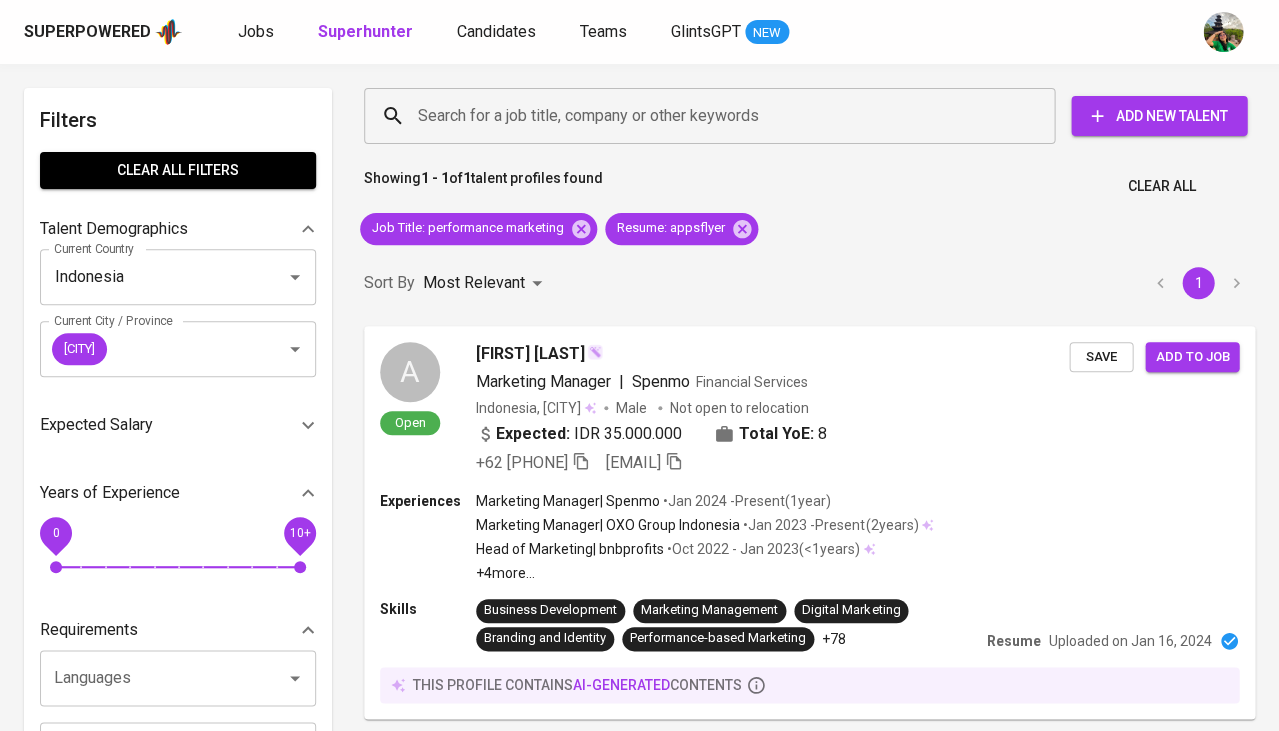 scroll, scrollTop: 0, scrollLeft: 0, axis: both 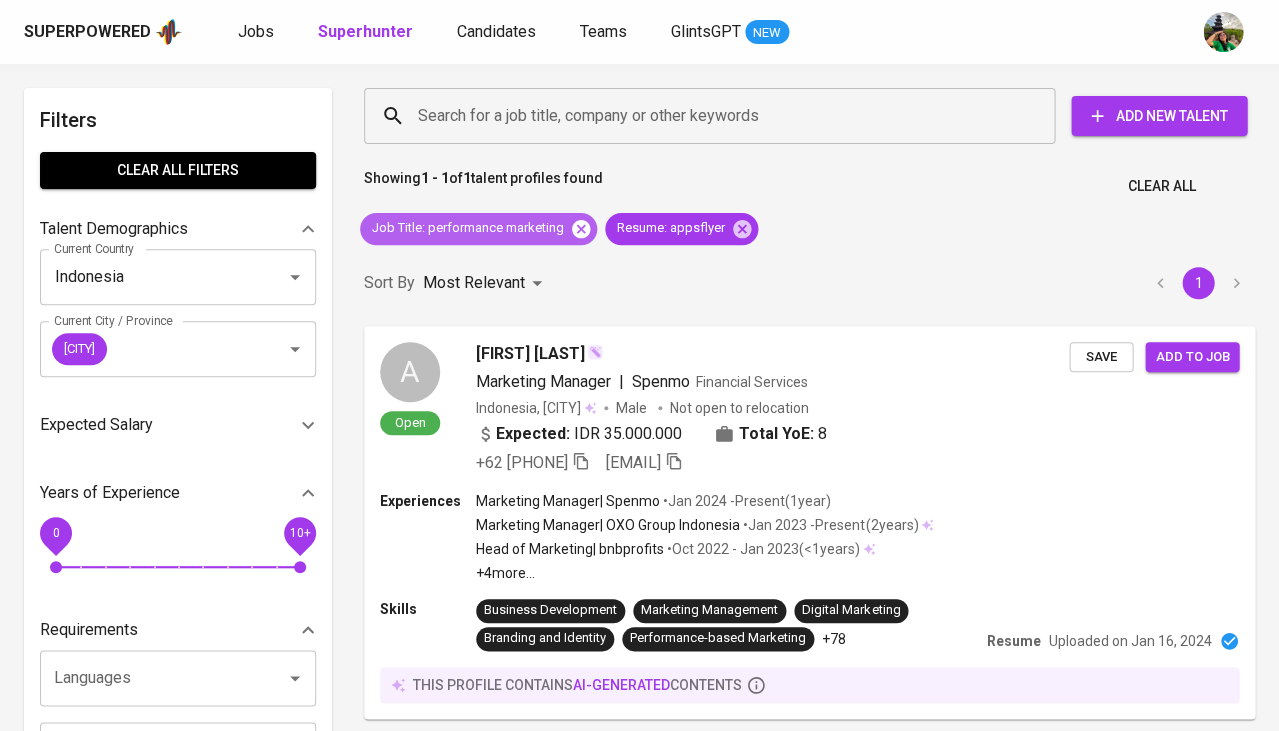 click 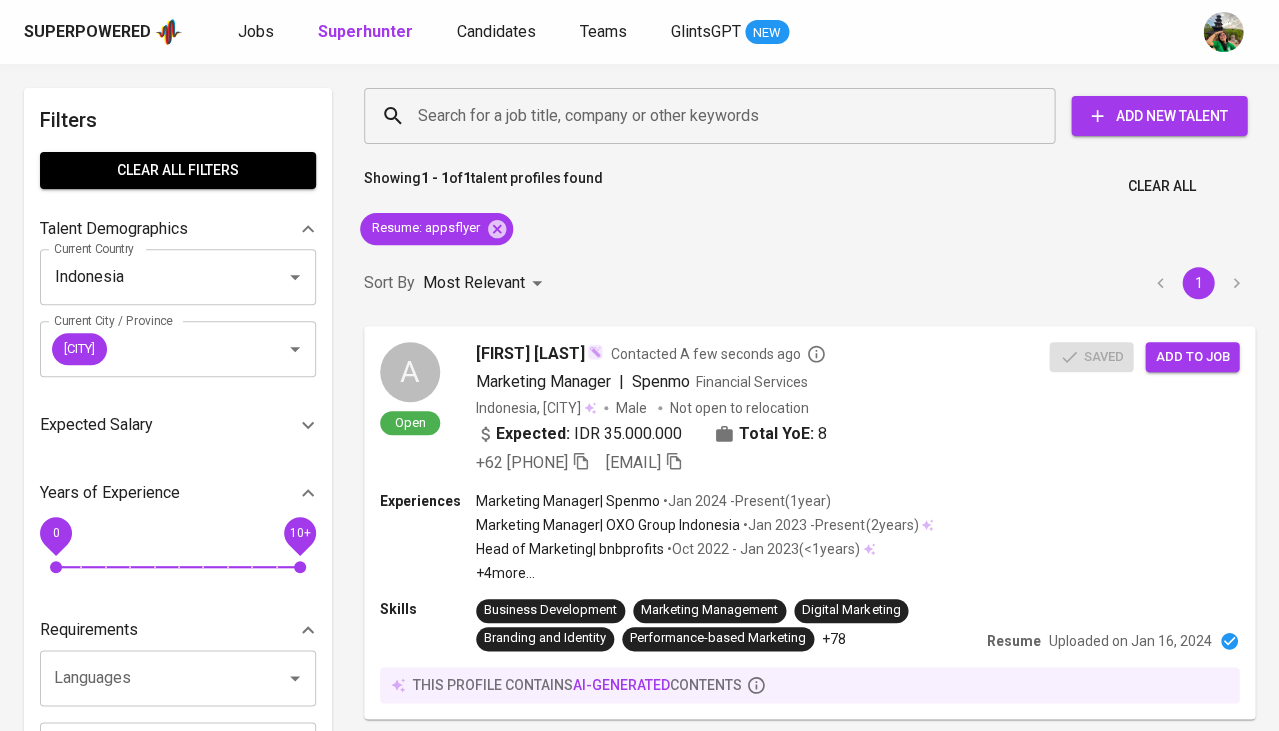 scroll, scrollTop: 0, scrollLeft: 0, axis: both 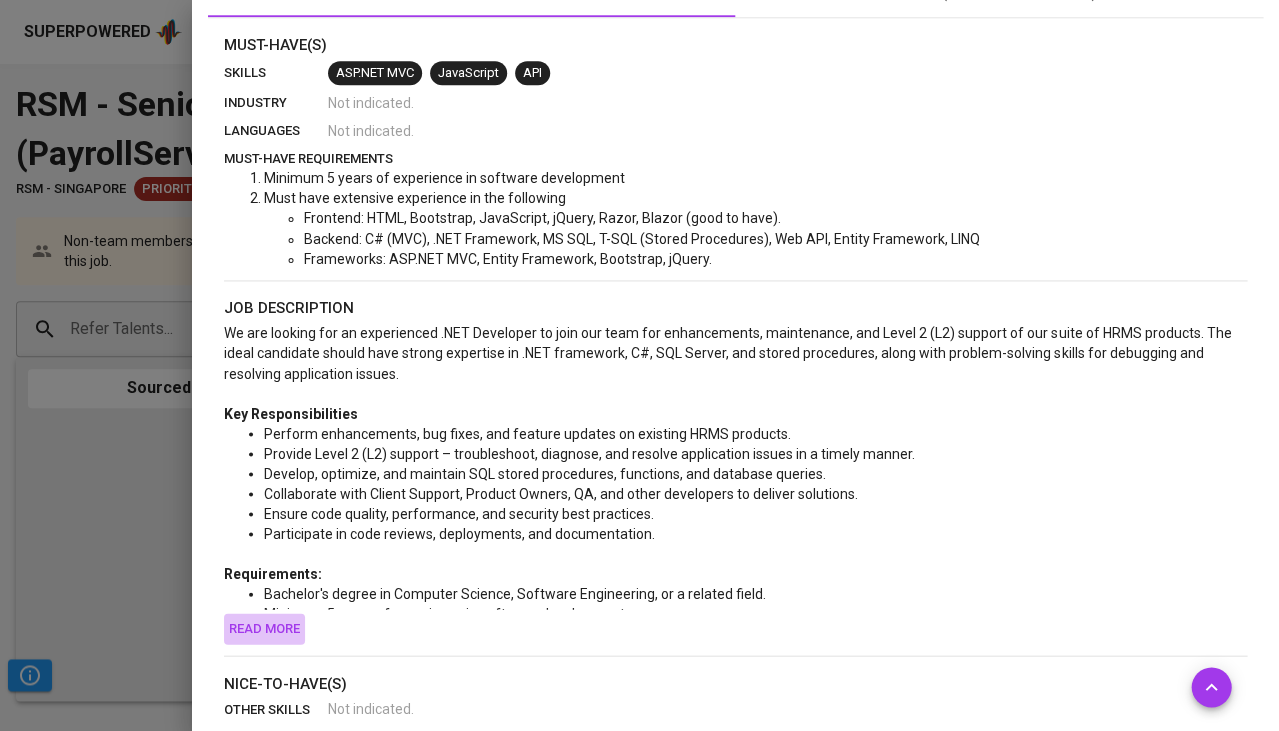 click on "Read more" at bounding box center [264, 628] 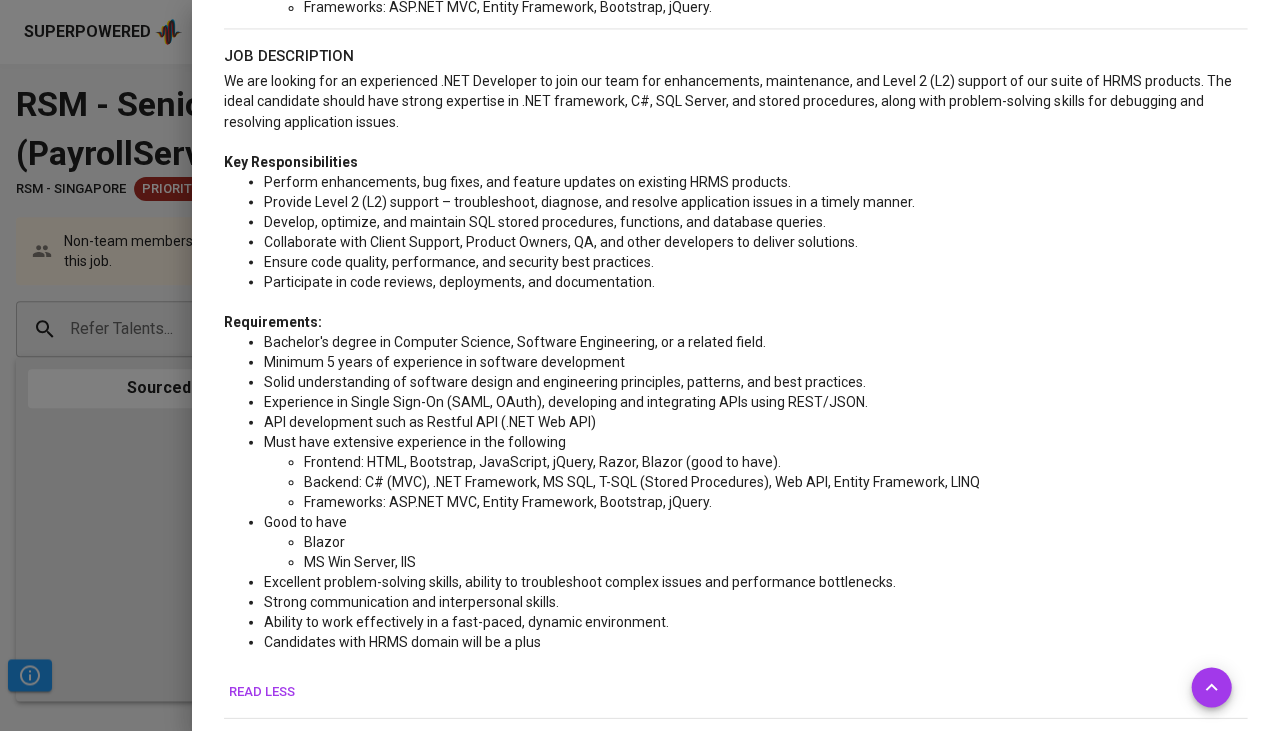 type 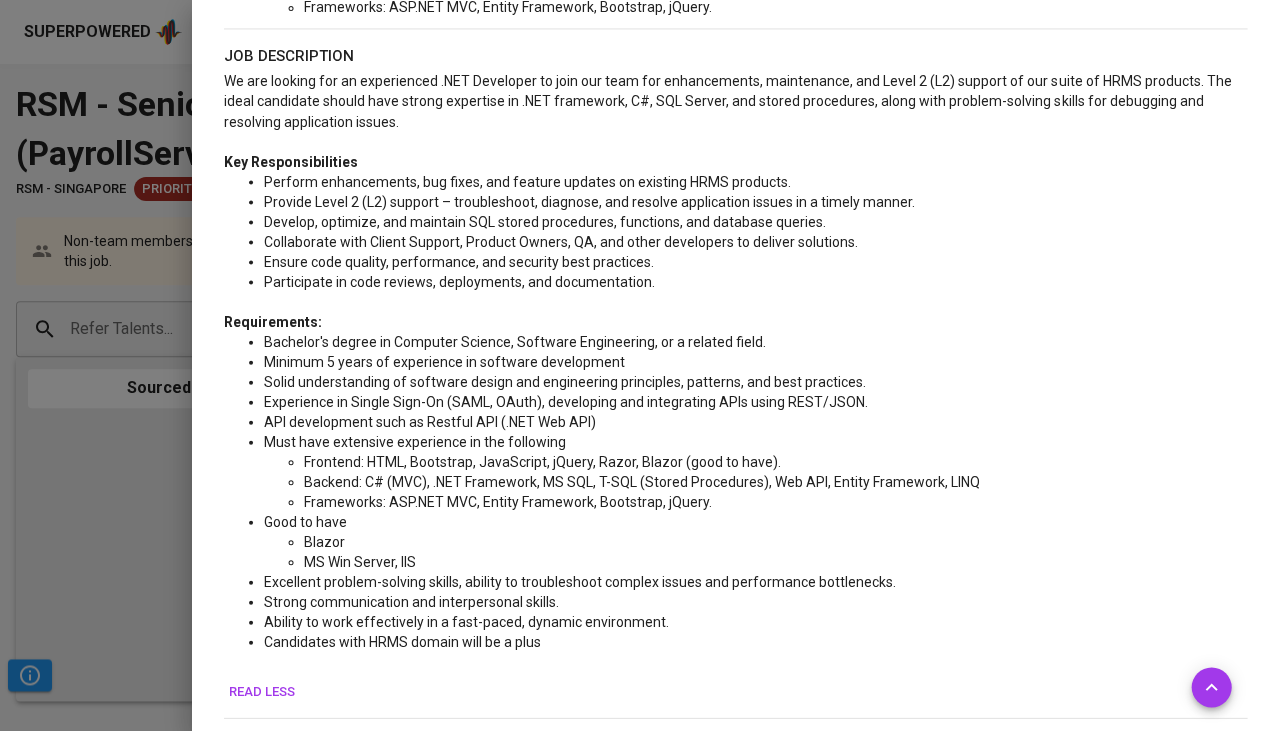 scroll, scrollTop: 741, scrollLeft: 0, axis: vertical 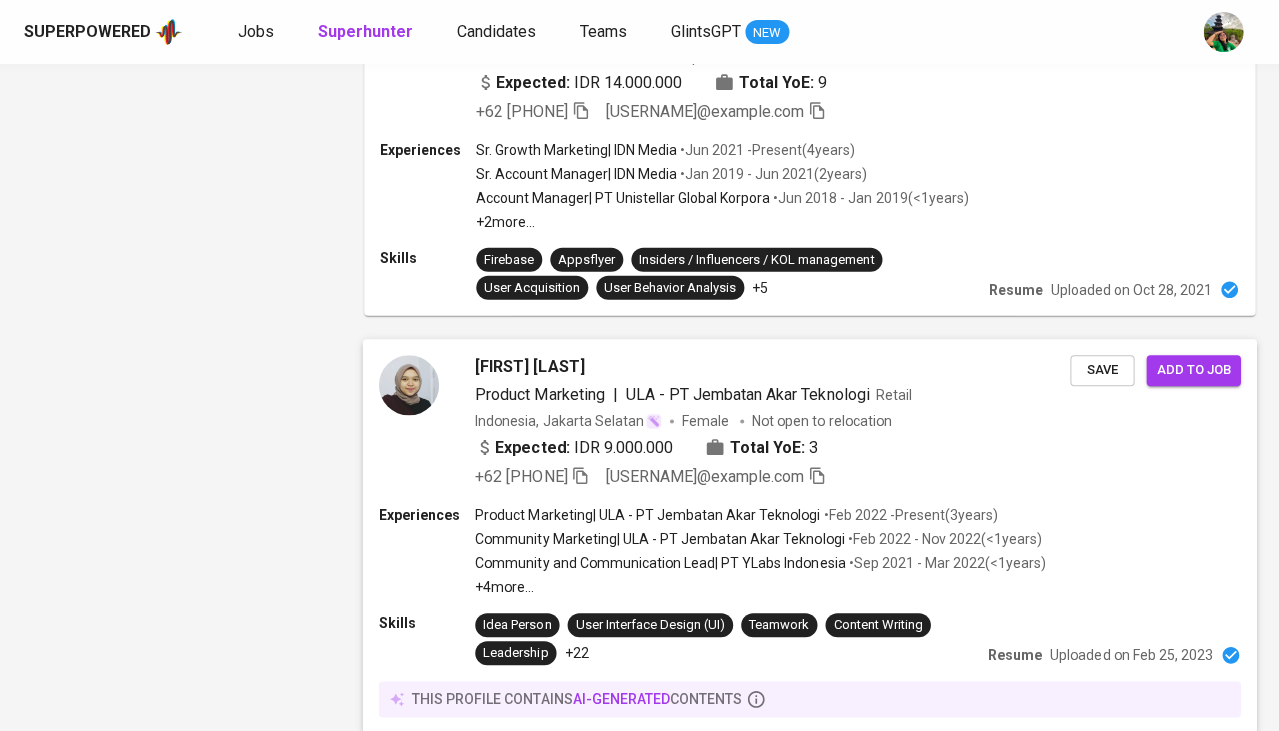 click on "[FIRST] [LAST]" at bounding box center [529, 368] 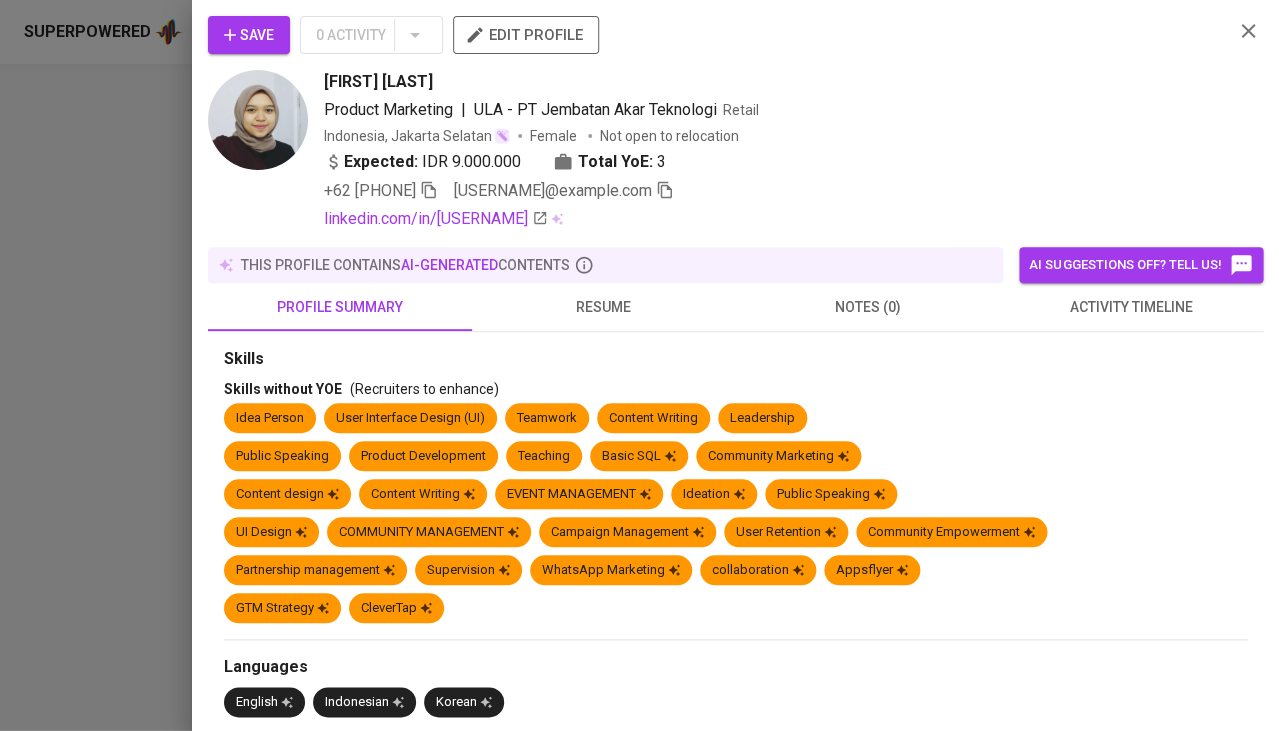 click on "resume" at bounding box center [604, 307] 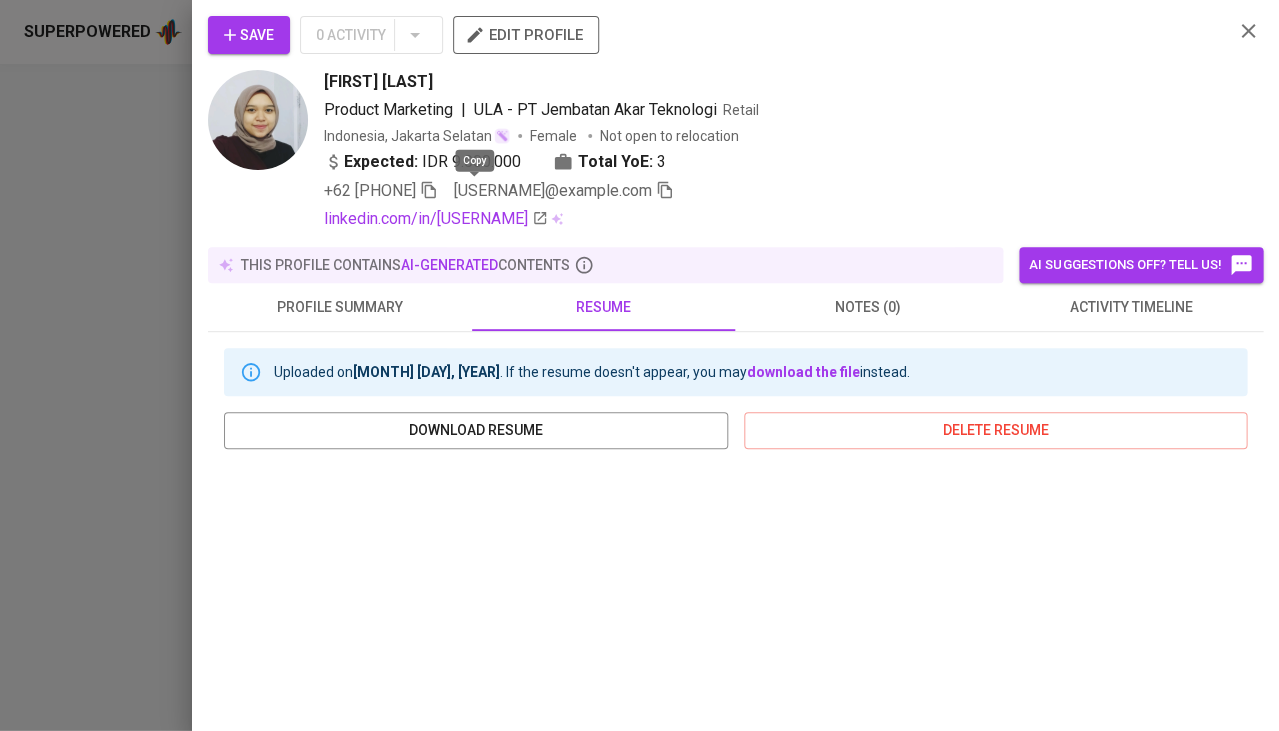 click 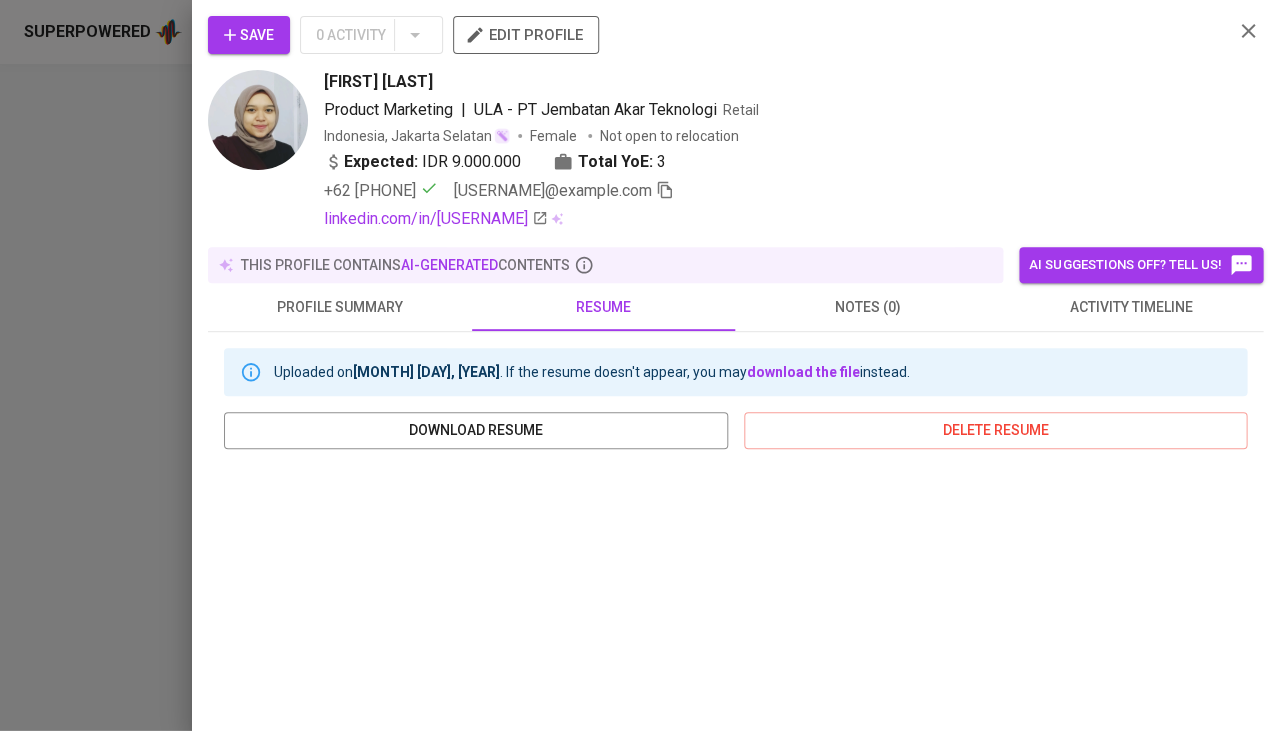 click on "Save" at bounding box center [249, 35] 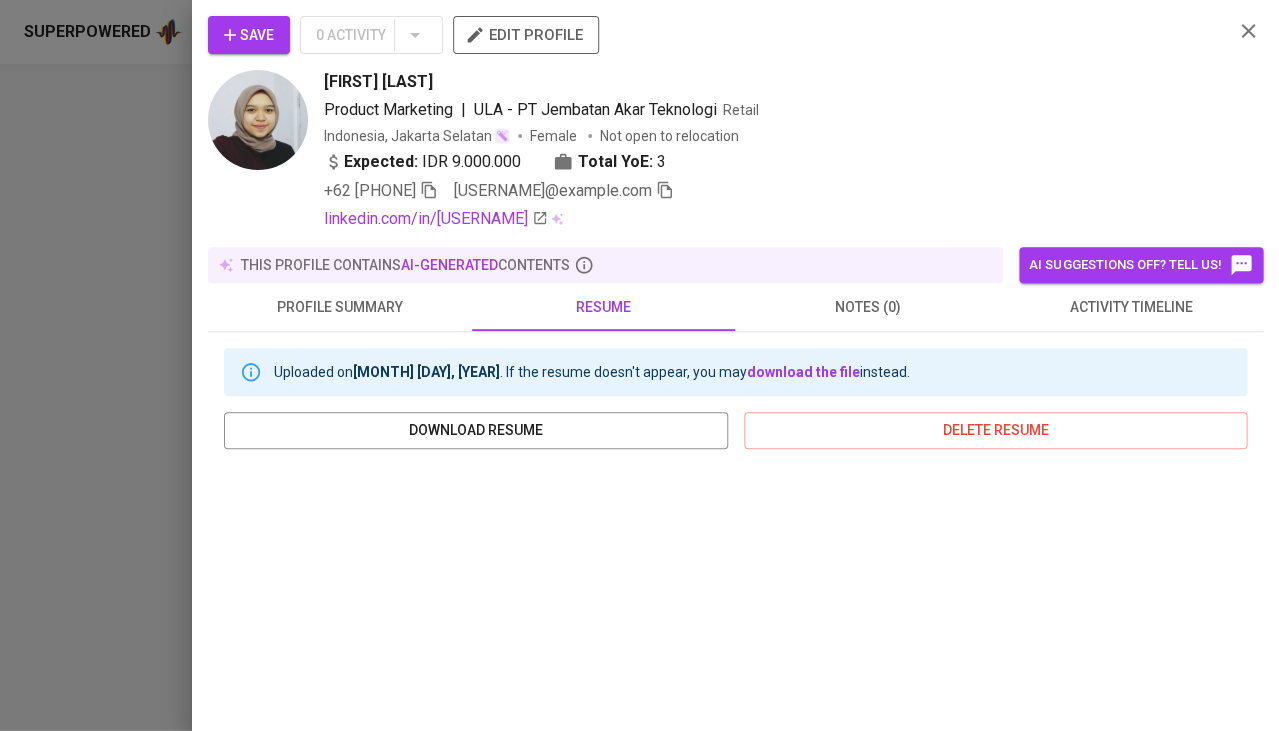 click at bounding box center [639, 365] 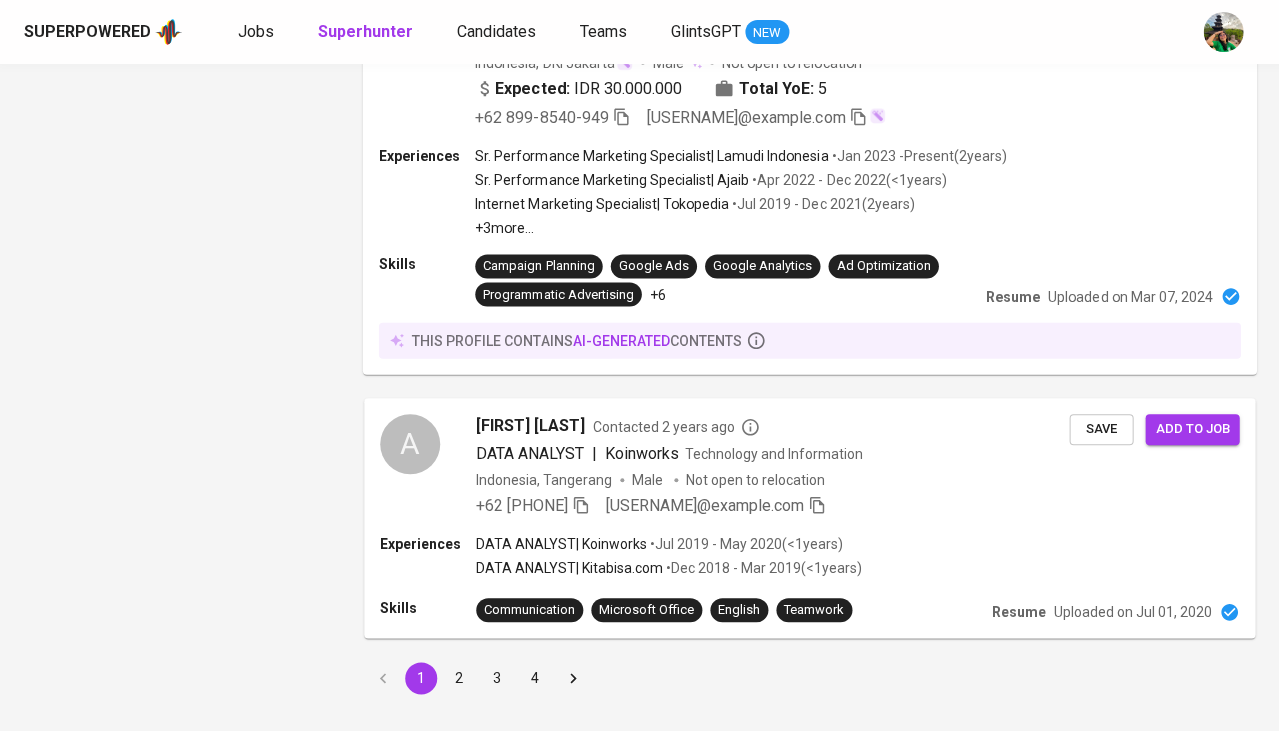 scroll, scrollTop: 3476, scrollLeft: 0, axis: vertical 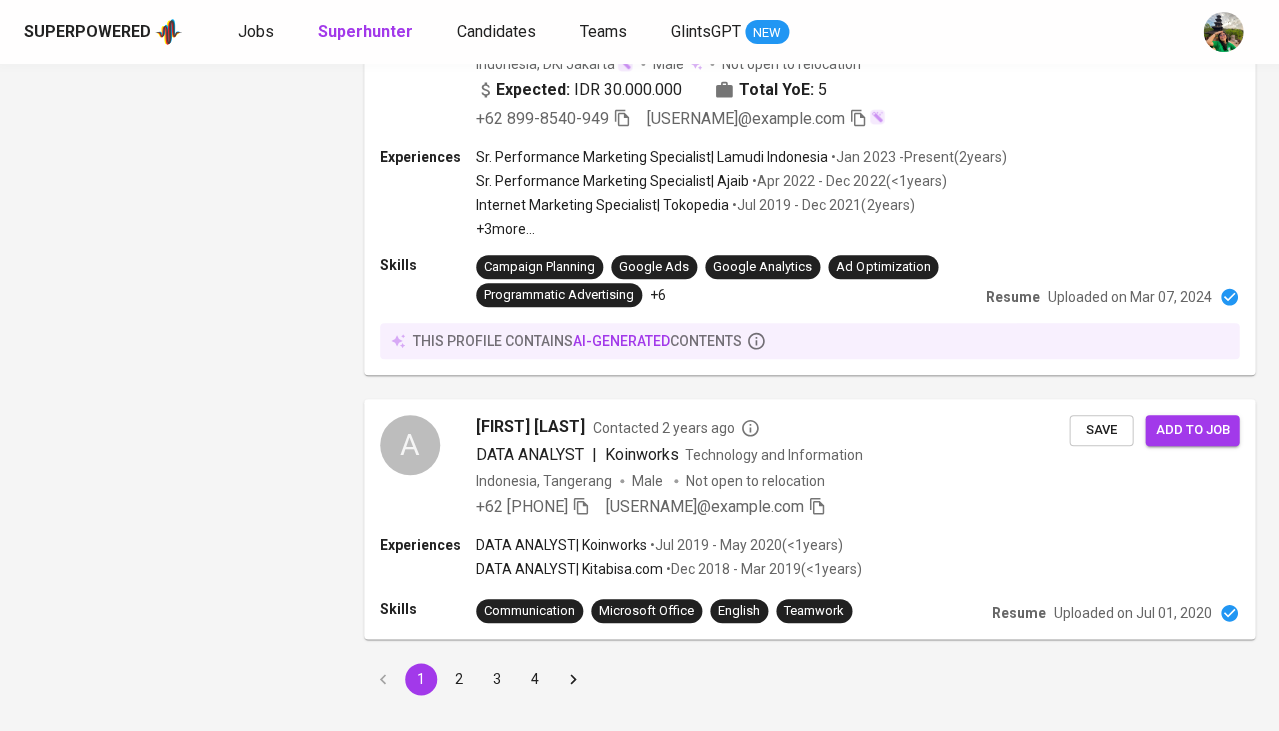 click on "2" at bounding box center (459, 679) 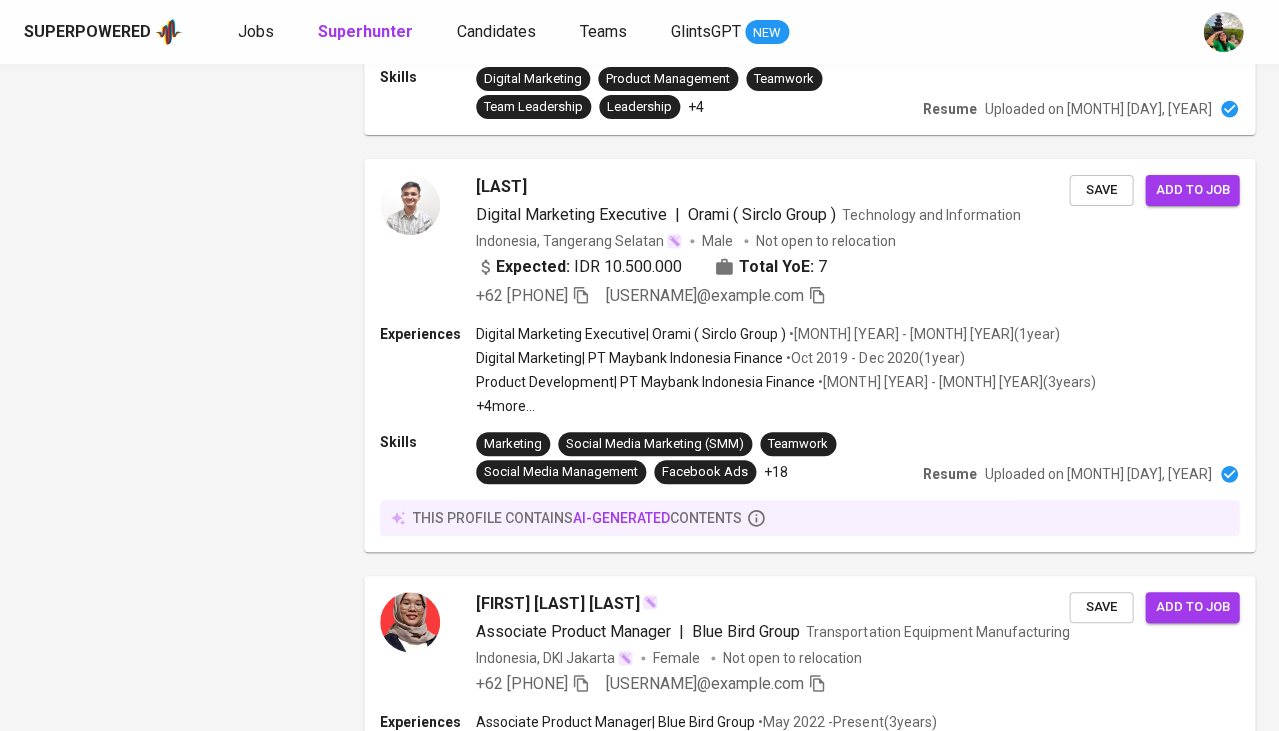scroll, scrollTop: 1731, scrollLeft: 0, axis: vertical 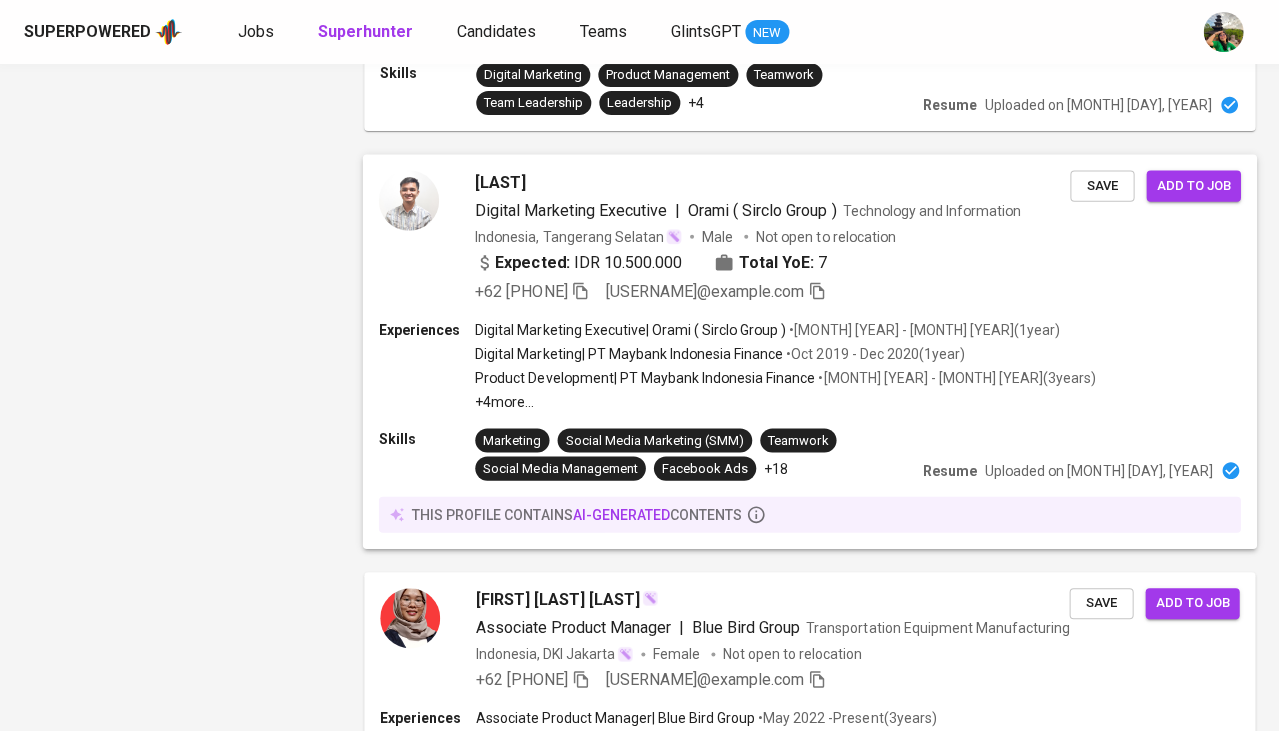 click on "[LAST]" at bounding box center [500, 182] 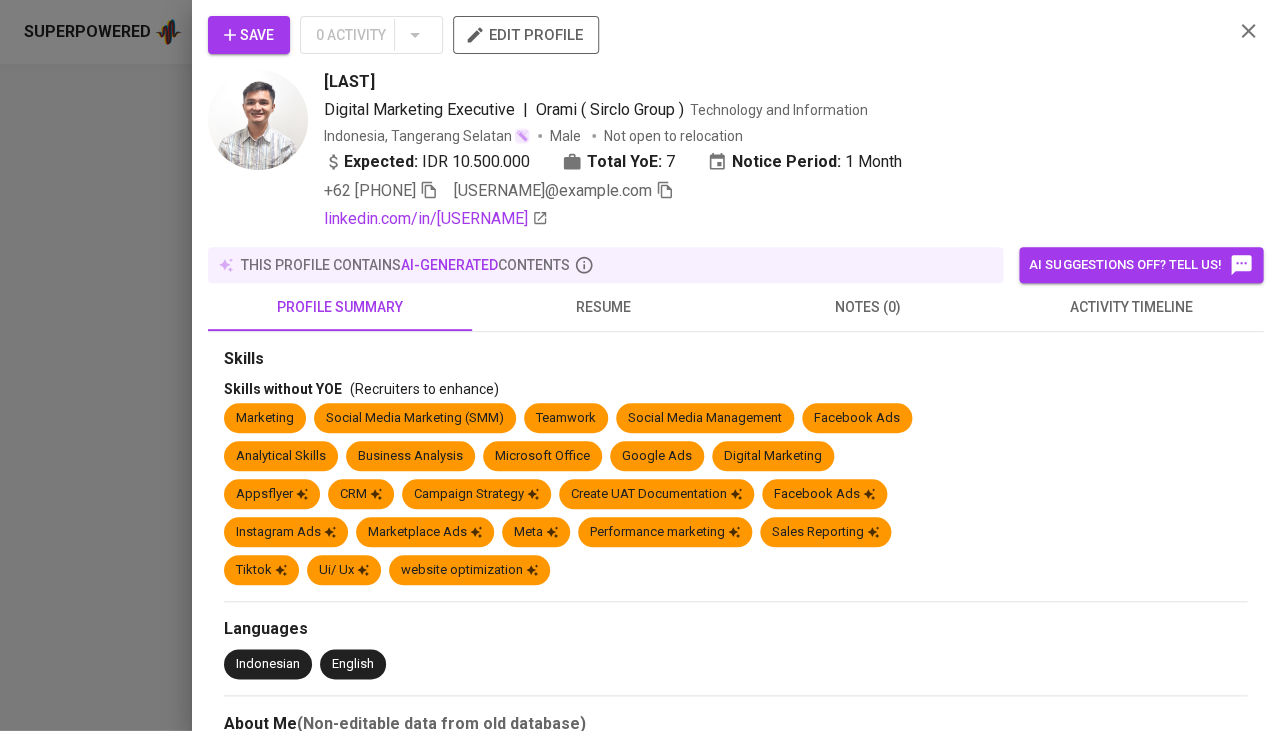 click on "activity timeline" at bounding box center (1131, 307) 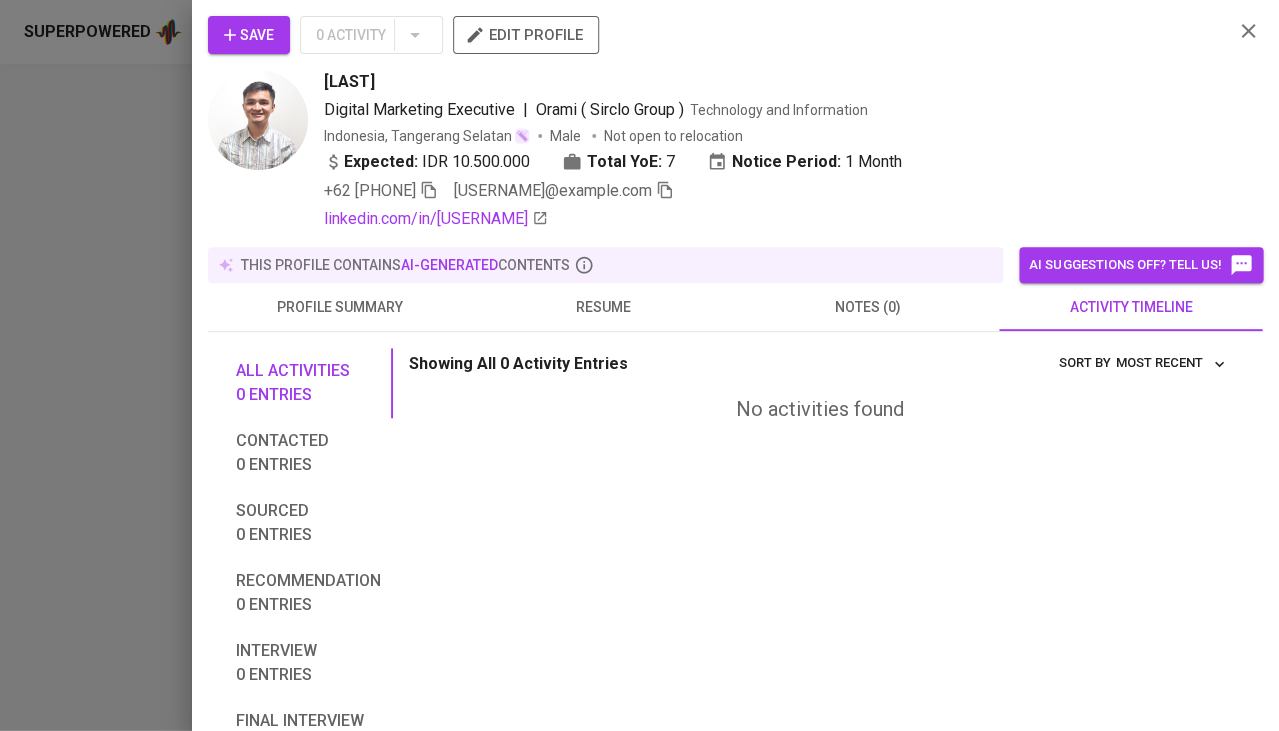 click on "resume" at bounding box center (604, 307) 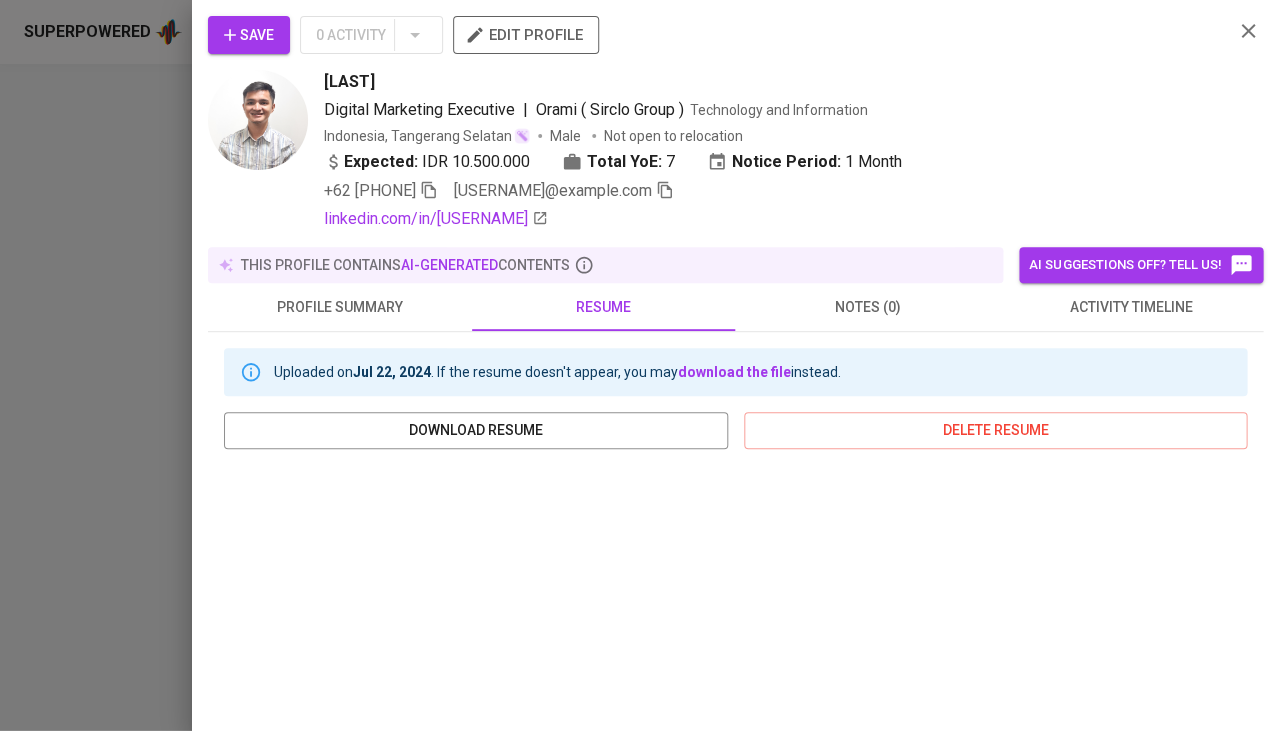scroll, scrollTop: 0, scrollLeft: 0, axis: both 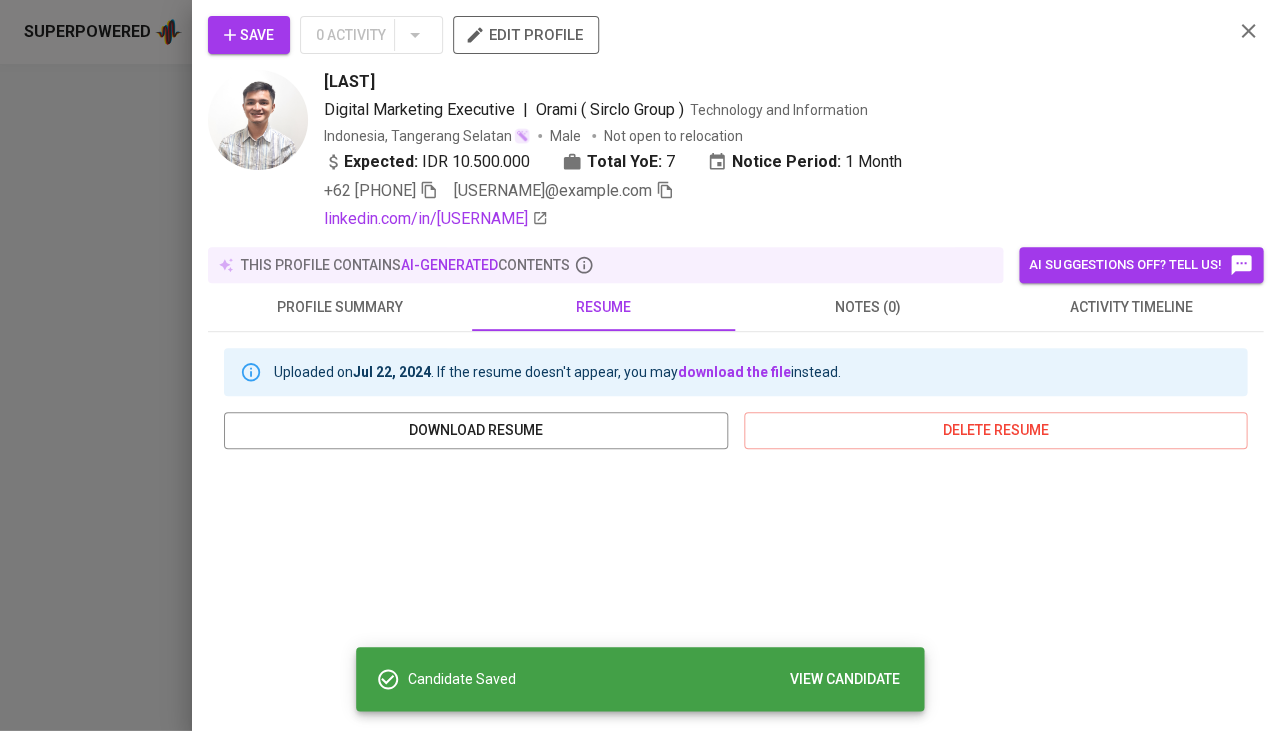 click 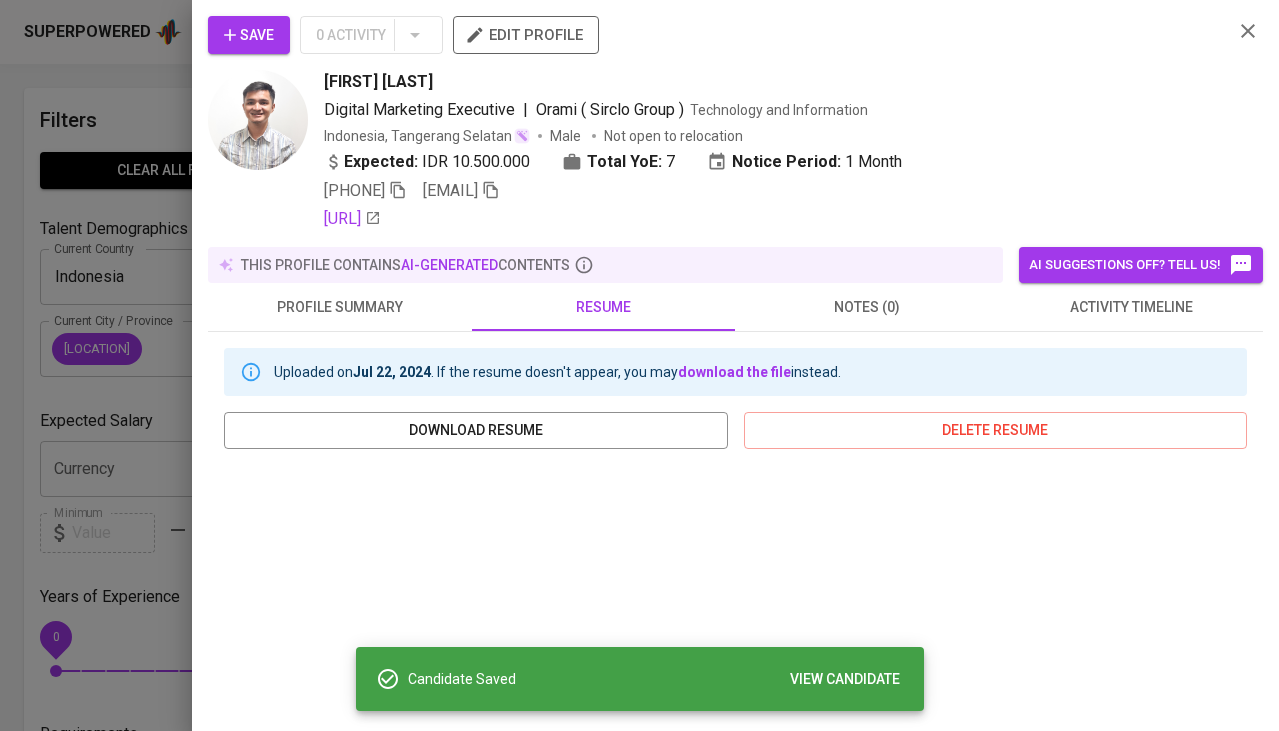 scroll, scrollTop: 1732, scrollLeft: 0, axis: vertical 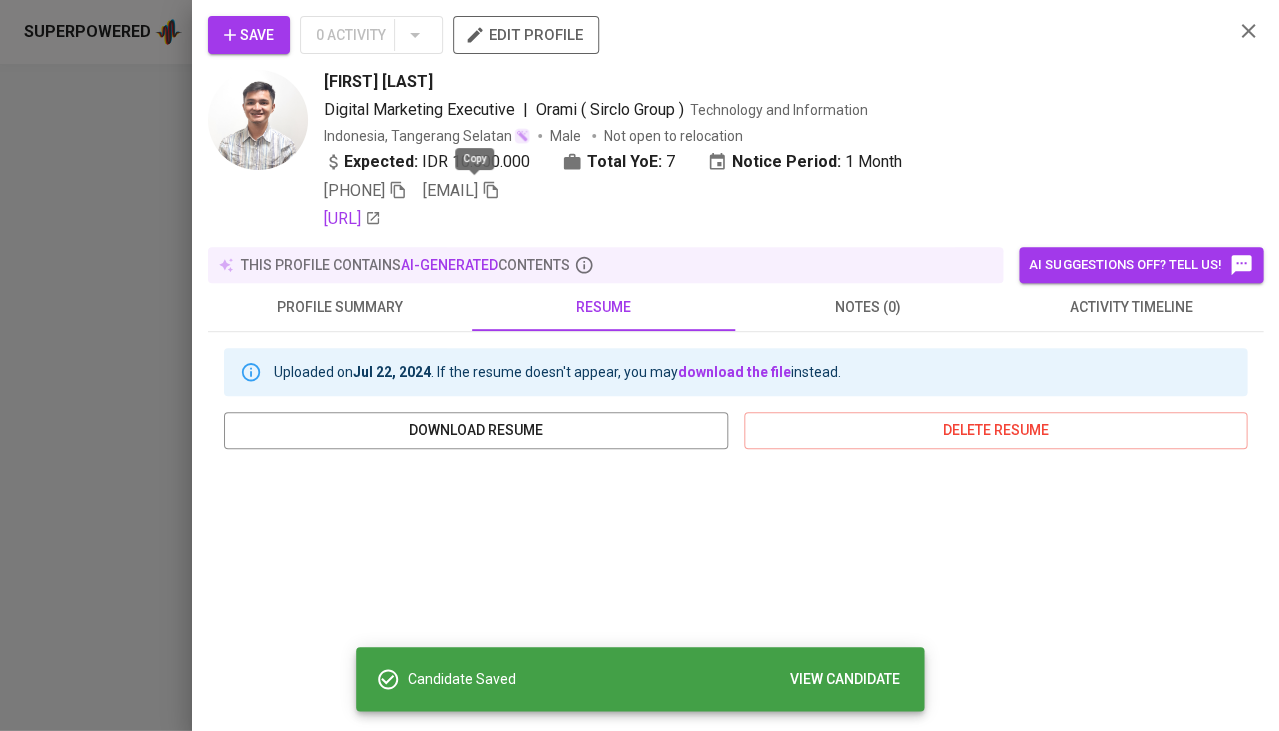 click on "Save" at bounding box center [249, 35] 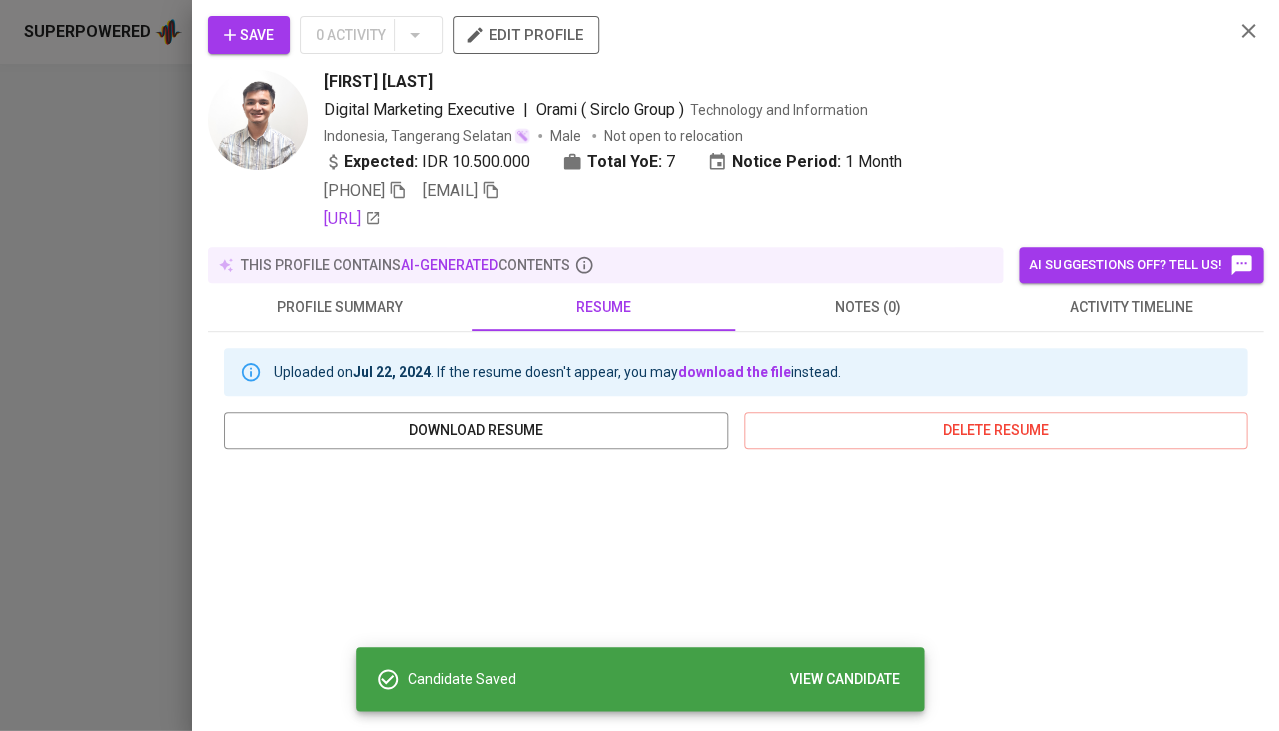 click on "Save" at bounding box center [249, 35] 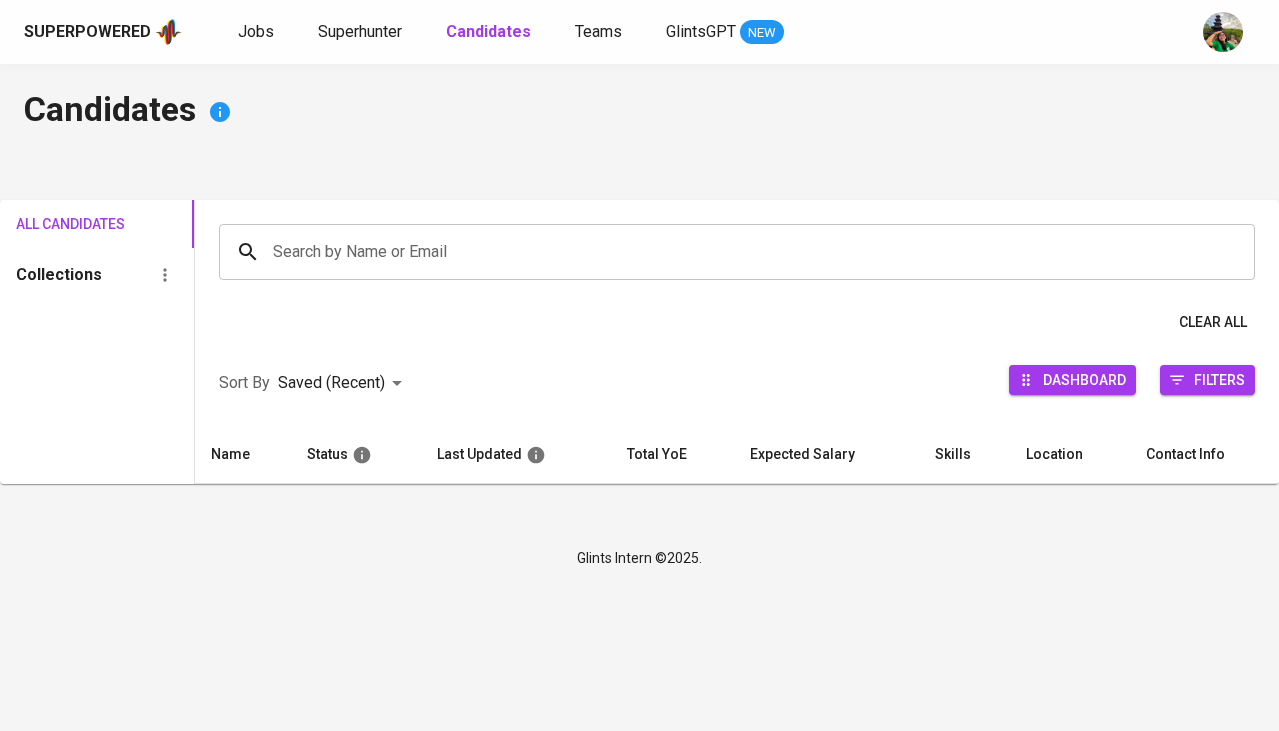 scroll, scrollTop: 0, scrollLeft: 0, axis: both 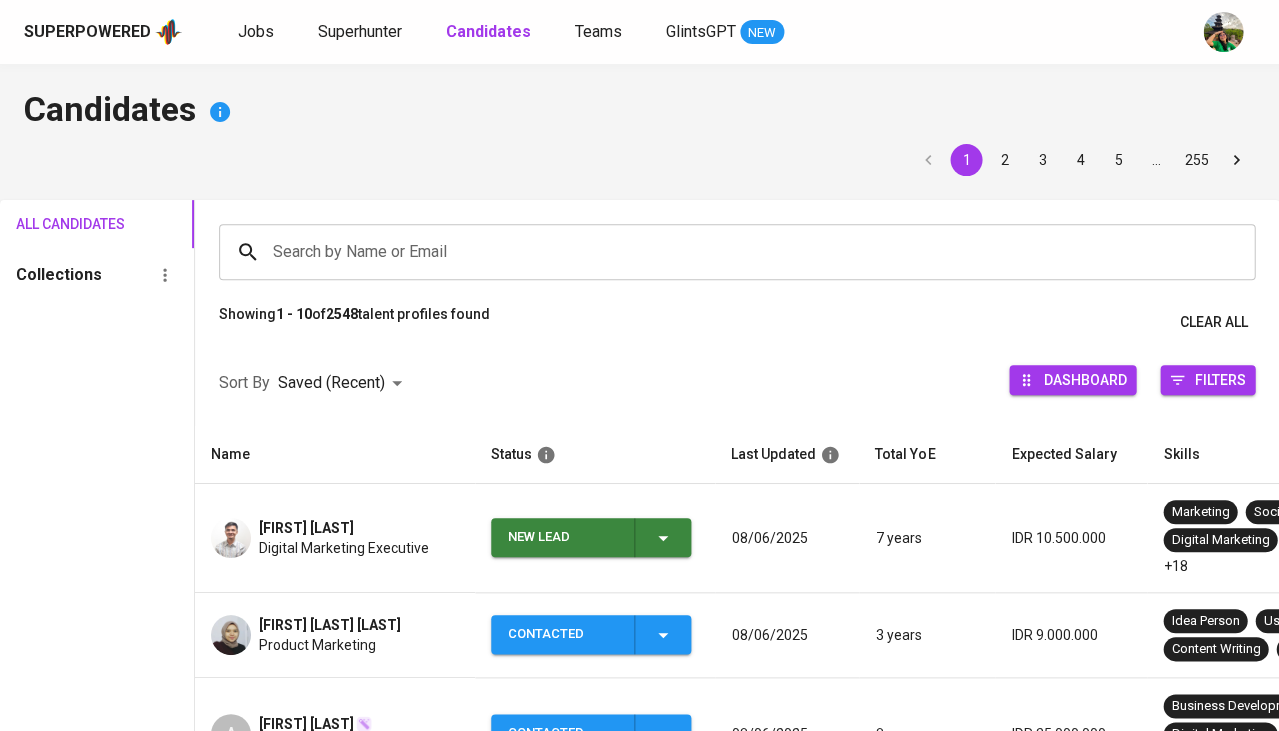 click on "New Lead" at bounding box center (591, 537) 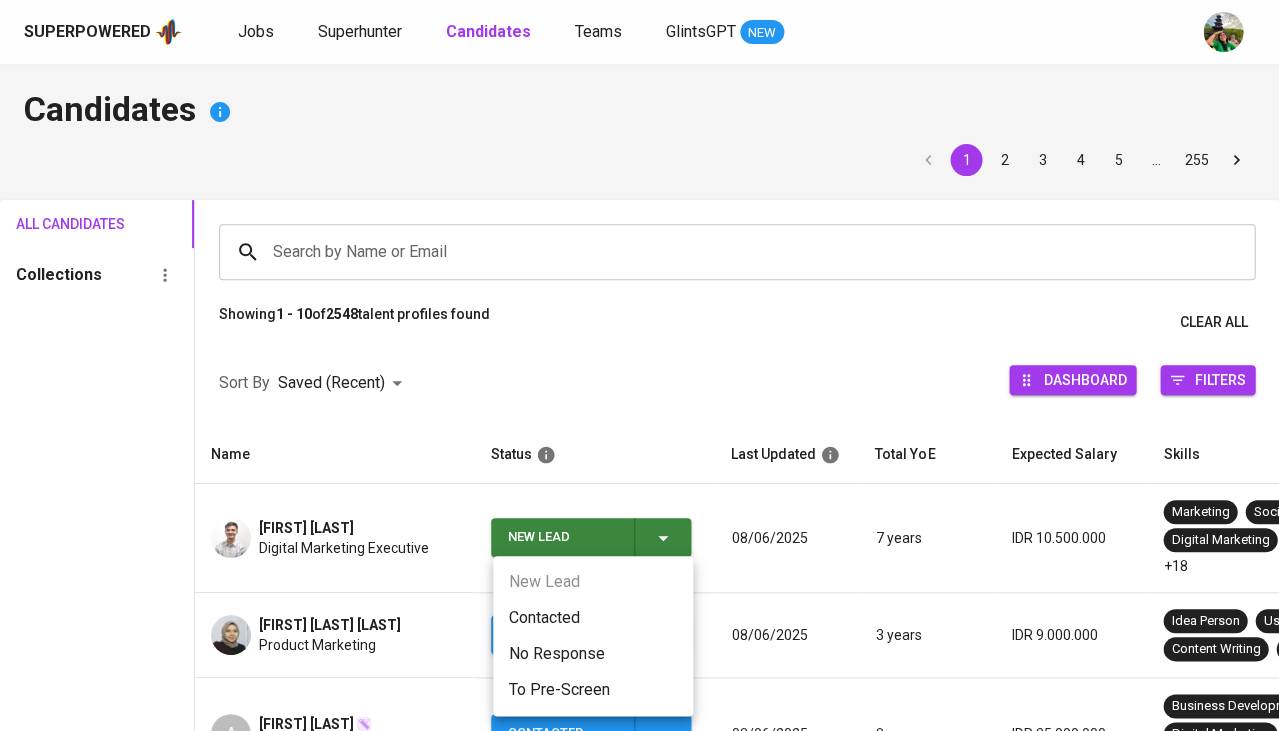 click on "Contacted" at bounding box center [593, 618] 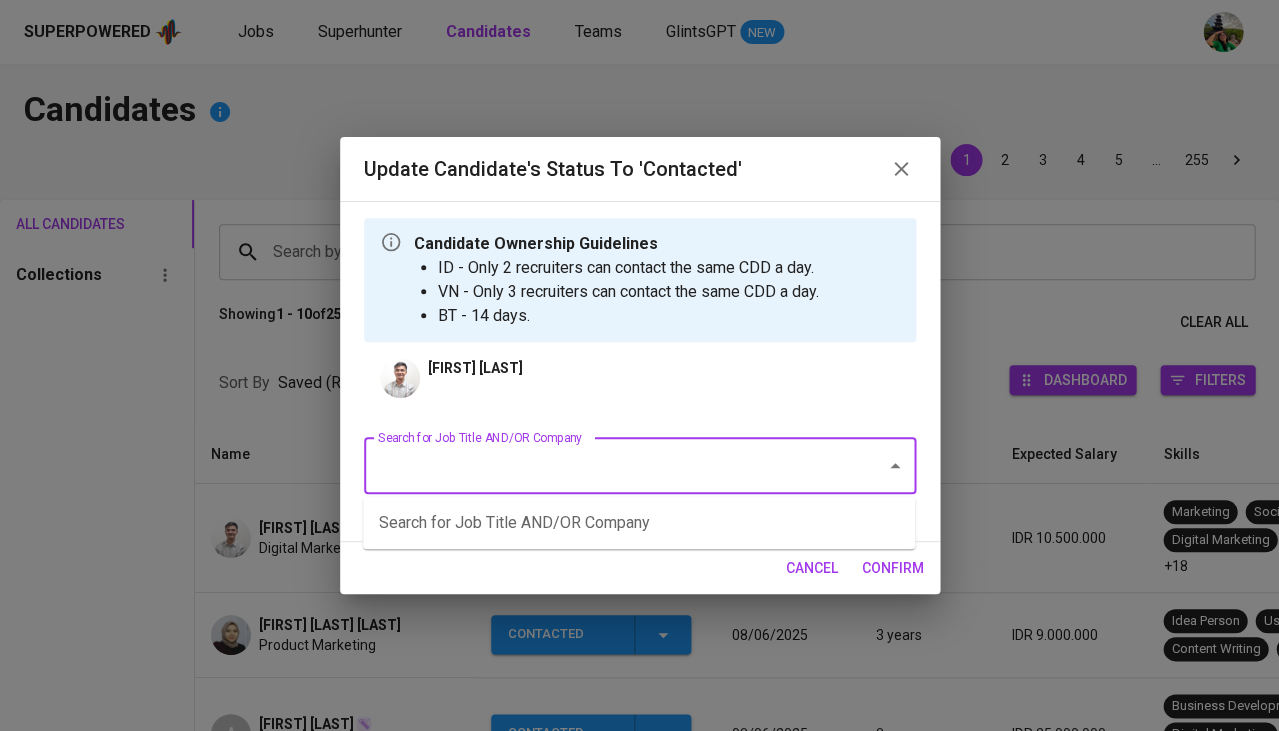click on "Search for Job Title AND/OR Company" at bounding box center [612, 466] 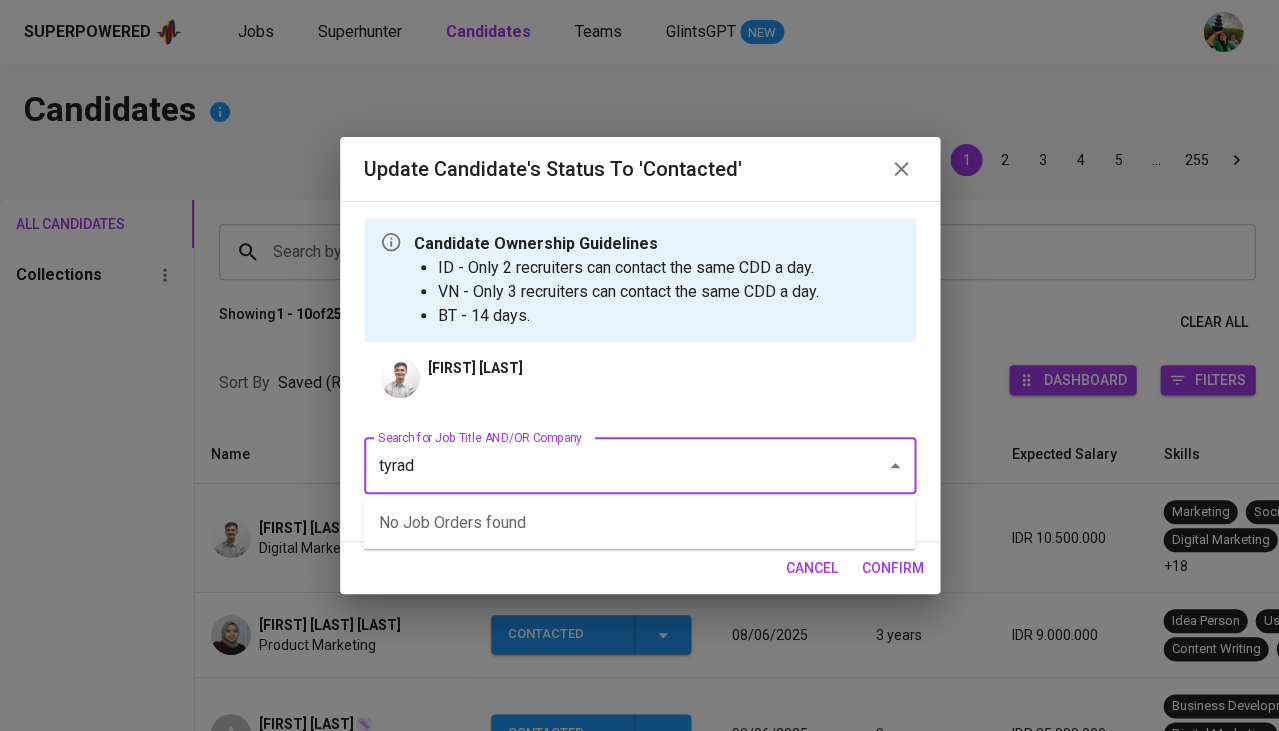 type on "tyrads" 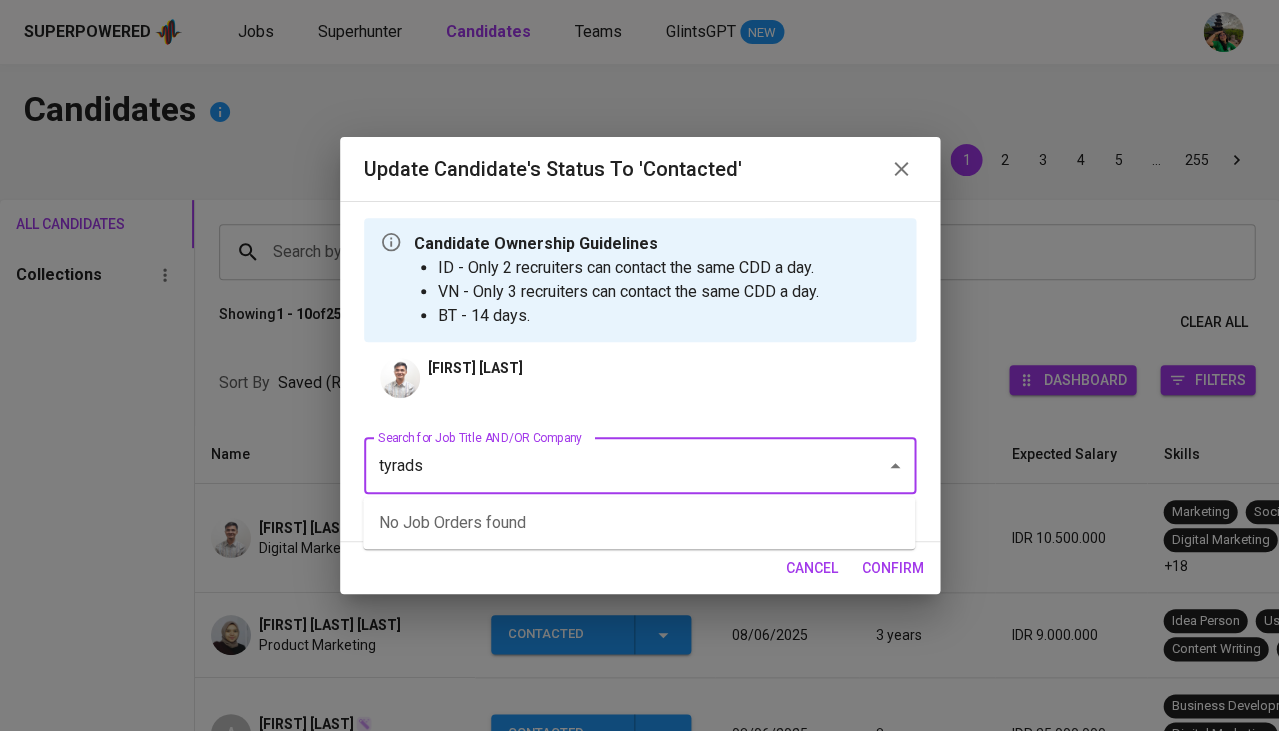 type 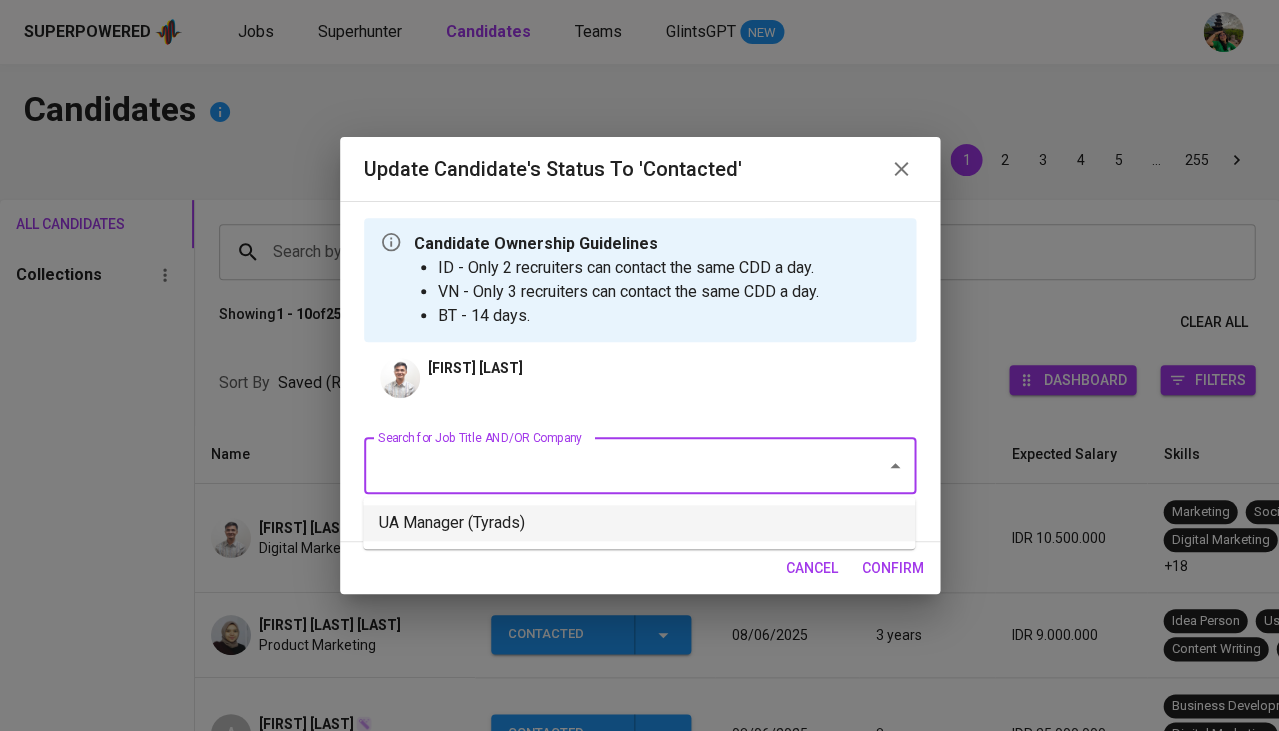 click on "UA Manager (Tyrads)" at bounding box center [639, 523] 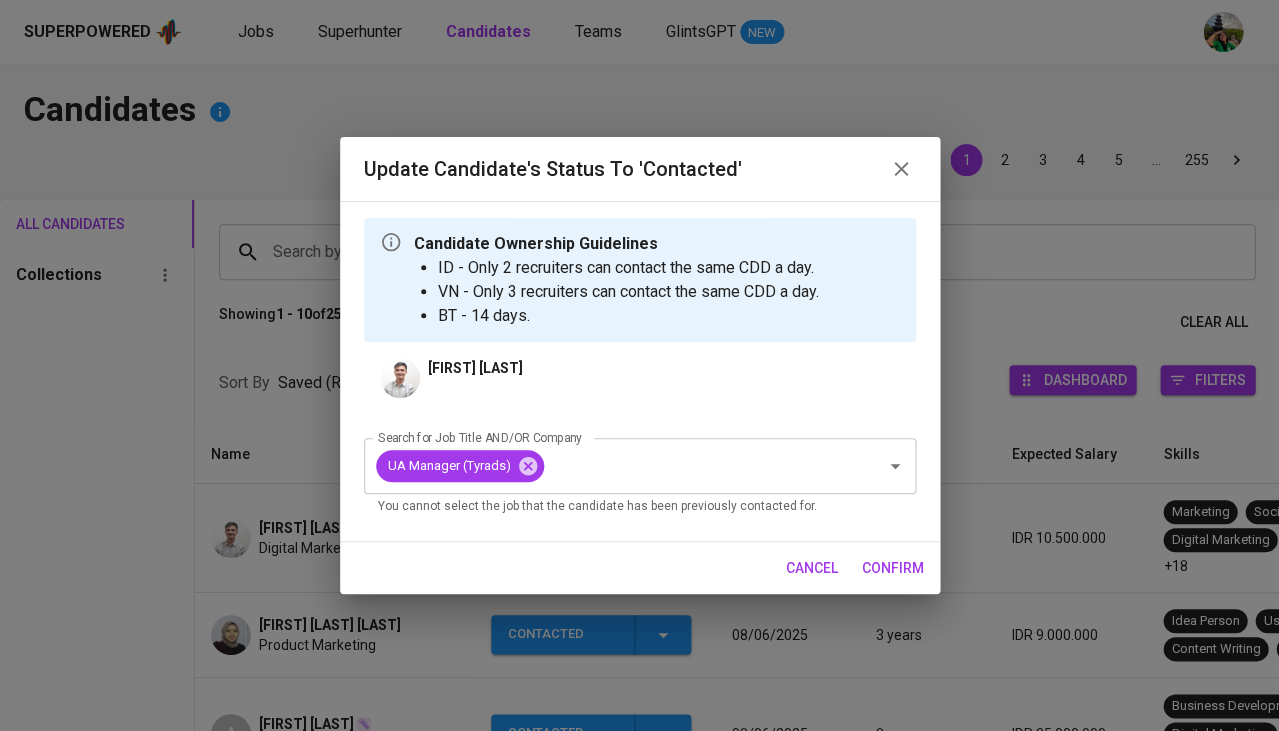 click on "confirm" at bounding box center [893, 568] 